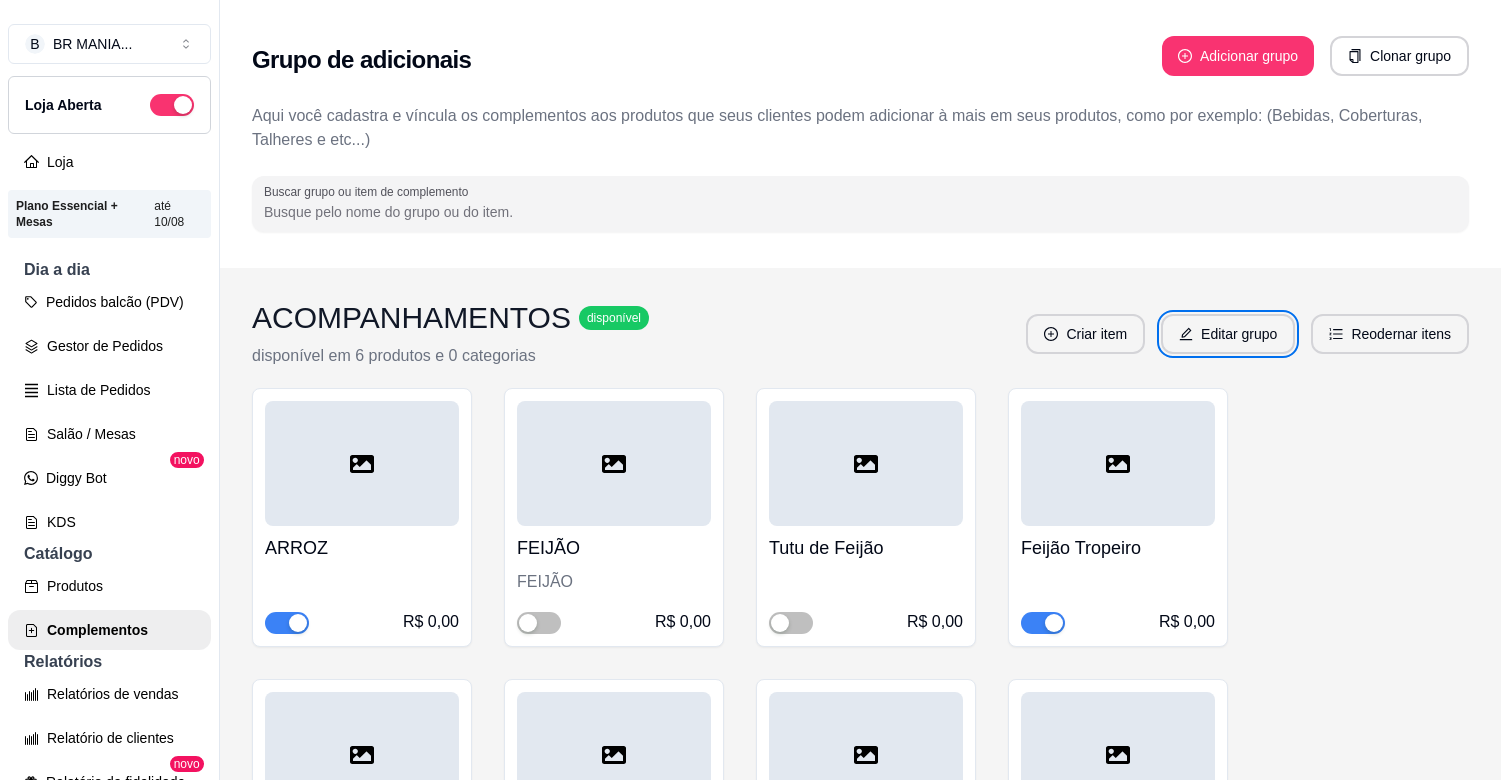 scroll, scrollTop: 0, scrollLeft: 0, axis: both 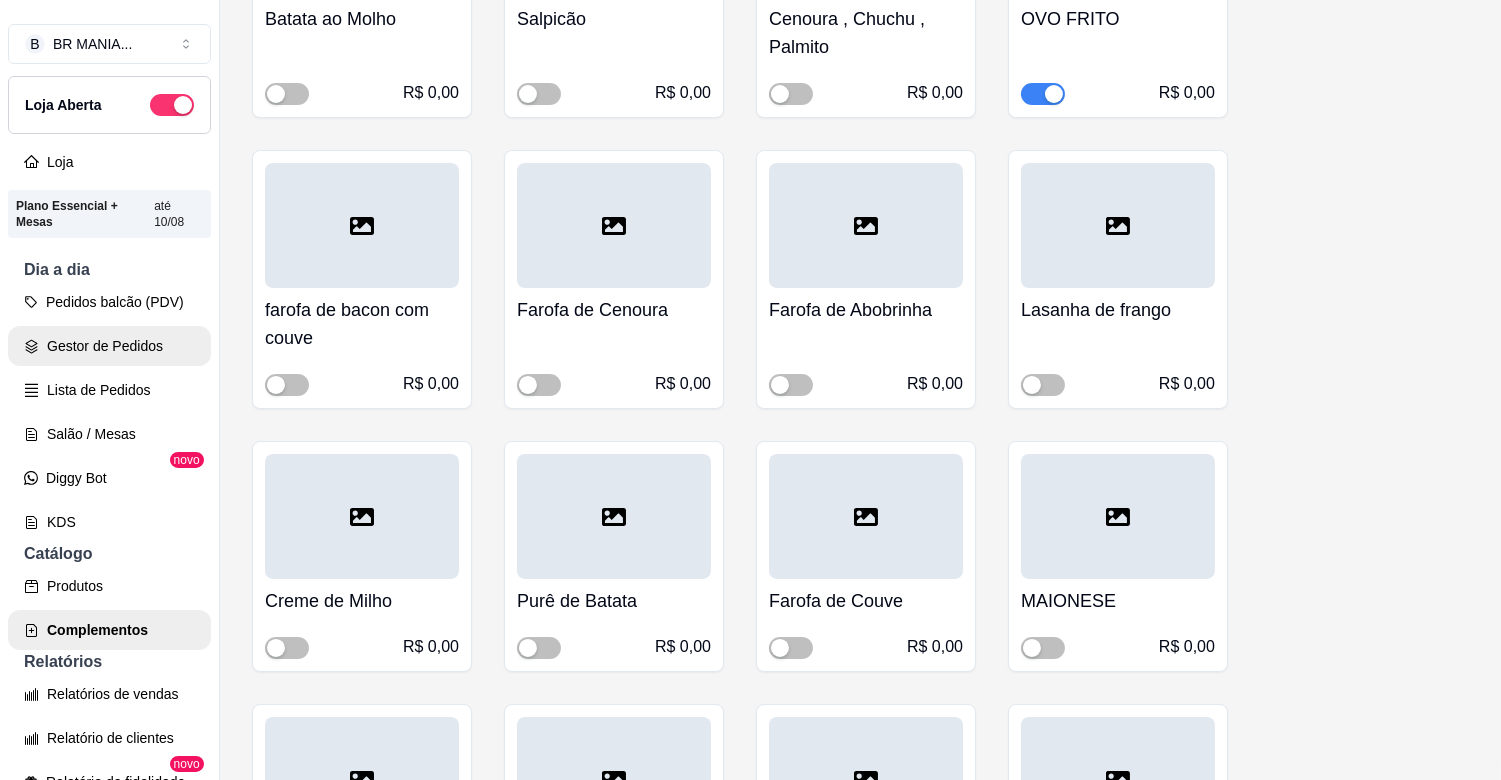 click on "Gestor de Pedidos" at bounding box center [109, 346] 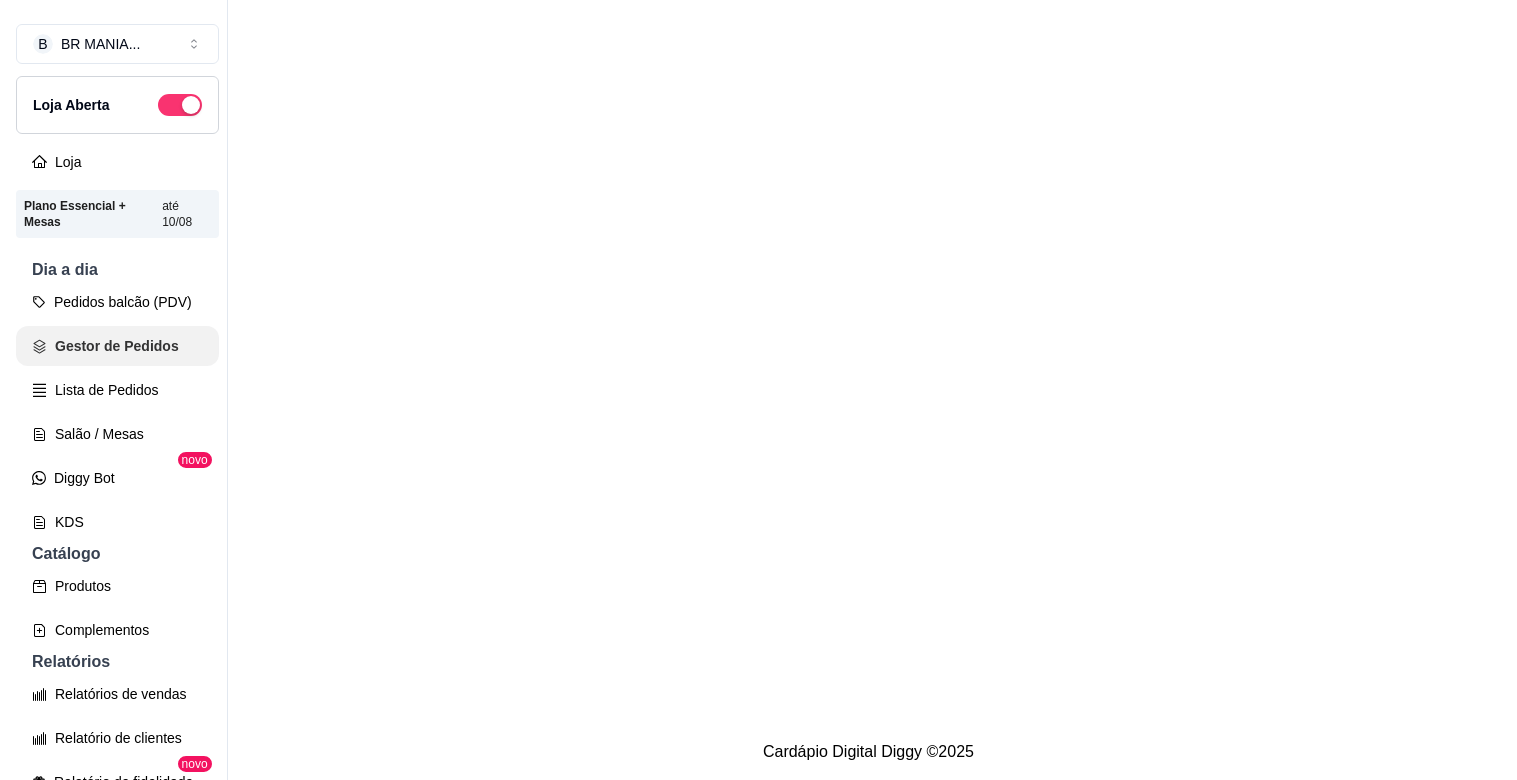 scroll, scrollTop: 0, scrollLeft: 0, axis: both 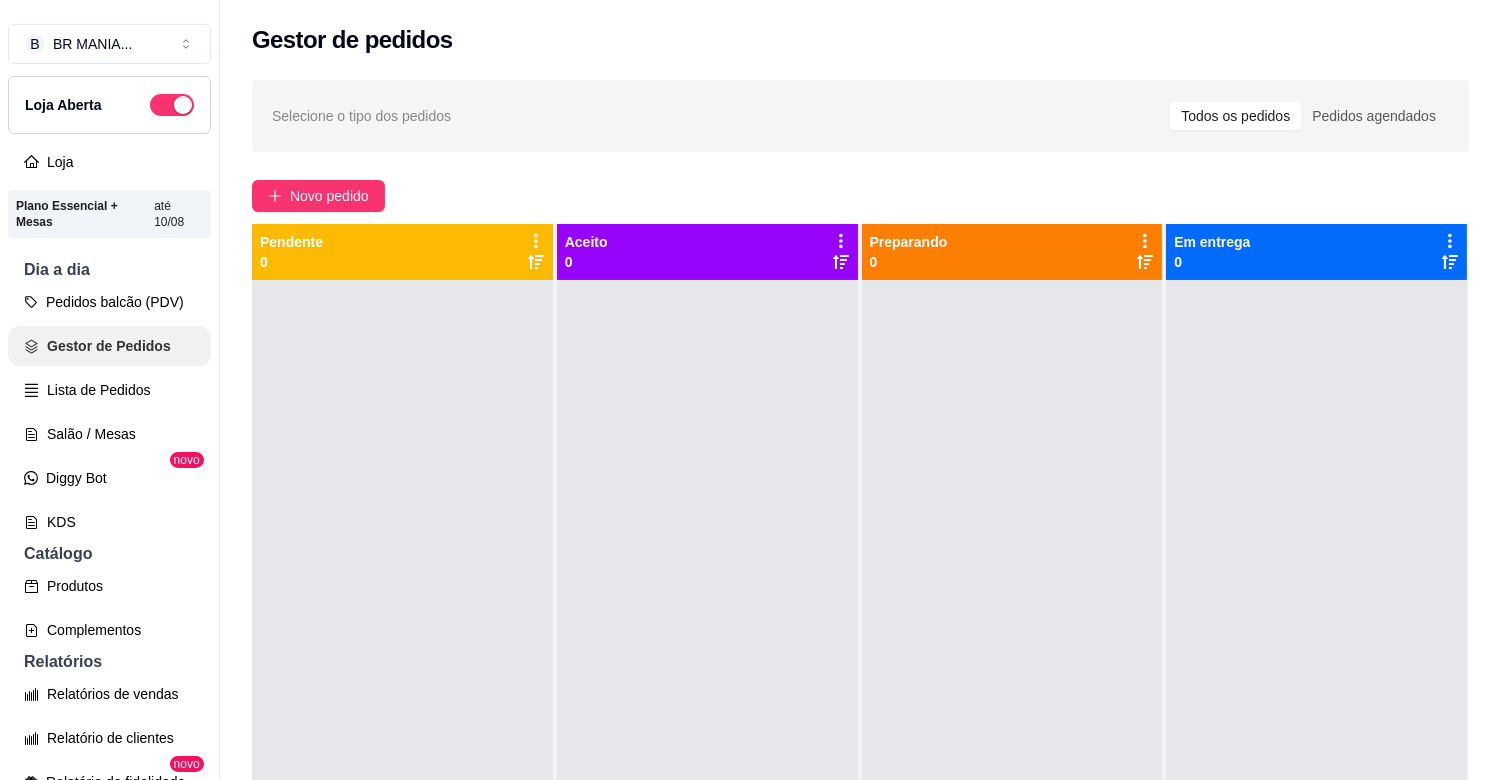 click on "Gestor de Pedidos" at bounding box center (109, 346) 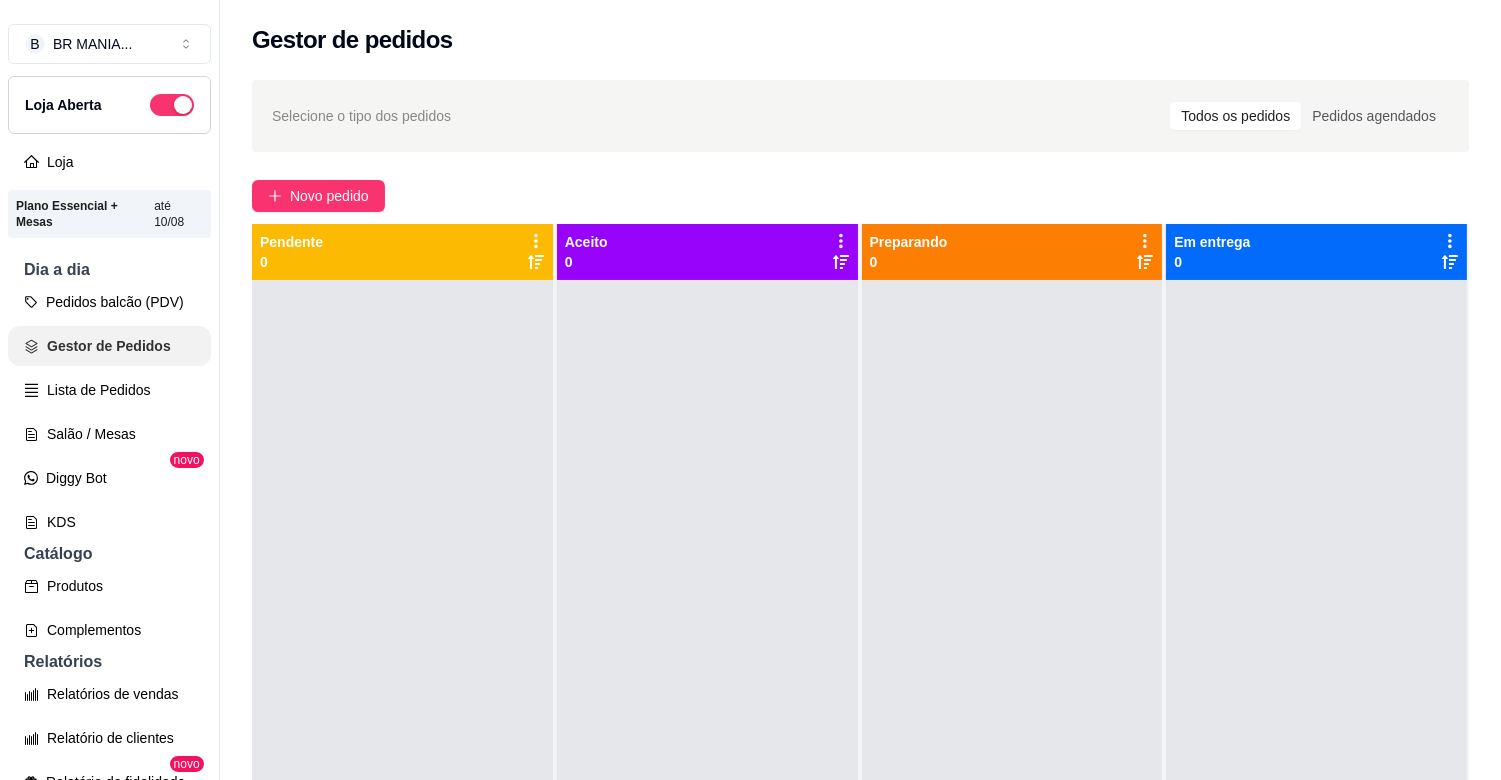 click on "Gestor de Pedidos" at bounding box center [109, 346] 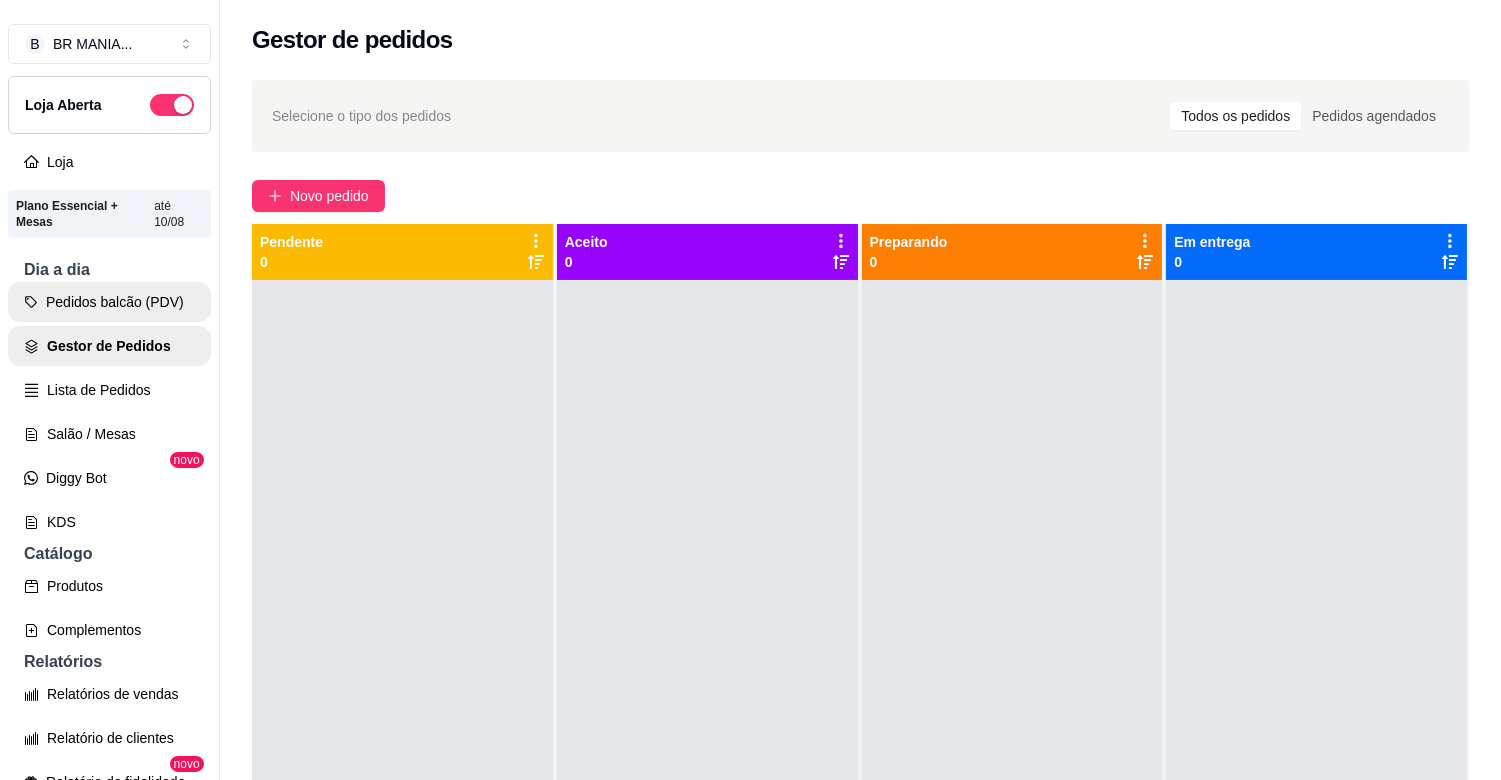 click on "Pedidos balcão (PDV)" at bounding box center [109, 302] 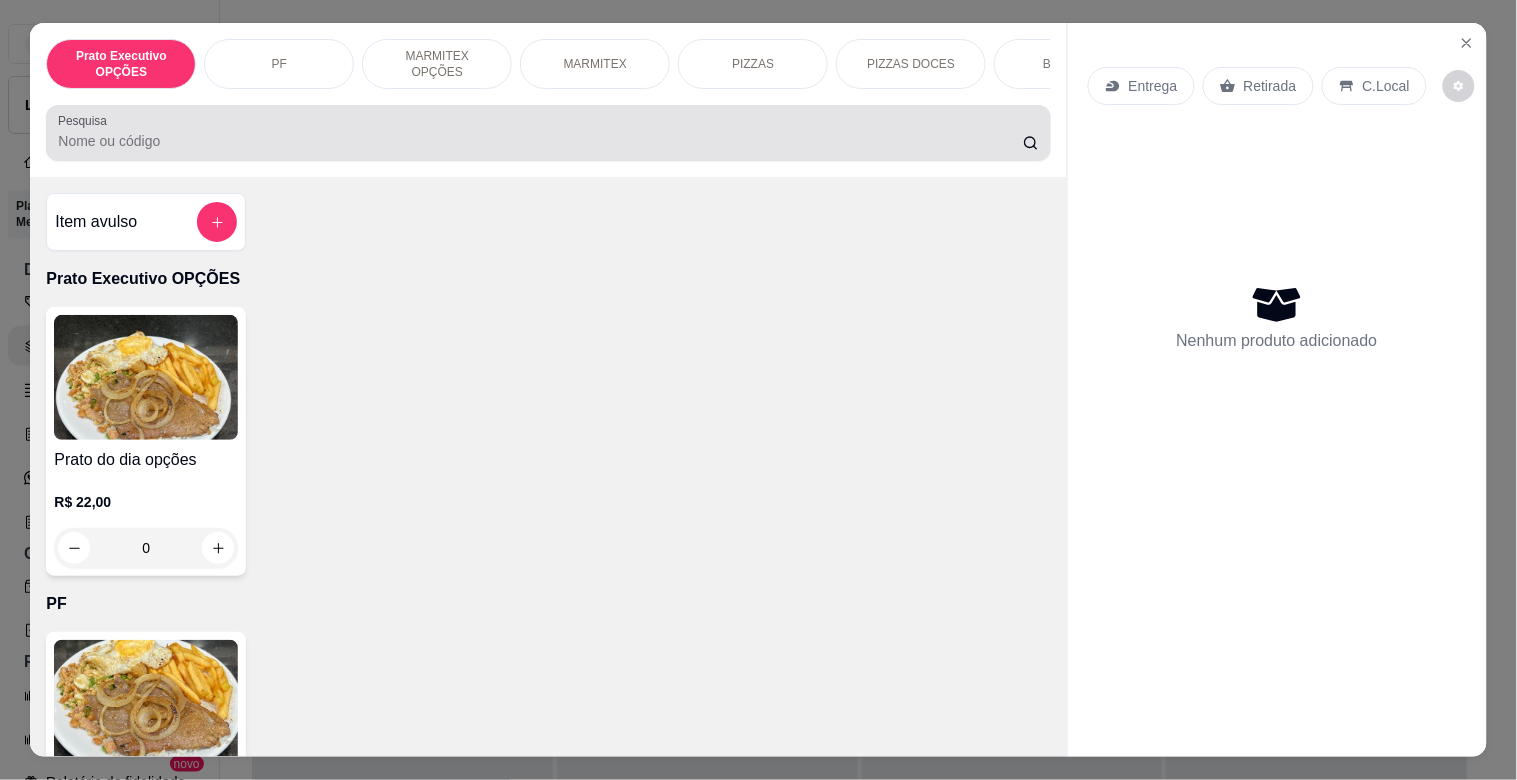 click on "Pesquisa" at bounding box center [540, 141] 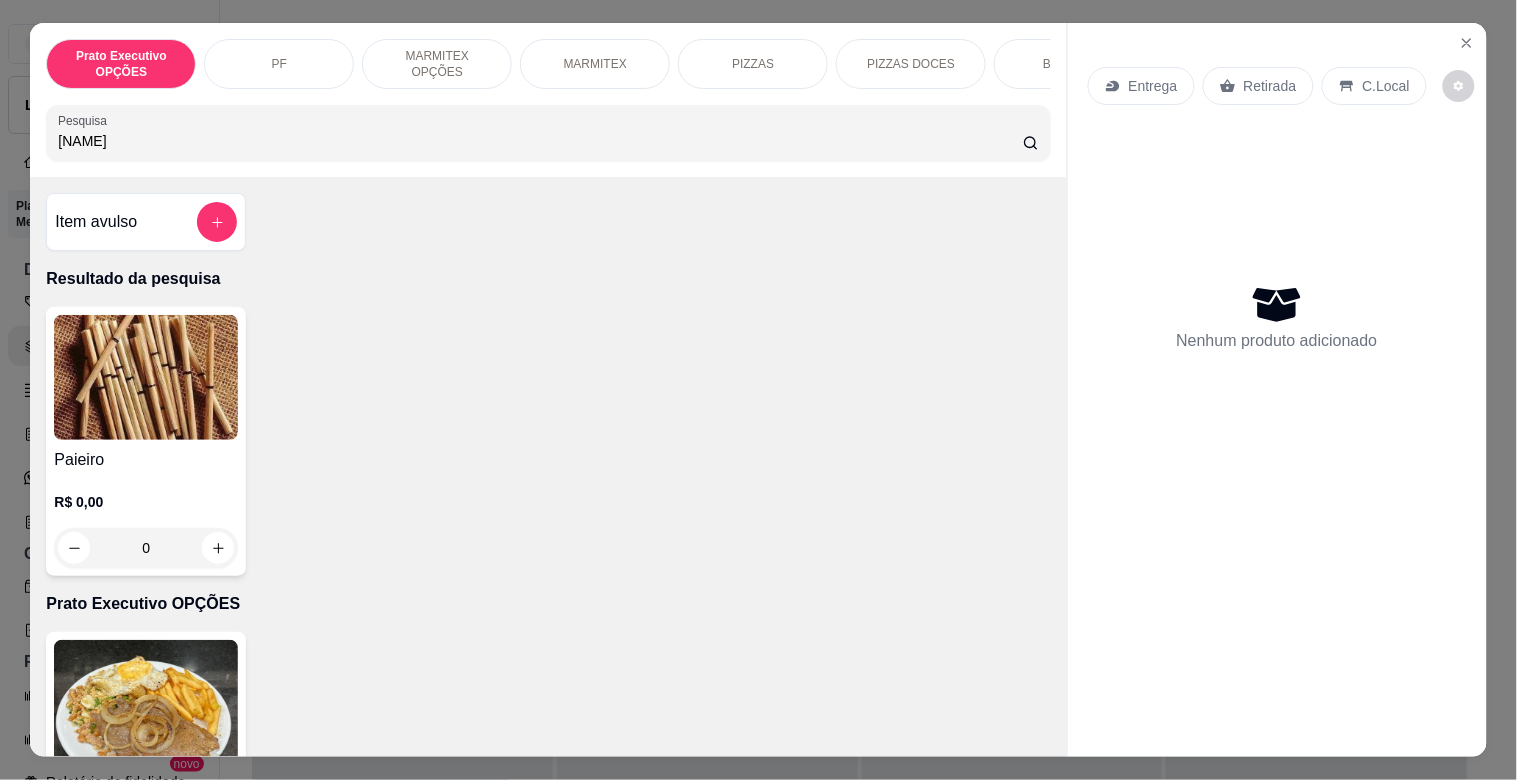 type on "[NAME]" 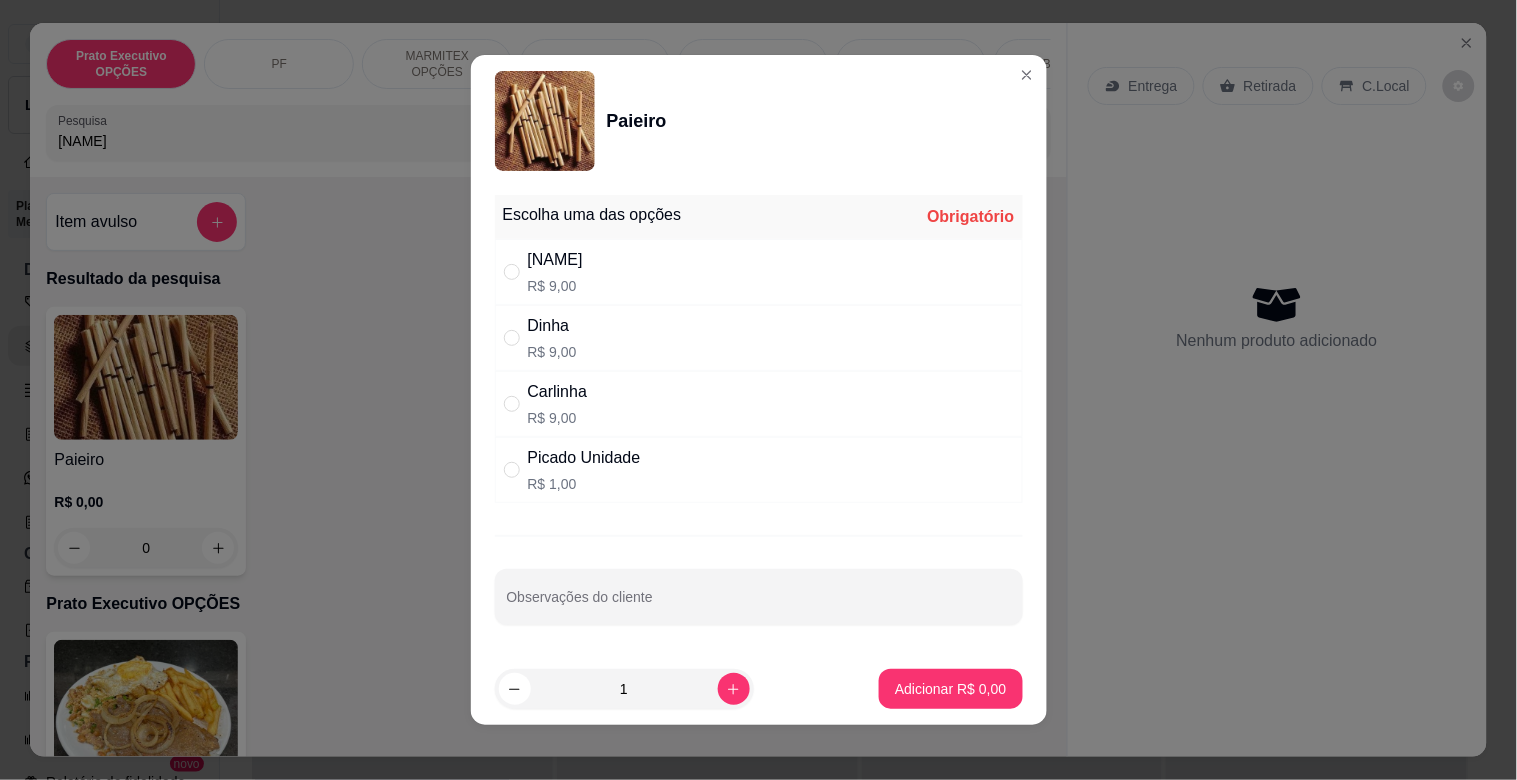 click on "[FIRST] R$ 9,00" at bounding box center (759, 338) 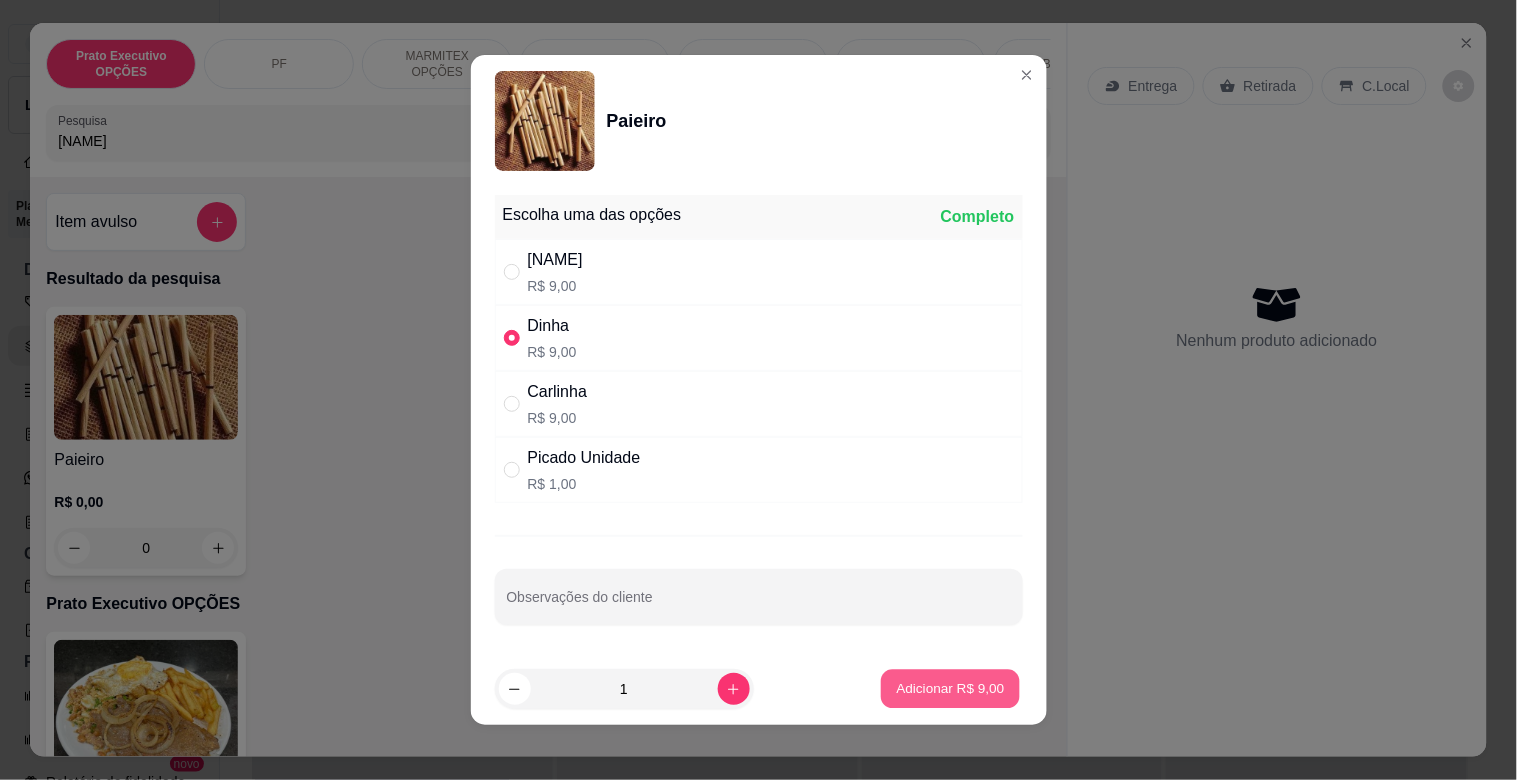 click on "Adicionar   R$ 9,00" at bounding box center (951, 688) 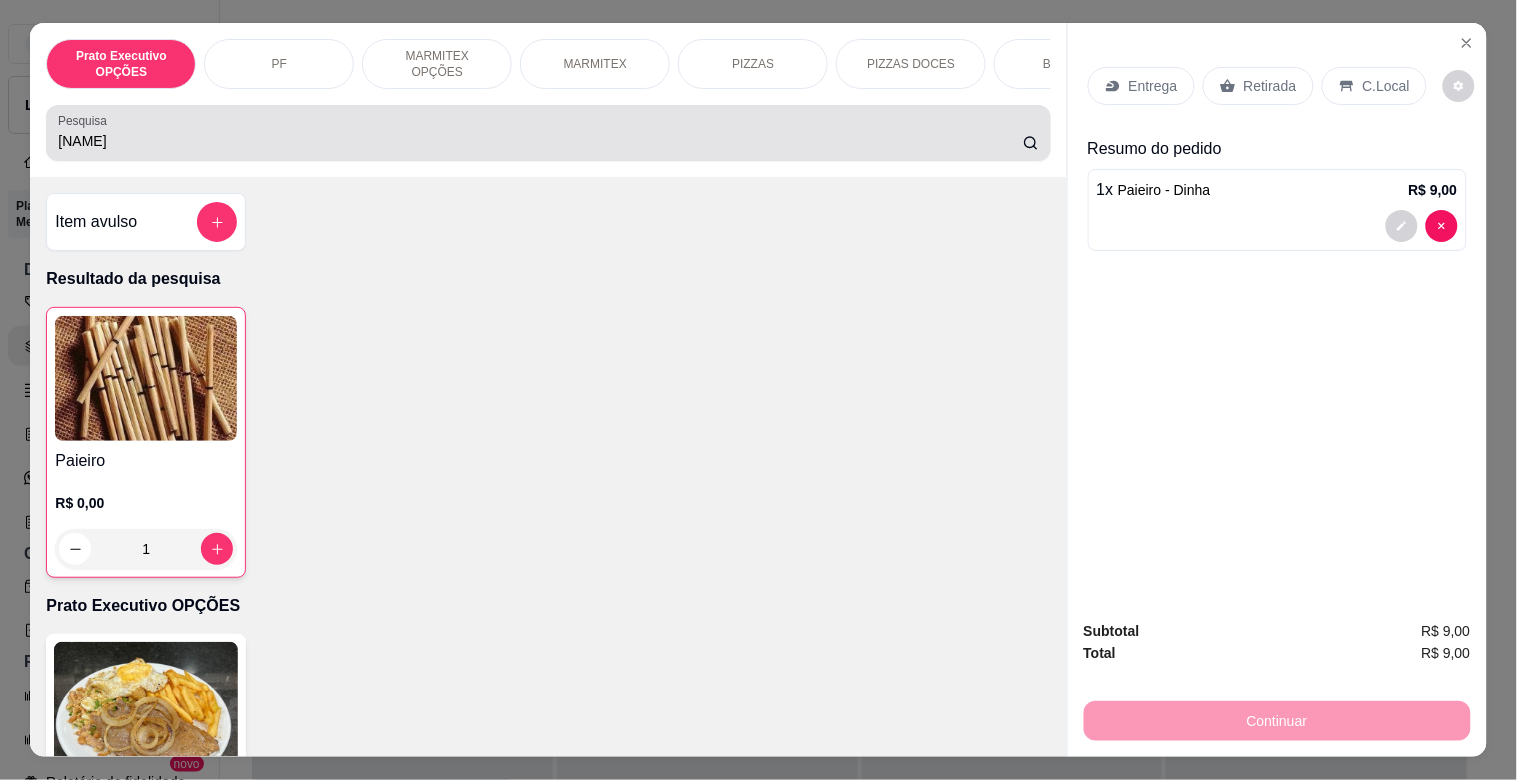 click on "[NAME]" at bounding box center (548, 133) 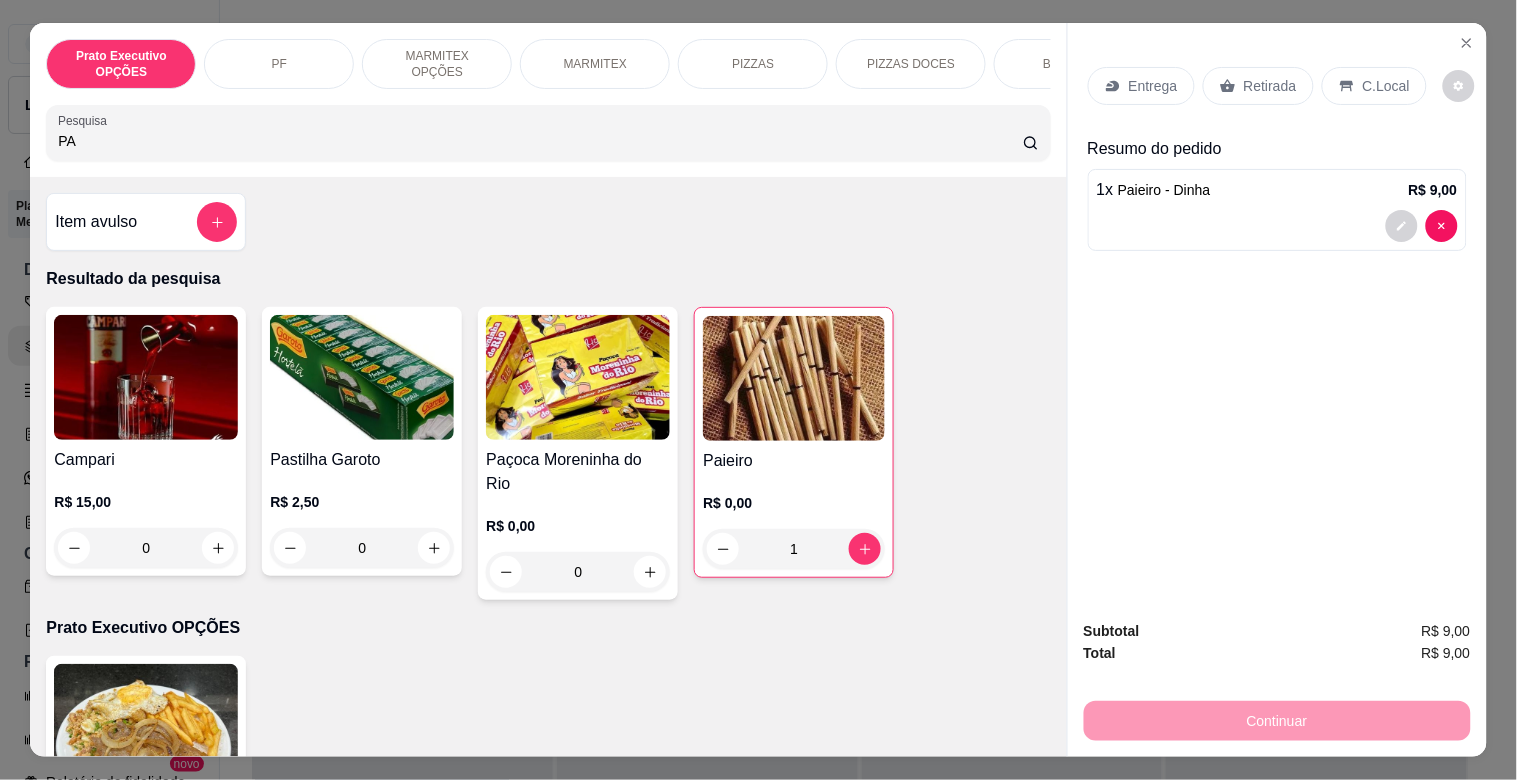 type on "P" 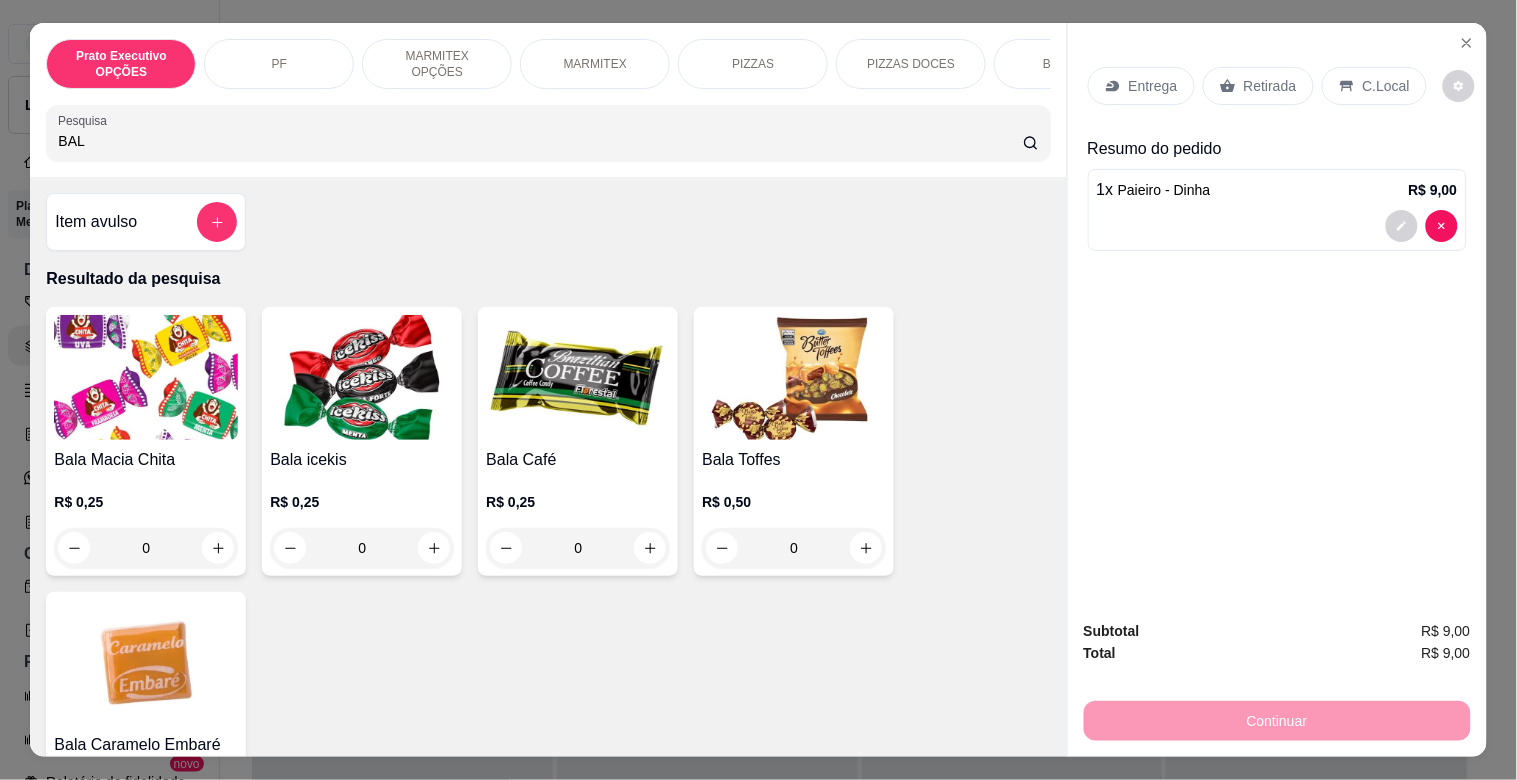 type on "BAL" 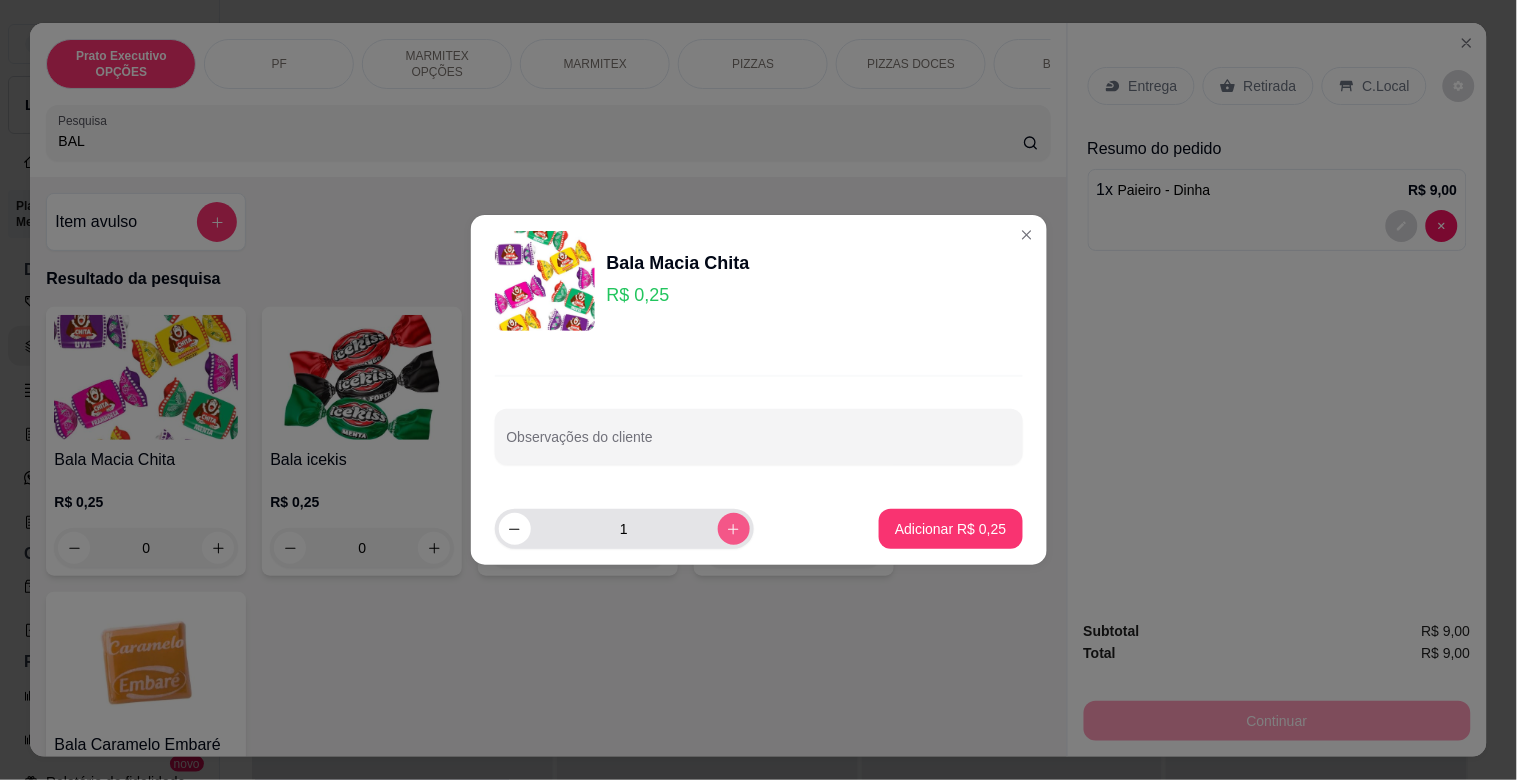 click 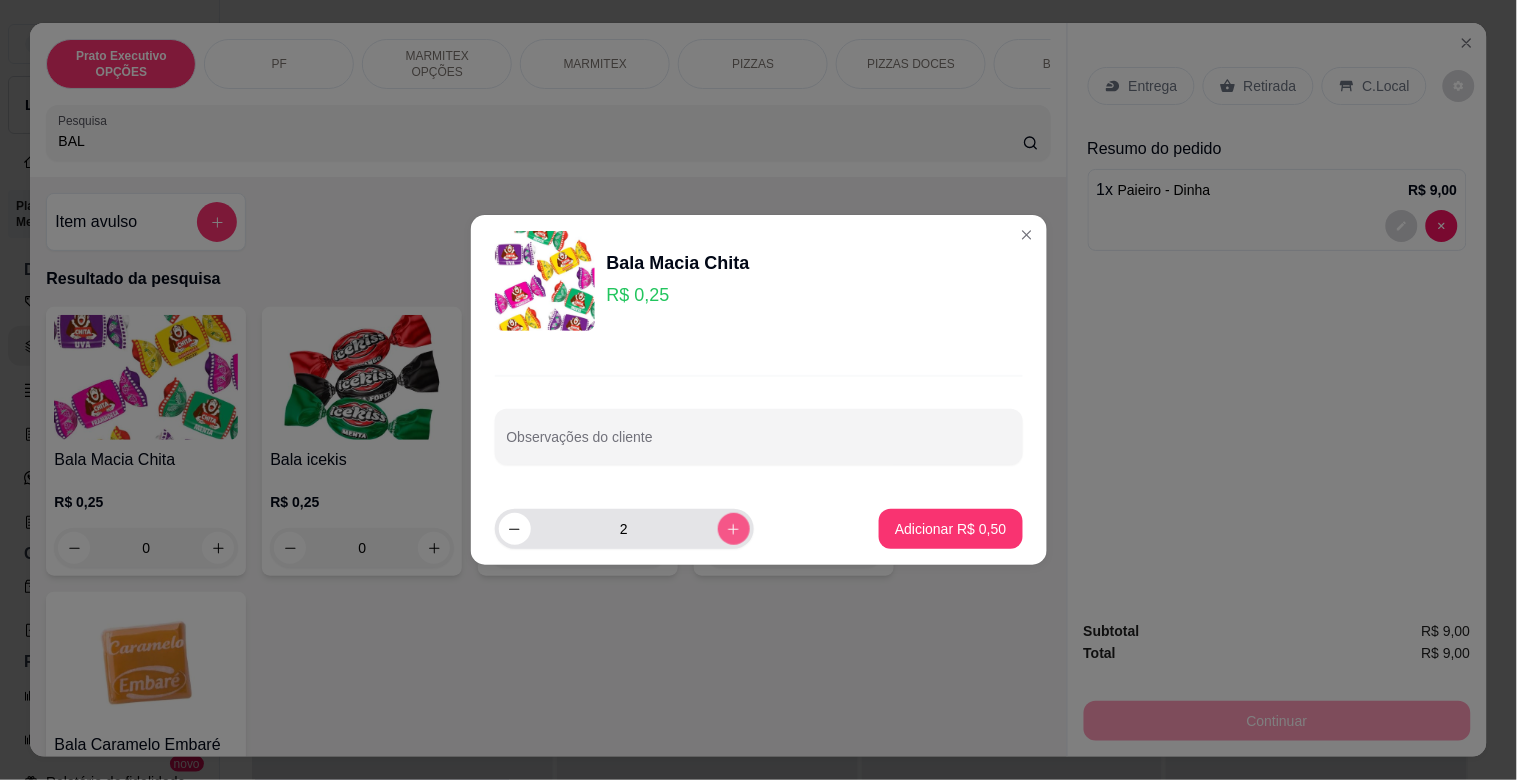 click 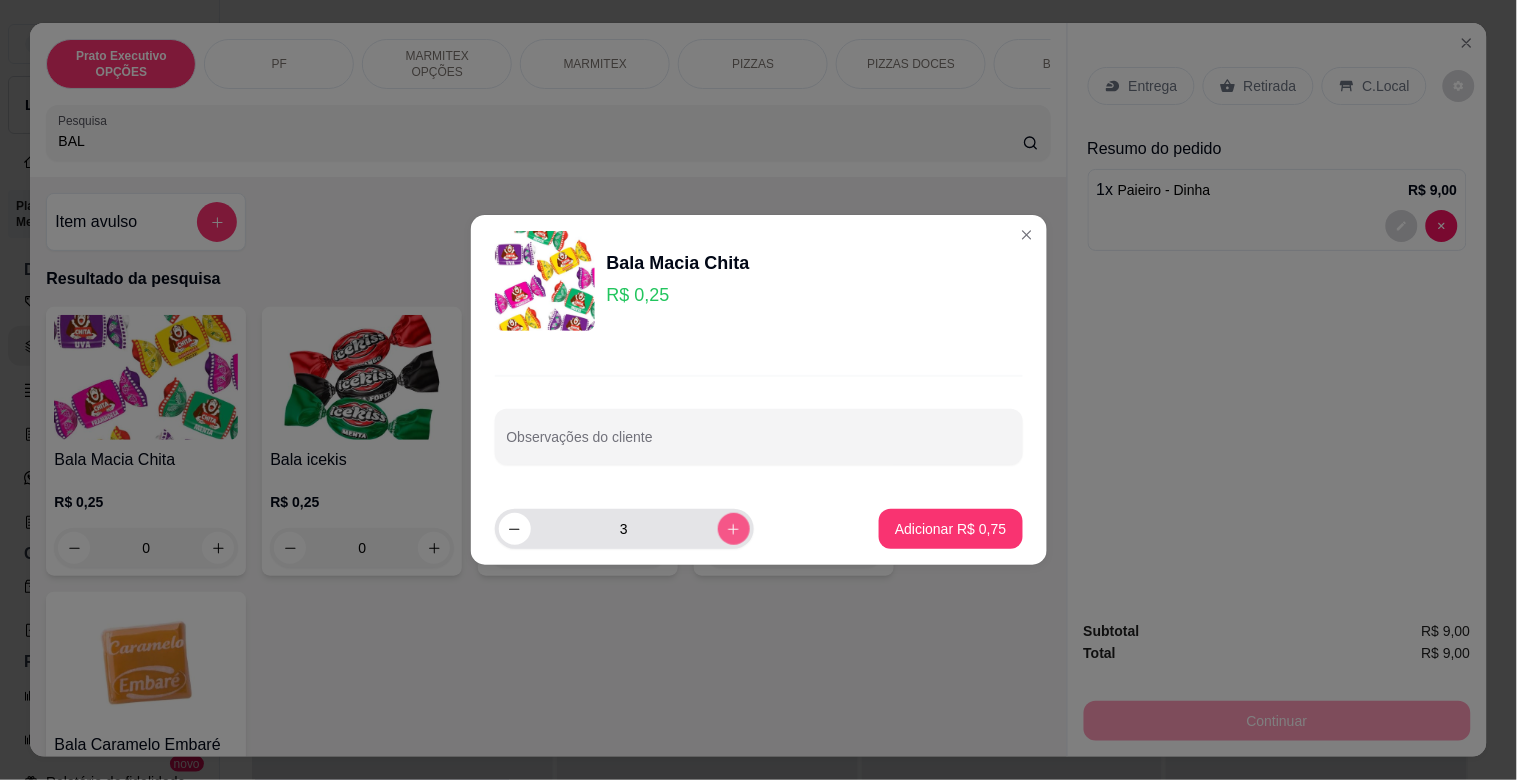 click 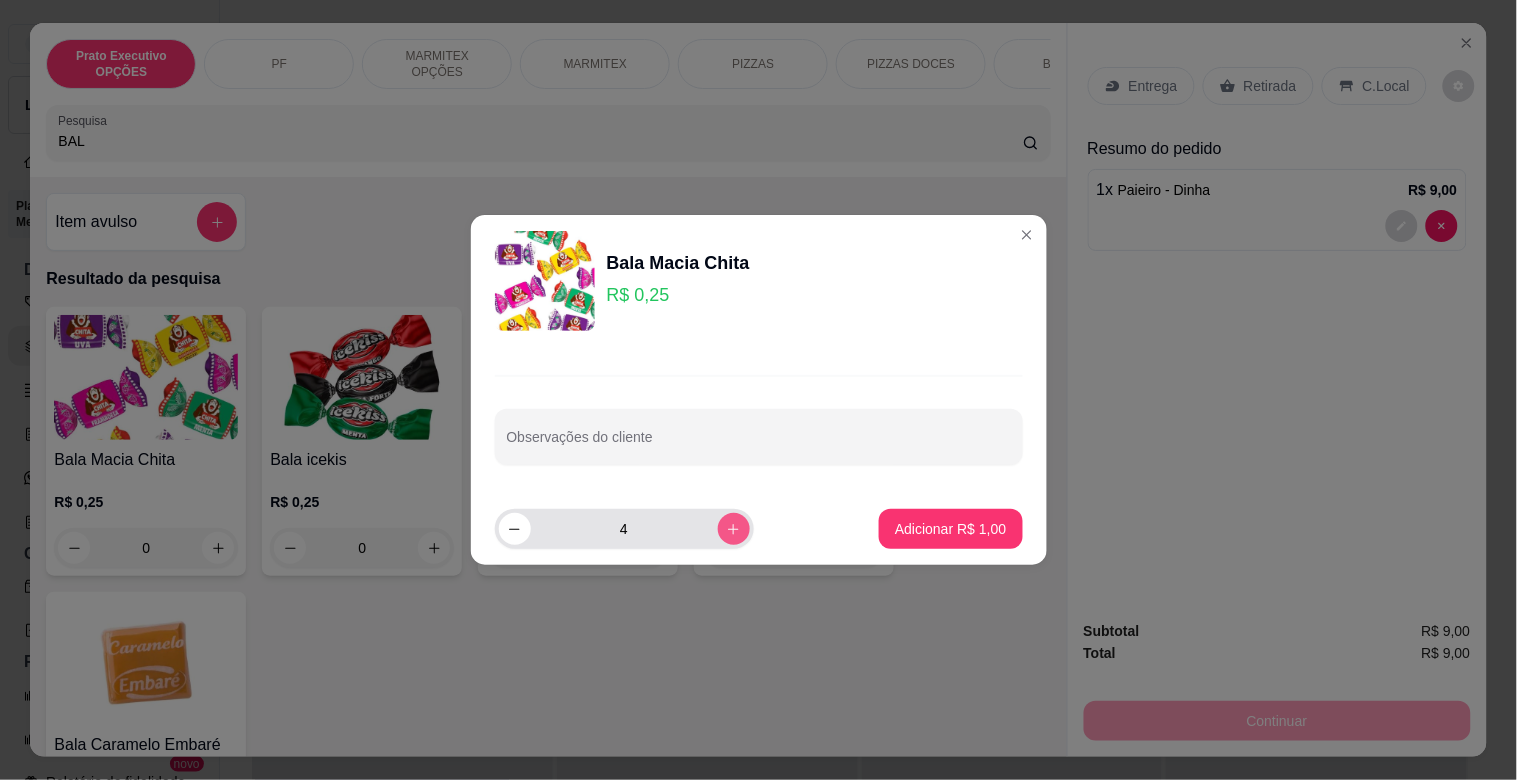 click 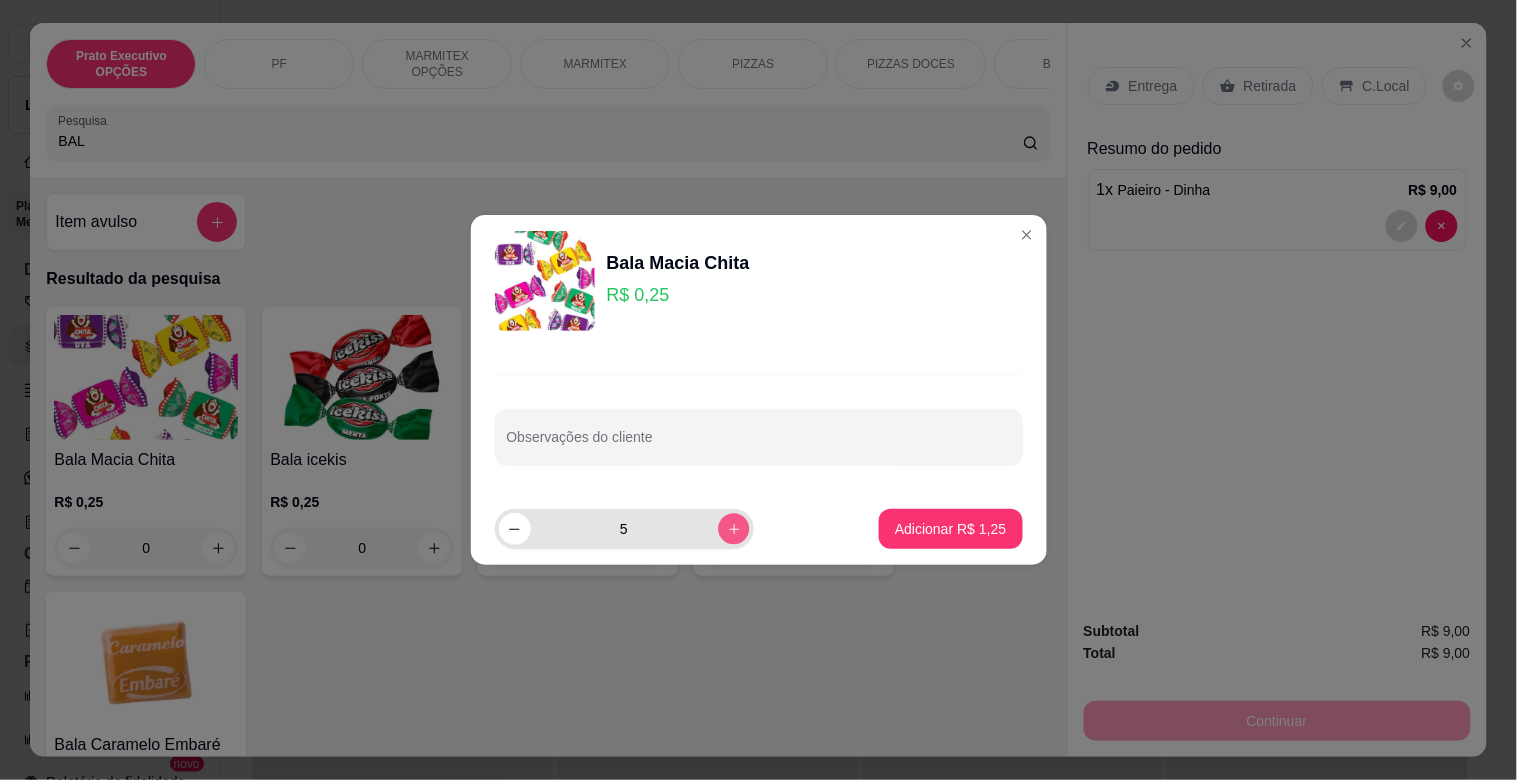 click 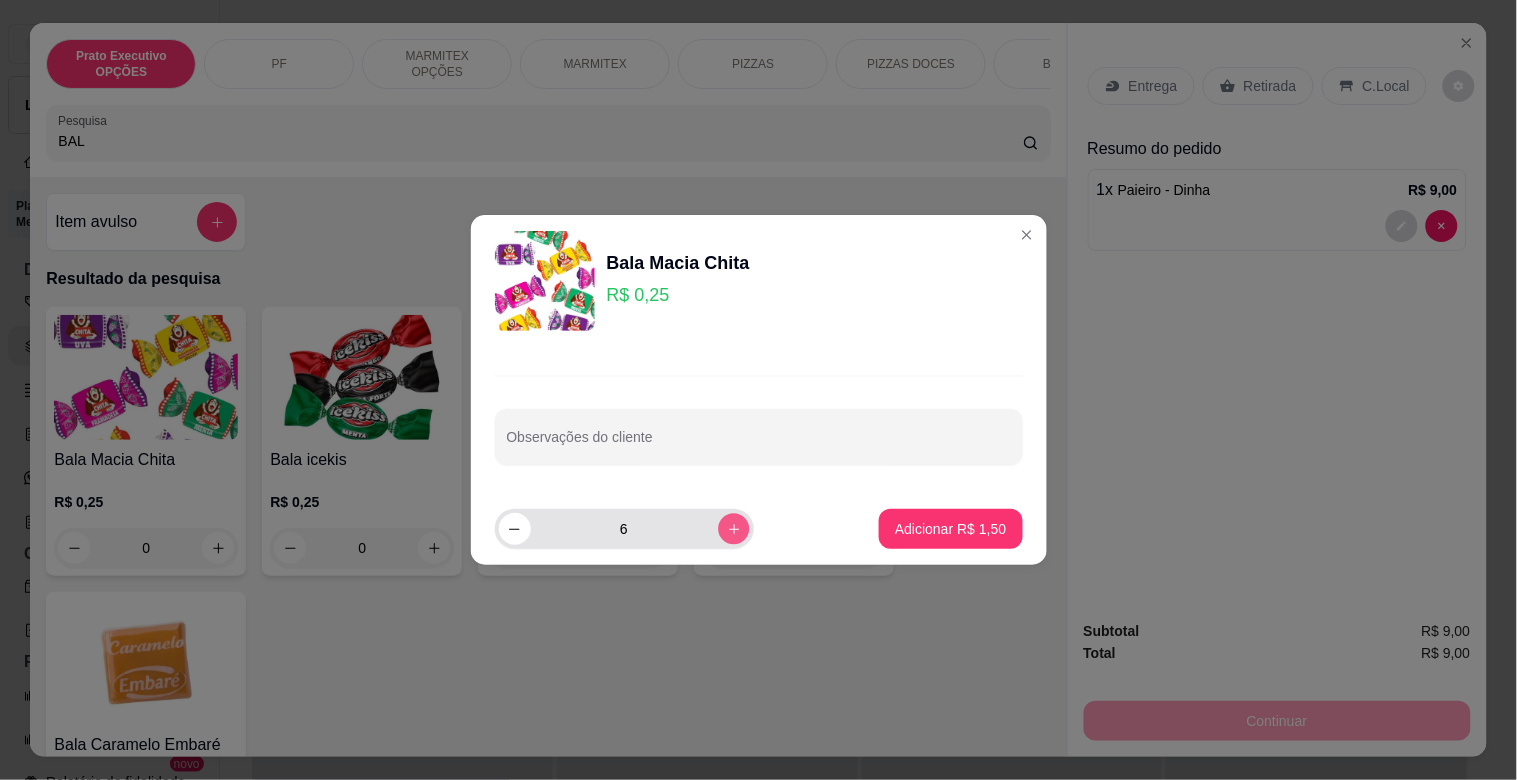 click 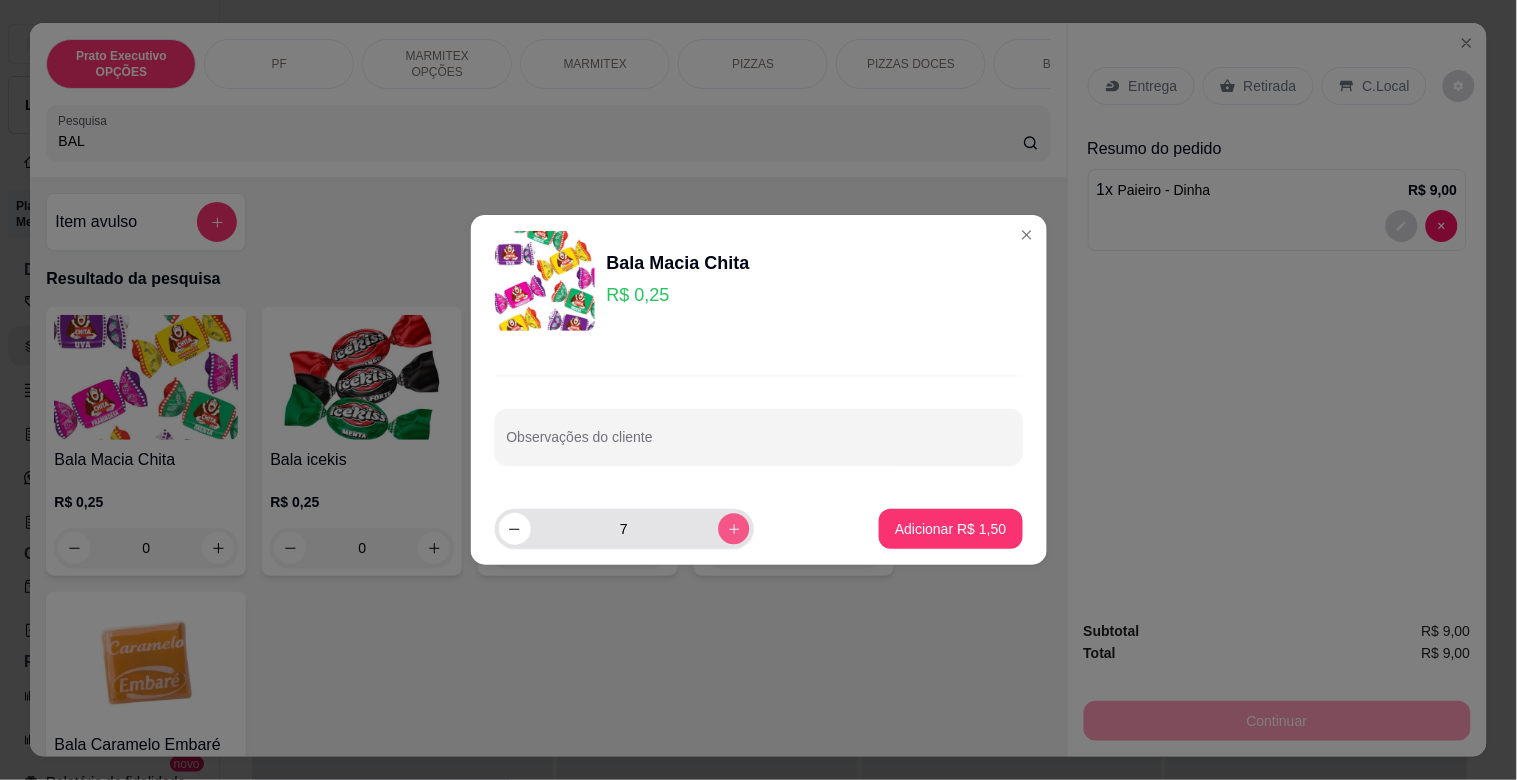 click 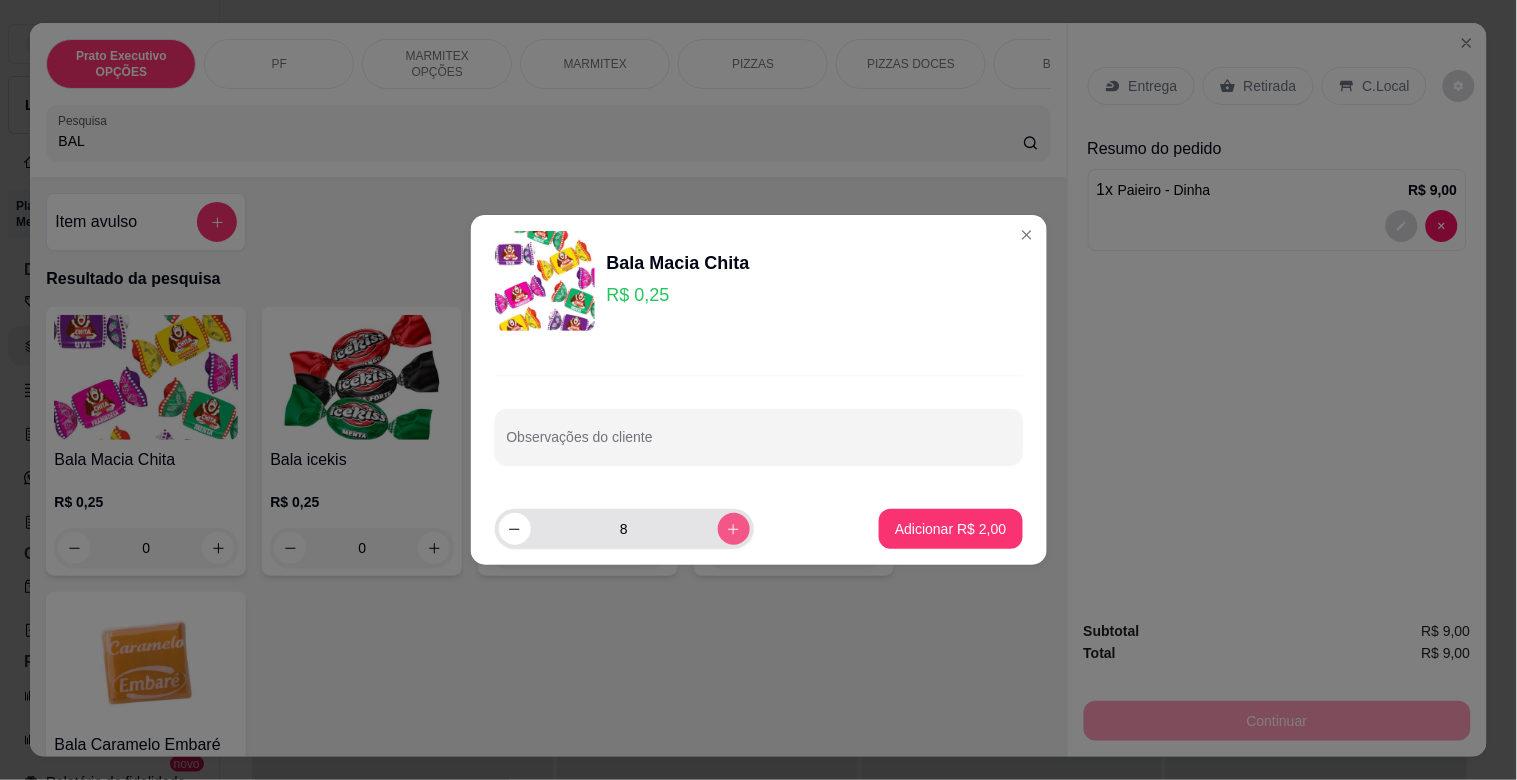 click at bounding box center [734, 529] 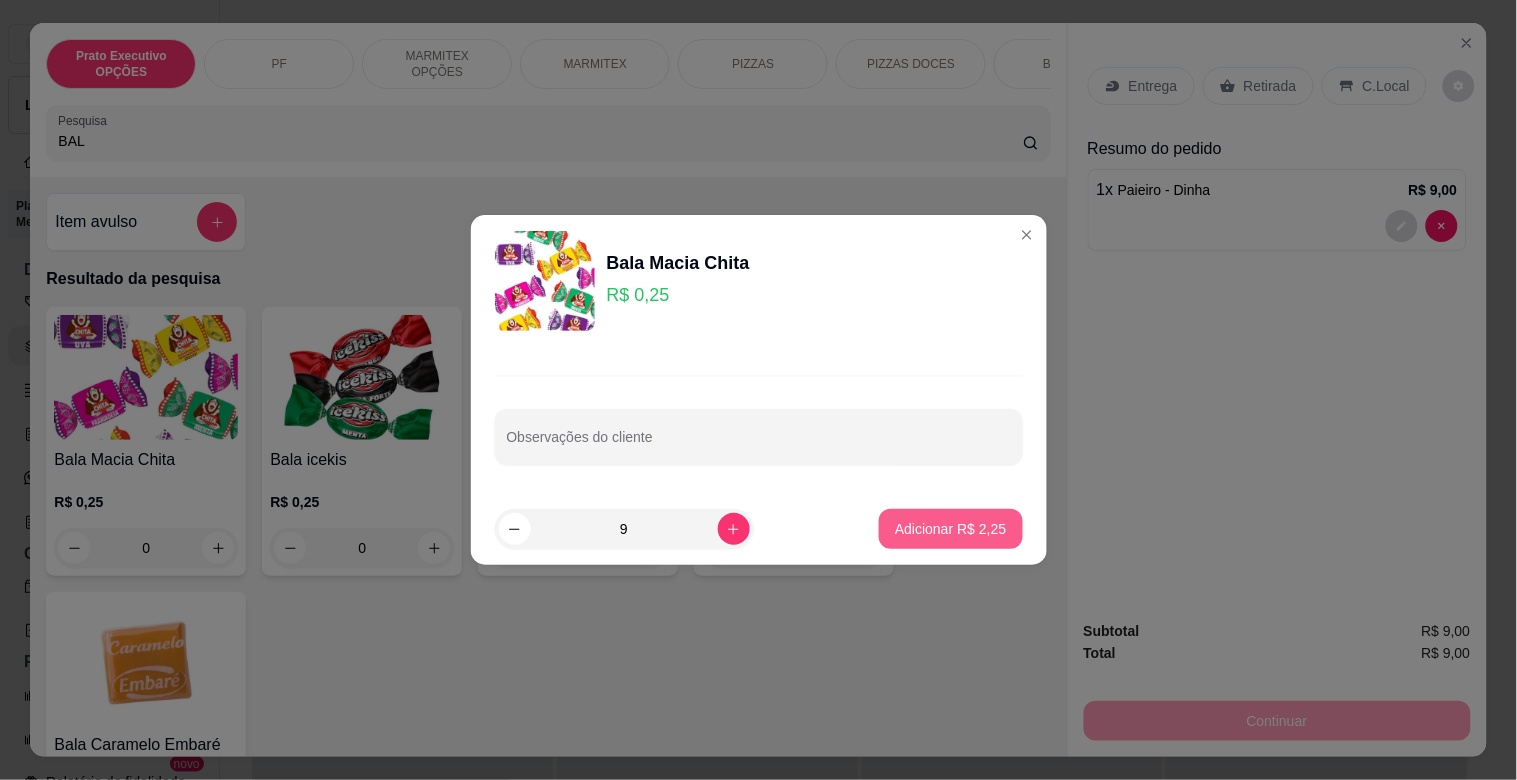 click on "Adicionar R$ 2,25" at bounding box center [950, 529] 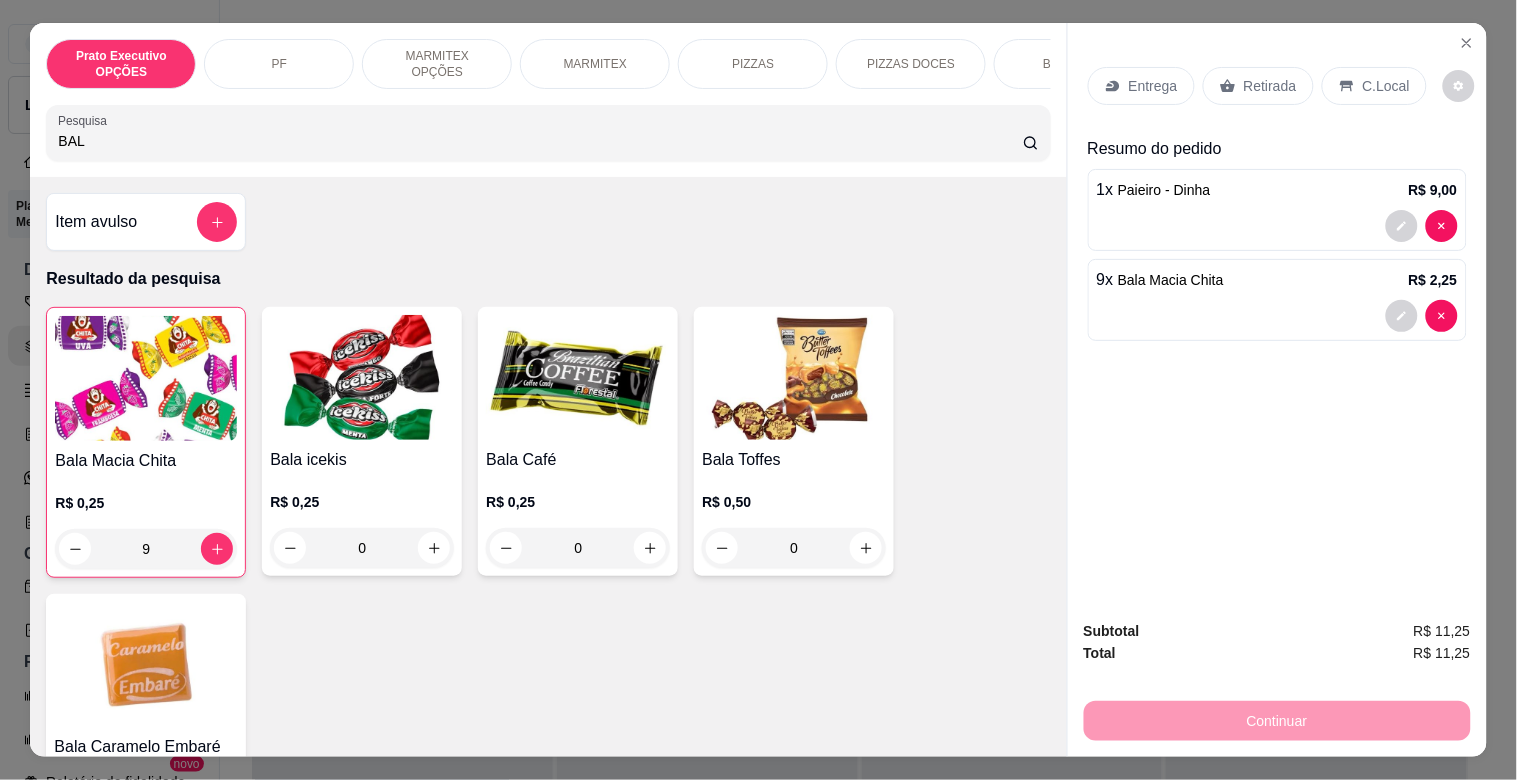 click on "Entrega Retirada C.Local" at bounding box center (1277, 86) 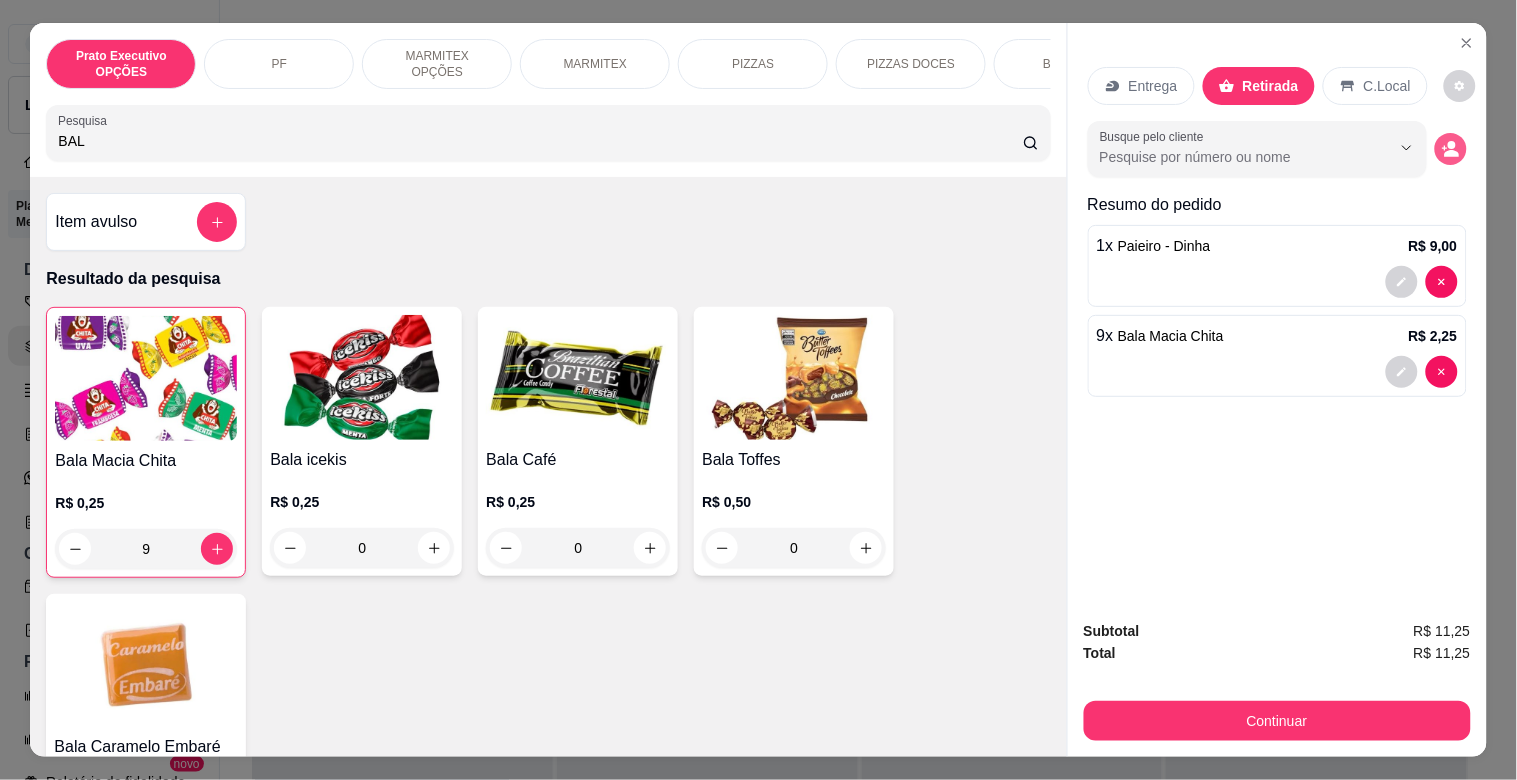 click at bounding box center [1451, 149] 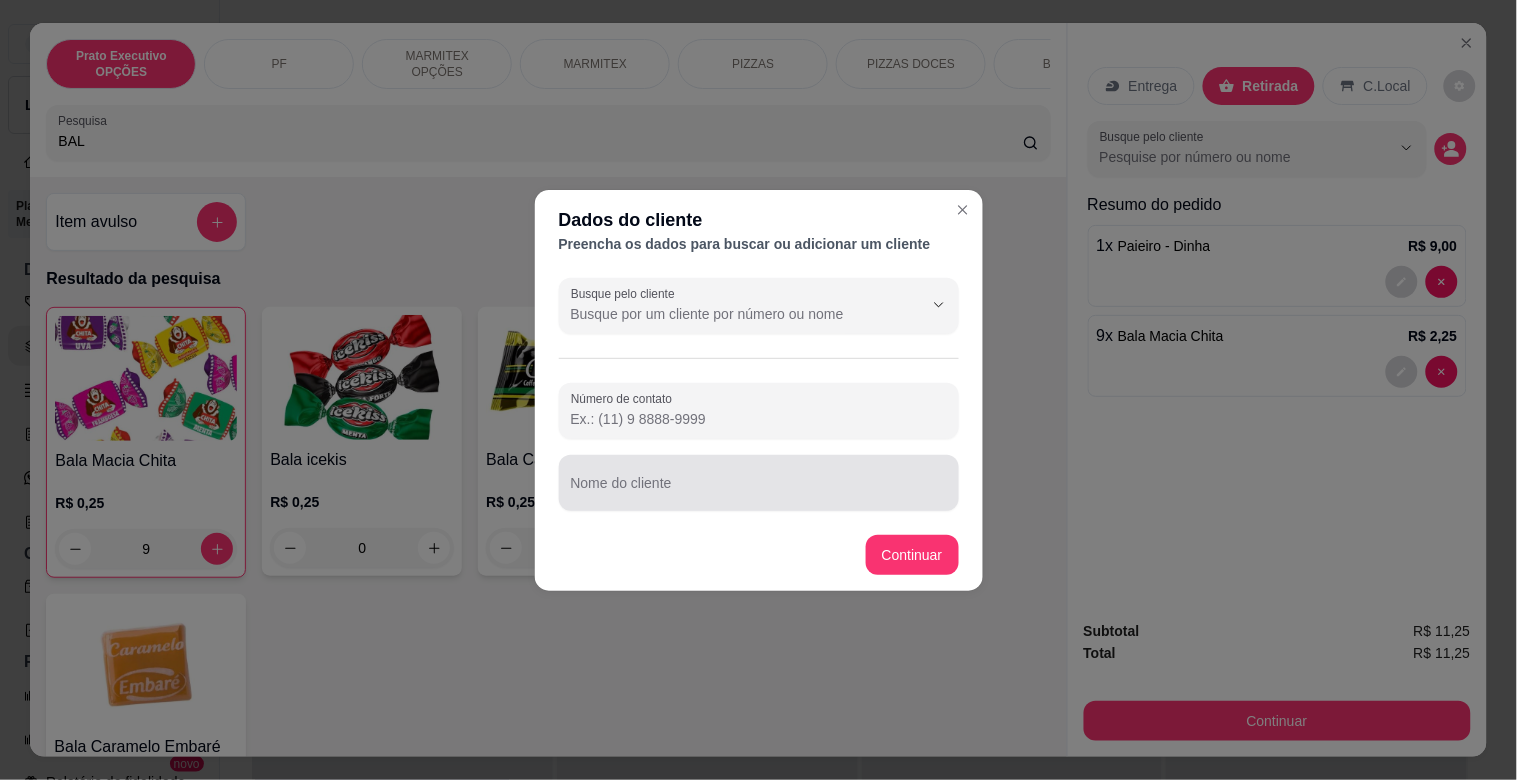 click on "Nome do cliente" at bounding box center (759, 491) 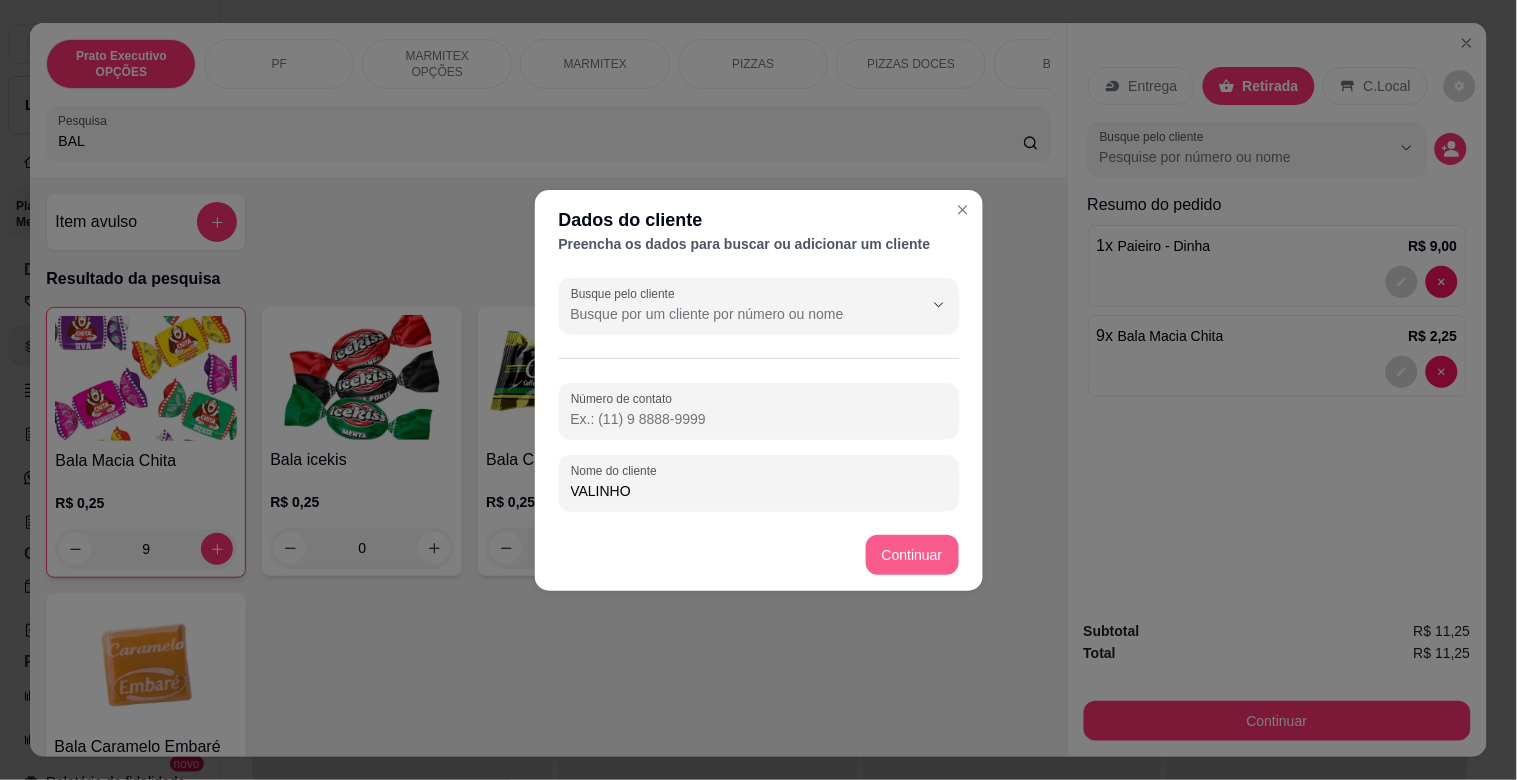 type on "VALINHO" 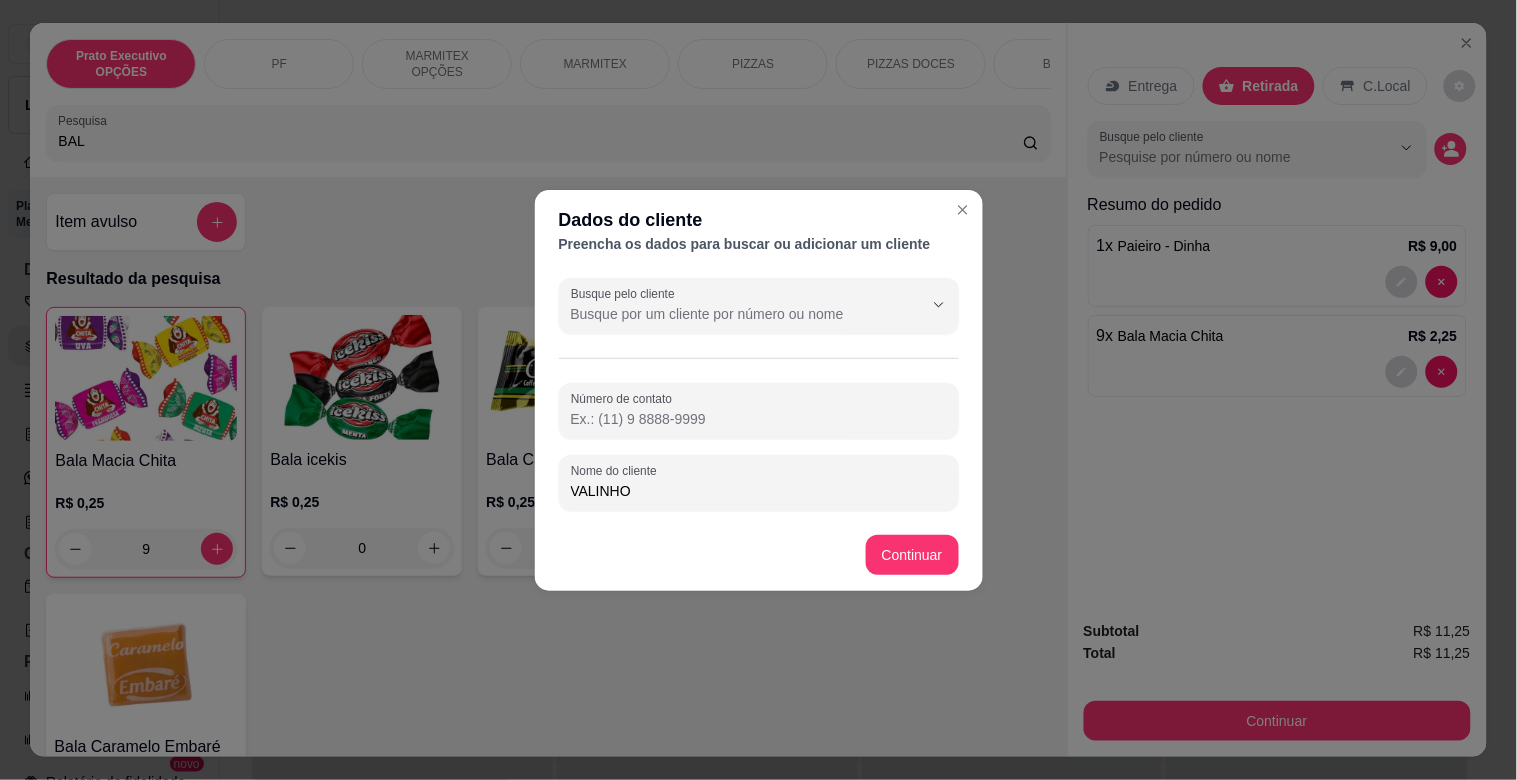 click on "Continuar" at bounding box center [759, 555] 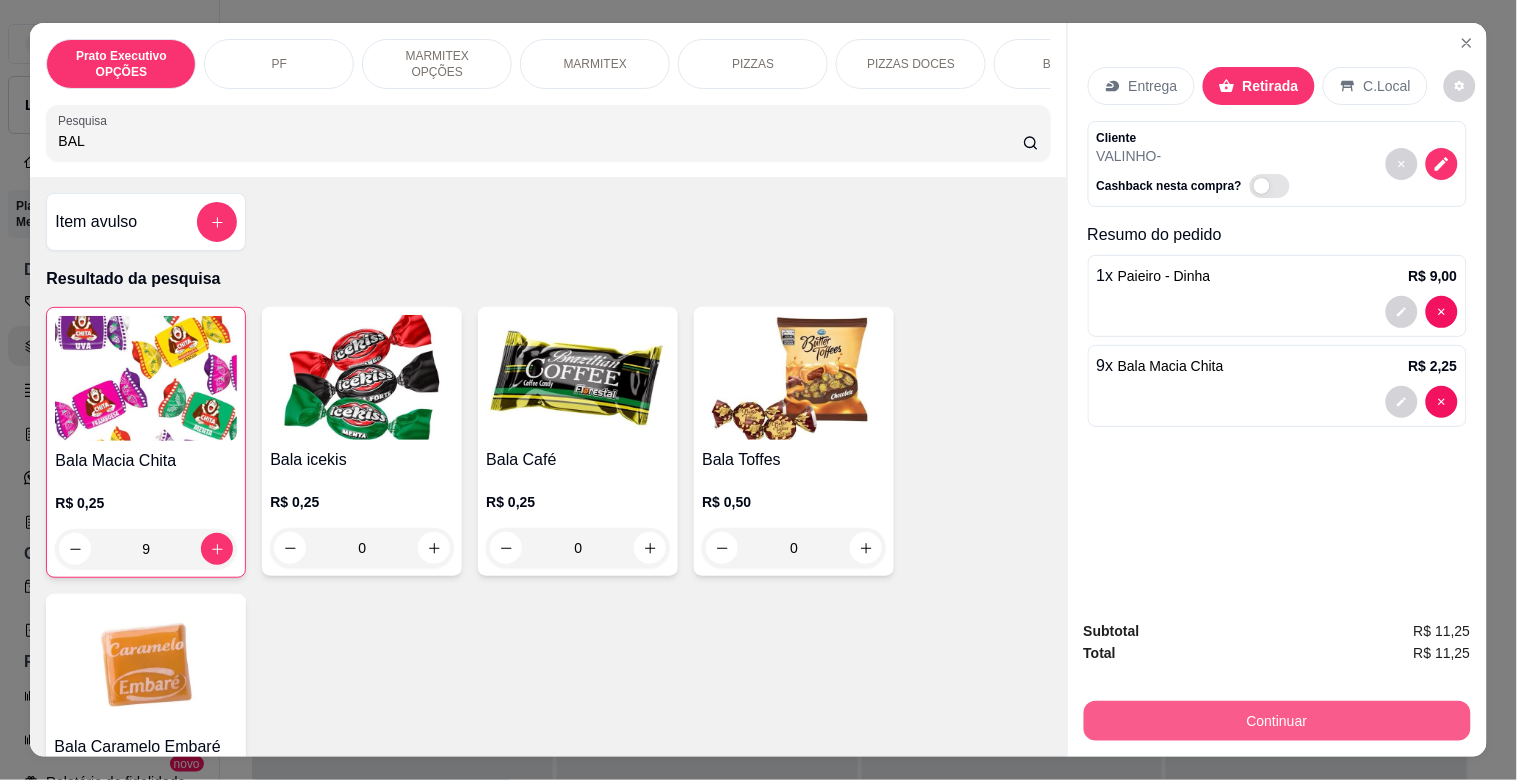 click on "Continuar" at bounding box center [1277, 721] 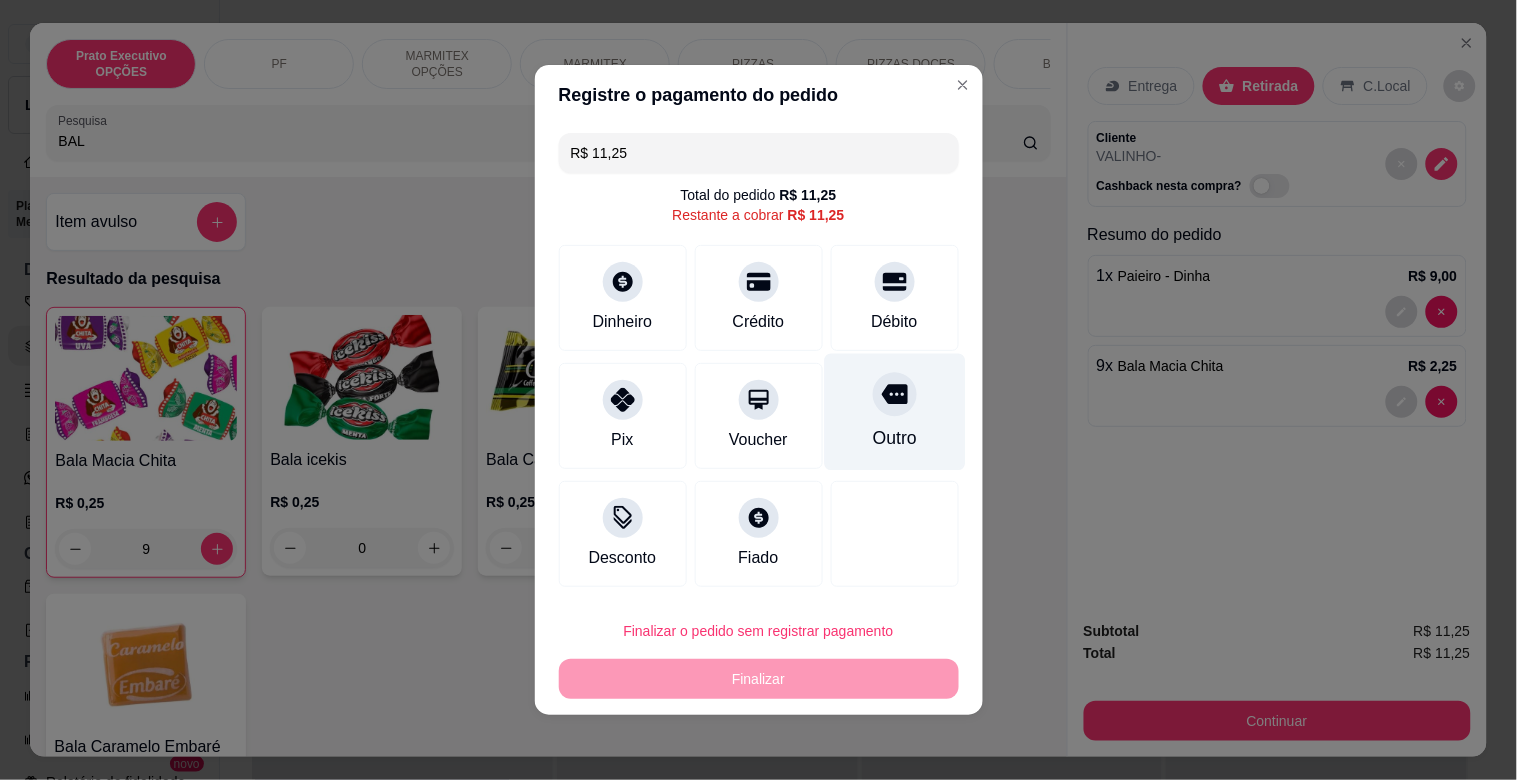 click on "Outro" at bounding box center (894, 438) 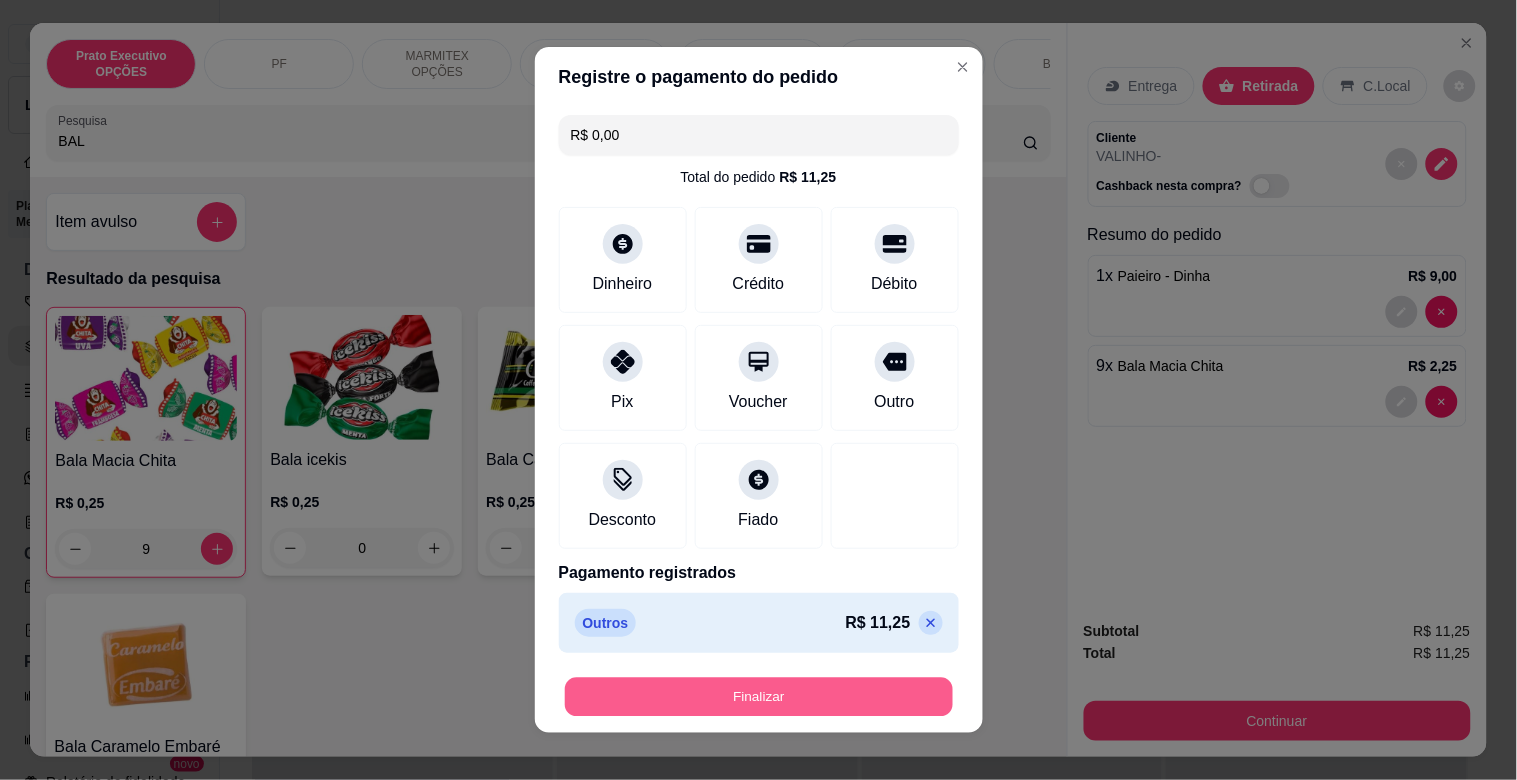 click on "Finalizar" at bounding box center [759, 697] 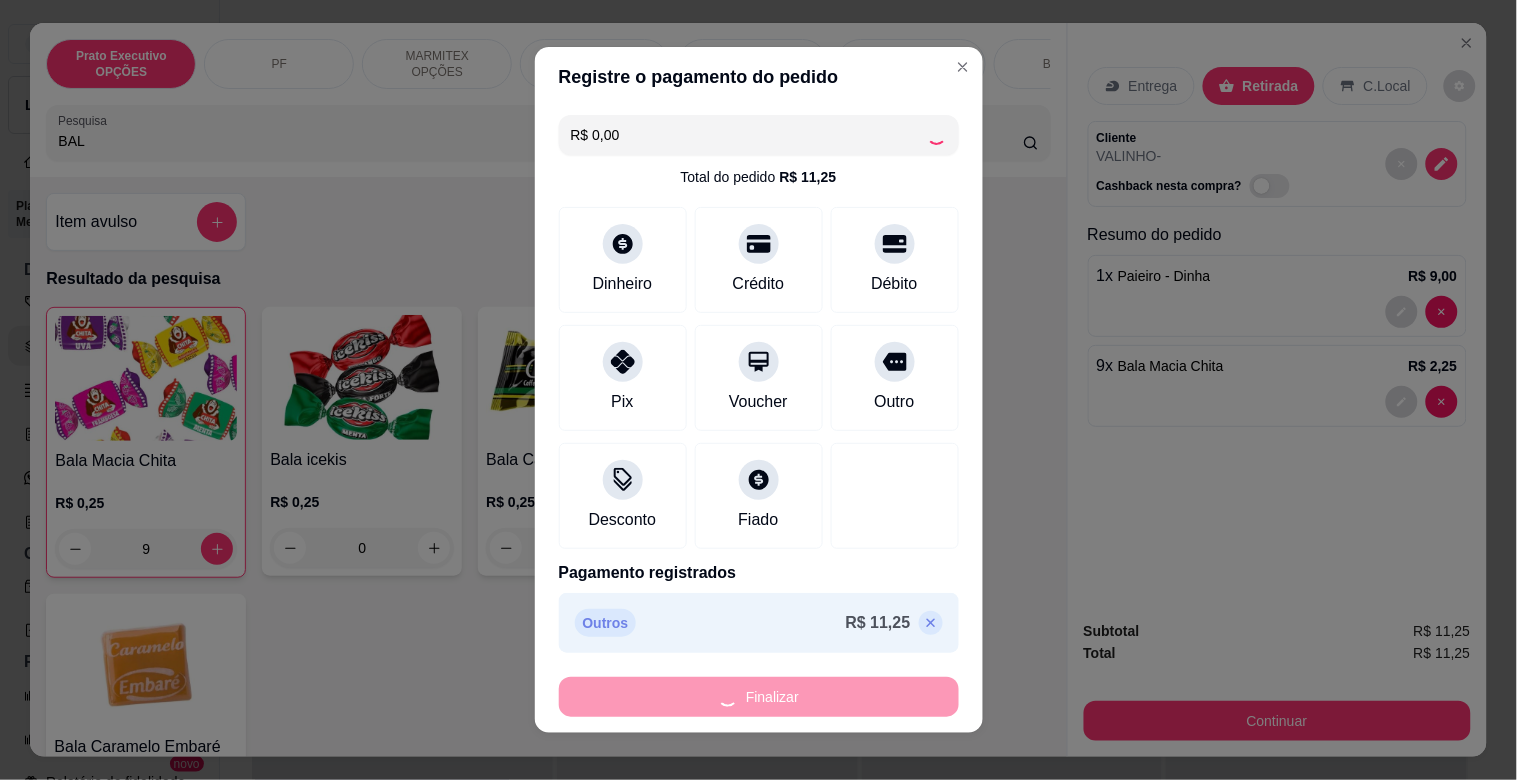 type on "0" 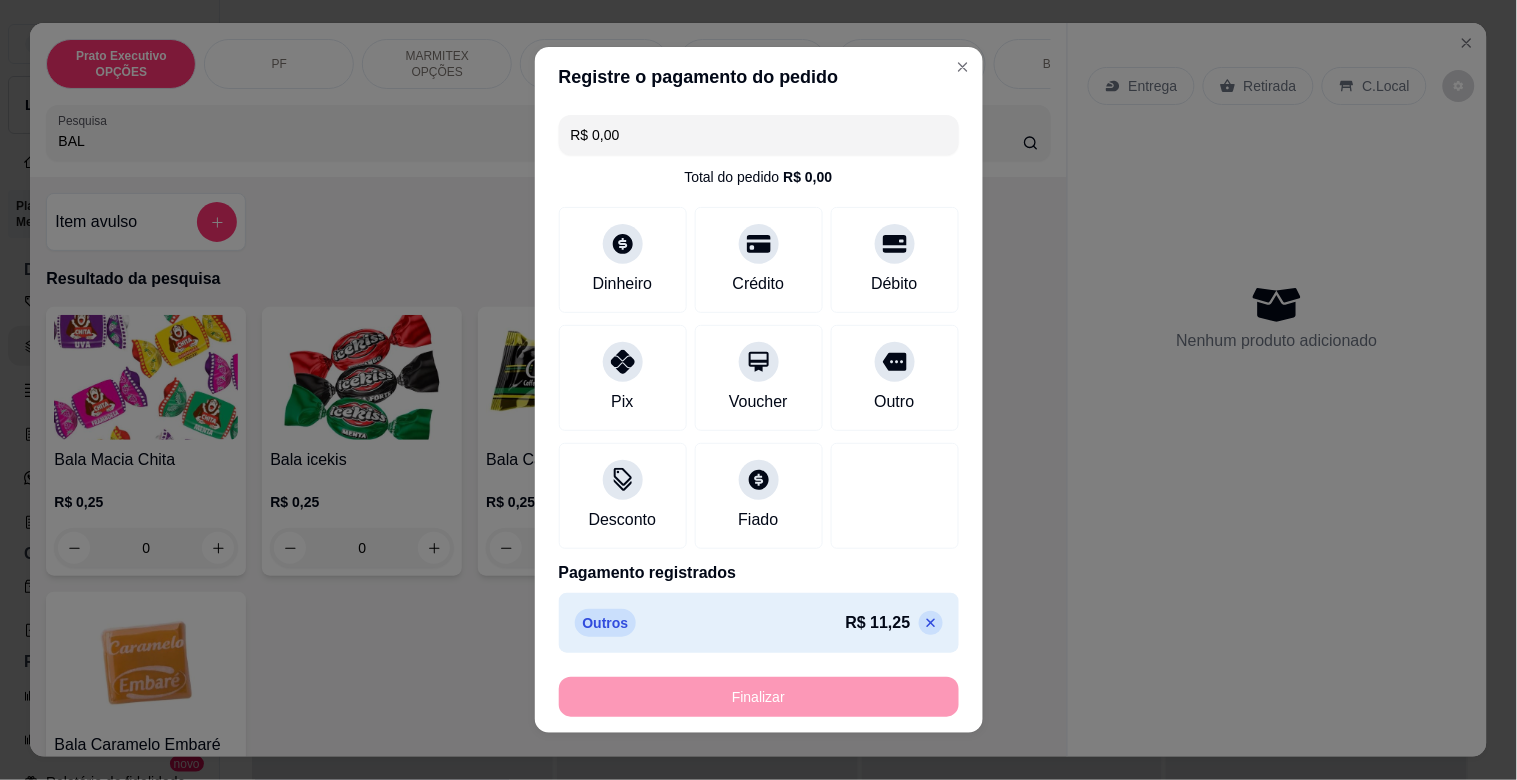 type on "-R$ 11,25" 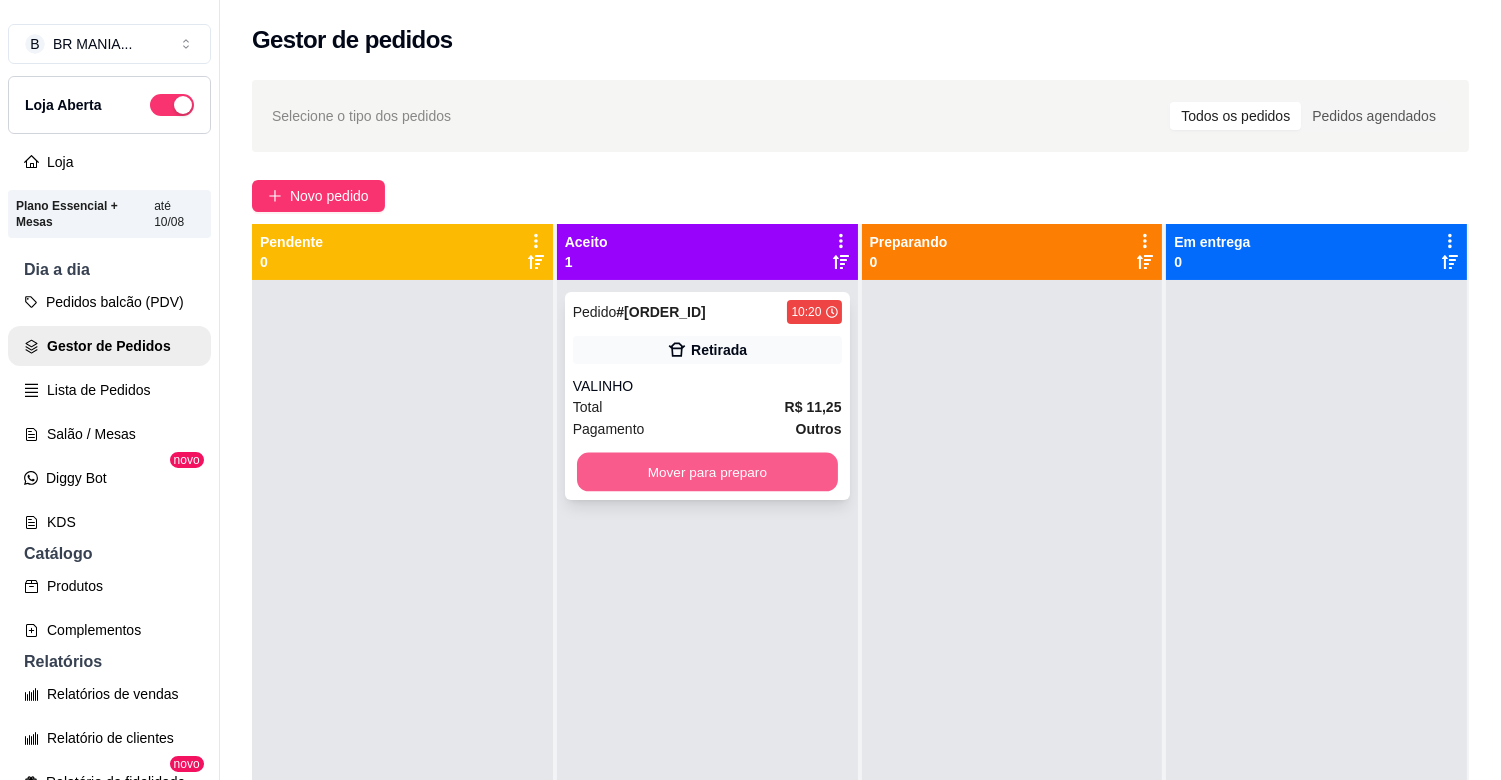 click on "Mover para preparo" at bounding box center (707, 472) 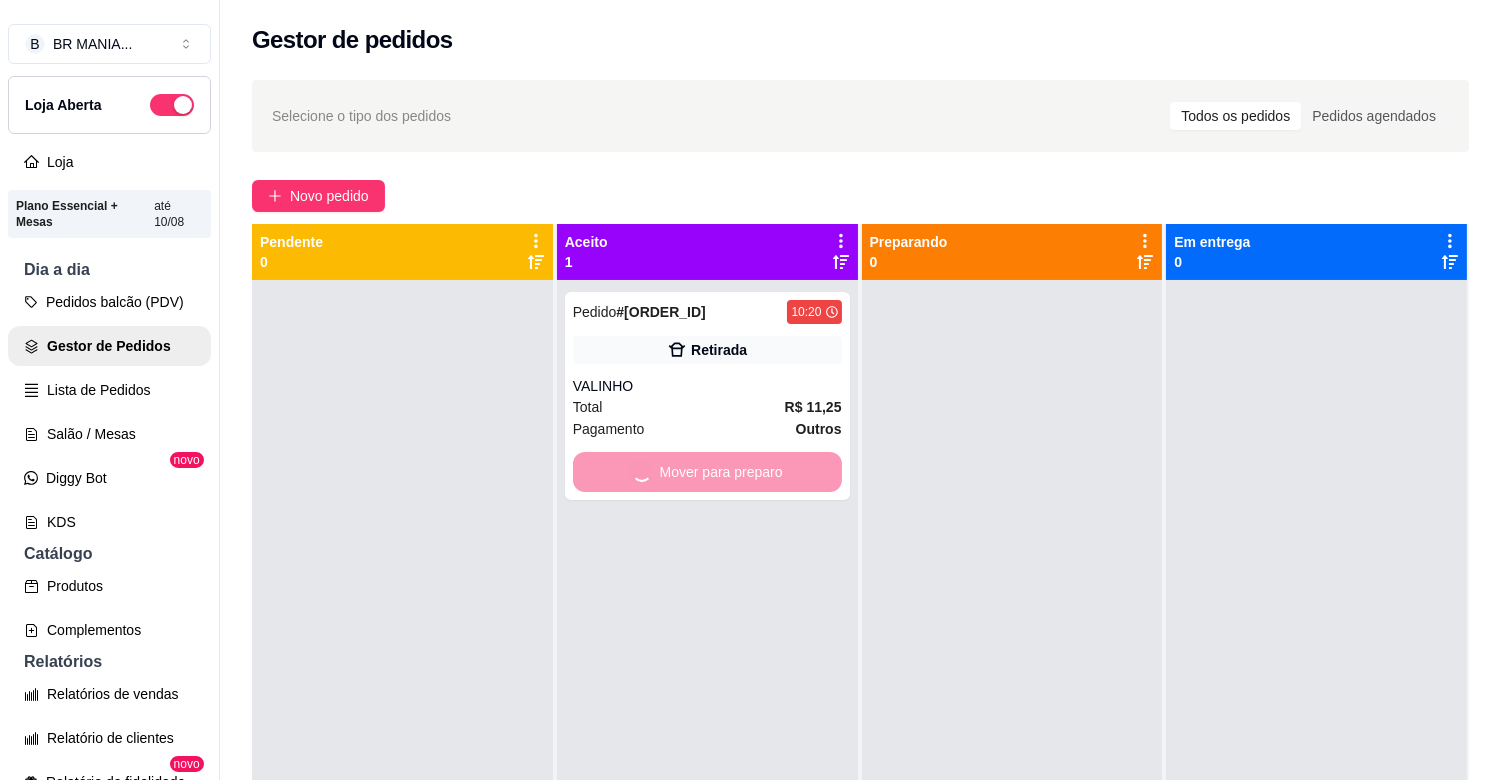 click at bounding box center [1012, 670] 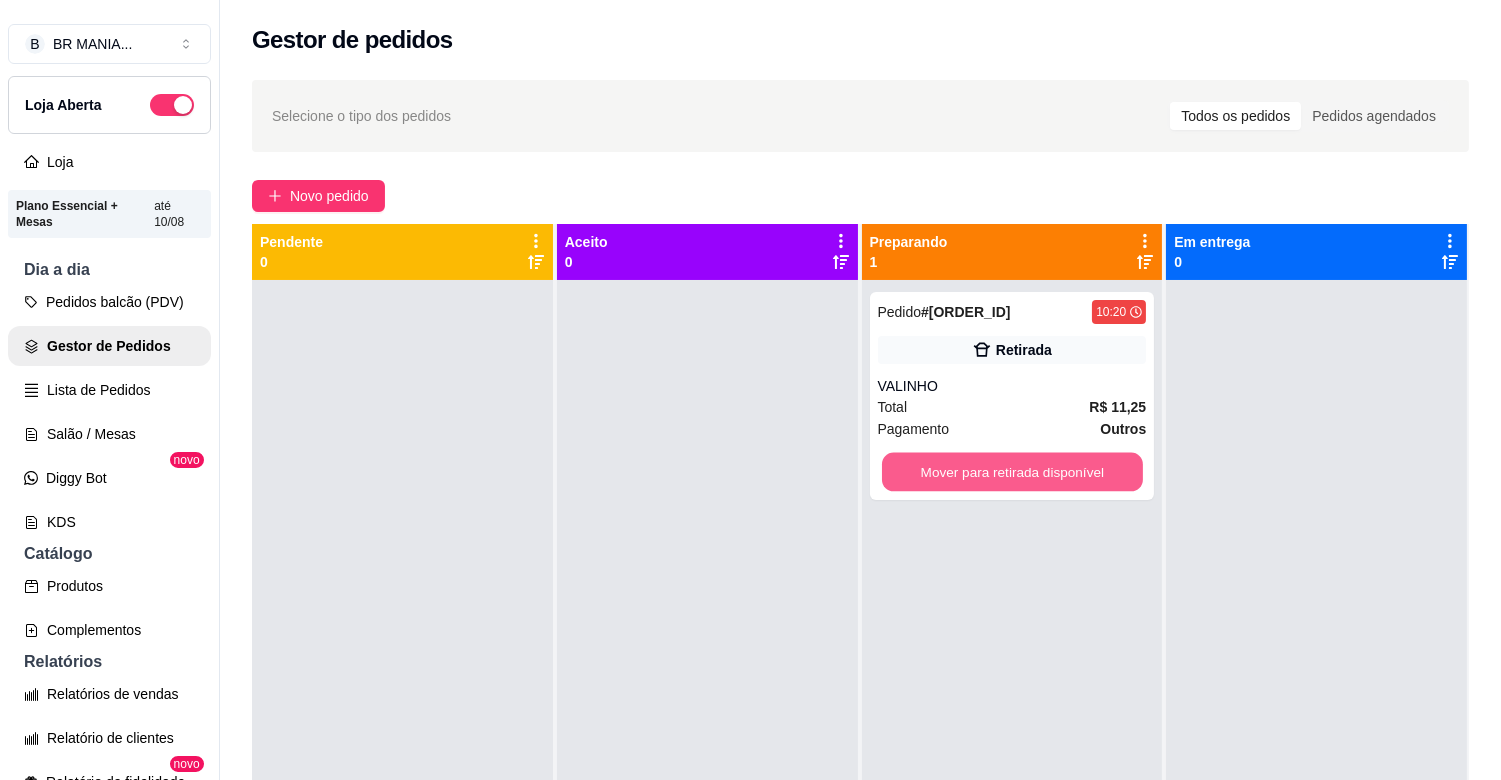 click on "Mover para retirada disponível" at bounding box center (1012, 472) 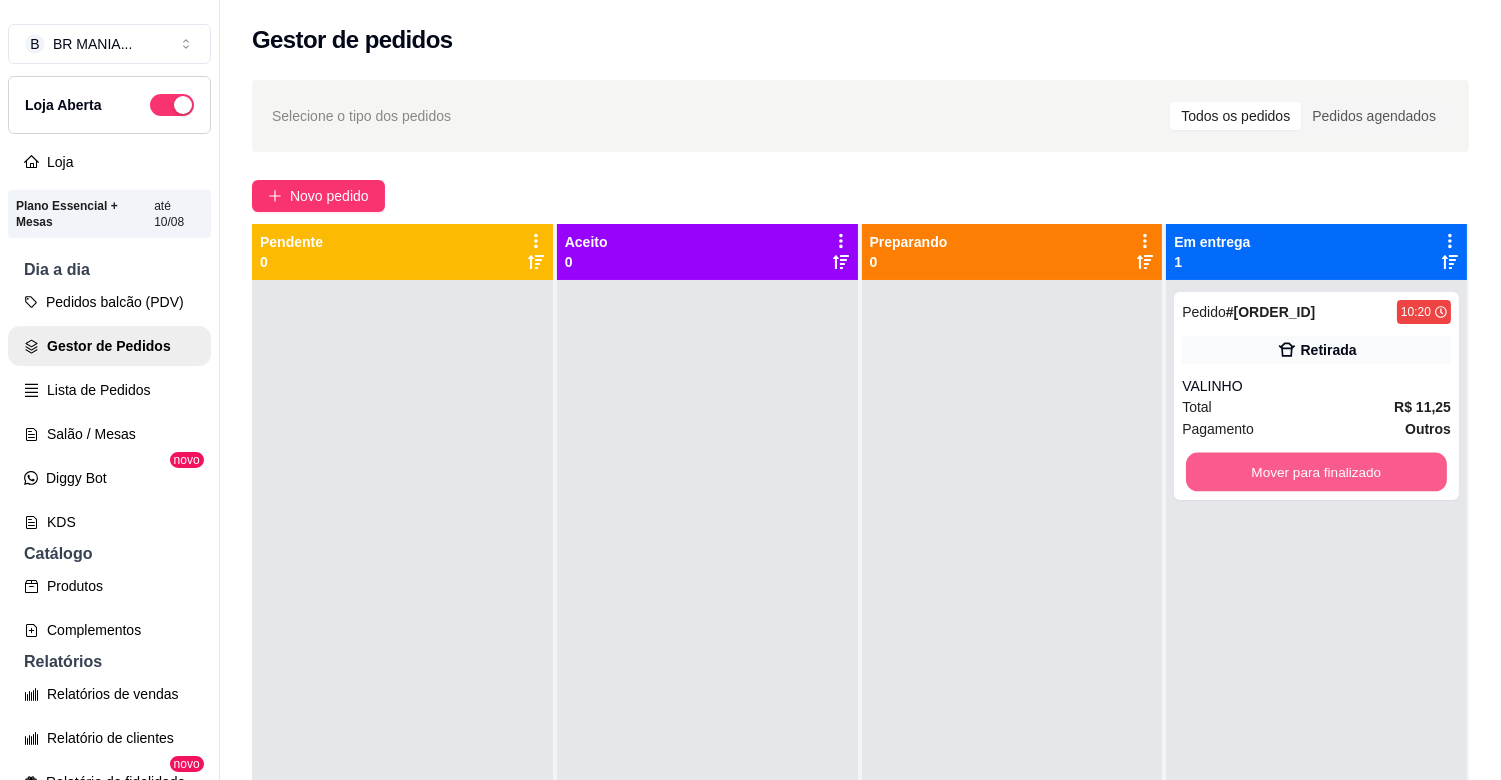click on "Mover para finalizado" at bounding box center [1316, 472] 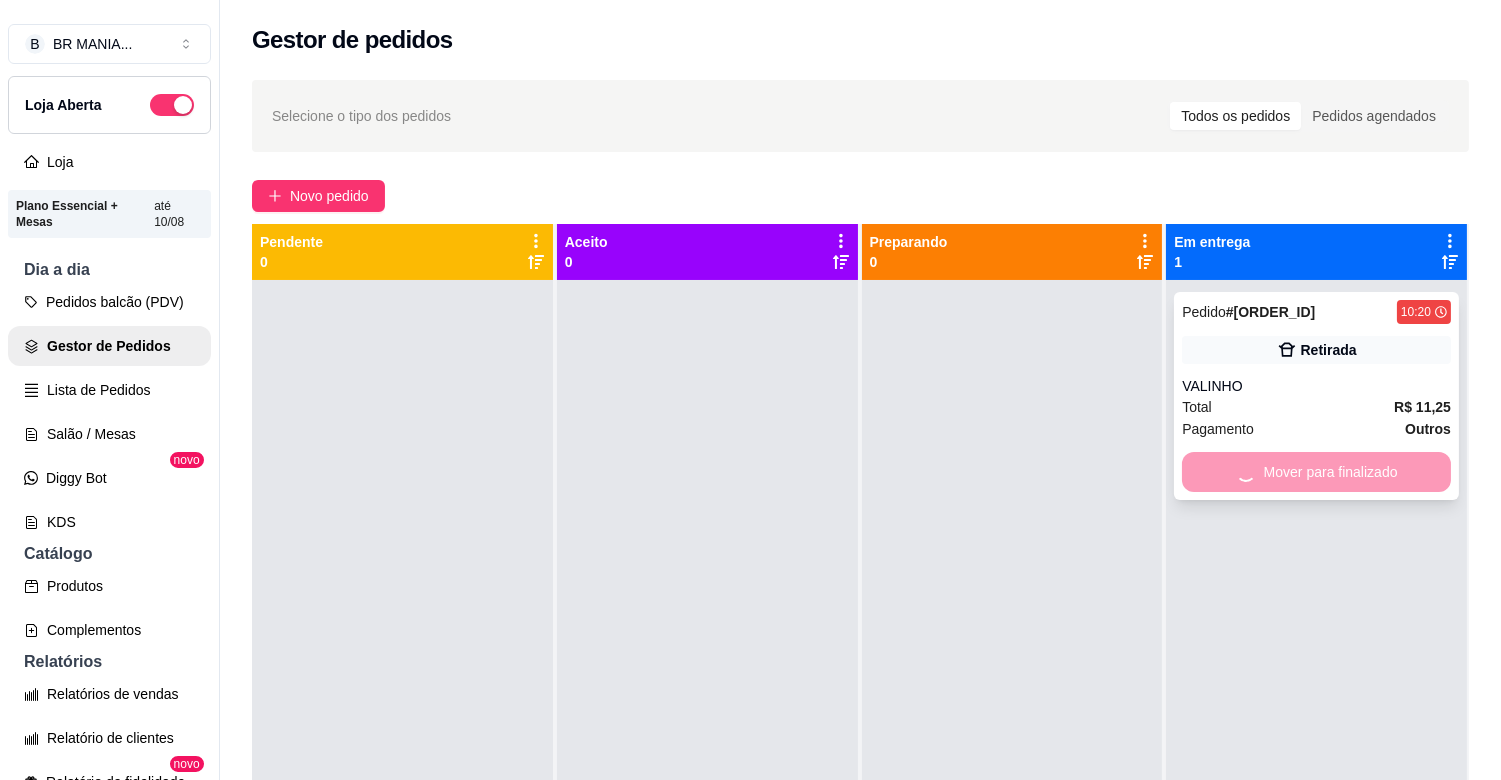 click on "Mover para finalizado" at bounding box center [1316, 472] 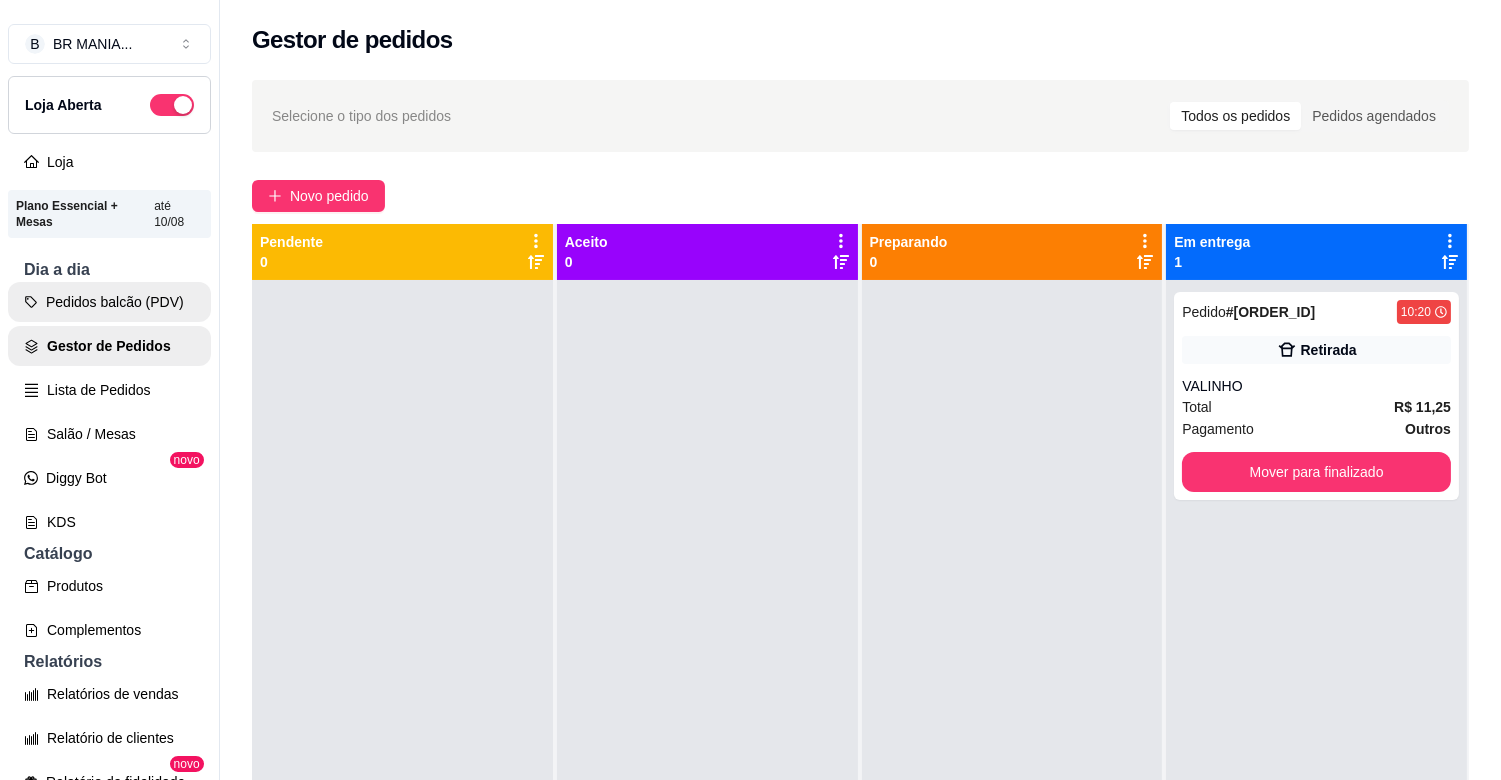 click on "Pedidos balcão (PDV)" at bounding box center [109, 302] 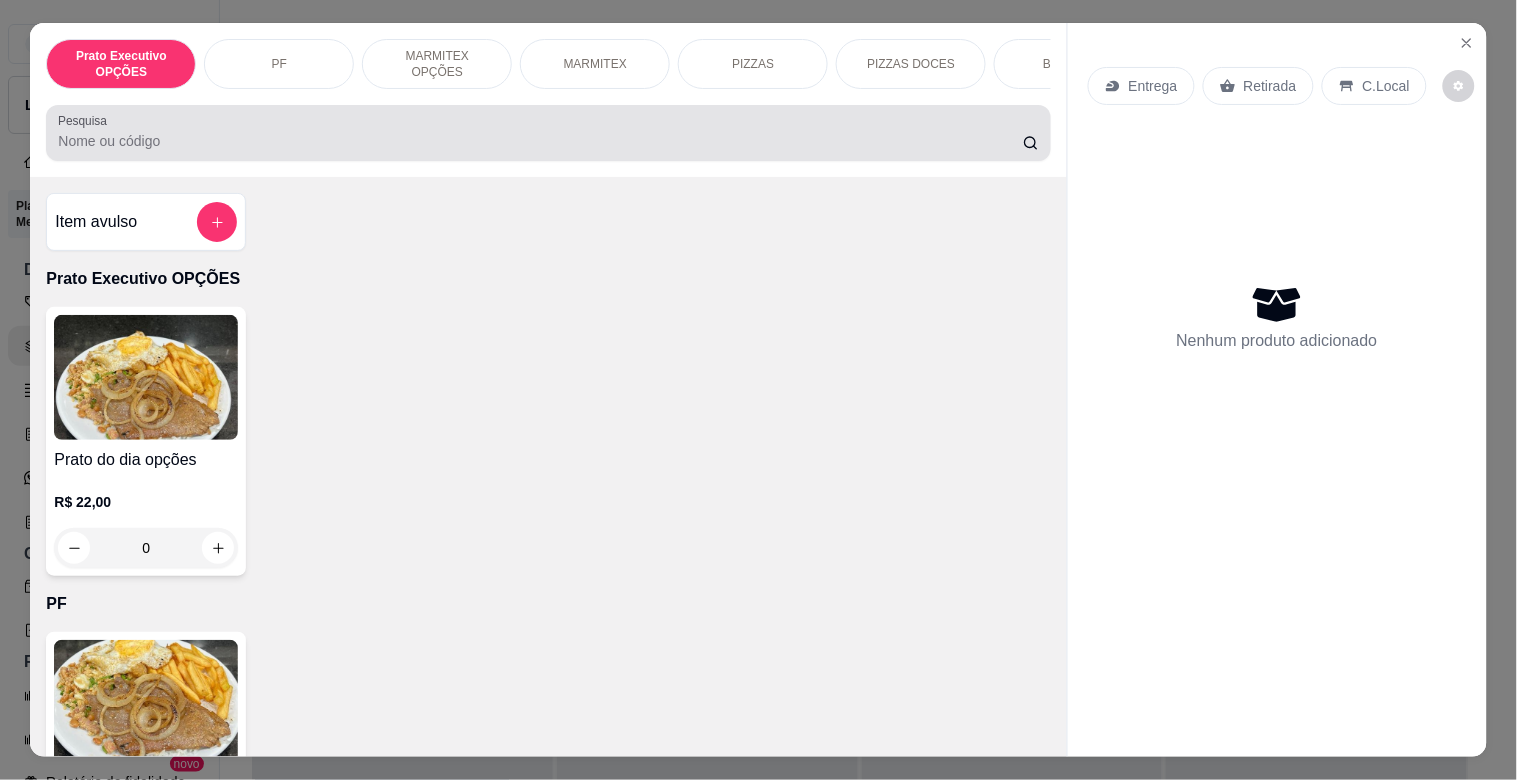 click on "Pesquisa" at bounding box center (540, 141) 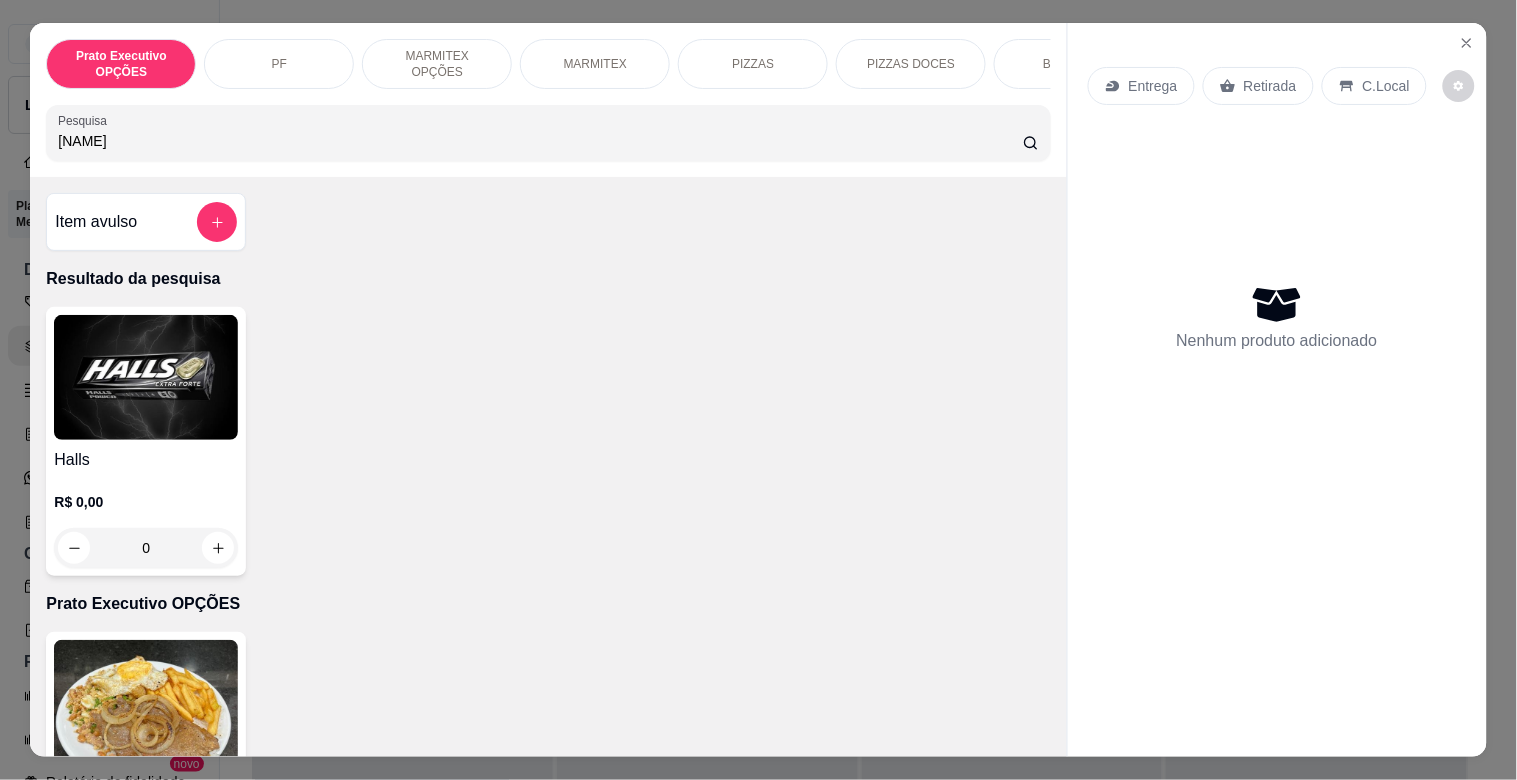 type on "[NAME]" 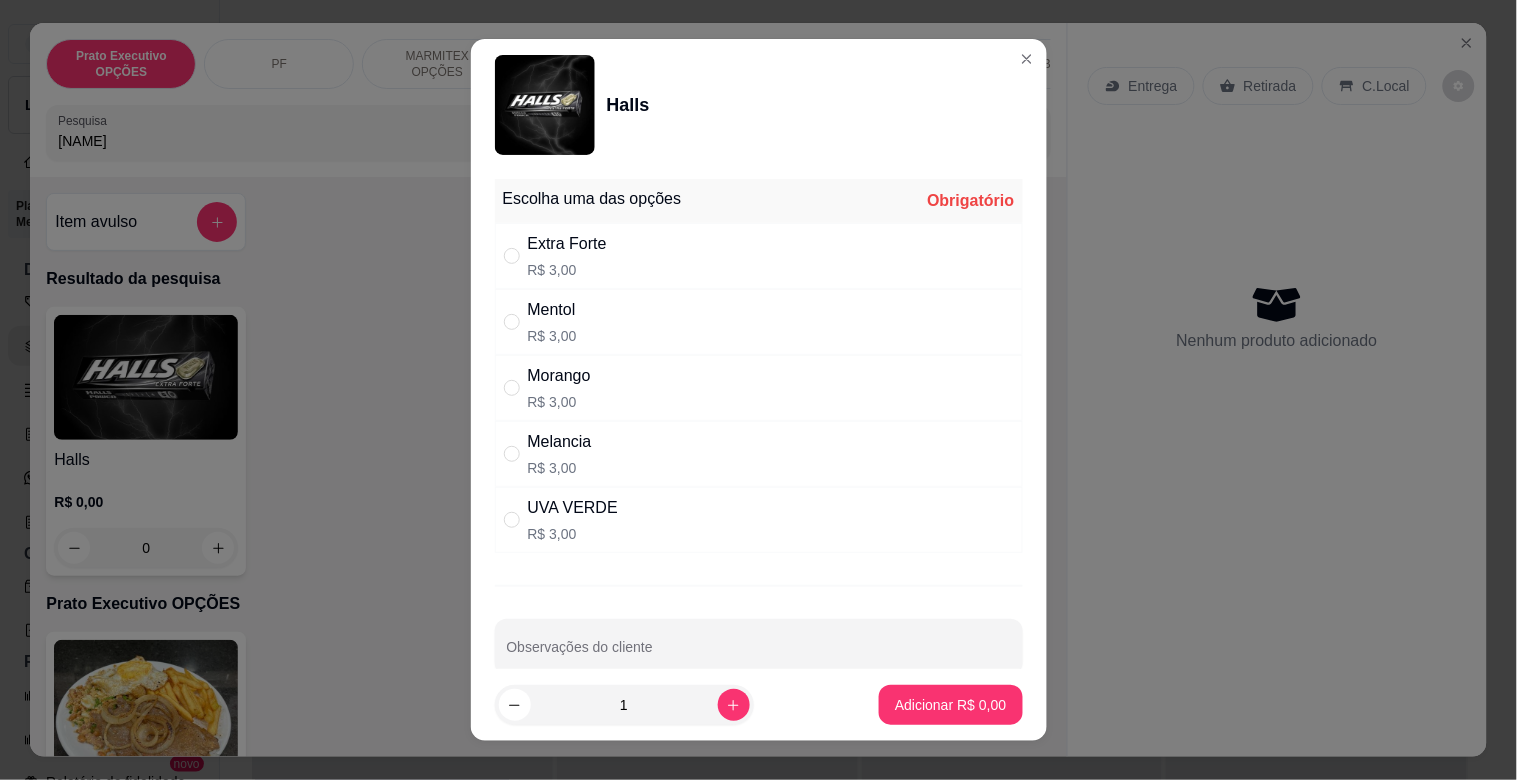 click on "Extra Forte R$ 3,00" at bounding box center [759, 256] 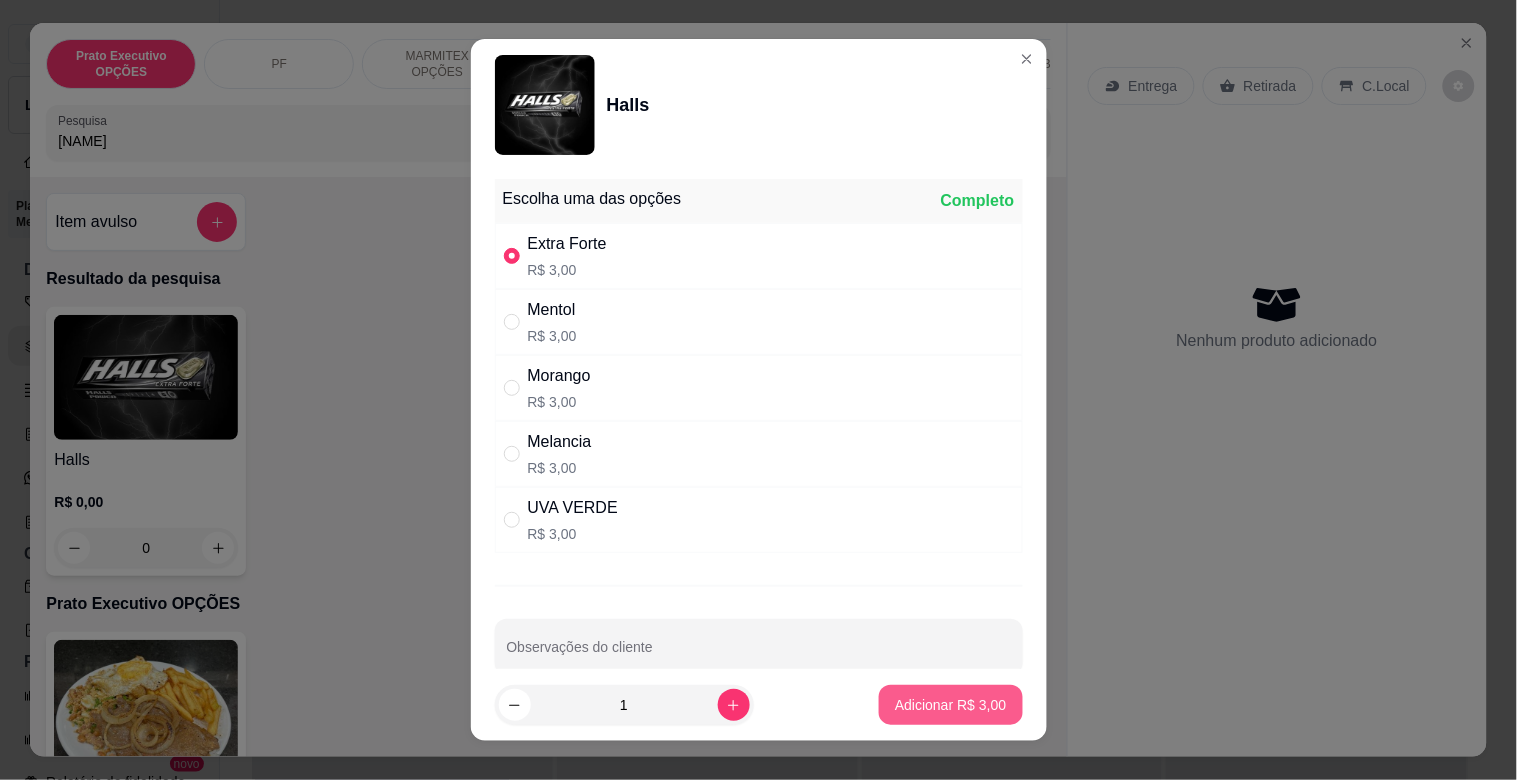 click on "Adicionar   R$ 3,00" at bounding box center (950, 705) 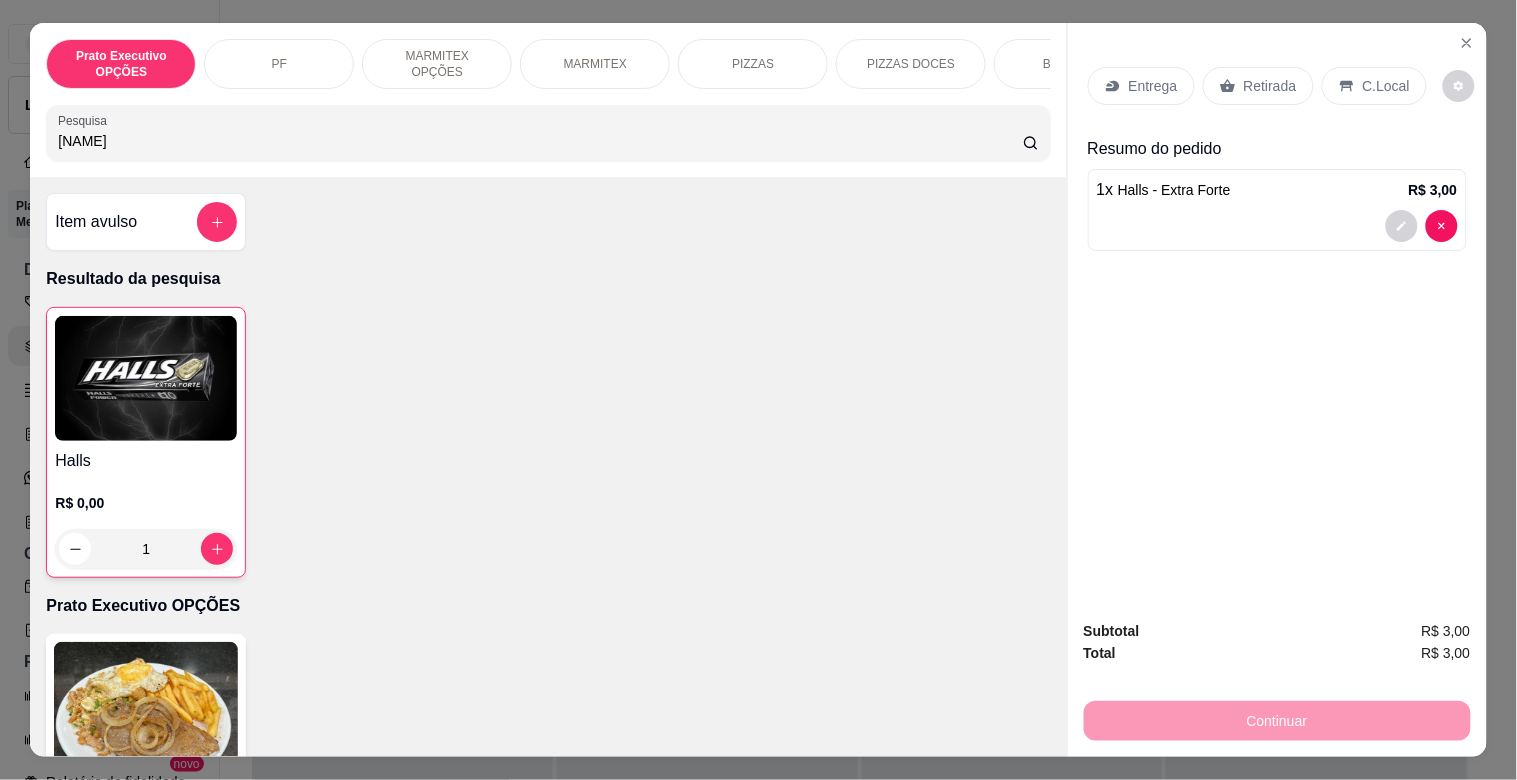 type on "1" 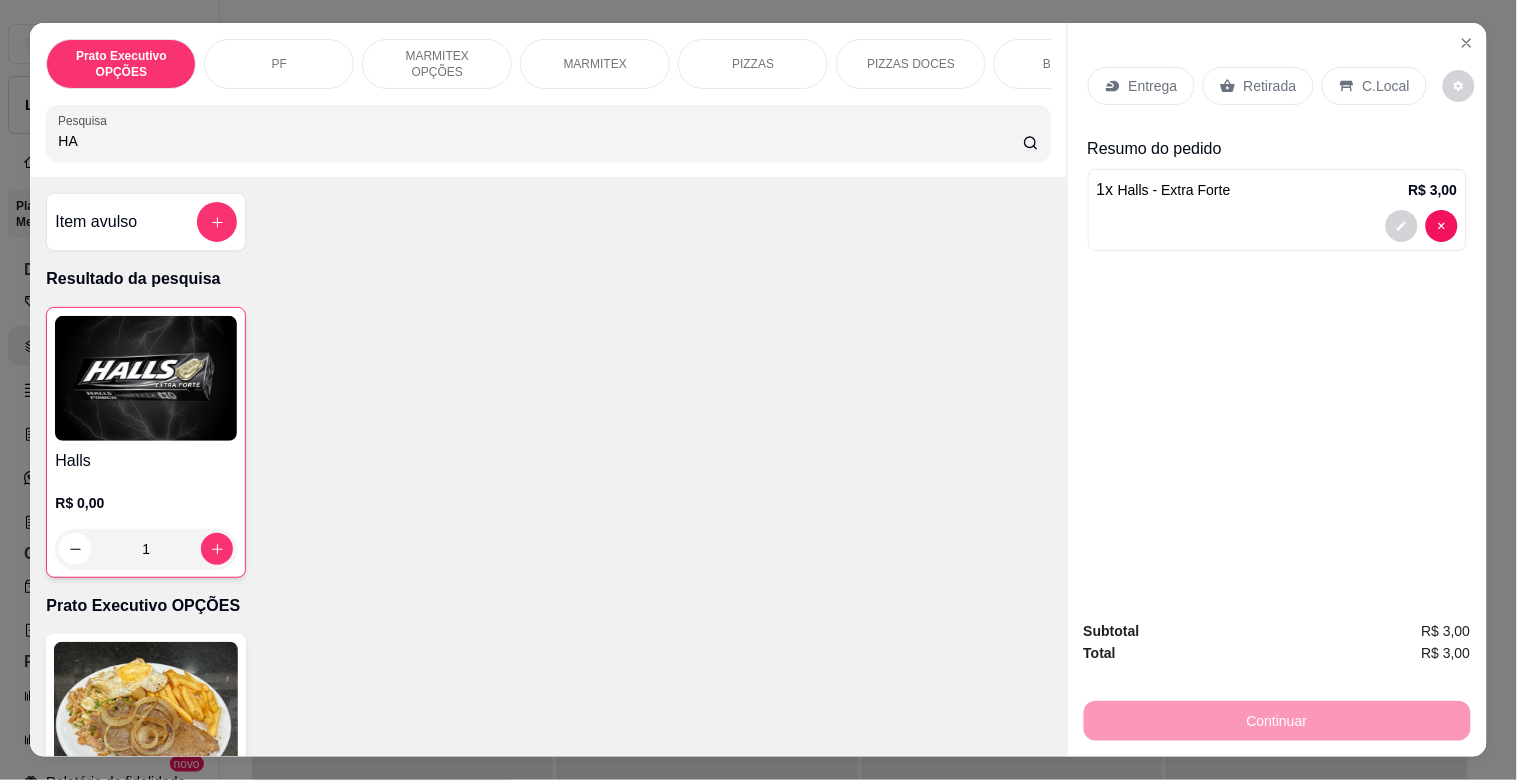 type on "H" 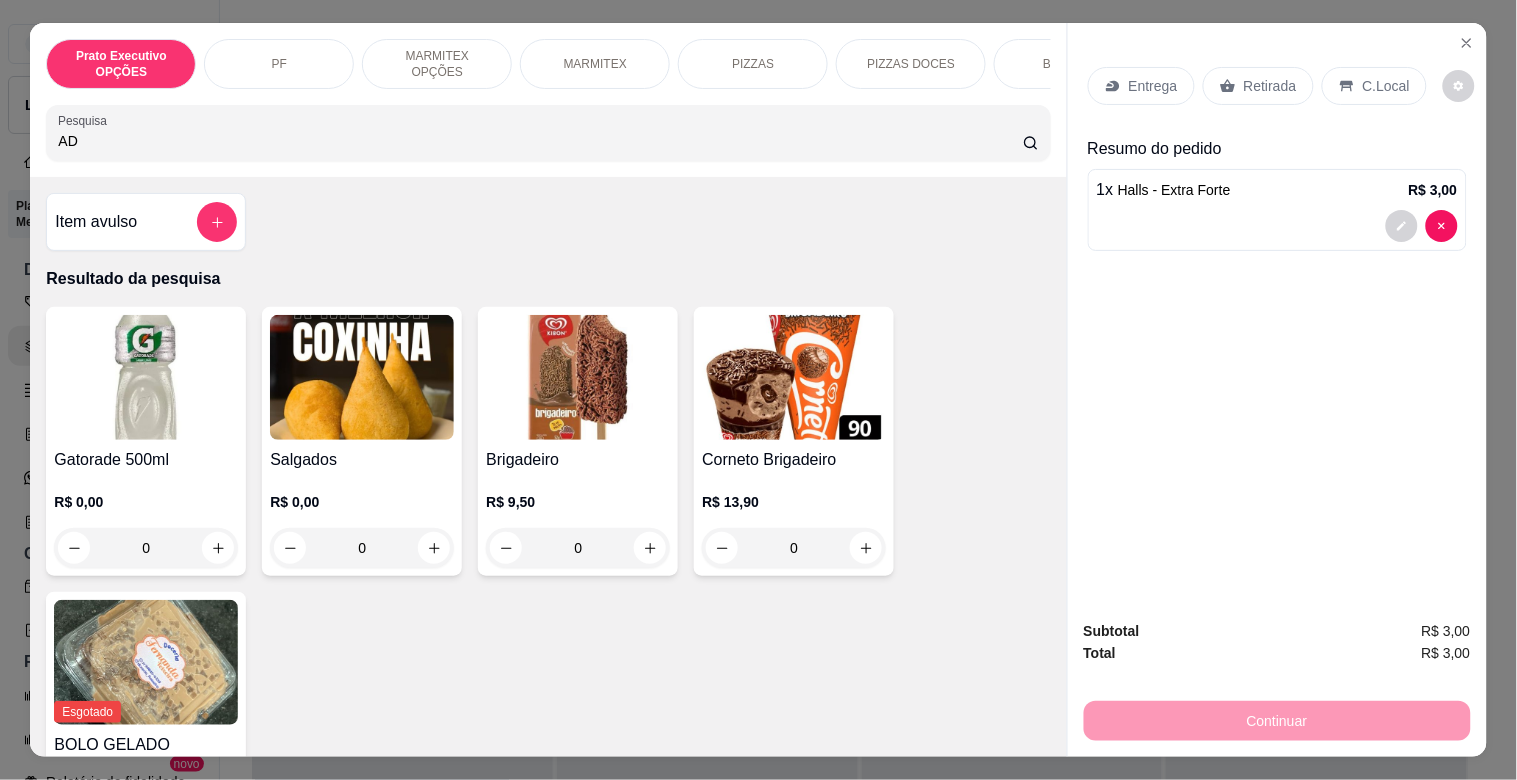type on "A" 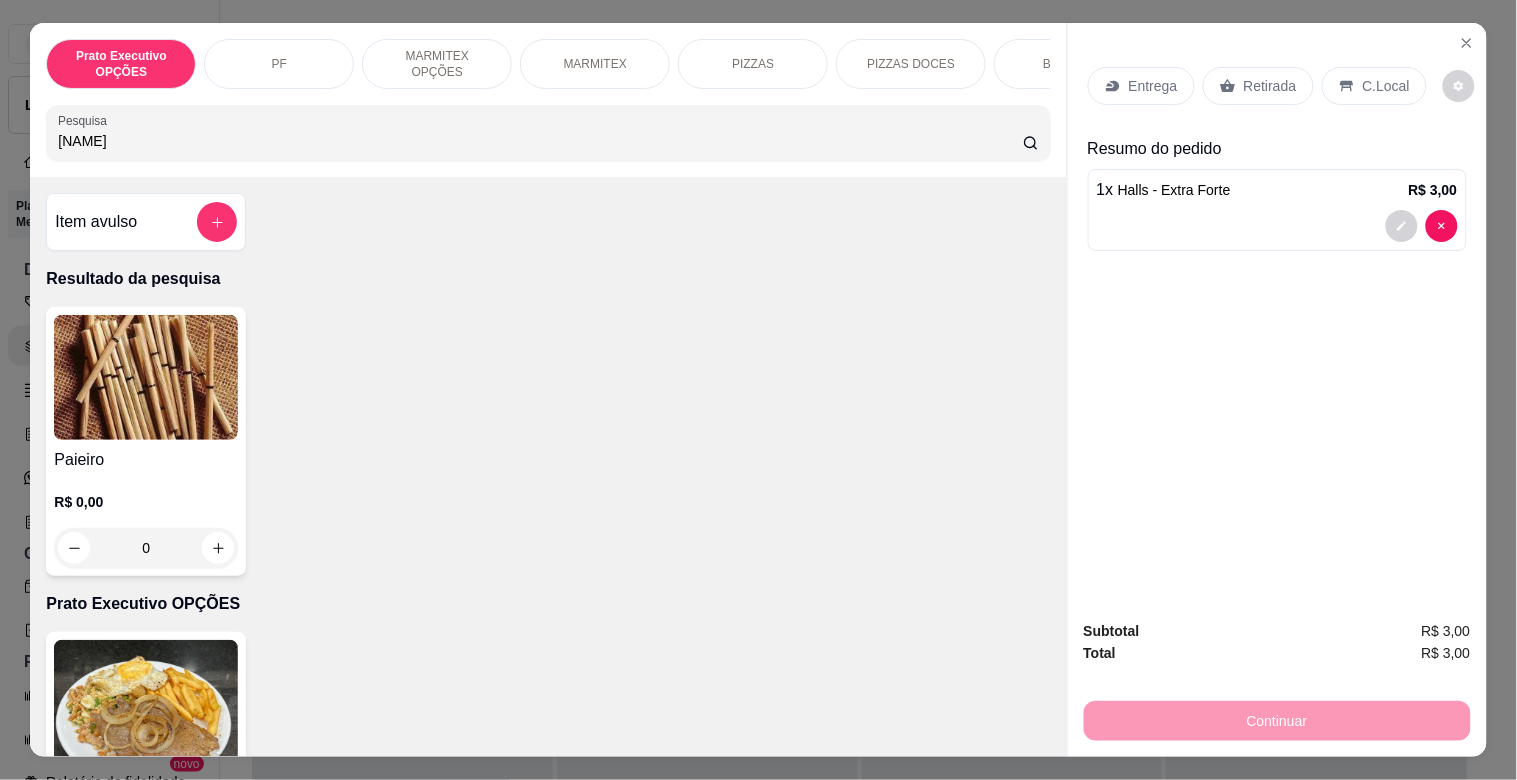type on "[NAME]" 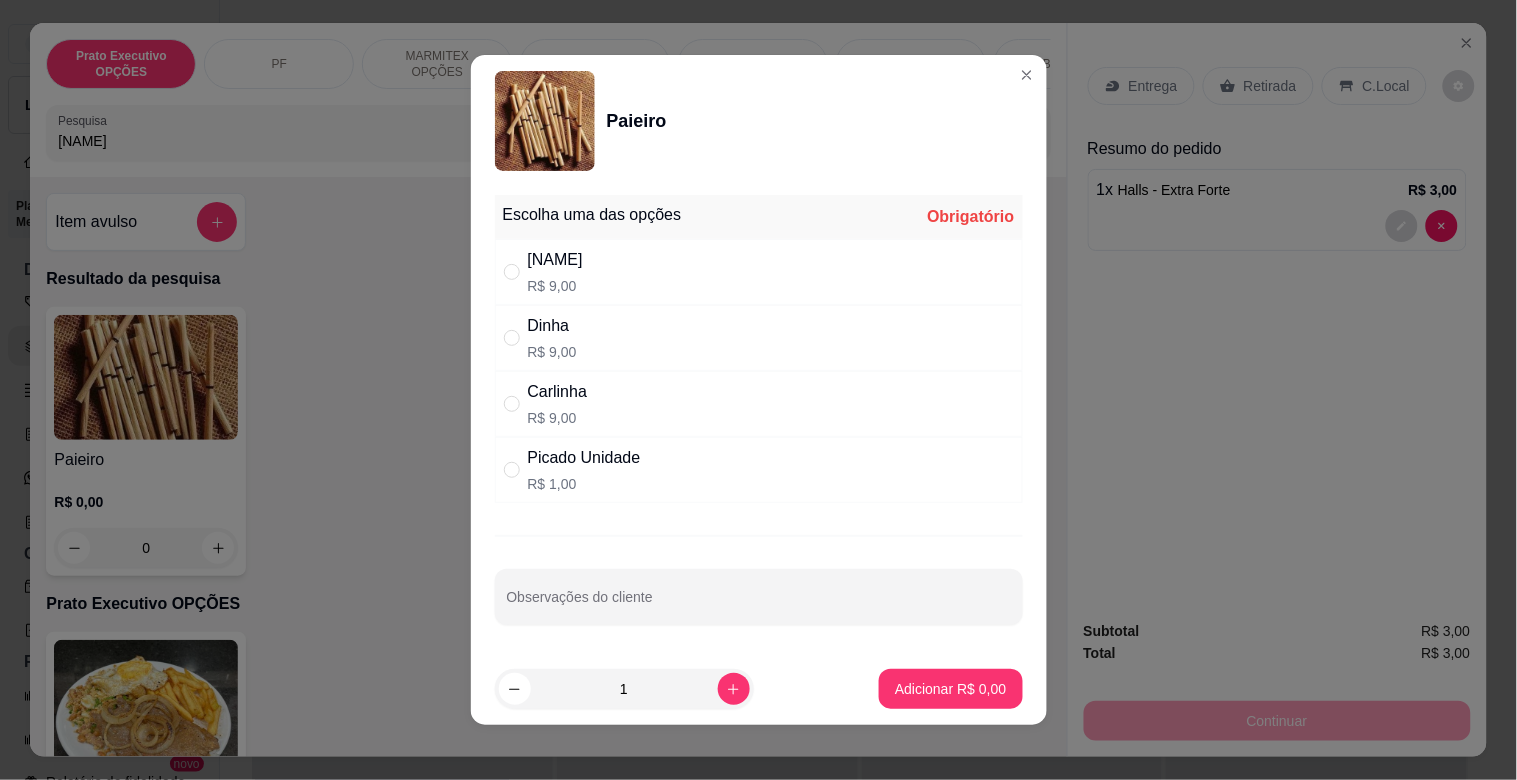 click on "[NAME] R$ 9,00" at bounding box center (759, 272) 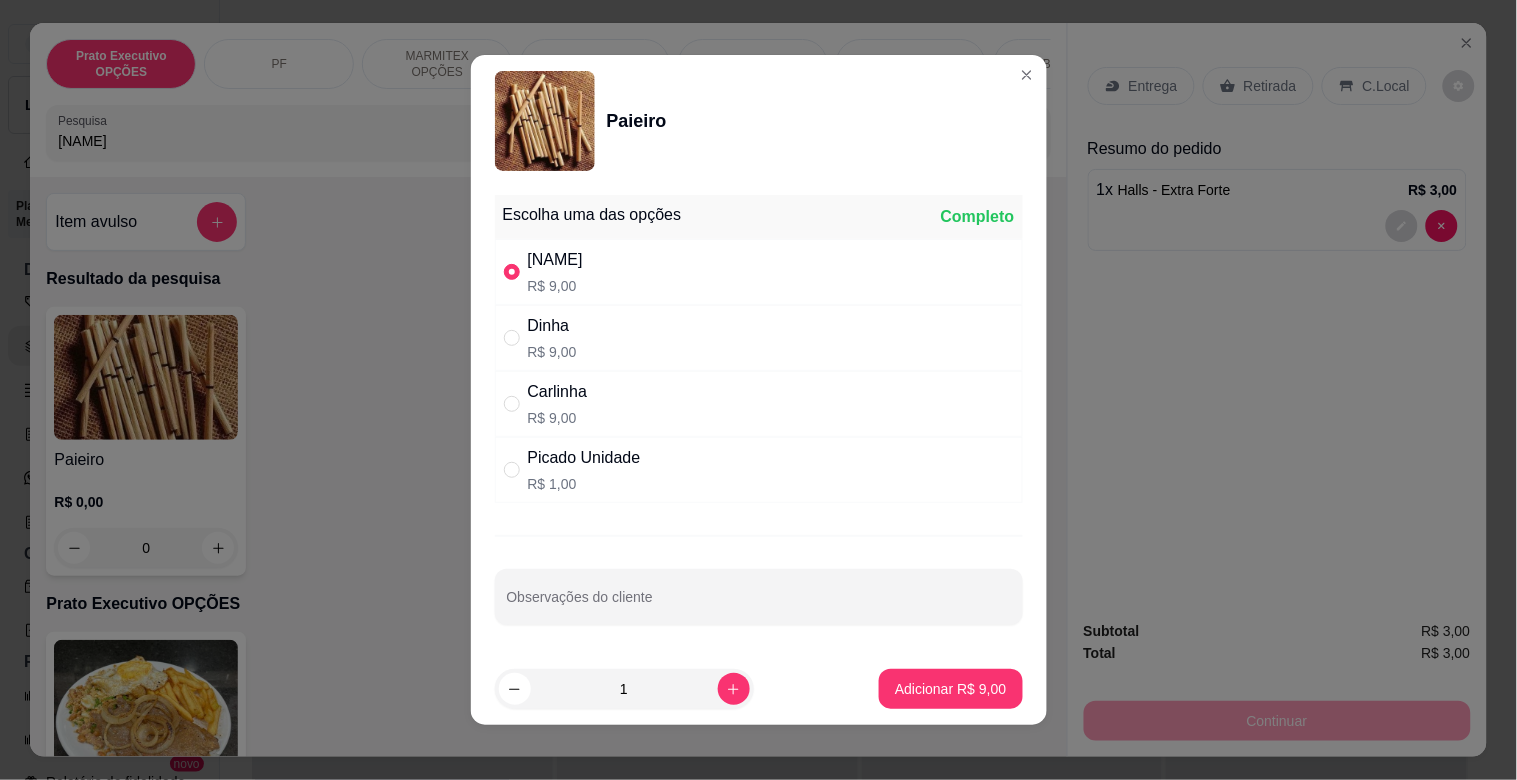 click on "Adicionar   R$ 9,00" at bounding box center (950, 689) 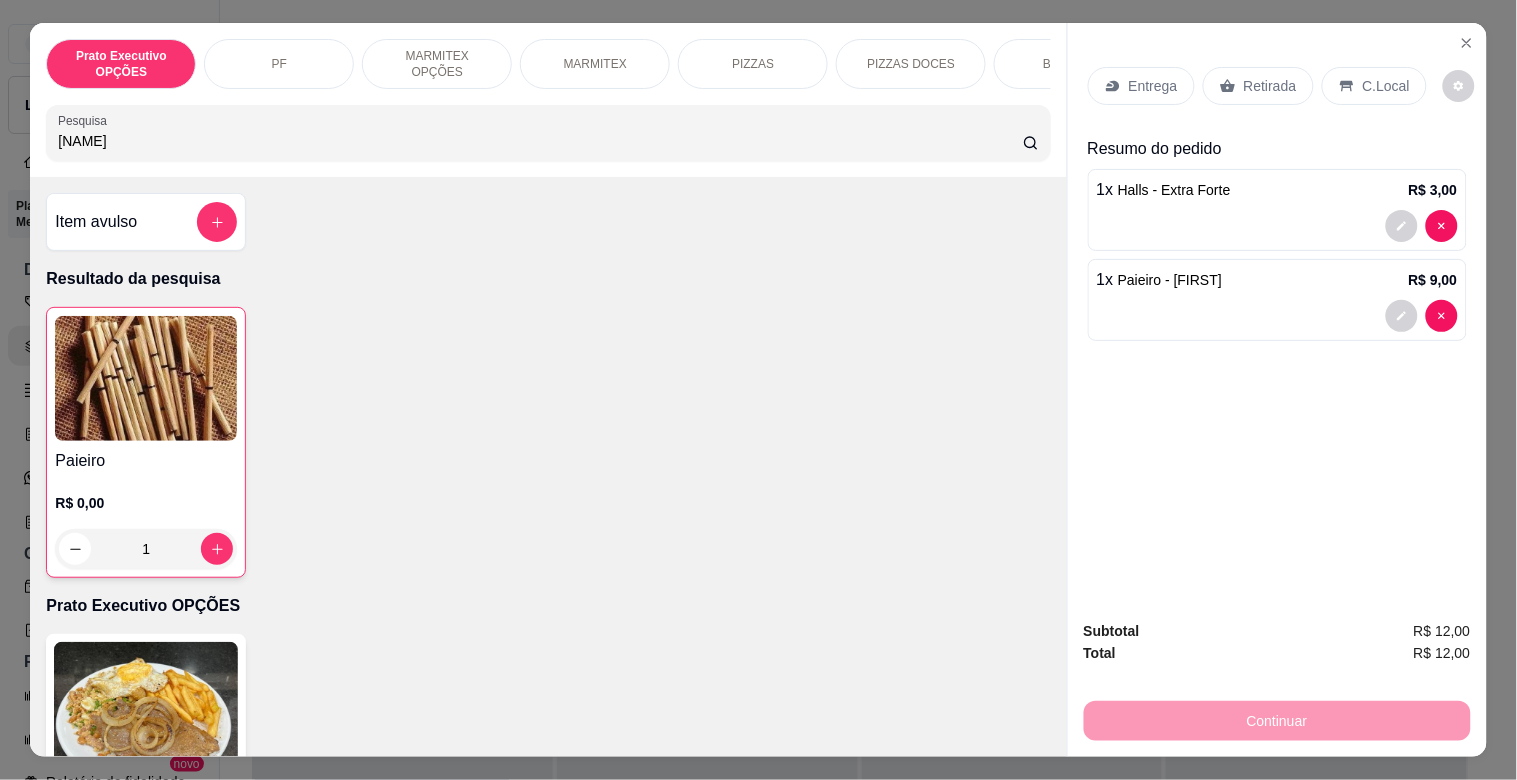 type on "1" 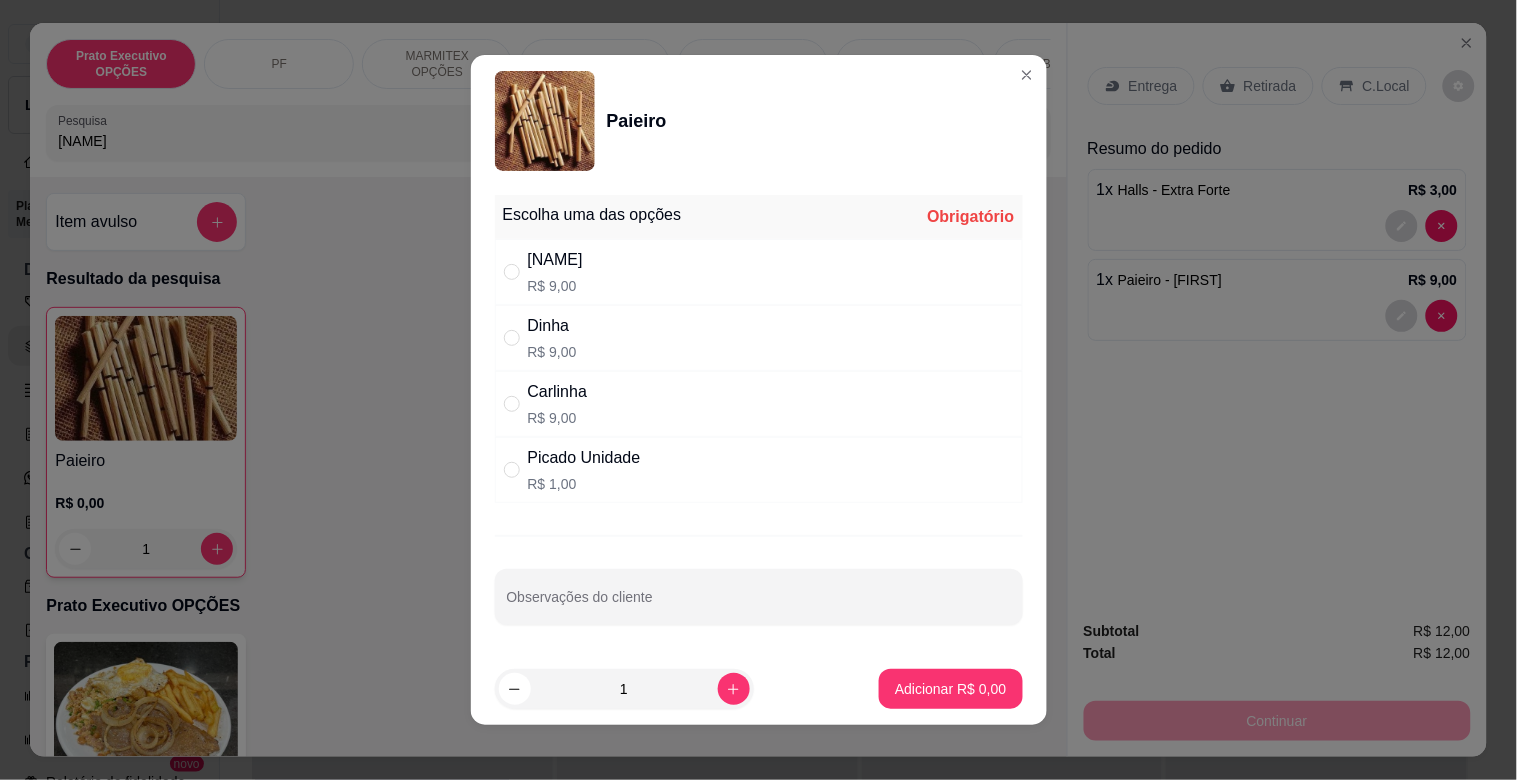 click on "Picado Unidade" at bounding box center [584, 458] 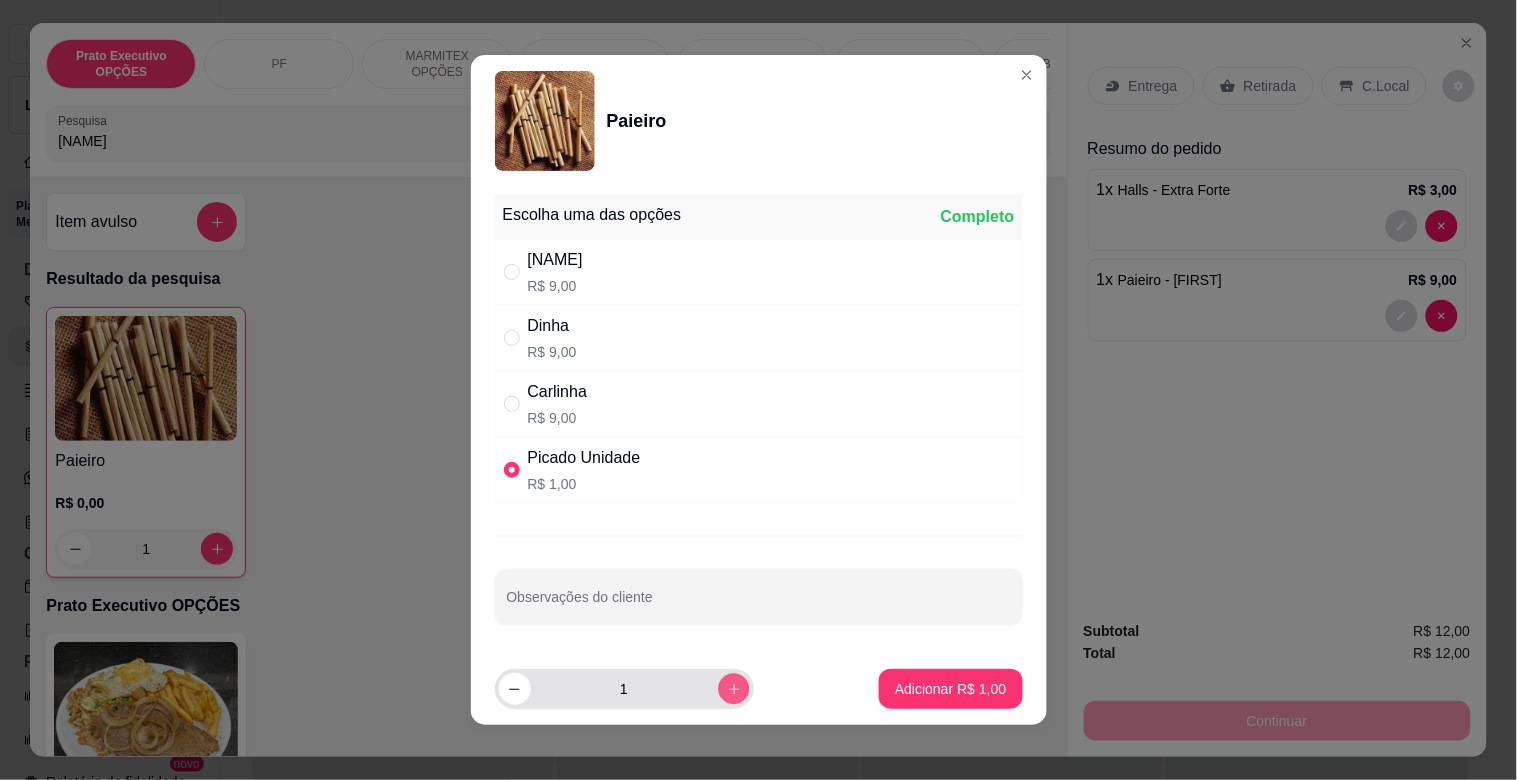click at bounding box center [733, 688] 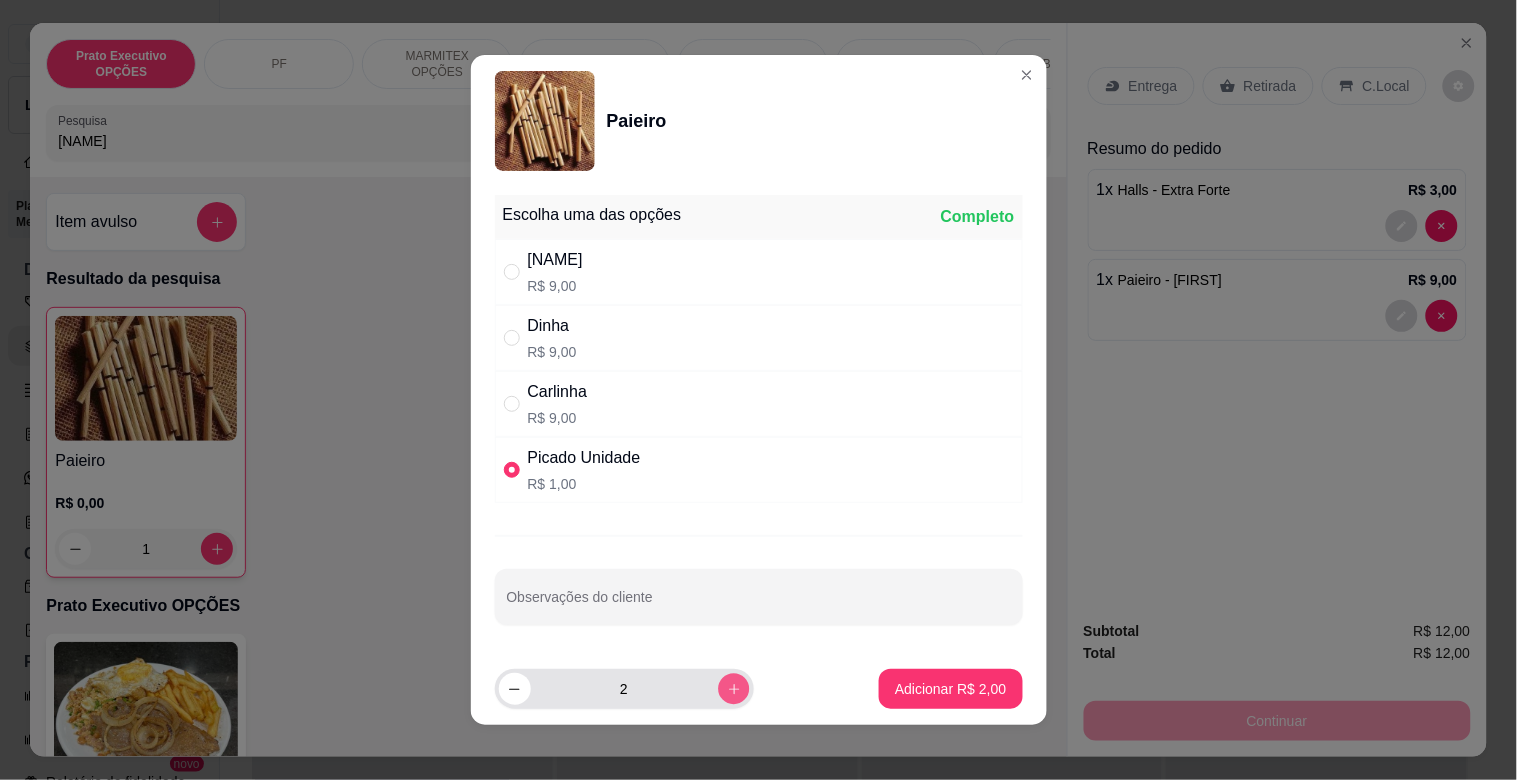 click at bounding box center [733, 688] 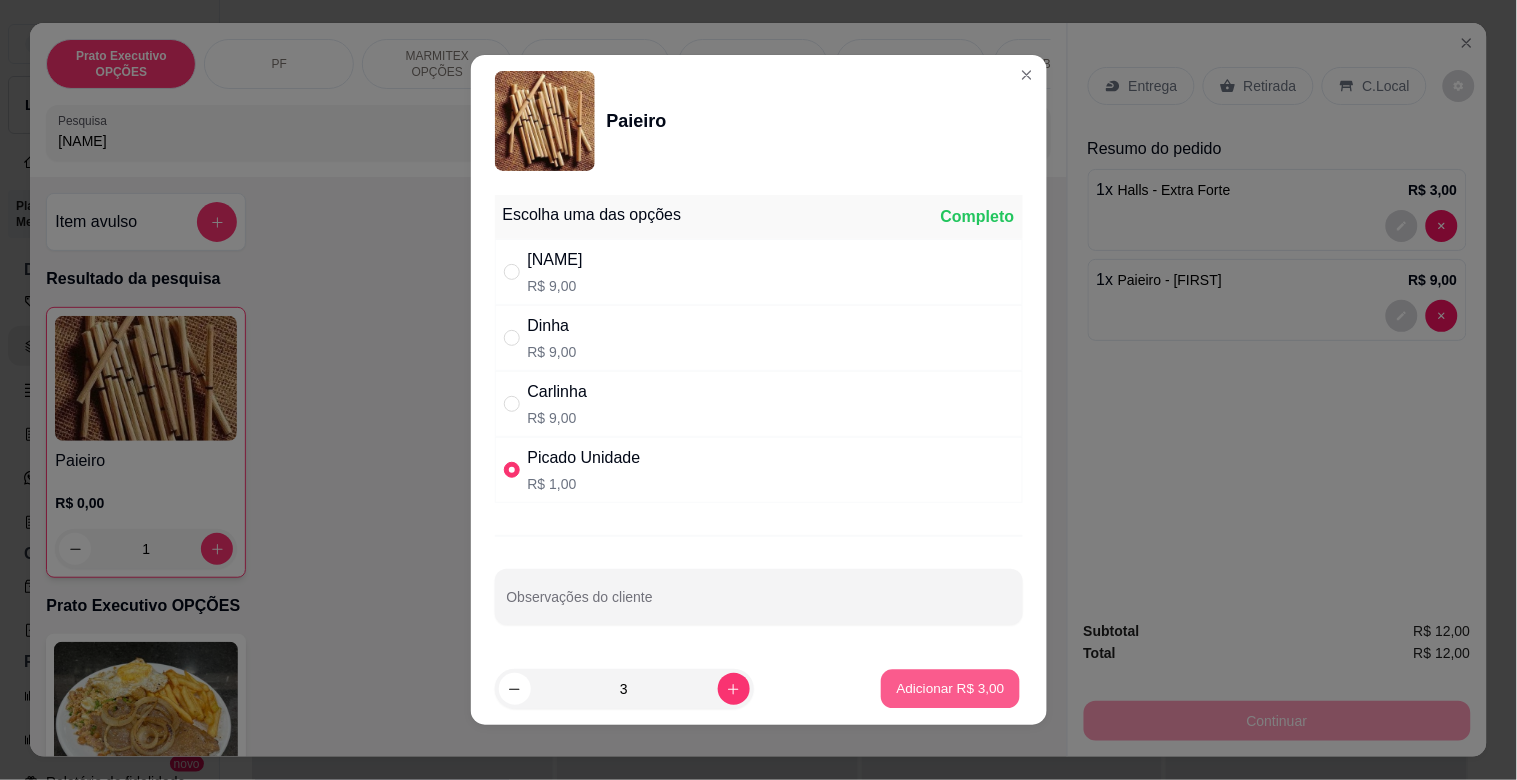click on "Adicionar   R$ 3,00" at bounding box center (951, 688) 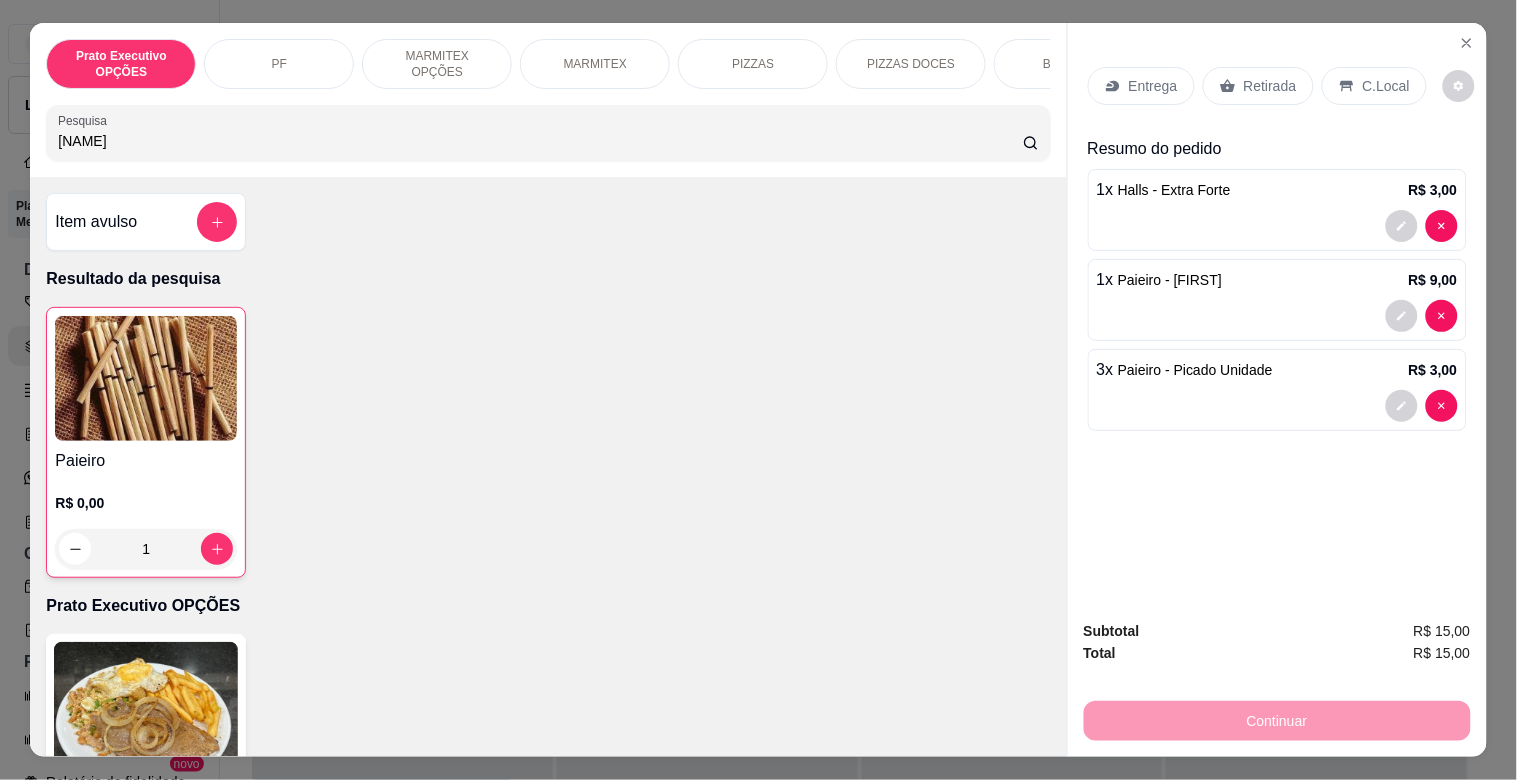 click on "Retirada" at bounding box center (1258, 86) 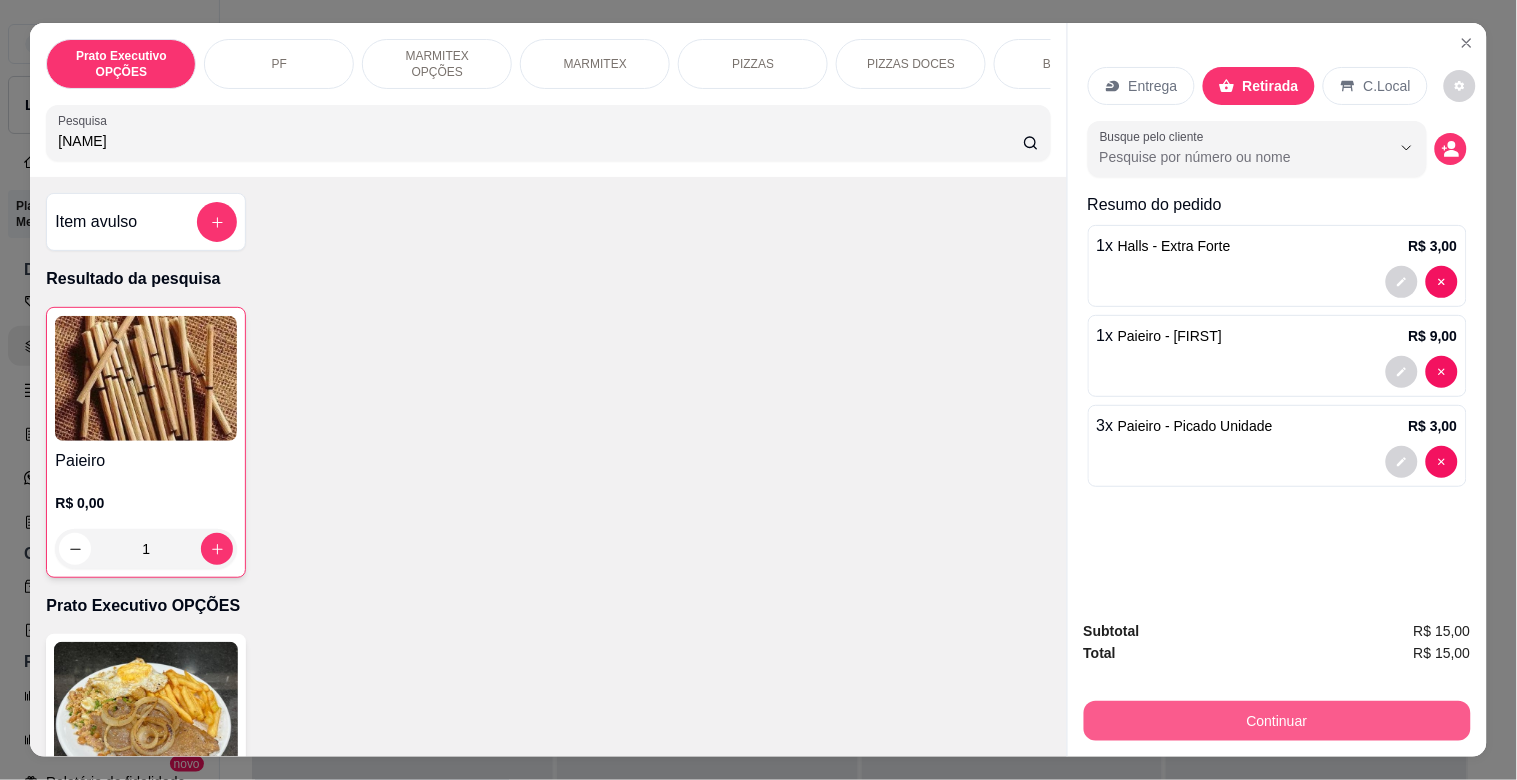click on "Continuar" at bounding box center (1277, 721) 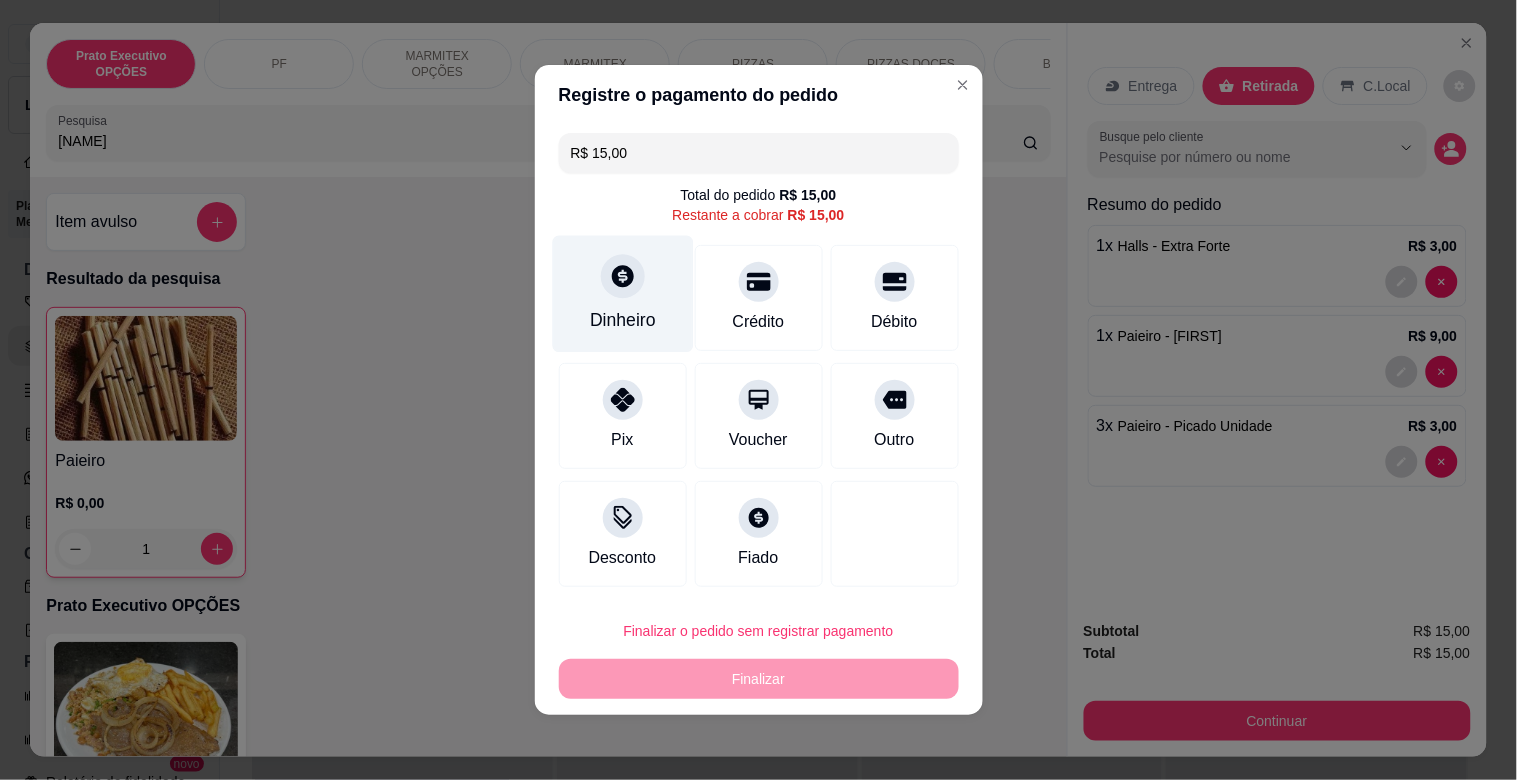 click at bounding box center (623, 276) 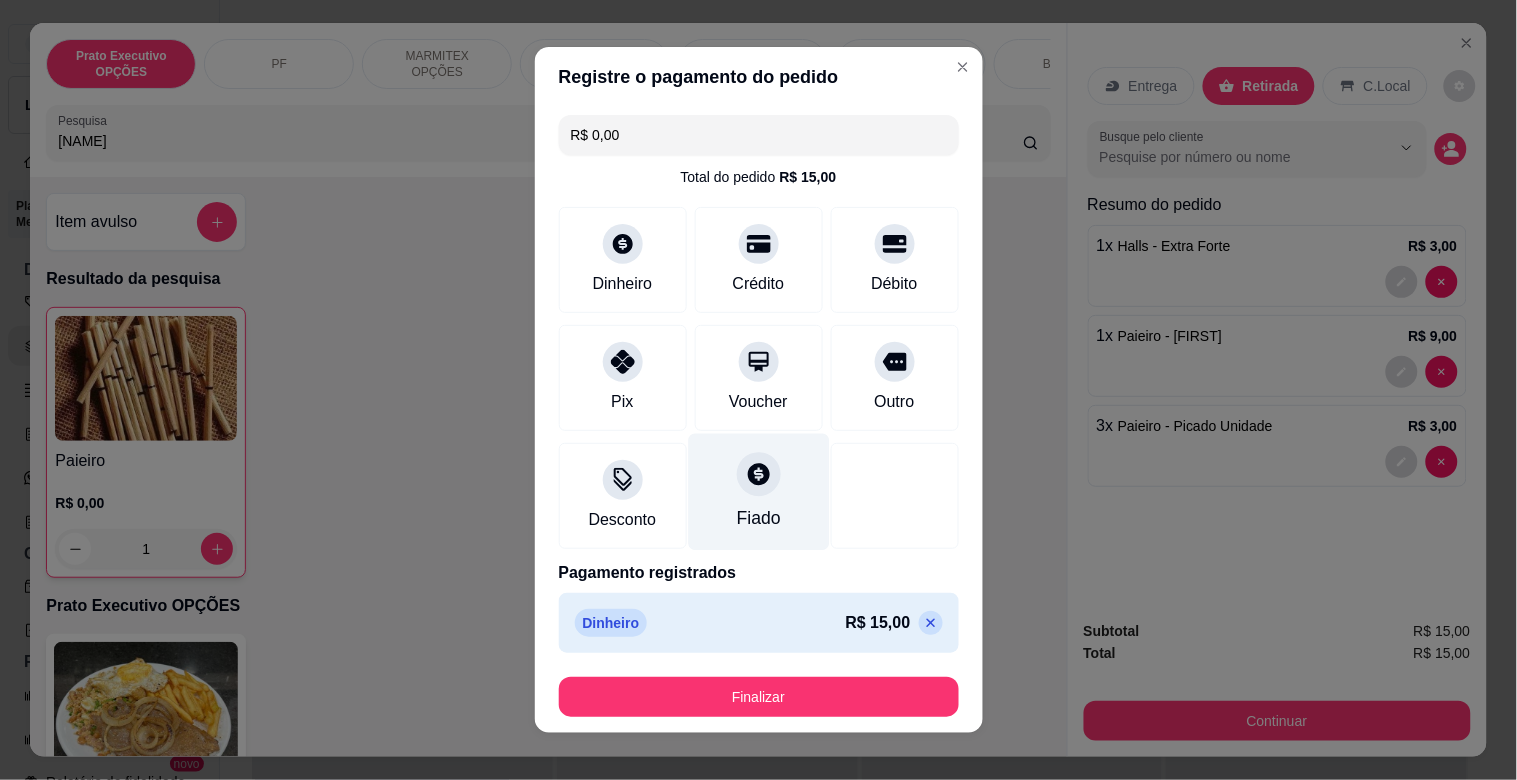 type on "R$ 0,00" 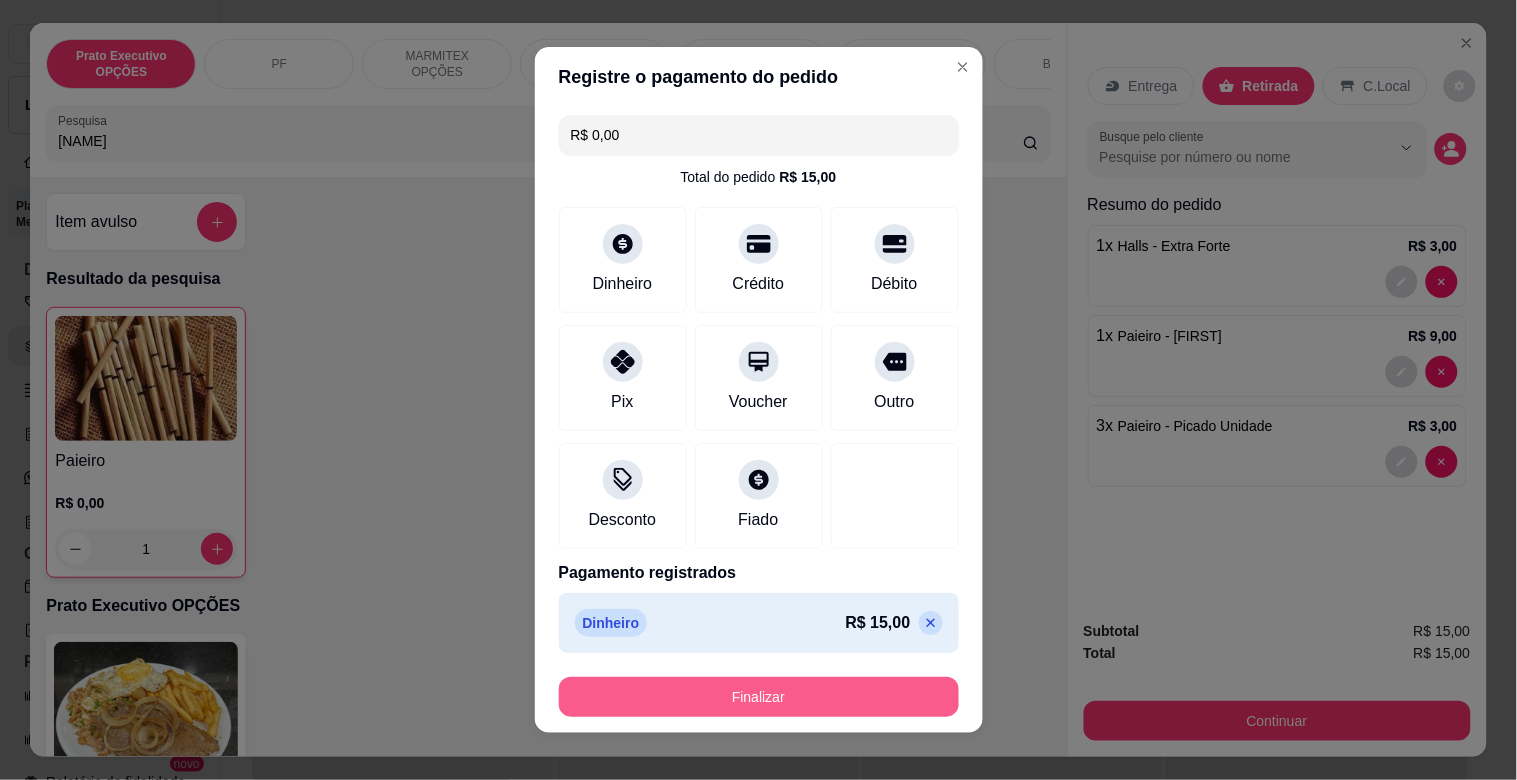 click on "Finalizar" at bounding box center (759, 697) 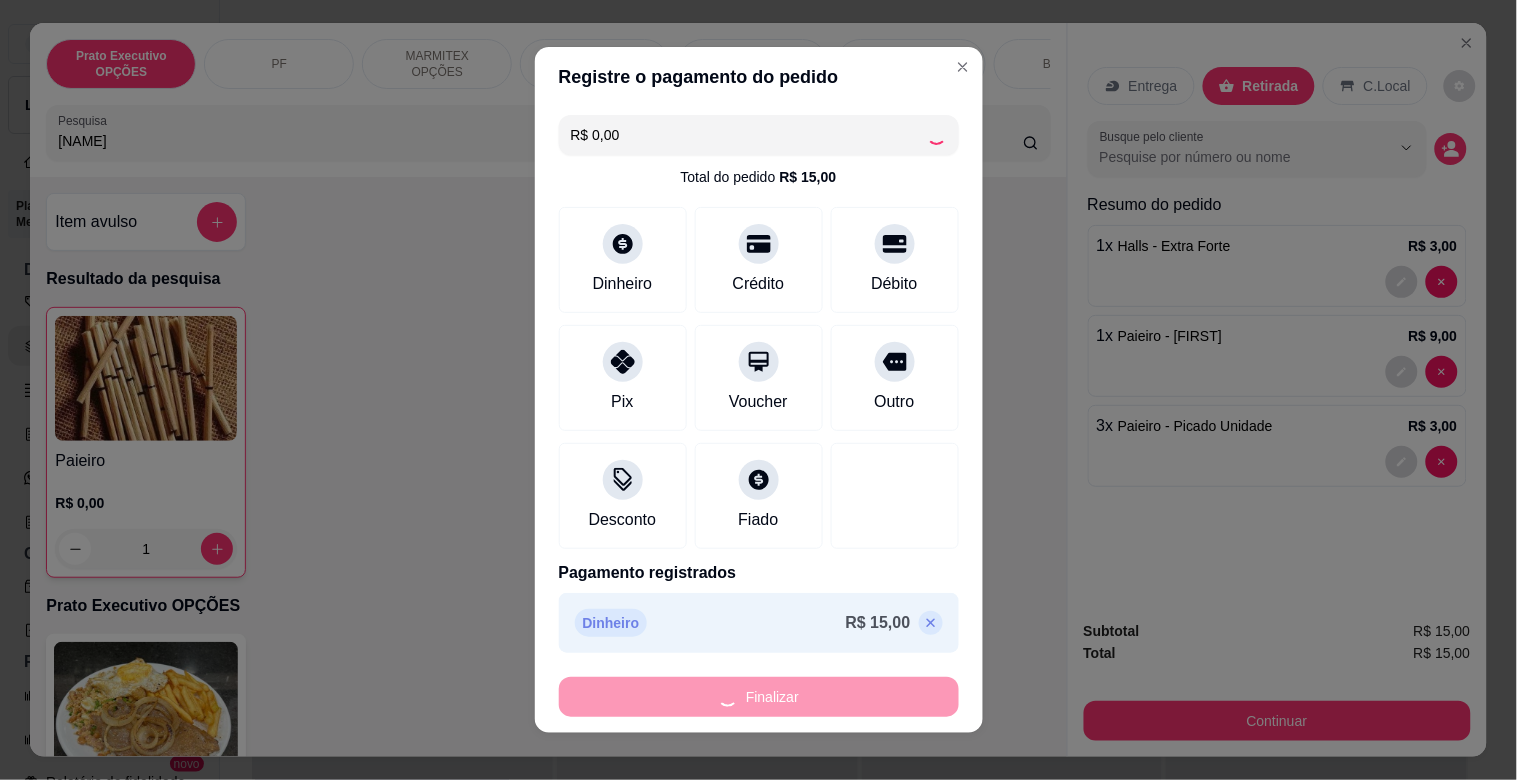 type on "0" 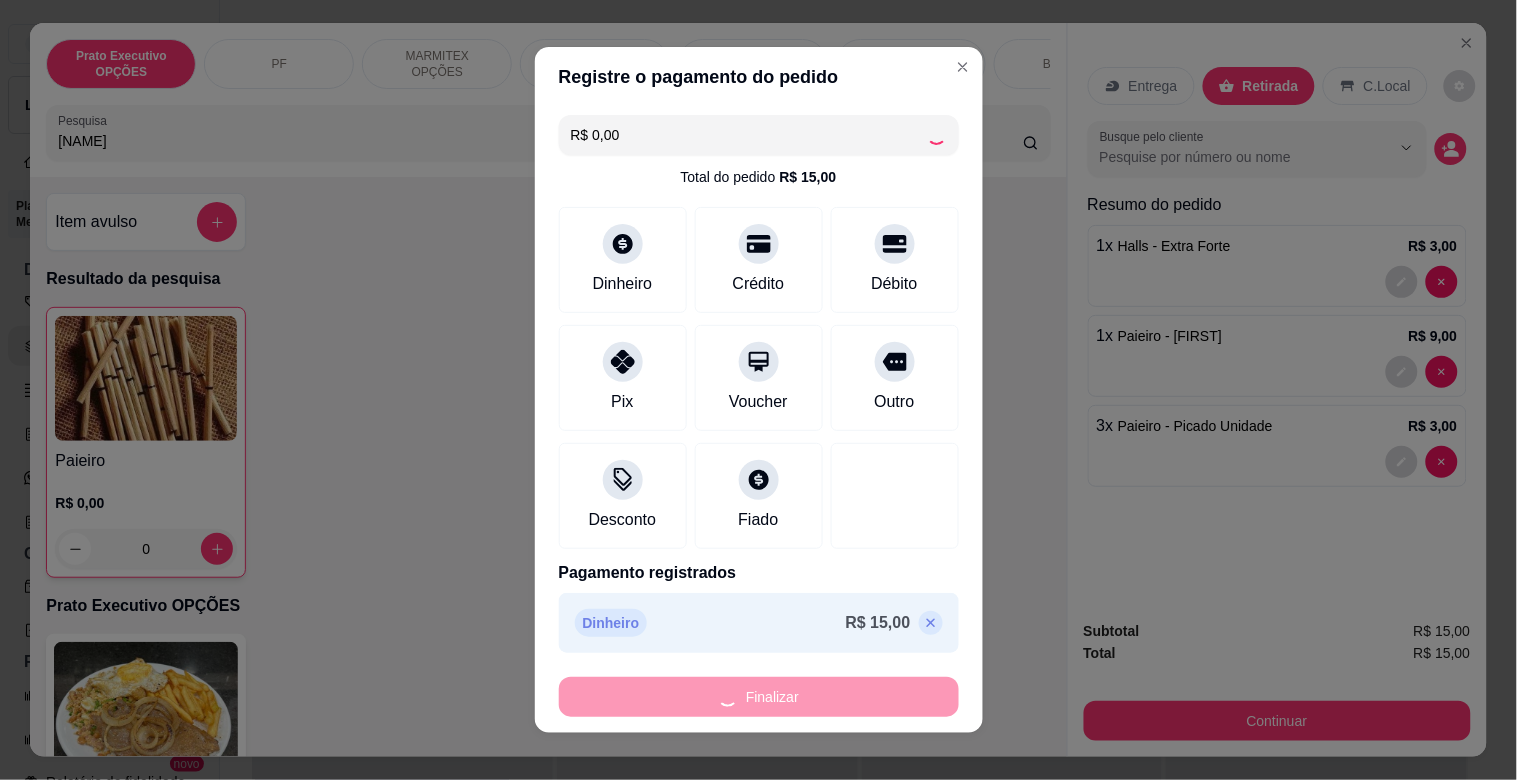type on "-R$ 15,00" 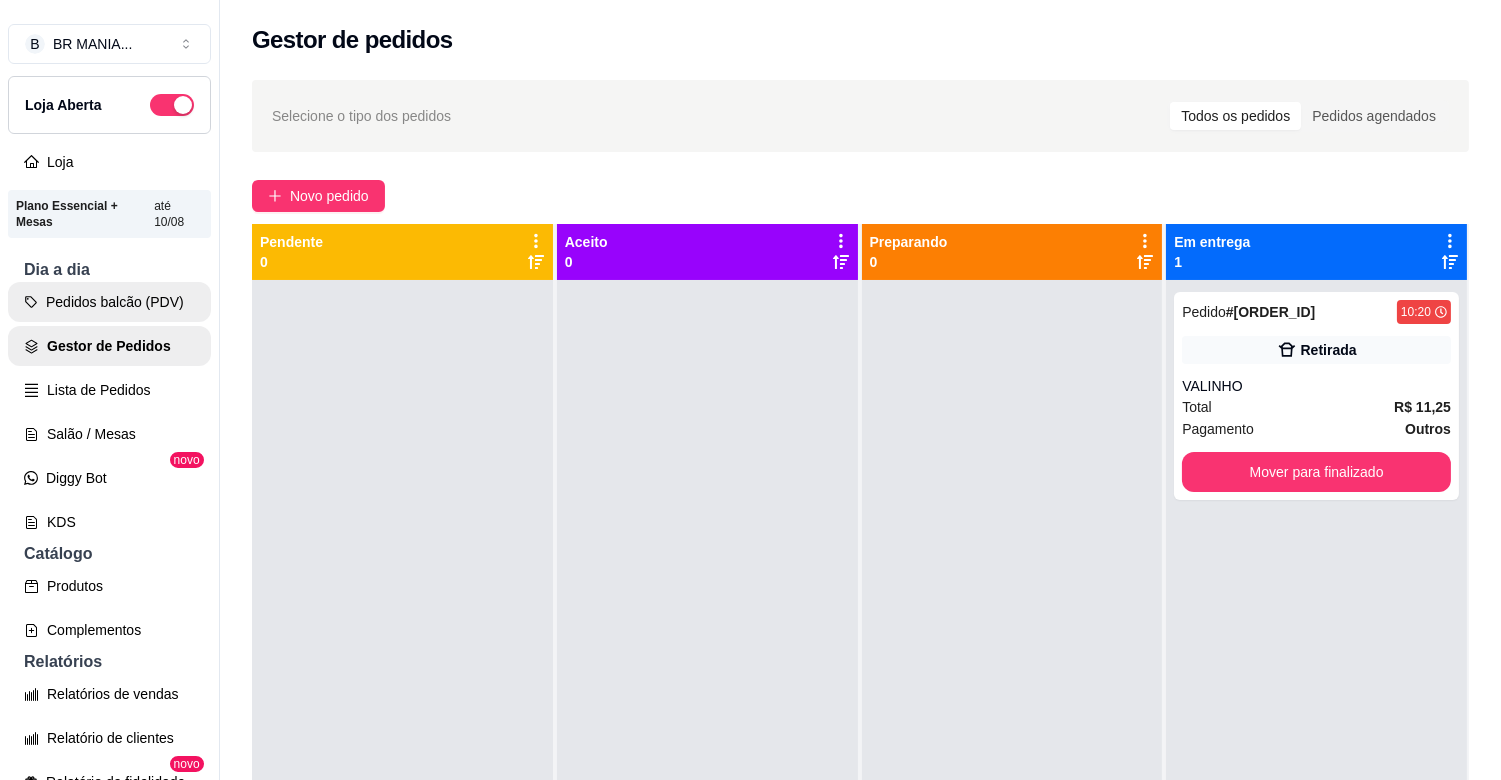 click on "Pedidos balcão (PDV)" at bounding box center [109, 302] 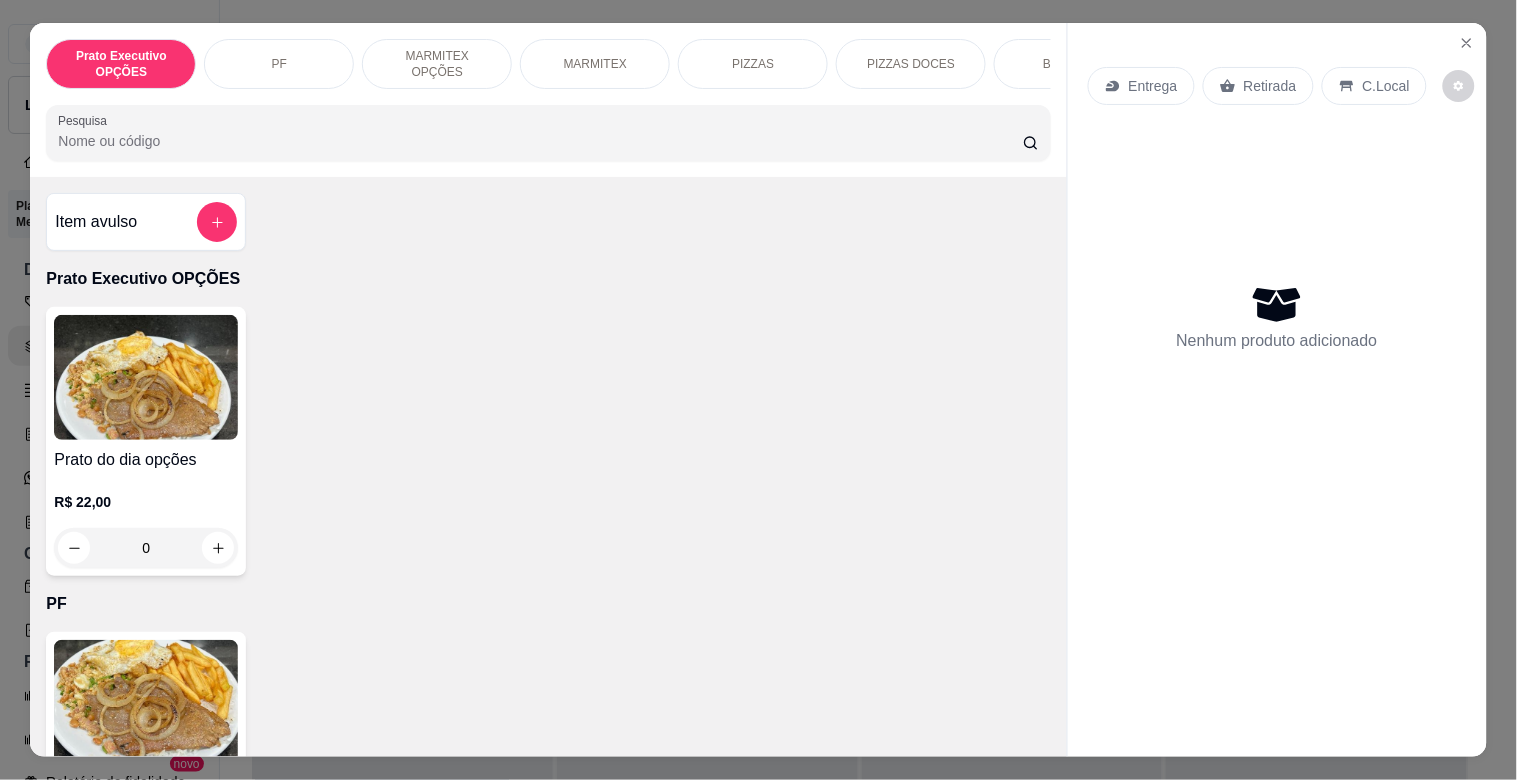 click on "MARMITEX" at bounding box center [595, 64] 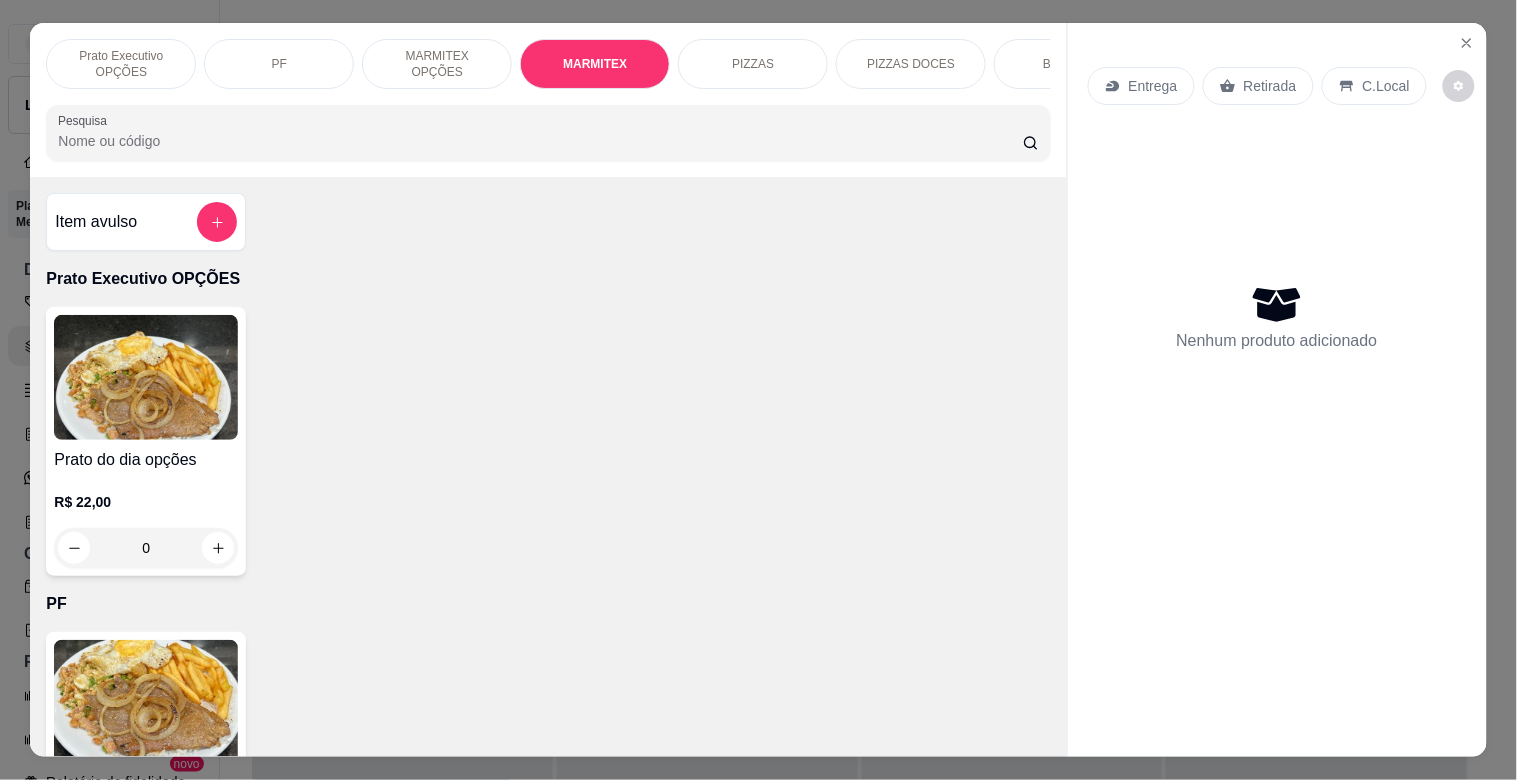 scroll, scrollTop: 1064, scrollLeft: 0, axis: vertical 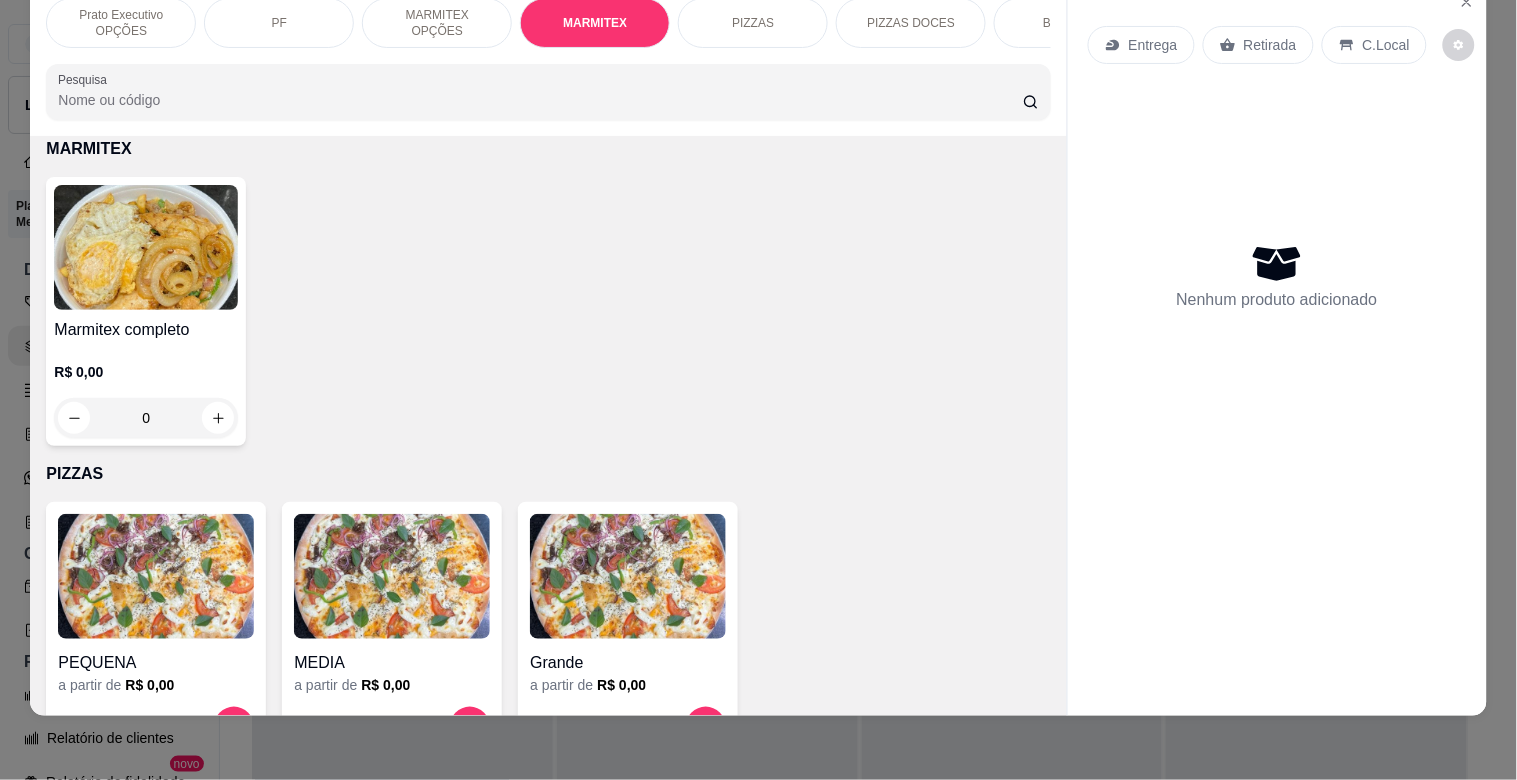 click at bounding box center [146, 247] 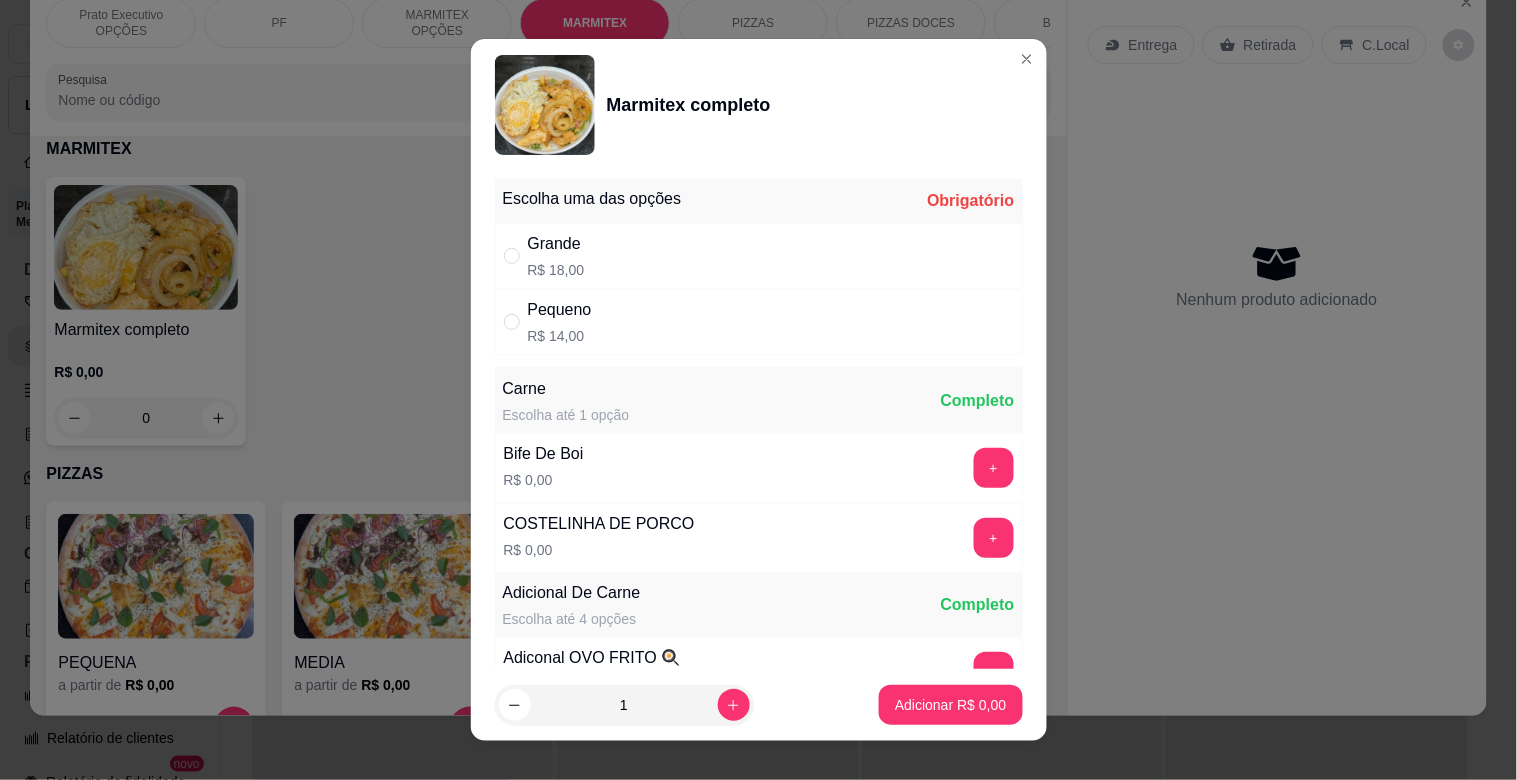 click on "Pequeno  R$ 14,00" at bounding box center (759, 322) 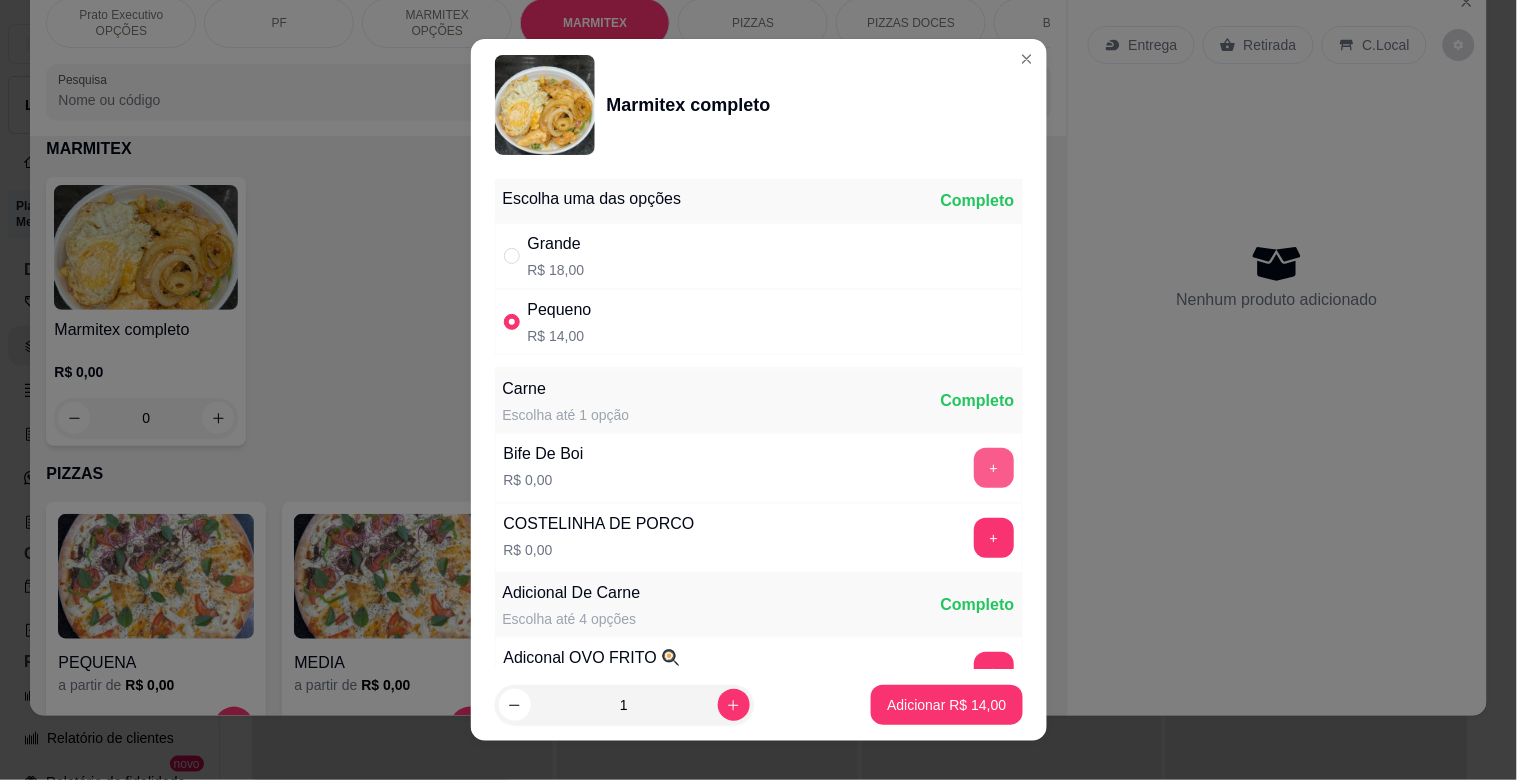 click on "+" at bounding box center [994, 468] 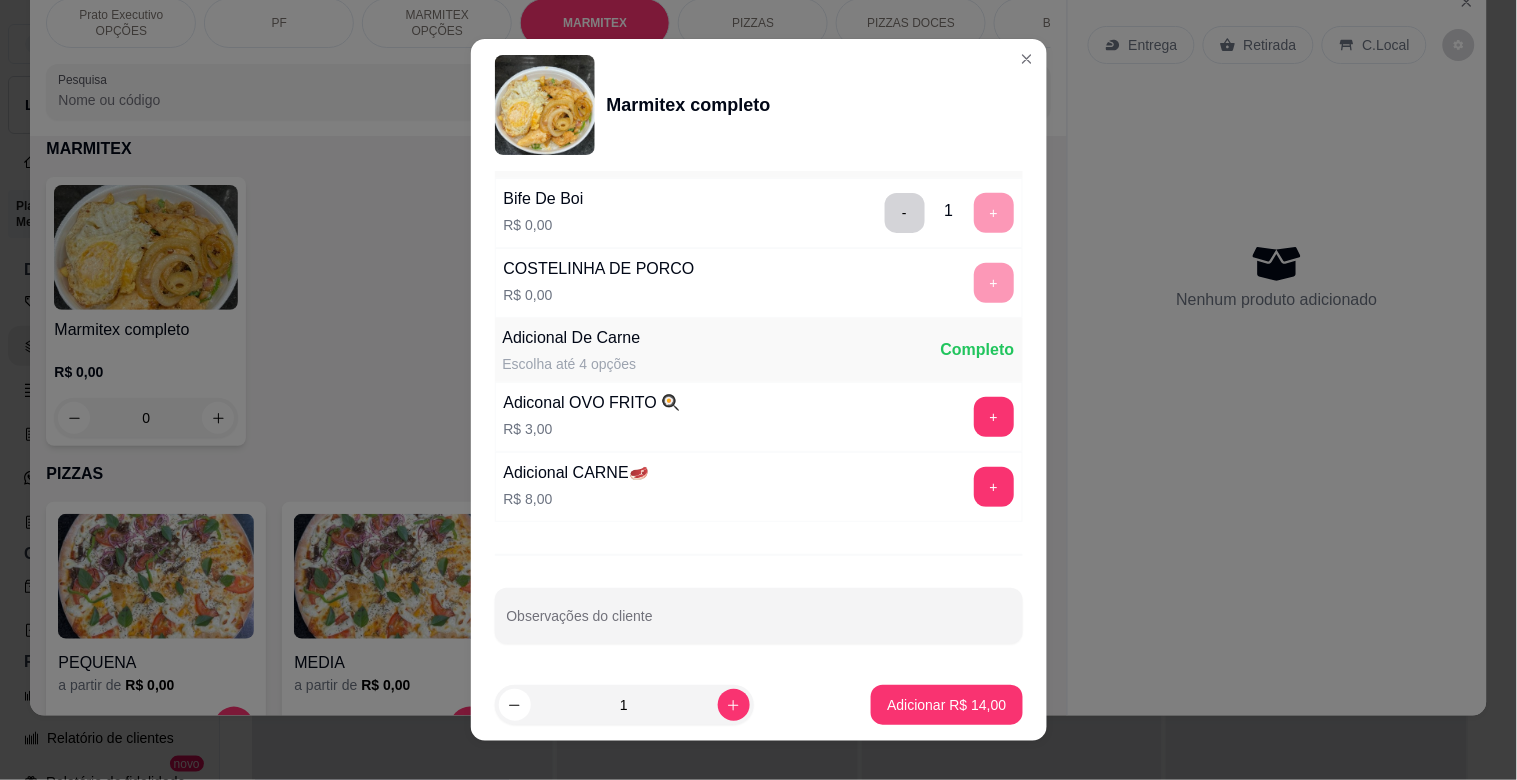 scroll, scrollTop: 280, scrollLeft: 0, axis: vertical 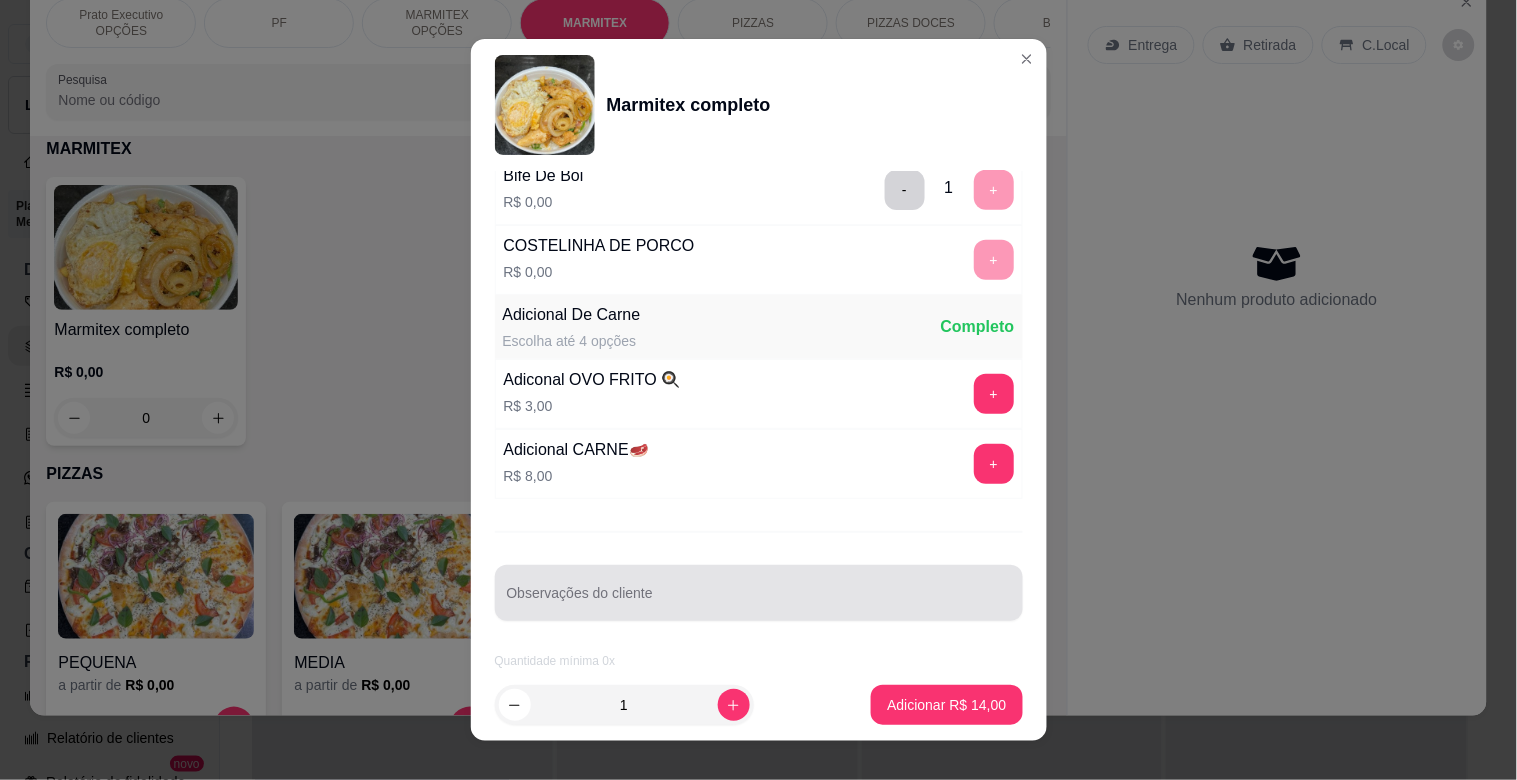 click at bounding box center [759, 593] 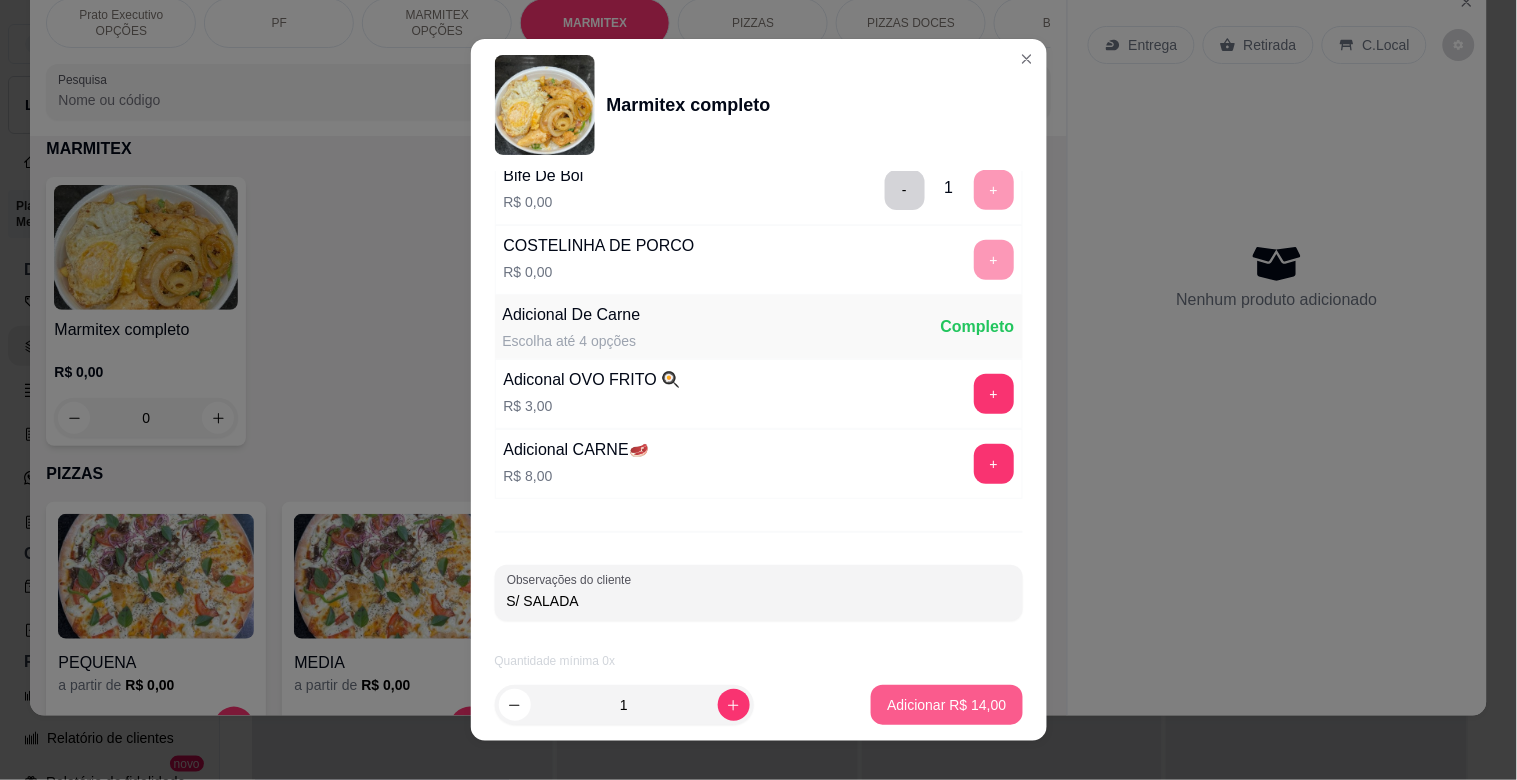 type on "S/ SALADA" 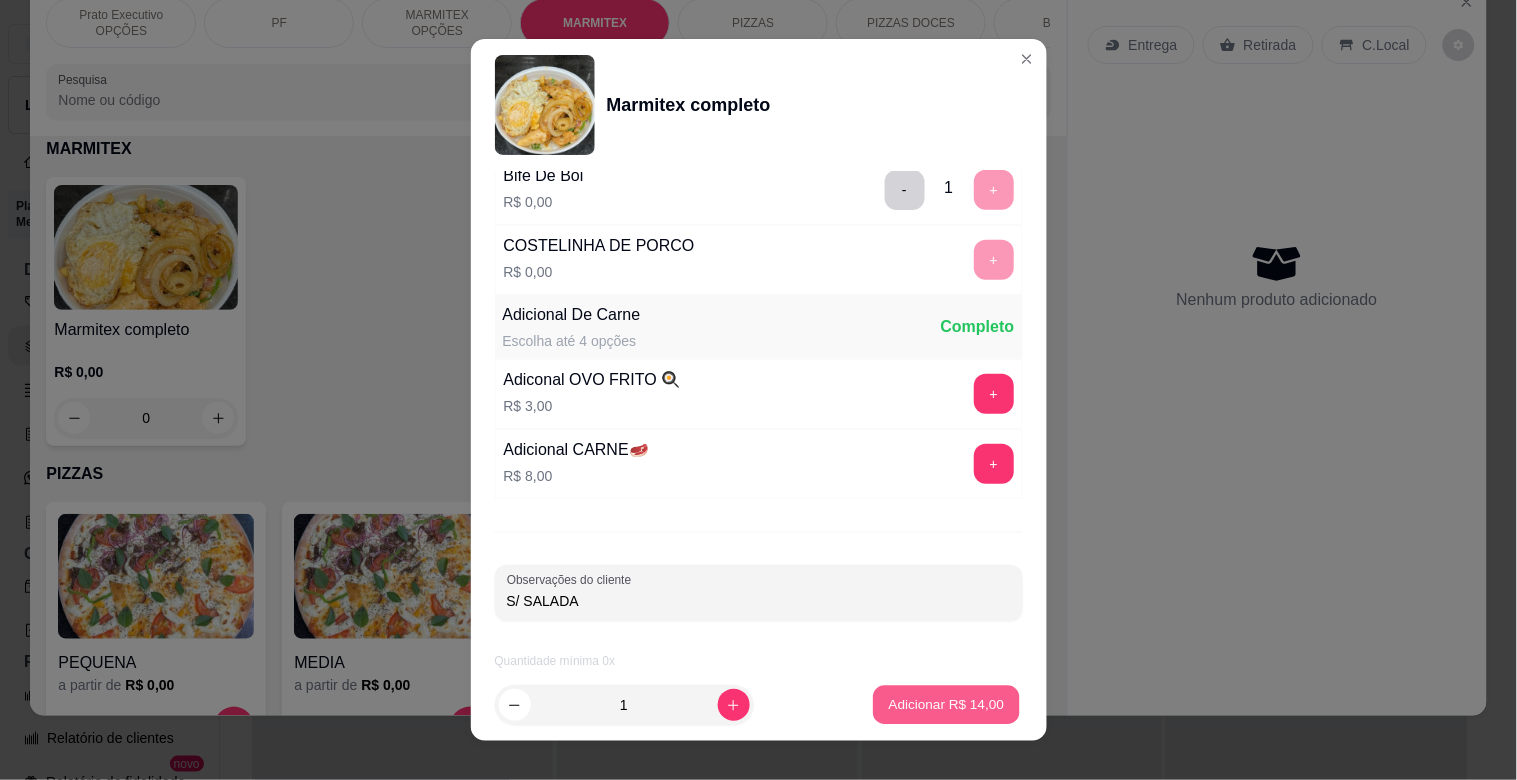click on "Adicionar   R$ 14,00" at bounding box center [947, 704] 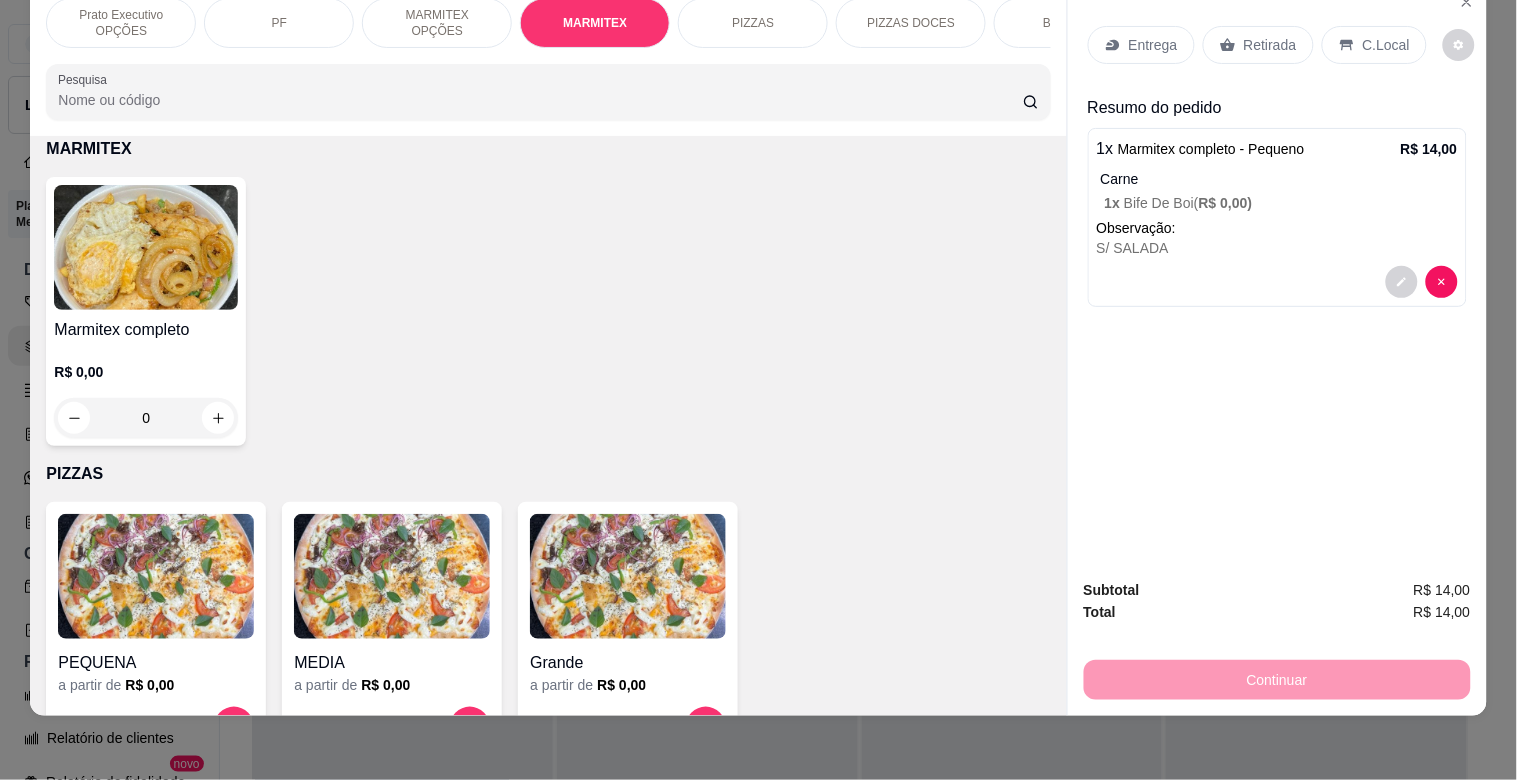 click on "Entrega" at bounding box center [1153, 45] 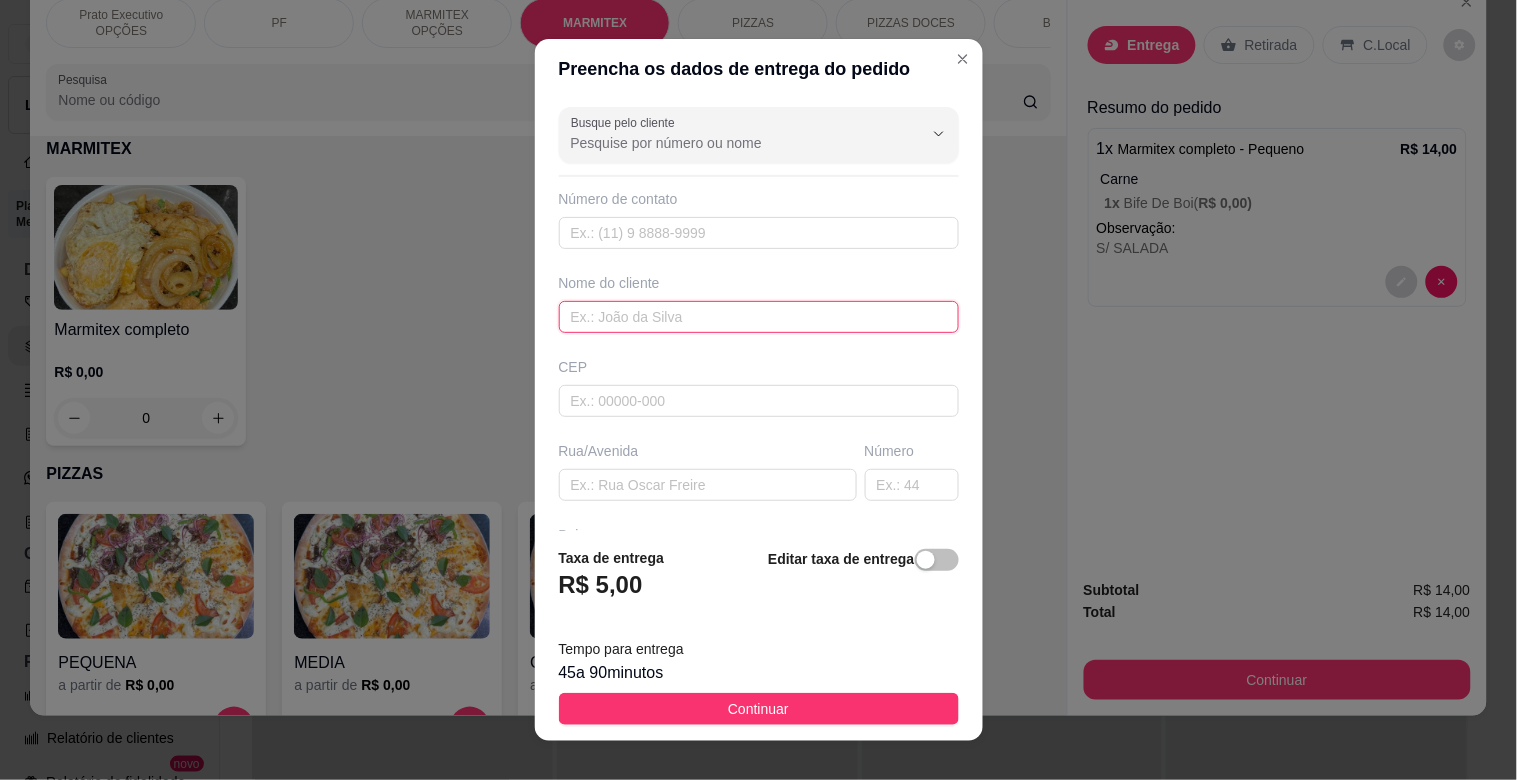 click at bounding box center (759, 317) 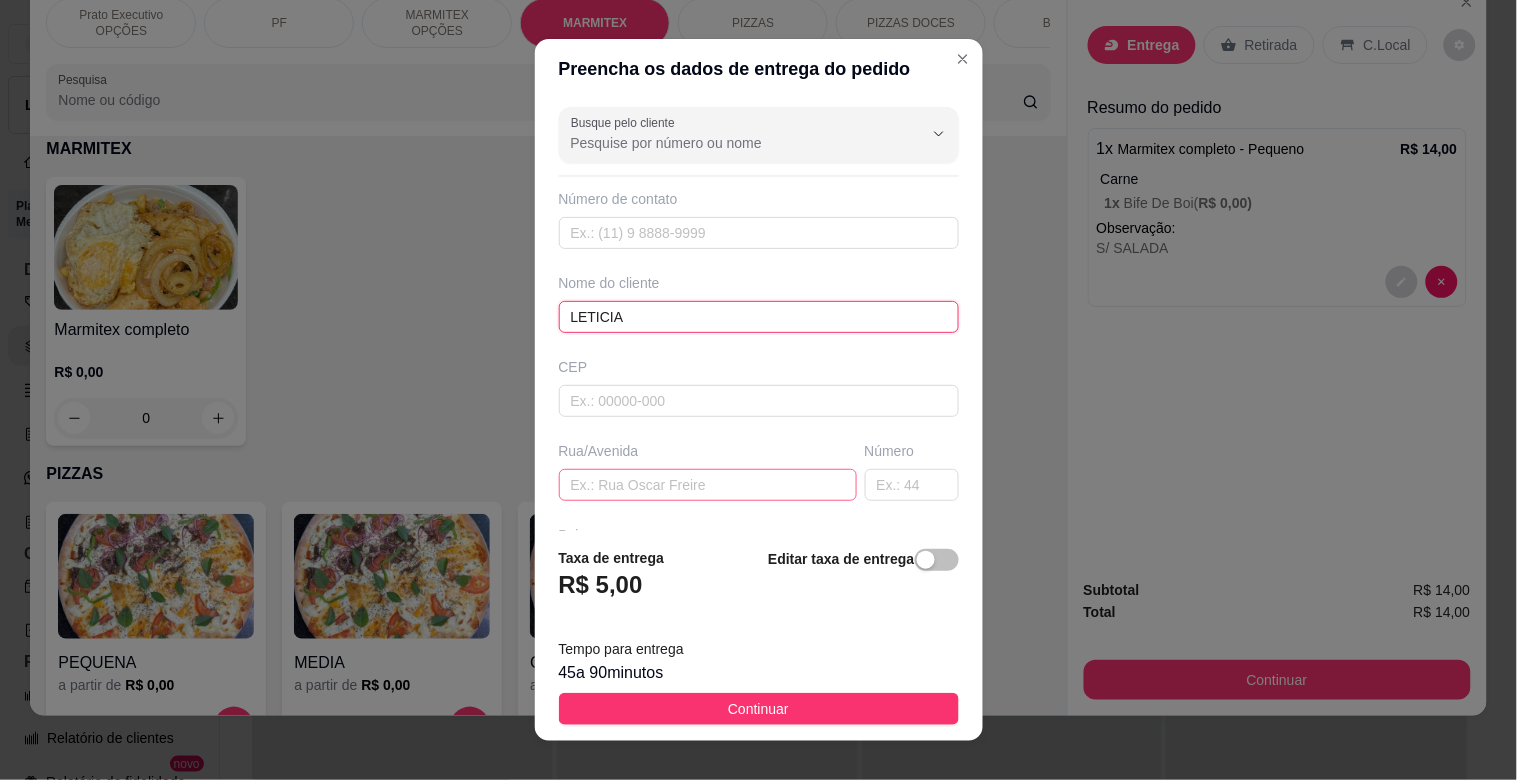 type on "LETICIA" 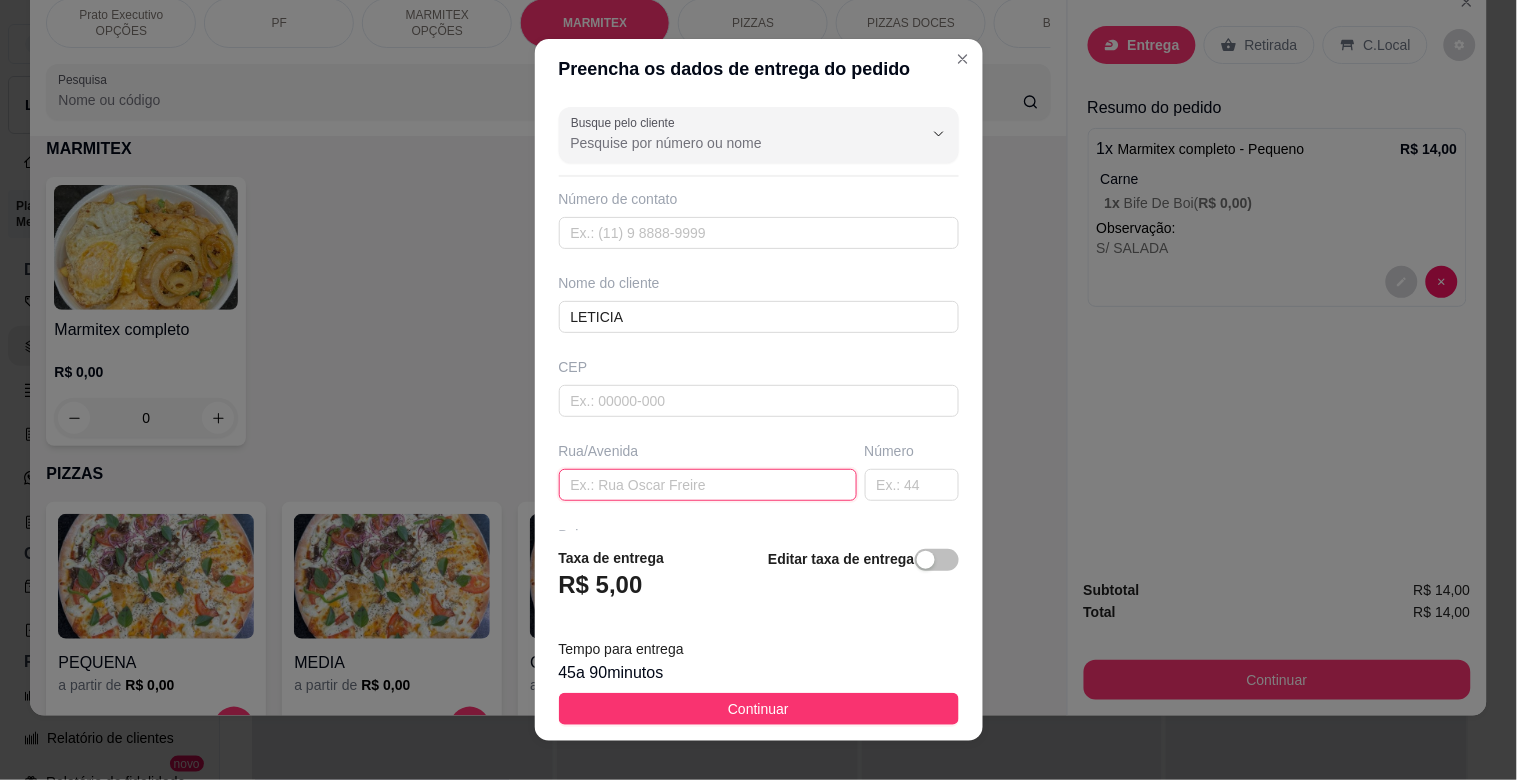 click at bounding box center [708, 485] 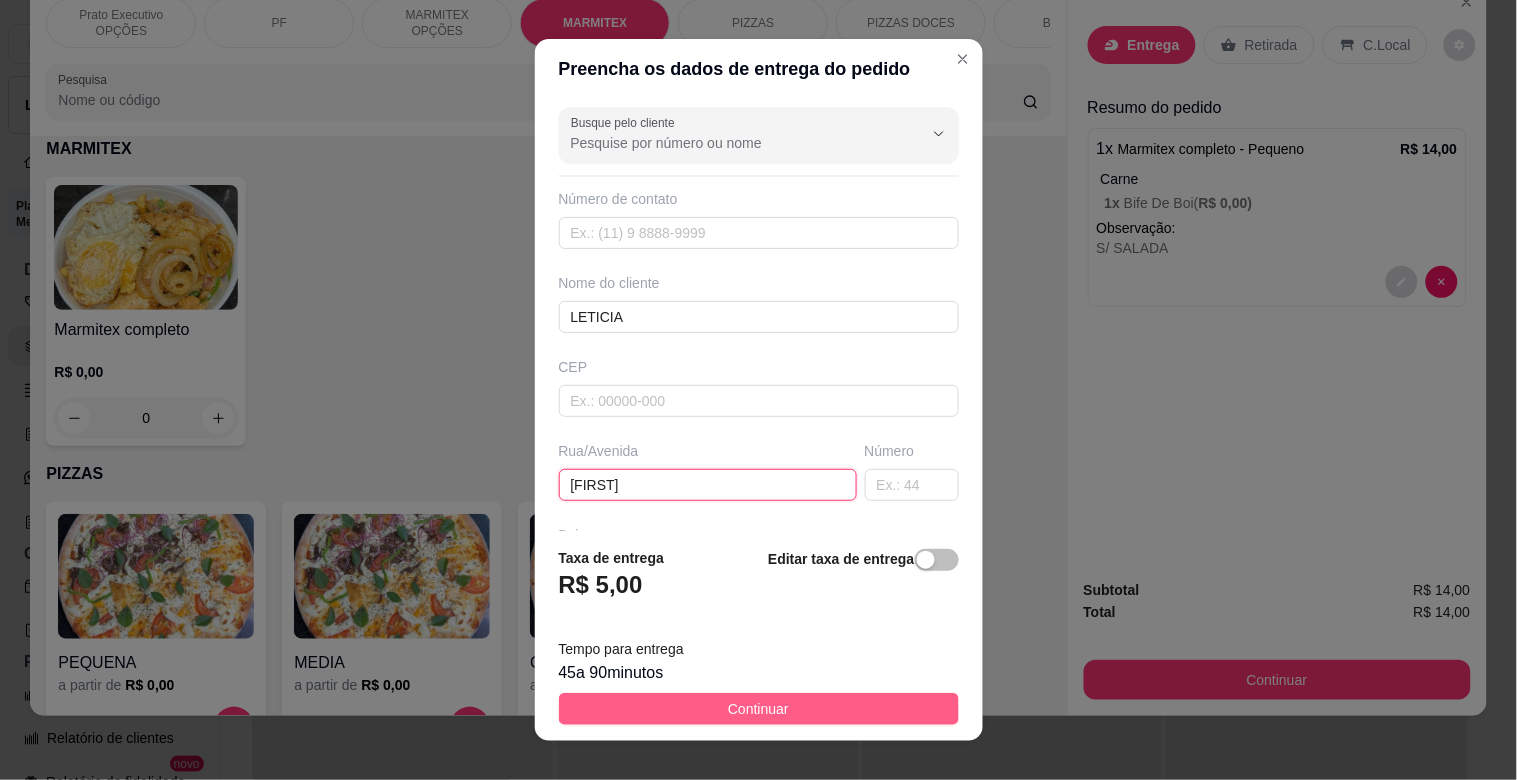 type on "[FIRST]" 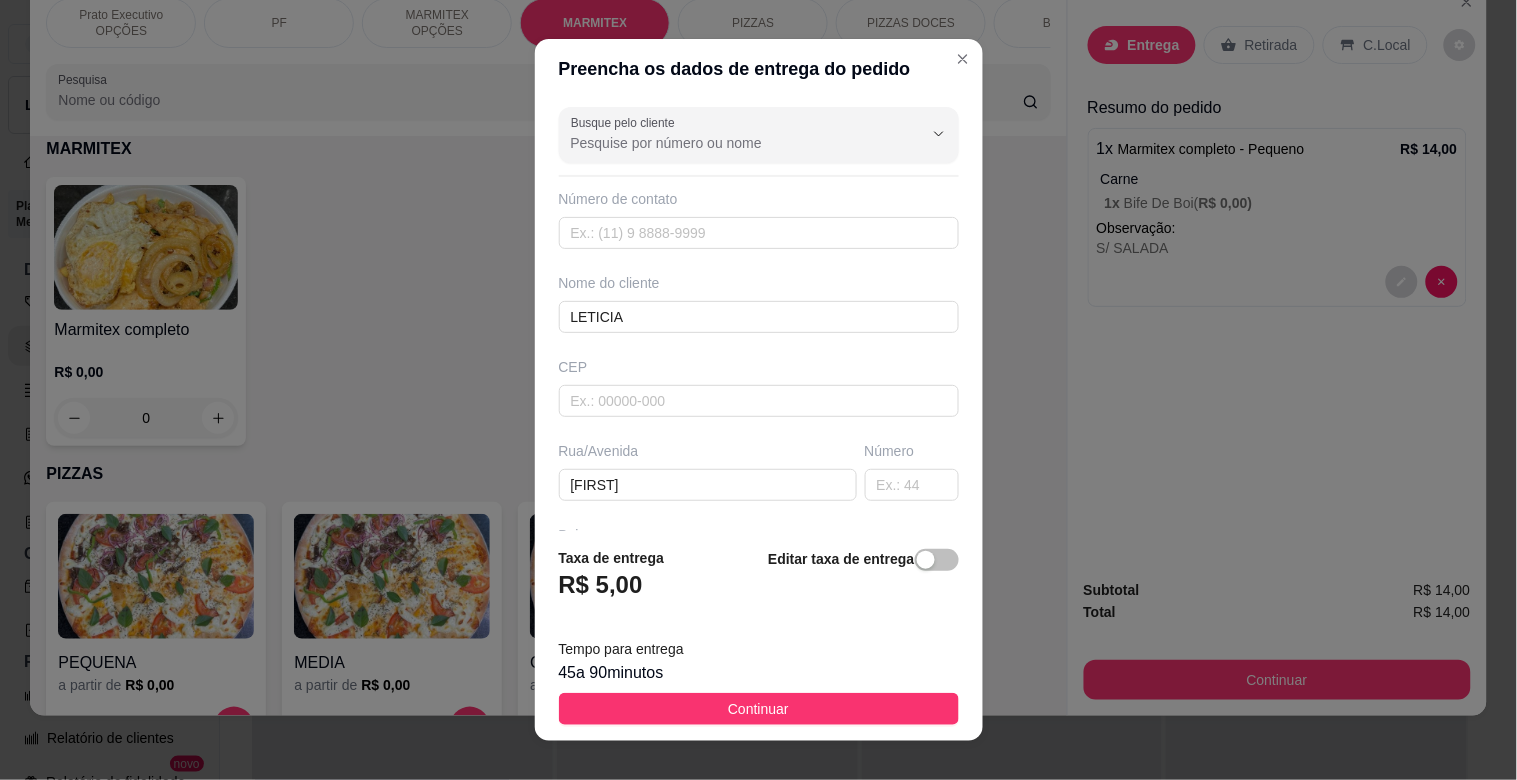 click on "Continuar" at bounding box center [759, 709] 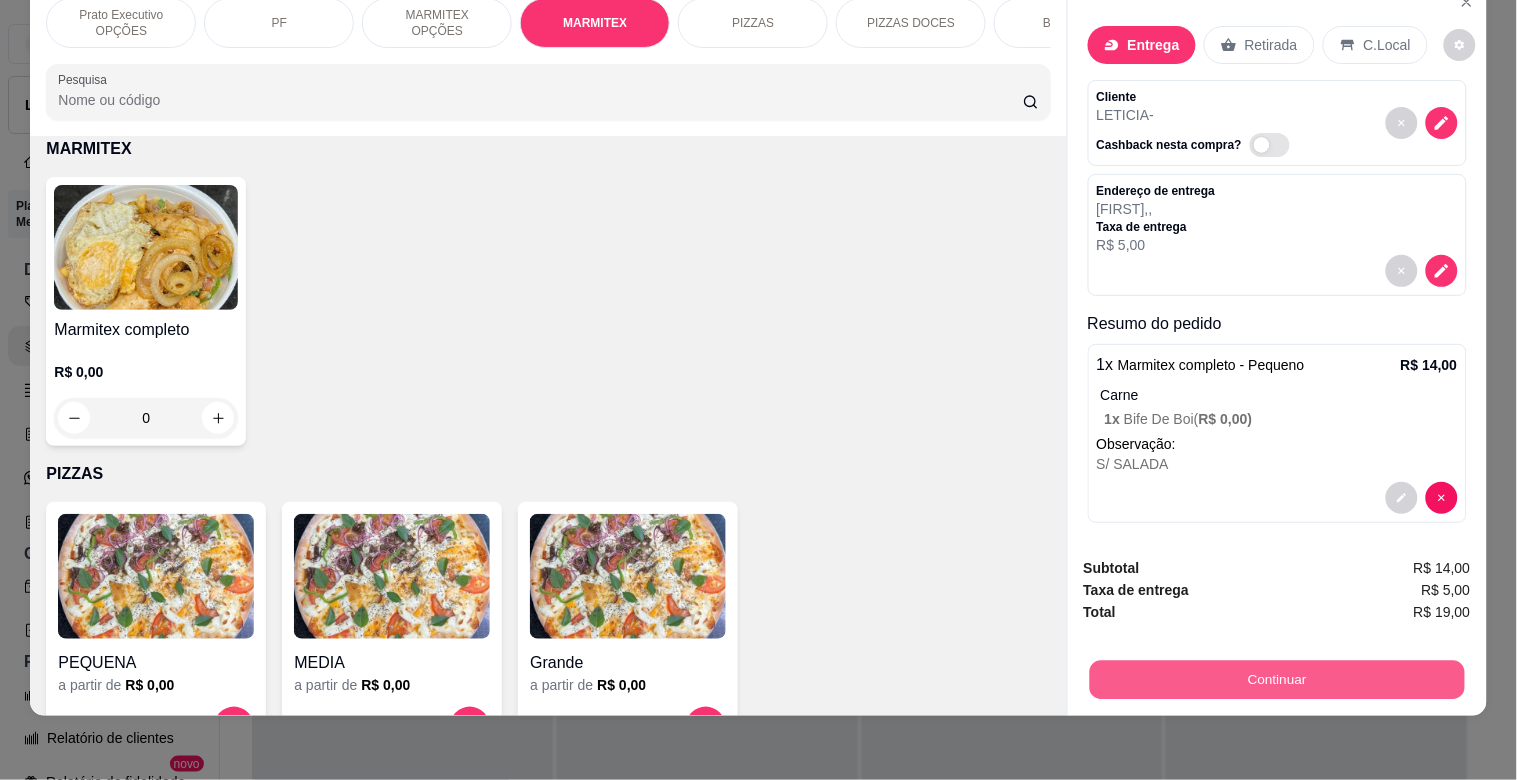 click on "Continuar" at bounding box center [1276, 679] 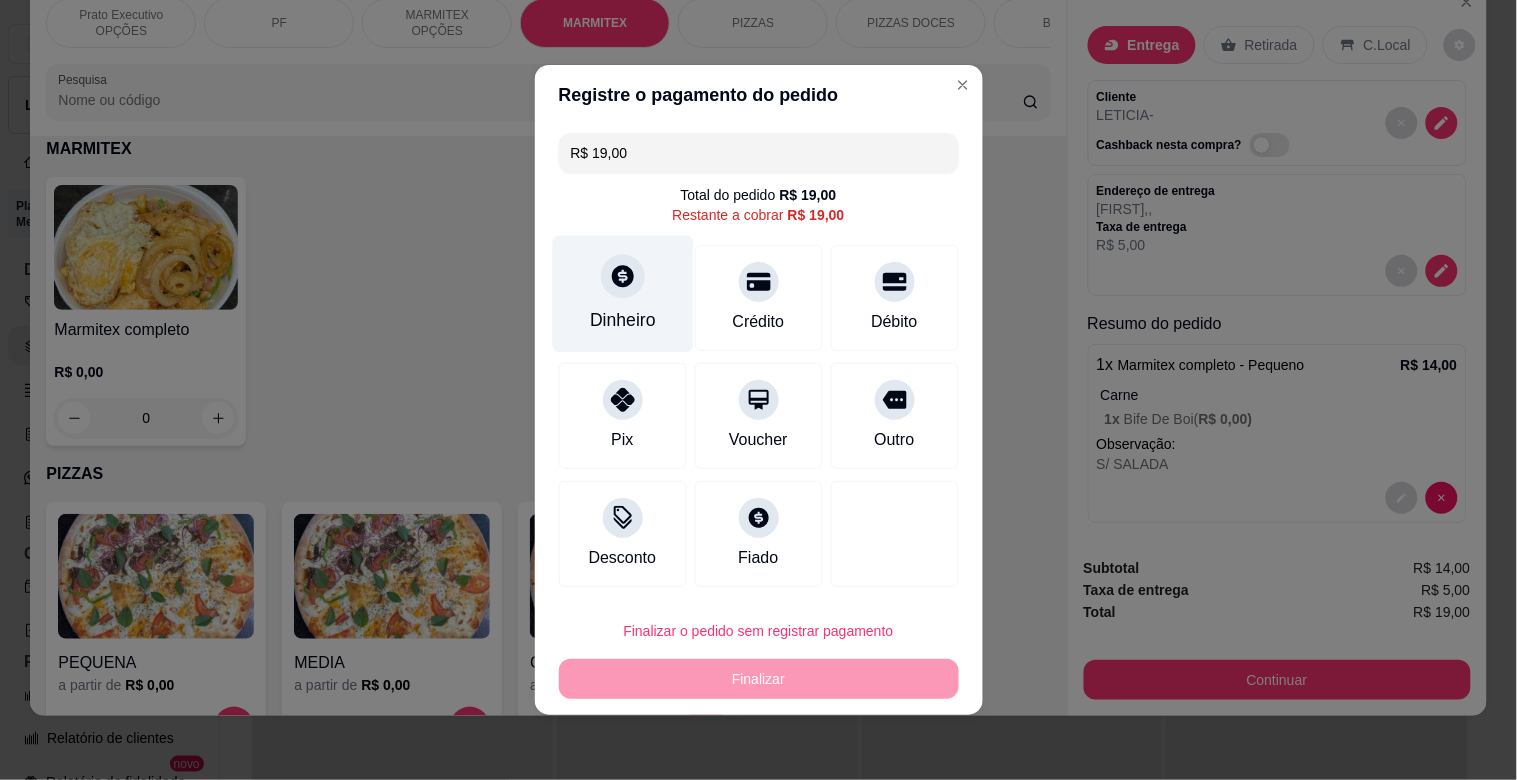 click 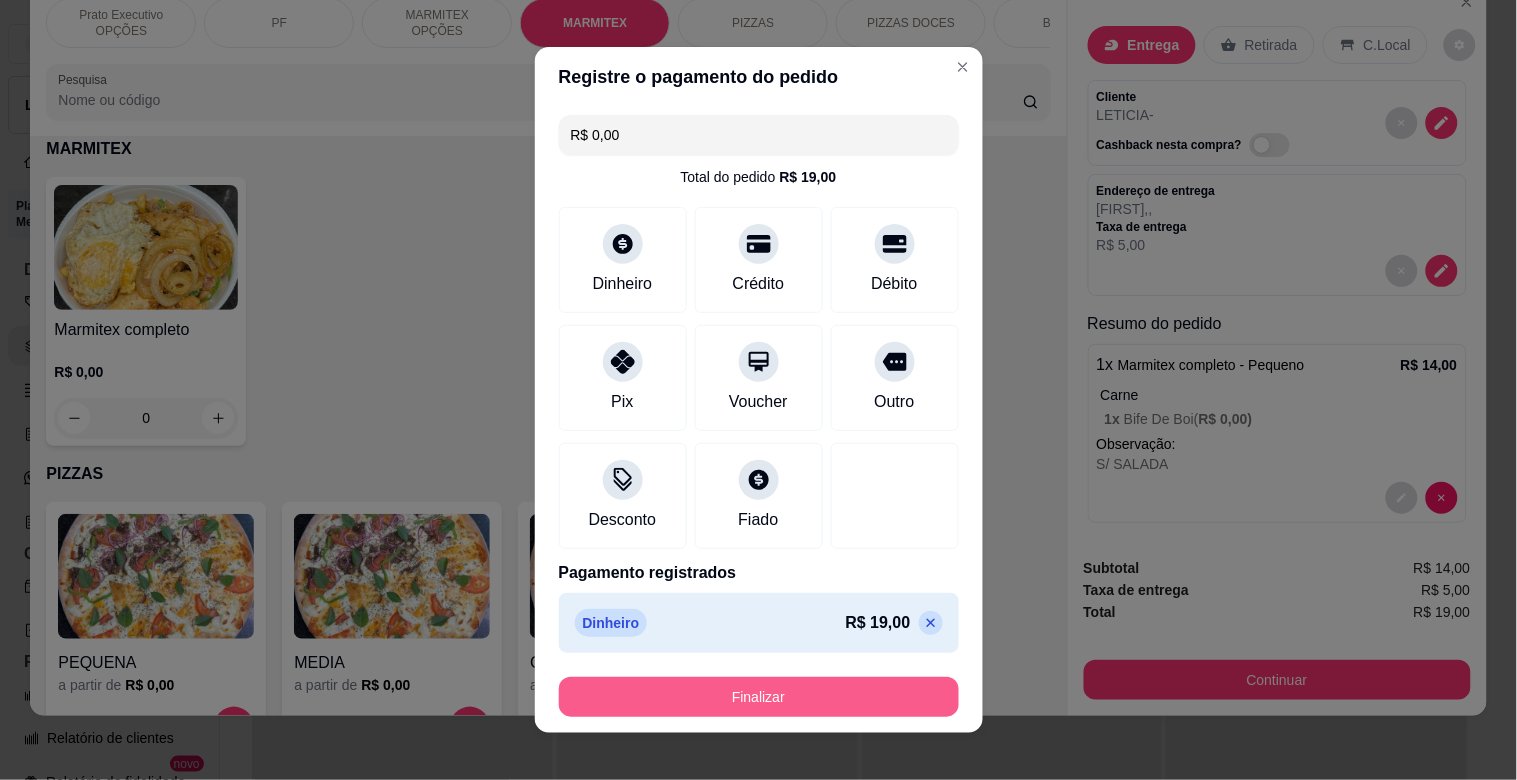 click on "Finalizar" at bounding box center (759, 697) 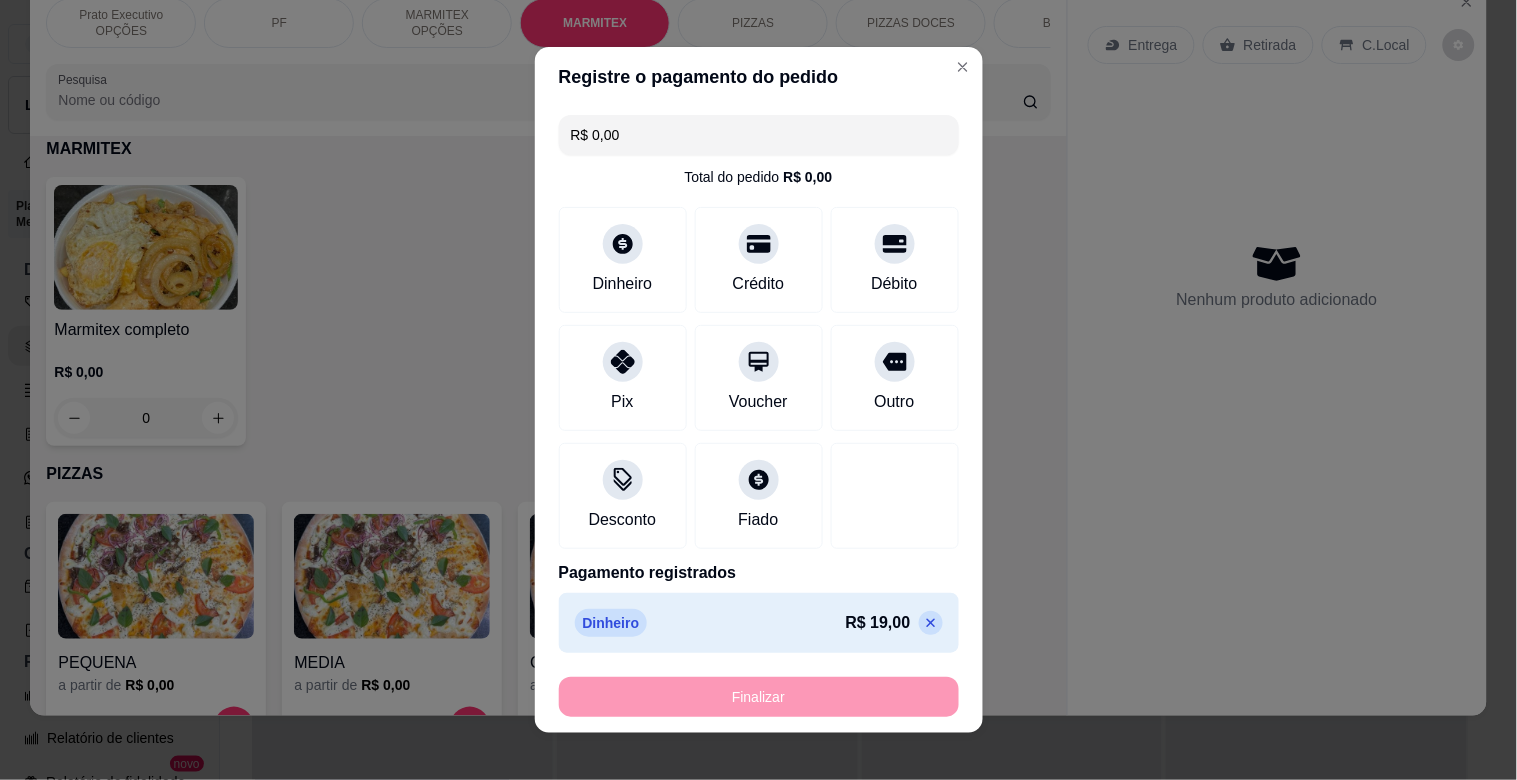type on "-R$ 19,00" 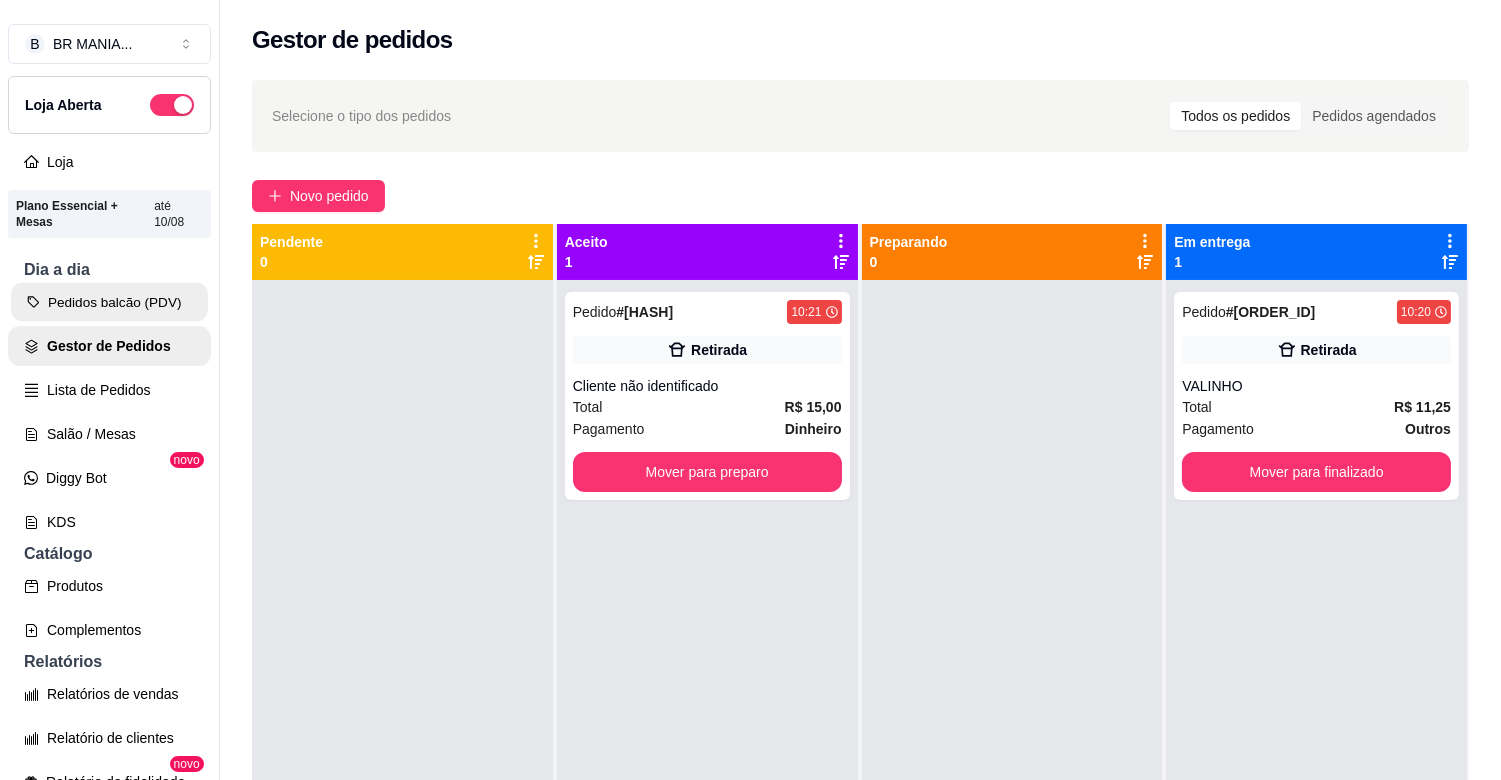 click on "Pedidos balcão (PDV)" at bounding box center [109, 302] 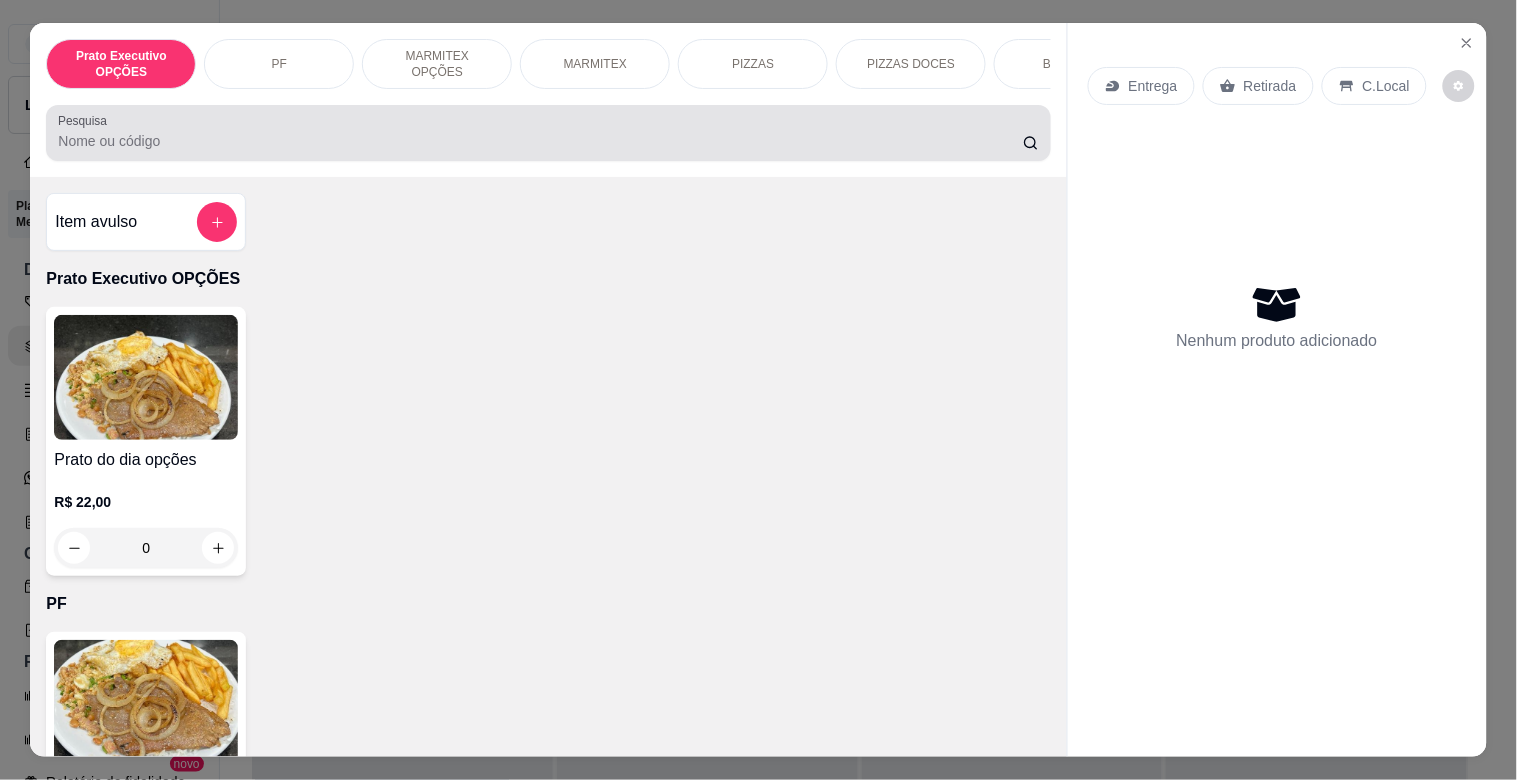 click on "Pesquisa" at bounding box center (548, 133) 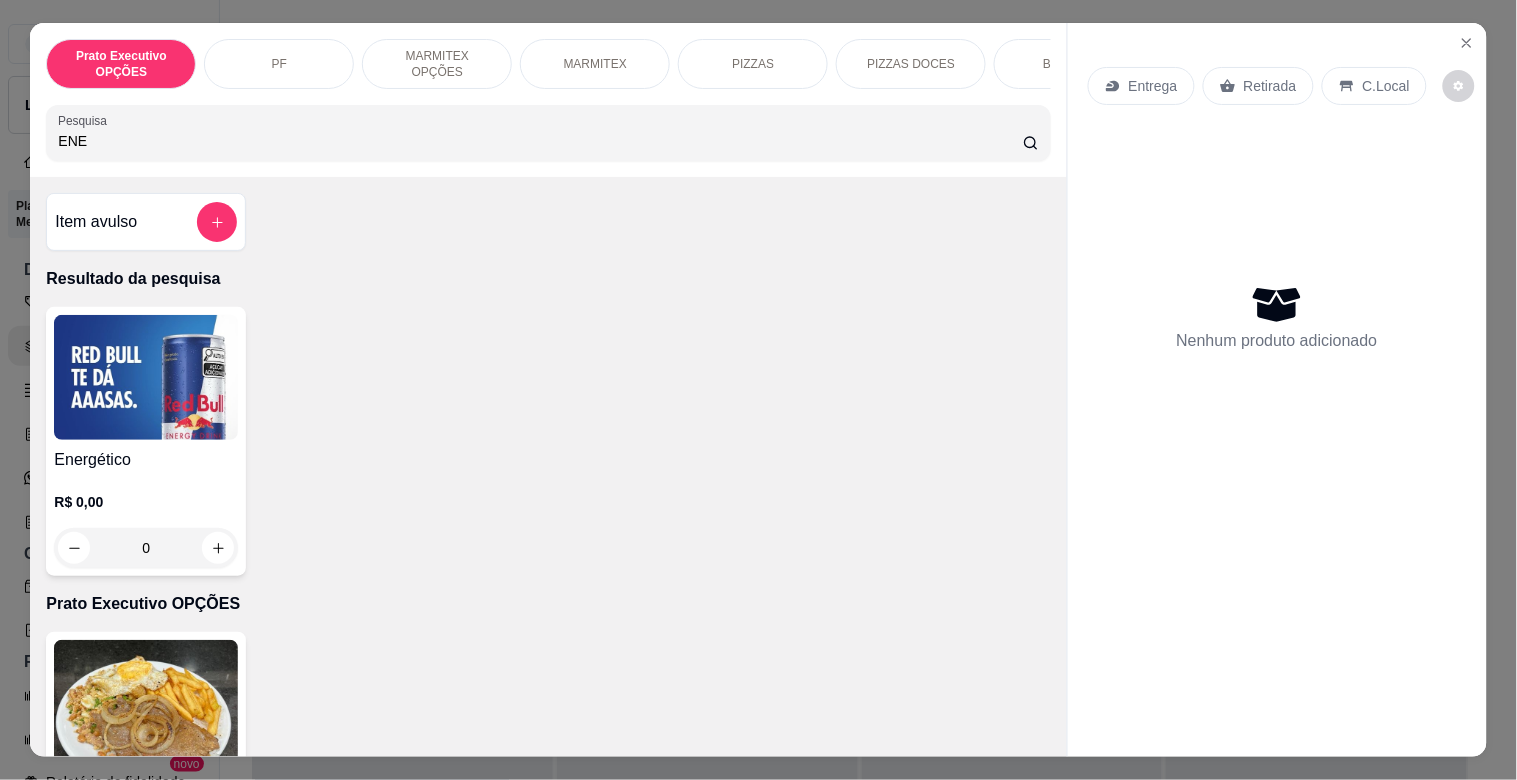 type on "ENE" 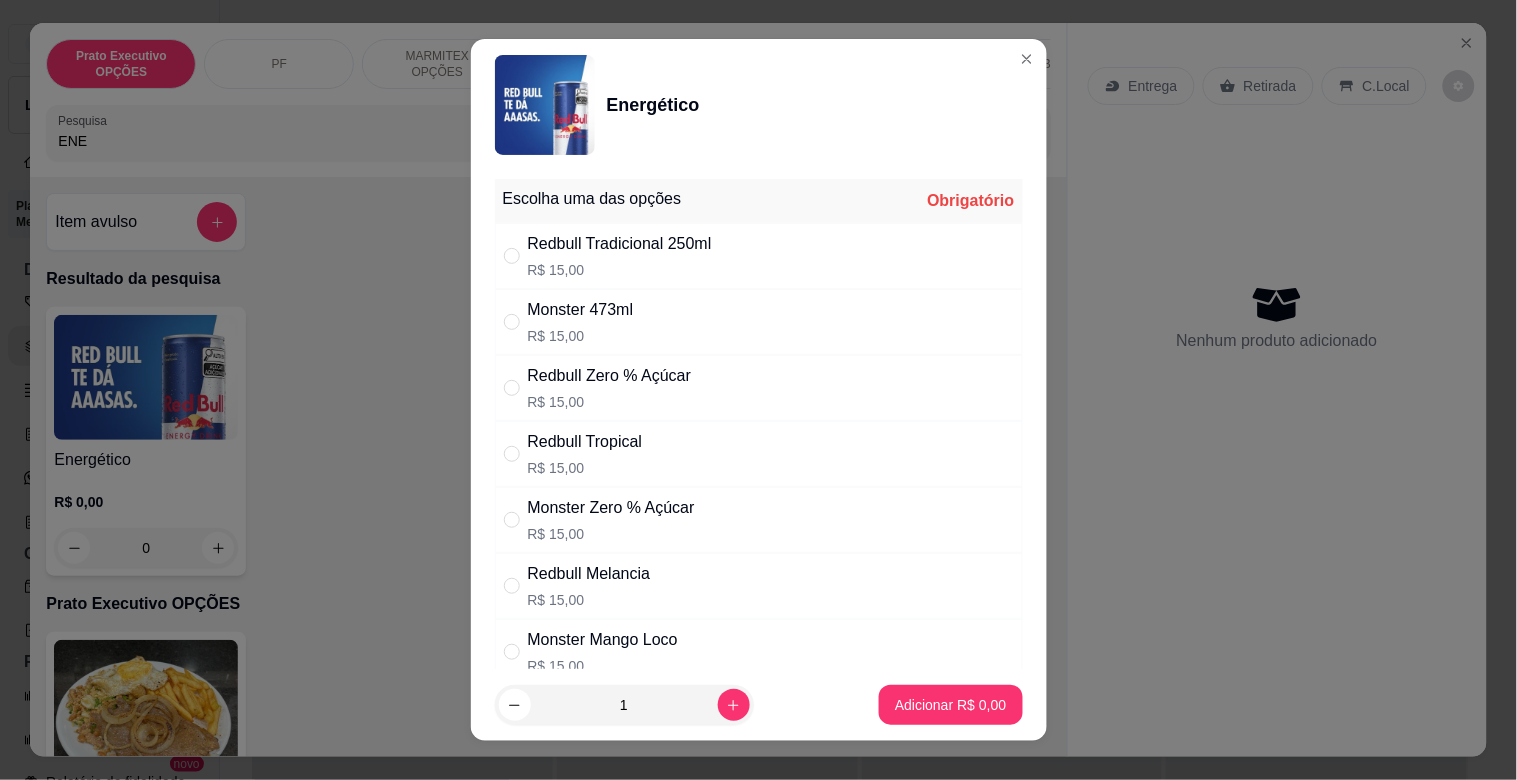 click on "Redbull Tradicional 250ml R$ 15,00" at bounding box center (620, 256) 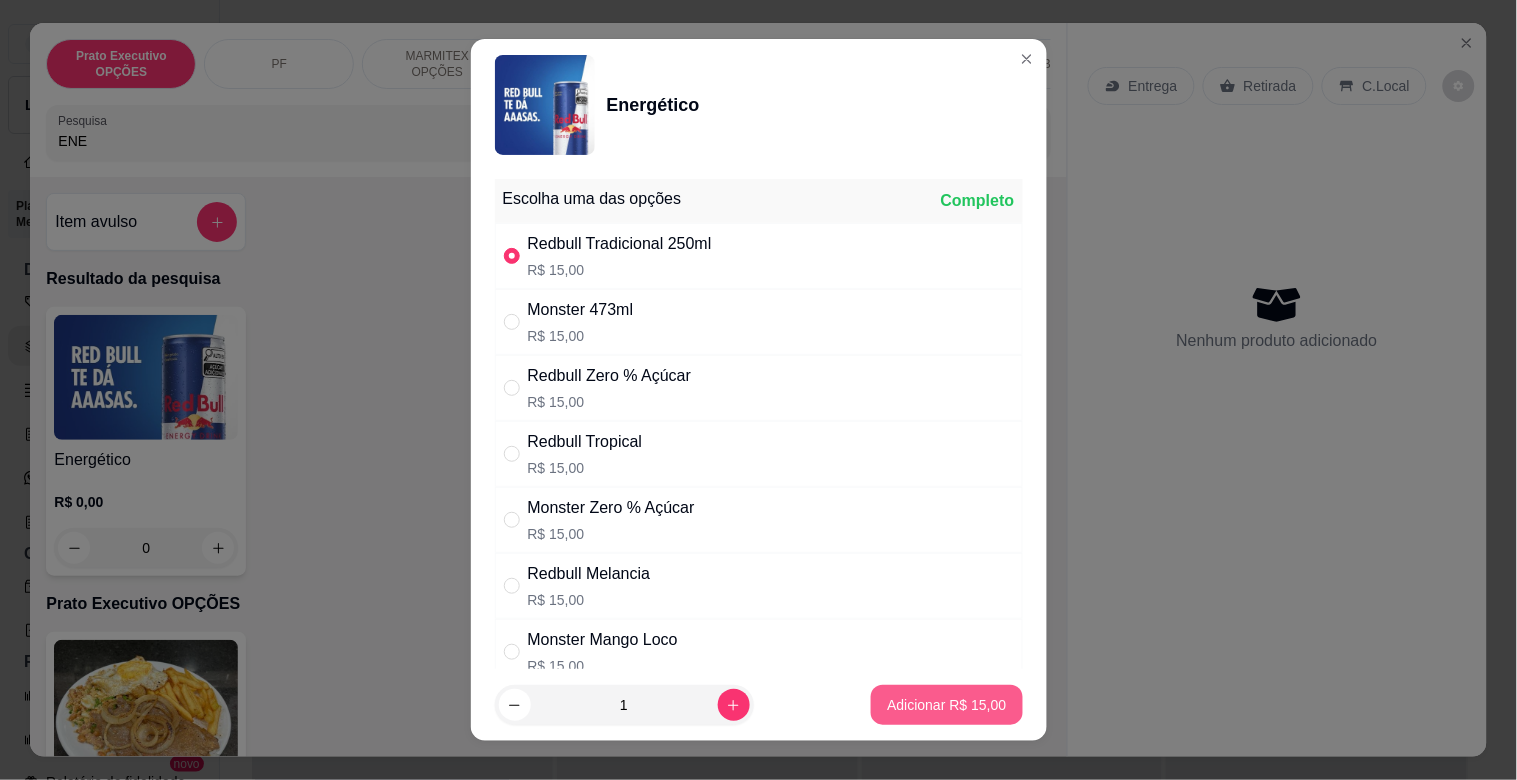 click on "Adicionar   R$ 15,00" at bounding box center (946, 705) 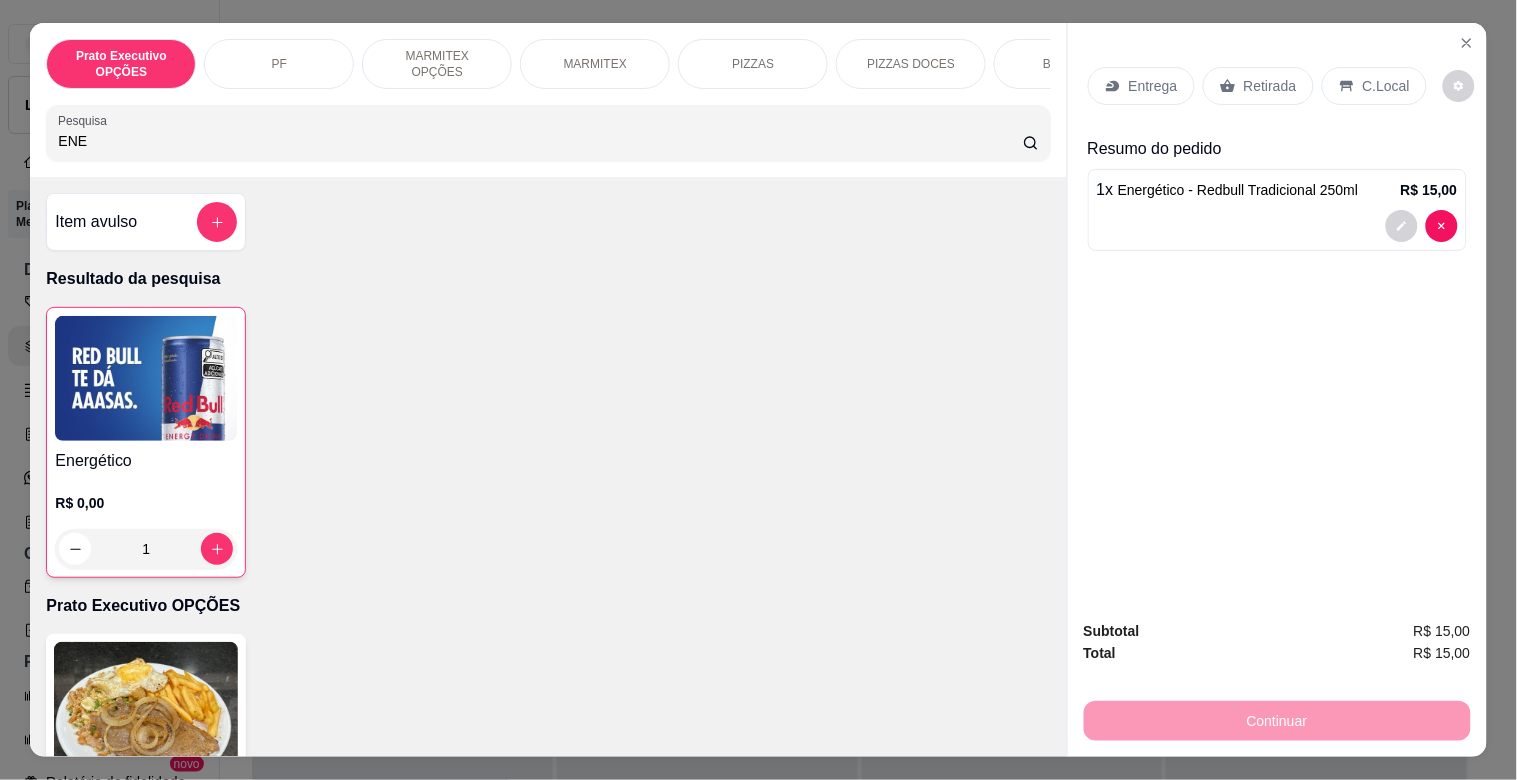 click on "Retirada" at bounding box center (1270, 86) 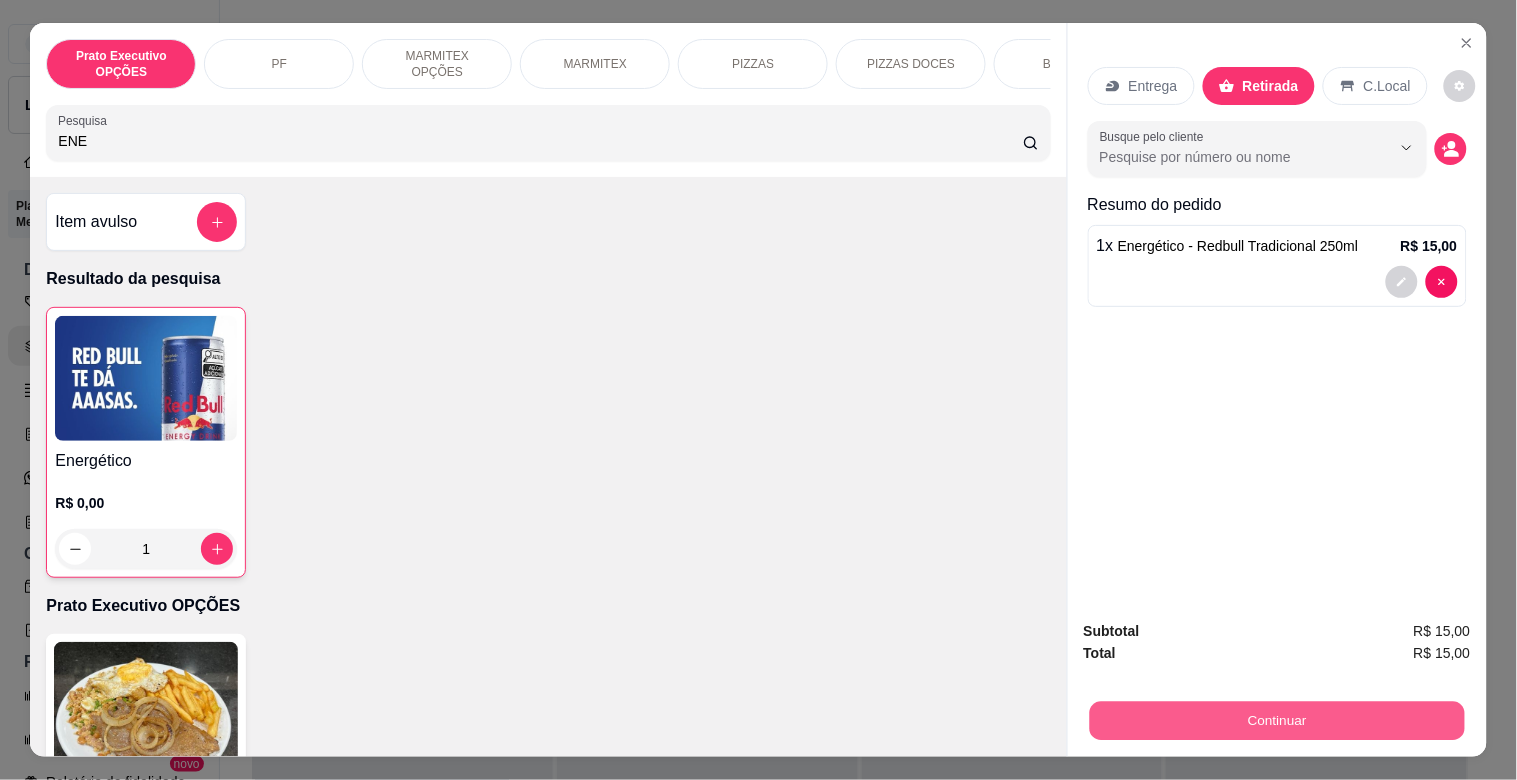 click on "Continuar" at bounding box center [1276, 720] 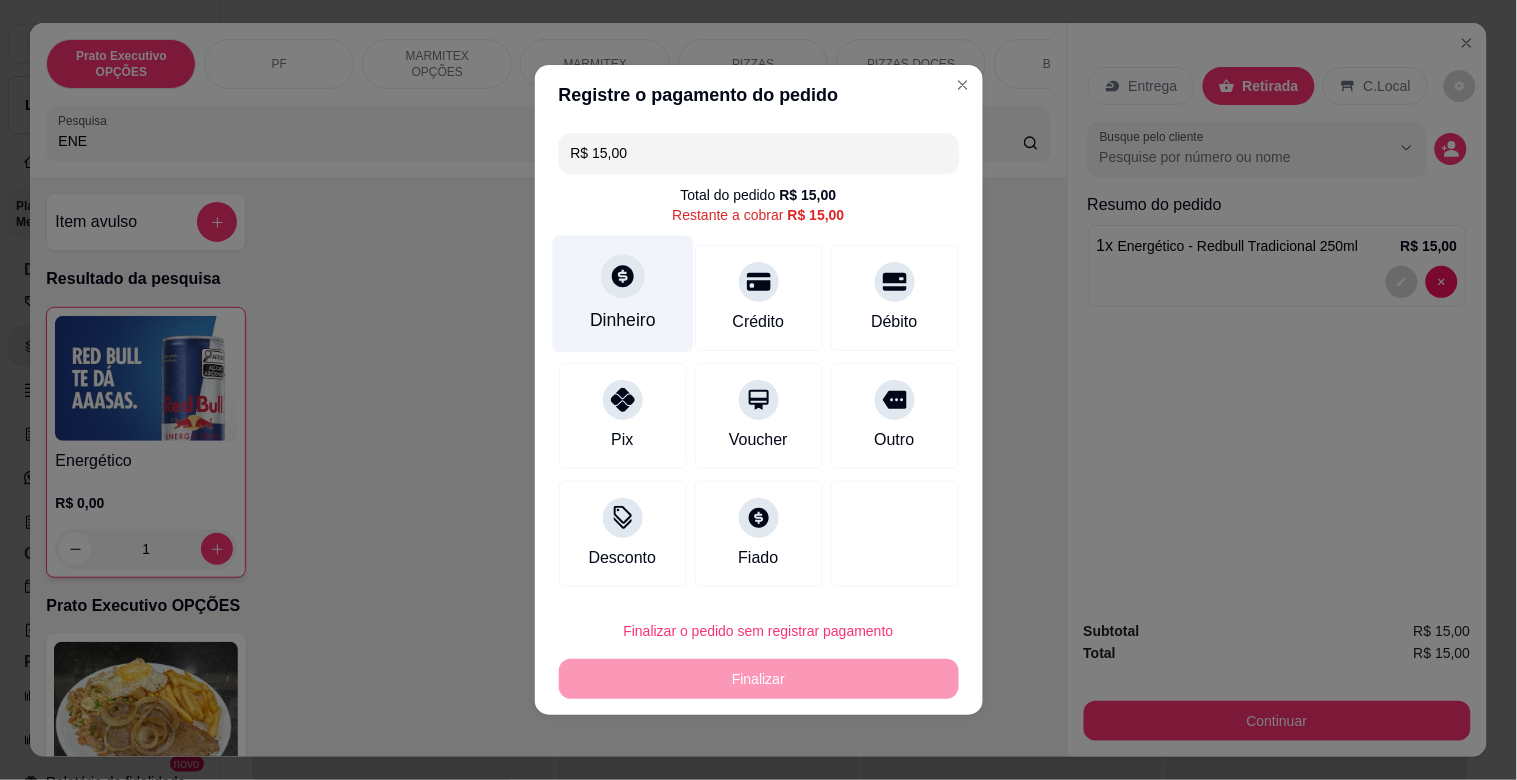 click on "Dinheiro" at bounding box center [622, 294] 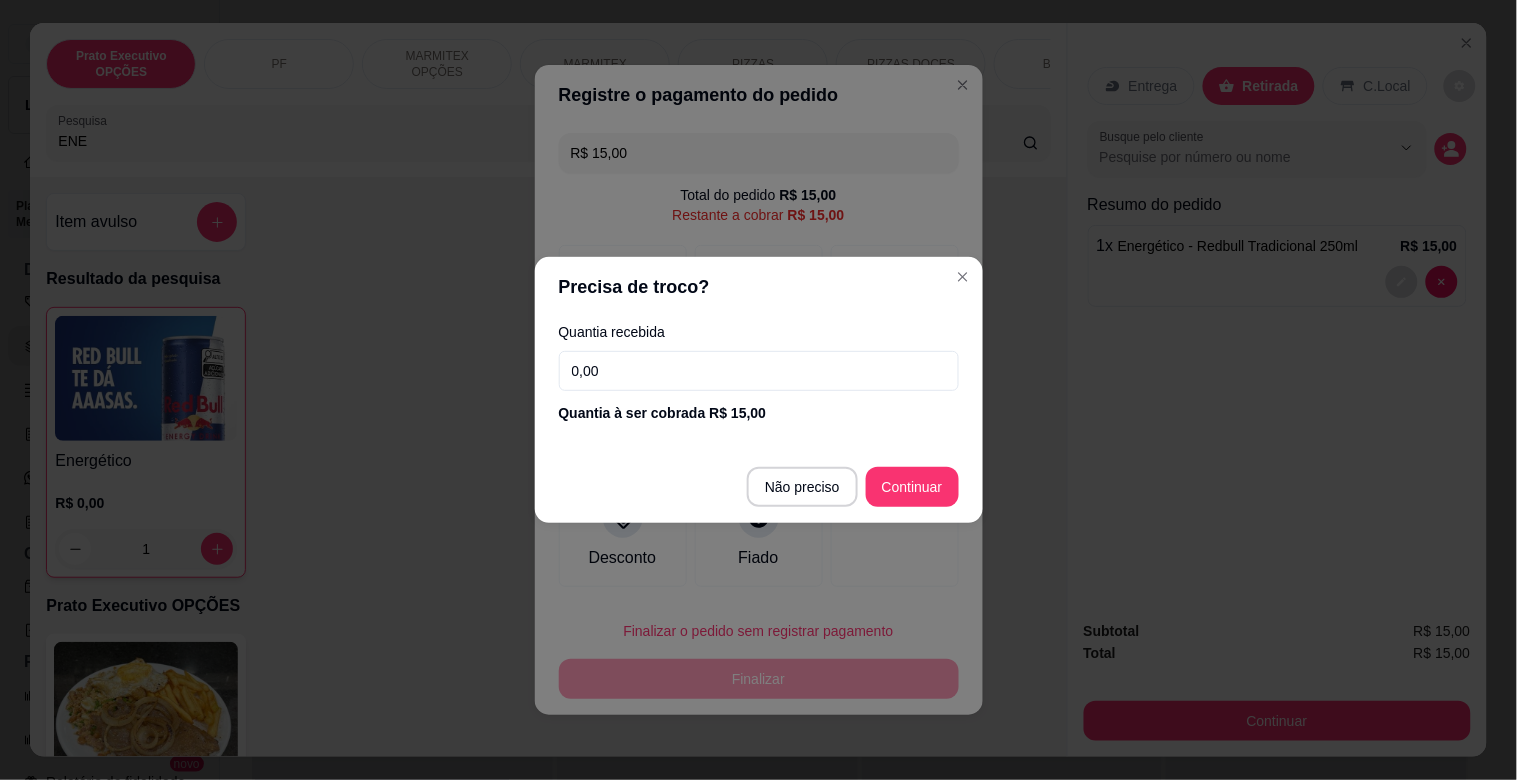 click on "0,00" at bounding box center (759, 371) 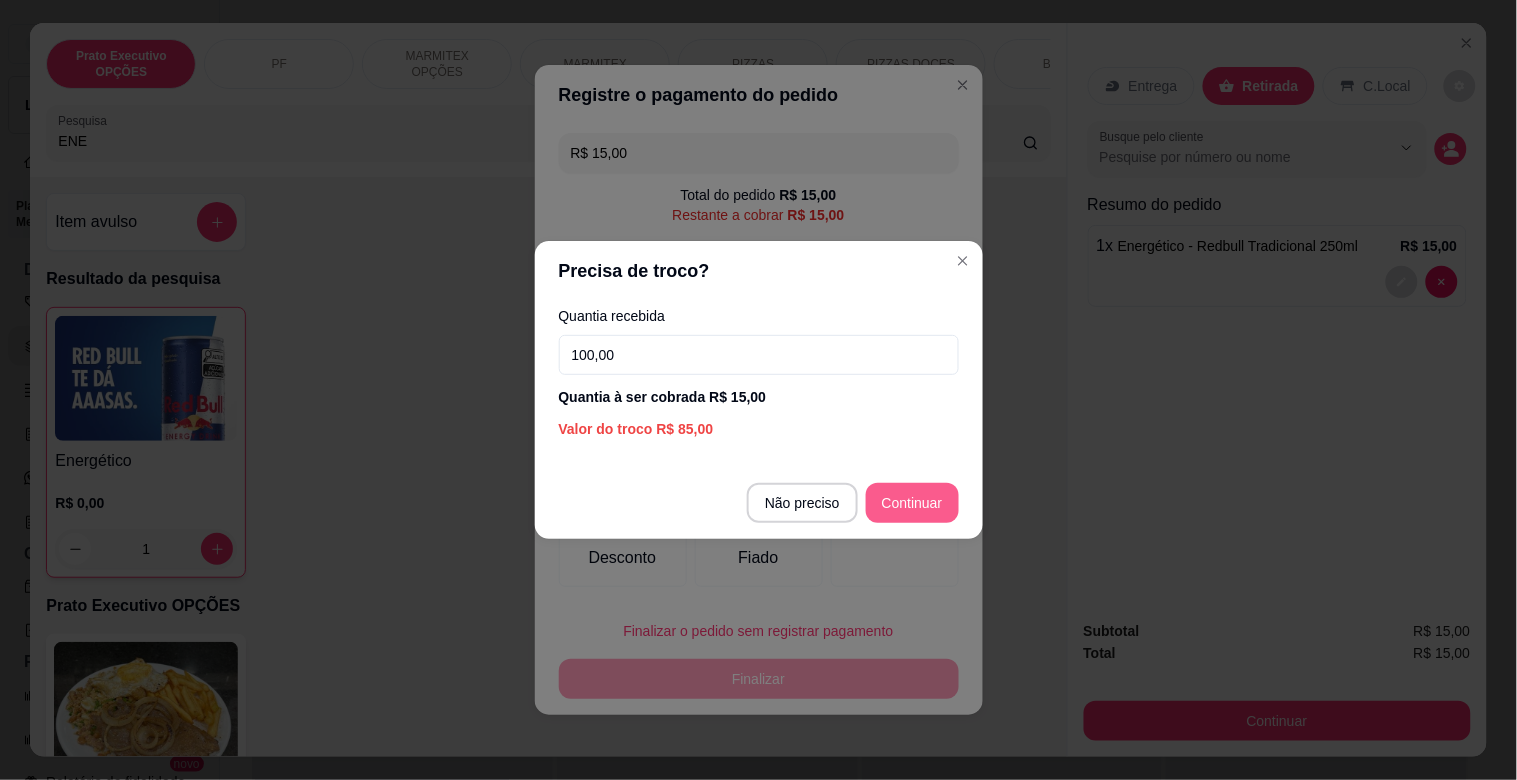 type on "100,00" 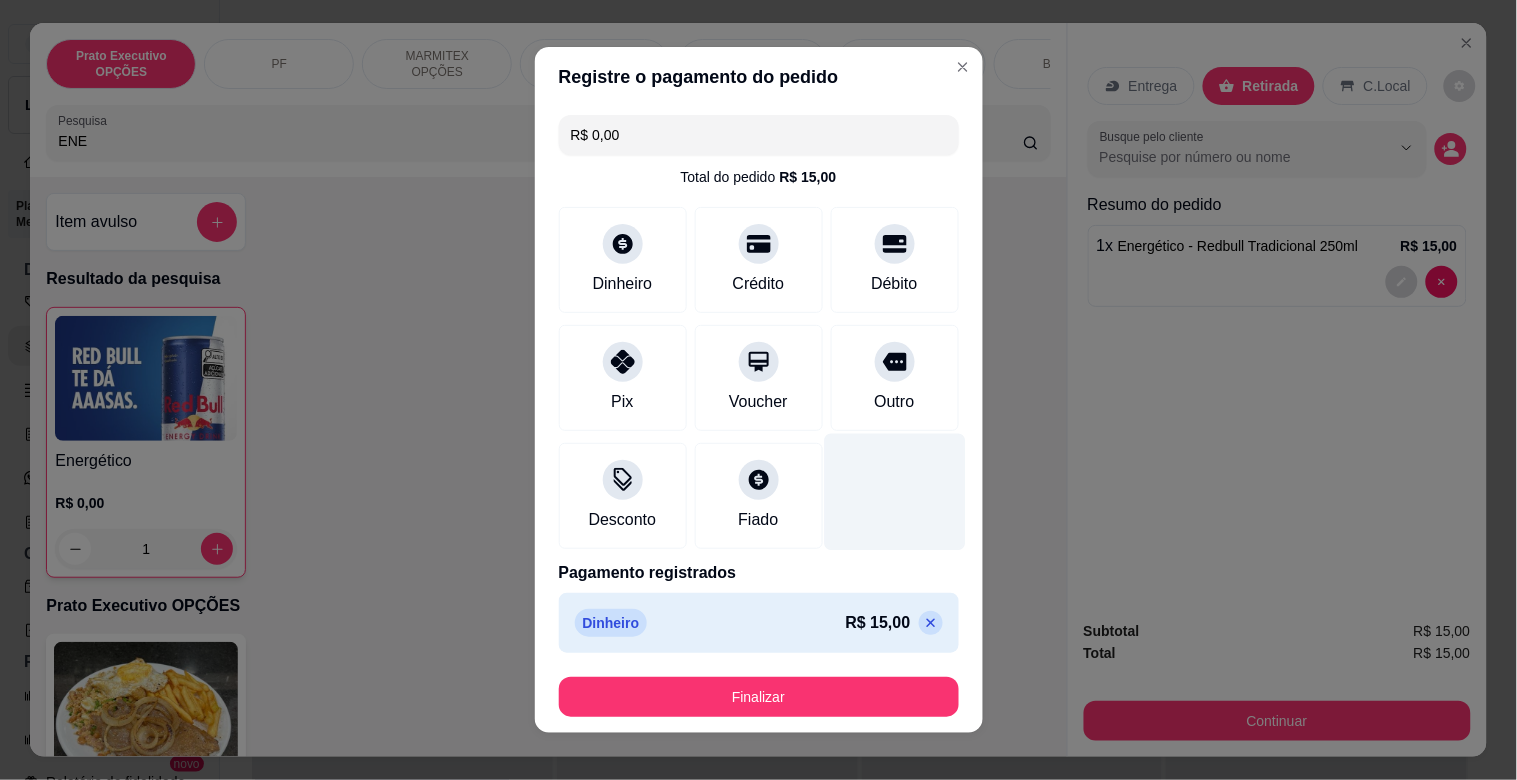 type on "R$ 0,00" 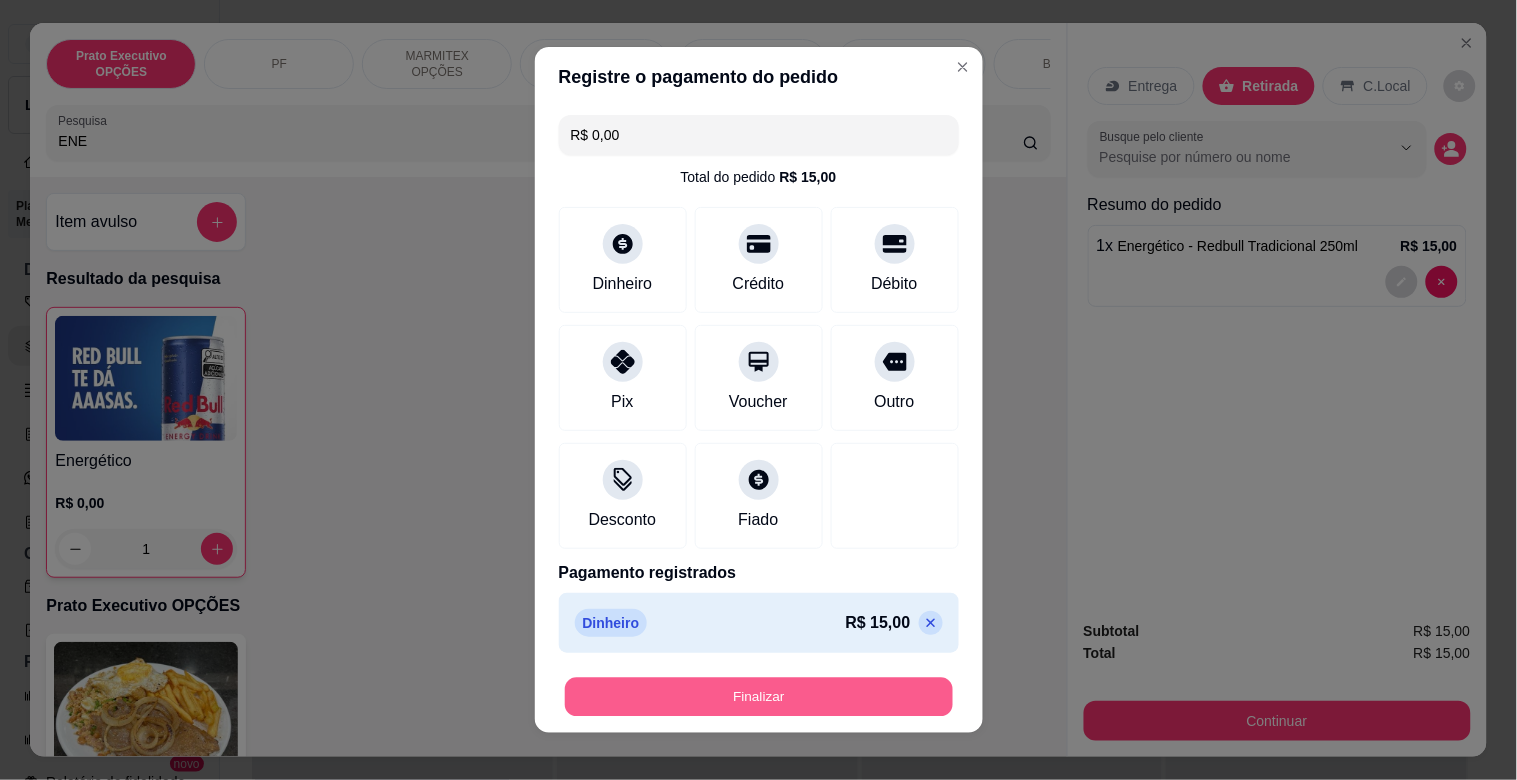 click on "Finalizar" at bounding box center [759, 697] 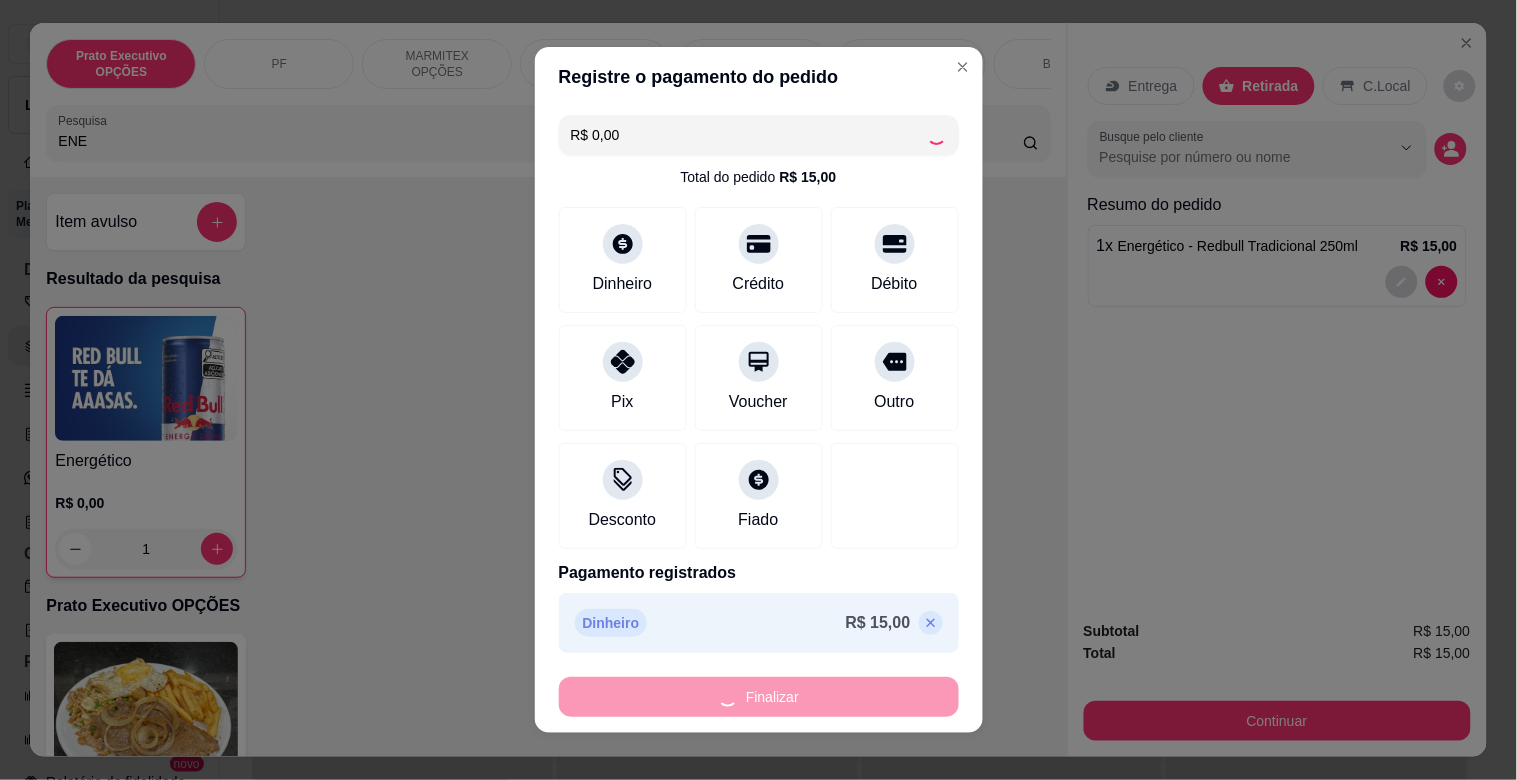 type on "0" 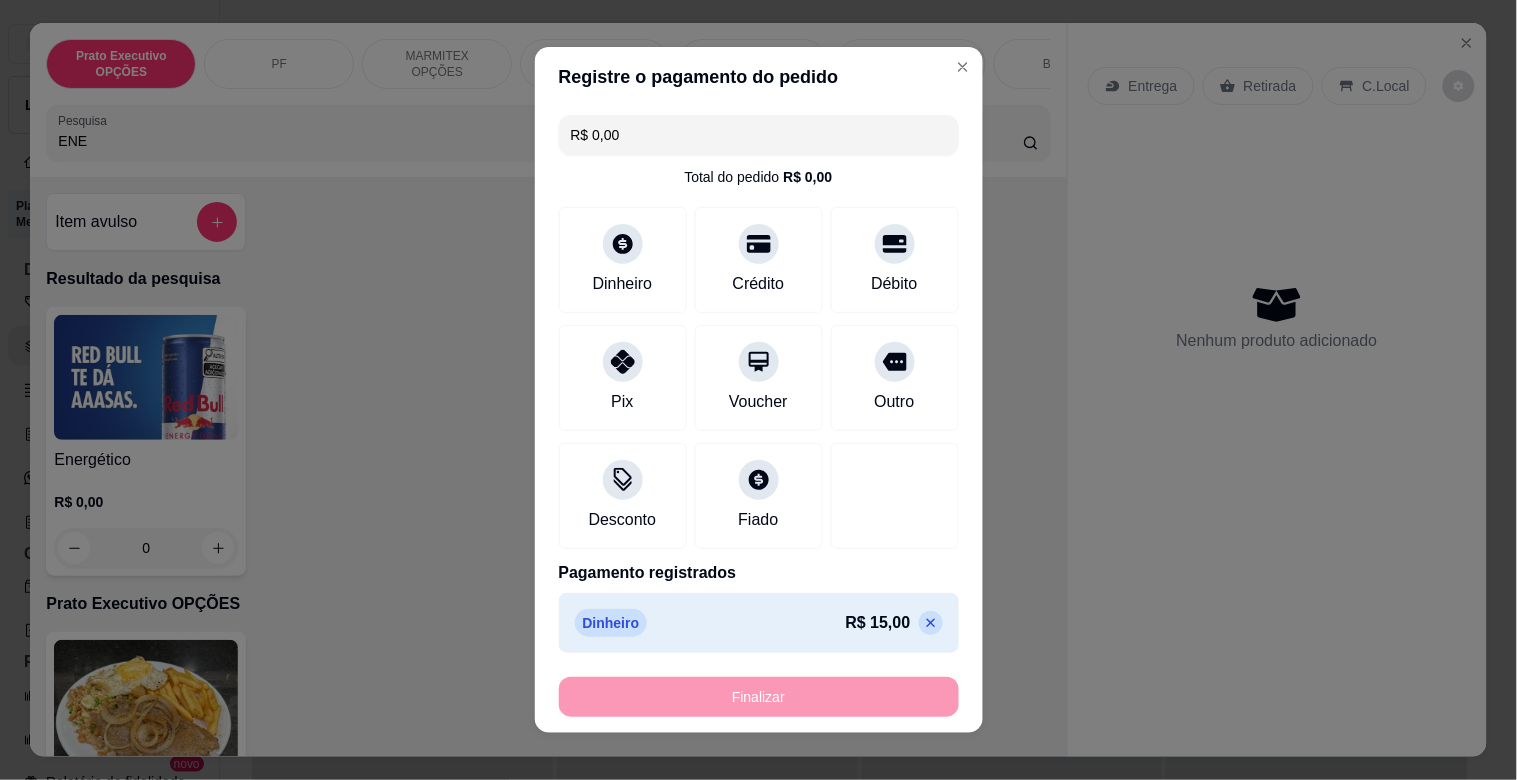 type on "-R$ 15,00" 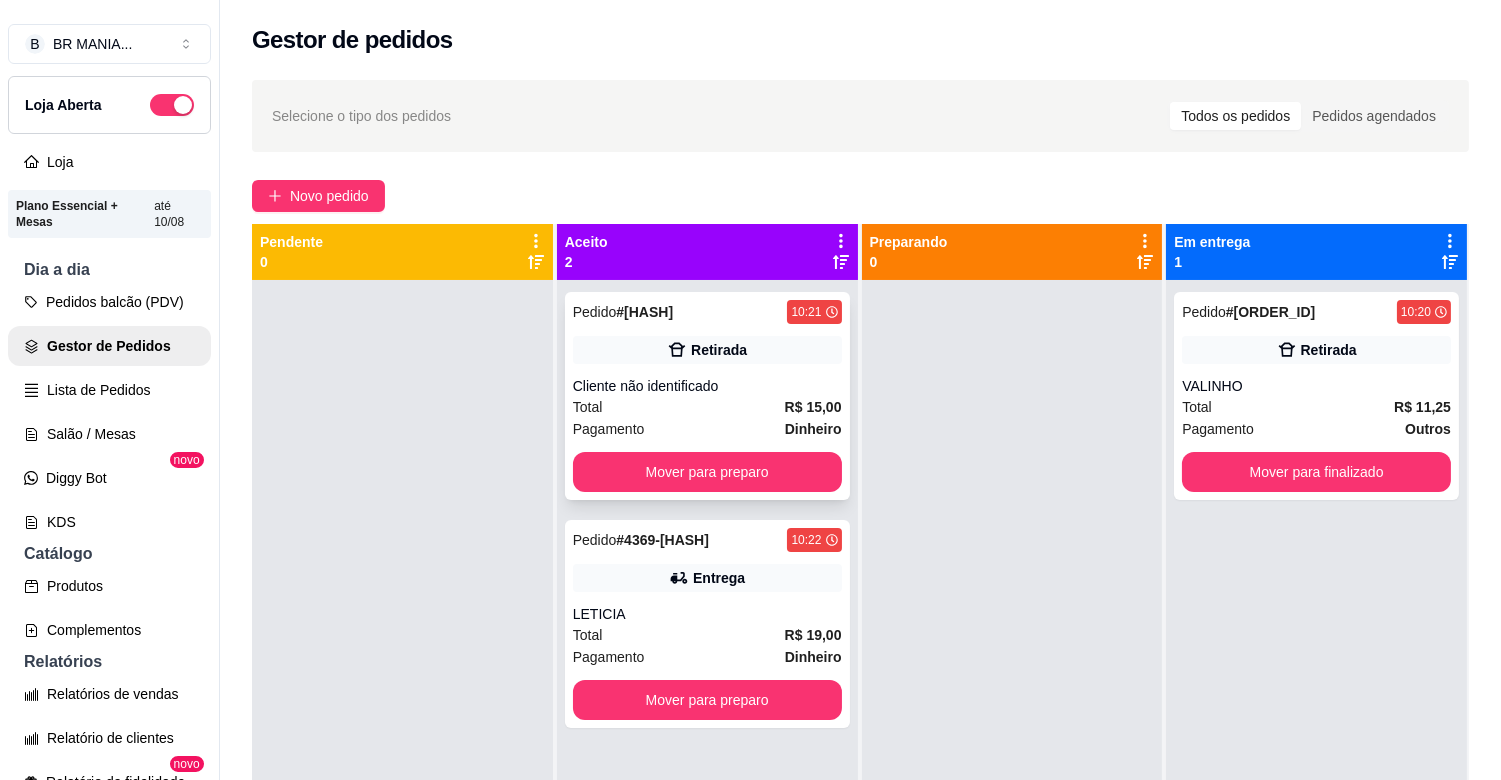 drag, startPoint x: 692, startPoint y: 447, endPoint x: 697, endPoint y: 463, distance: 16.763054 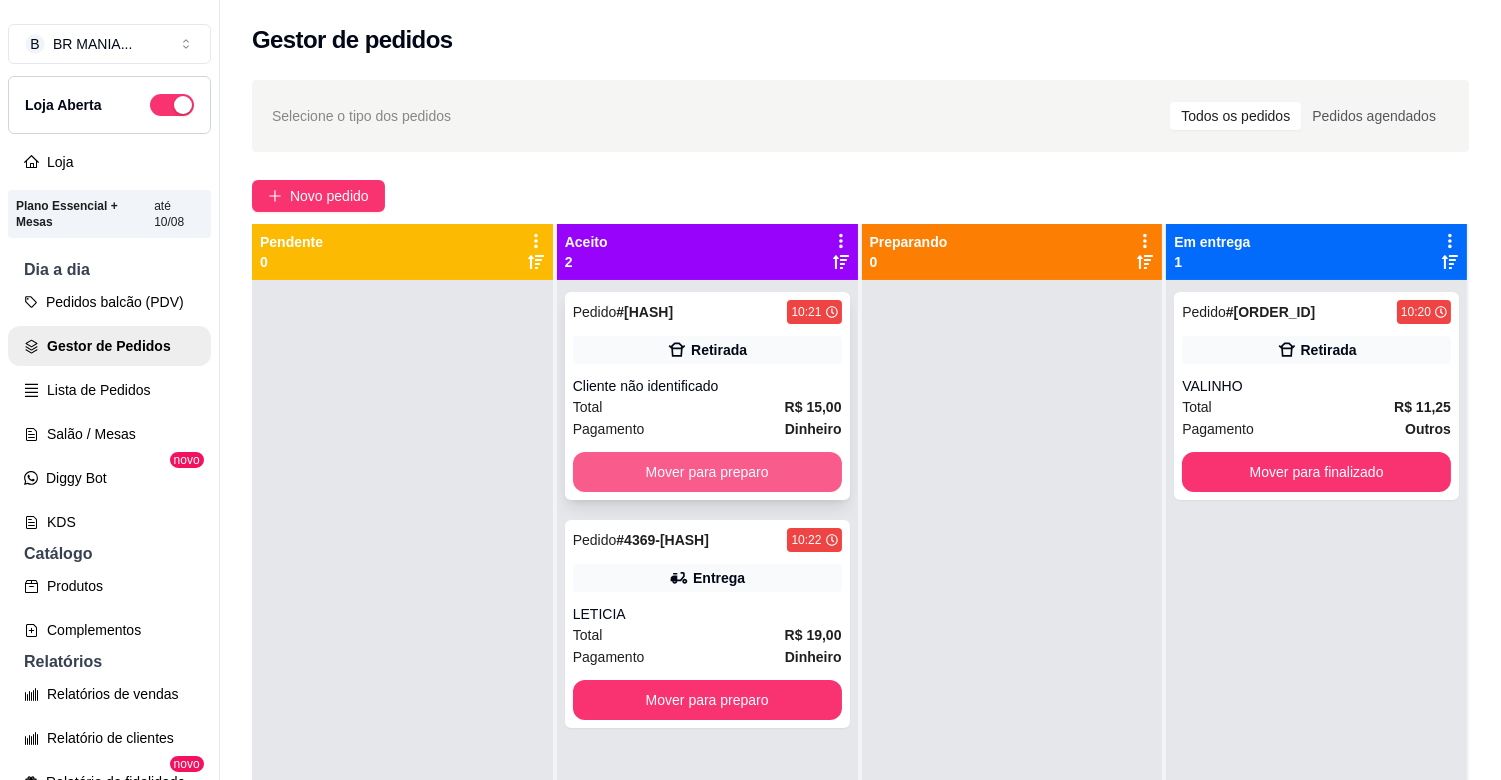 click on "Mover para preparo" at bounding box center [707, 472] 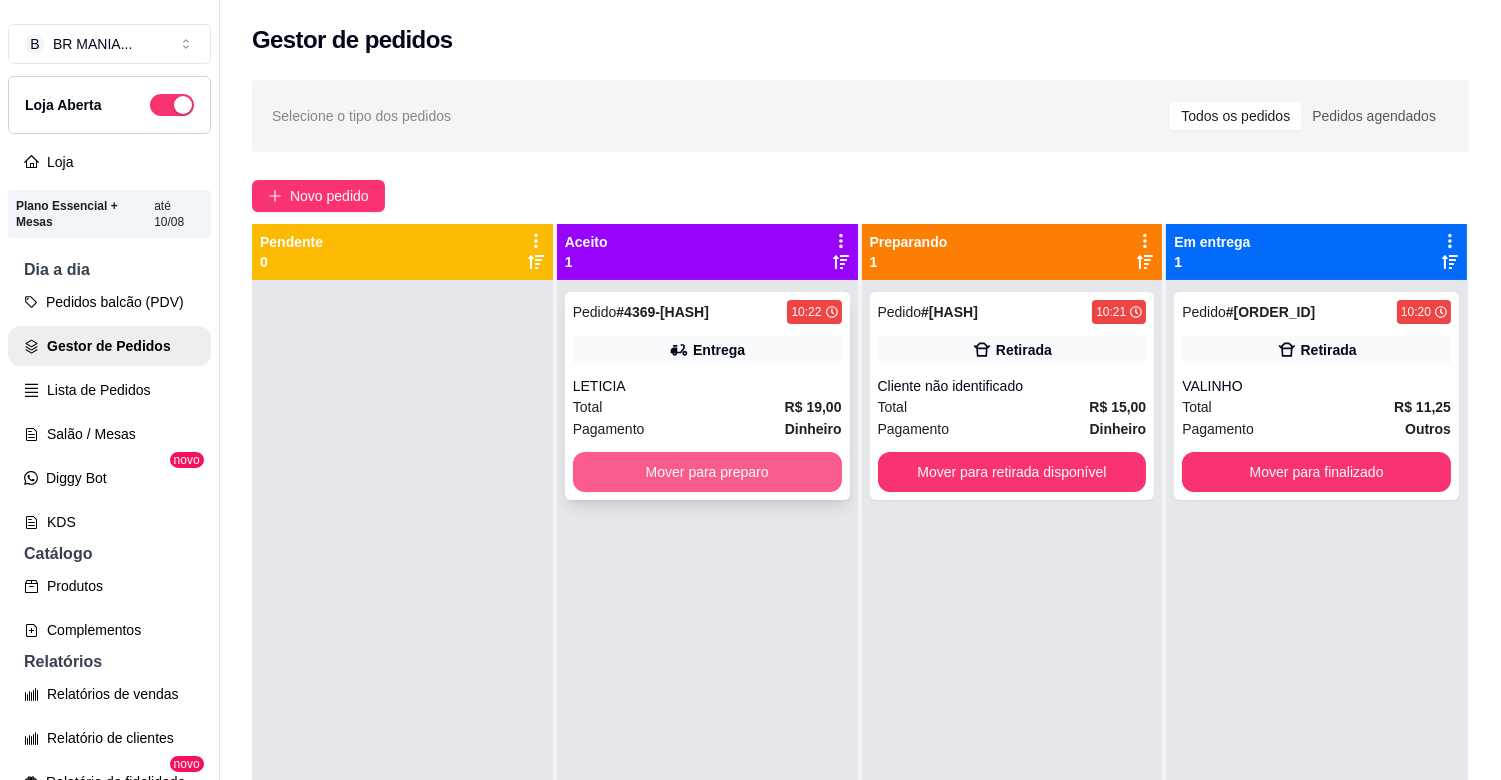 click on "Mover para preparo" at bounding box center (707, 472) 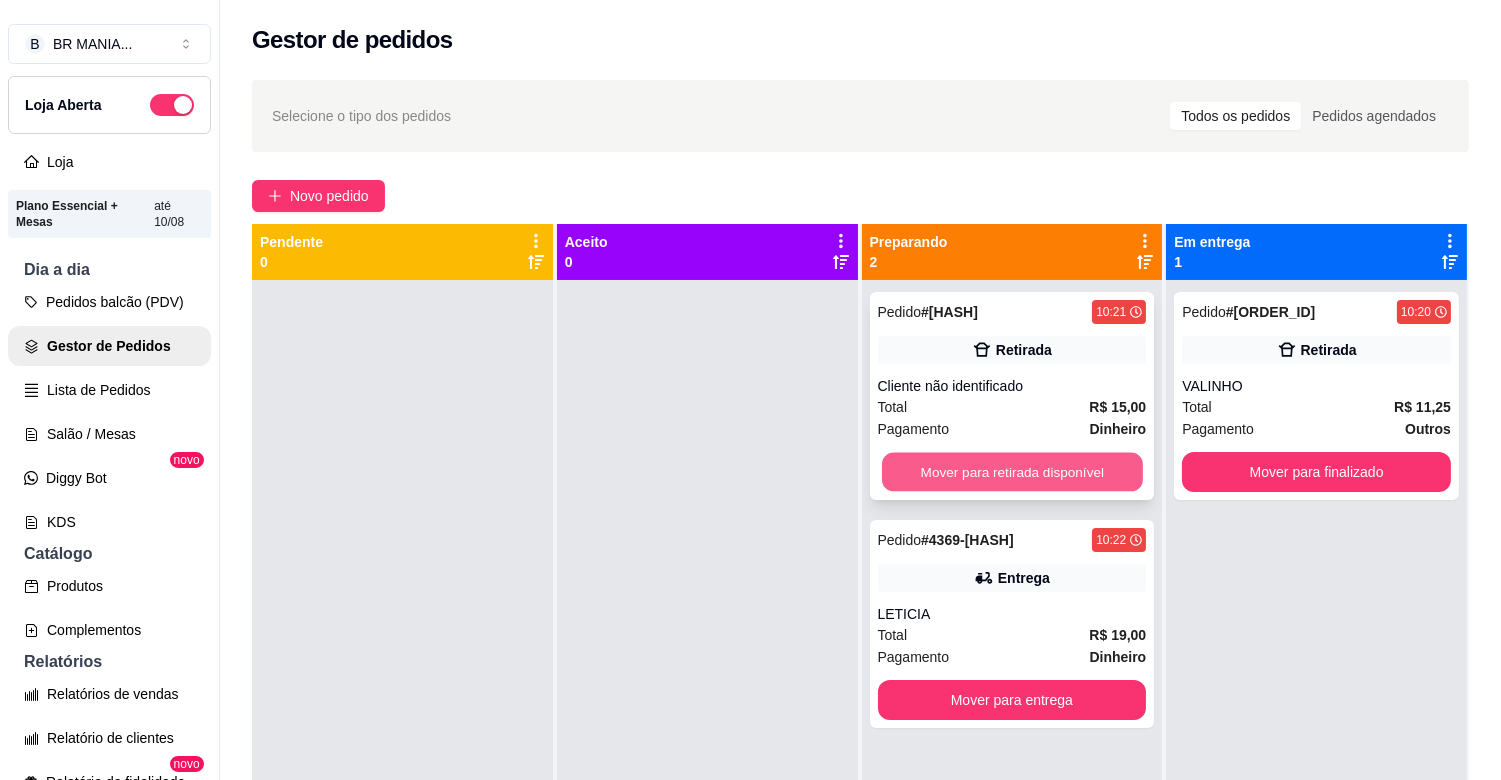 click on "Mover para retirada disponível" at bounding box center (1012, 472) 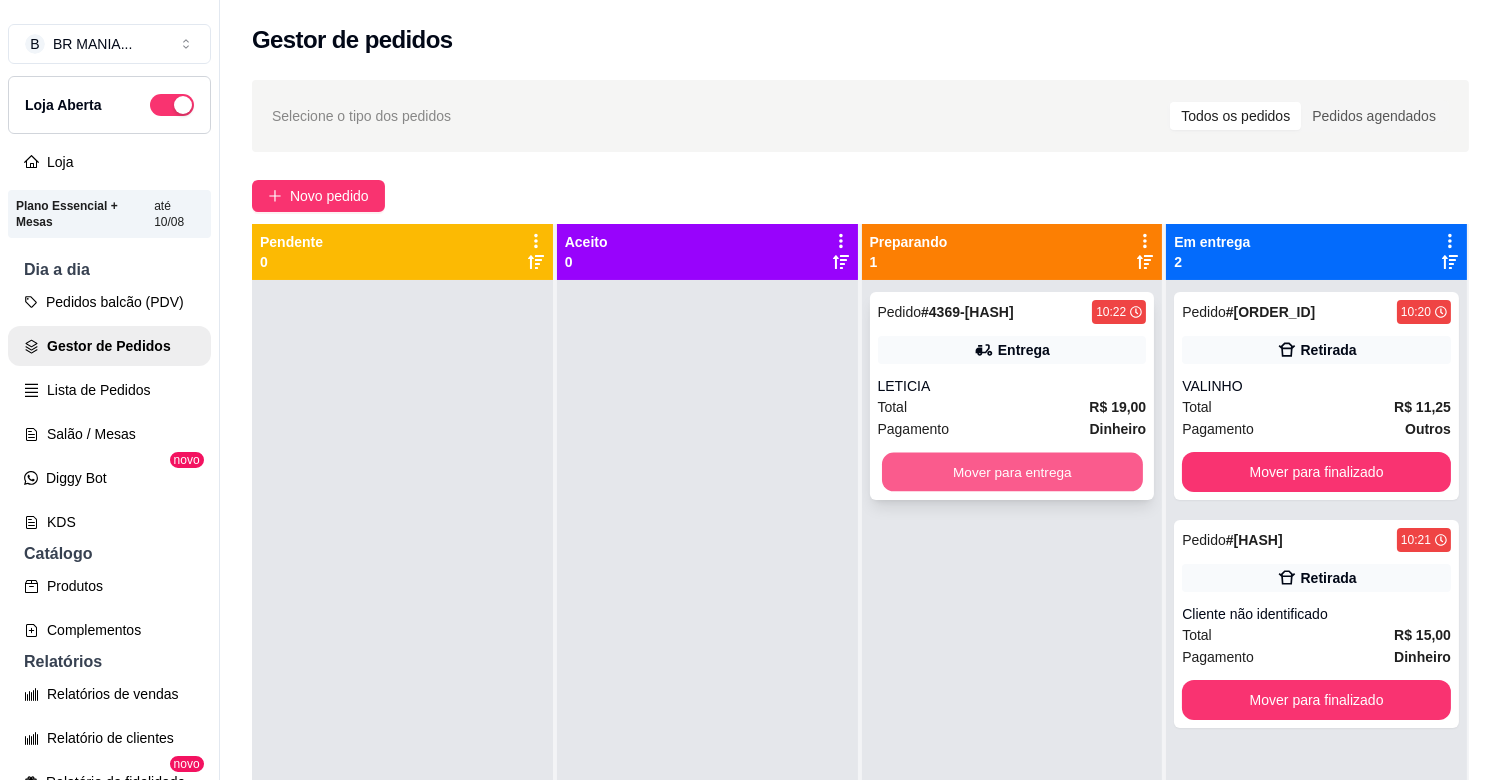 click on "Mover para entrega" at bounding box center (1012, 472) 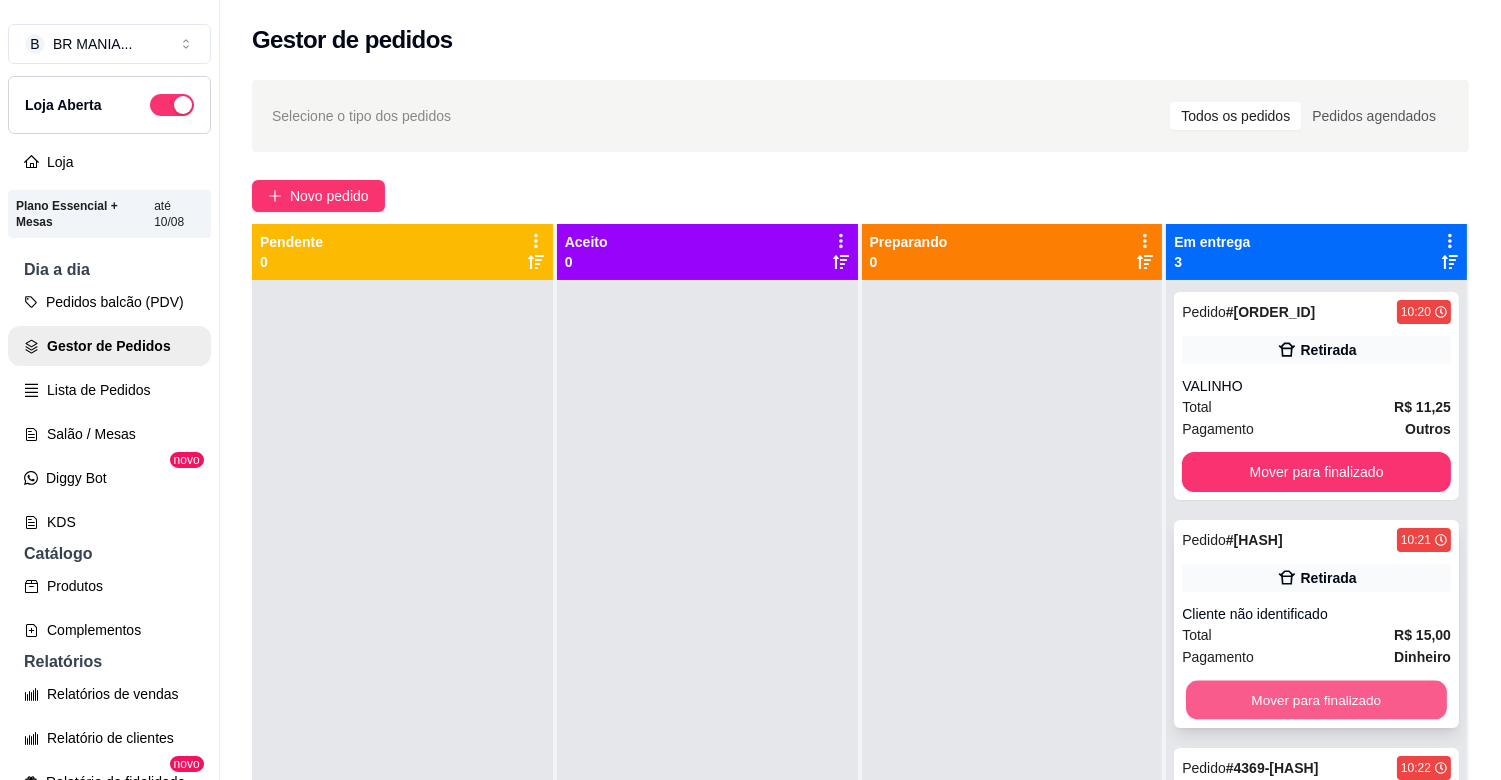 click on "Mover para finalizado" at bounding box center [1316, 700] 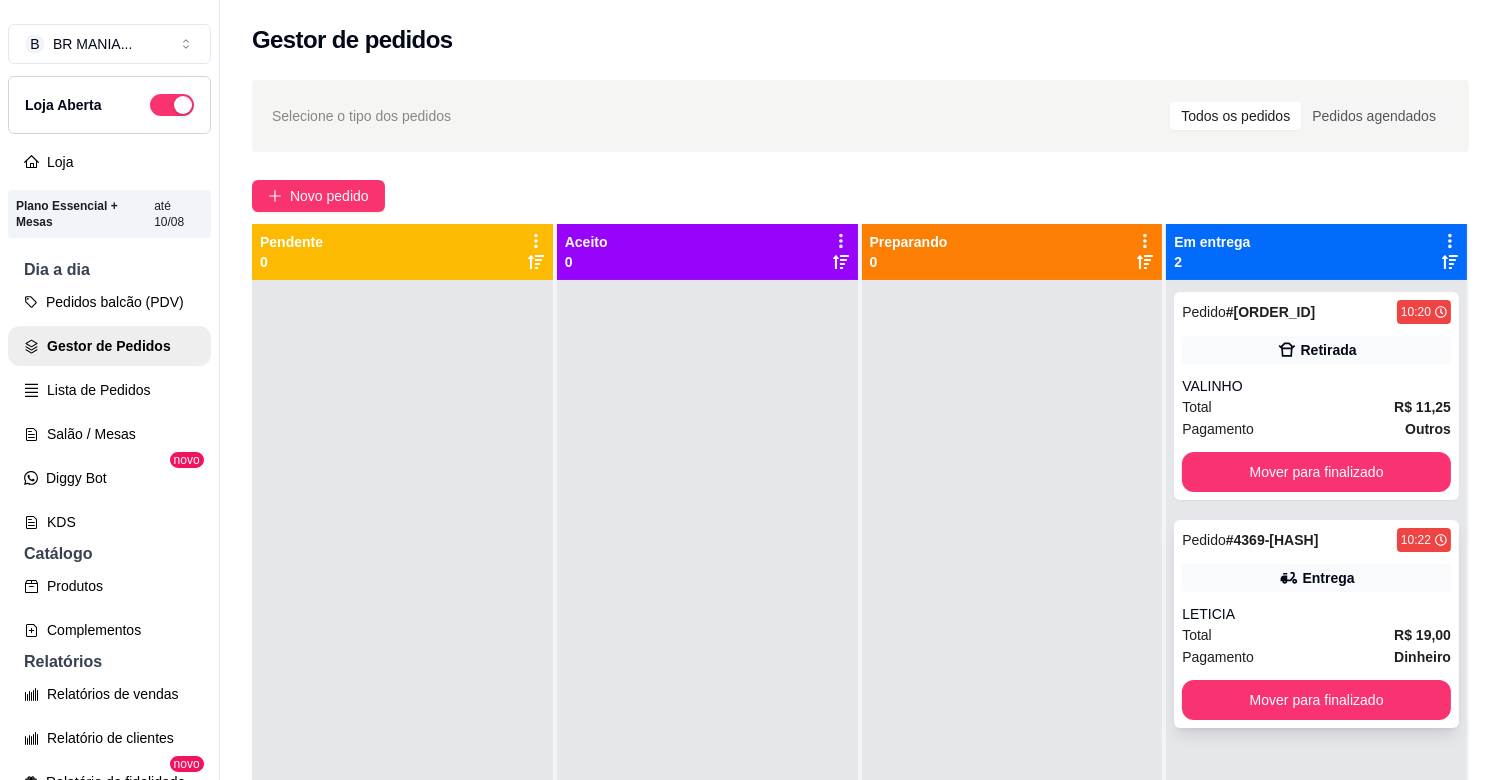 click on "Total R$ 19,00" at bounding box center (1316, 635) 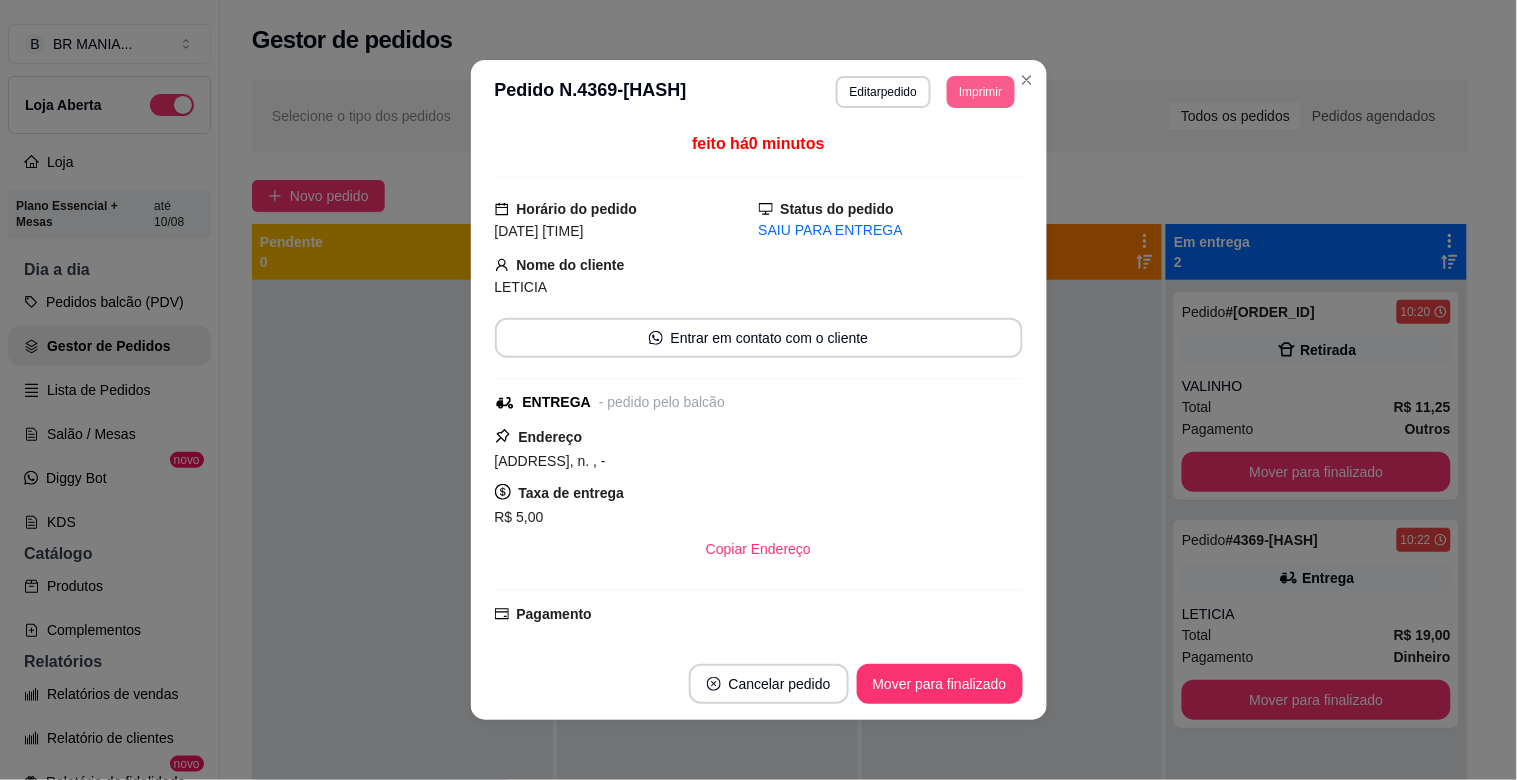 click on "Imprimir" at bounding box center [980, 92] 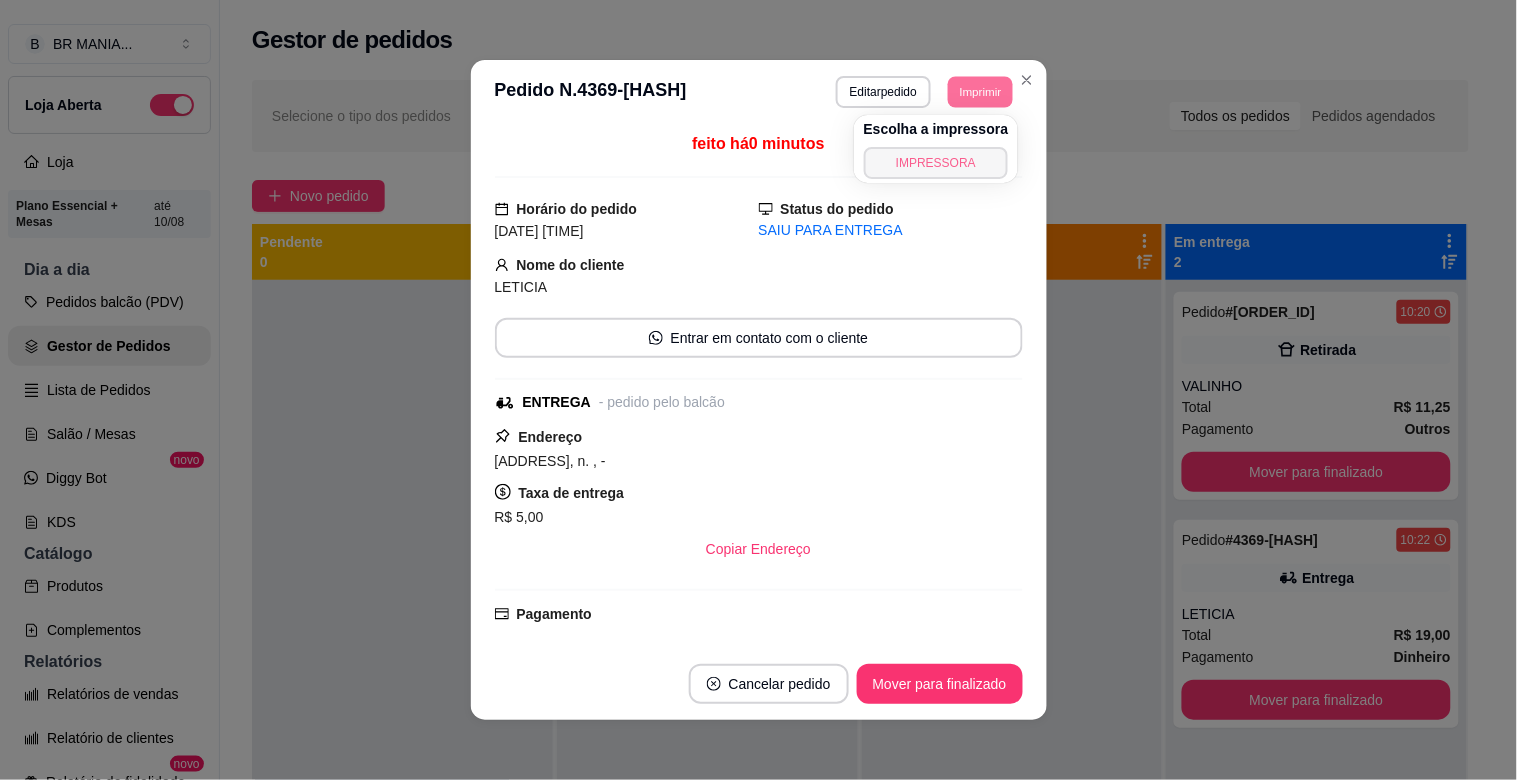 click on "IMPRESSORA" at bounding box center (936, 163) 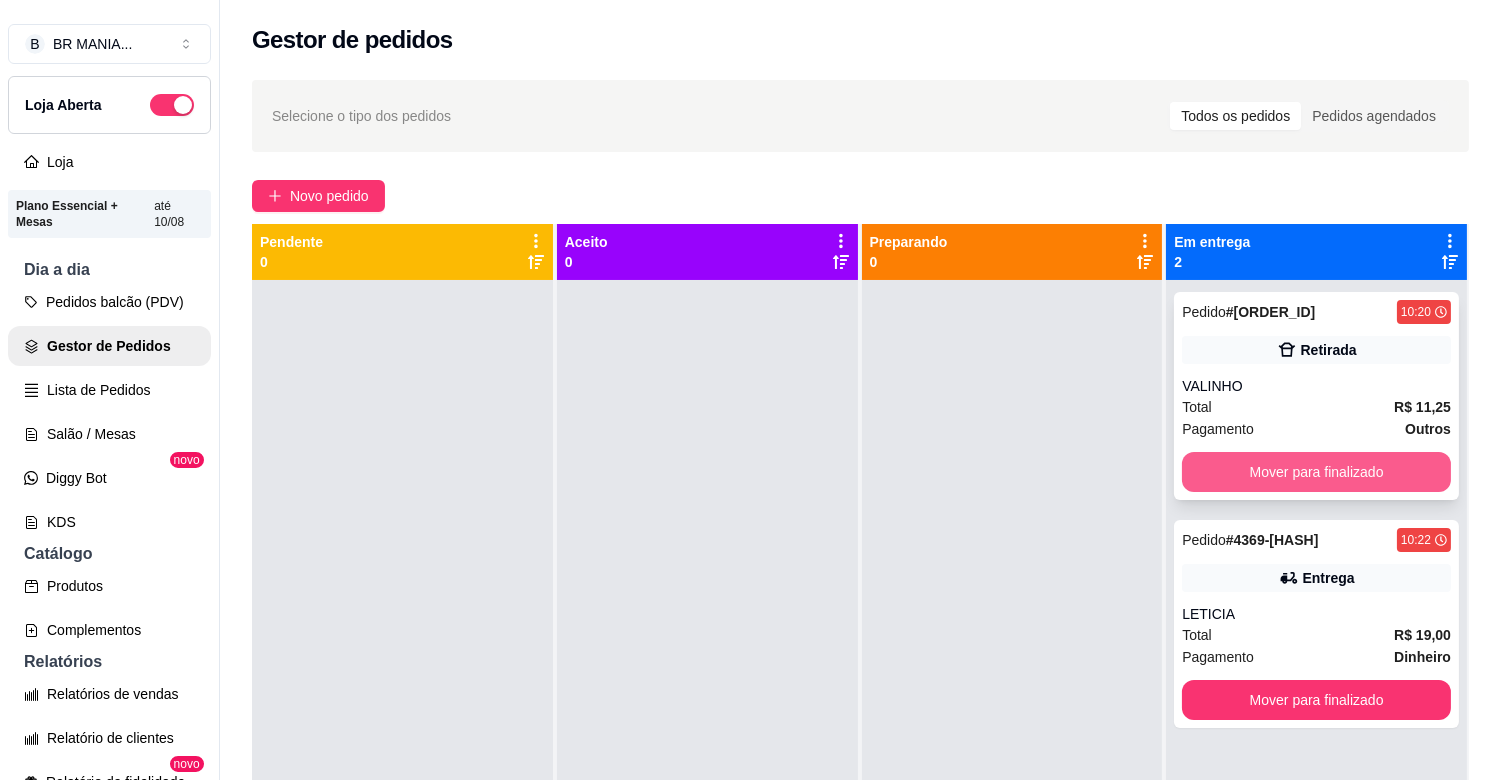 click on "Mover para finalizado" at bounding box center (1316, 472) 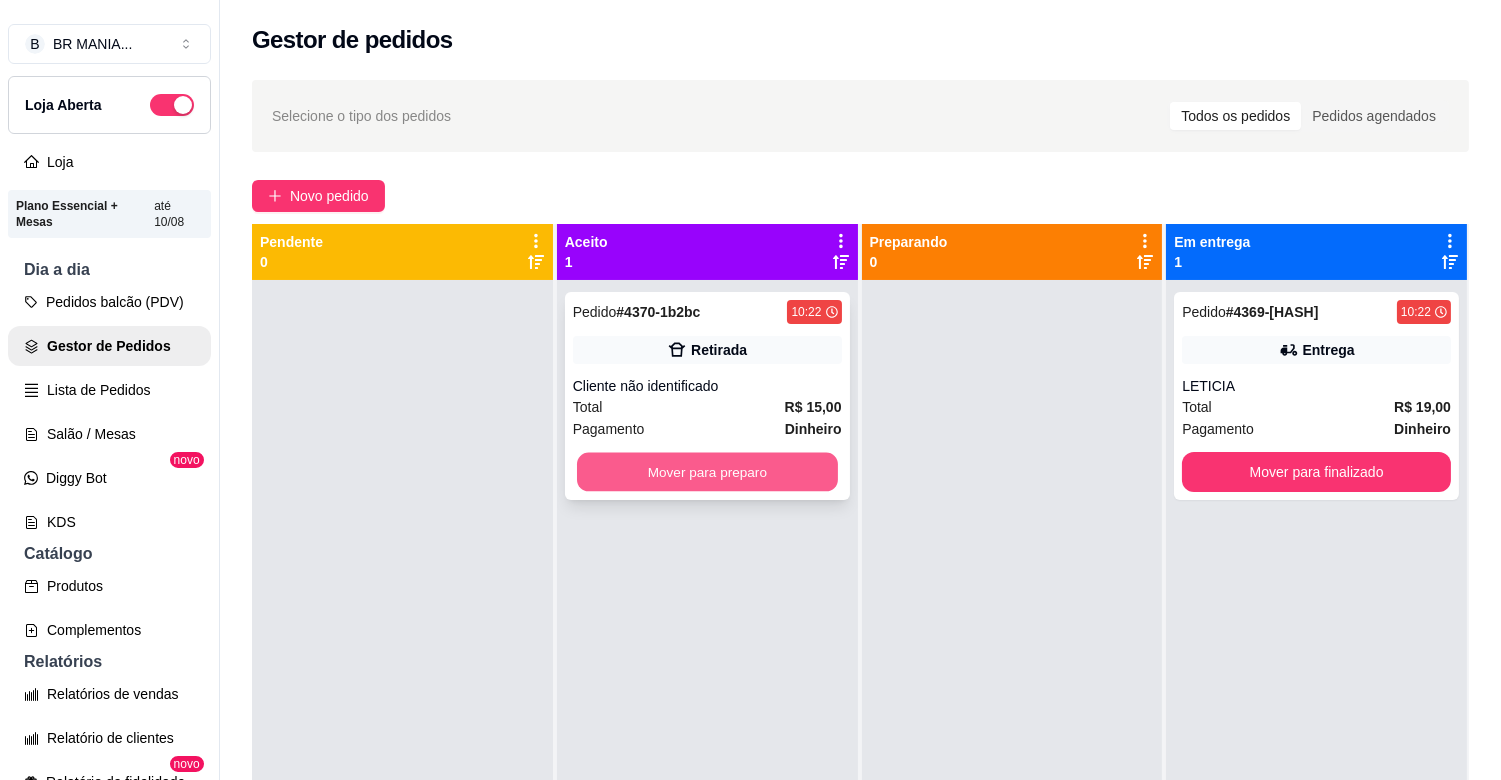 click on "Mover para preparo" at bounding box center [707, 472] 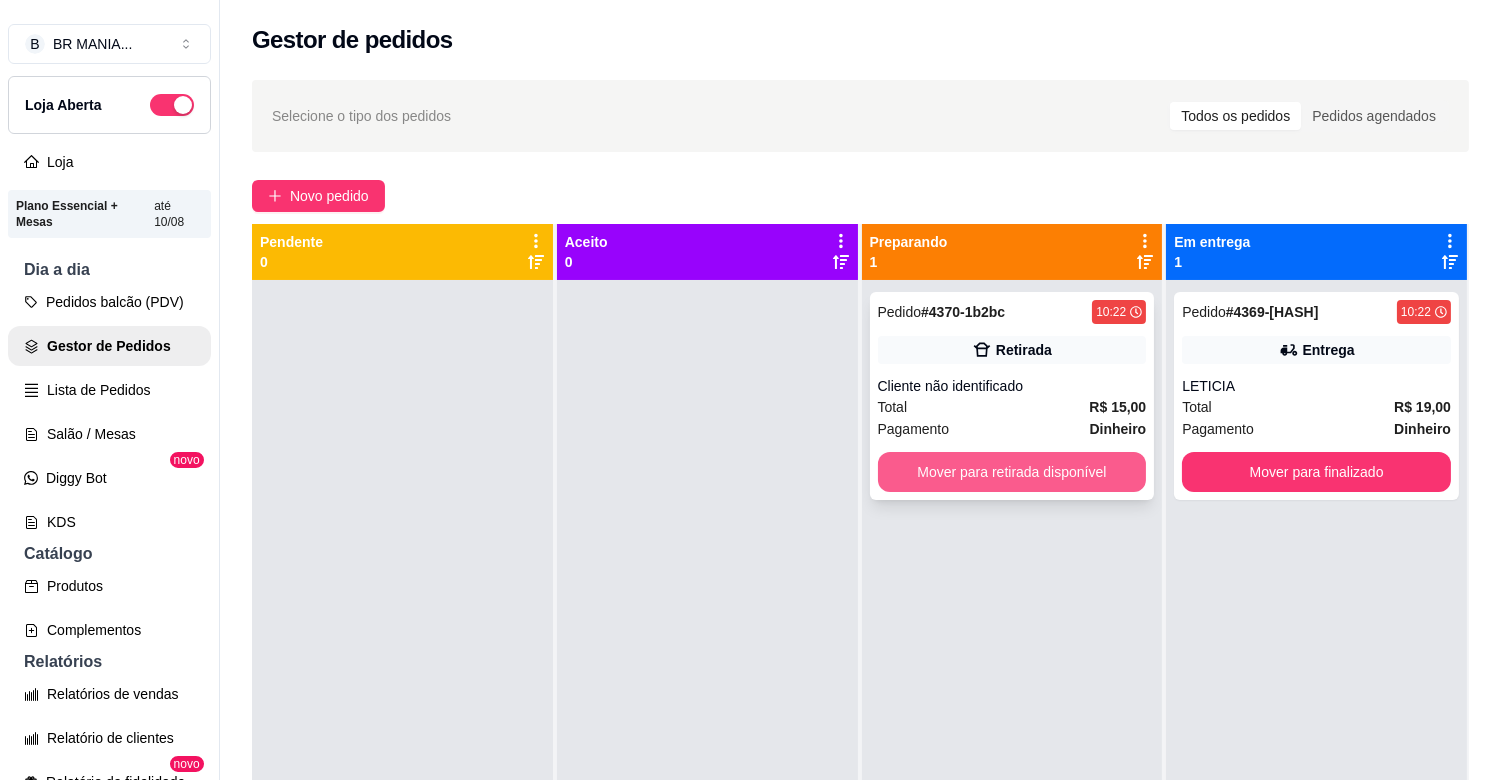 click on "Mover para retirada disponível" at bounding box center [1012, 472] 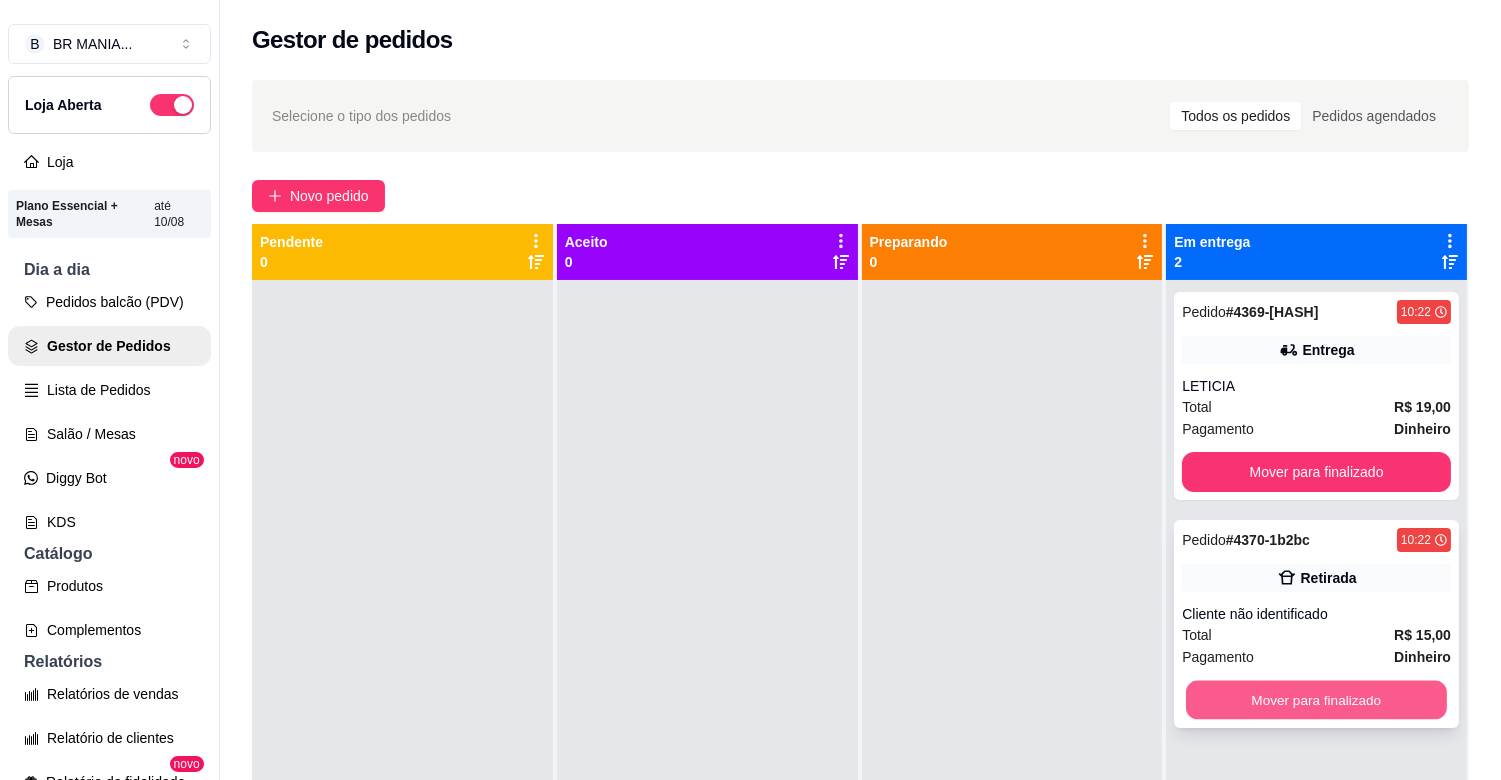 click on "Mover para finalizado" at bounding box center [1316, 700] 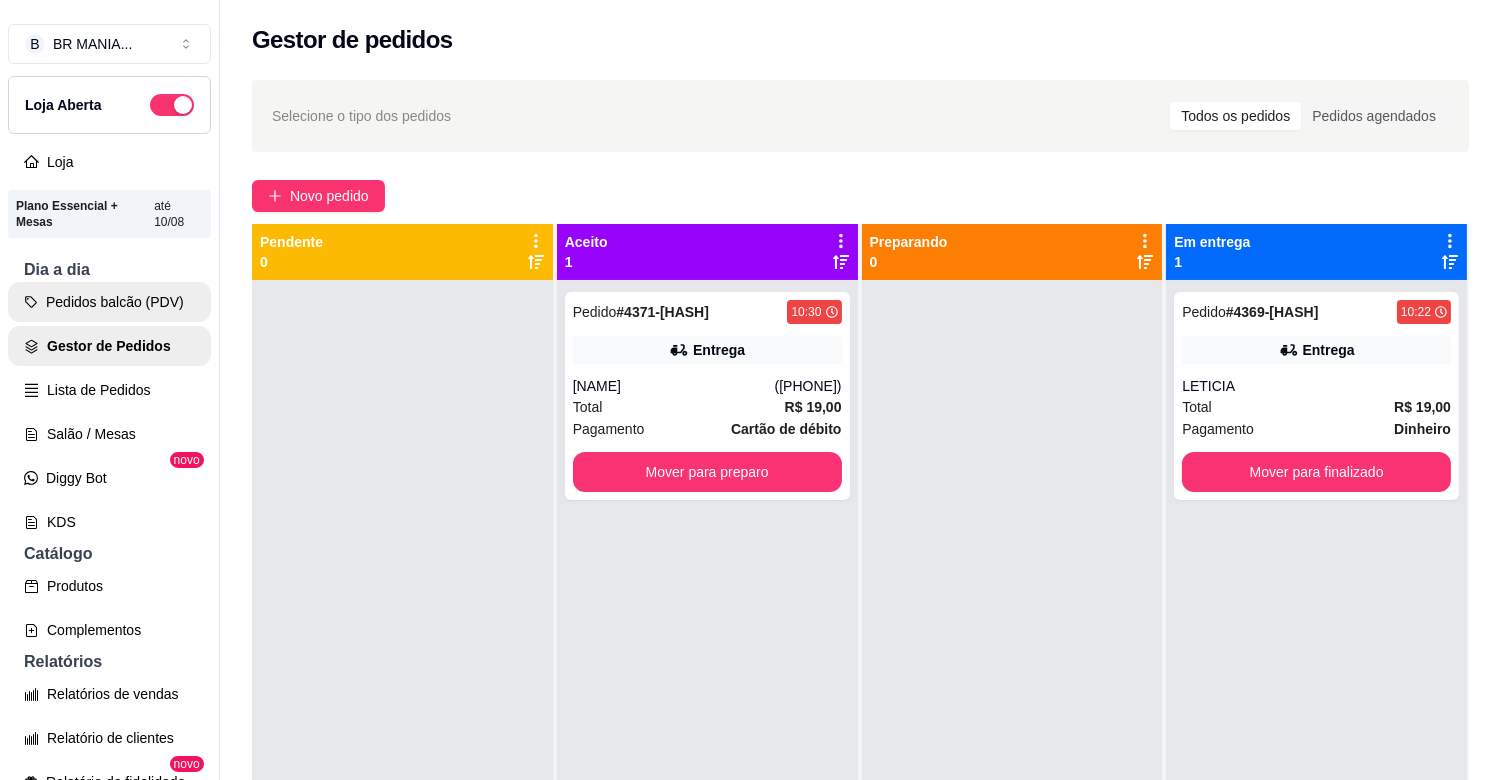 click on "Pedidos balcão (PDV)" at bounding box center [109, 302] 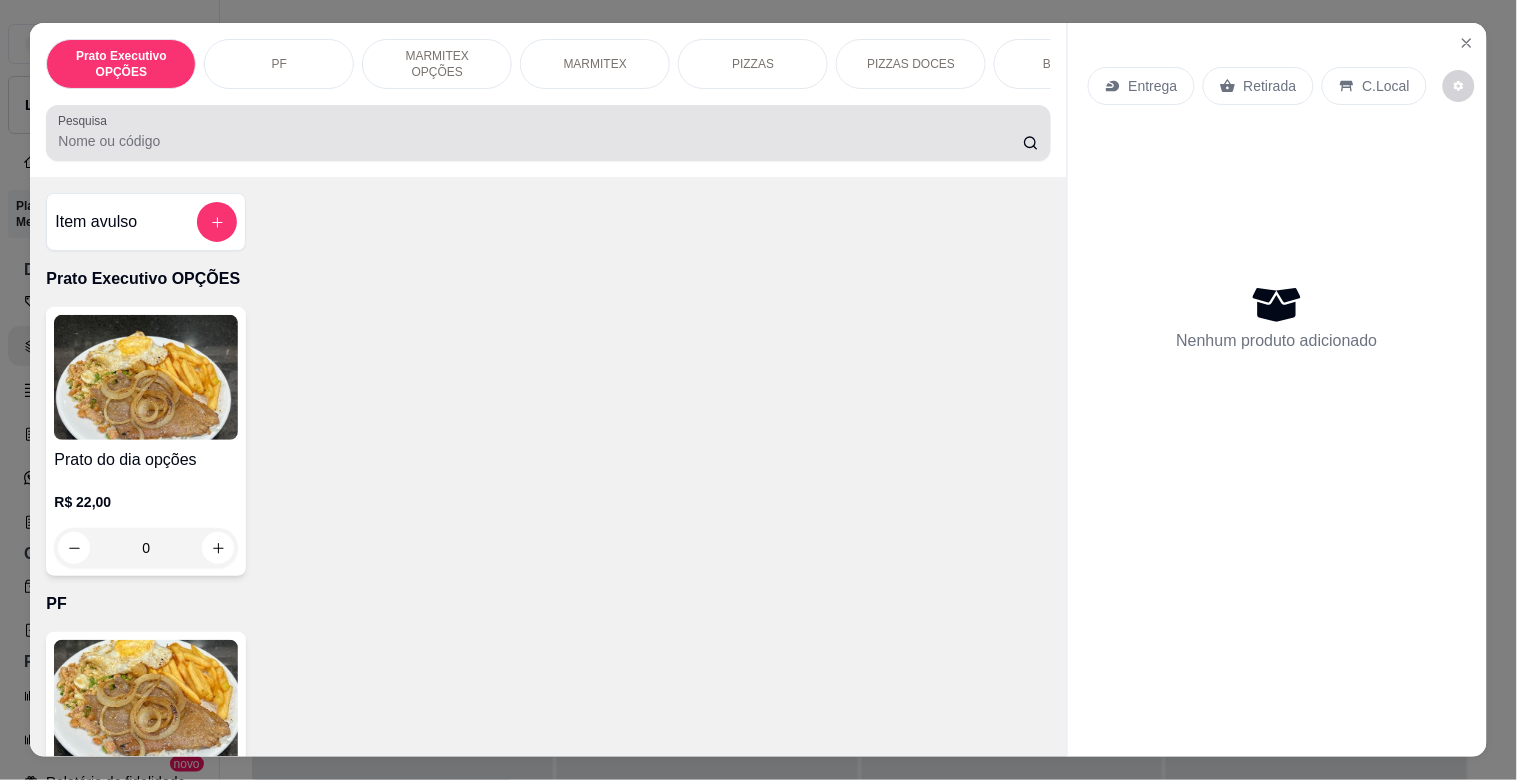 click on "Pesquisa" at bounding box center (540, 141) 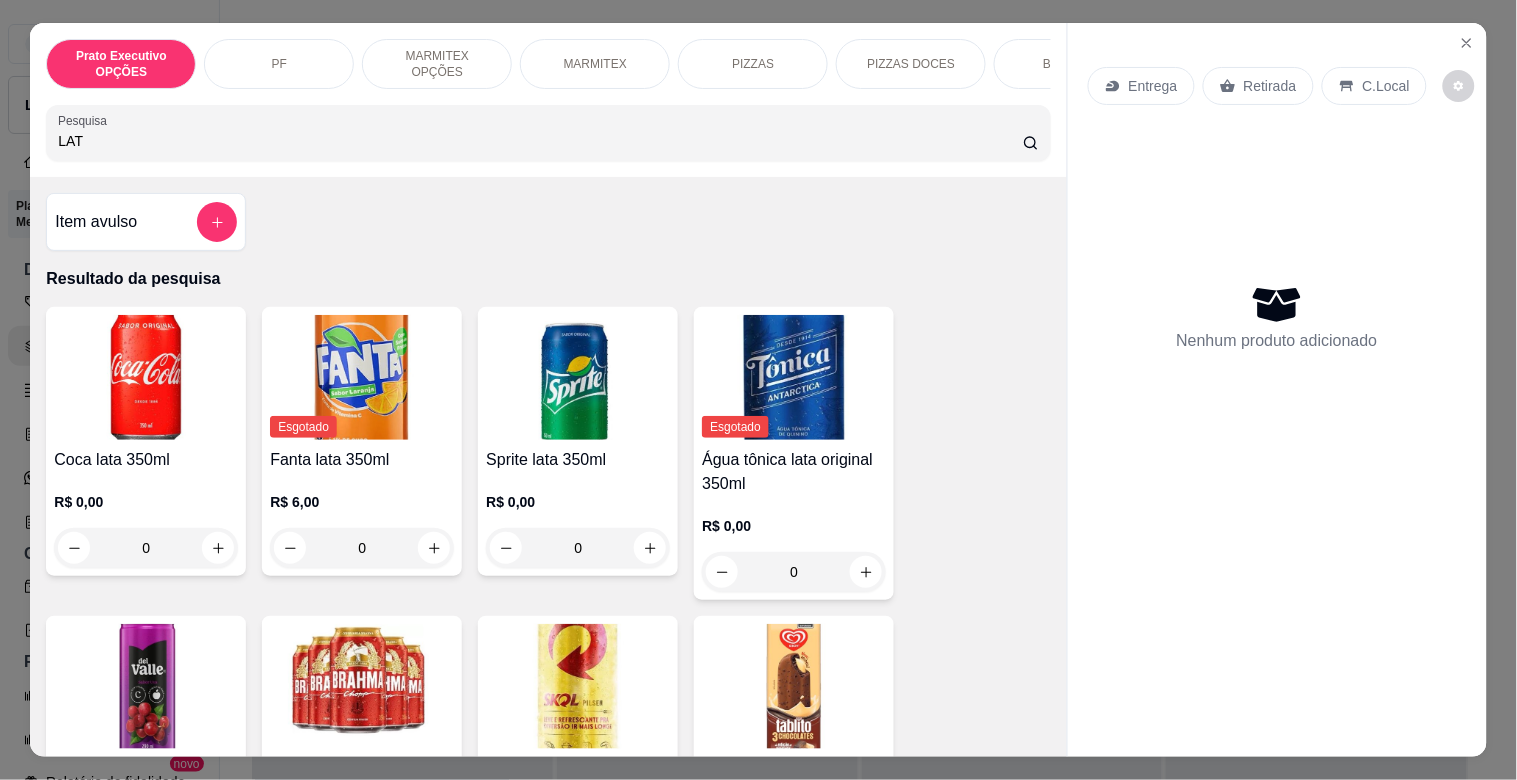 type on "LAT" 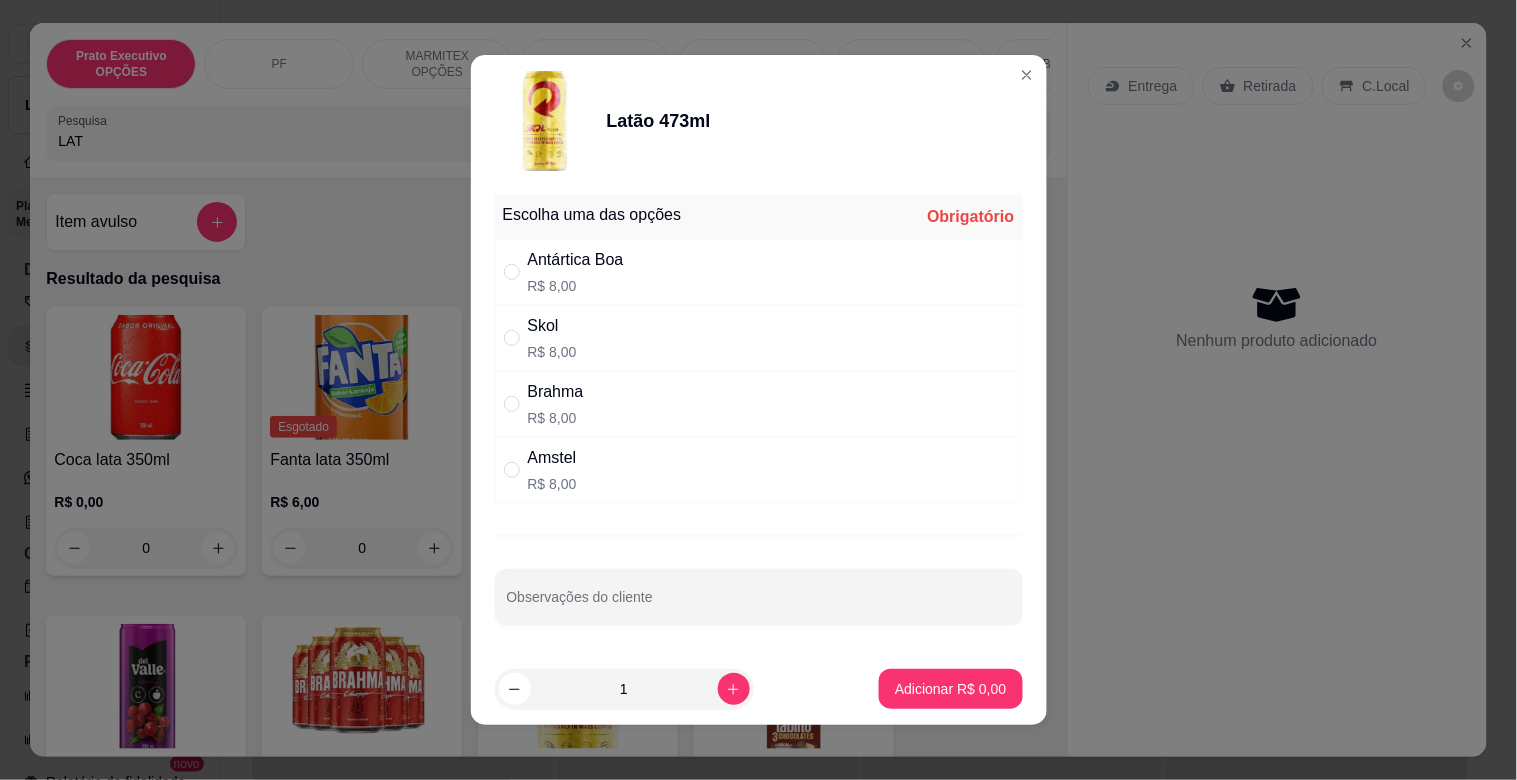 click on "Brahma  R$ 8,00" at bounding box center [759, 404] 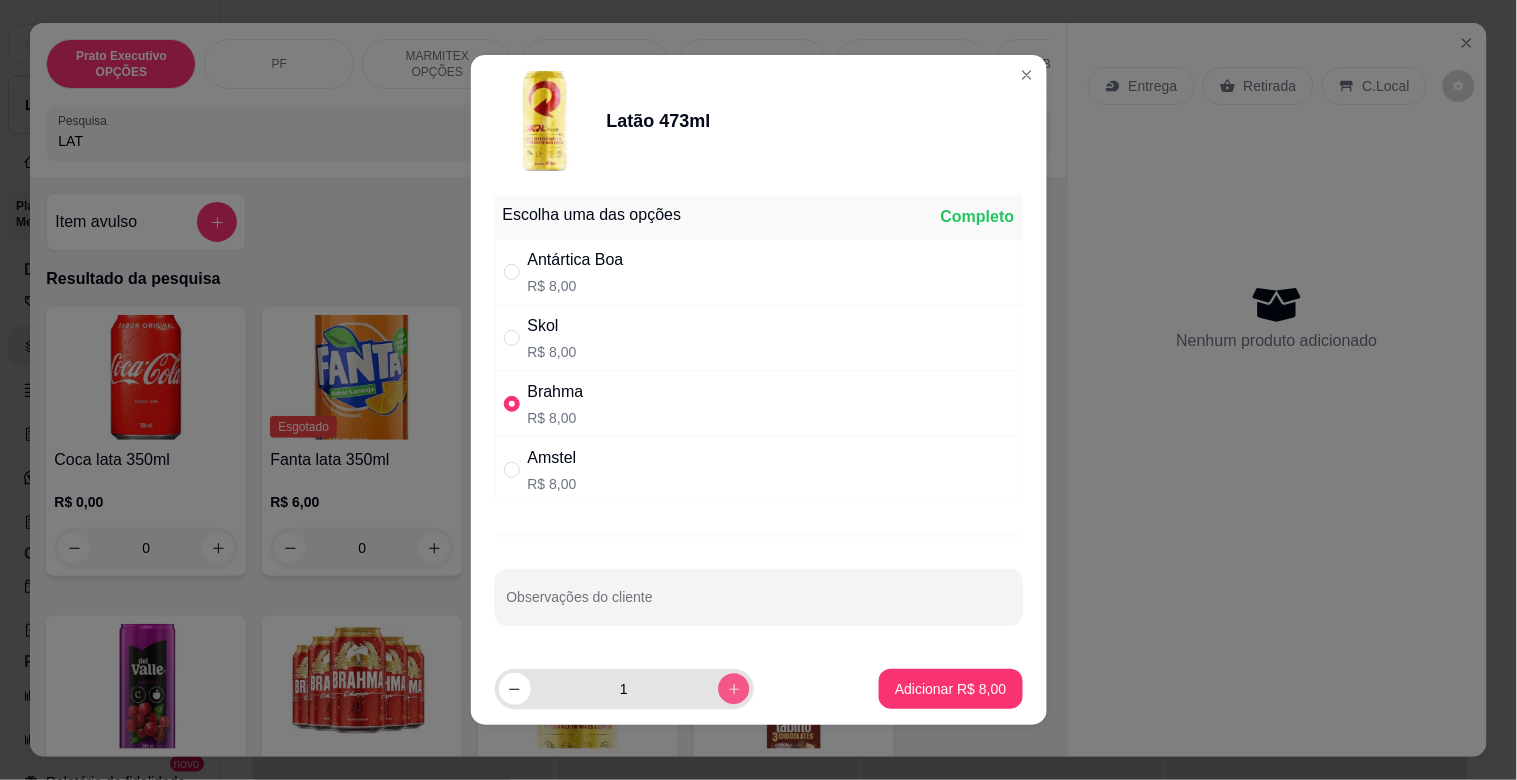 click at bounding box center [733, 688] 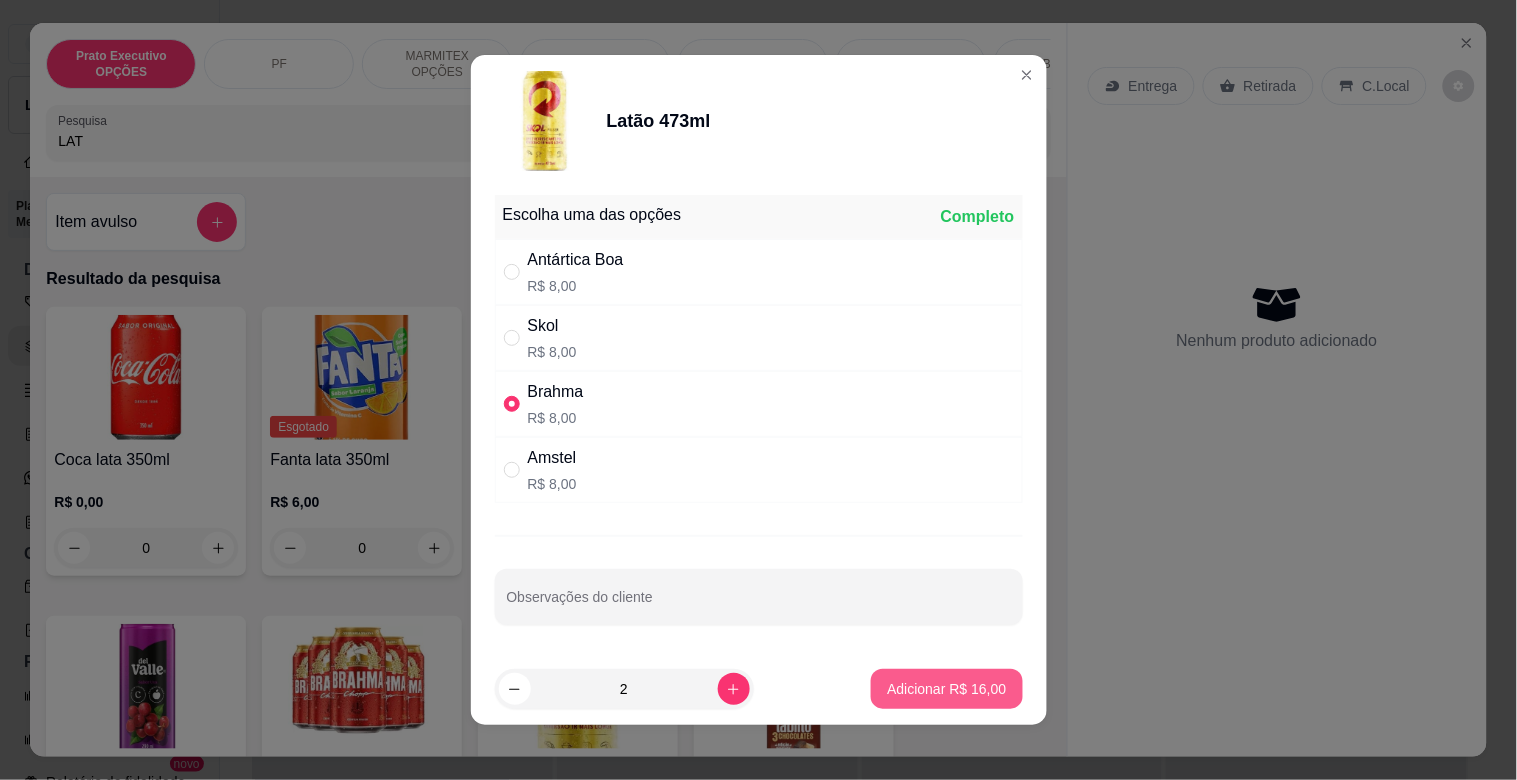click on "Adicionar   R$ 16,00" at bounding box center (946, 689) 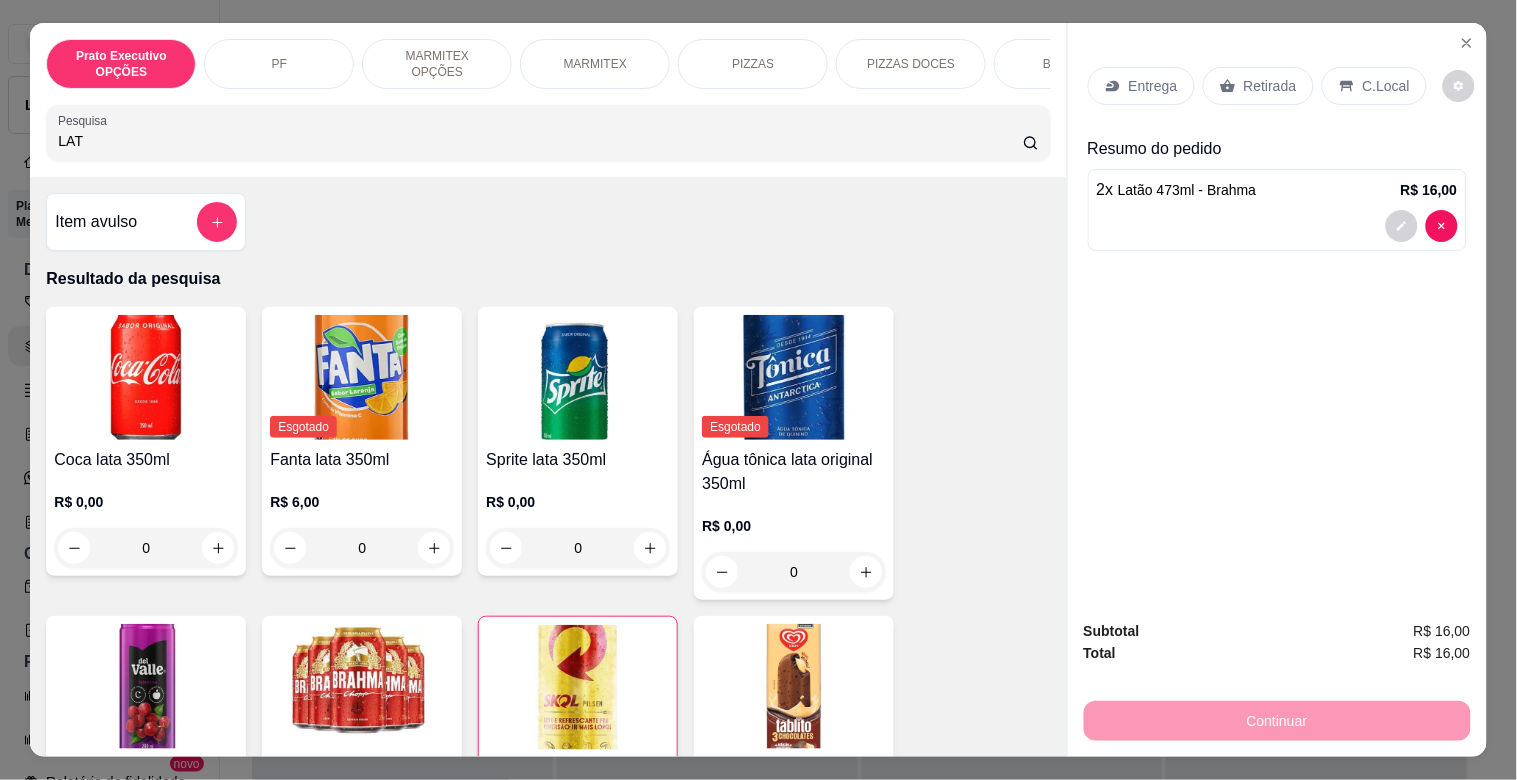 click on "Retirada" at bounding box center (1270, 86) 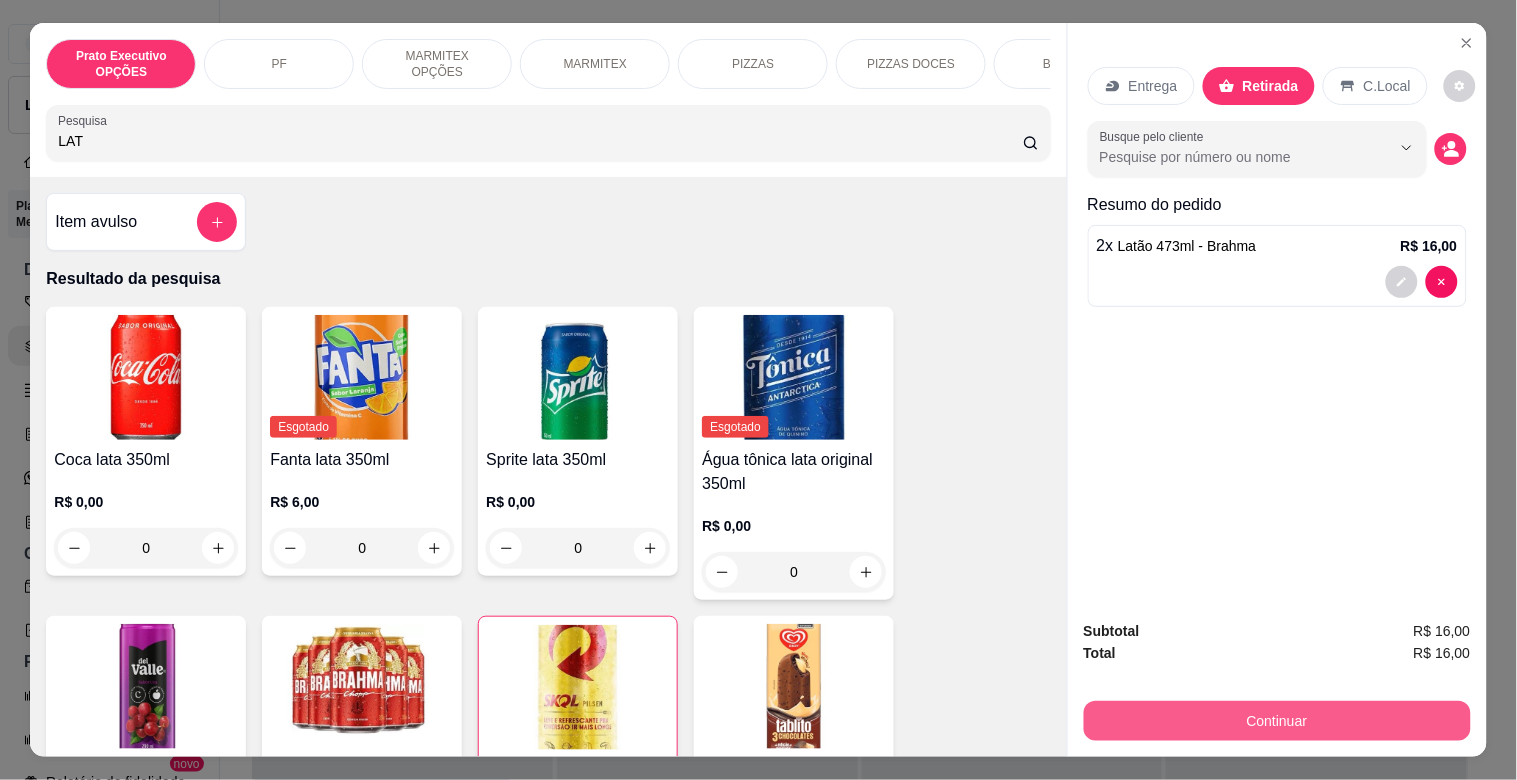 click on "Continuar" at bounding box center [1277, 721] 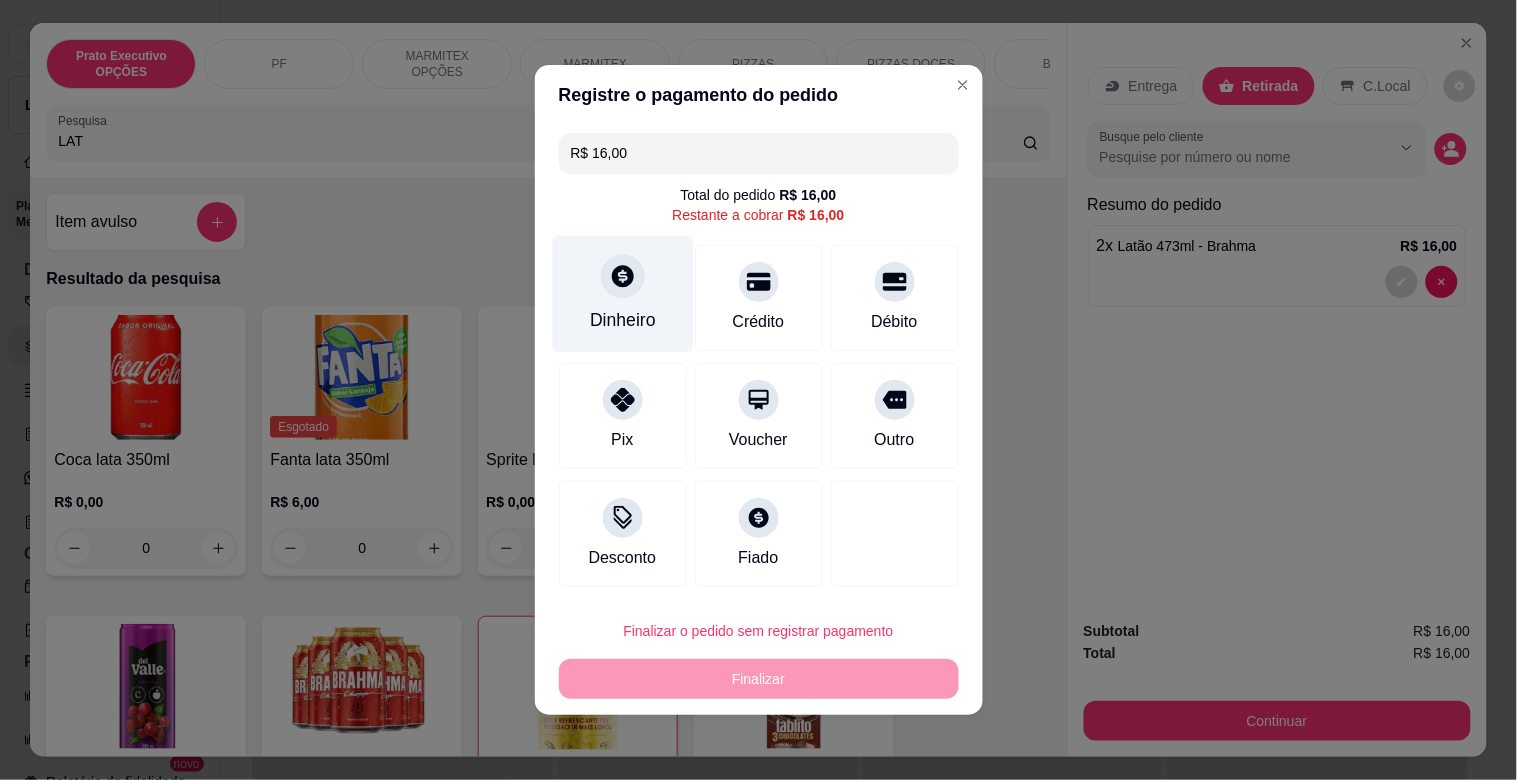click on "Dinheiro" at bounding box center (622, 294) 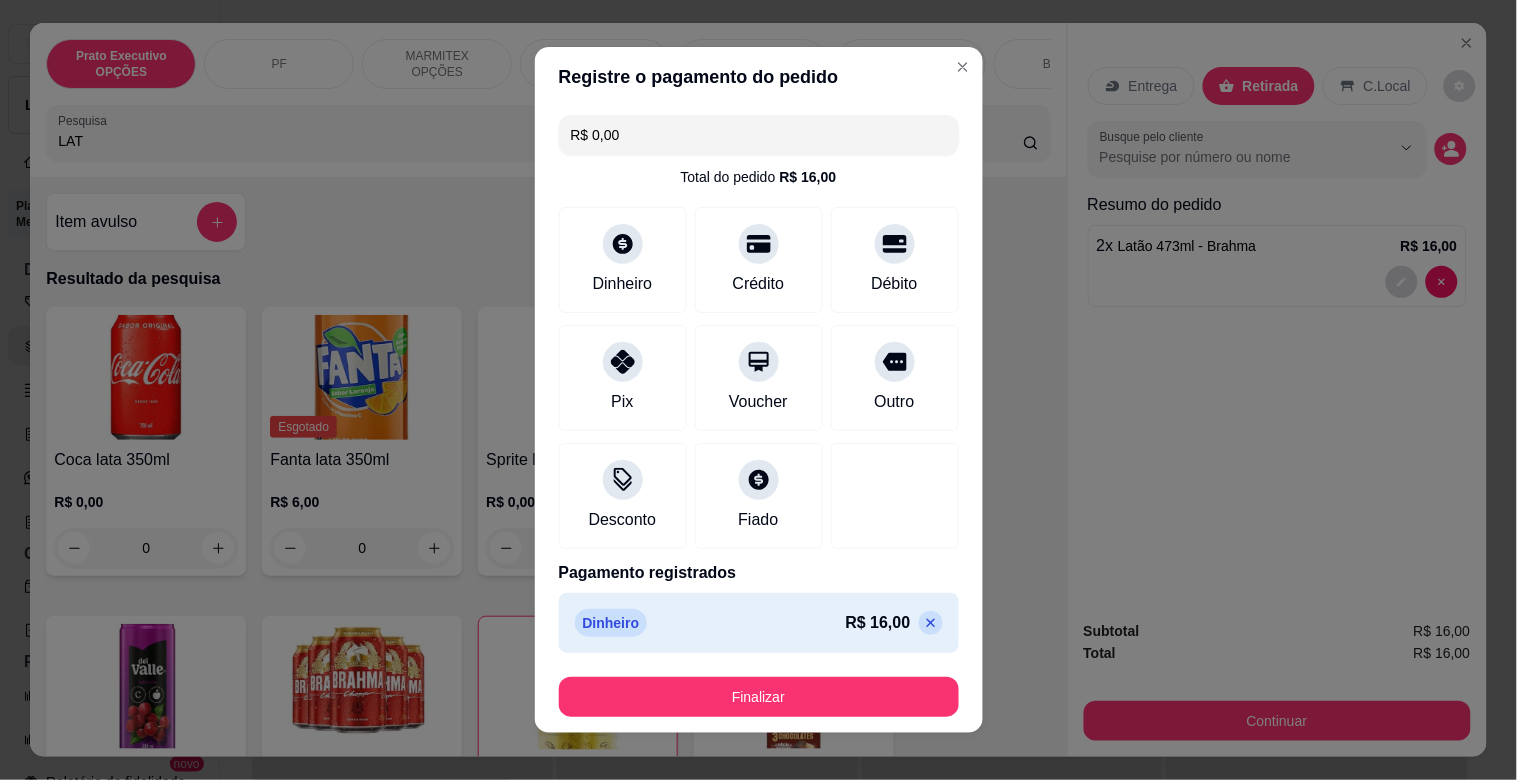 type on "R$ 0,00" 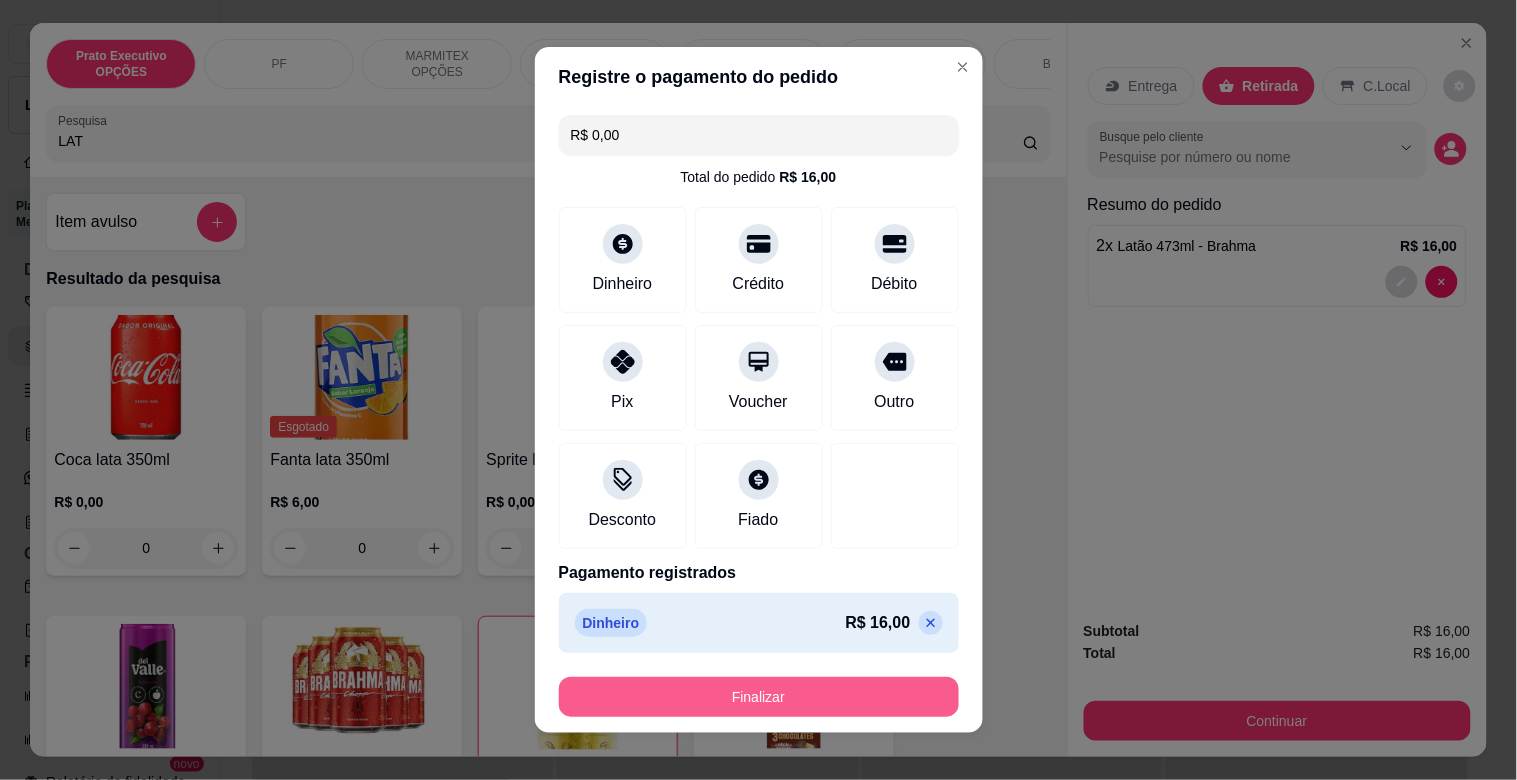 click on "Finalizar" at bounding box center (759, 697) 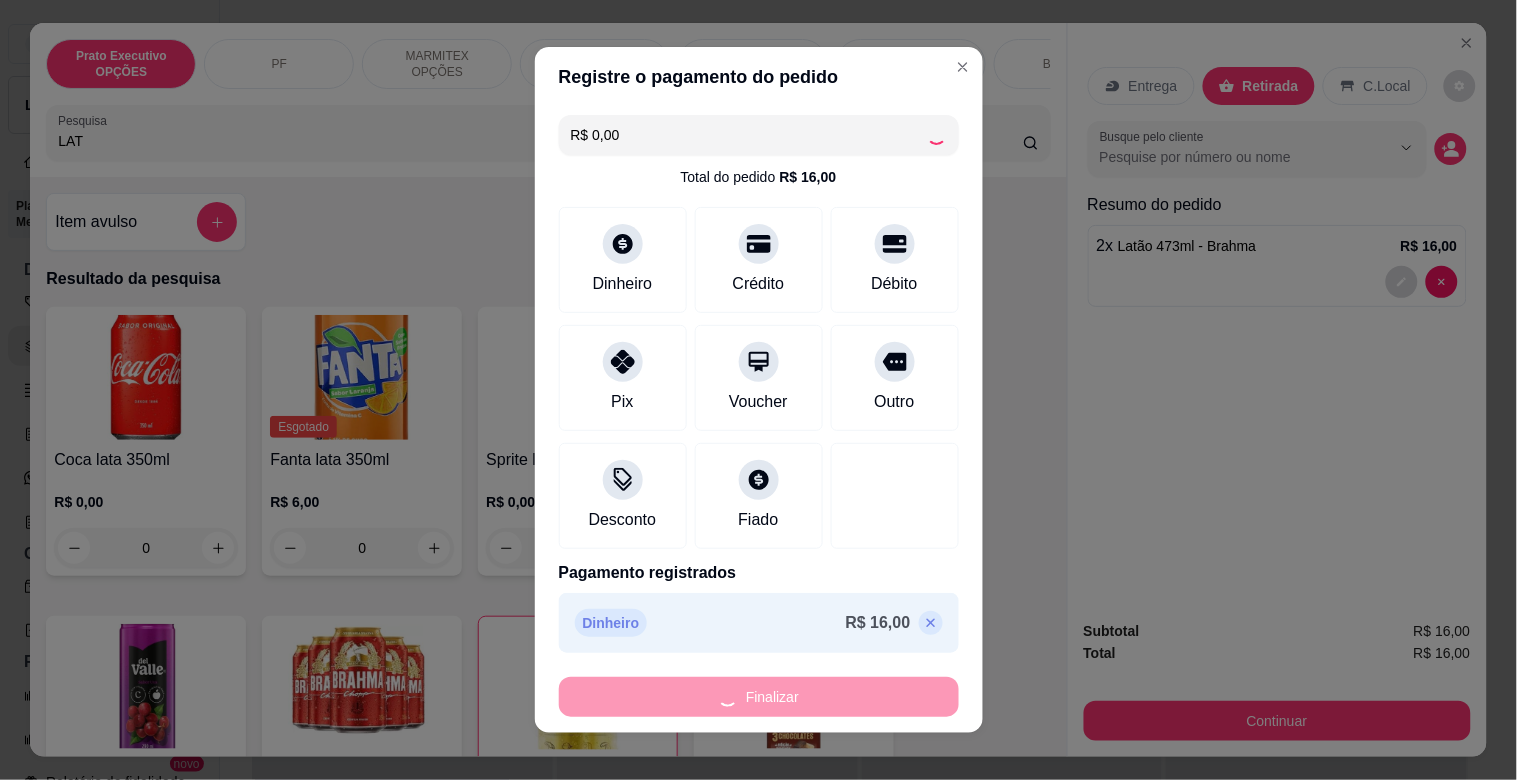 type on "0" 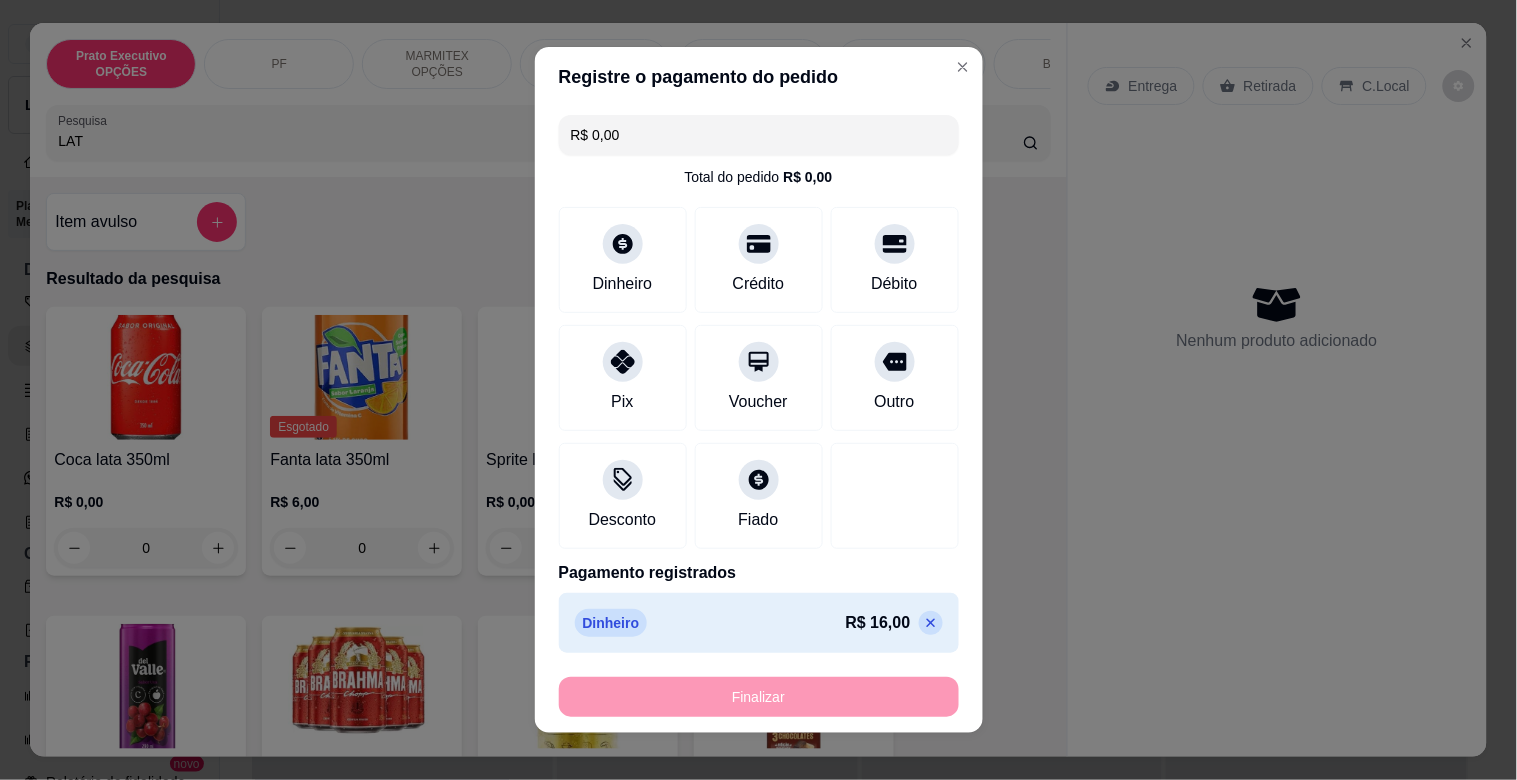 type on "-R$ 16,00" 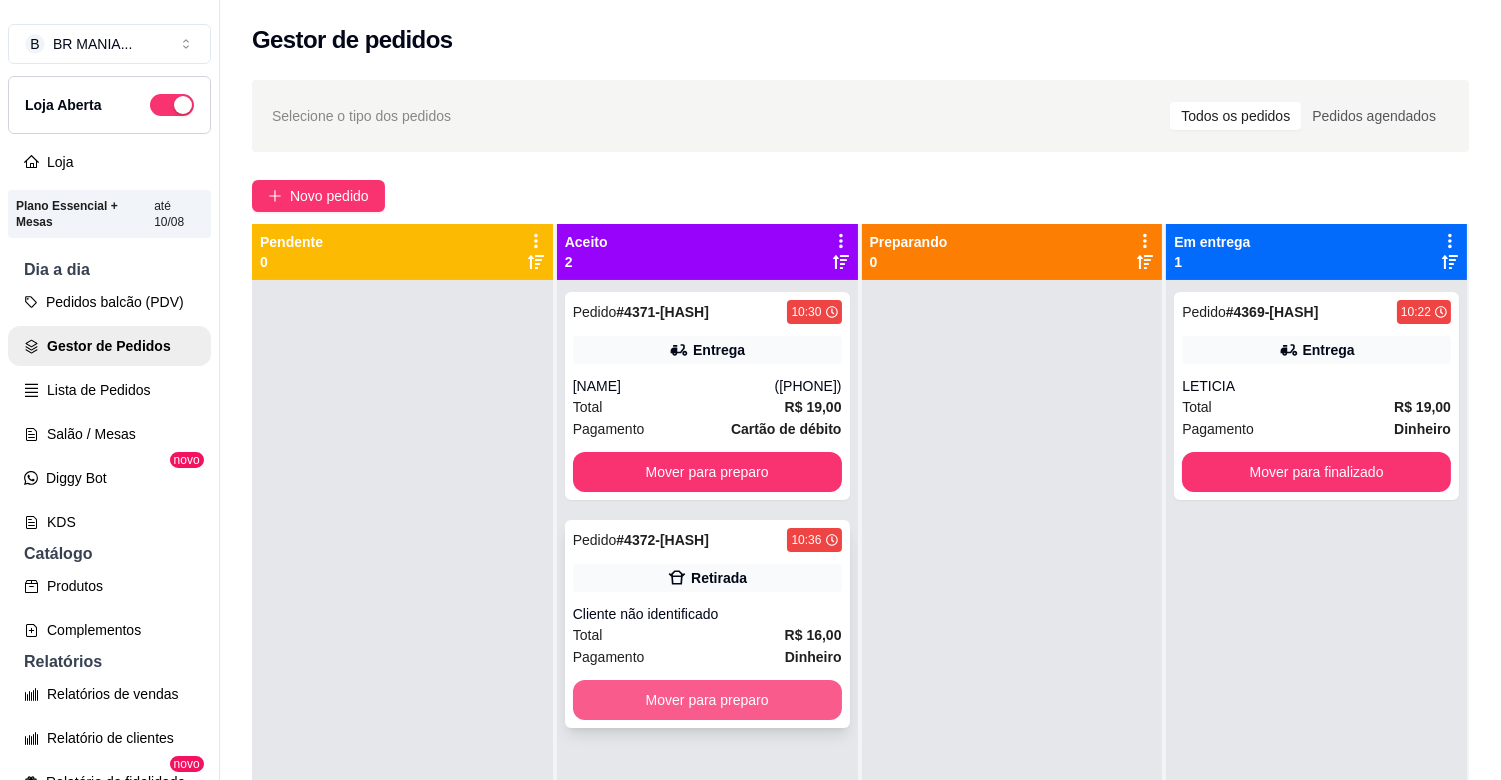 click on "Mover para preparo" at bounding box center (707, 700) 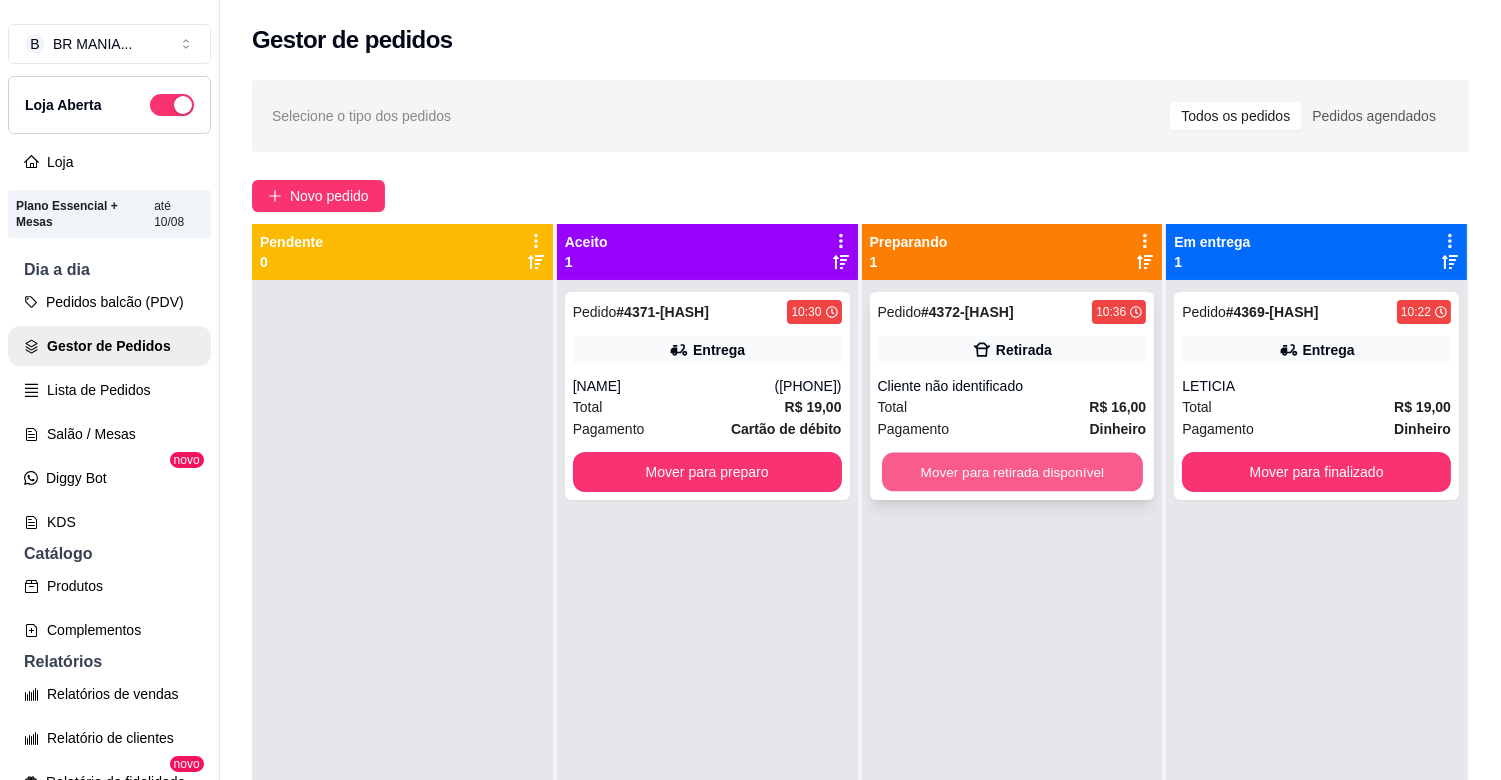 click on "Mover para retirada disponível" at bounding box center [1012, 472] 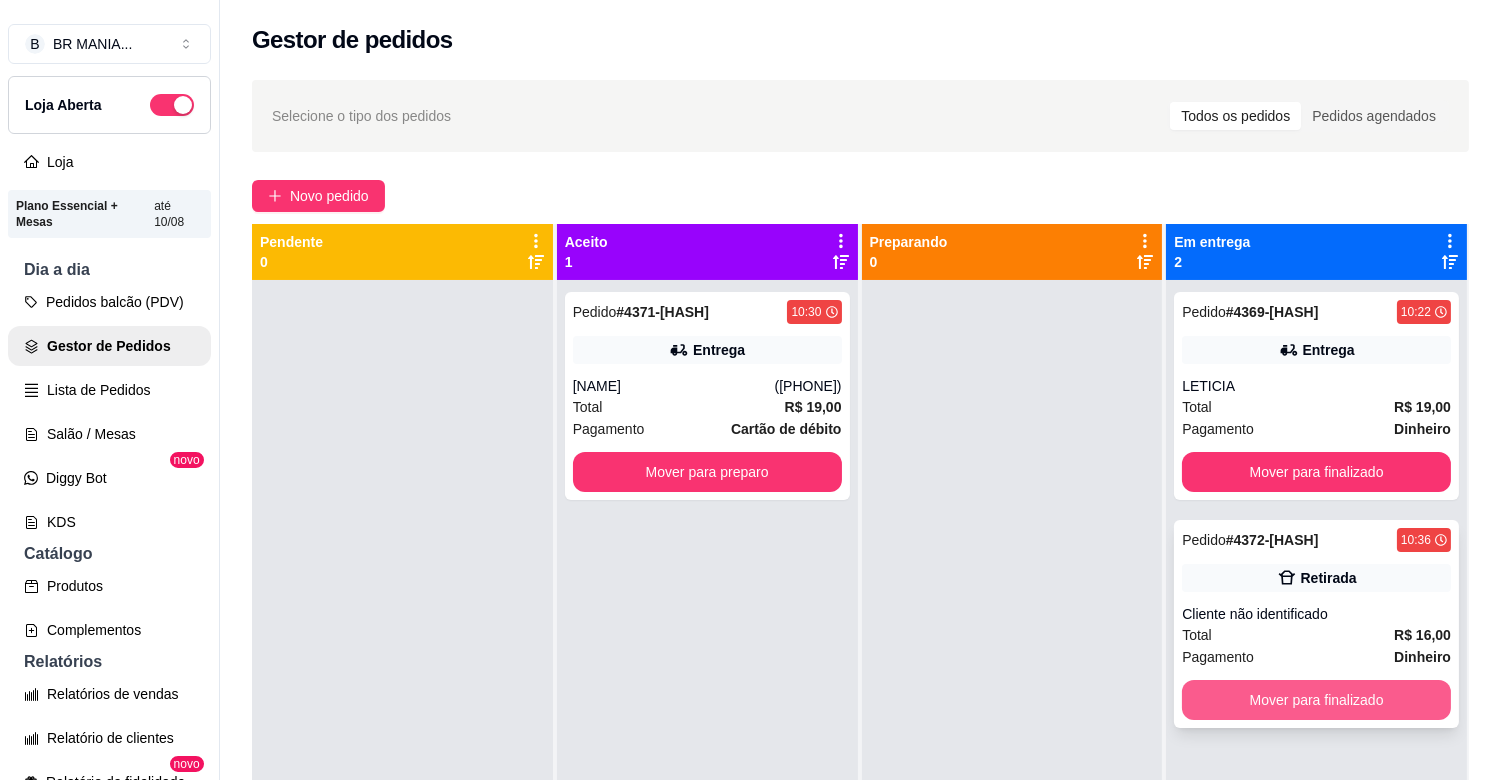 click on "Mover para finalizado" at bounding box center [1316, 700] 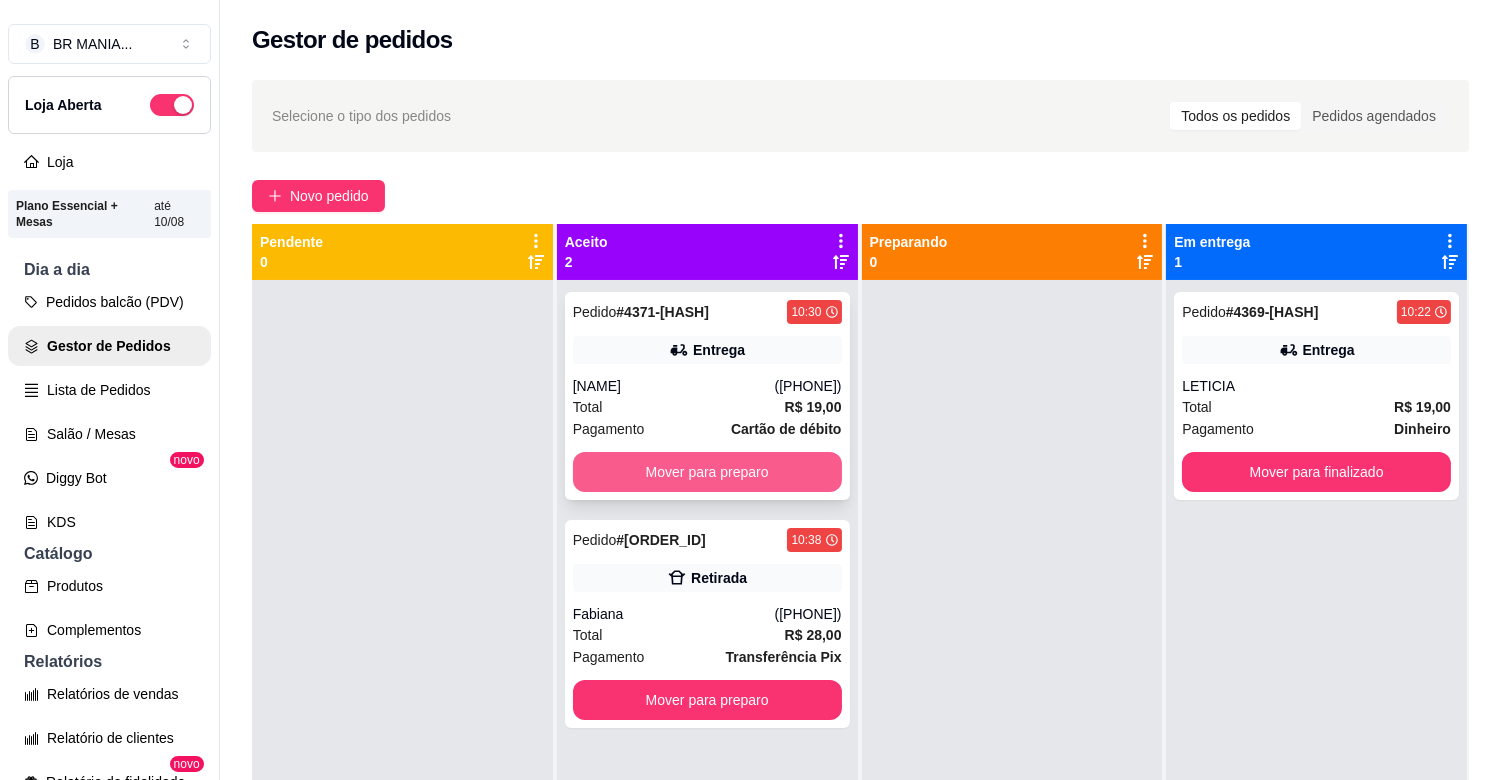 click on "Mover para preparo" at bounding box center (707, 472) 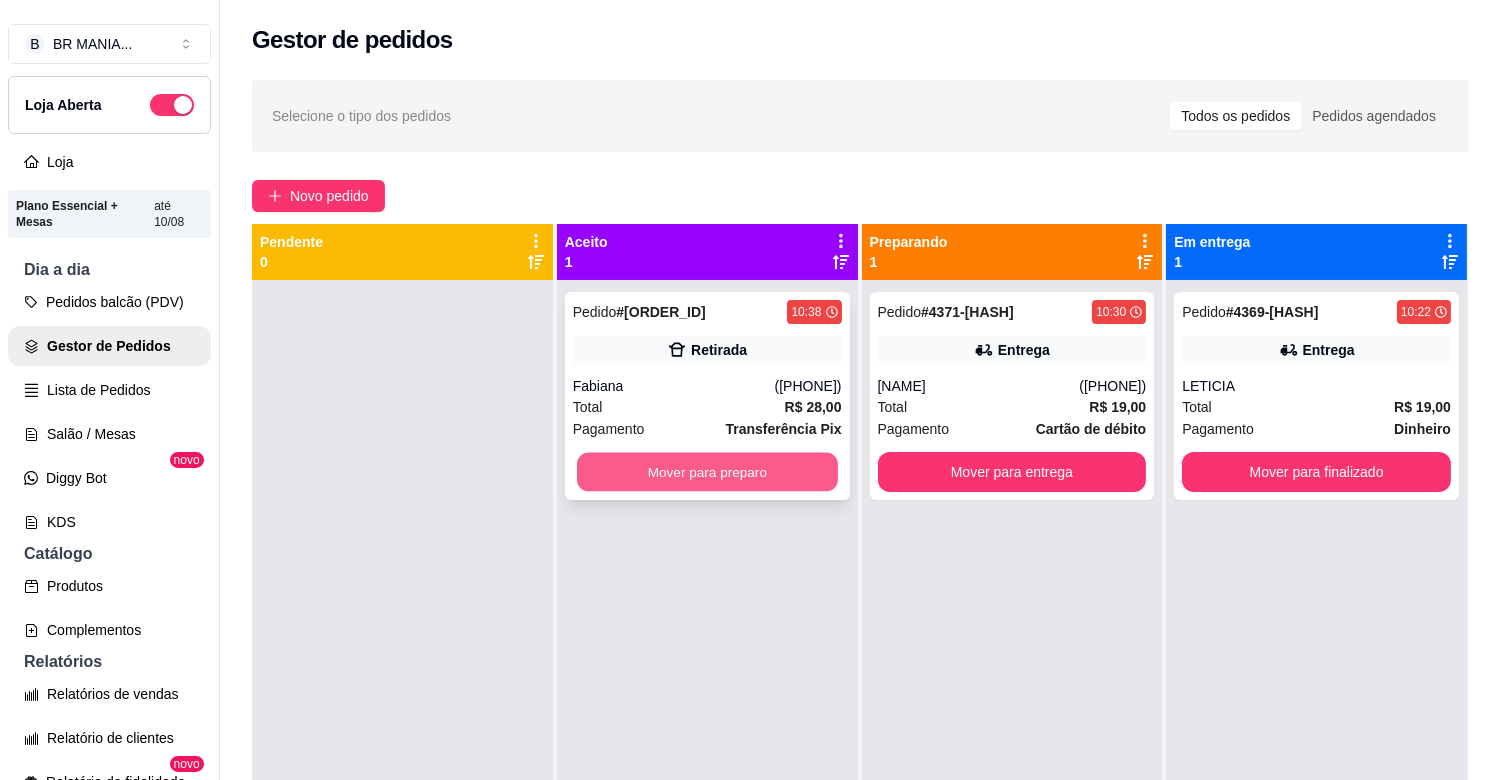 click on "Mover para preparo" at bounding box center [707, 472] 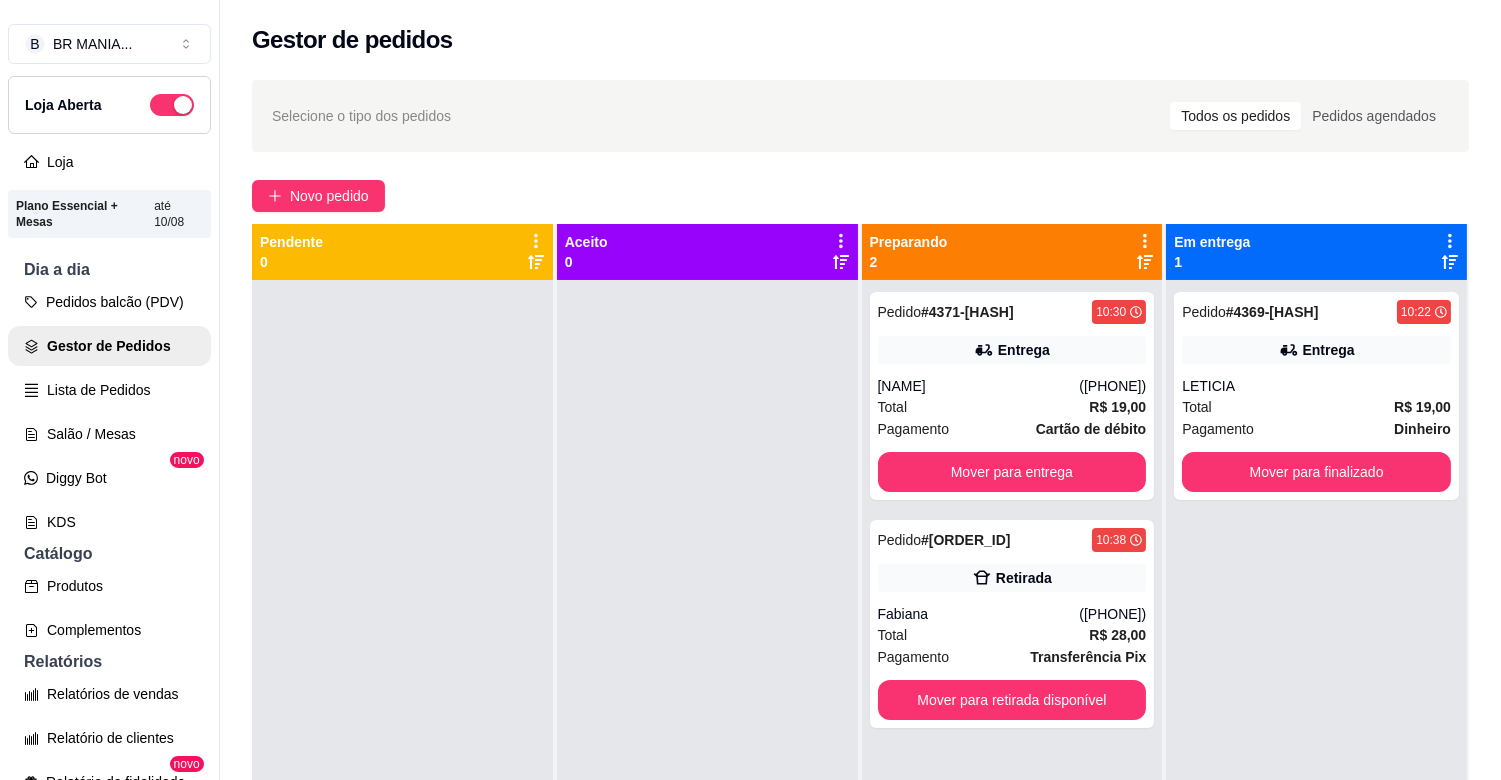 click on "Dia a dia Pedidos balcão (PDV) Gestor de Pedidos Lista de Pedidos Salão / Mesas Diggy Bot novo KDS" at bounding box center (109, 400) 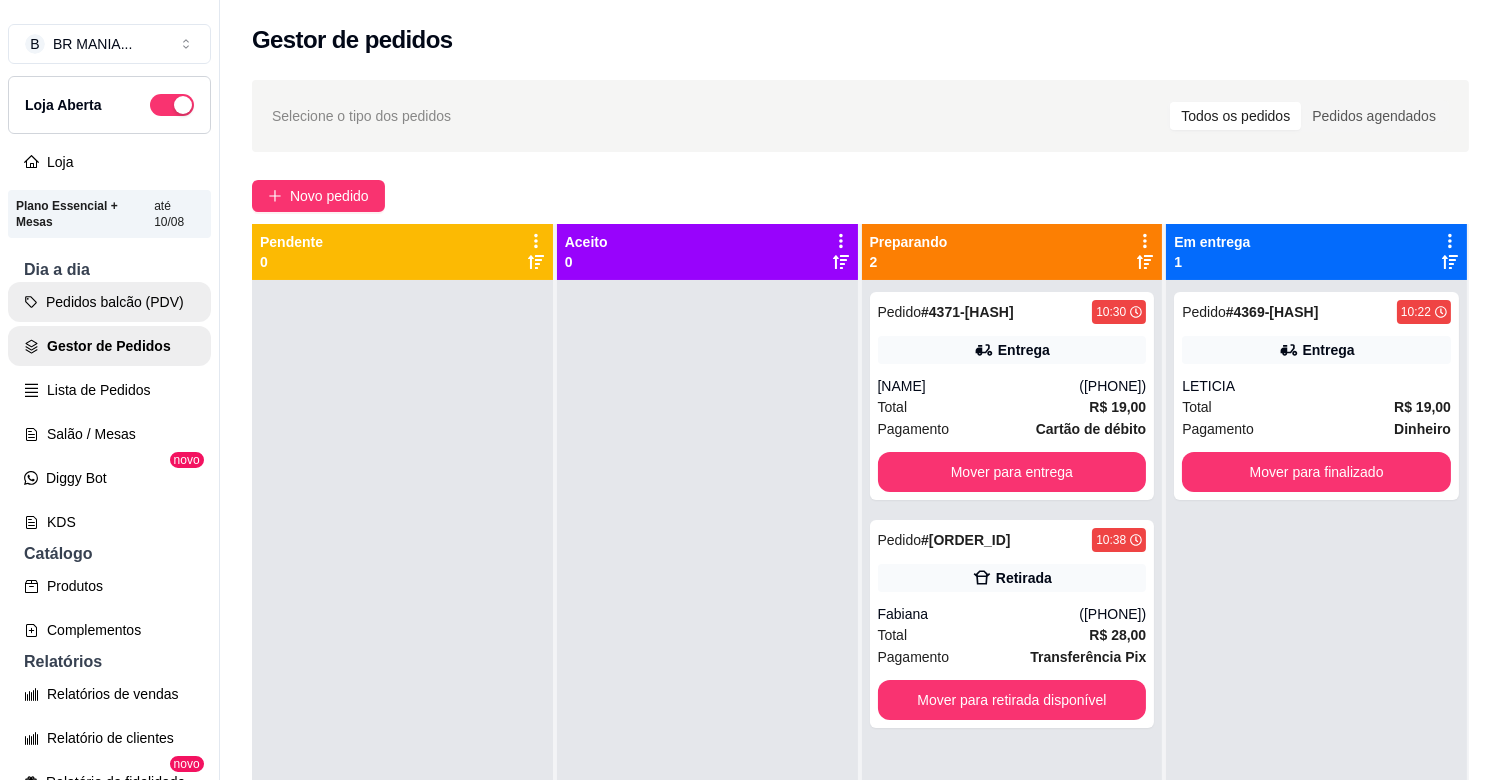 click on "Pedidos balcão (PDV)" at bounding box center (109, 302) 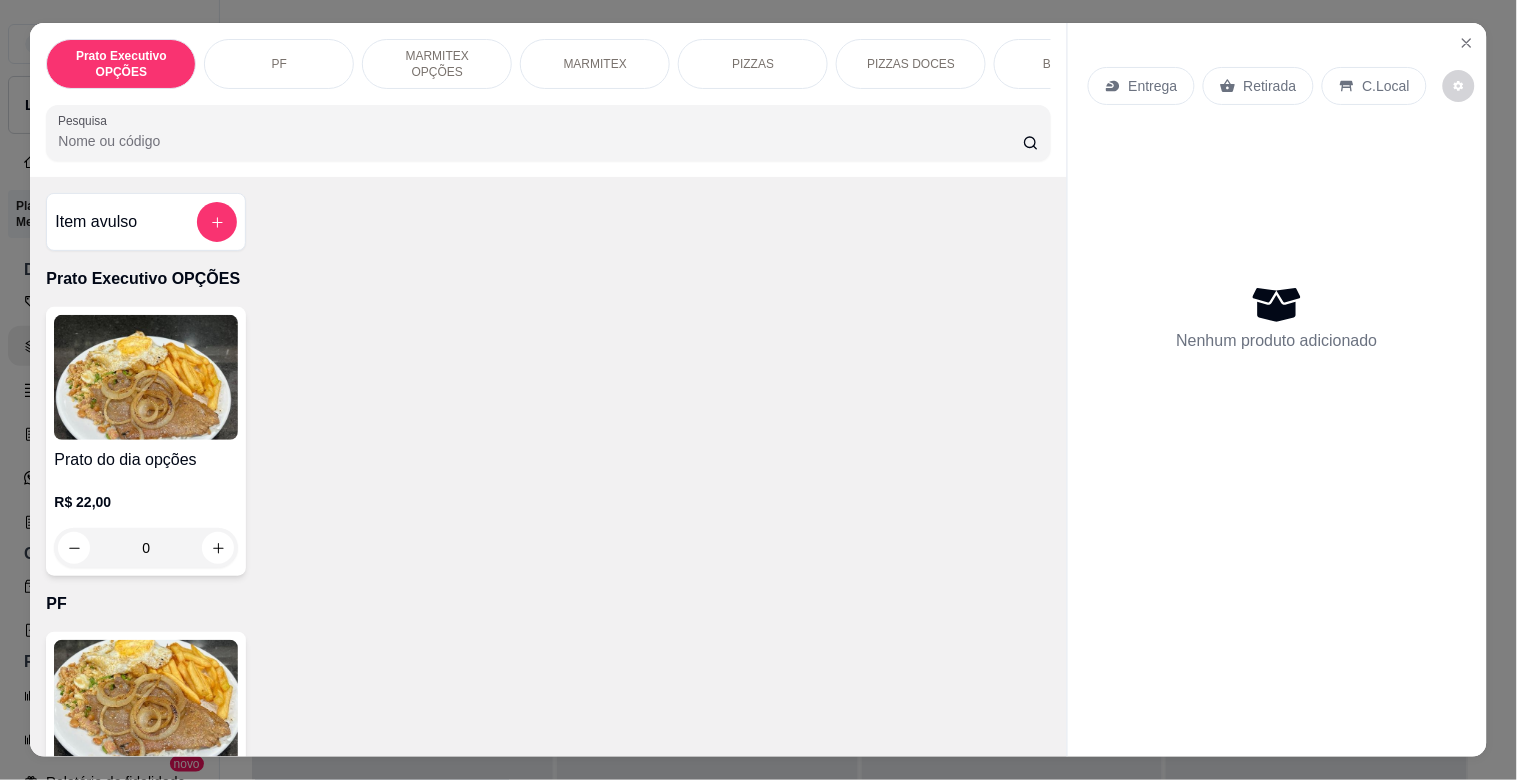 scroll, scrollTop: 0, scrollLeft: 880, axis: horizontal 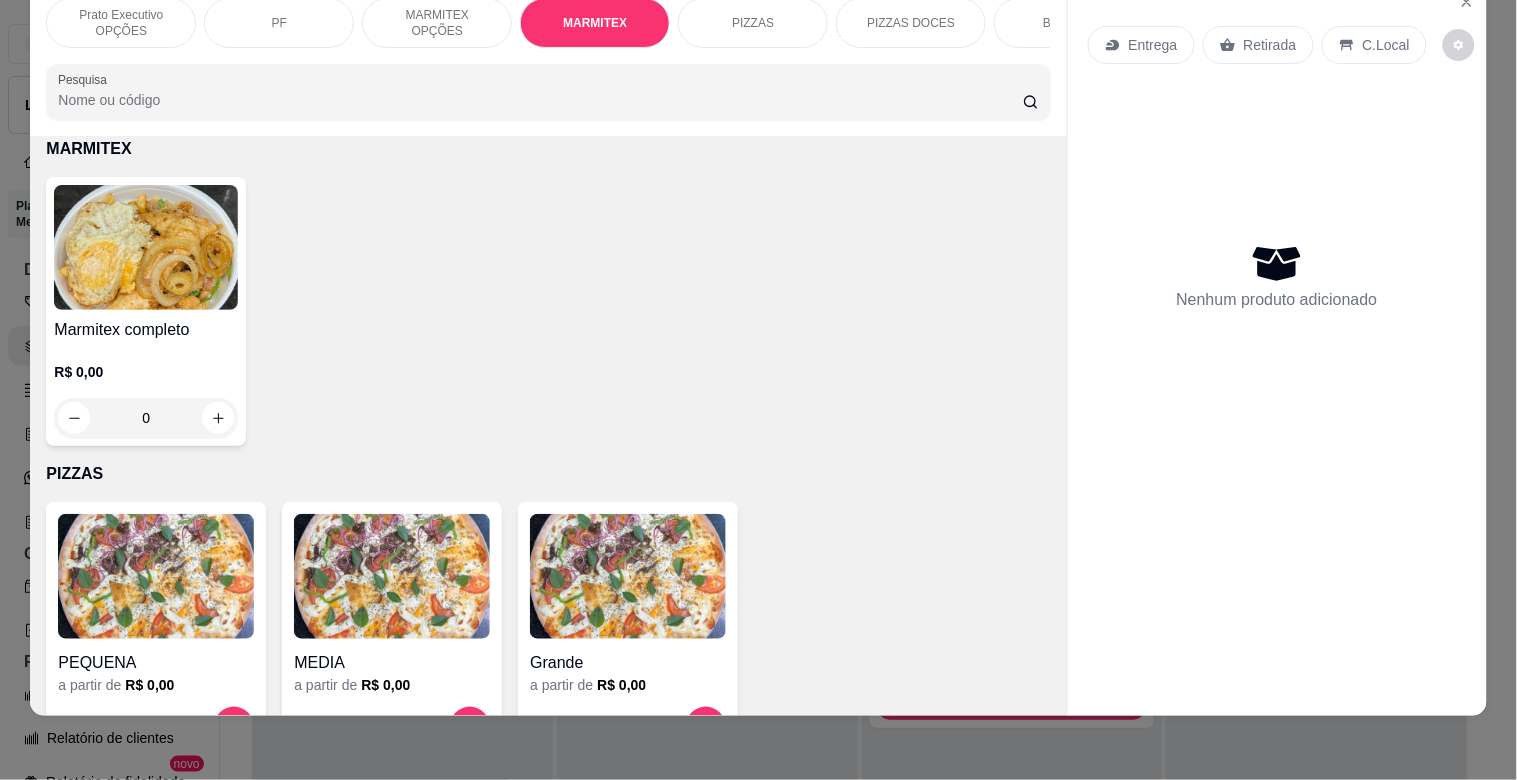 click at bounding box center [146, 247] 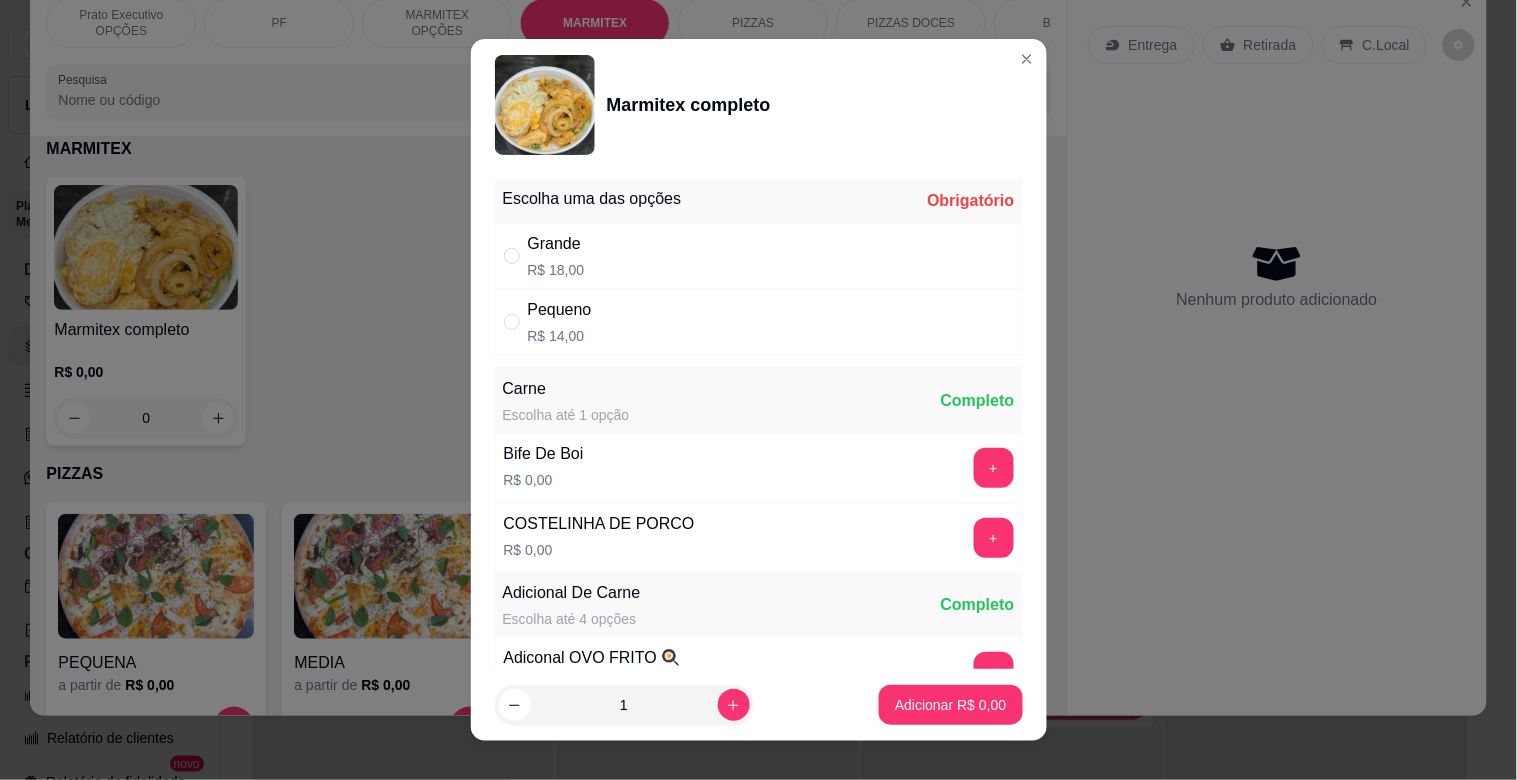 click on "Grande  R$ 18,00" at bounding box center (759, 256) 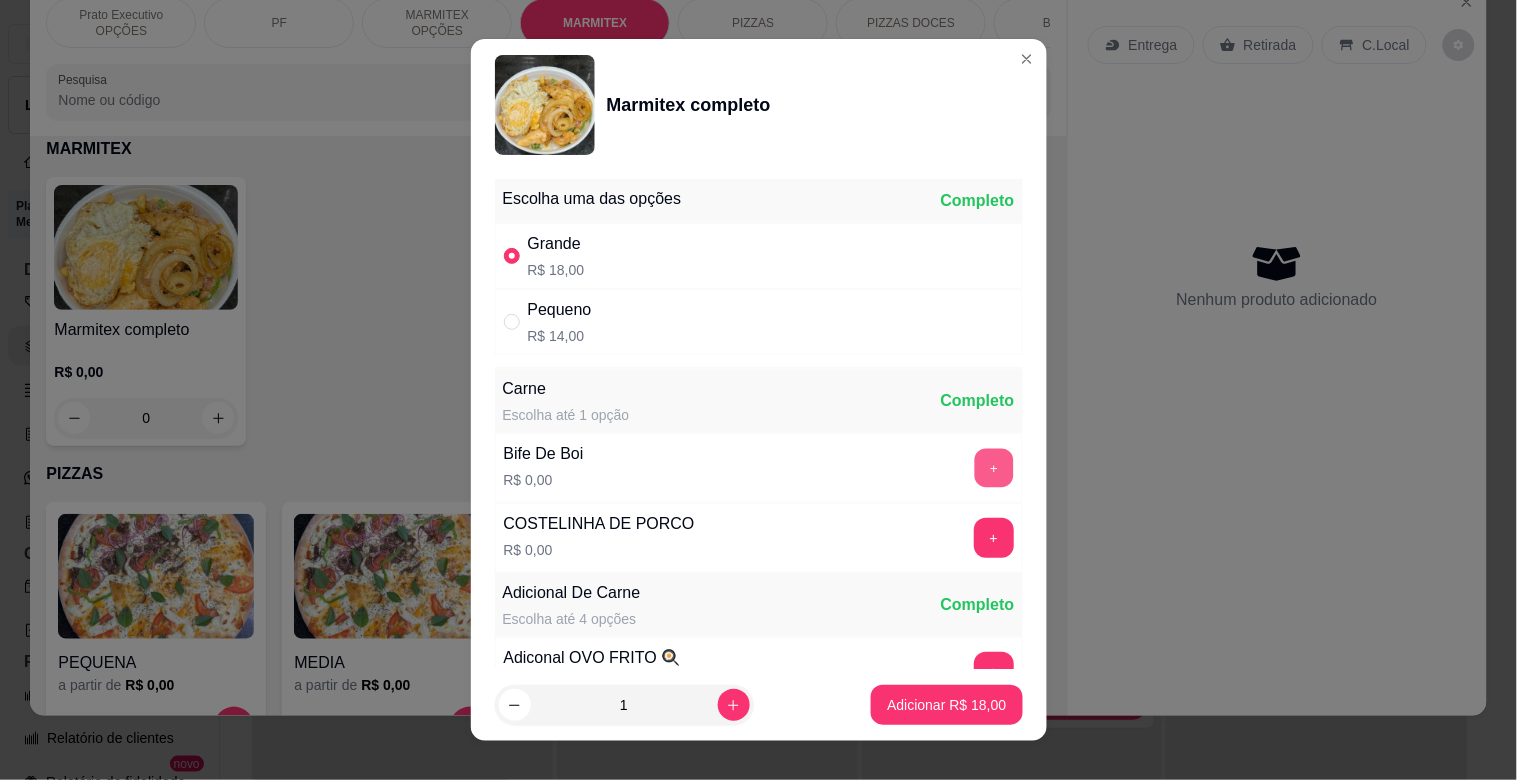 click on "+" at bounding box center (993, 468) 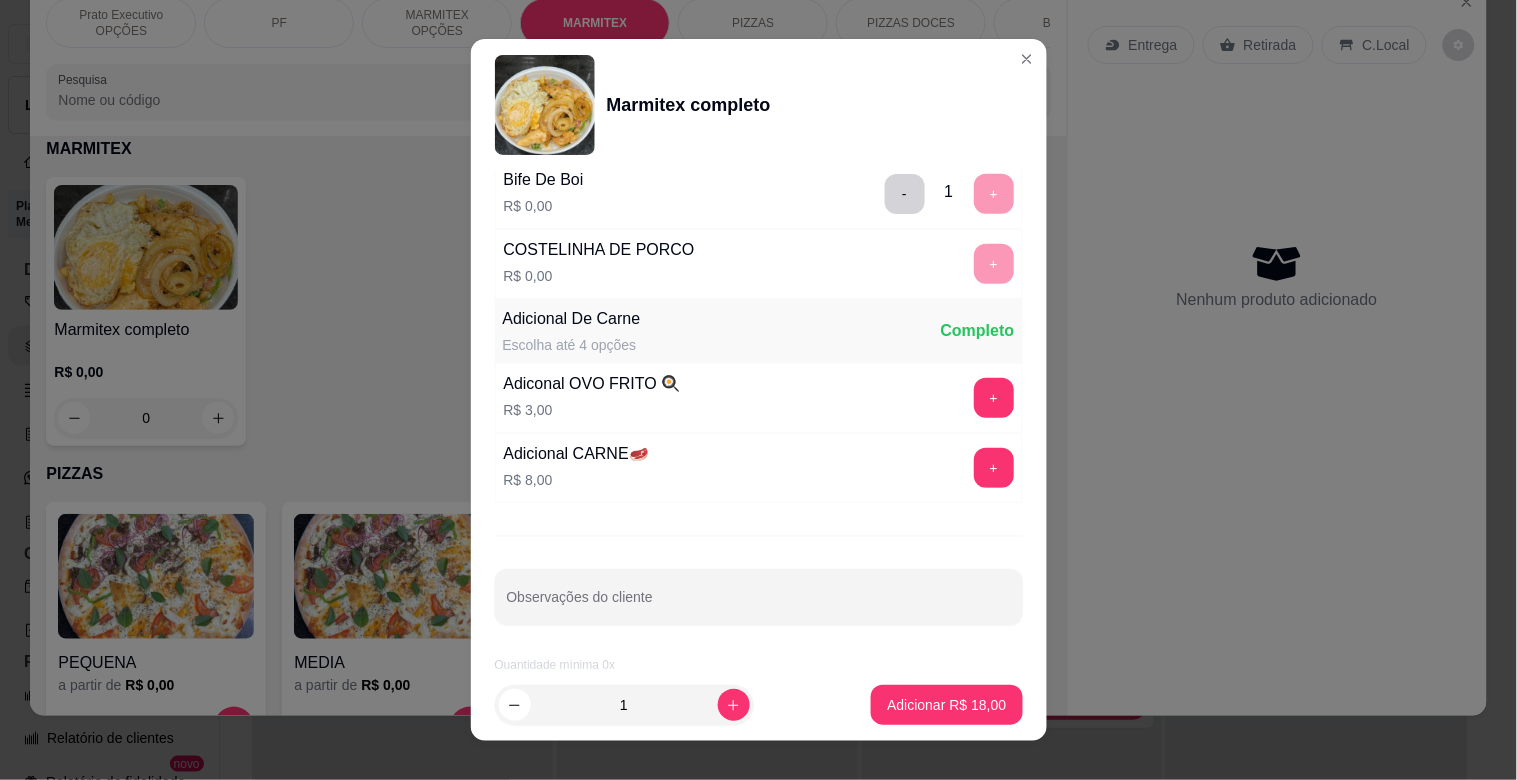 scroll, scrollTop: 280, scrollLeft: 0, axis: vertical 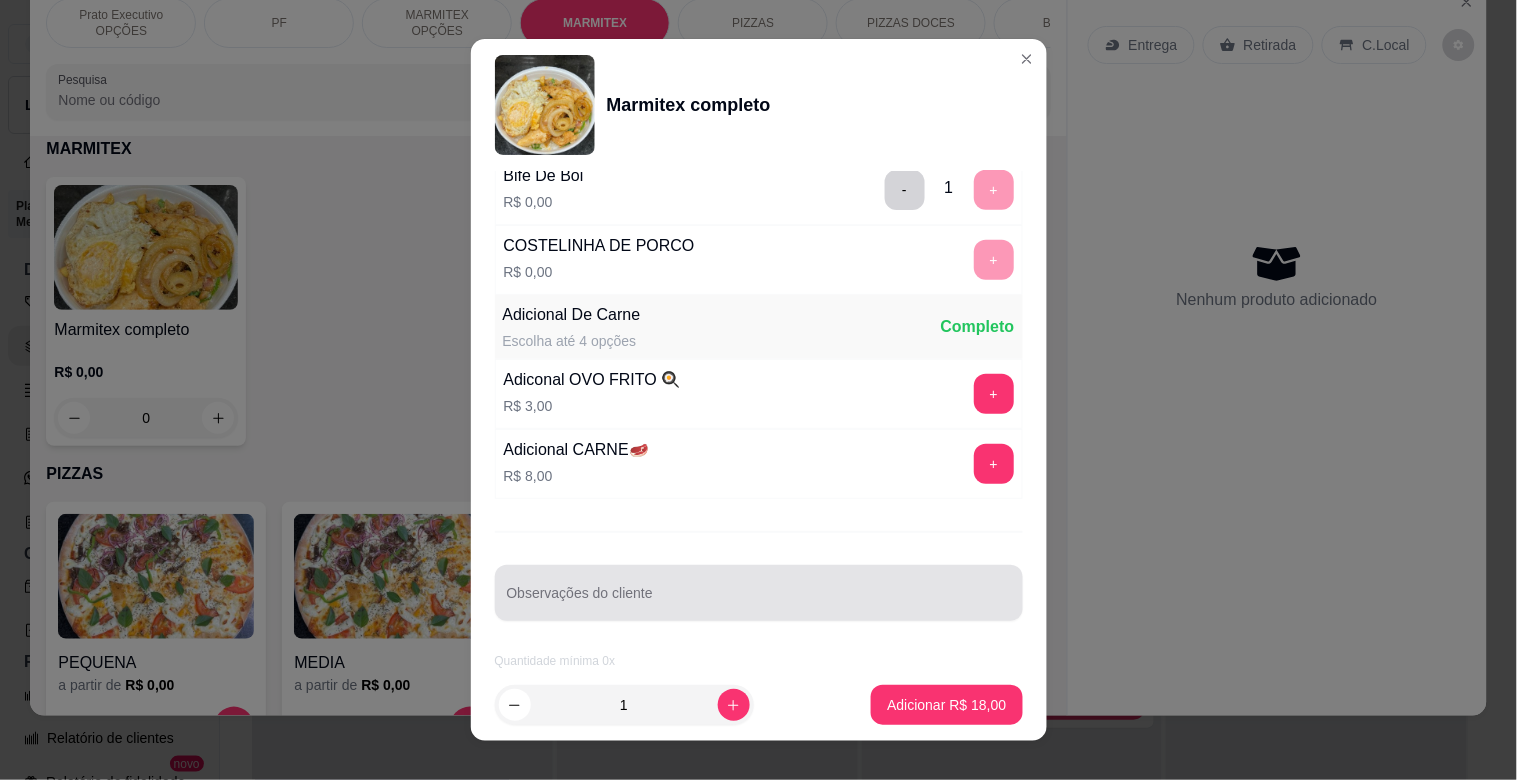 click on "Observações do cliente" at bounding box center [759, 601] 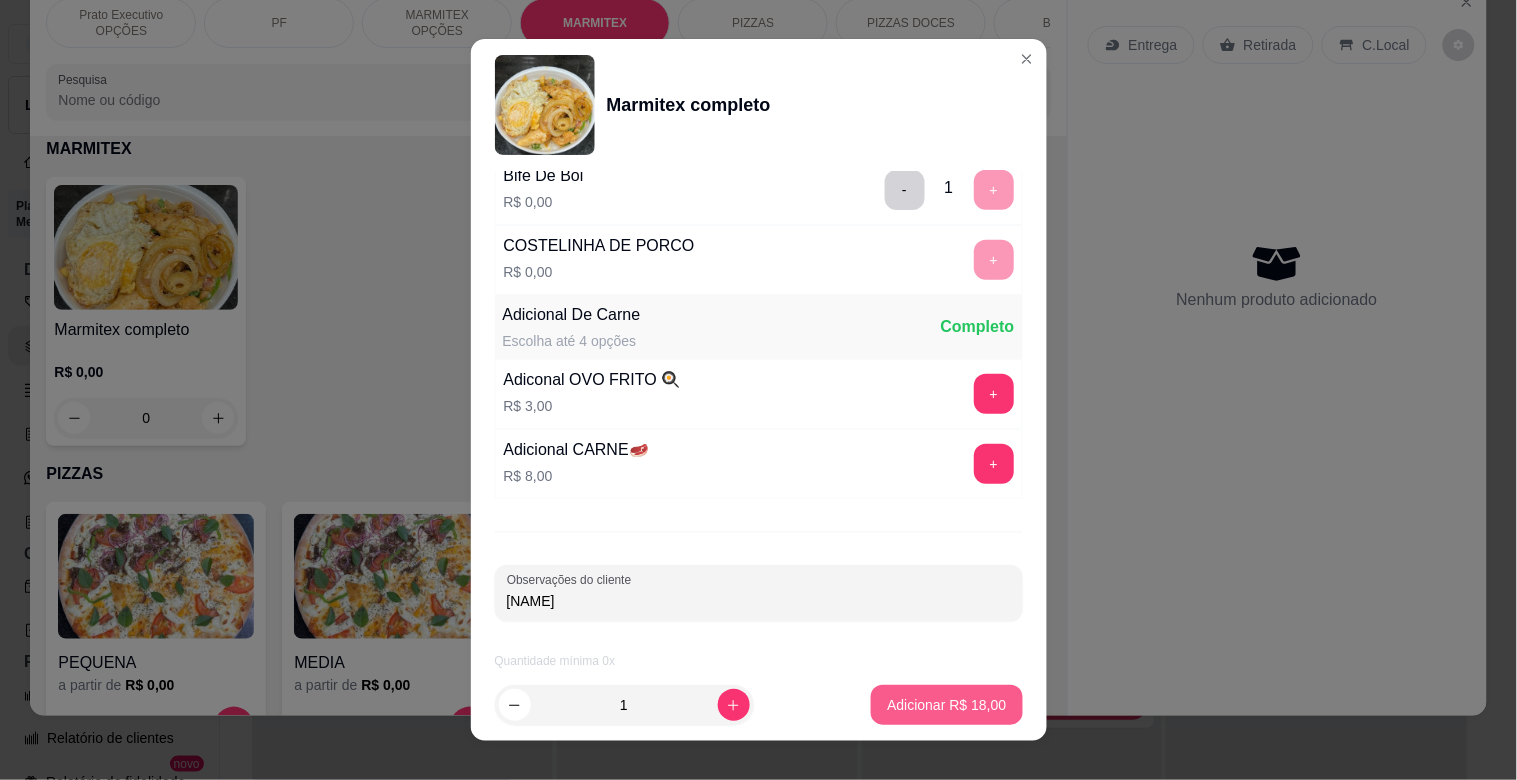 type on "[NAME]" 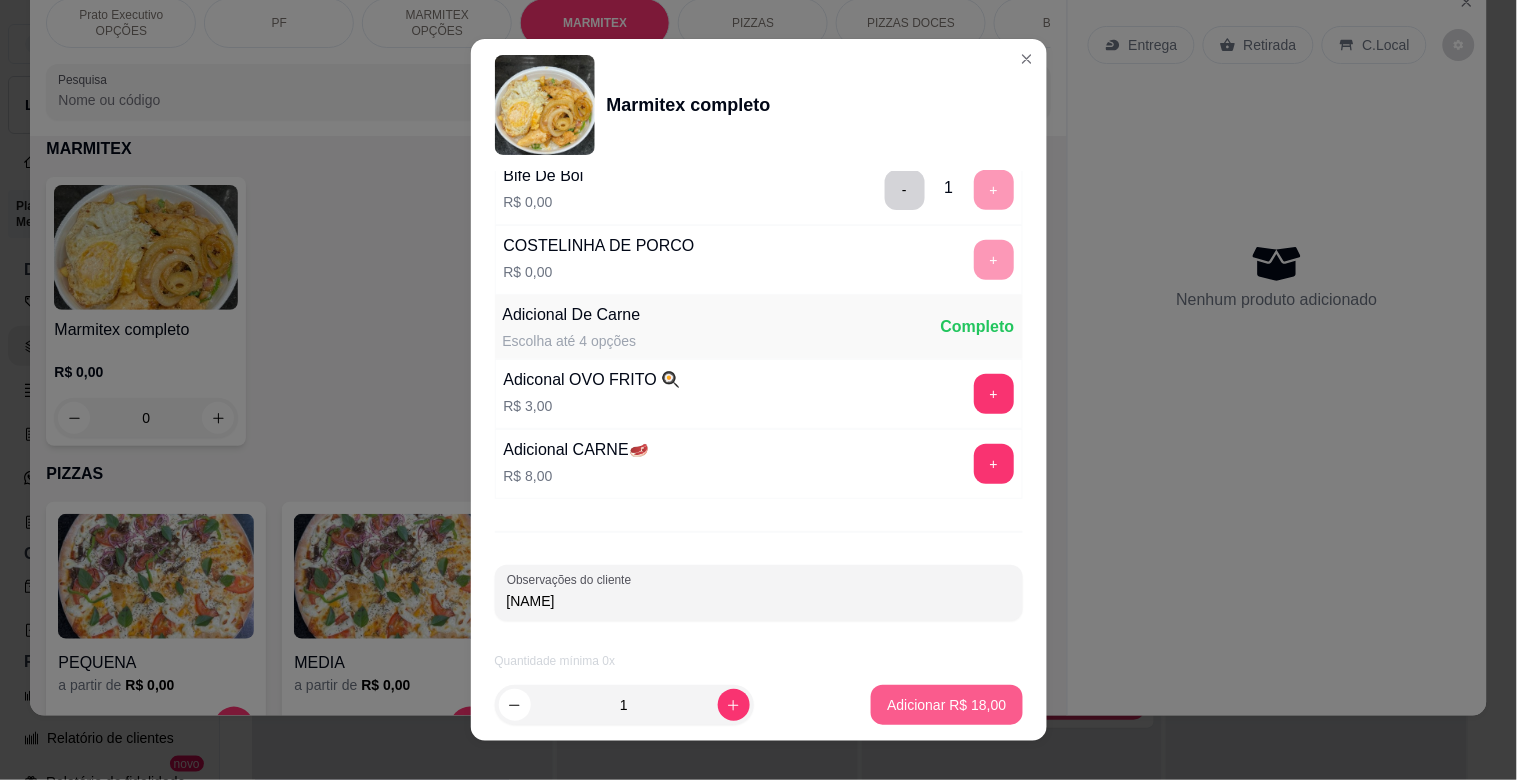 click on "Adicionar   R$ 18,00" at bounding box center [946, 705] 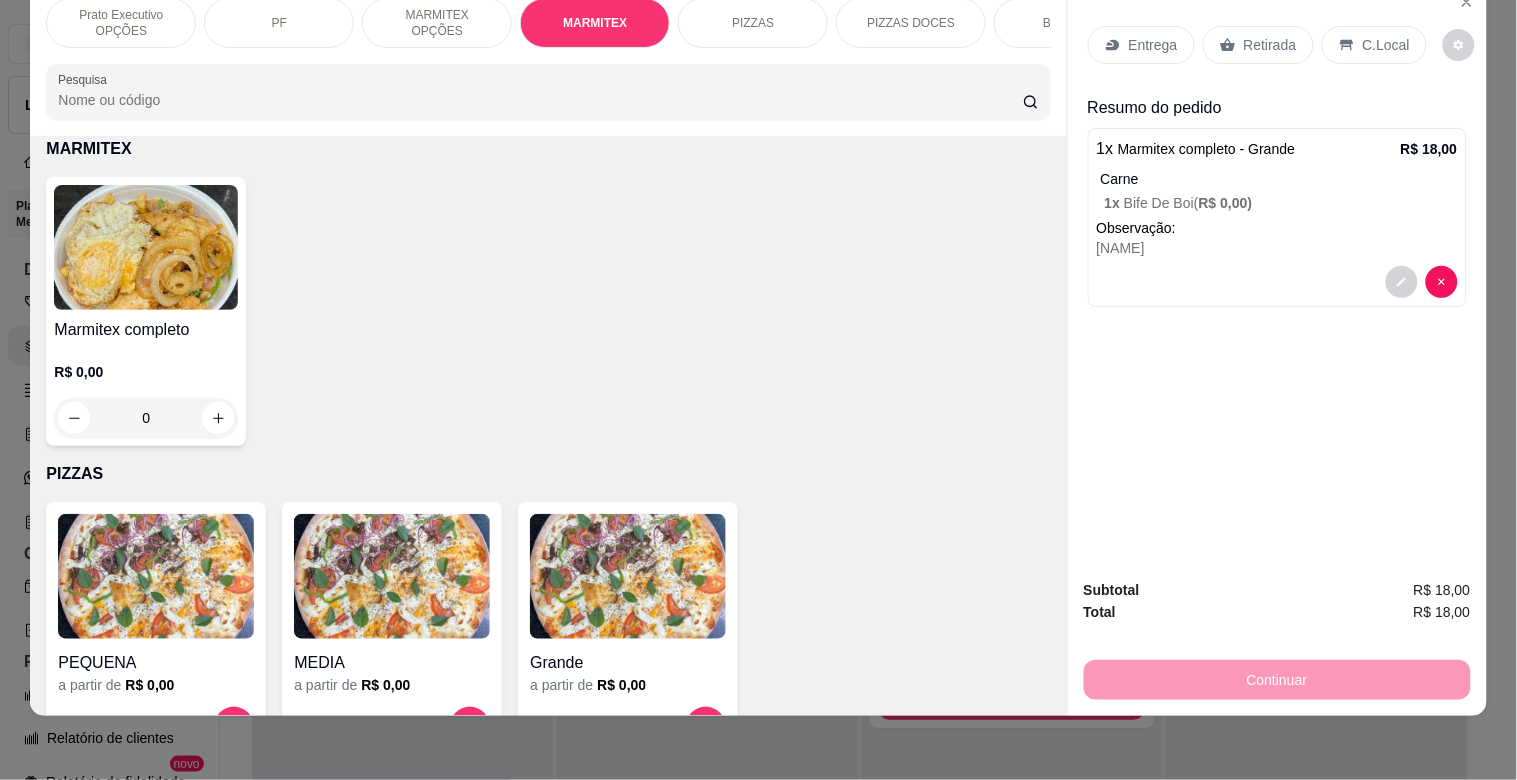 click at bounding box center (146, 247) 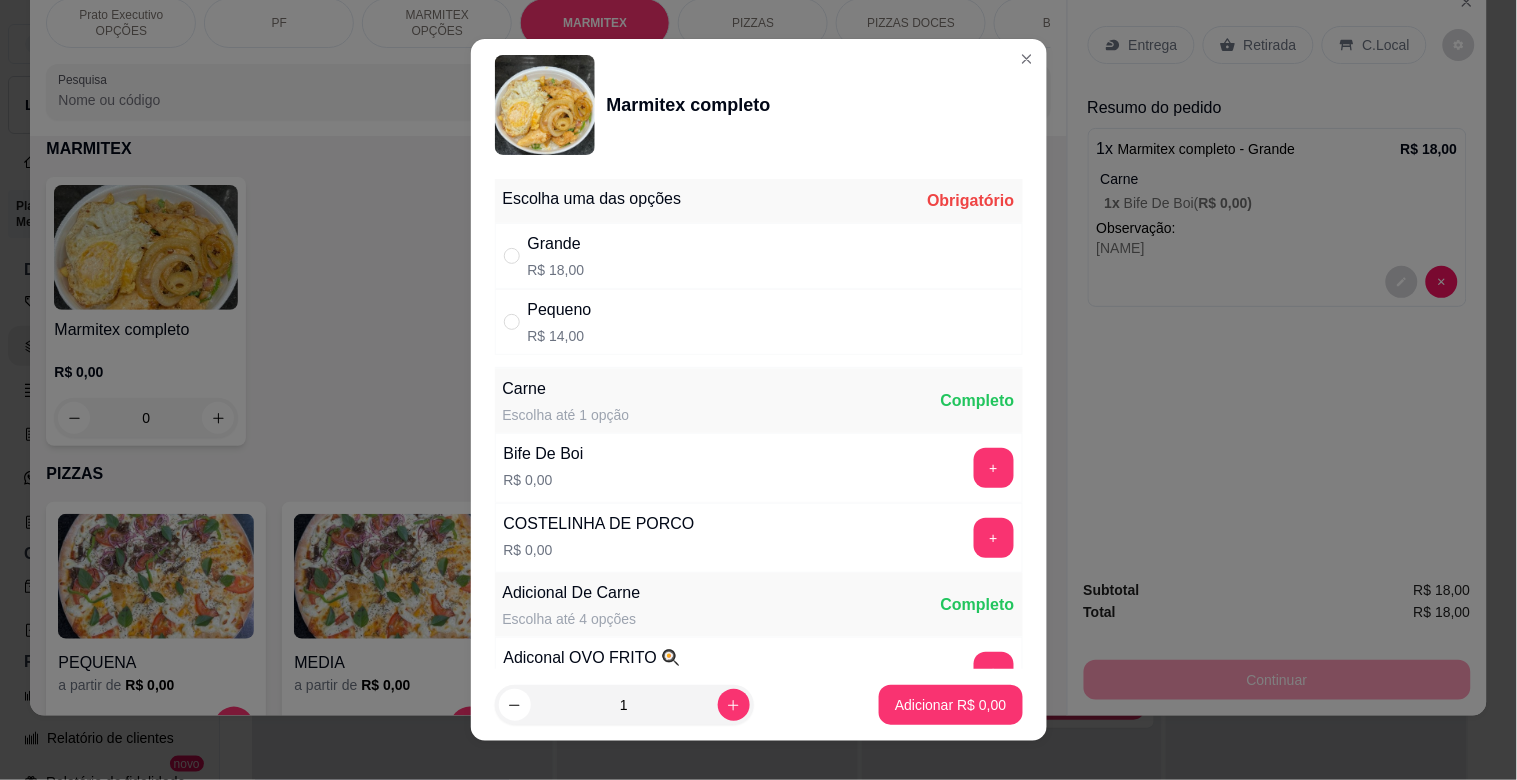 click on "Grande  R$ 18,00" at bounding box center (759, 256) 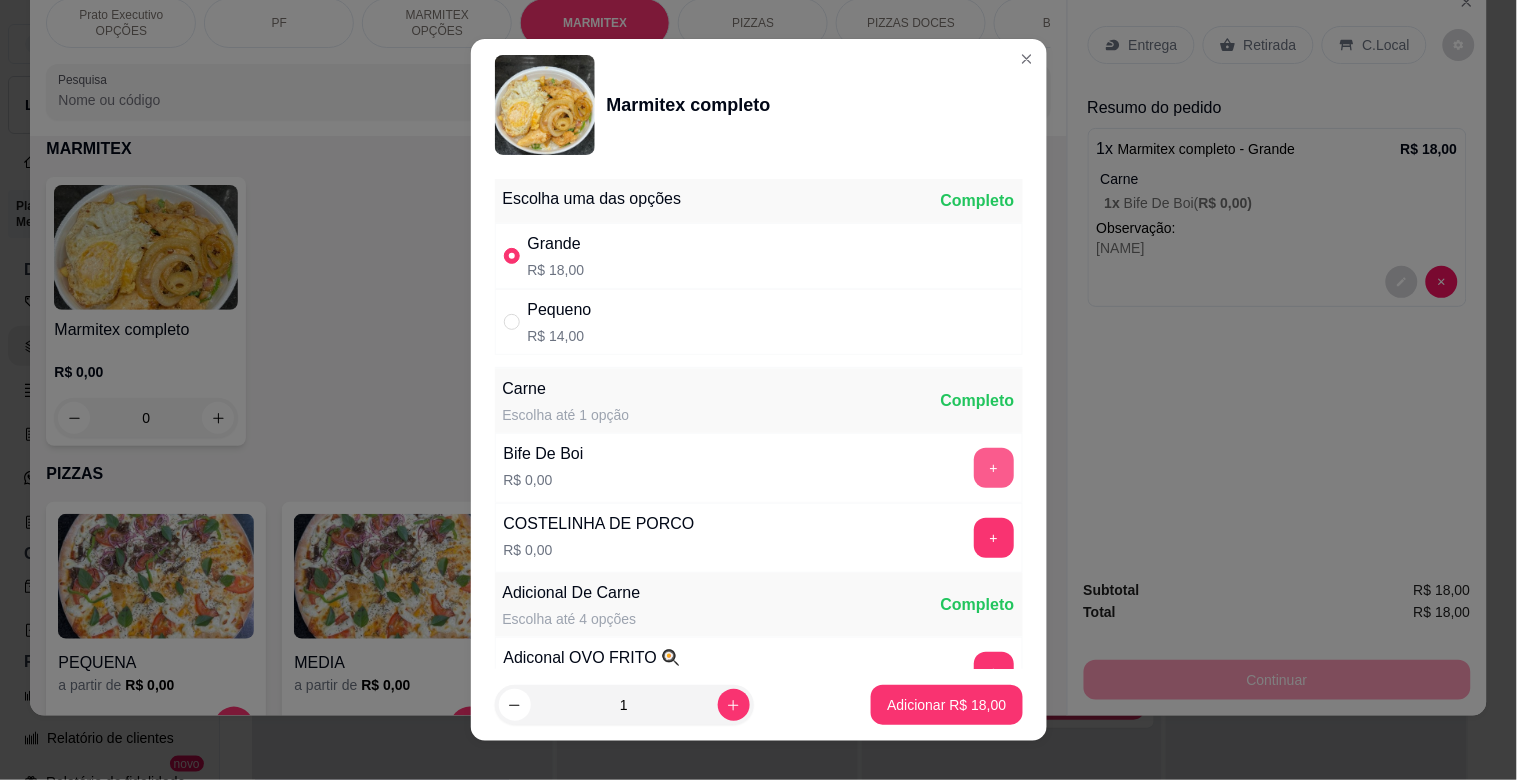 click on "+" at bounding box center (994, 468) 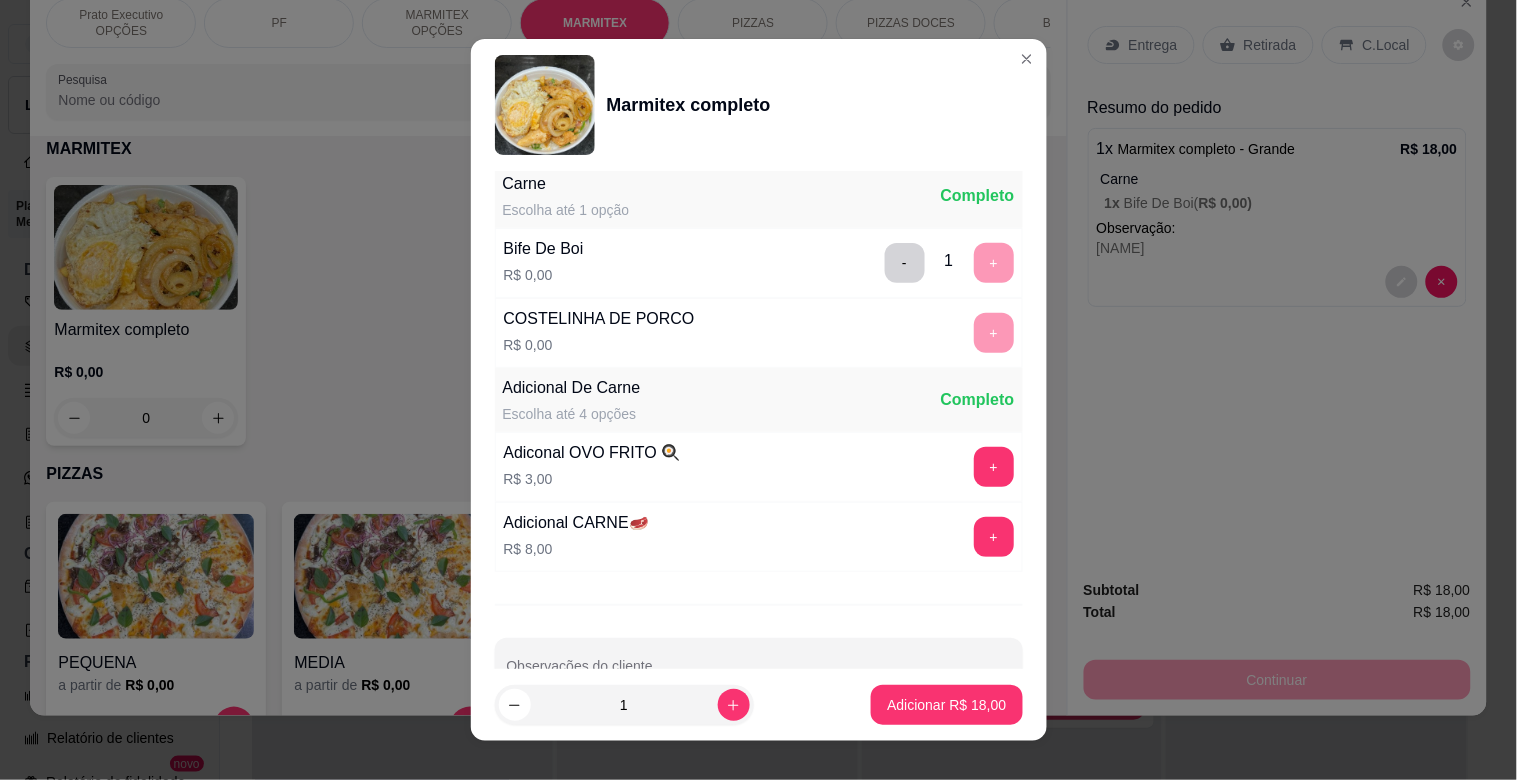 scroll, scrollTop: 272, scrollLeft: 0, axis: vertical 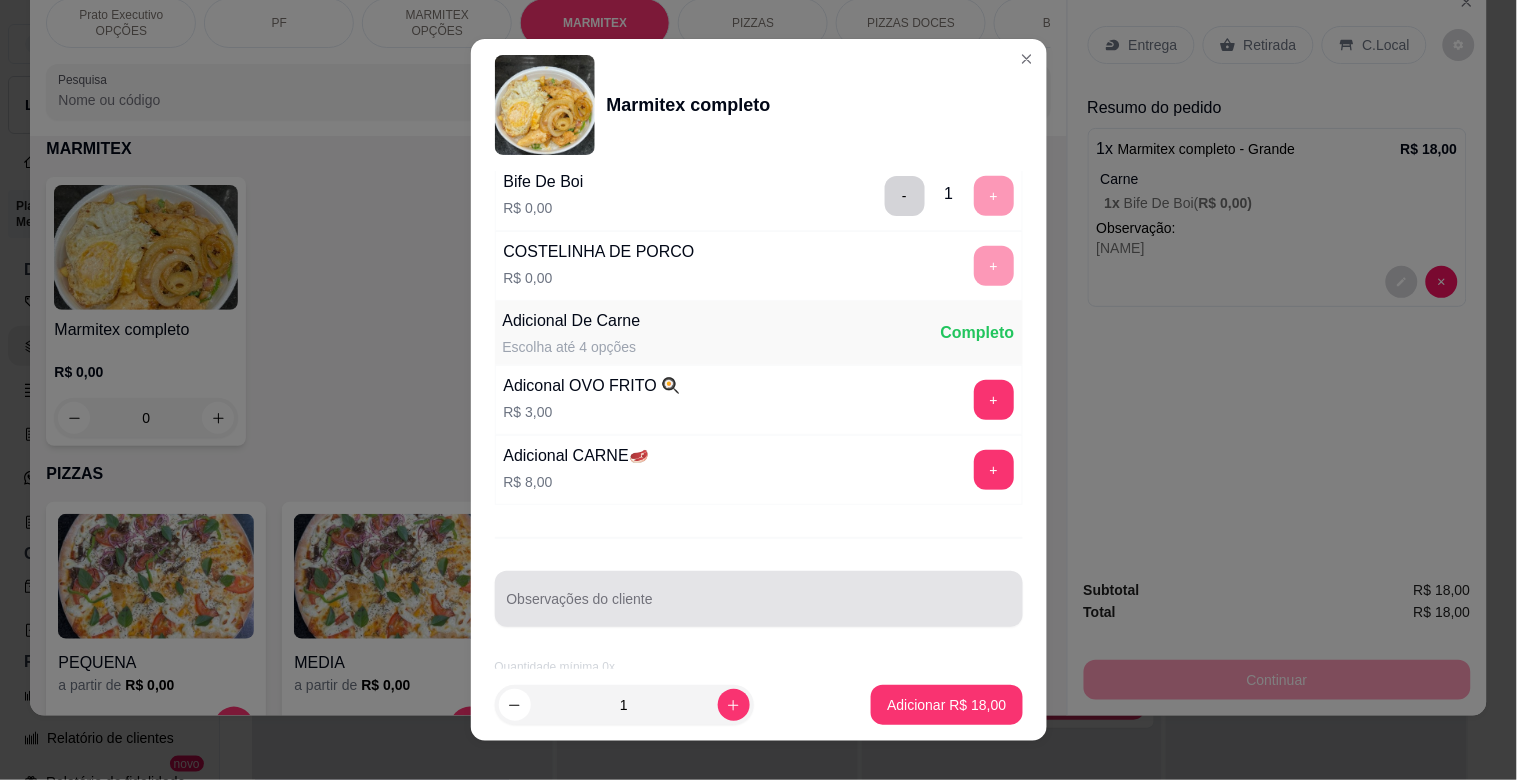 click on "Observações do cliente" at bounding box center (759, 607) 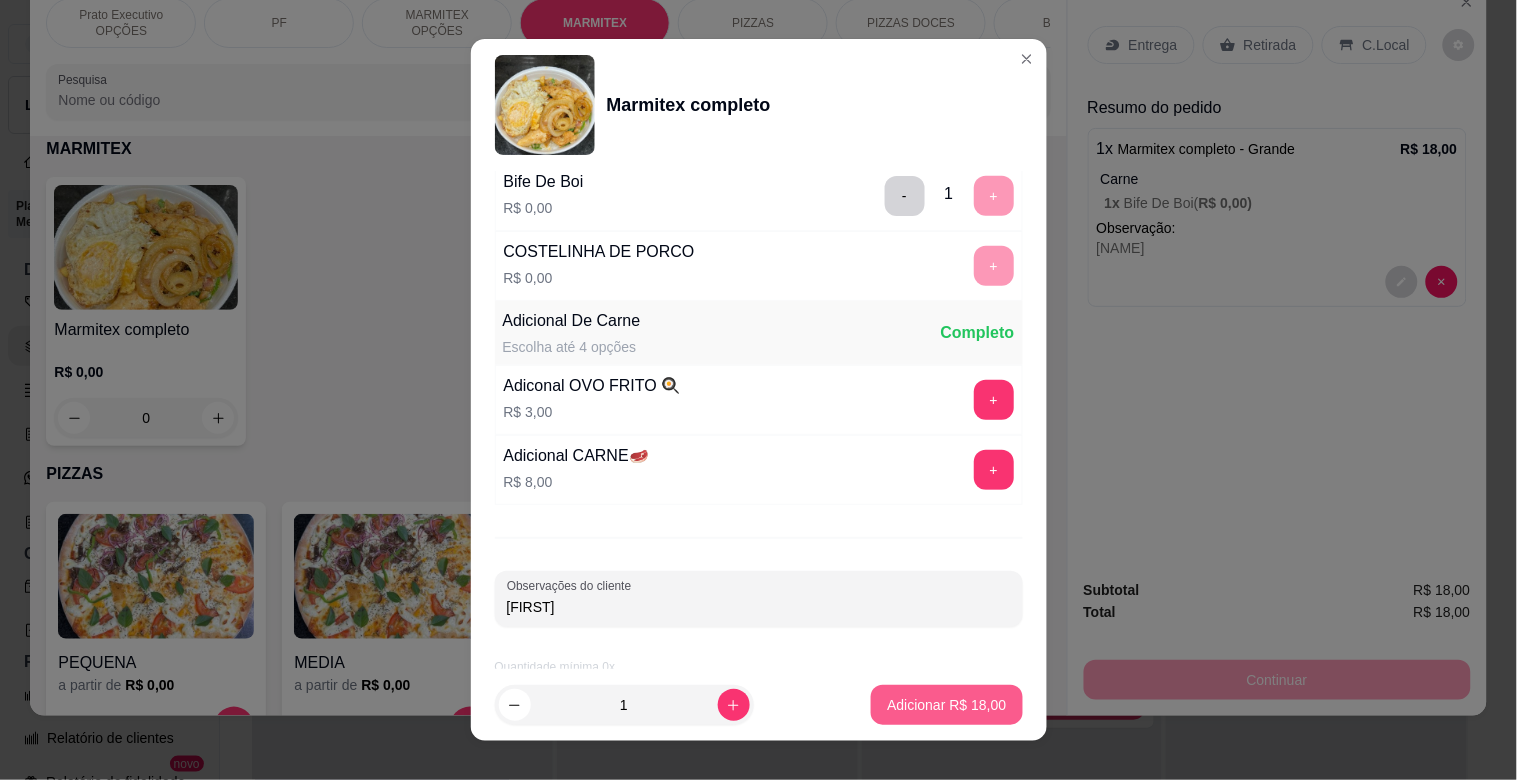 type on "[FIRST]" 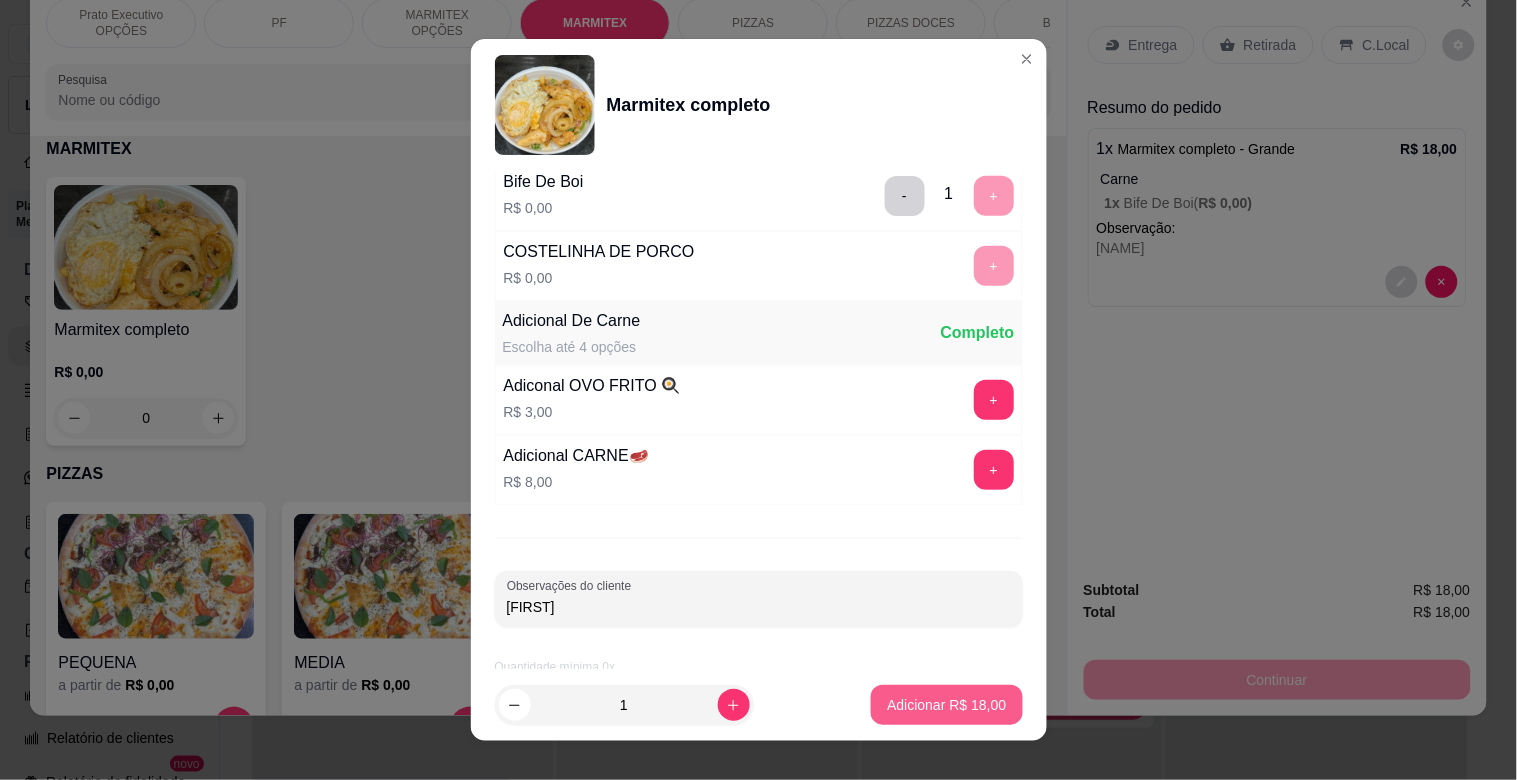 click on "Adicionar   R$ 18,00" at bounding box center (946, 705) 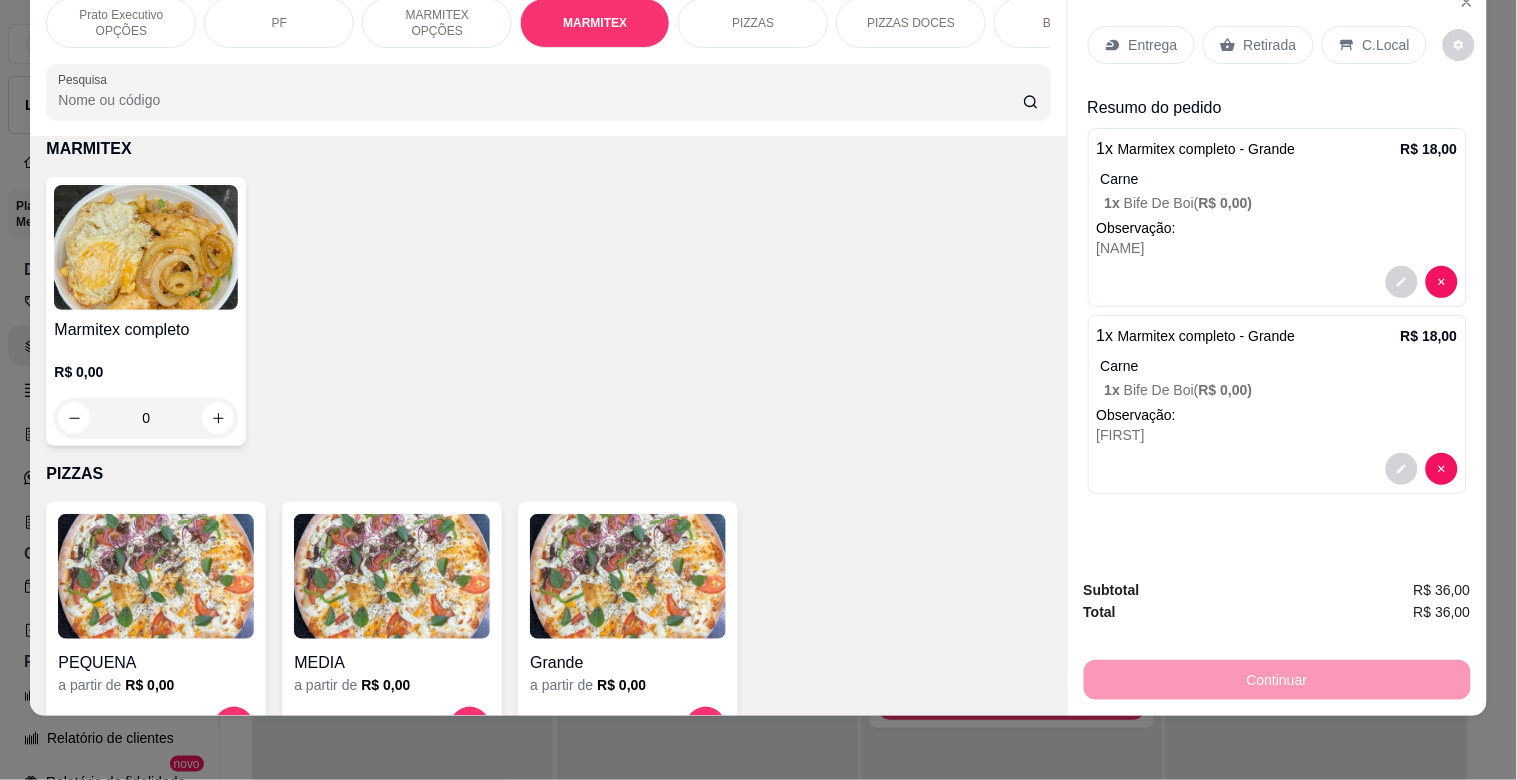 drag, startPoint x: 6, startPoint y: 292, endPoint x: 103, endPoint y: 277, distance: 98.15294 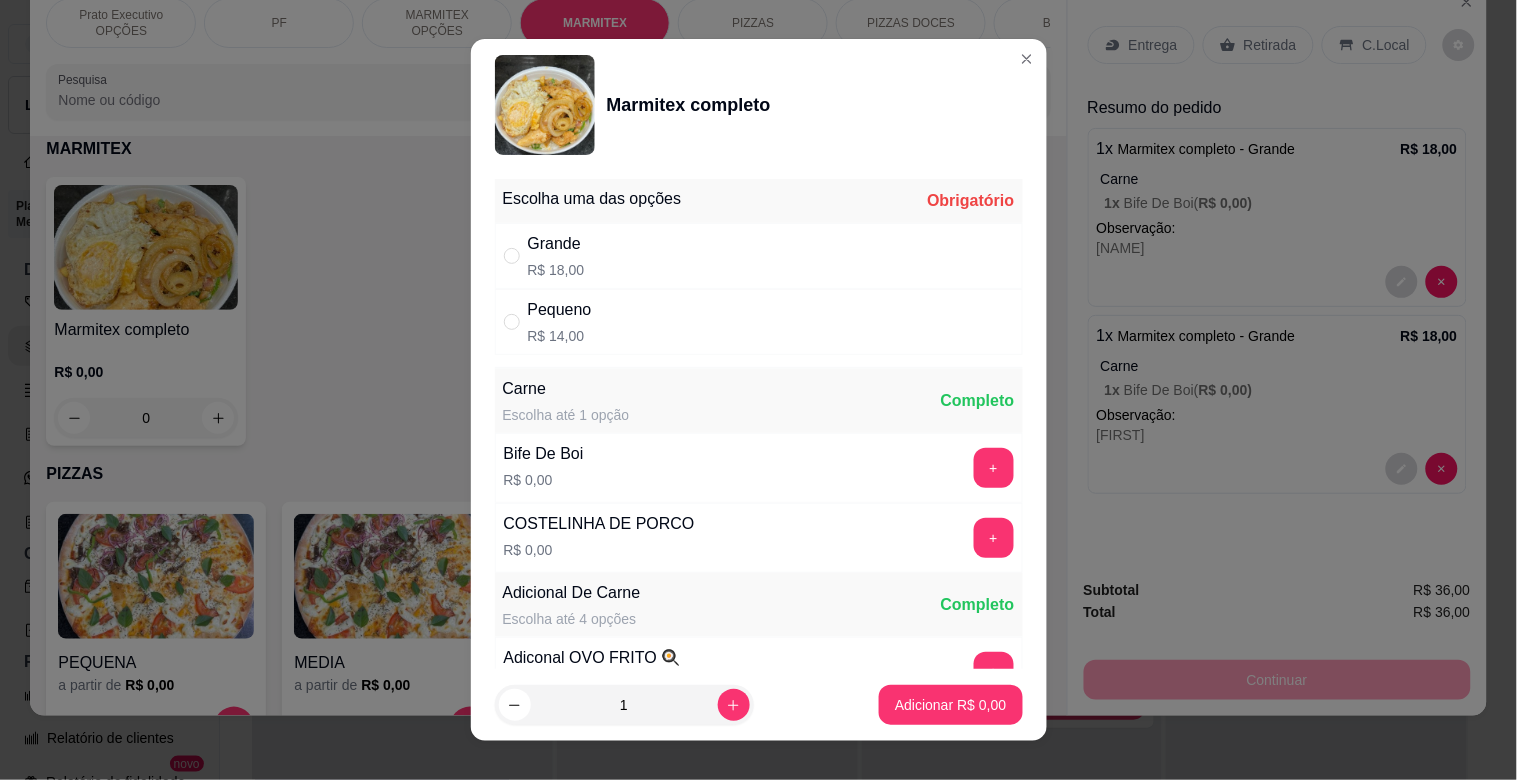 click on "Grande  R$ 18,00" at bounding box center (759, 256) 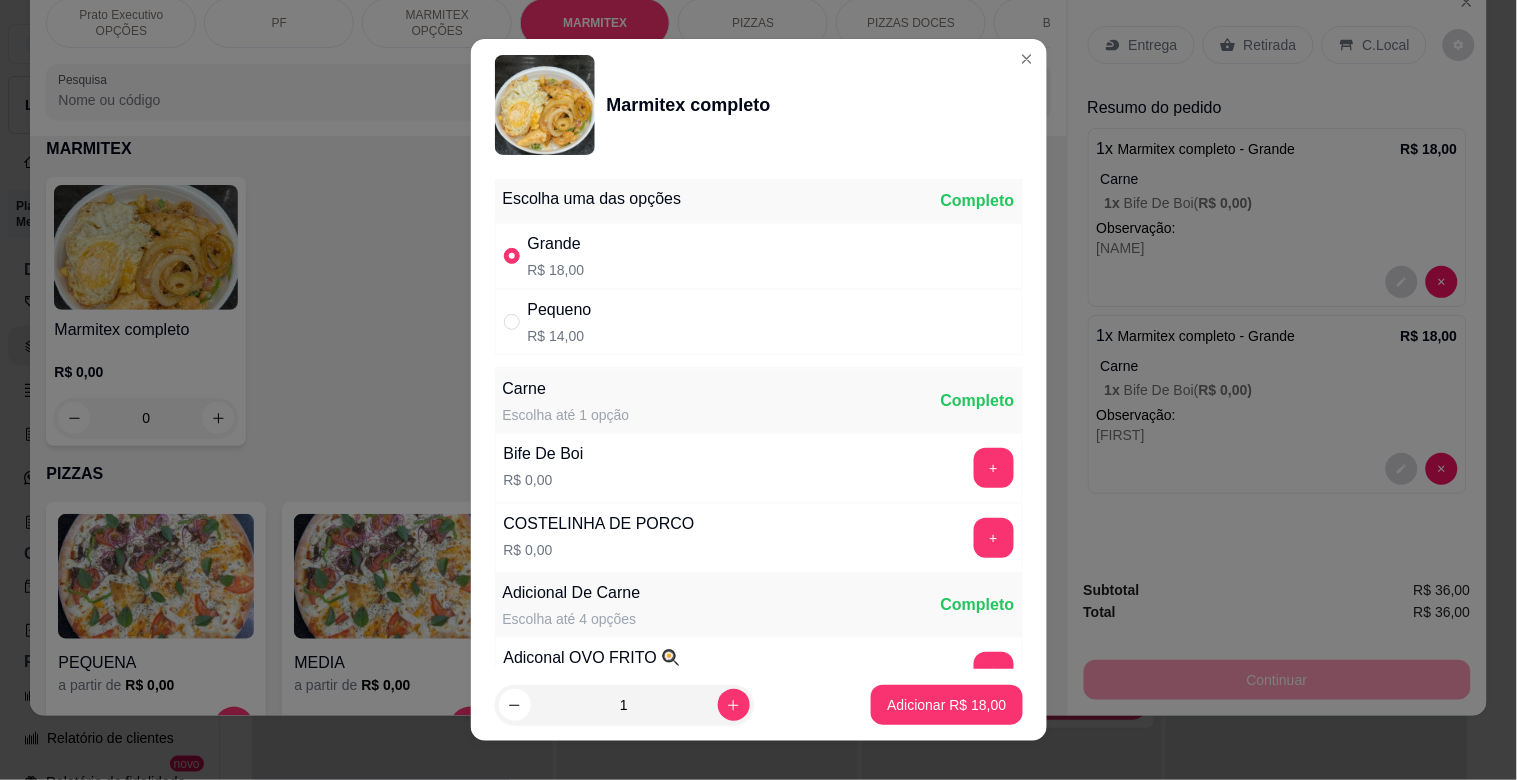 scroll, scrollTop: 280, scrollLeft: 0, axis: vertical 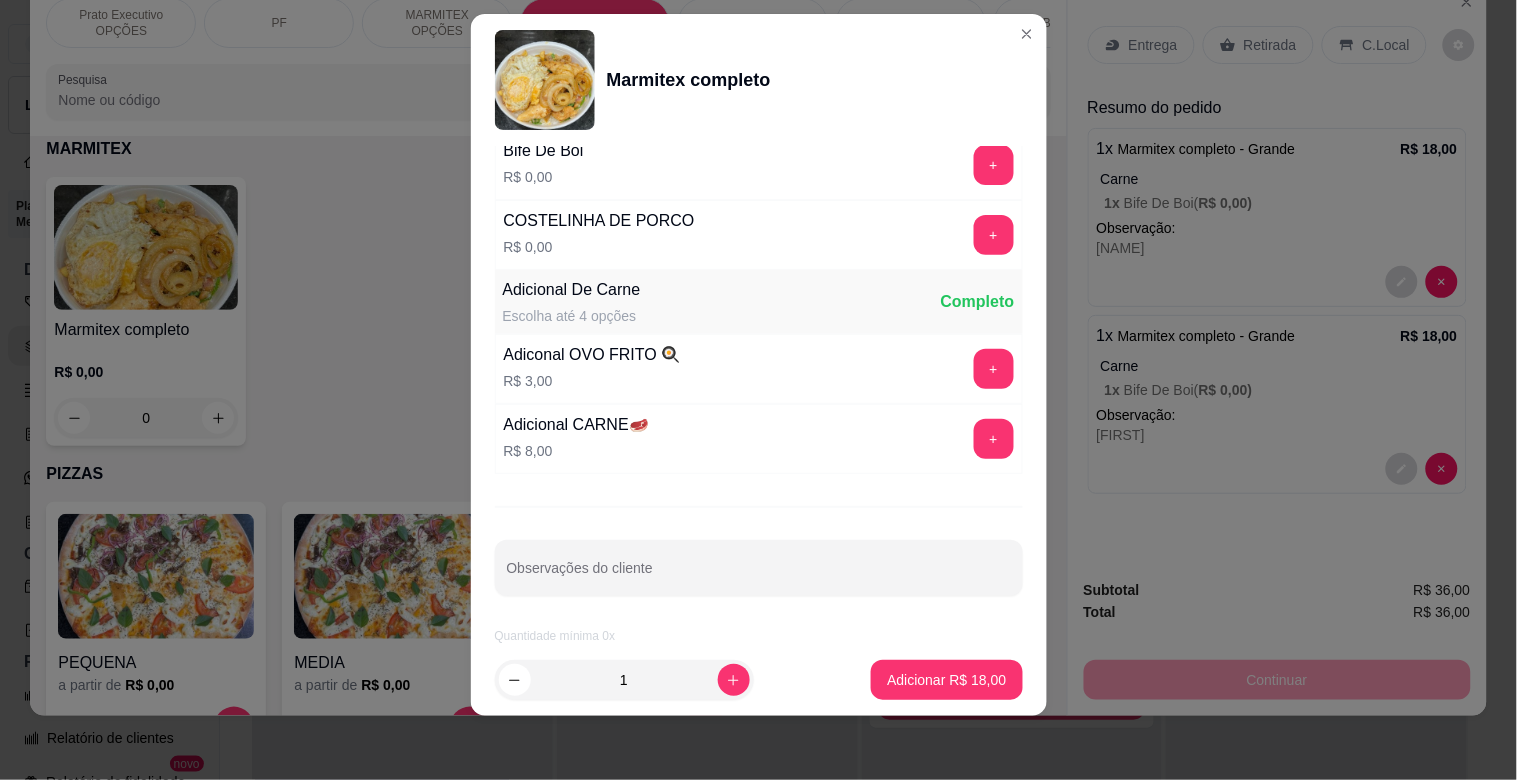 click at bounding box center [759, 507] 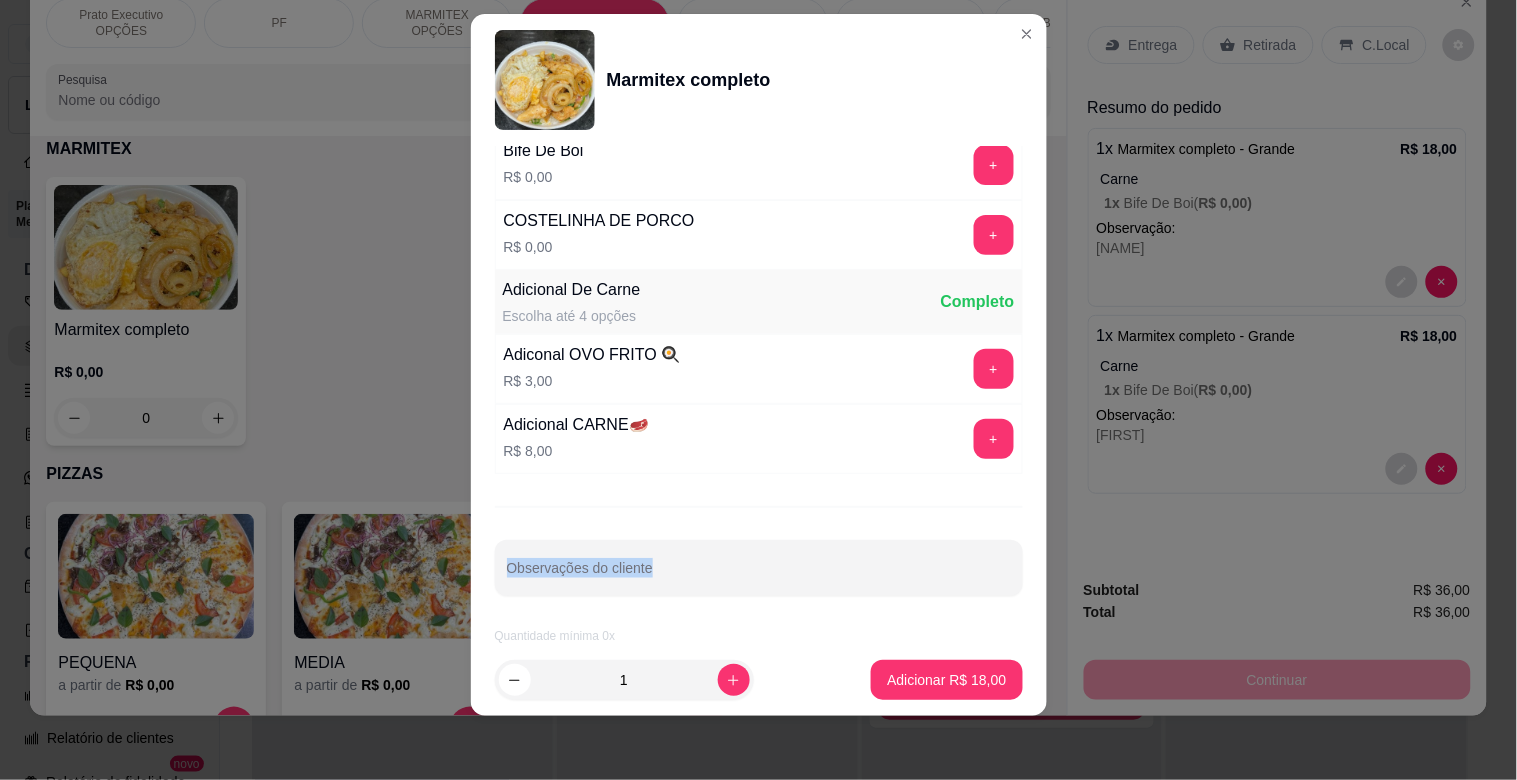 click on "Escolha uma das opções Completo Grande  R$ 18,00 Pequeno  R$ 14,00 Carne Escolha até 1 opção Completo Bife De Boi  R$ 0,00 + COSTELINHA DE PORCO R$ 0,00 + Adicional De Carne  Escolha até 4 opções Completo Adiconal OVO FRITO 🍳 R$ 3,00 + Adicional CARNE🥩 R$ 8,00 + Observações do cliente Quantidade mínima 0x" at bounding box center [759, 395] 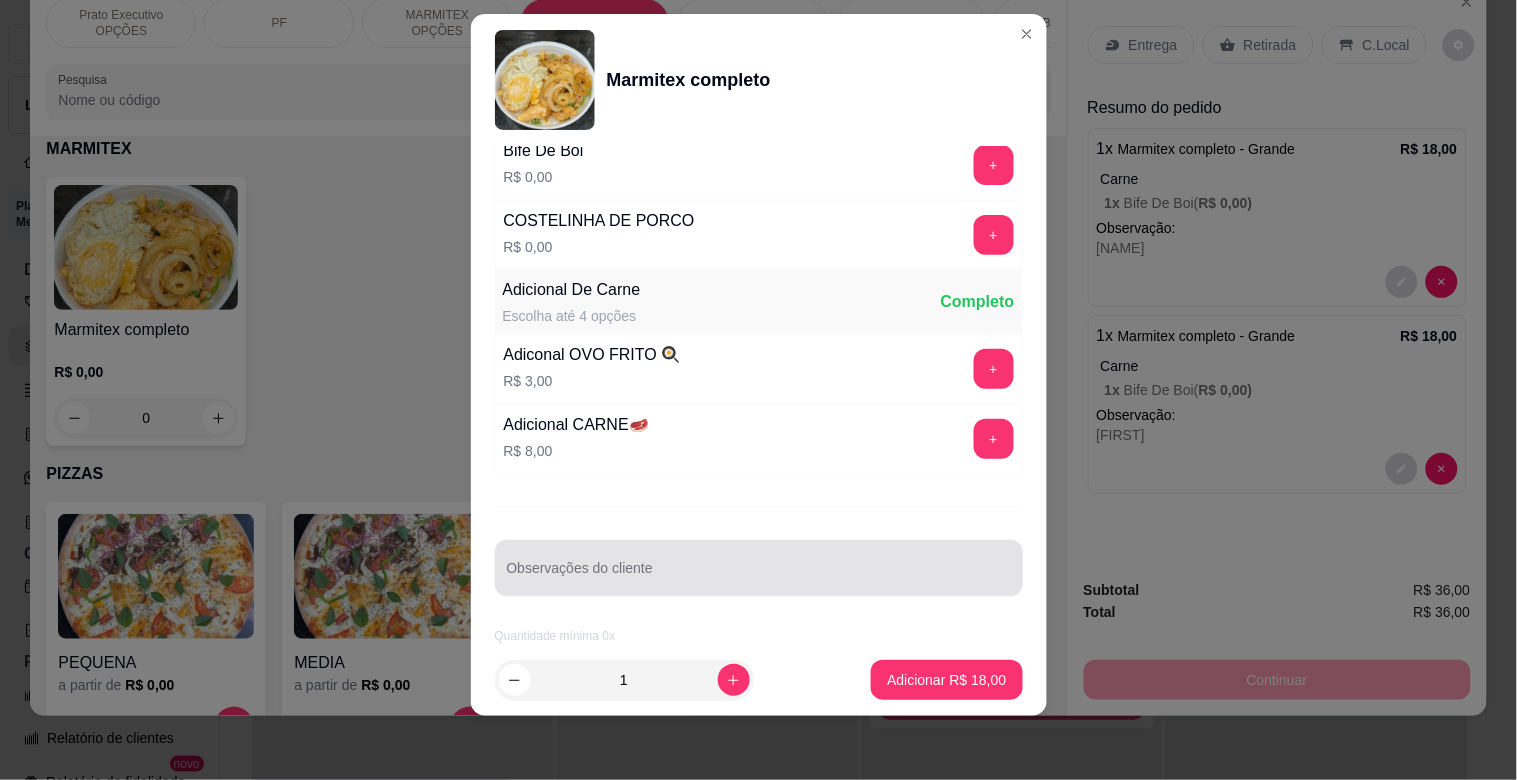 click at bounding box center (759, 568) 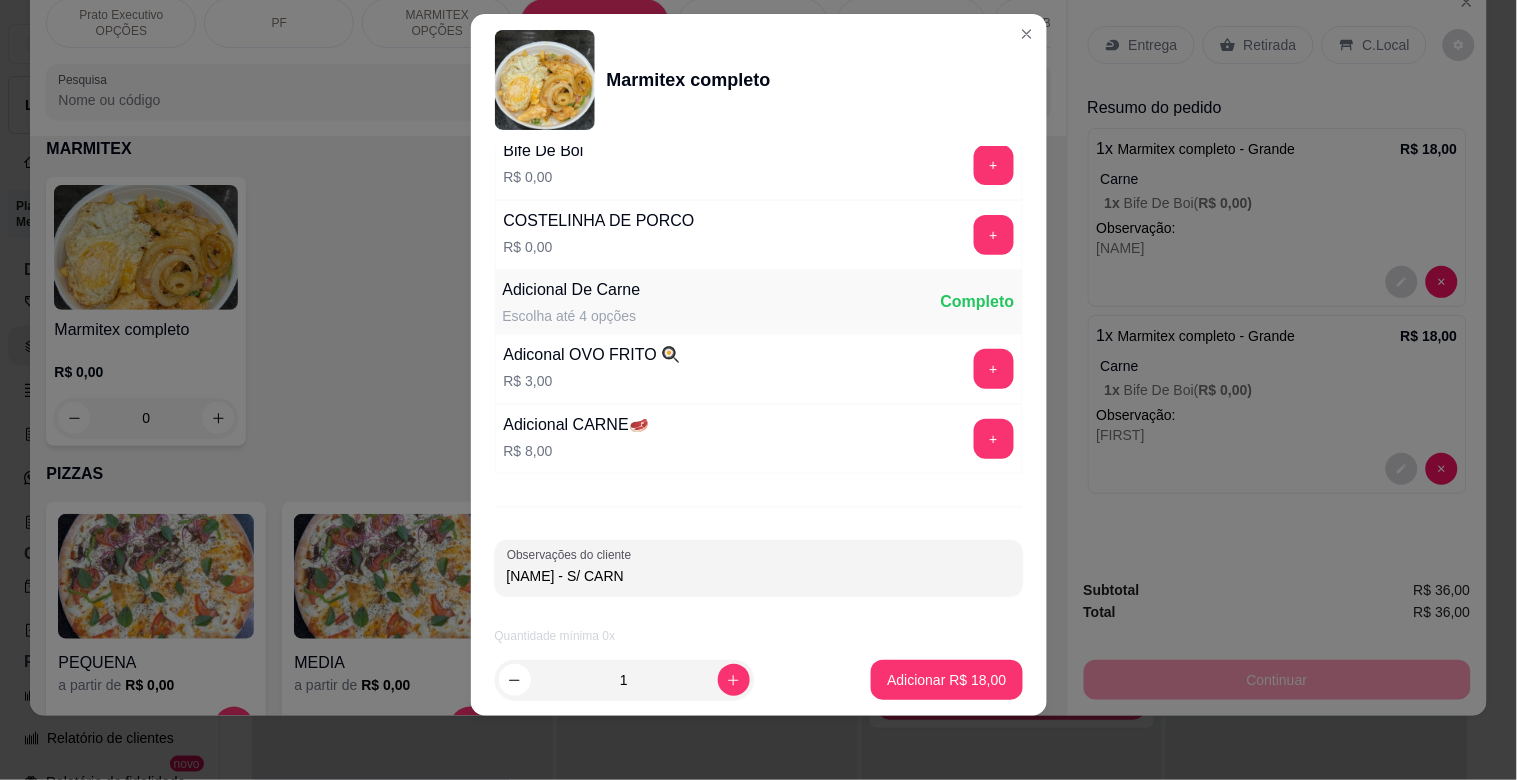 type on "[NAME] - S/ CARNE" 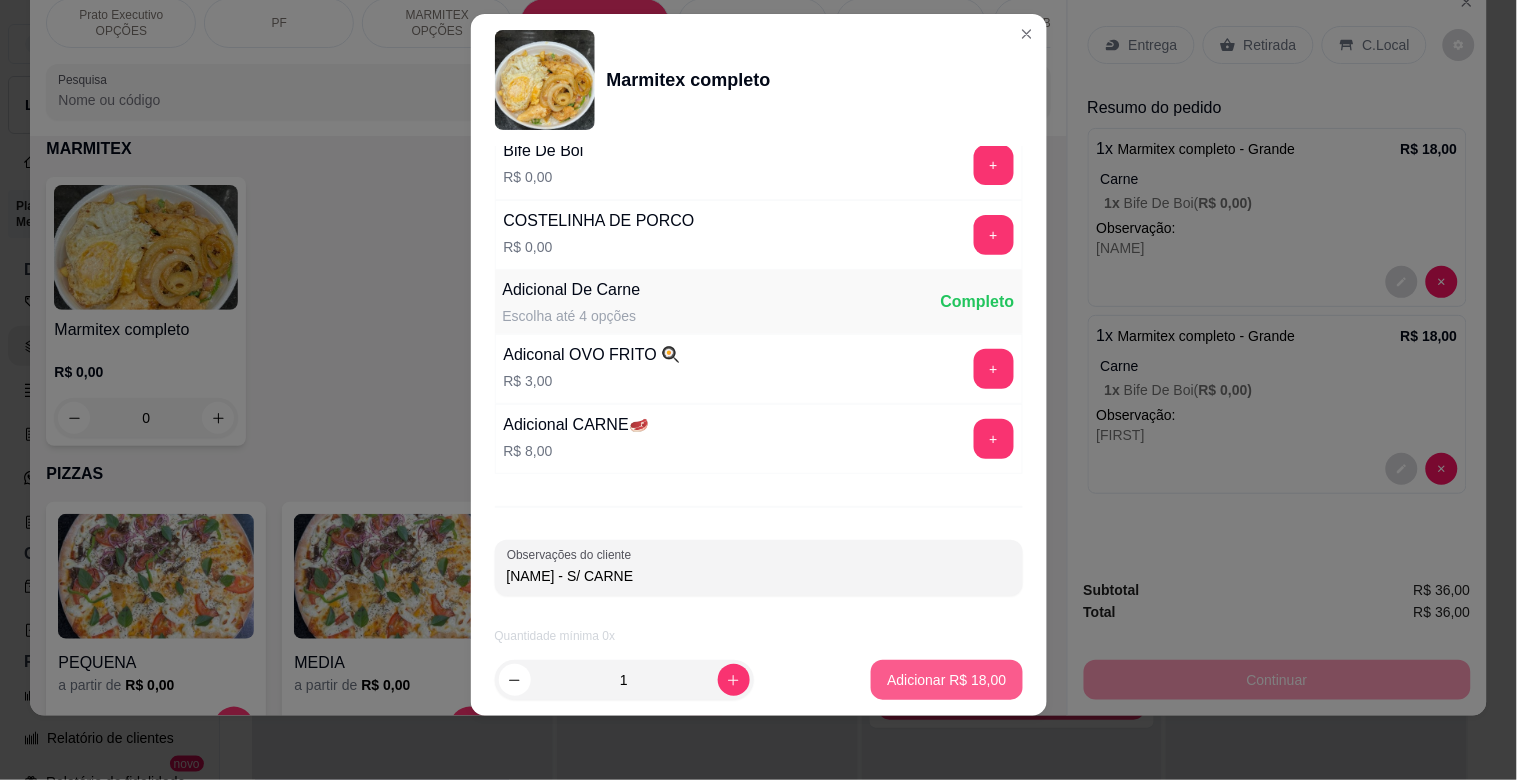 click on "Adicionar   R$ 18,00" at bounding box center (946, 680) 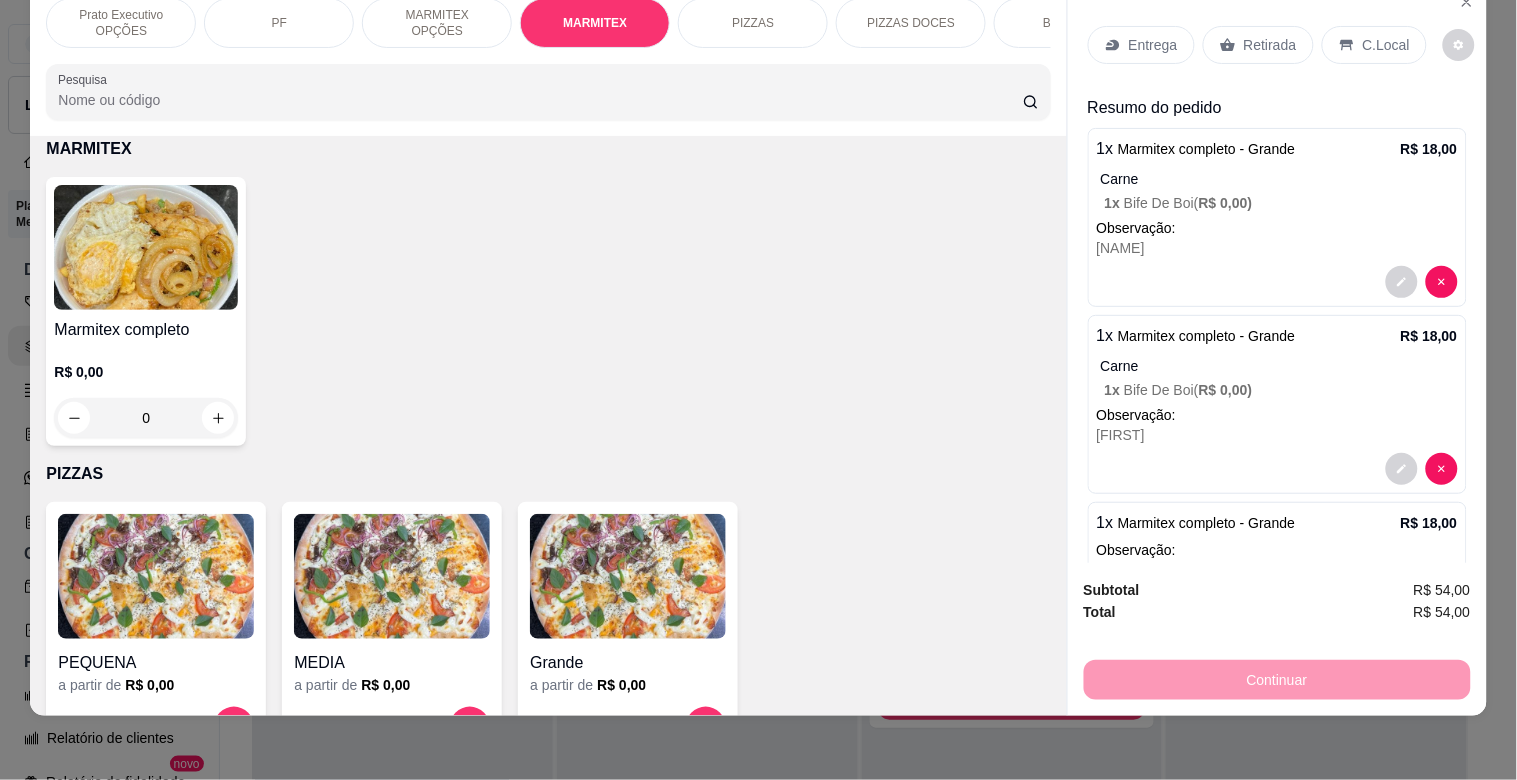click at bounding box center [146, 247] 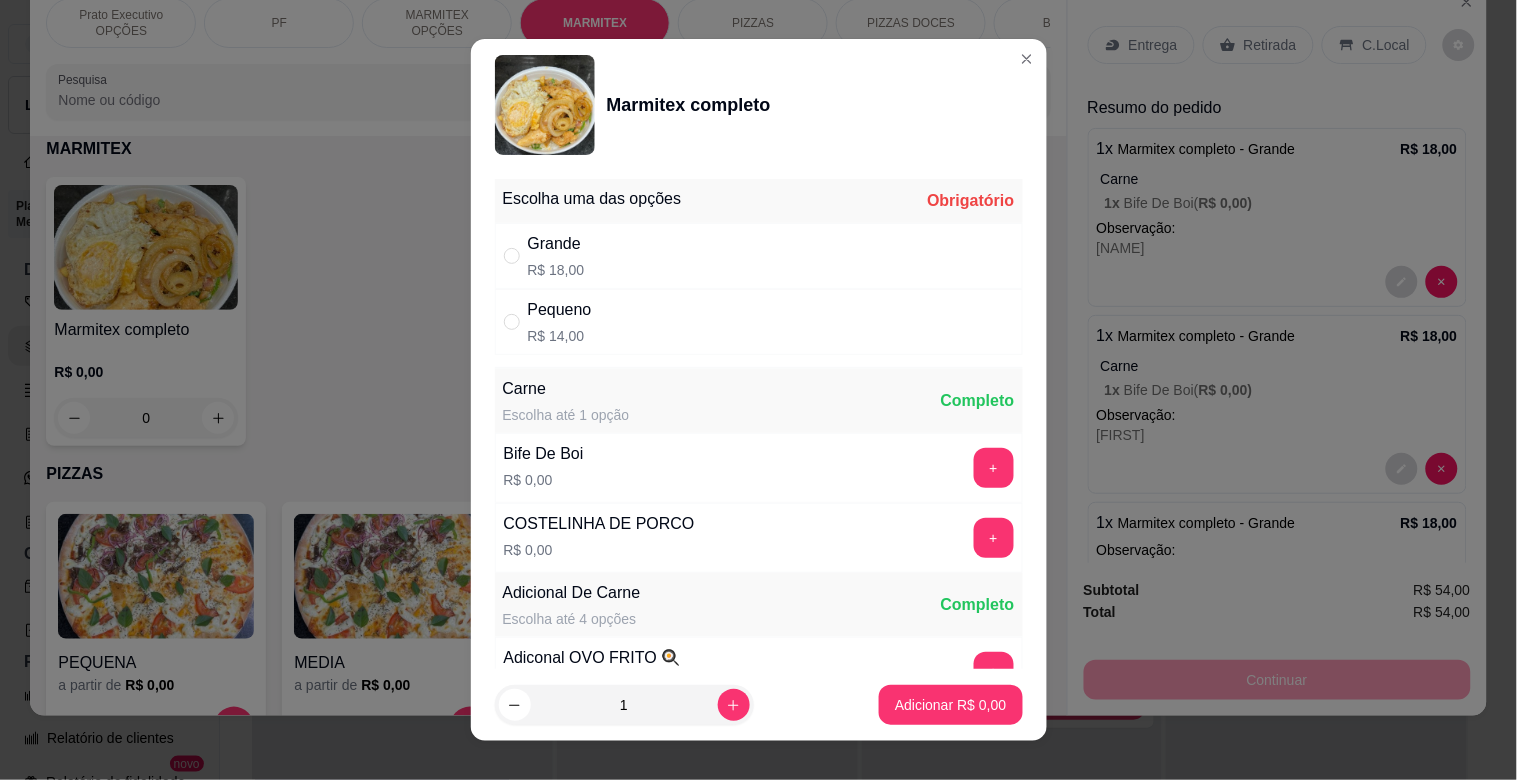 click on "Grande  R$ 18,00" at bounding box center [759, 256] 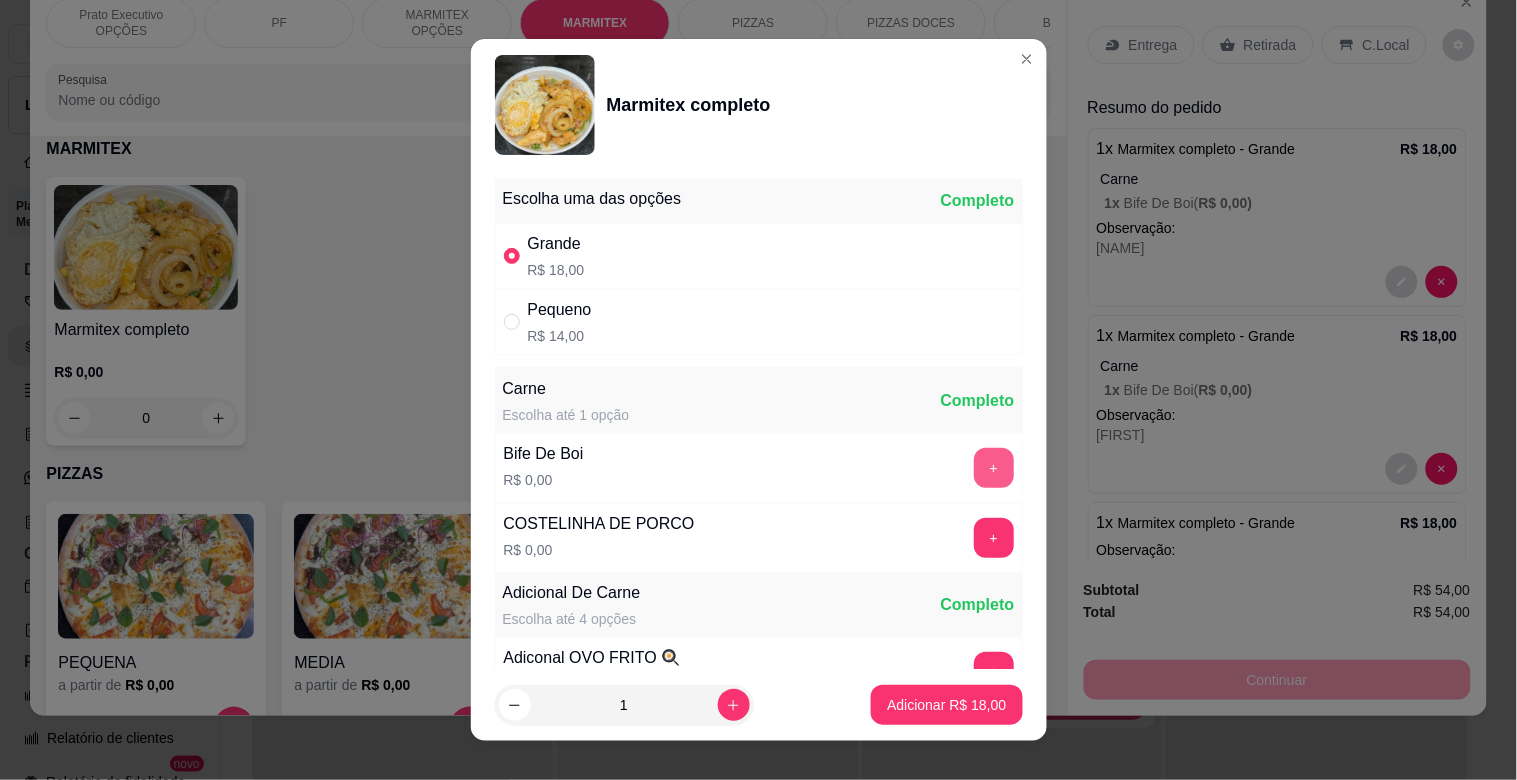 click on "+" at bounding box center [994, 468] 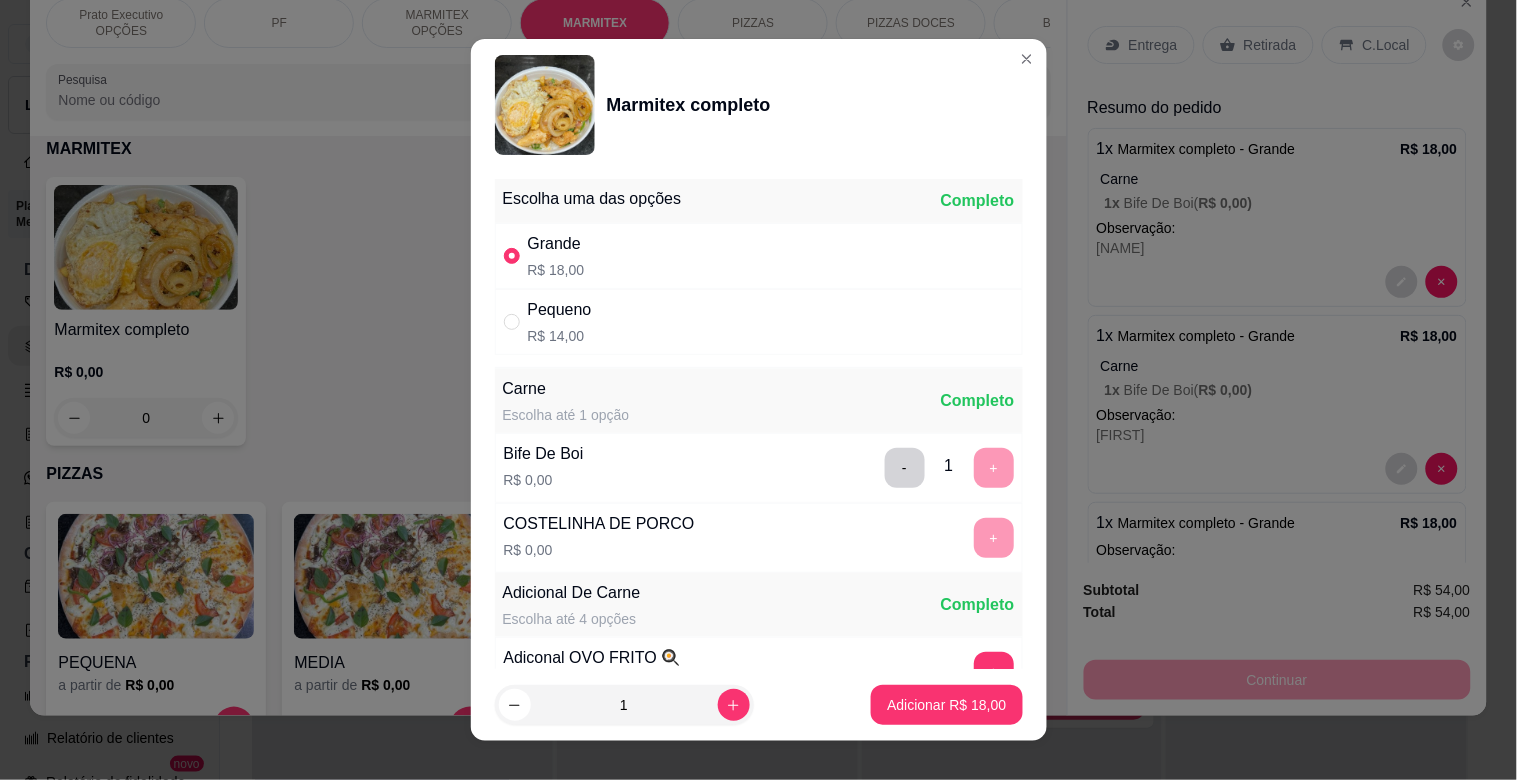 scroll, scrollTop: 280, scrollLeft: 0, axis: vertical 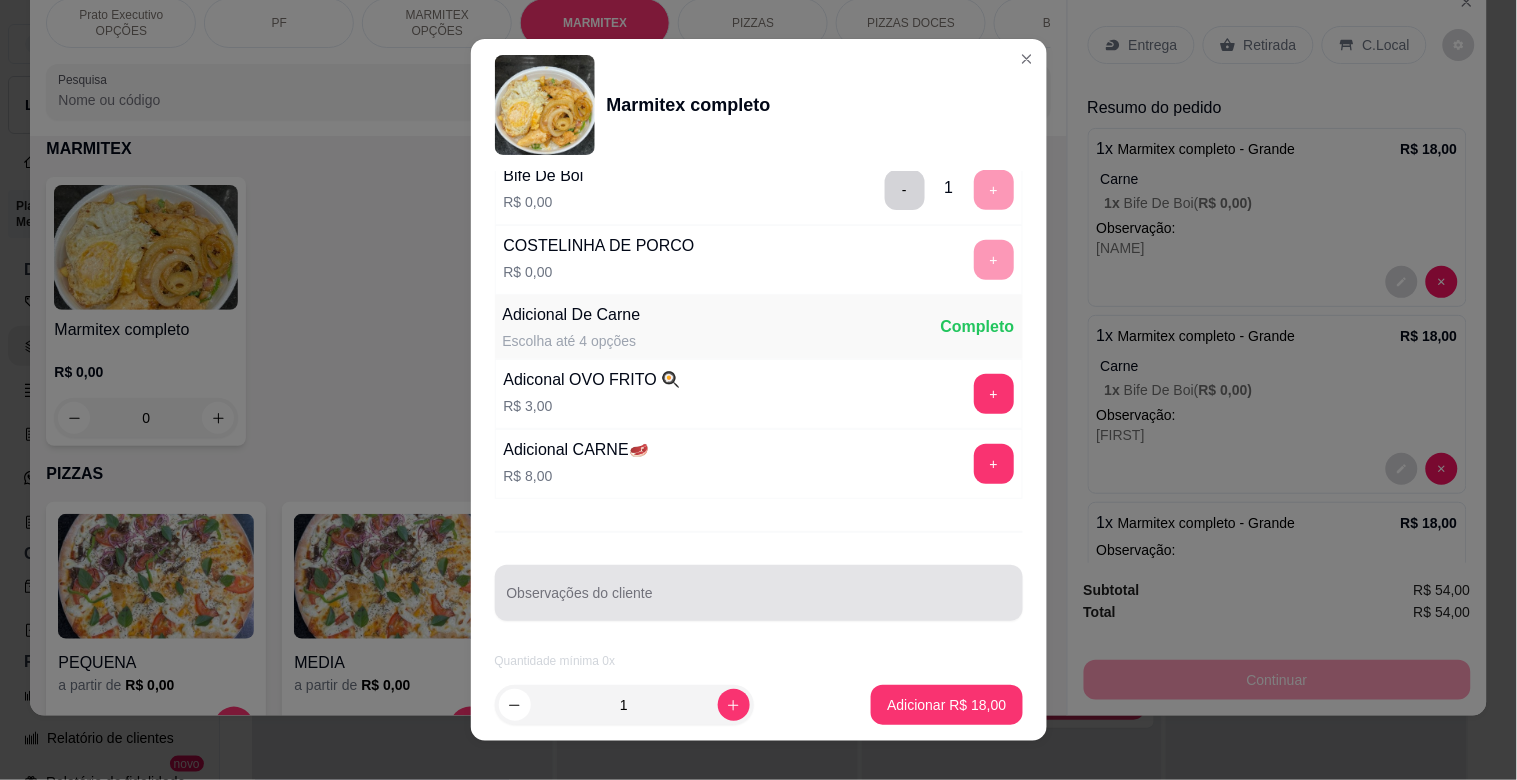 click at bounding box center [759, 593] 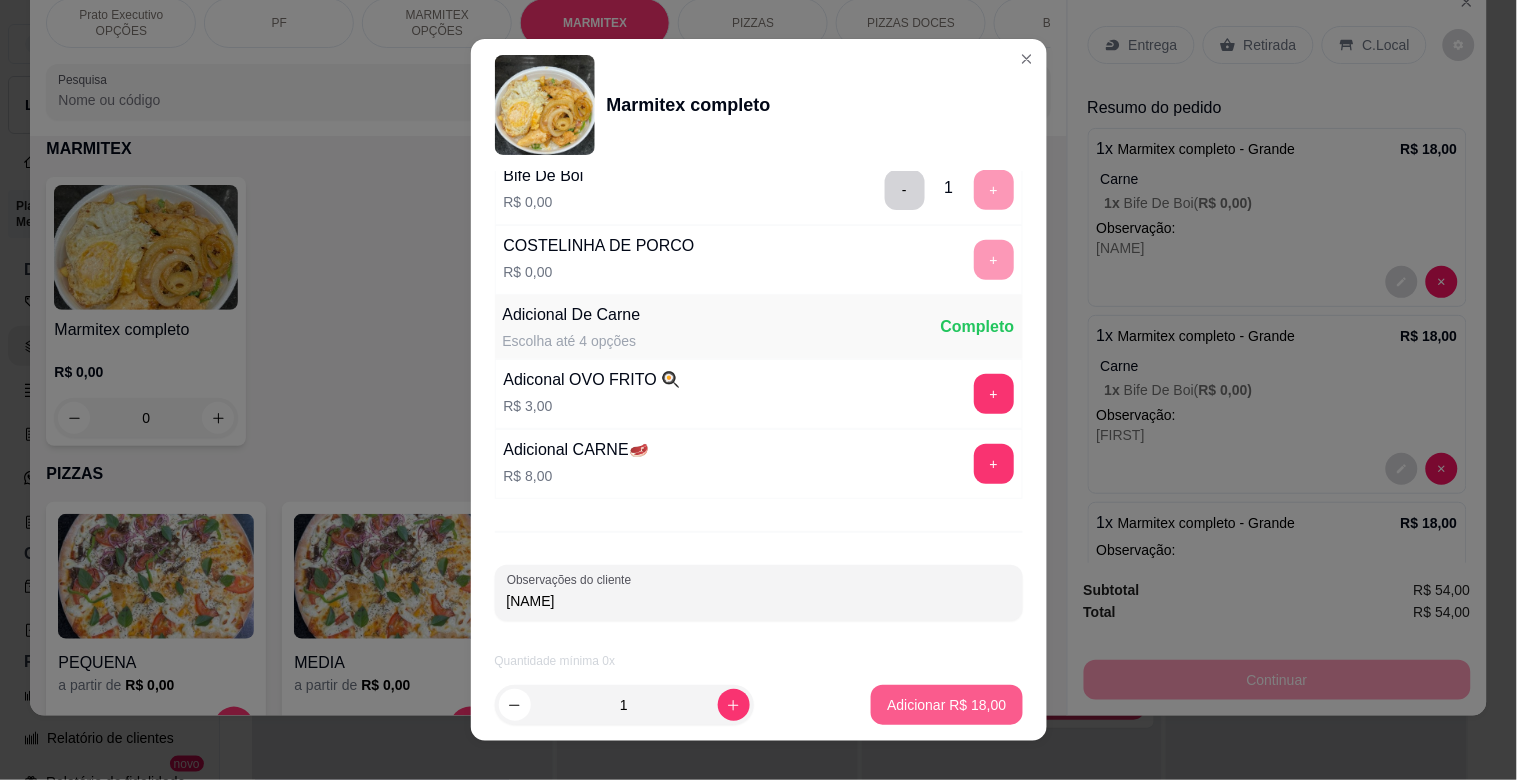 type on "[NAME]" 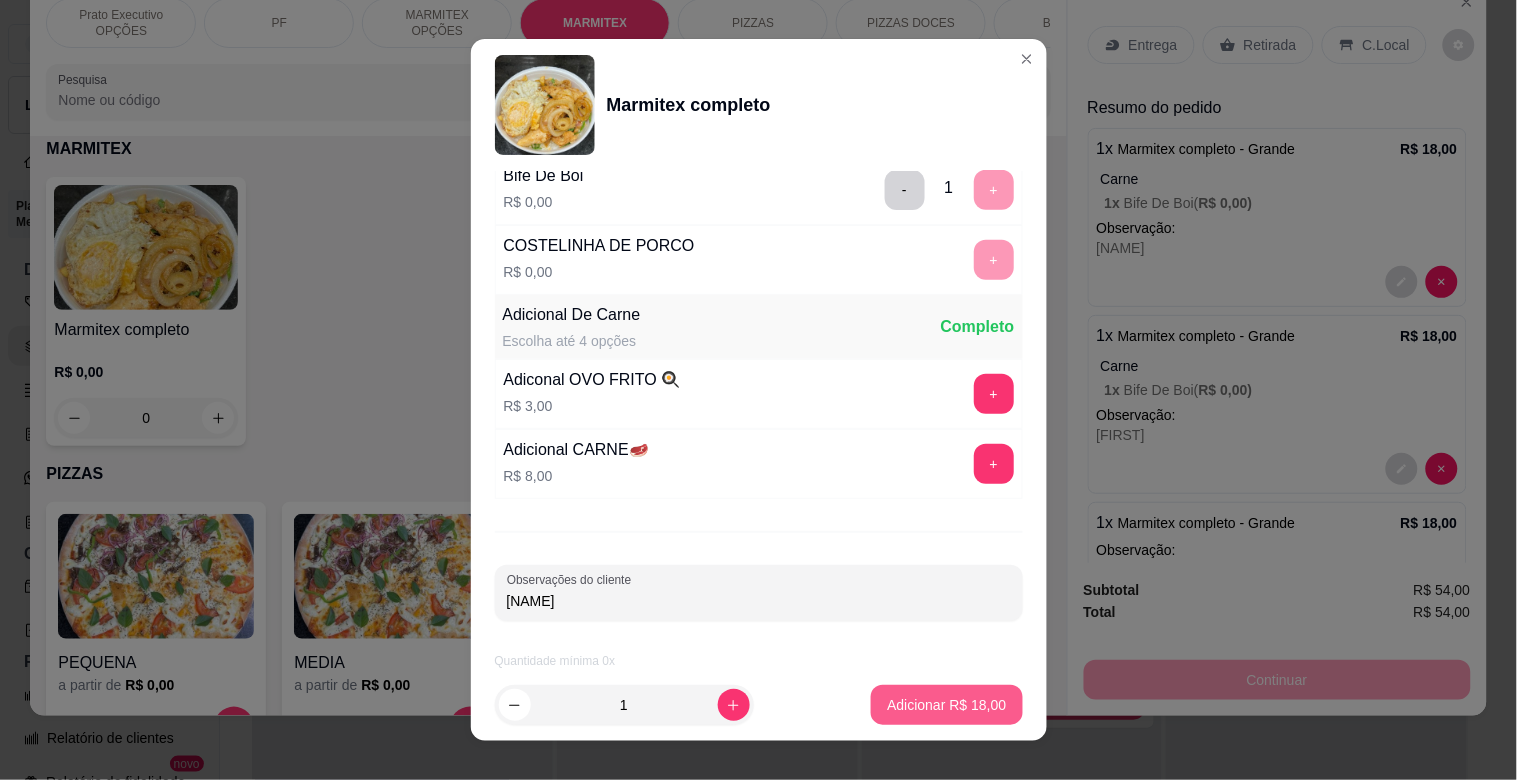 click on "Adicionar   R$ 18,00" at bounding box center [946, 705] 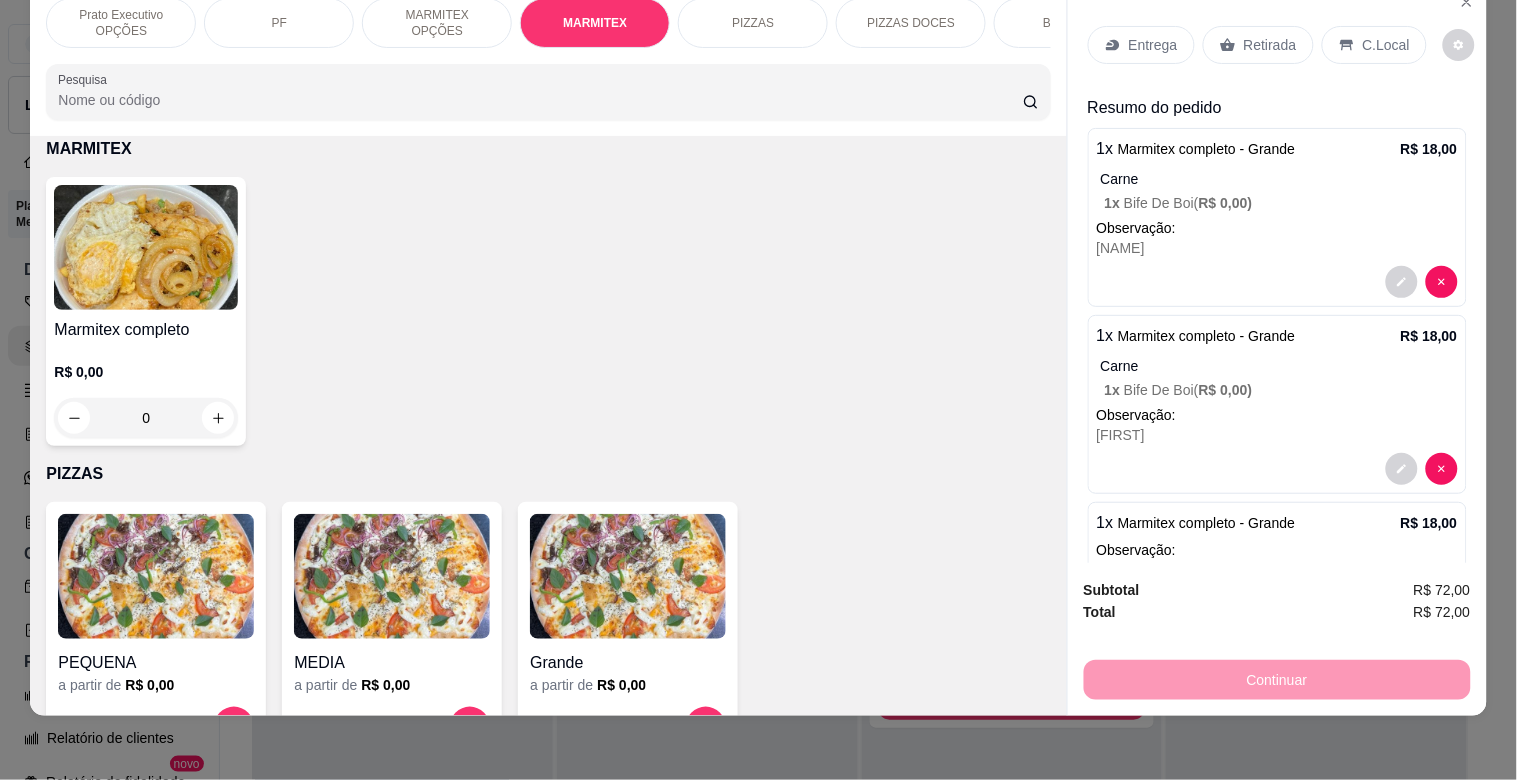 click on "Entrega" at bounding box center [1153, 45] 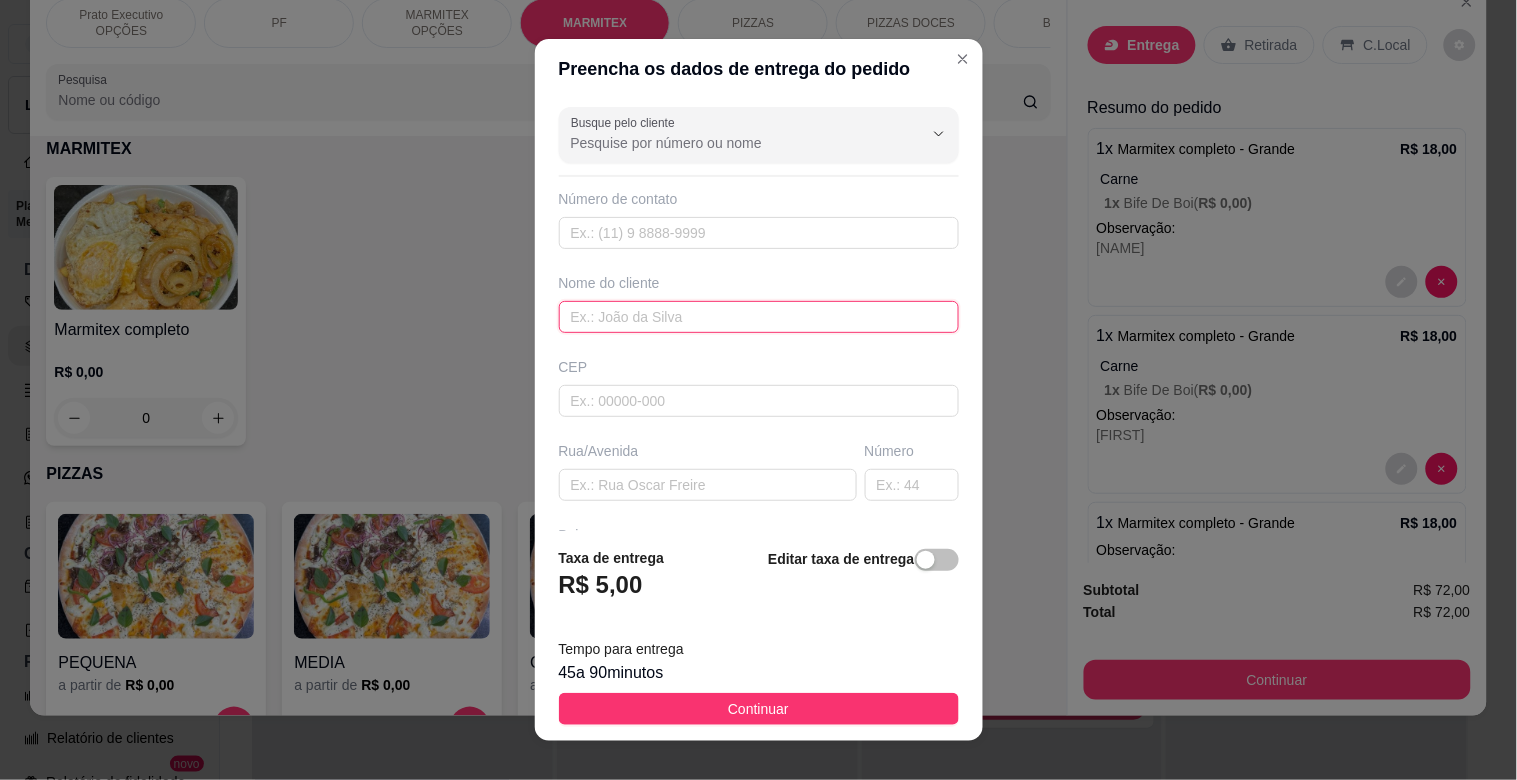 click at bounding box center [759, 317] 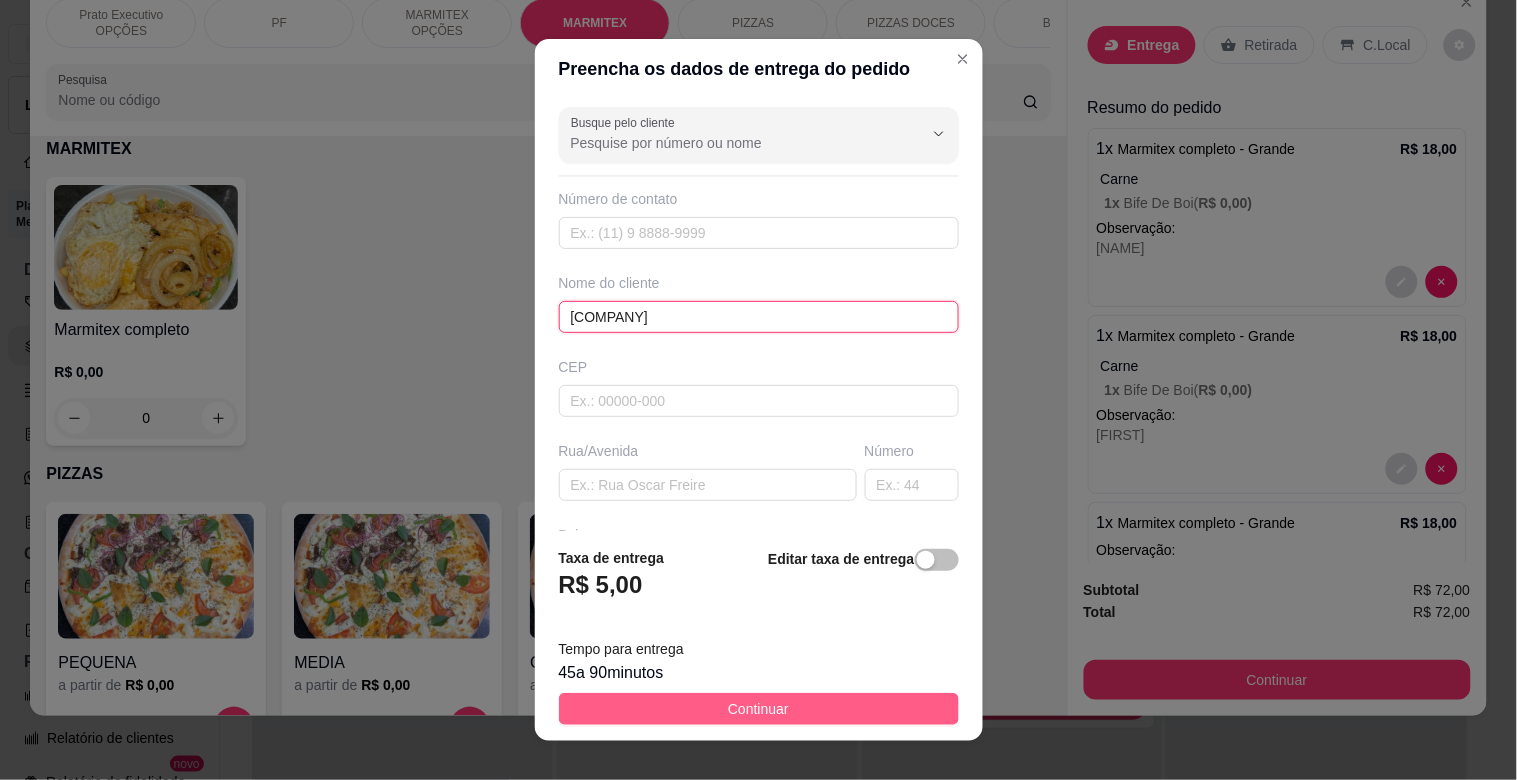 type on "[COMPANY]" 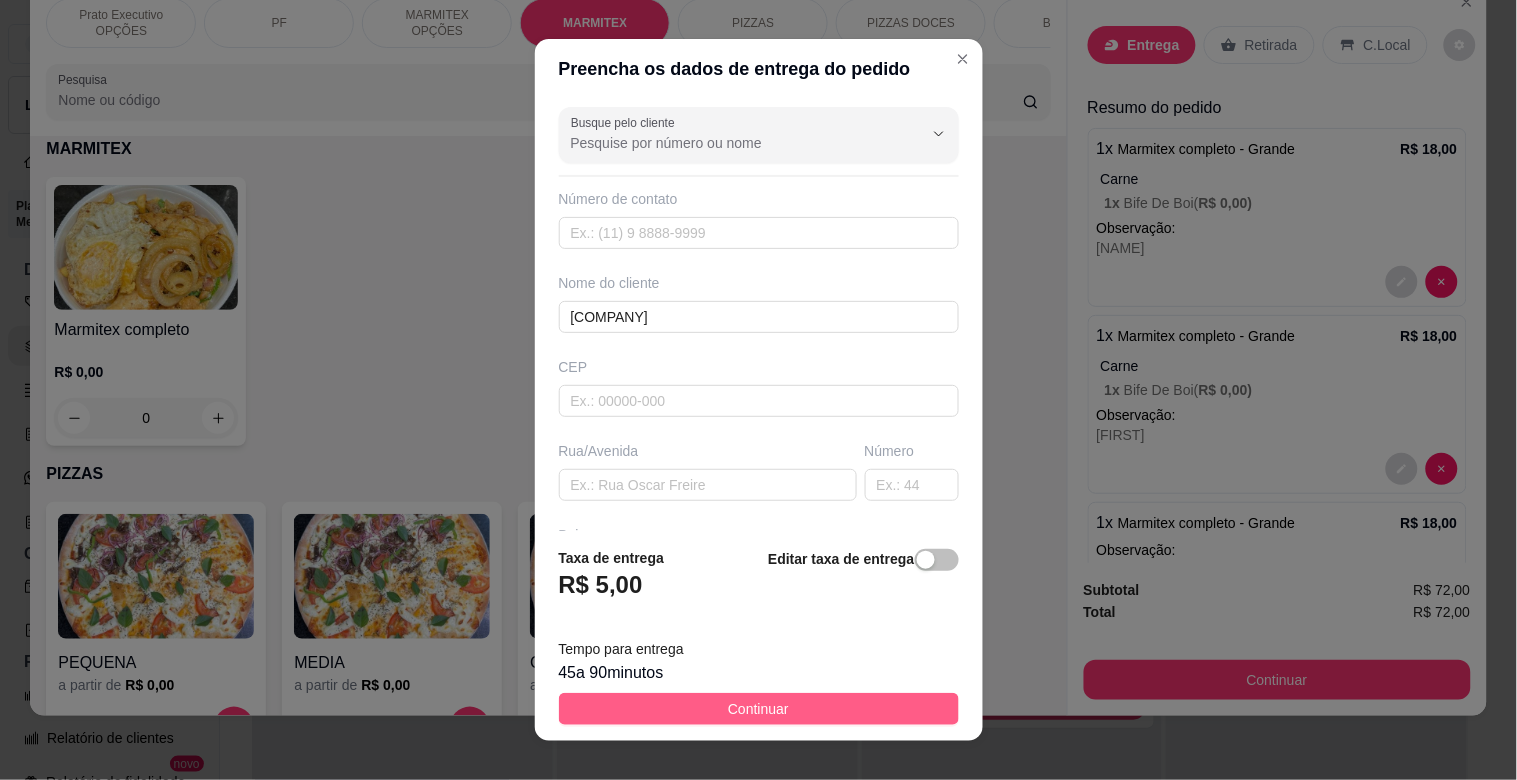 click on "Continuar" at bounding box center (759, 709) 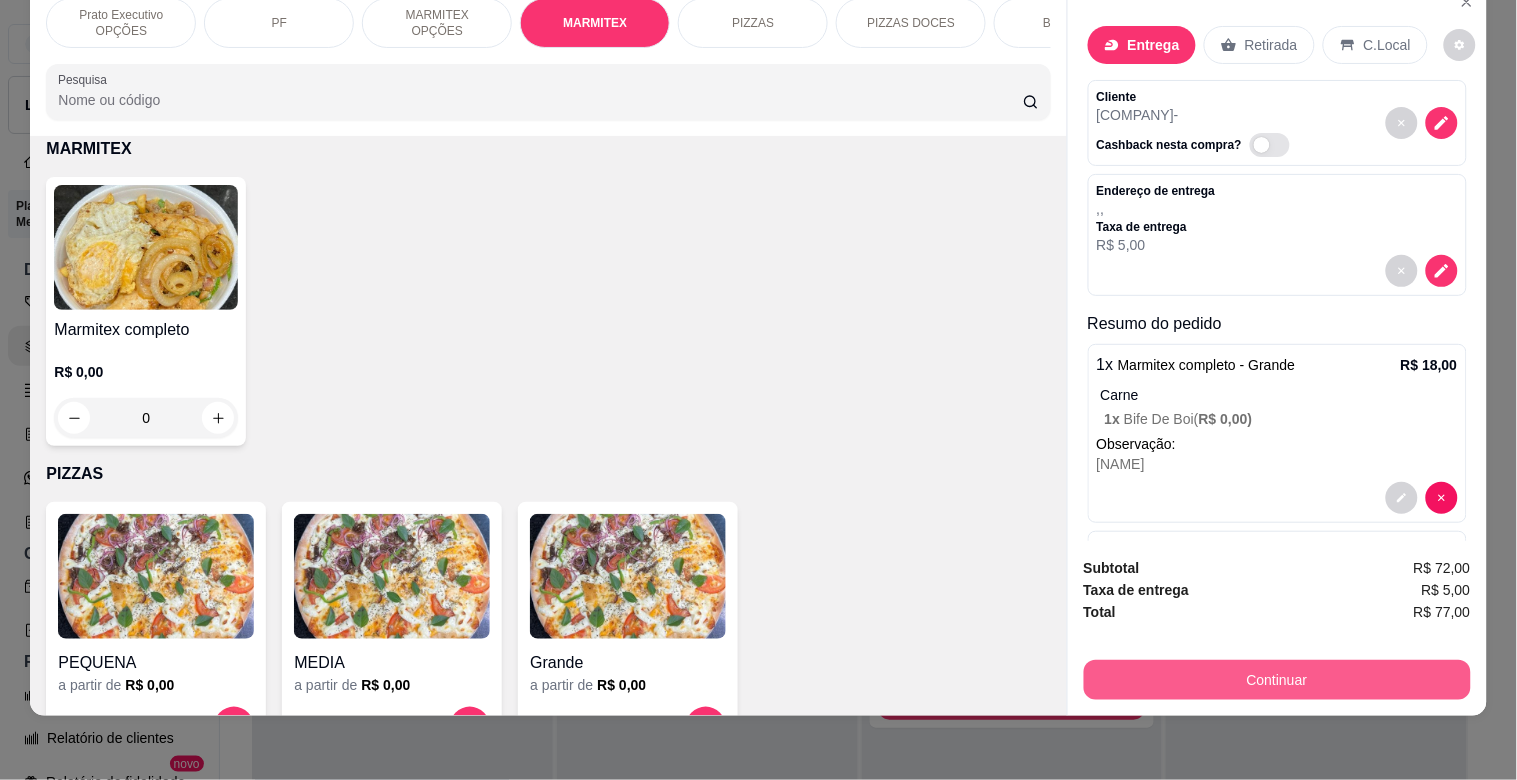 click on "Continuar" at bounding box center (1277, 680) 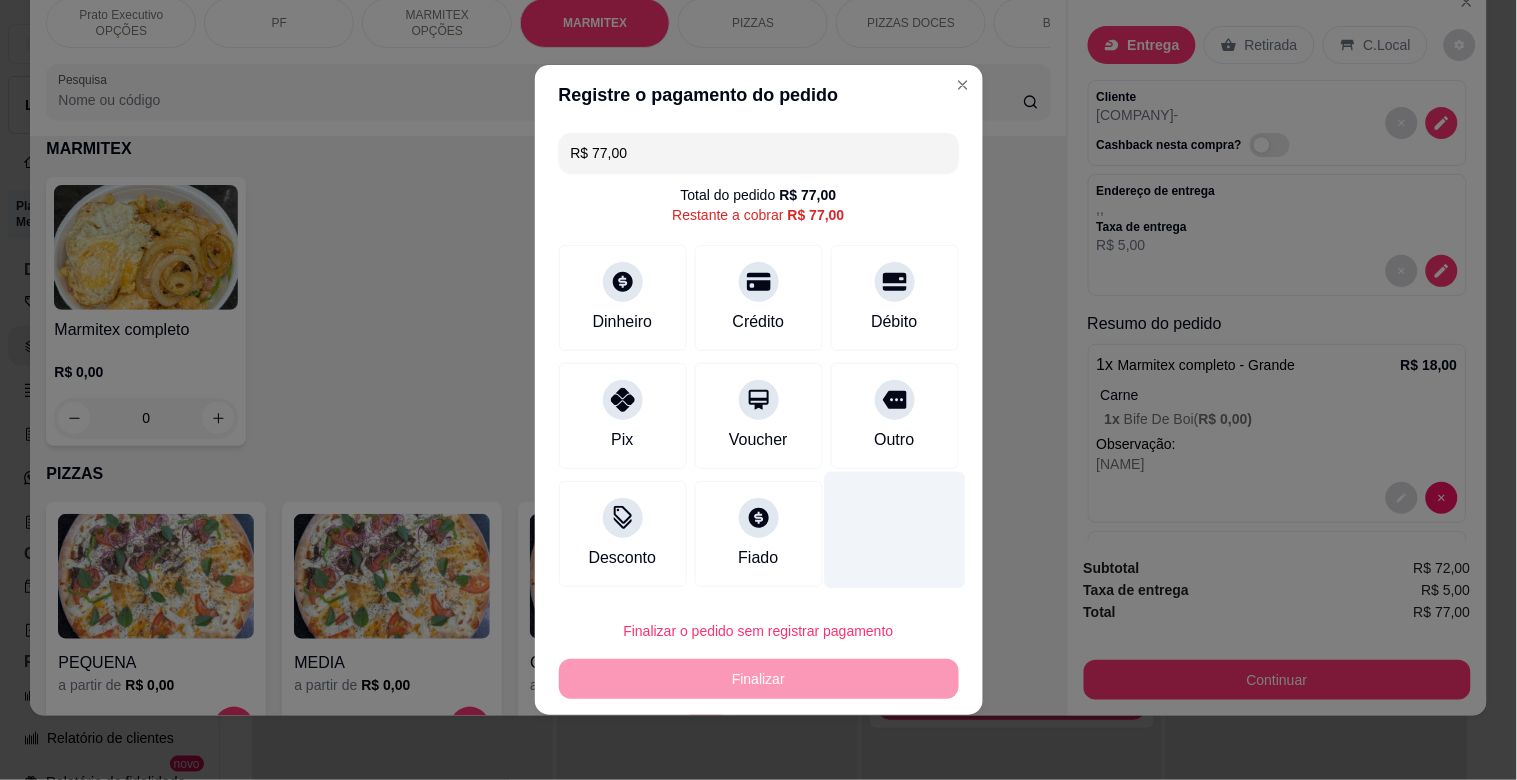 drag, startPoint x: 890, startPoint y: 413, endPoint x: 874, endPoint y: 476, distance: 65 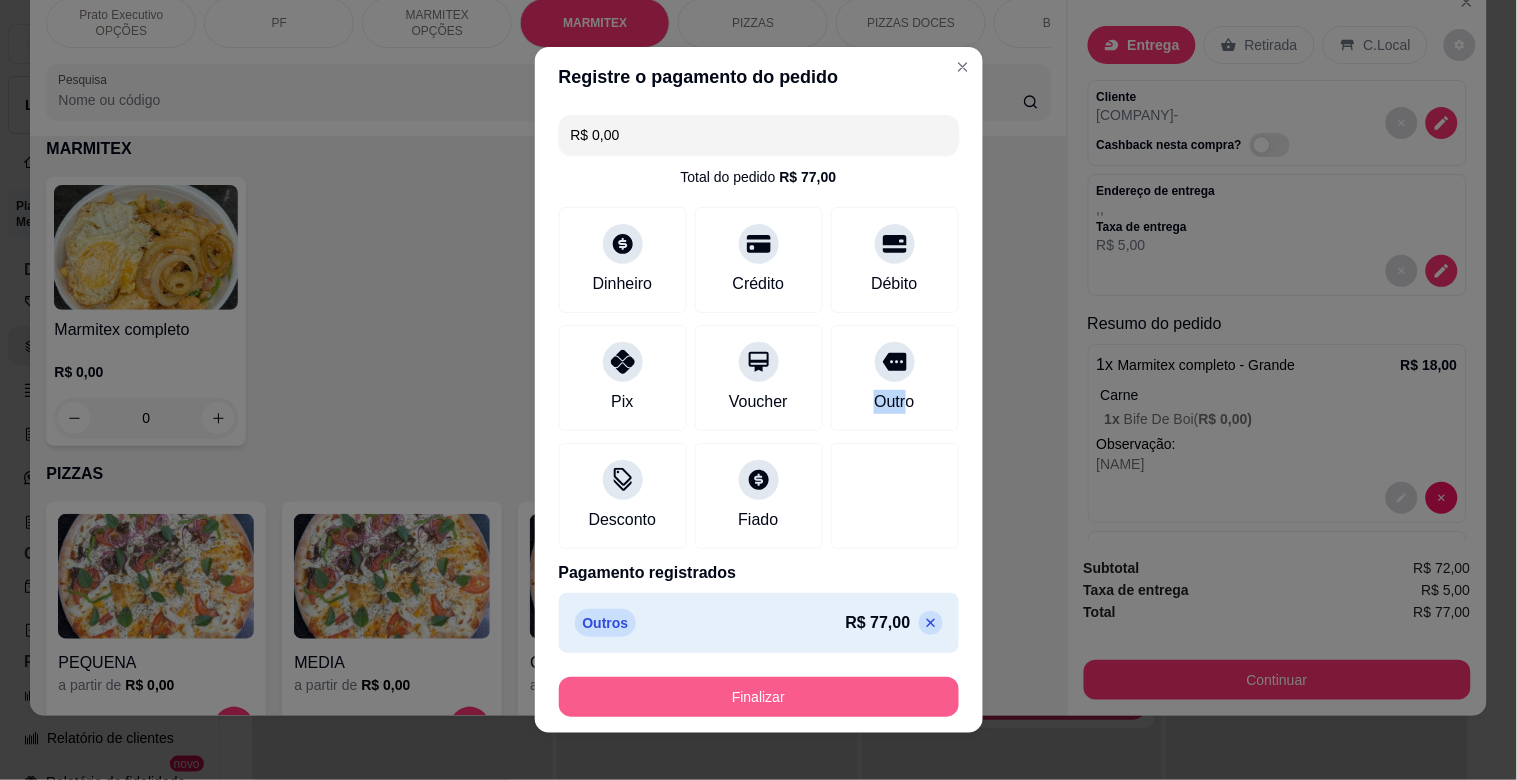 click on "Finalizar" at bounding box center [759, 697] 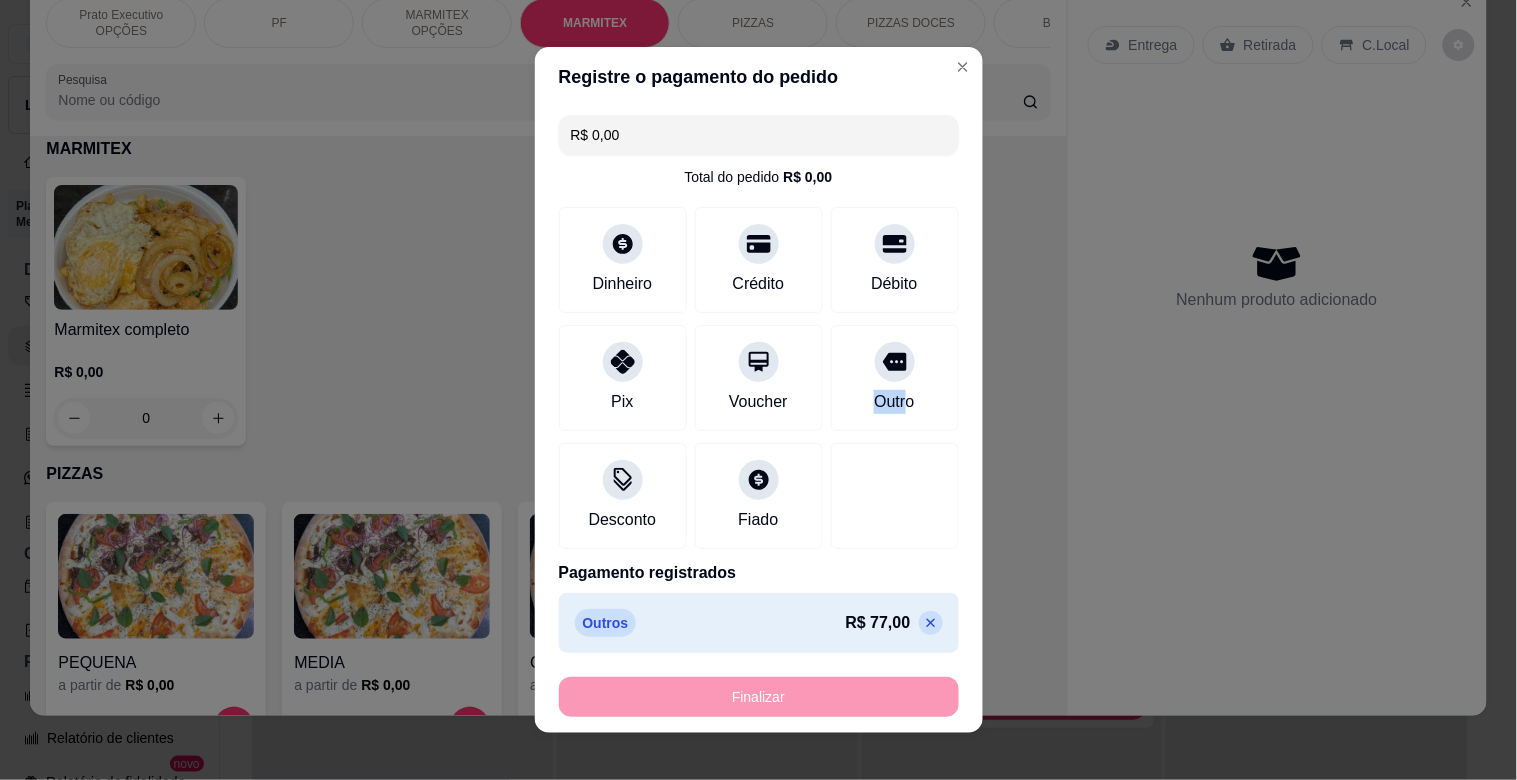 type on "-R$ 77,00" 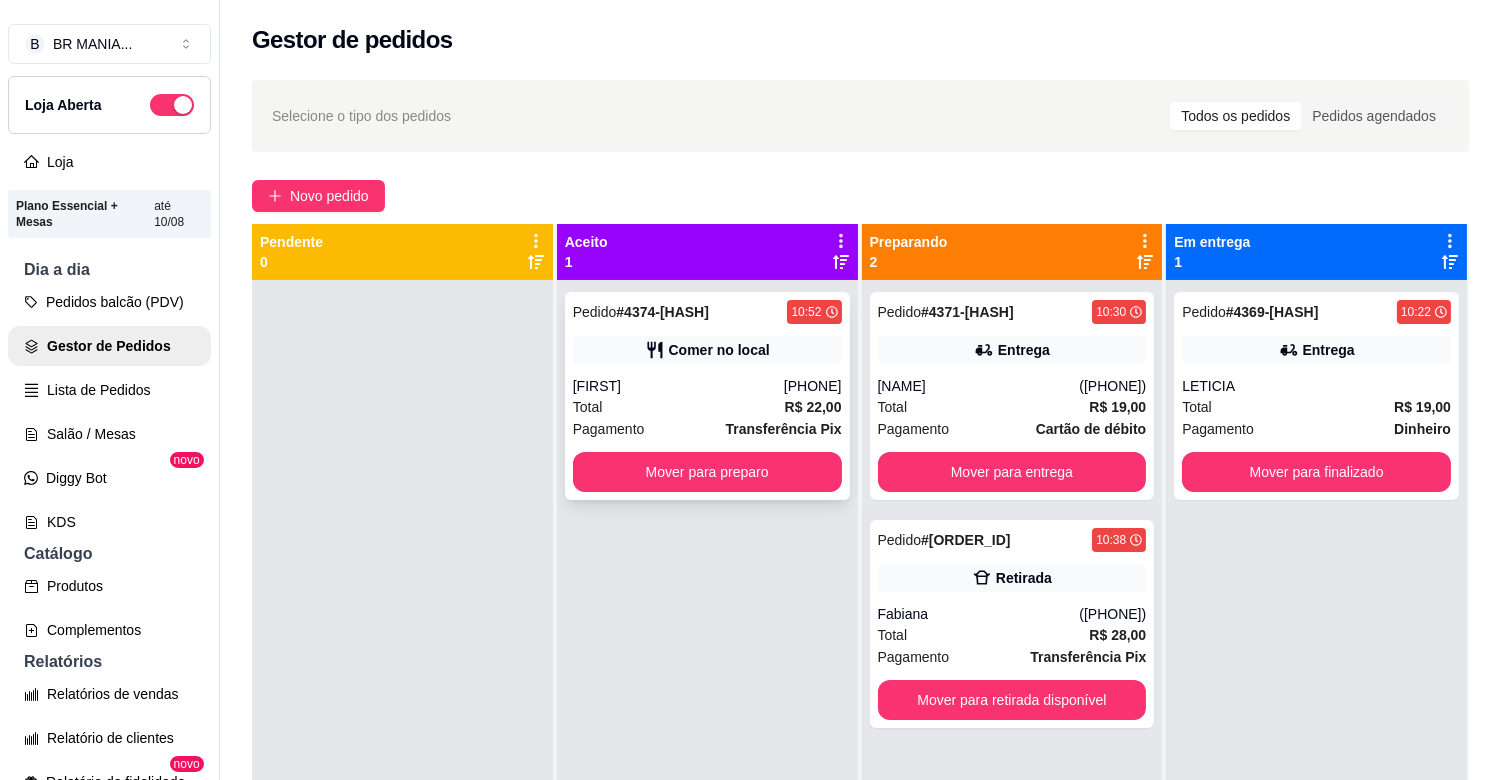 click on "Total R$ 22,00" at bounding box center (707, 407) 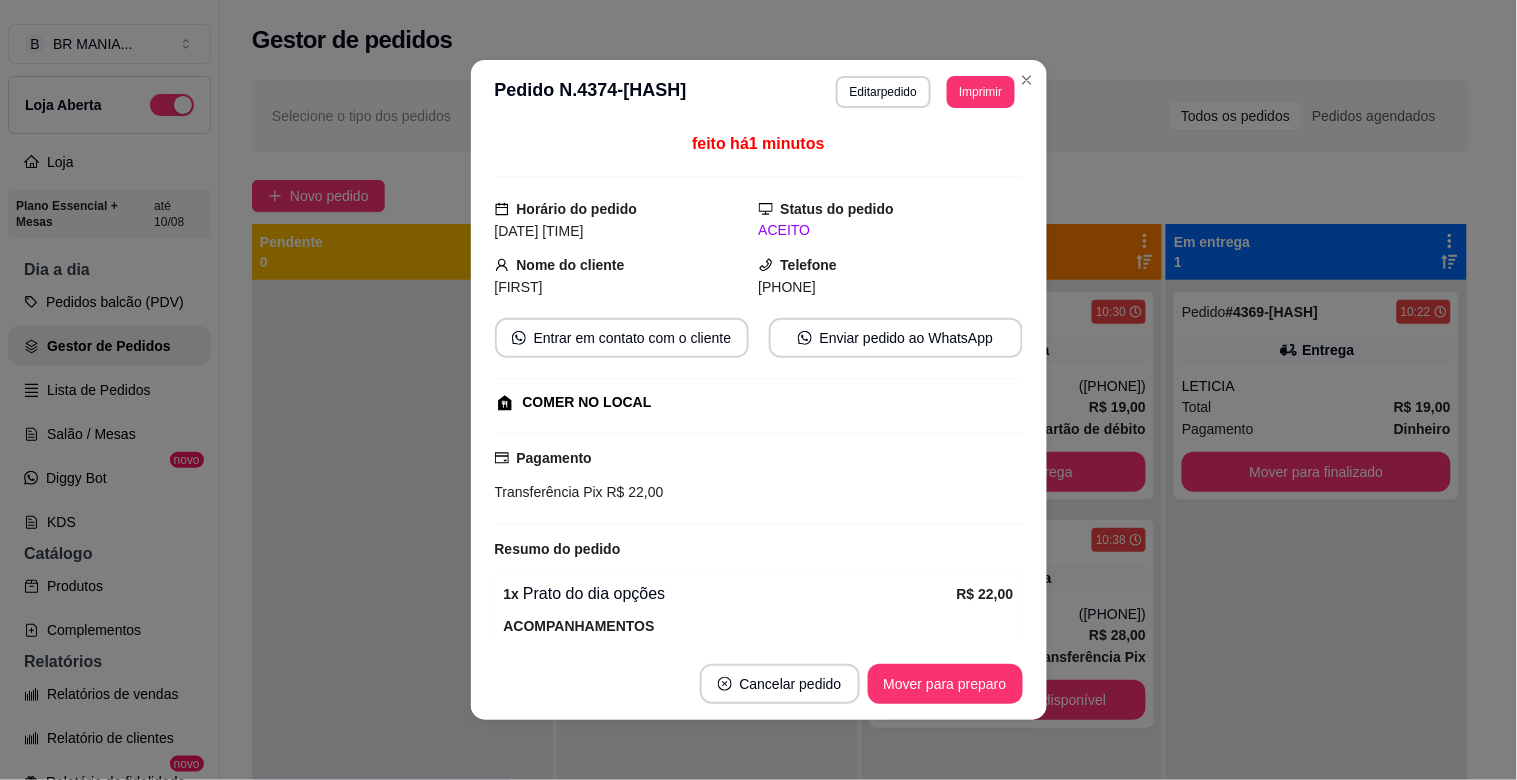 click on "Mover para preparo" at bounding box center [945, 684] 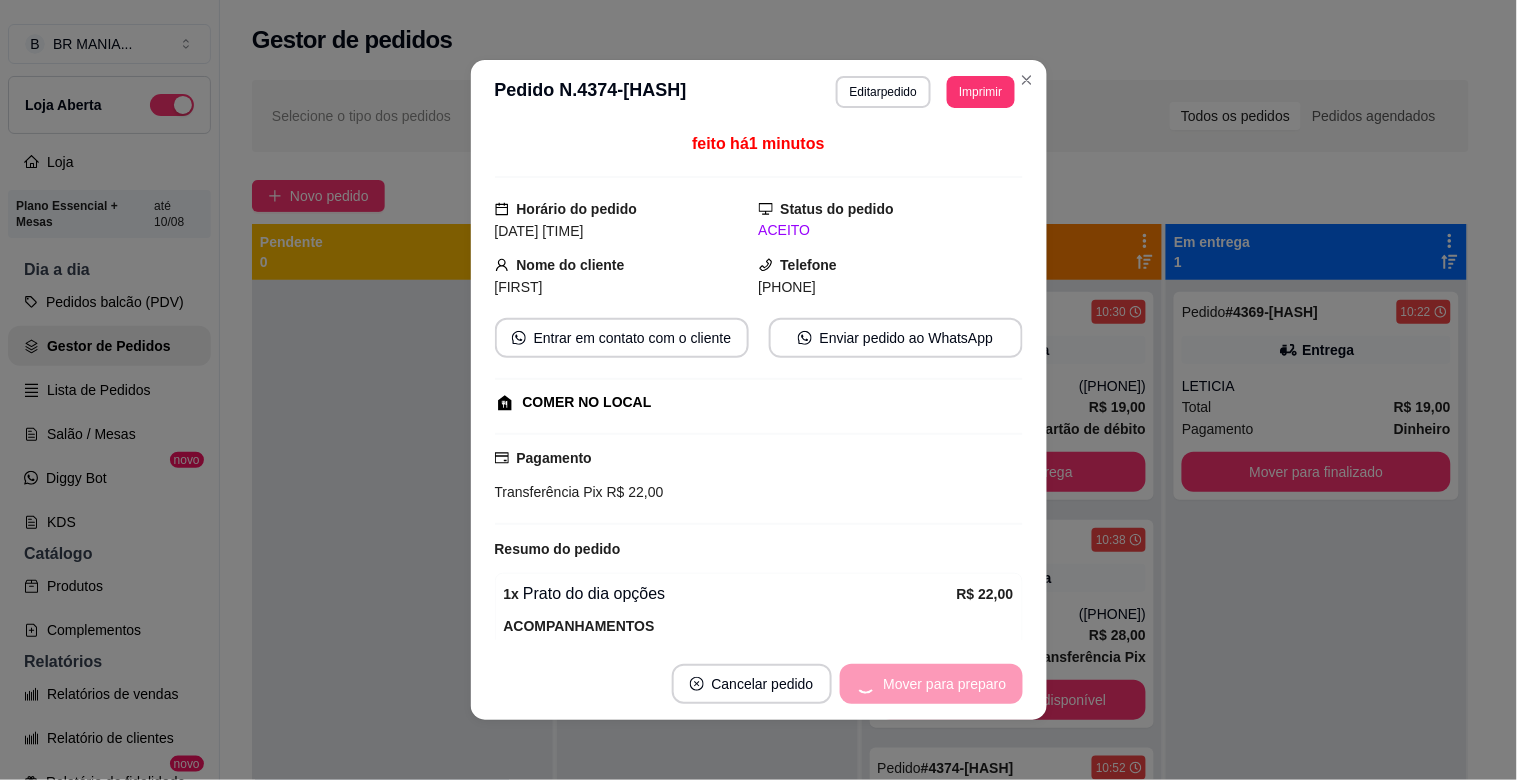 click on "Mover para preparo" at bounding box center (931, 684) 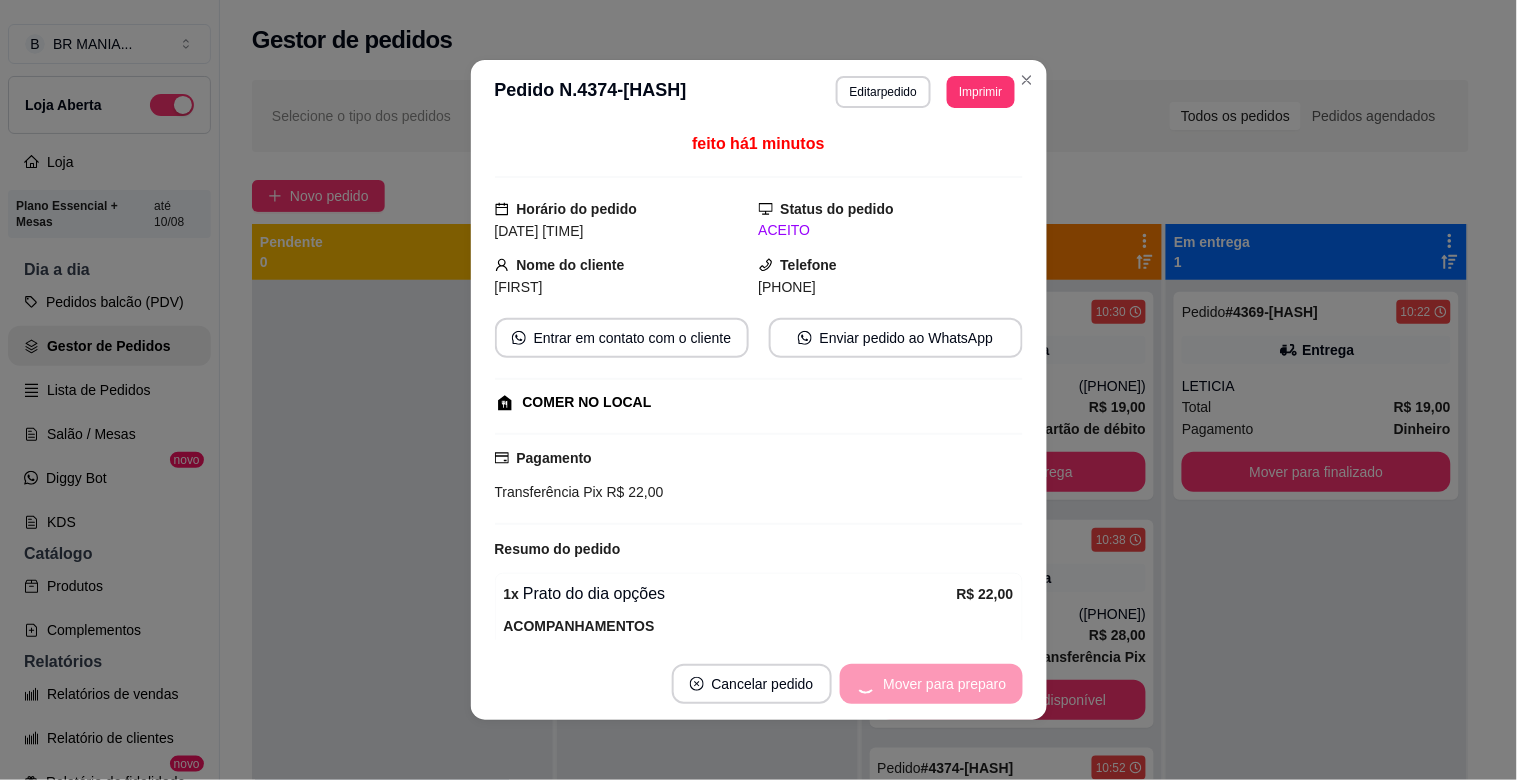 click on "Mover para preparo" at bounding box center (931, 684) 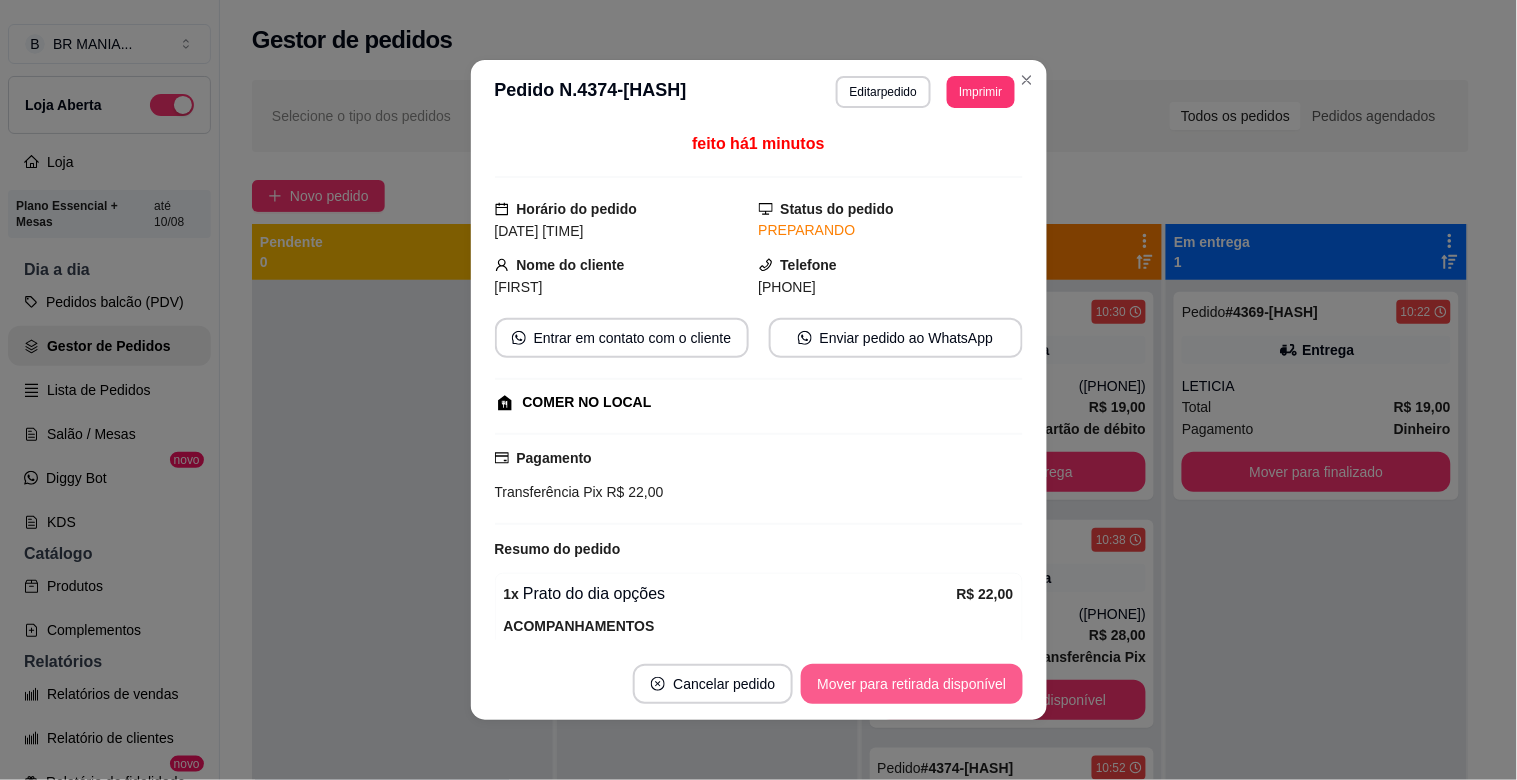click on "Mover para retirada disponível" at bounding box center [911, 684] 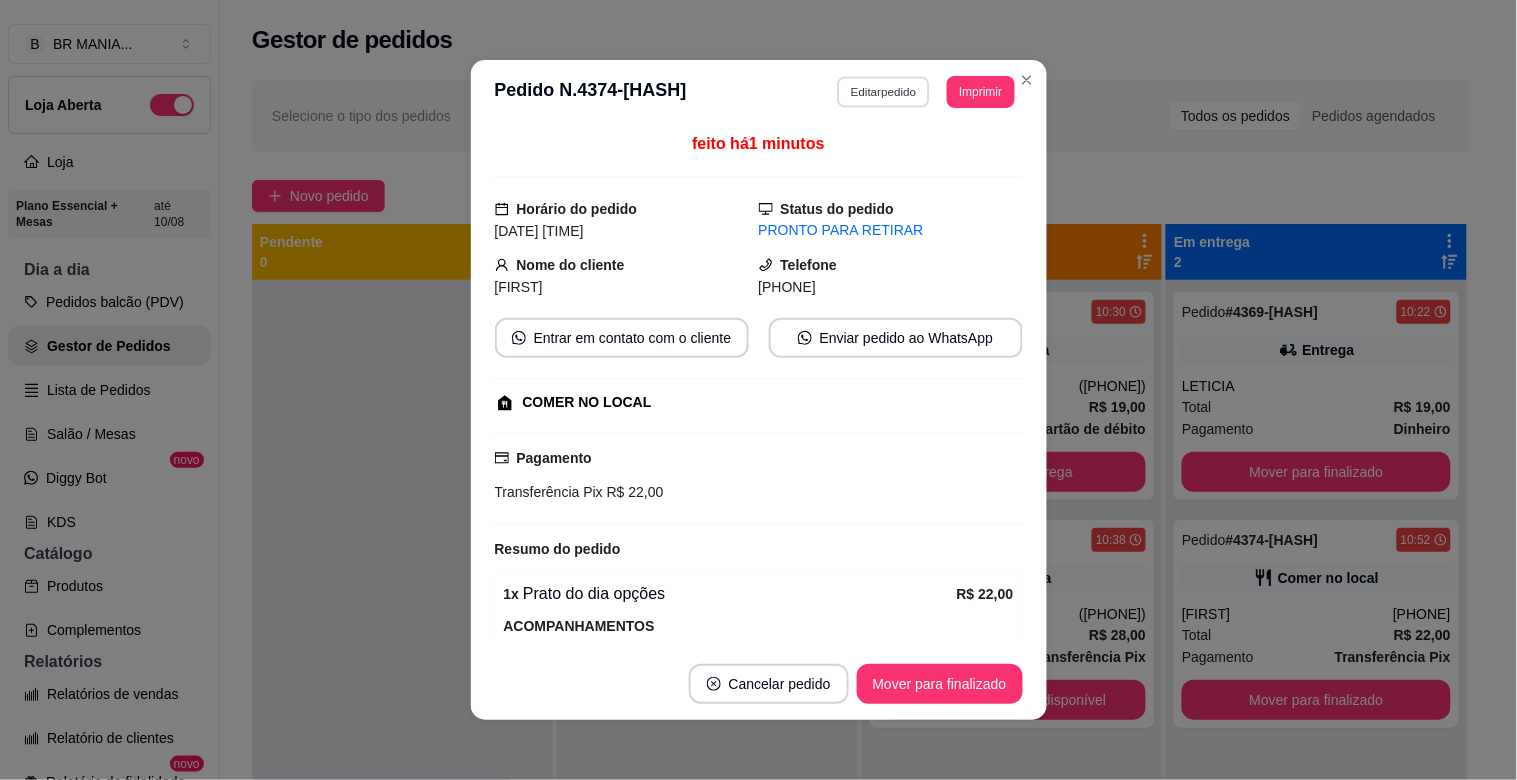 click on "Editar  pedido" at bounding box center [883, 91] 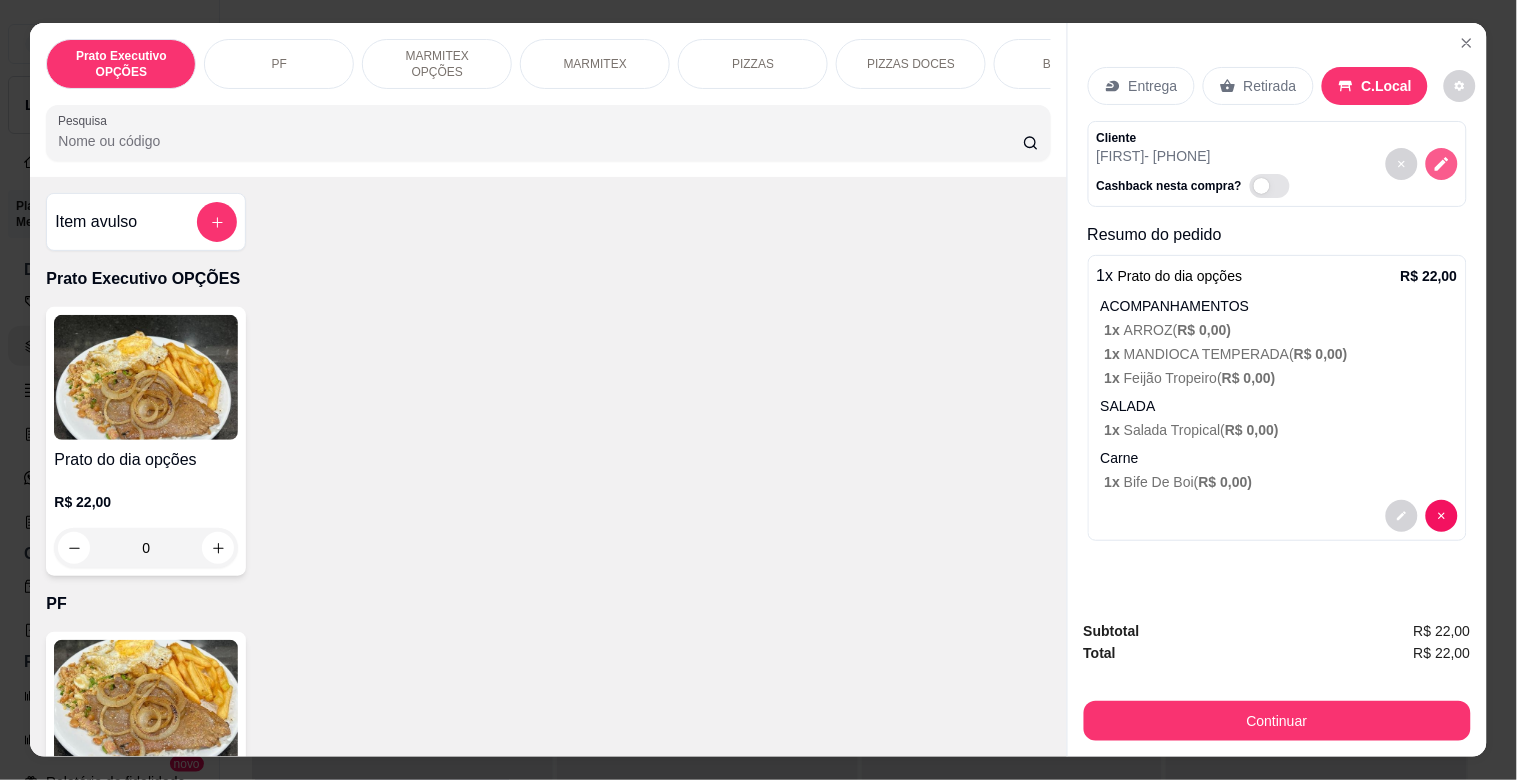 click 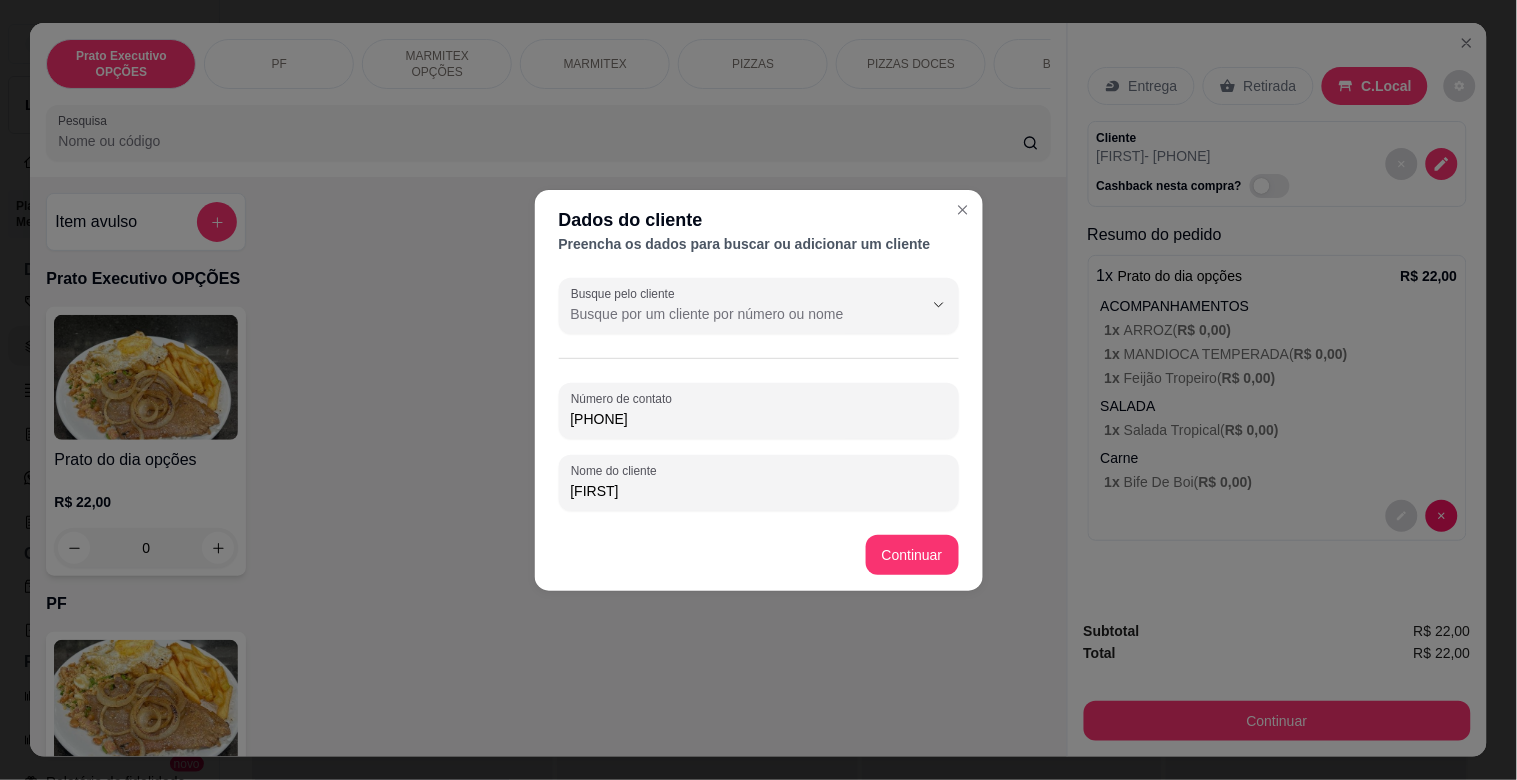 click on "[PHONE]" at bounding box center (759, 419) 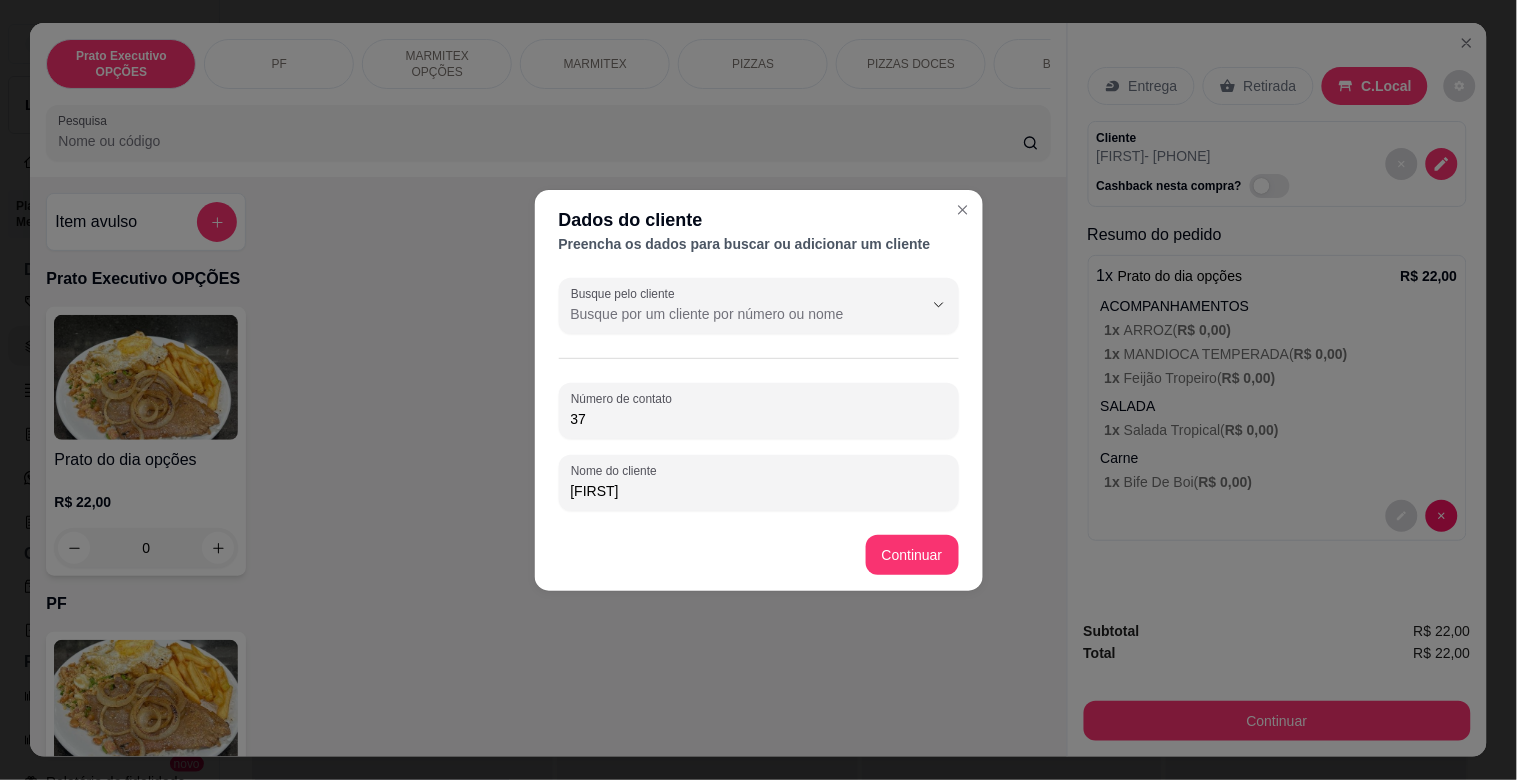 type on "3" 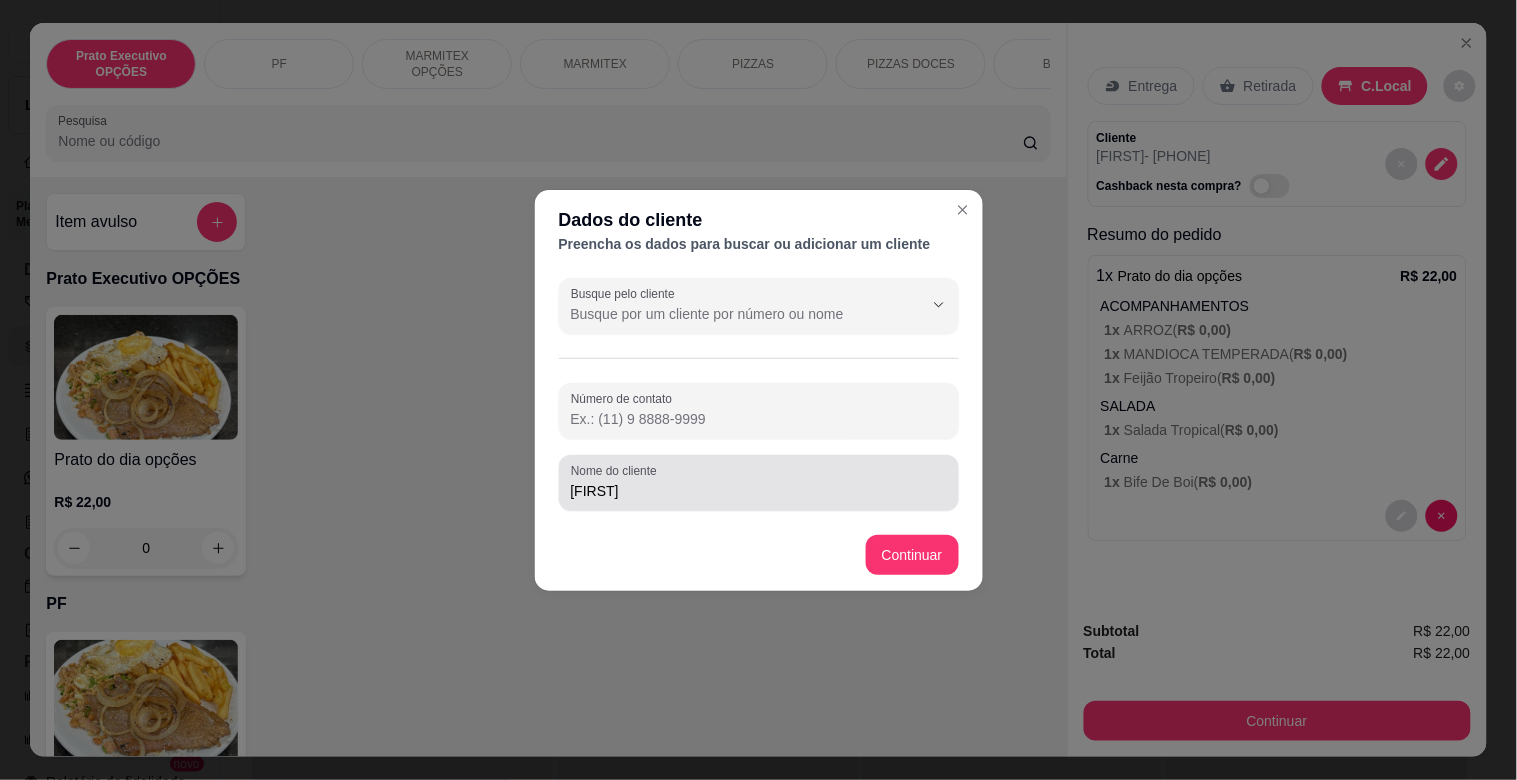 type 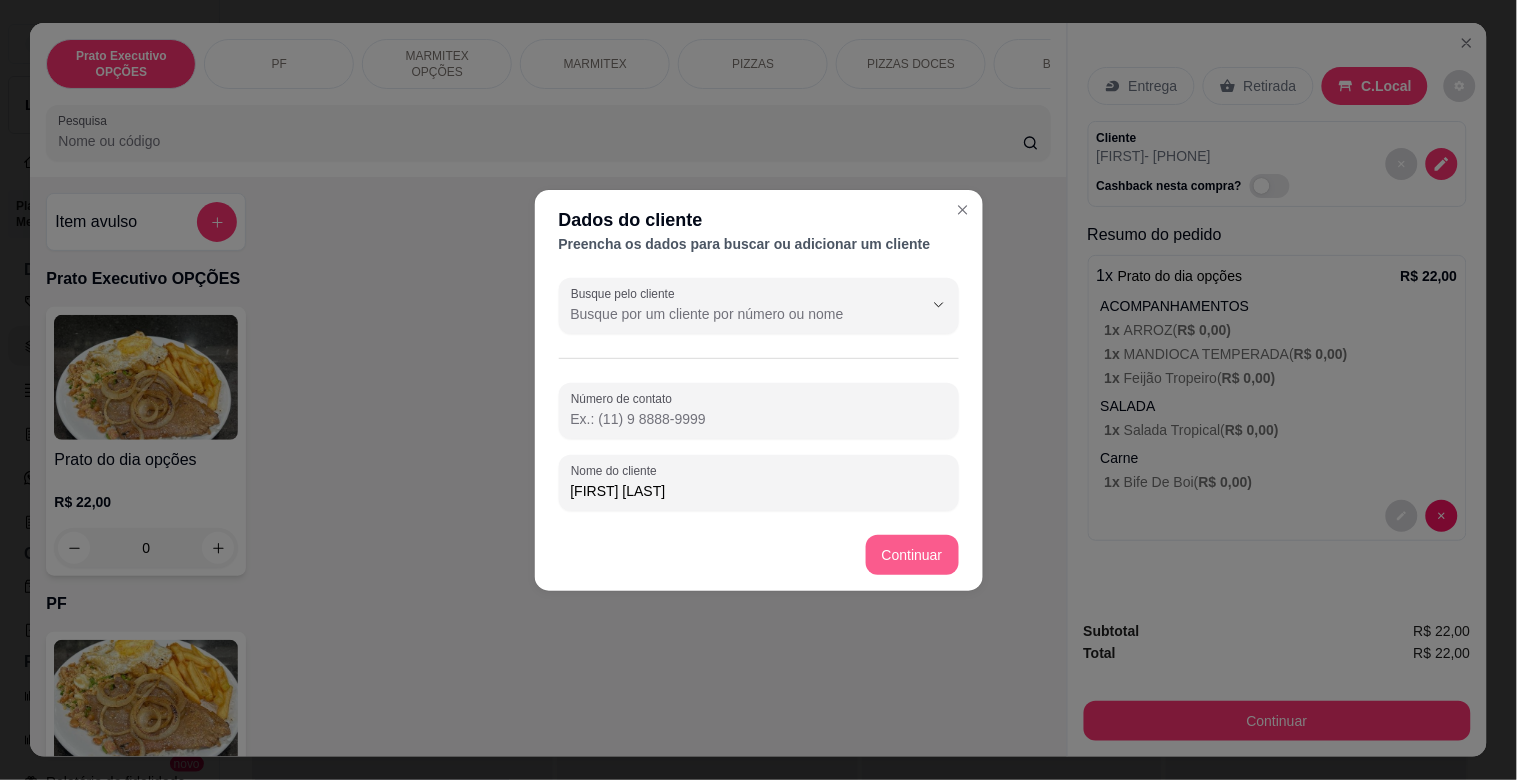 type on "[FIRST] [LAST]" 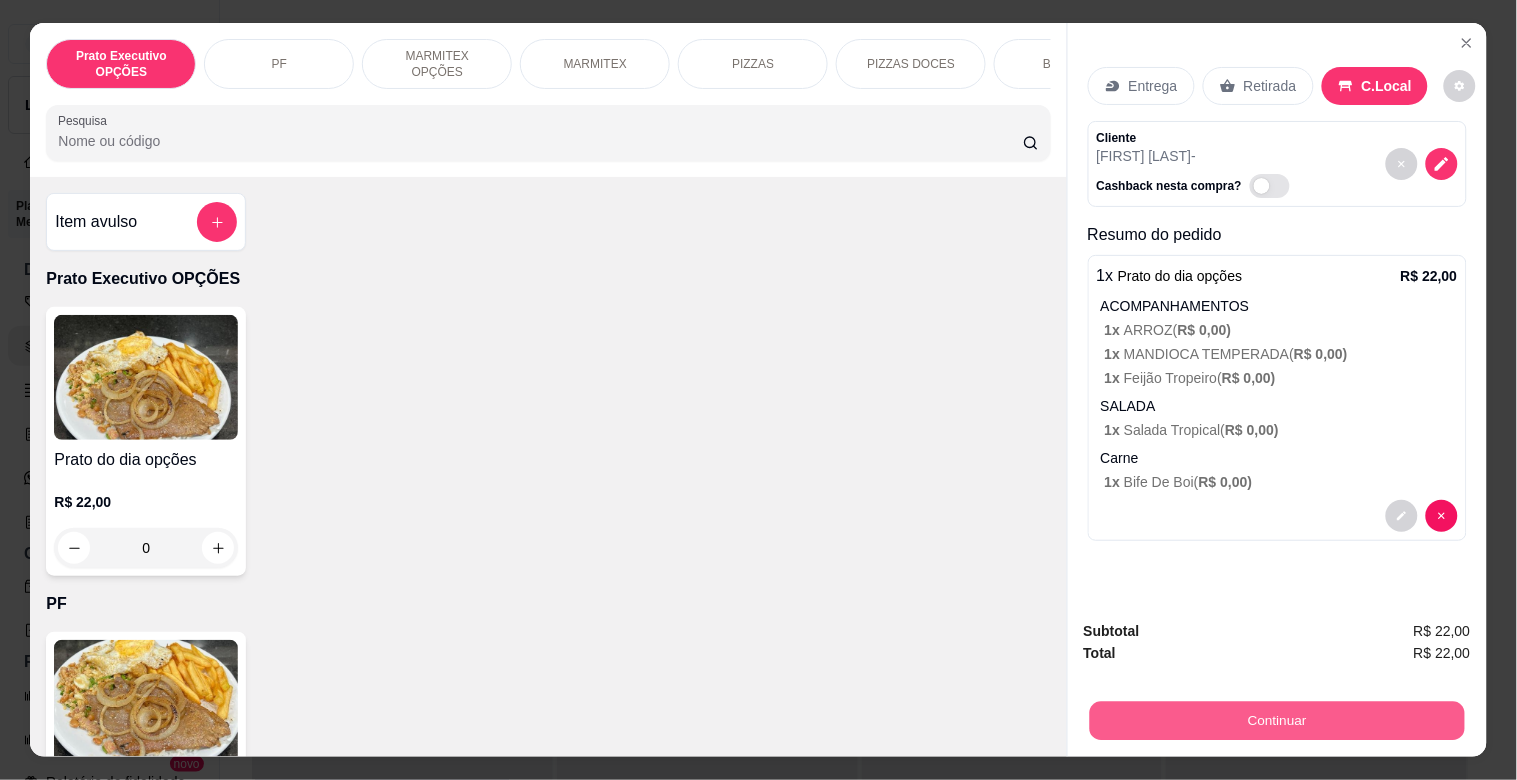 click on "Continuar" at bounding box center (1276, 720) 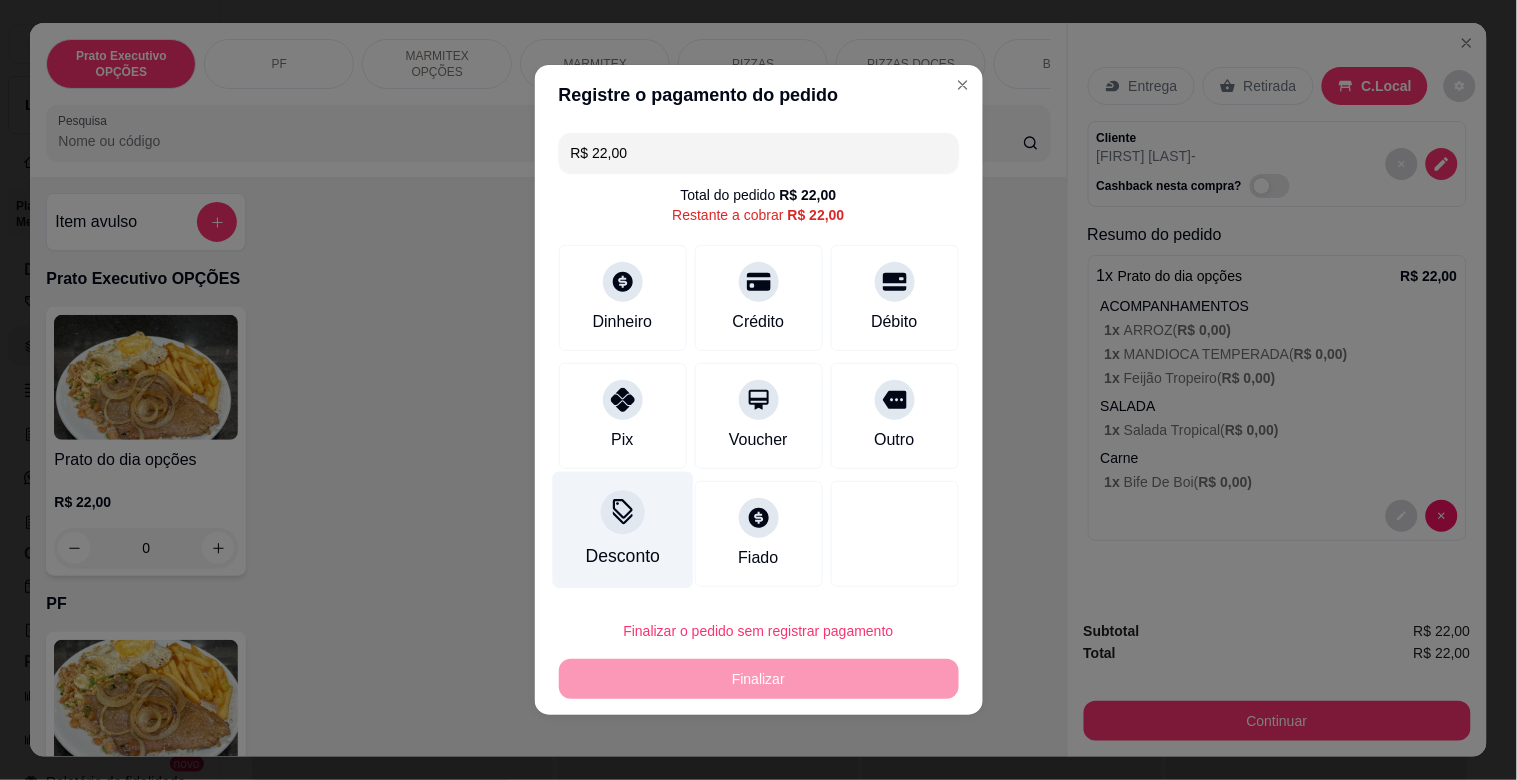 click at bounding box center (623, 512) 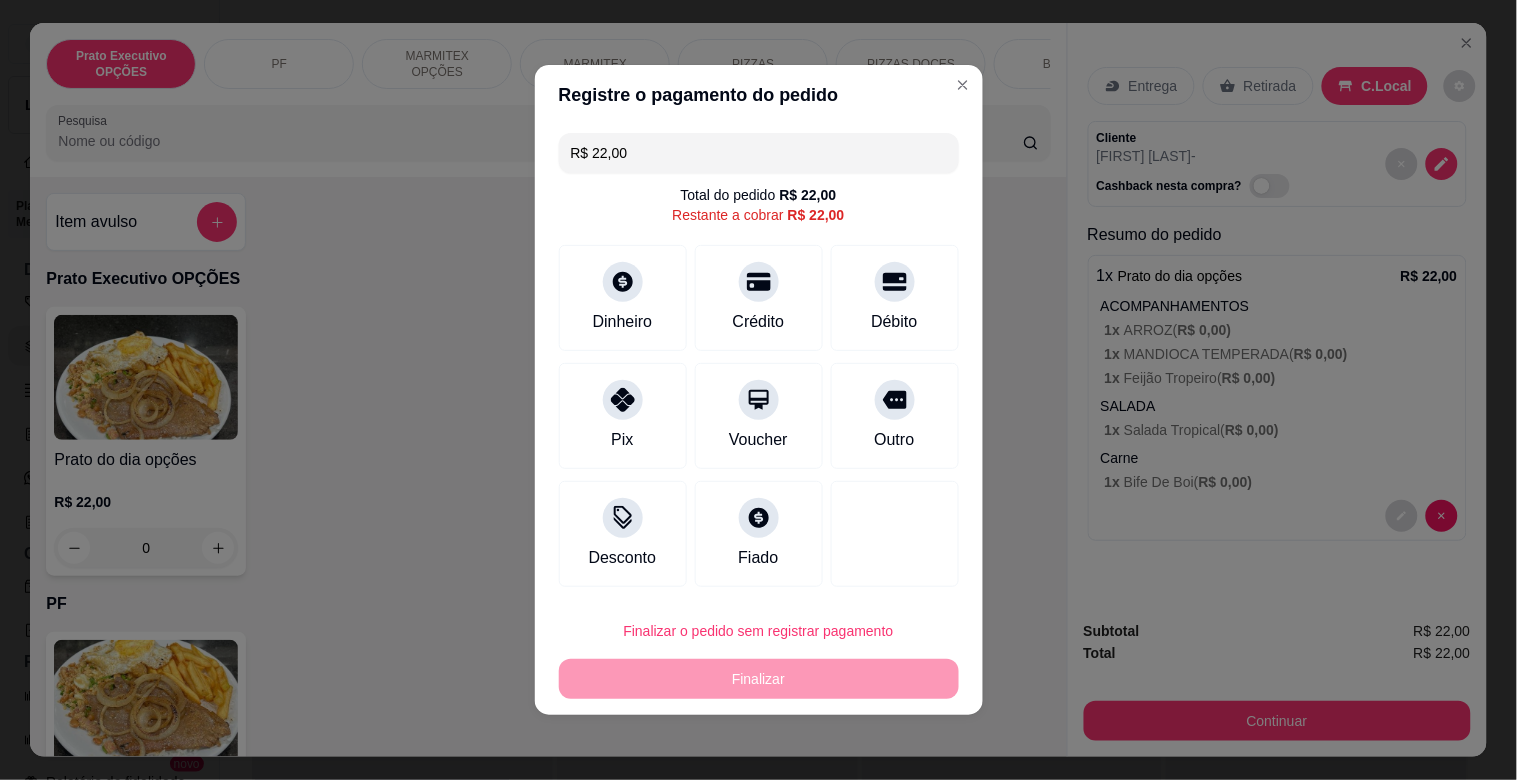 click at bounding box center (758, 446) 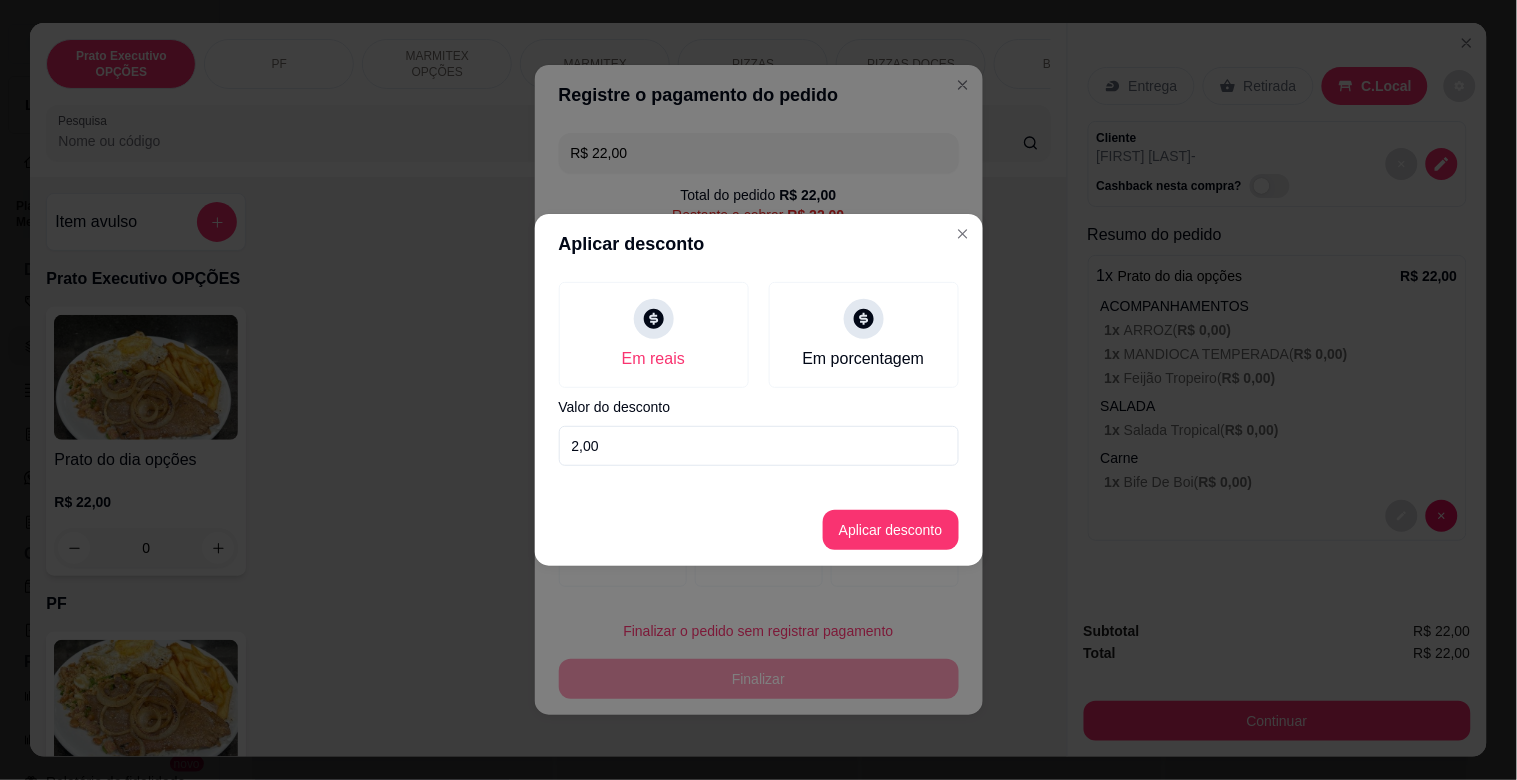 type on "2,00" 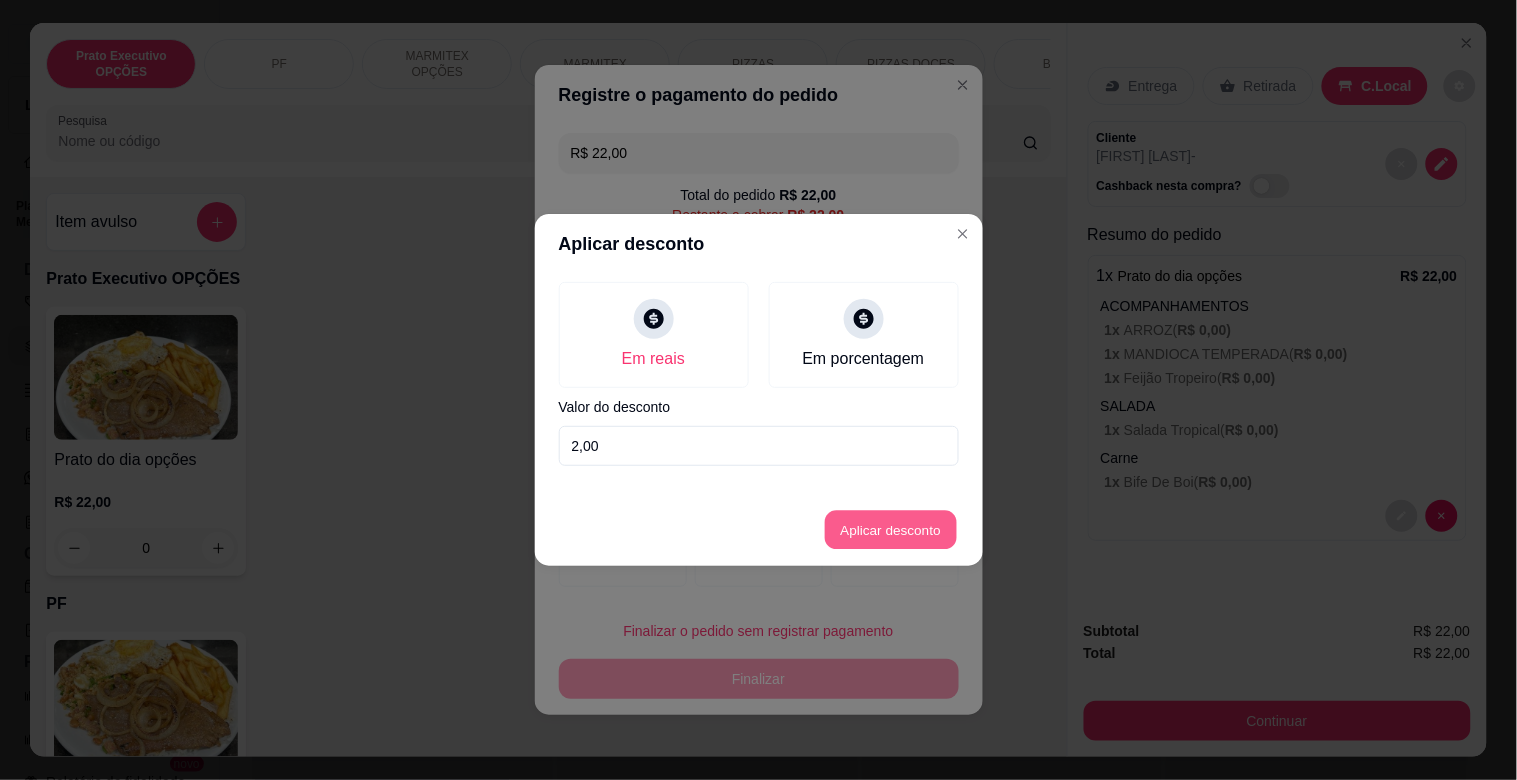 click on "Aplicar desconto" at bounding box center (890, 530) 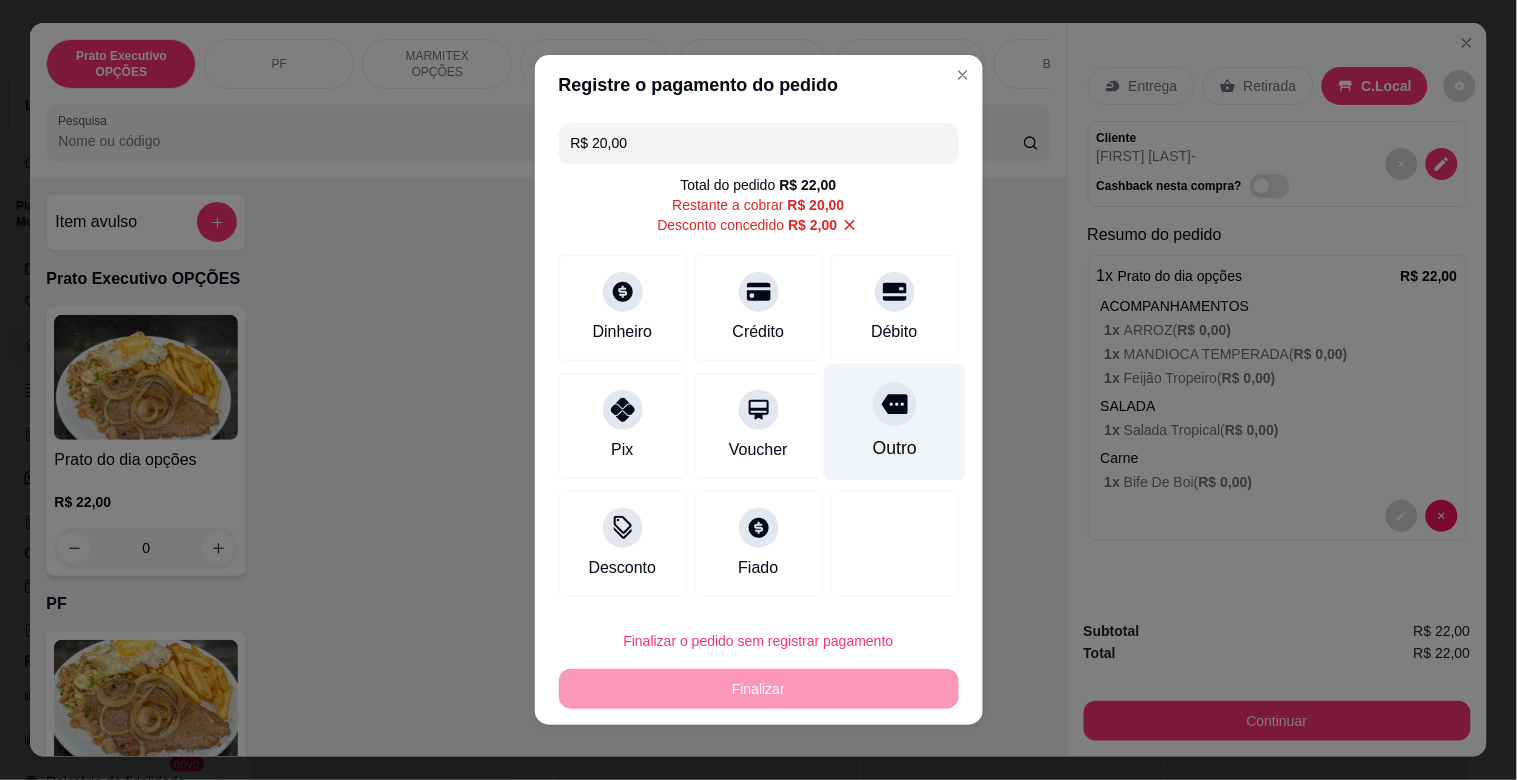 click on "Outro" at bounding box center (894, 448) 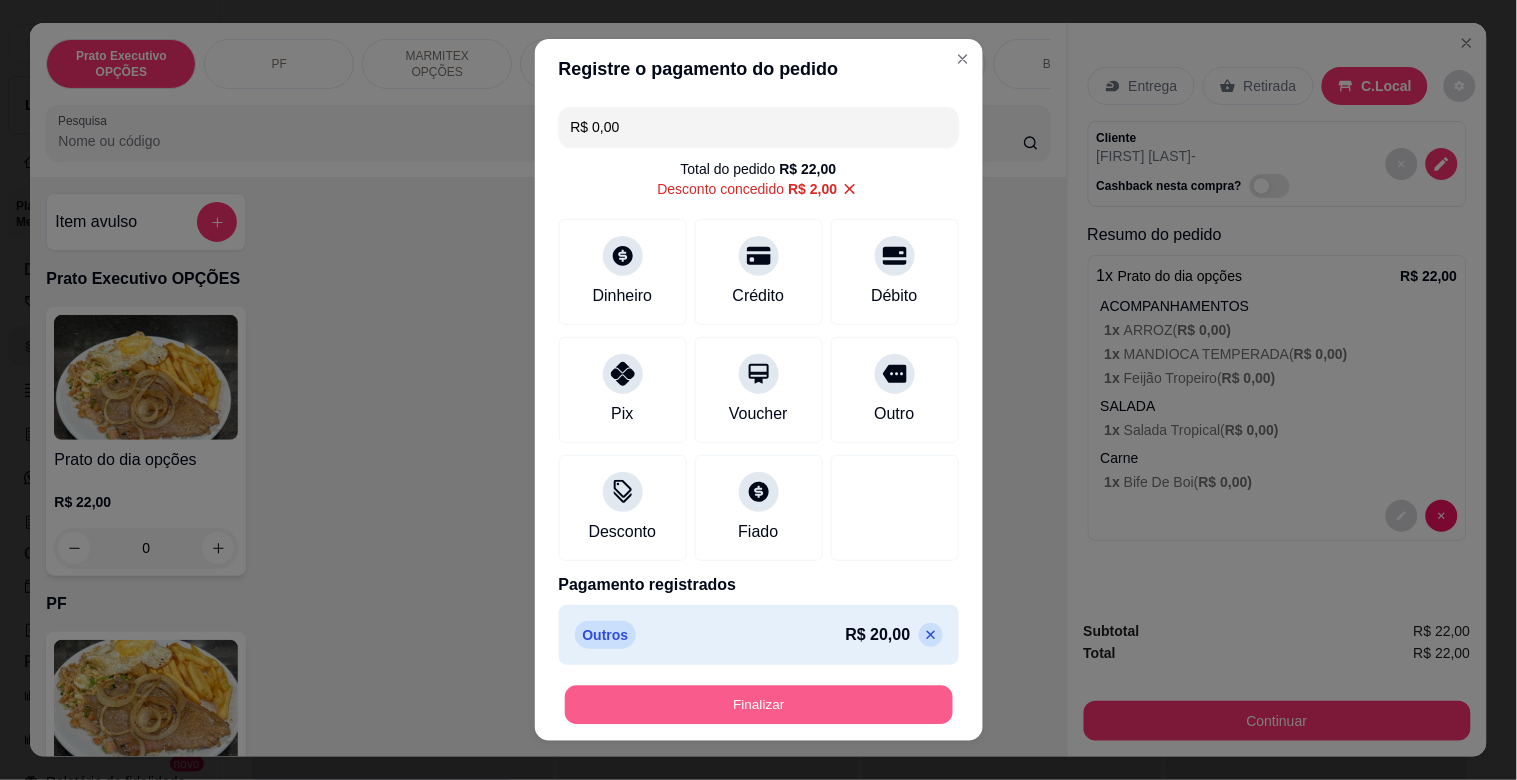 click on "Finalizar" at bounding box center (759, 705) 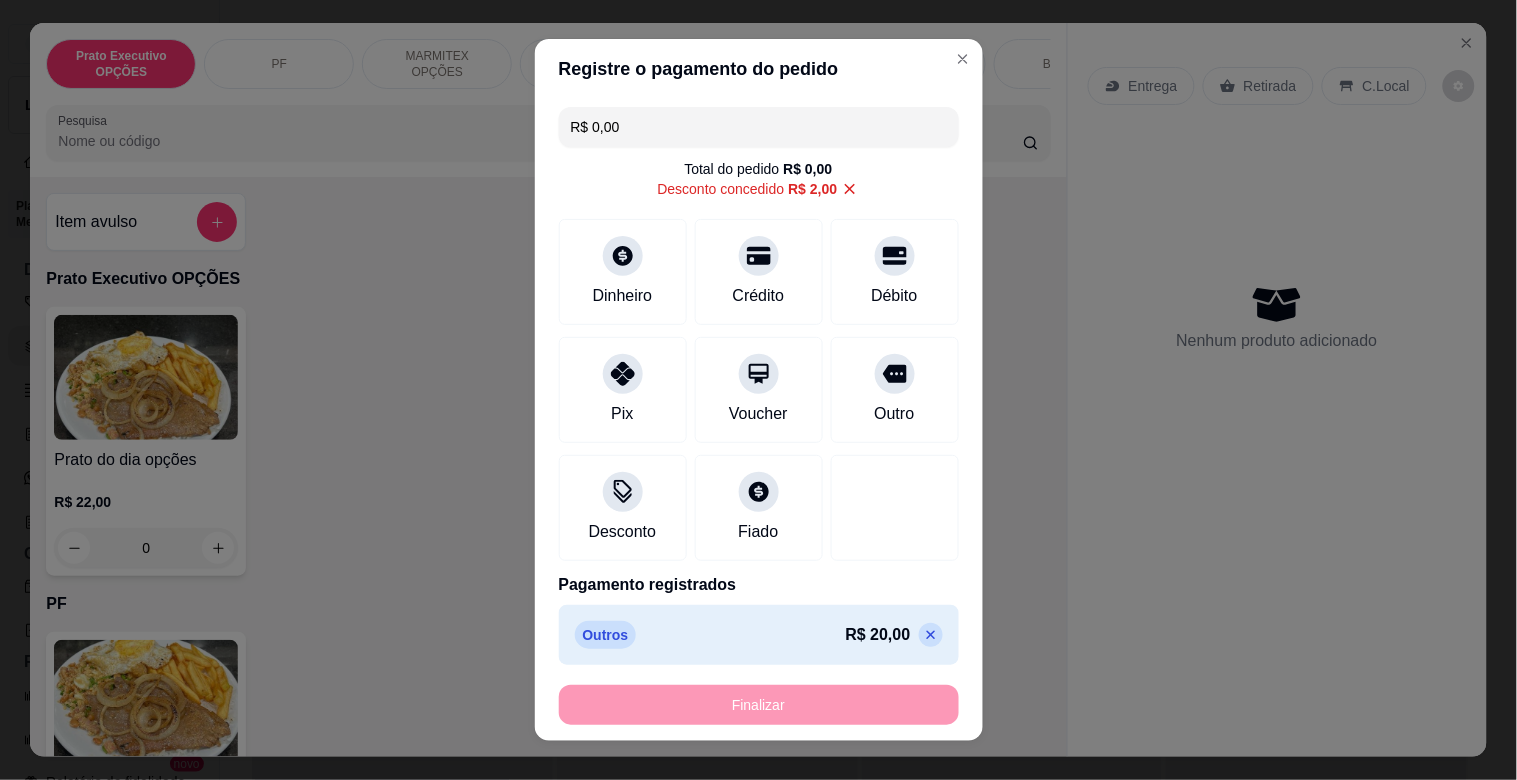 type on "-R$ 22,00" 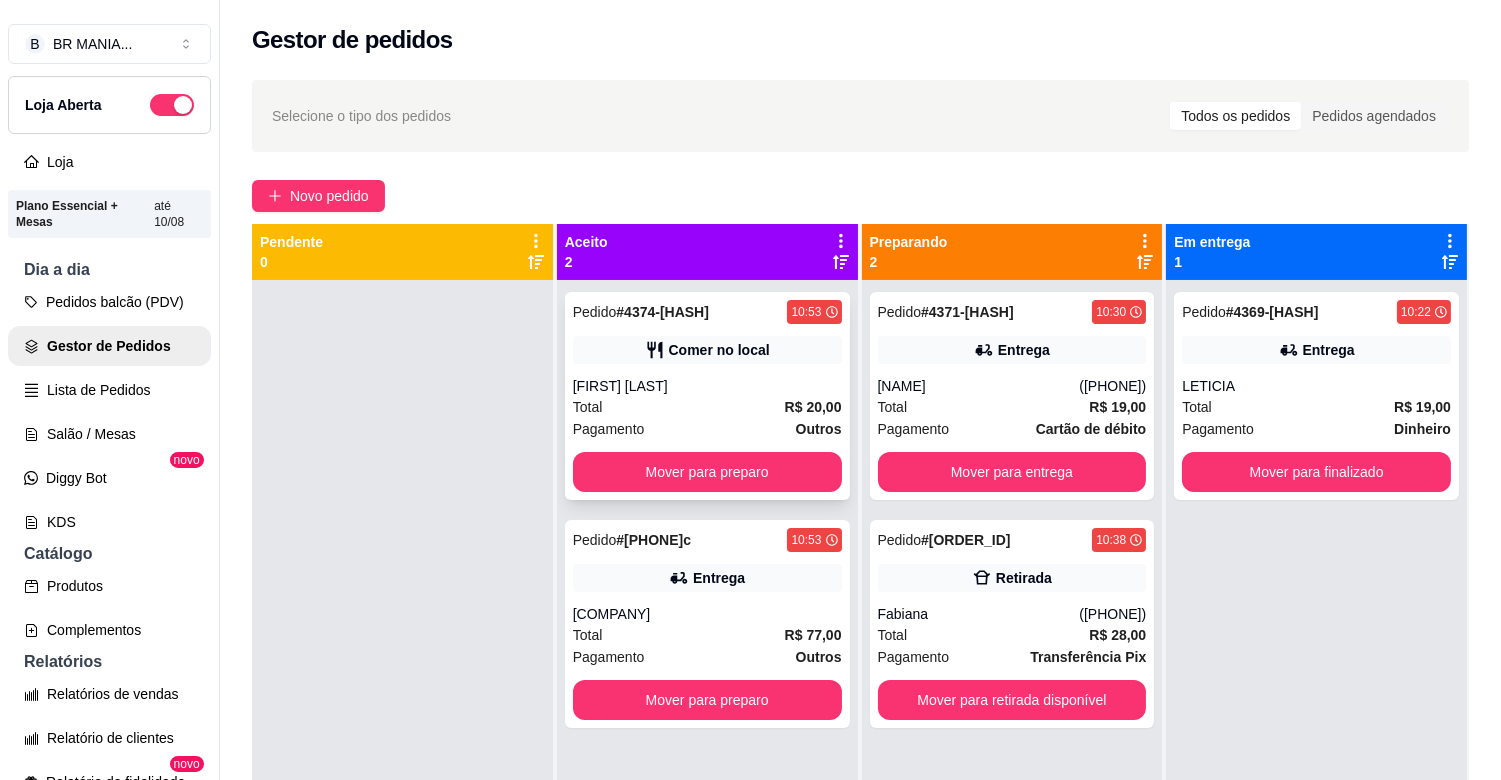 click on "Total R$ 20,00" at bounding box center [707, 407] 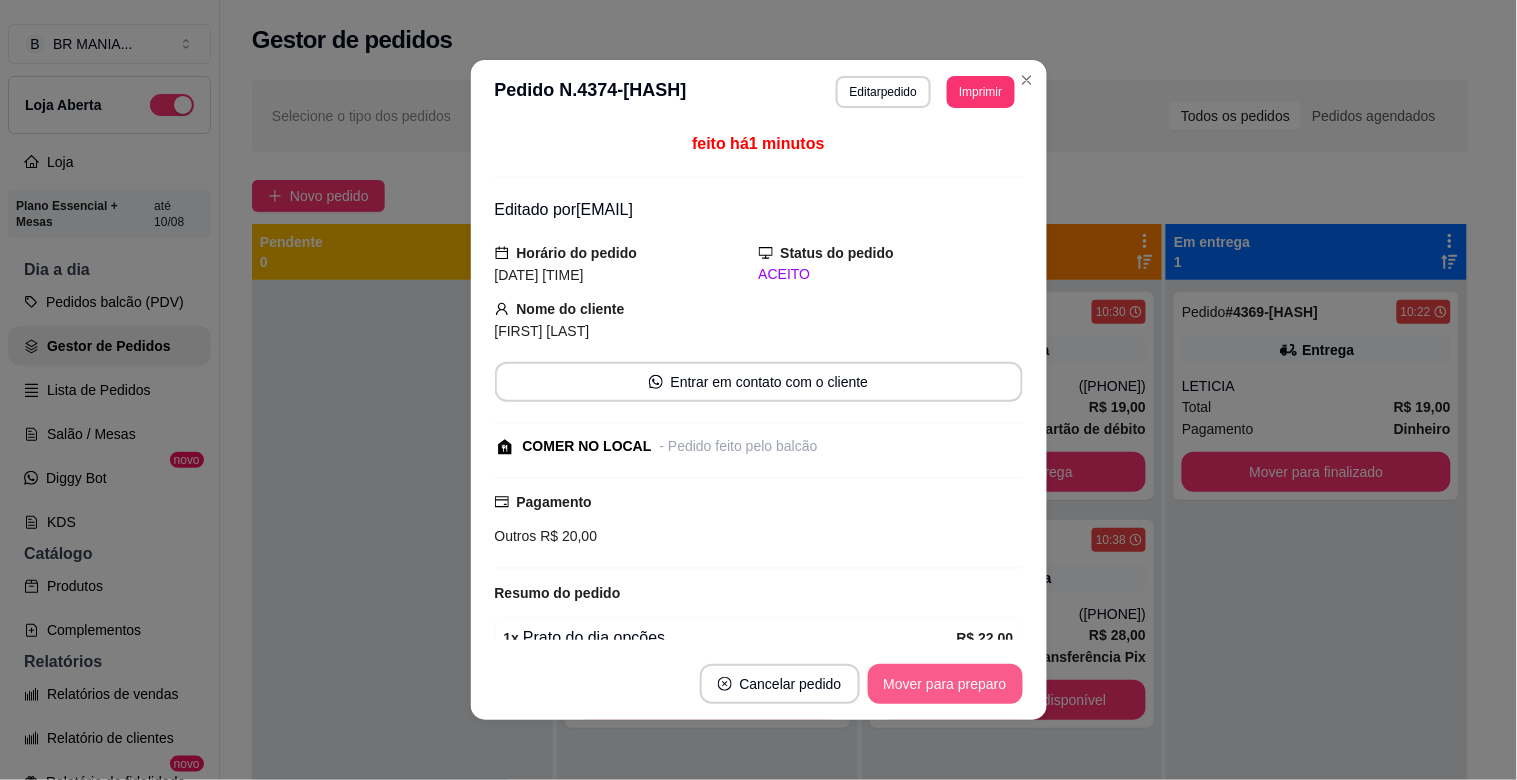 click on "Mover para preparo" at bounding box center (945, 684) 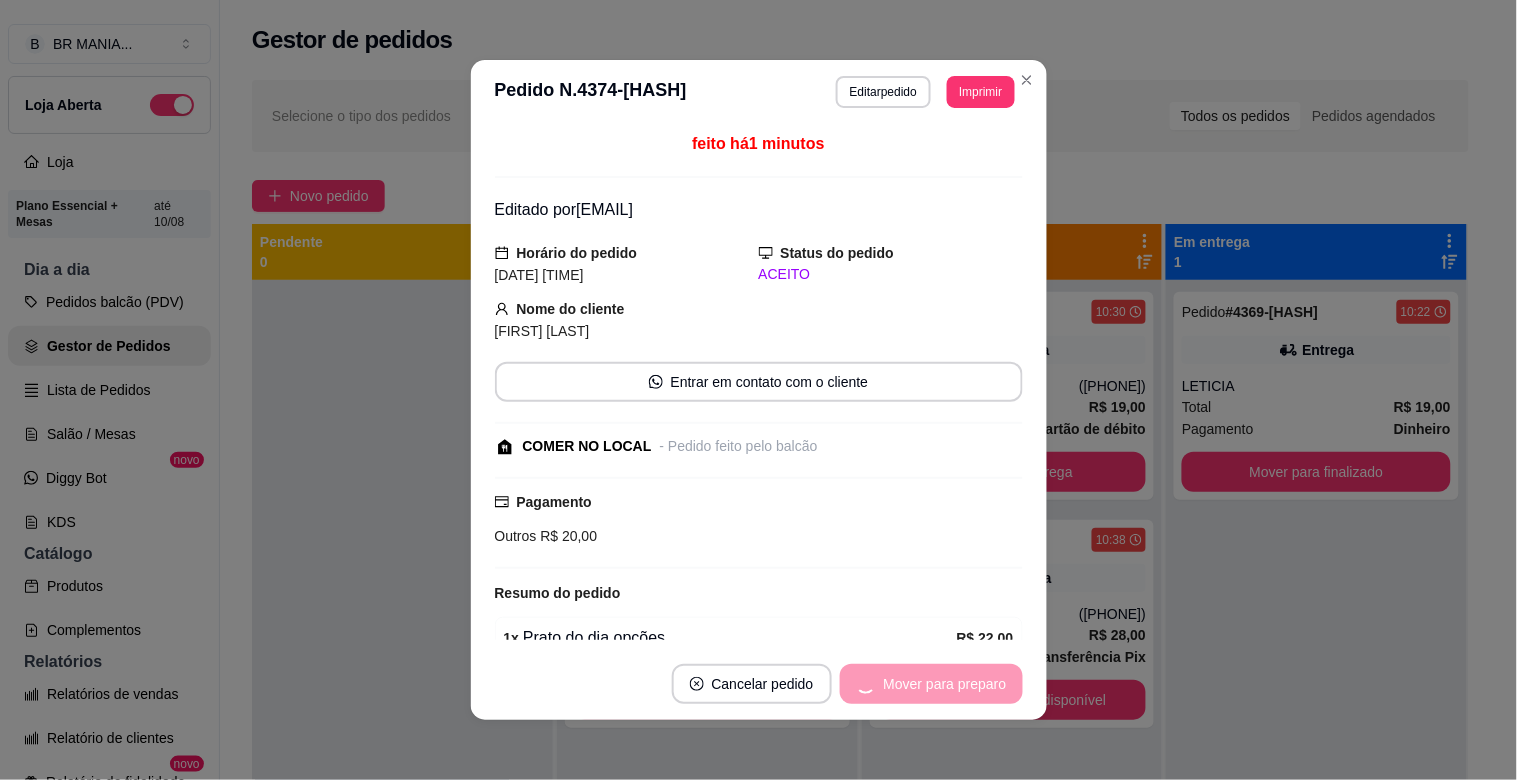 click on "Mover para preparo" at bounding box center (931, 684) 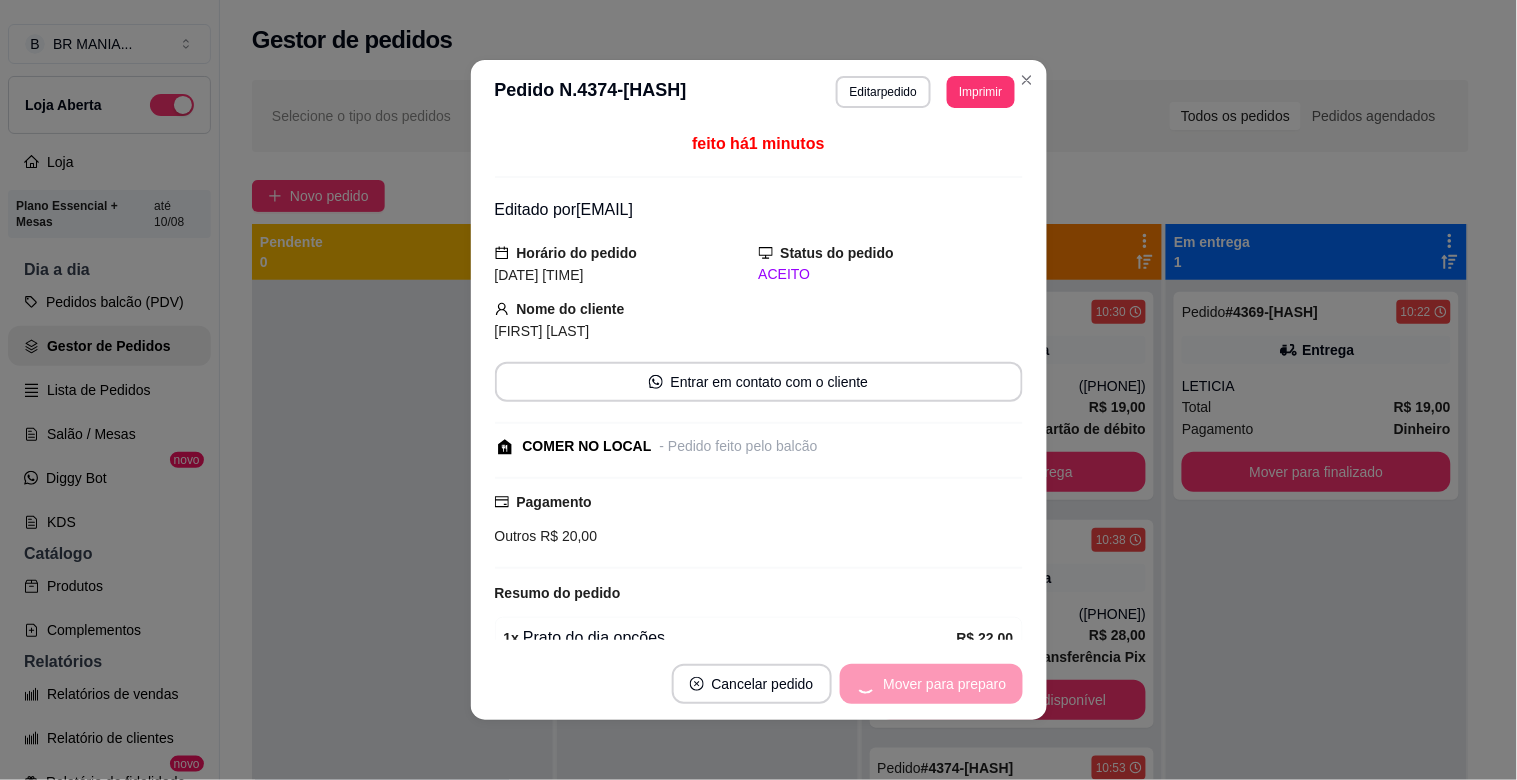 click on "Mover para preparo" at bounding box center (931, 684) 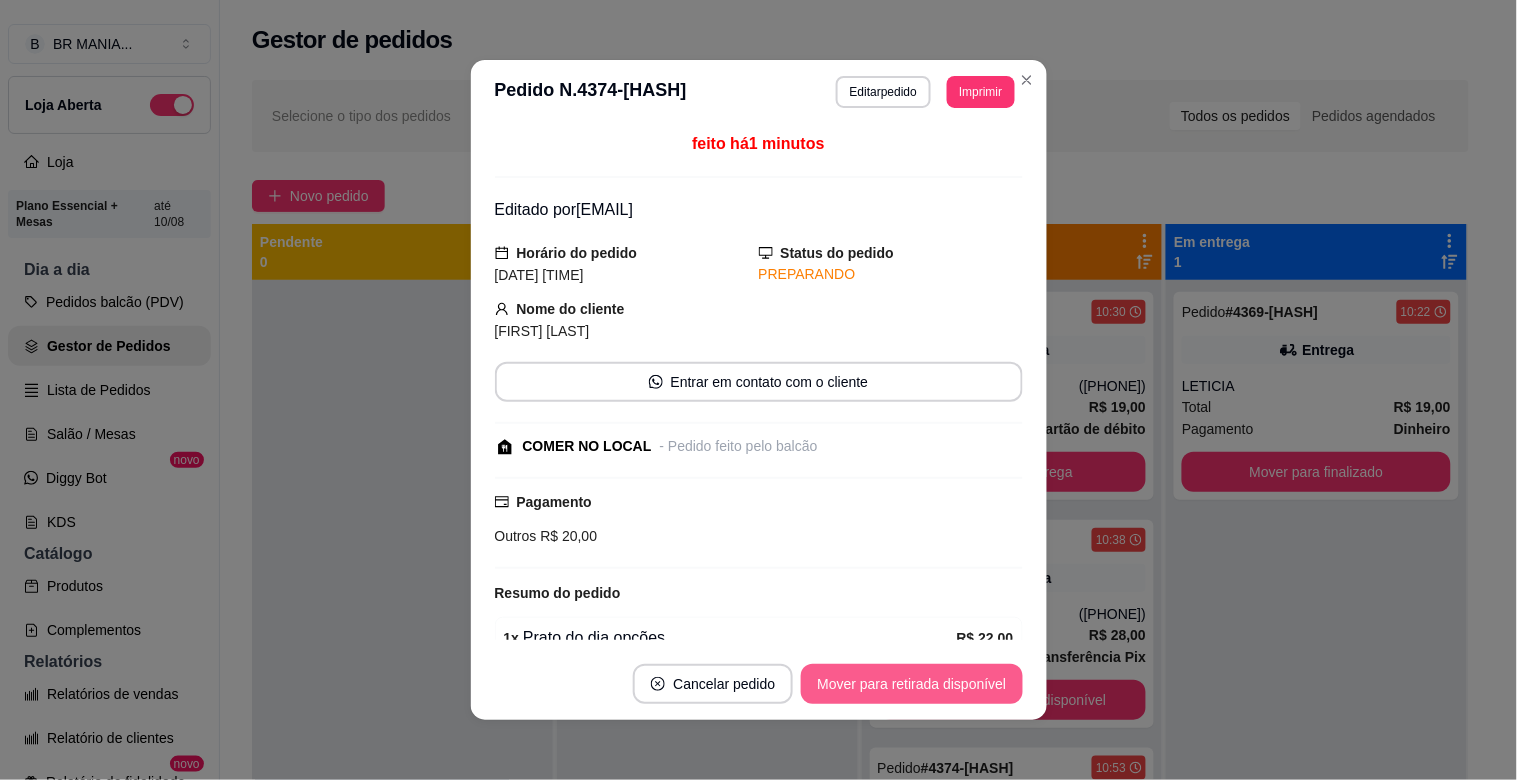 click on "Mover para retirada disponível" at bounding box center (911, 684) 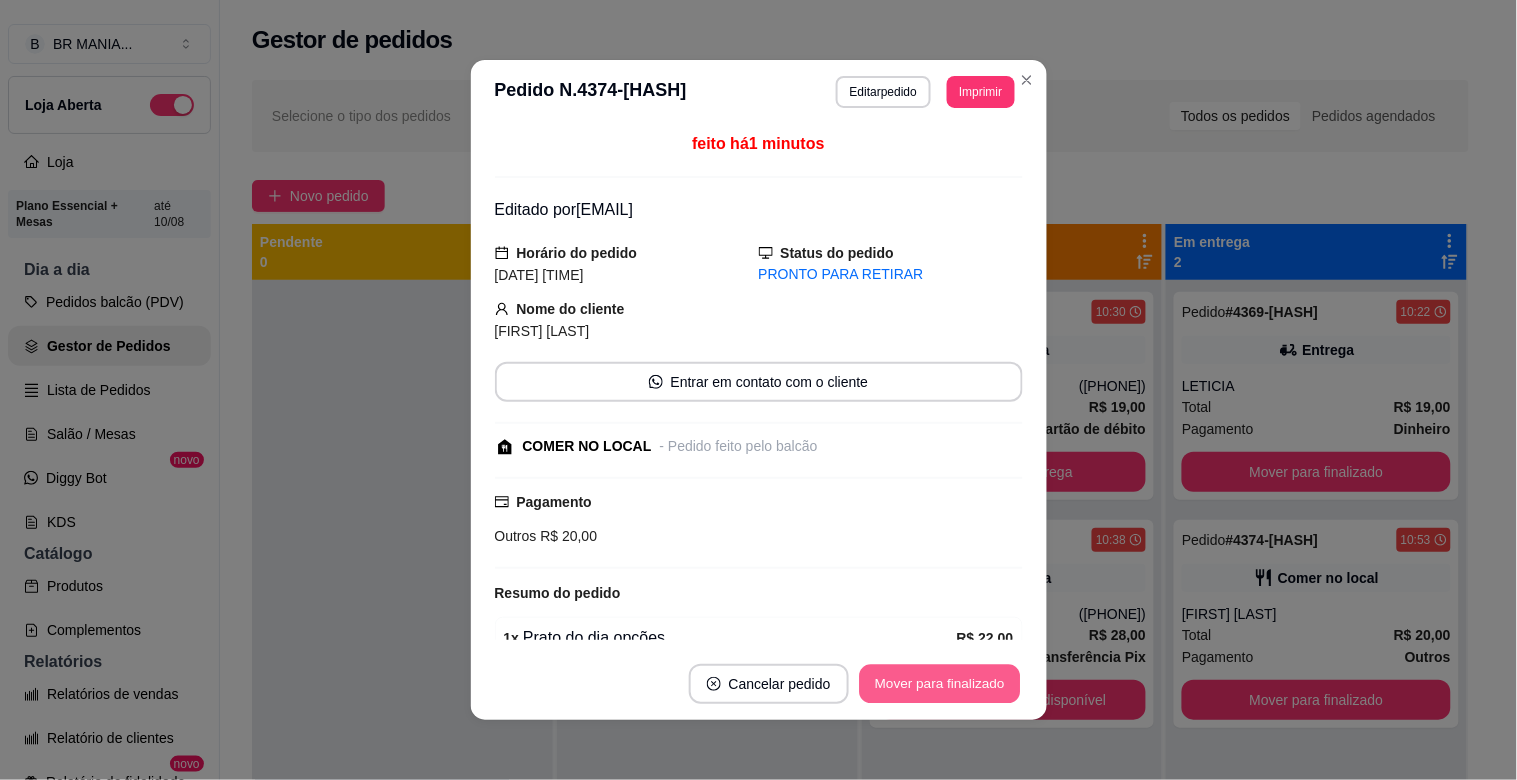 click on "Mover para finalizado" at bounding box center [939, 684] 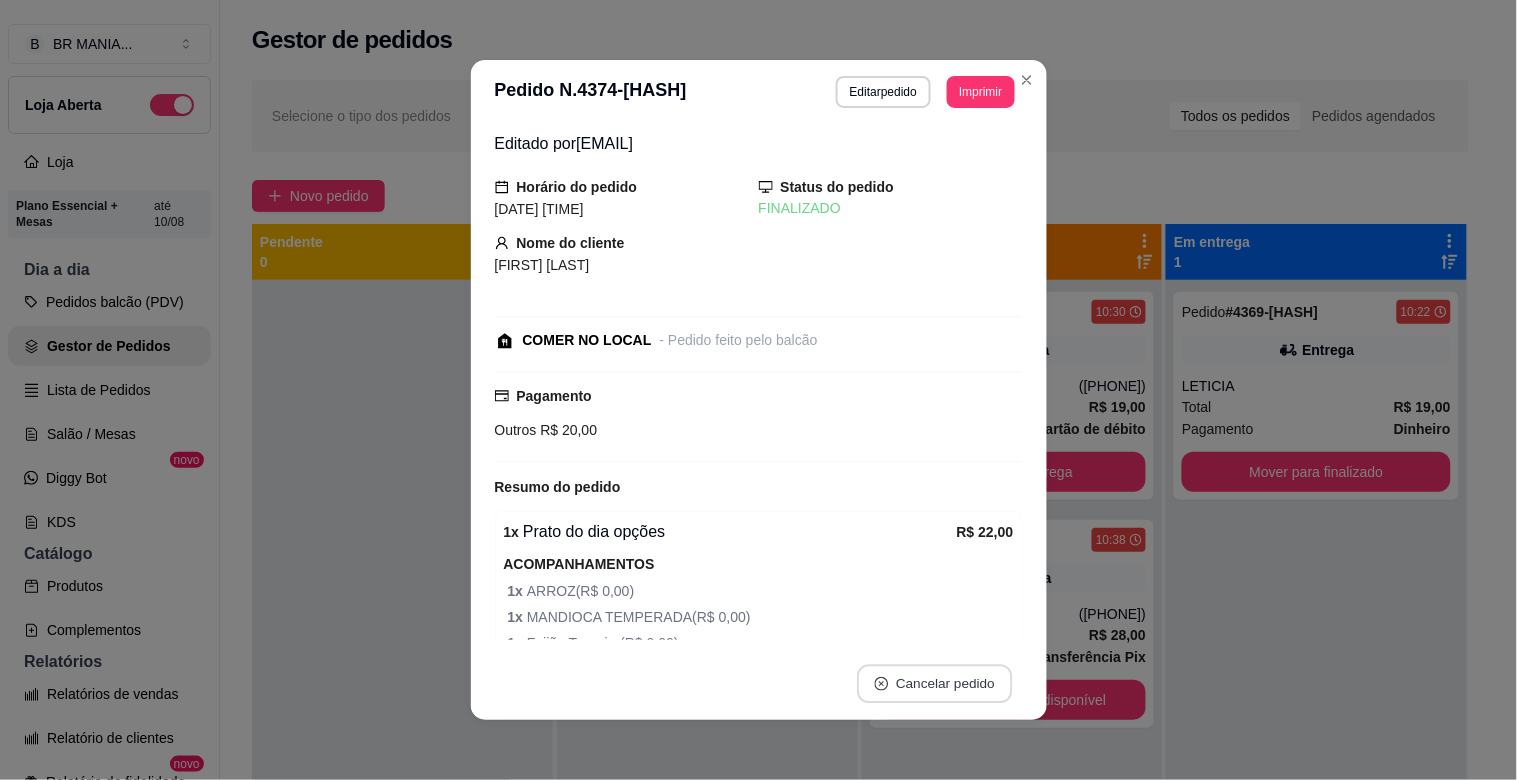 click on "Cancelar pedido" at bounding box center (934, 684) 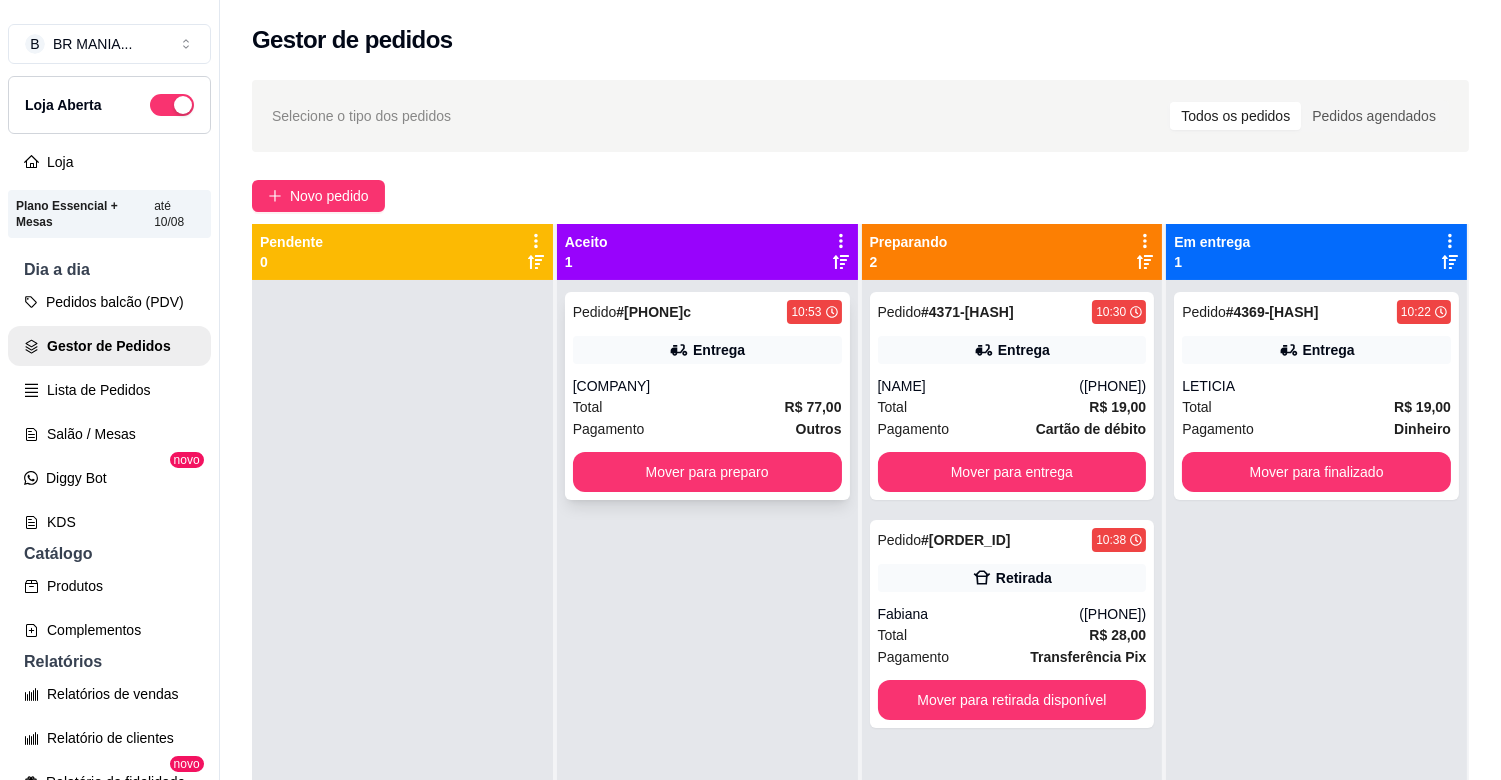 click on "[COMPANY]" at bounding box center (707, 386) 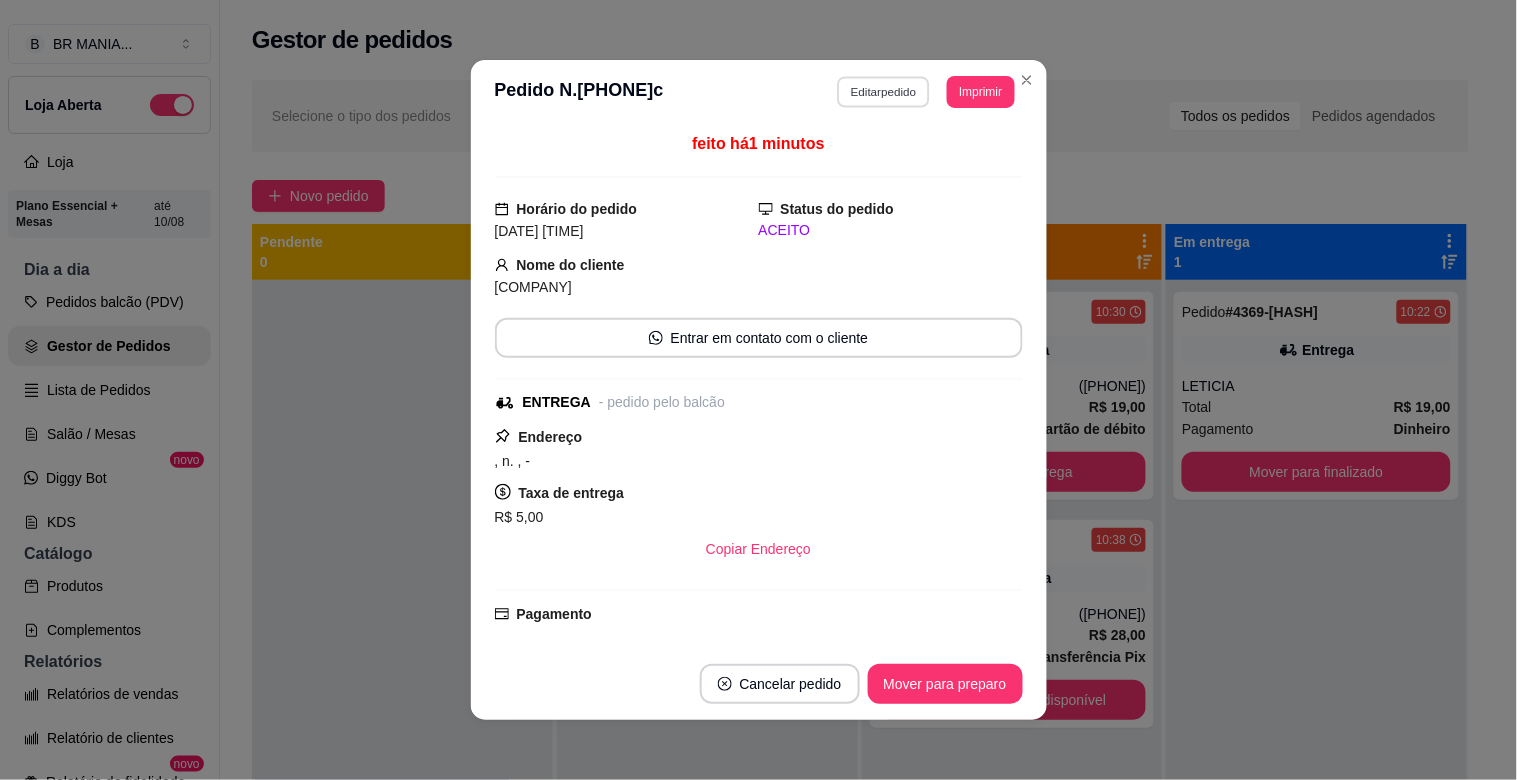 click on "Editar  pedido" at bounding box center [883, 91] 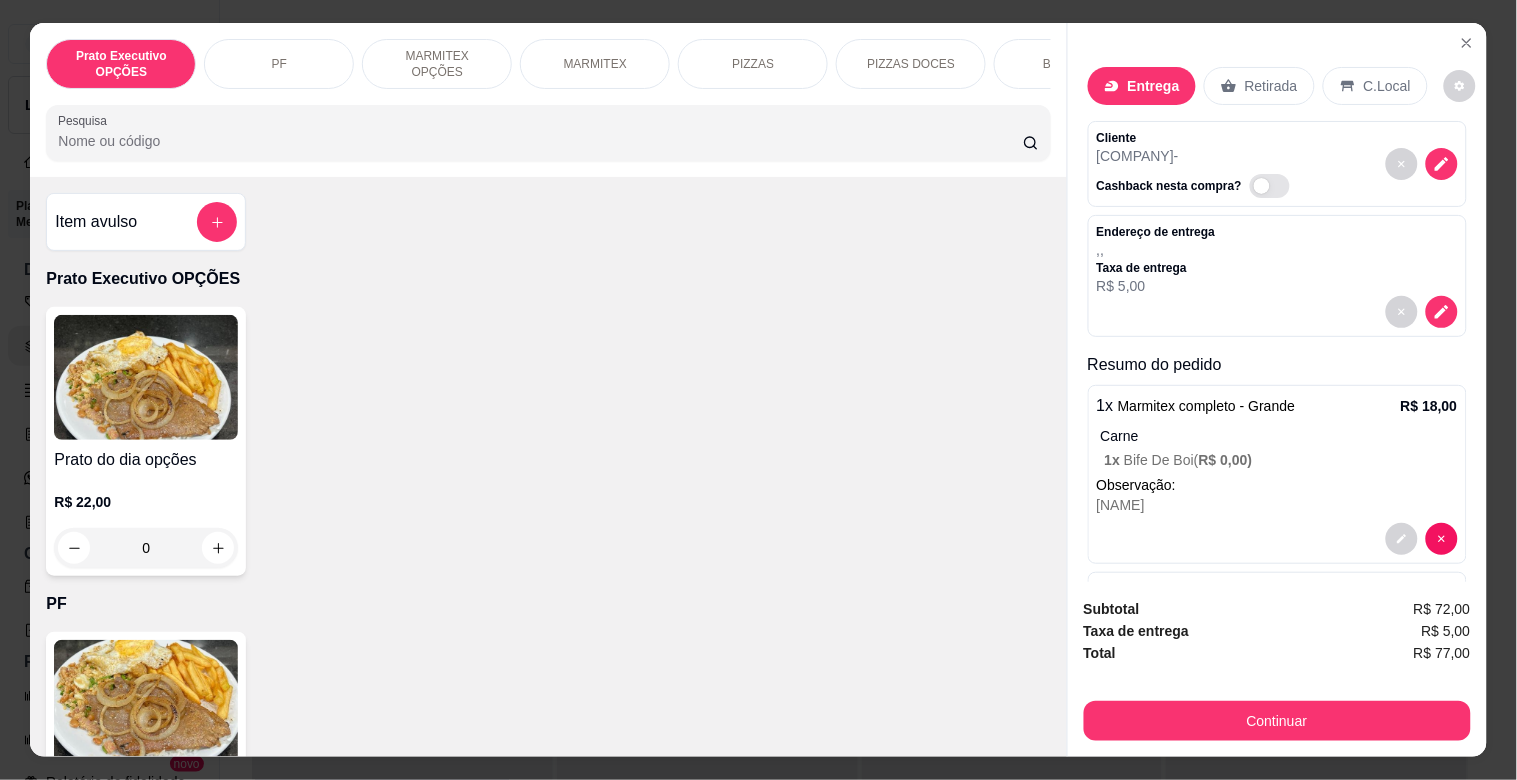 click on "MARMITEX" at bounding box center [595, 64] 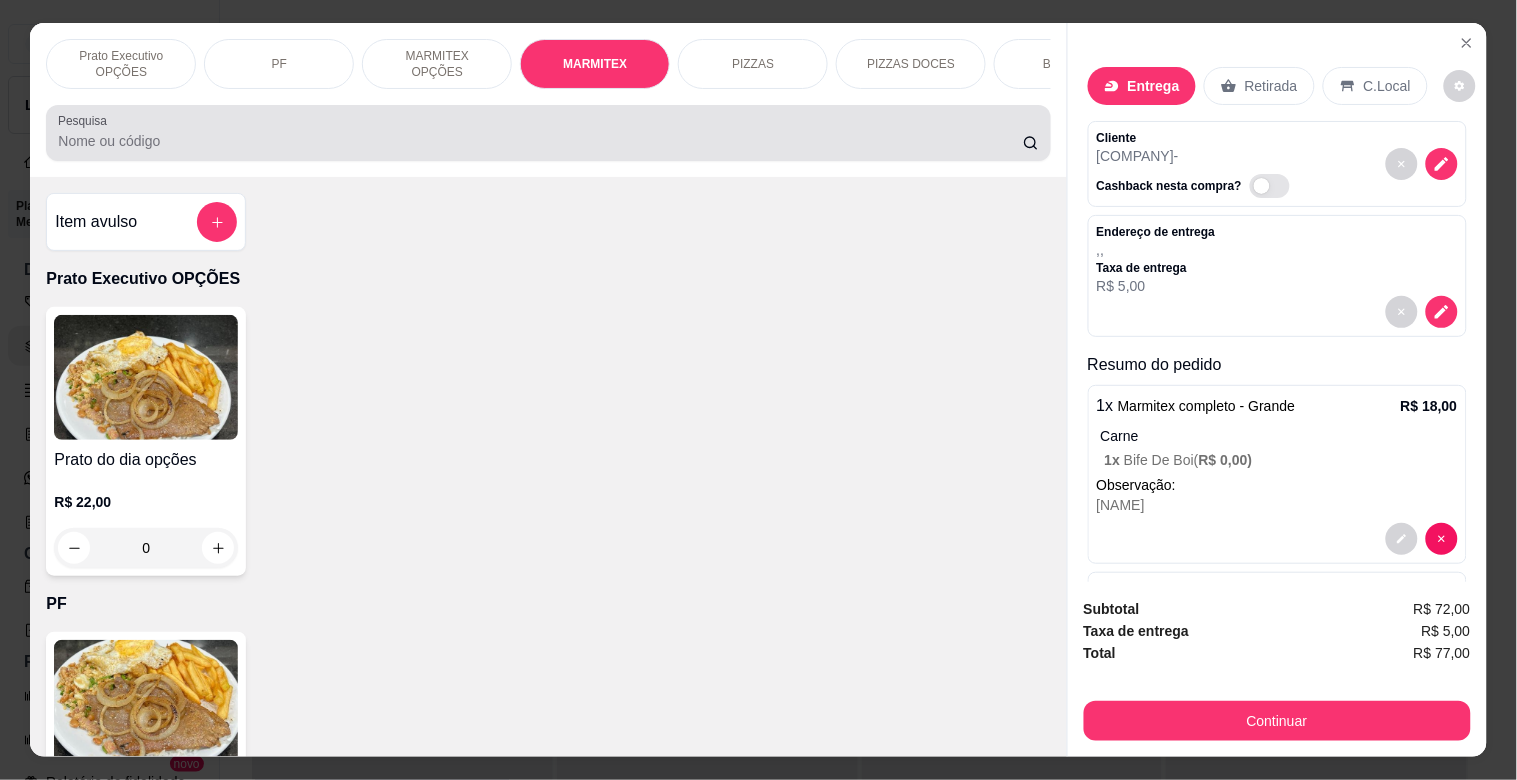 scroll, scrollTop: 1064, scrollLeft: 0, axis: vertical 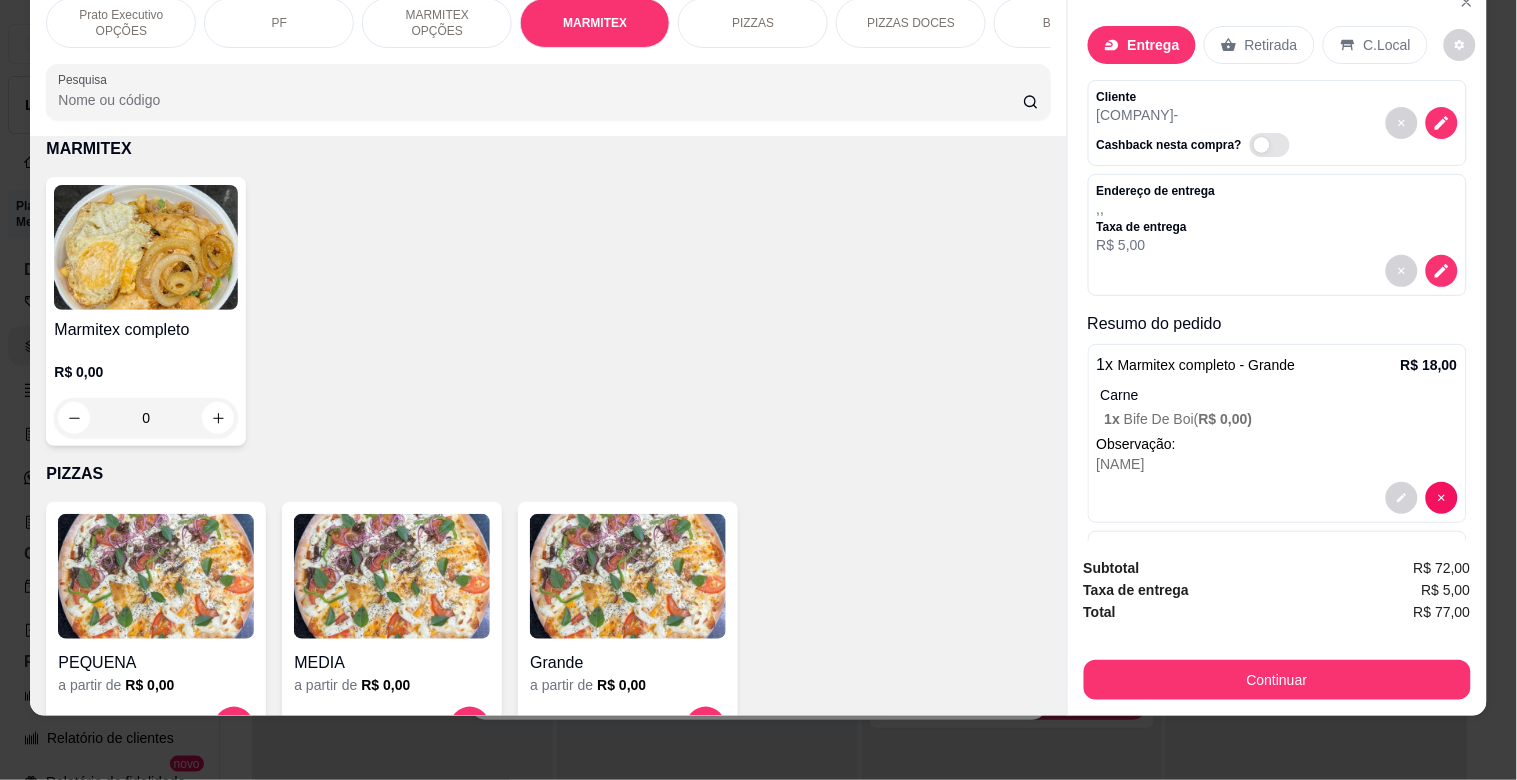 click on "Marmitex completo" at bounding box center [146, 330] 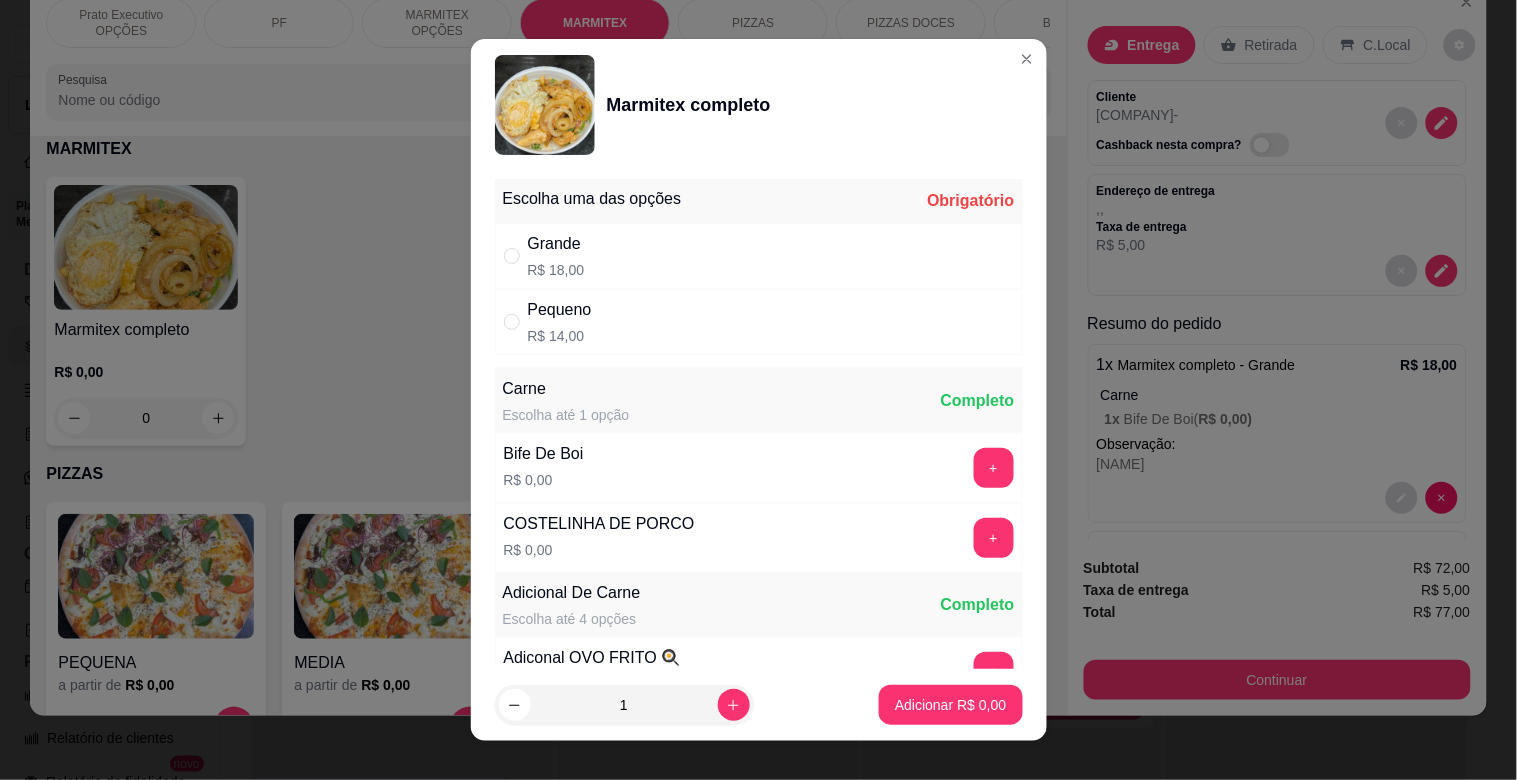 click on "Grande  R$ 18,00" at bounding box center [759, 256] 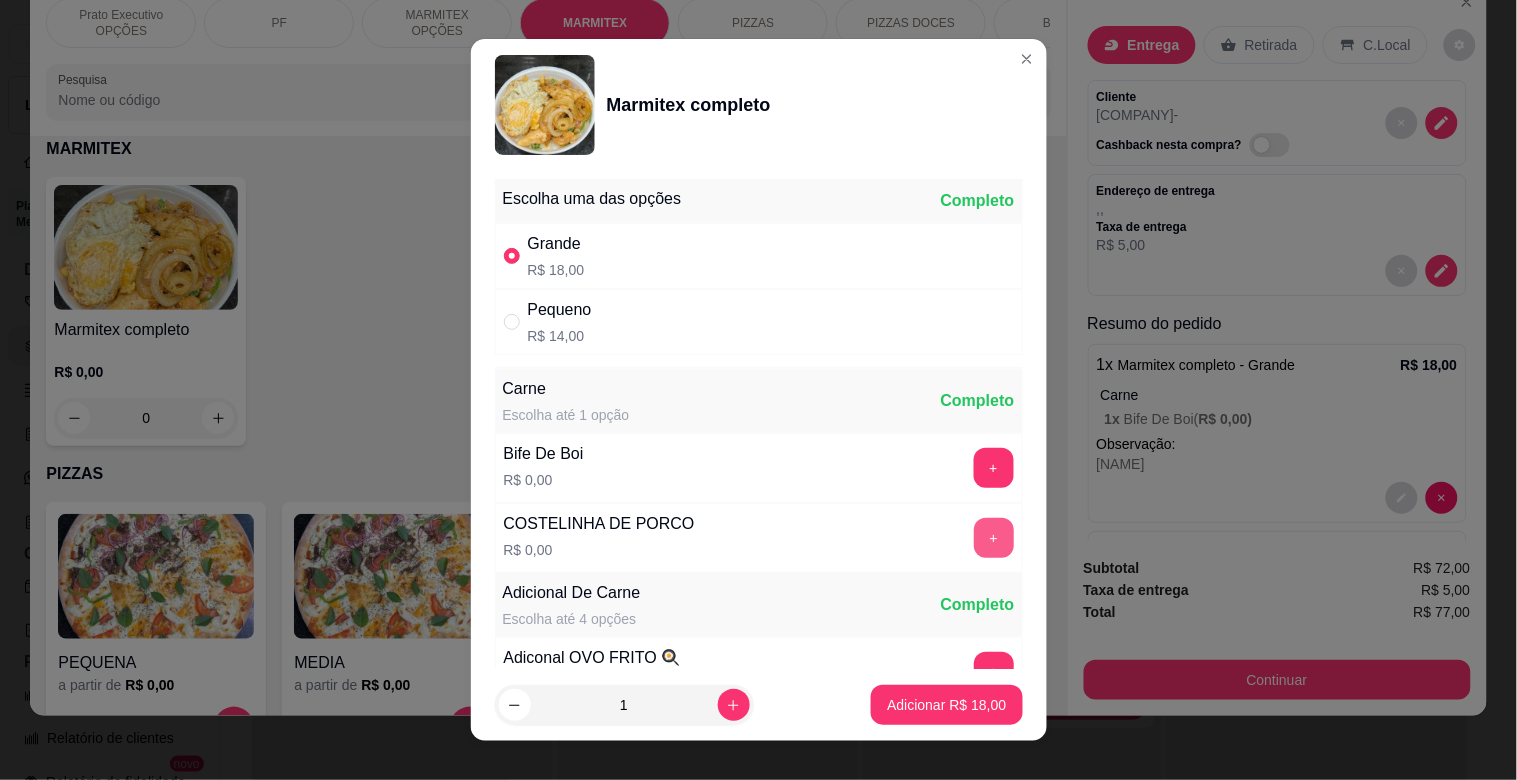 click on "+" at bounding box center [994, 538] 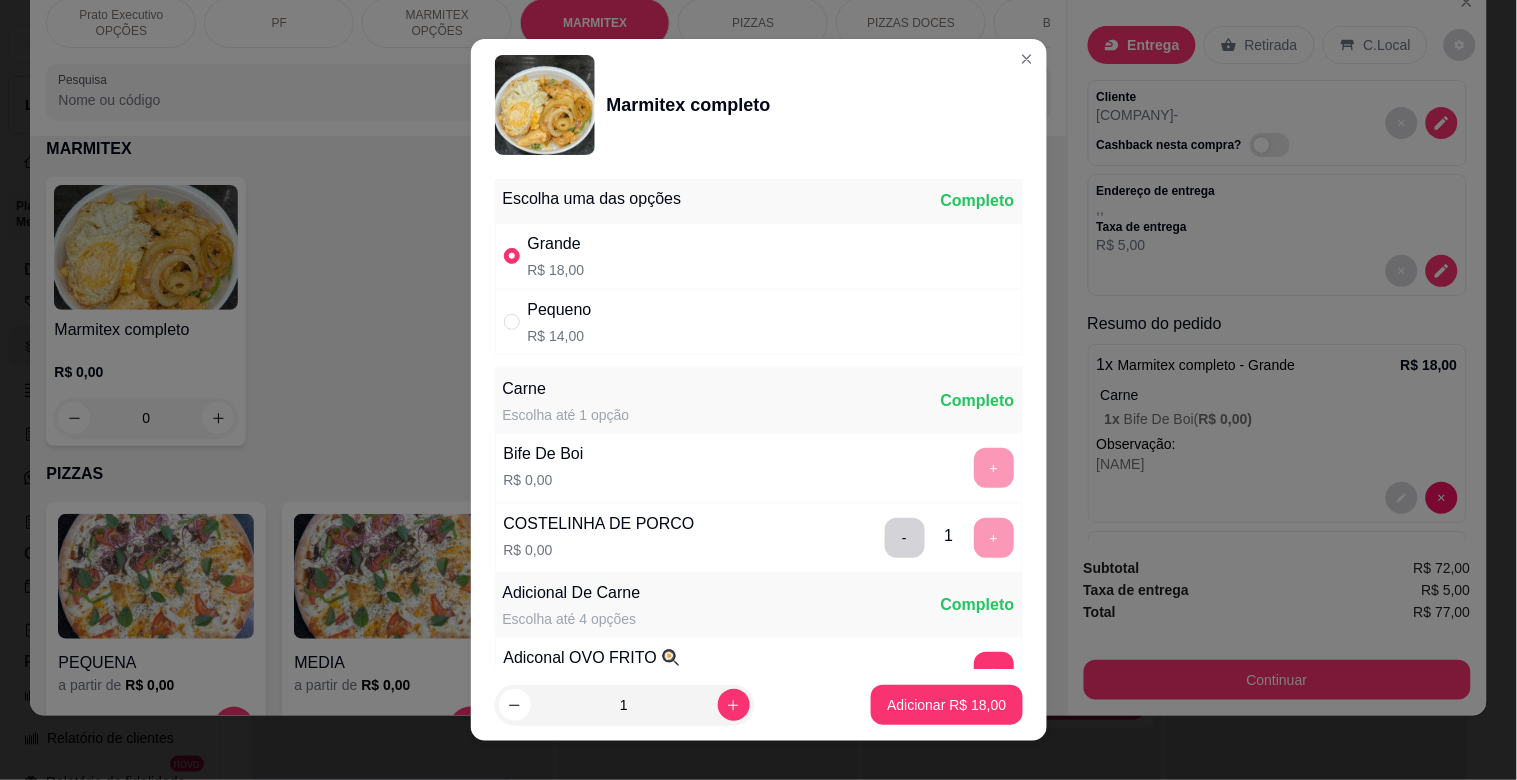 scroll, scrollTop: 280, scrollLeft: 0, axis: vertical 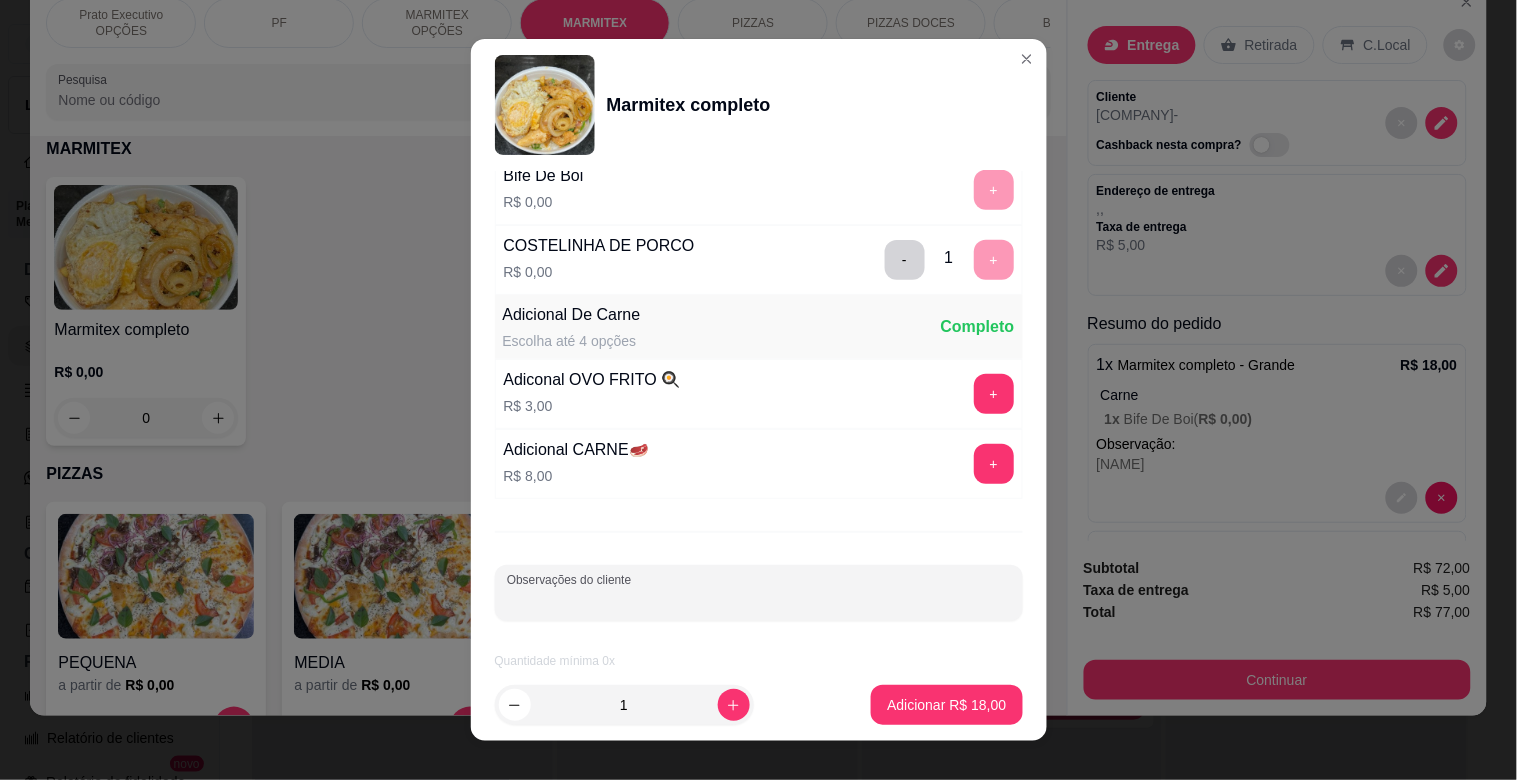 click on "Observações do cliente" at bounding box center [759, 601] 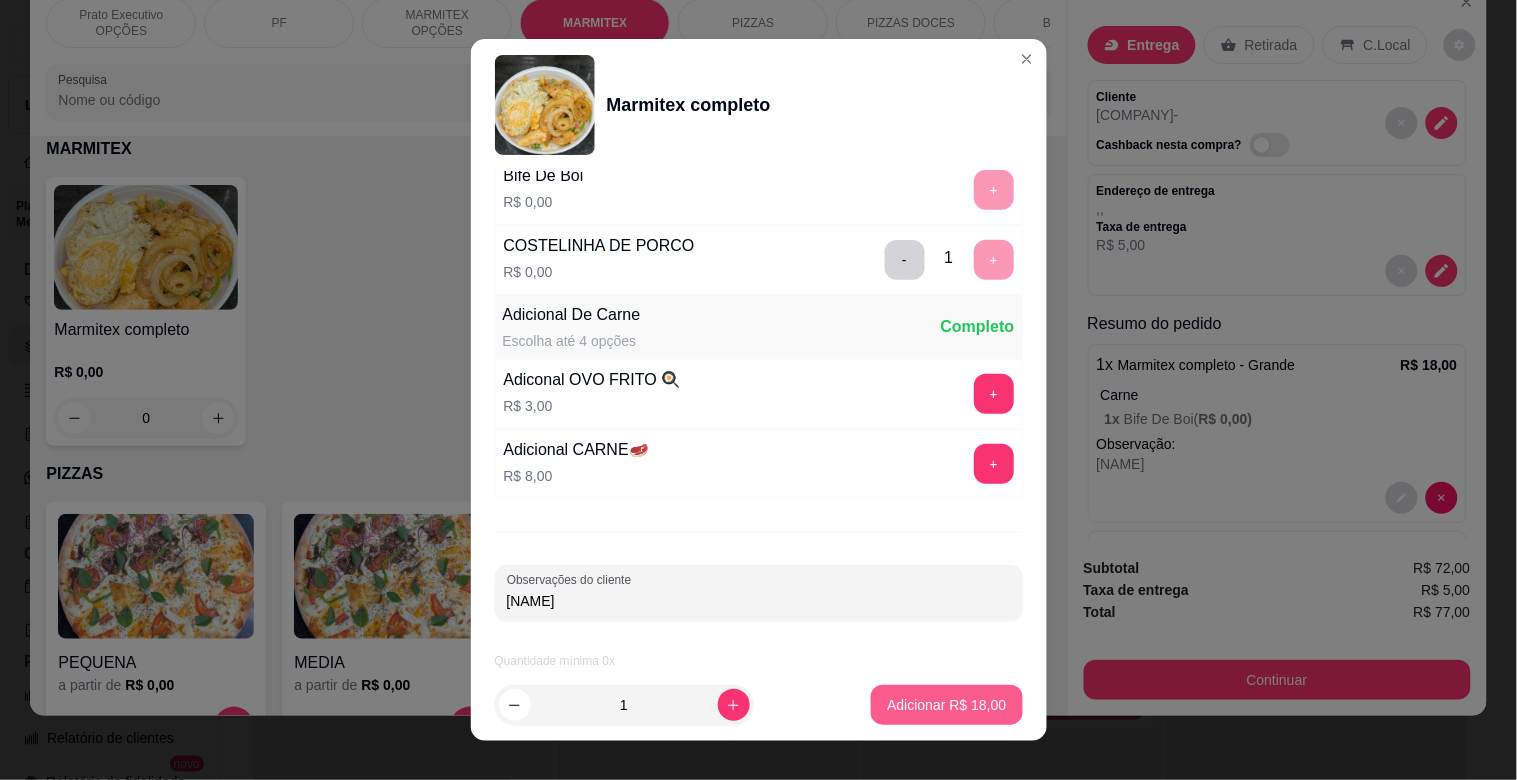 type on "[NAME]" 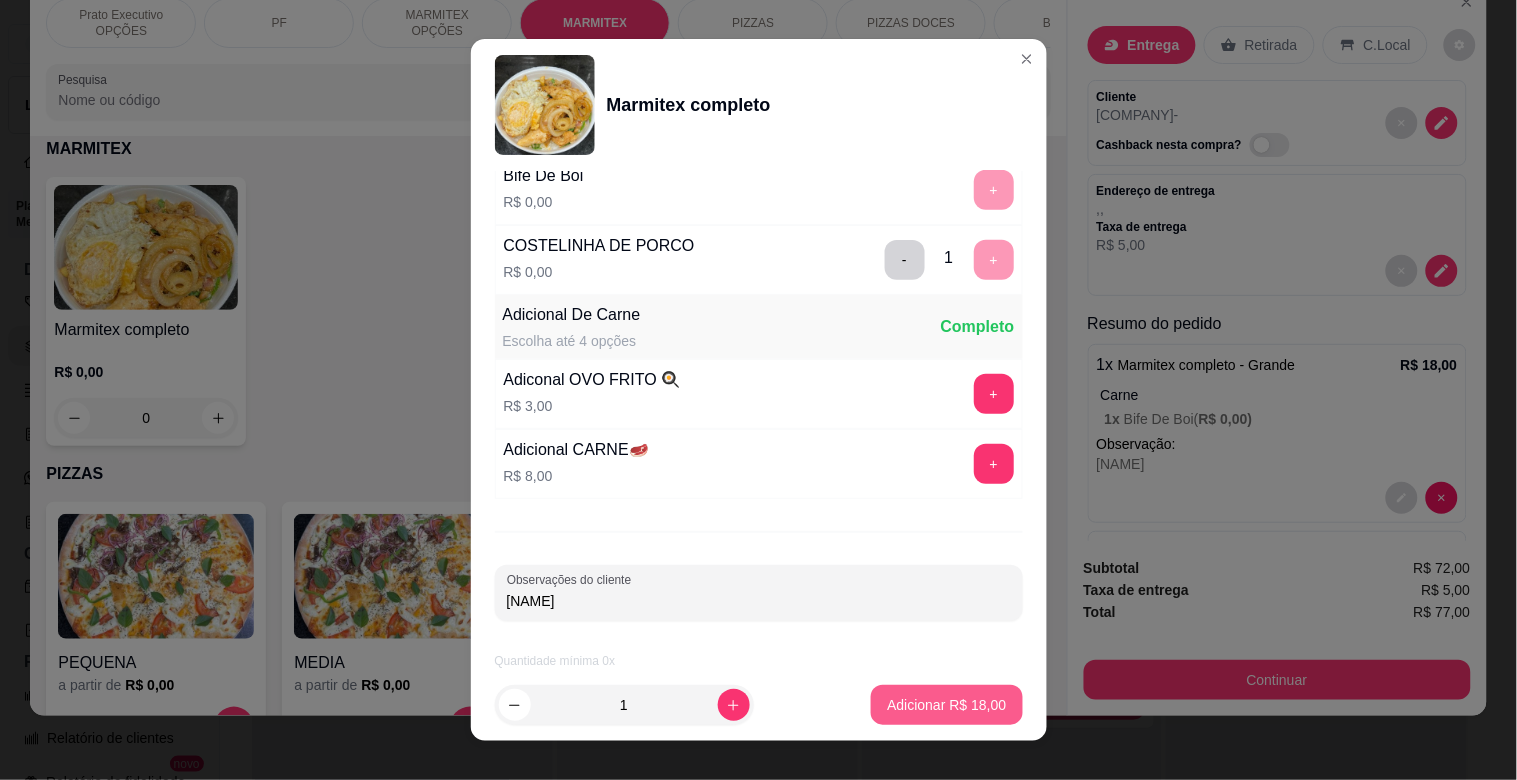click on "Adicionar   R$ 18,00" at bounding box center (946, 705) 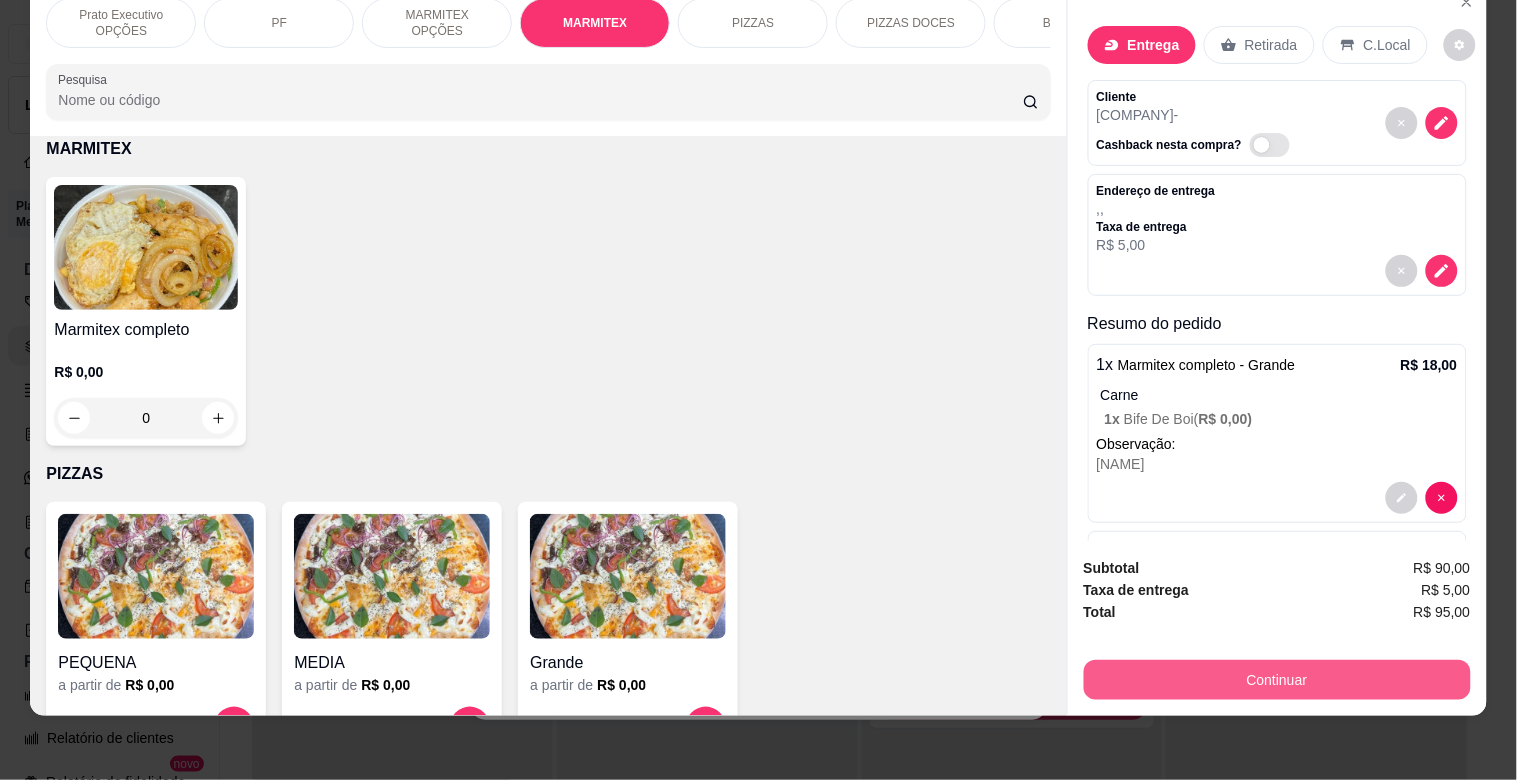 click on "Continuar" at bounding box center (1277, 680) 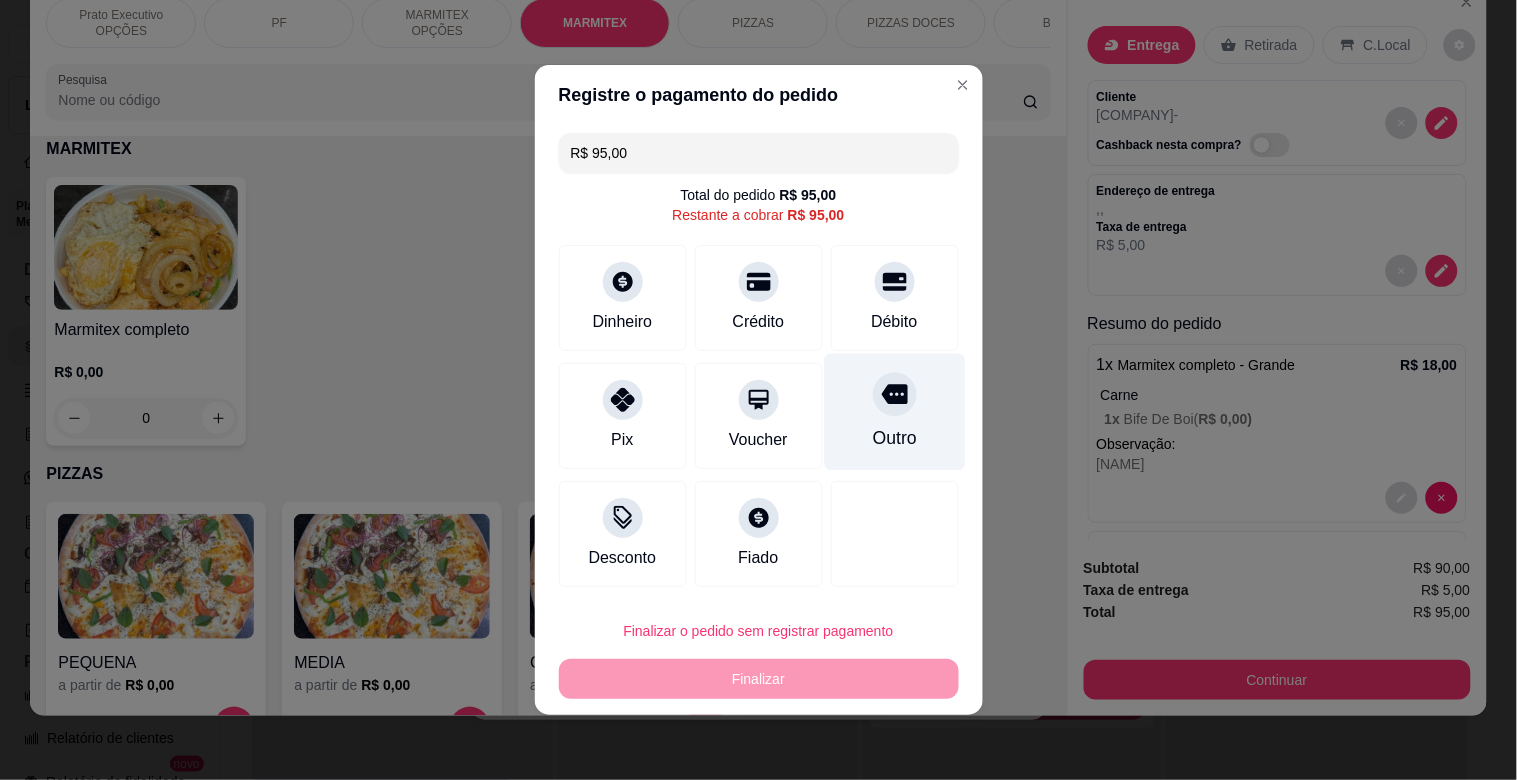 click on "Outro" at bounding box center [894, 412] 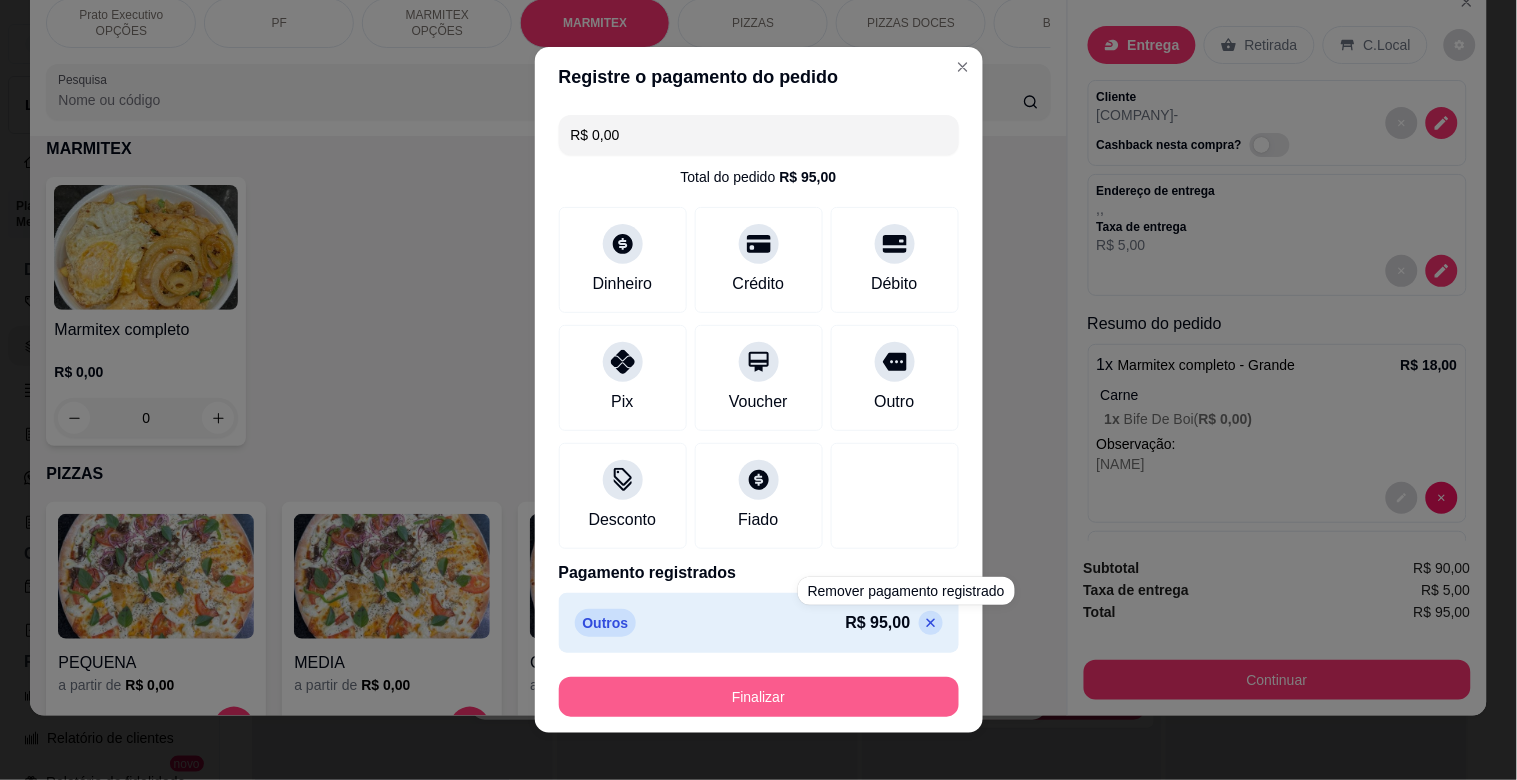 click on "Finalizar" at bounding box center (759, 697) 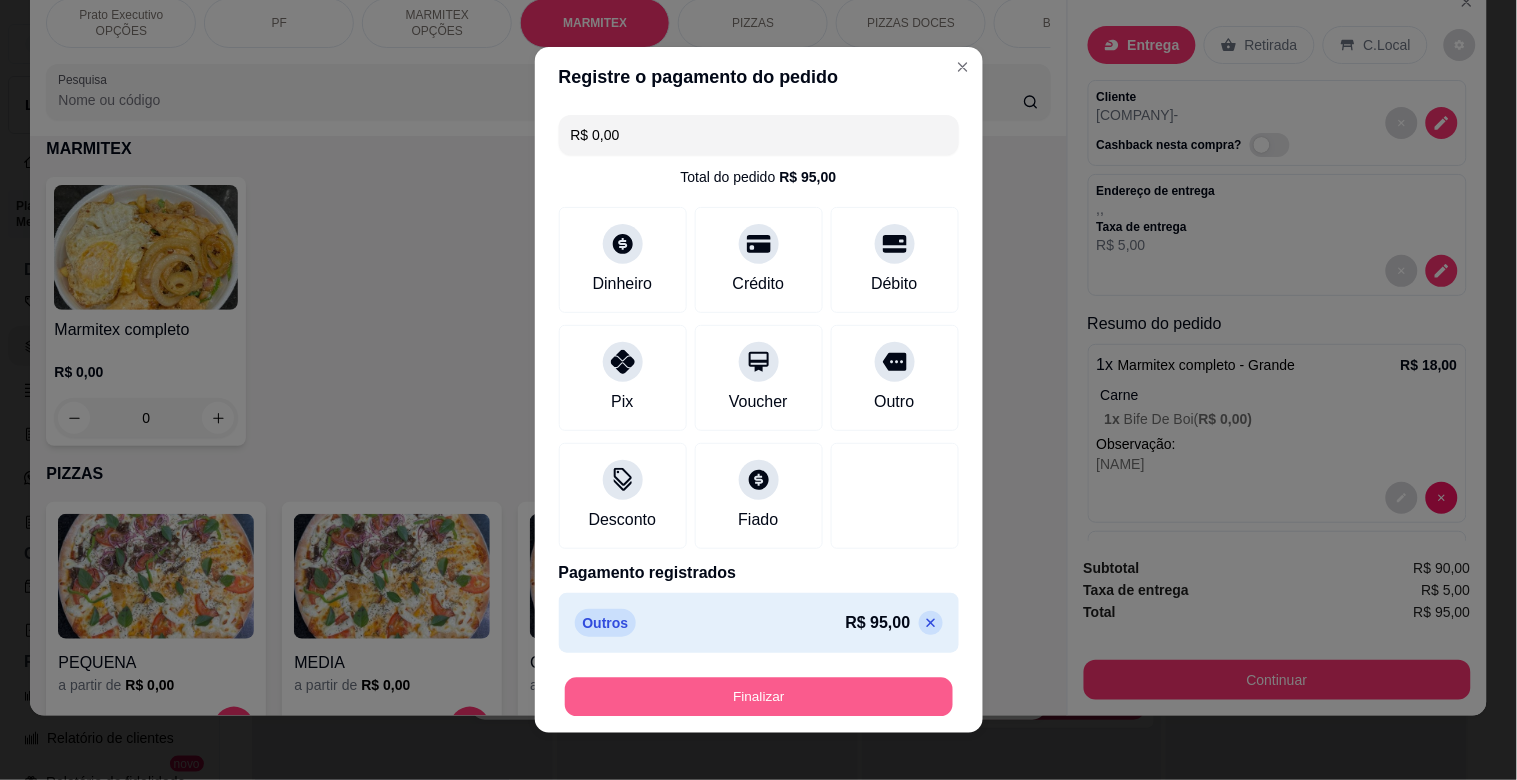 click on "Finalizar" at bounding box center [759, 697] 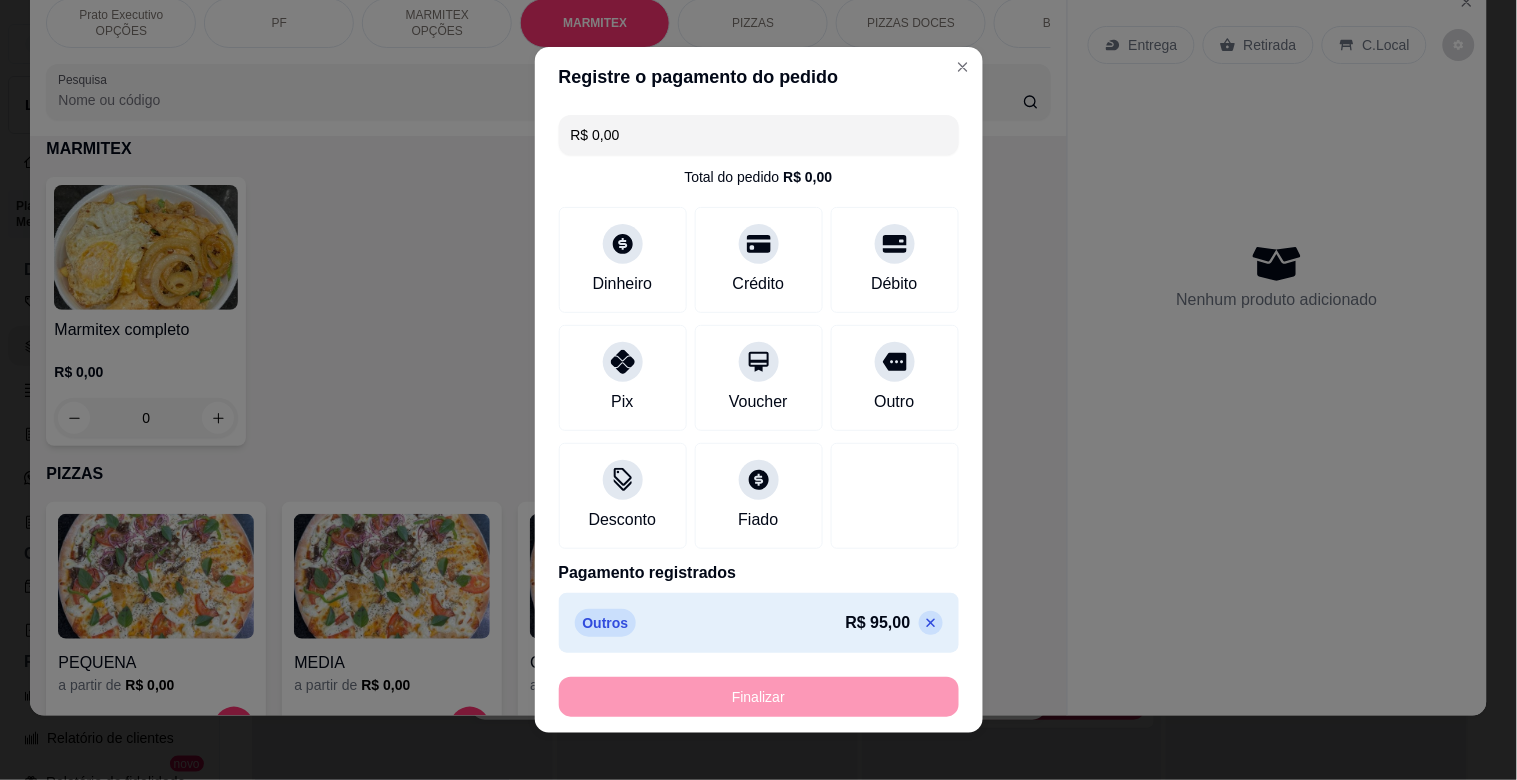type on "-R$ 95,00" 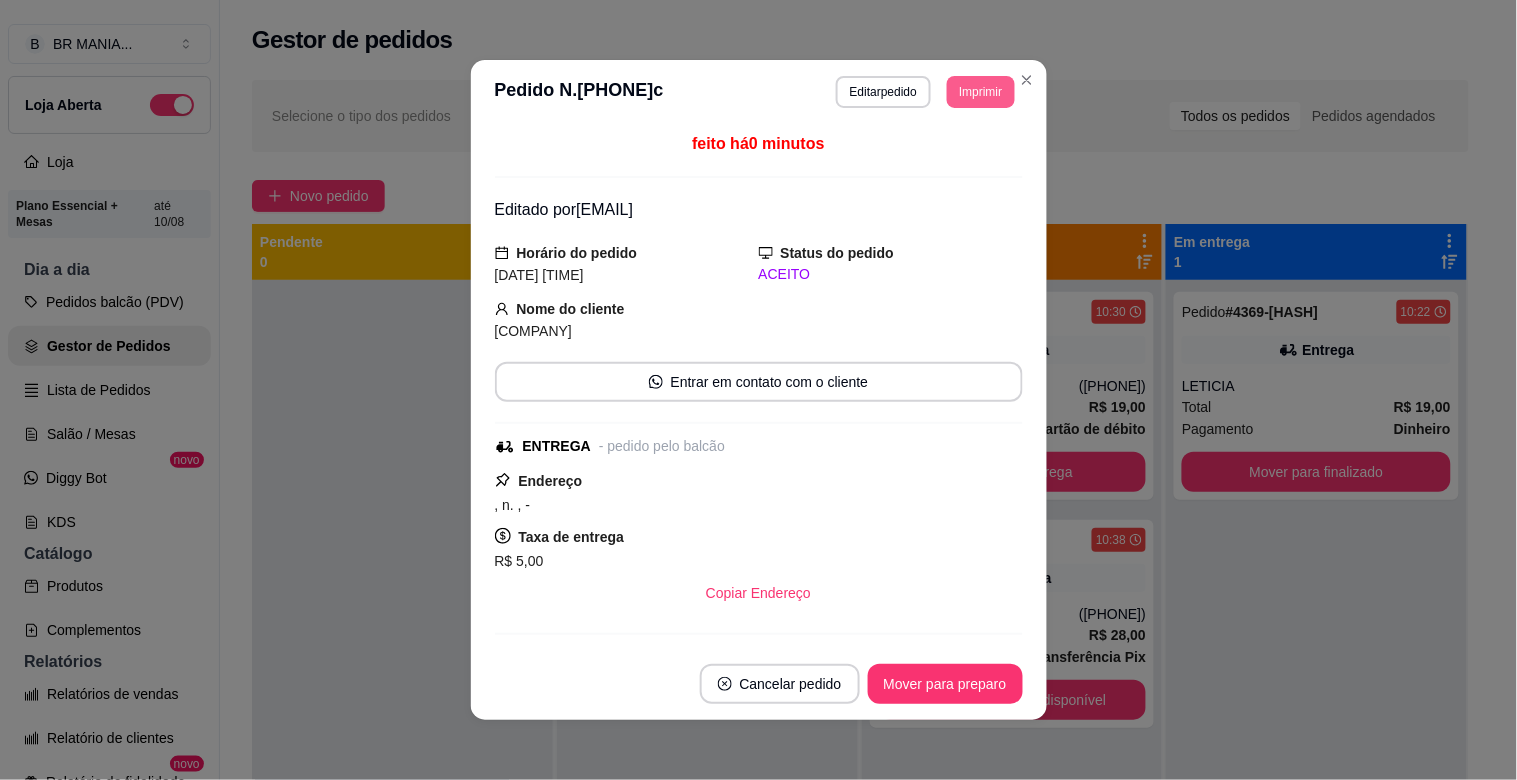 click on "Imprimir" at bounding box center (980, 92) 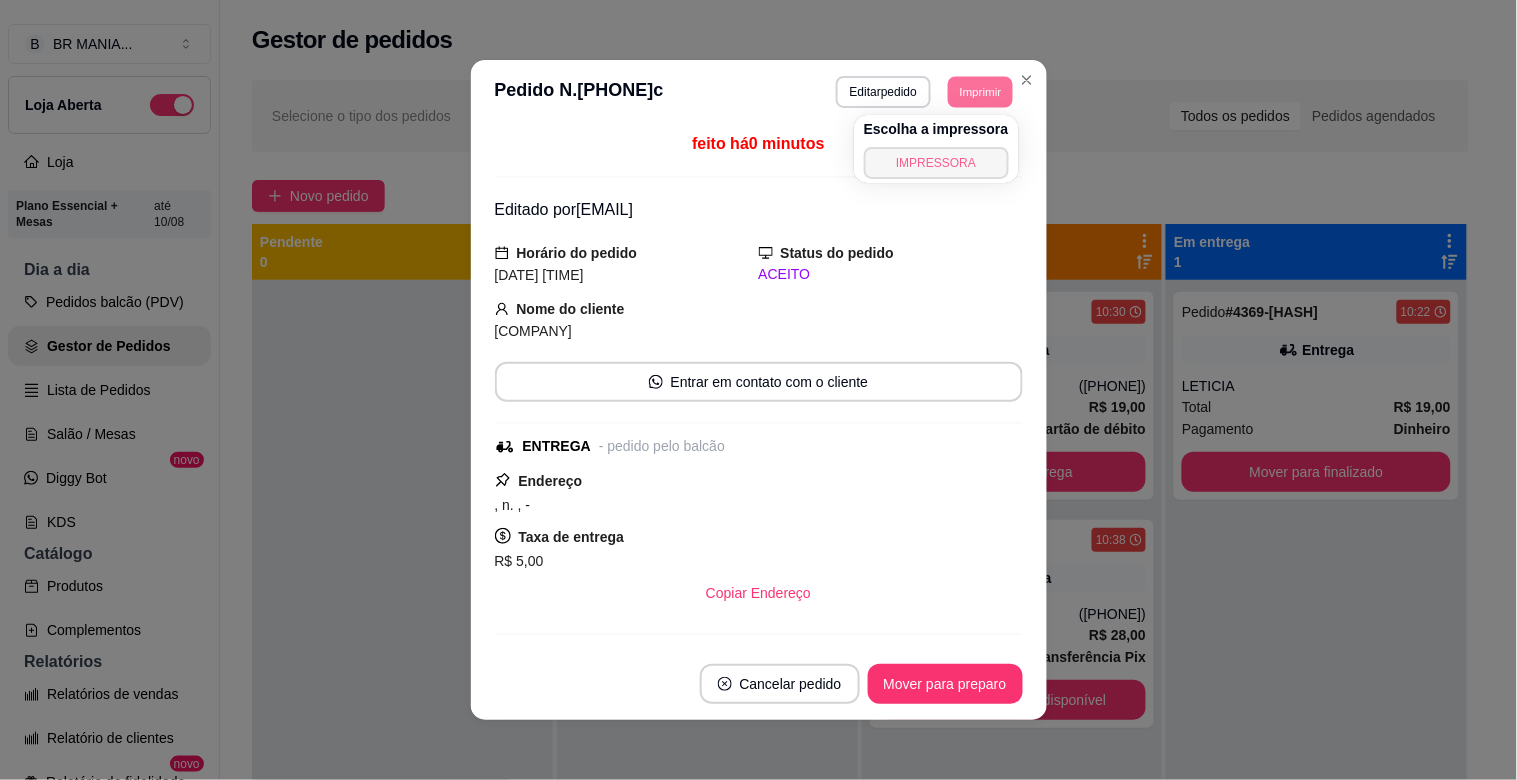 click on "IMPRESSORA" at bounding box center (936, 163) 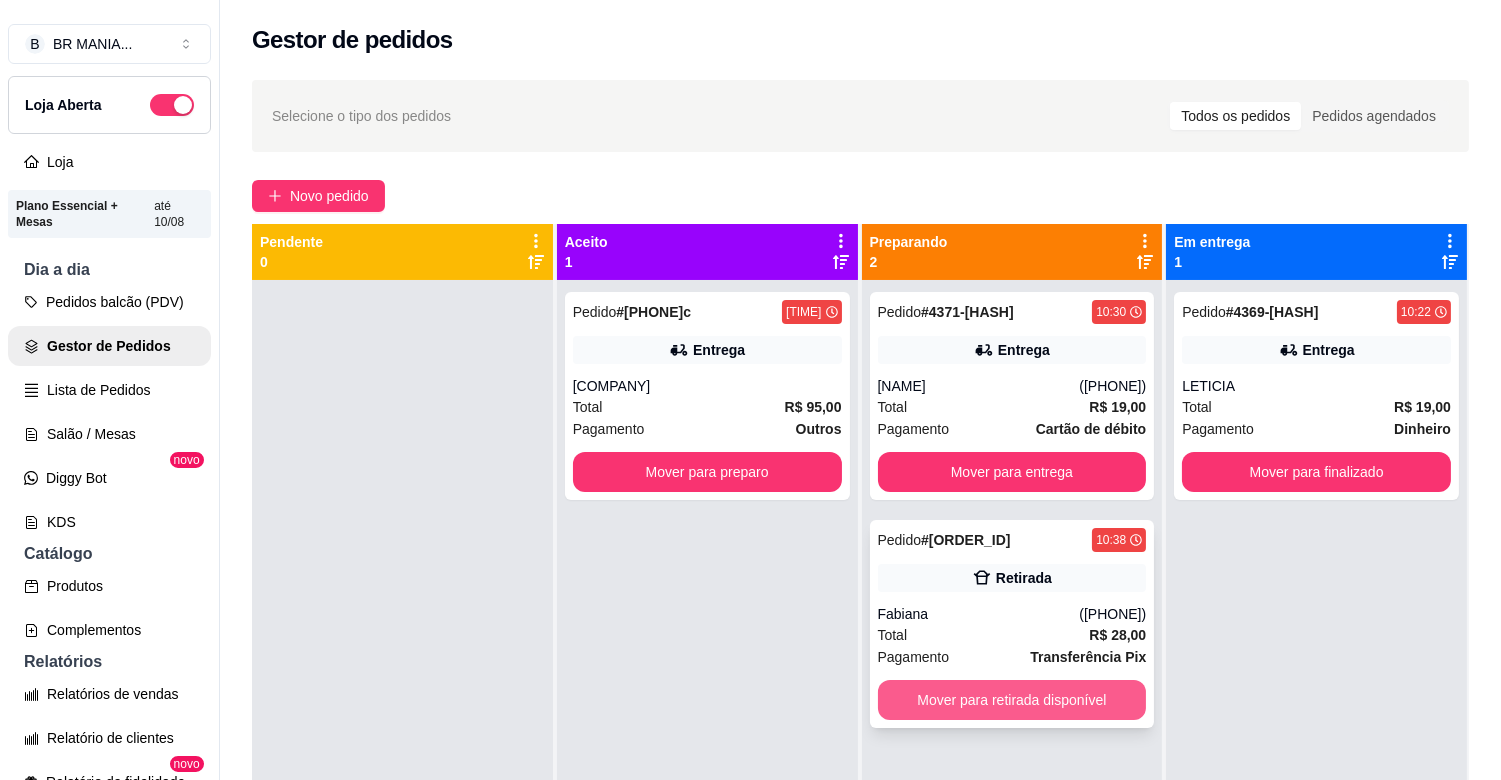 click on "Mover para retirada disponível" at bounding box center [1012, 700] 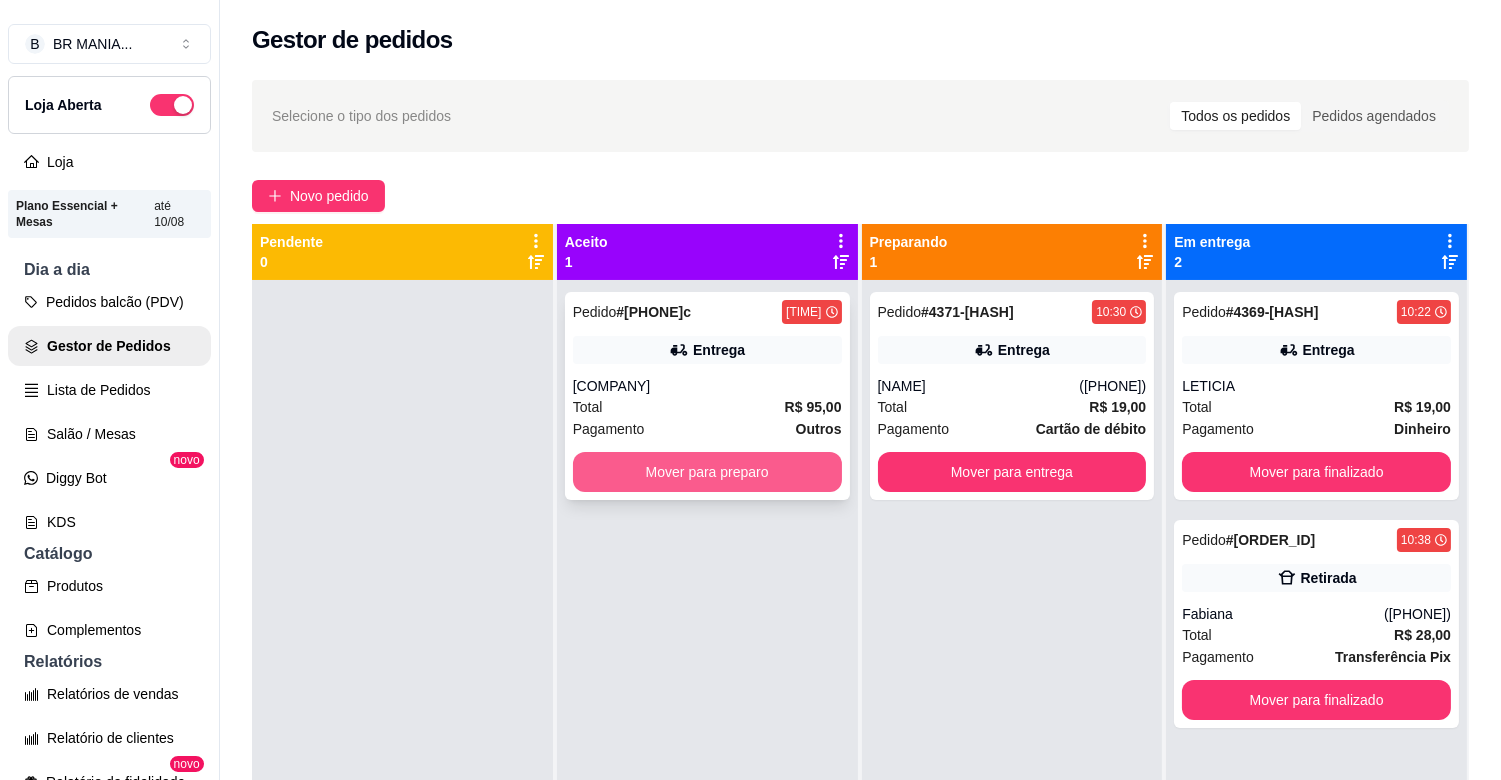 click on "Mover para preparo" at bounding box center [707, 472] 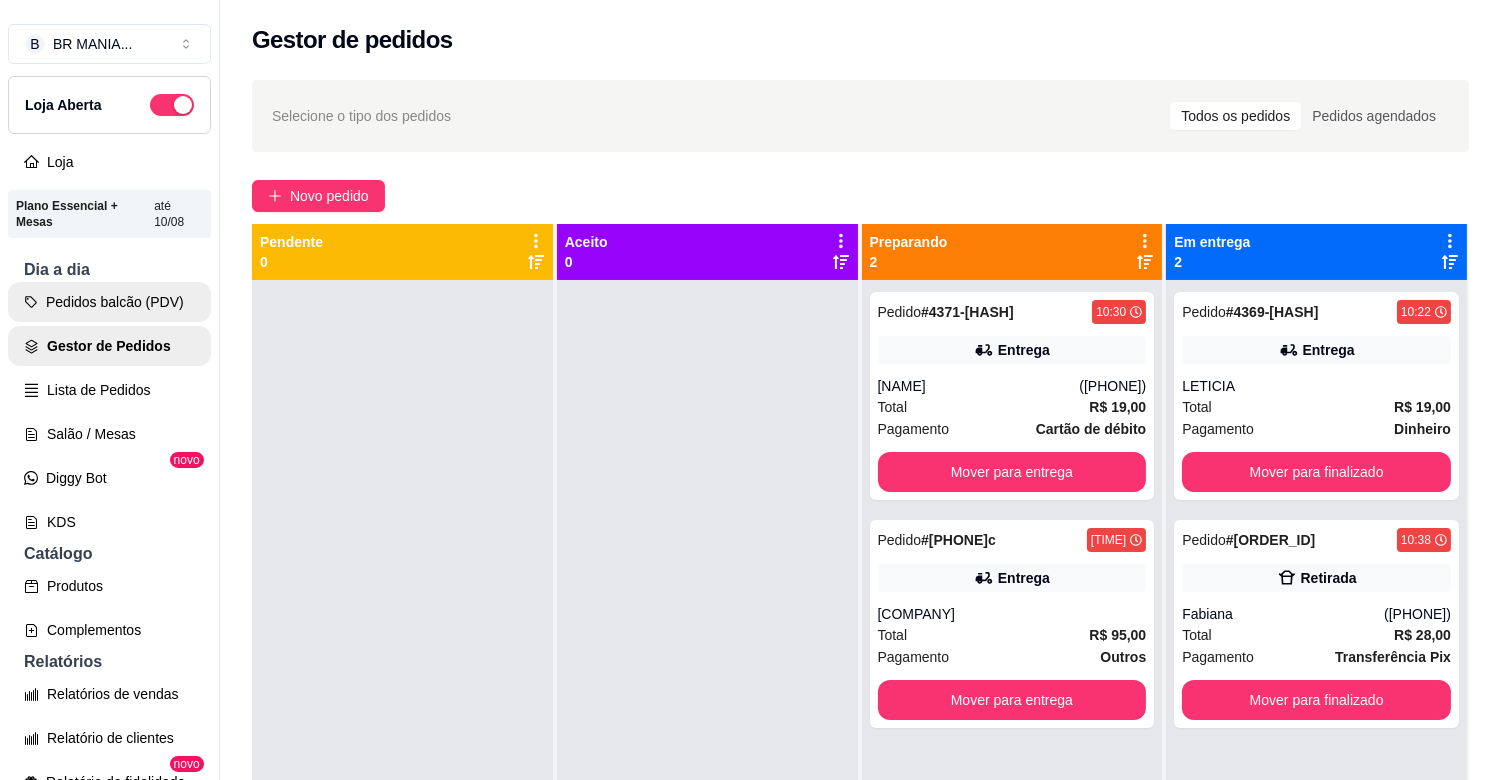 click on "Pedidos balcão (PDV)" at bounding box center (109, 302) 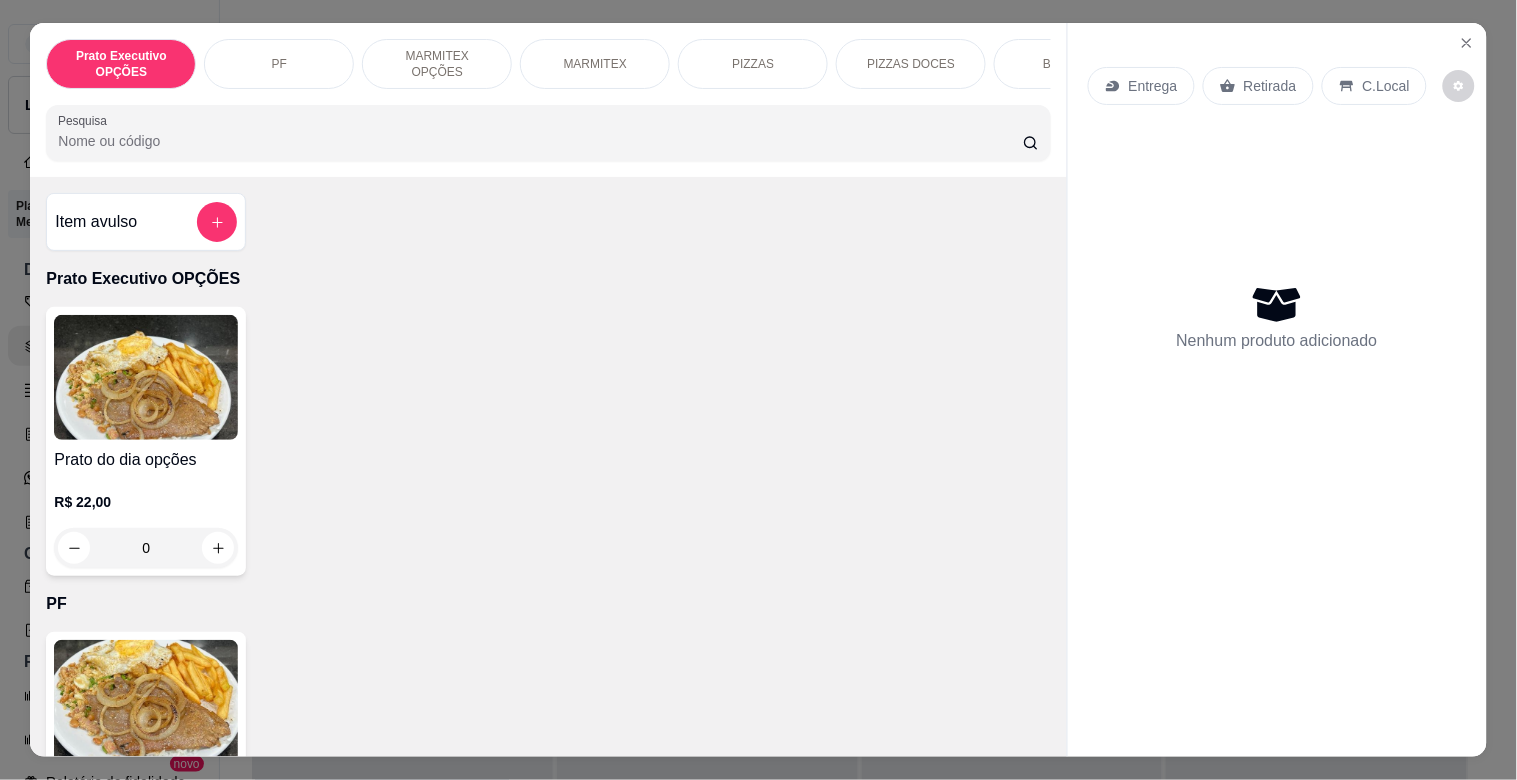 click on "Pesquisa" at bounding box center [540, 141] 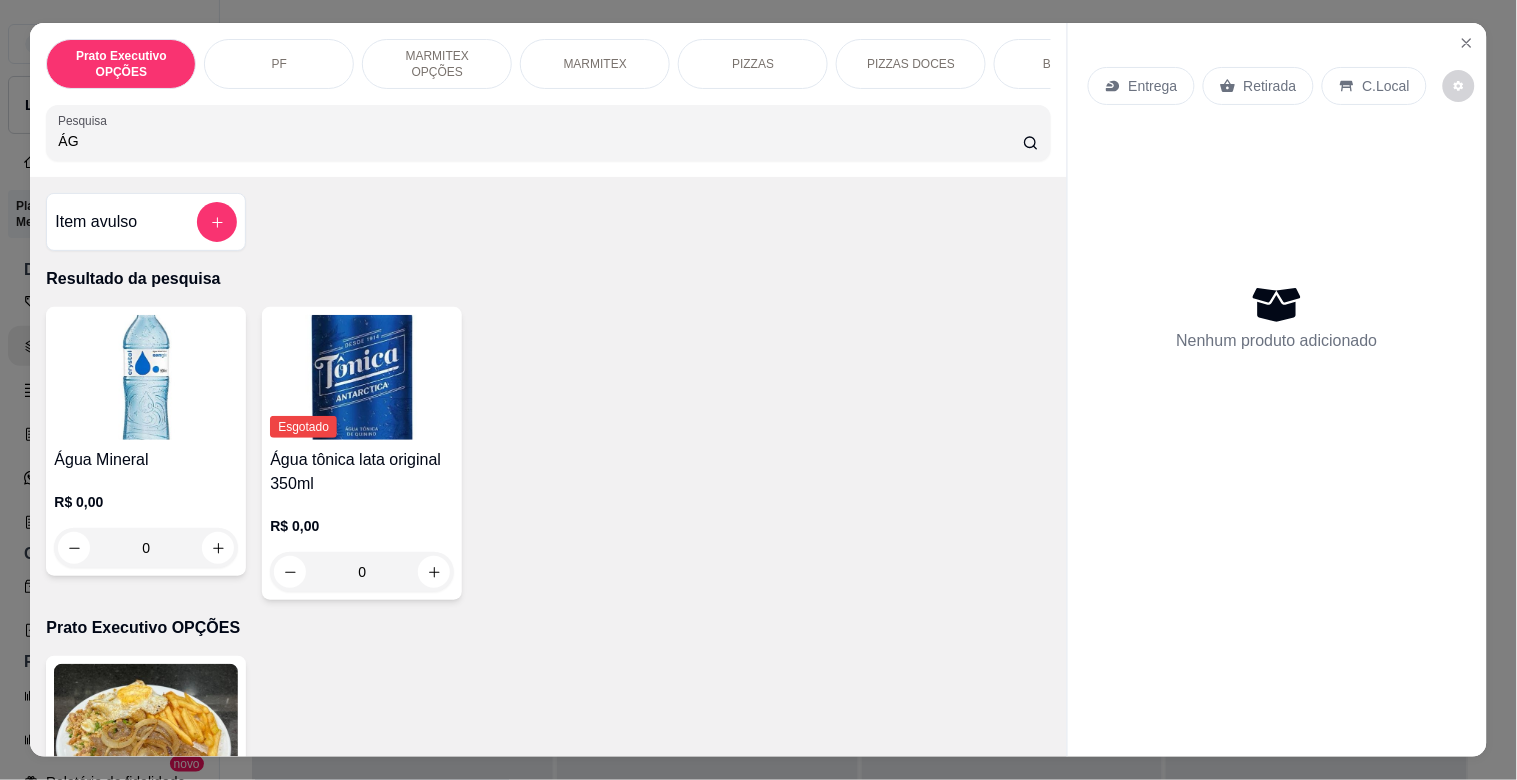 type on "ÁG" 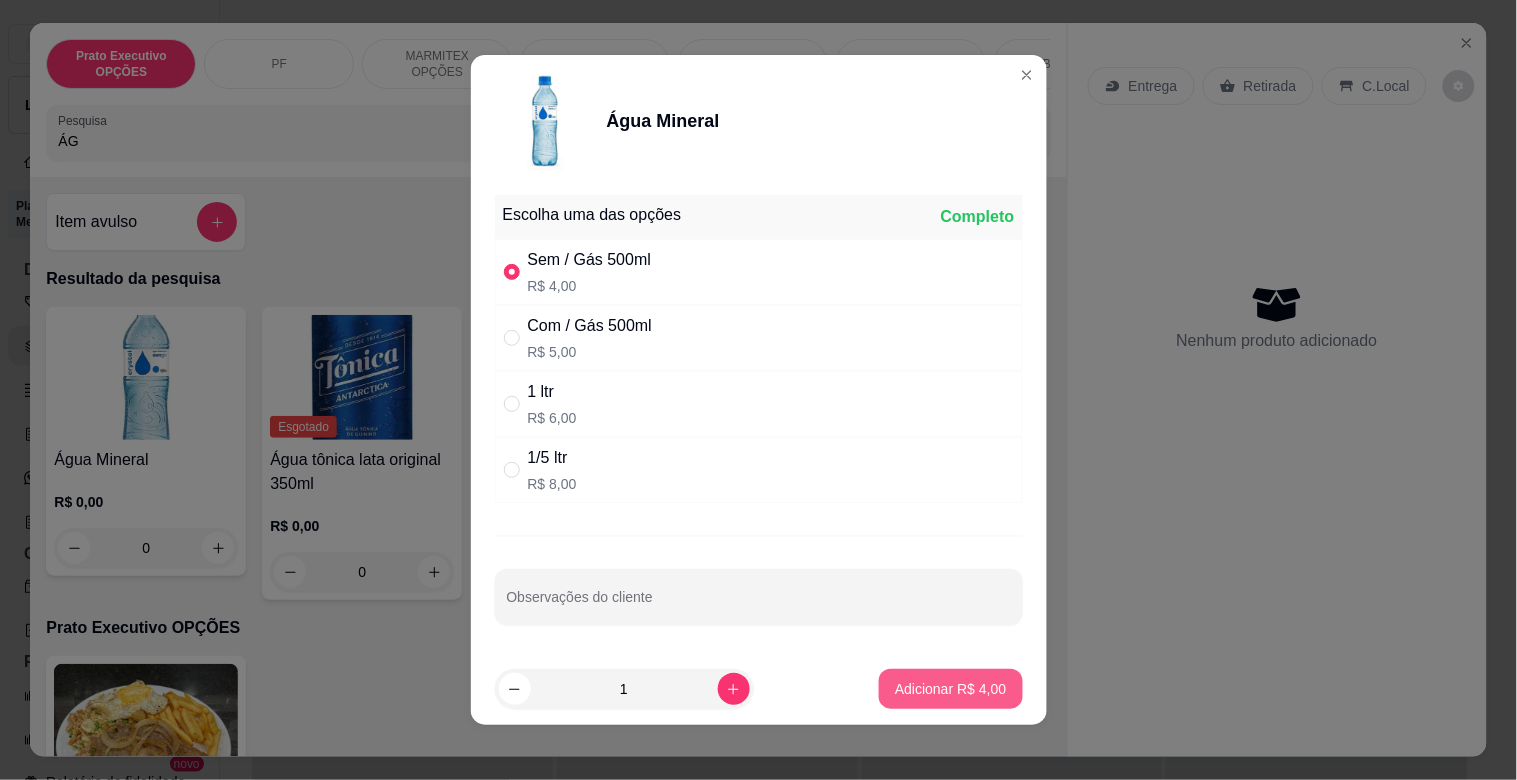click on "Adicionar   R$ 4,00" at bounding box center (950, 689) 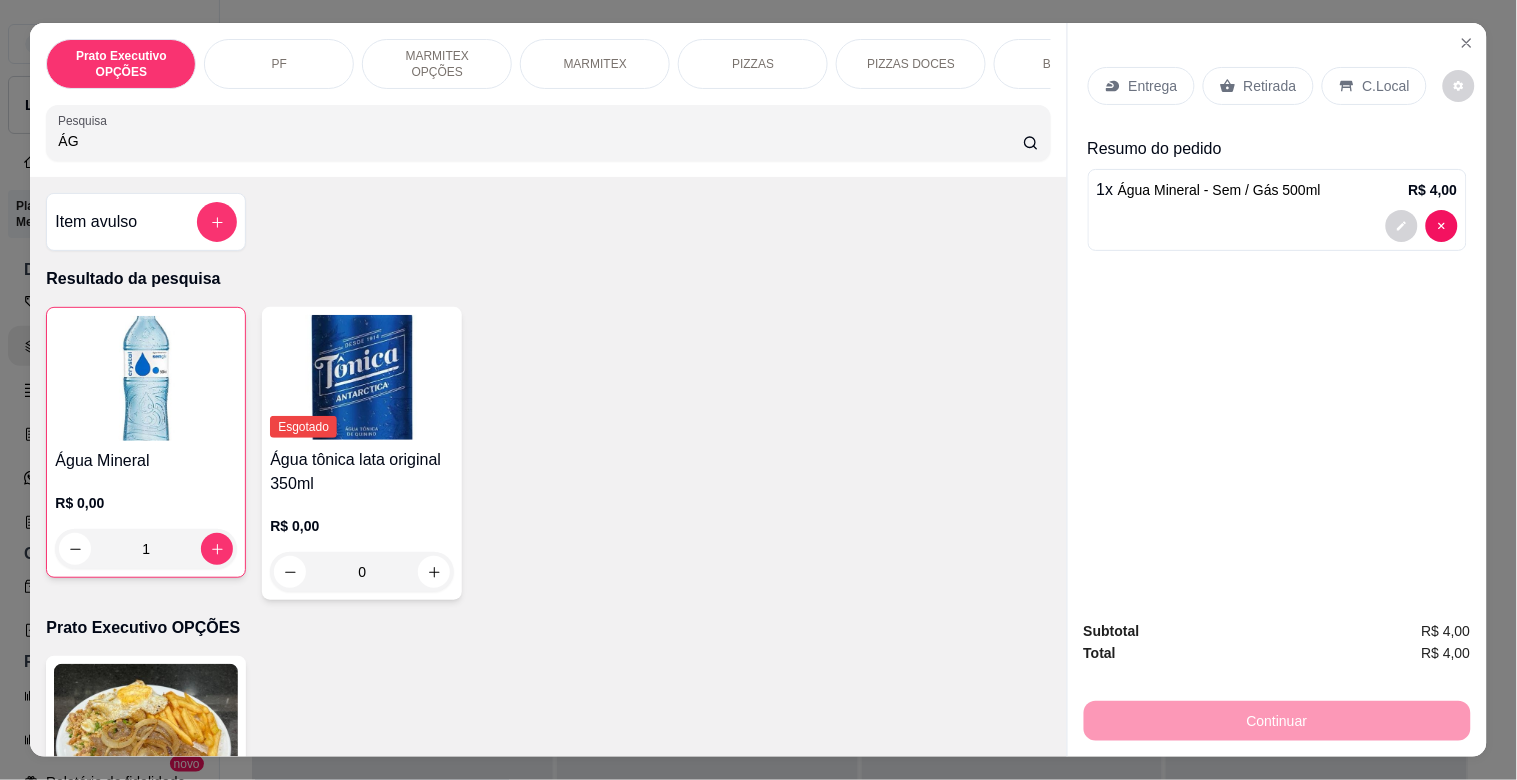 click at bounding box center (146, 378) 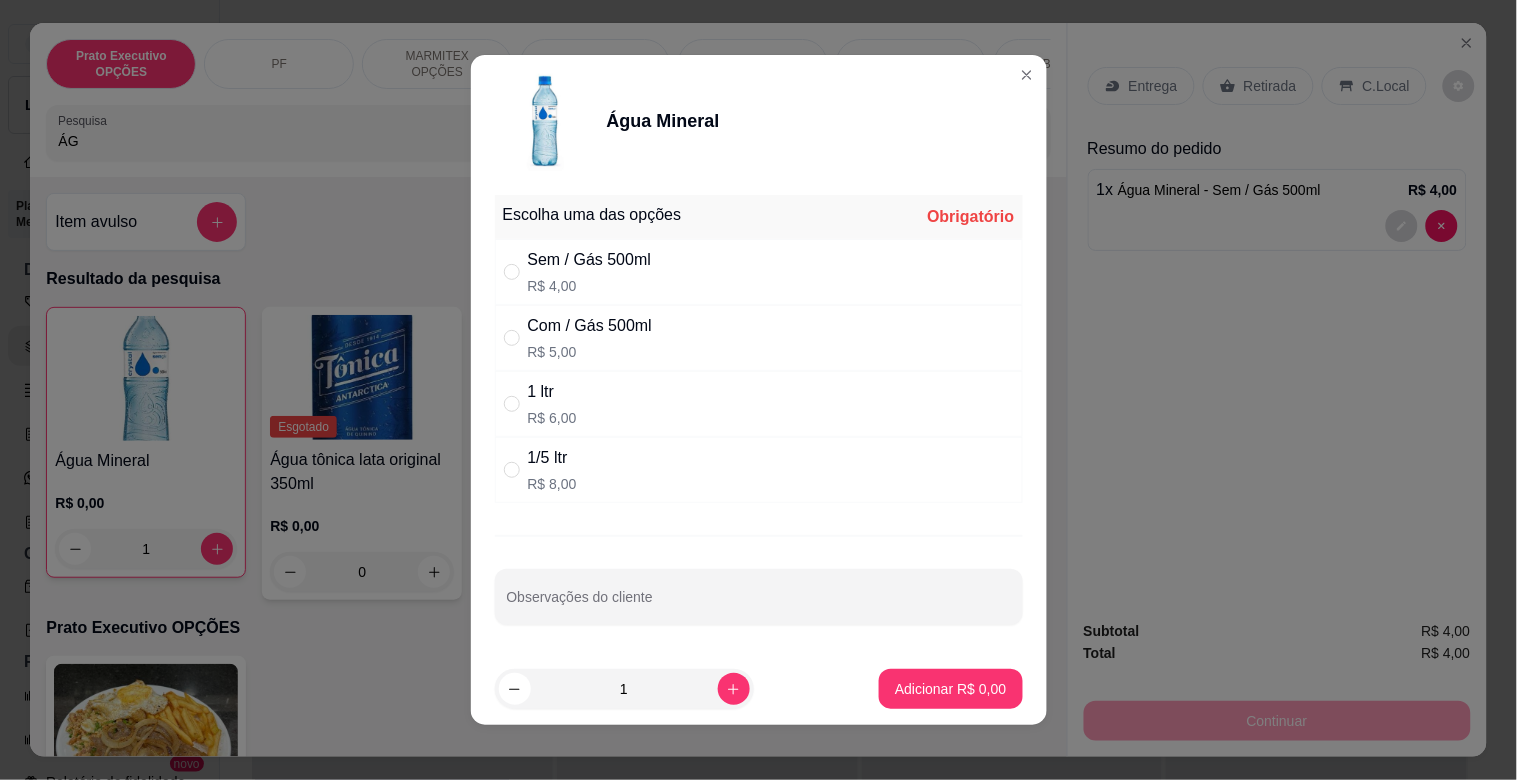 drag, startPoint x: 648, startPoint y: 318, endPoint x: 675, endPoint y: 344, distance: 37.48333 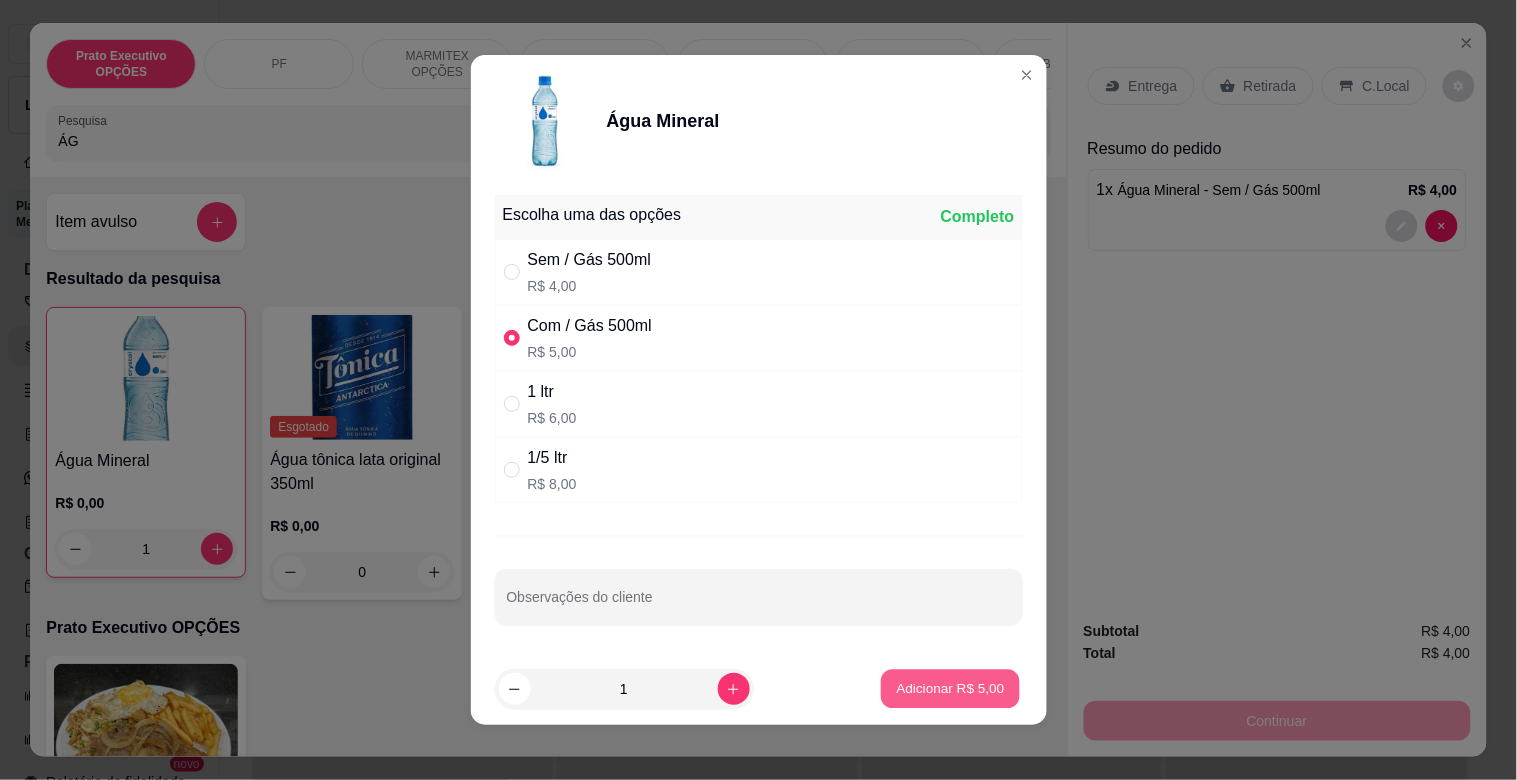 click on "Adicionar   R$ 5,00" at bounding box center [951, 688] 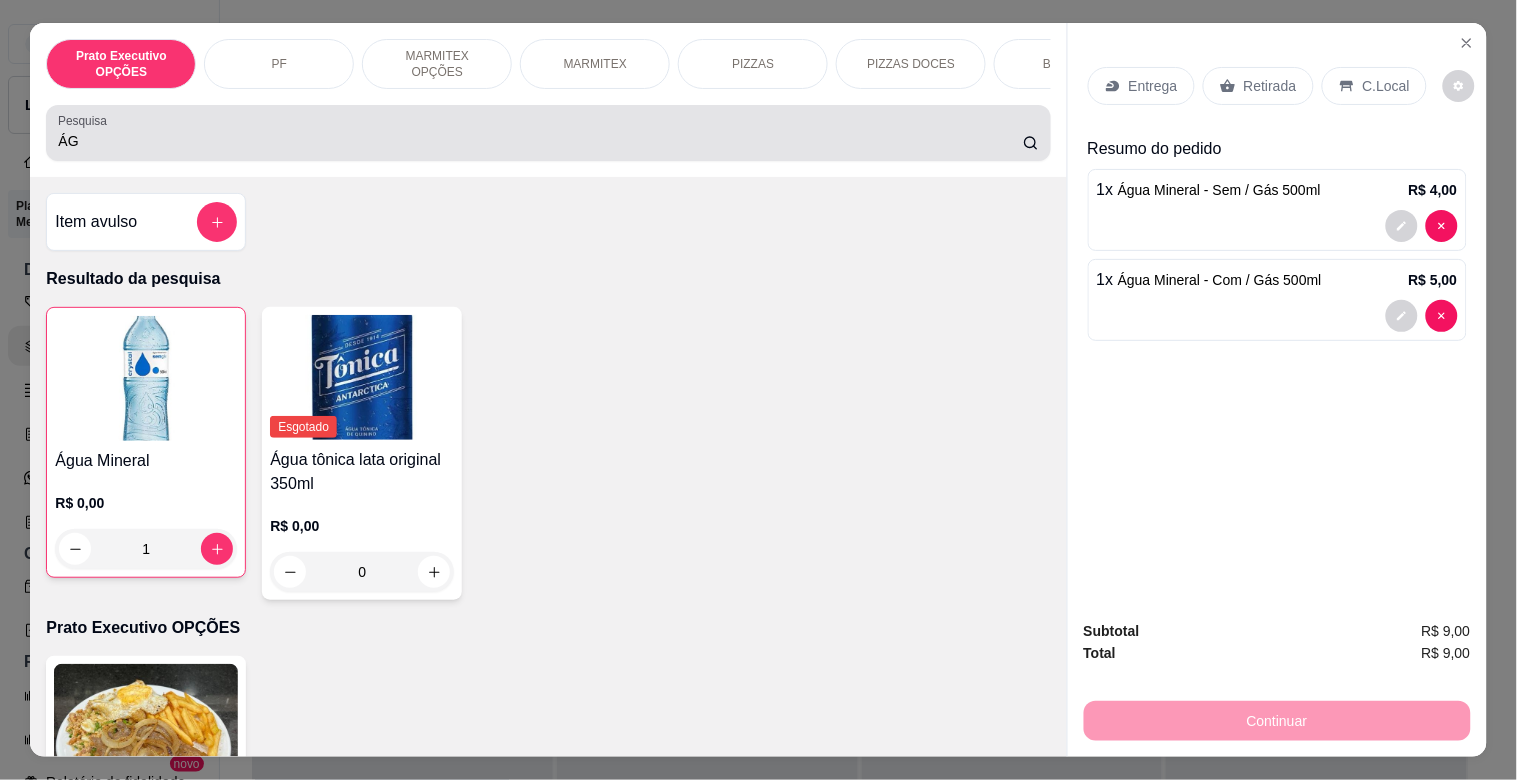 click on "ÁG" at bounding box center [540, 141] 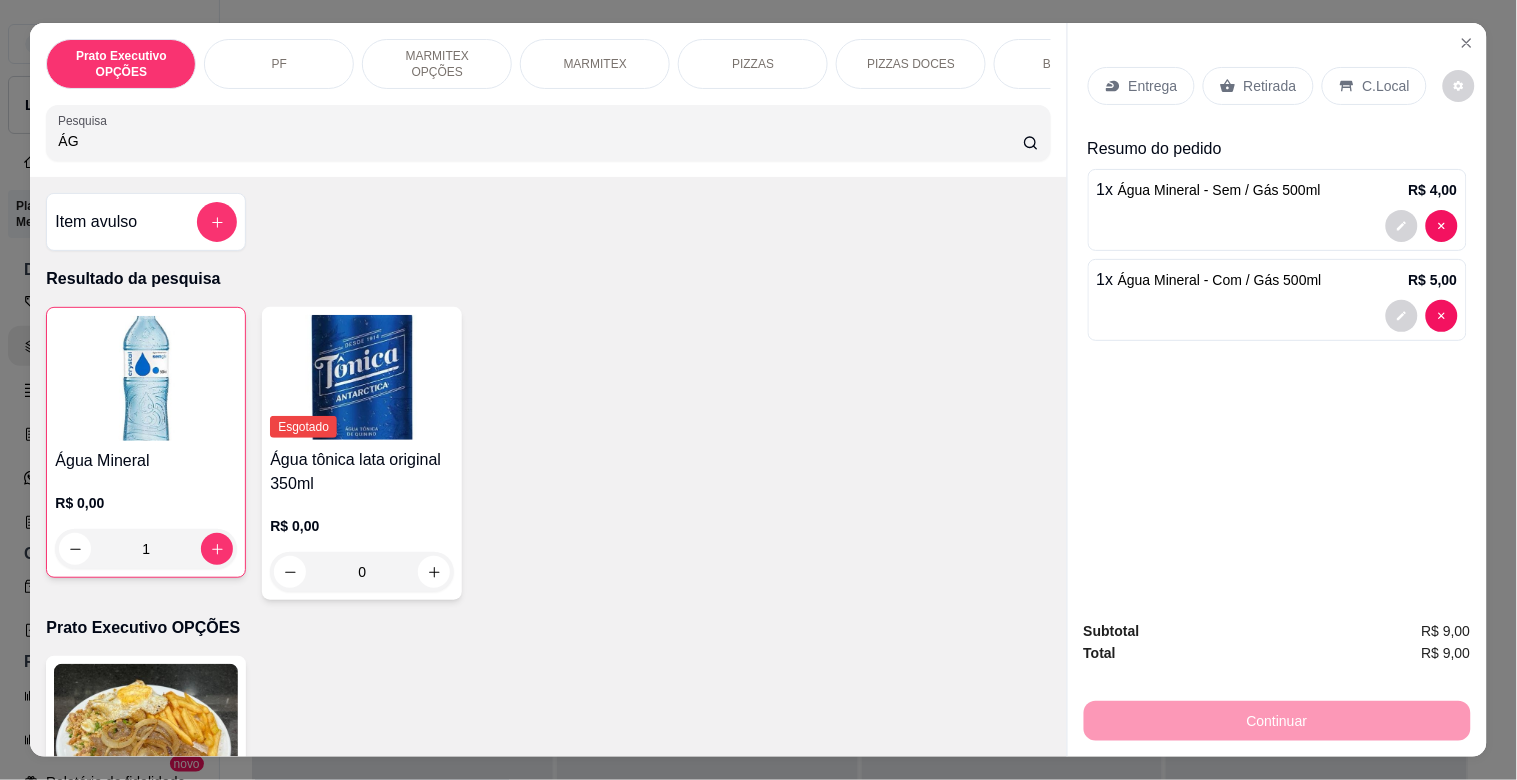 type on "Á" 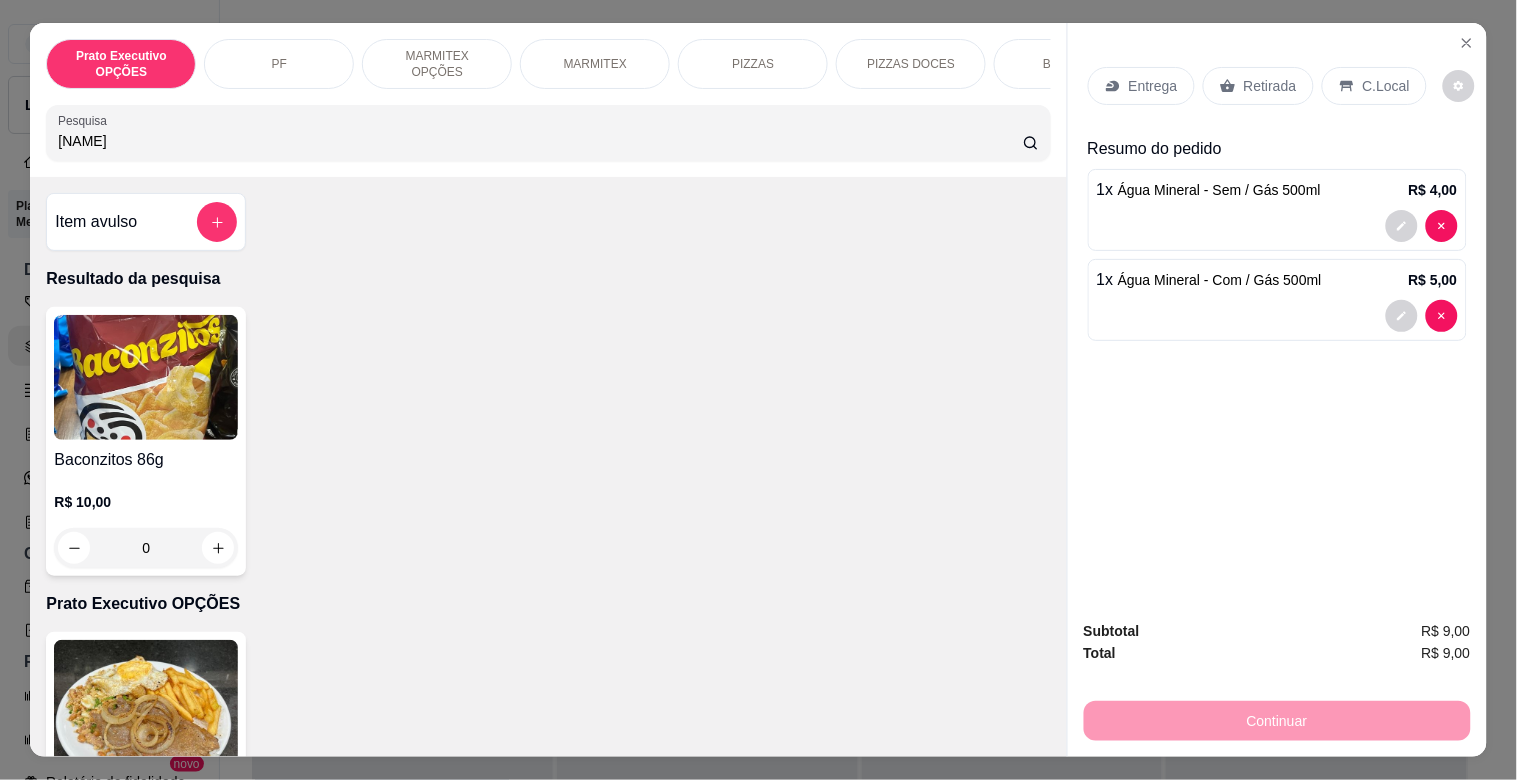 type on "[NAME]" 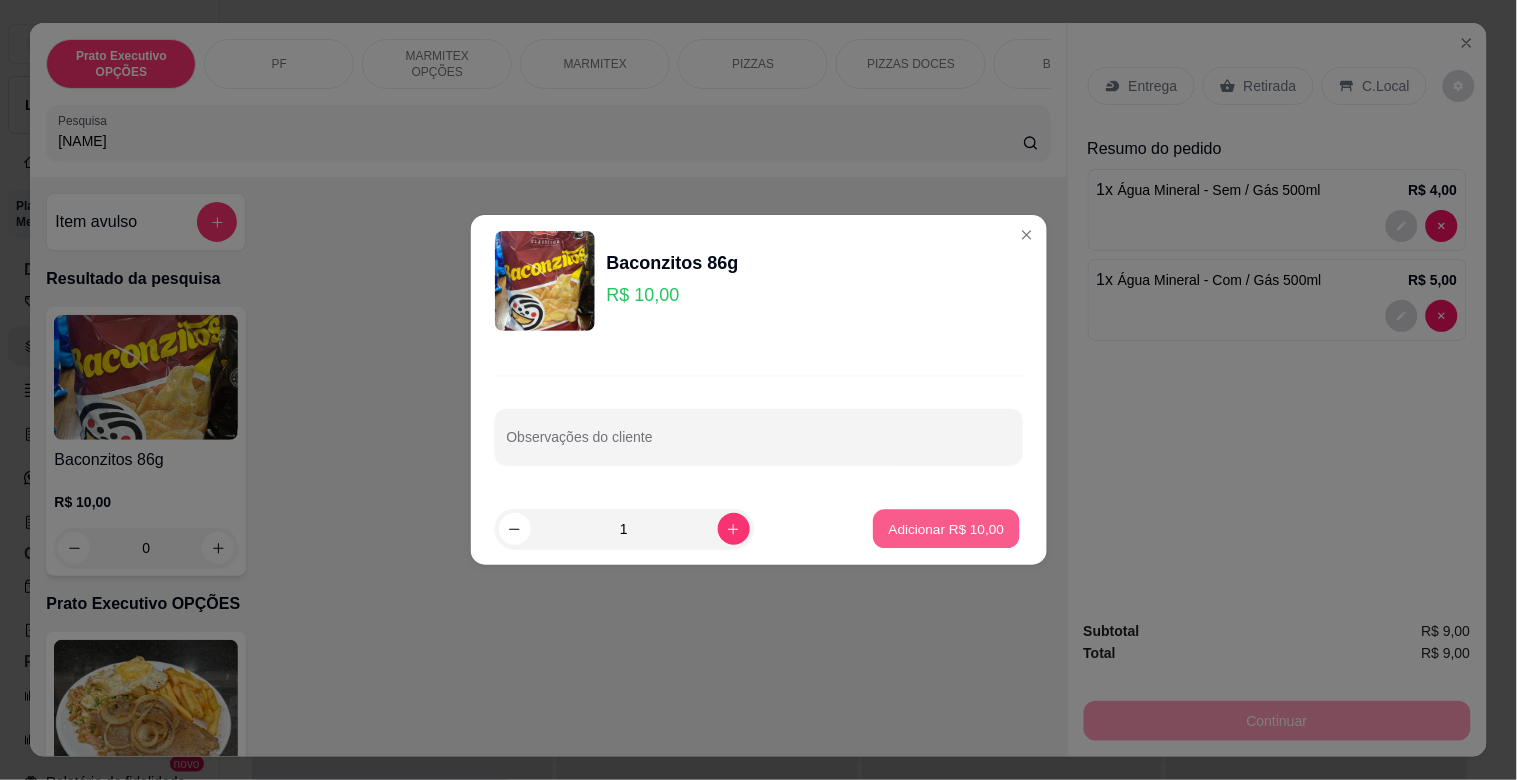 click on "Adicionar   R$ 10,00" at bounding box center (947, 529) 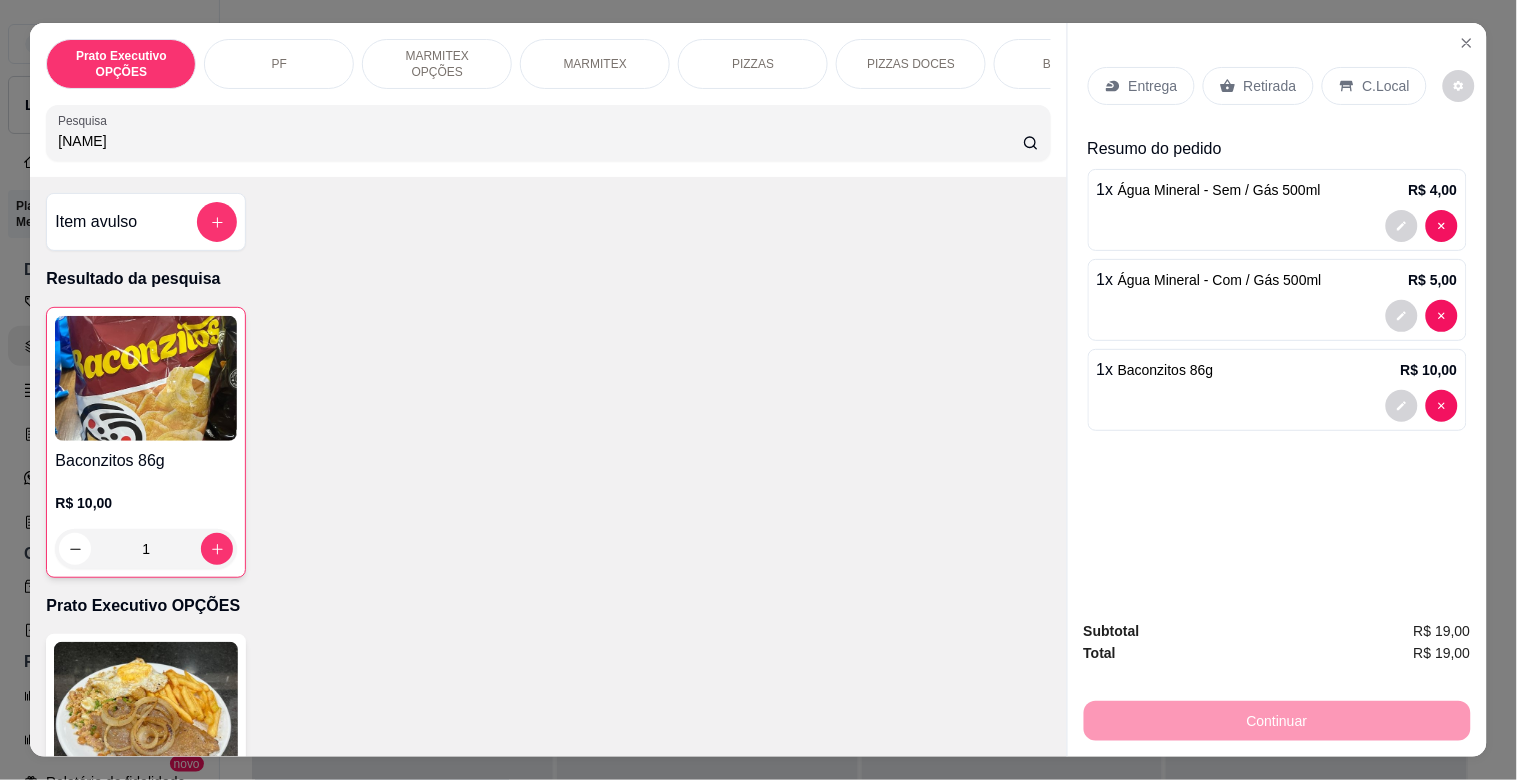 drag, startPoint x: 286, startPoint y: 146, endPoint x: 297, endPoint y: 146, distance: 11 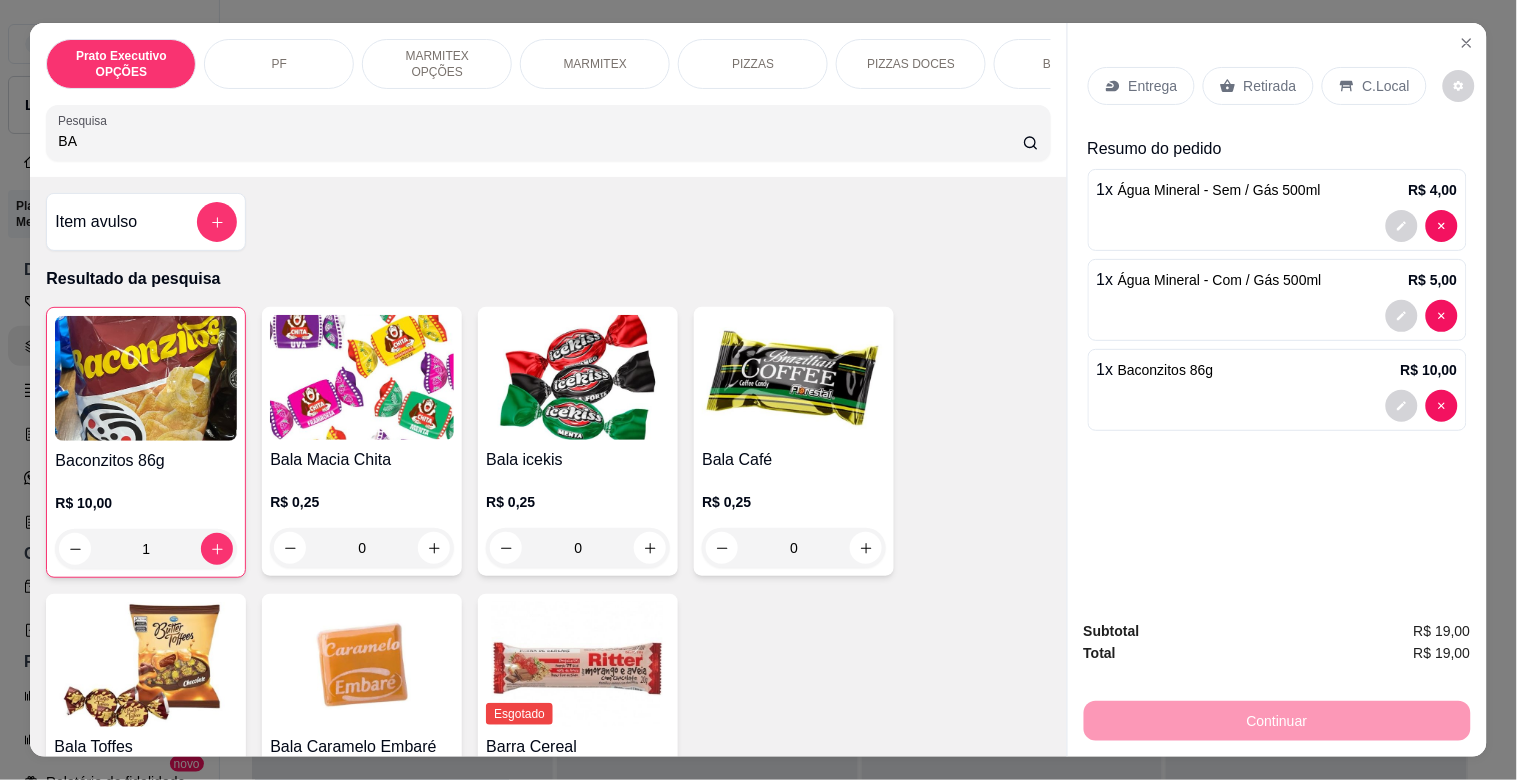 type on "B" 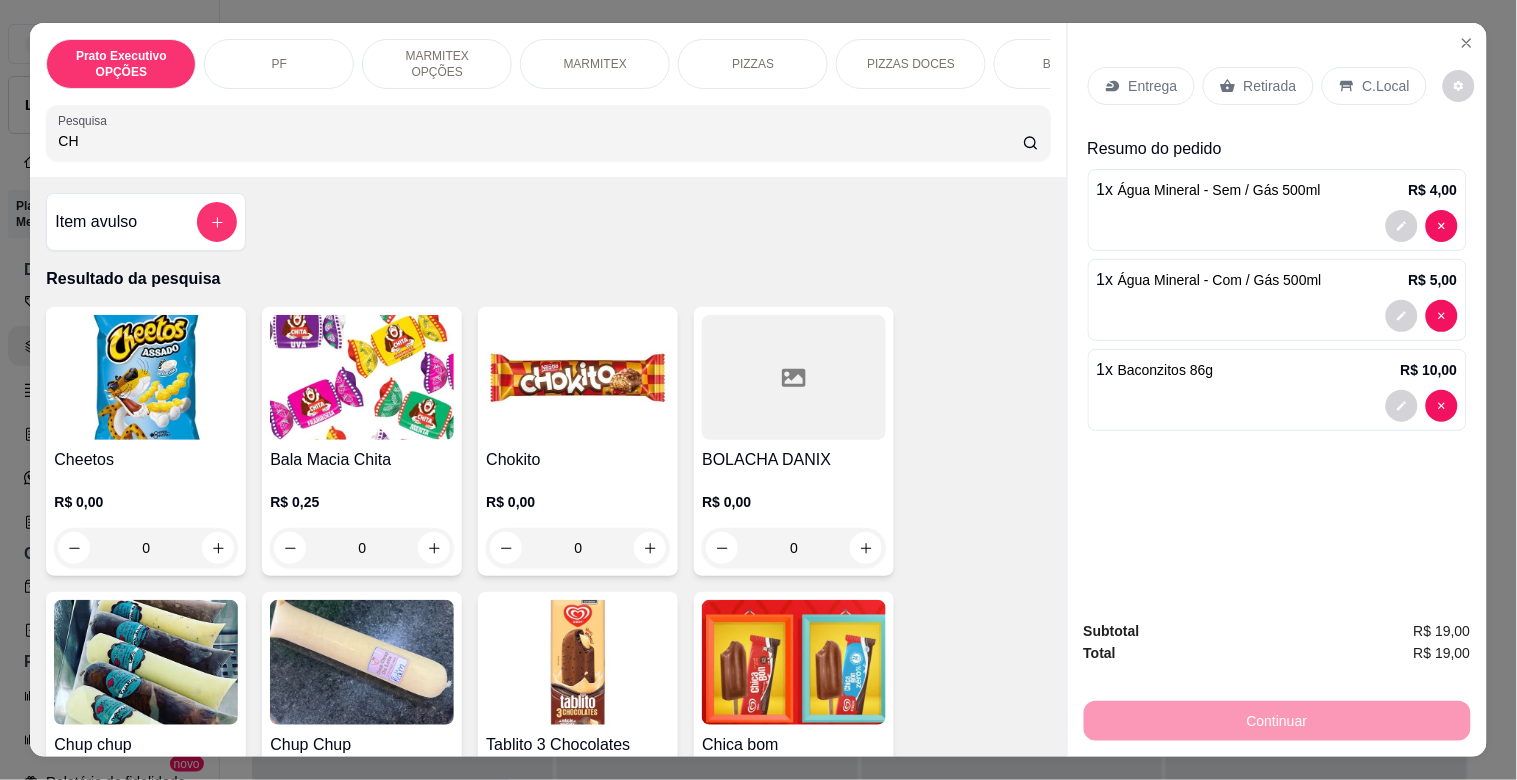 type on "CH" 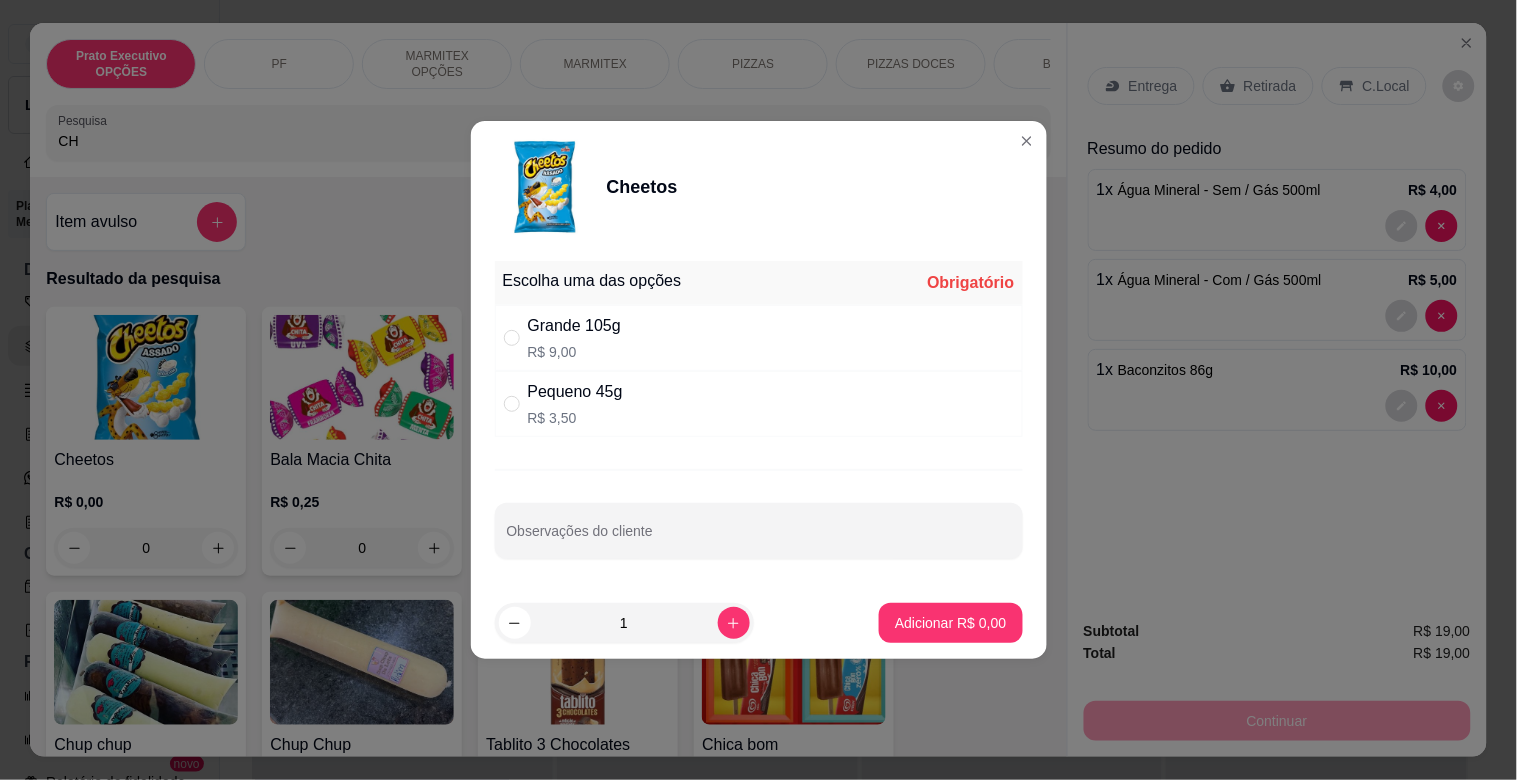 click on "Grande 105g" at bounding box center (574, 326) 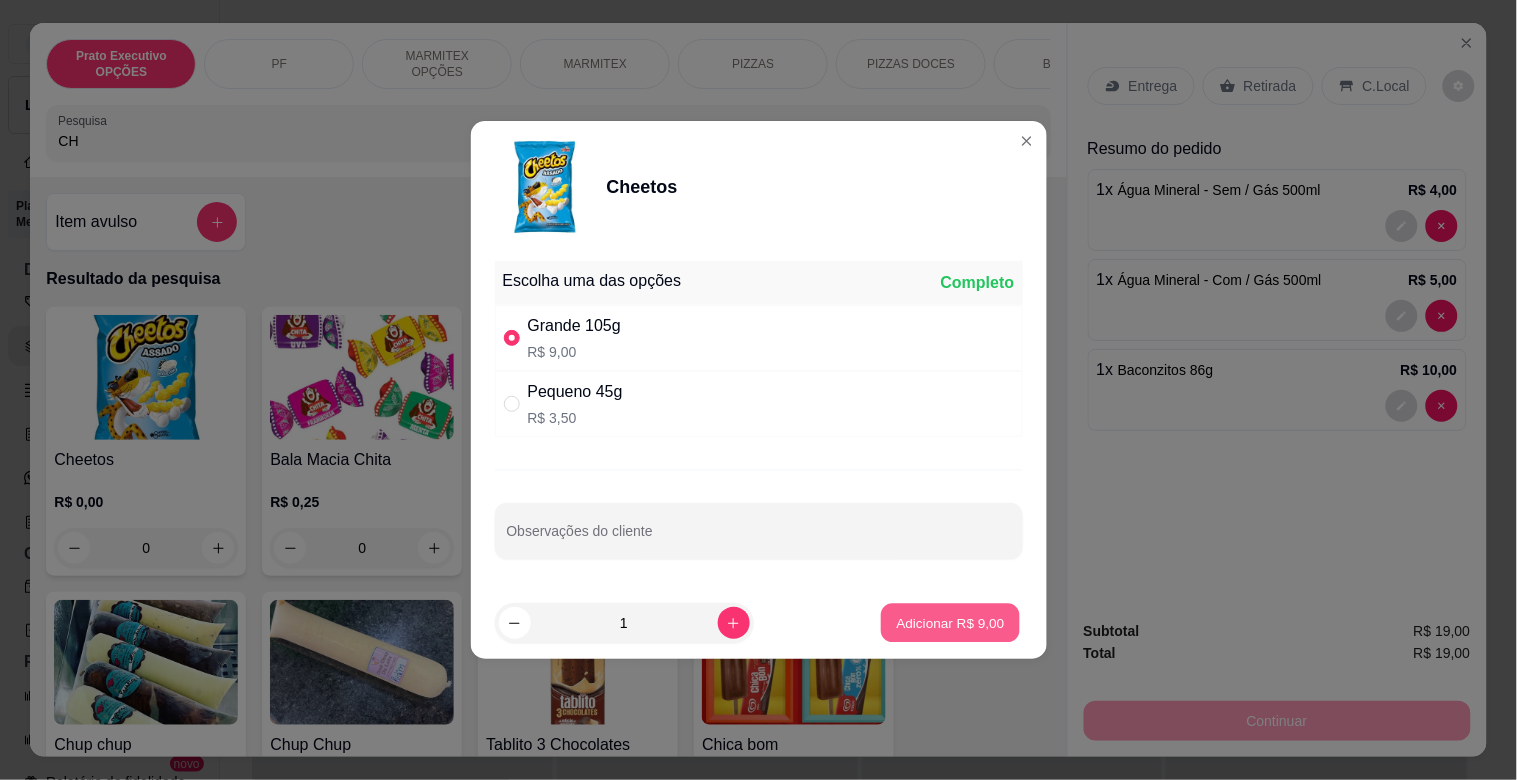 click on "Adicionar   R$ 9,00" at bounding box center (951, 622) 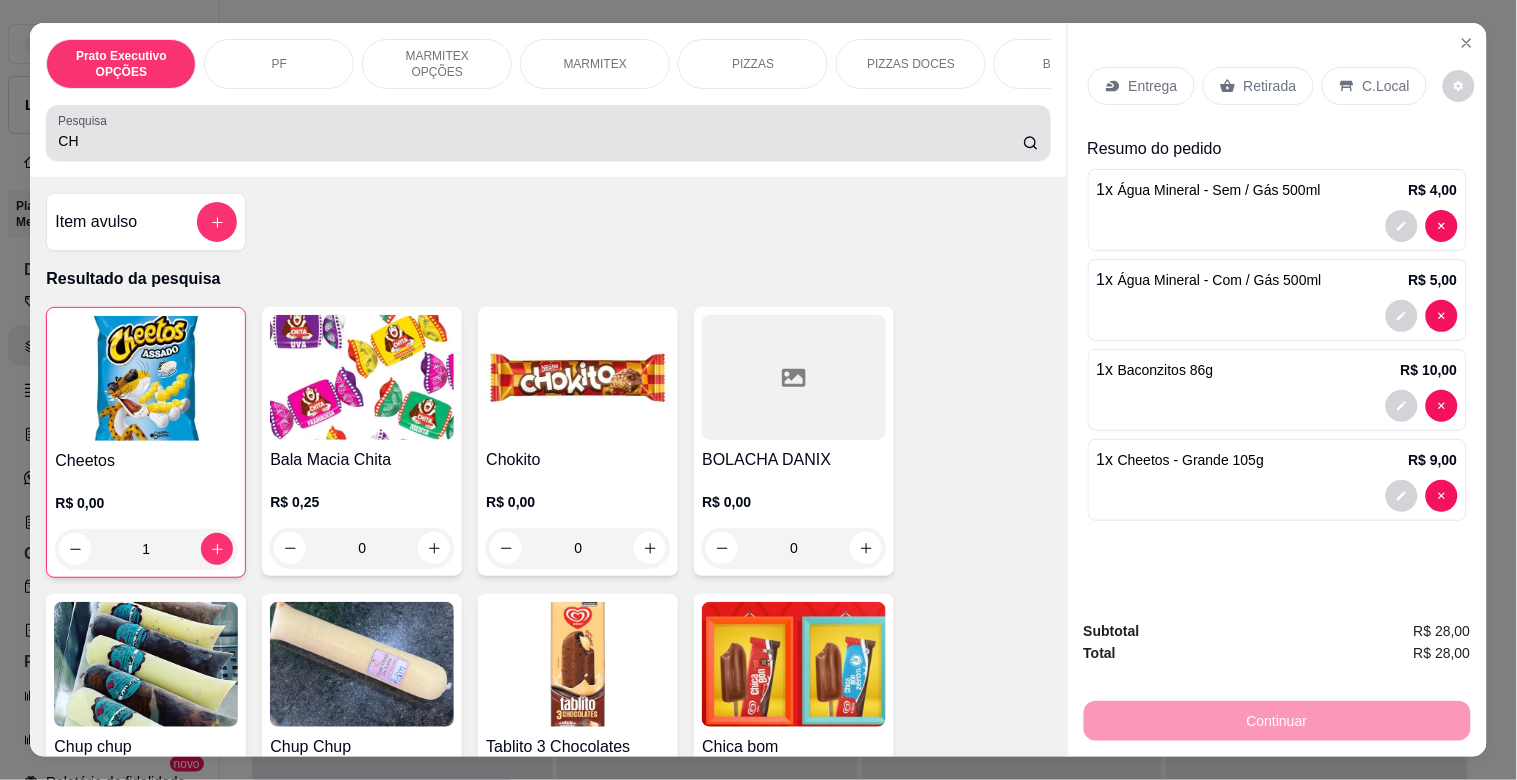 click on "Pesquisa CH" at bounding box center (548, 133) 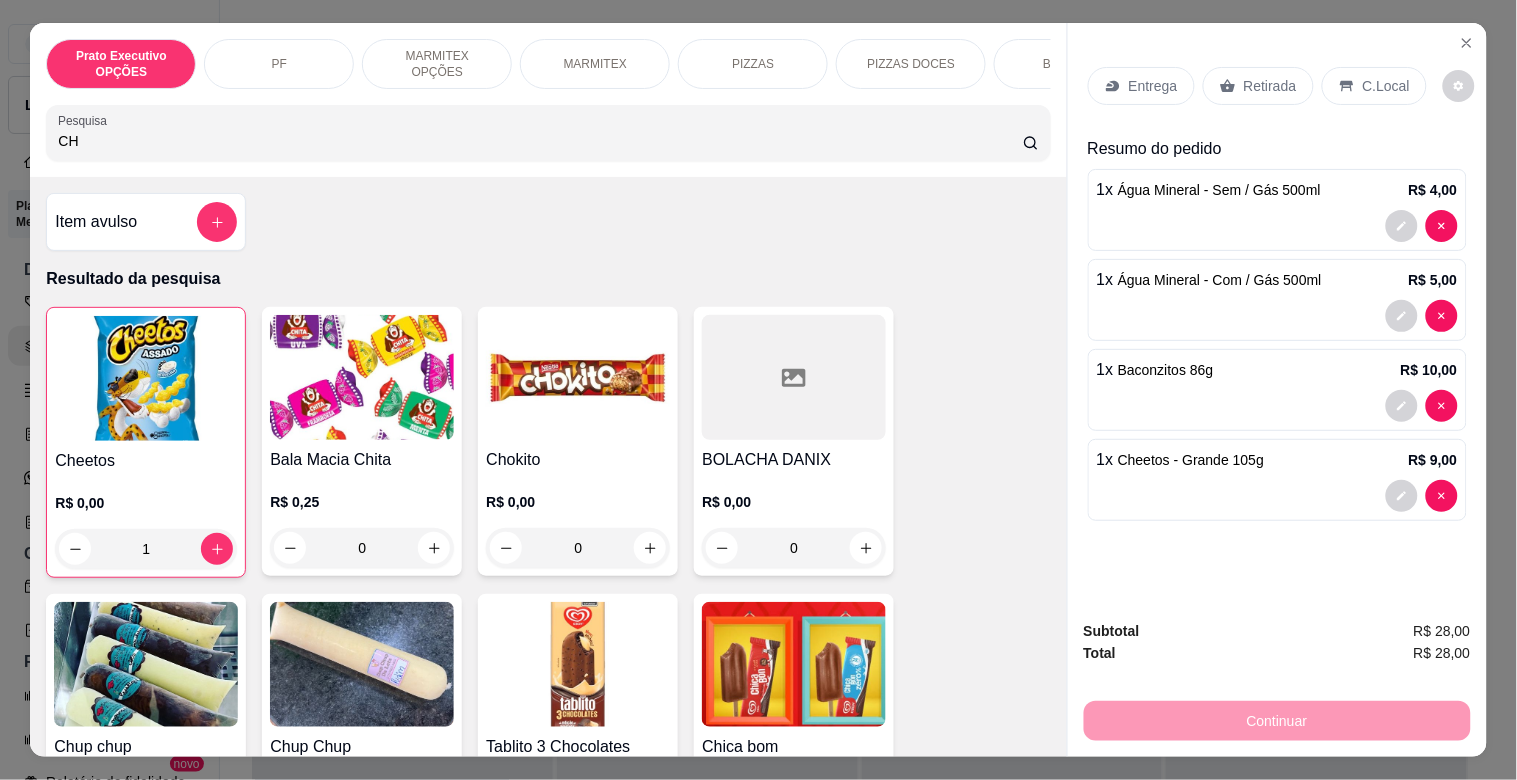 type on "C" 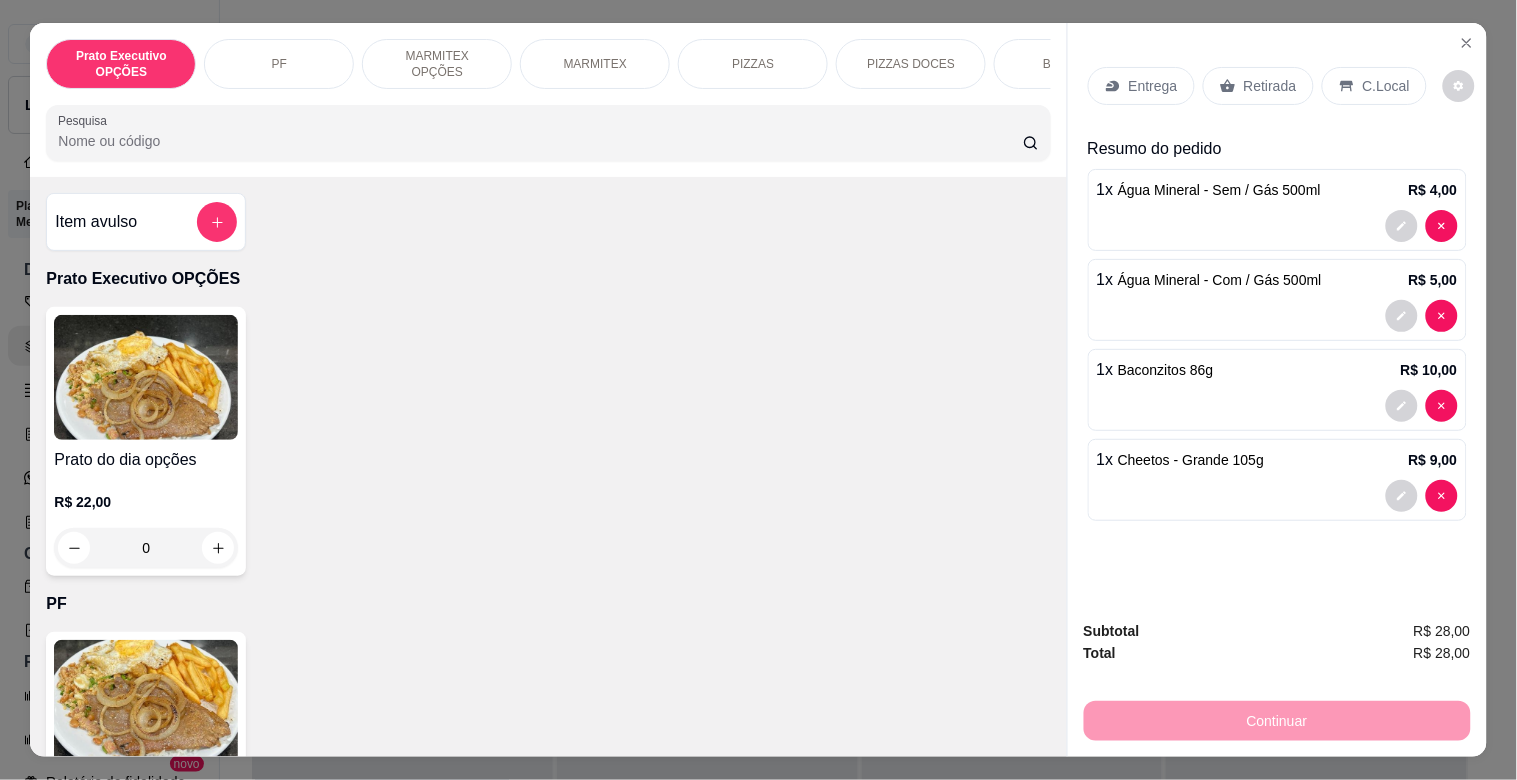 type on "T" 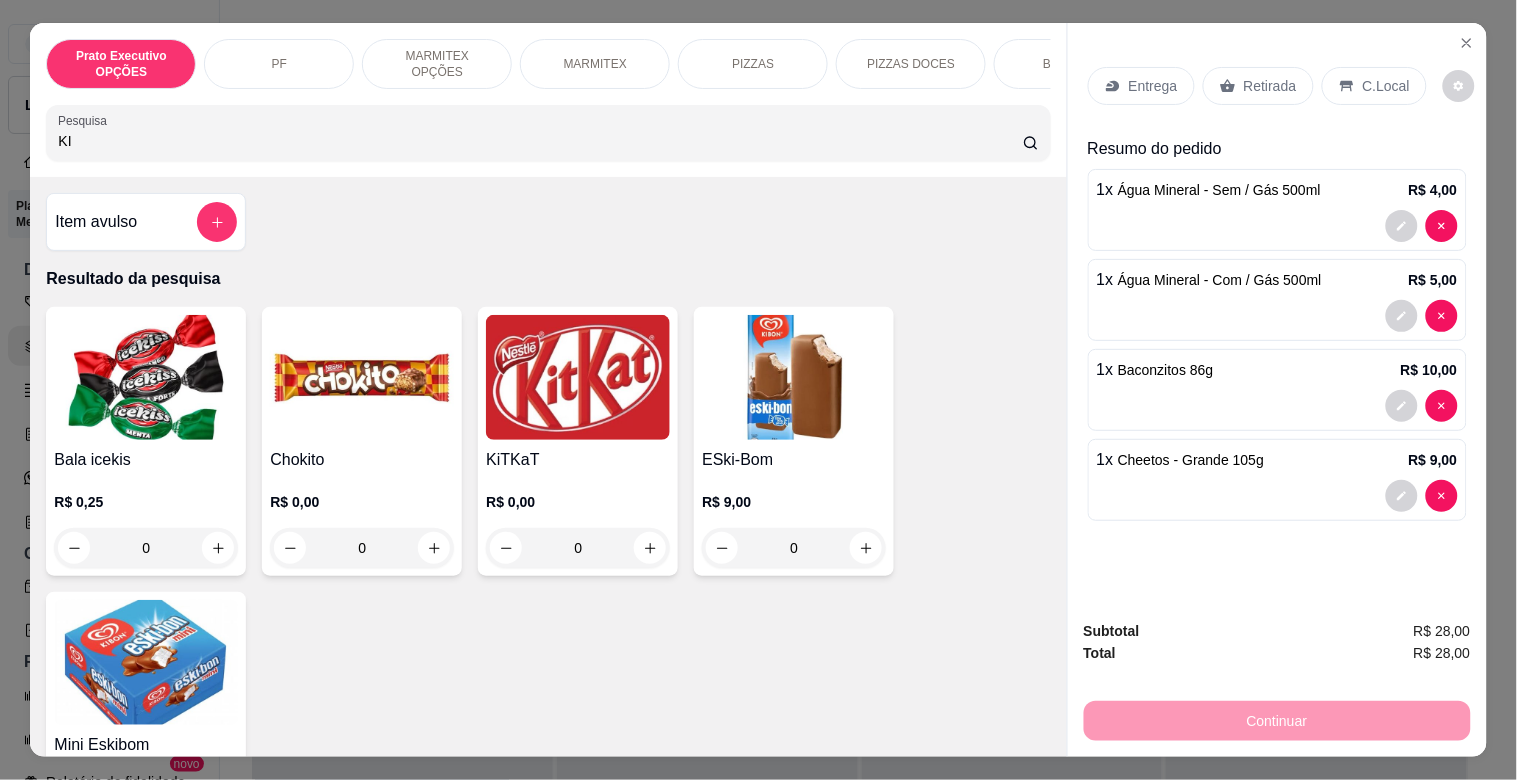 type on "KI" 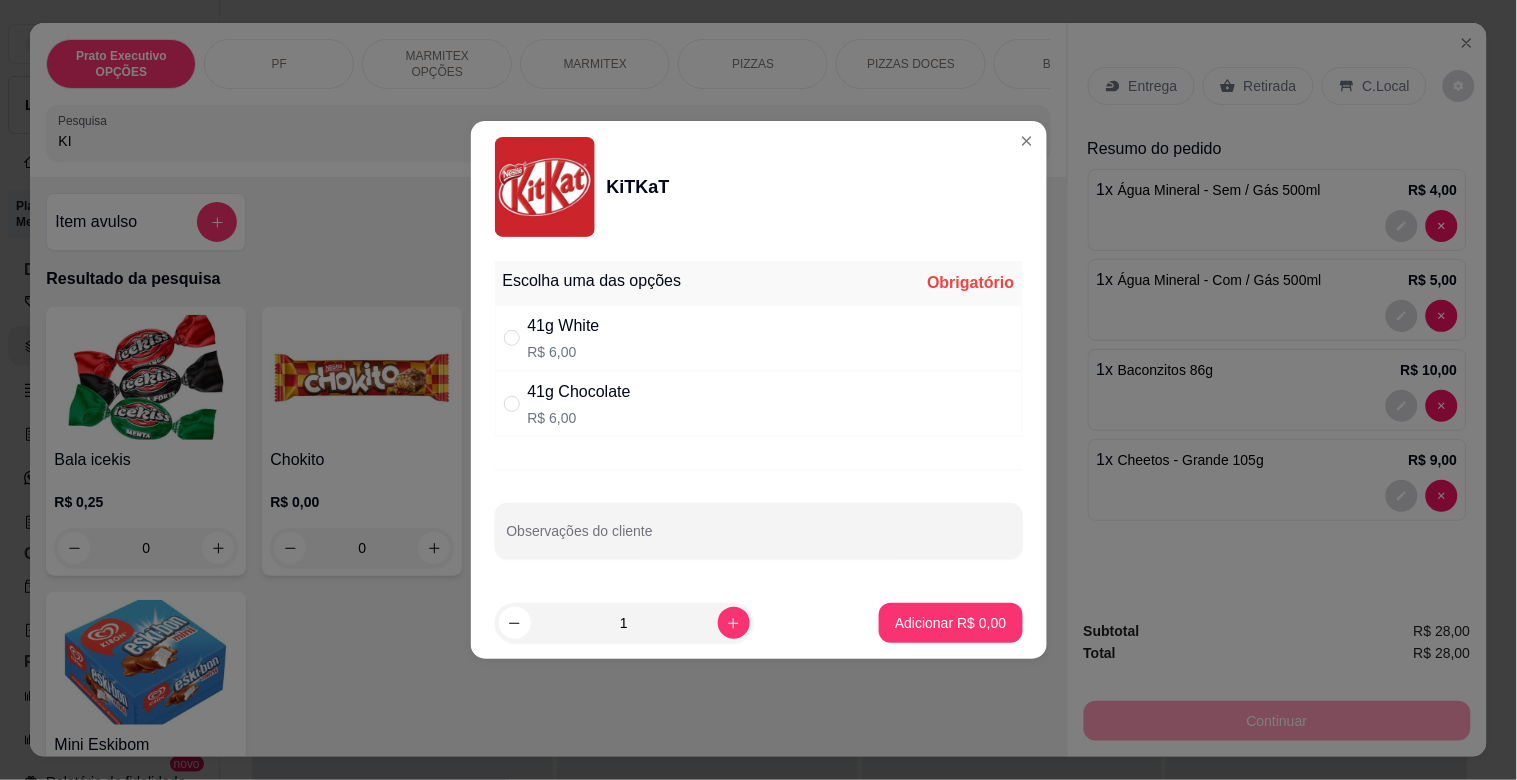 drag, startPoint x: 688, startPoint y: 393, endPoint x: 745, endPoint y: 431, distance: 68.50548 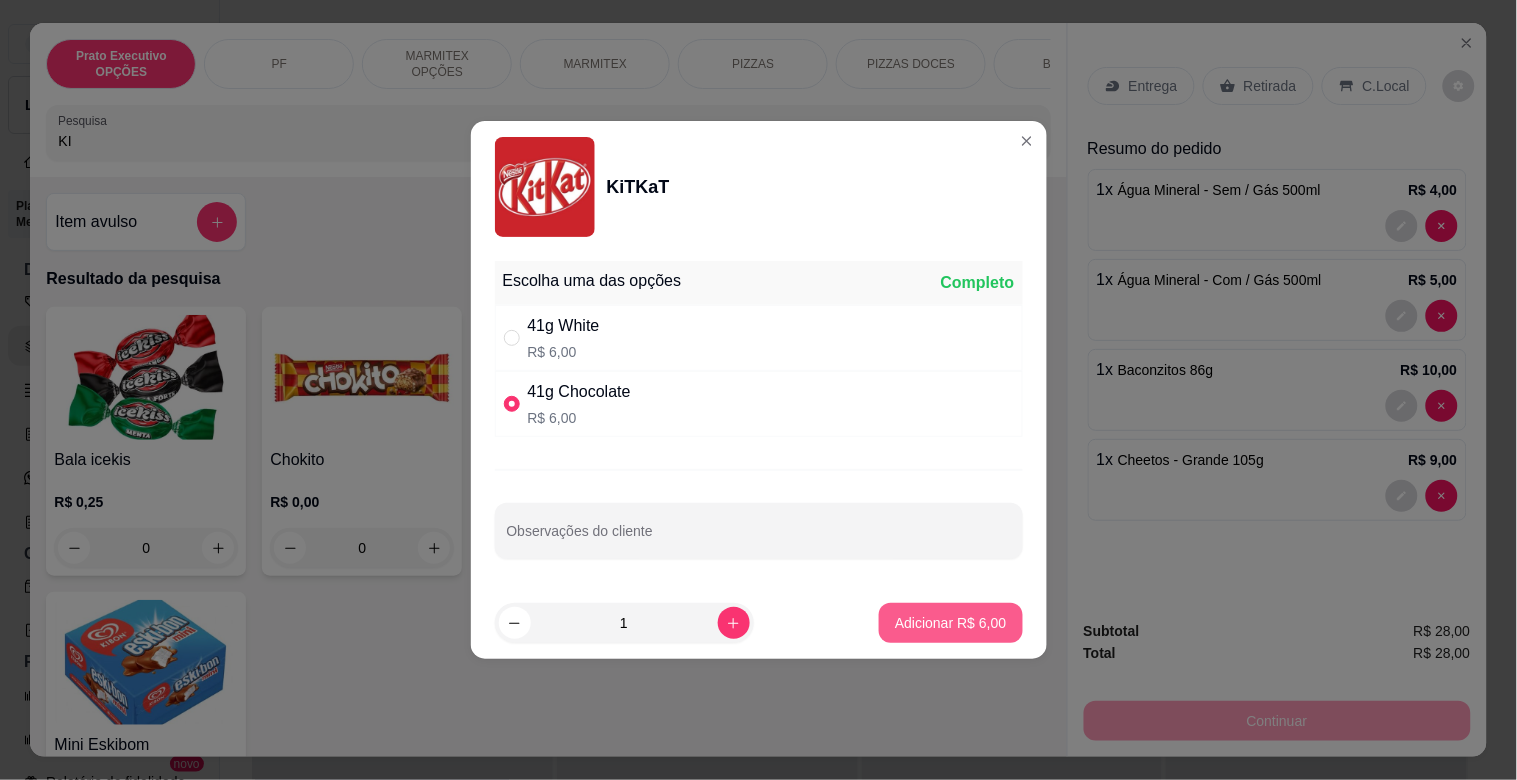 click on "Adicionar   R$ 6,00" at bounding box center [950, 623] 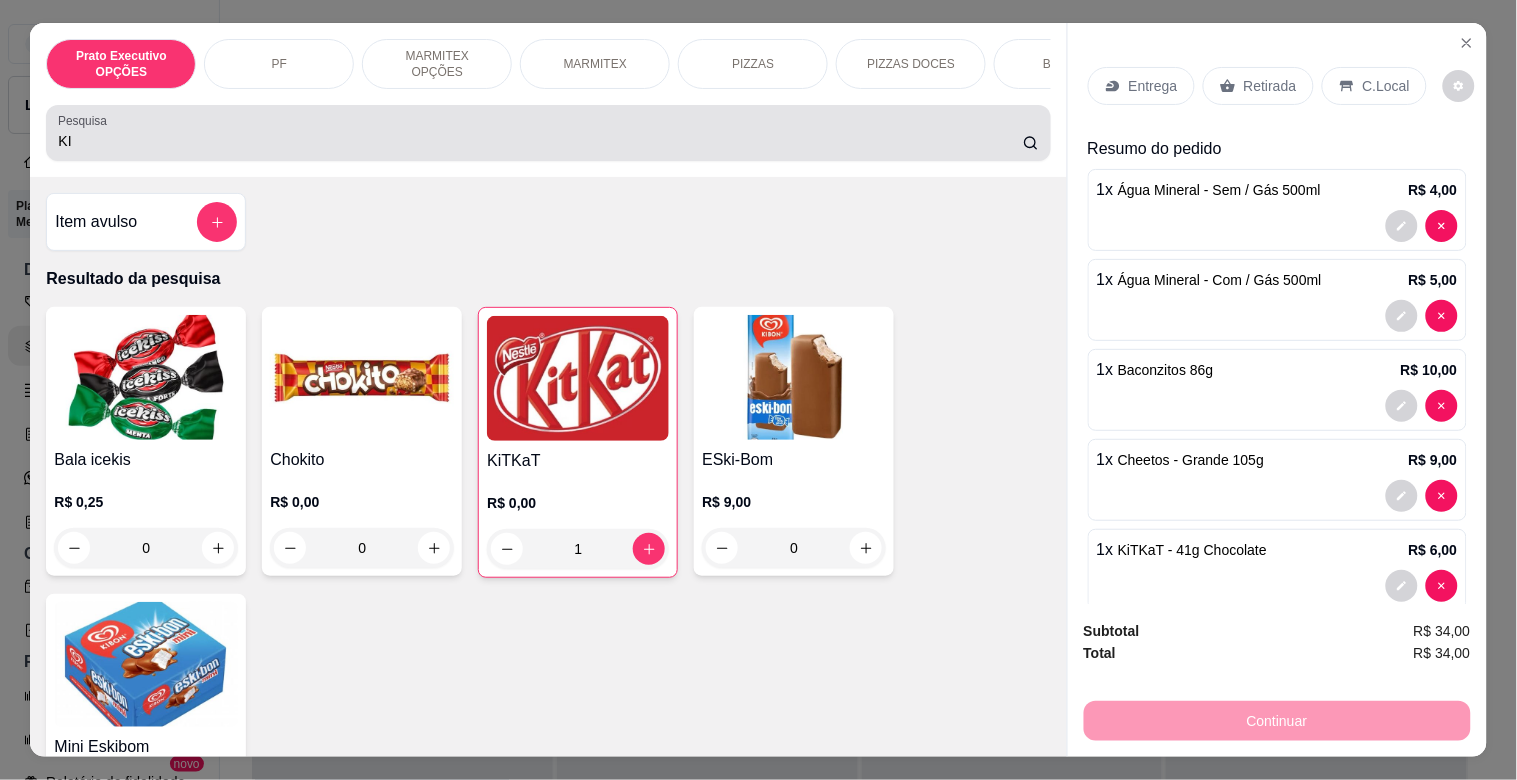 click on "KI" at bounding box center [540, 141] 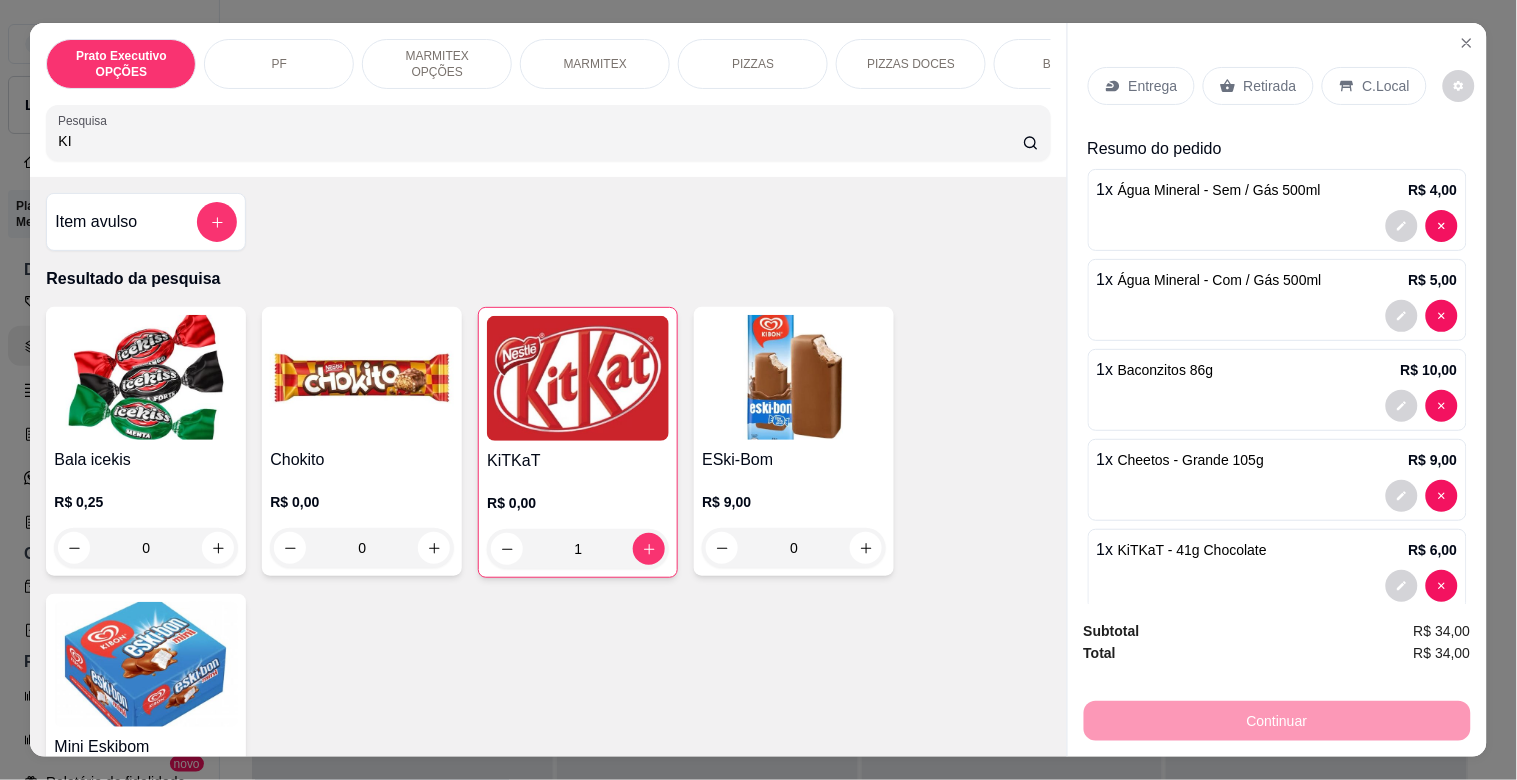 type on "K" 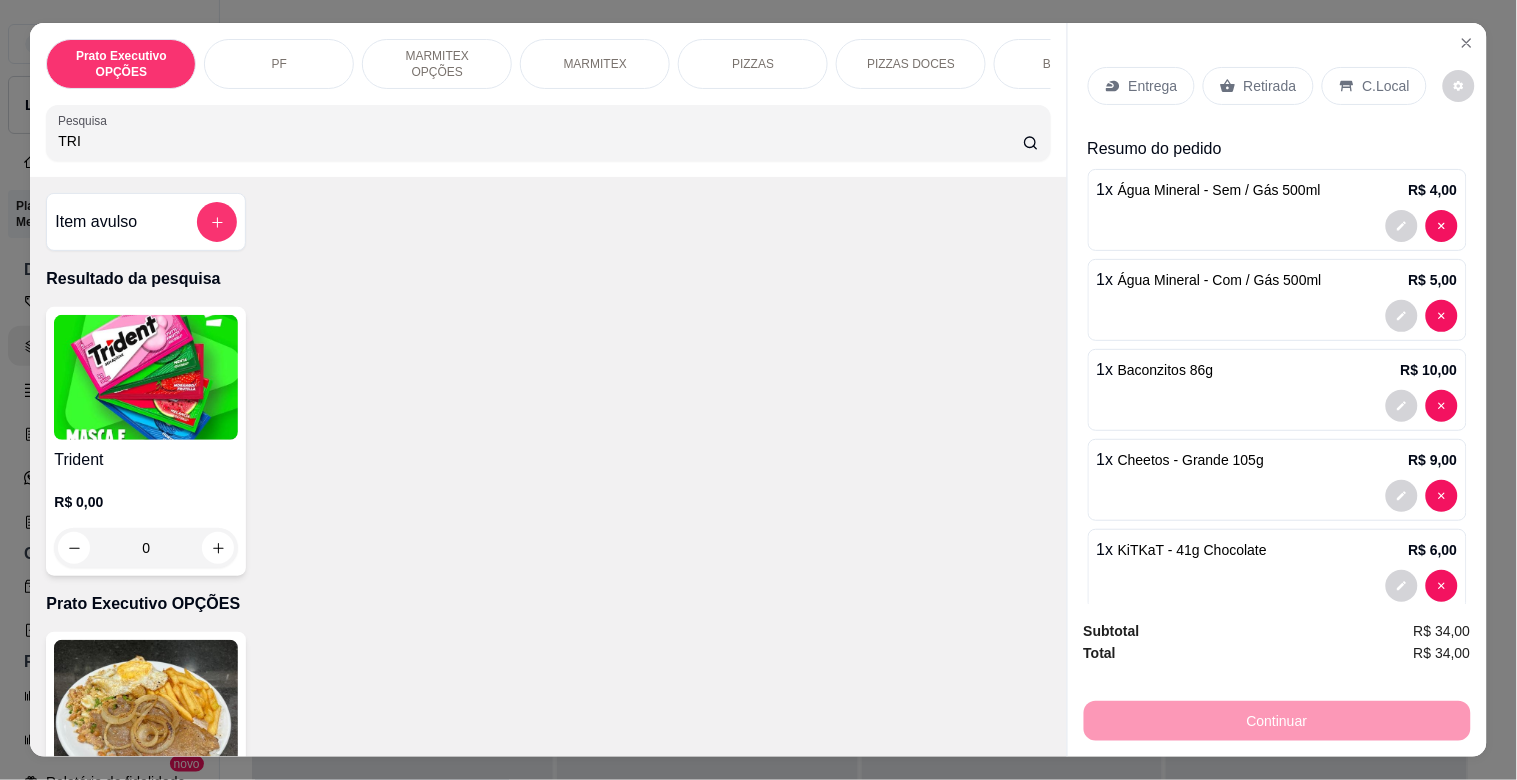 type on "TRI" 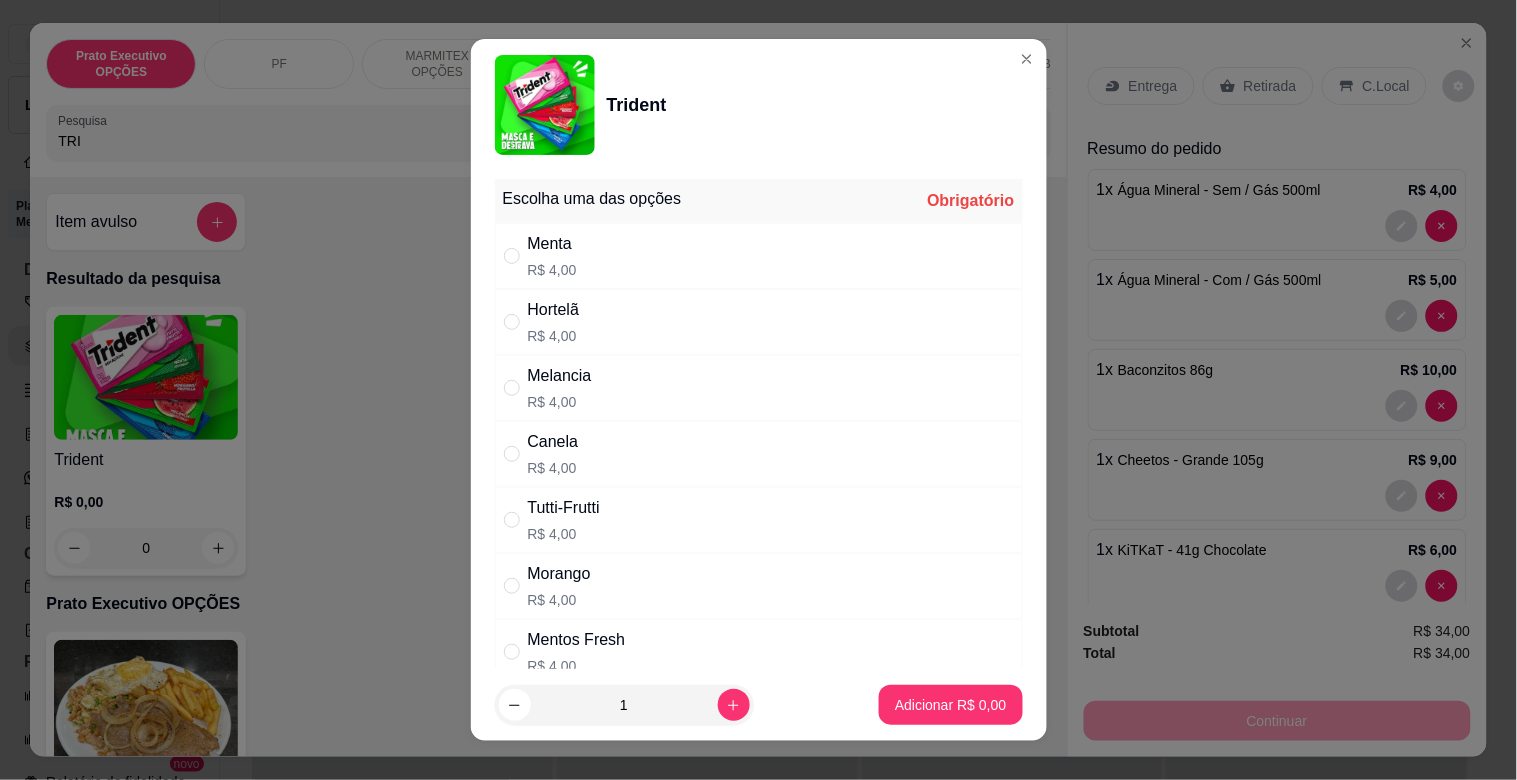 click on "Melancia R$ 4,00" at bounding box center (759, 388) 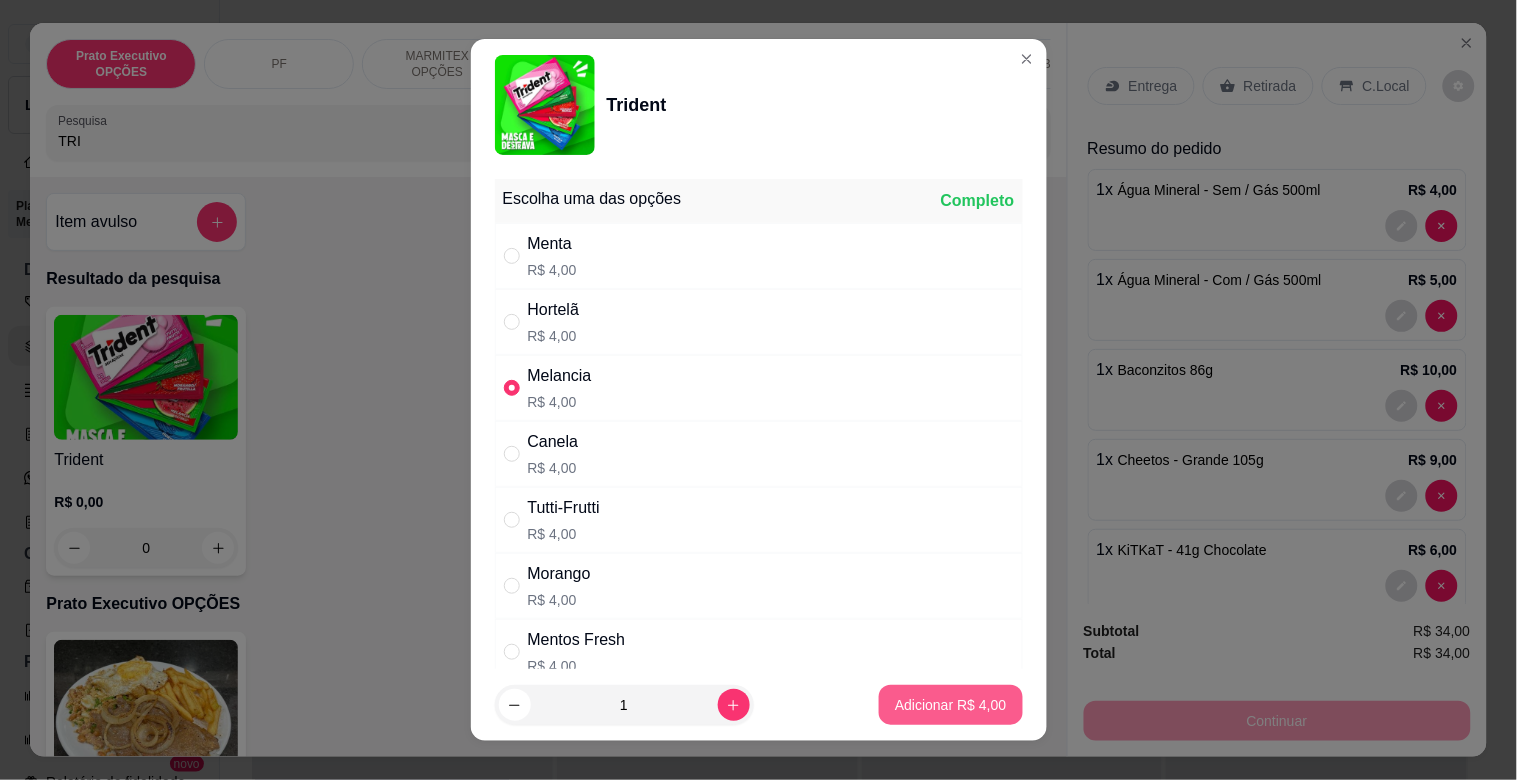 click on "Adicionar   R$ 4,00" at bounding box center (950, 705) 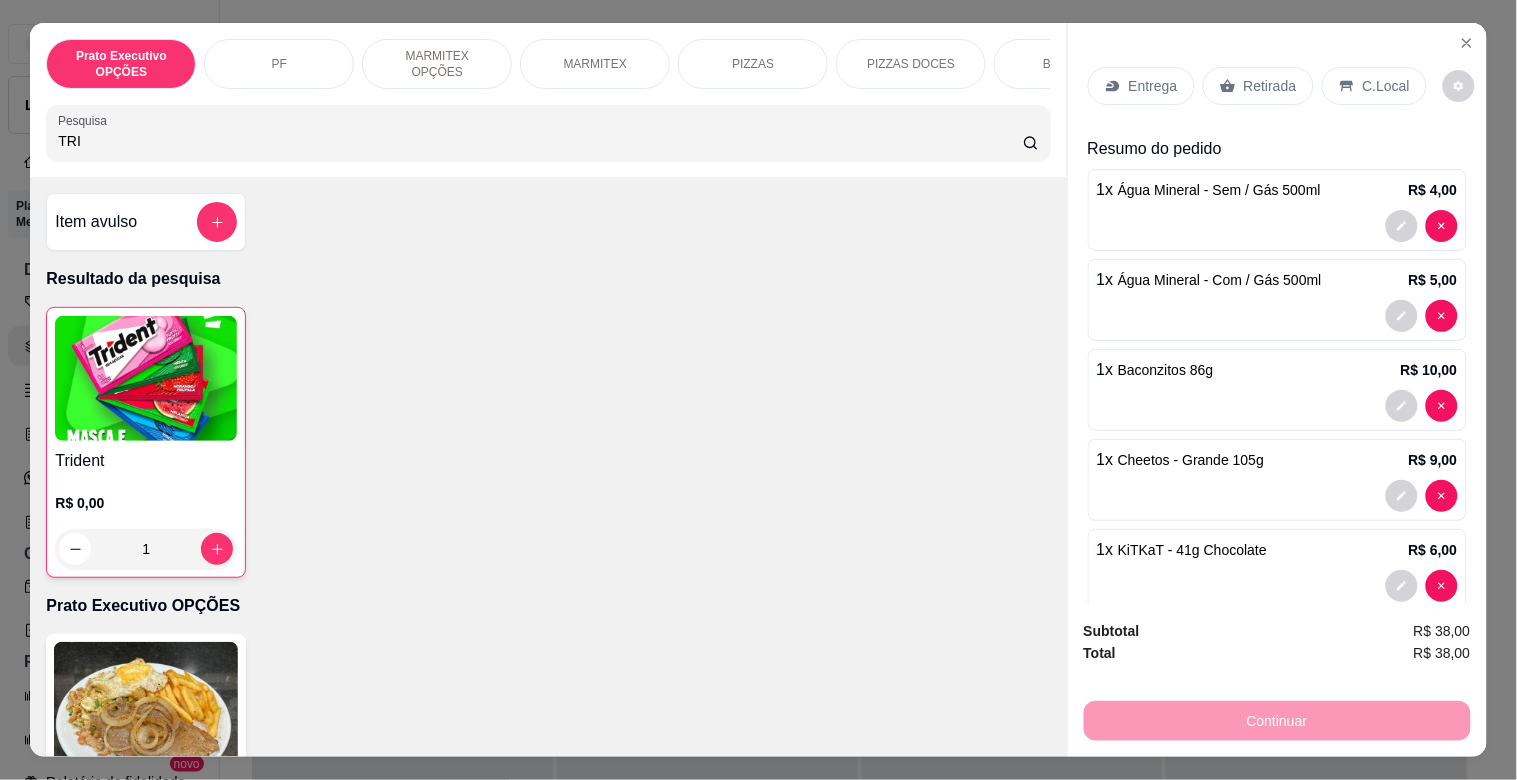 click on "TRI" at bounding box center (540, 141) 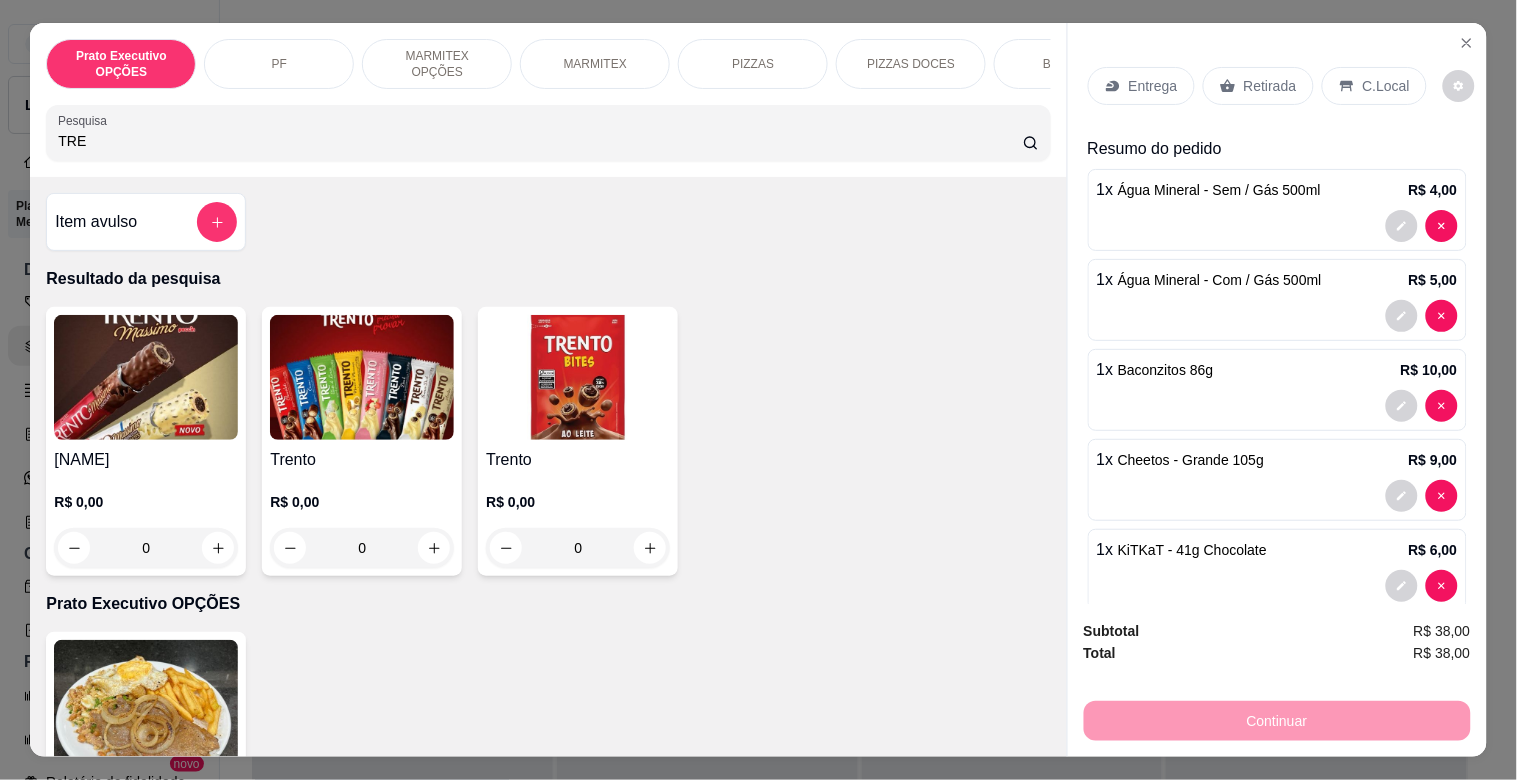 type on "TRE" 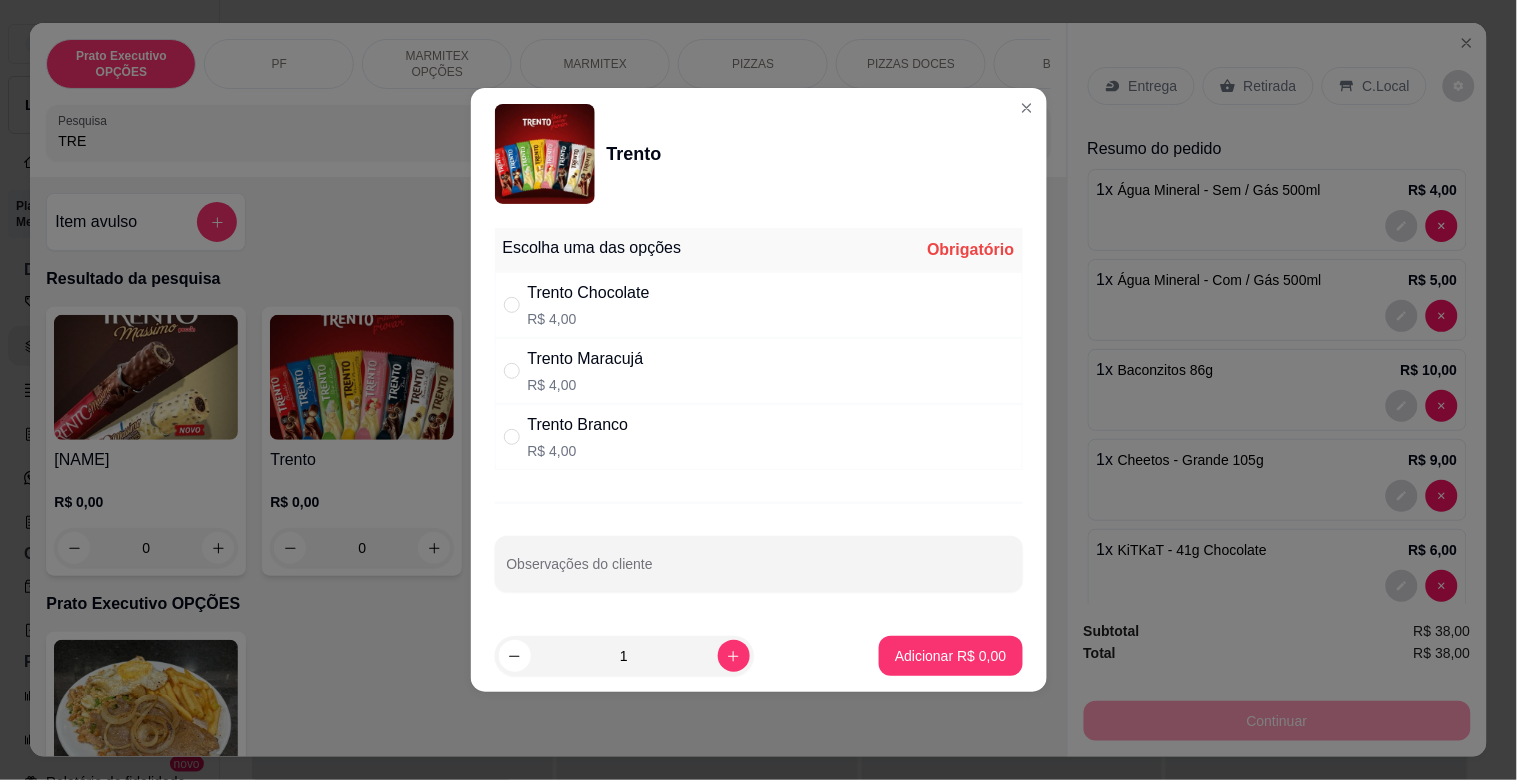 click on "Trento Branco R$ 4,00" at bounding box center (759, 437) 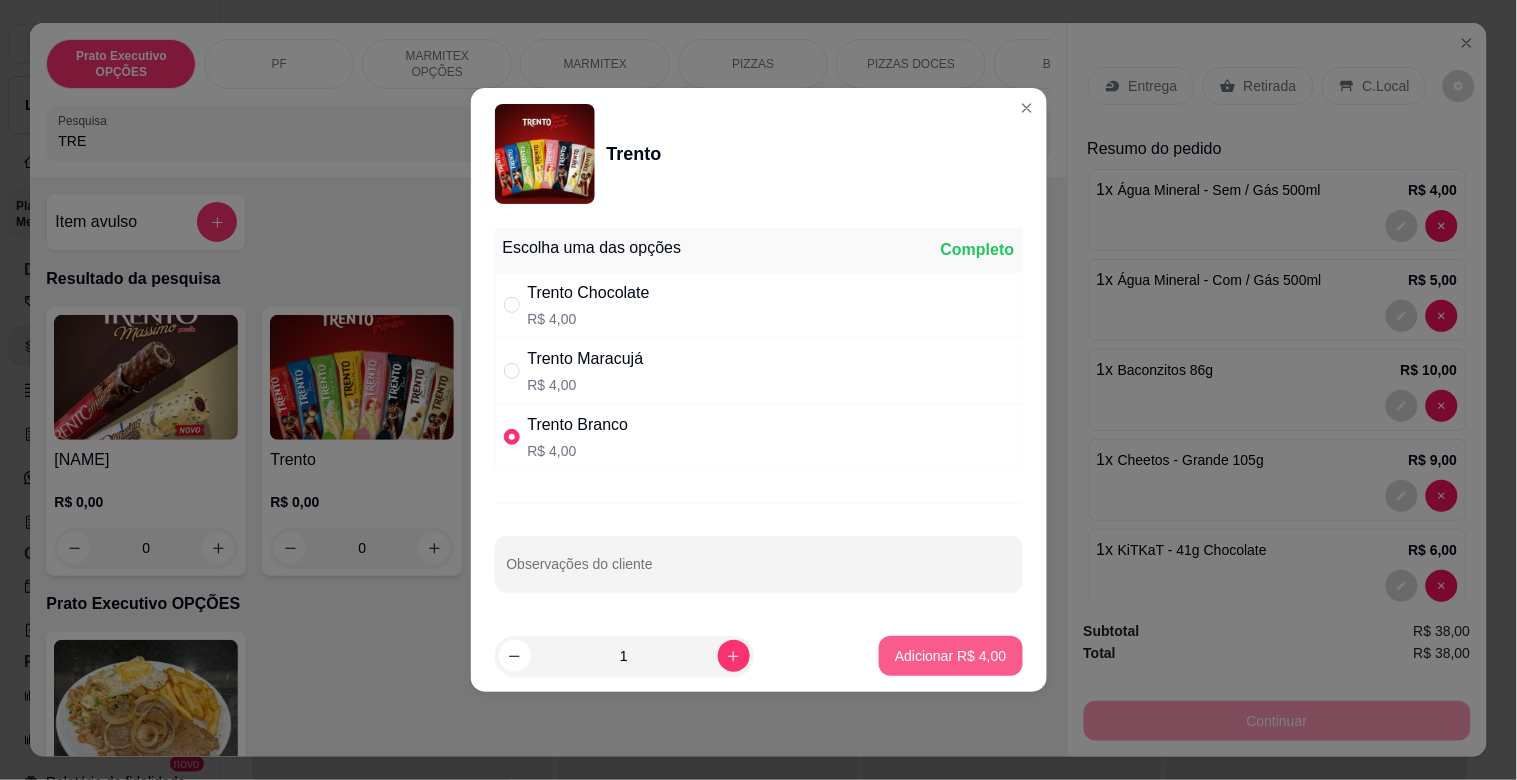 click on "Adicionar   R$ 4,00" at bounding box center (950, 656) 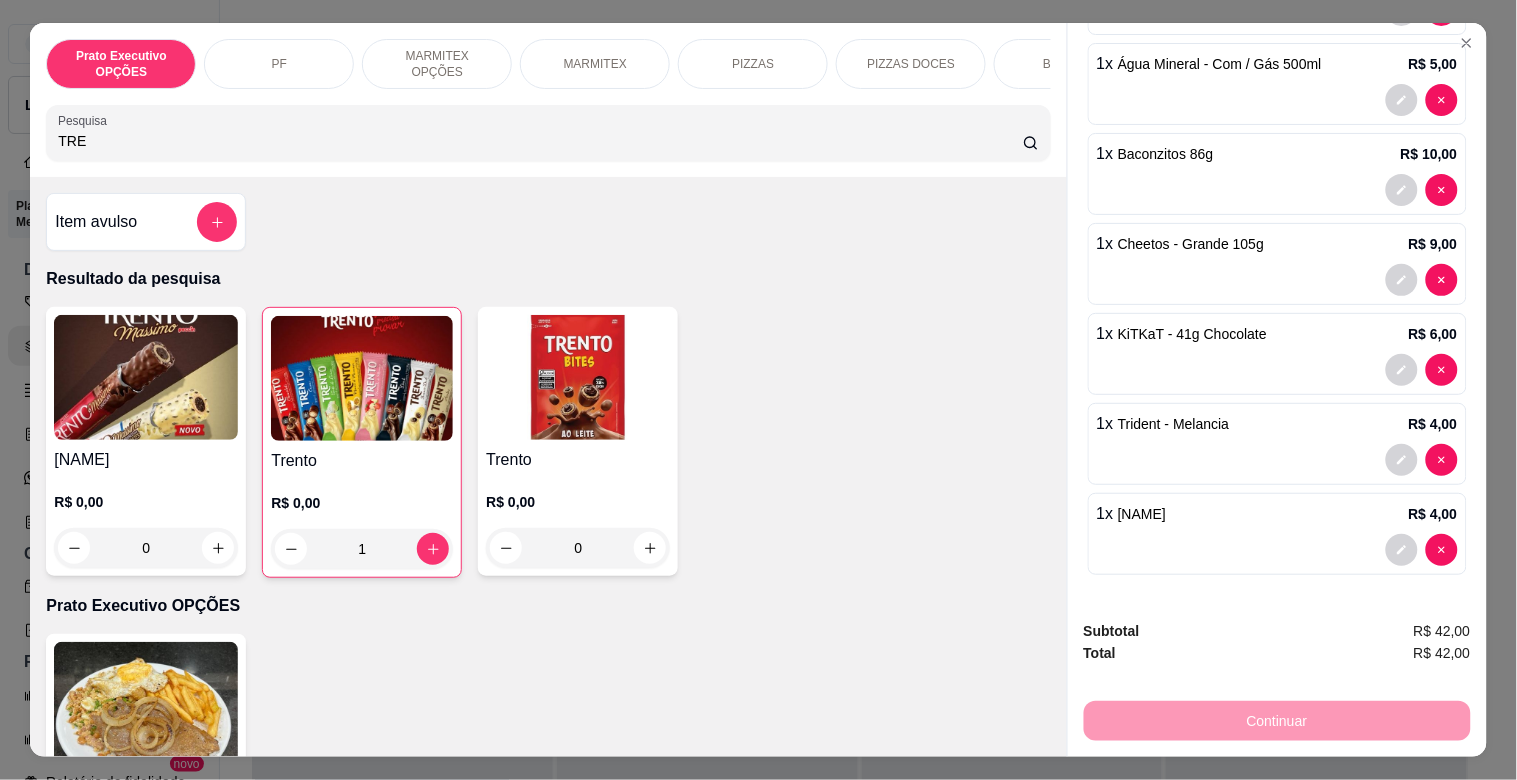 scroll, scrollTop: 208, scrollLeft: 0, axis: vertical 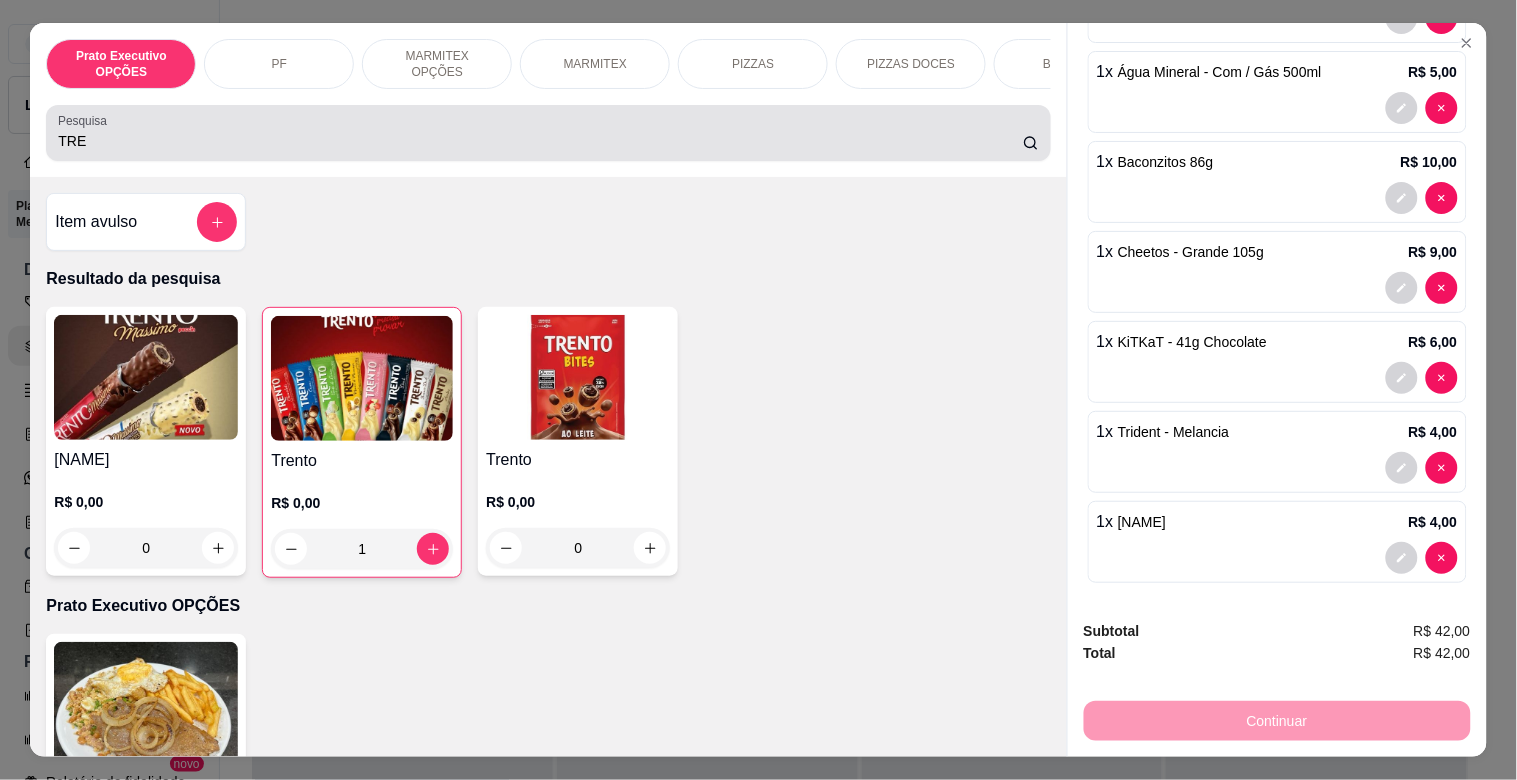 click on "TRE" at bounding box center (548, 133) 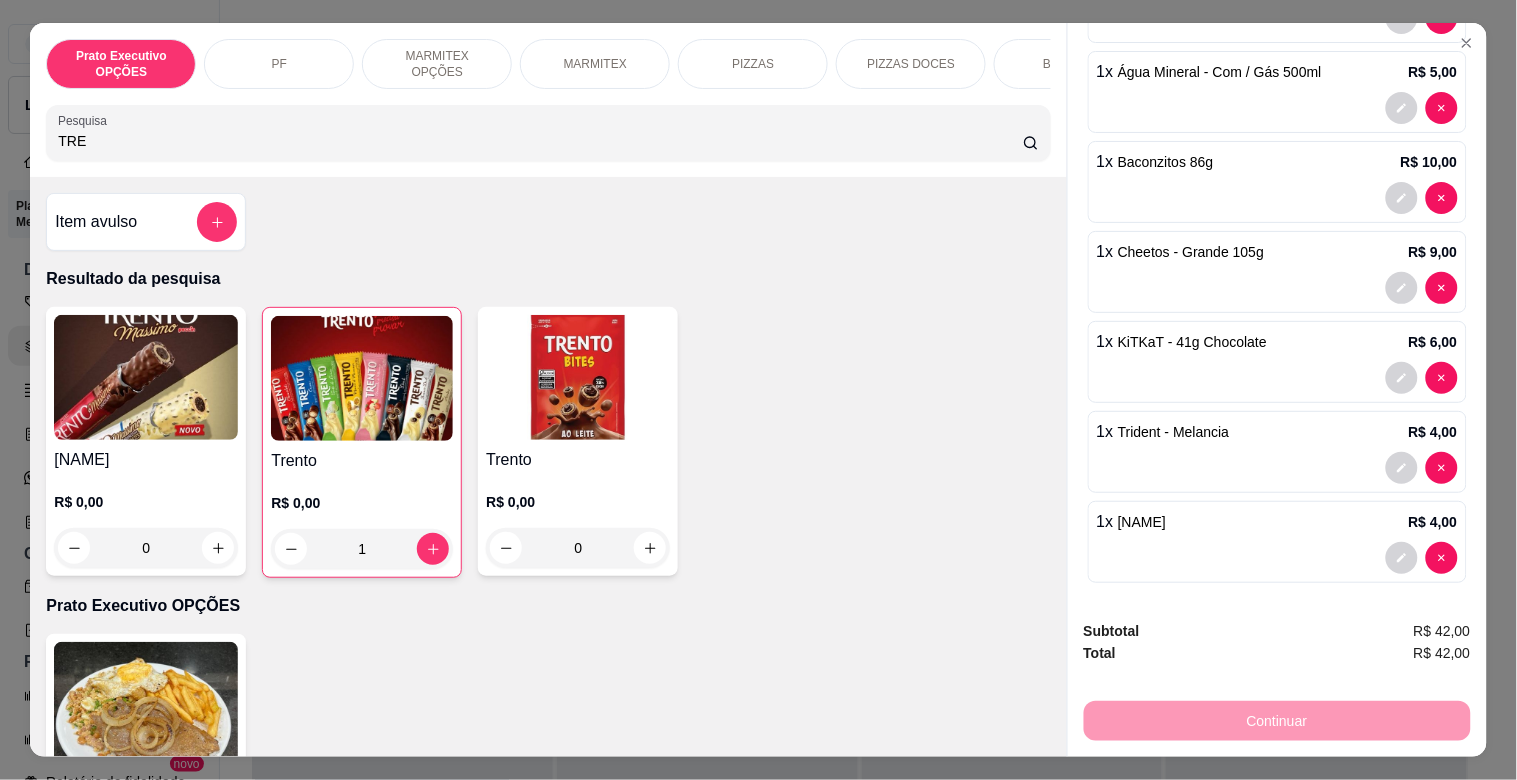 click on "TRE" at bounding box center [540, 141] 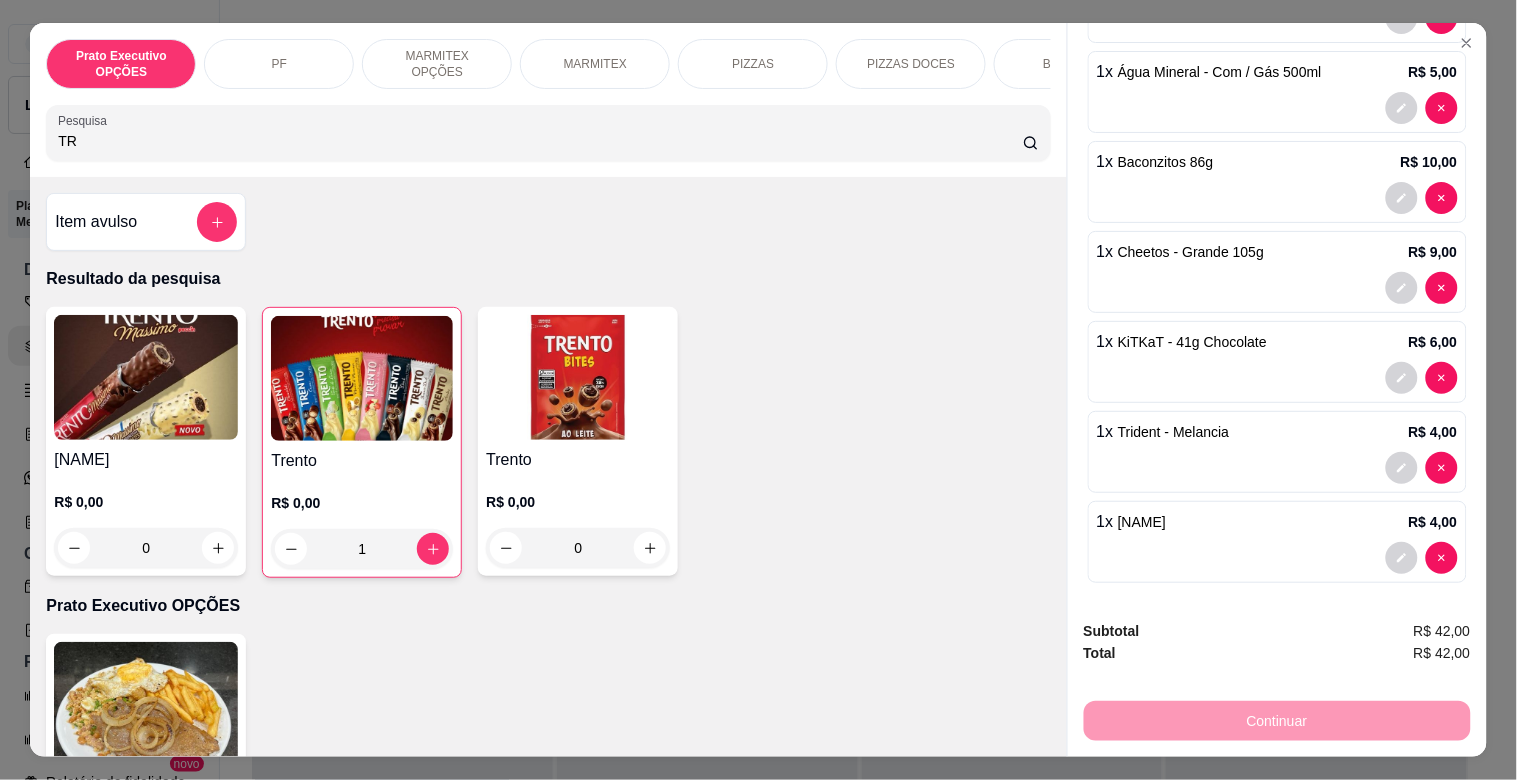 type on "T" 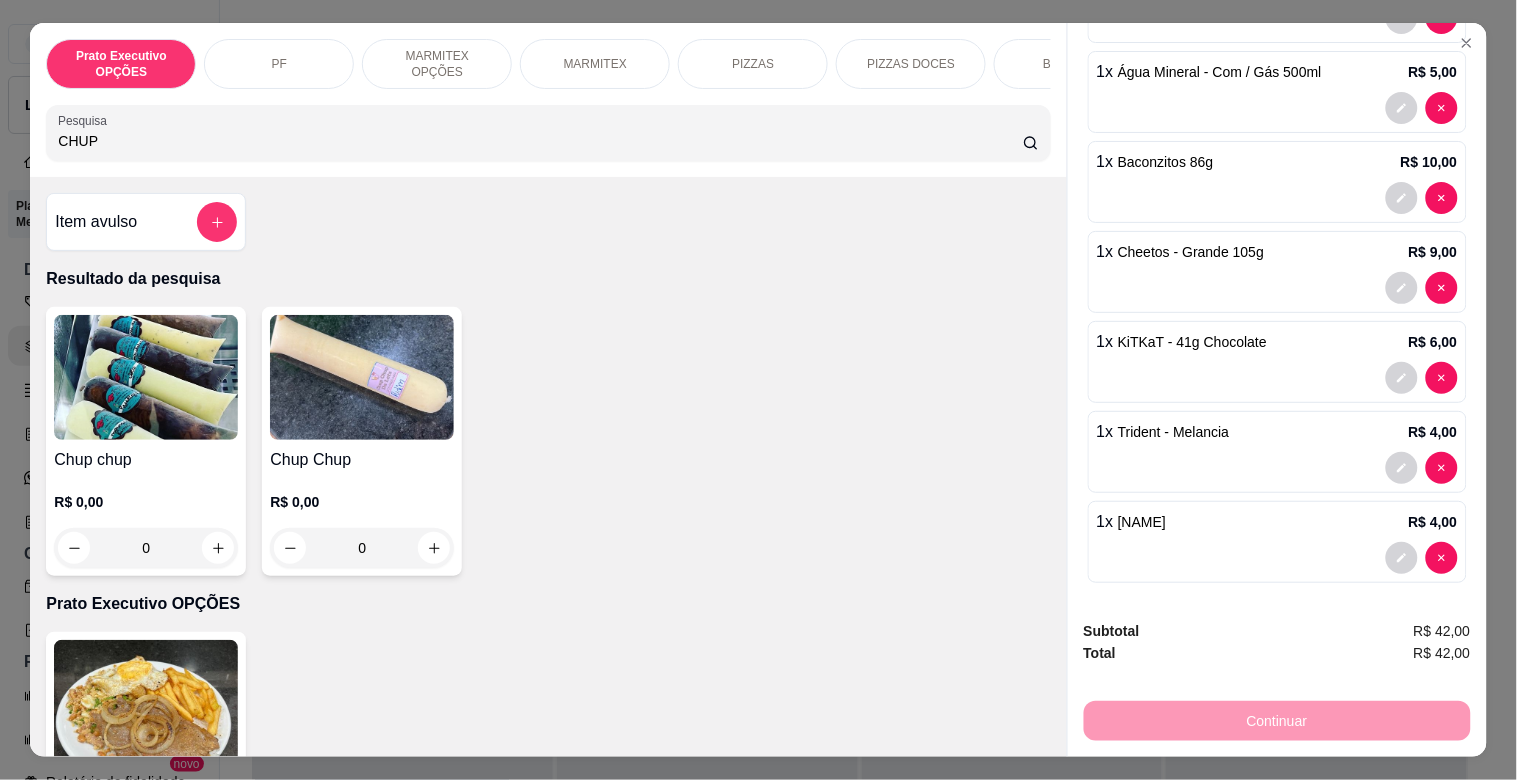 type on "CHUP" 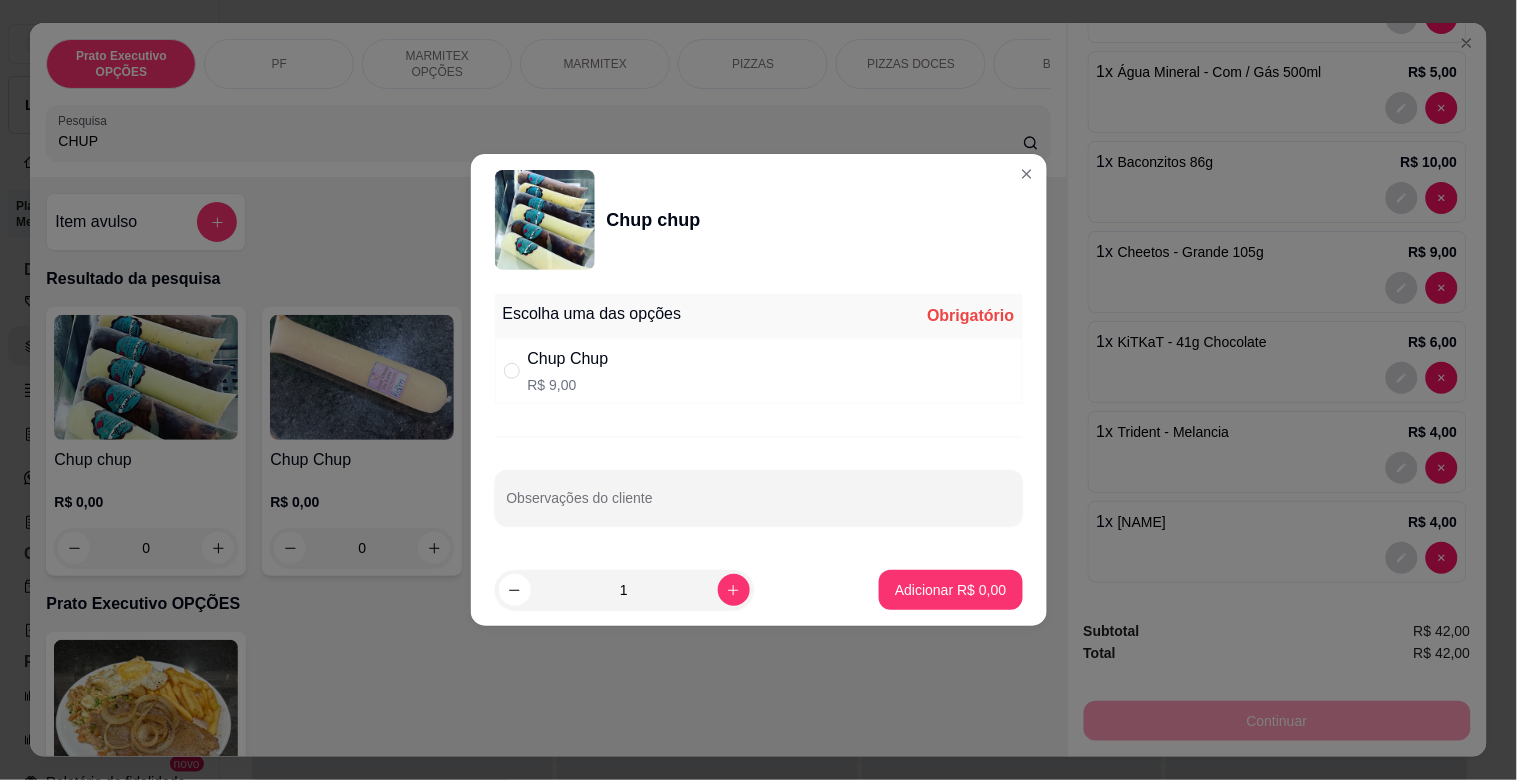 drag, startPoint x: 621, startPoint y: 360, endPoint x: 735, endPoint y: 463, distance: 153.63919 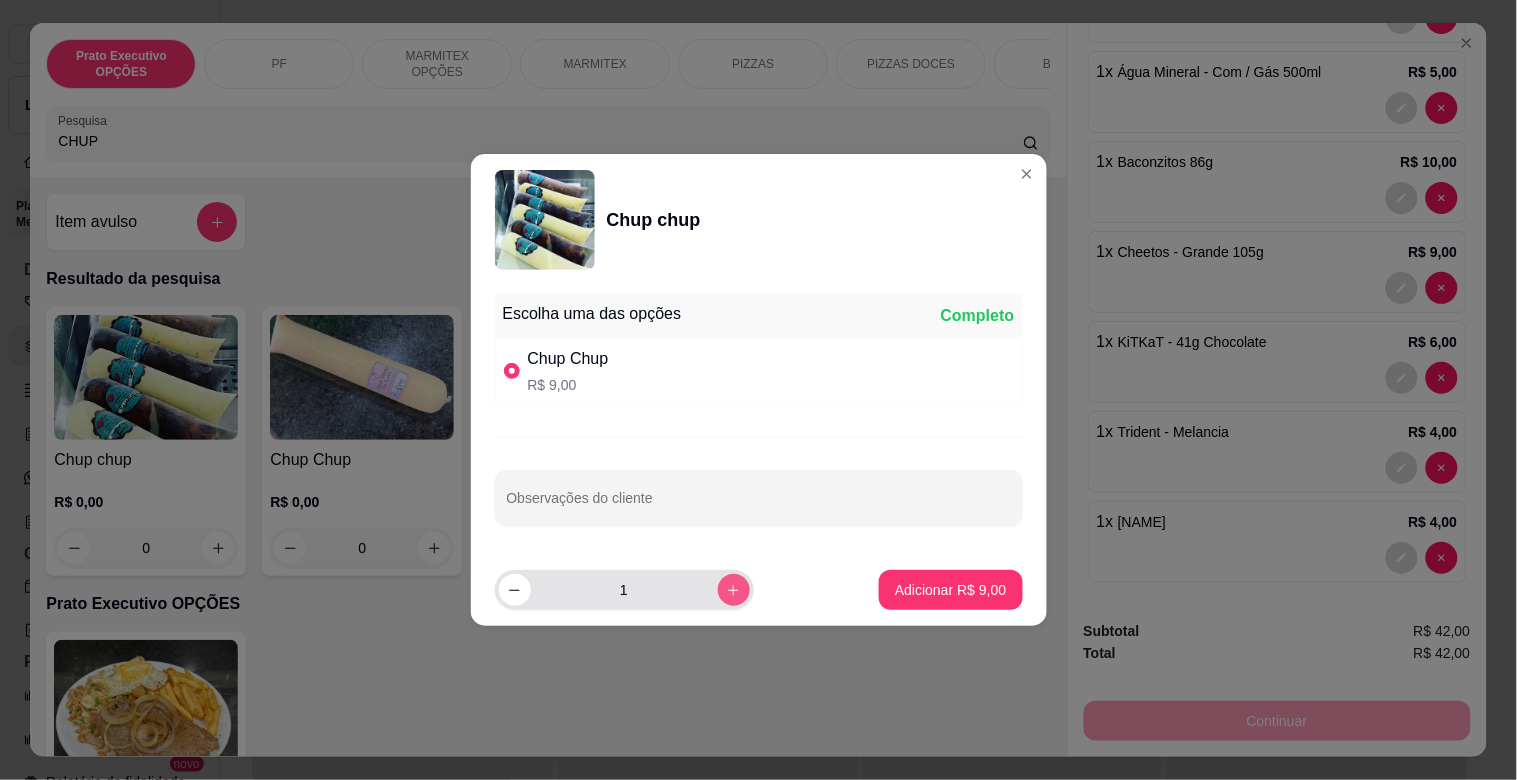click 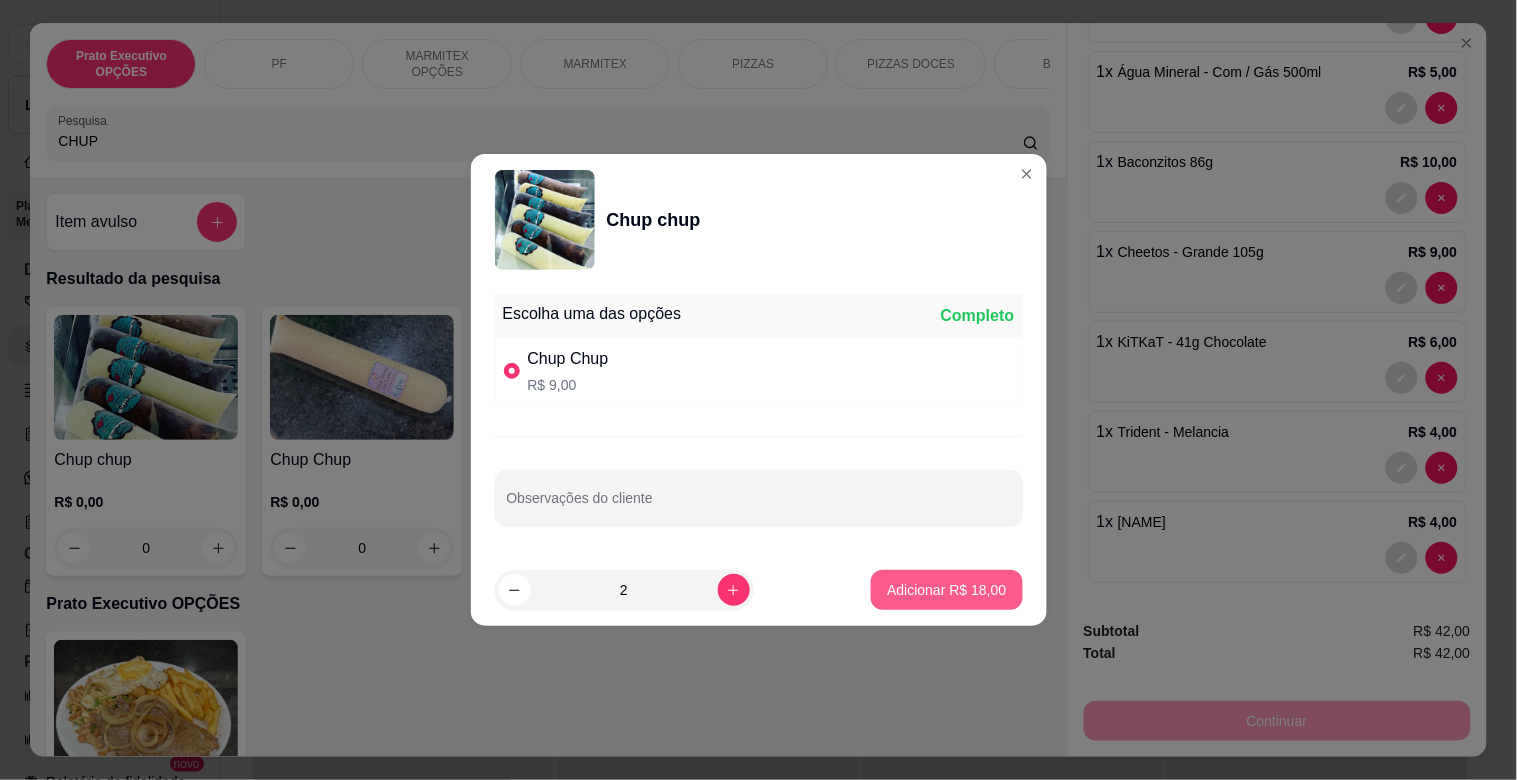 click on "Adicionar   R$ 18,00" at bounding box center [946, 590] 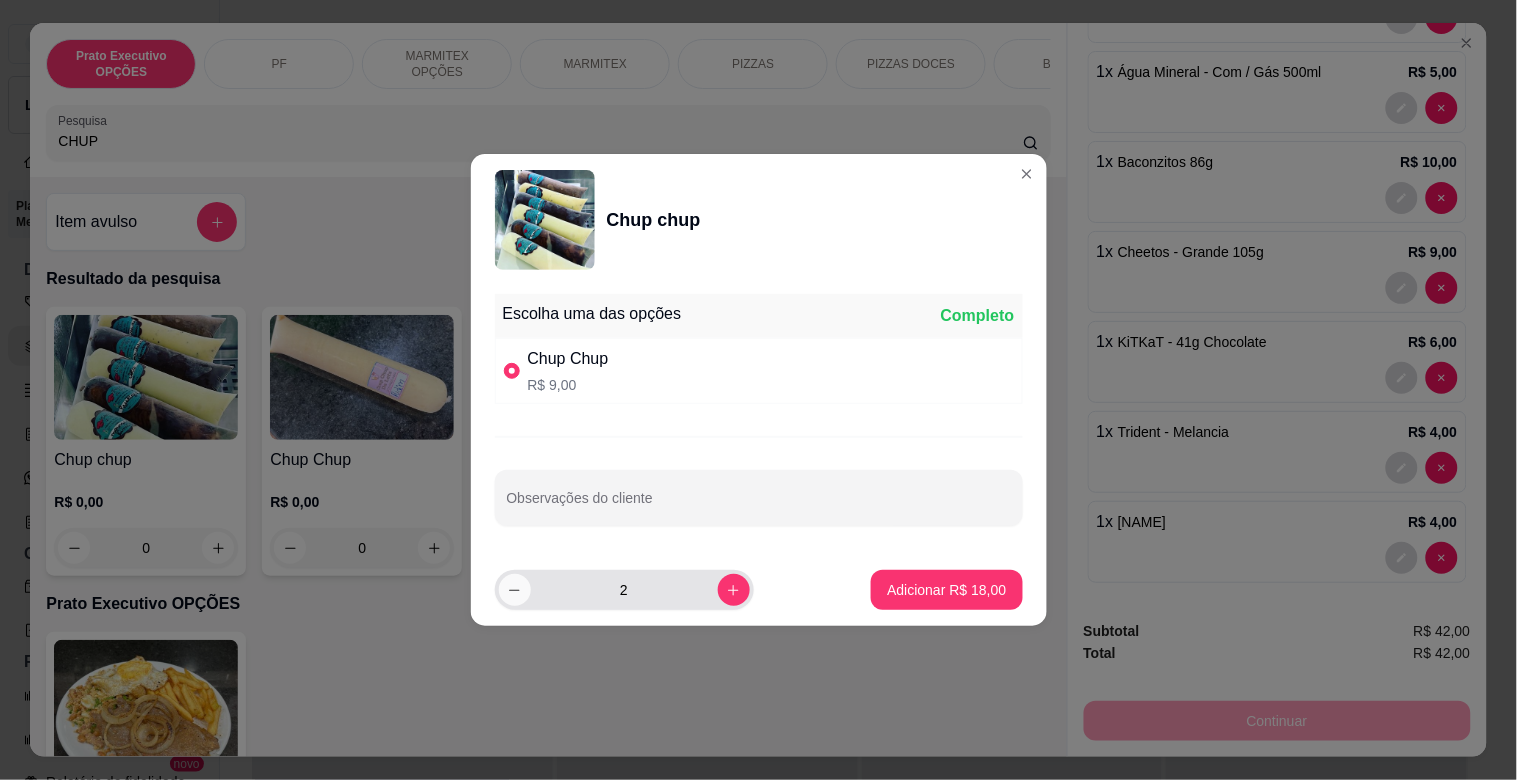 click at bounding box center (515, 590) 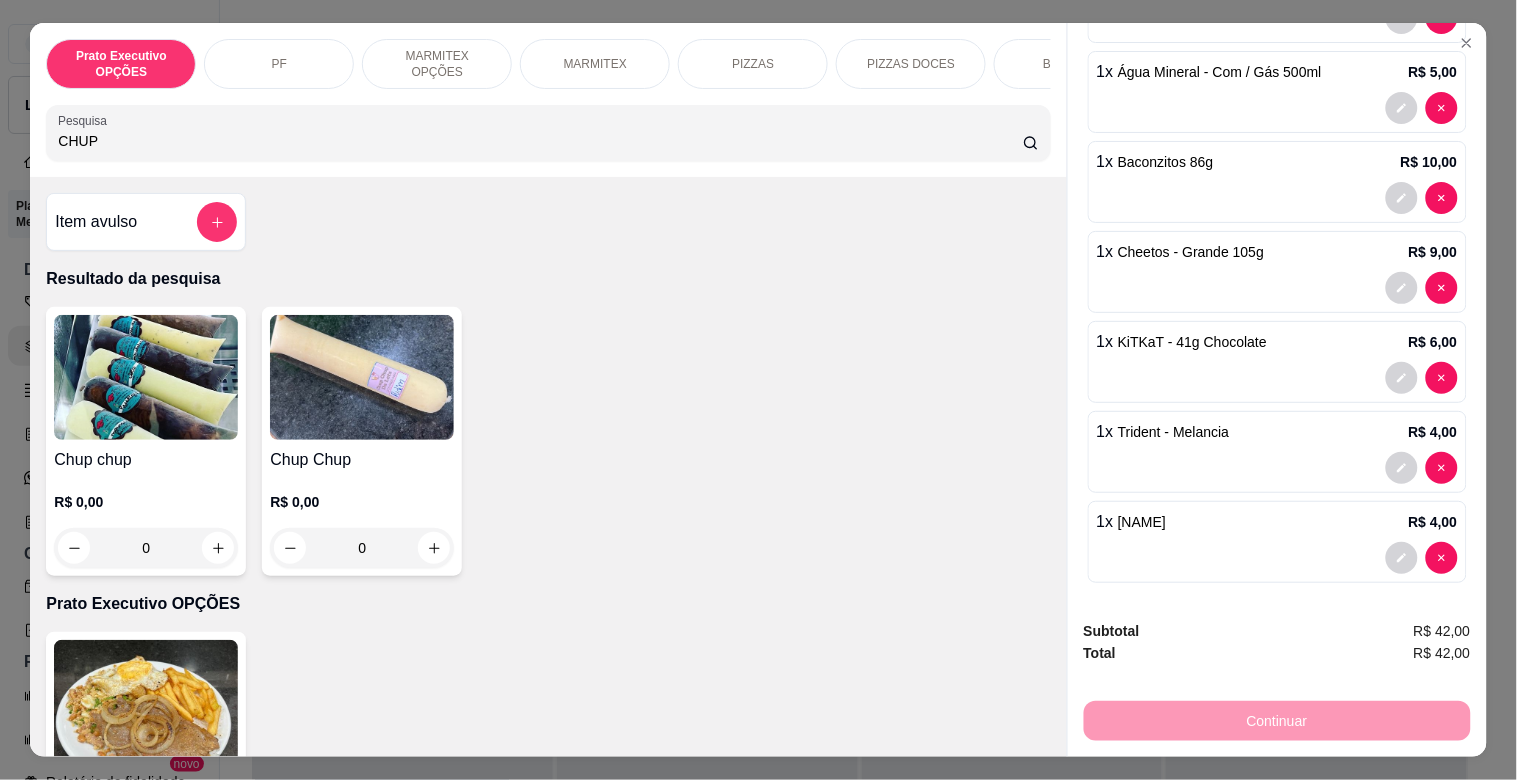click on "Item avulso" at bounding box center (146, 222) 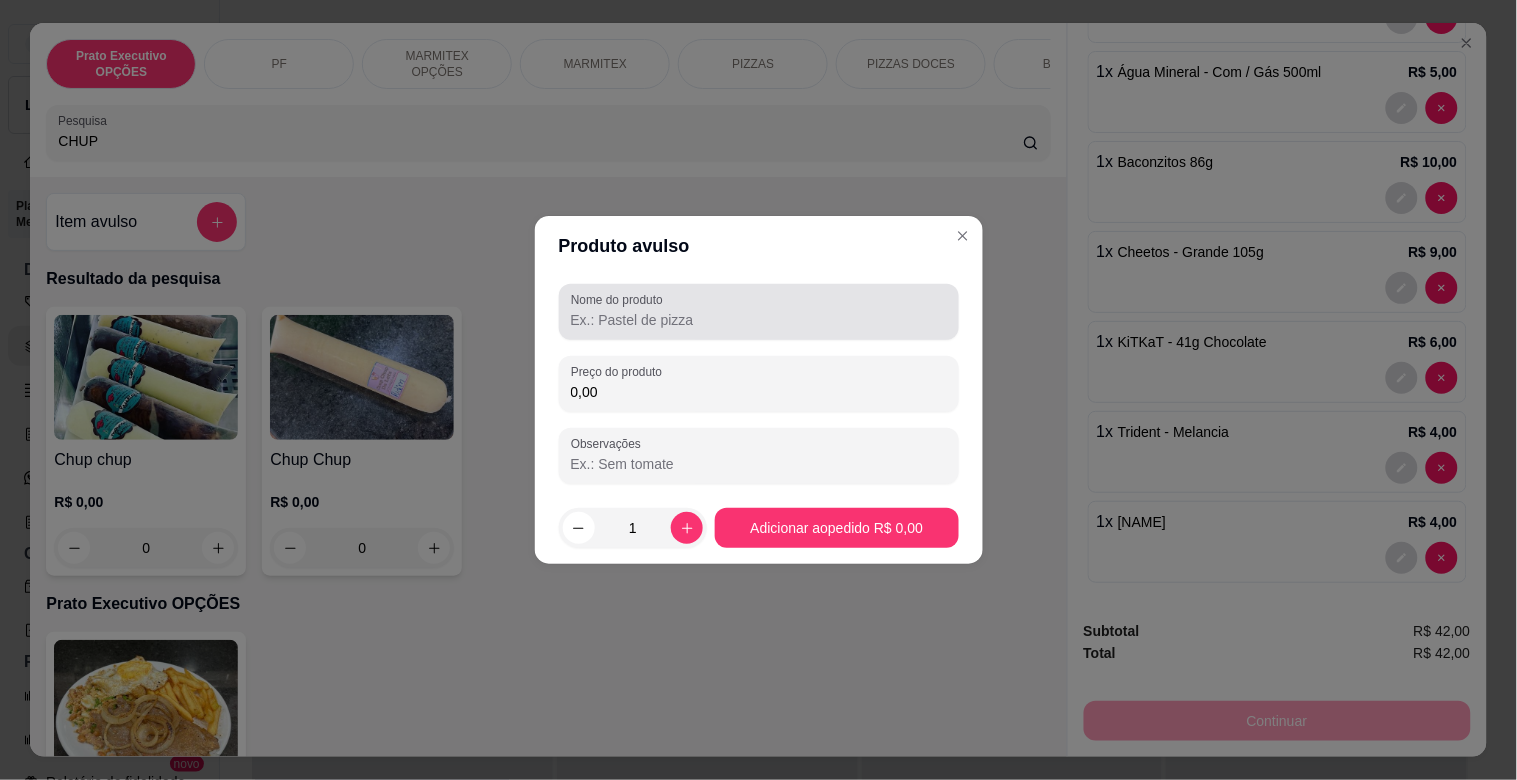 click on "Nome do produto" at bounding box center (759, 312) 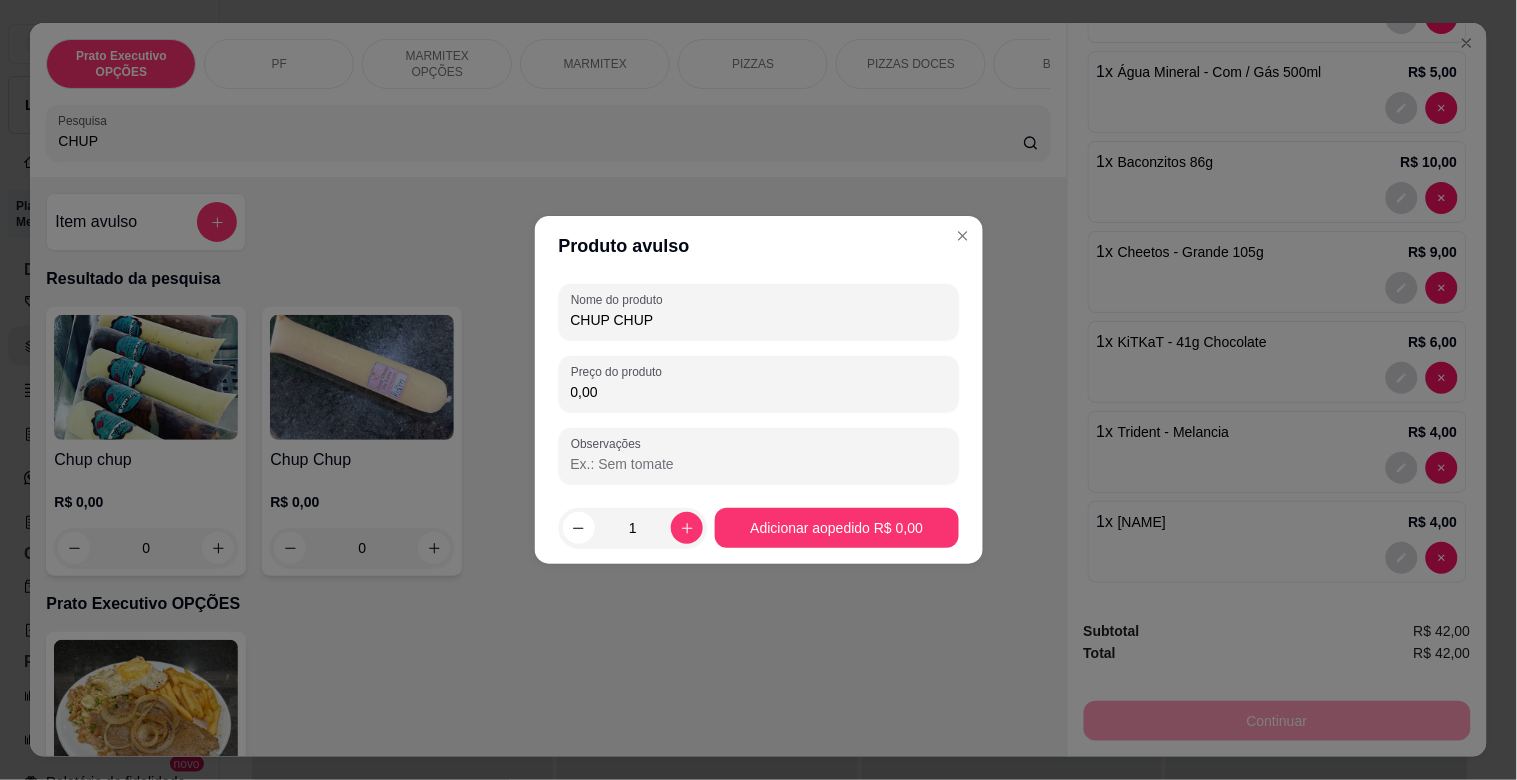 type on "CHUP CHUP" 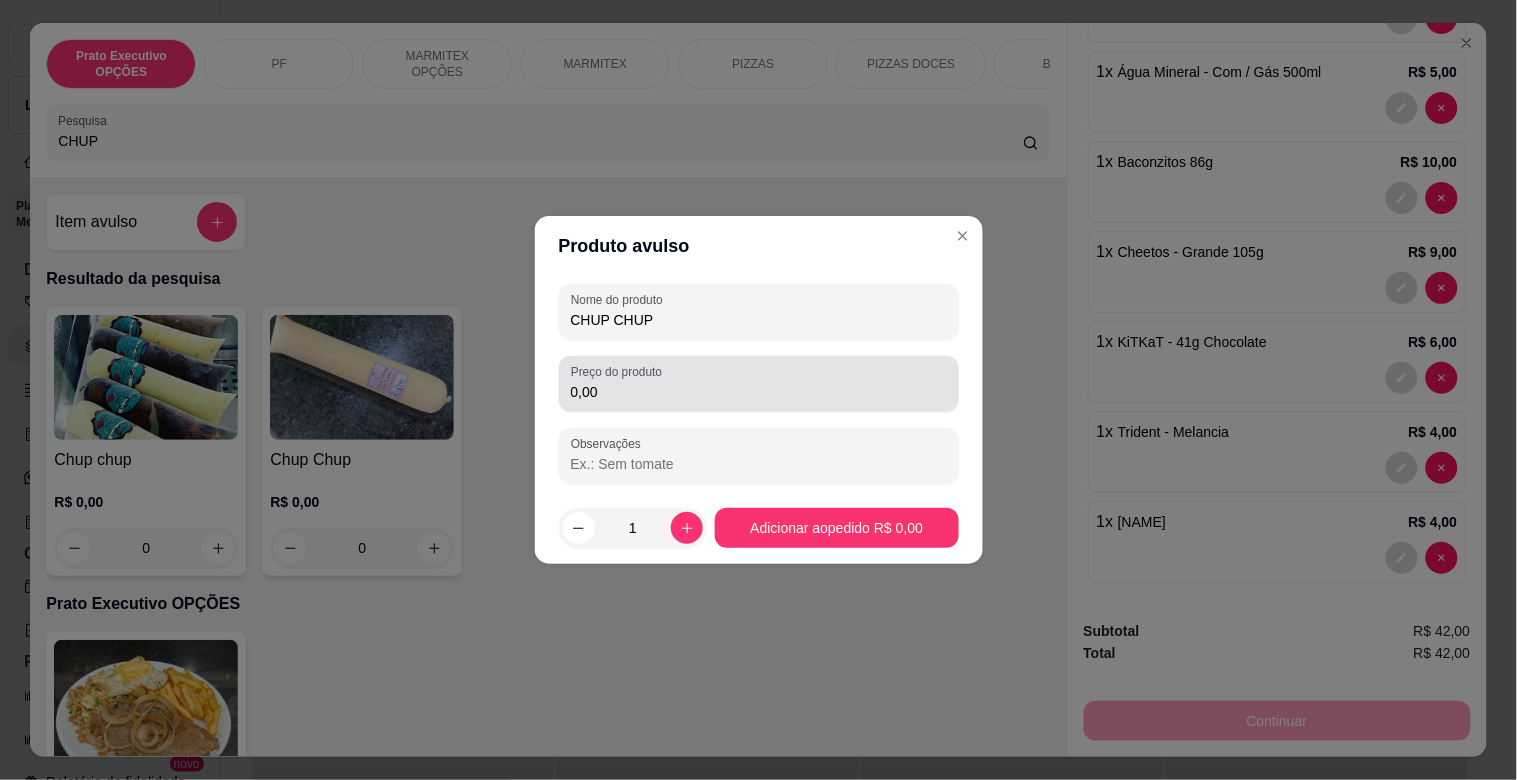 click on "0,00" at bounding box center (759, 384) 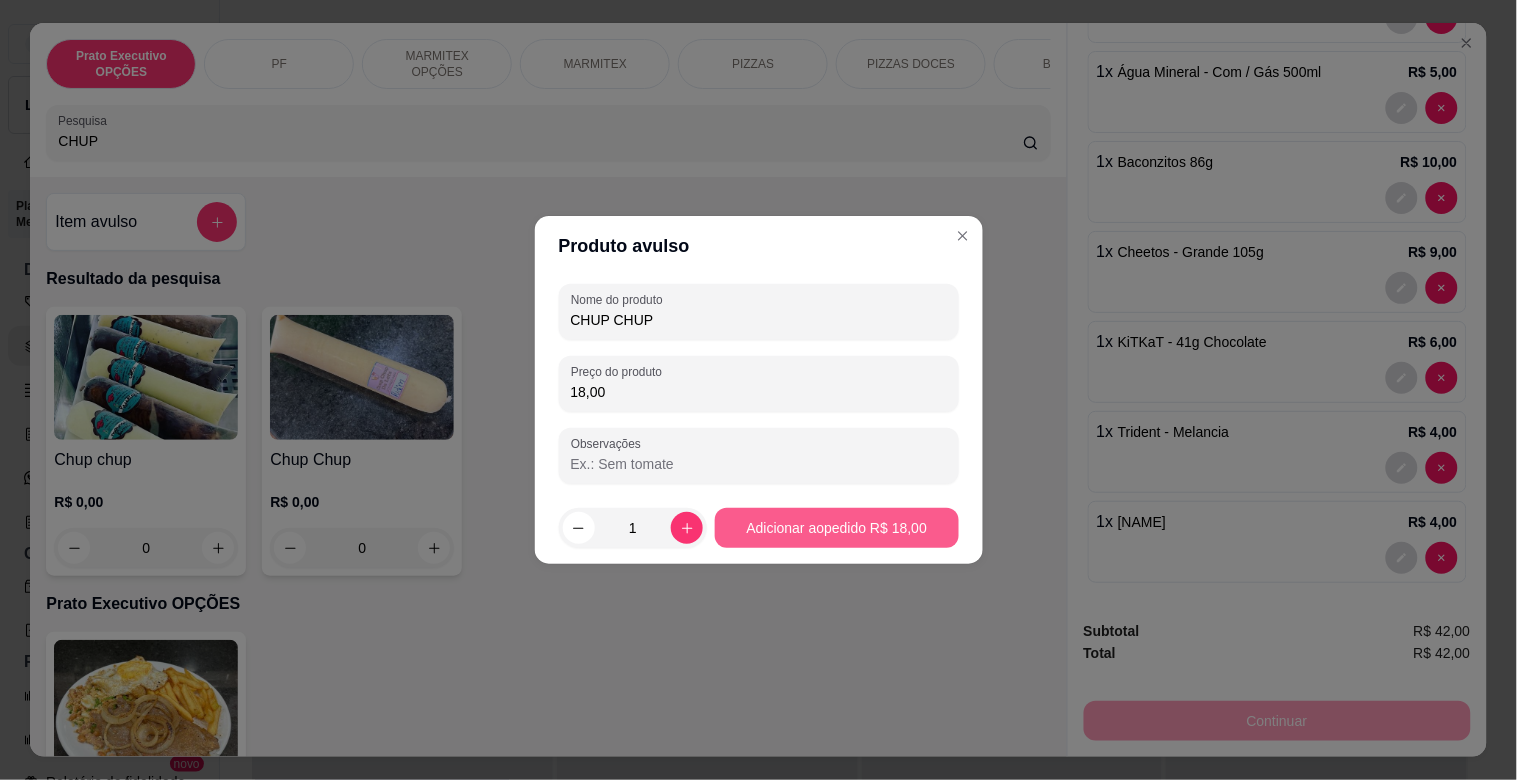 type on "18,00" 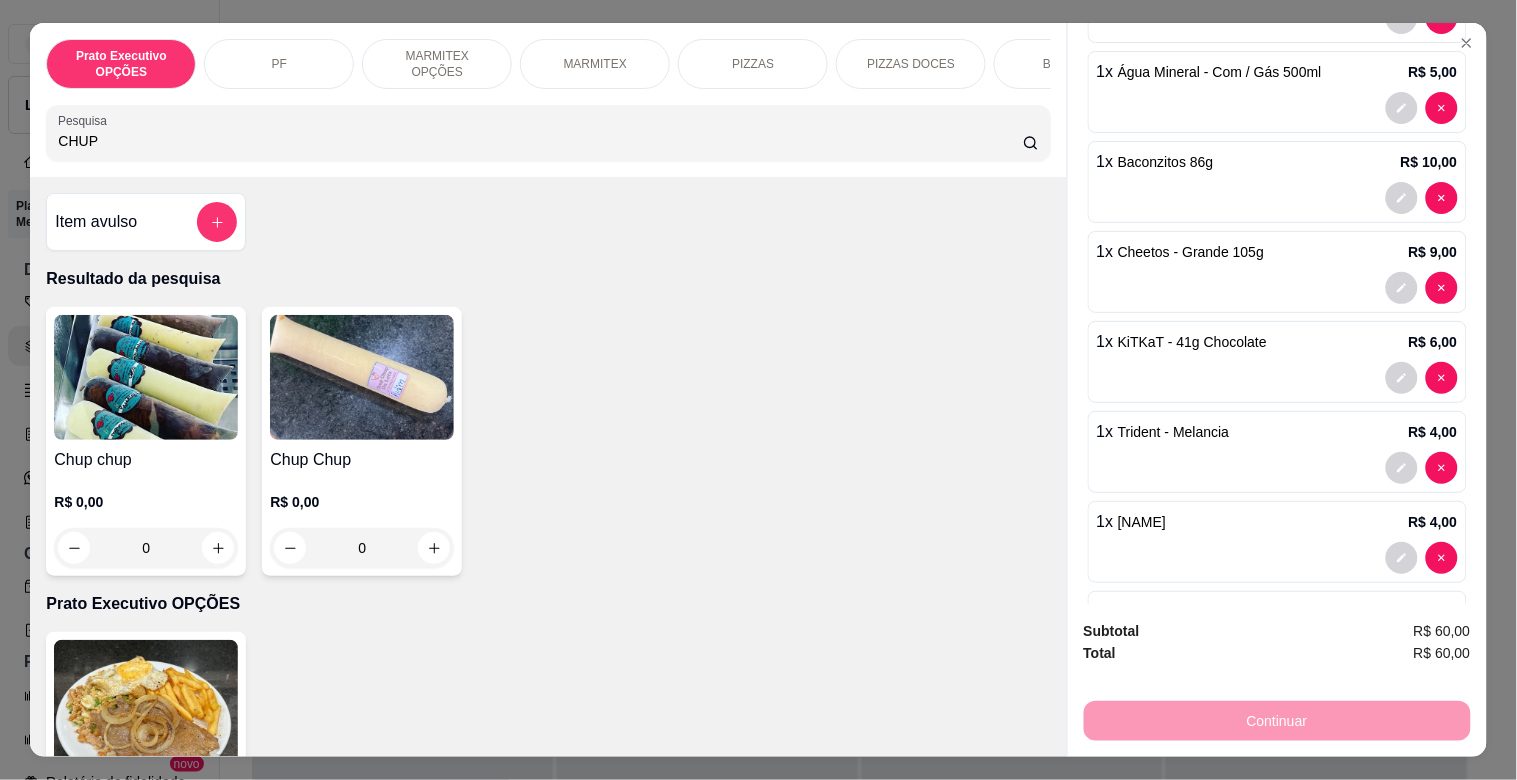 click on "Item avulso" at bounding box center (146, 222) 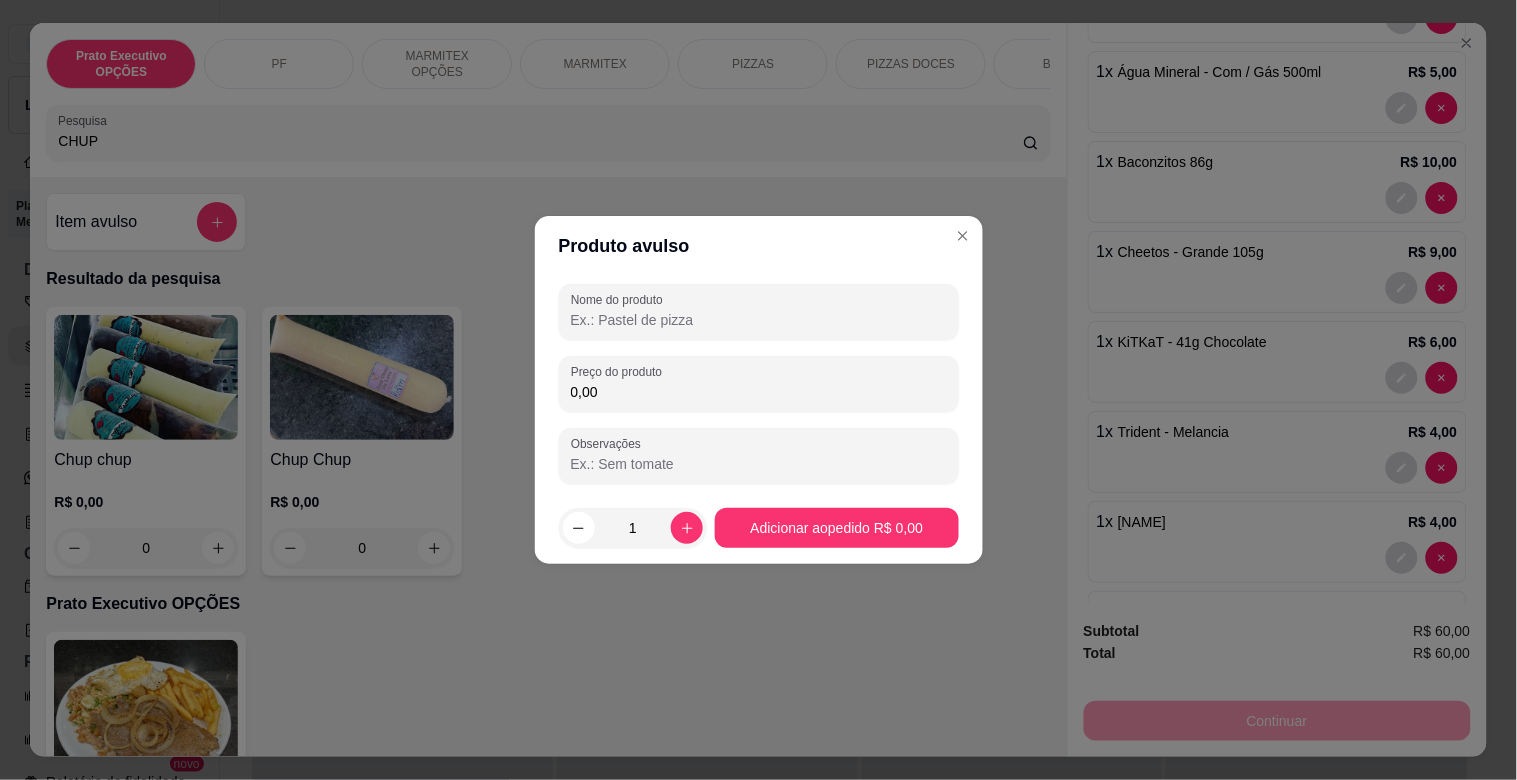 click on "Nome do produto" at bounding box center (759, 320) 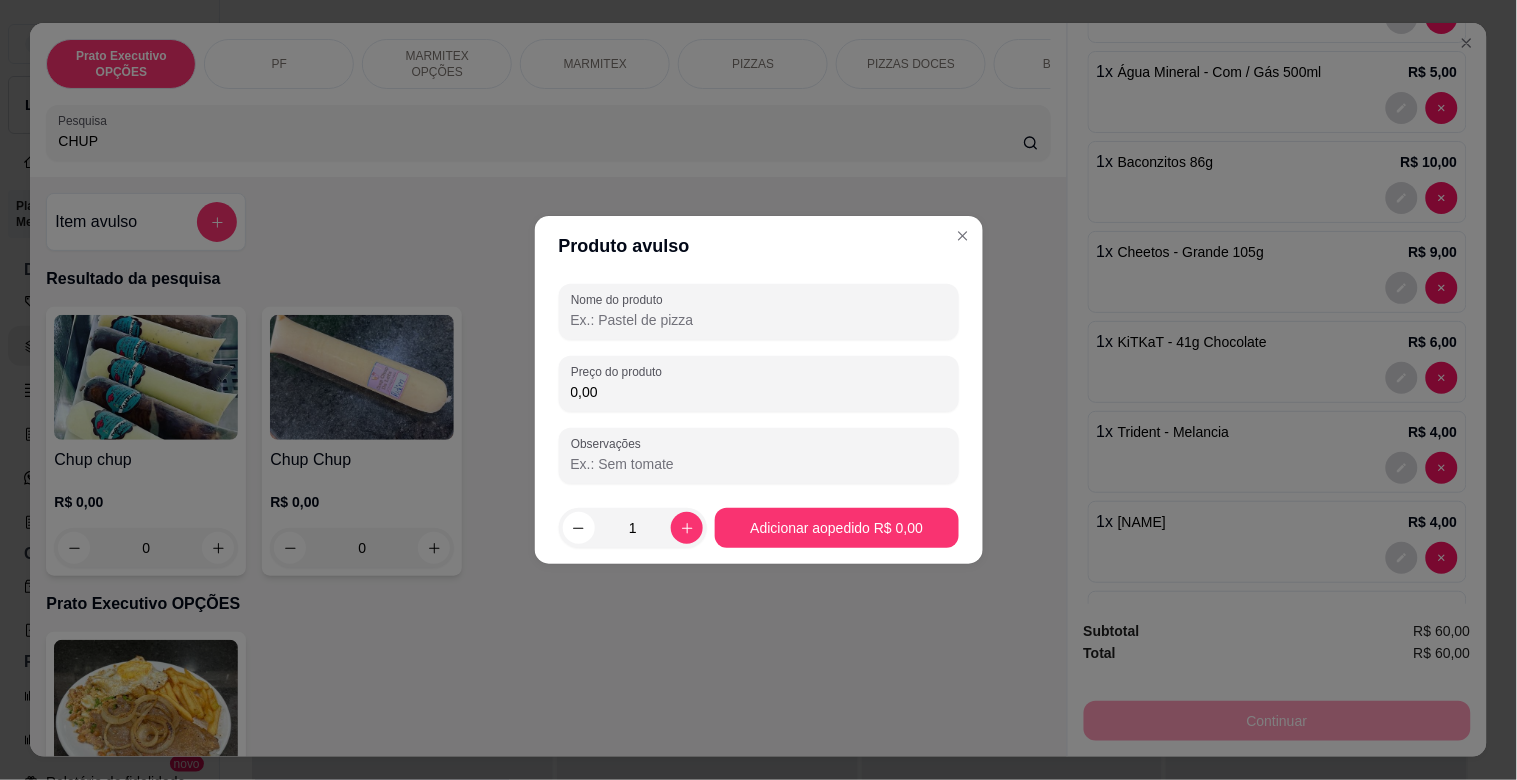 type on "P" 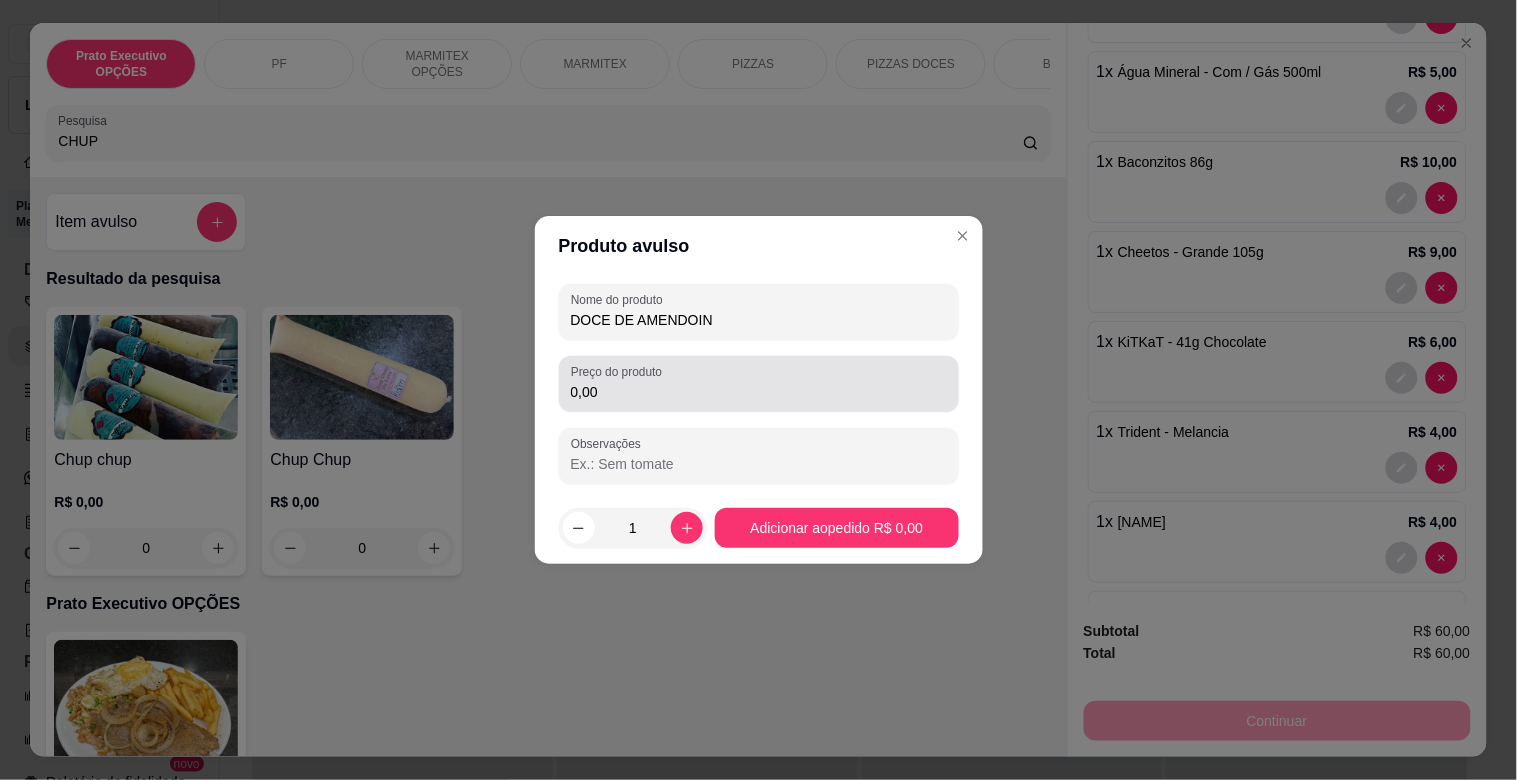 type on "DOCE DE AMENDOIN" 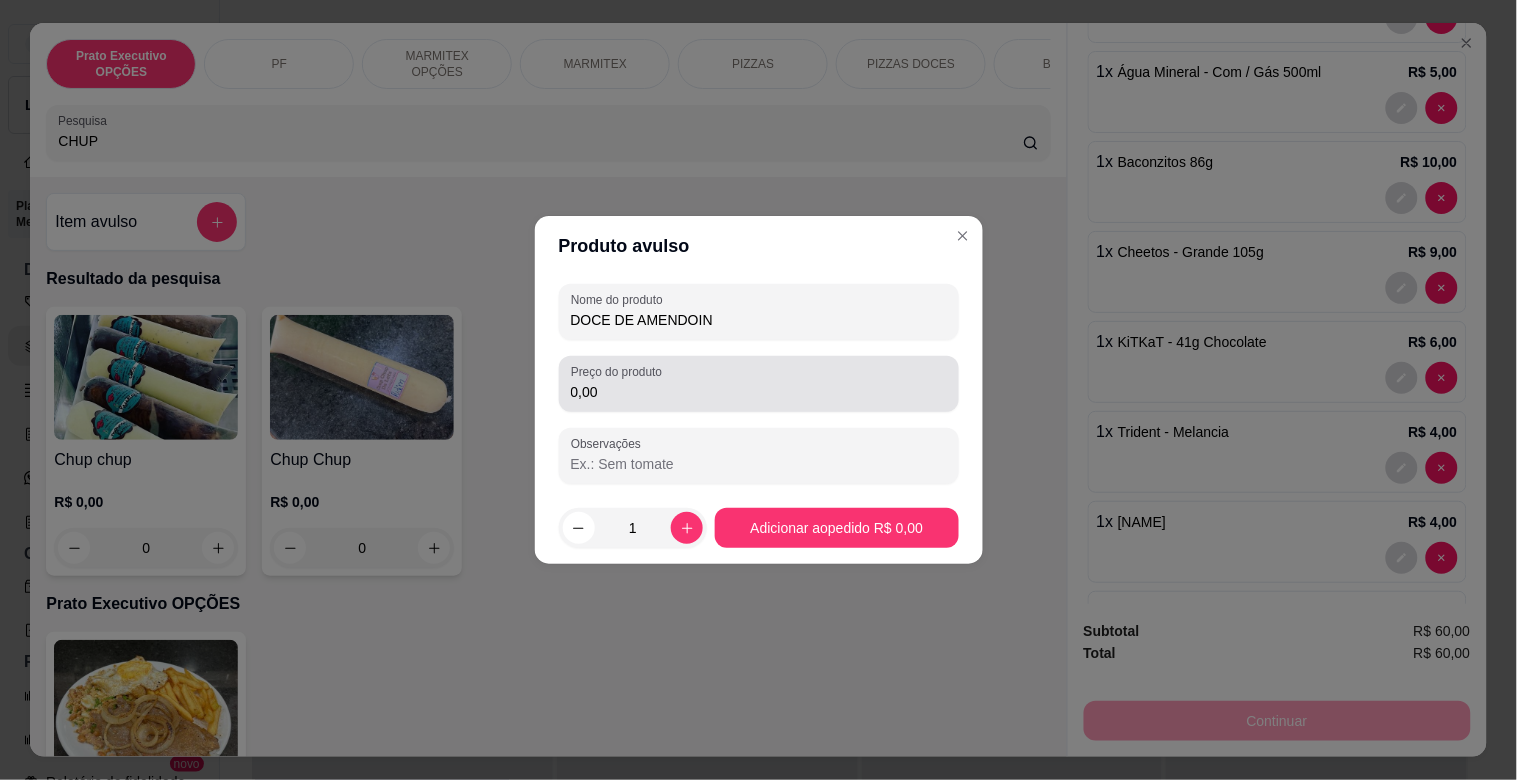 click on "Preço do produto 0,00" at bounding box center (759, 384) 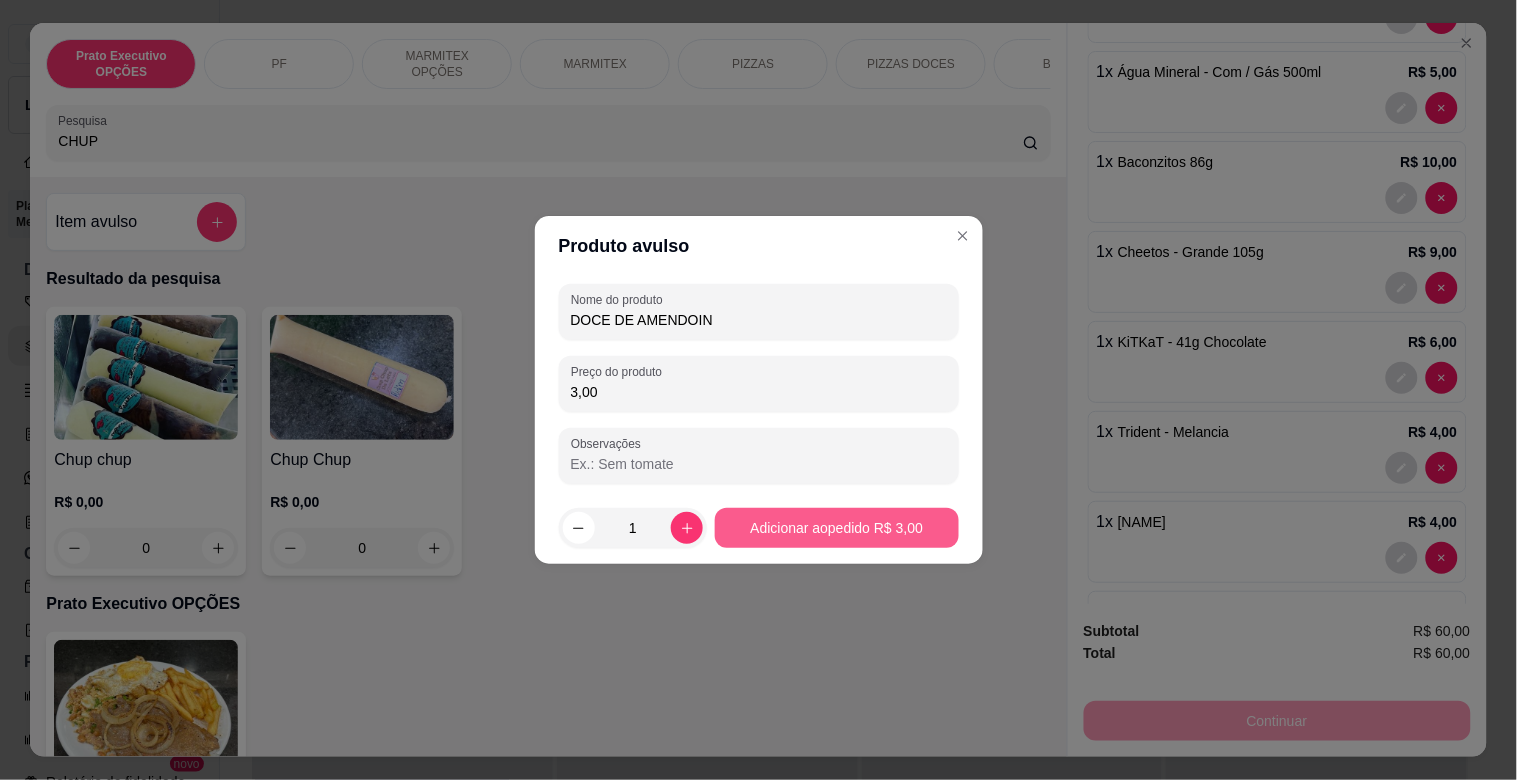 type on "3,00" 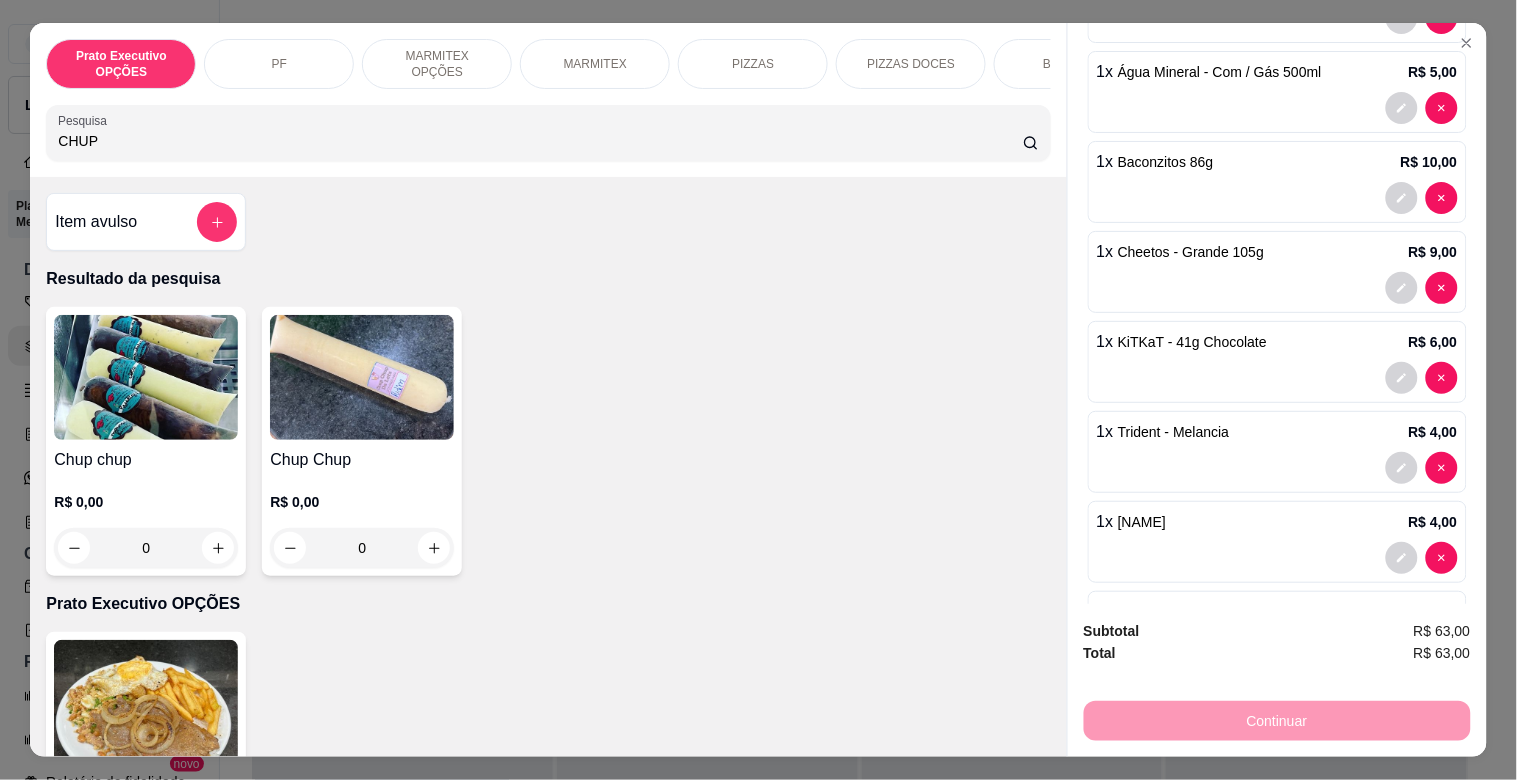 scroll, scrollTop: 0, scrollLeft: 0, axis: both 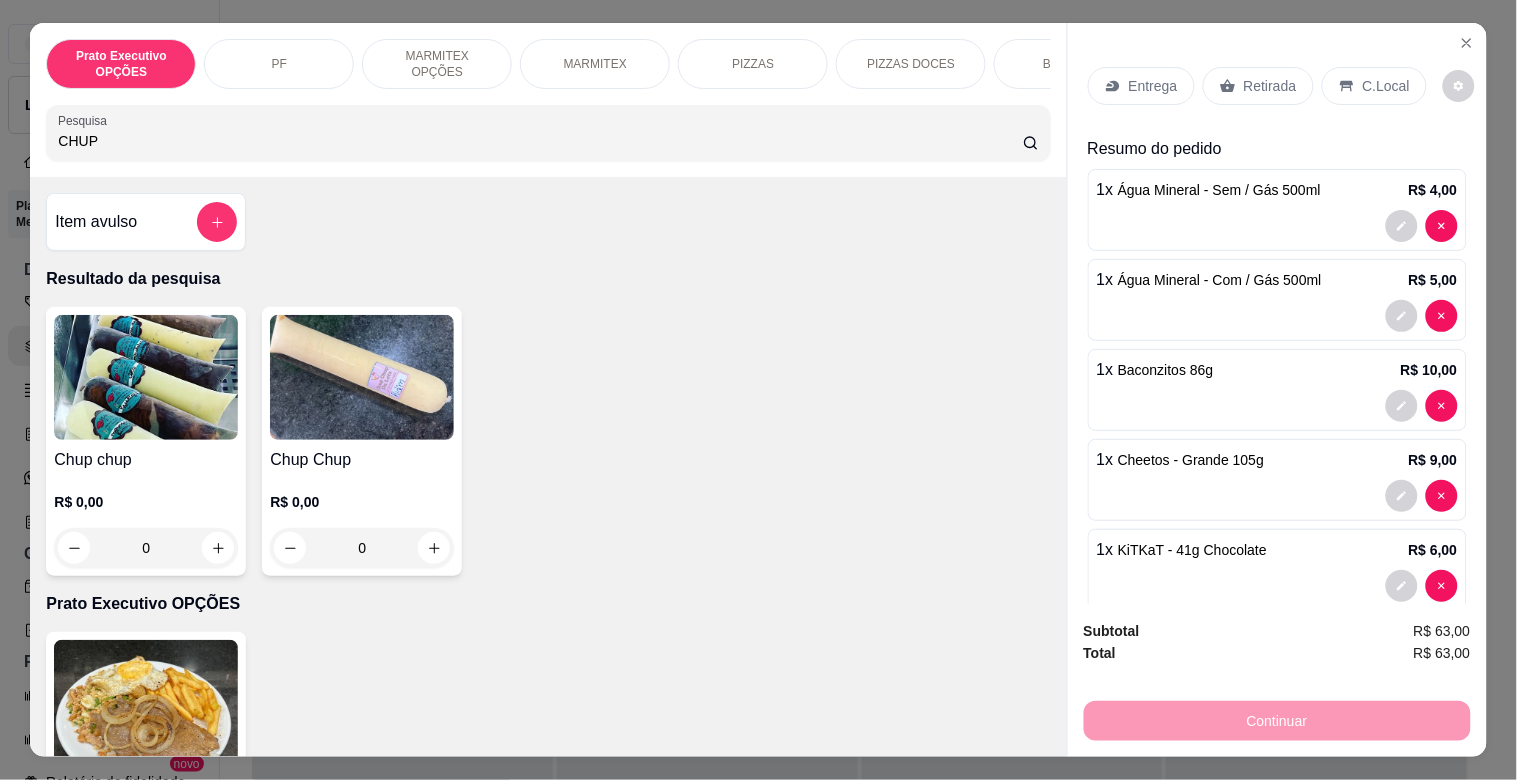 click on "Retirada" at bounding box center [1258, 86] 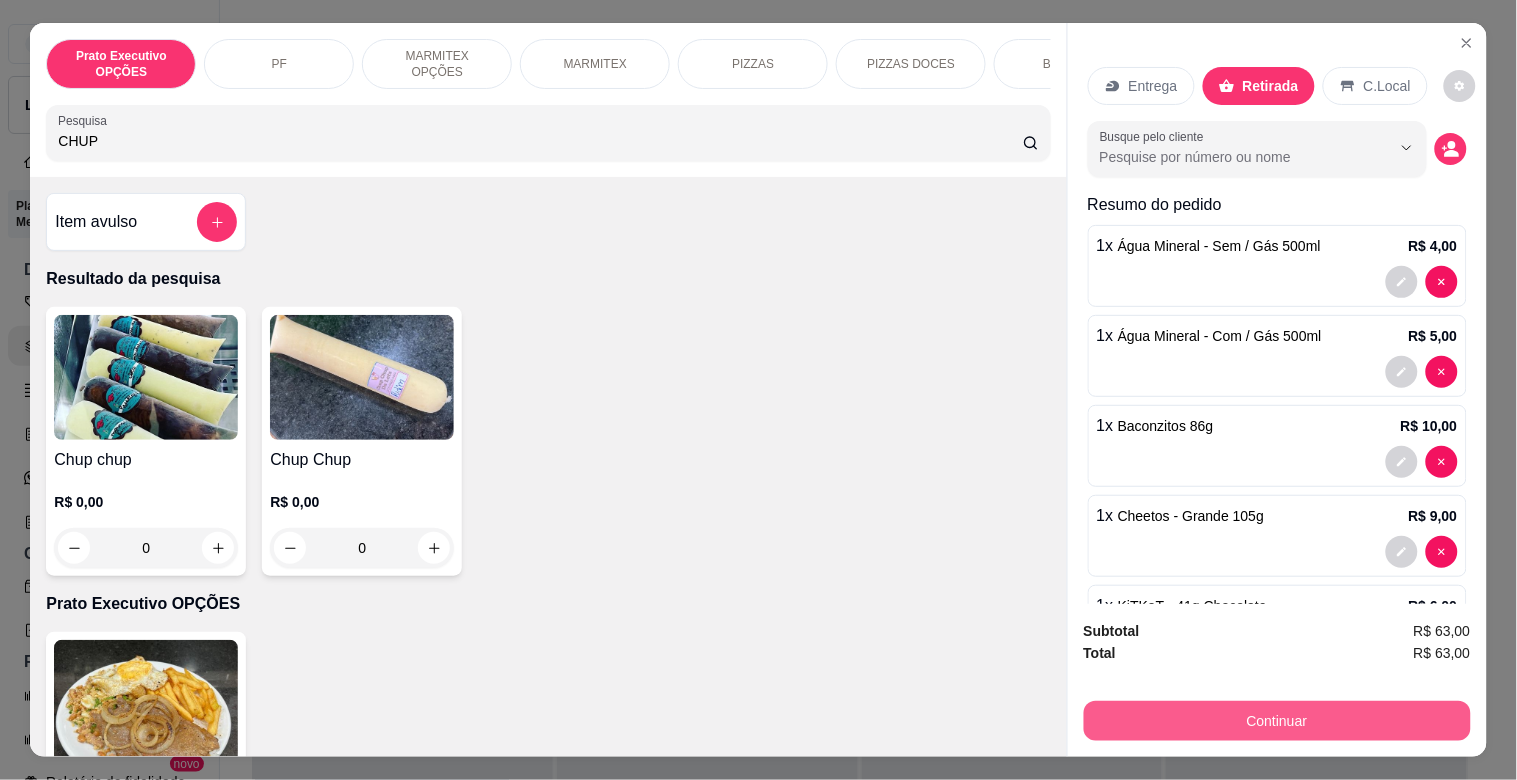 click on "Continuar" at bounding box center (1277, 721) 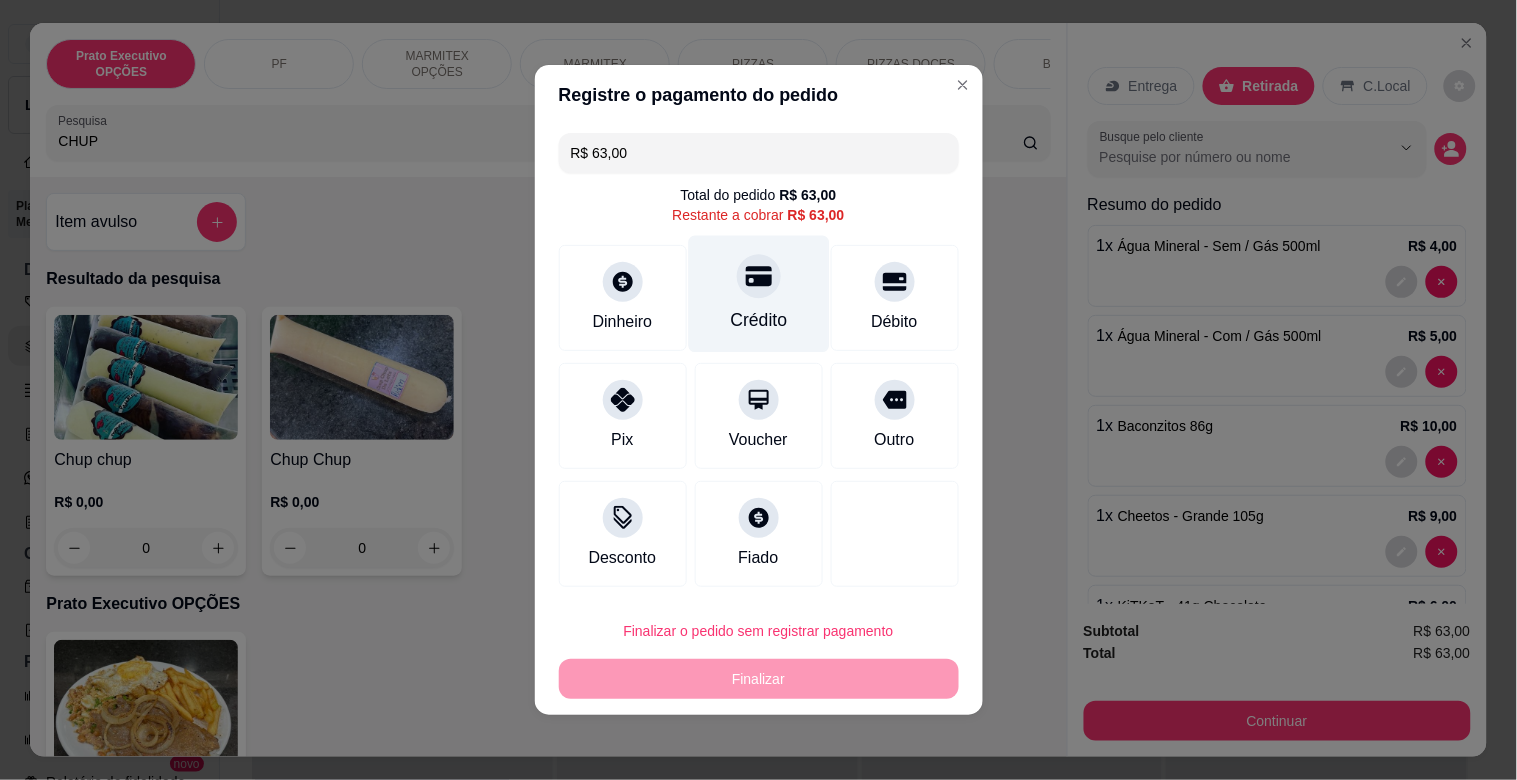 click on "Crédito" at bounding box center (758, 294) 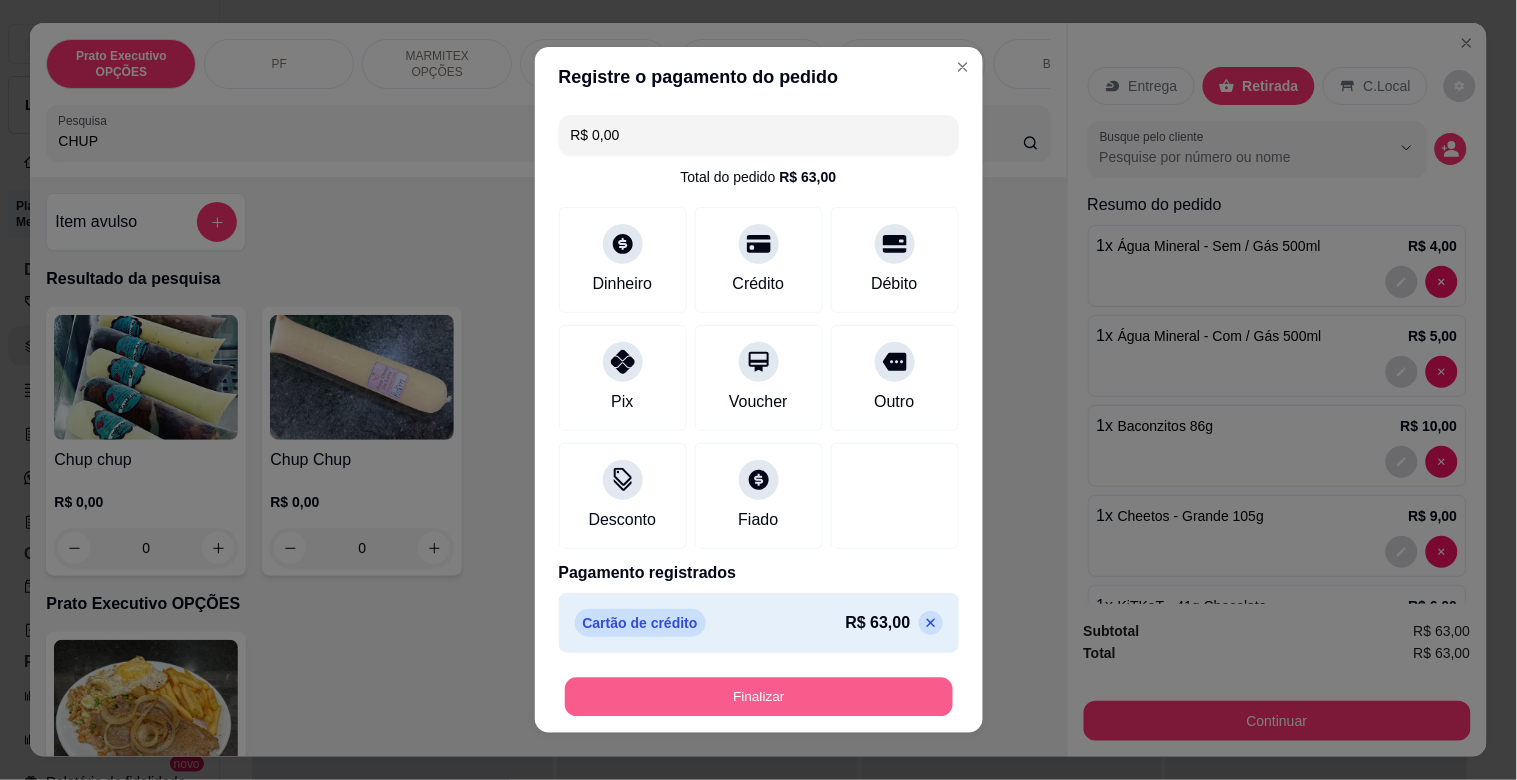 click on "Finalizar" at bounding box center [759, 697] 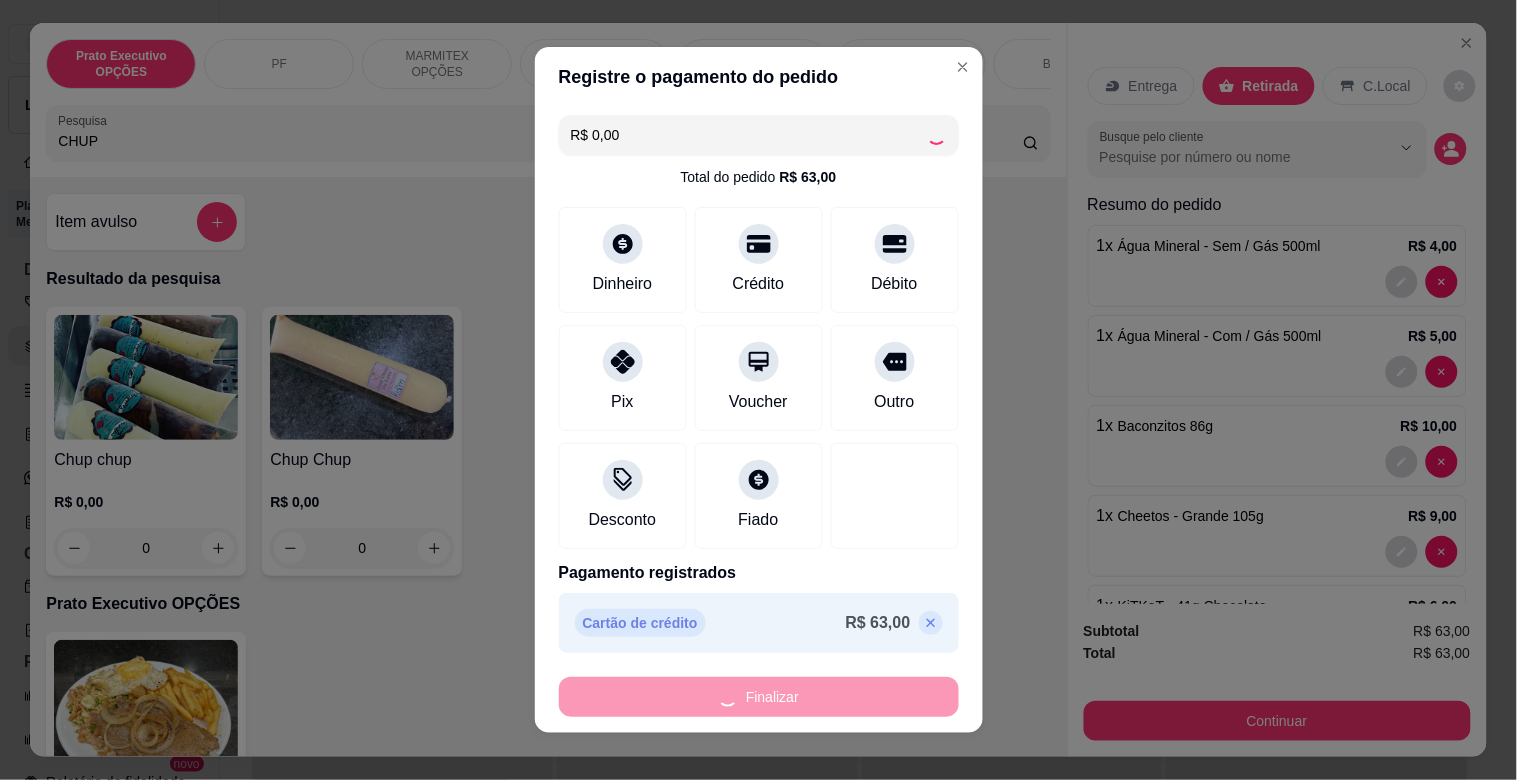 type on "0" 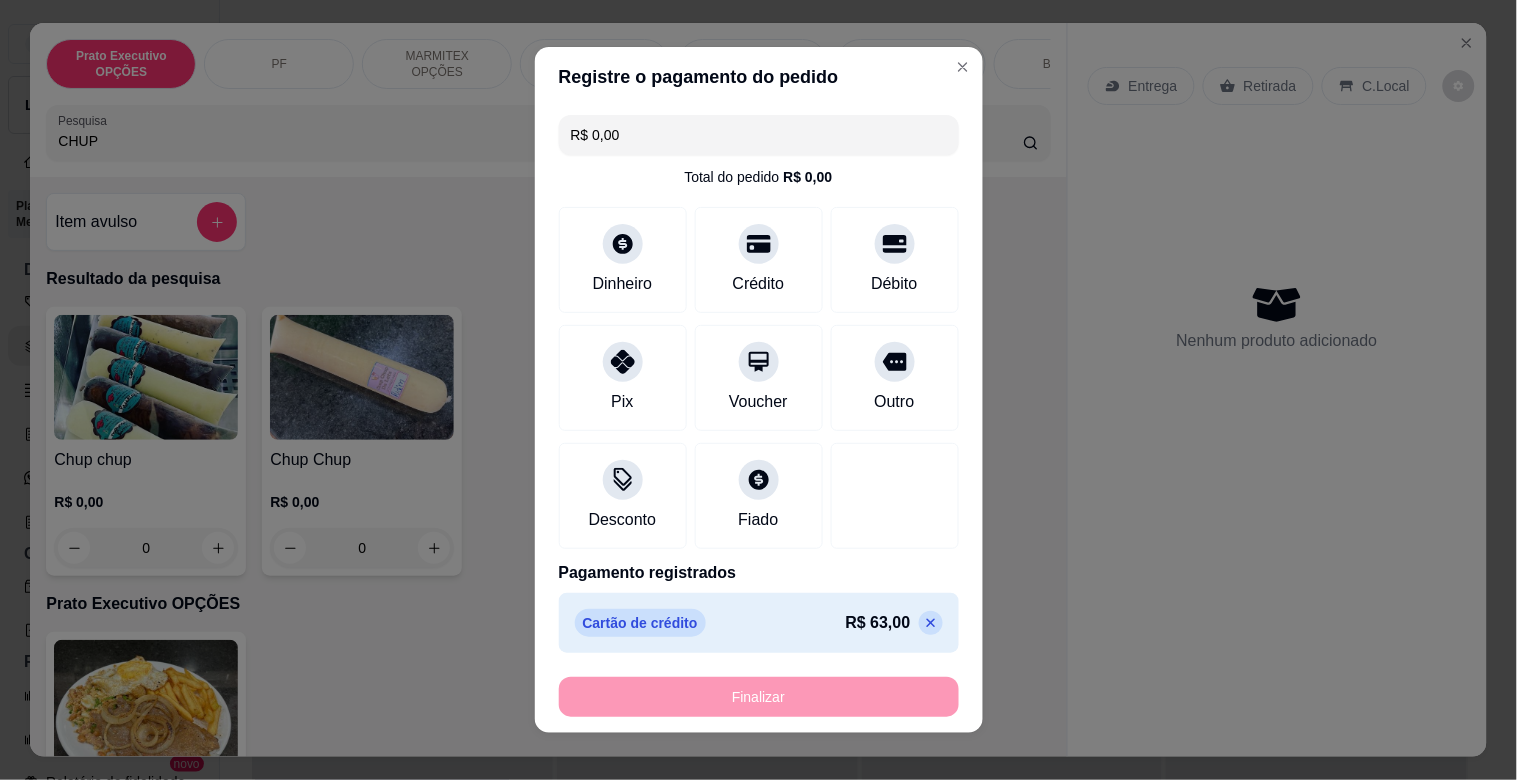 type on "-R$ 63,00" 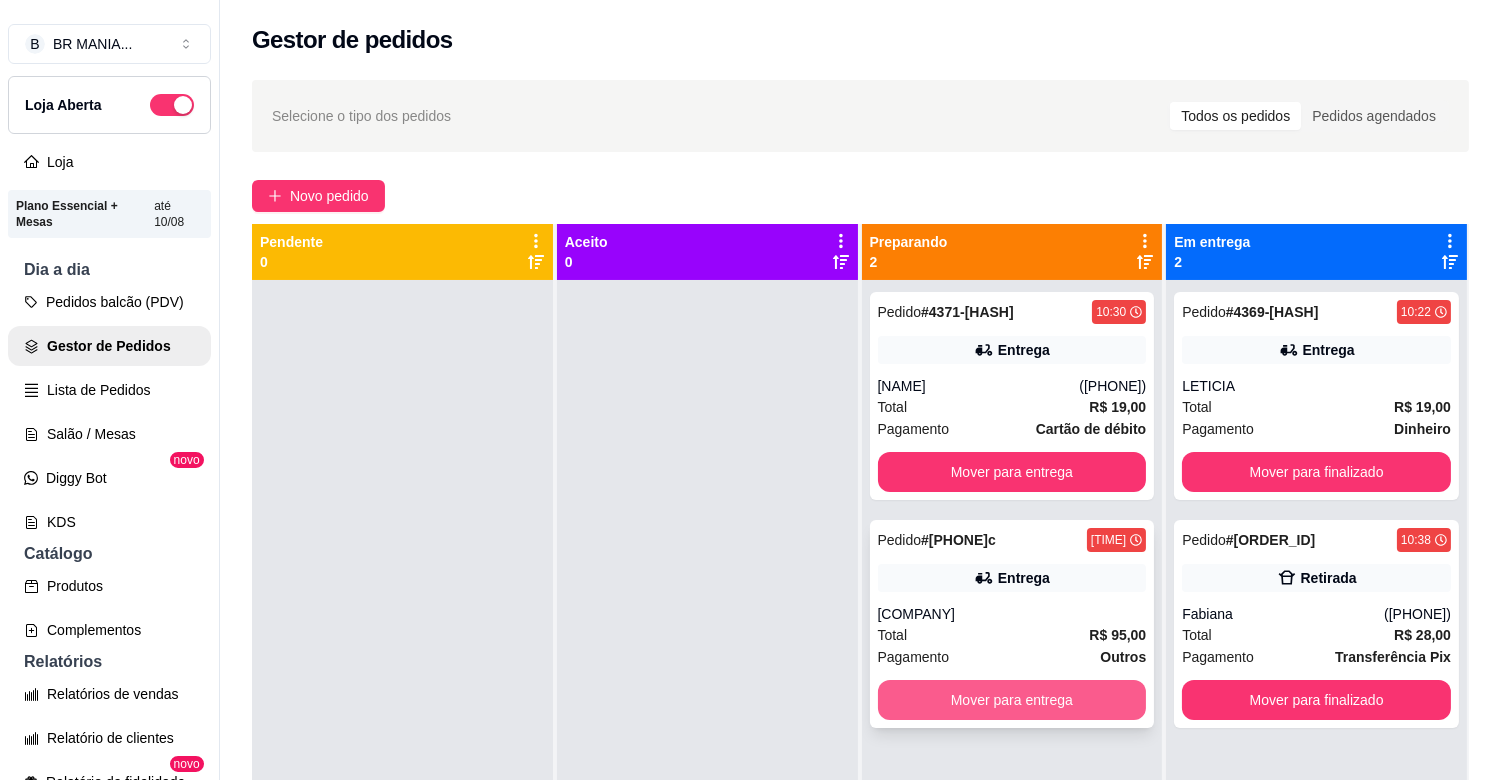 click on "[COMPANY]" at bounding box center [1012, 614] 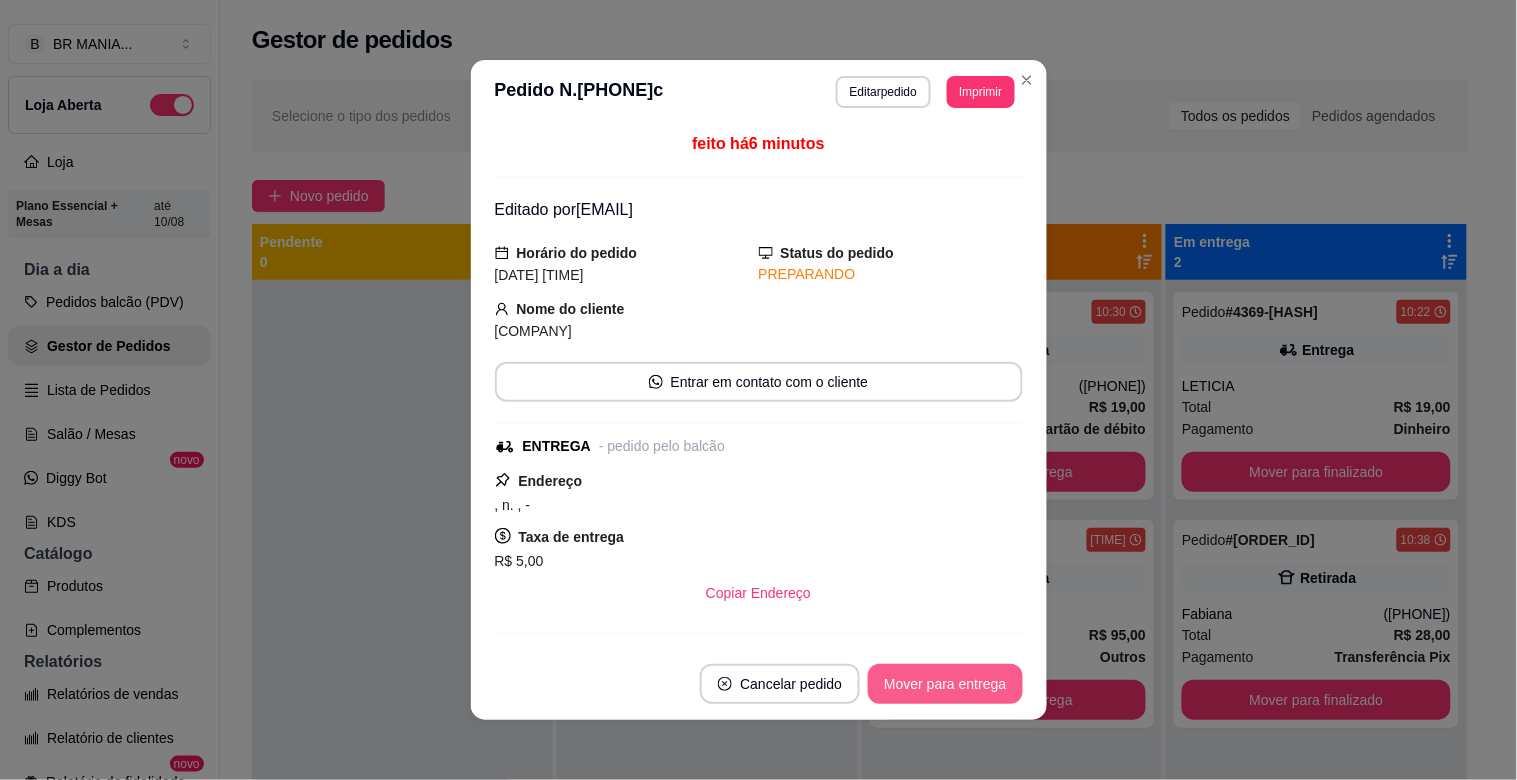 click on "Mover para entrega" at bounding box center [945, 684] 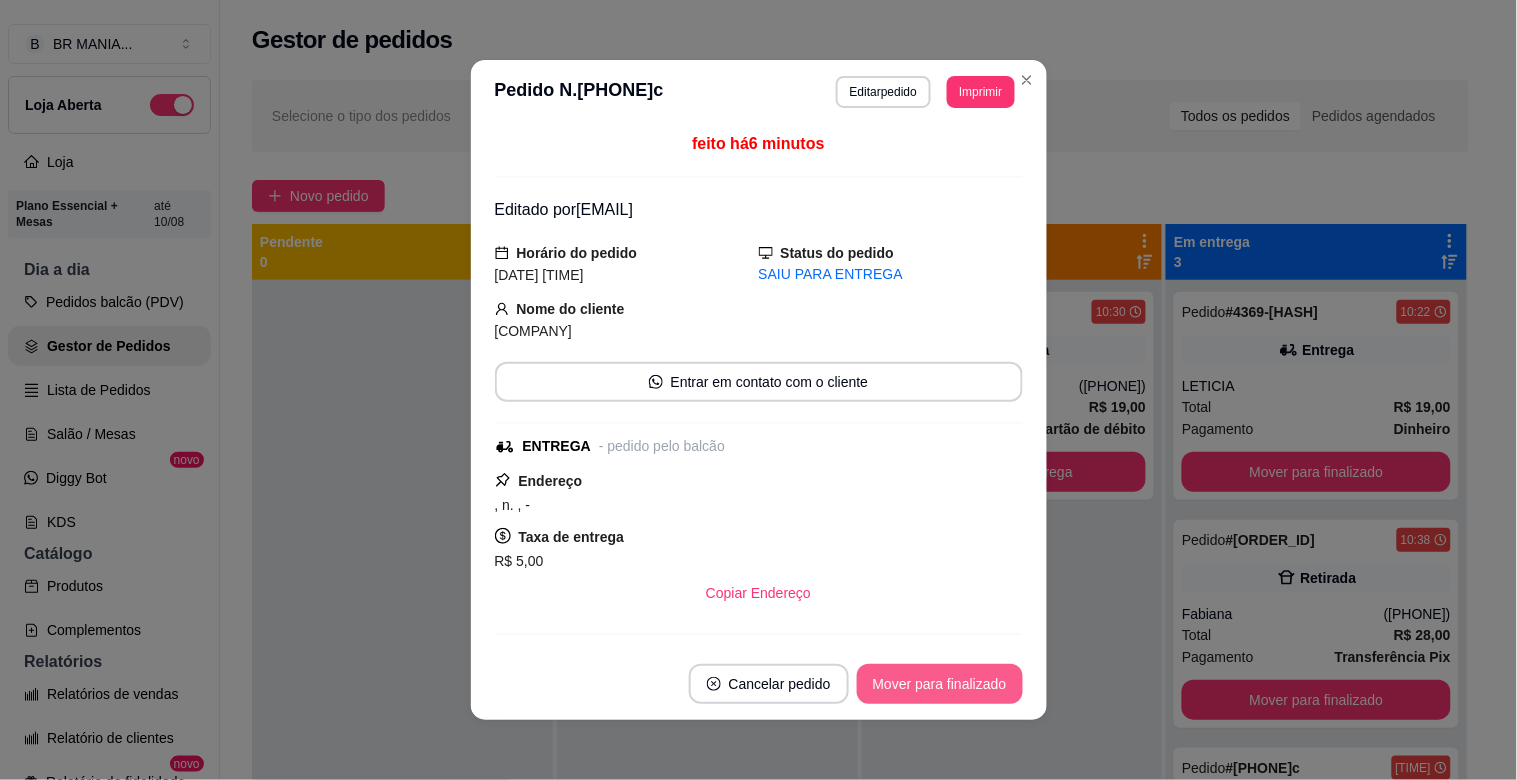click on "Mover para finalizado" at bounding box center [940, 684] 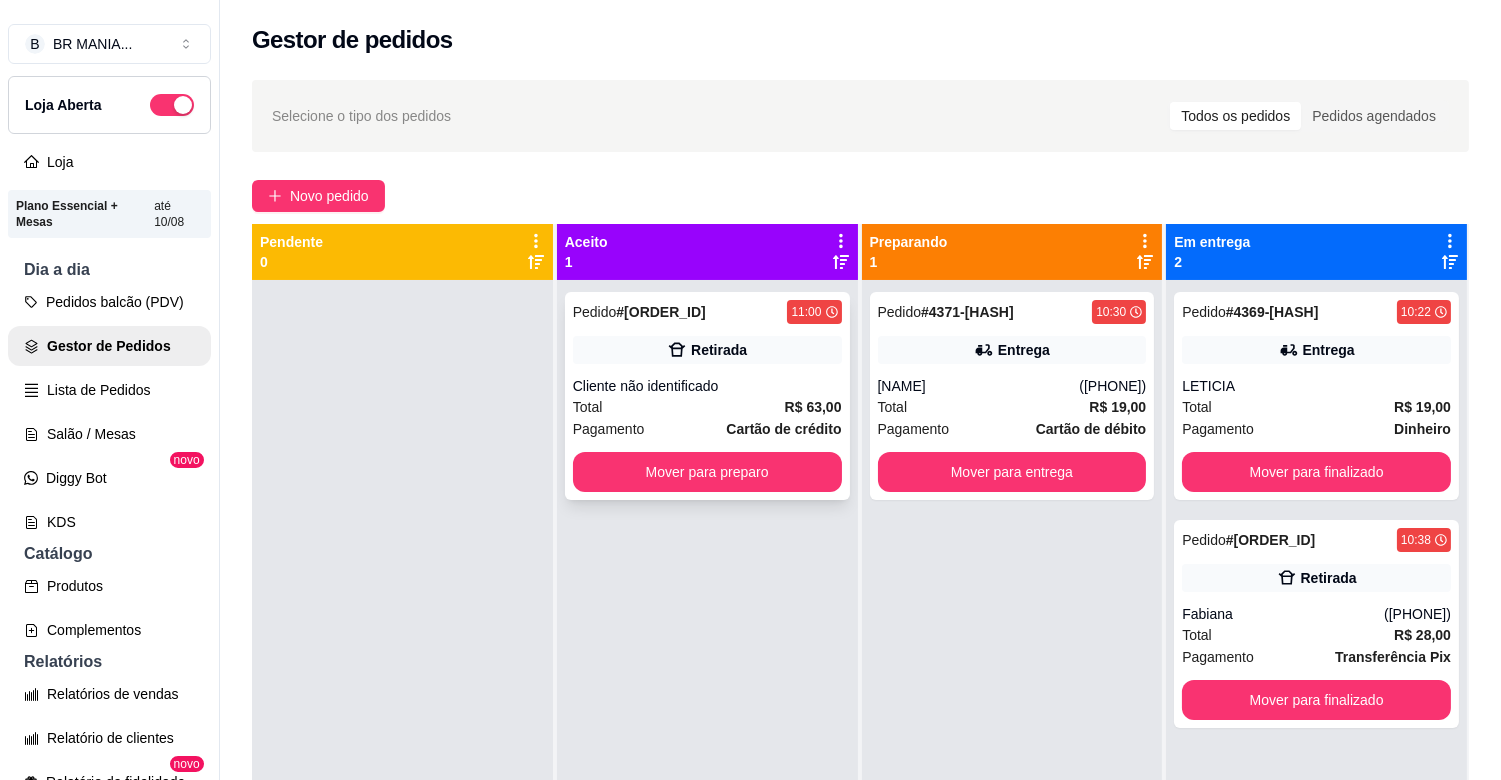 click on "R$ 63,00" at bounding box center [813, 407] 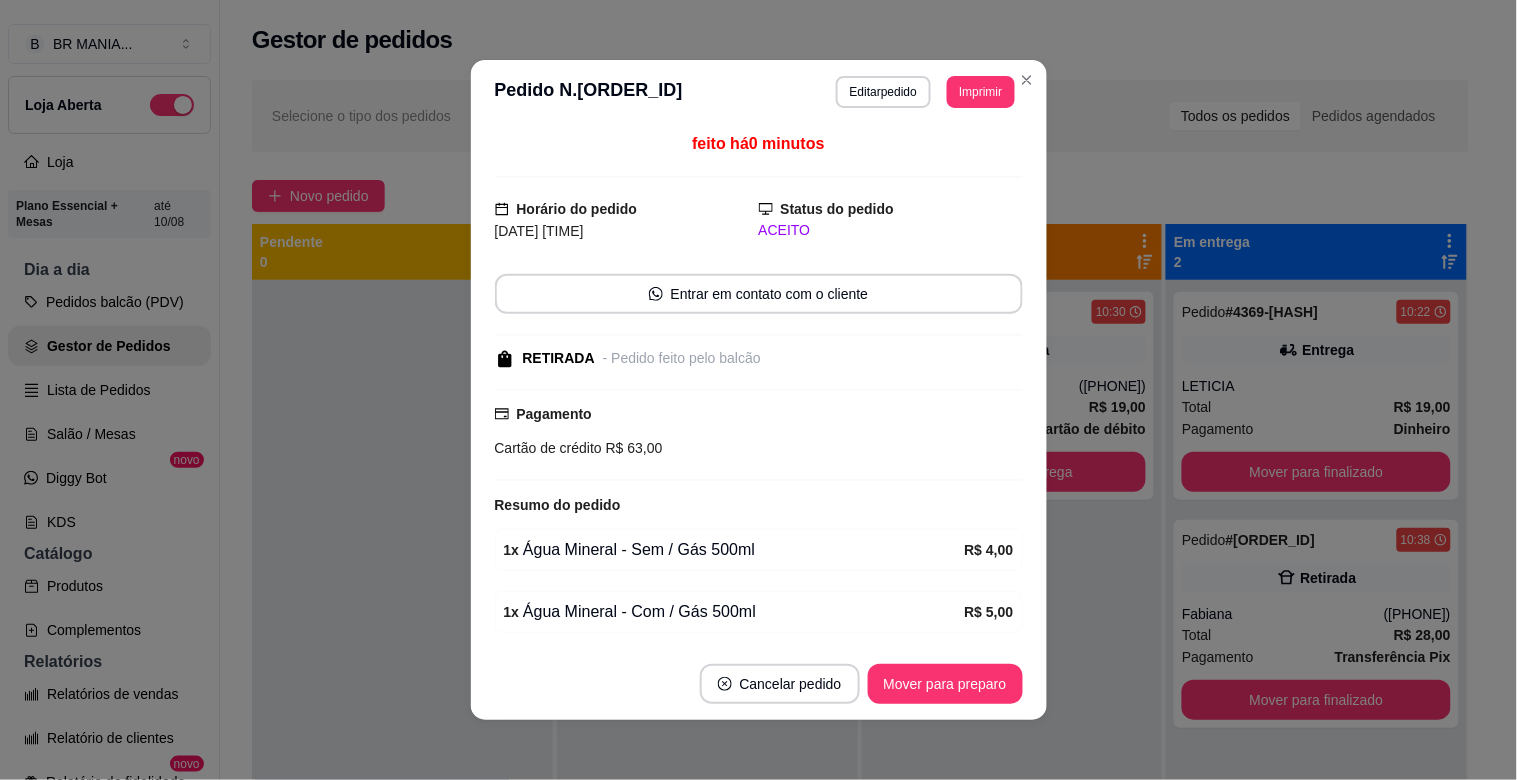 click on "Cancelar pedido Mover para preparo" at bounding box center (759, 684) 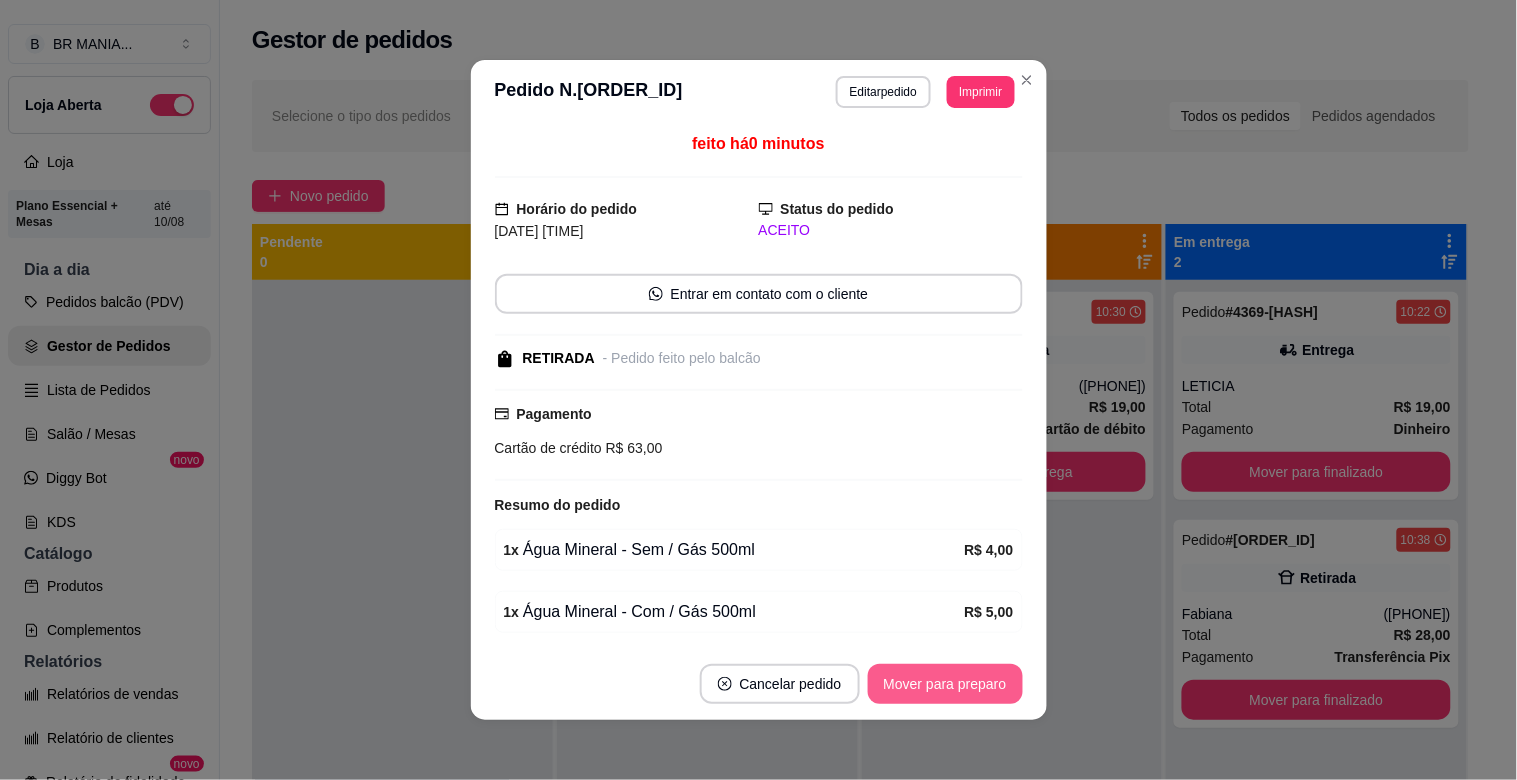 click on "Mover para preparo" at bounding box center [945, 684] 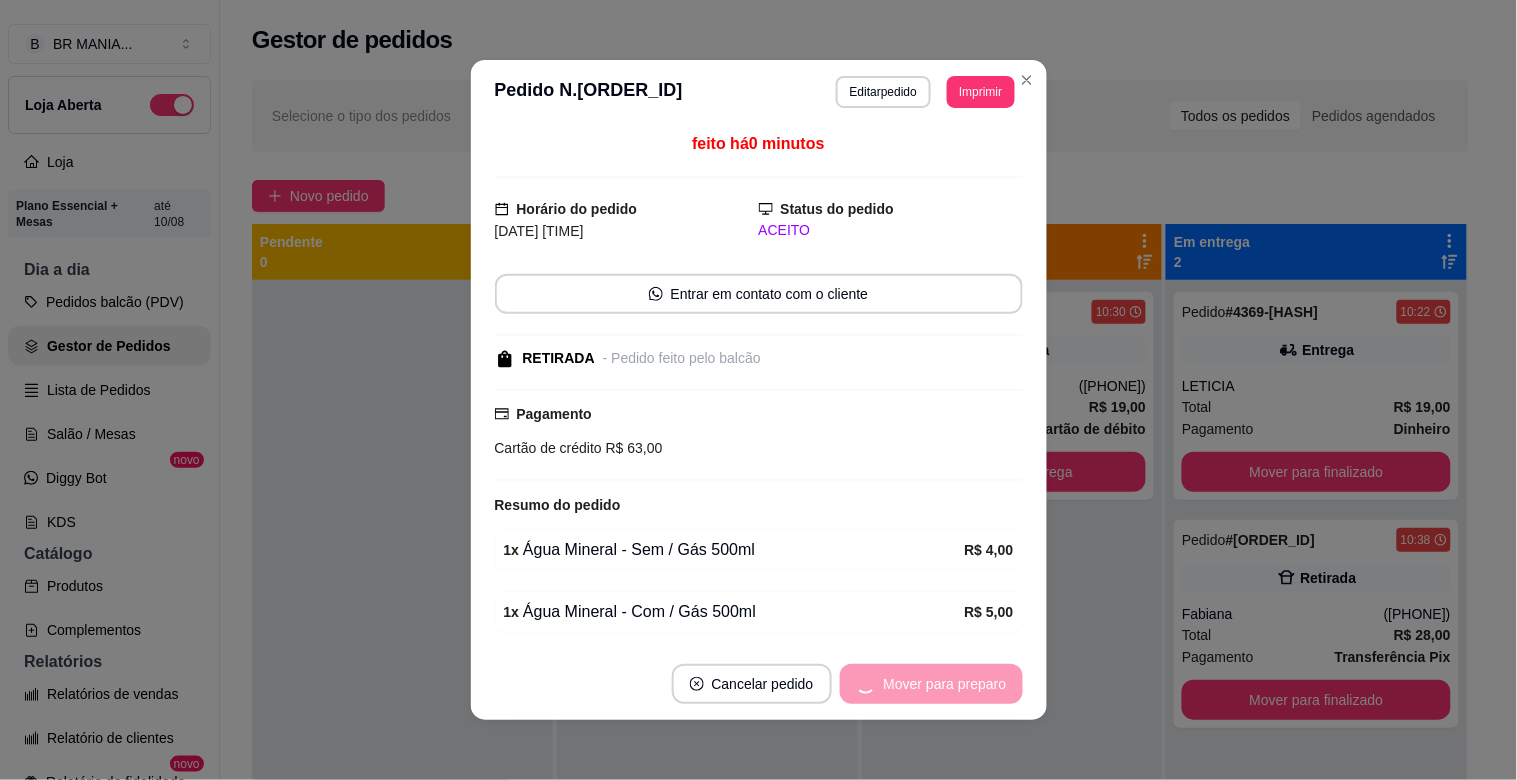 click on "Mover para preparo" at bounding box center (931, 684) 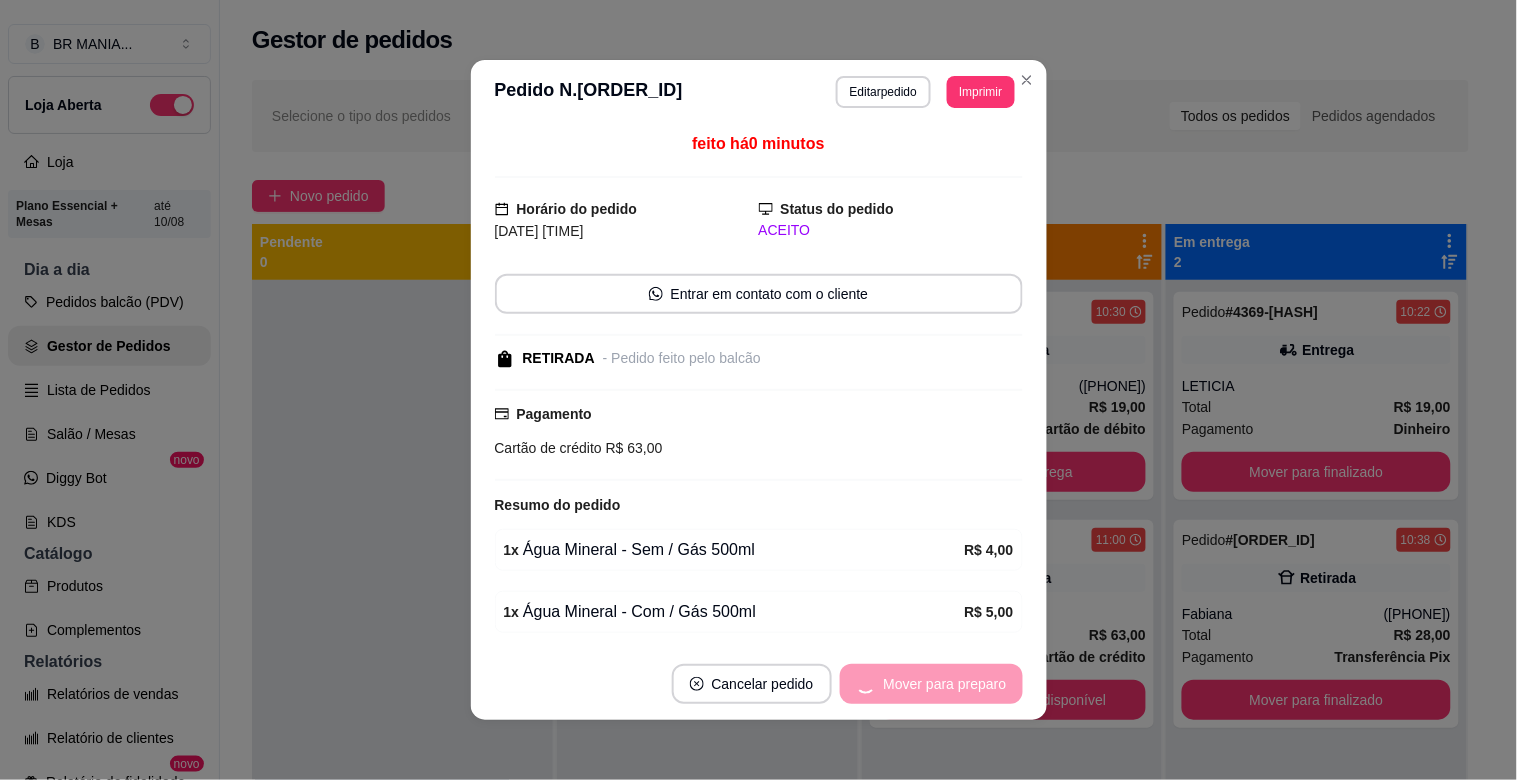 click on "Mover para preparo" at bounding box center (931, 684) 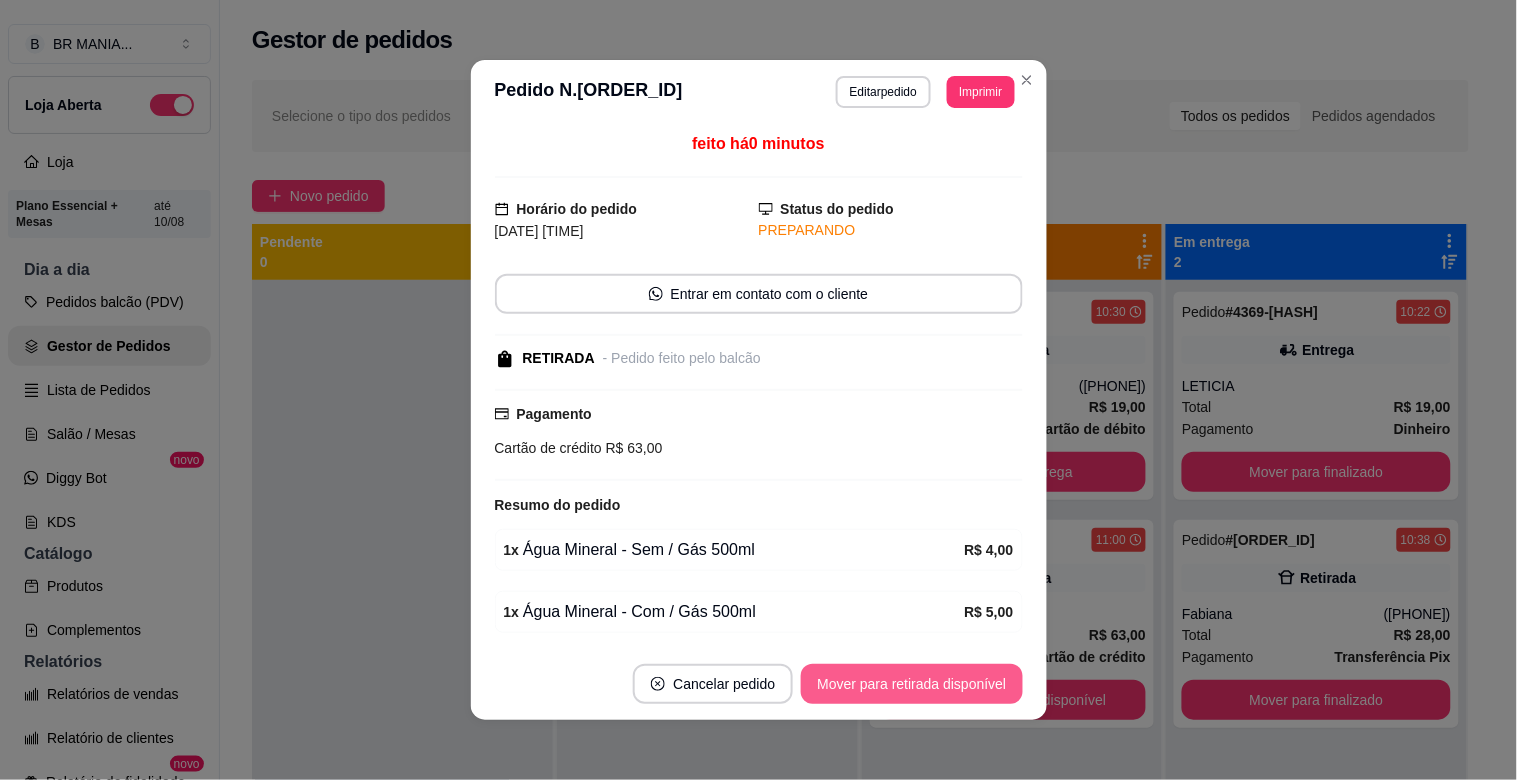 click on "Mover para retirada disponível" at bounding box center [911, 684] 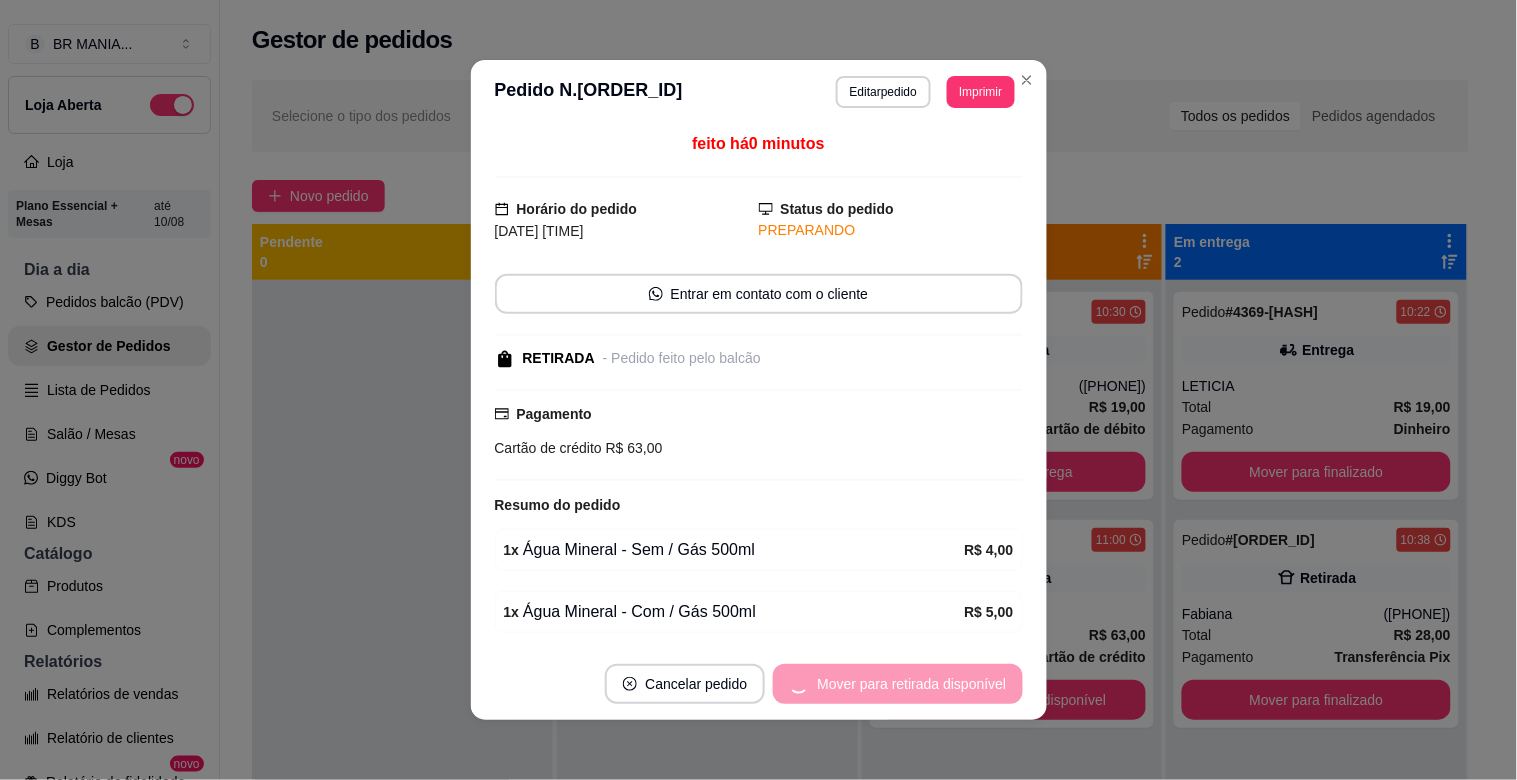 click on "Mover para retirada disponível" at bounding box center (897, 684) 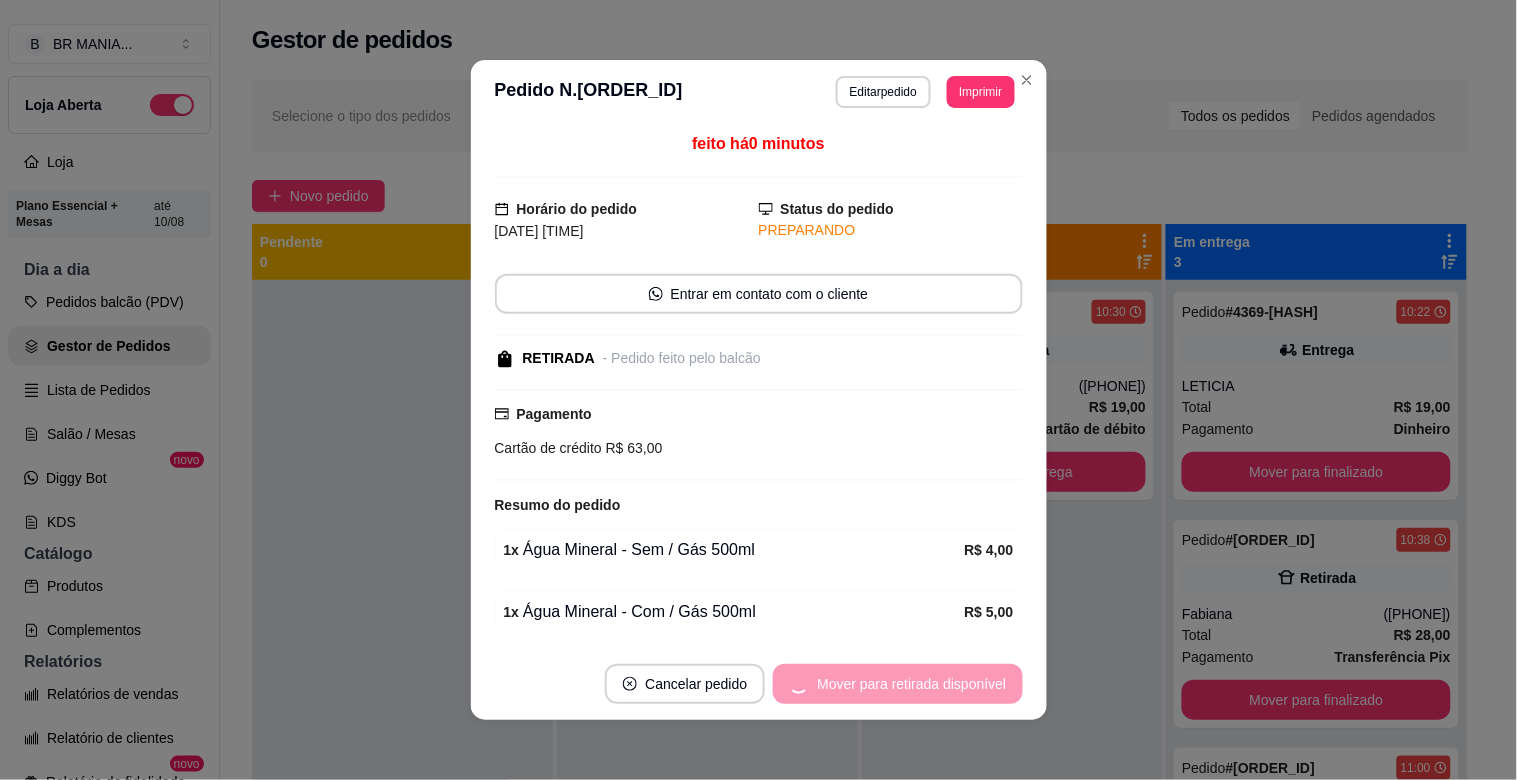 click on "Mover para retirada disponível" at bounding box center (897, 684) 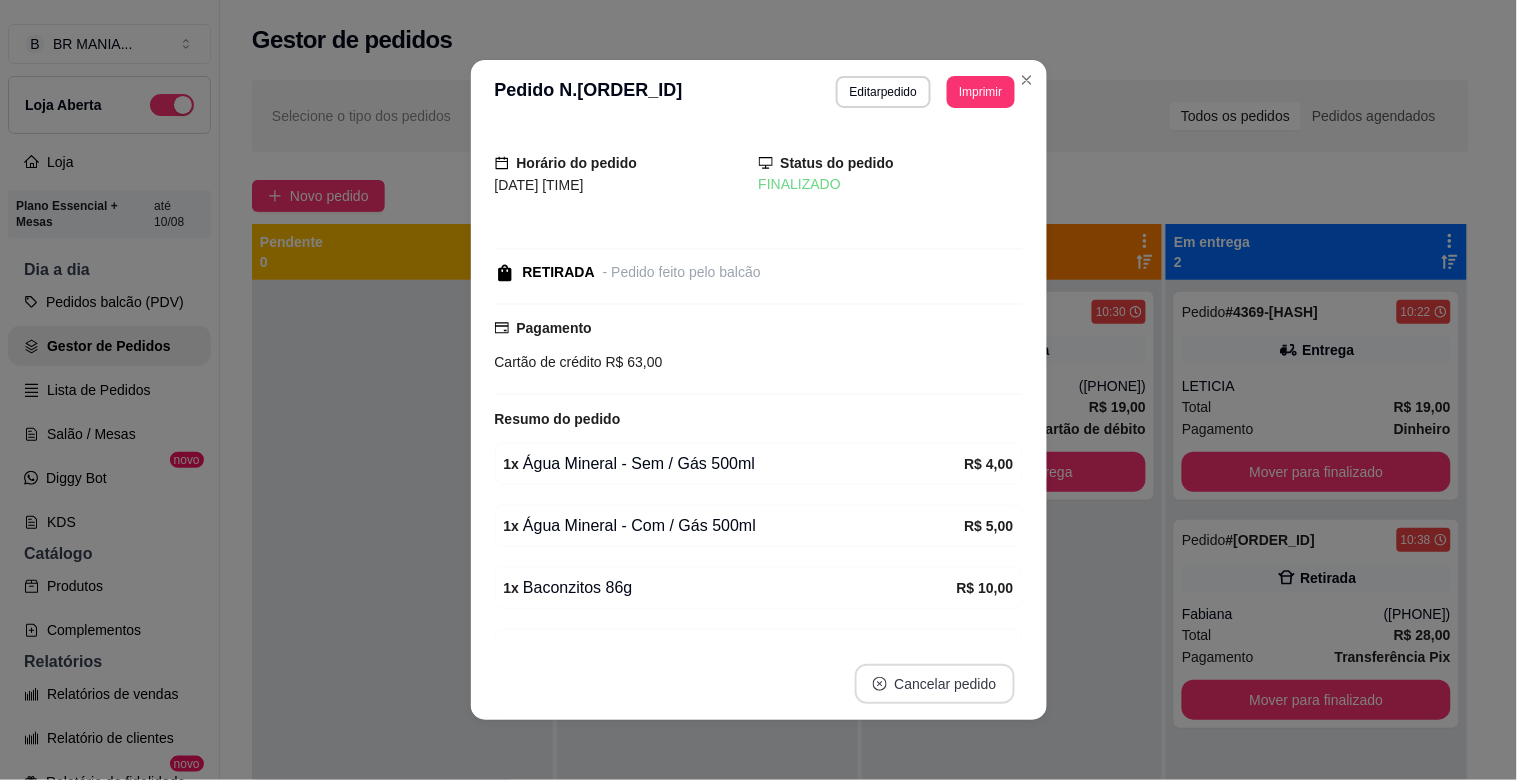 click on "Cancelar pedido" at bounding box center [935, 684] 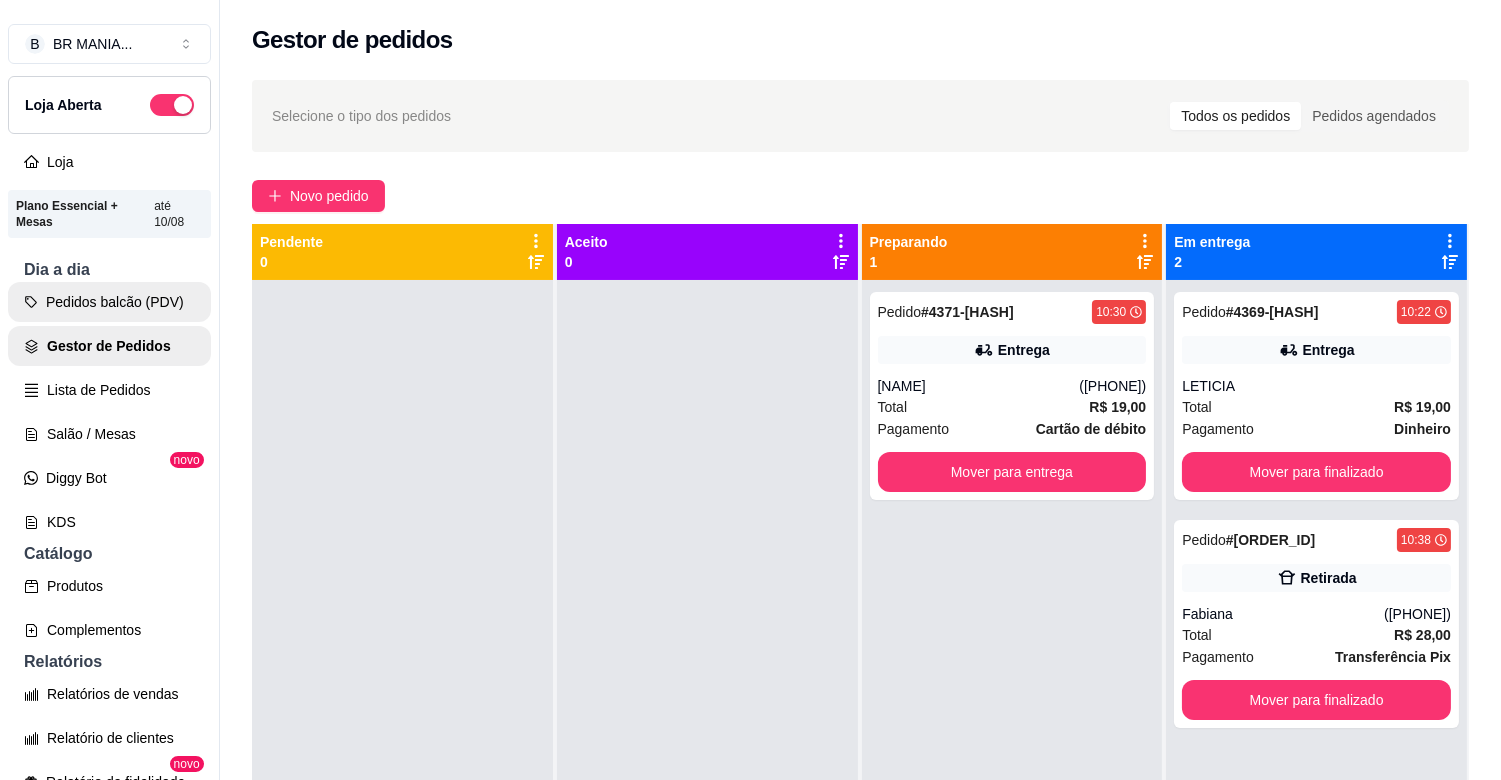 click on "Pedidos balcão (PDV)" at bounding box center [109, 302] 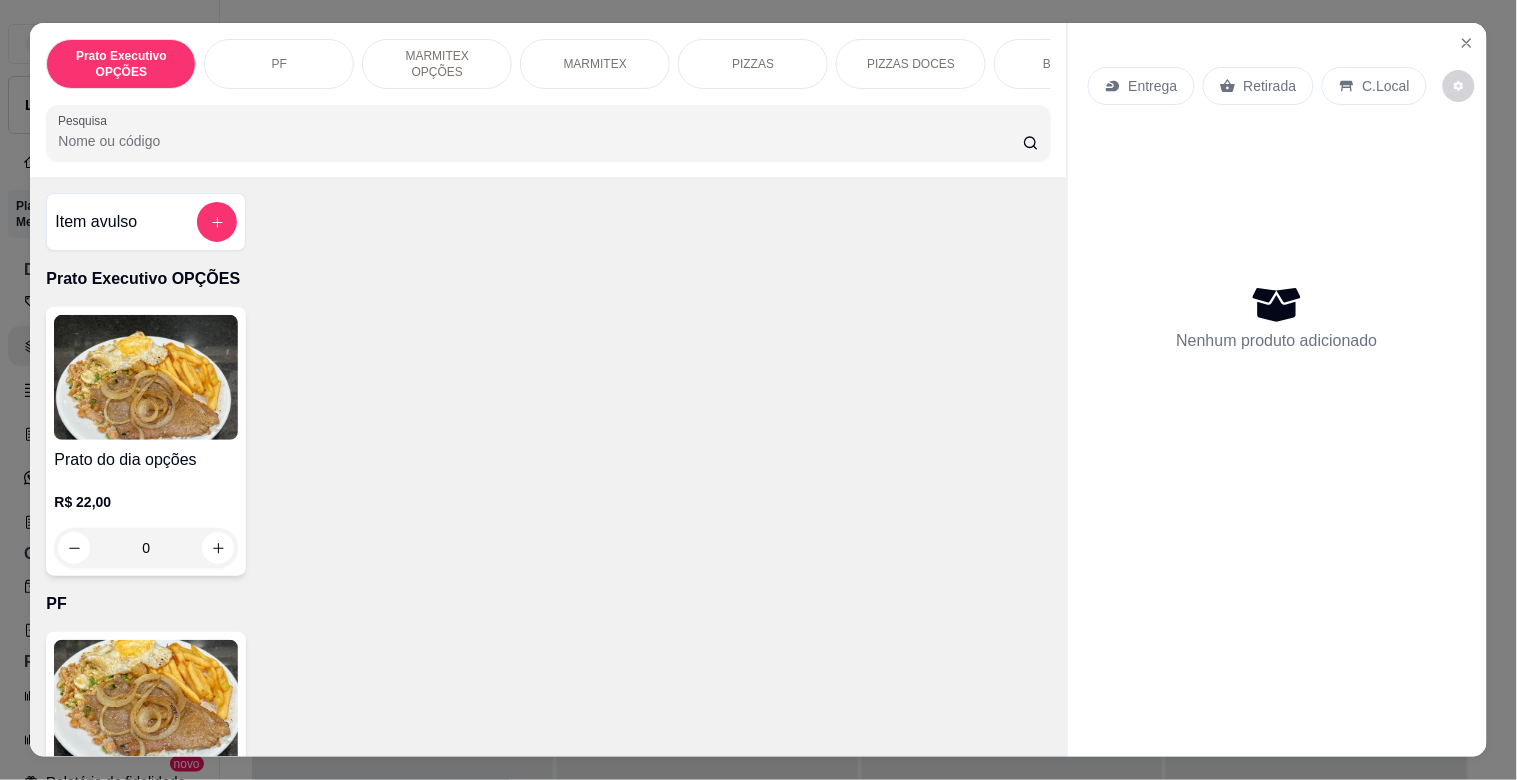 click on "MARMITEX" at bounding box center (595, 64) 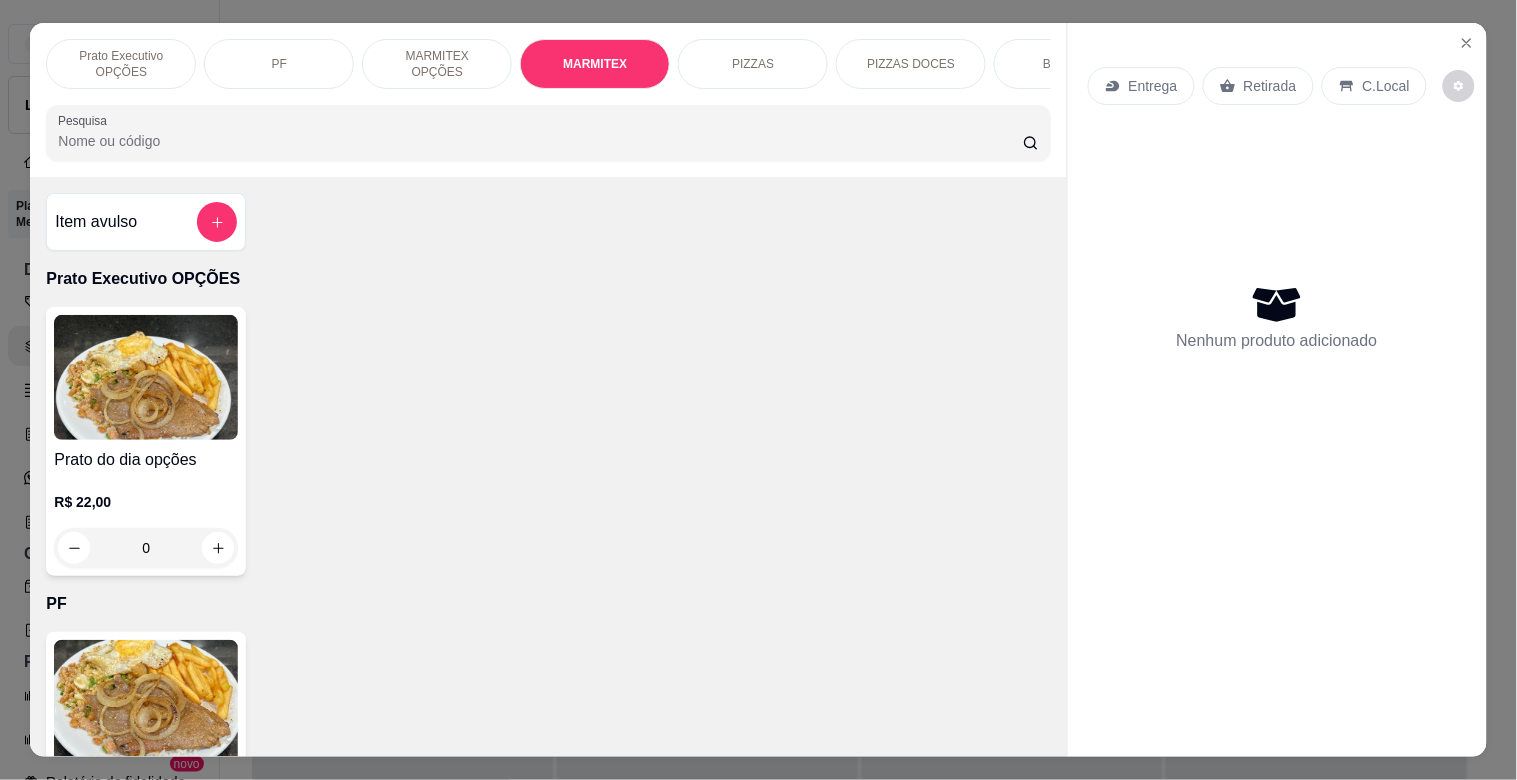 scroll, scrollTop: 1064, scrollLeft: 0, axis: vertical 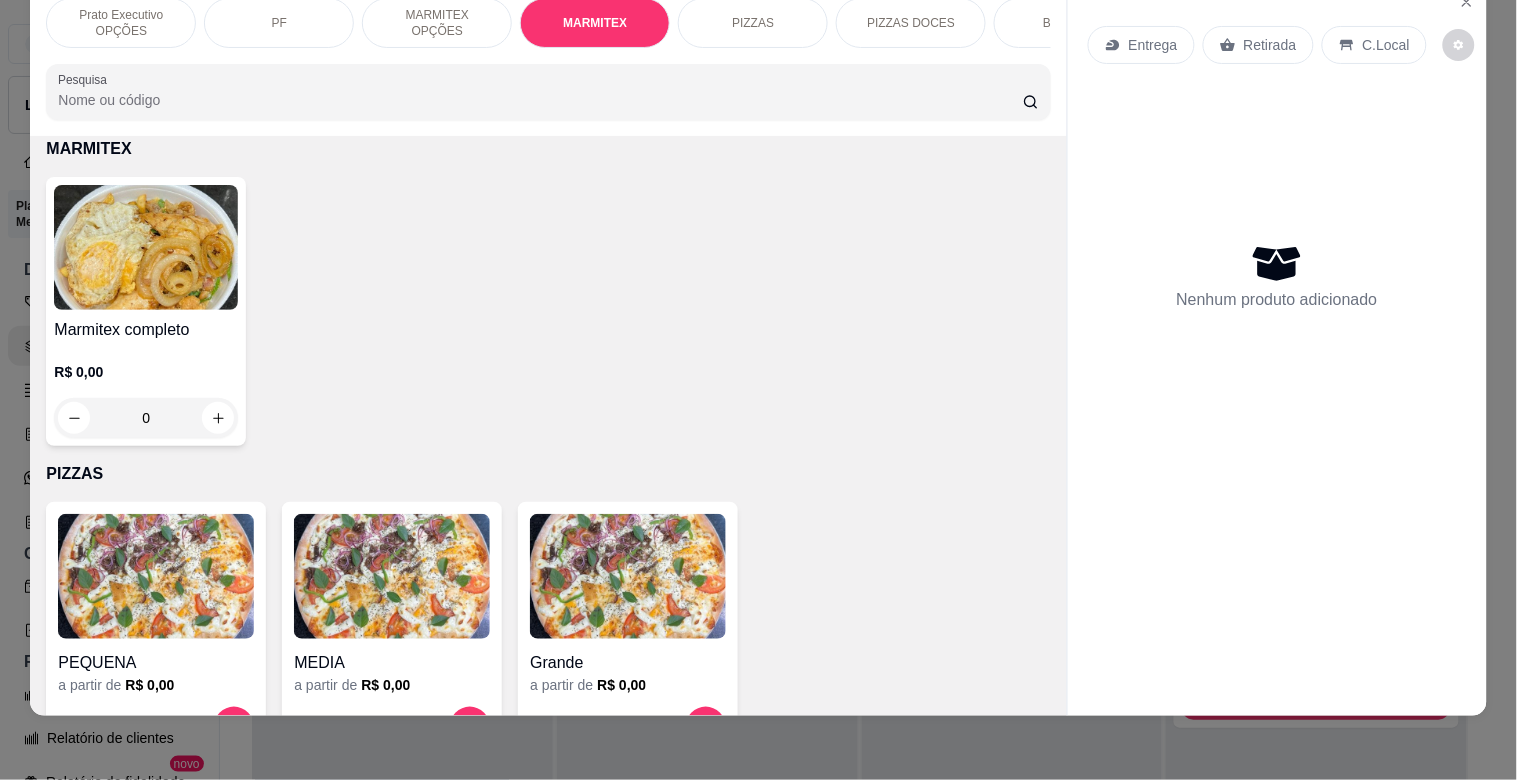 click at bounding box center [146, 247] 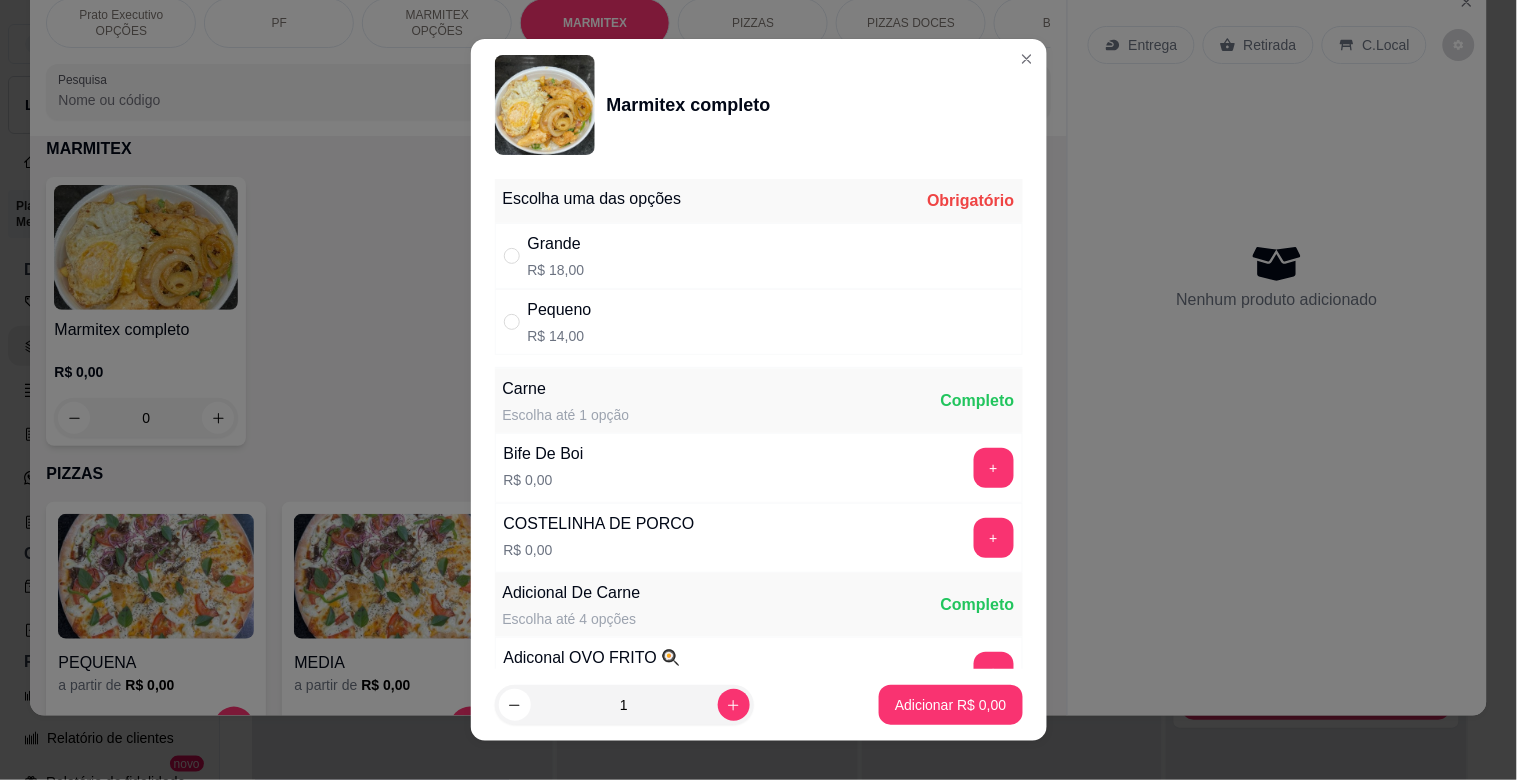 click on "Grande  R$ 18,00" at bounding box center [759, 256] 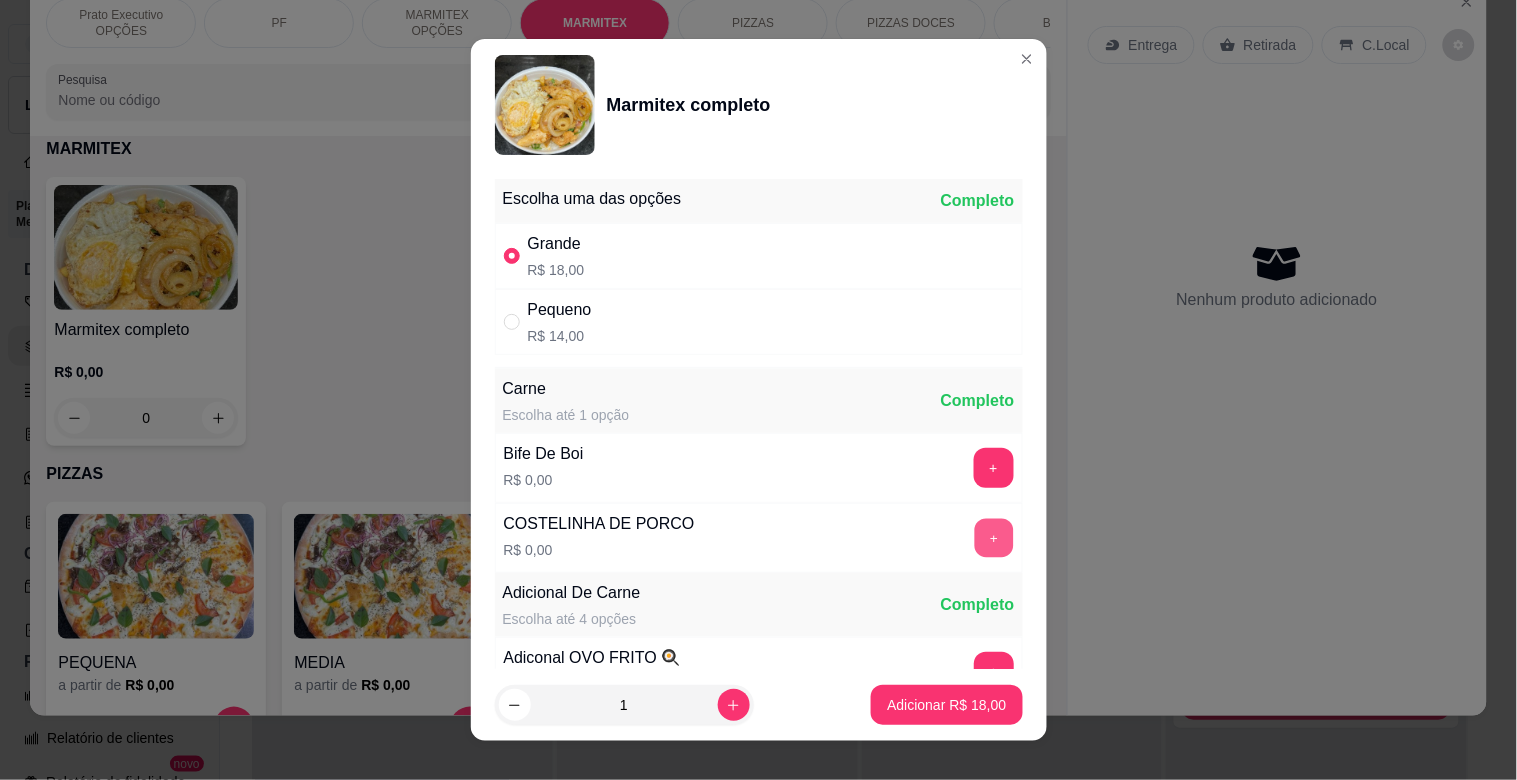 click on "+" at bounding box center [993, 538] 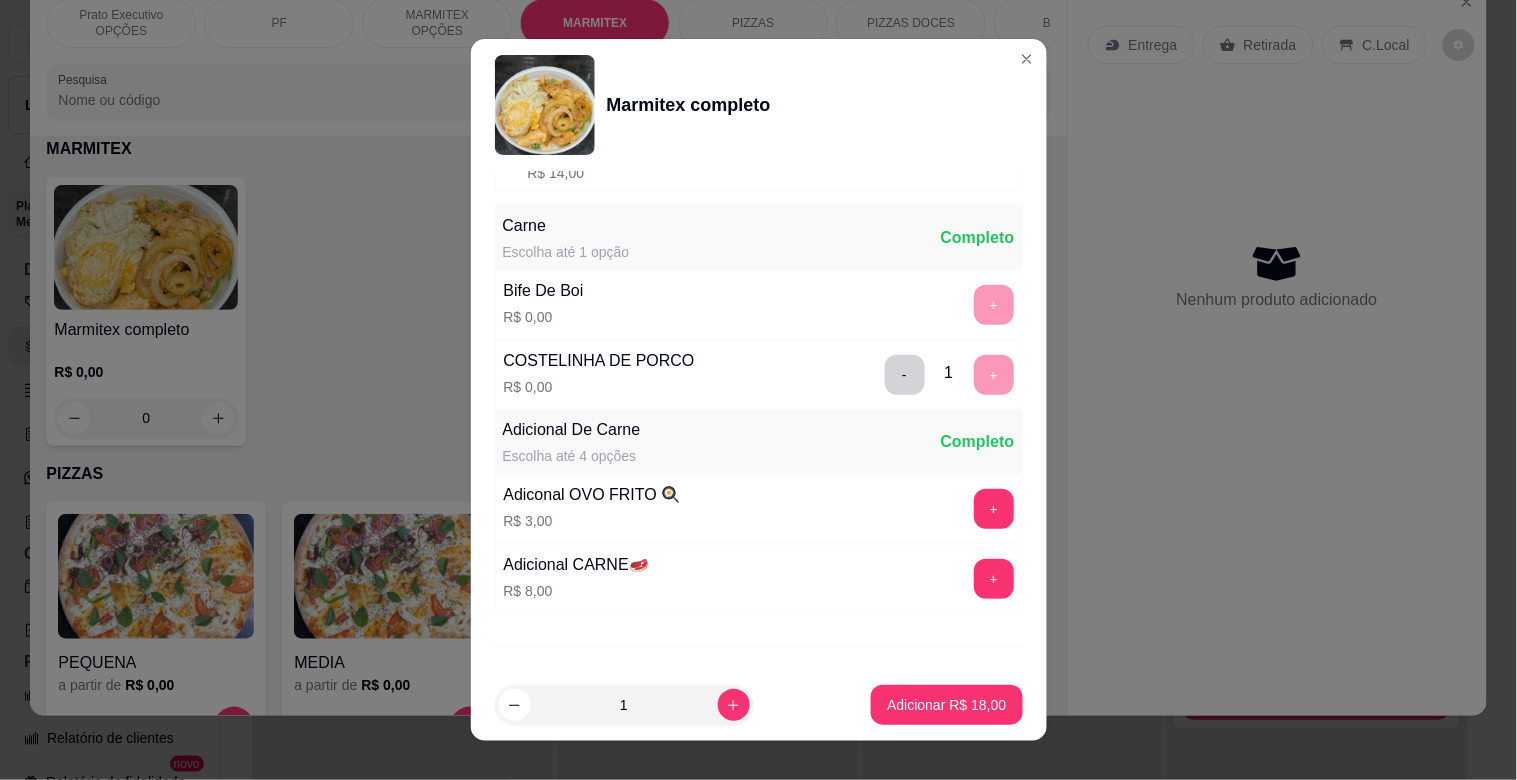 scroll, scrollTop: 280, scrollLeft: 0, axis: vertical 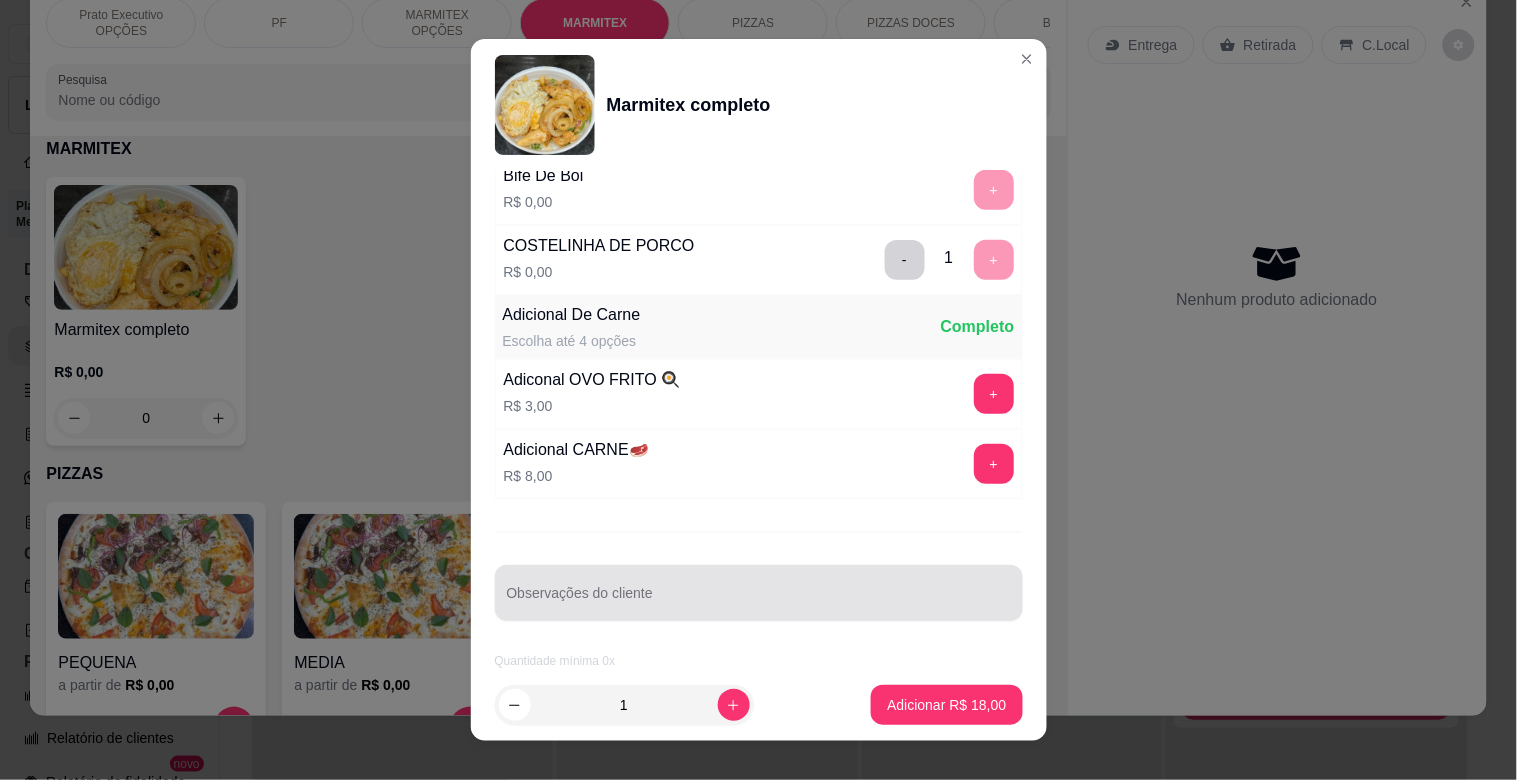 click on "Observações do cliente" at bounding box center (759, 601) 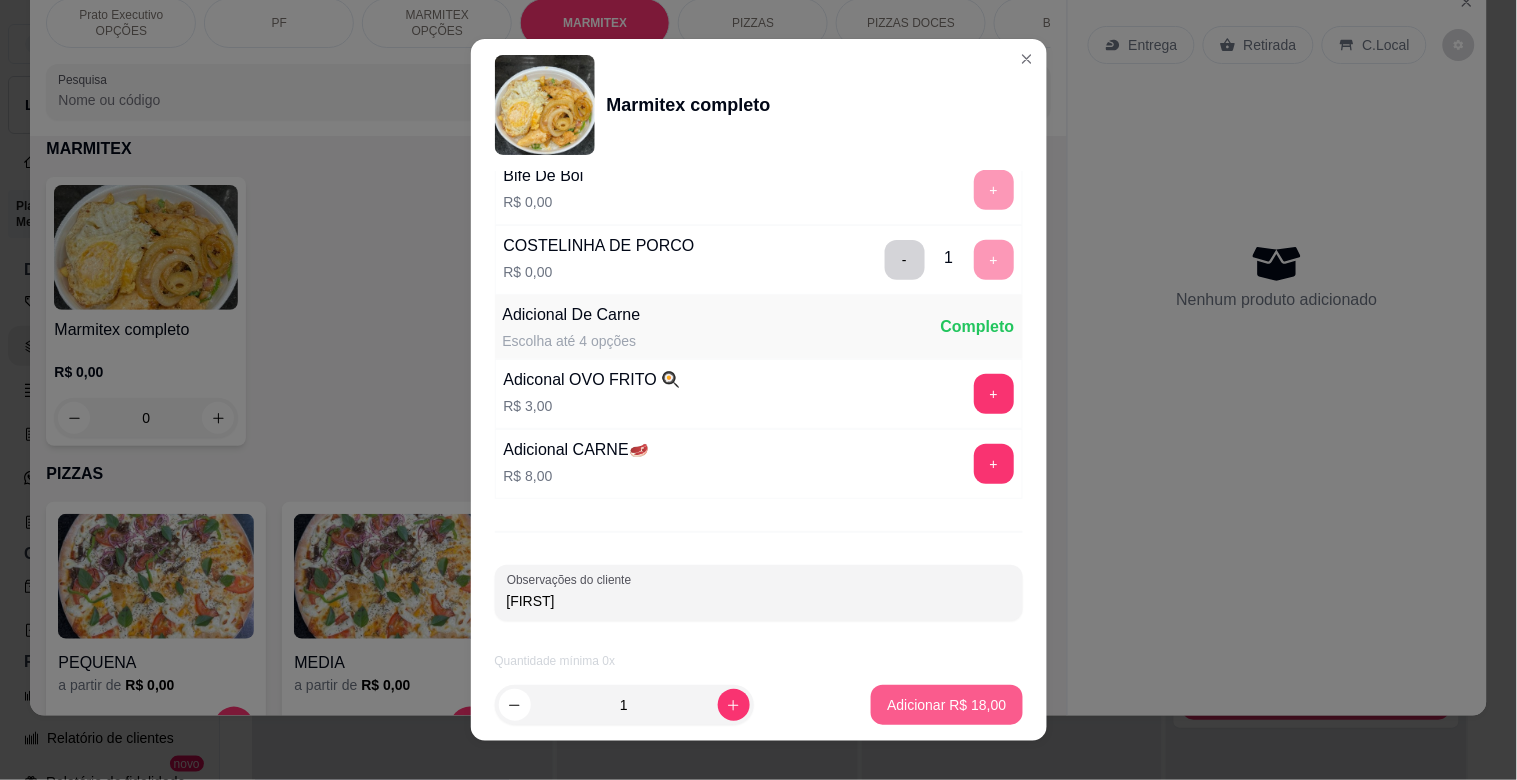 type on "[FIRST]" 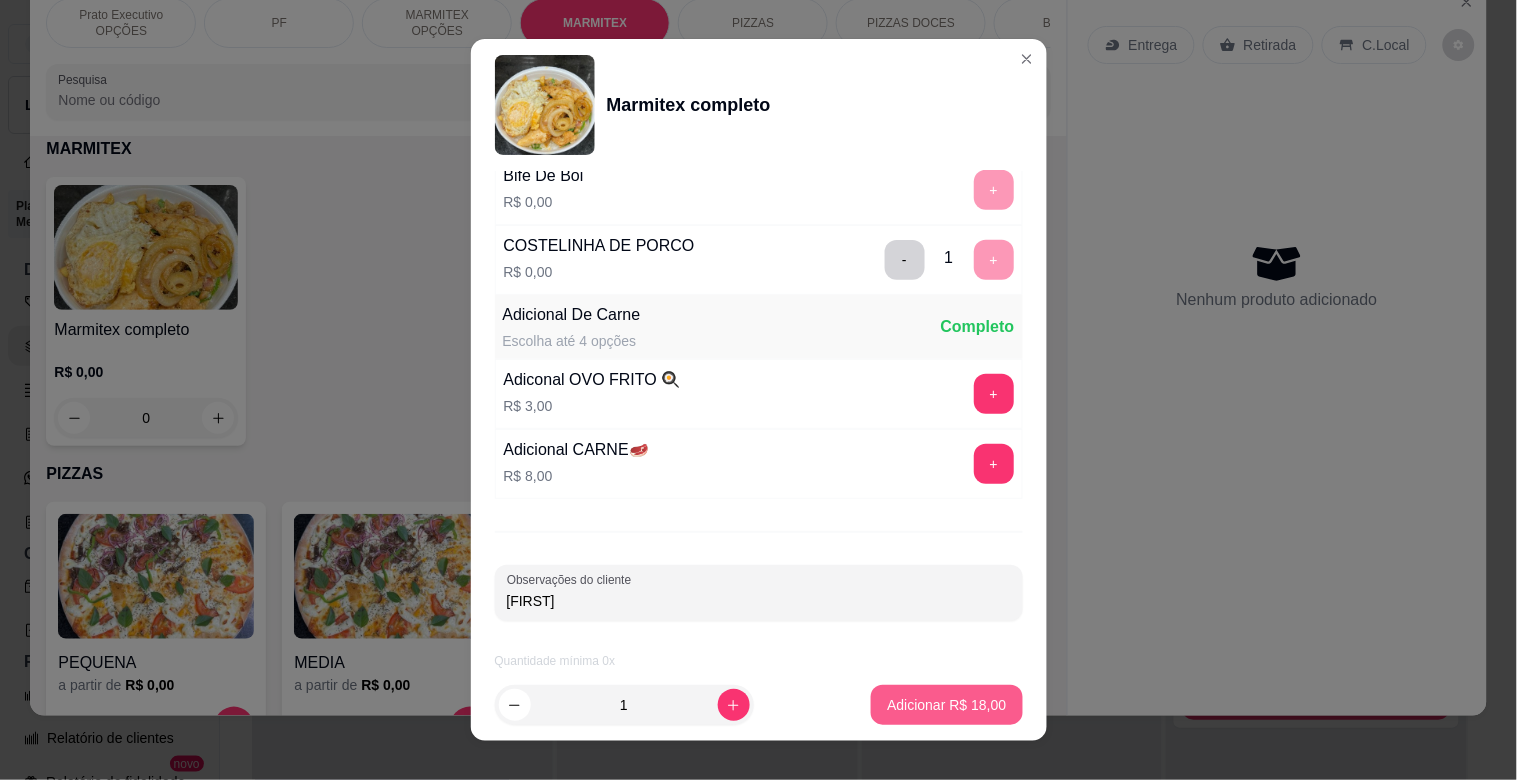 click on "Adicionar   R$ 18,00" at bounding box center [946, 705] 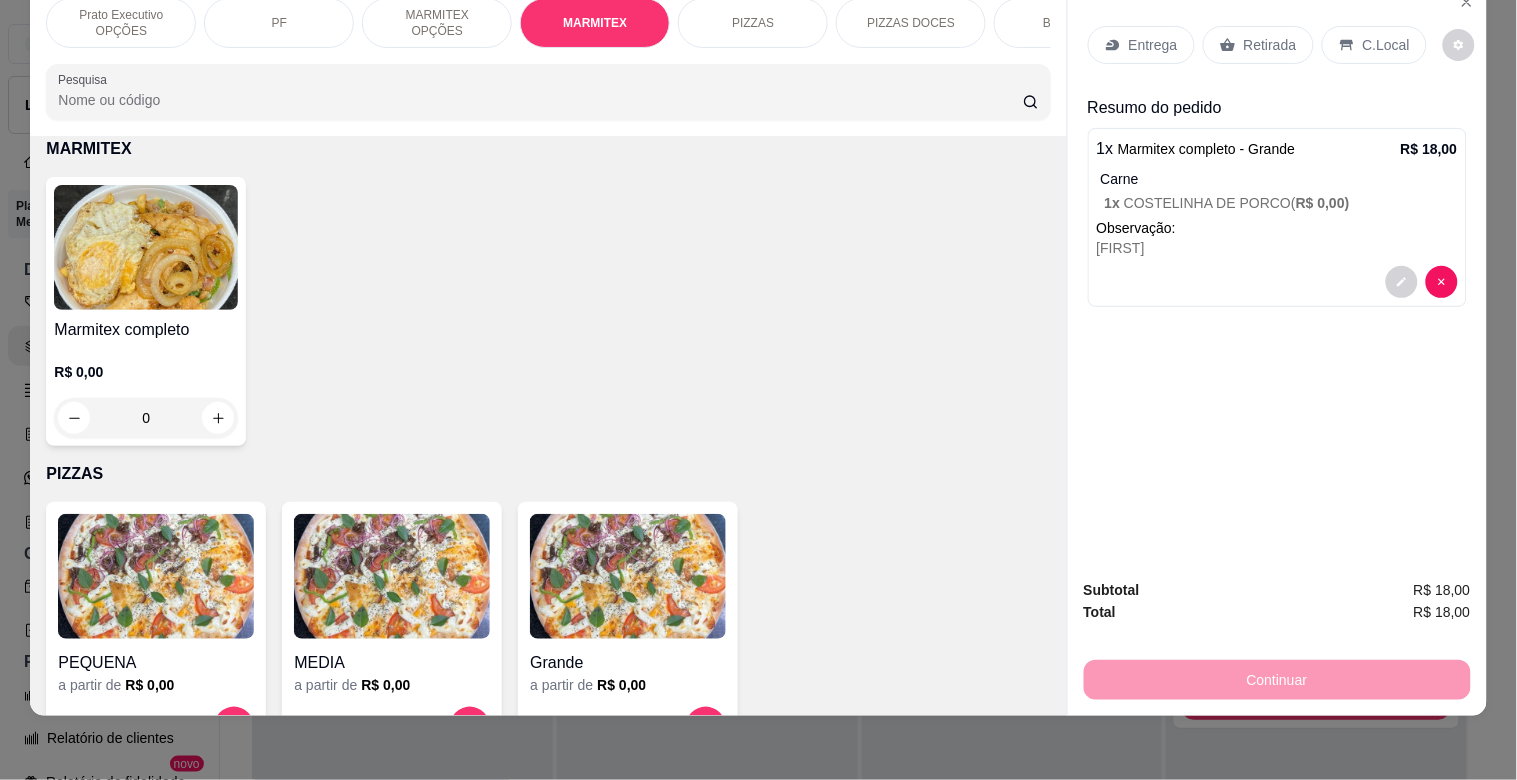 click on "R$ 0,00 0" at bounding box center (146, 390) 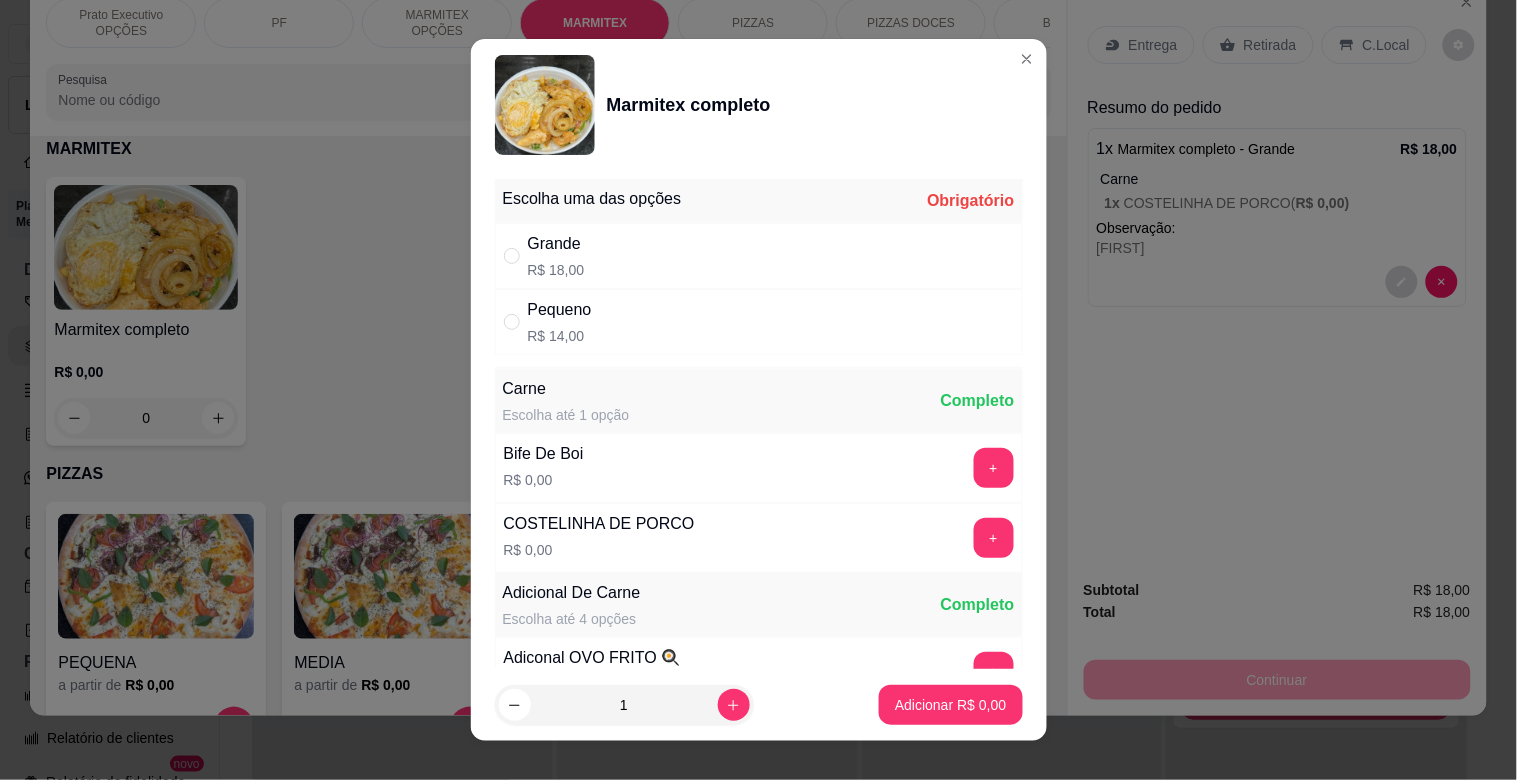 click on "Grande  R$ 18,00" at bounding box center (759, 256) 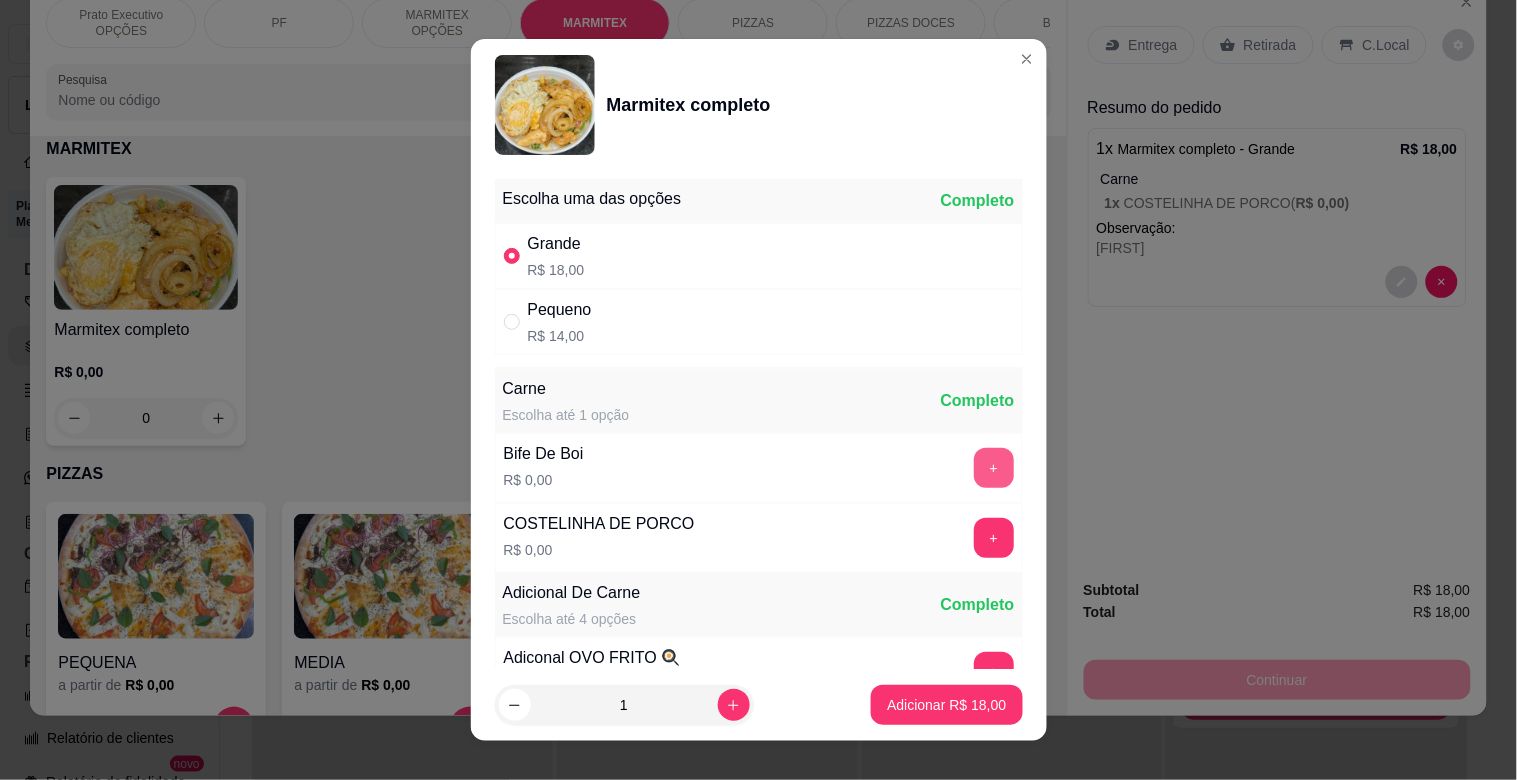 click on "+" at bounding box center [994, 468] 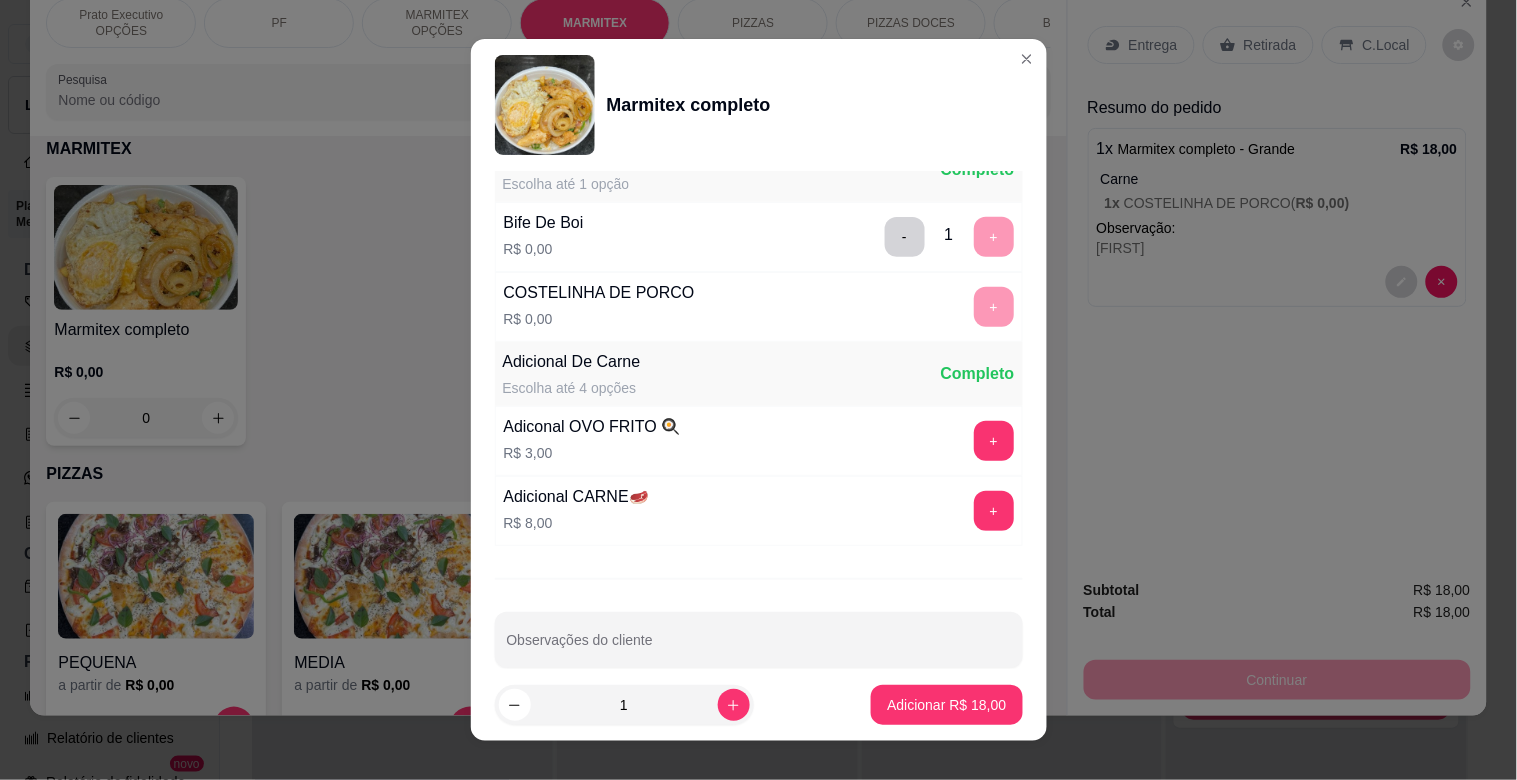 scroll, scrollTop: 253, scrollLeft: 0, axis: vertical 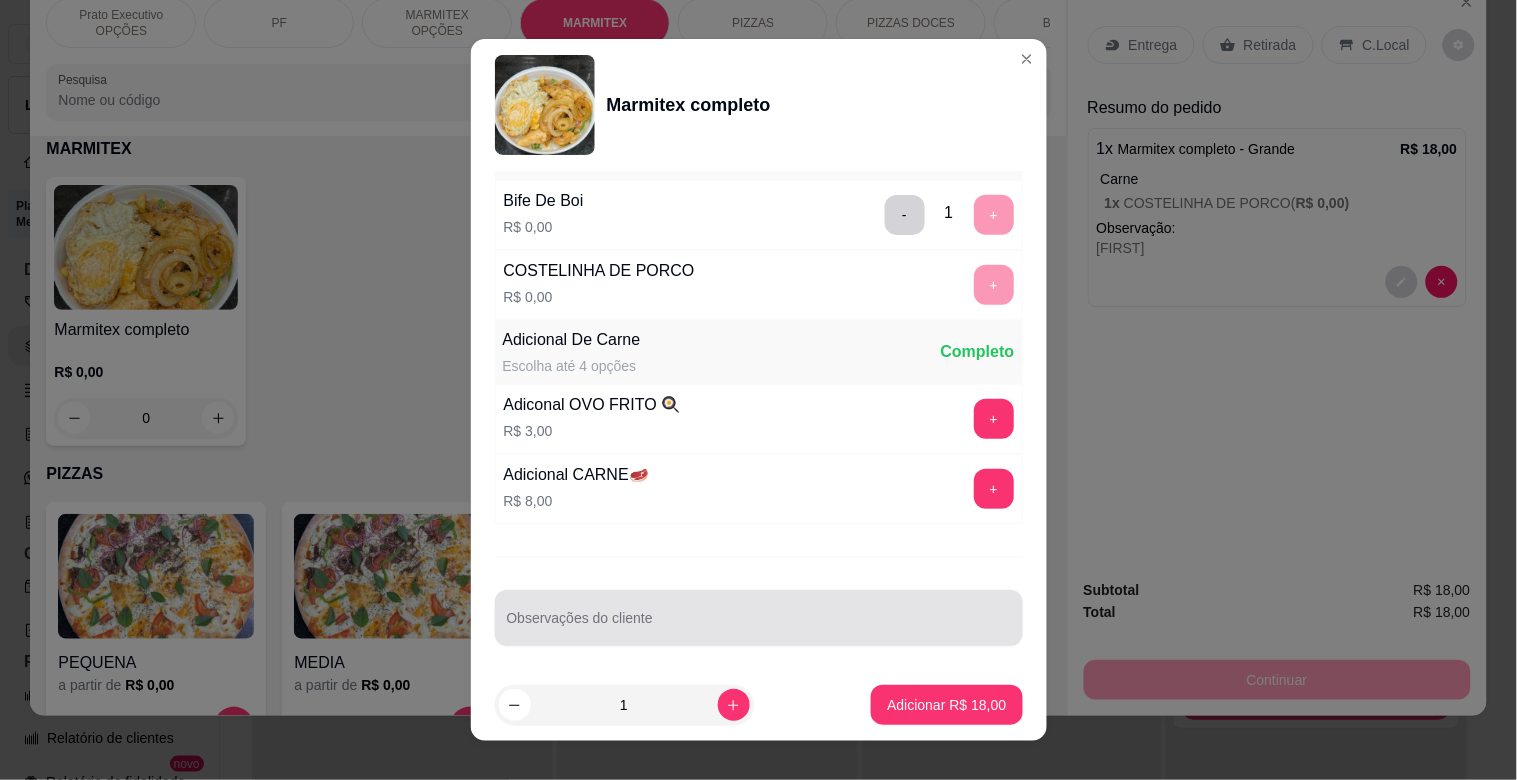click on "Observações do cliente" at bounding box center (759, 618) 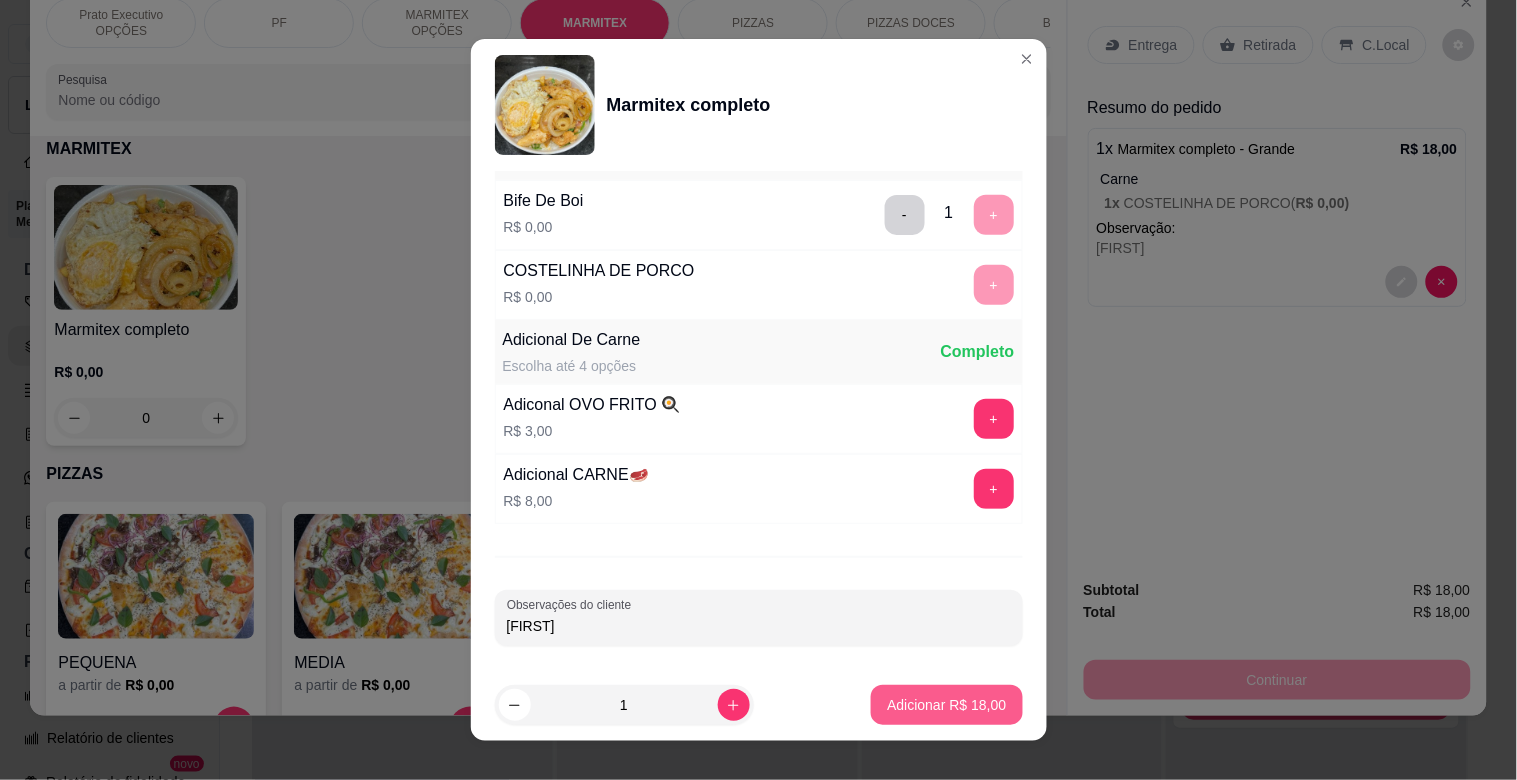 type on "[FIRST]" 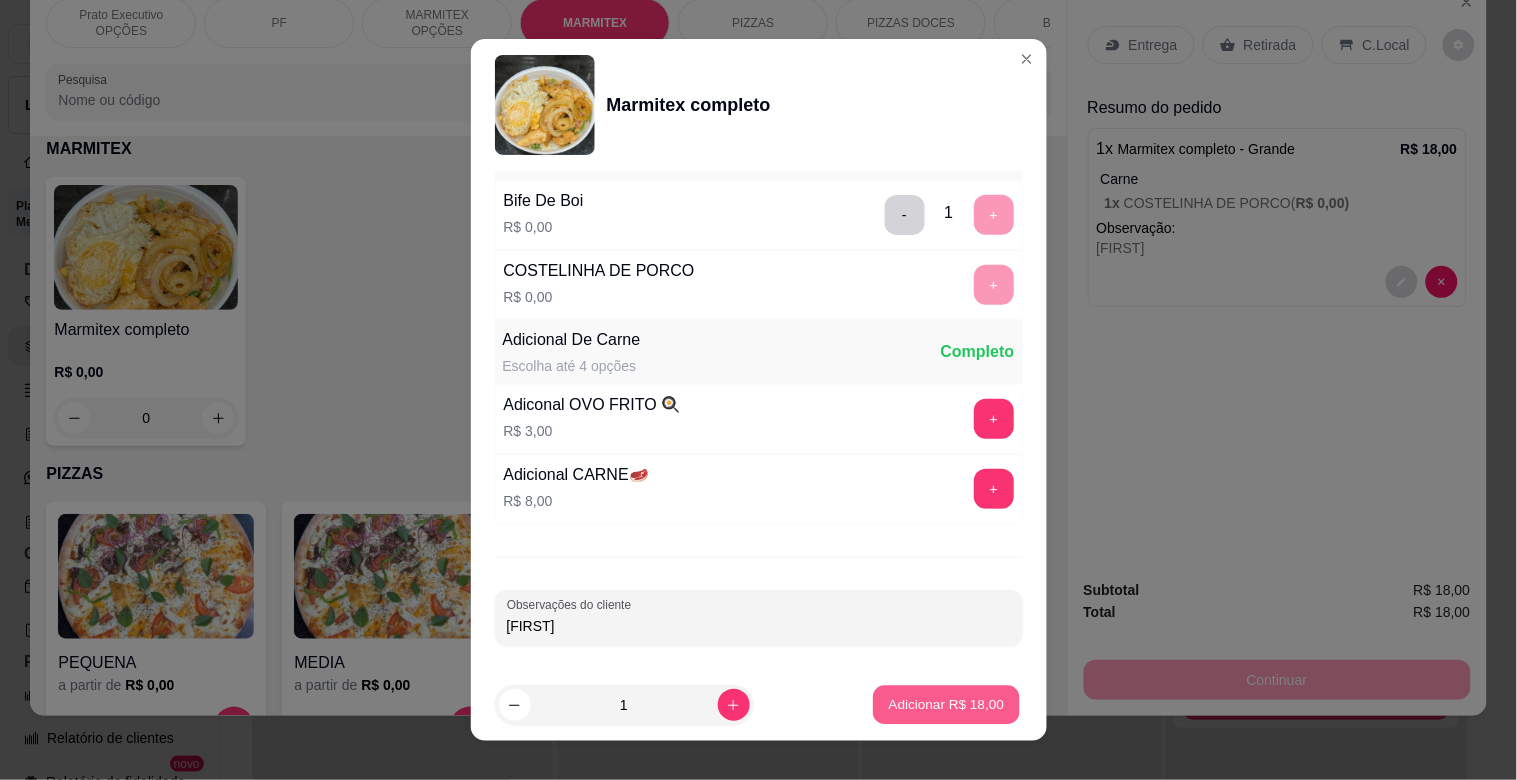 click on "Adicionar   R$ 18,00" at bounding box center [947, 704] 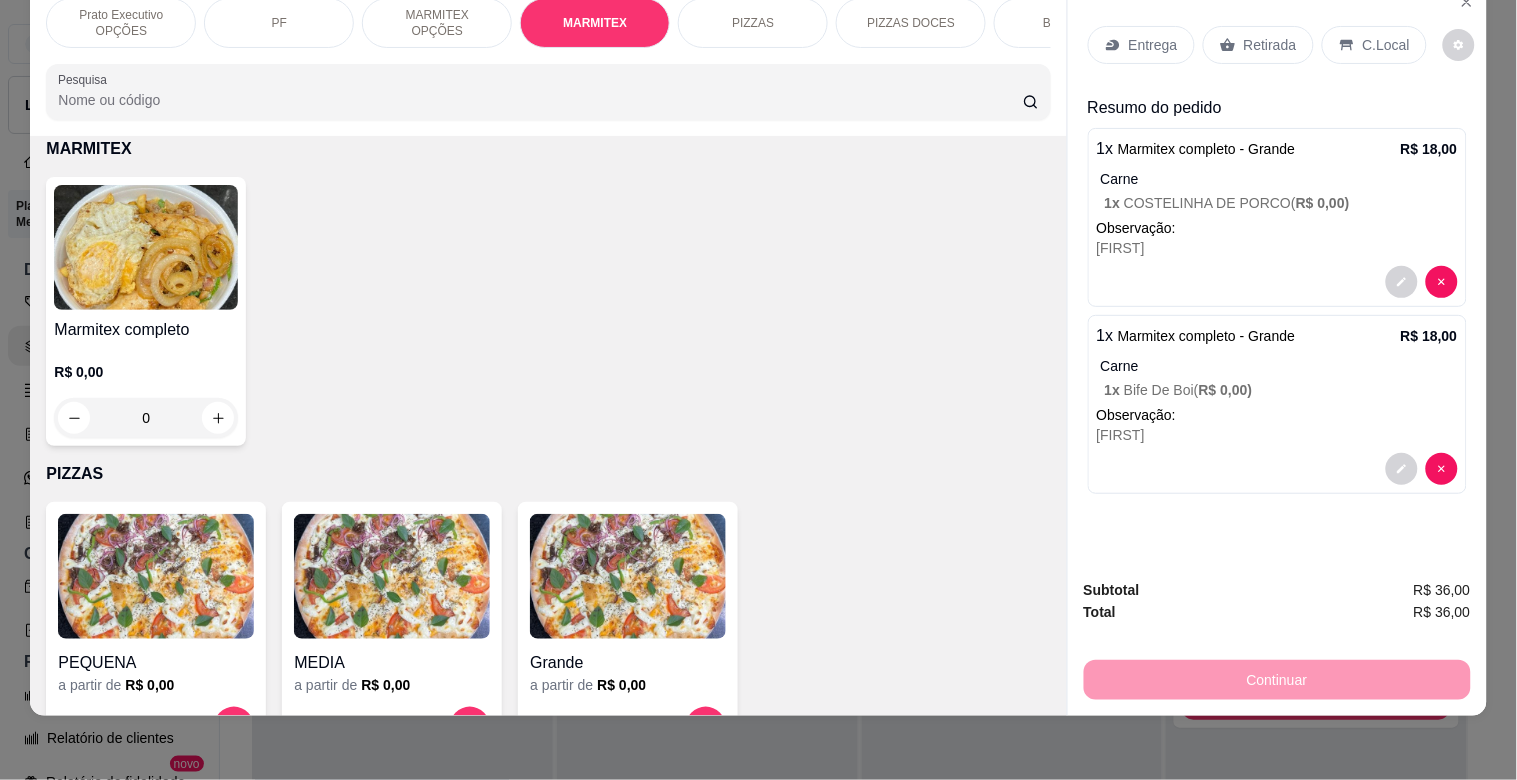 click on "Entrega" at bounding box center [1153, 45] 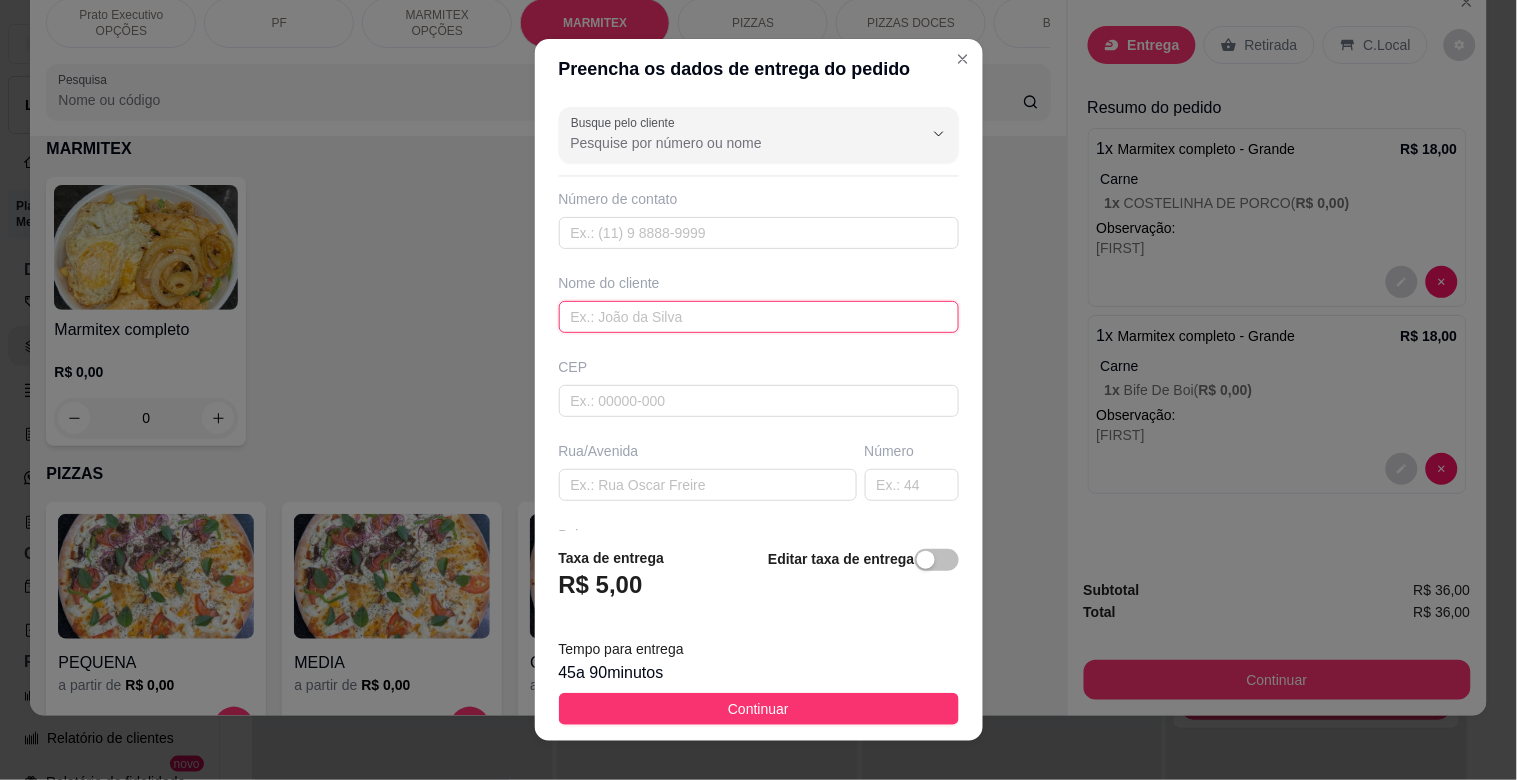 click at bounding box center [759, 317] 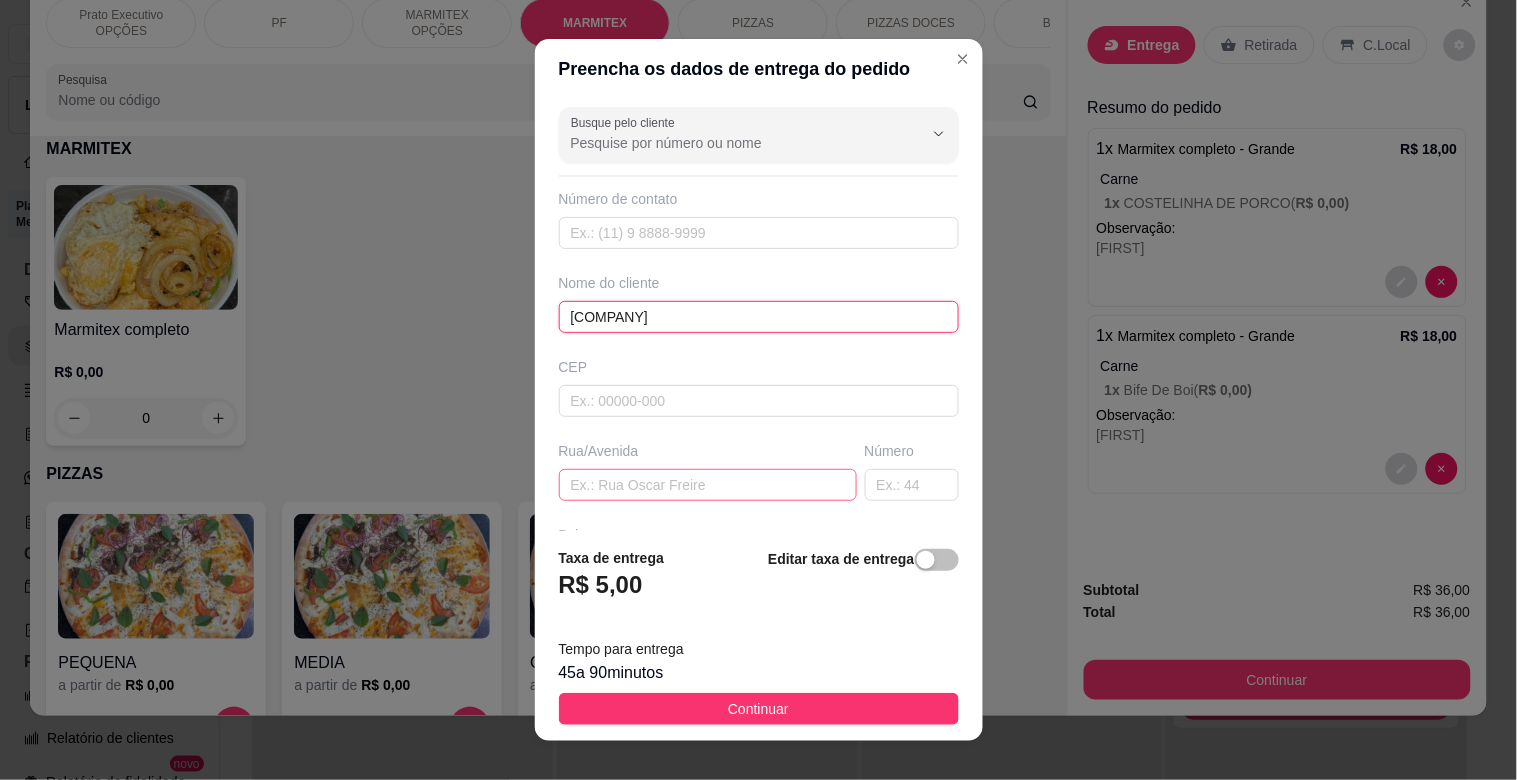 type on "[COMPANY]" 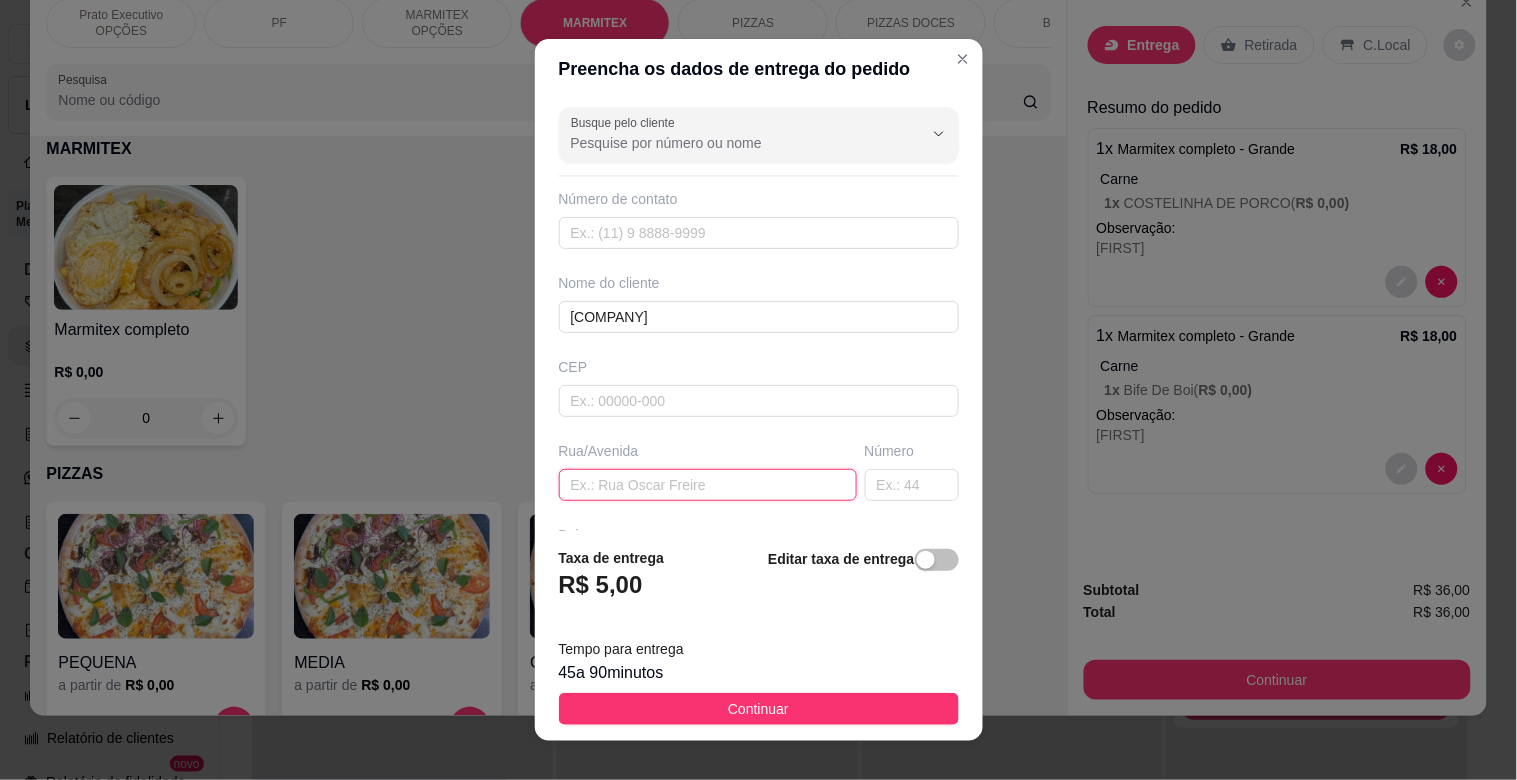 click at bounding box center (708, 485) 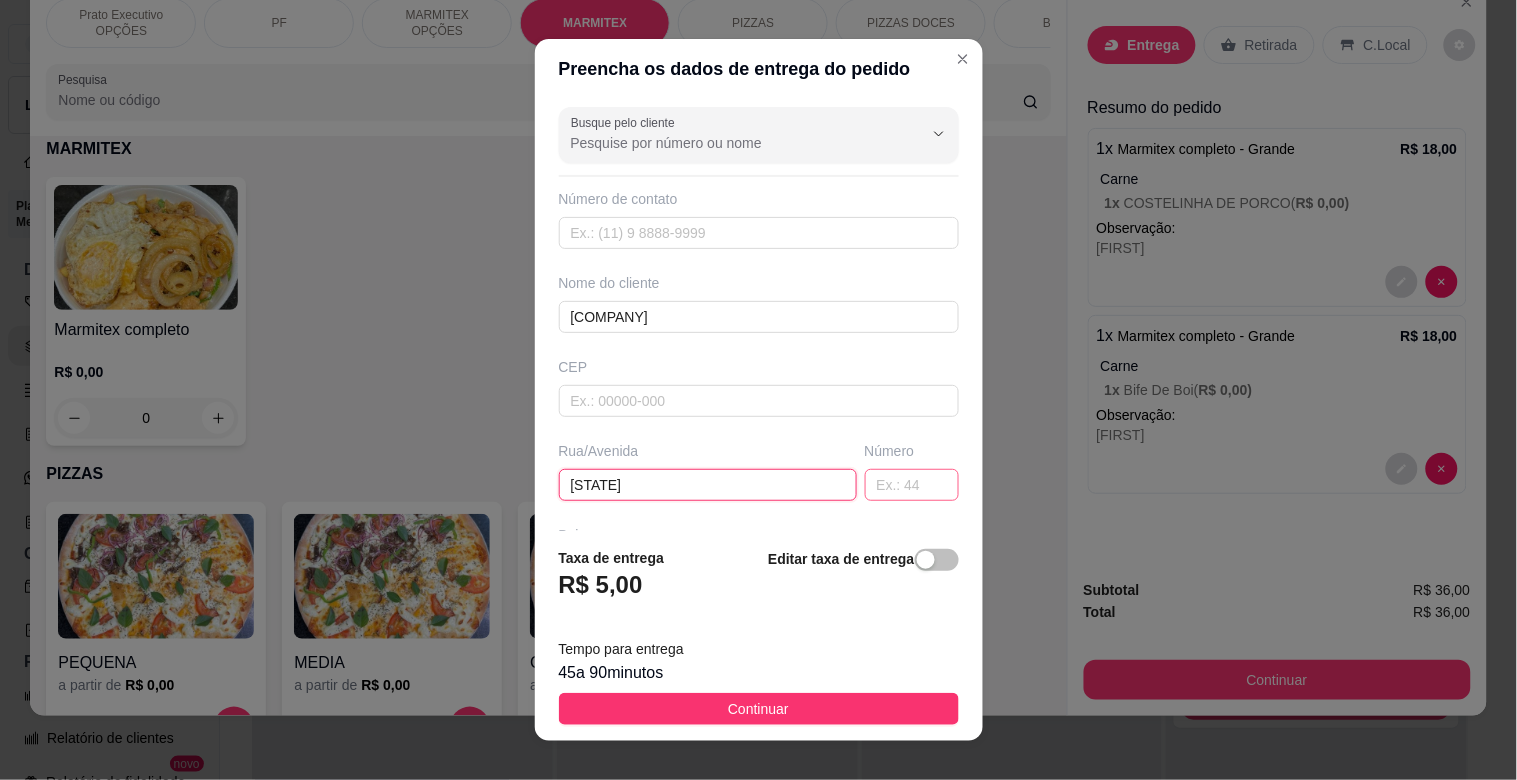 type on "[STATE]" 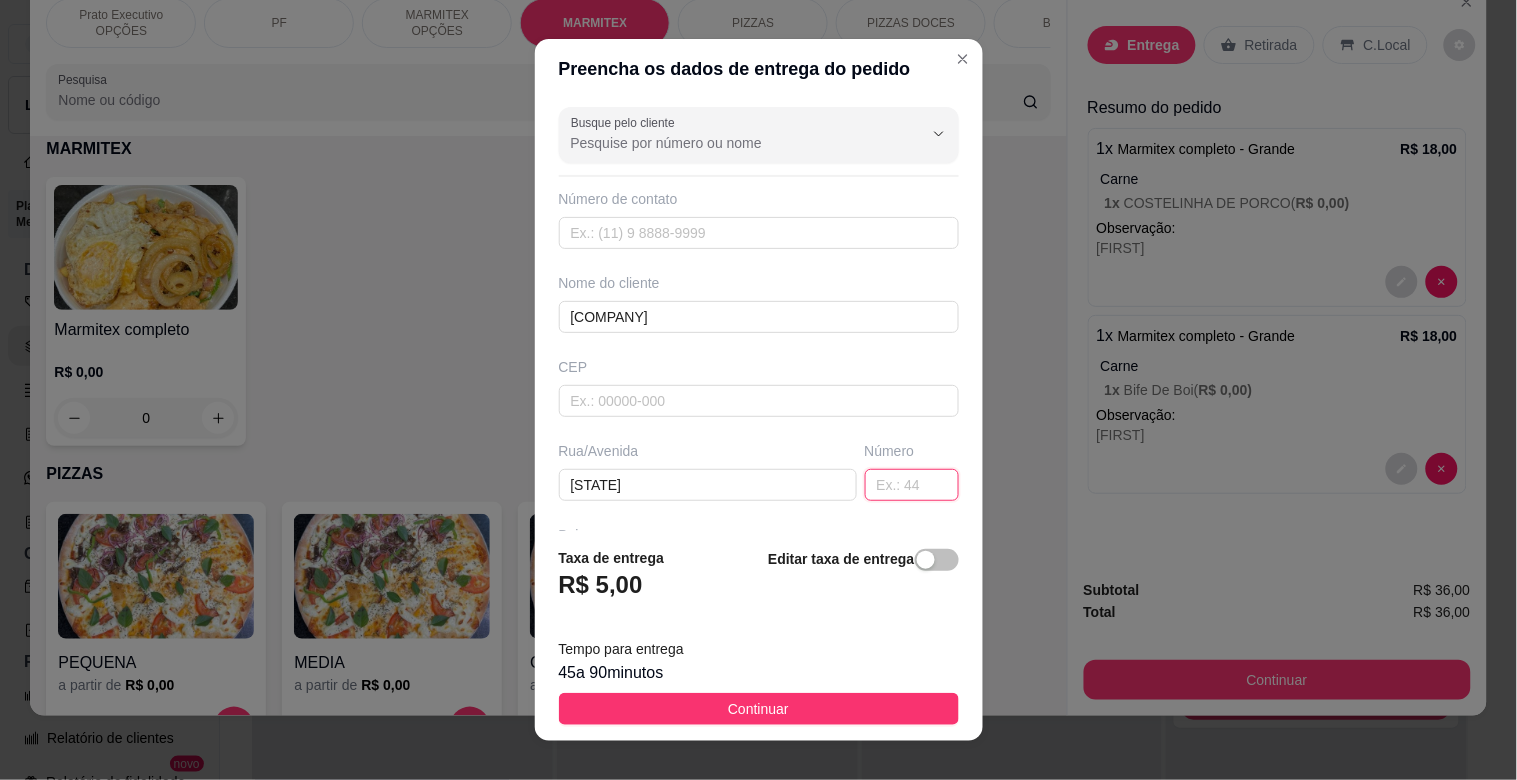 click at bounding box center (912, 485) 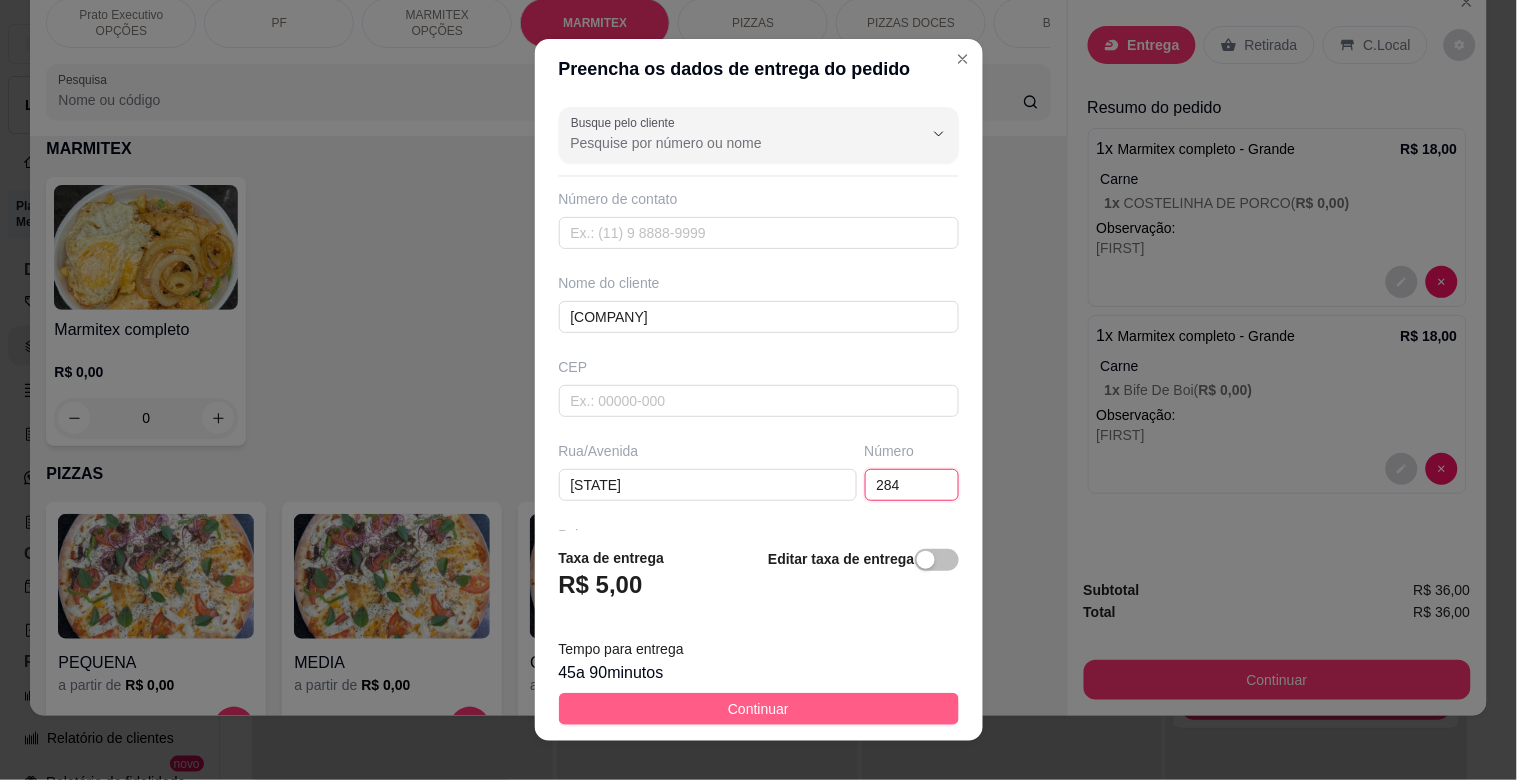 type on "284" 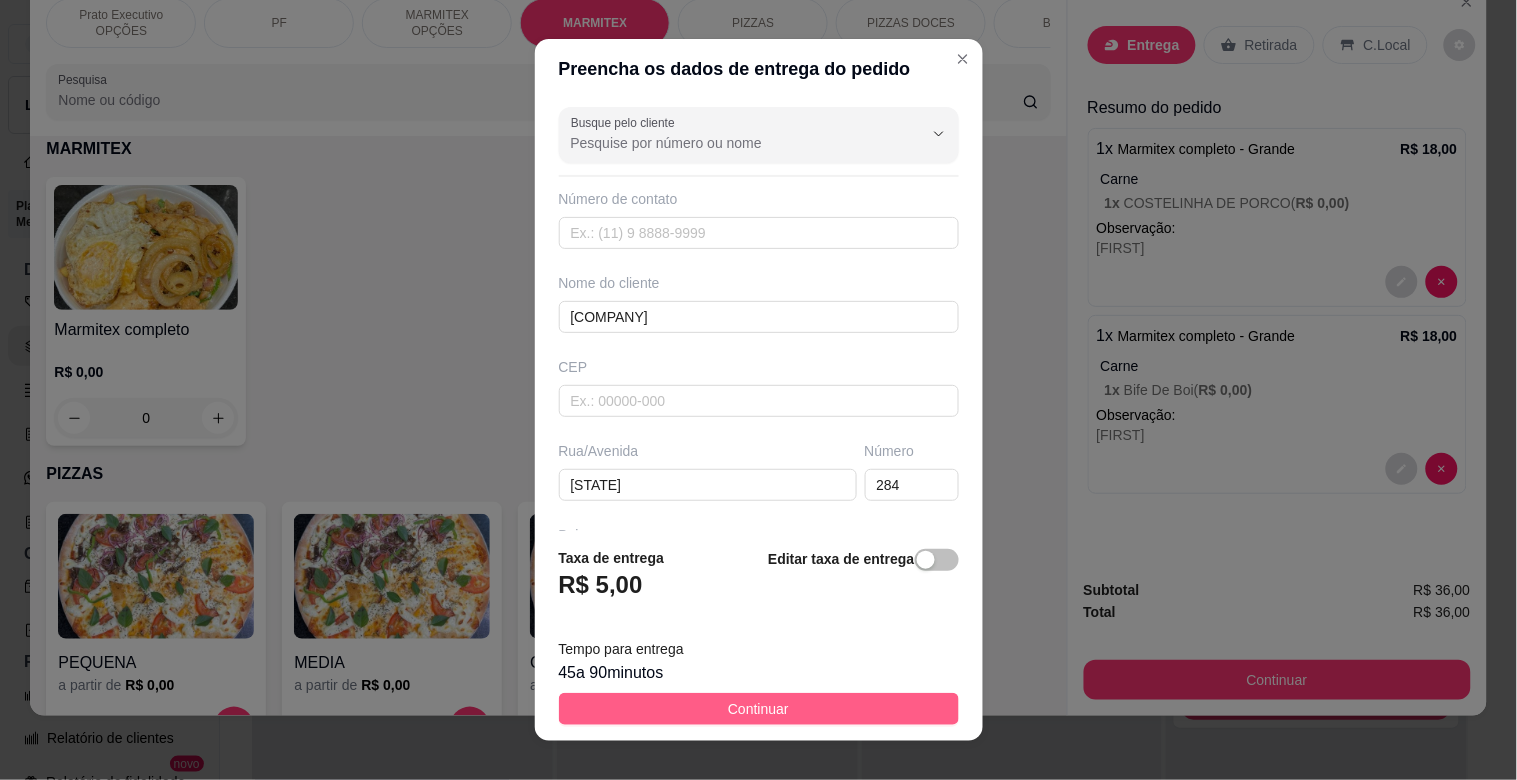 click on "Continuar" at bounding box center [759, 709] 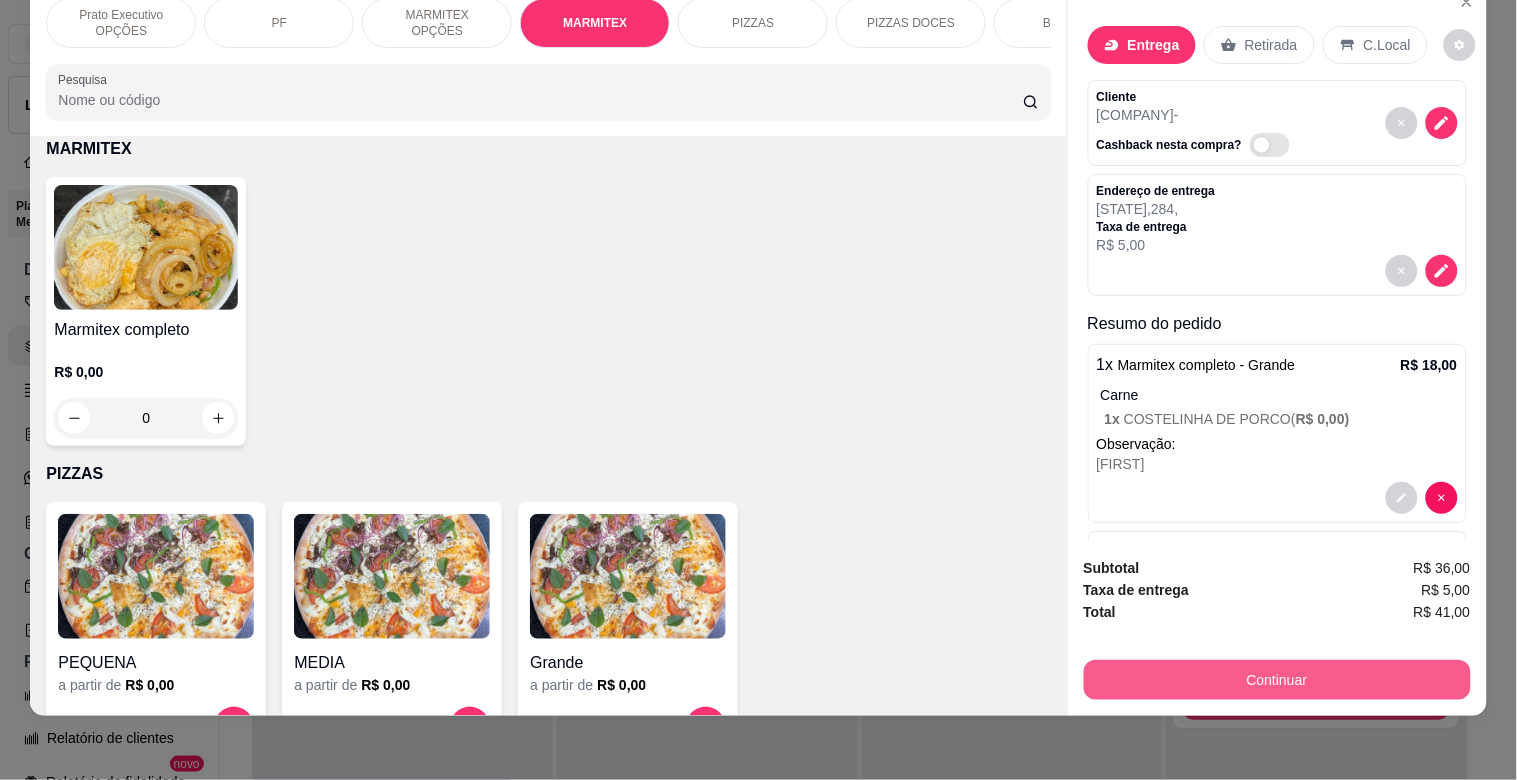 click on "Continuar" at bounding box center [1277, 680] 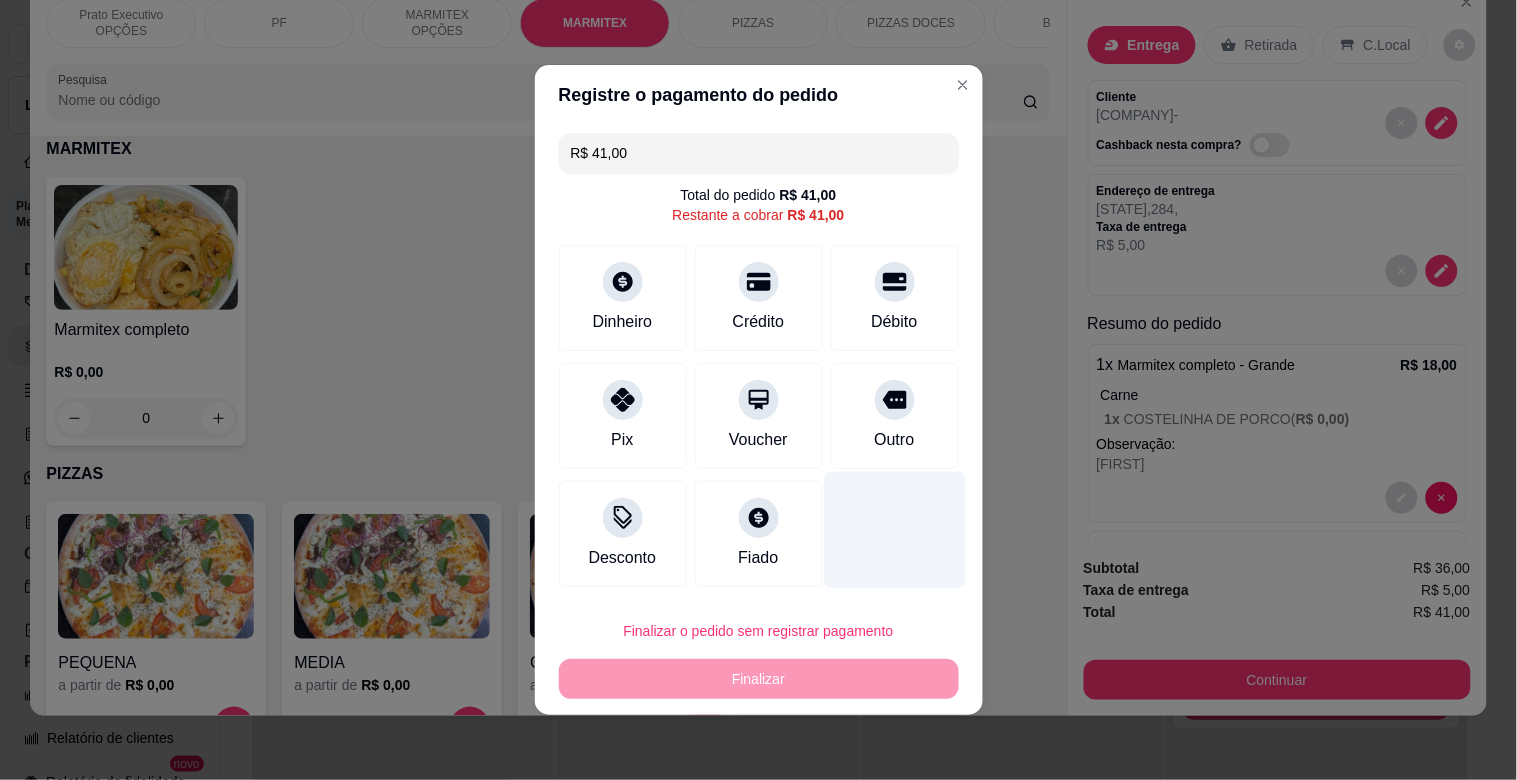 drag, startPoint x: 900, startPoint y: 425, endPoint x: 907, endPoint y: 530, distance: 105.23308 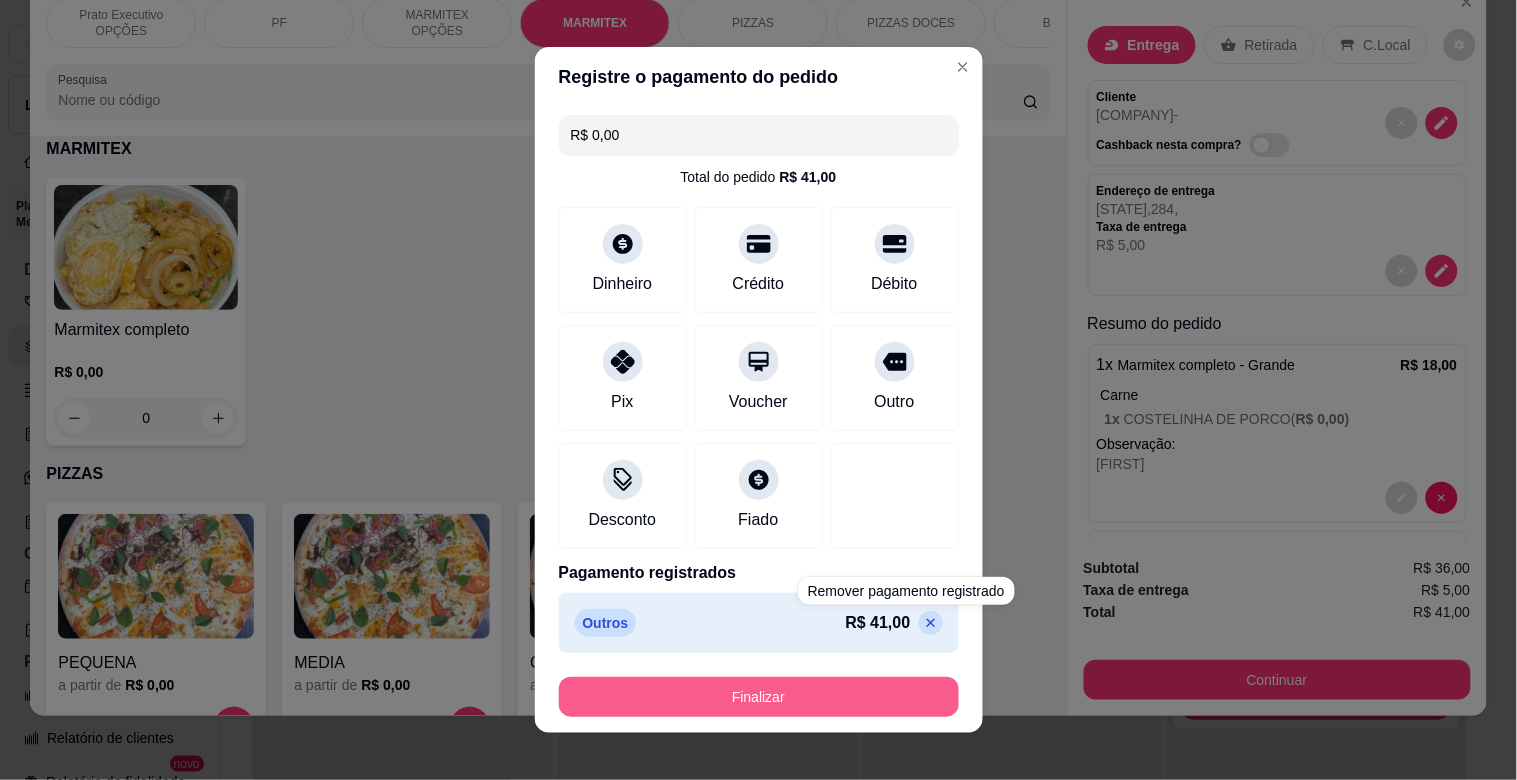 click on "Finalizar" at bounding box center (759, 697) 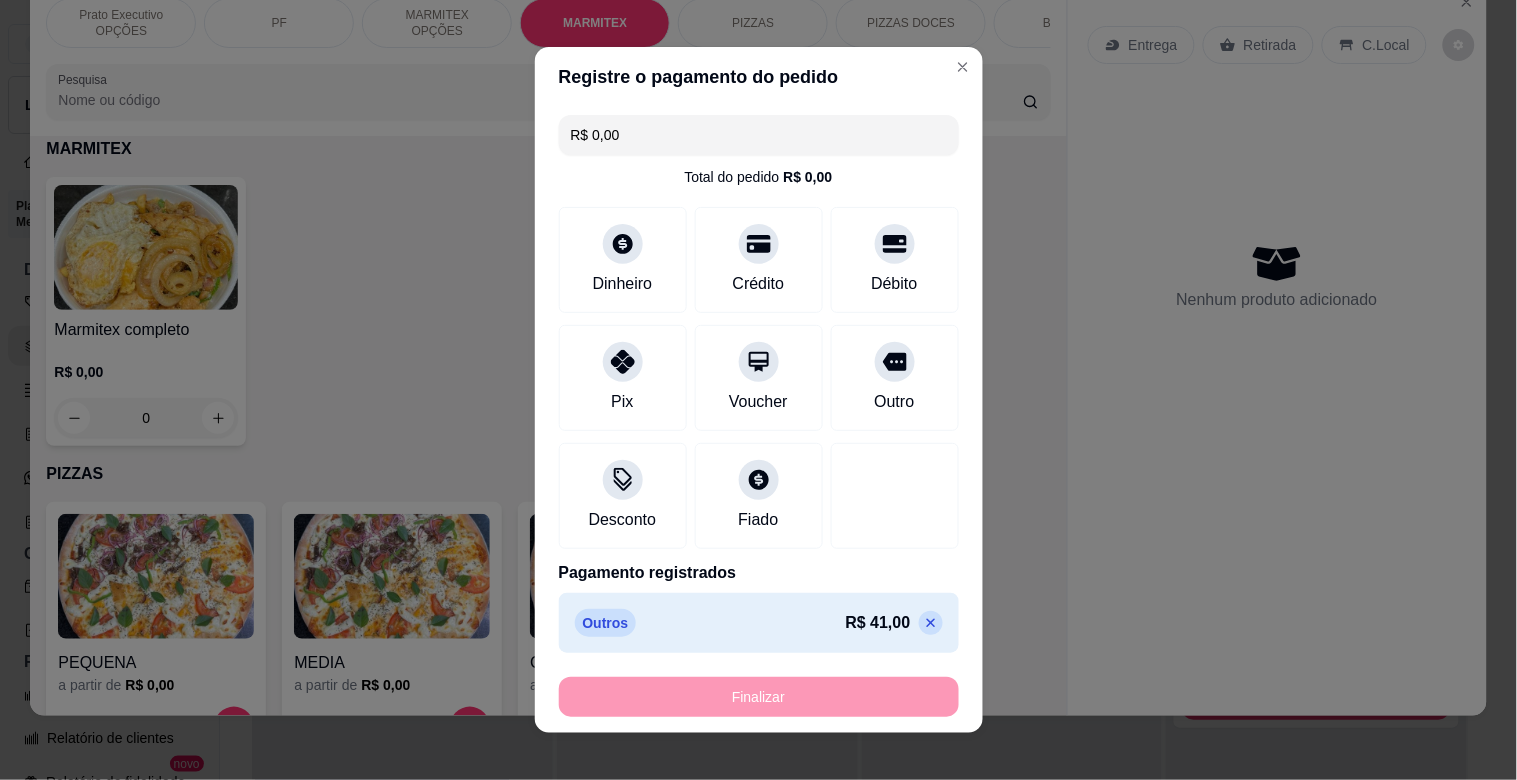 type on "-R$ 41,00" 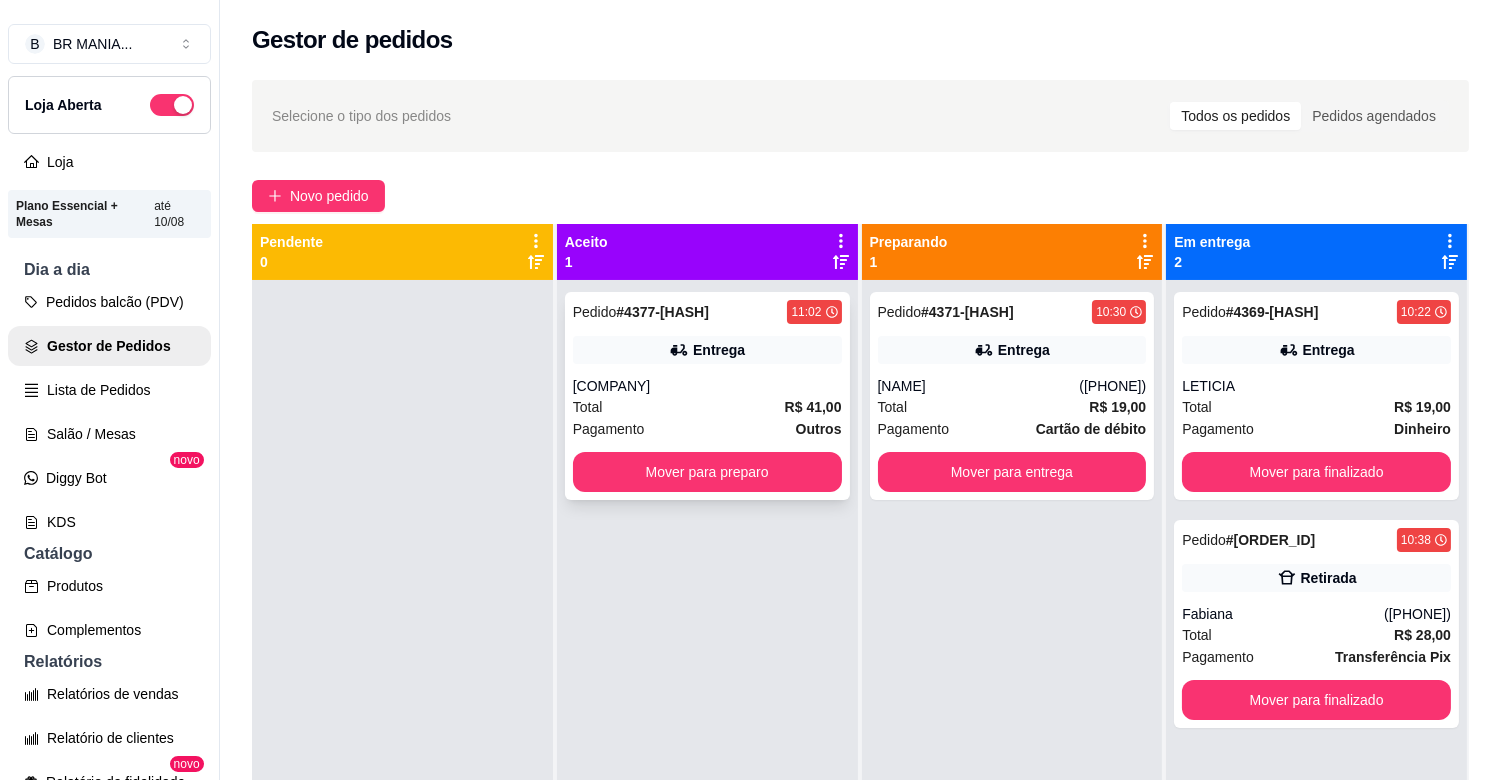 click on "Total R$ 41,00" at bounding box center (707, 407) 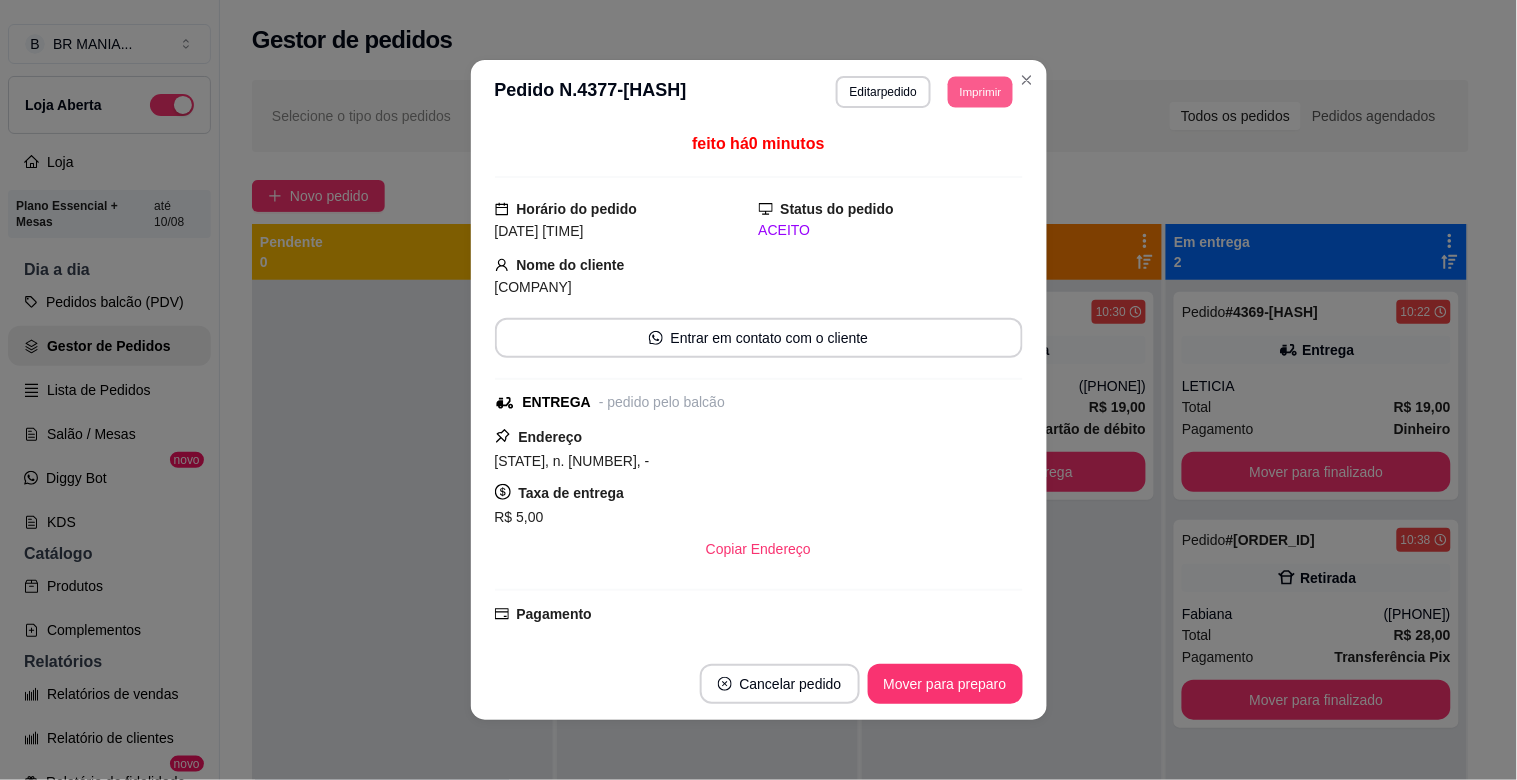 click on "Imprimir" at bounding box center [980, 91] 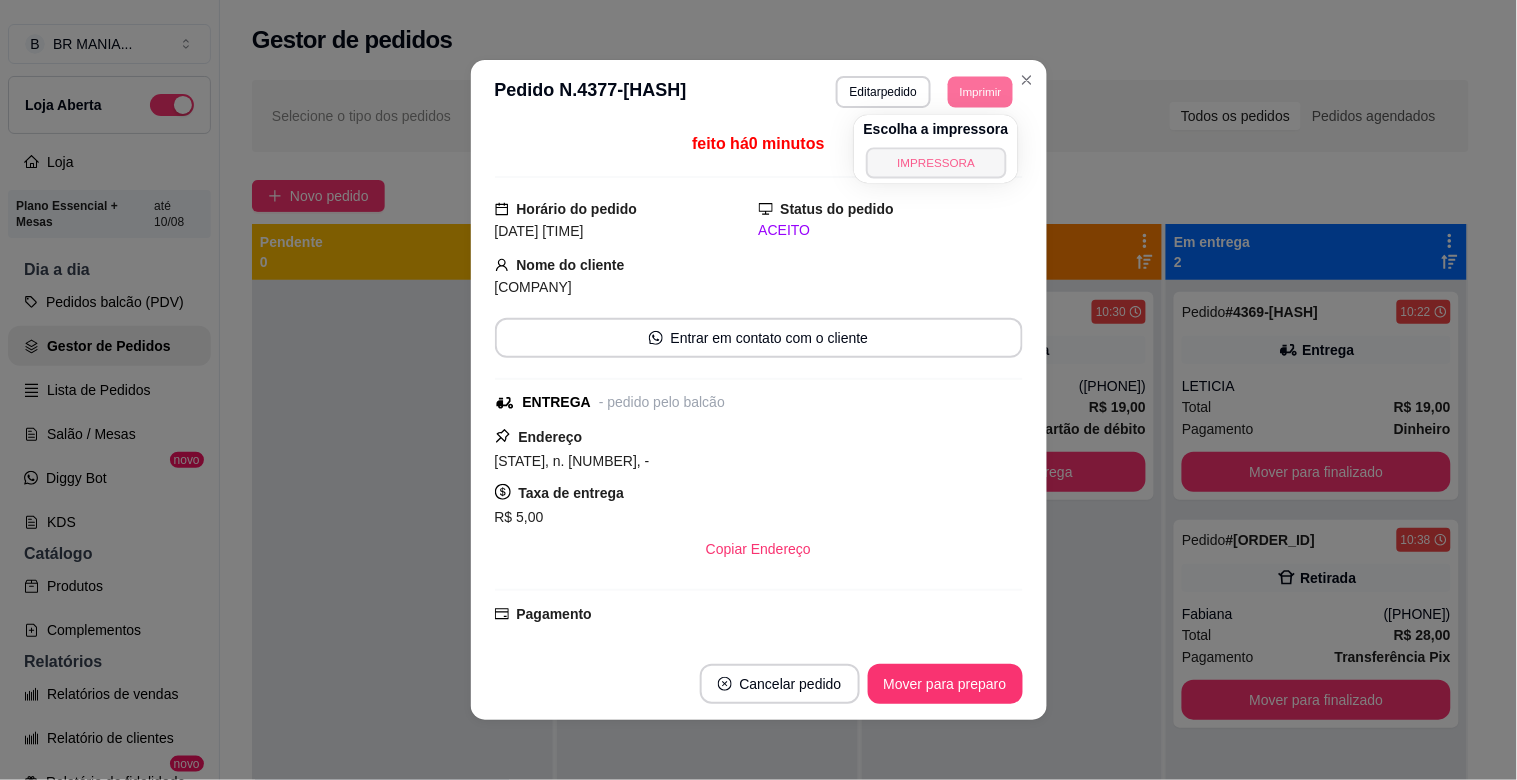 click on "IMPRESSORA" at bounding box center [936, 162] 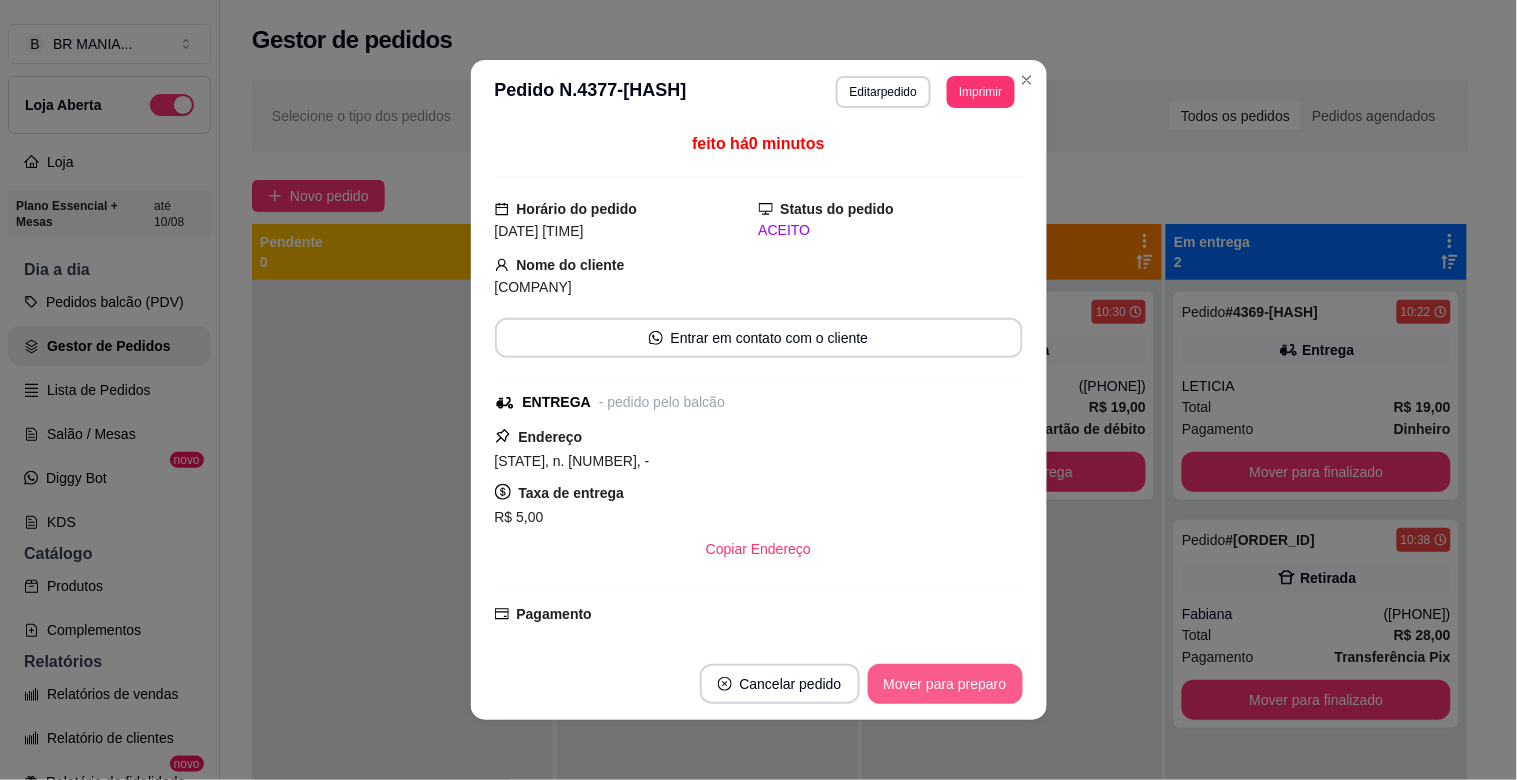 click on "Mover para preparo" at bounding box center (945, 684) 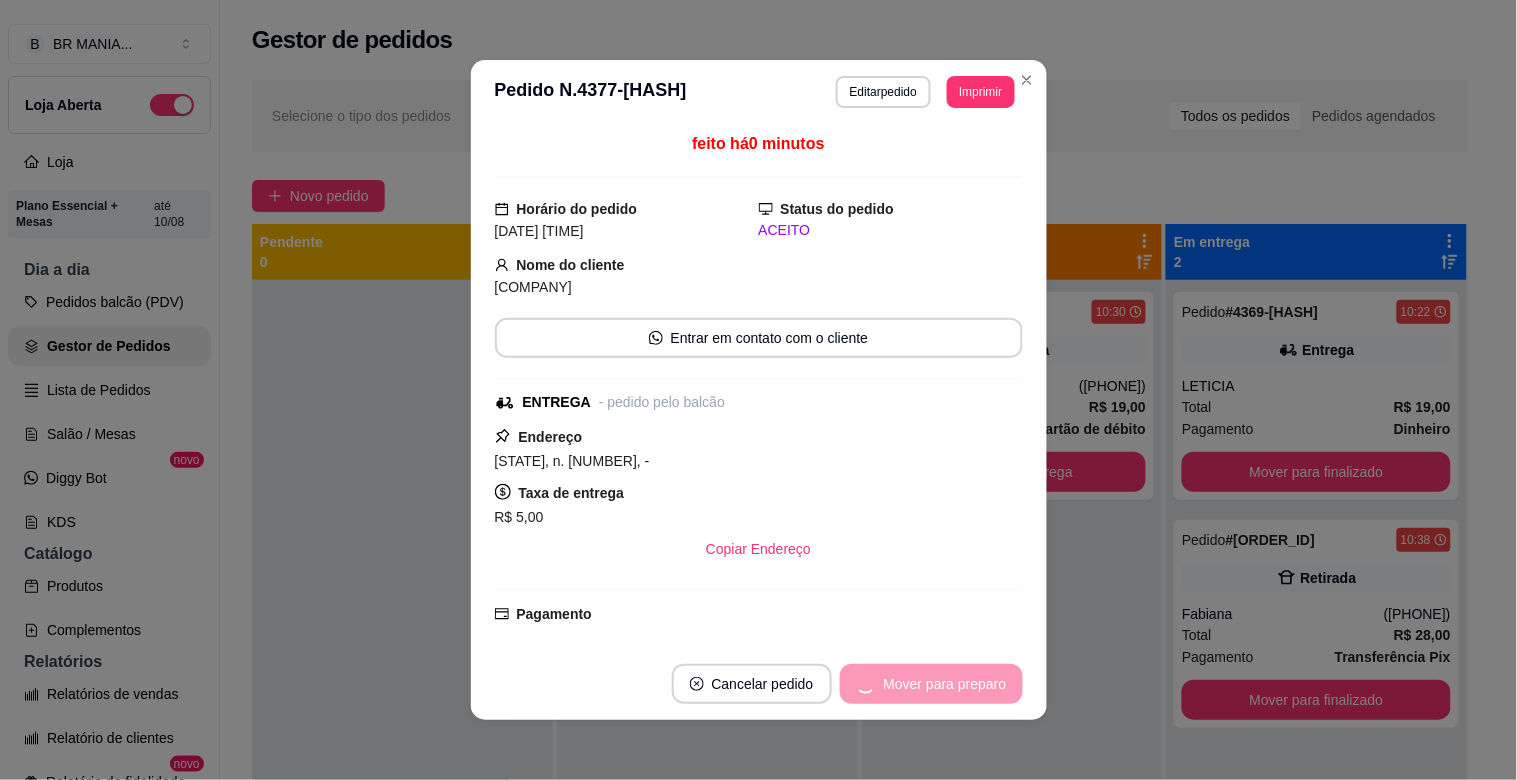 click on "Mover para preparo" at bounding box center (931, 684) 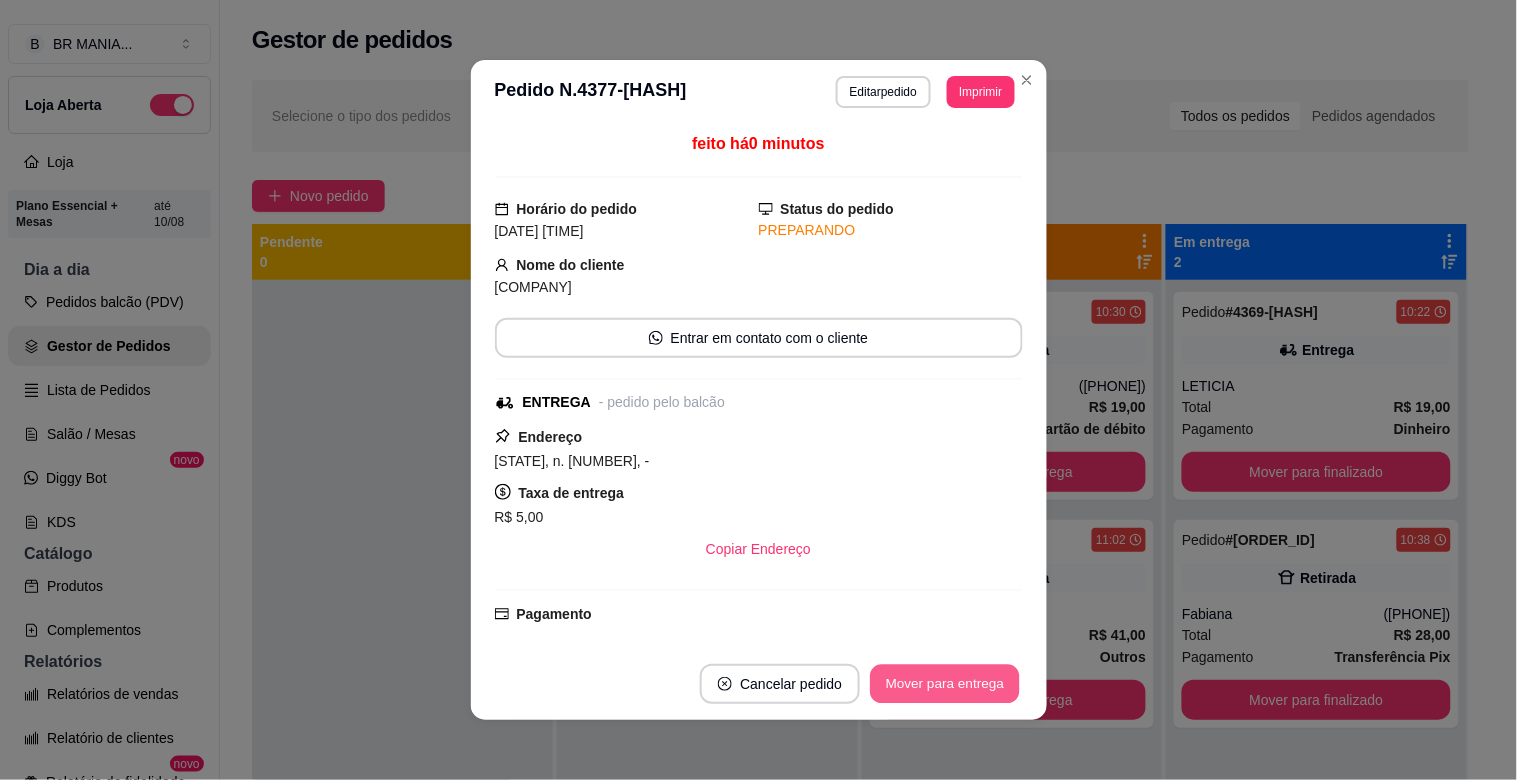 click on "Mover para entrega" at bounding box center [946, 684] 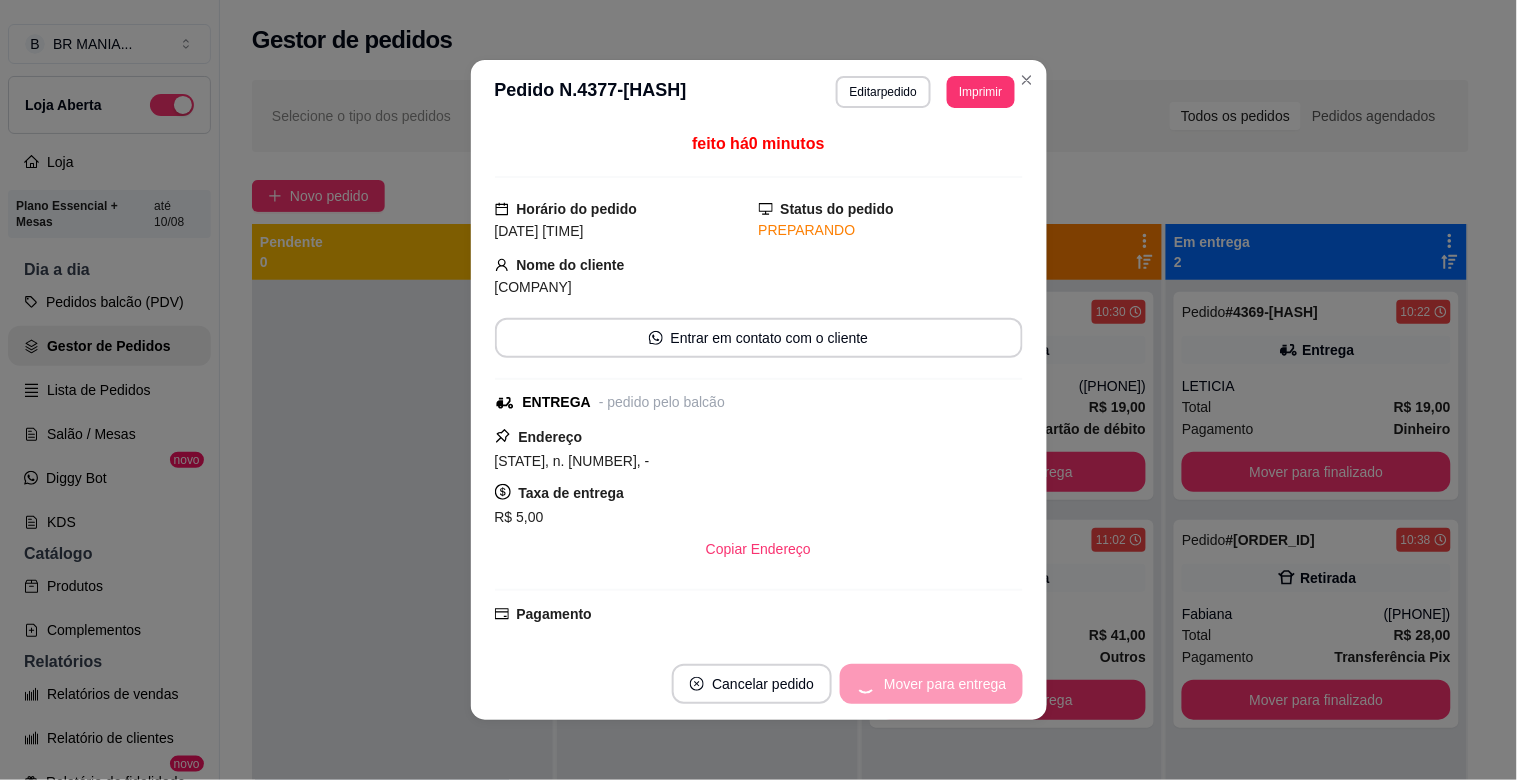 click on "Mover para entrega" at bounding box center (931, 684) 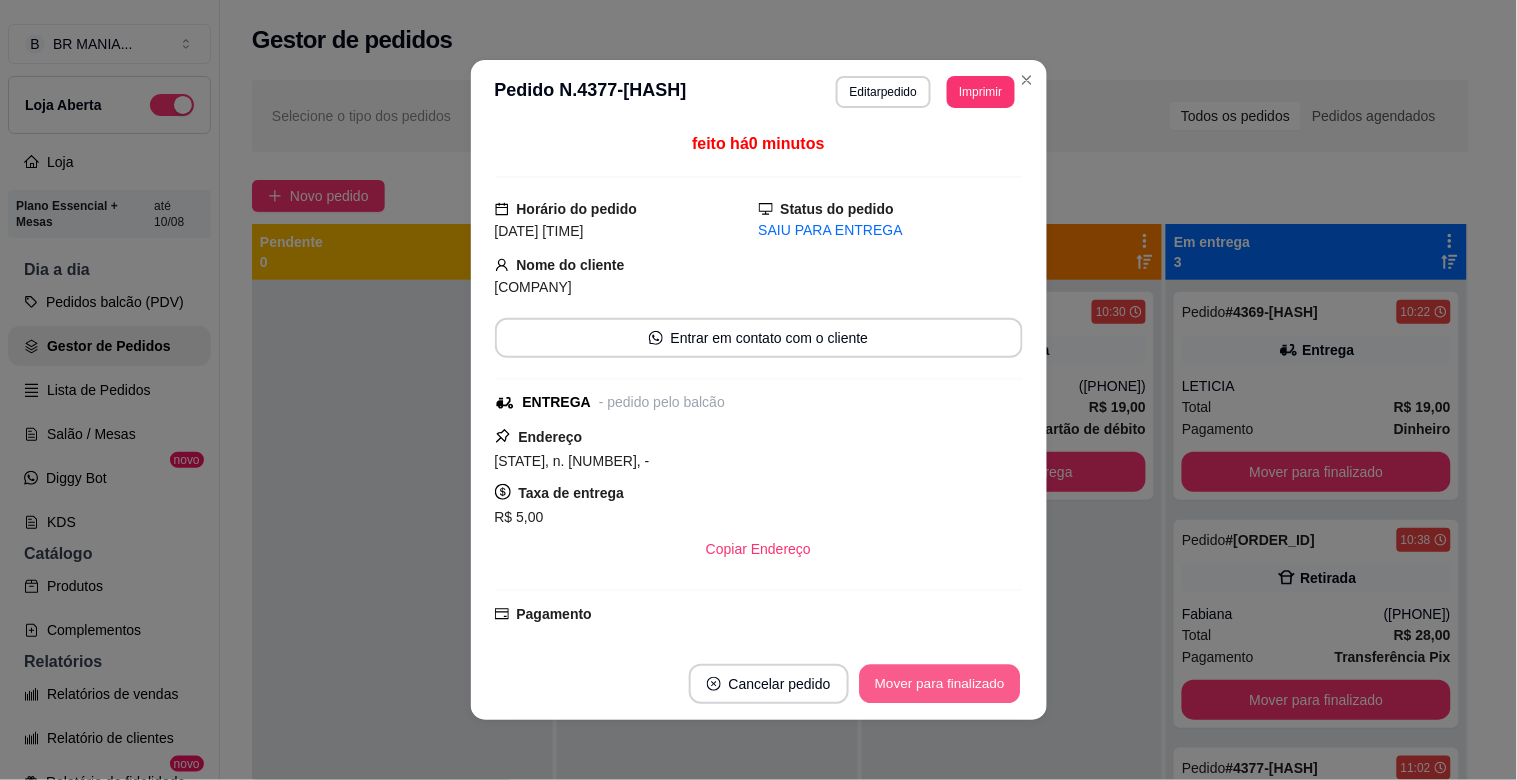 click on "Mover para finalizado" at bounding box center (939, 684) 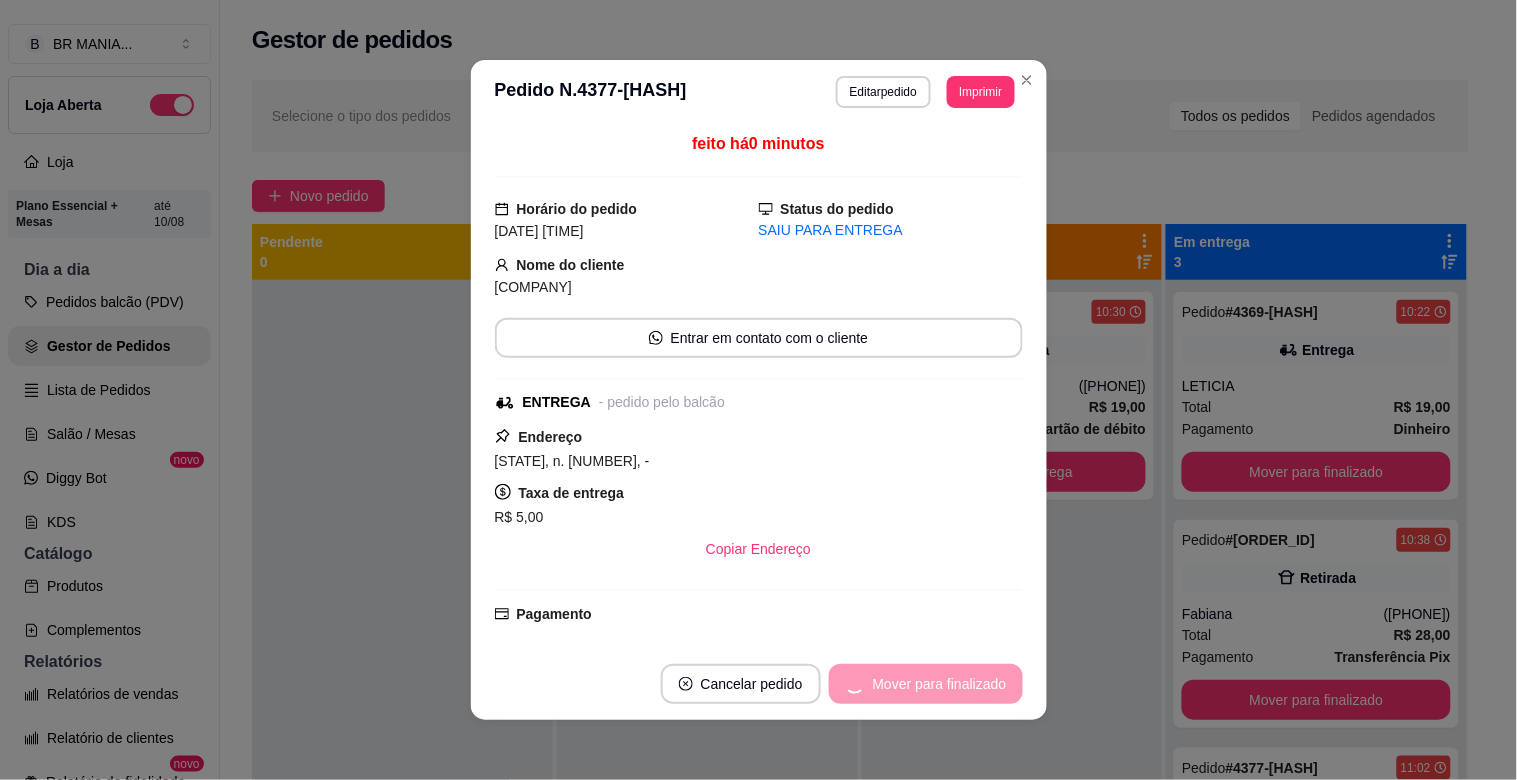 click on "Mover para finalizado" at bounding box center (926, 684) 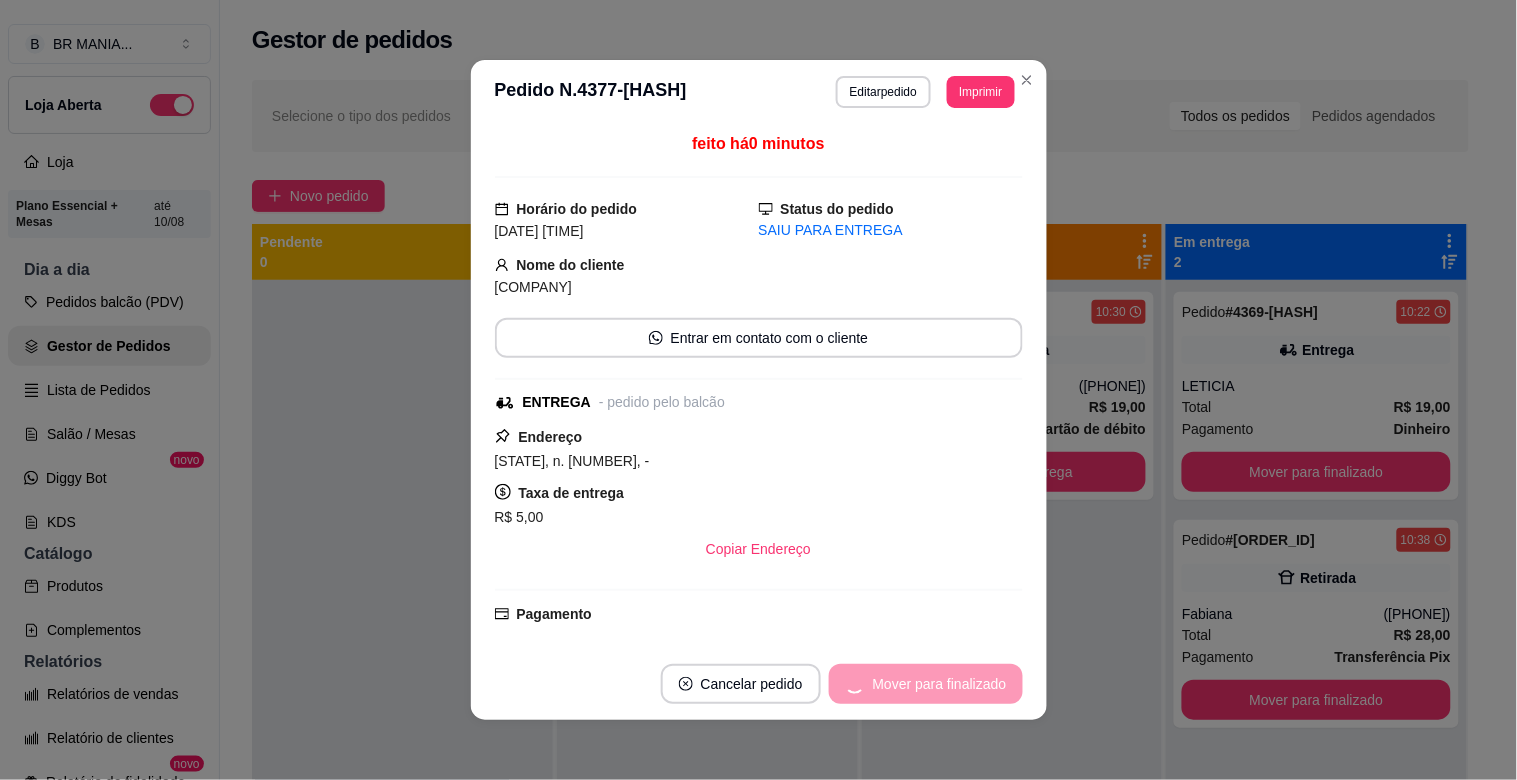 click on "Mover para finalizado" at bounding box center (926, 684) 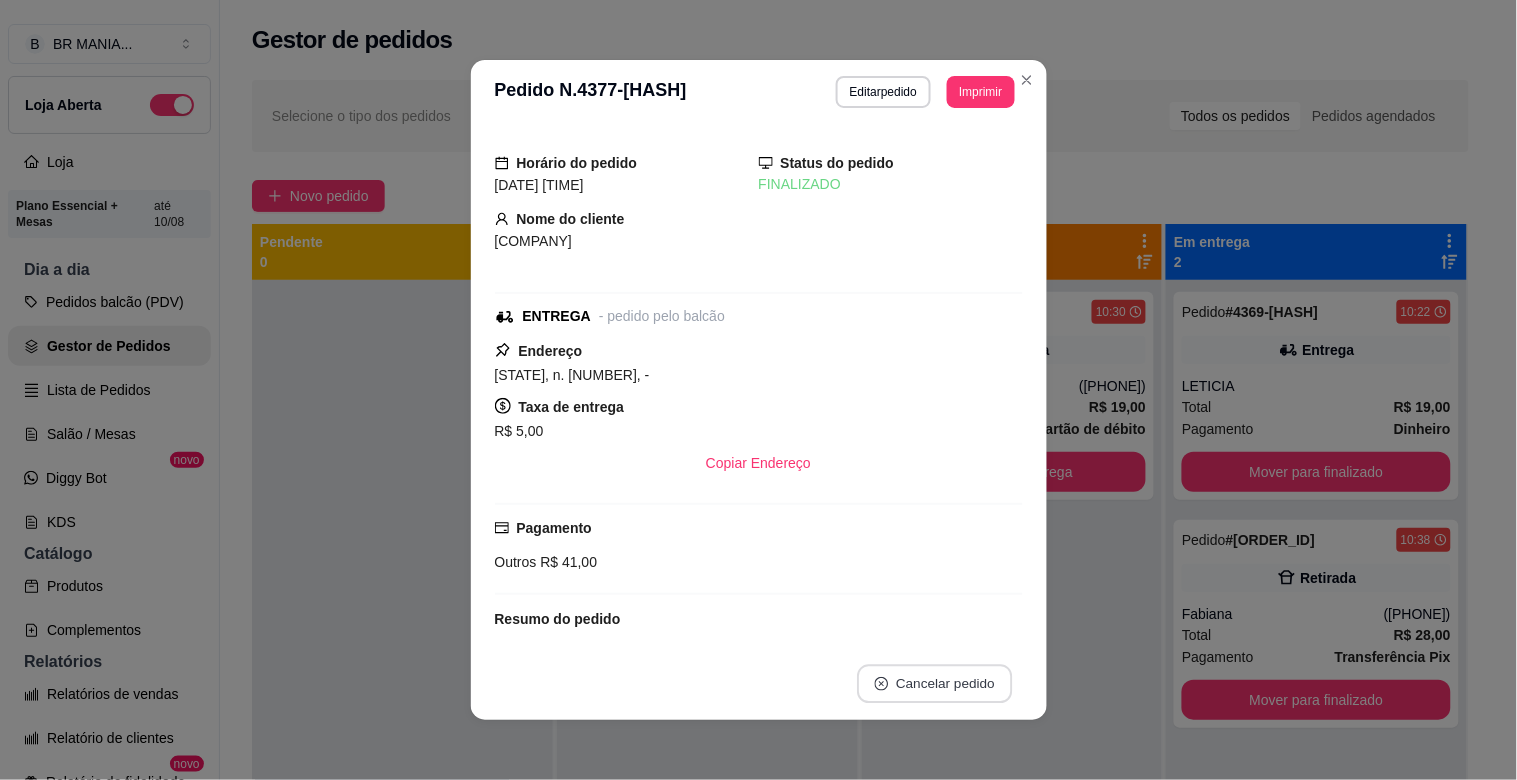 click on "Cancelar pedido" at bounding box center (934, 684) 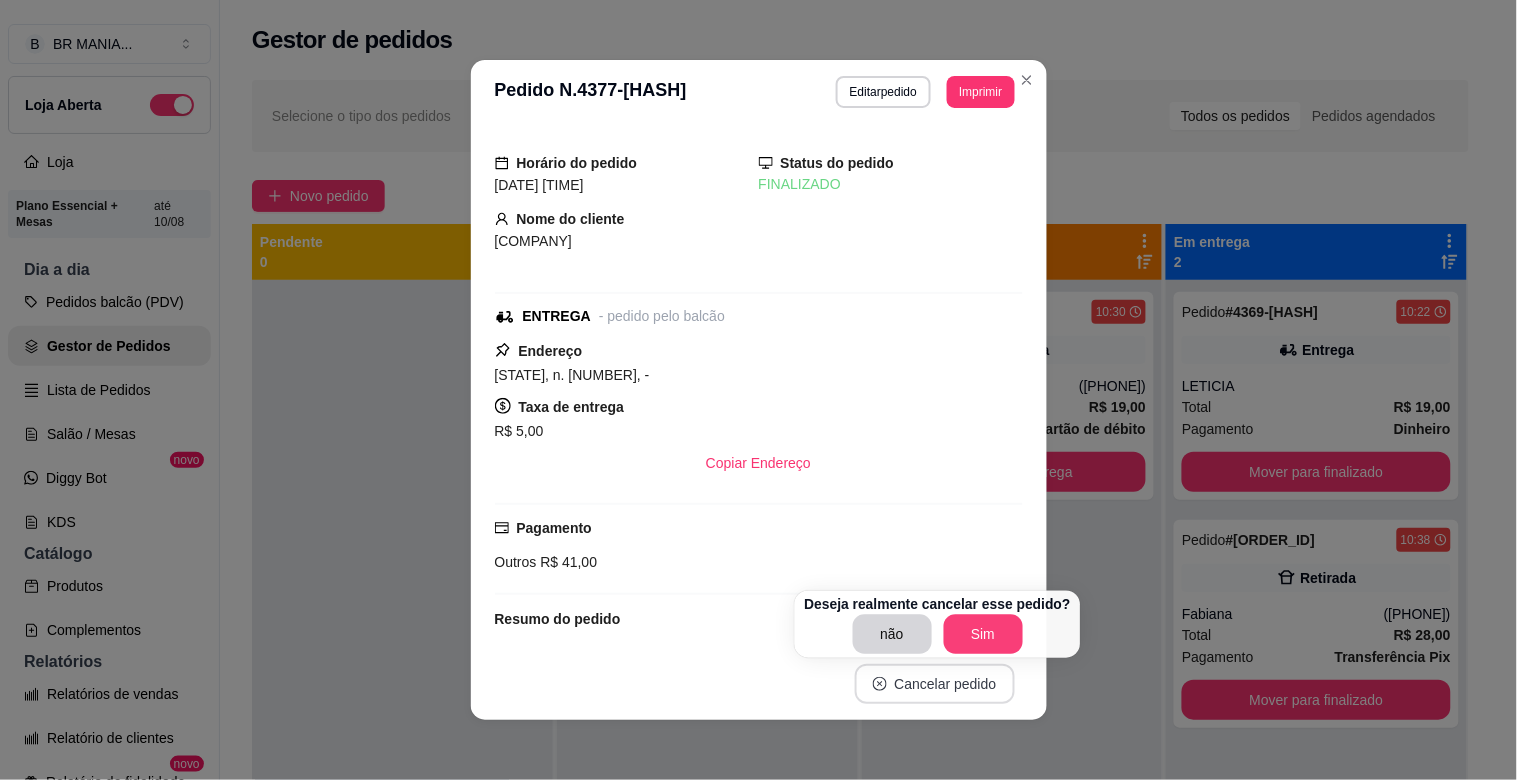 click on "Cancelar pedido" at bounding box center [935, 684] 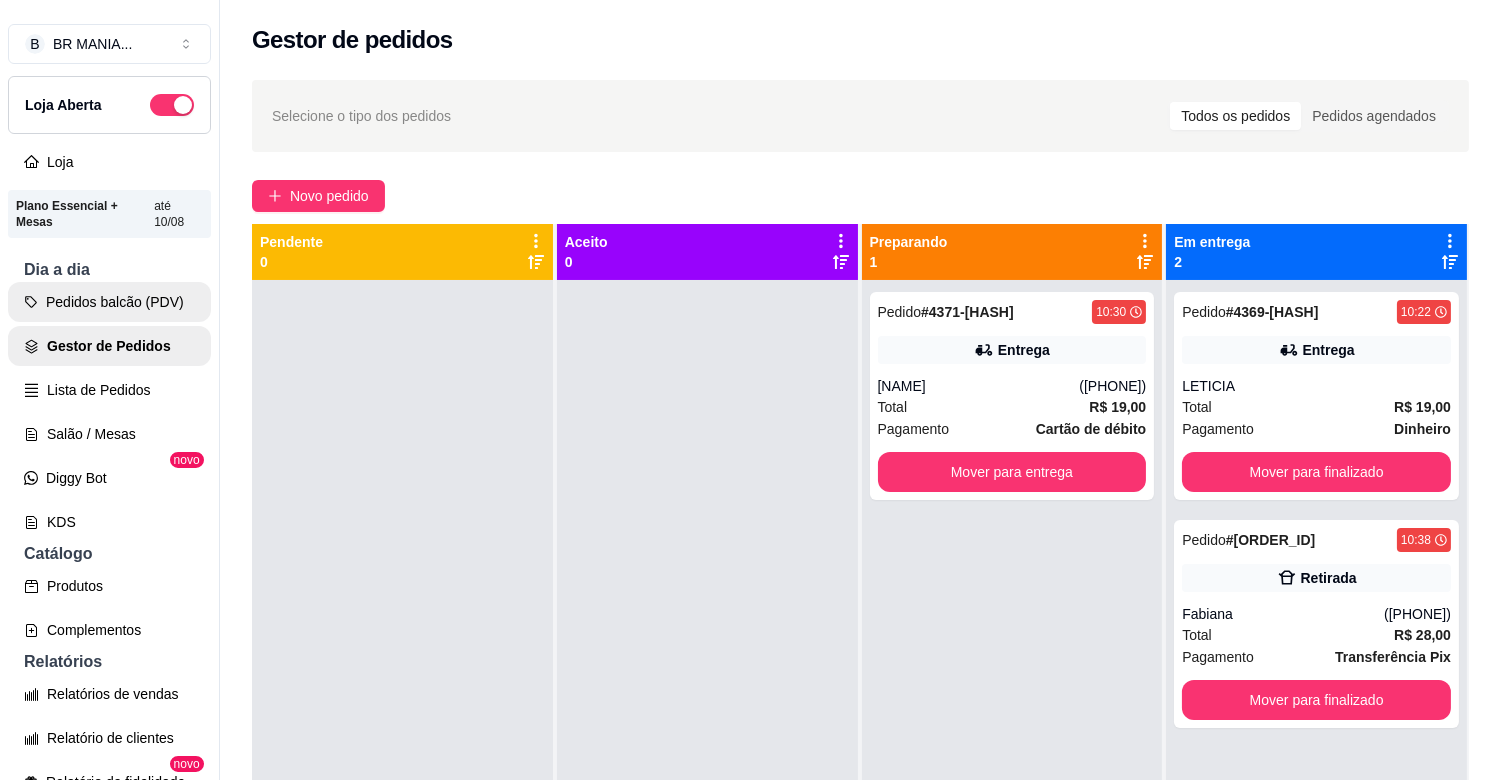 click on "Pedidos balcão (PDV)" at bounding box center [109, 302] 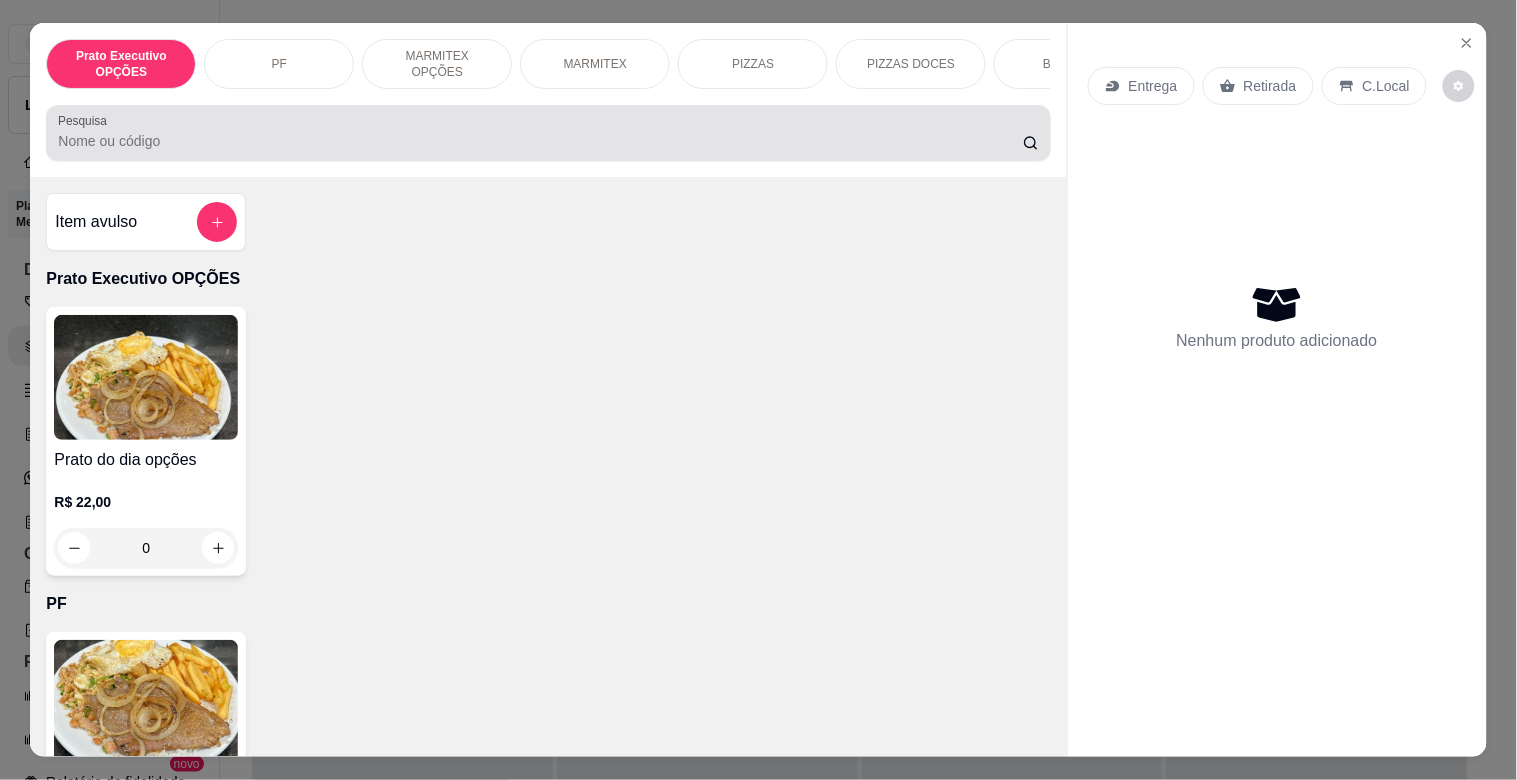click at bounding box center [548, 133] 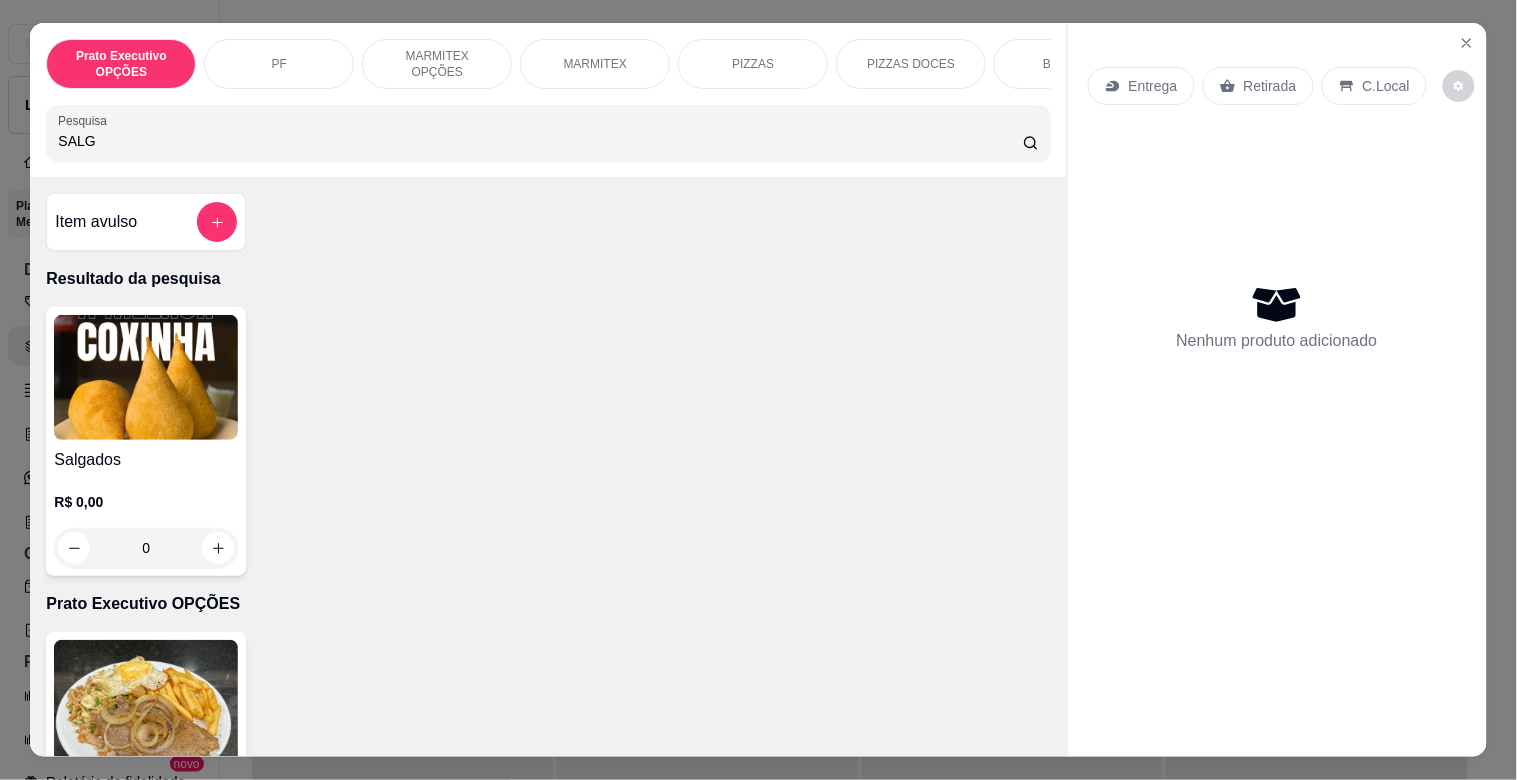 type on "SALG" 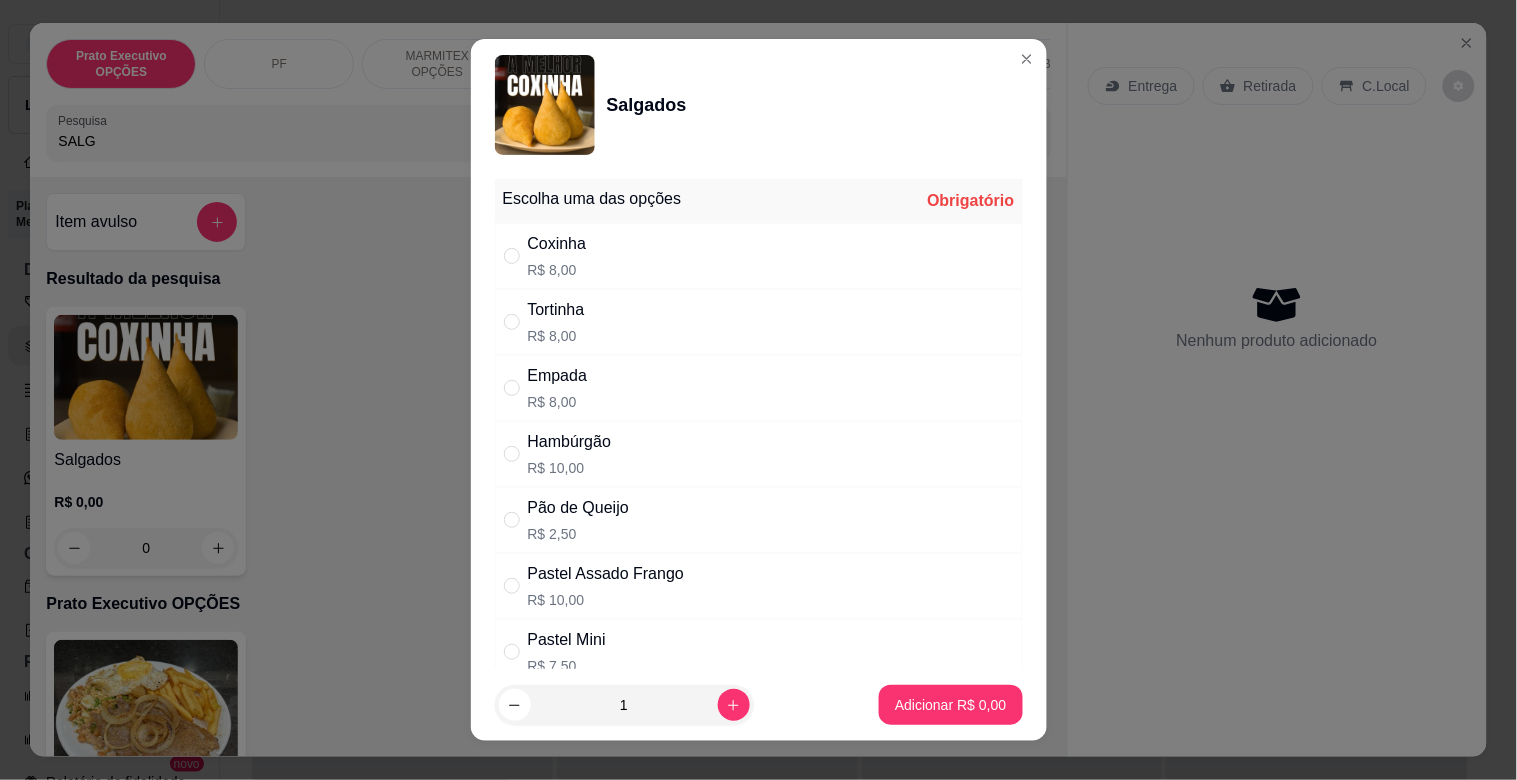 drag, startPoint x: 603, startPoint y: 338, endPoint x: 763, endPoint y: 506, distance: 232 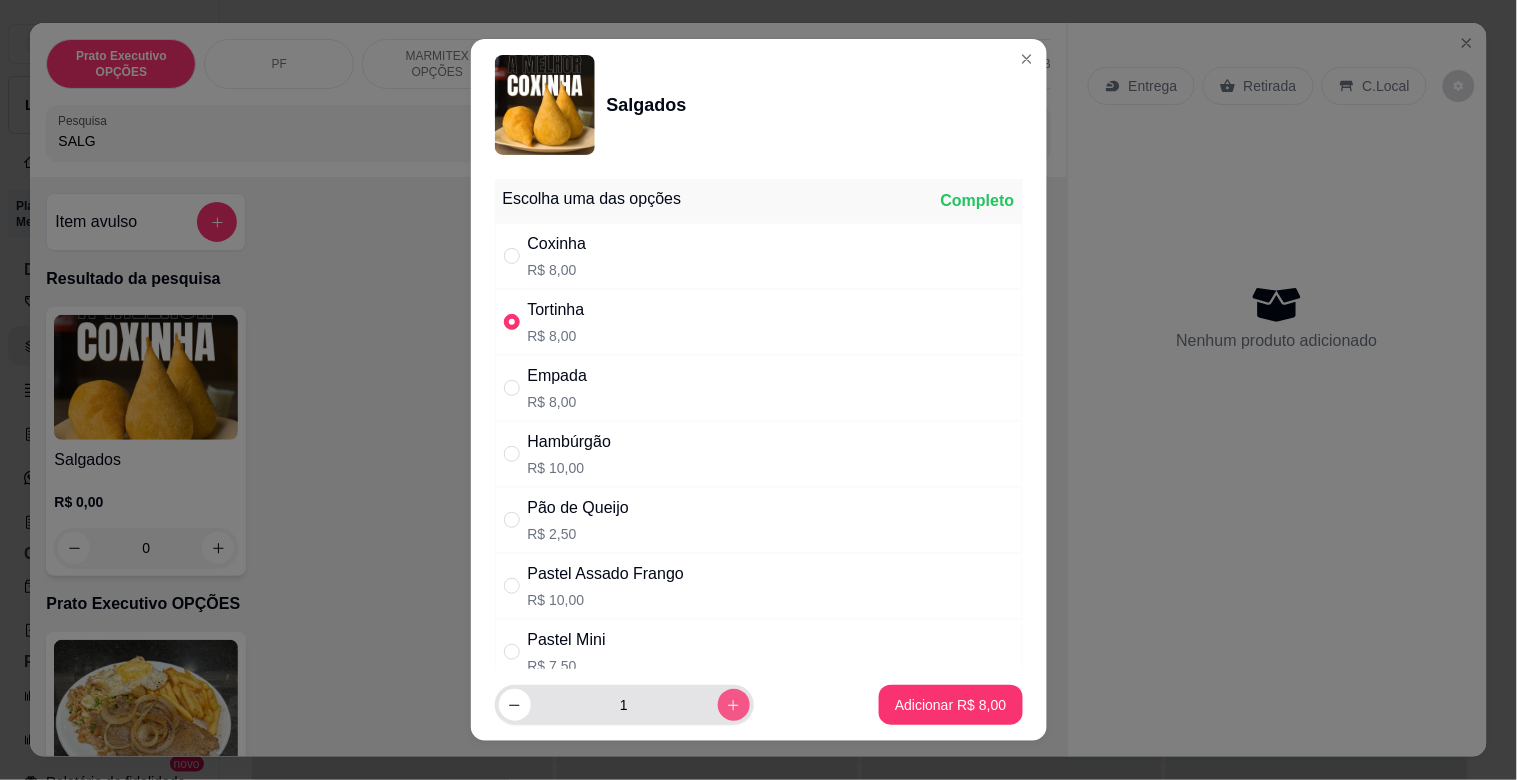 click 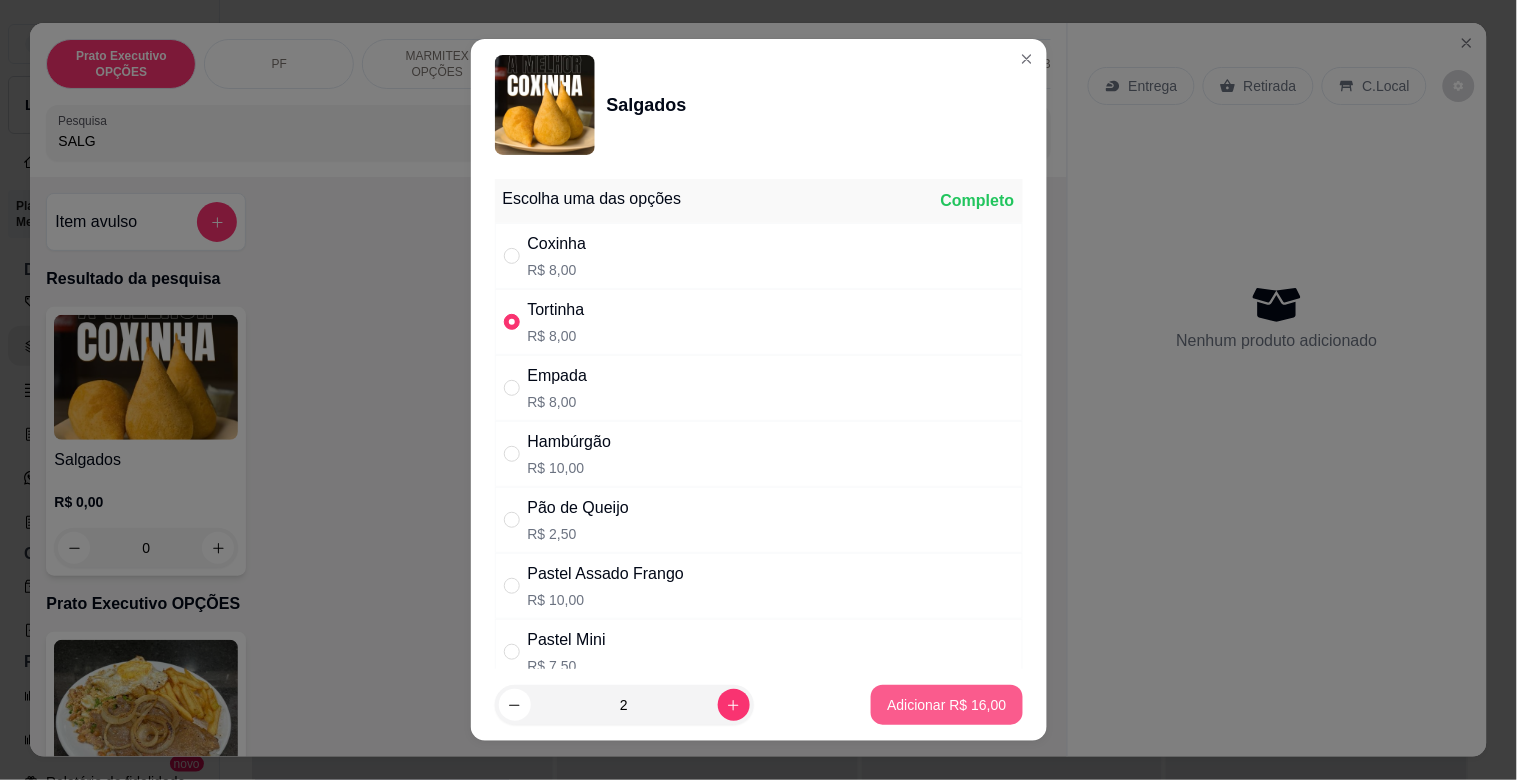 click on "Adicionar   R$ 16,00" at bounding box center [946, 705] 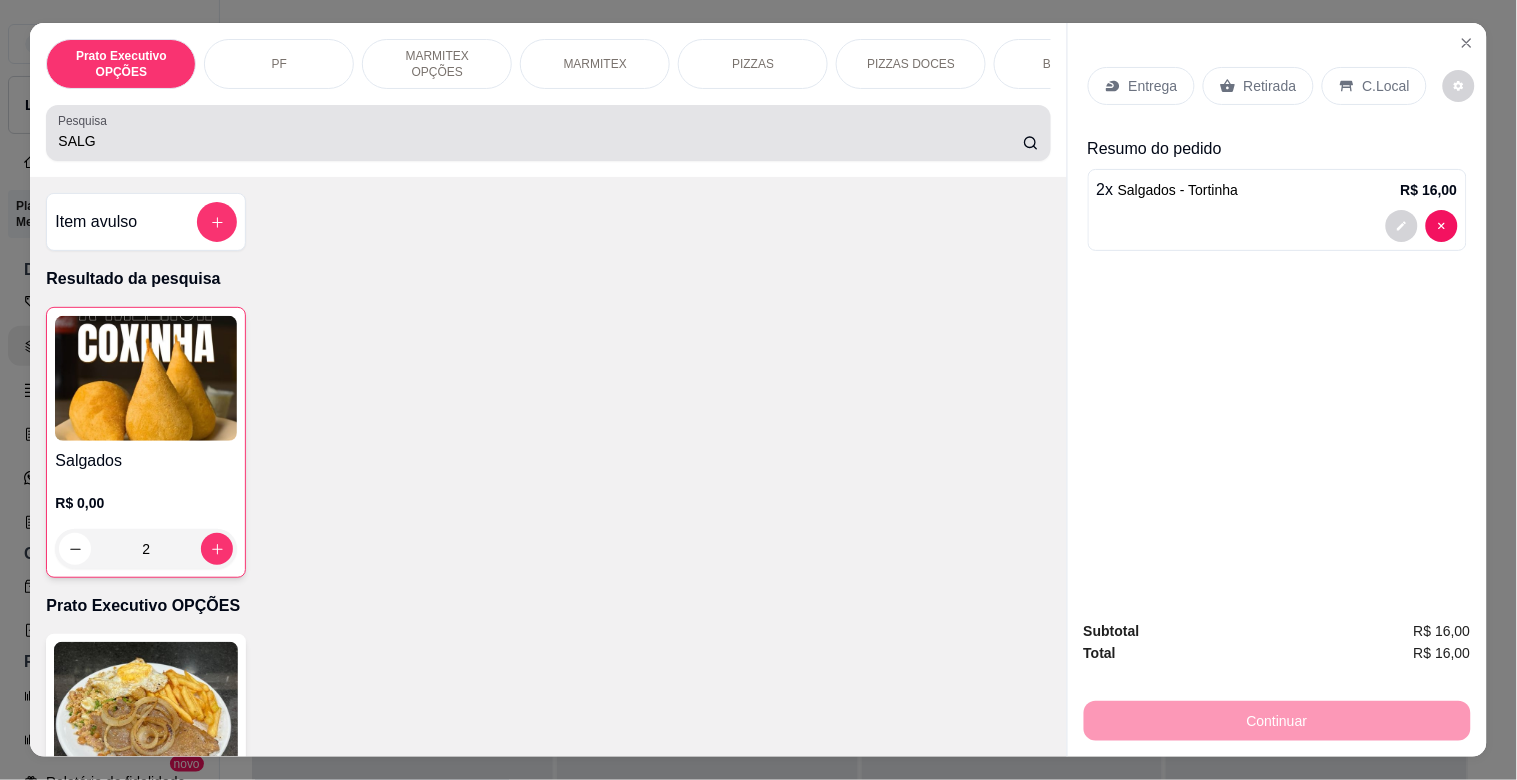 click on "Pesquisa SALG" at bounding box center (548, 133) 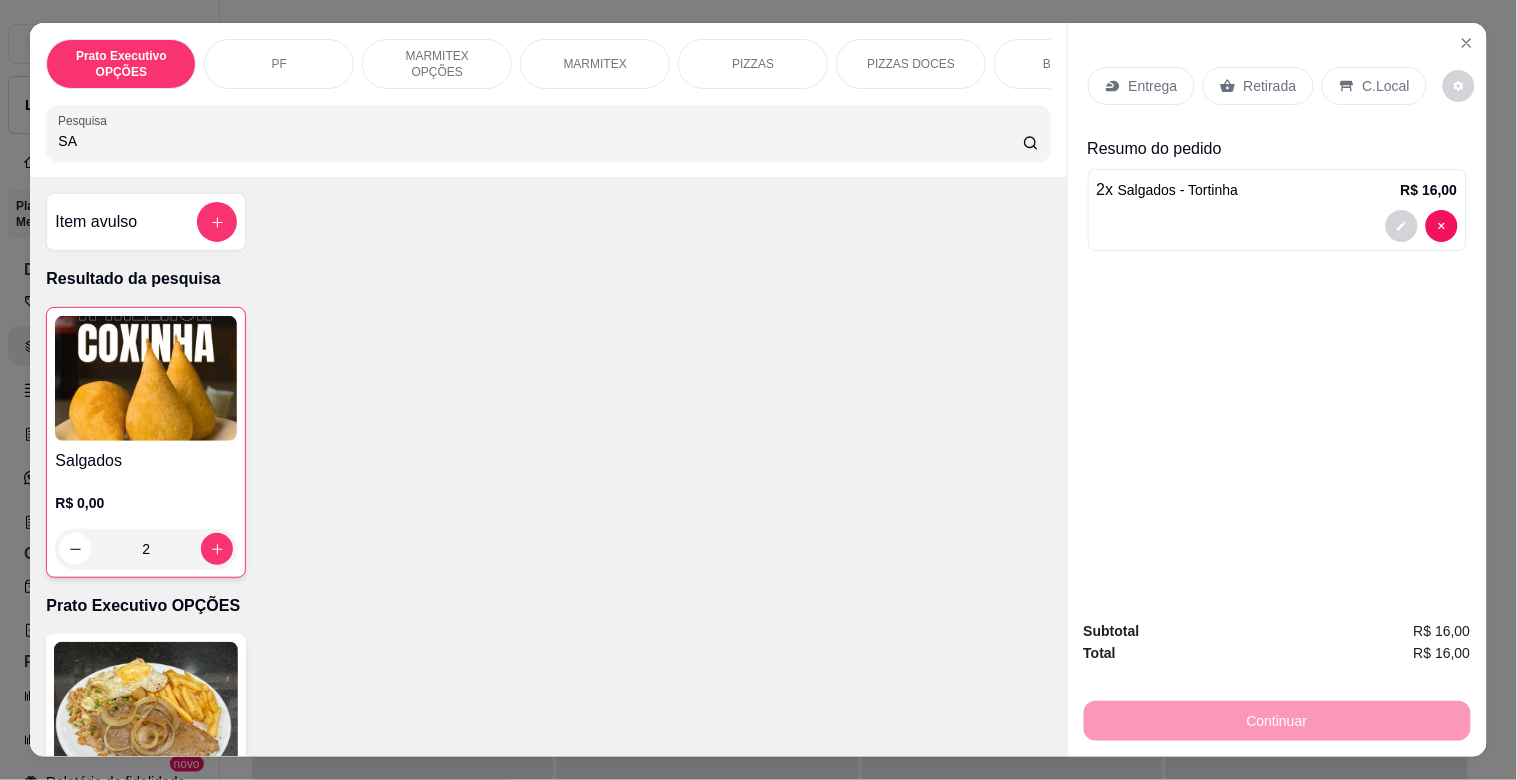 type on "S" 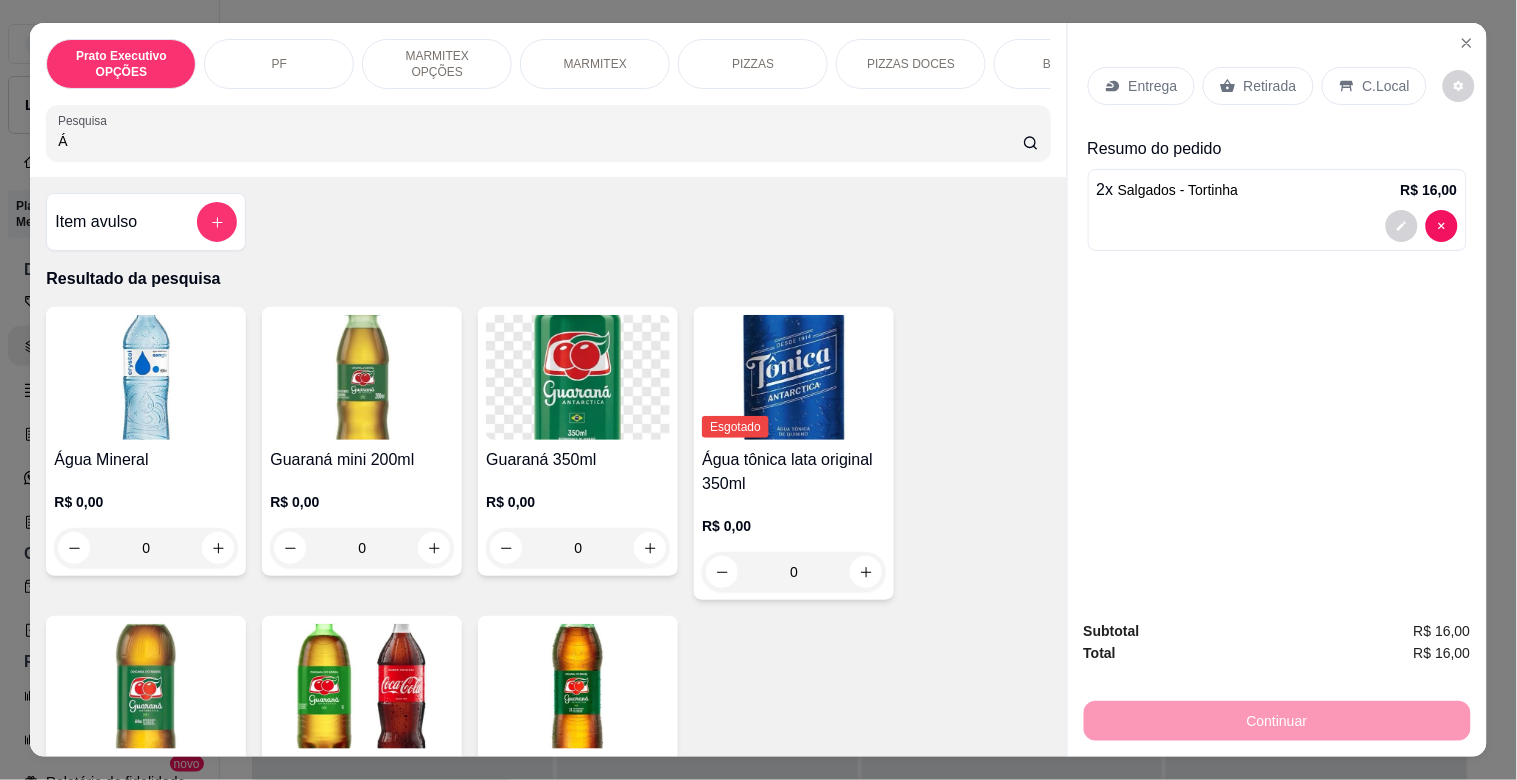 type on "Á" 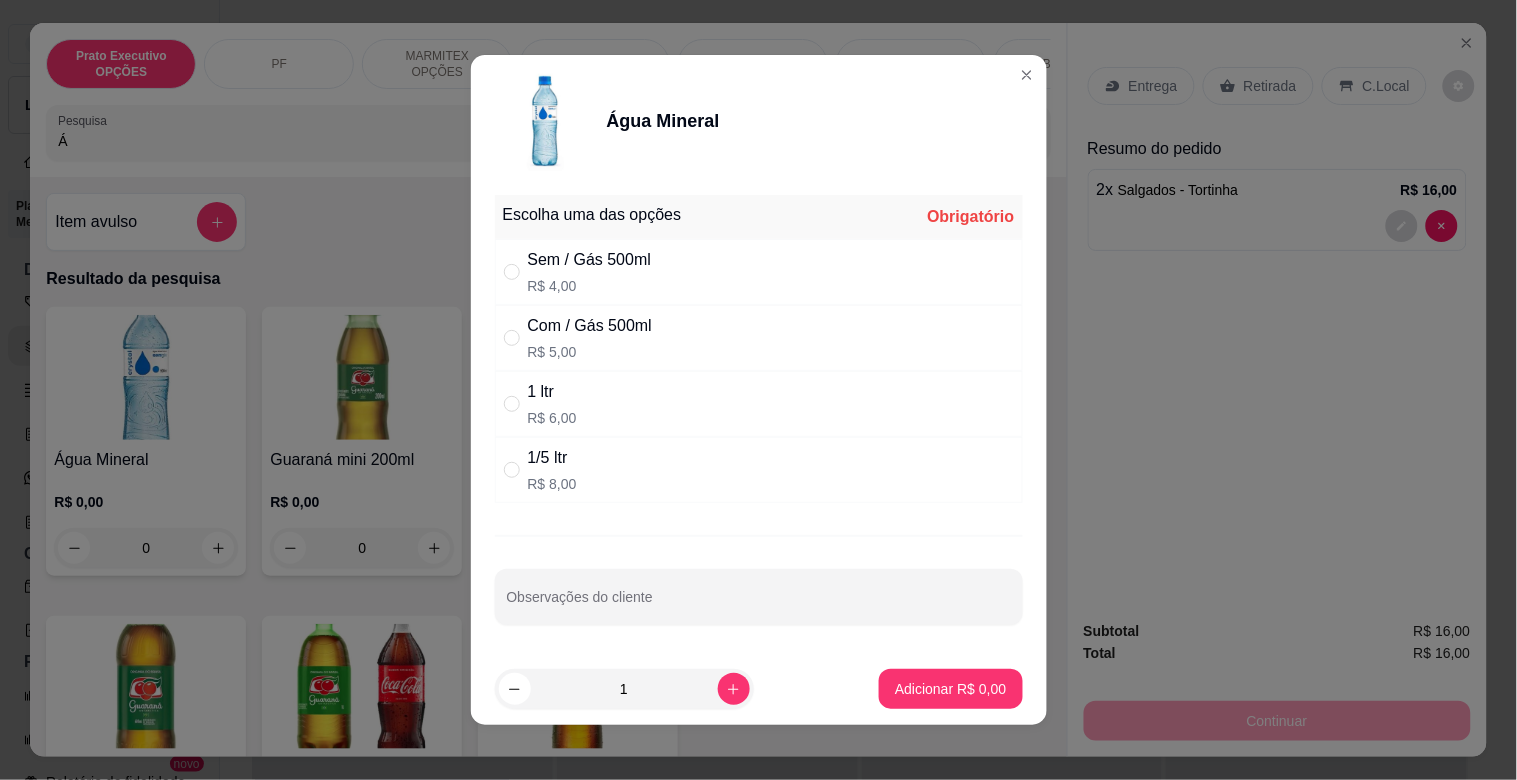 drag, startPoint x: 656, startPoint y: 272, endPoint x: 796, endPoint y: 466, distance: 239.24046 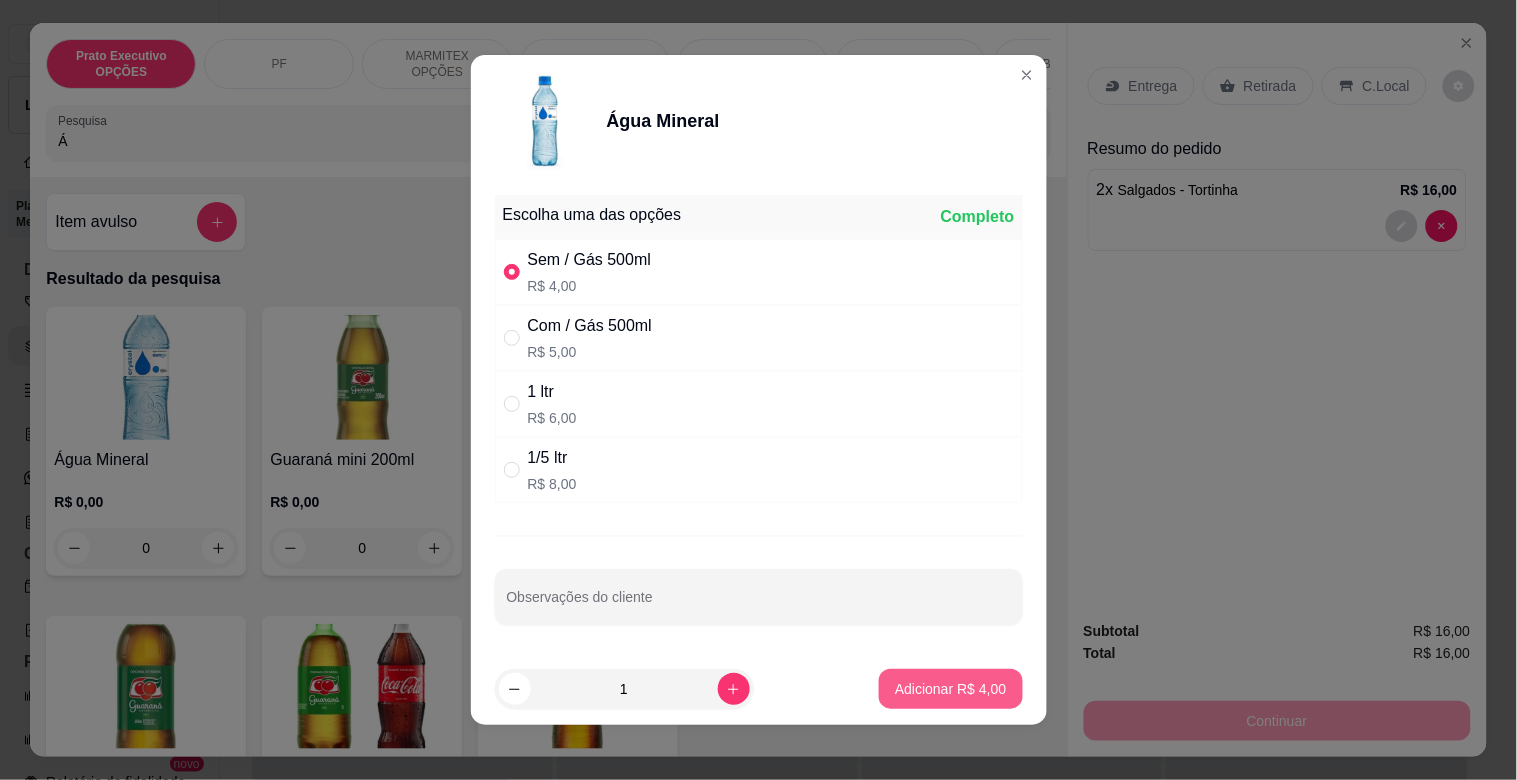 click on "Adicionar   R$ 4,00" at bounding box center [950, 689] 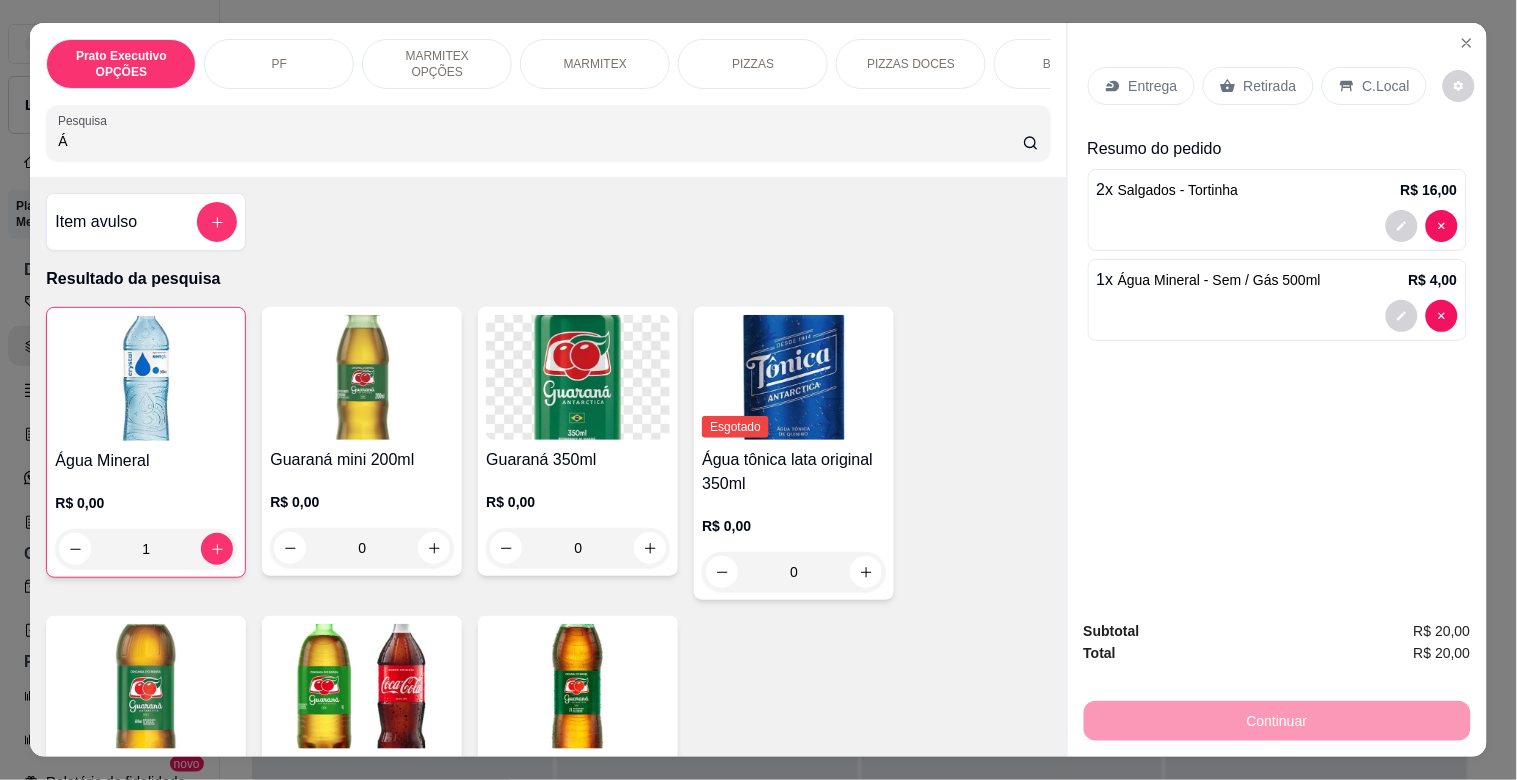 drag, startPoint x: 1023, startPoint y: 58, endPoint x: 993, endPoint y: 64, distance: 30.594116 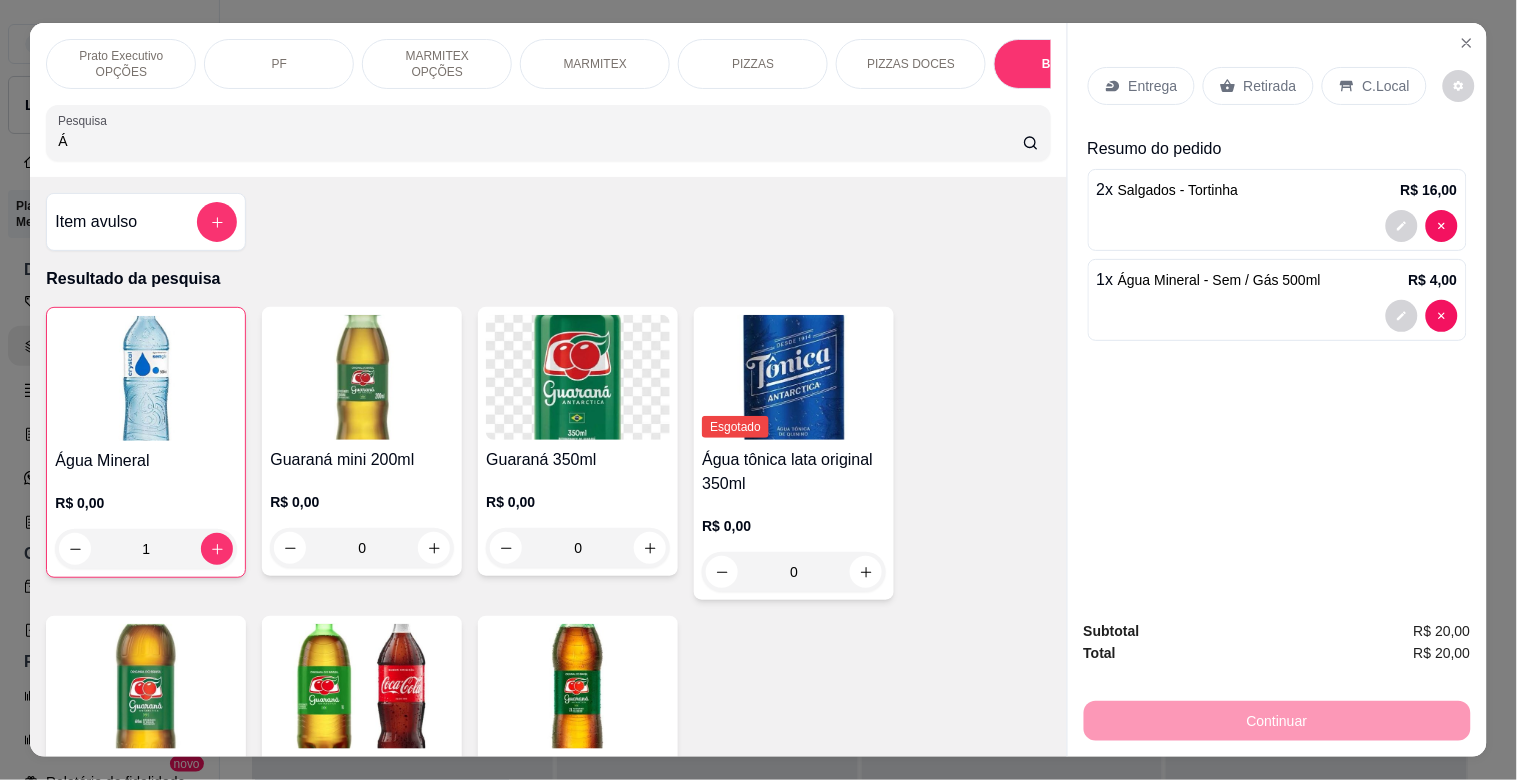 scroll, scrollTop: 2650, scrollLeft: 0, axis: vertical 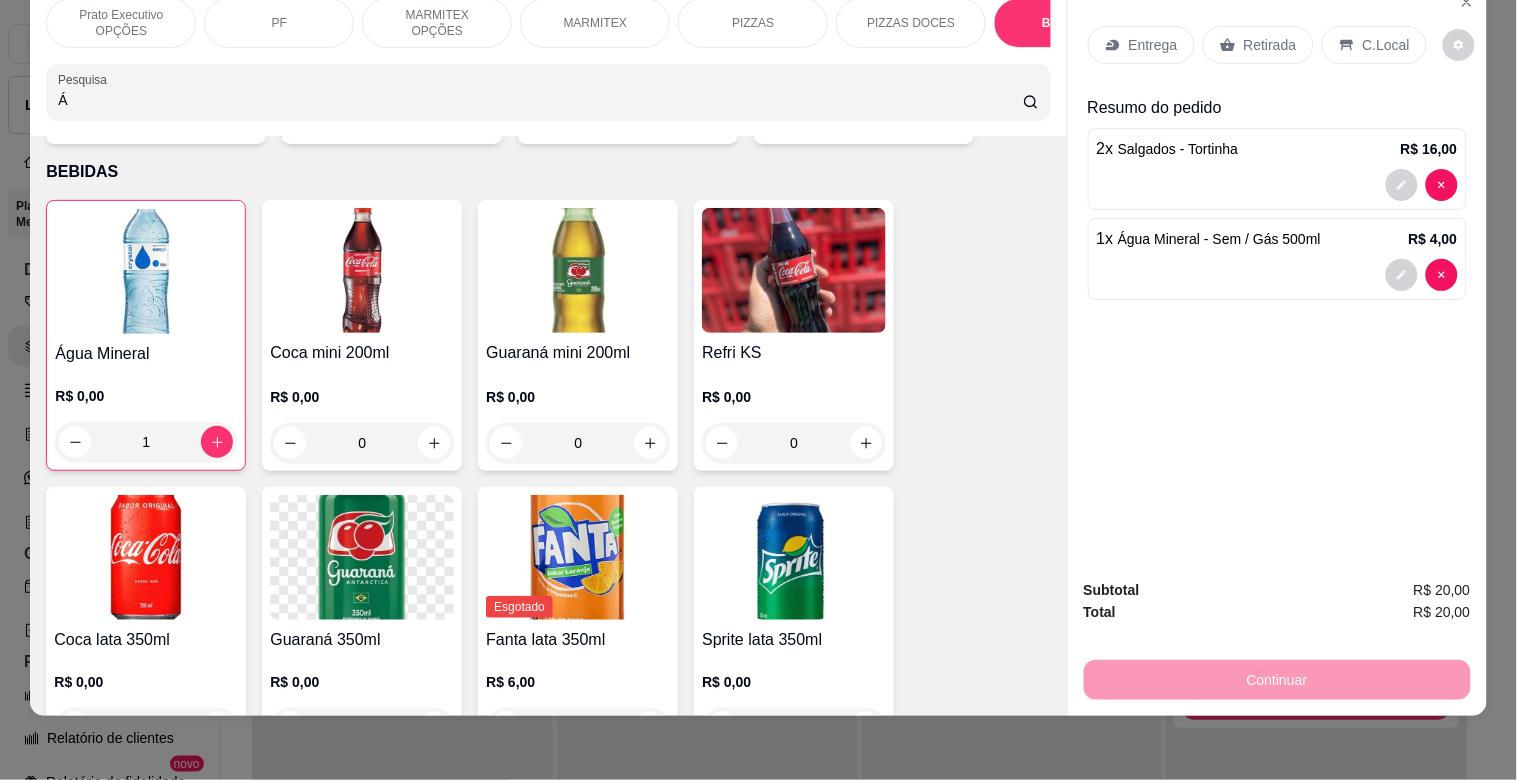 click at bounding box center (362, 270) 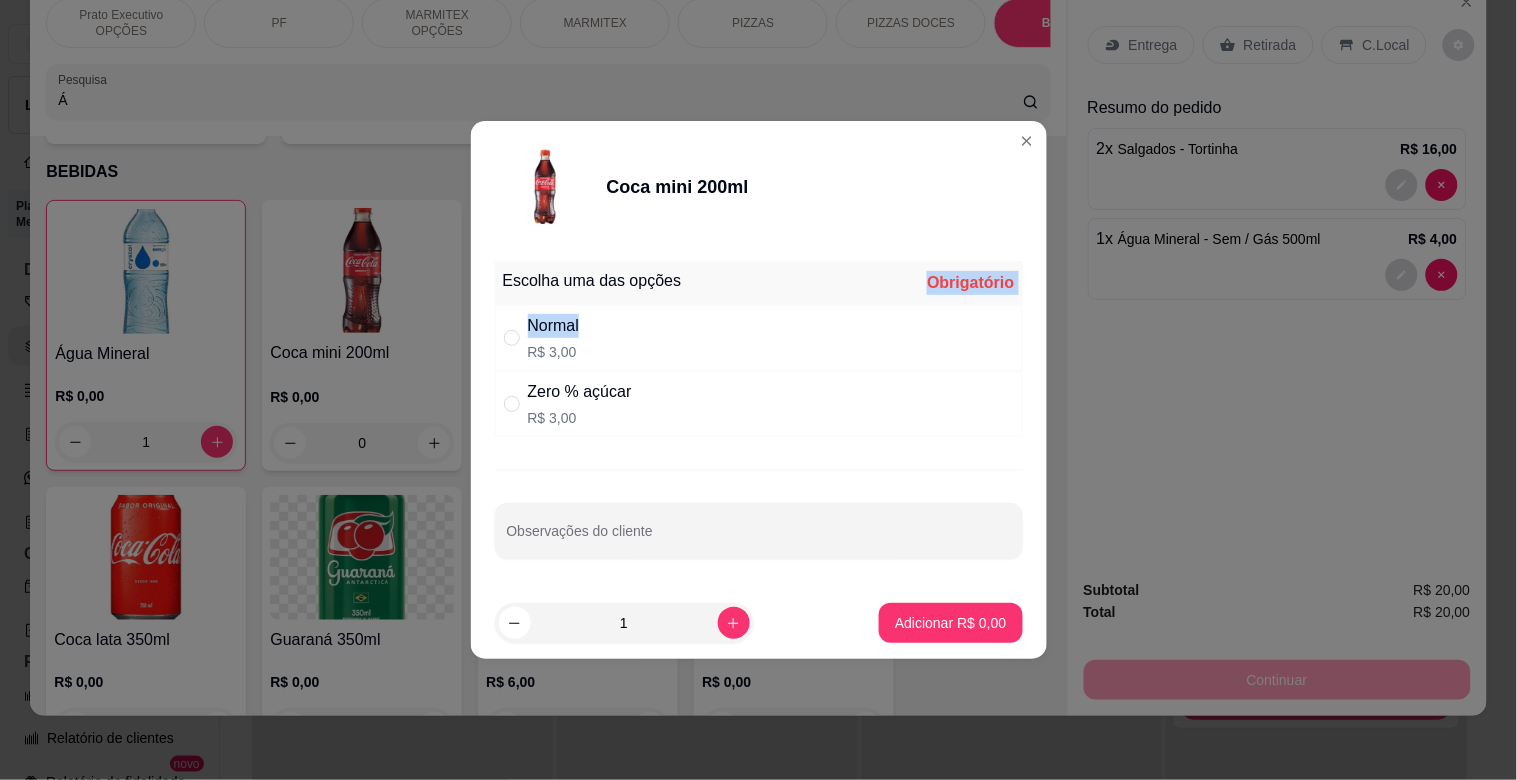 click on "Normal   R$ 3,00" at bounding box center (759, 338) 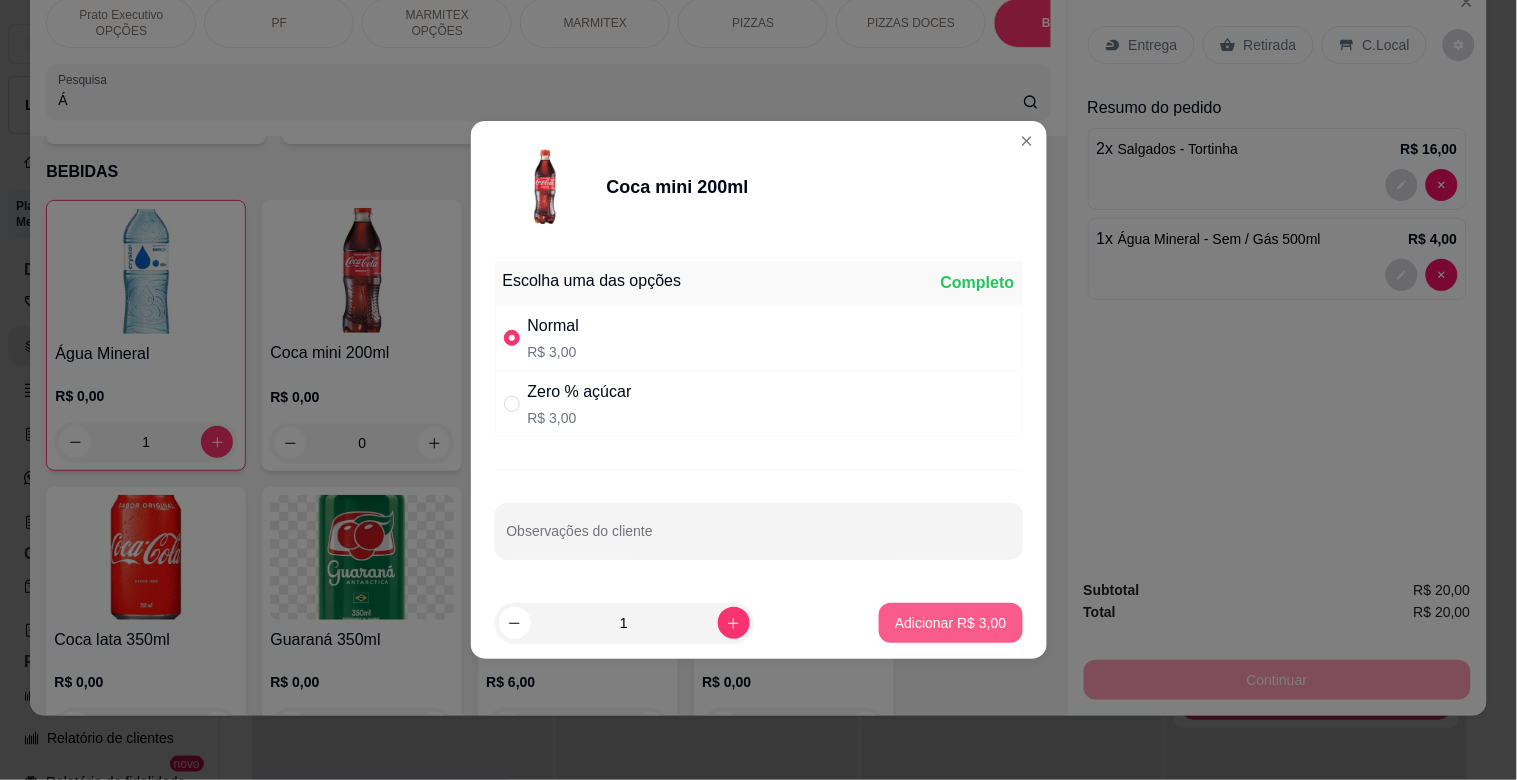 click on "Adicionar   R$ 3,00" at bounding box center (950, 623) 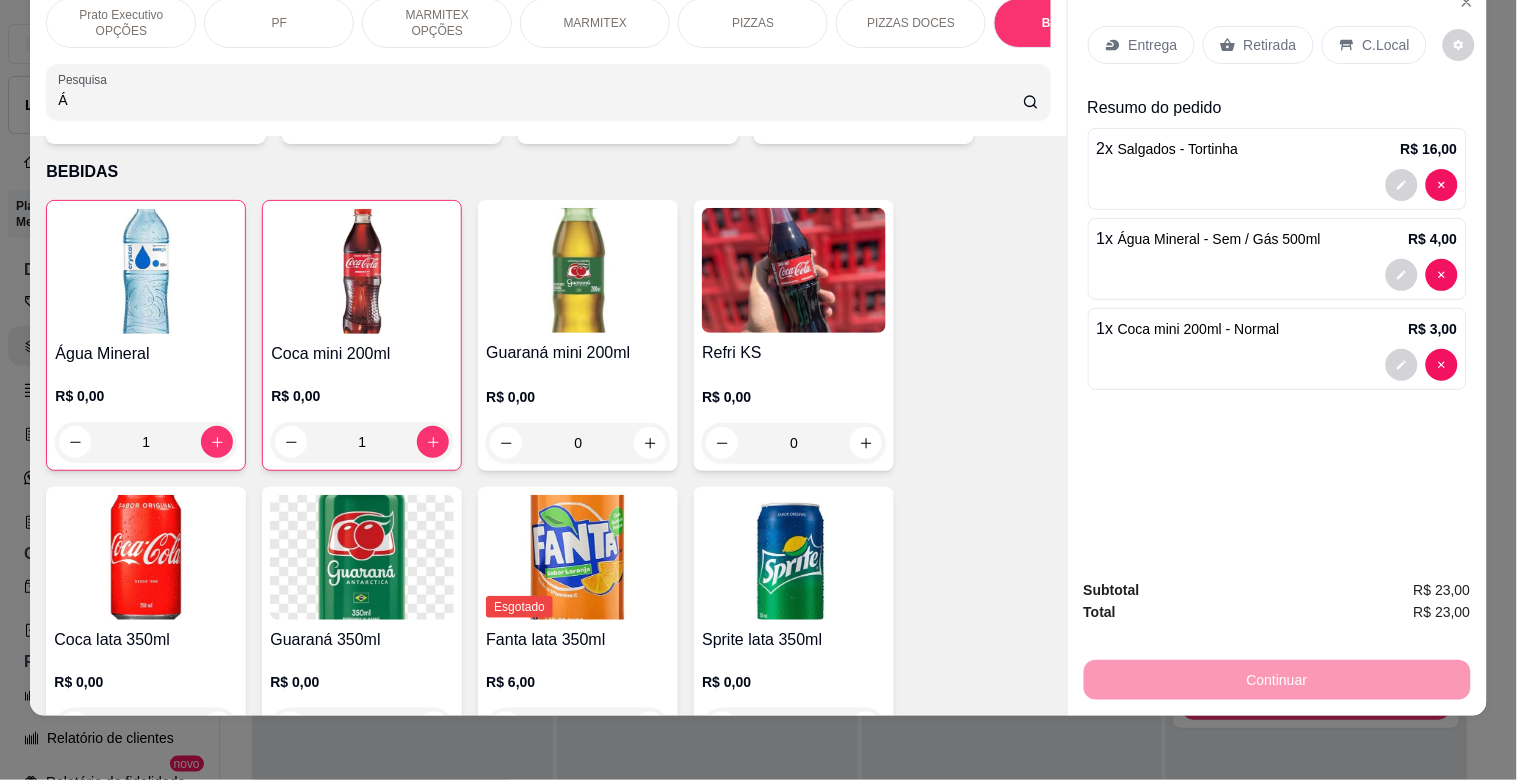 drag, startPoint x: 1254, startPoint y: 30, endPoint x: 1268, endPoint y: 190, distance: 160.61133 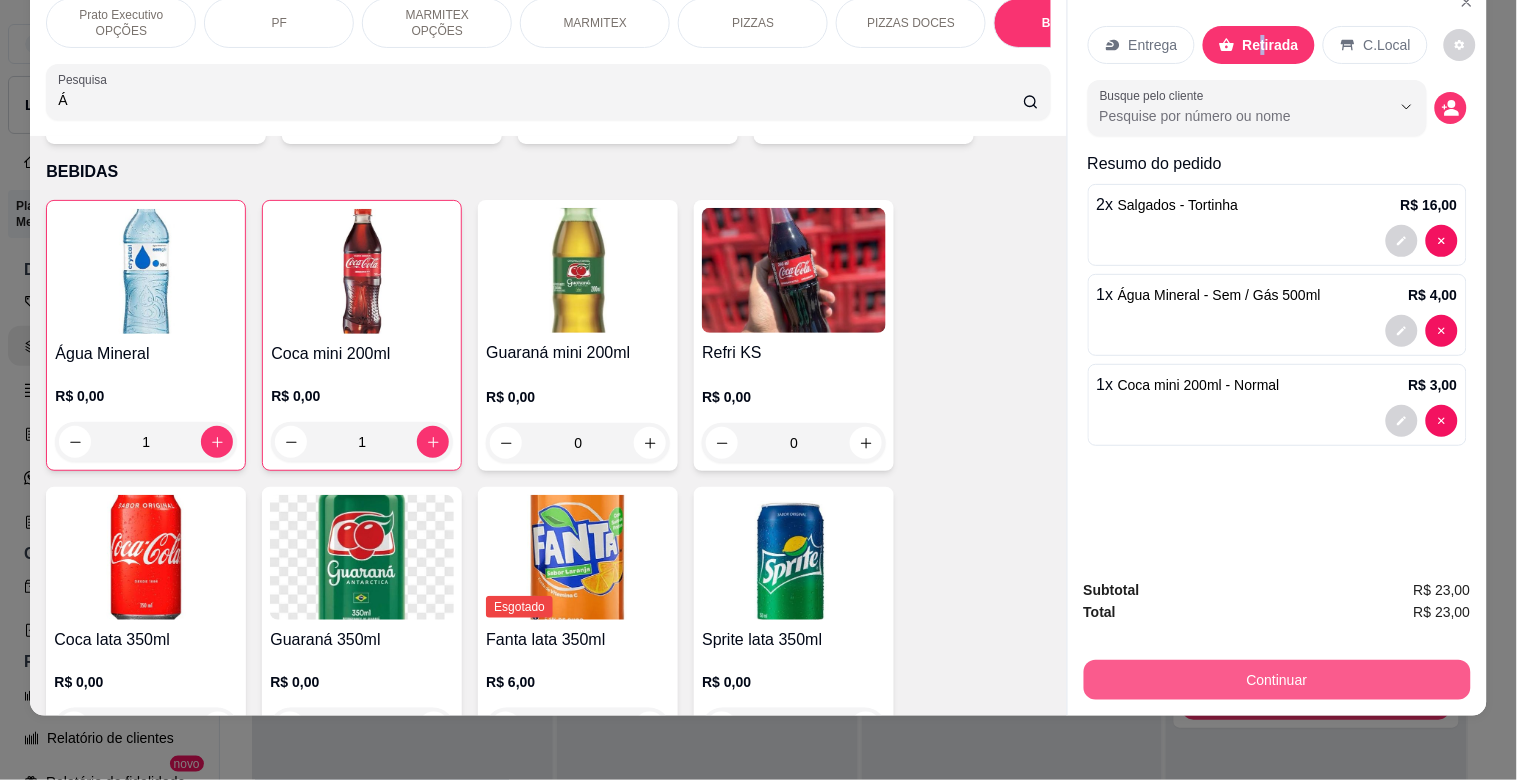 click on "Continuar" at bounding box center (1277, 680) 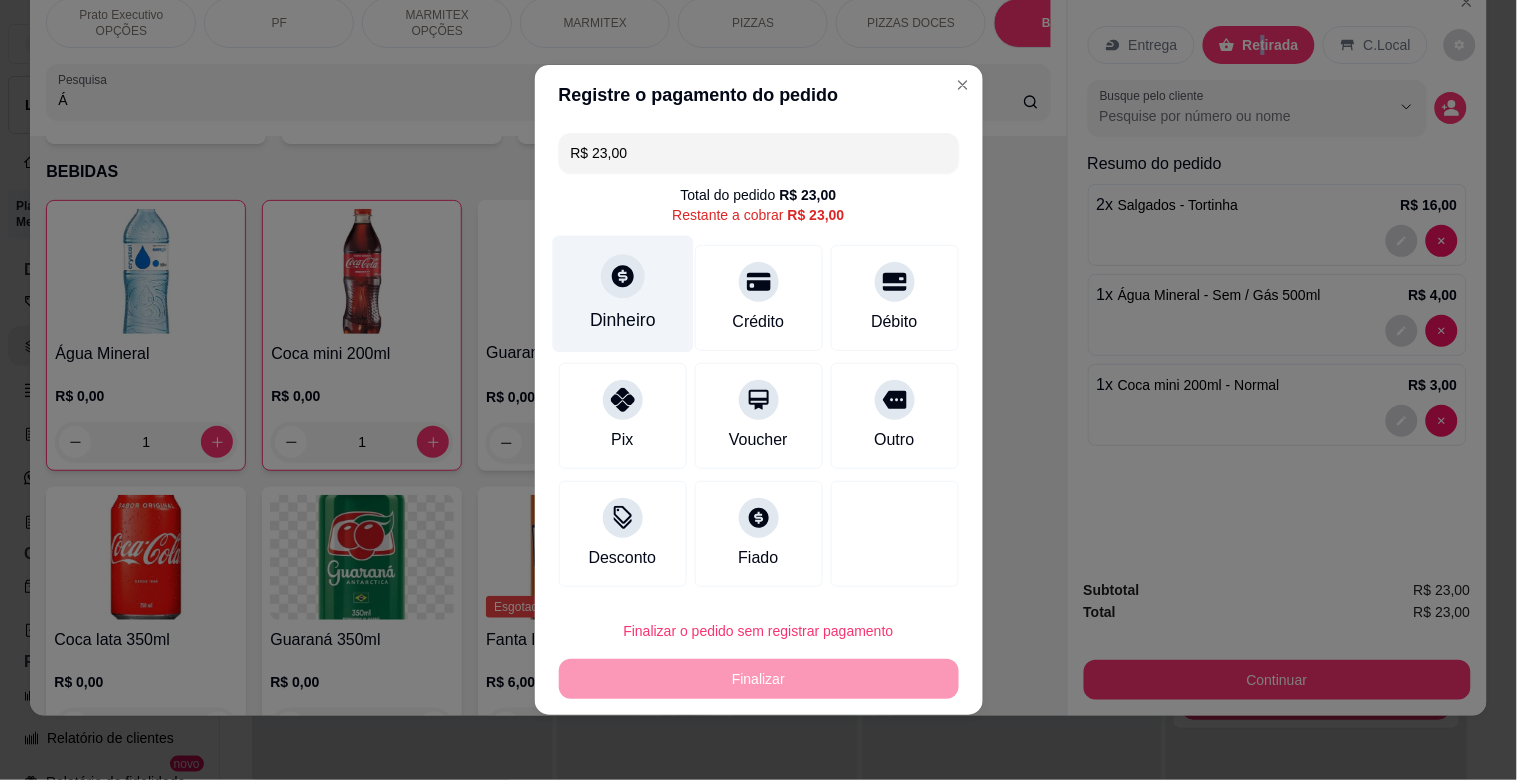 click on "Dinheiro" at bounding box center [622, 294] 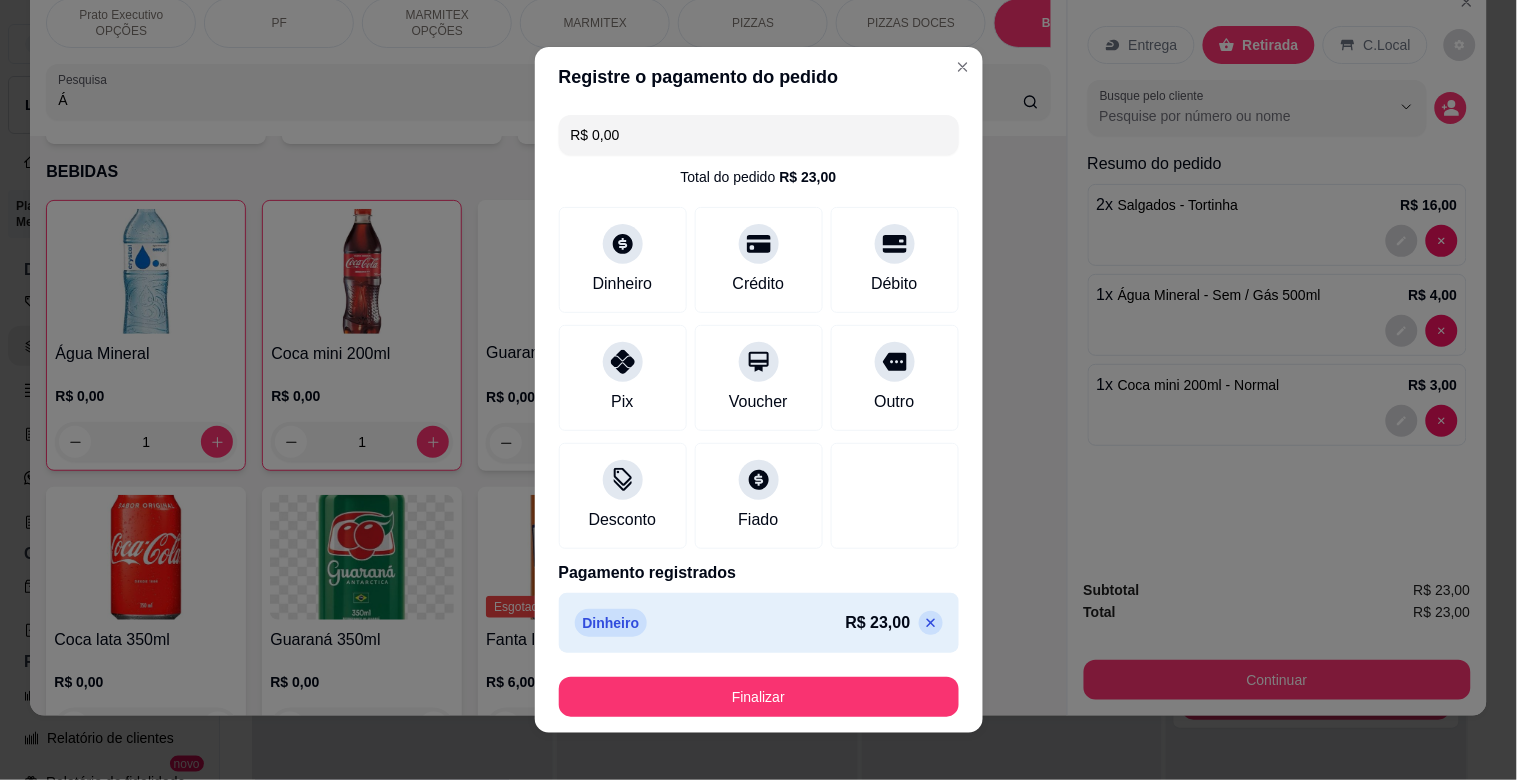 type on "R$ 0,00" 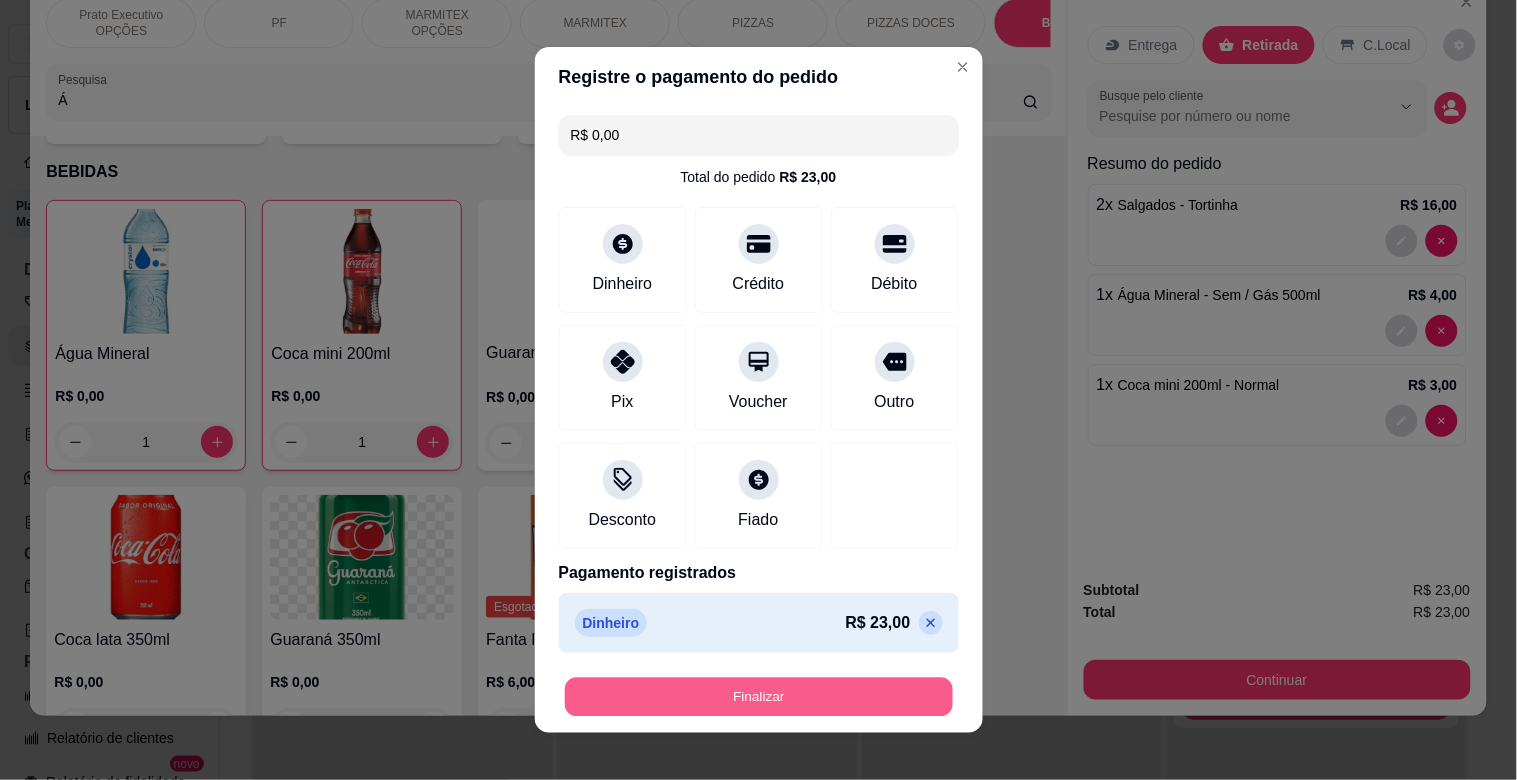 click on "Finalizar" at bounding box center [759, 697] 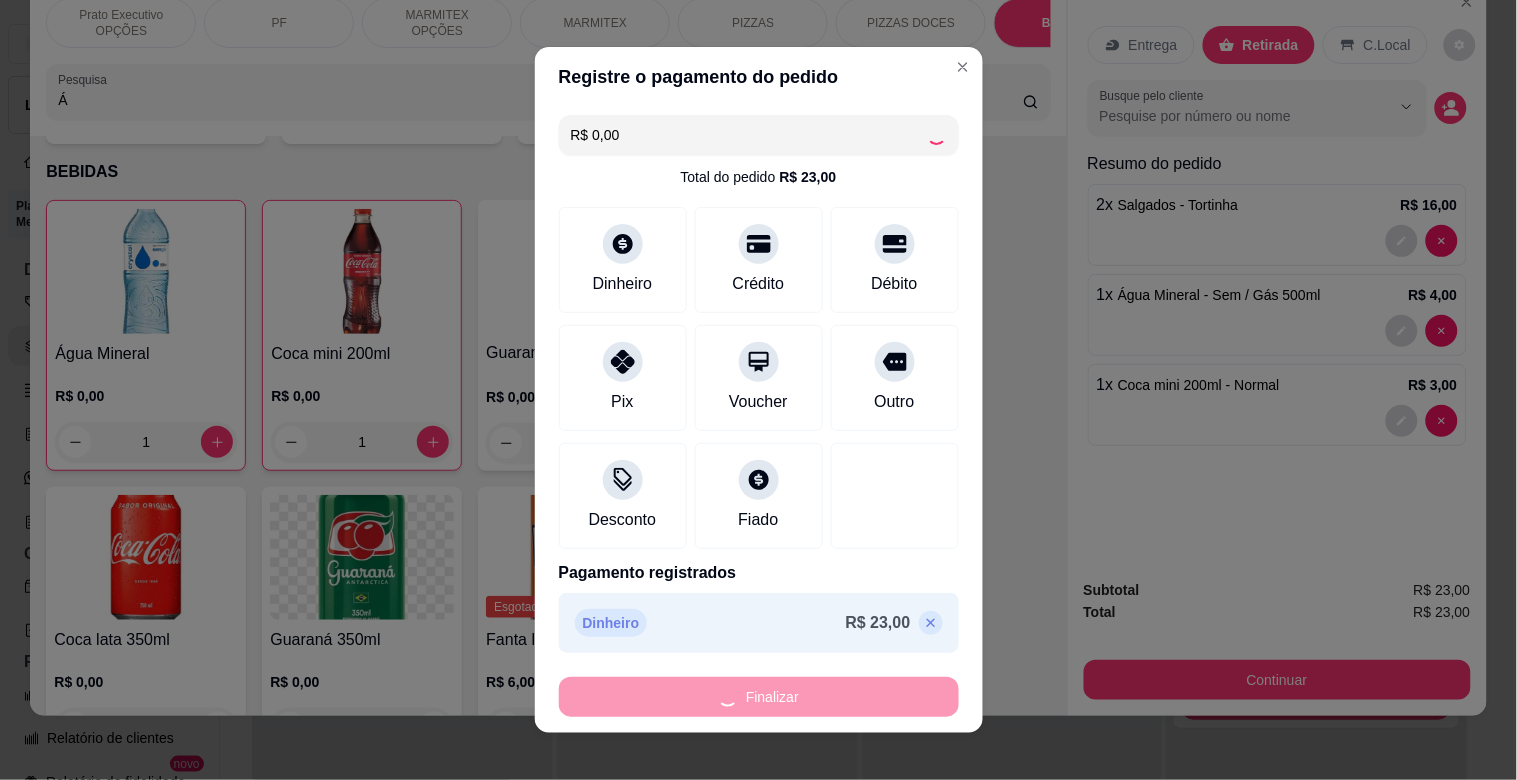 type on "0" 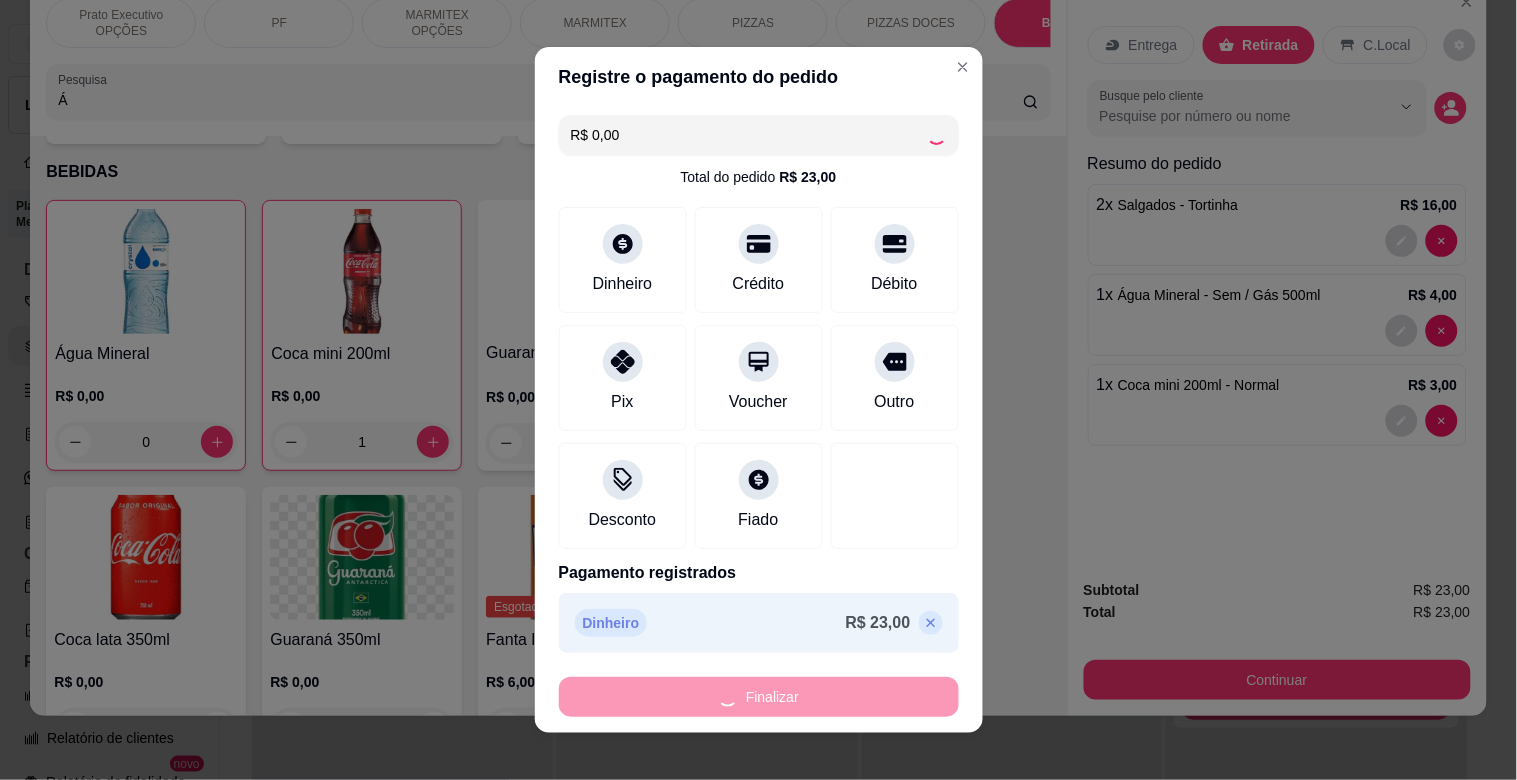 type on "0" 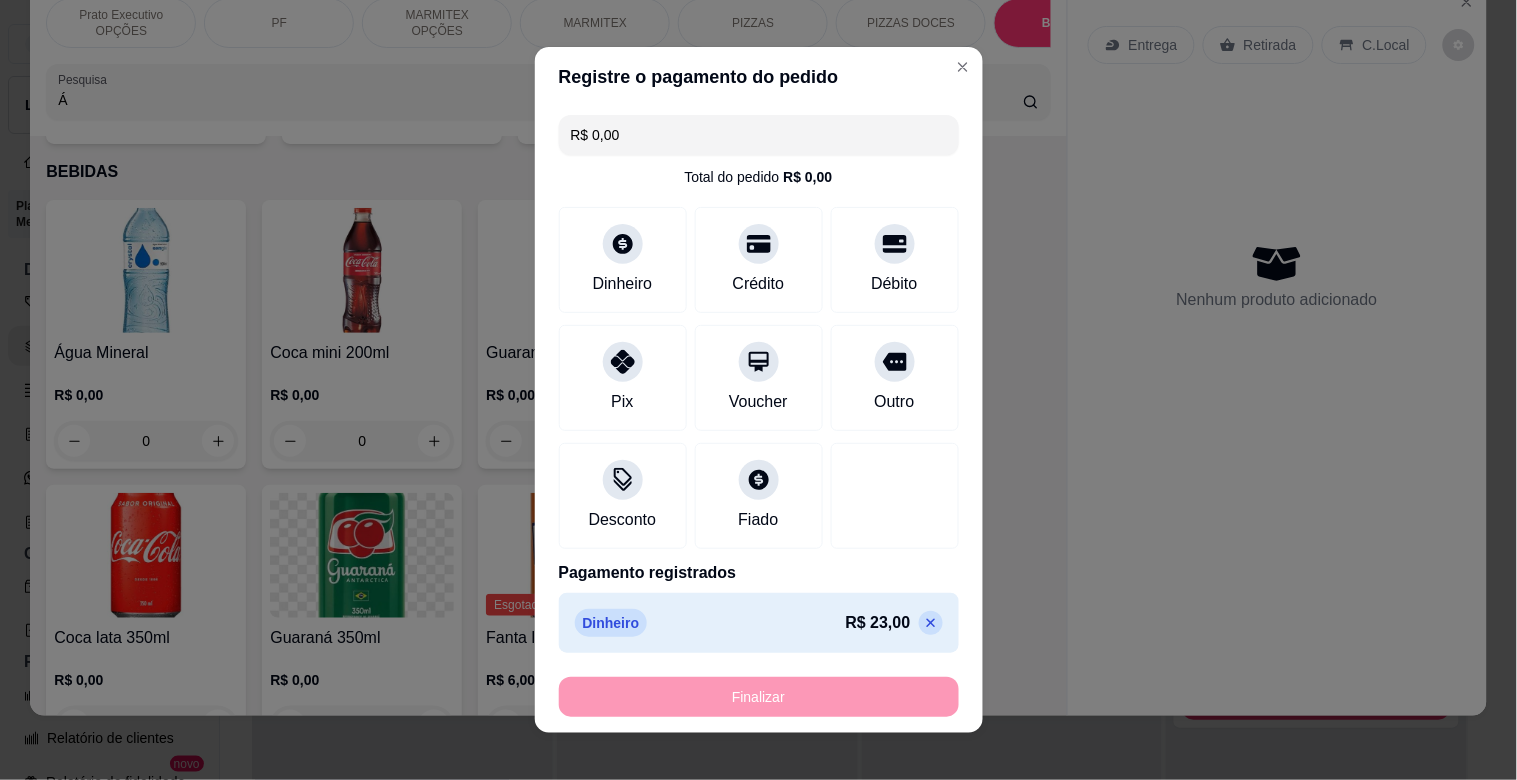 type on "-R$ 23,00" 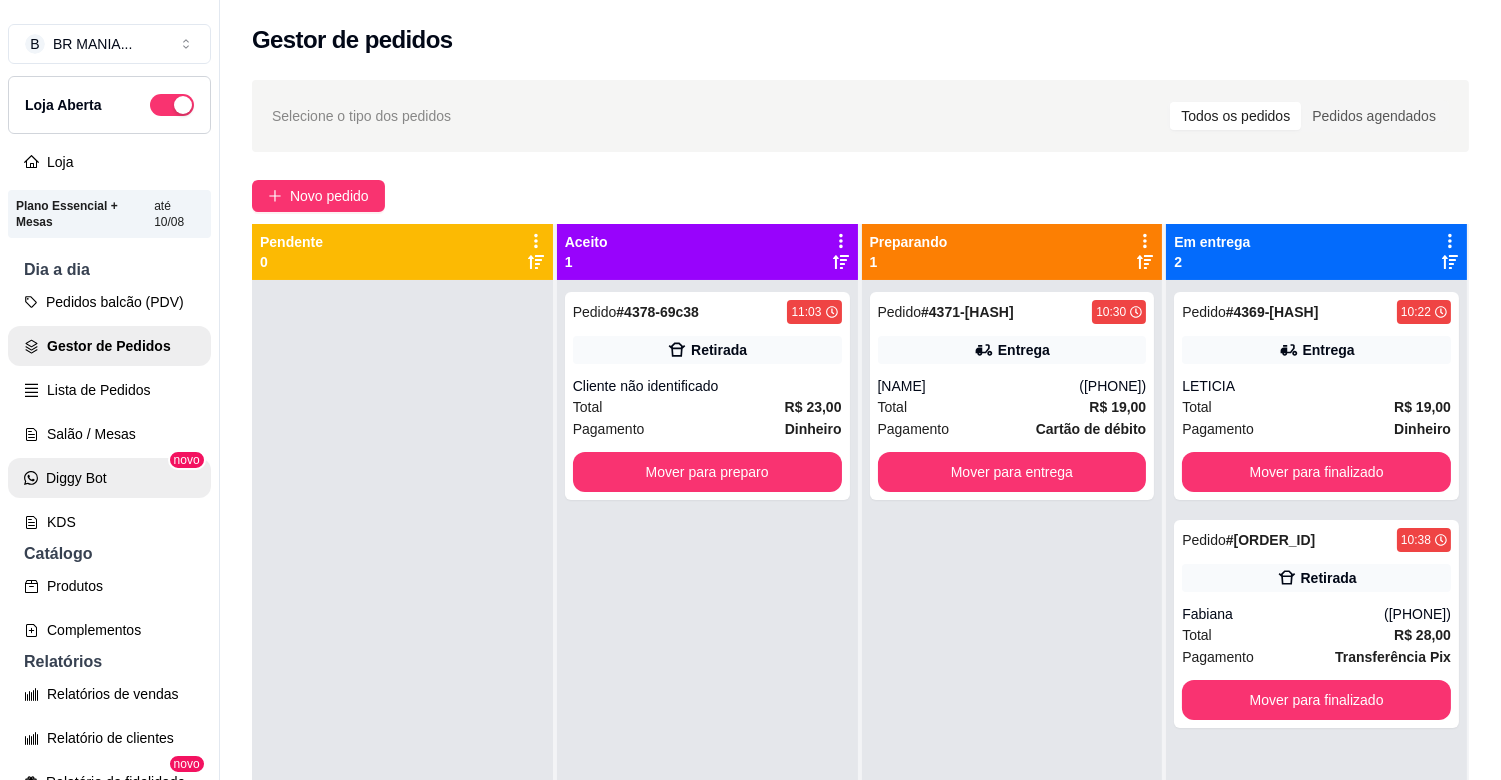 click on "Diggy Bot" at bounding box center [109, 478] 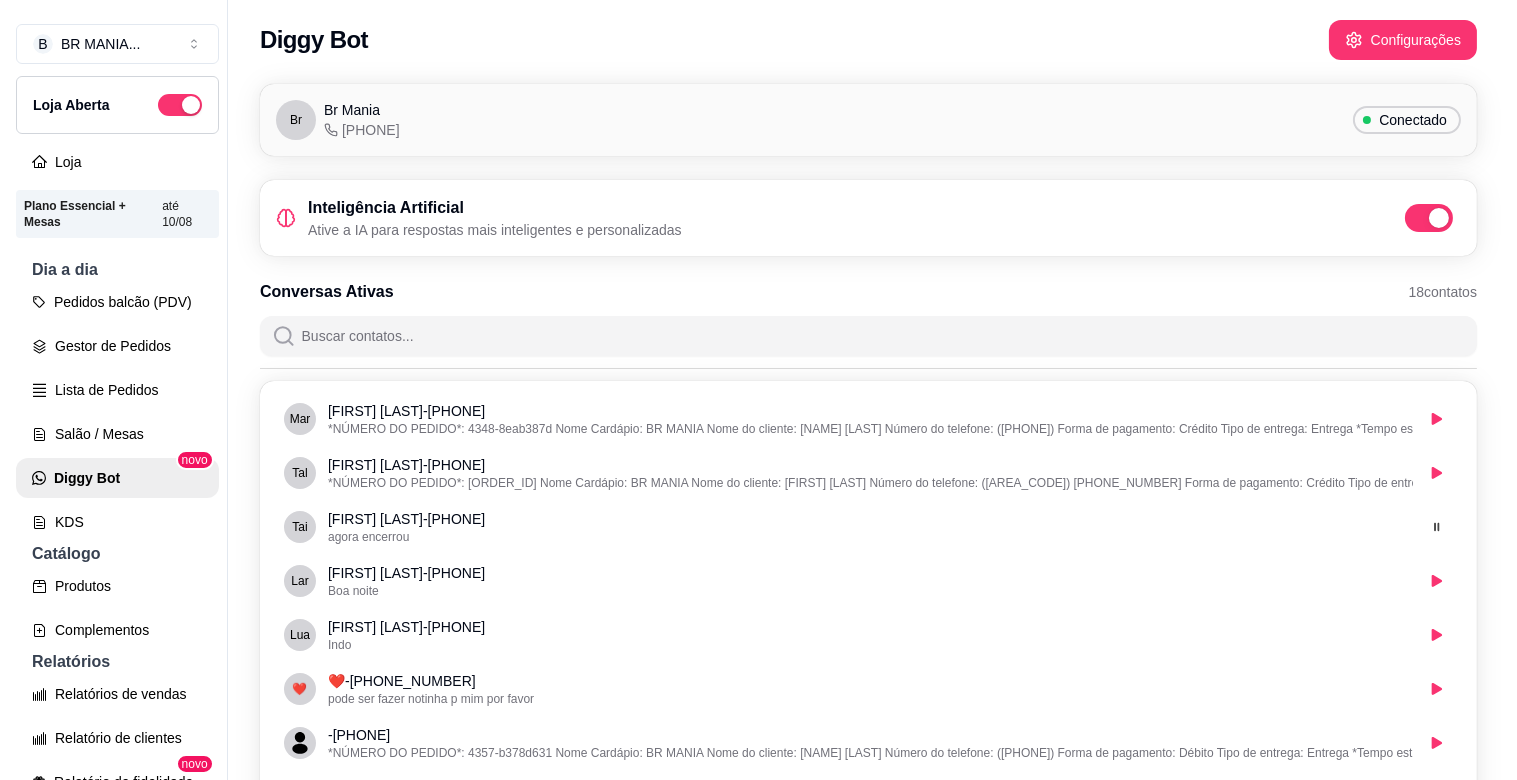 scroll, scrollTop: 0, scrollLeft: 0, axis: both 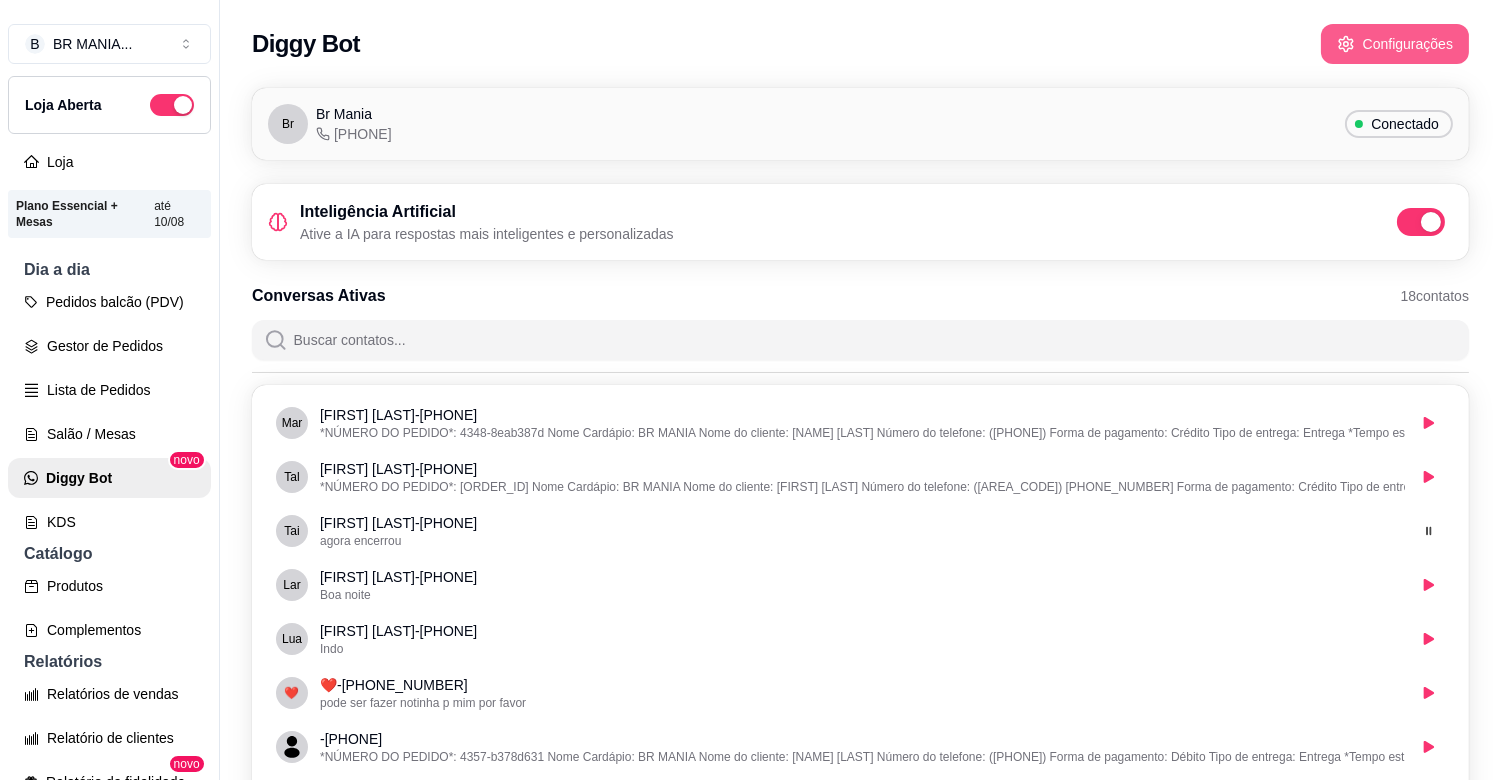 click on "Configurações" at bounding box center (1395, 44) 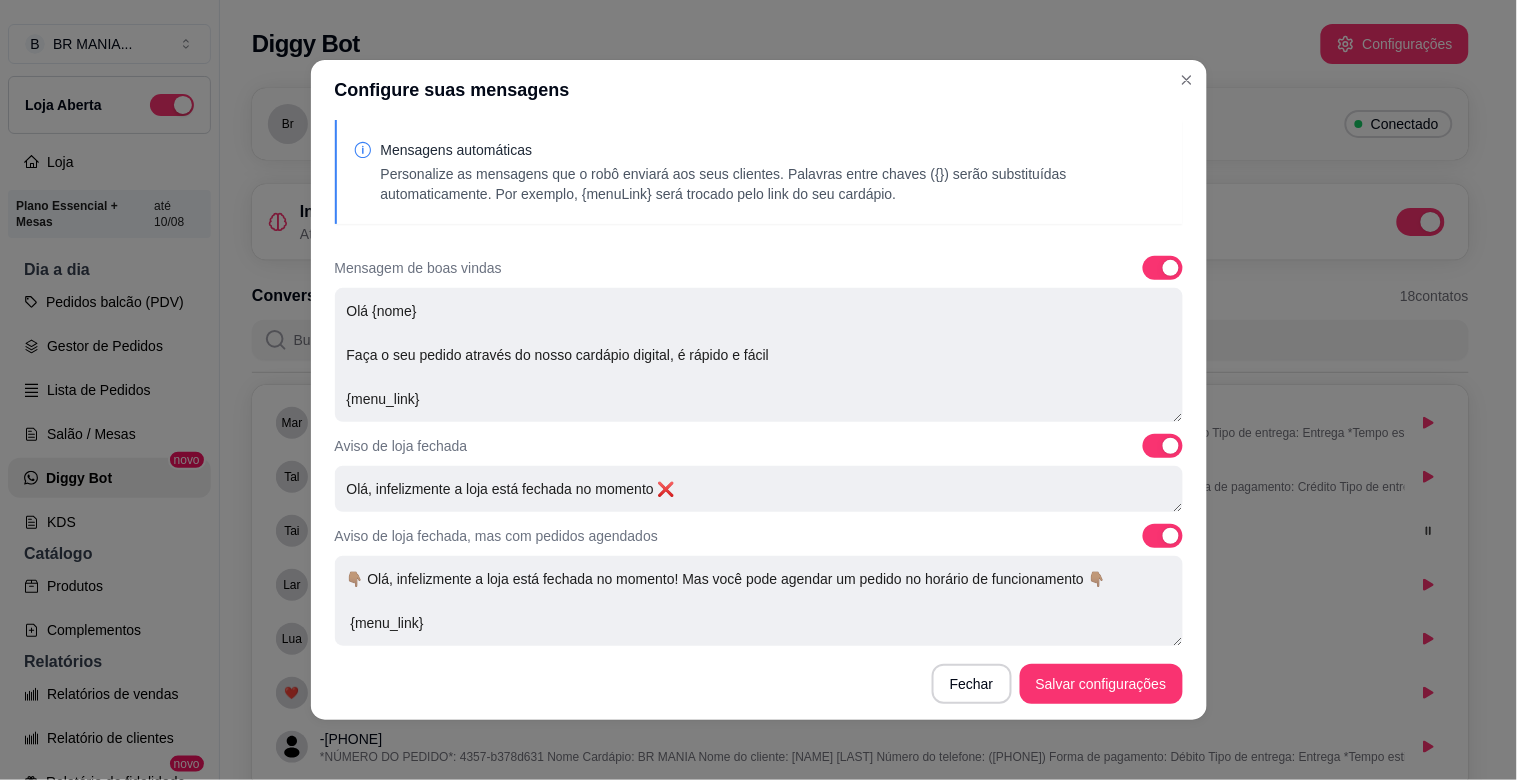 scroll, scrollTop: 0, scrollLeft: 0, axis: both 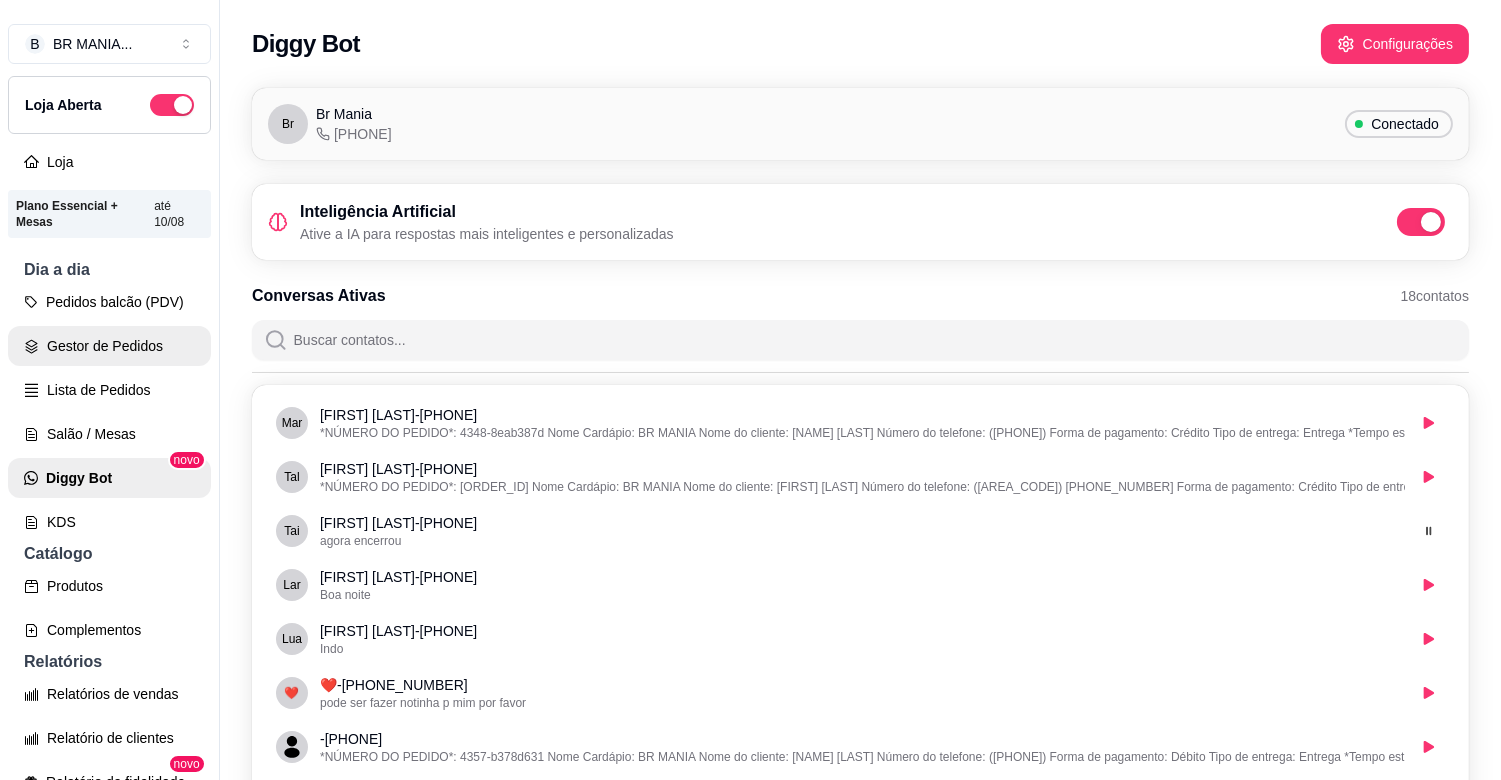 click on "Gestor de Pedidos" at bounding box center (109, 346) 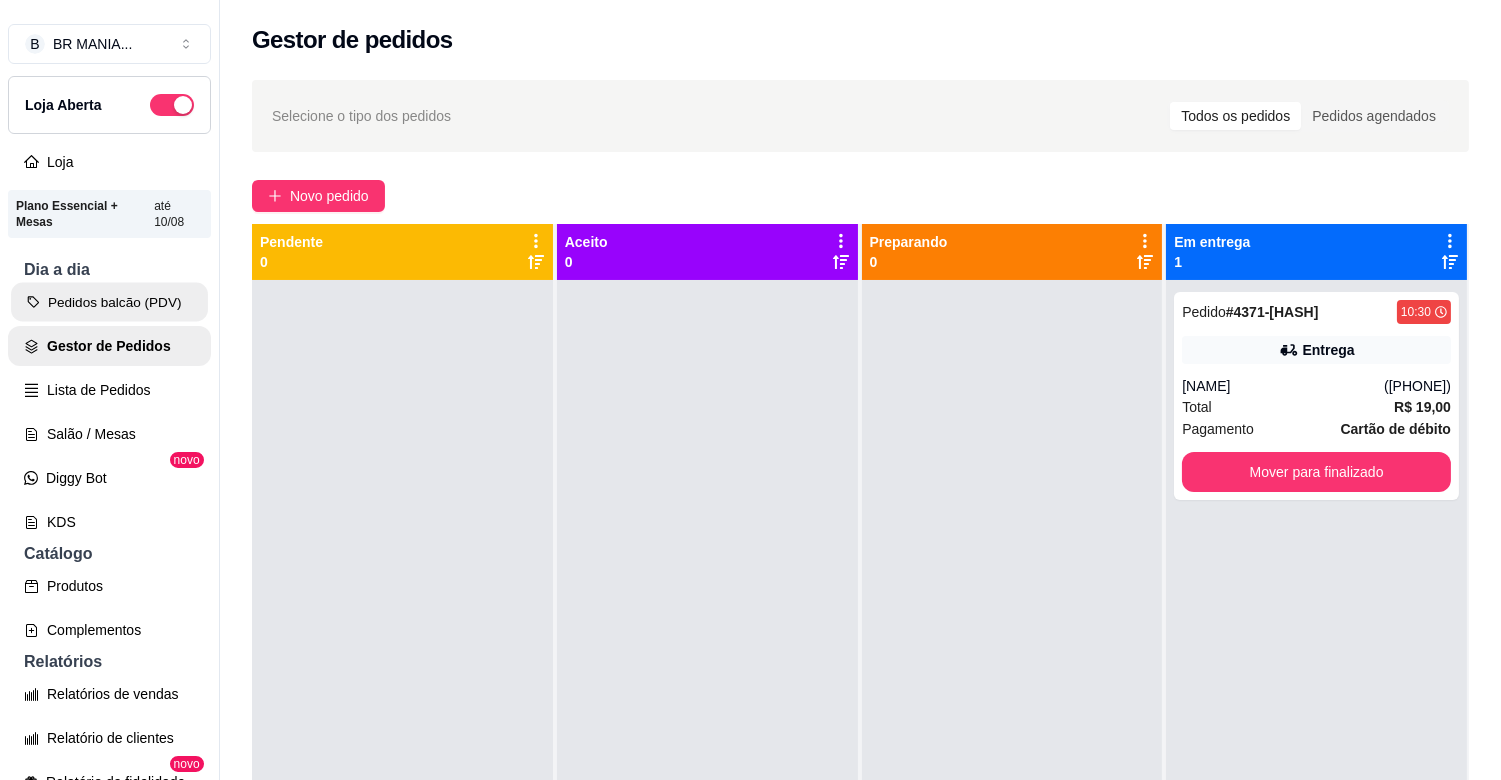 click on "Pedidos balcão (PDV)" at bounding box center (109, 302) 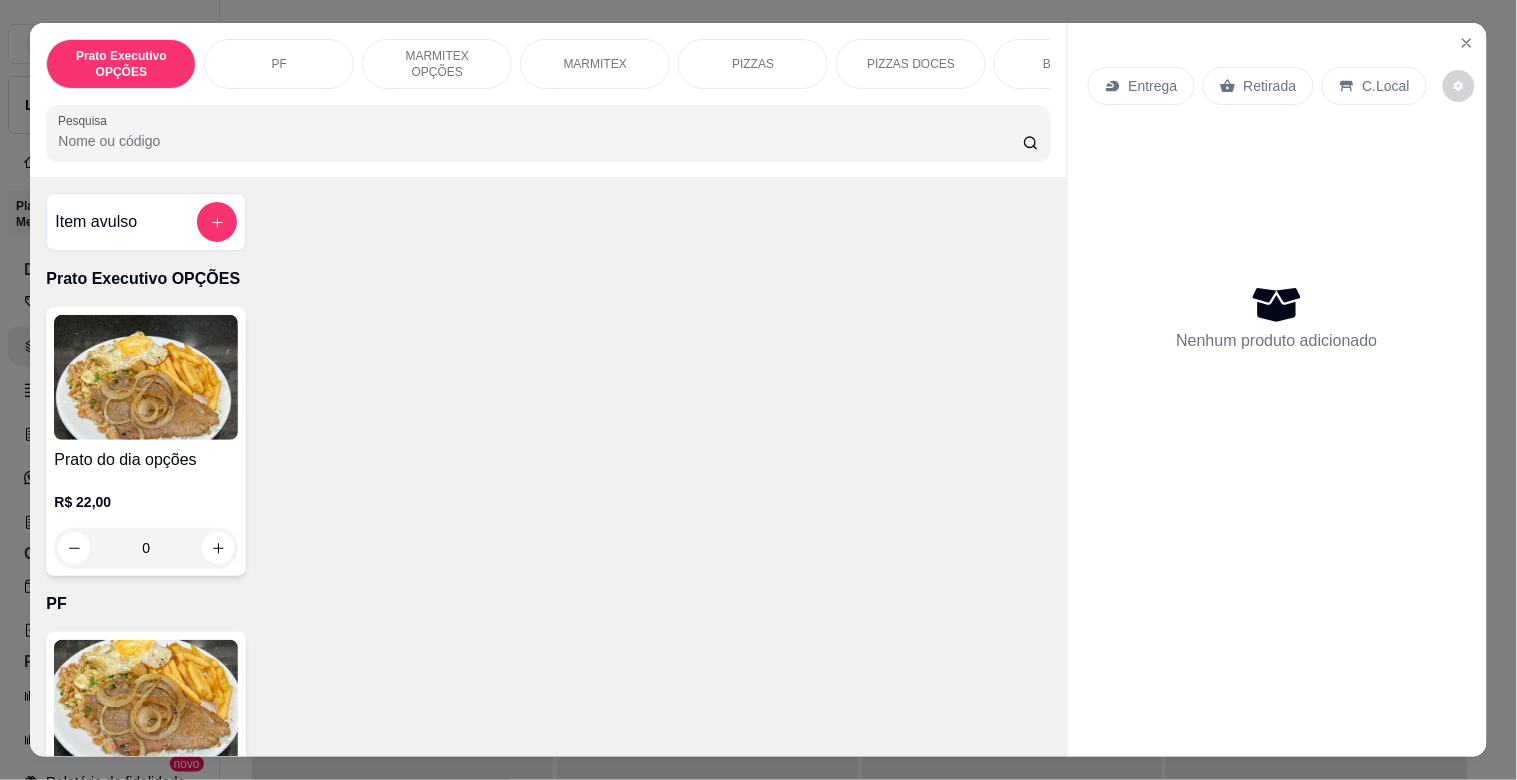 drag, startPoint x: 566, startPoint y: 72, endPoint x: 522, endPoint y: 104, distance: 54.405884 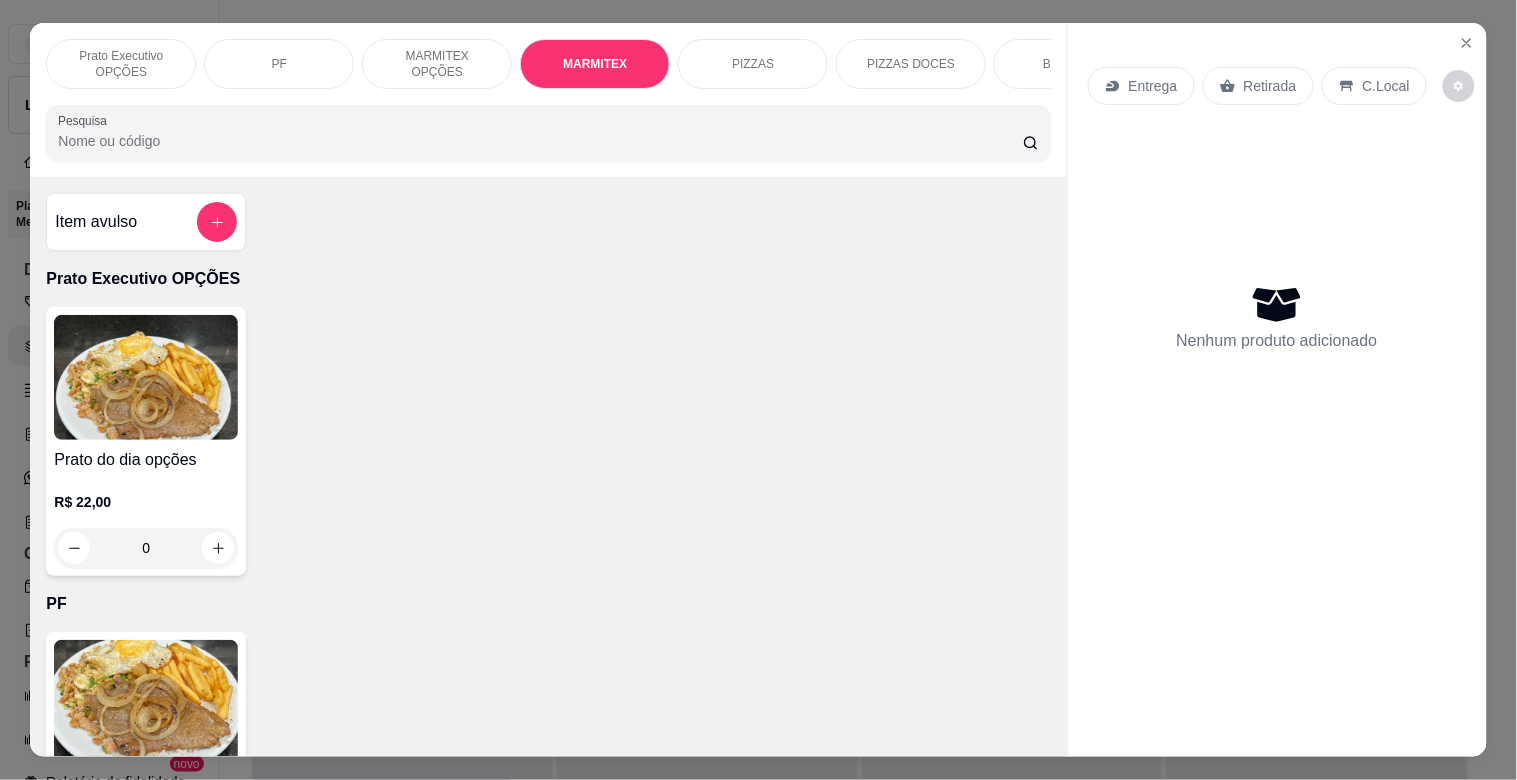 scroll, scrollTop: 1064, scrollLeft: 0, axis: vertical 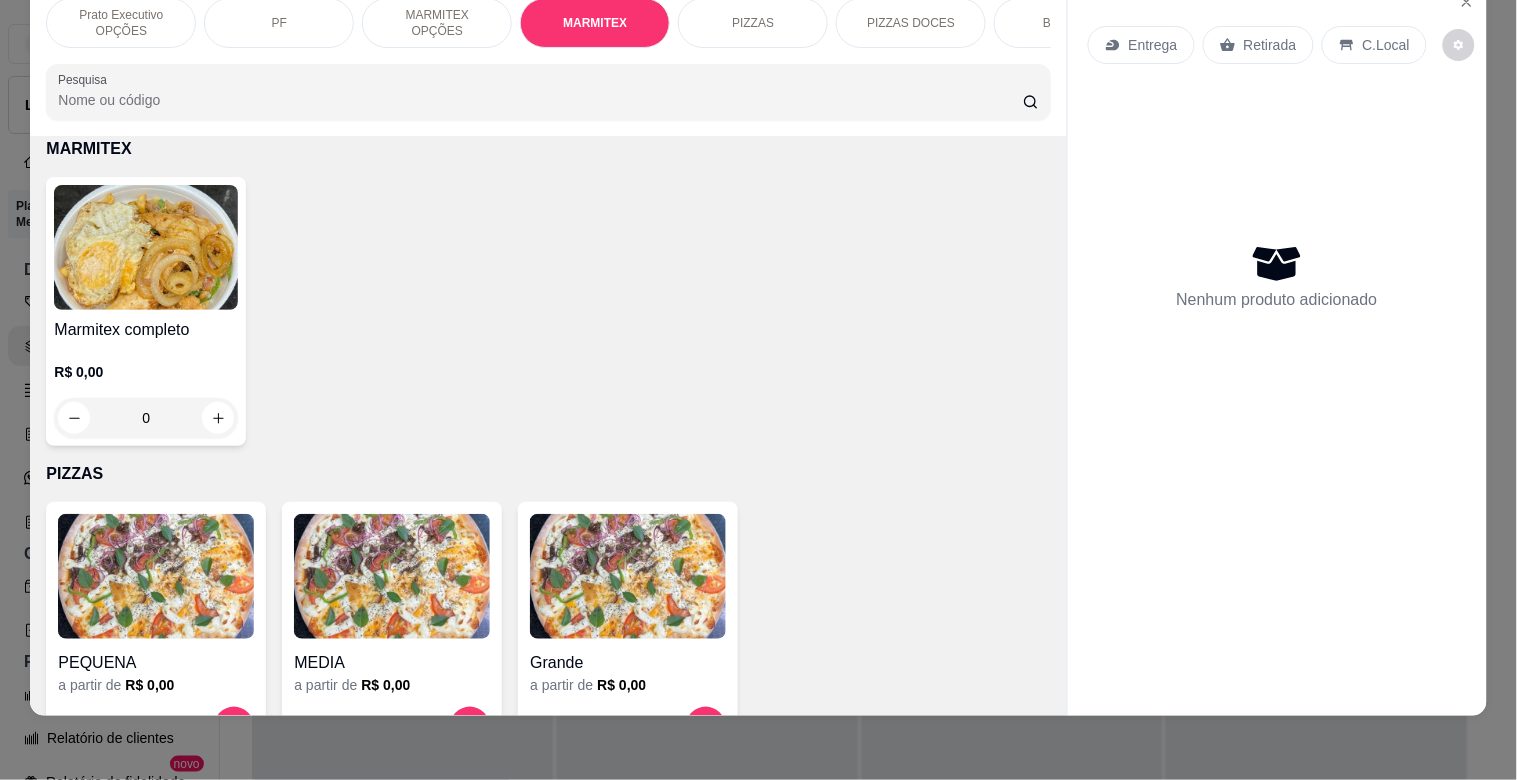 click at bounding box center (146, 247) 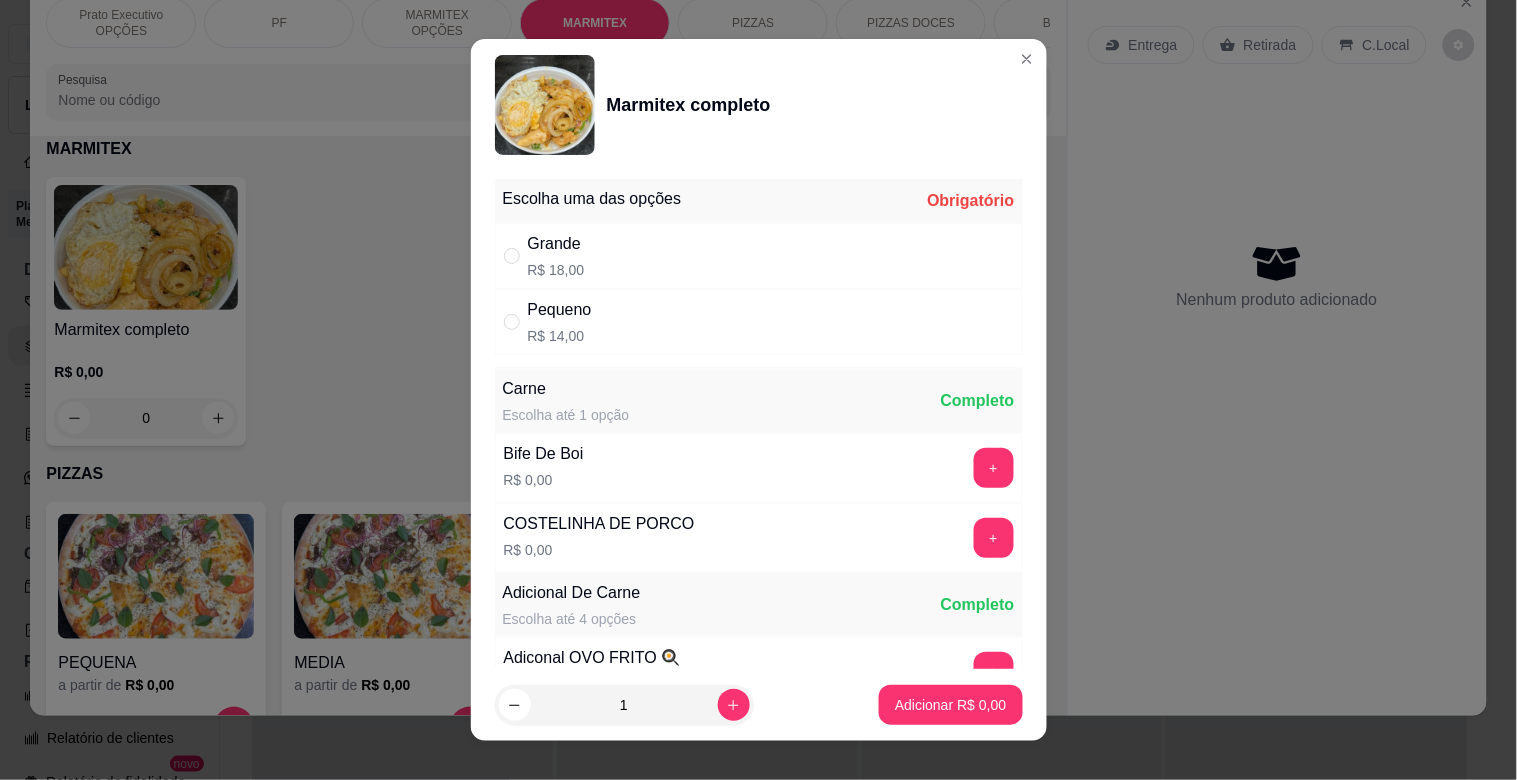 drag, startPoint x: 558, startPoint y: 331, endPoint x: 672, endPoint y: 447, distance: 162.6407 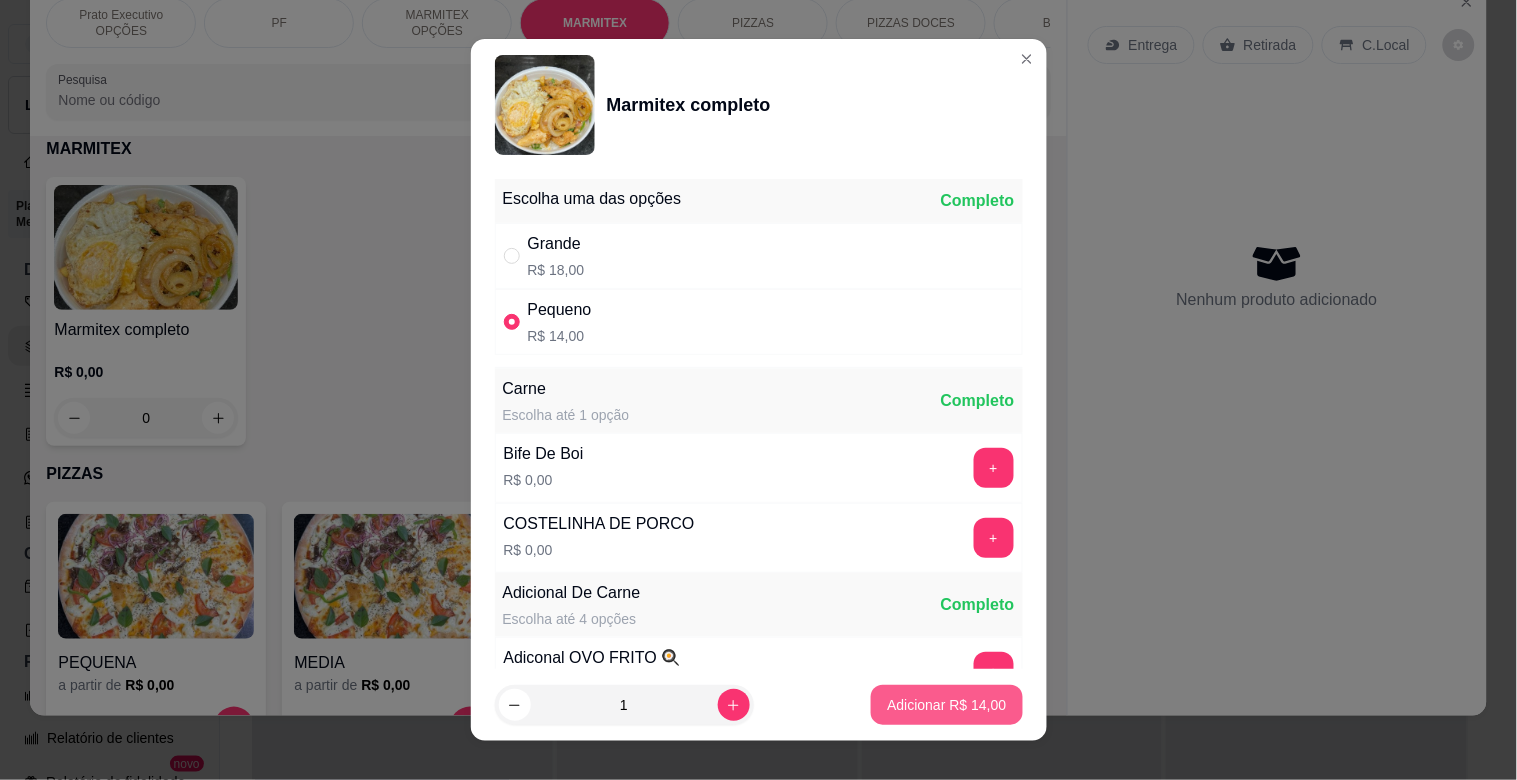click on "Adicionar   R$ 14,00" at bounding box center (946, 705) 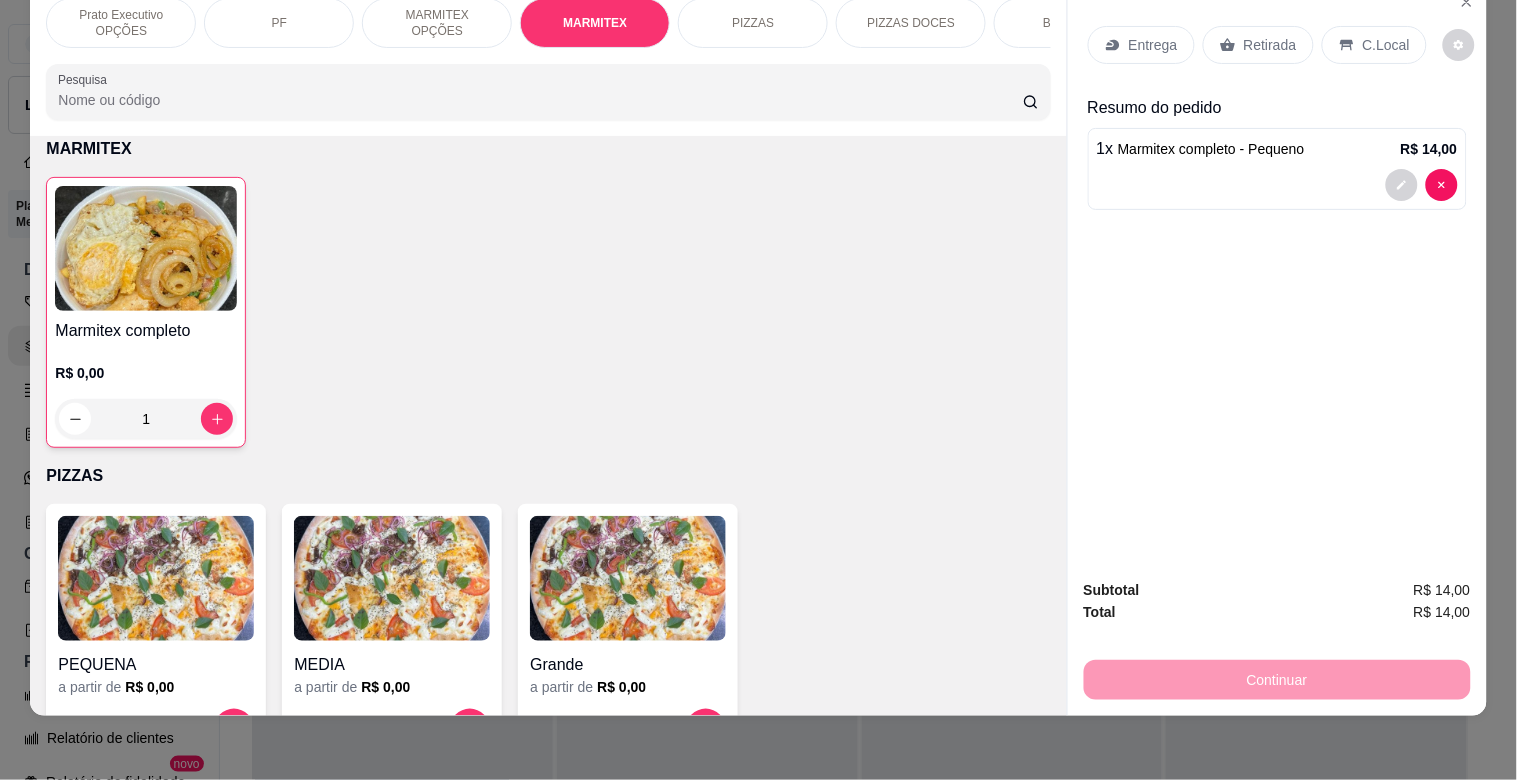 drag, startPoint x: 1354, startPoint y: 23, endPoint x: 1290, endPoint y: 178, distance: 167.69318 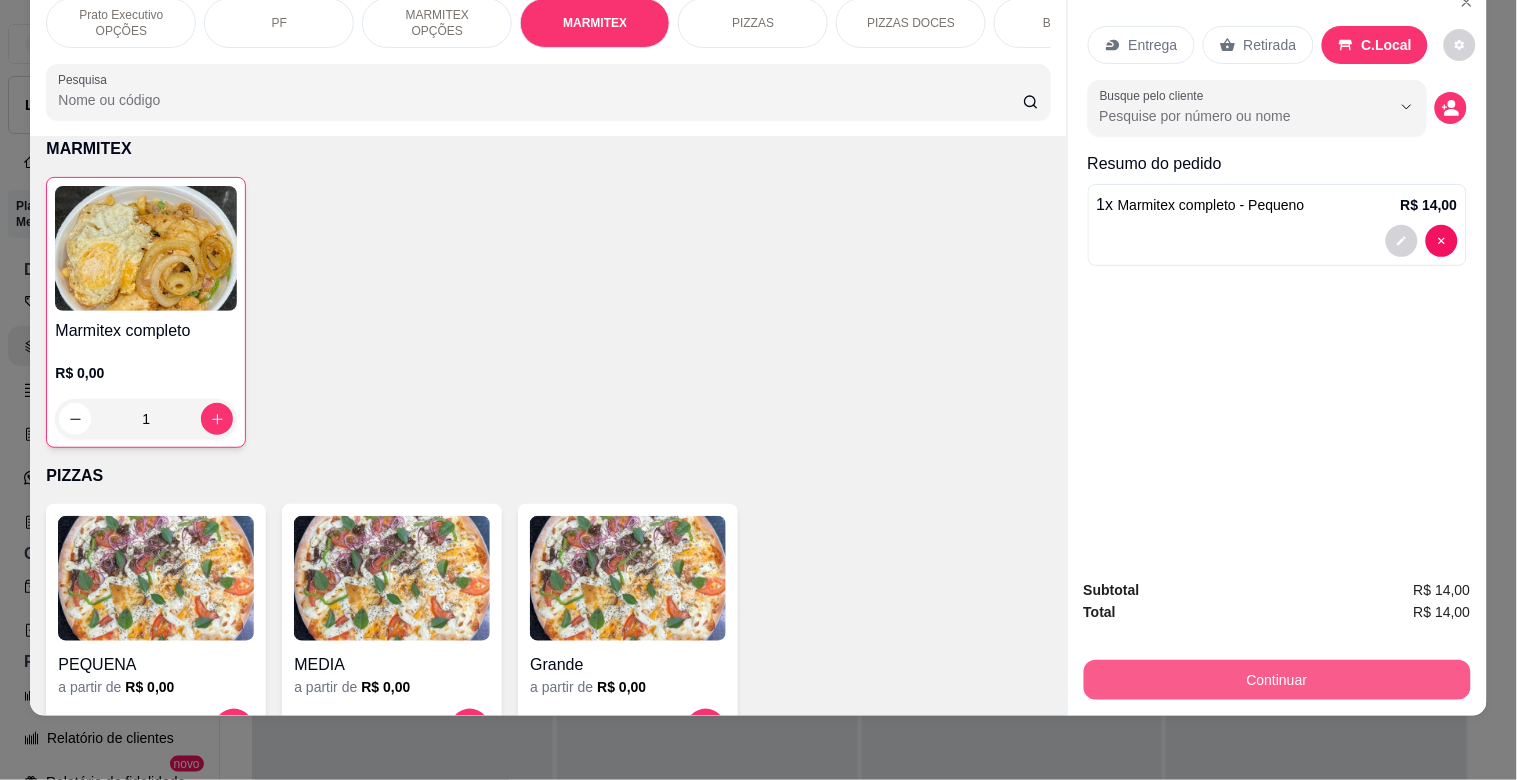 click on "Continuar" at bounding box center (1277, 680) 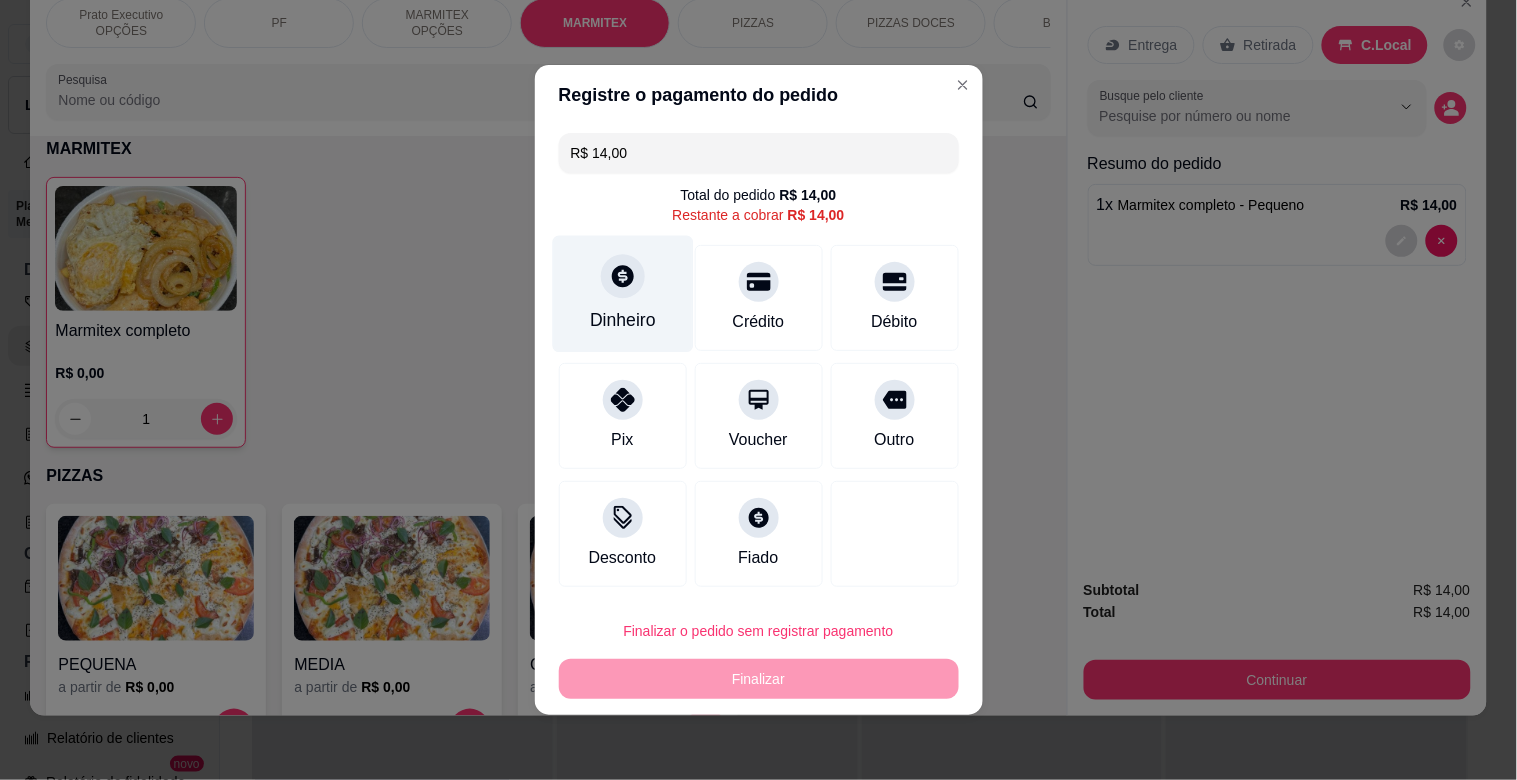click on "Dinheiro" at bounding box center (622, 294) 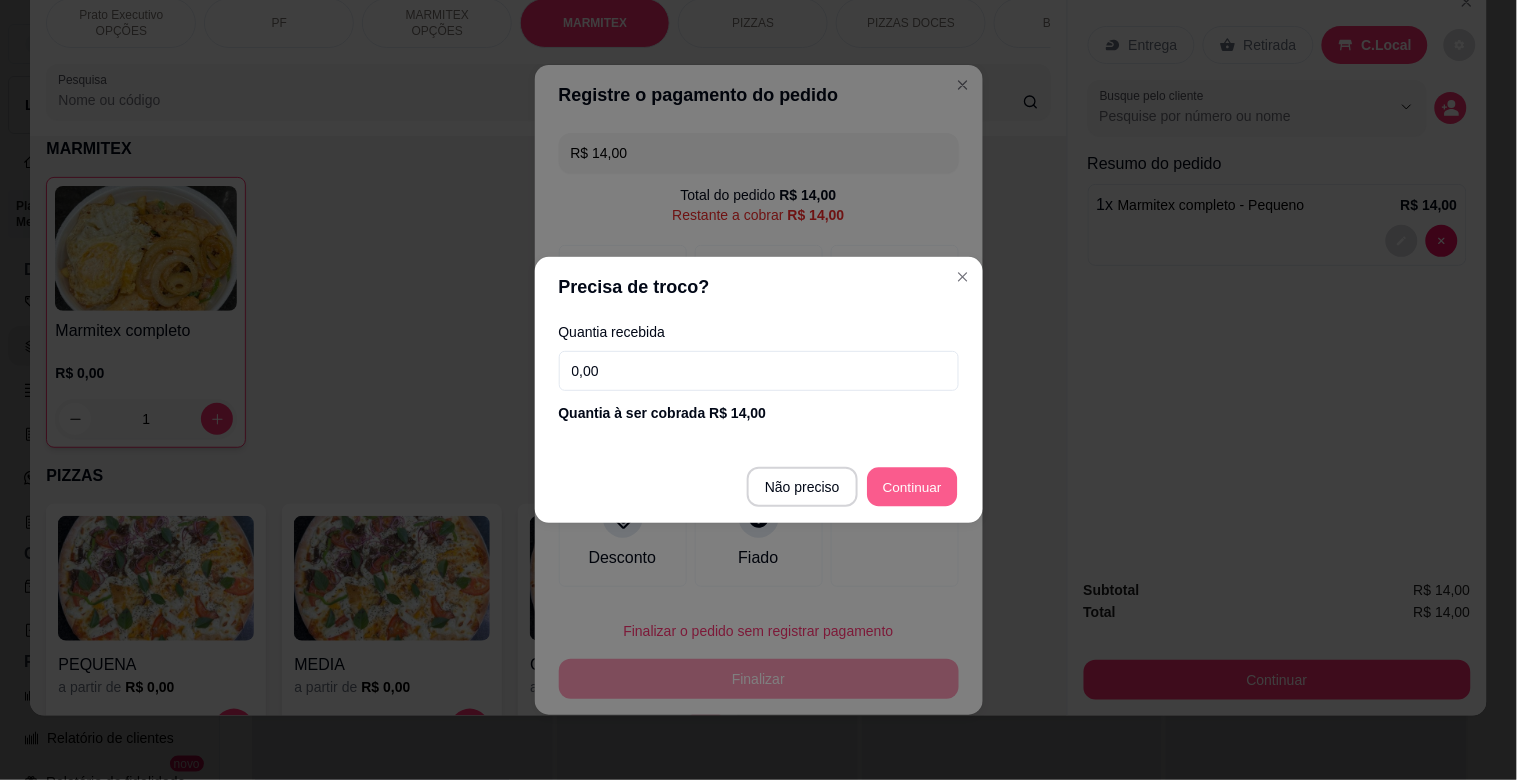 type on "R$ 0,00" 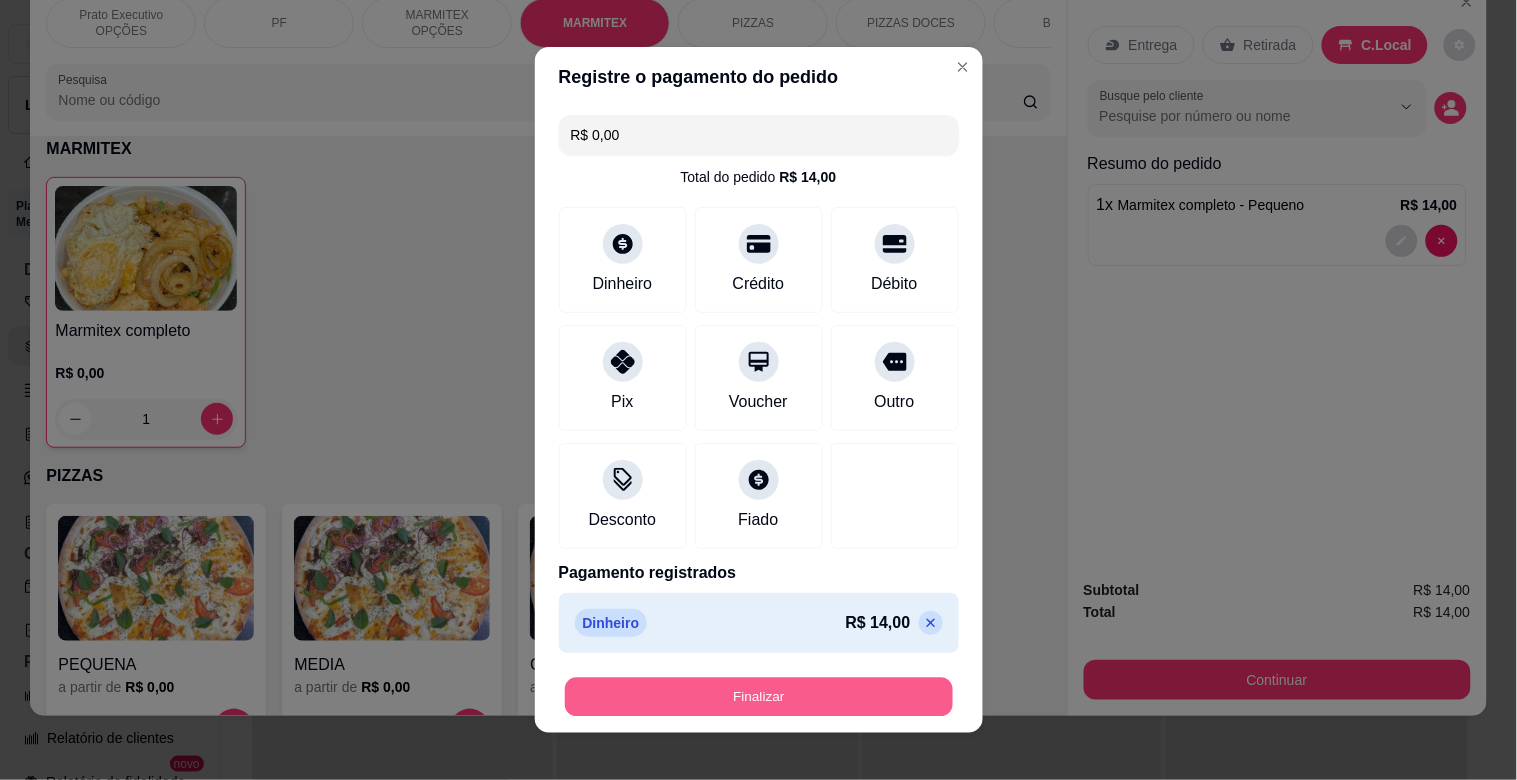 click on "Finalizar" at bounding box center (759, 697) 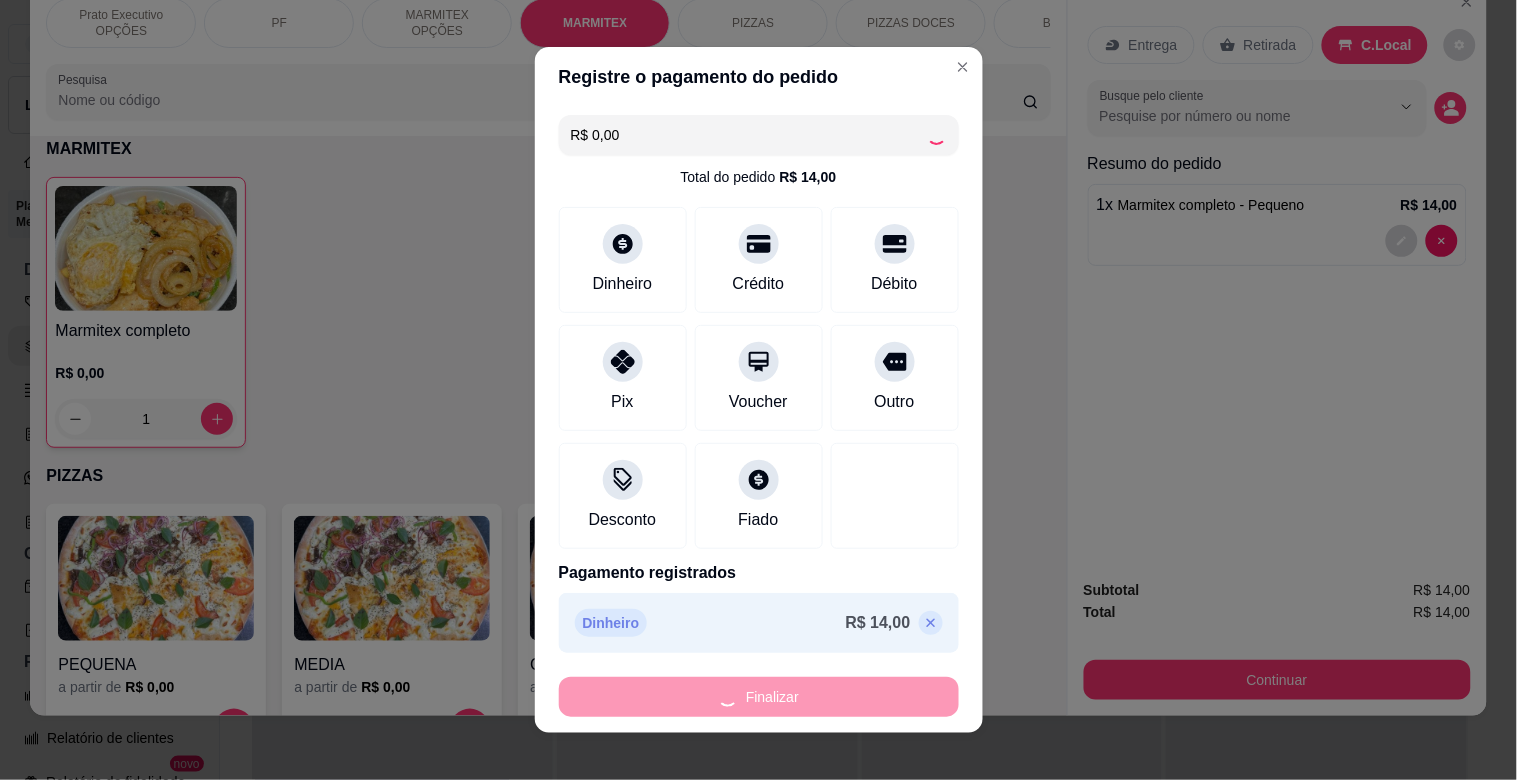 type on "0" 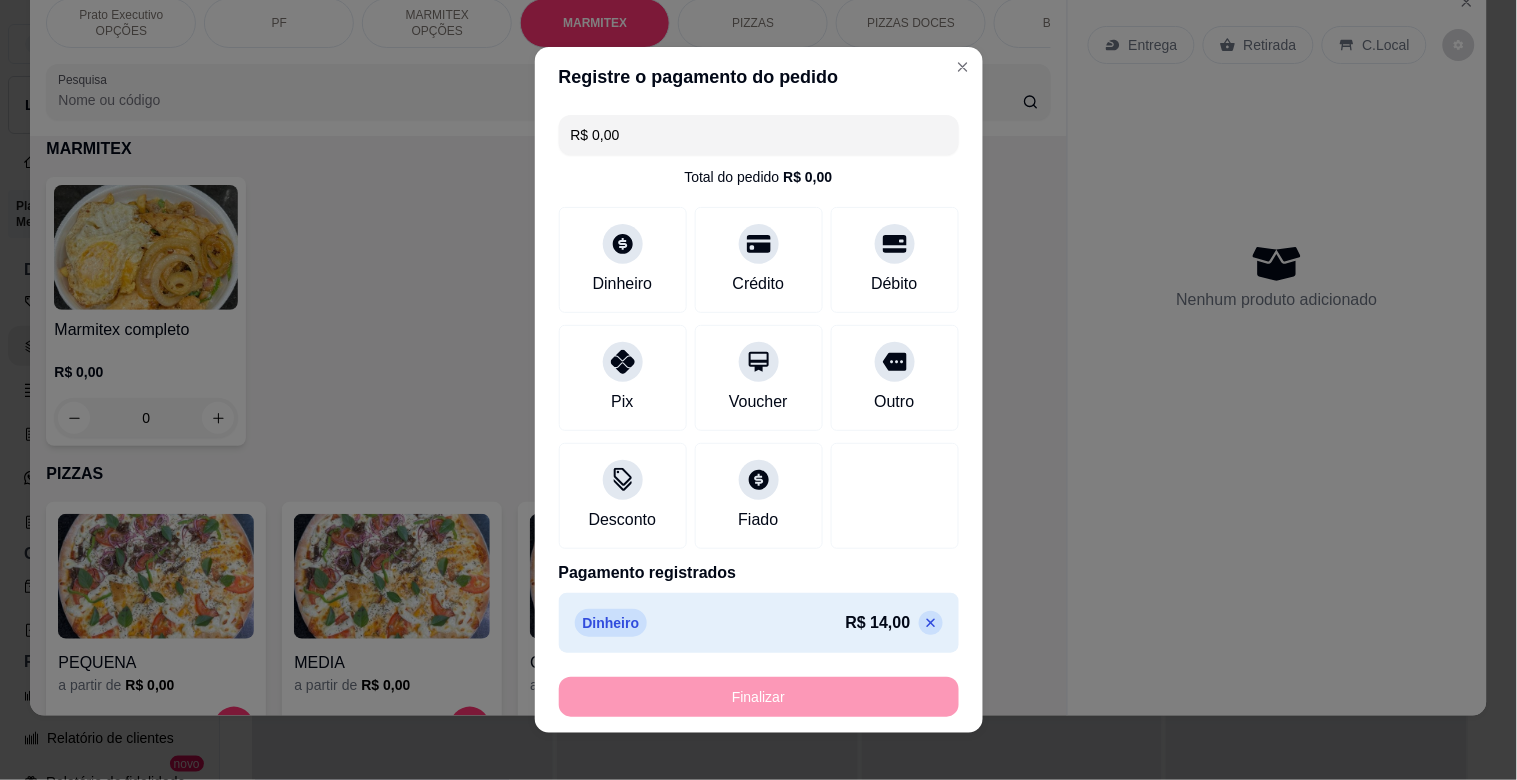 type on "-R$ 14,00" 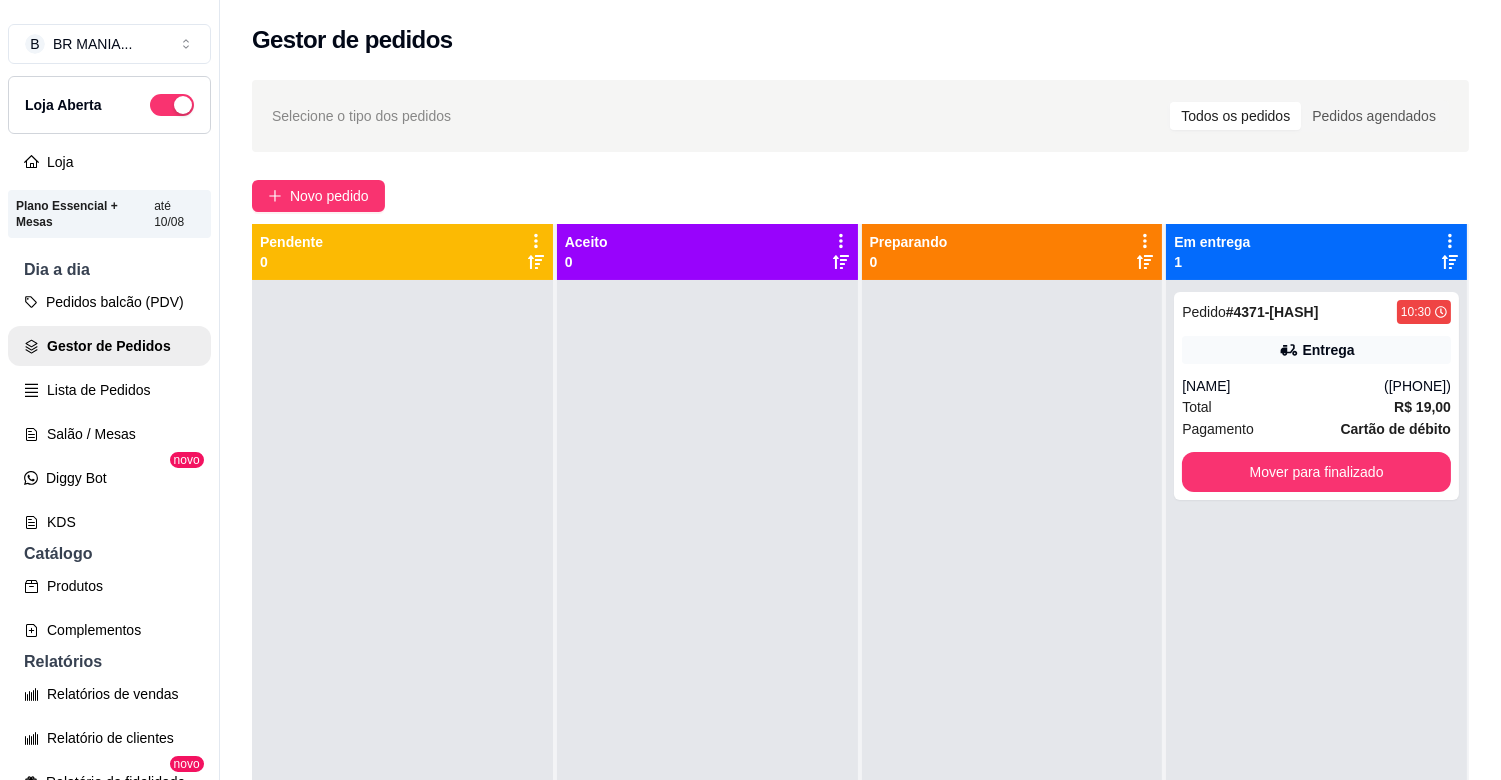 click on "Selecione o tipo dos pedidos Todos os pedidos Pedidos agendados" at bounding box center (860, 116) 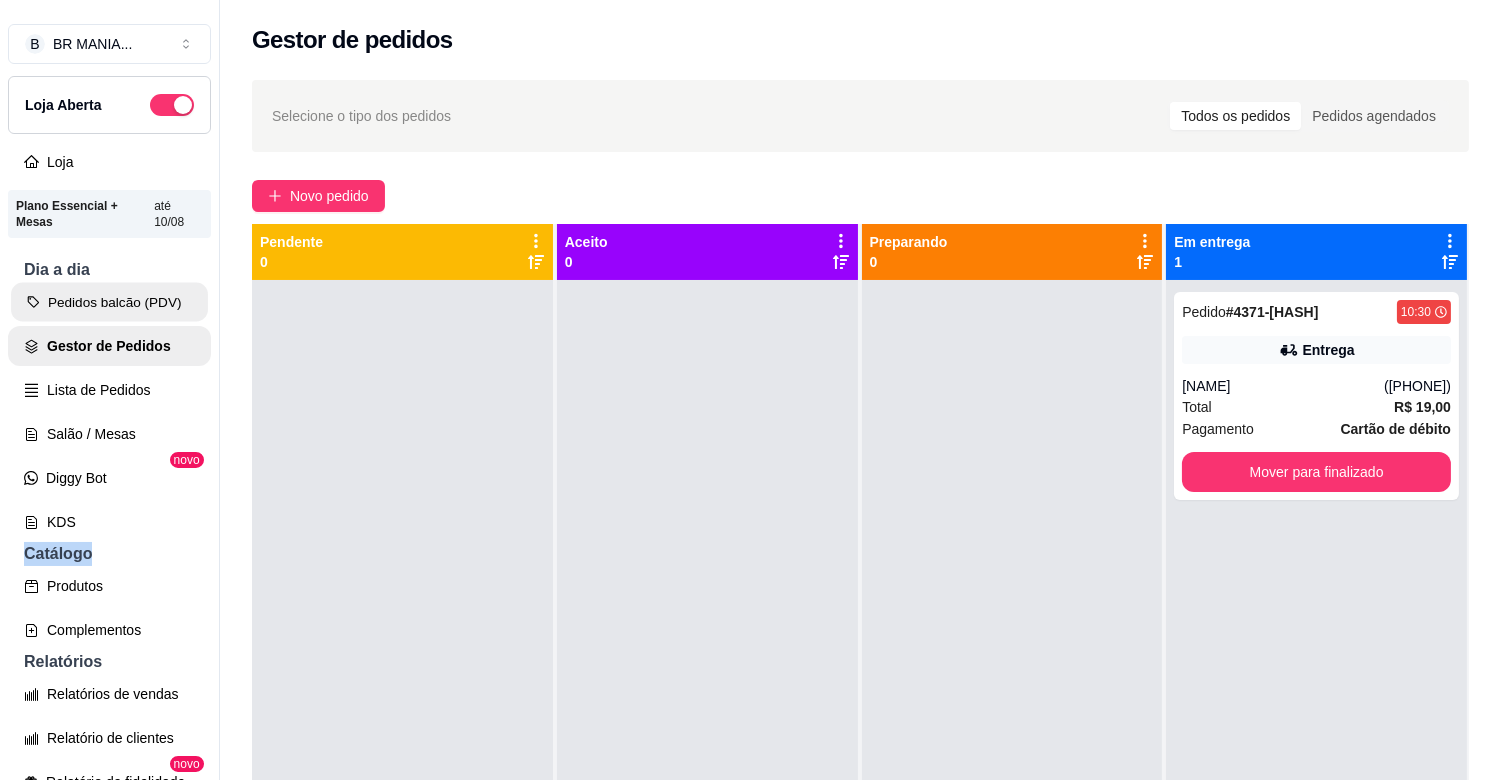 click on "Pedidos balcão (PDV)" at bounding box center (109, 302) 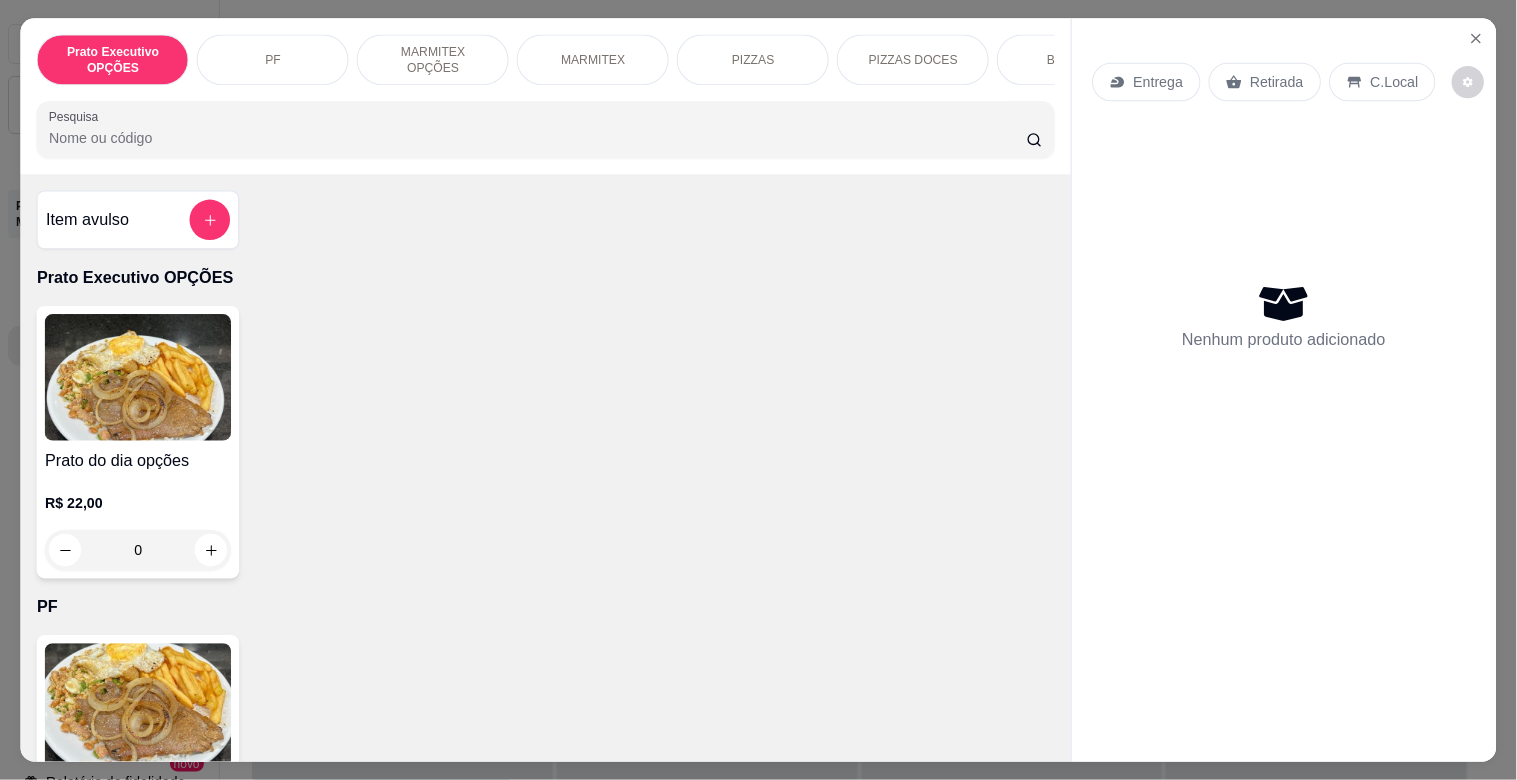 click at bounding box center [138, 377] 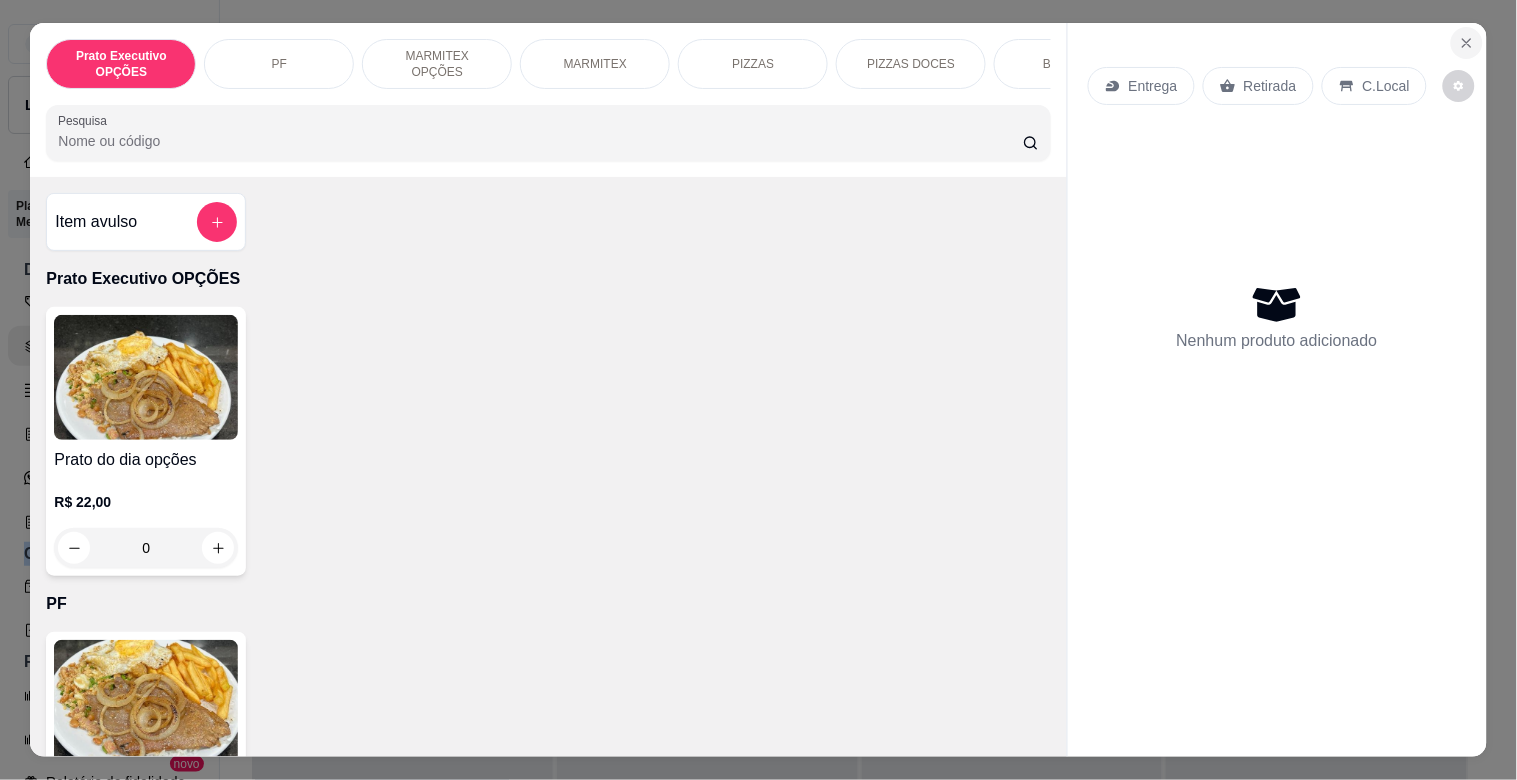 click 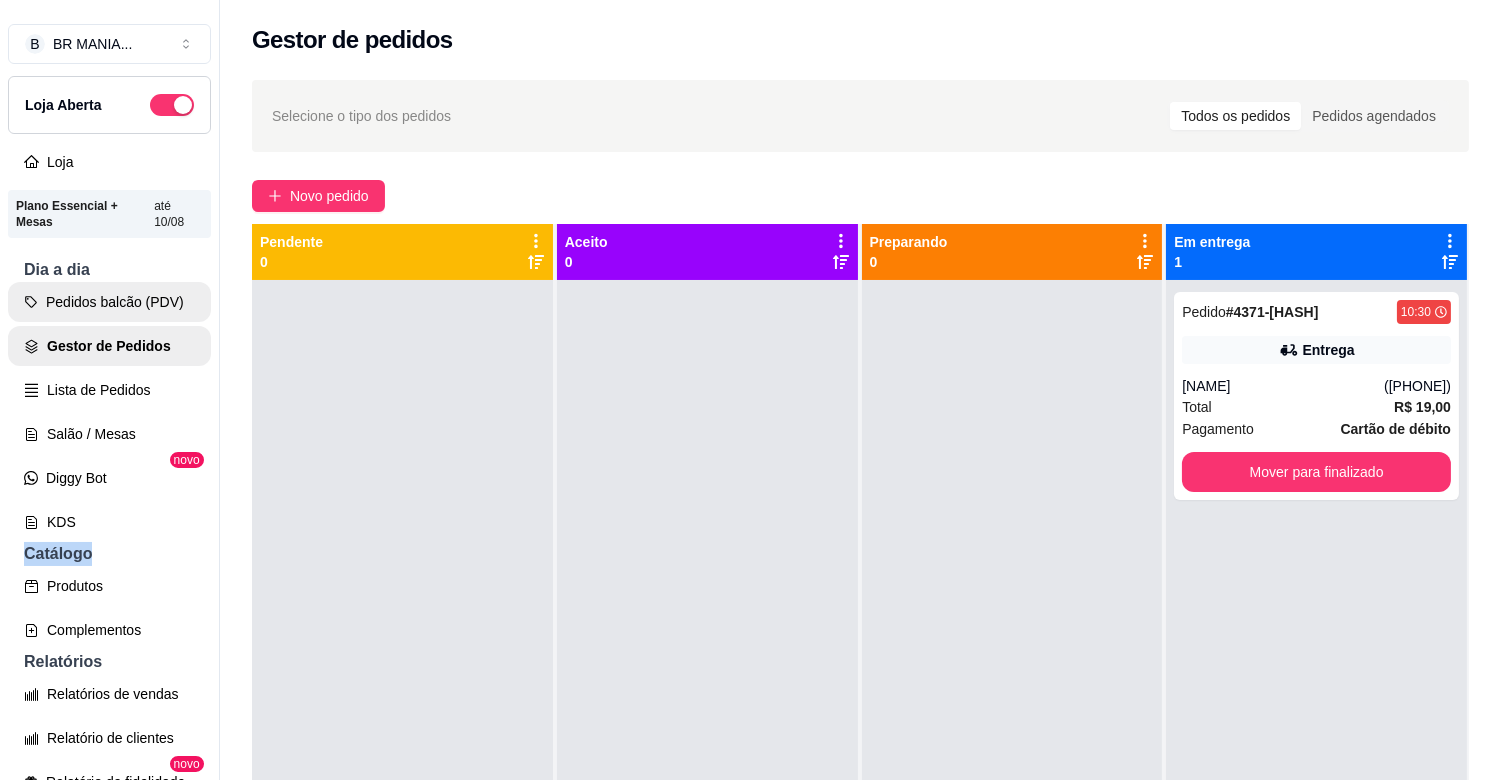 click on "Pedidos balcão (PDV)" at bounding box center (109, 302) 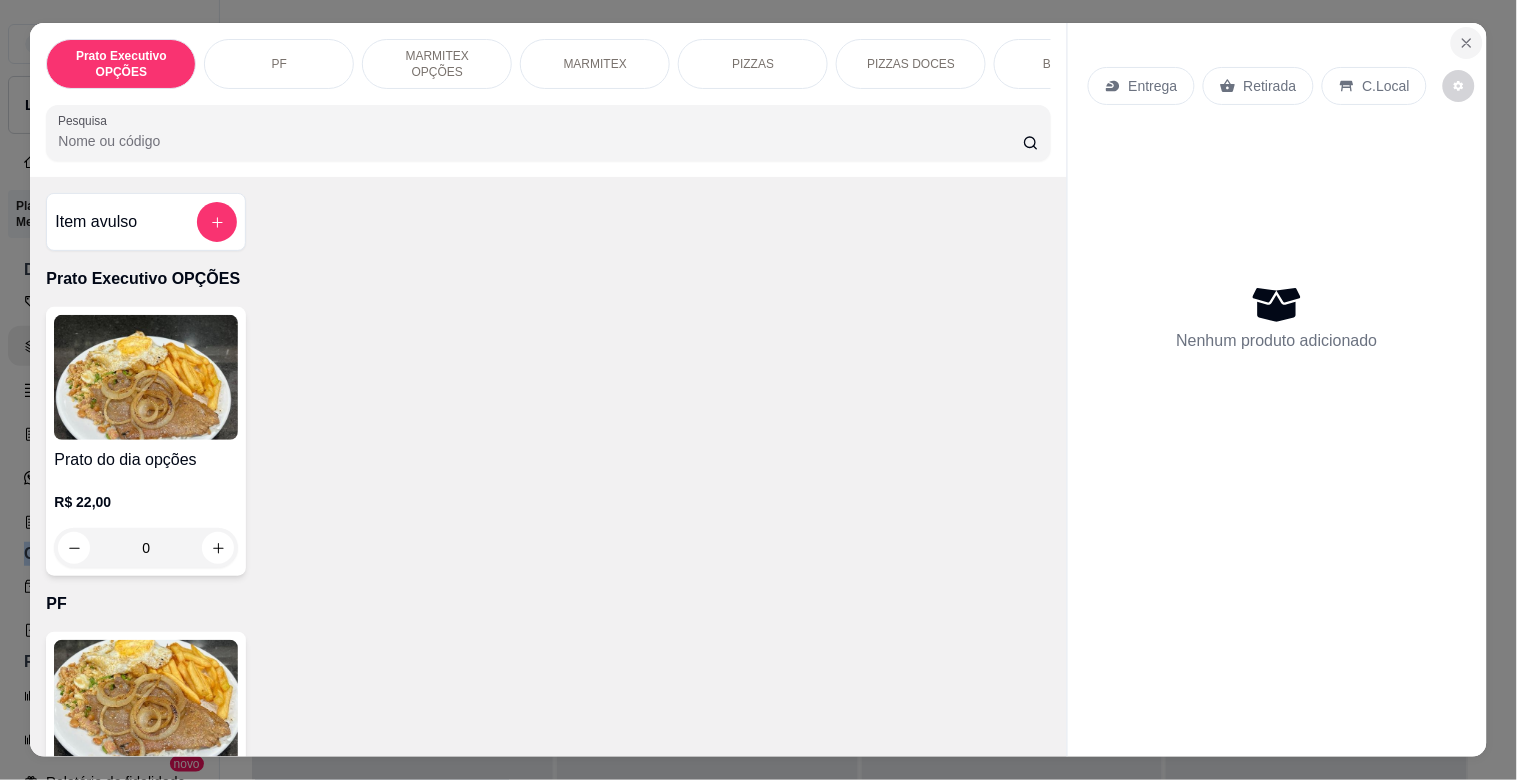click at bounding box center (1467, 43) 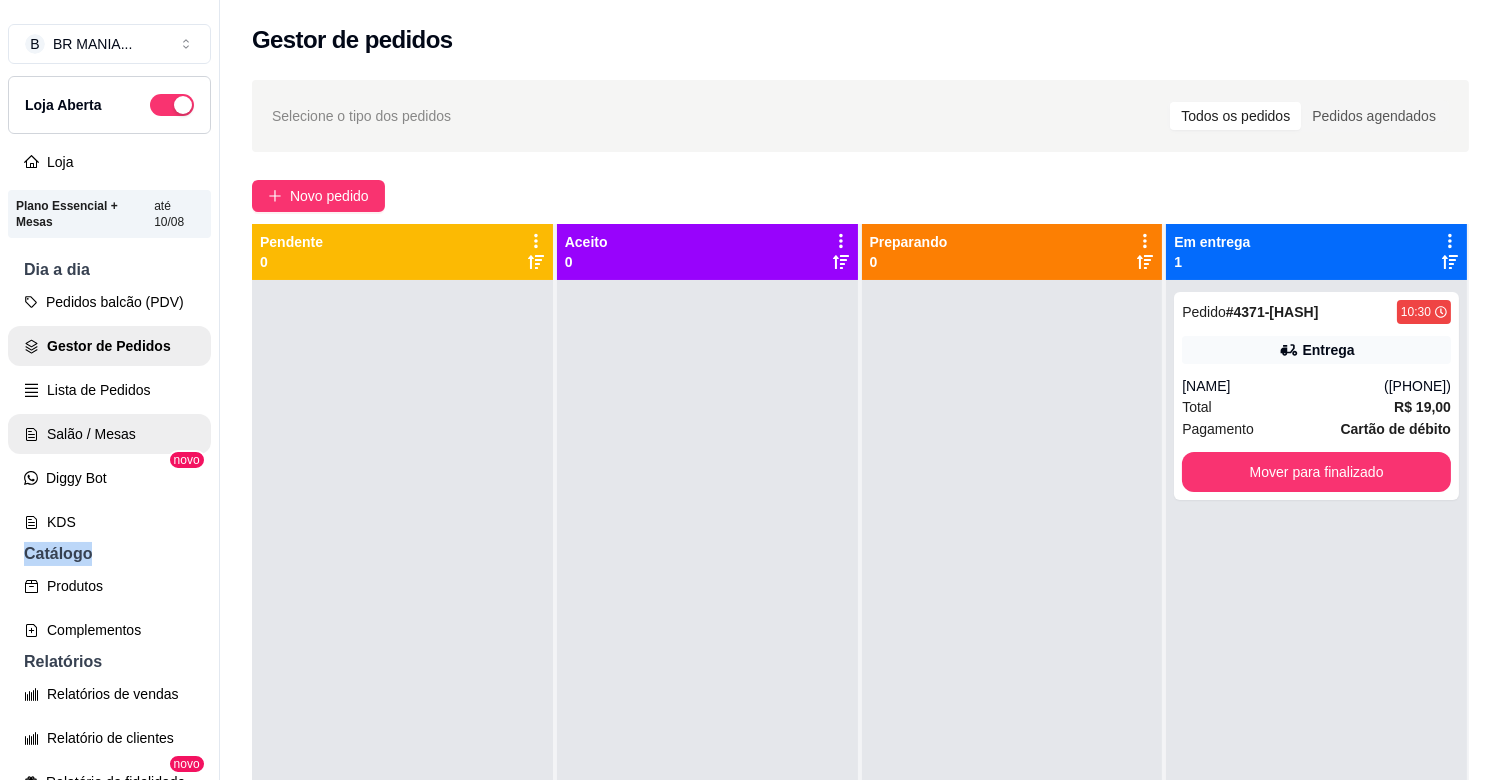 click on "Salão / Mesas" at bounding box center [109, 434] 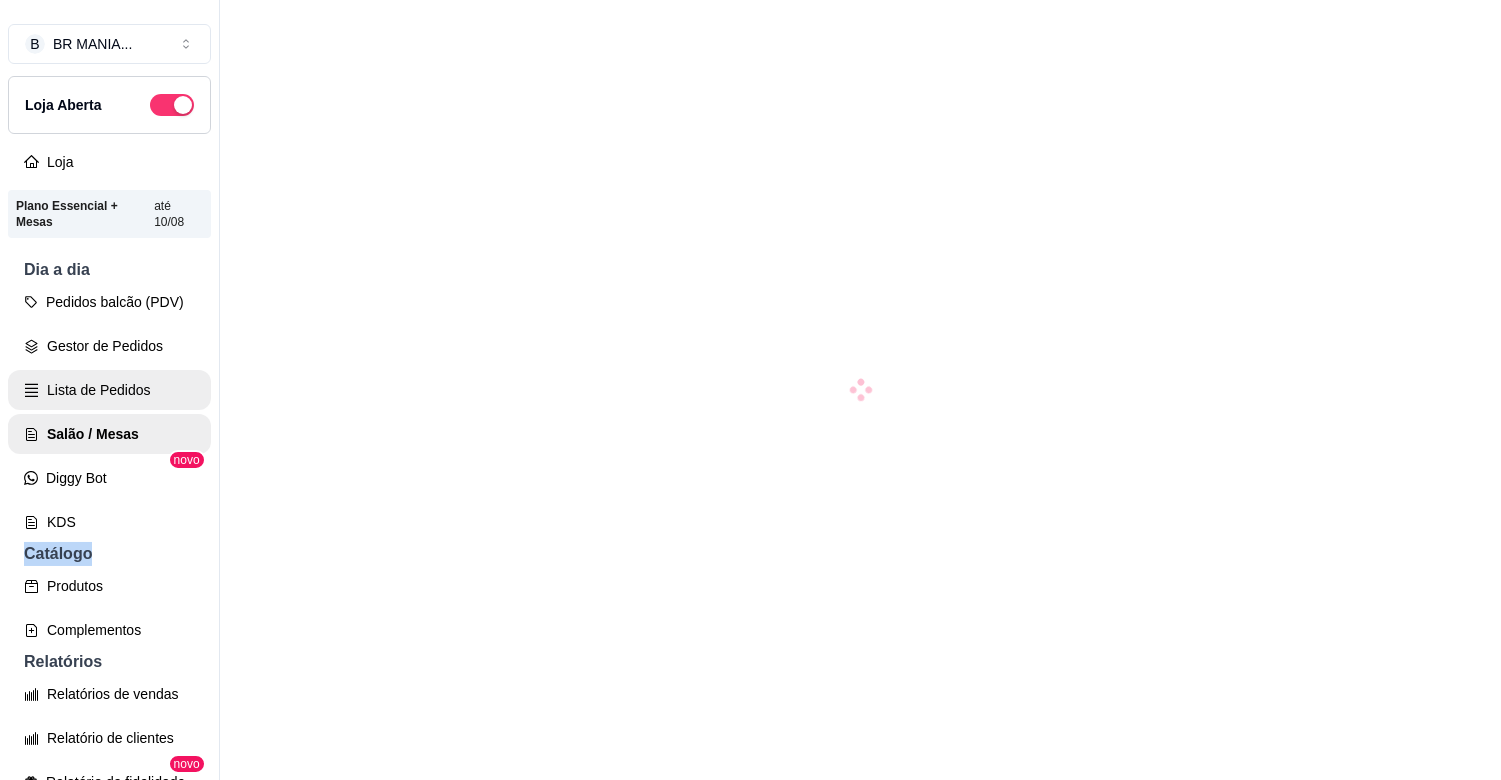 click on "Lista de Pedidos" at bounding box center (109, 390) 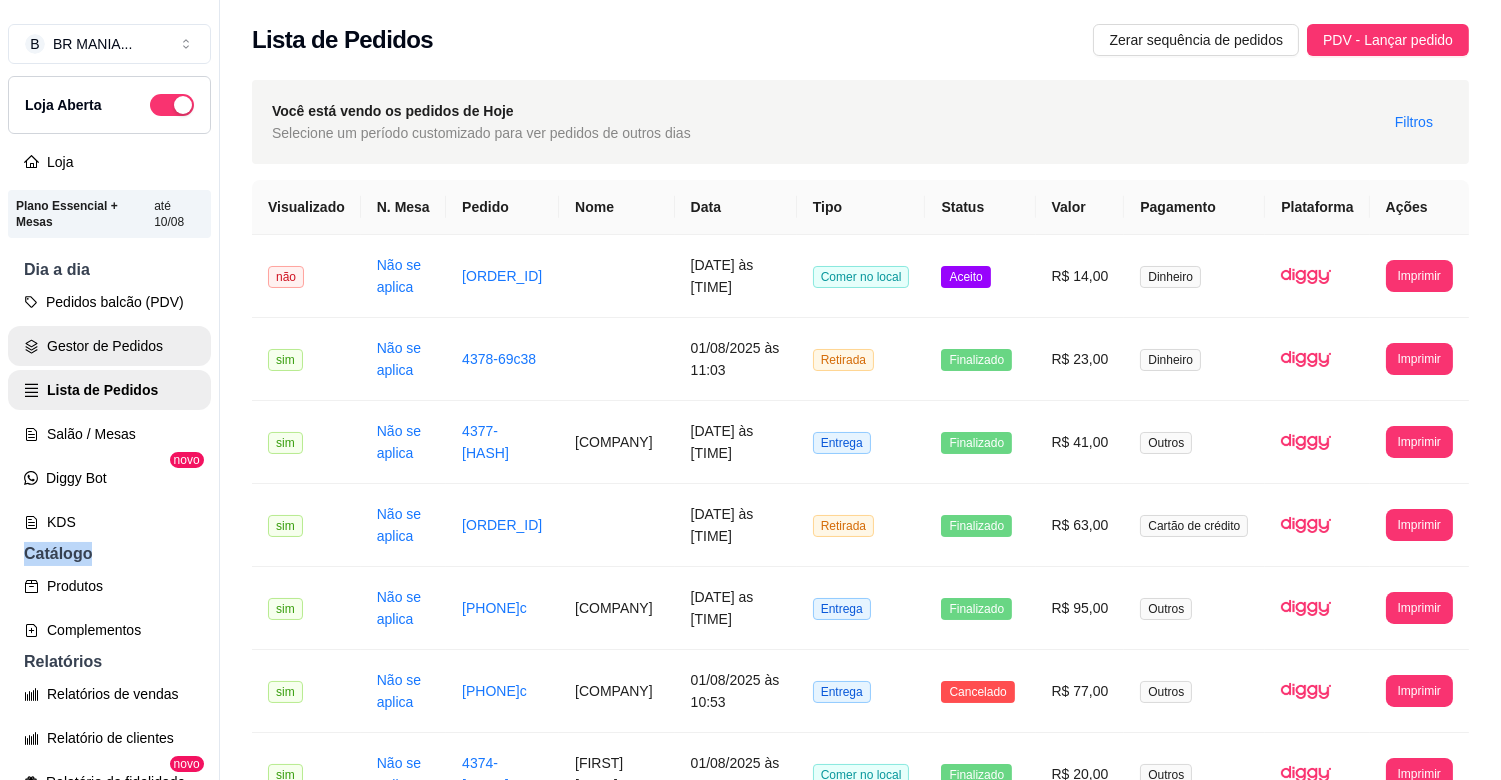 click on "Gestor de Pedidos" at bounding box center (109, 346) 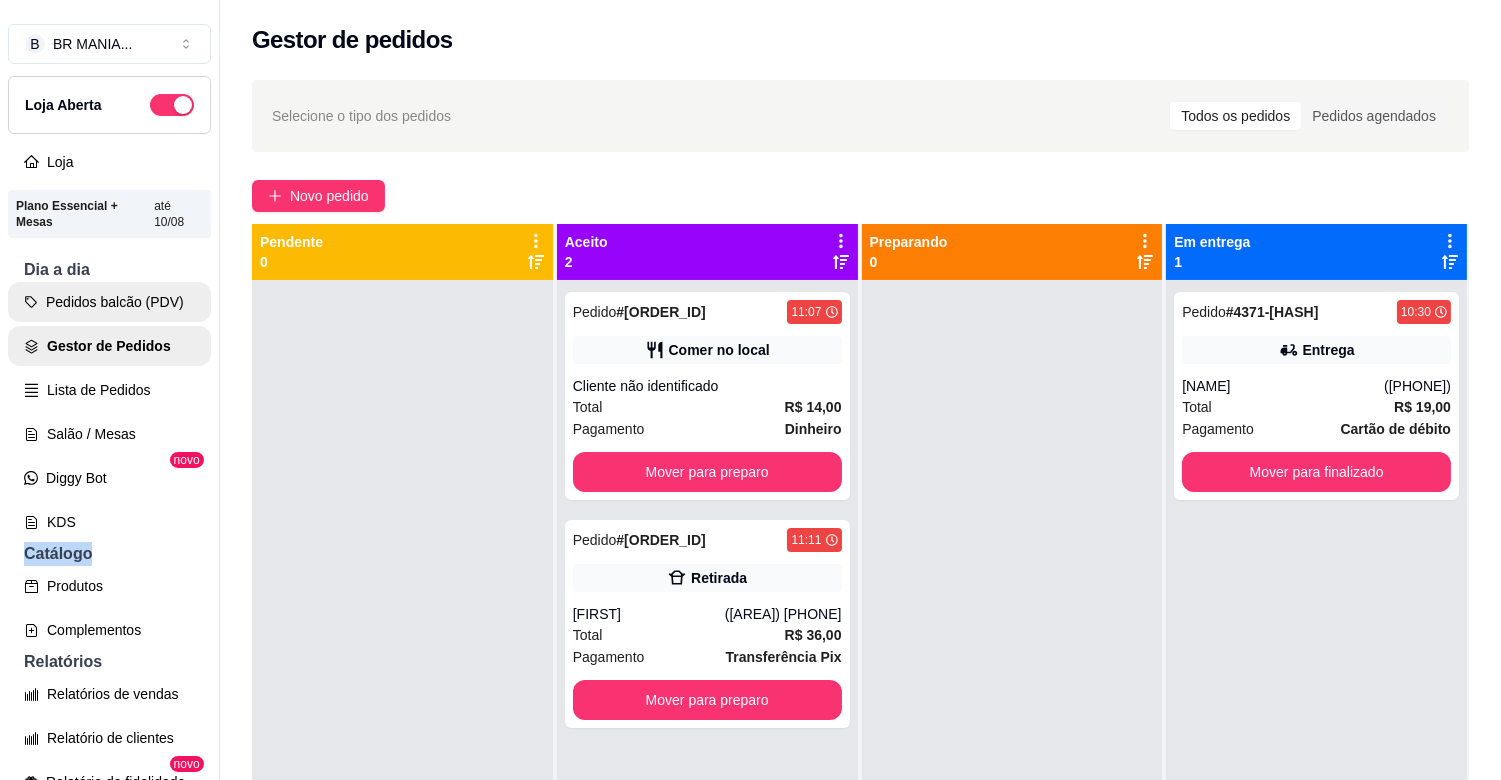 click on "Pedidos balcão (PDV)" at bounding box center [109, 302] 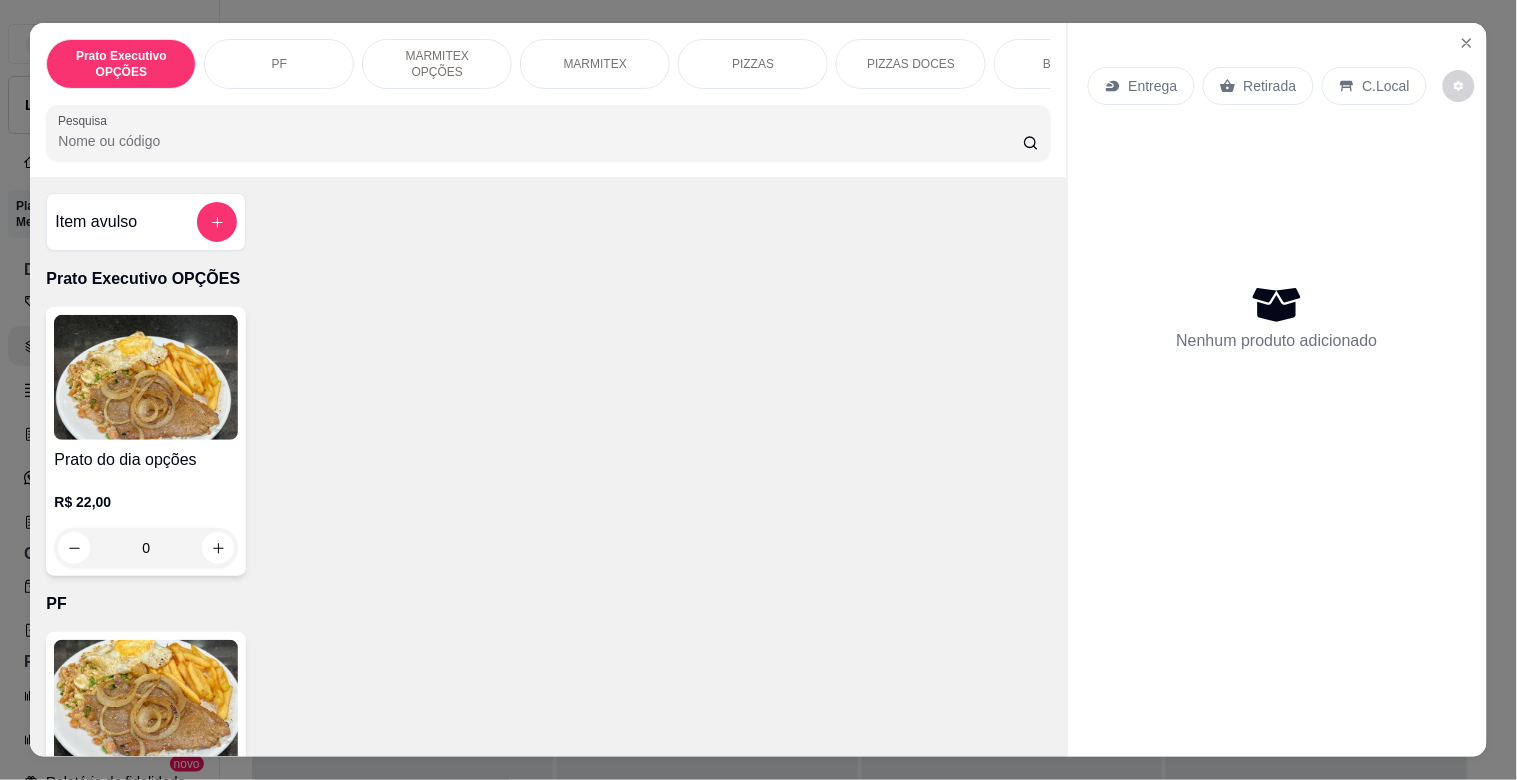 click on "MARMITEX" at bounding box center (595, 64) 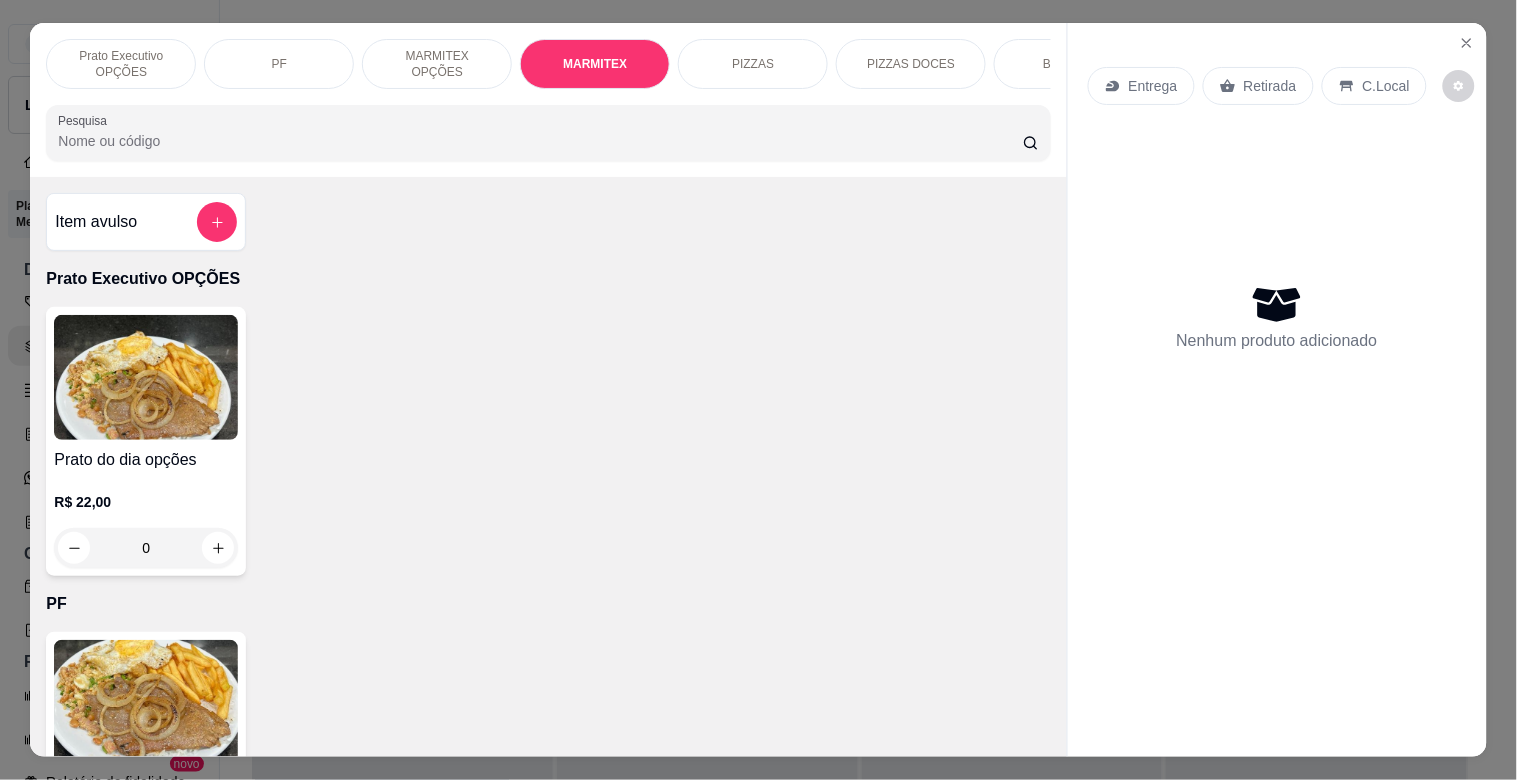 scroll, scrollTop: 1064, scrollLeft: 0, axis: vertical 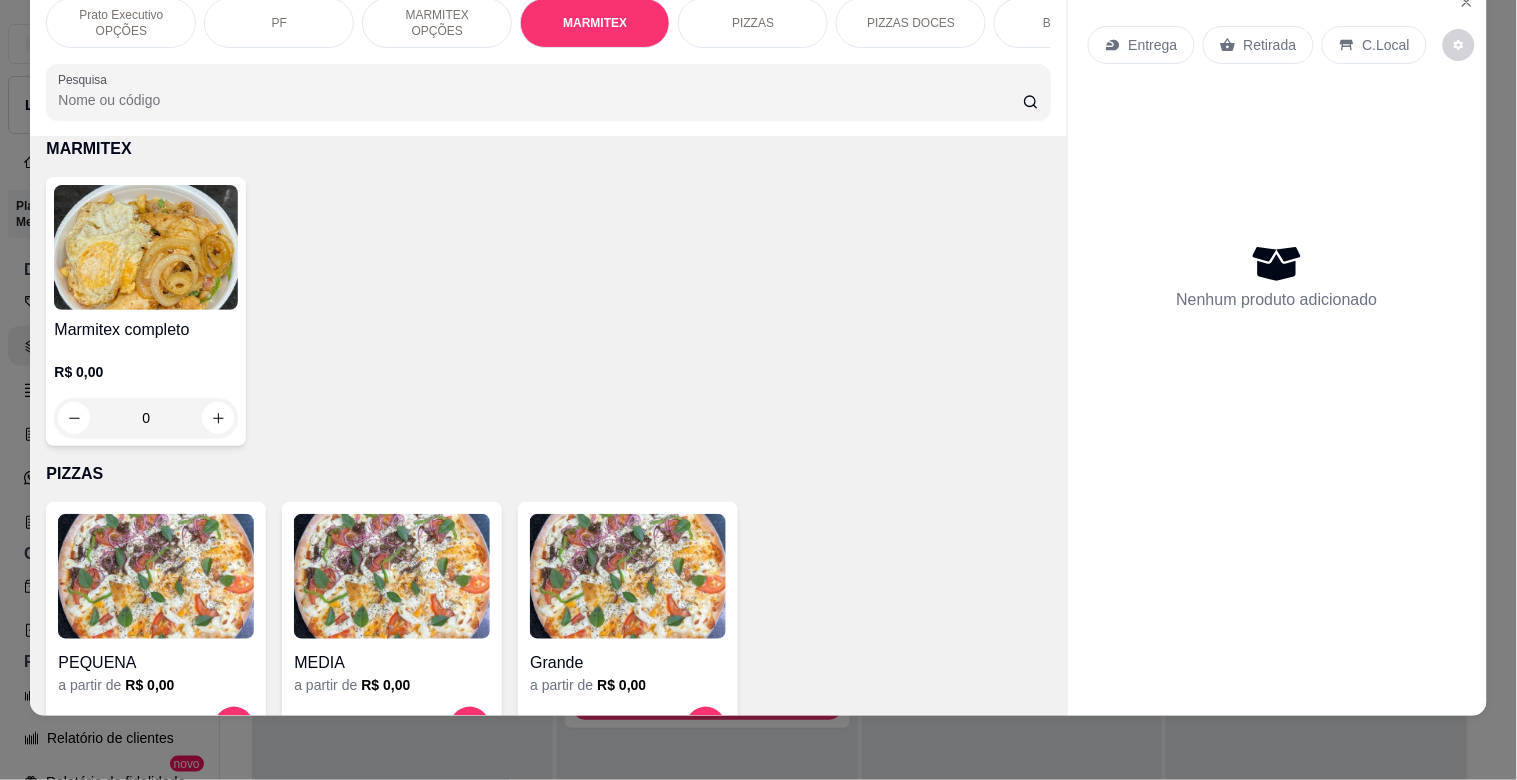 click at bounding box center (146, 247) 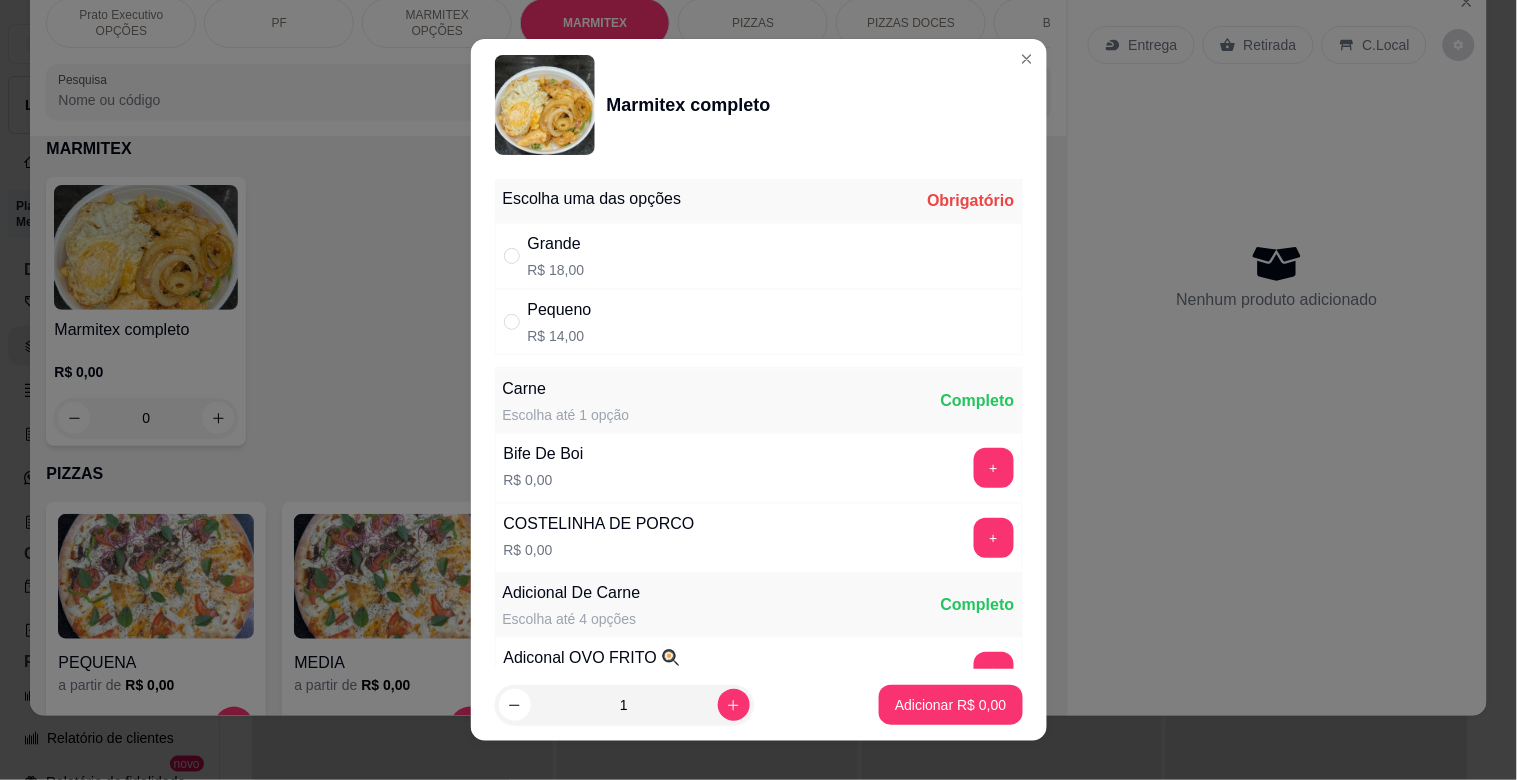 drag, startPoint x: 595, startPoint y: 247, endPoint x: 620, endPoint y: 266, distance: 31.400637 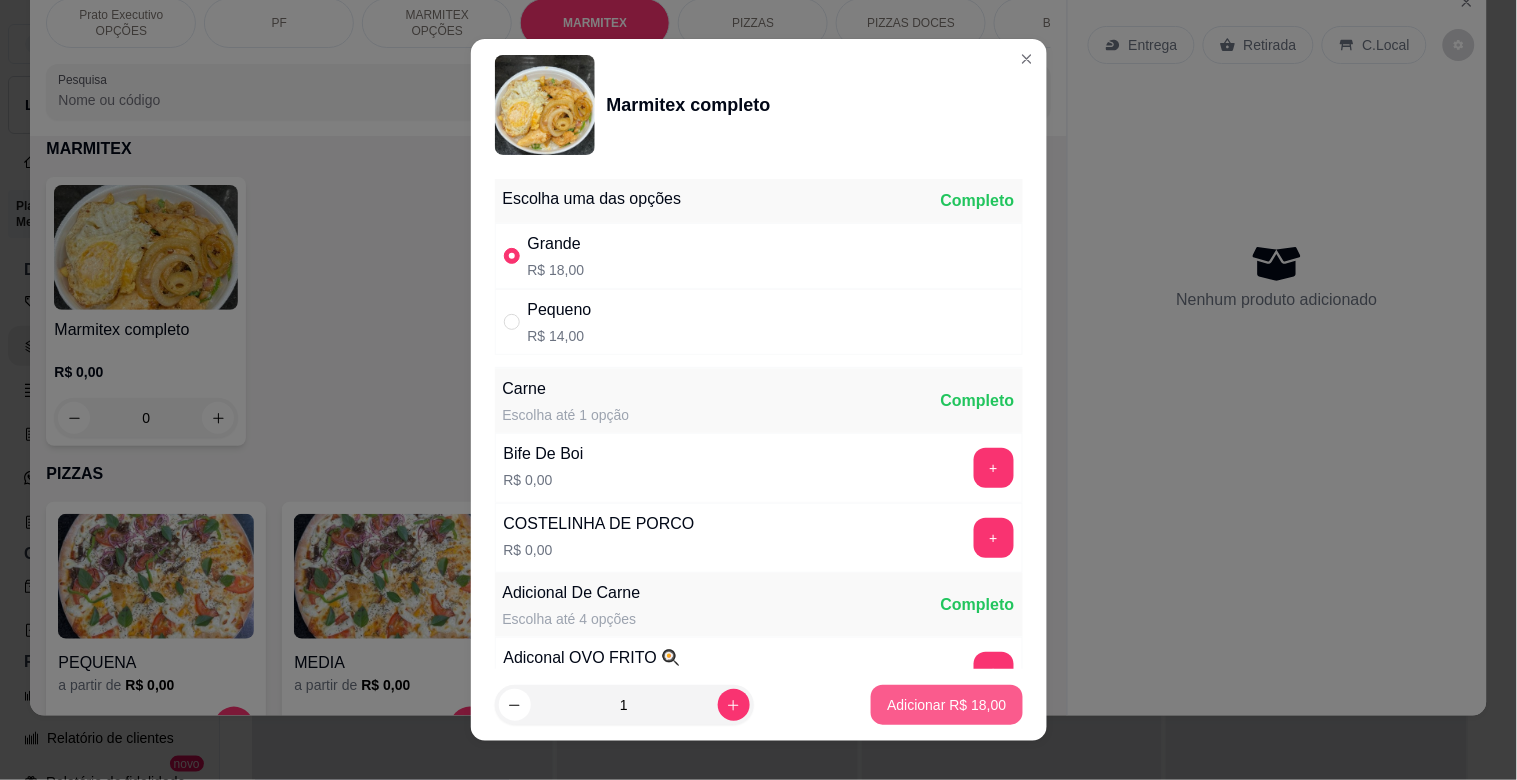 click on "Adicionar   R$ 18,00" at bounding box center [946, 705] 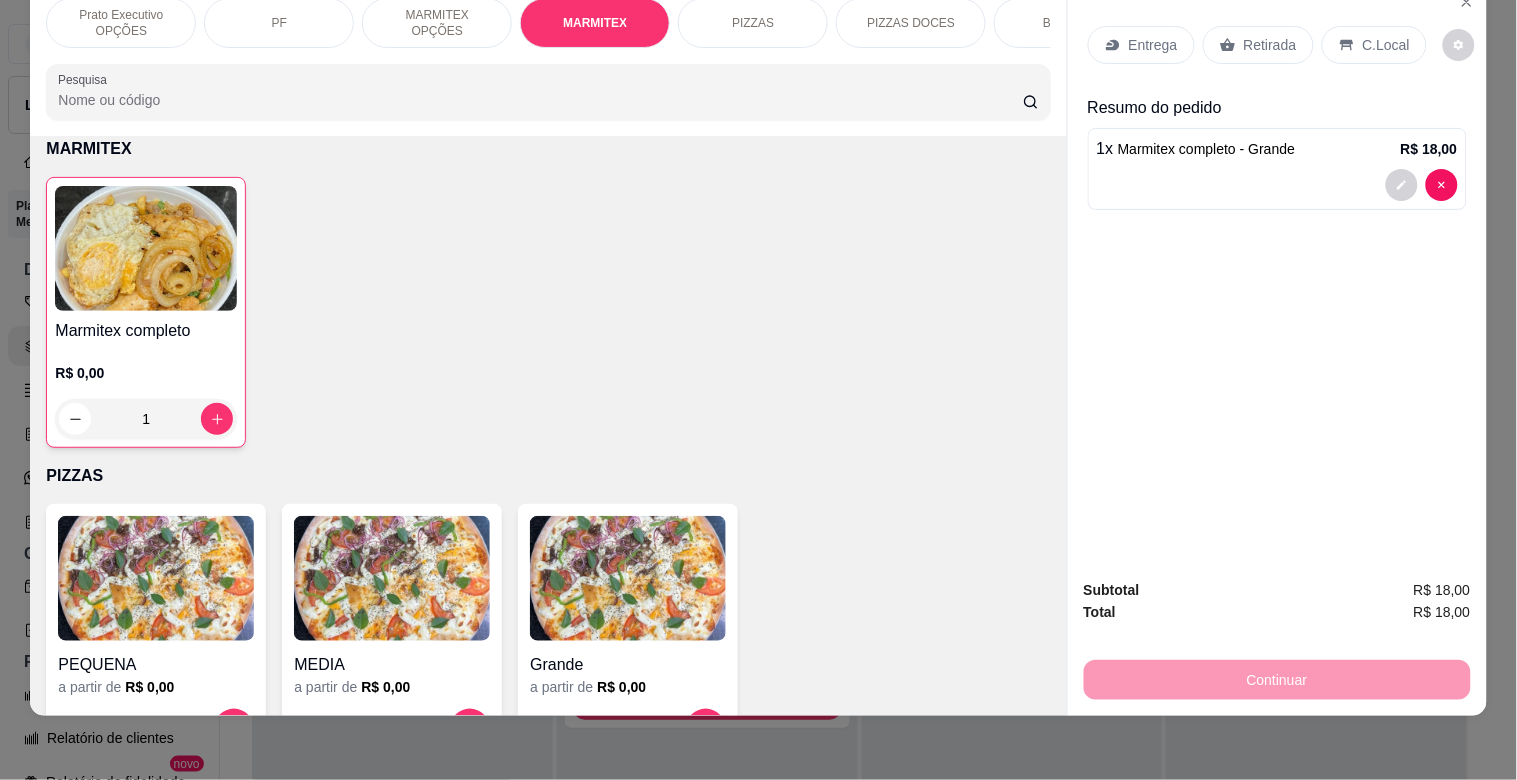drag, startPoint x: 1367, startPoint y: 32, endPoint x: 1264, endPoint y: 314, distance: 300.2216 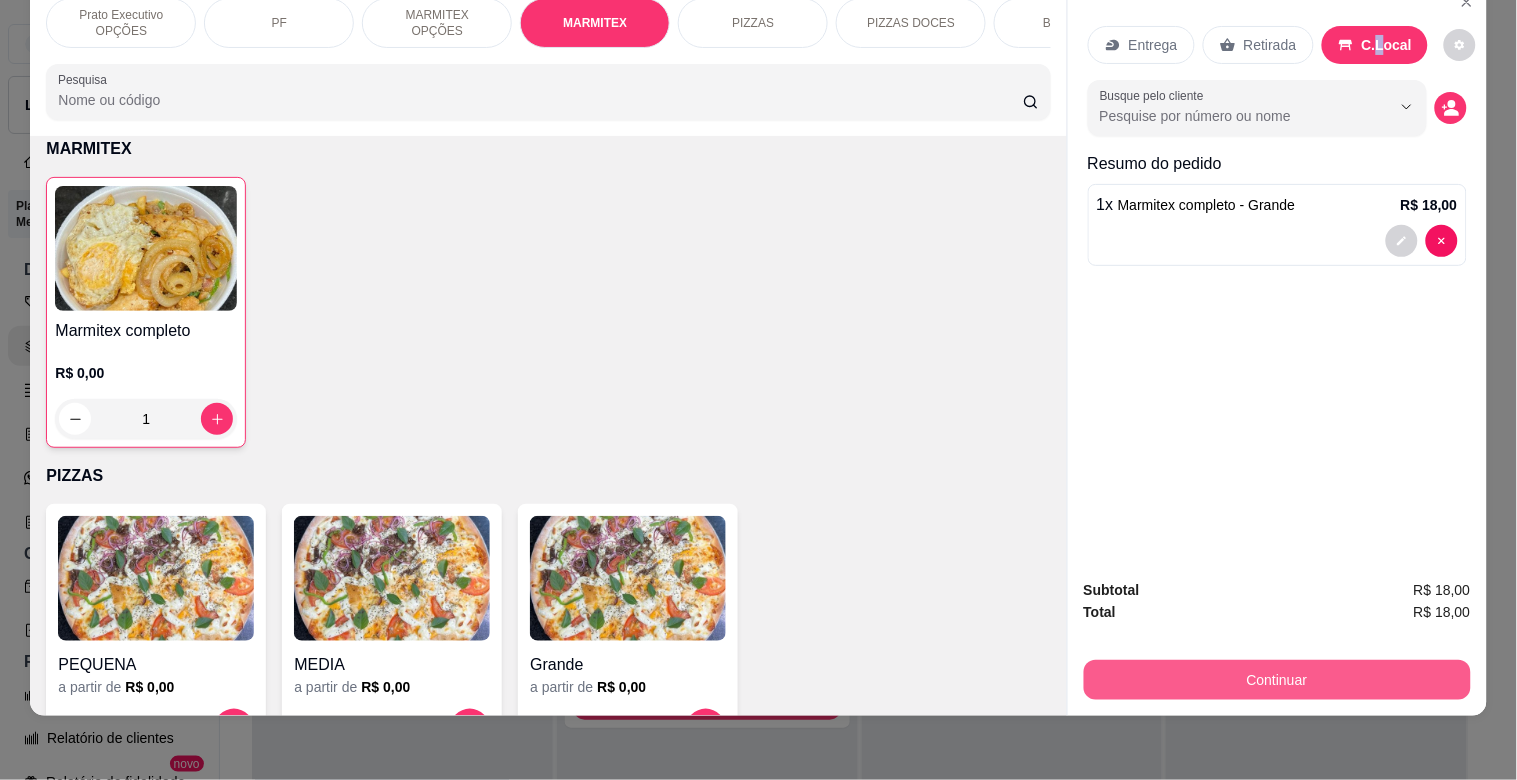 click on "Continuar" at bounding box center (1277, 680) 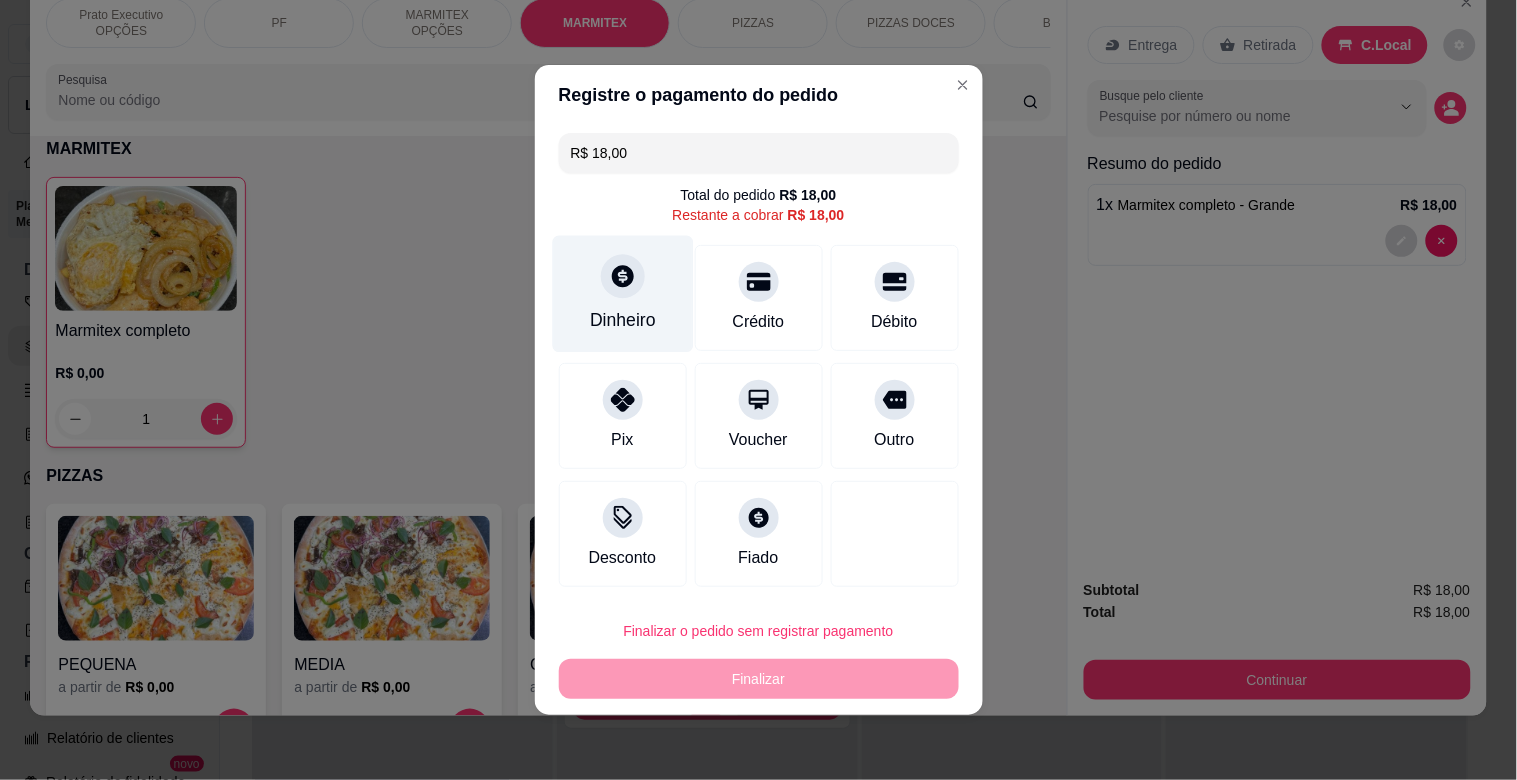 click 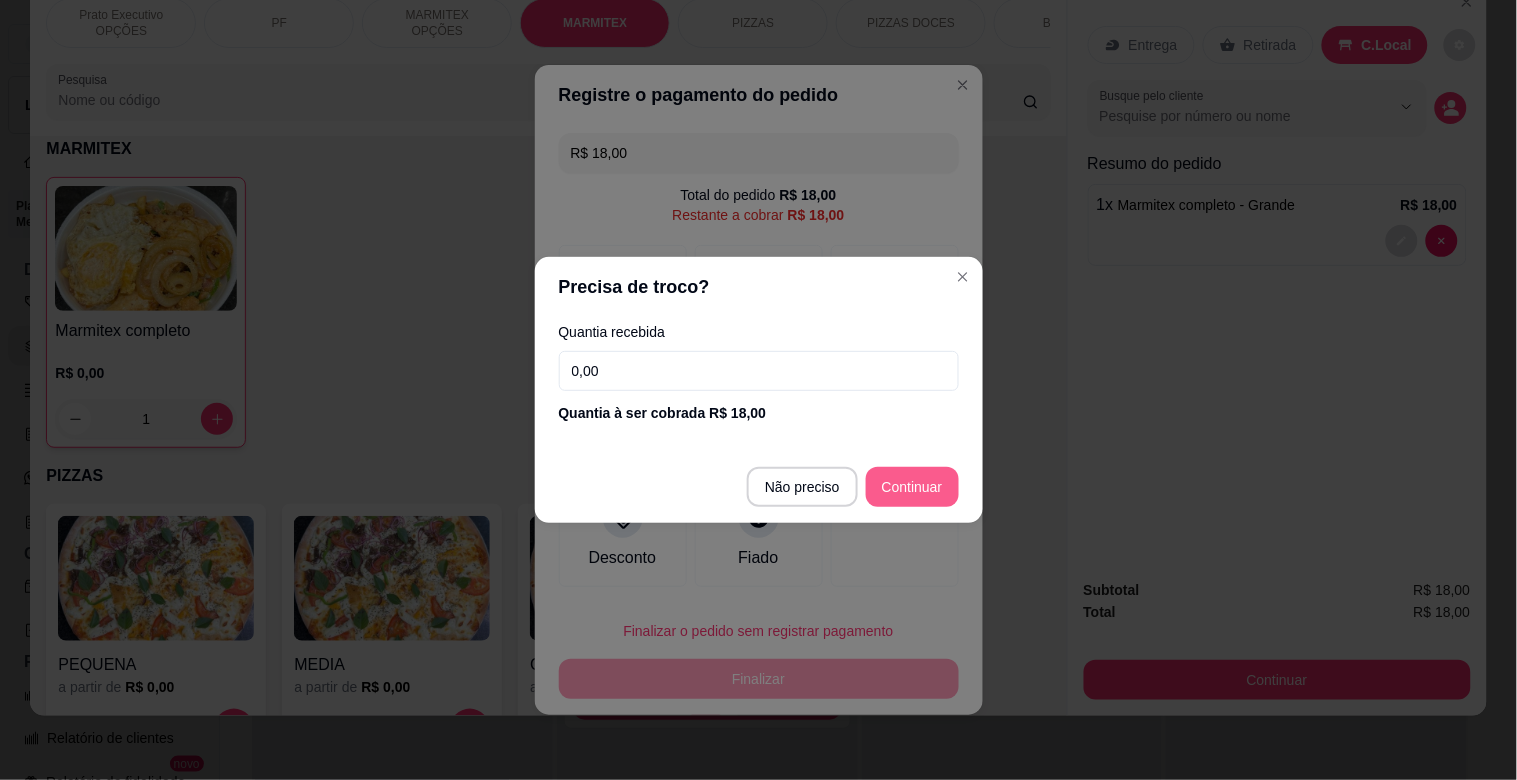 type on "R$ 0,00" 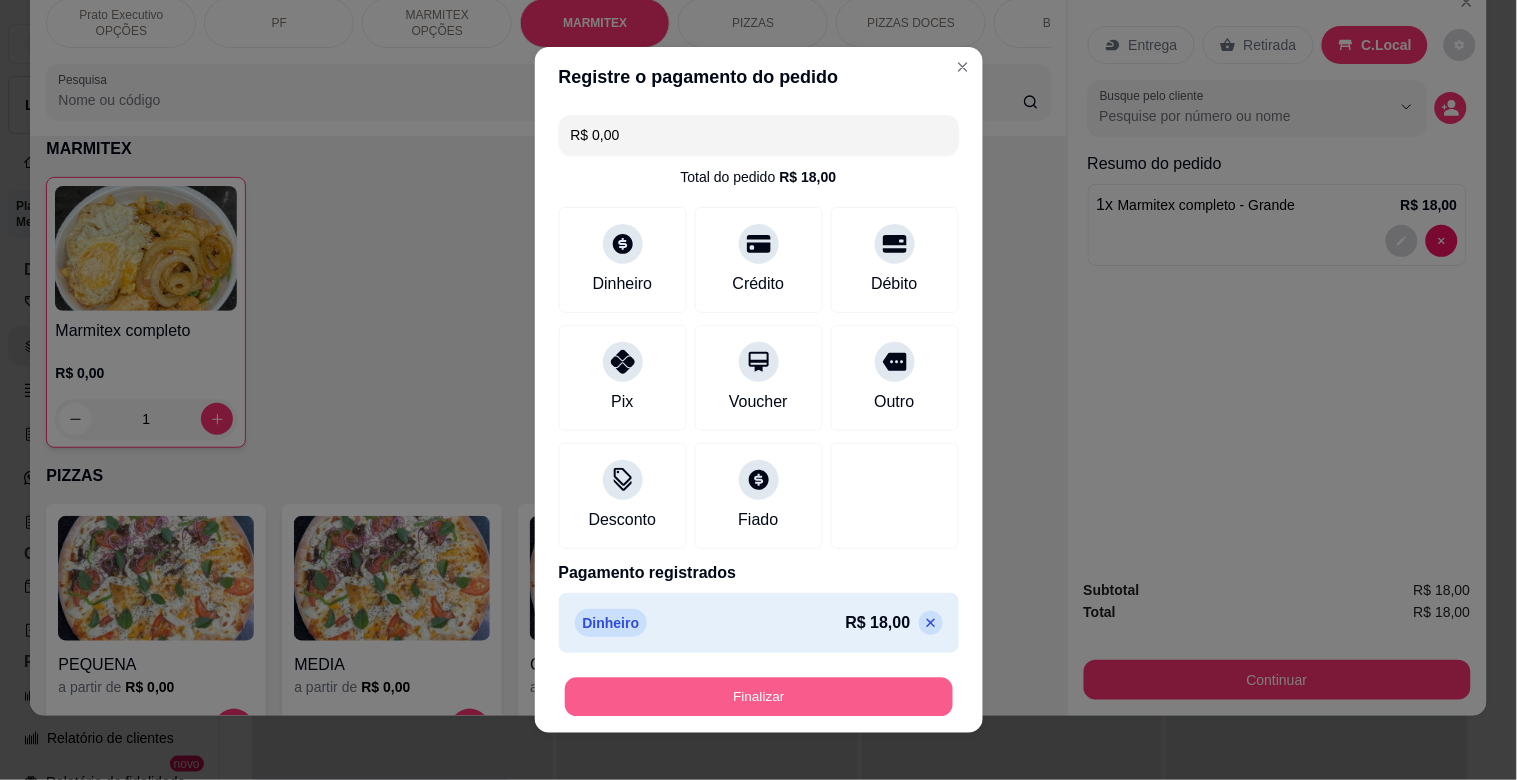 click on "Finalizar" at bounding box center [759, 697] 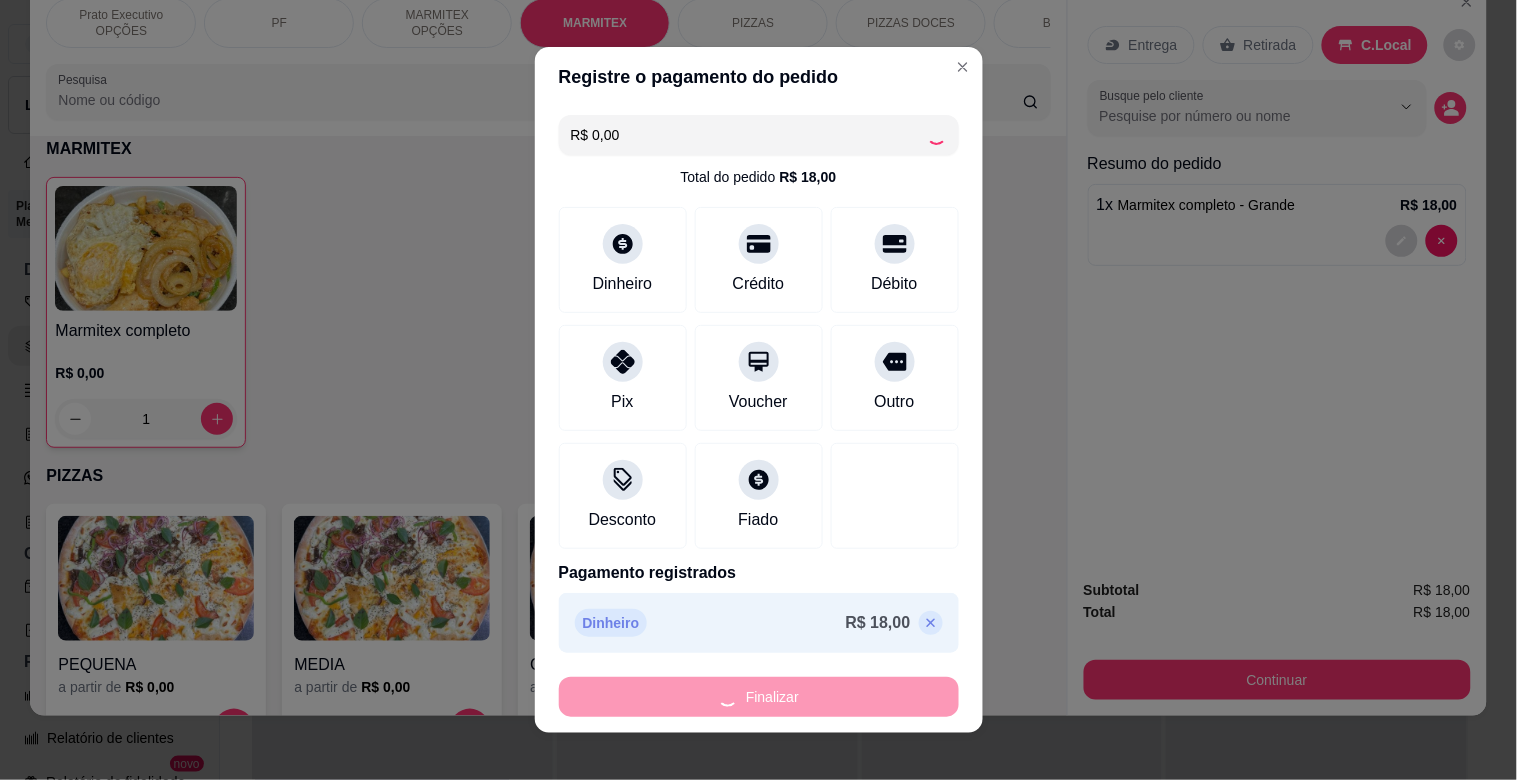 type on "0" 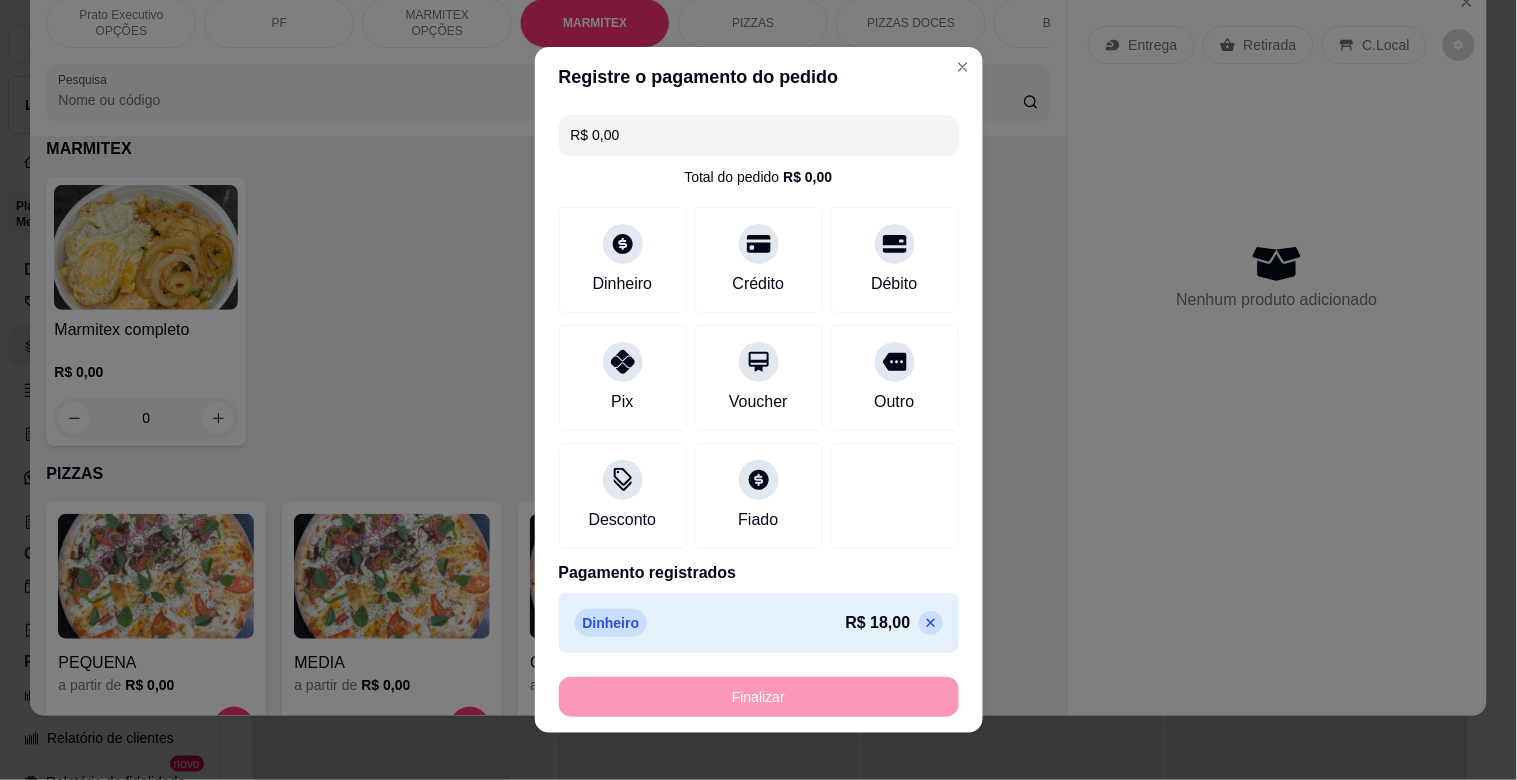 type on "-R$ 18,00" 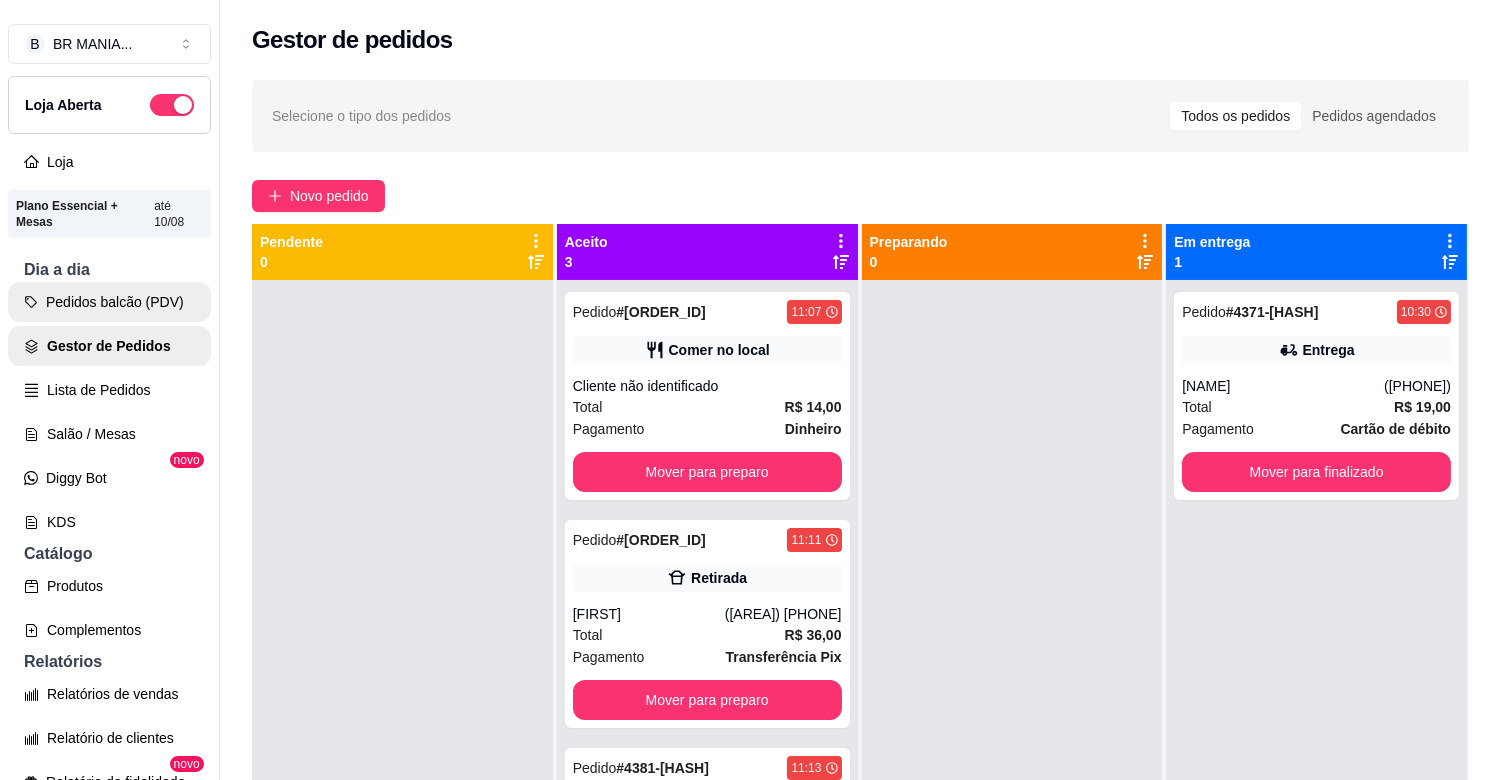click on "Pedidos balcão (PDV)" at bounding box center [109, 302] 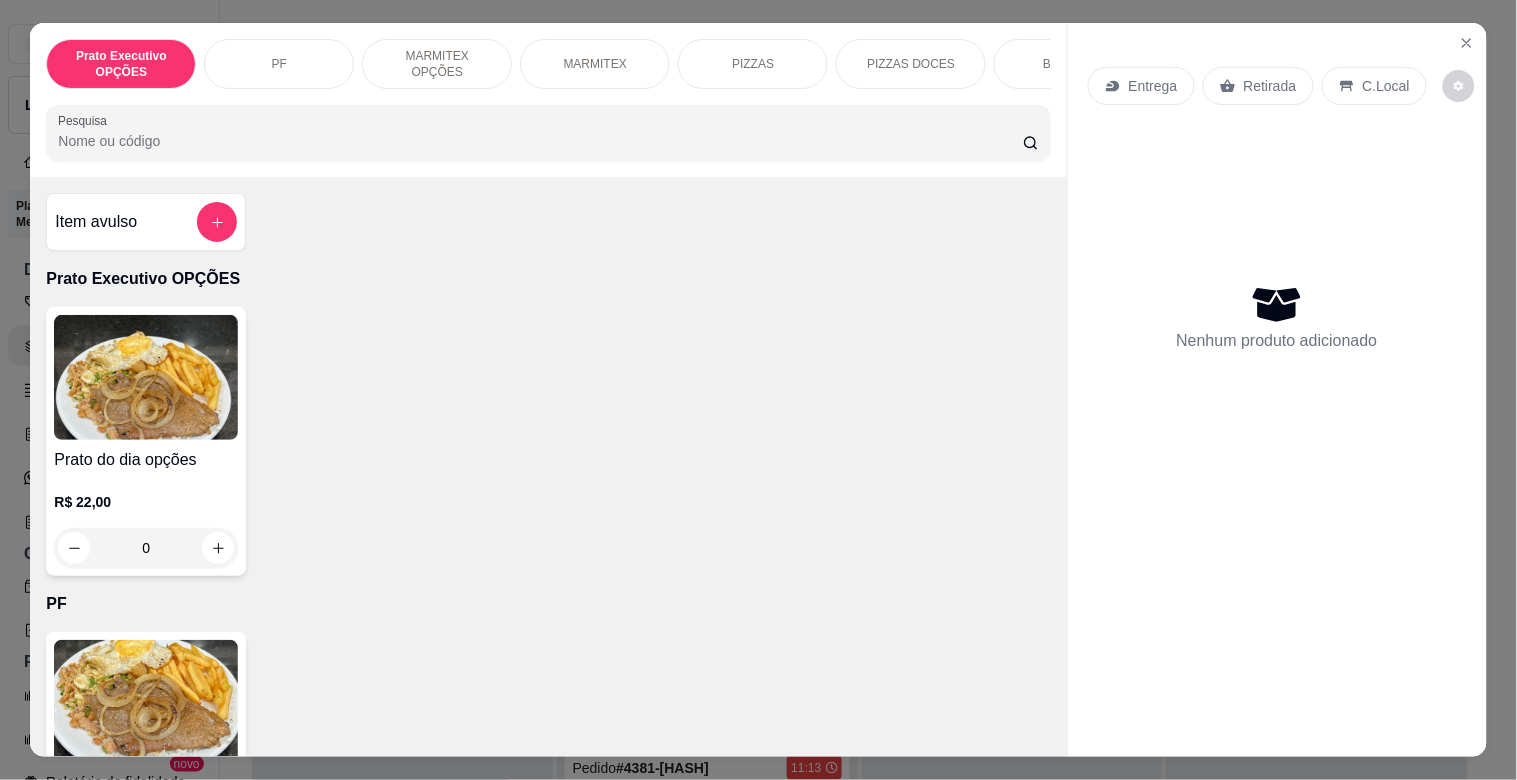click on "MARMITEX" at bounding box center (595, 64) 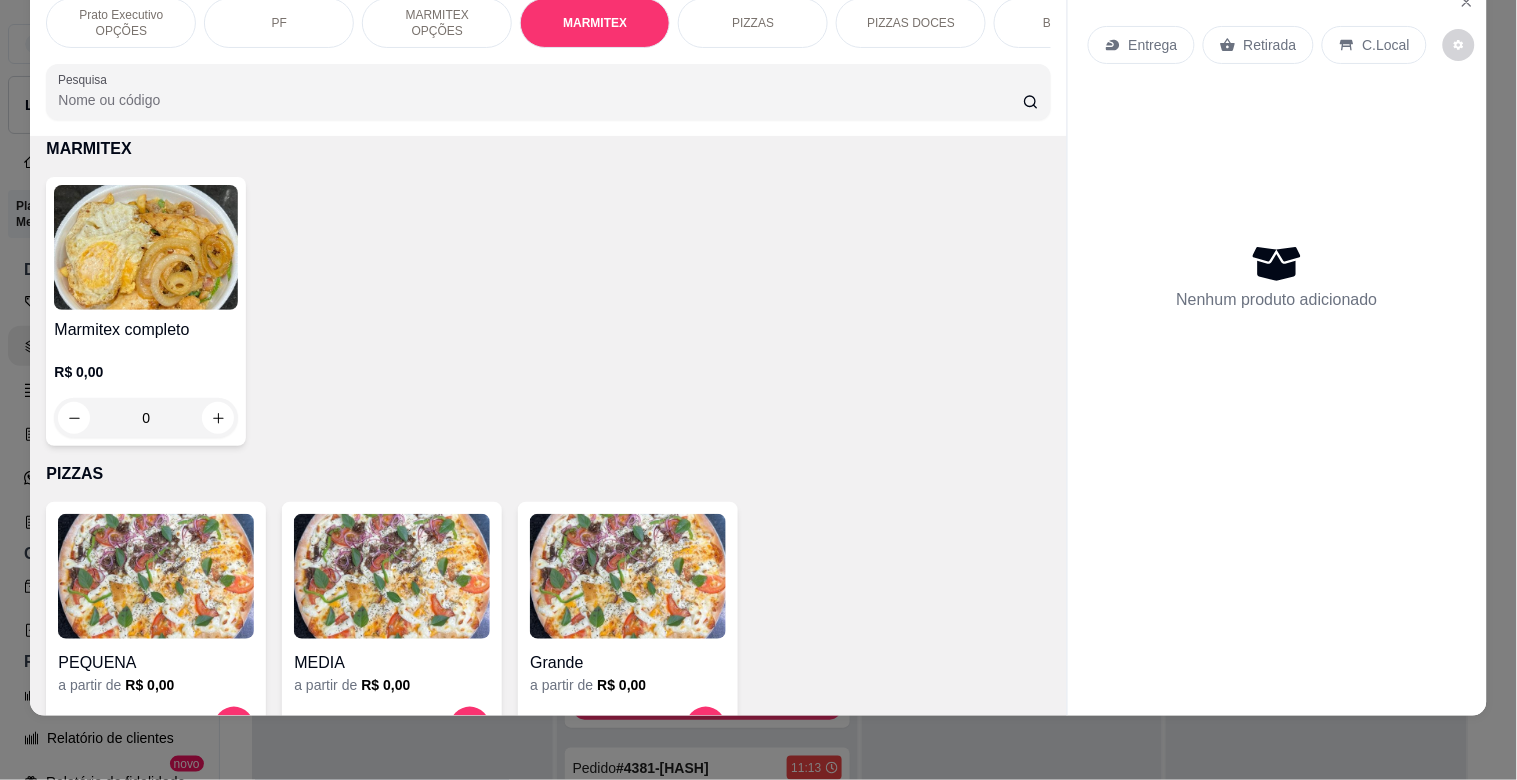 click at bounding box center [146, 247] 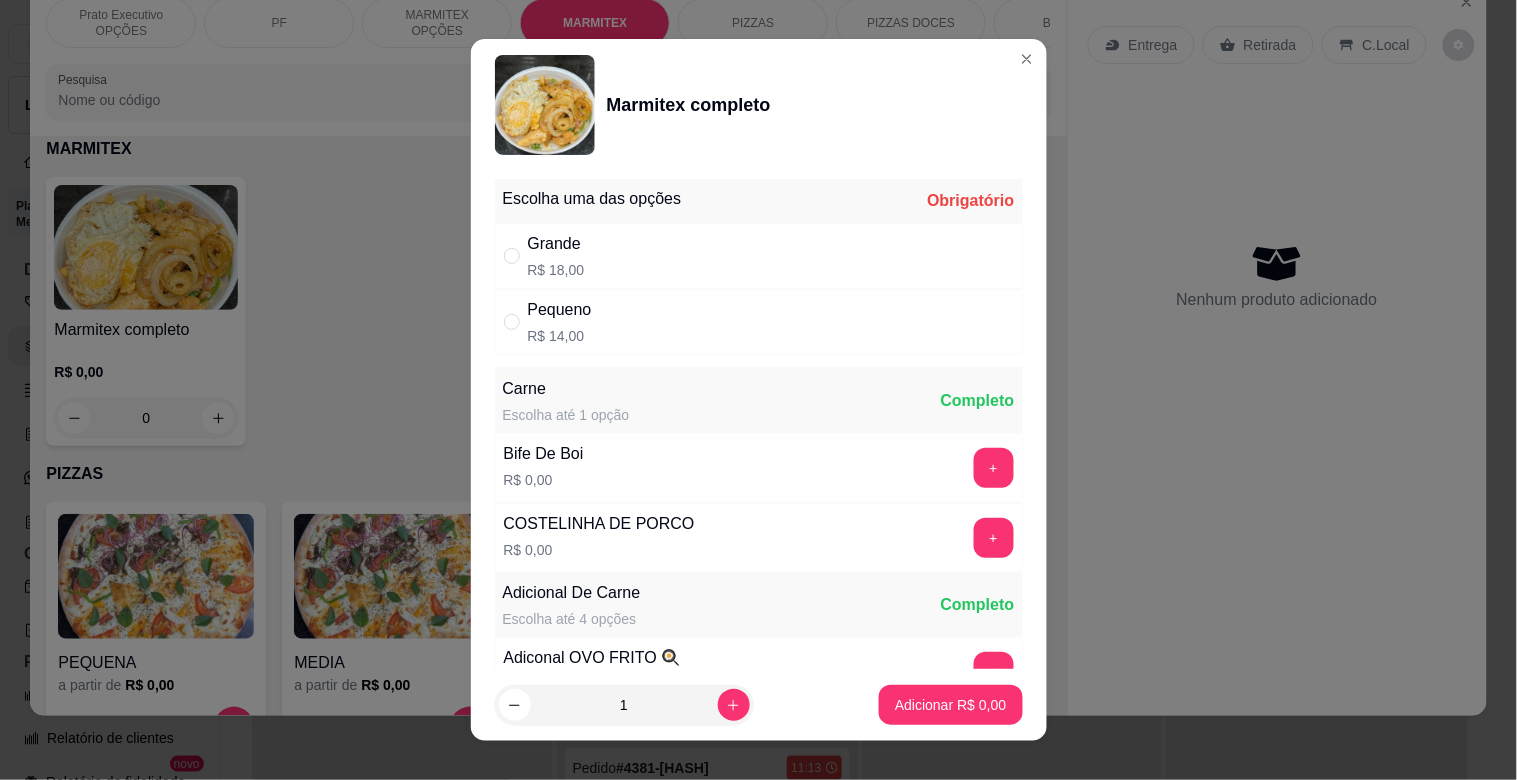 click on "R$ 14,00" at bounding box center (560, 336) 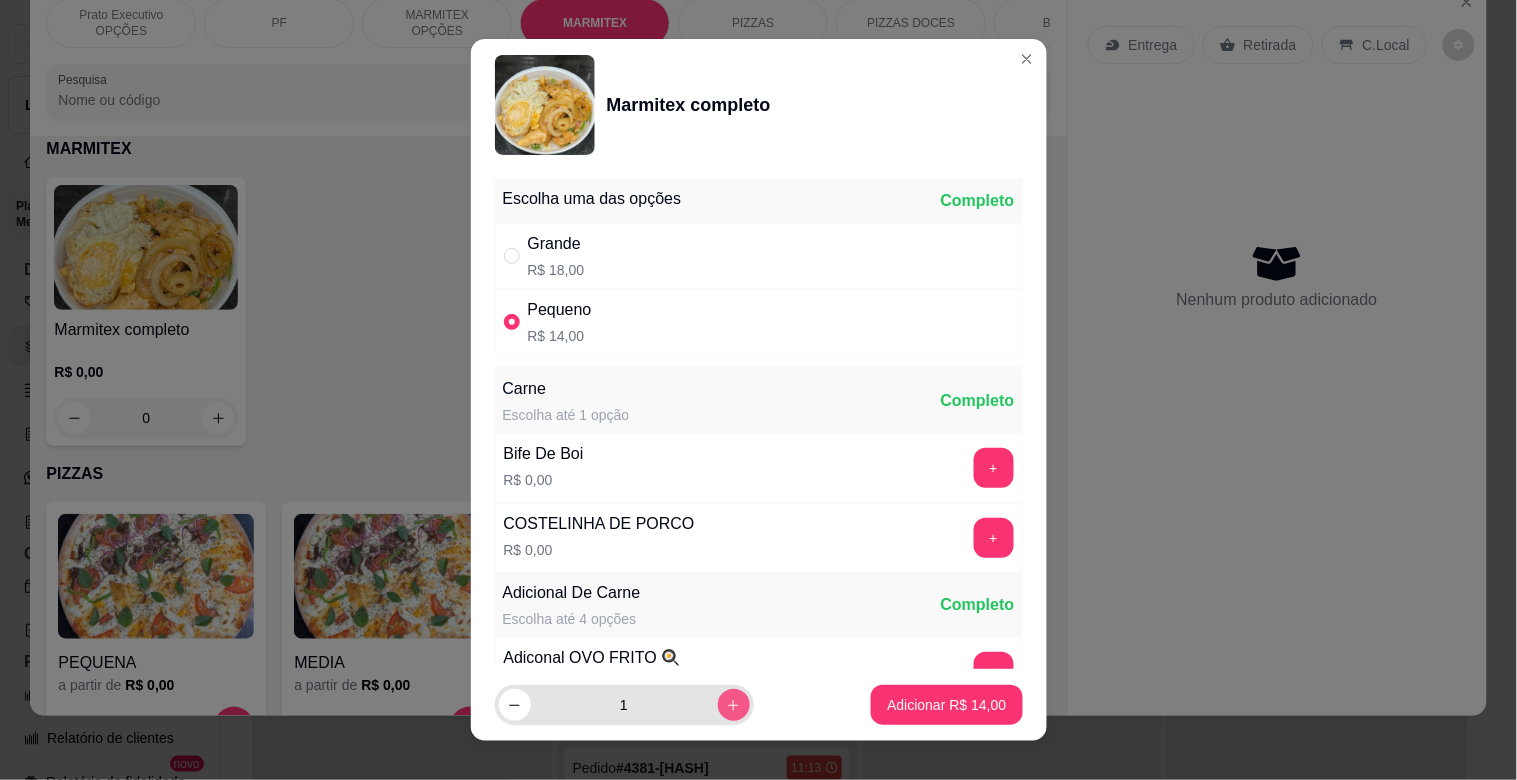 click 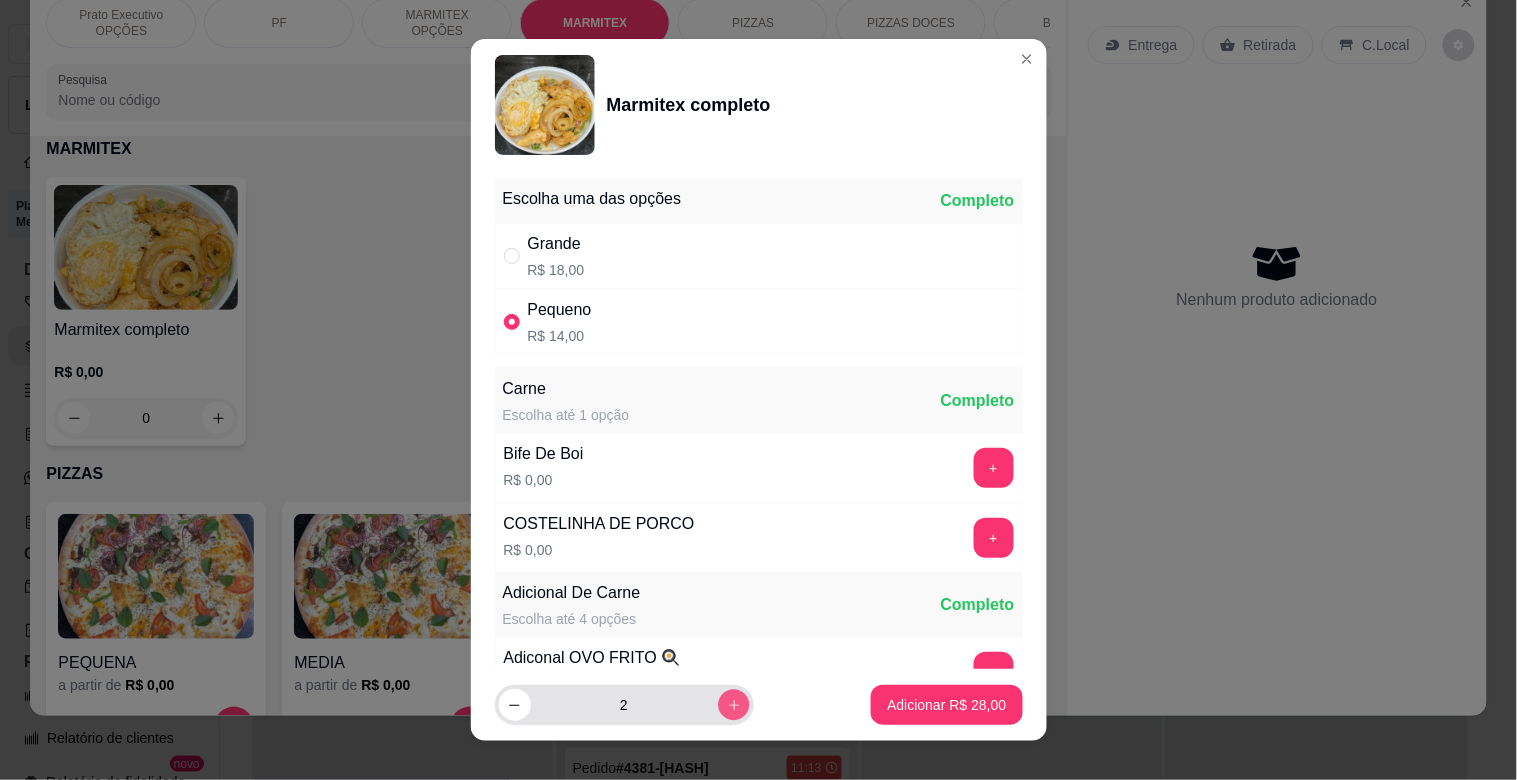 click 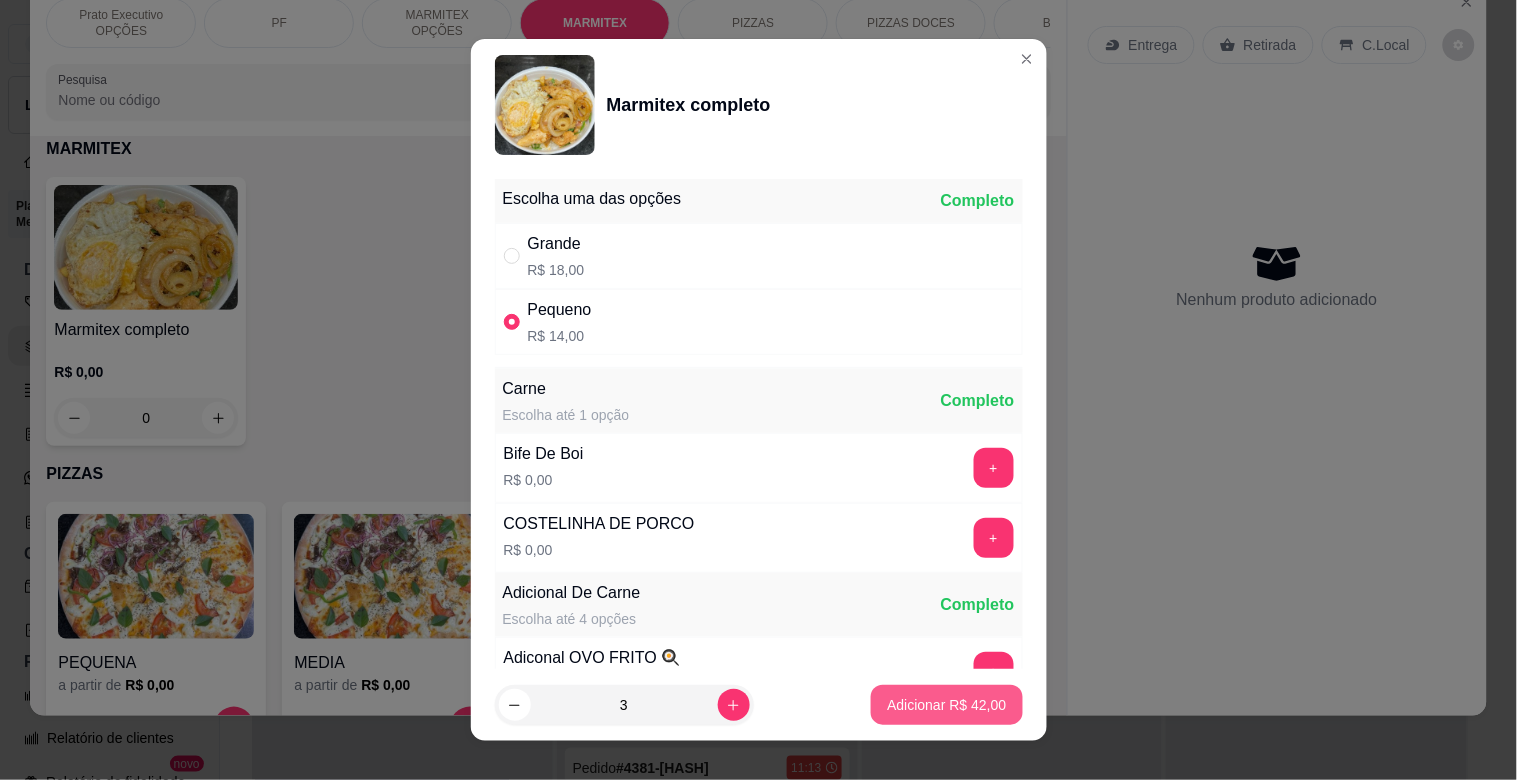 click on "Adicionar   R$ 42,00" at bounding box center (946, 705) 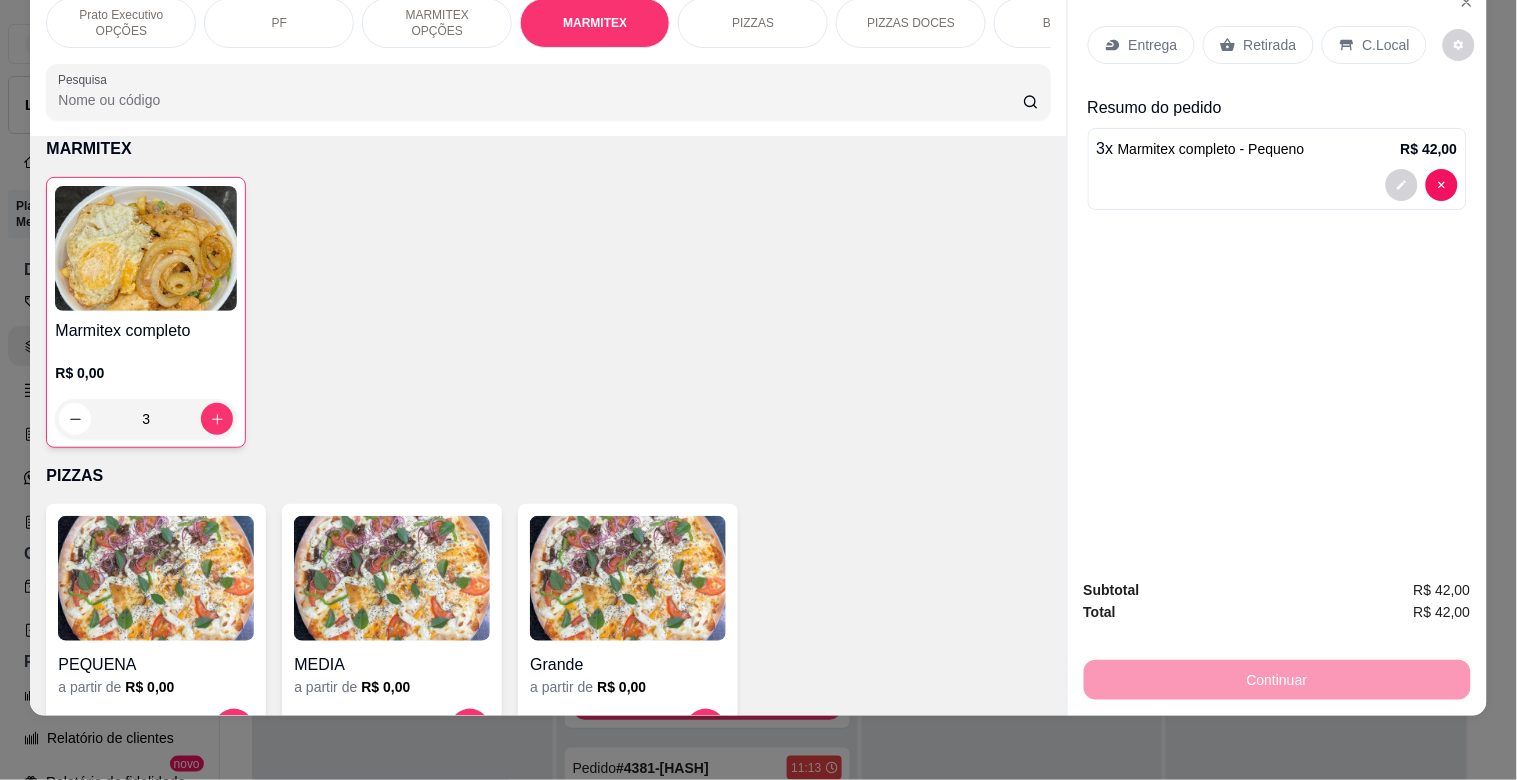 drag, startPoint x: 1360, startPoint y: 31, endPoint x: 1391, endPoint y: 360, distance: 330.45724 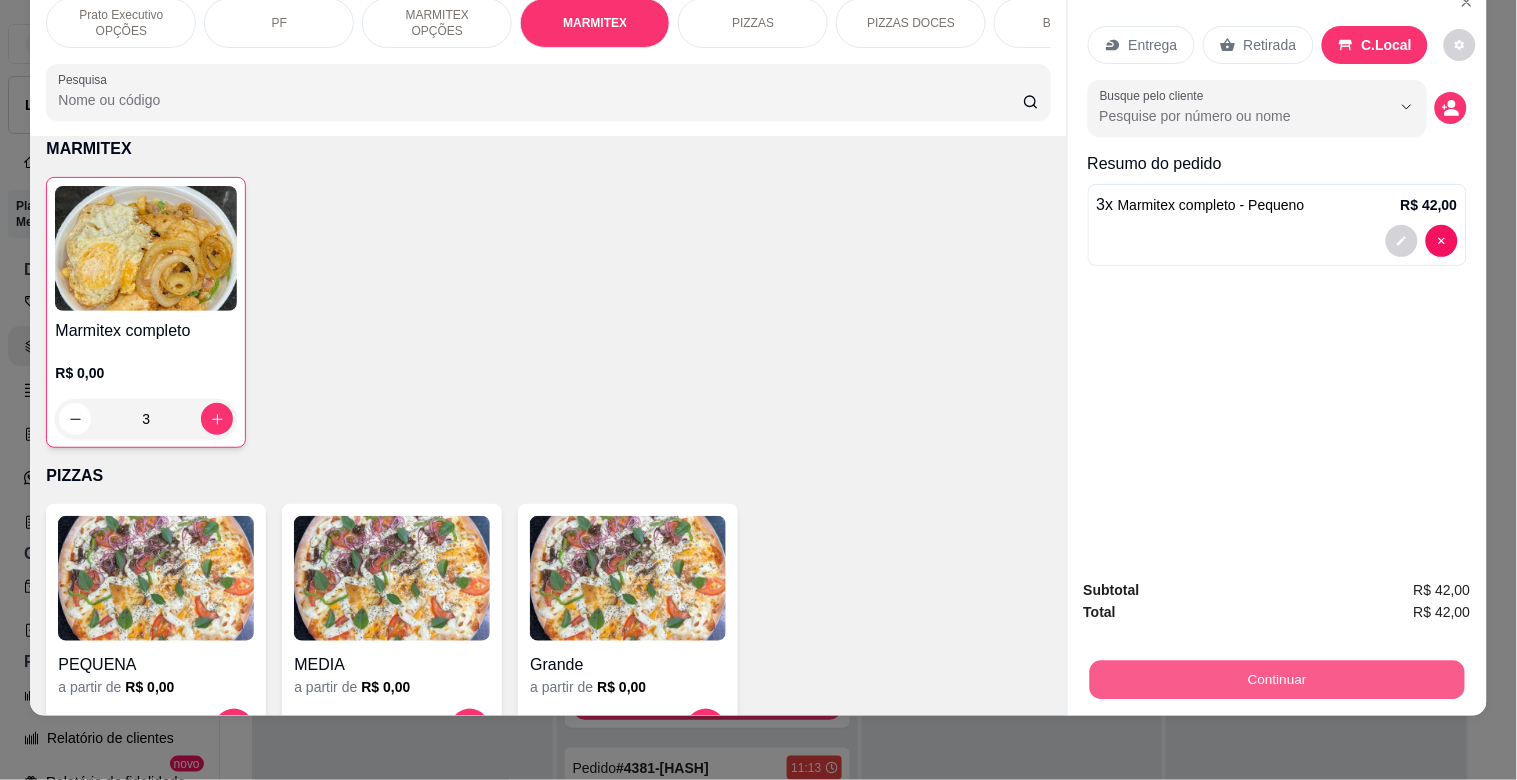 click on "Continuar" at bounding box center [1276, 679] 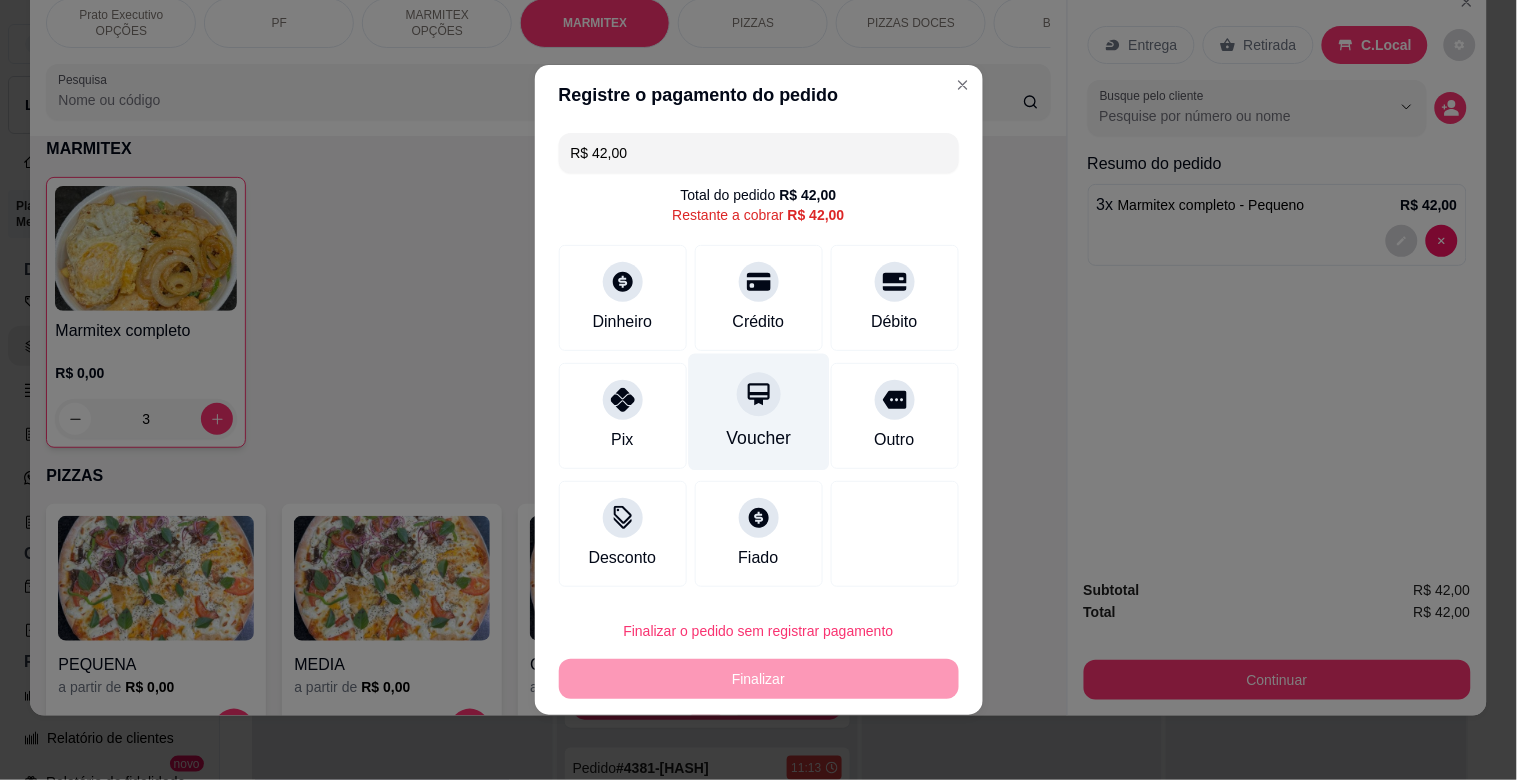 drag, startPoint x: 861, startPoint y: 316, endPoint x: 803, endPoint y: 378, distance: 84.89994 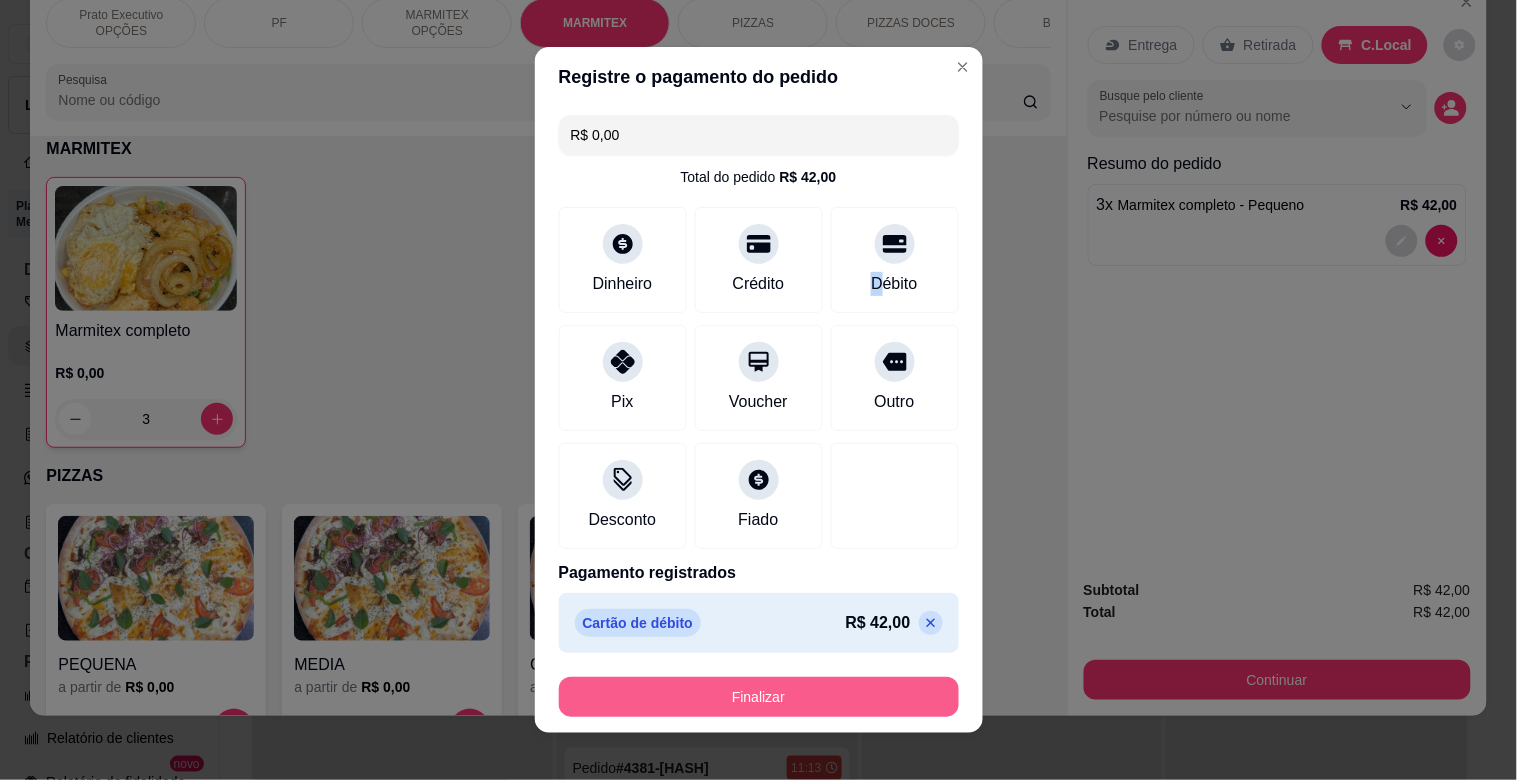 click on "Finalizar" at bounding box center [759, 697] 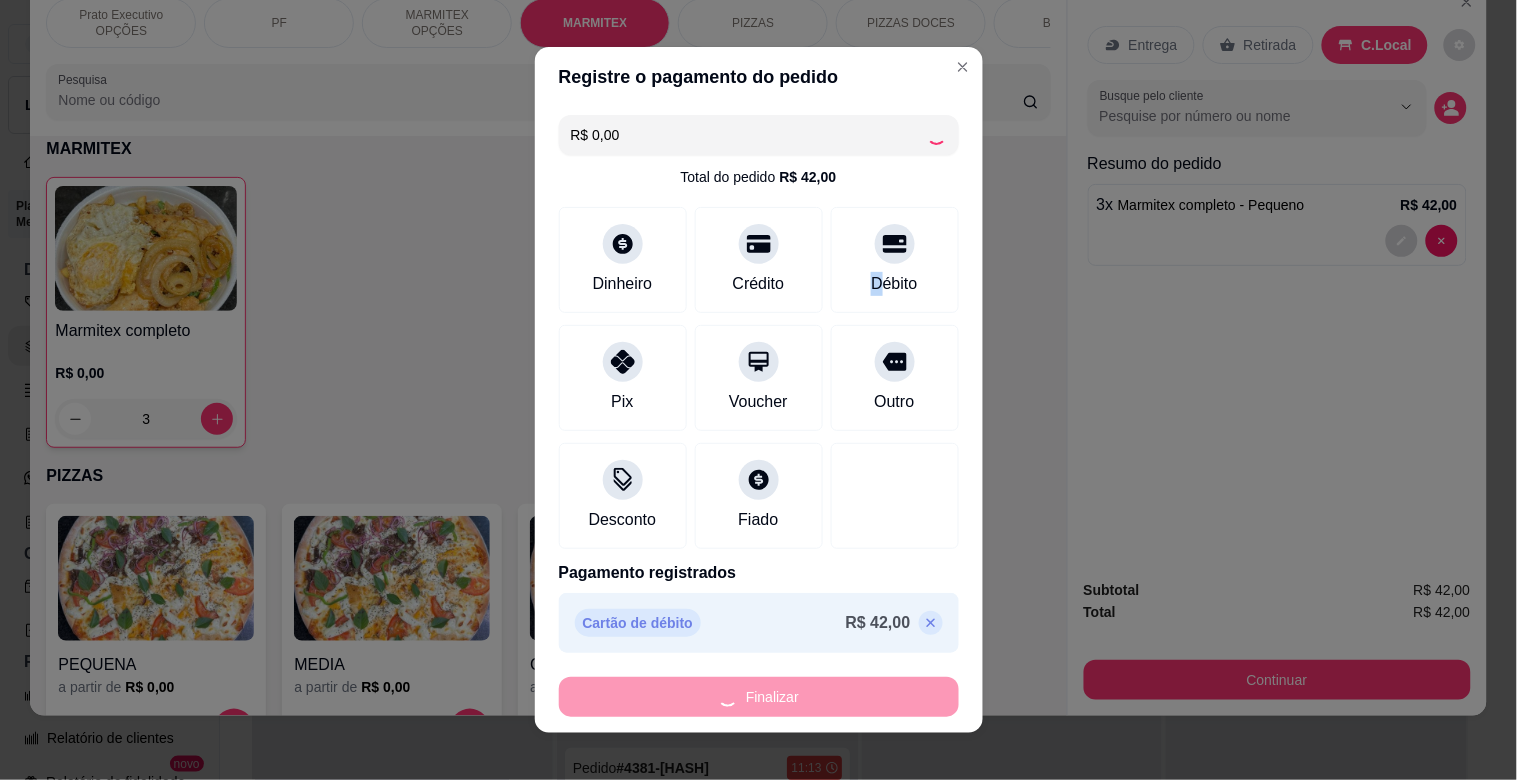 type on "0" 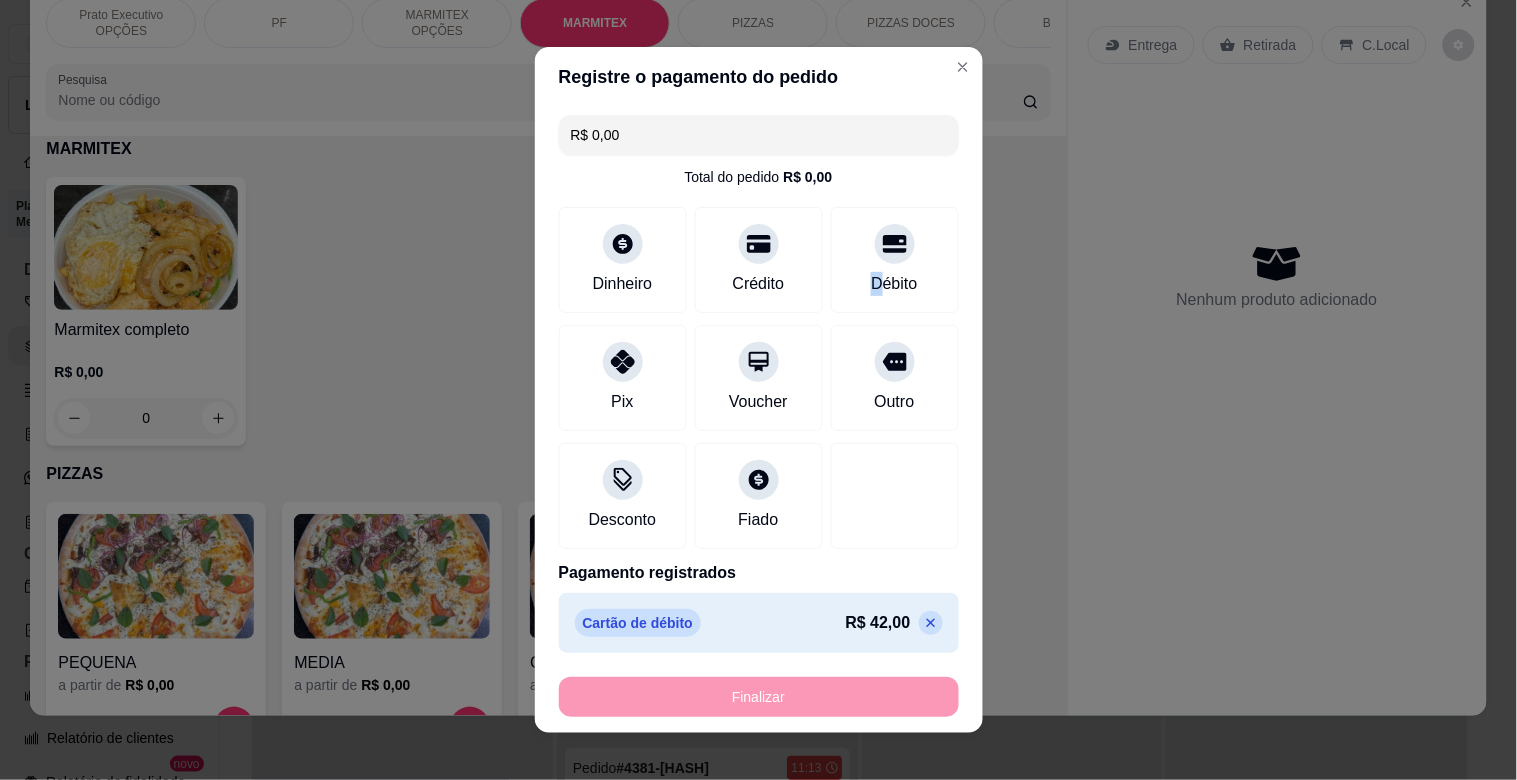 type on "-R$ 42,00" 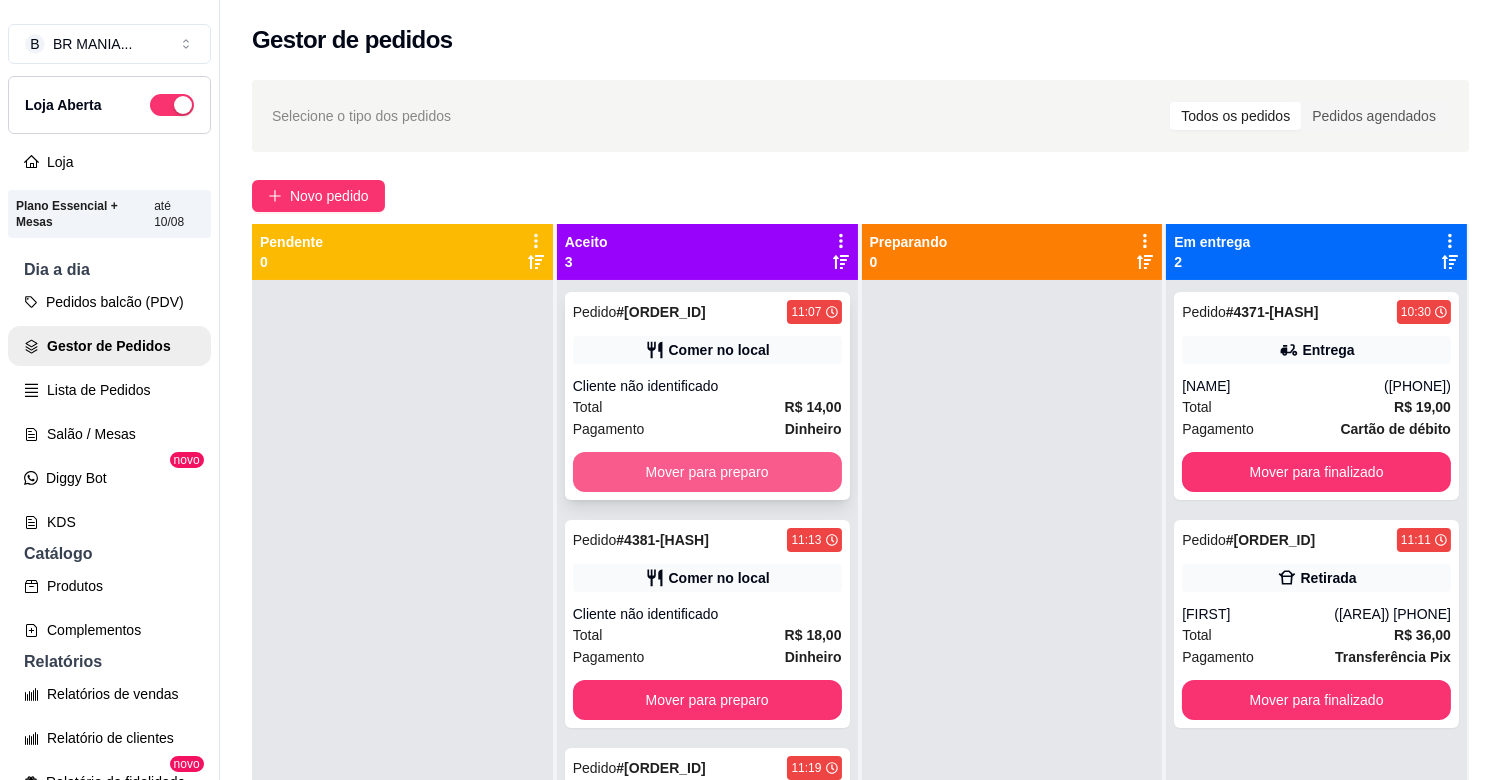 click on "Mover para preparo" at bounding box center (707, 472) 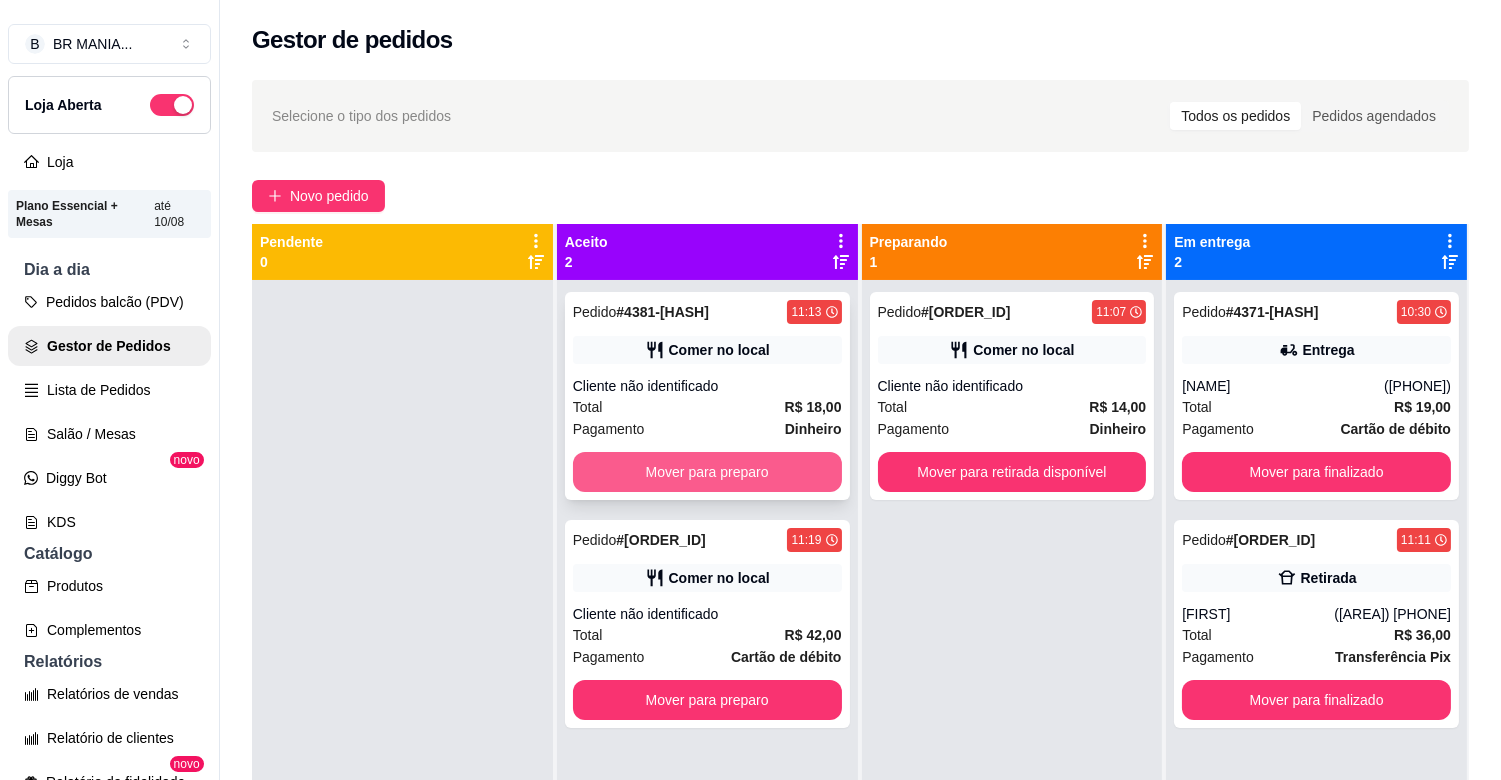 click on "Mover para preparo" at bounding box center (707, 472) 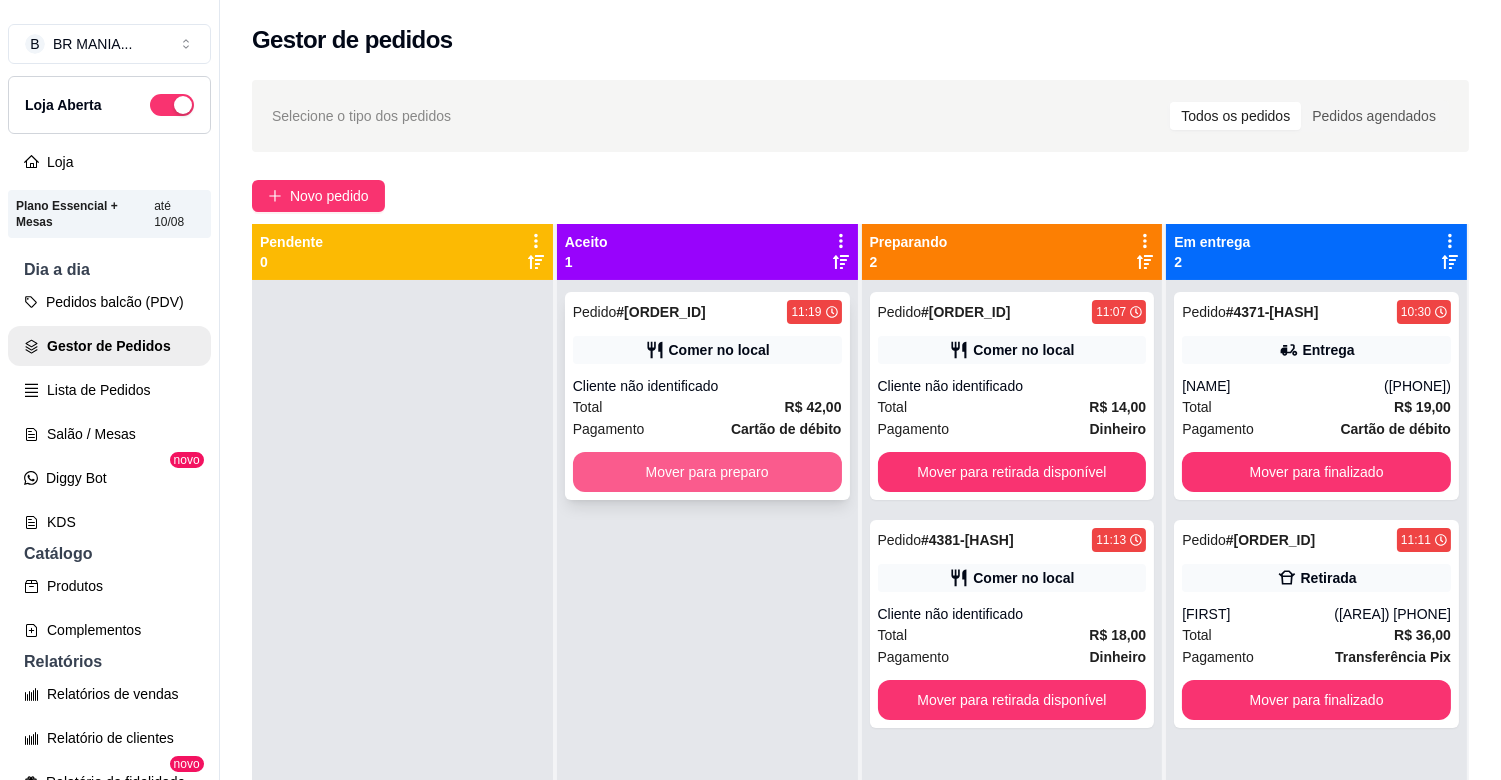click on "Mover para preparo" at bounding box center [707, 472] 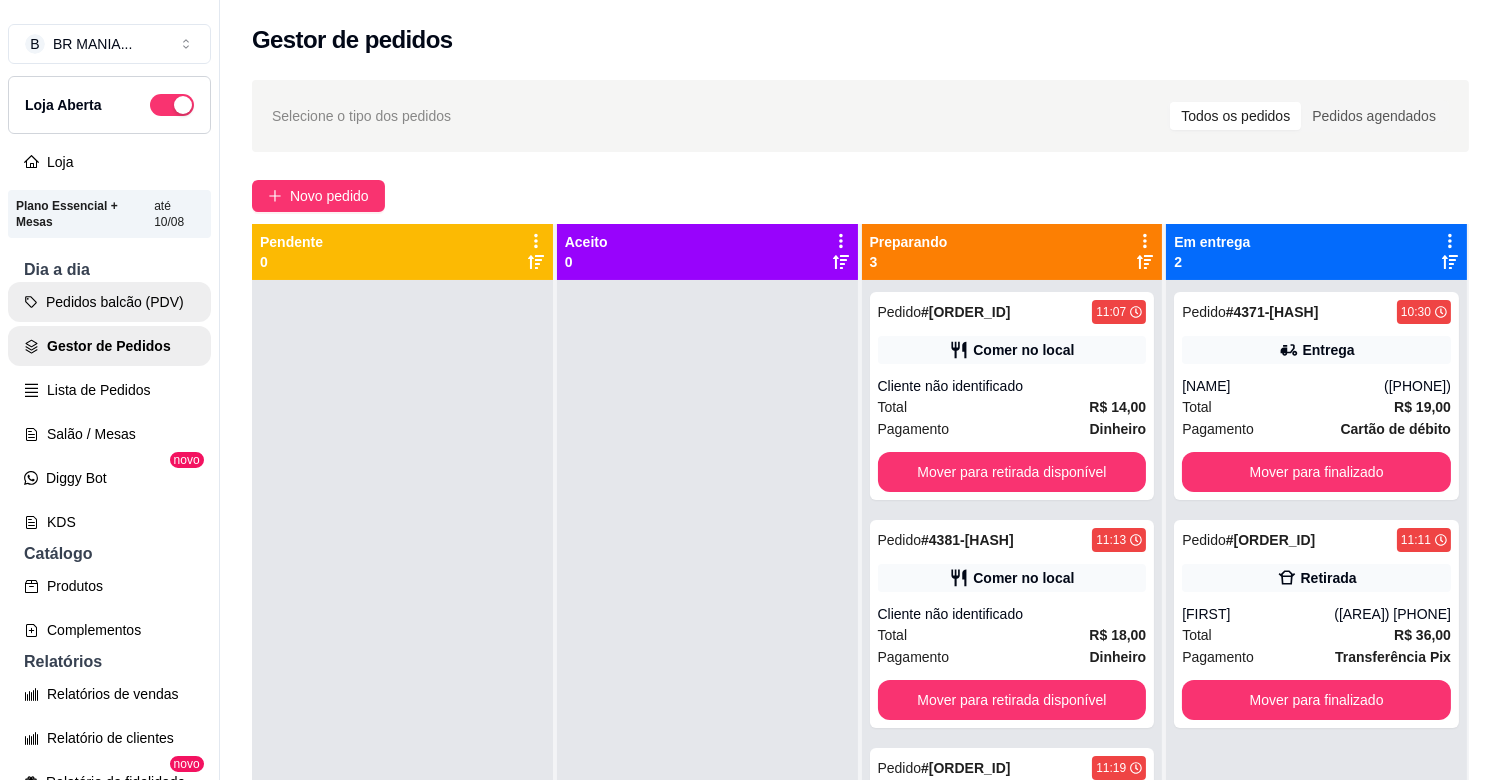 click on "Pedidos balcão (PDV)" at bounding box center (109, 302) 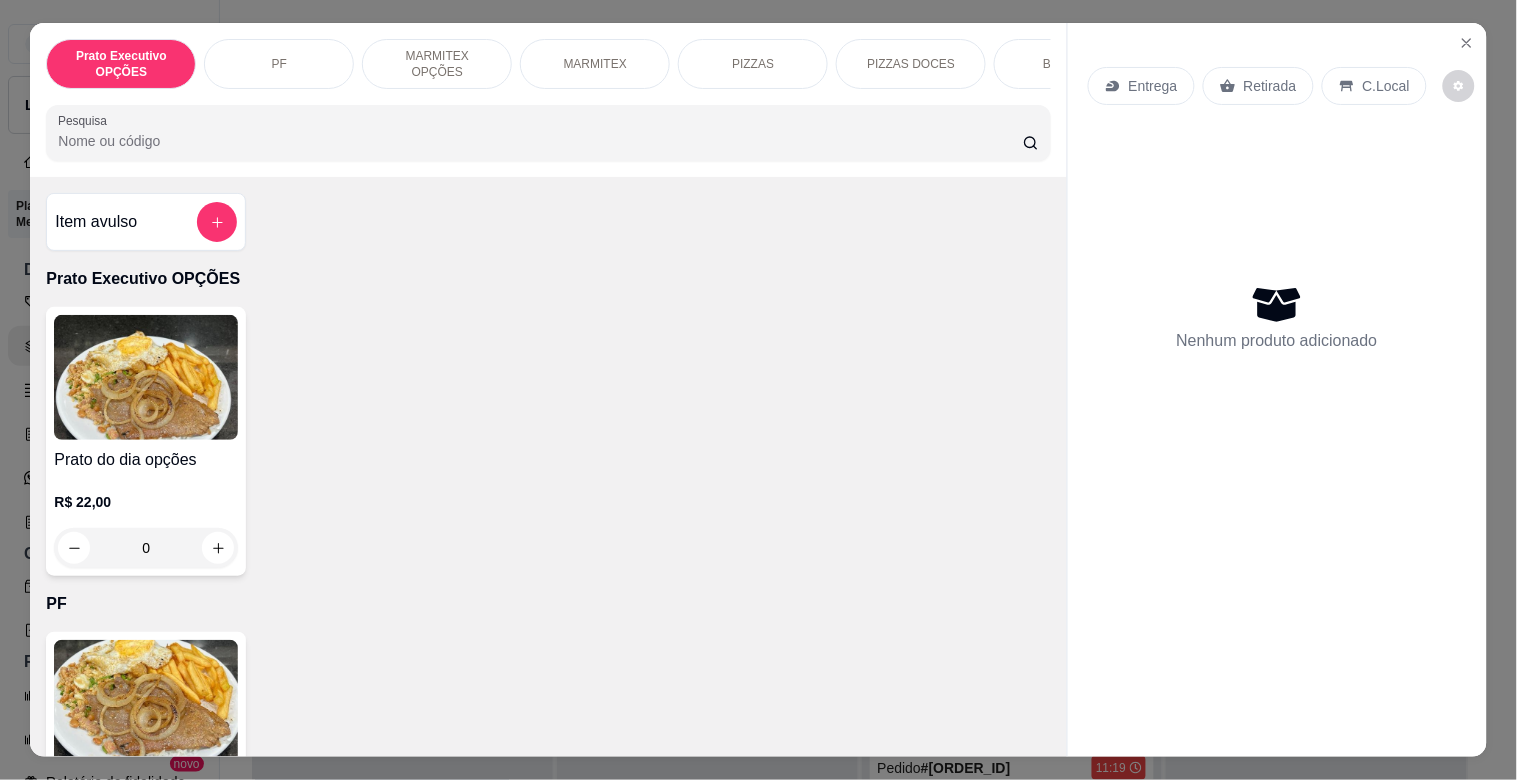 click on "MARMITEX" at bounding box center (595, 64) 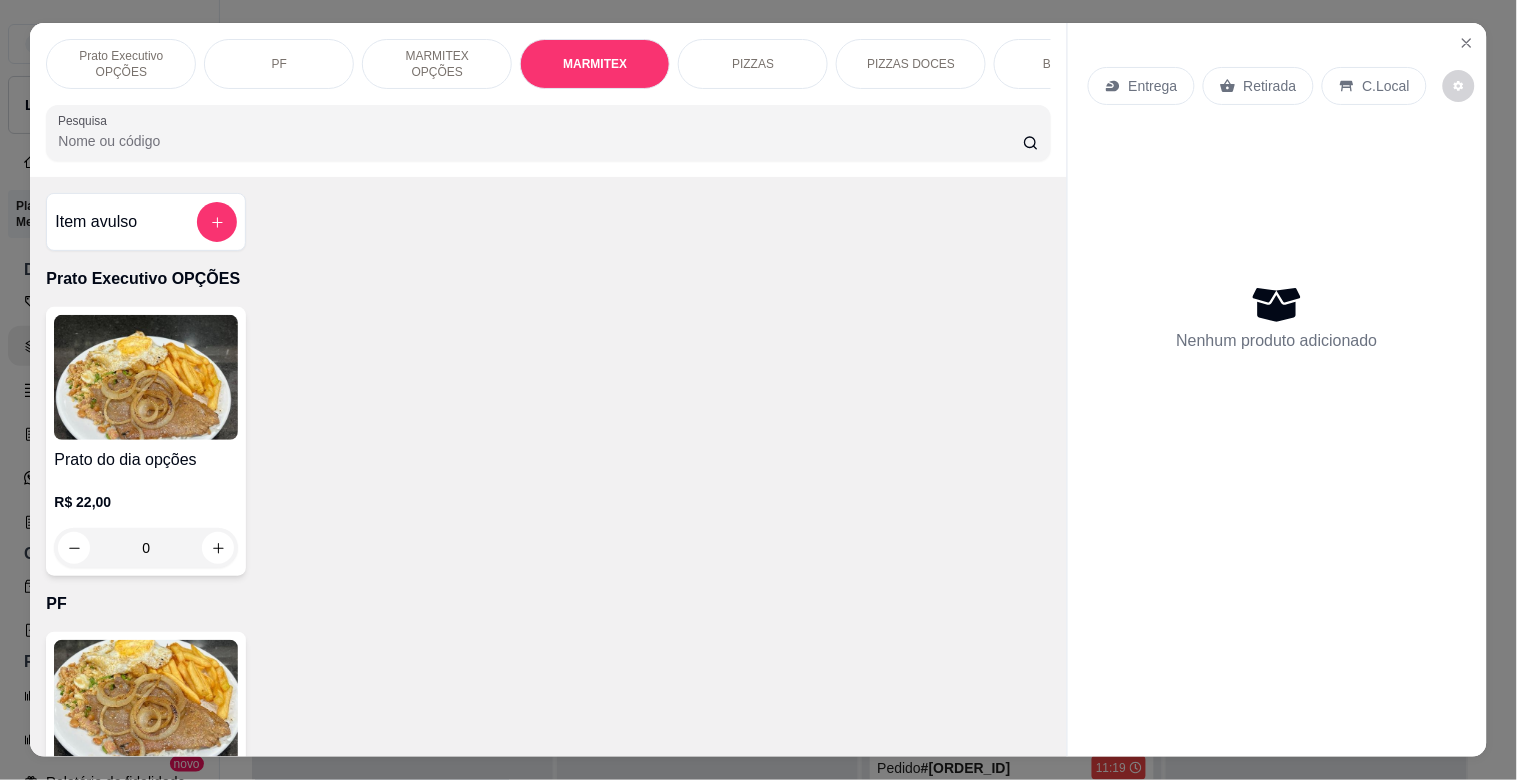 scroll, scrollTop: 1064, scrollLeft: 0, axis: vertical 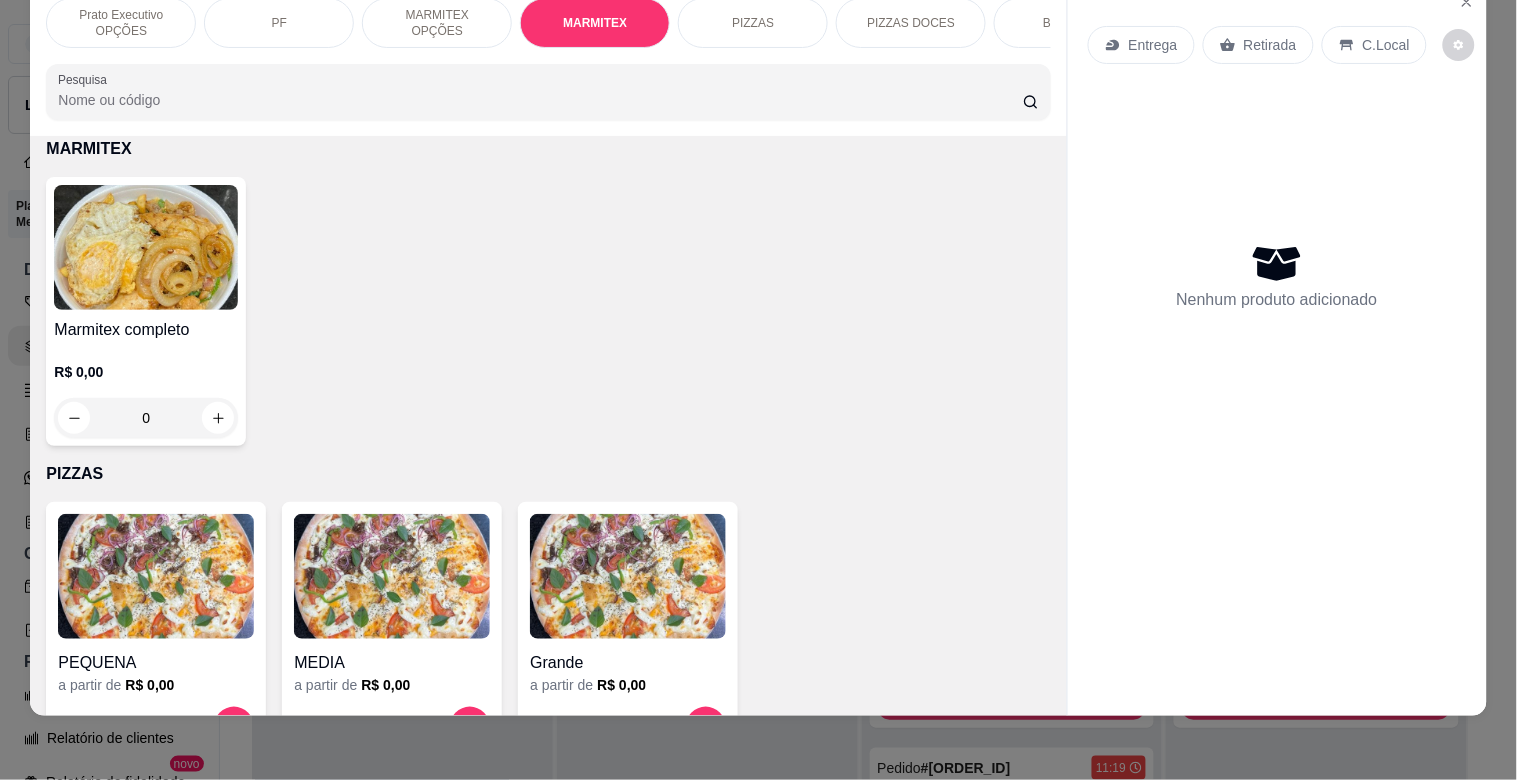 click on "Marmitex completo R$ 0,00 0" at bounding box center (548, 311) 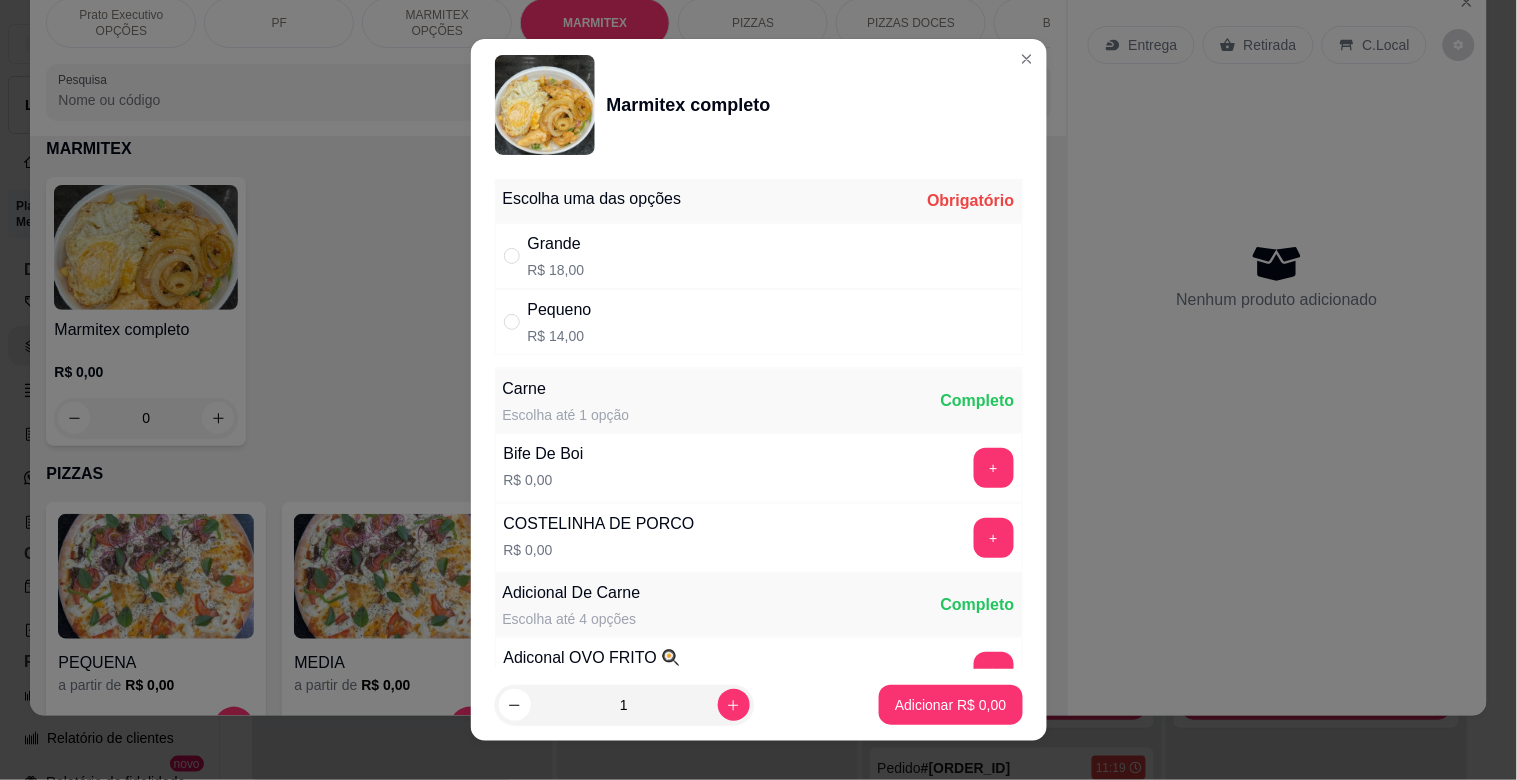 click on "Grande  R$ 18,00" at bounding box center (759, 256) 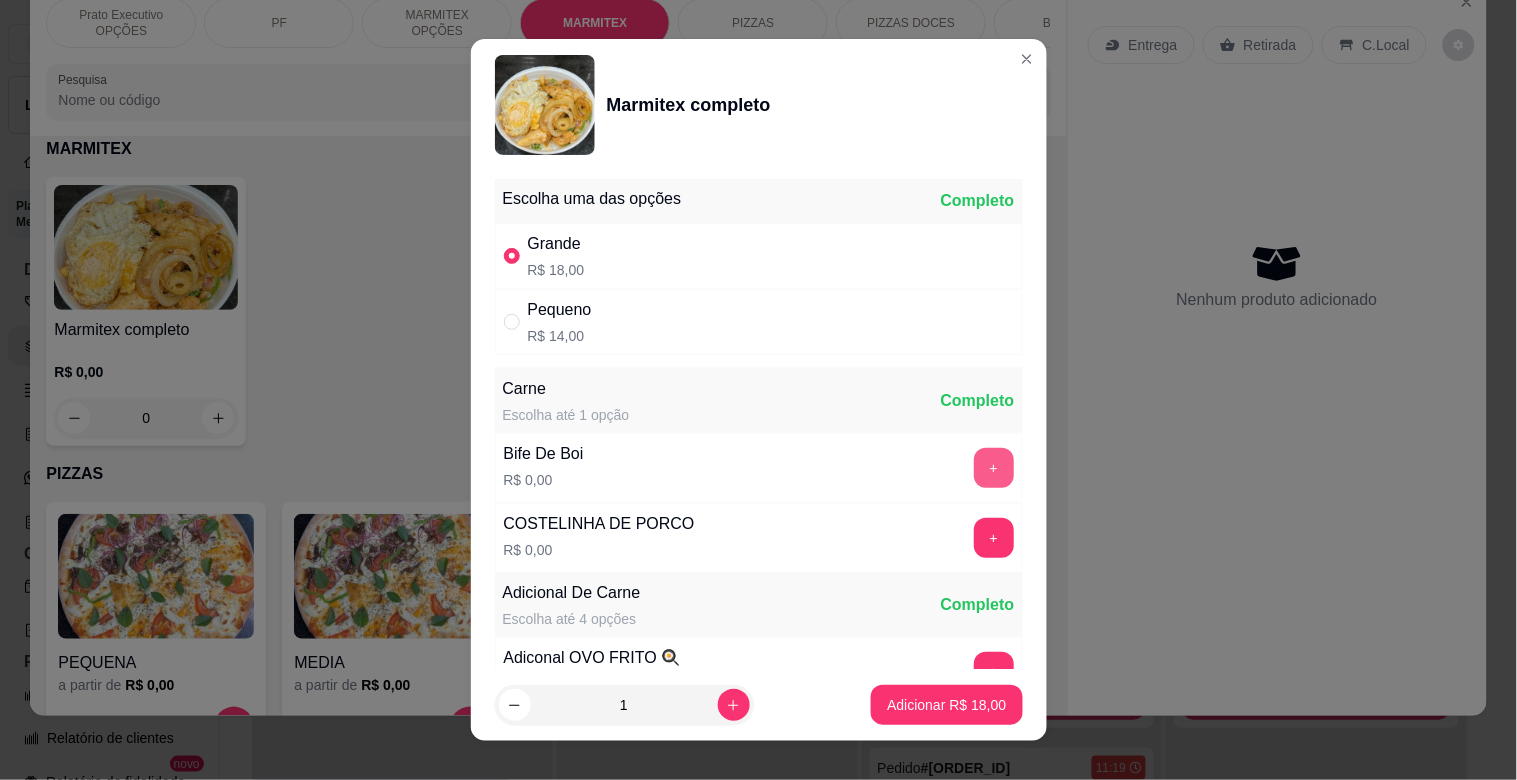 click on "Bife De Boi  R$ 0,00 +" at bounding box center [759, 468] 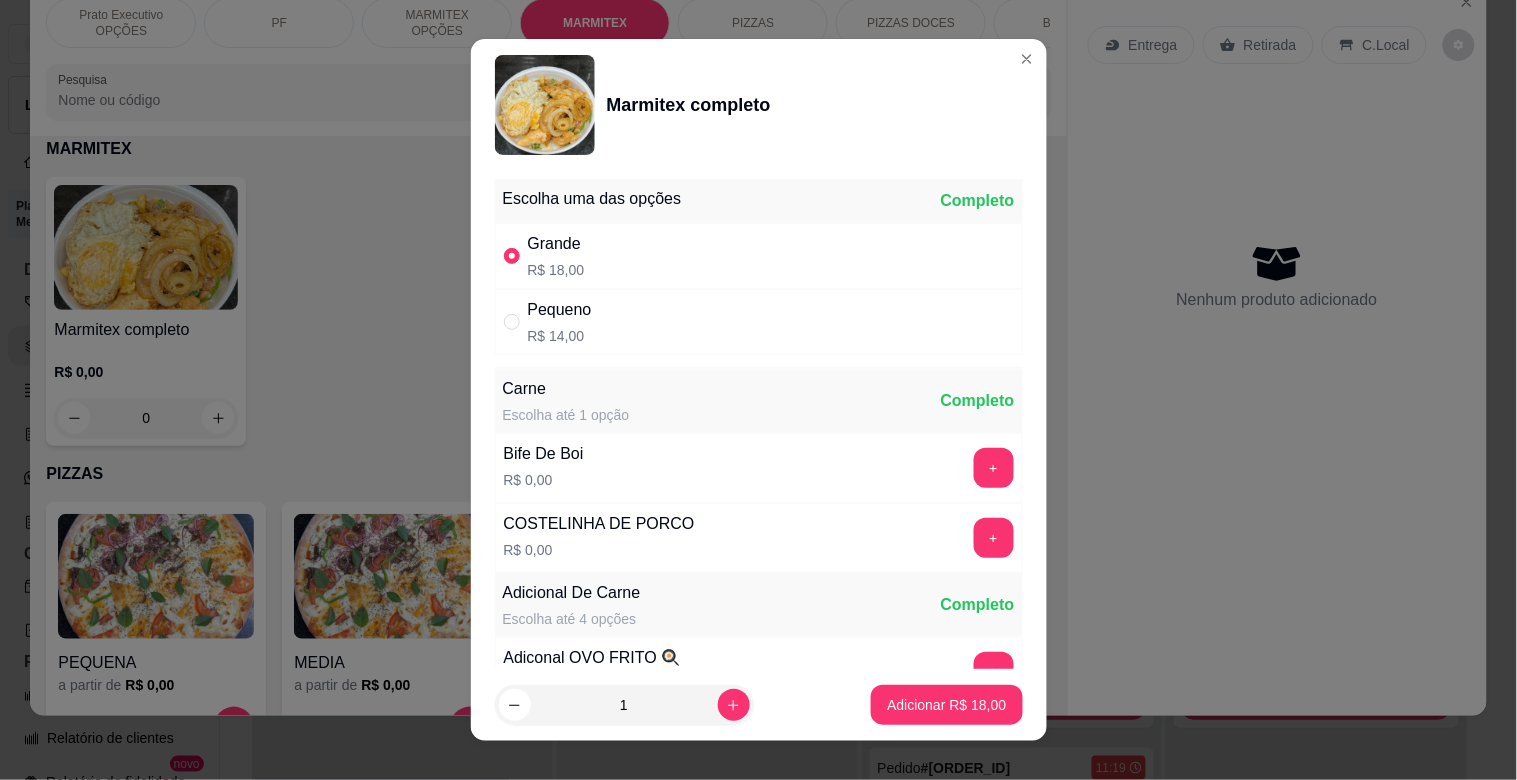 drag, startPoint x: 657, startPoint y: 314, endPoint x: 746, endPoint y: 376, distance: 108.46658 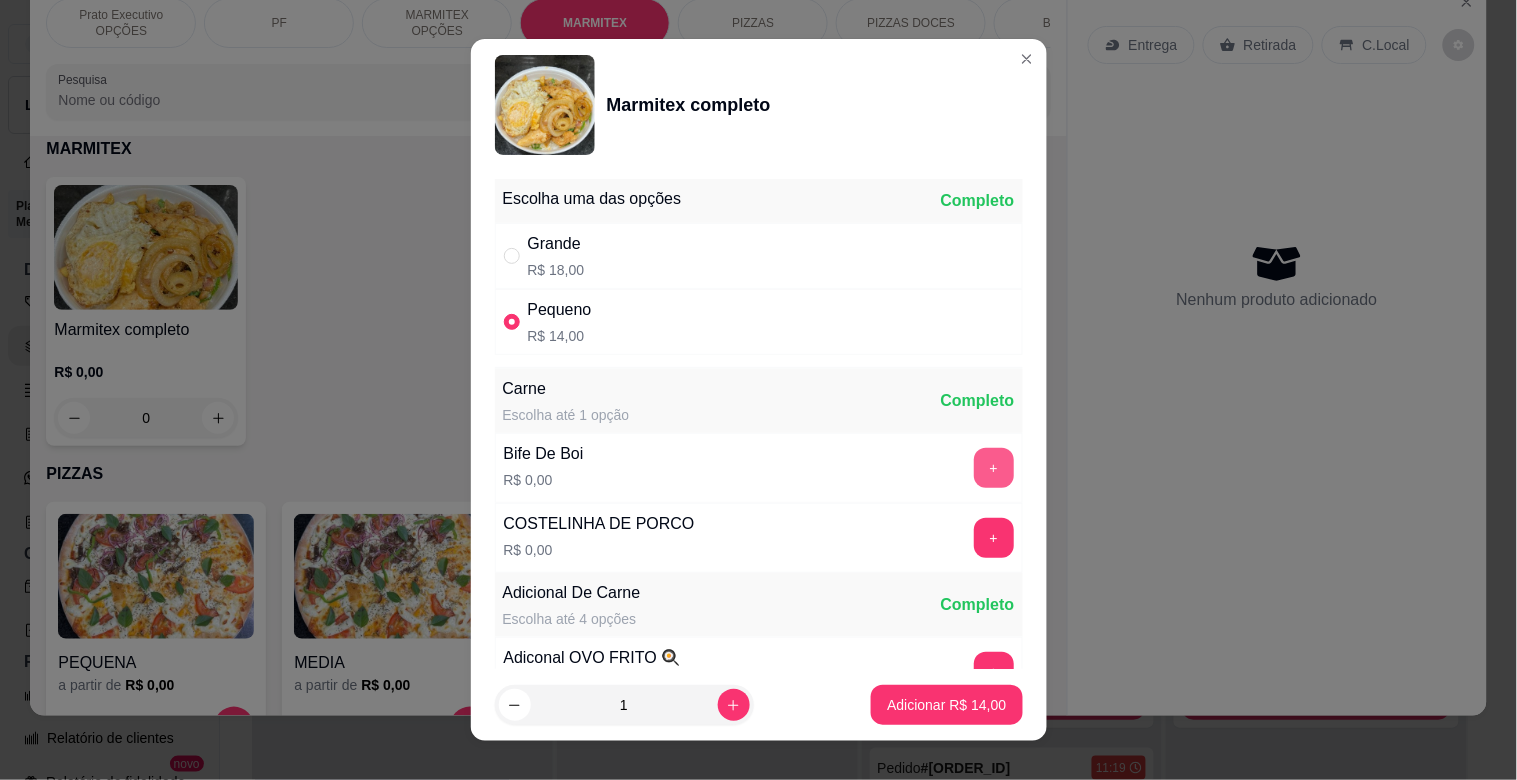 click on "+" at bounding box center [994, 468] 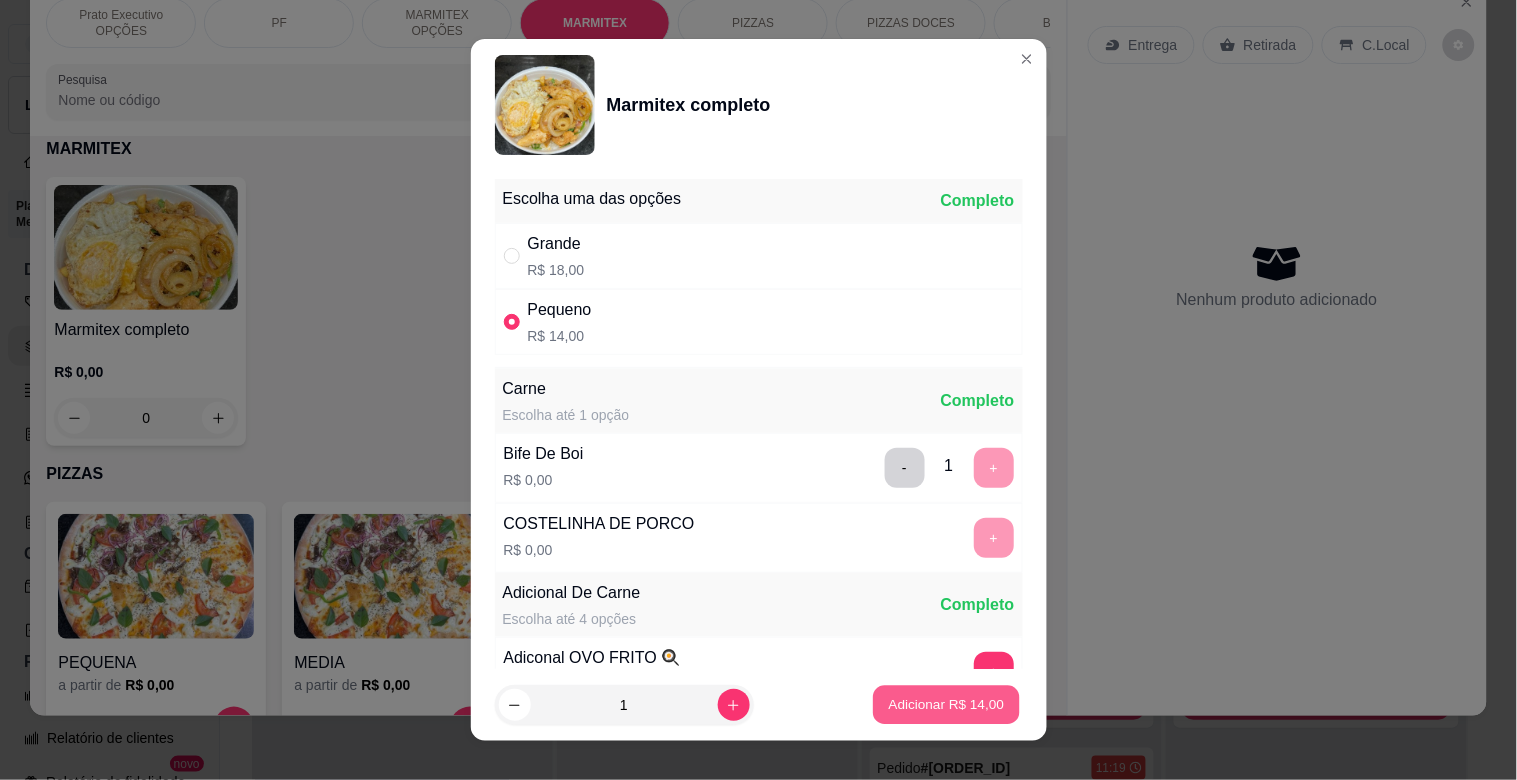 click on "Adicionar   R$ 14,00" at bounding box center [947, 704] 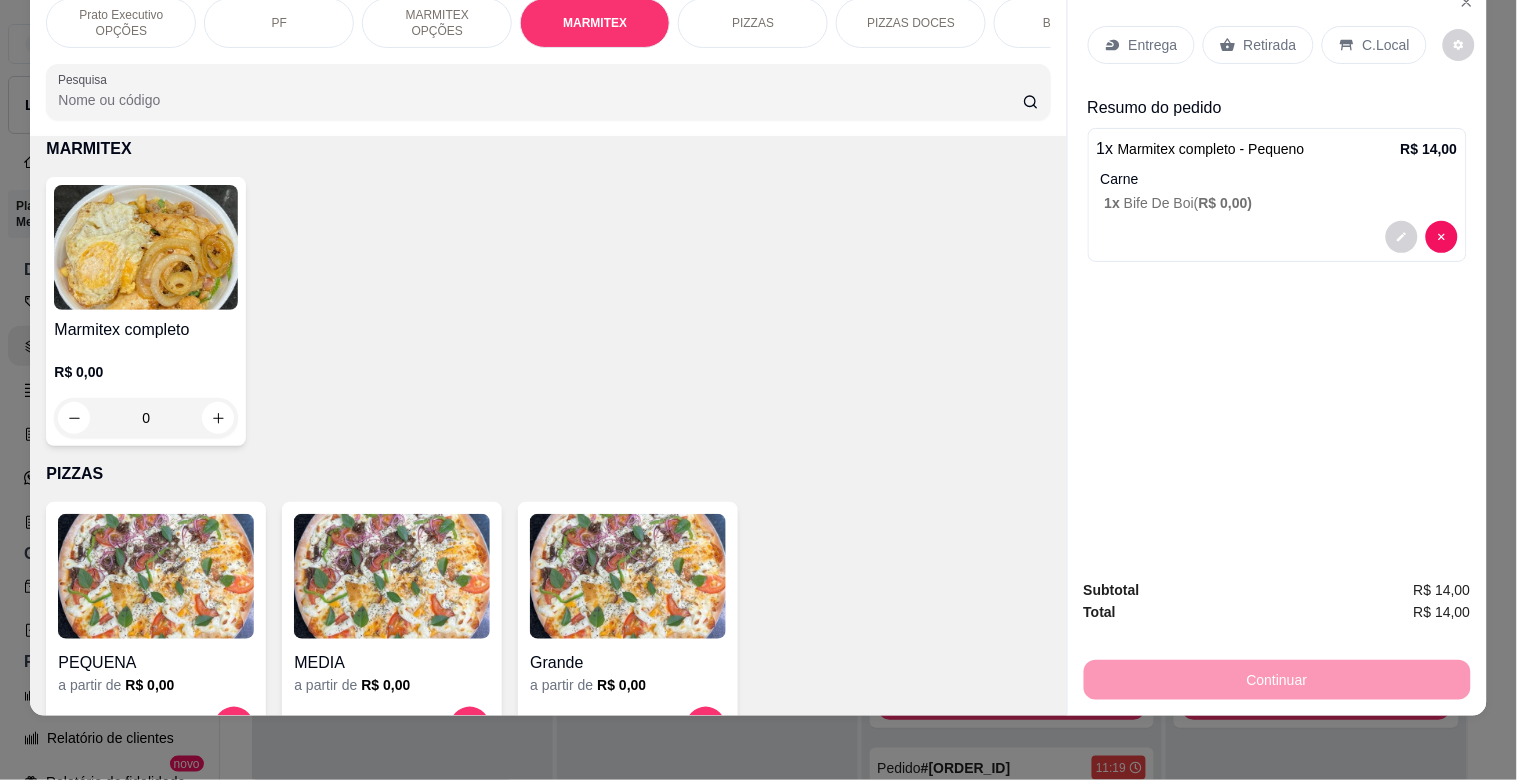 click on "Retirada" at bounding box center [1258, 45] 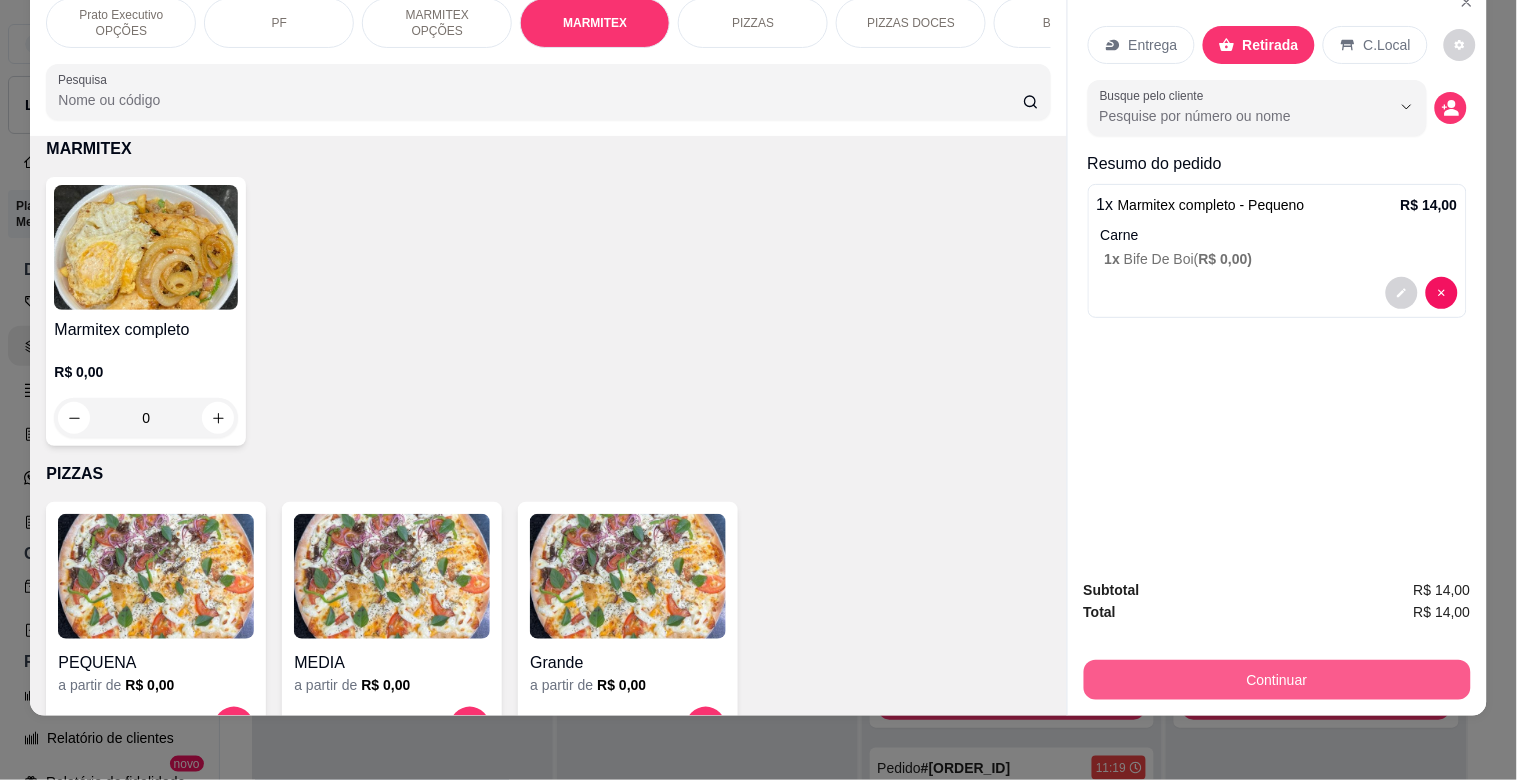 click on "Continuar" at bounding box center [1277, 680] 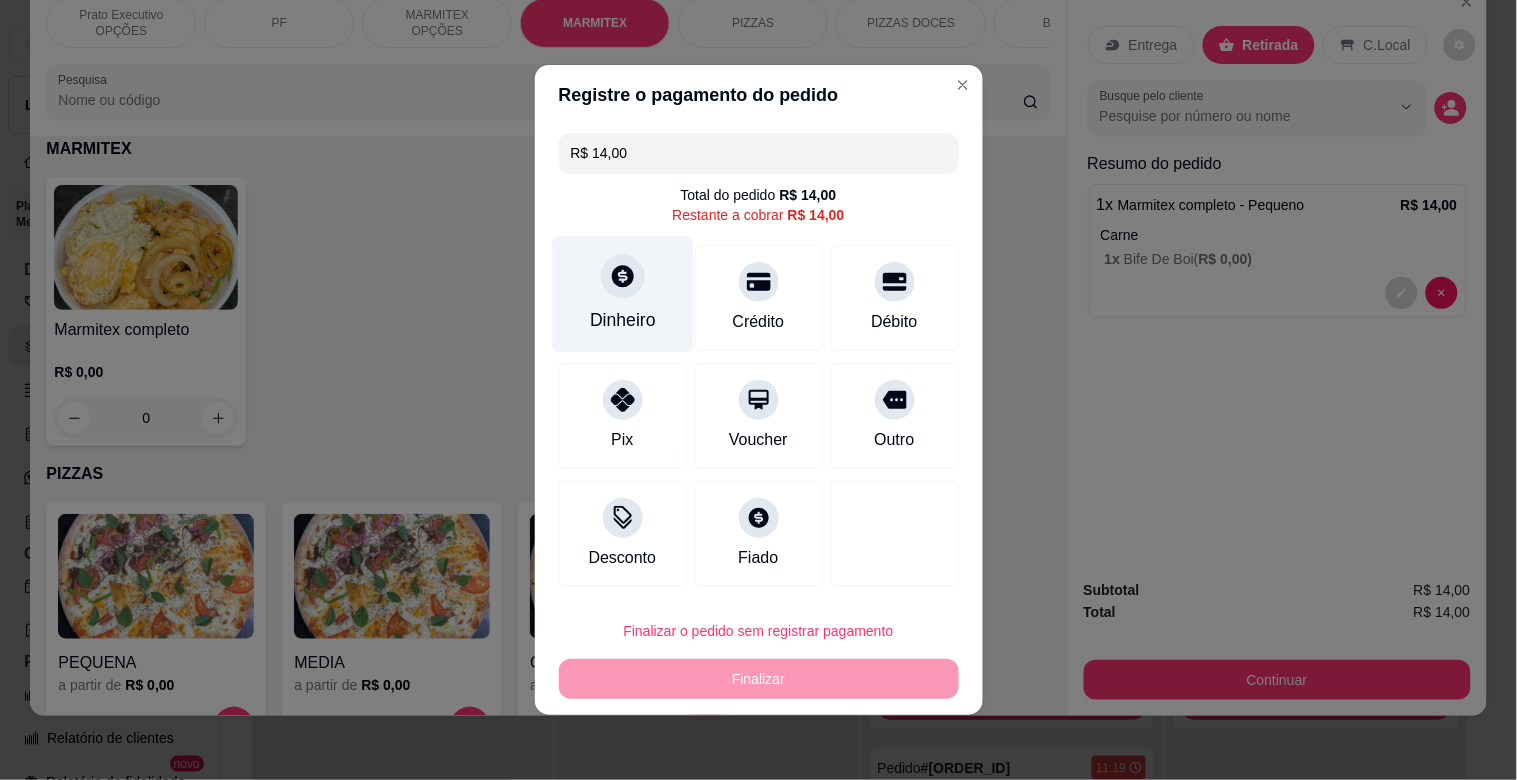 click on "Dinheiro" at bounding box center [623, 320] 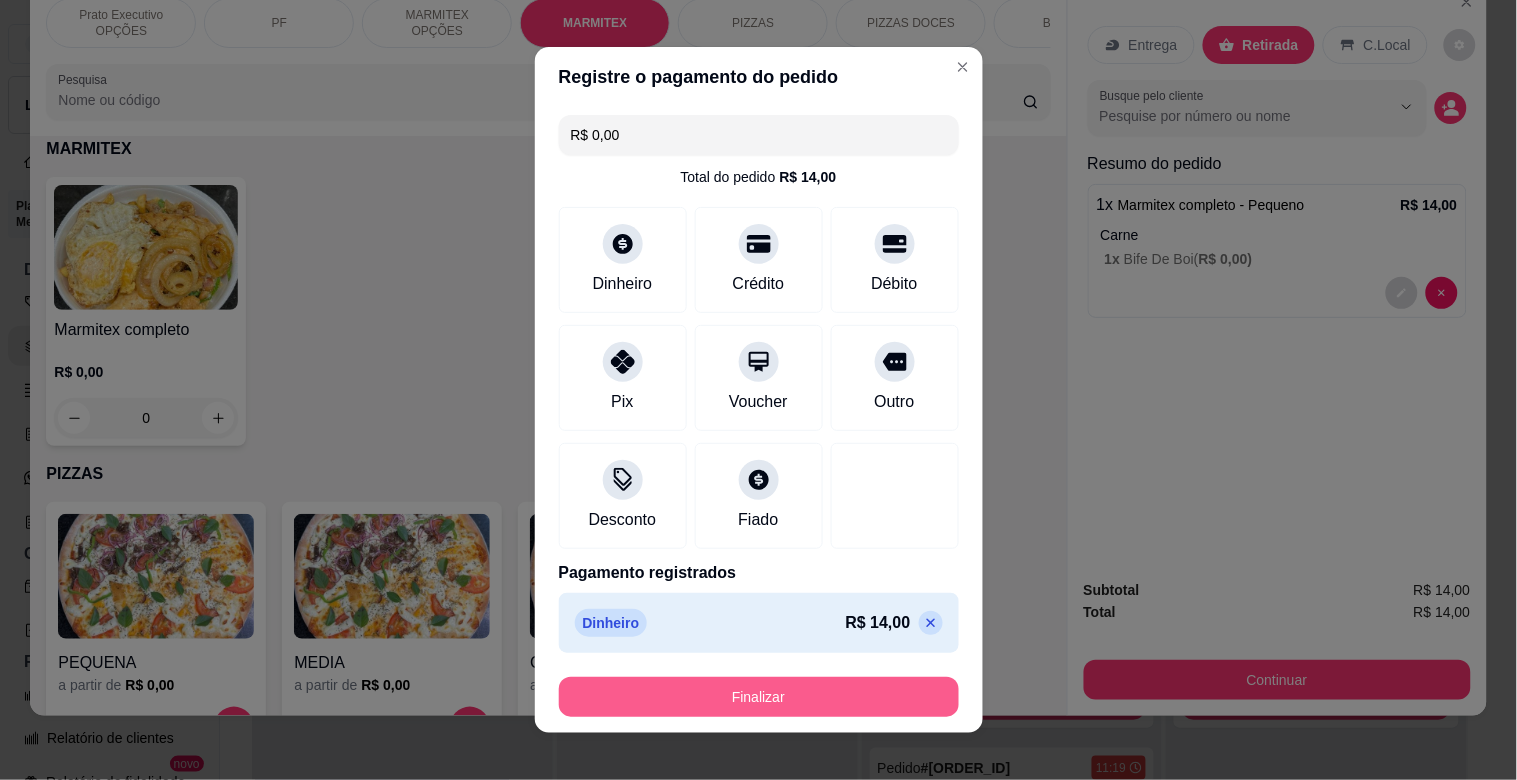 click on "Finalizar" at bounding box center [759, 697] 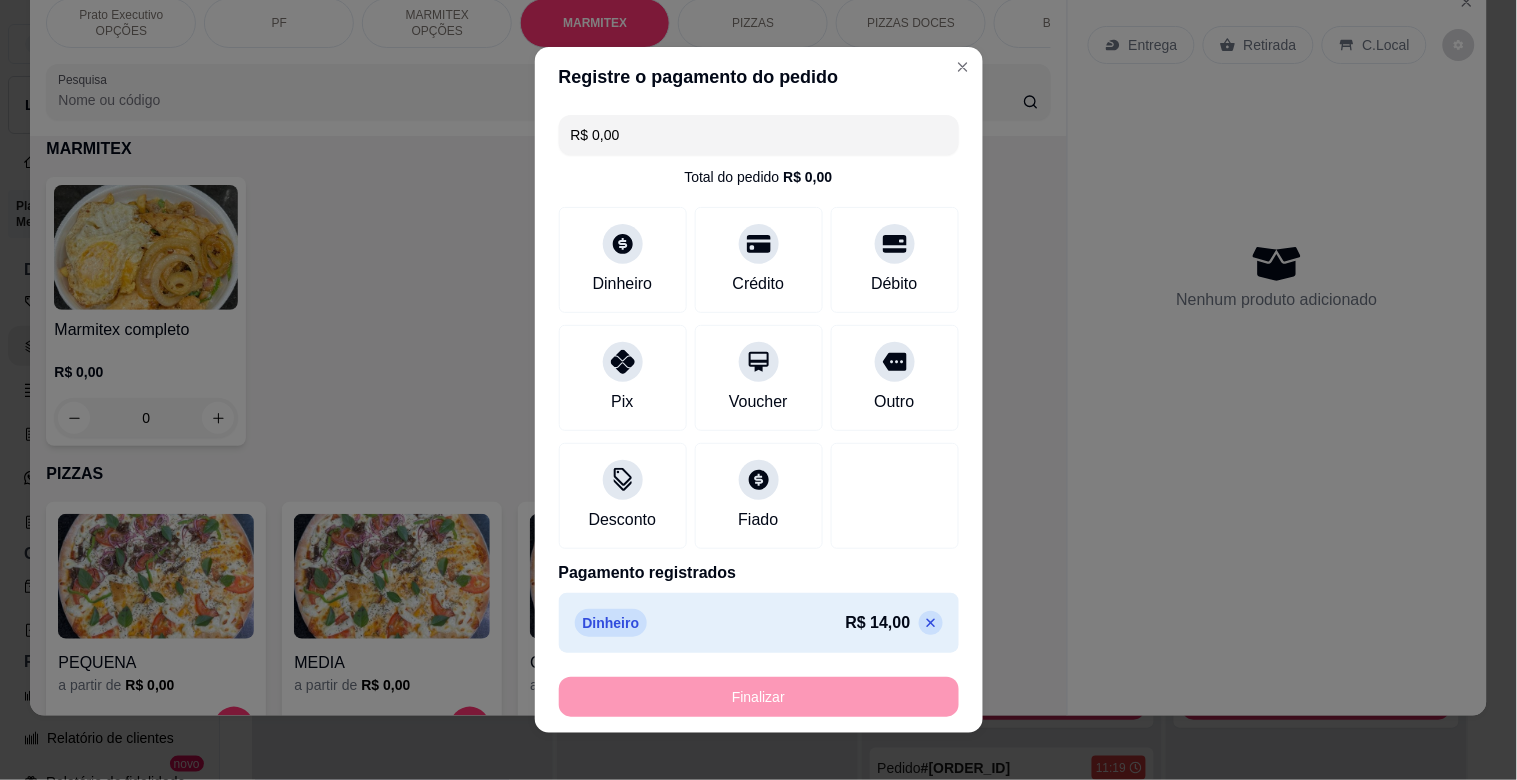 type on "-R$ 14,00" 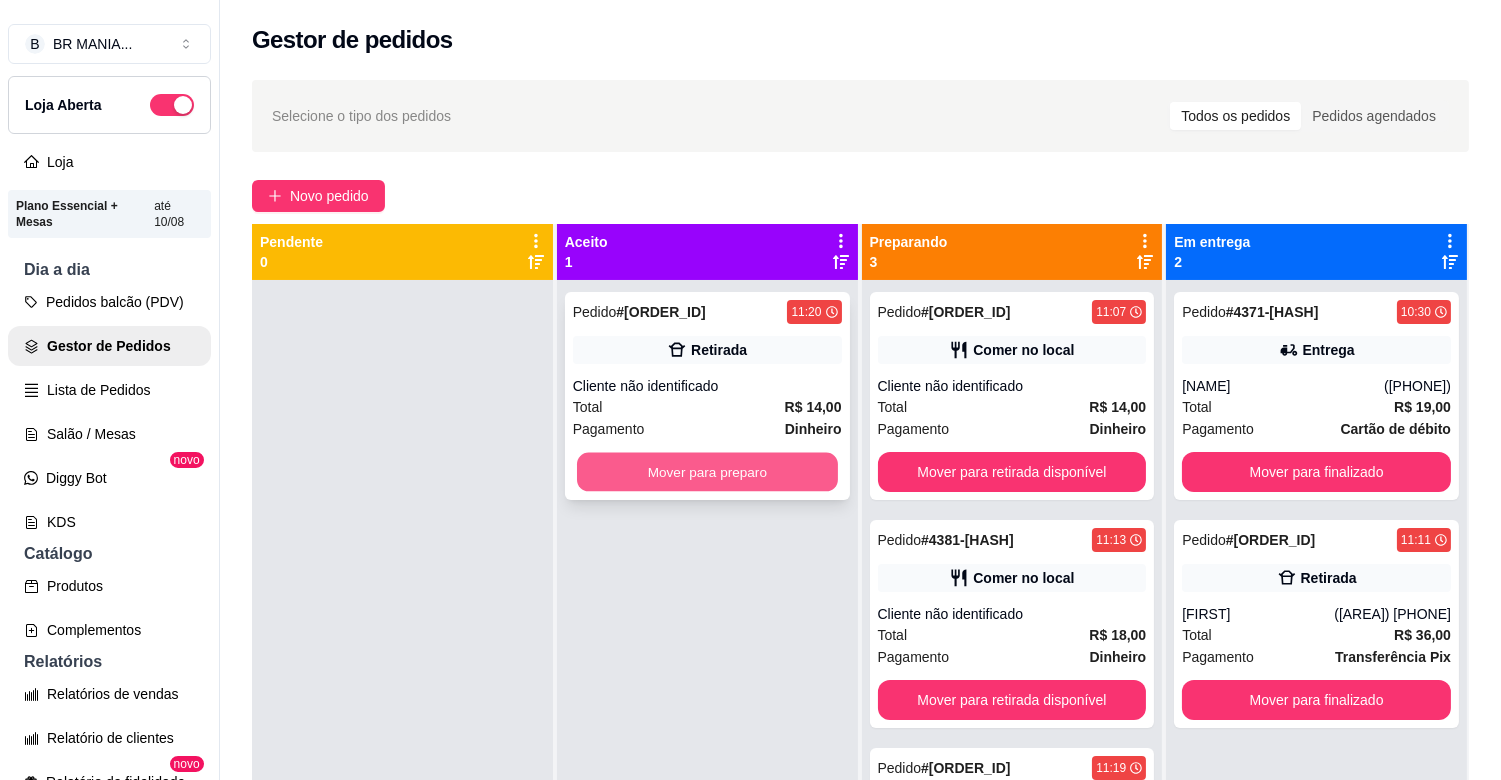 click on "Mover para preparo" at bounding box center (707, 472) 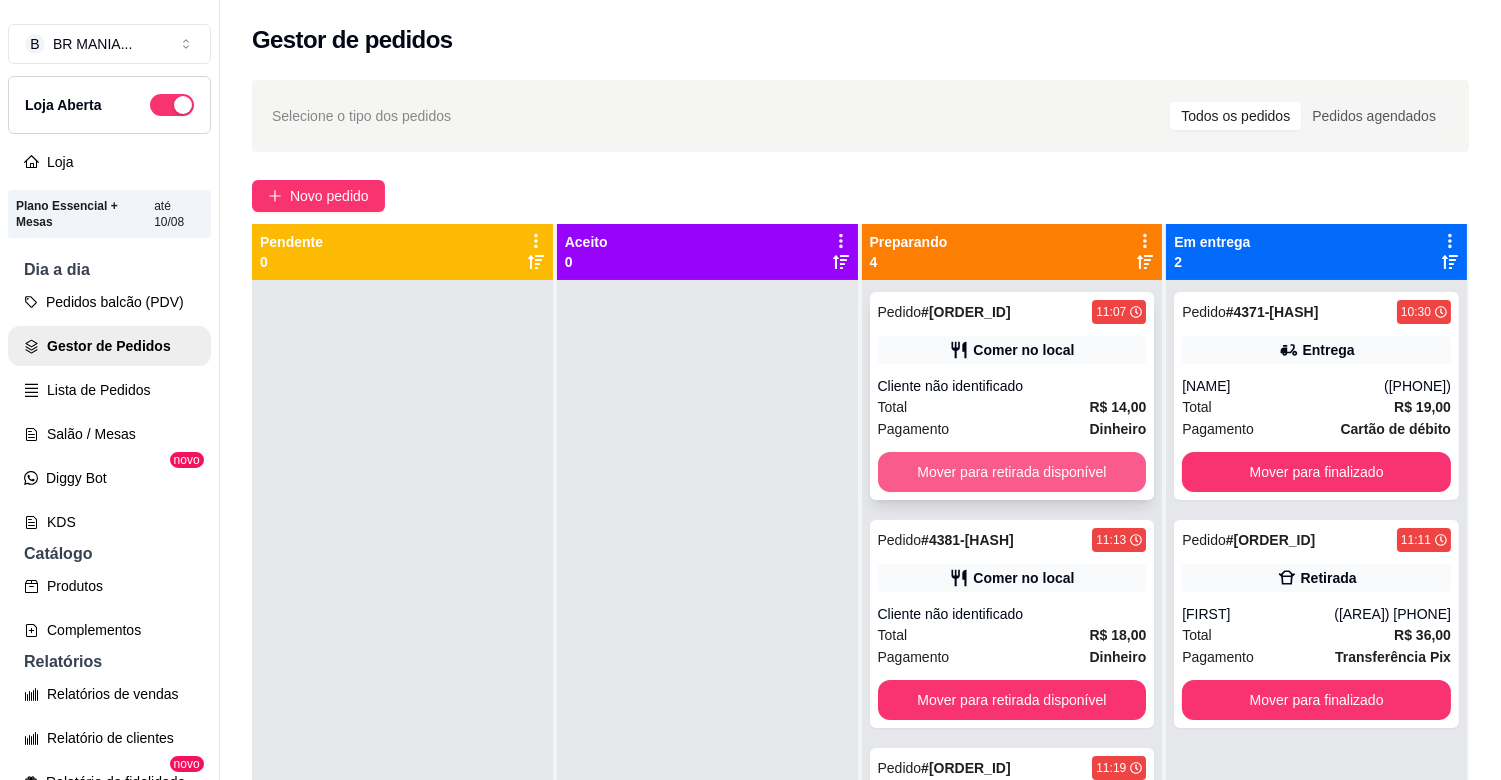 click on "Mover para retirada disponível" at bounding box center (1012, 472) 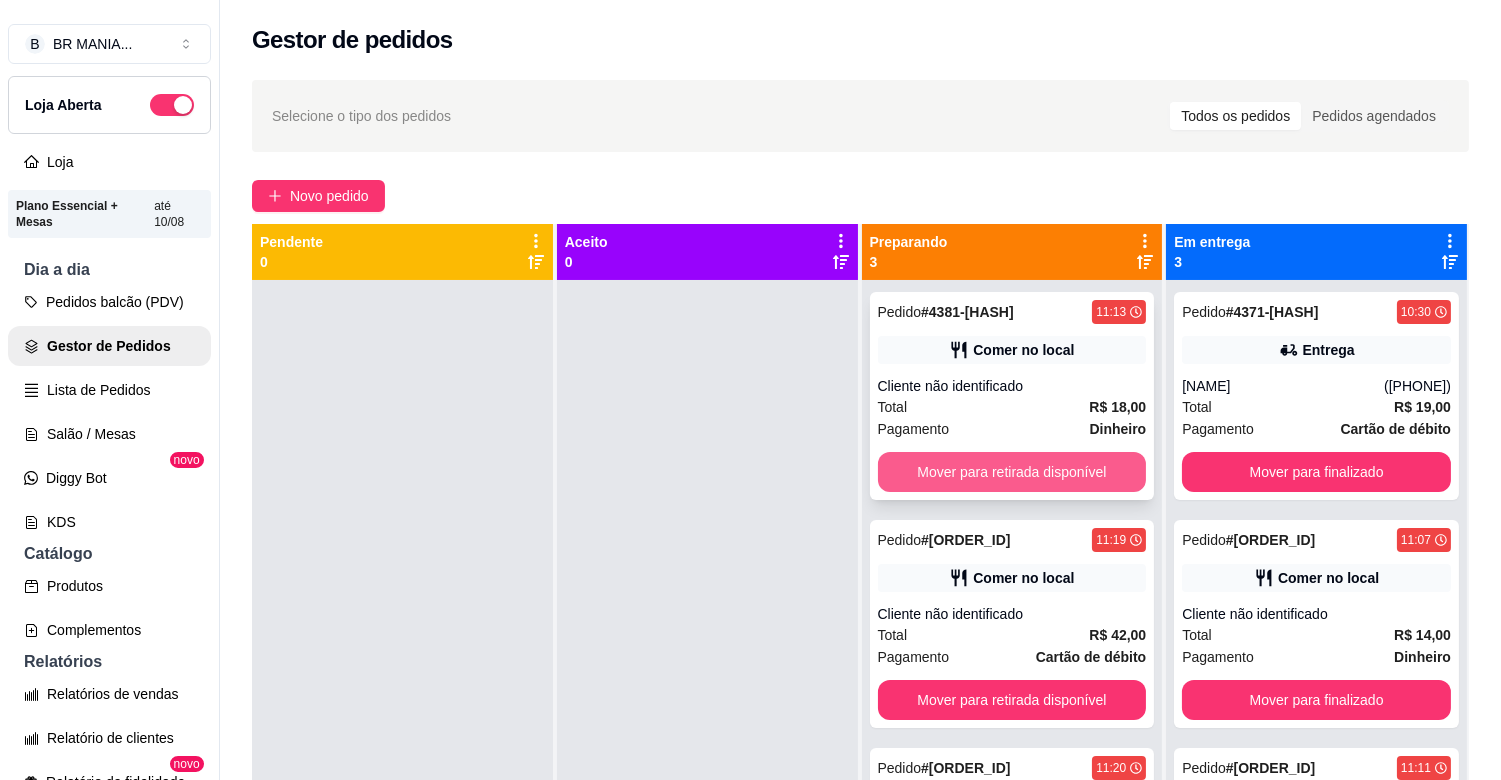 click on "Mover para retirada disponível" at bounding box center (1012, 472) 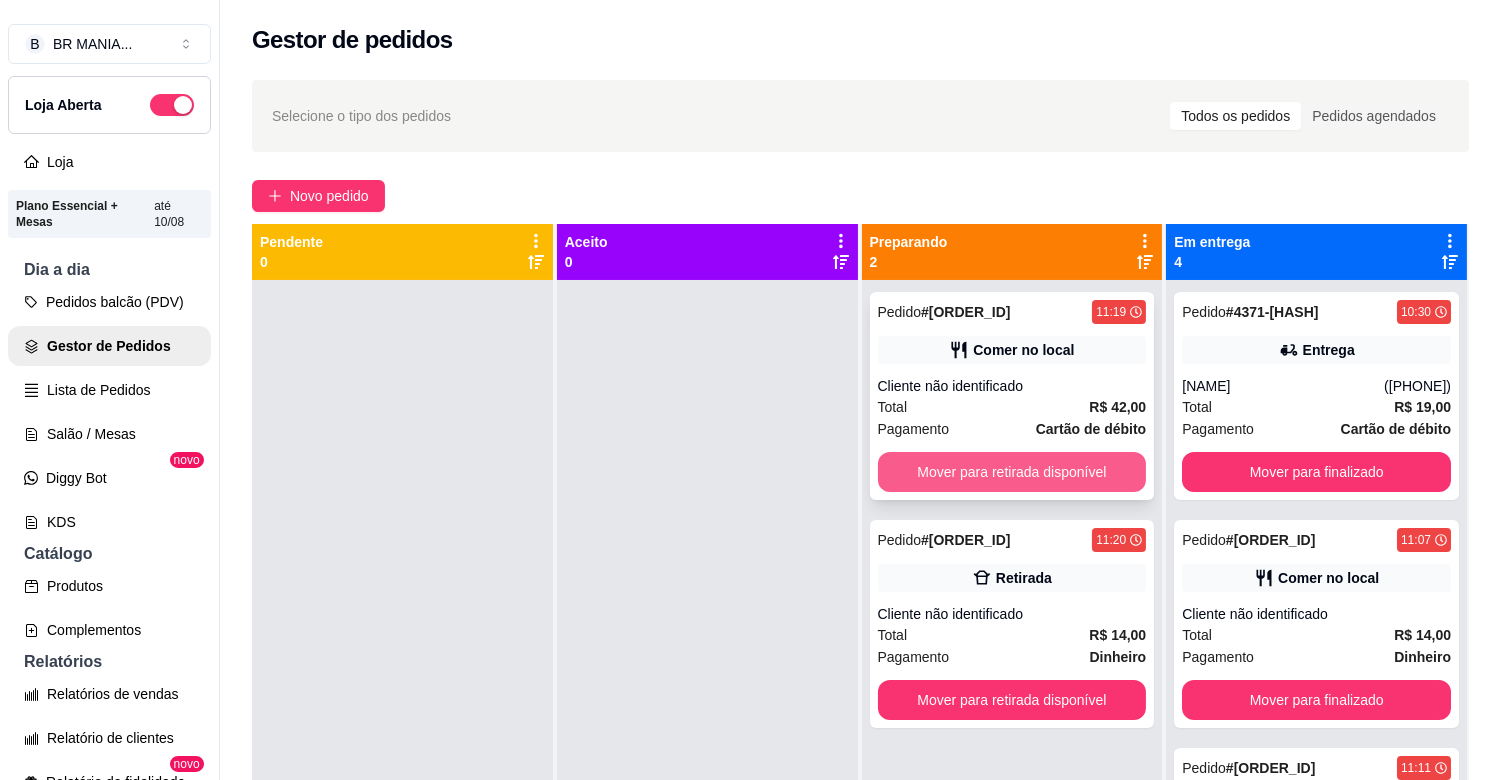 click on "Mover para retirada disponível" at bounding box center (1012, 472) 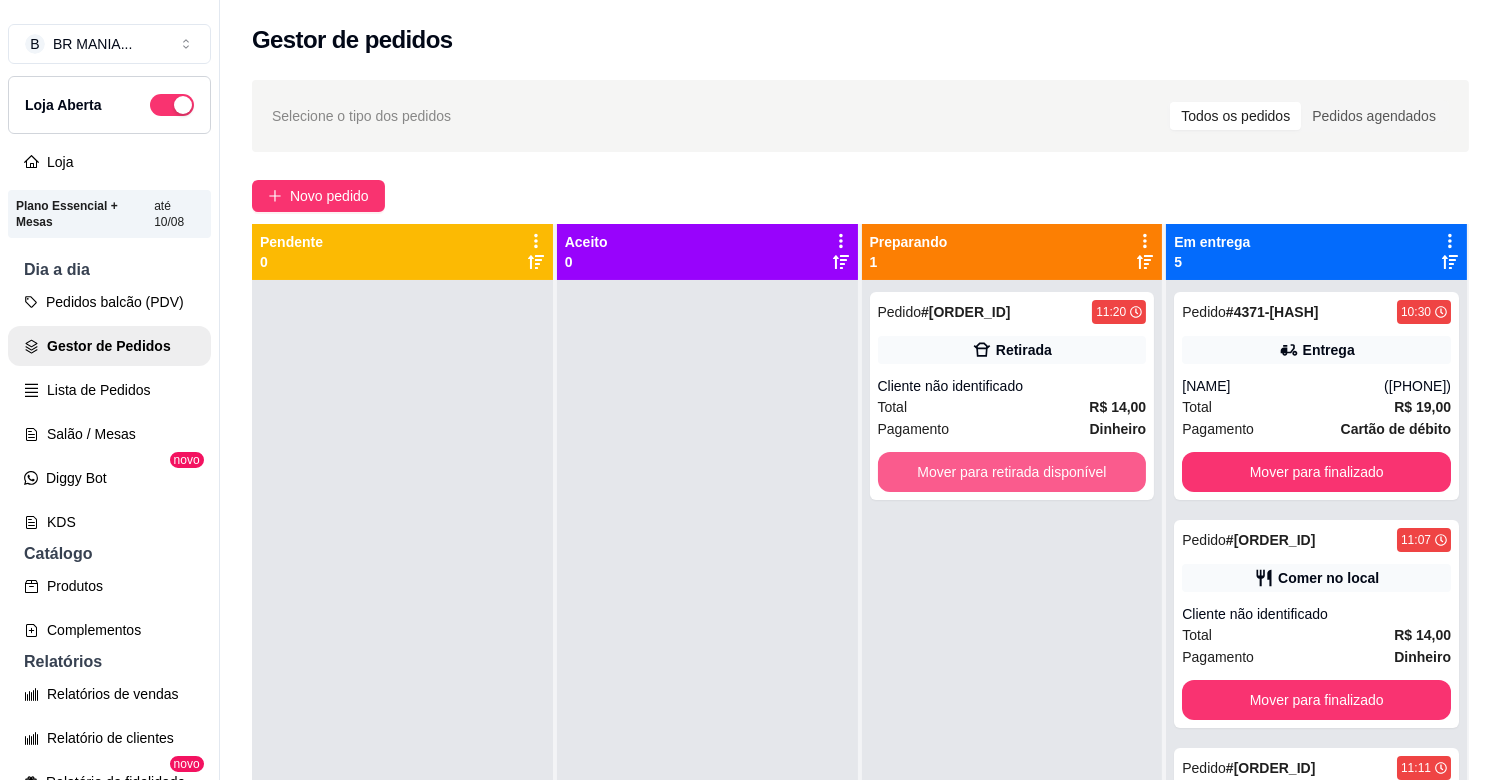 click on "Mover para retirada disponível" at bounding box center (1012, 472) 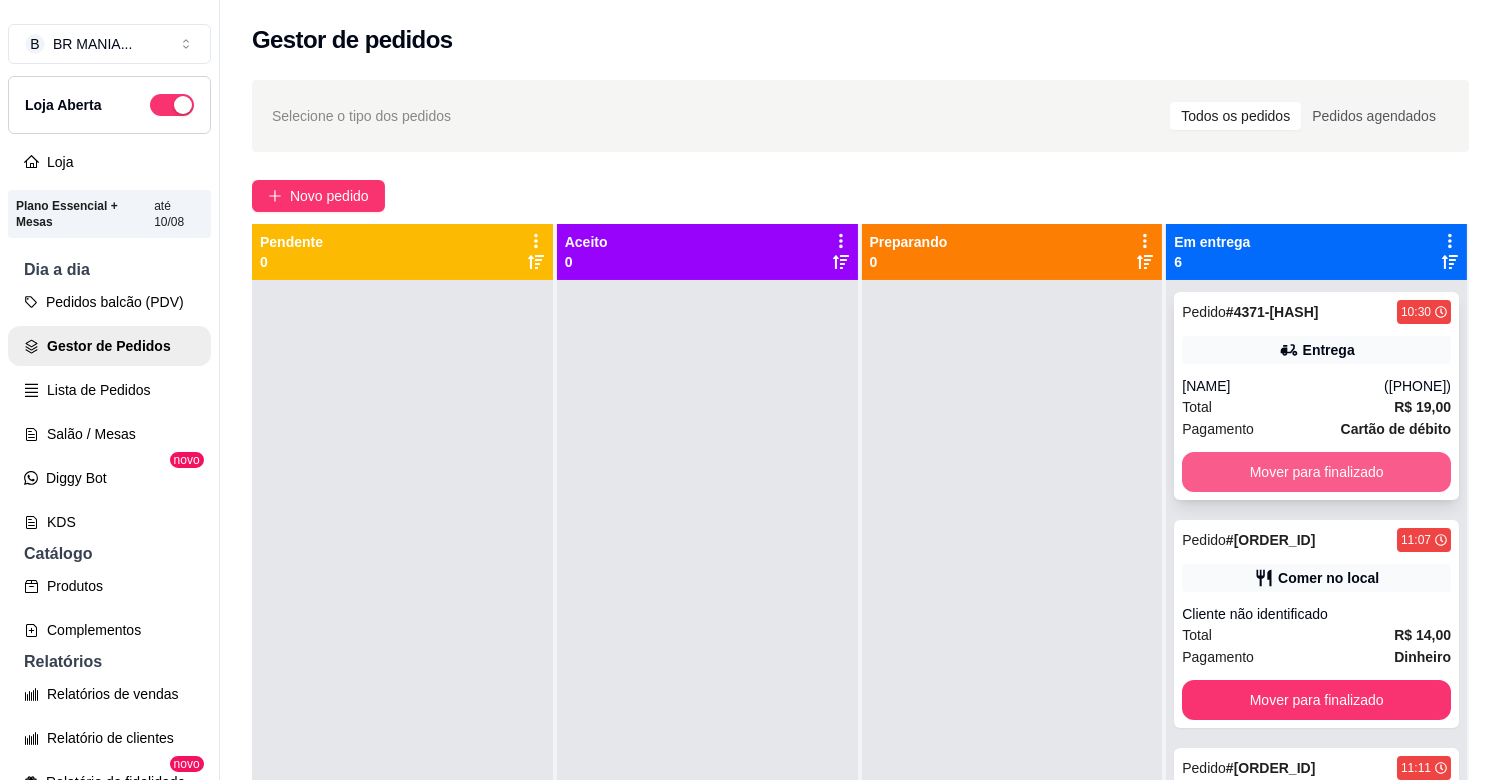 click on "Mover para finalizado" at bounding box center [1316, 472] 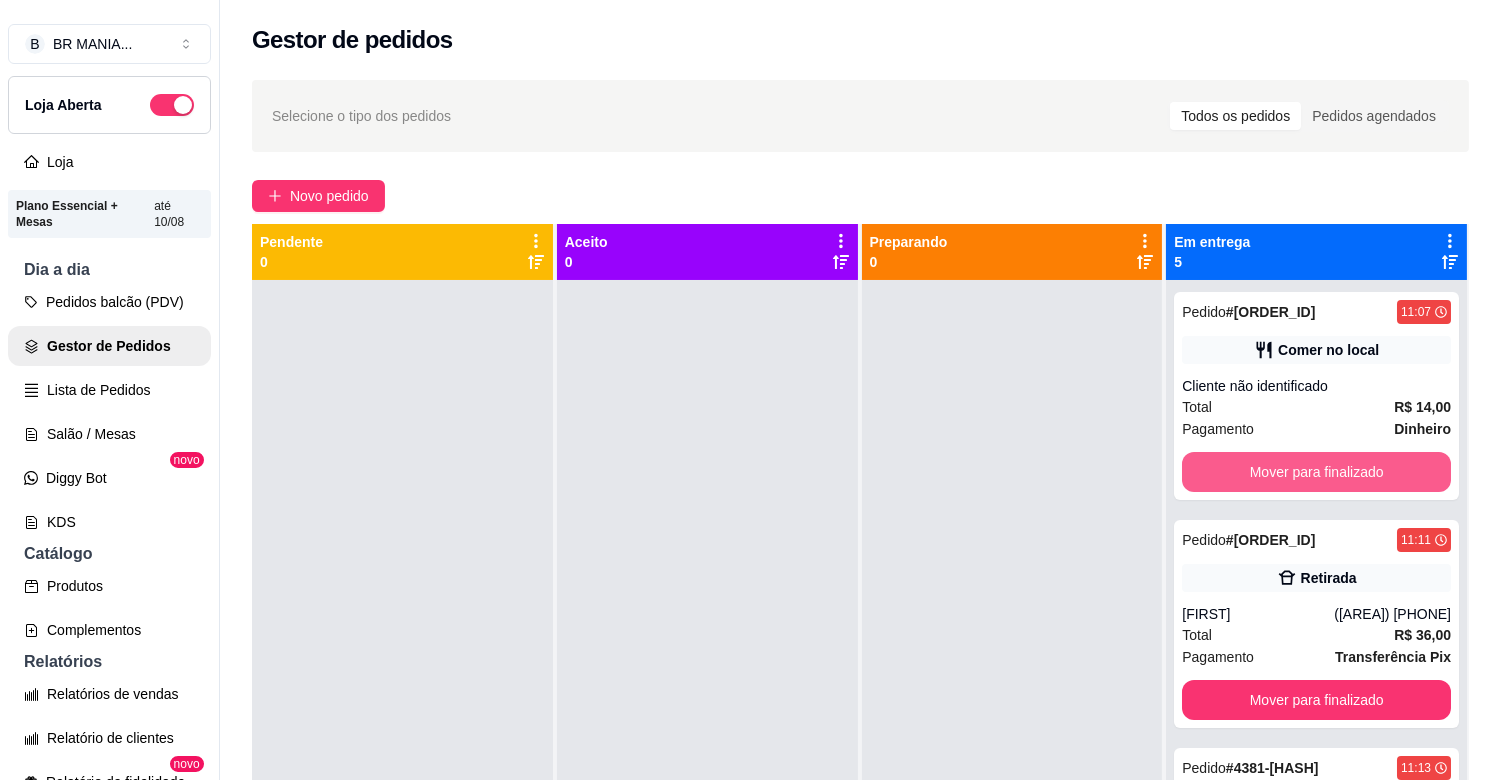 click on "Mover para finalizado" at bounding box center (1316, 472) 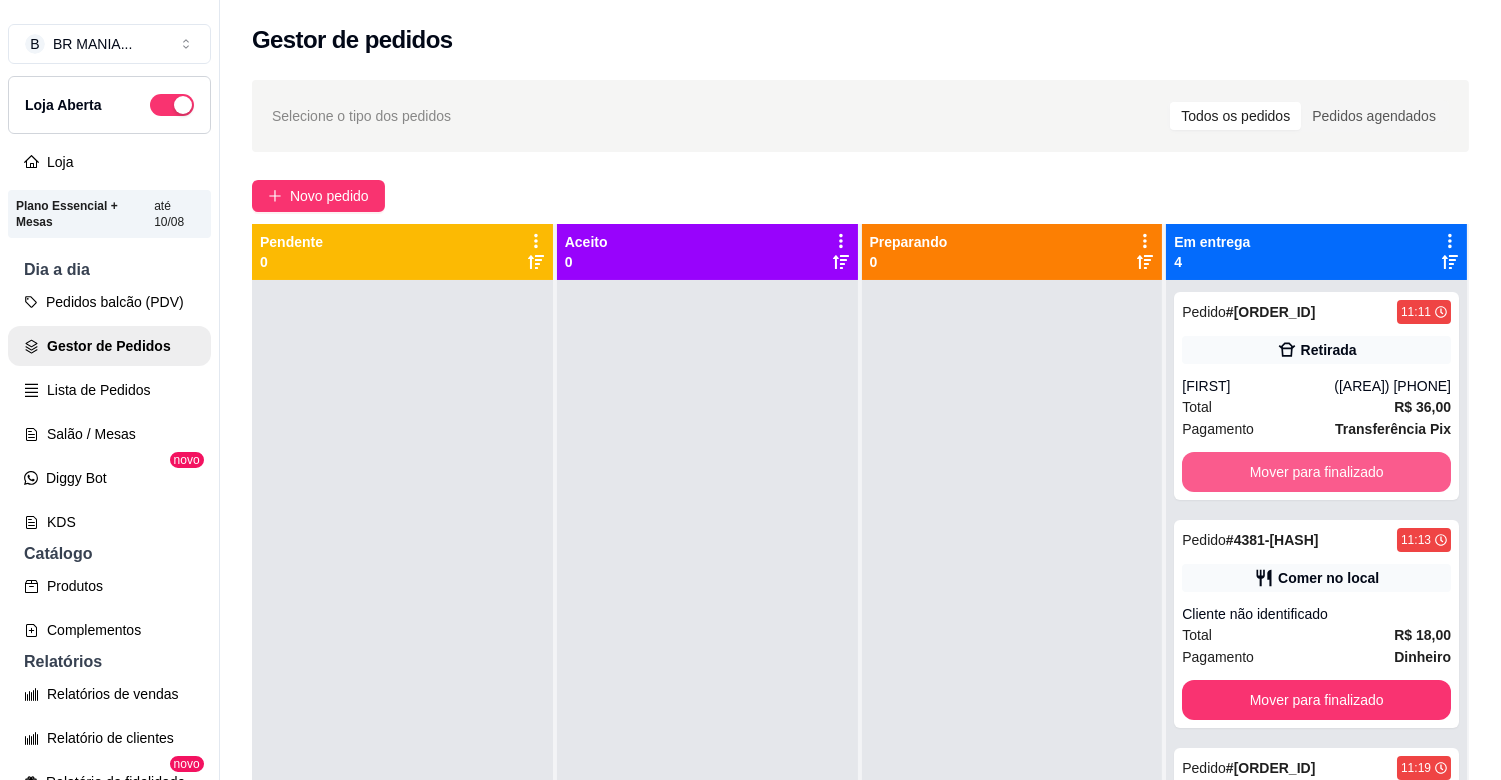 click on "Mover para finalizado" at bounding box center [1316, 472] 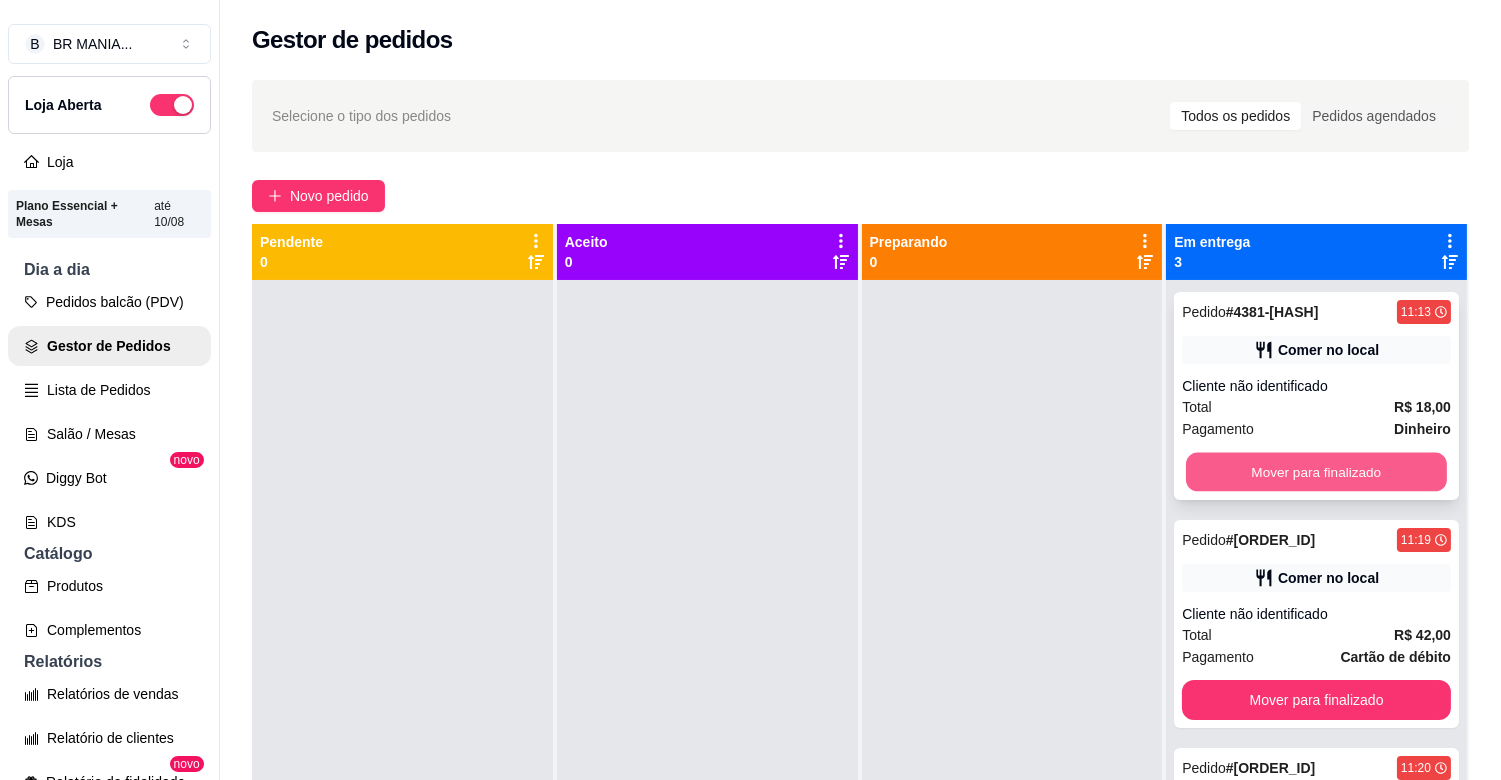 click on "Mover para finalizado" at bounding box center [1316, 472] 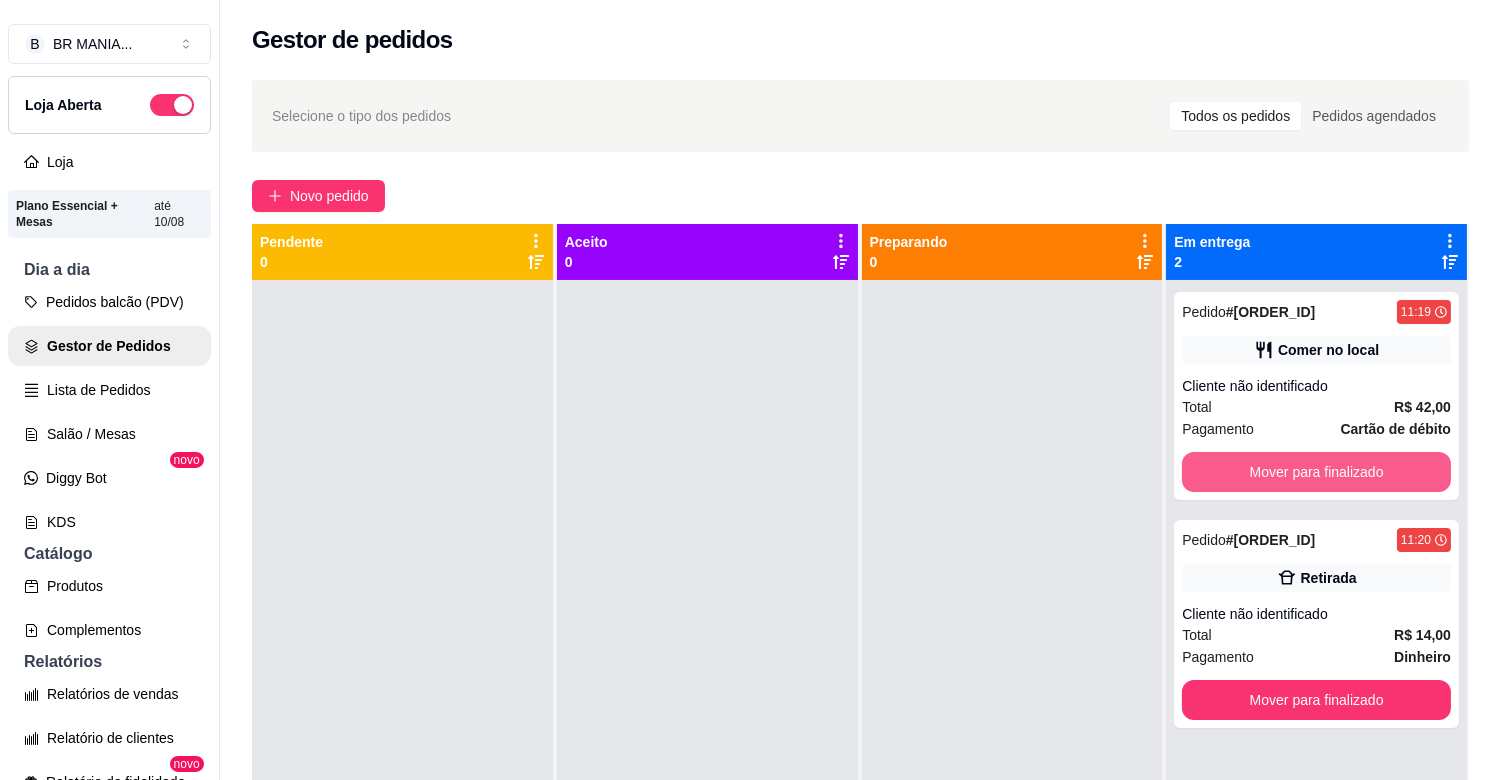 click on "Mover para finalizado" at bounding box center [1316, 472] 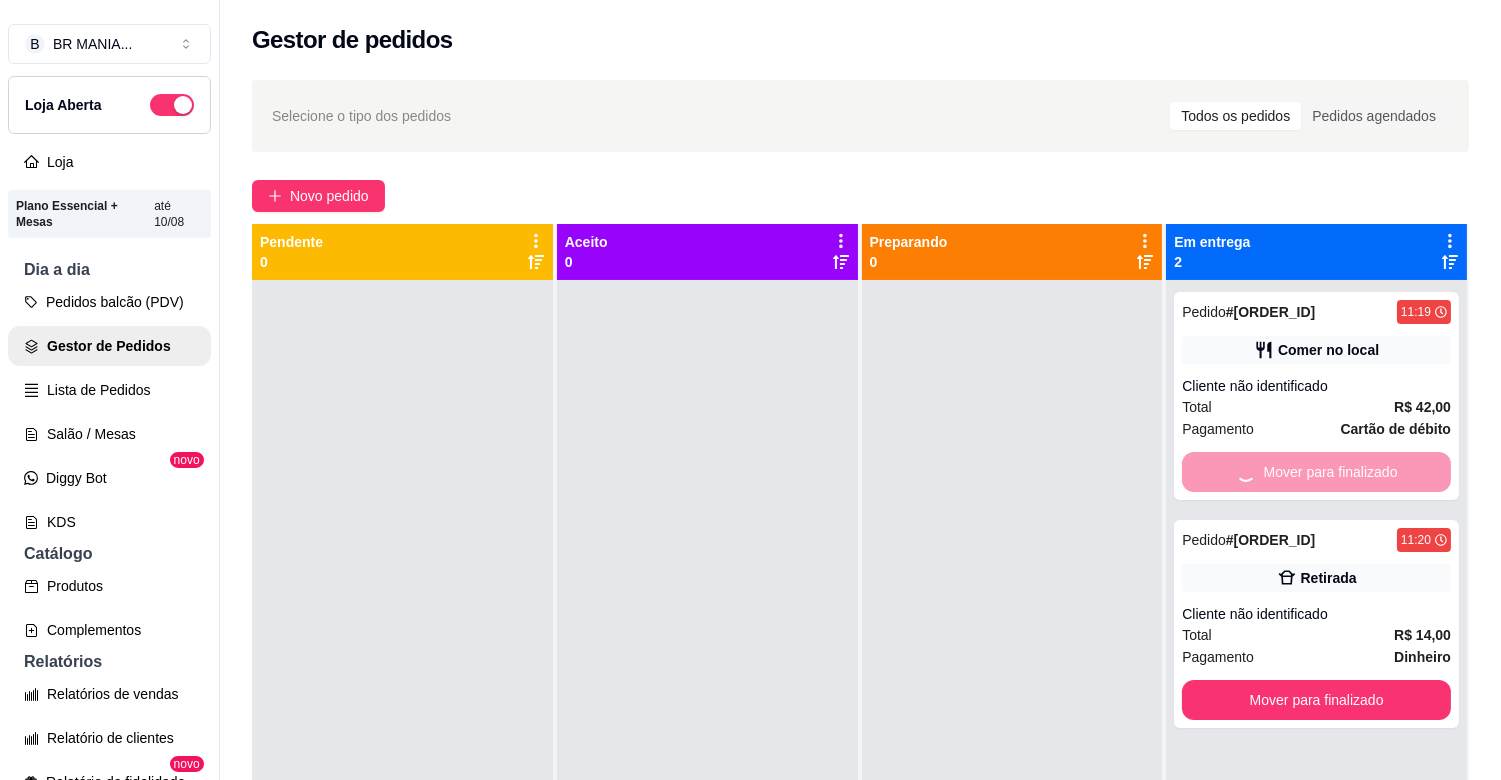 click on "Mover para finalizado" at bounding box center [1316, 700] 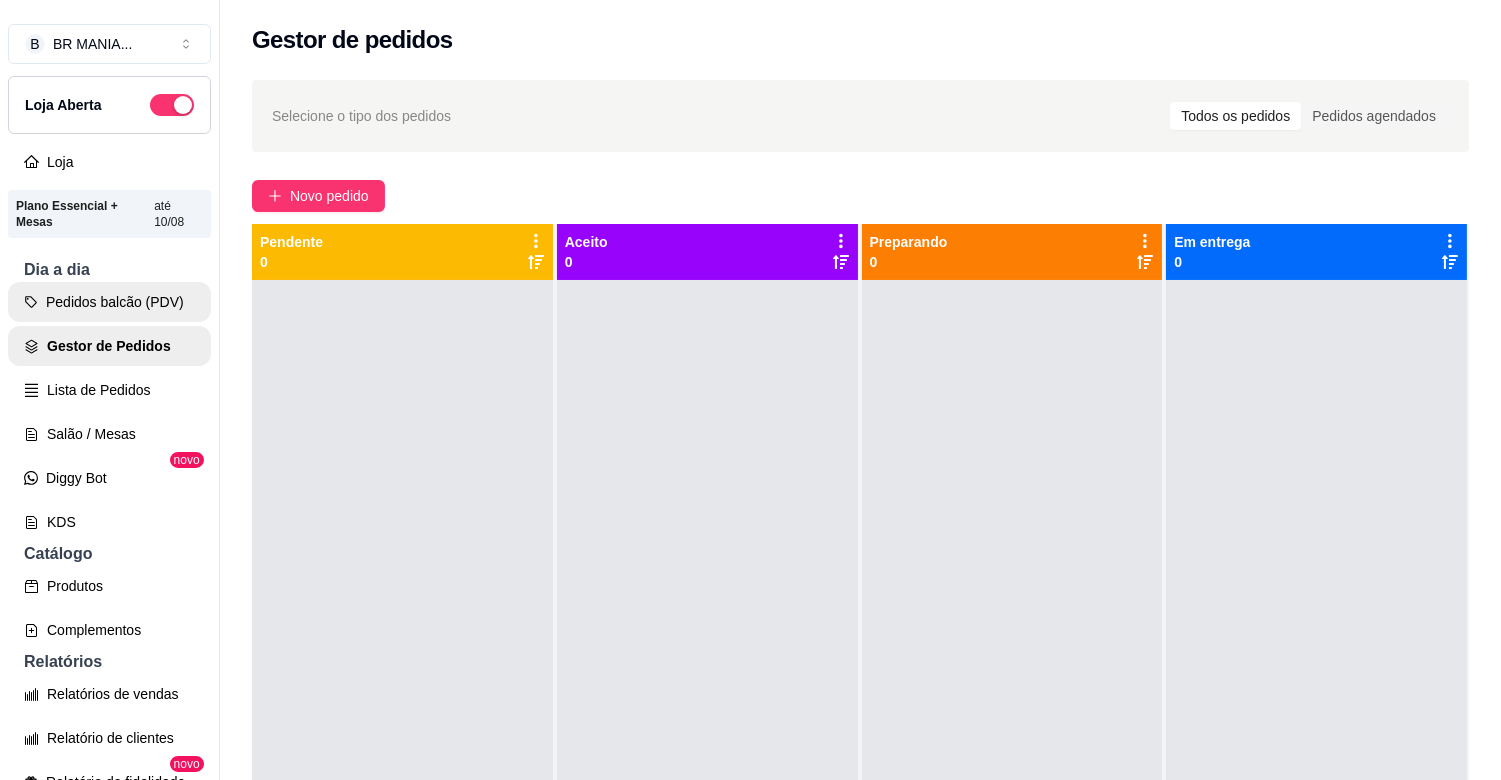 click on "Pedidos balcão (PDV)" at bounding box center (109, 302) 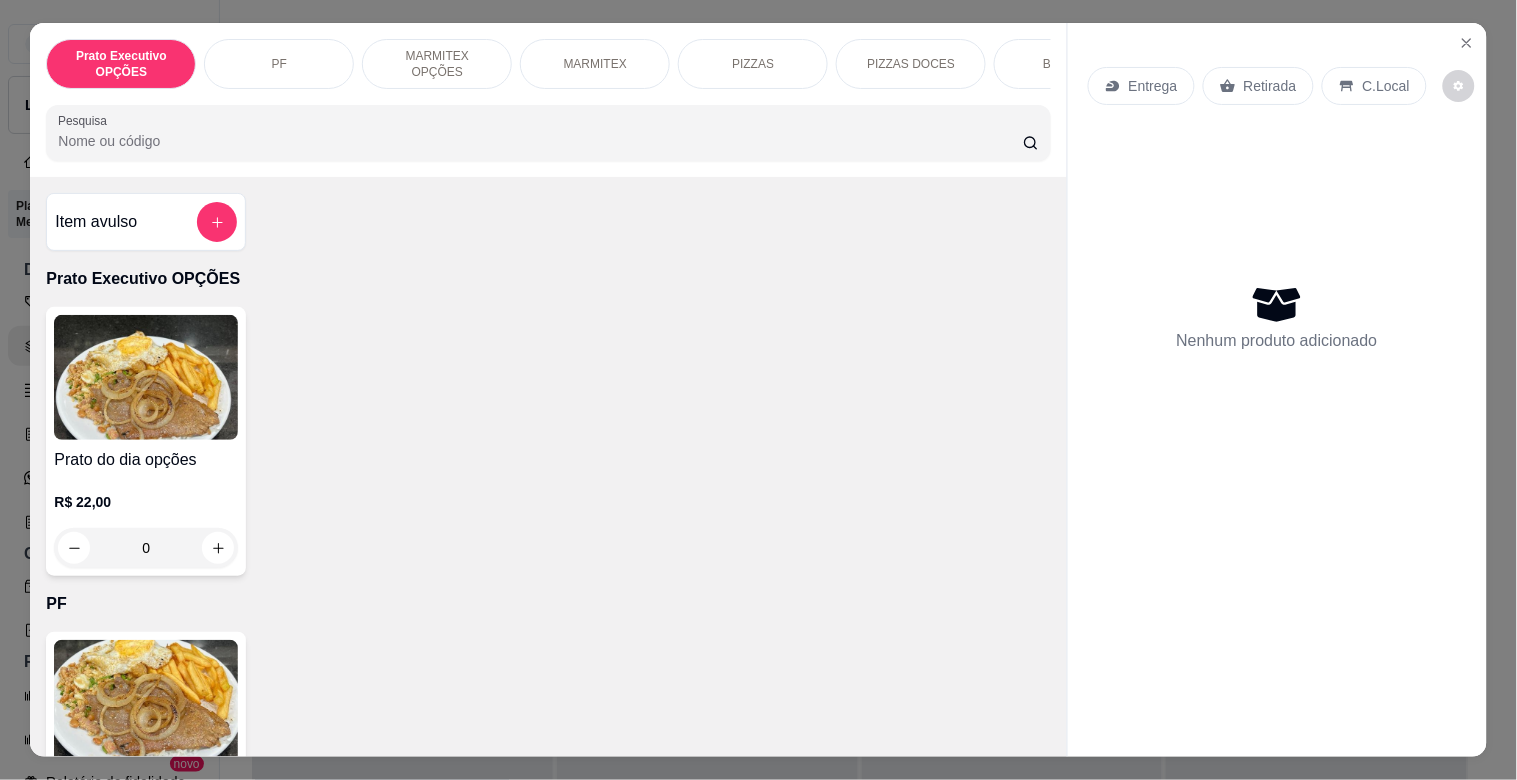 click at bounding box center (146, 702) 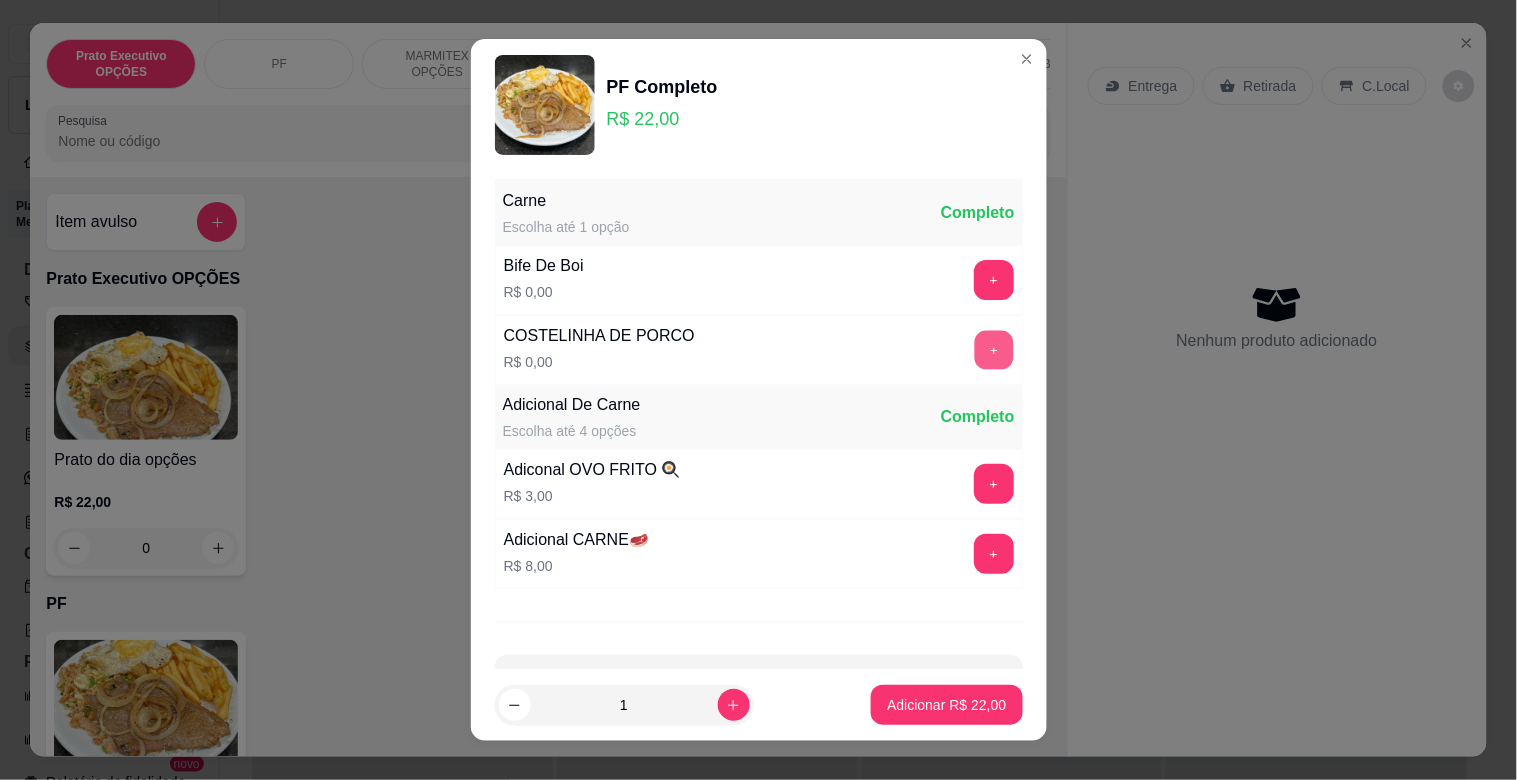 click on "+" at bounding box center (993, 350) 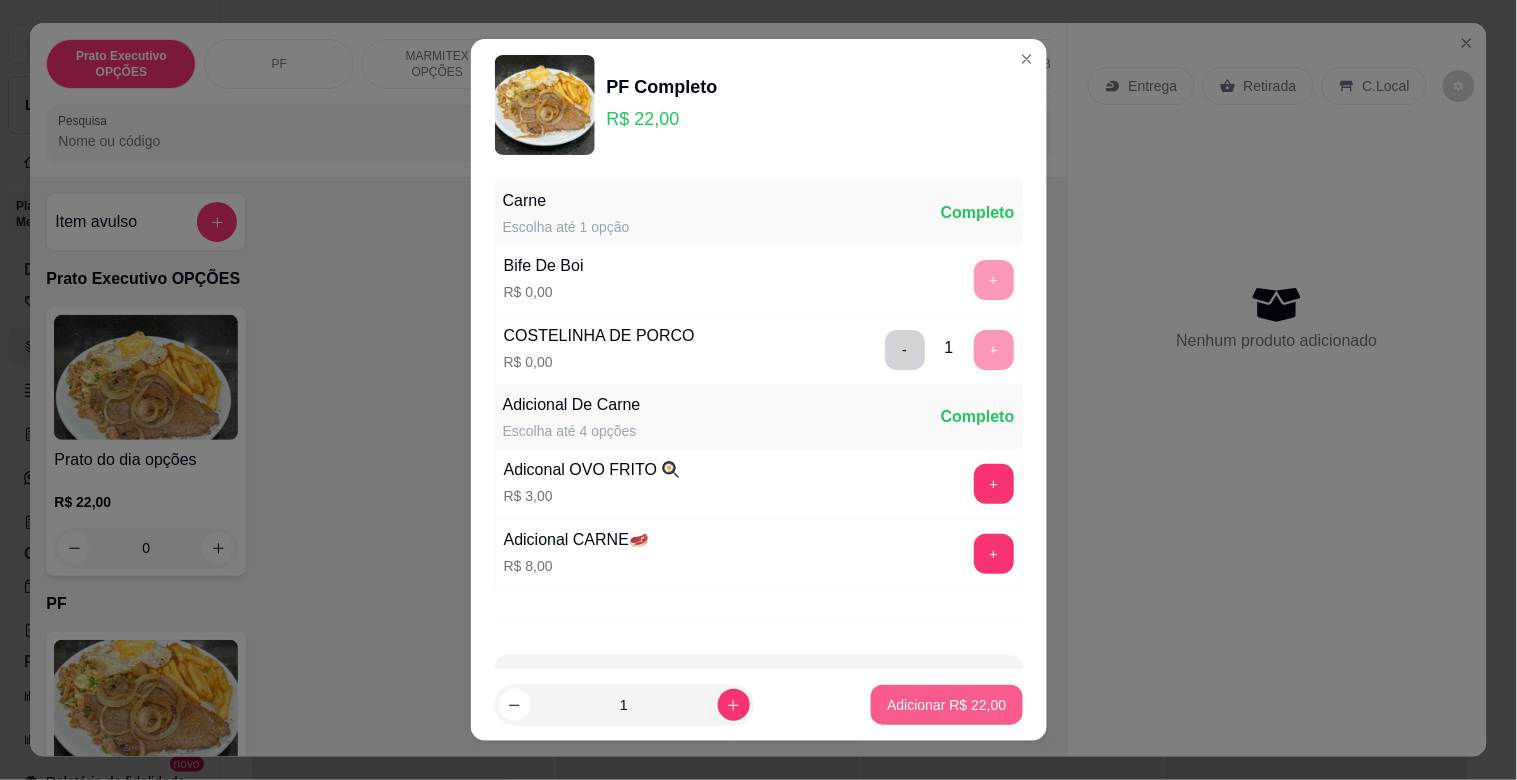 click on "Adicionar   R$ 22,00" at bounding box center [946, 705] 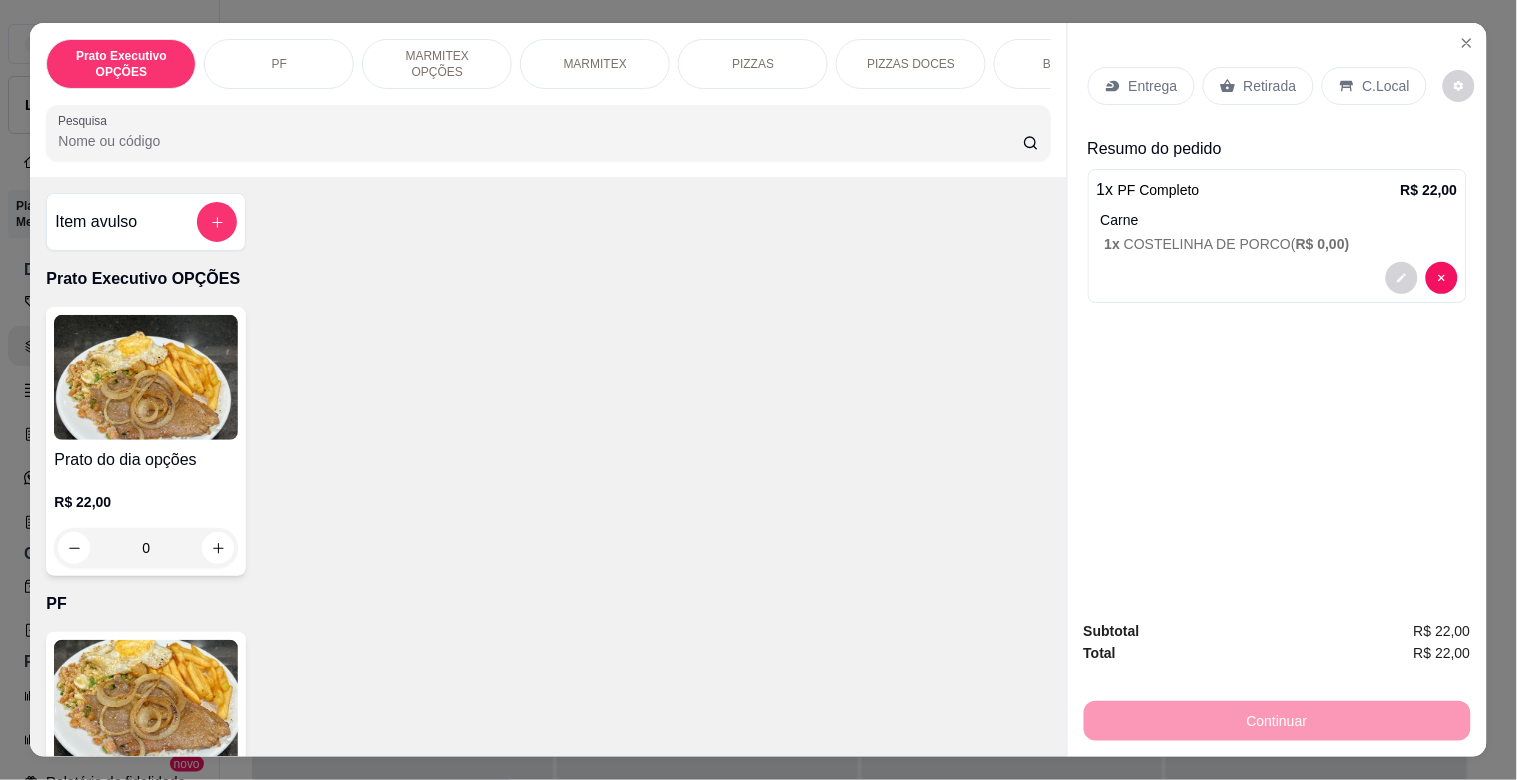 click on "C.Local" at bounding box center [1374, 86] 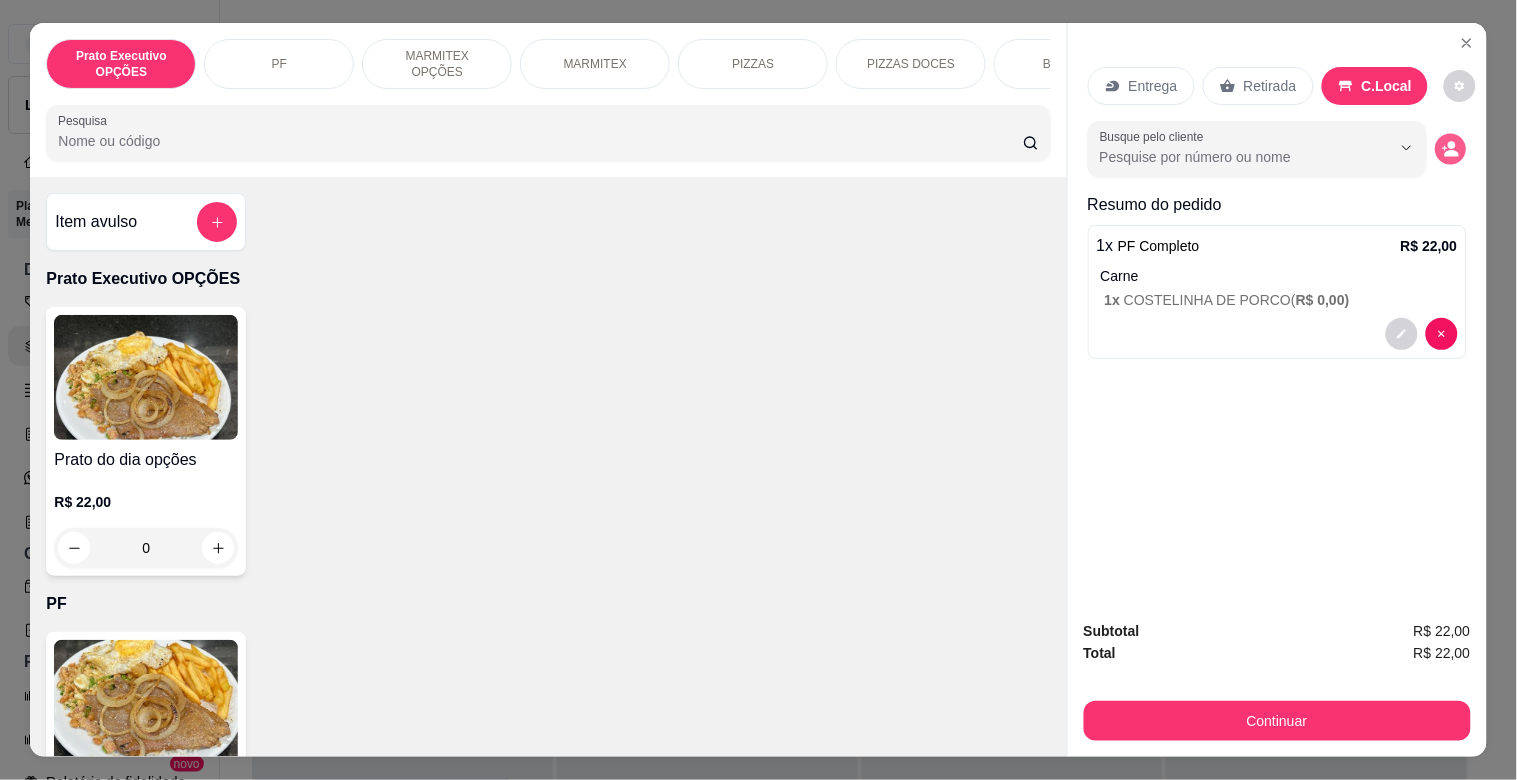 click 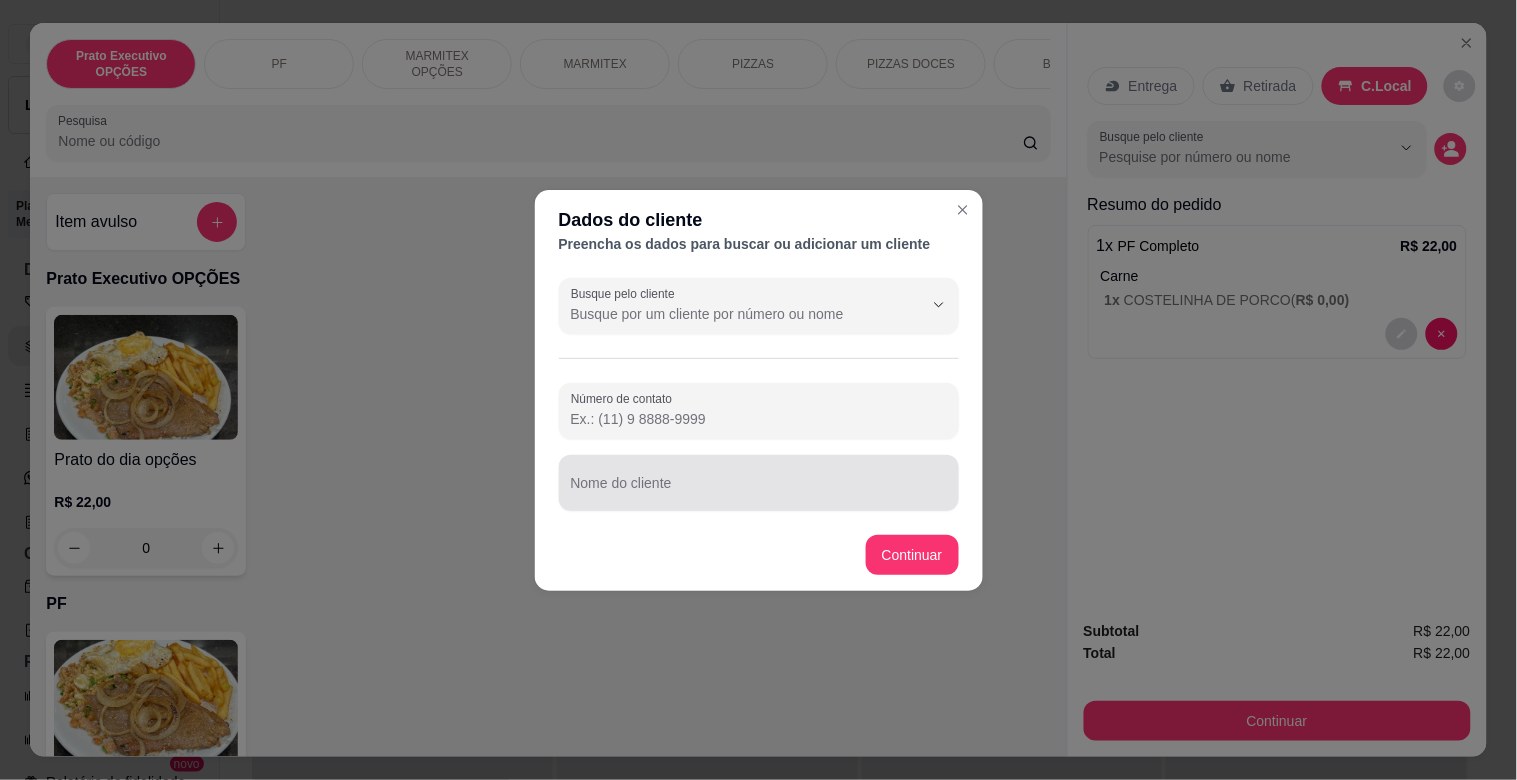 click on "Nome do cliente" at bounding box center [759, 491] 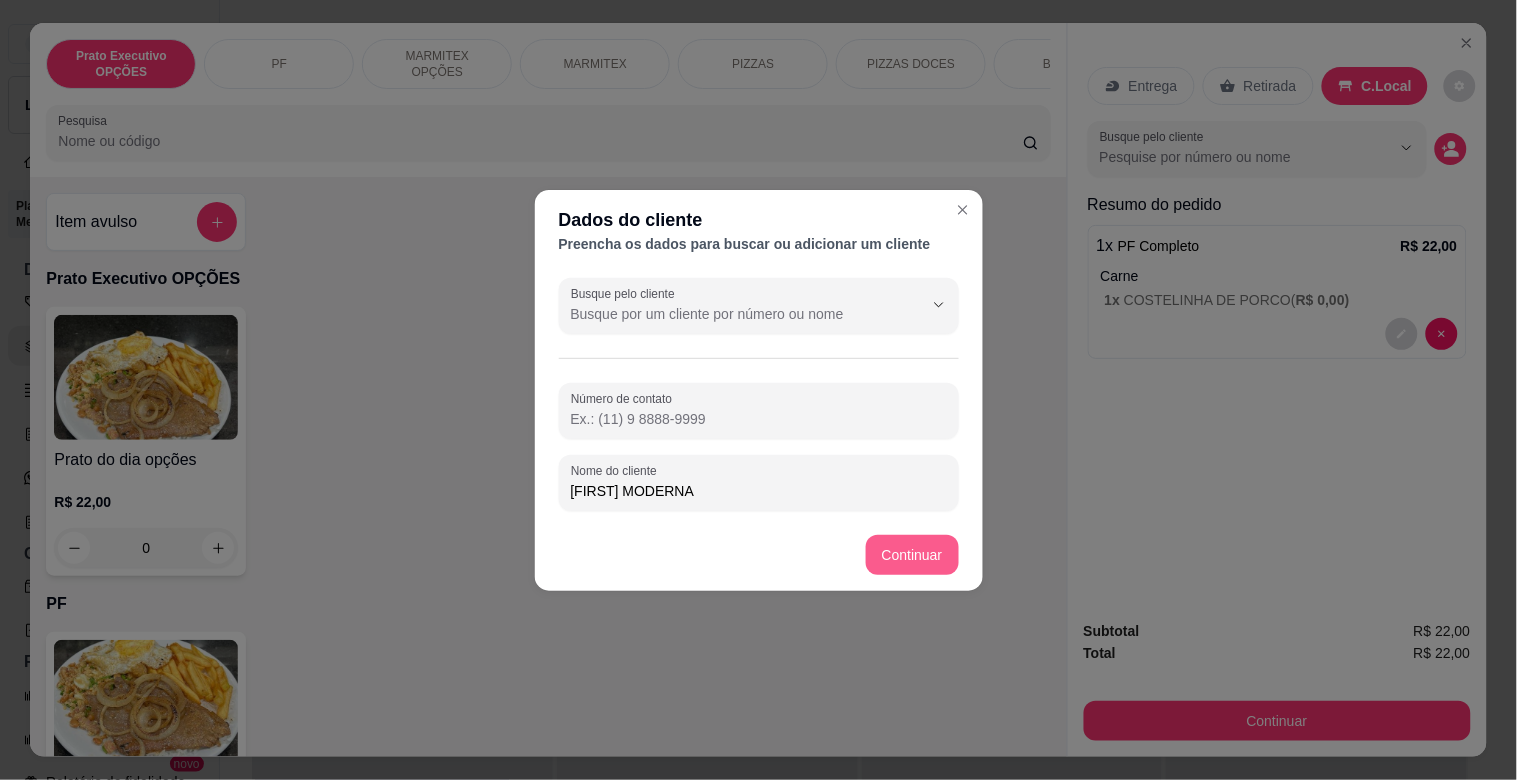 type on "[FIRST] MODERNA" 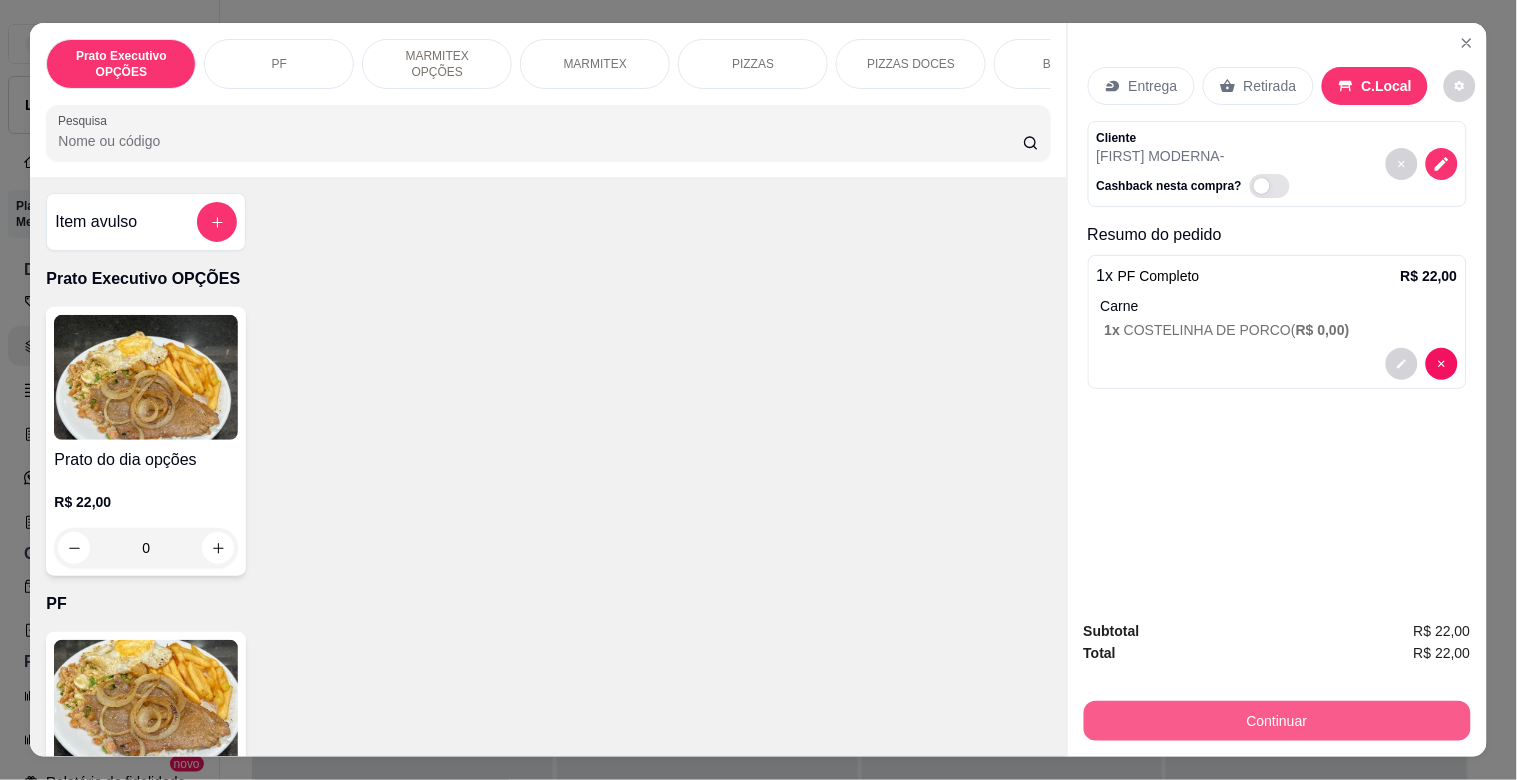 click on "Continuar" at bounding box center [1277, 721] 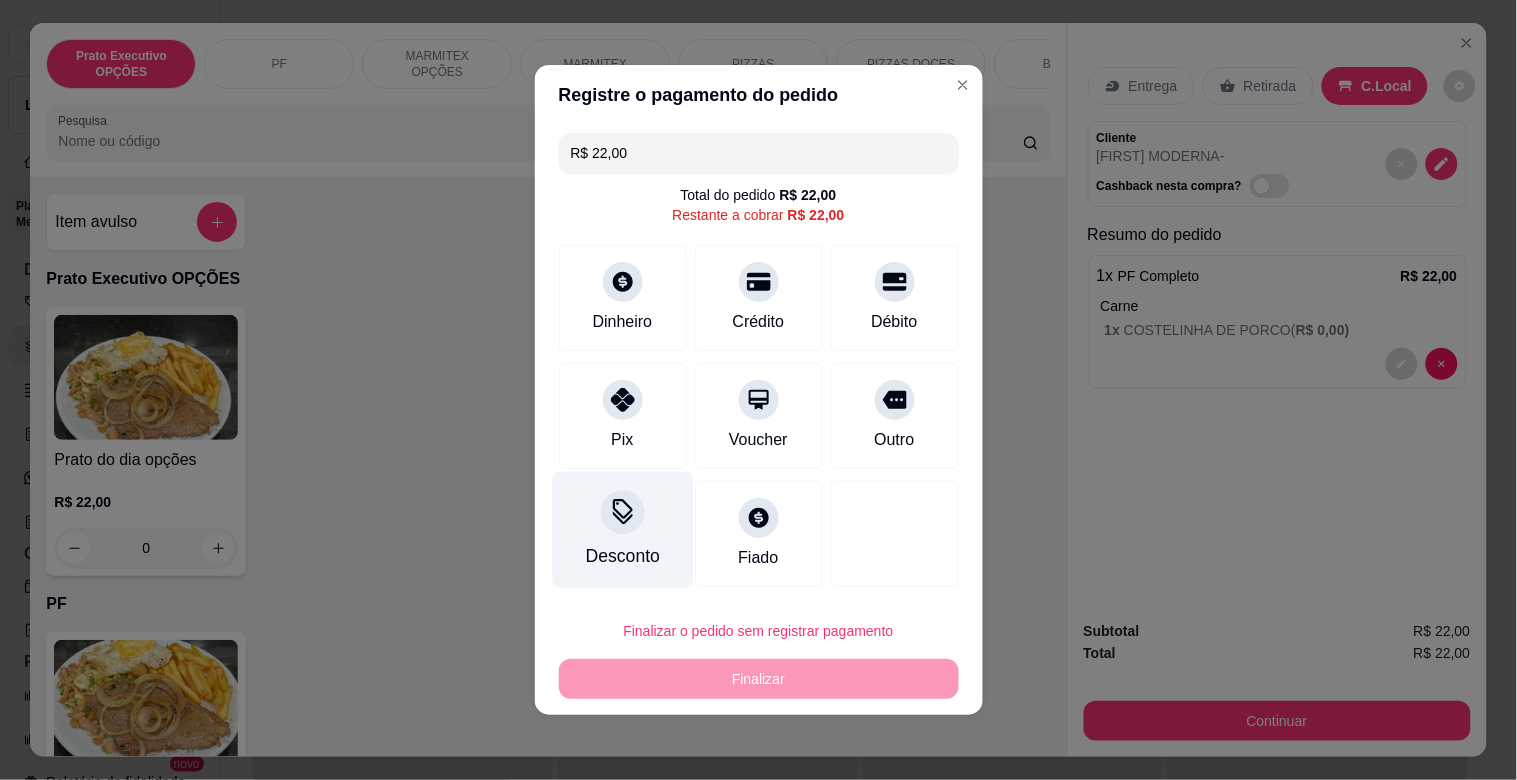 click 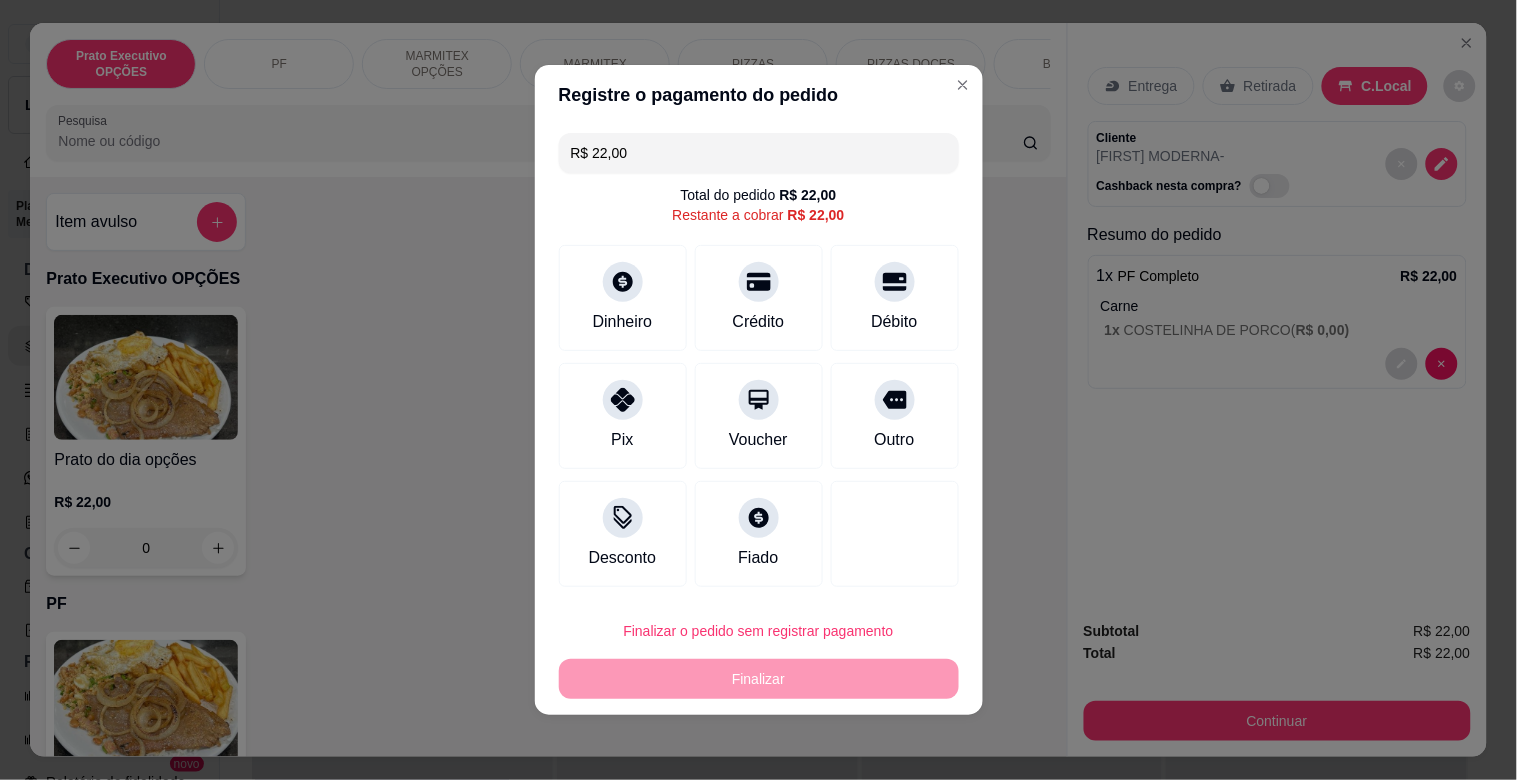 click at bounding box center [758, 446] 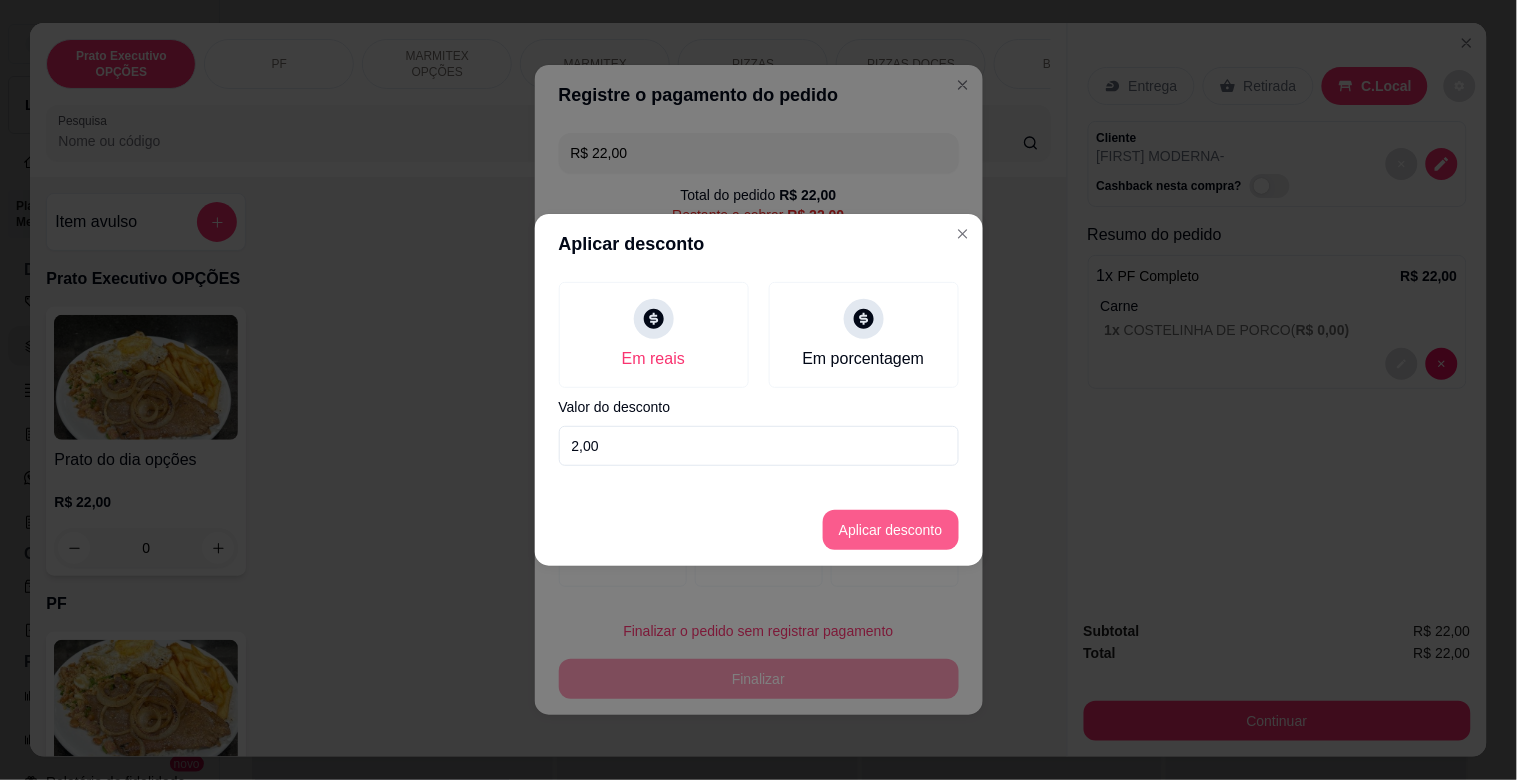 type on "2,00" 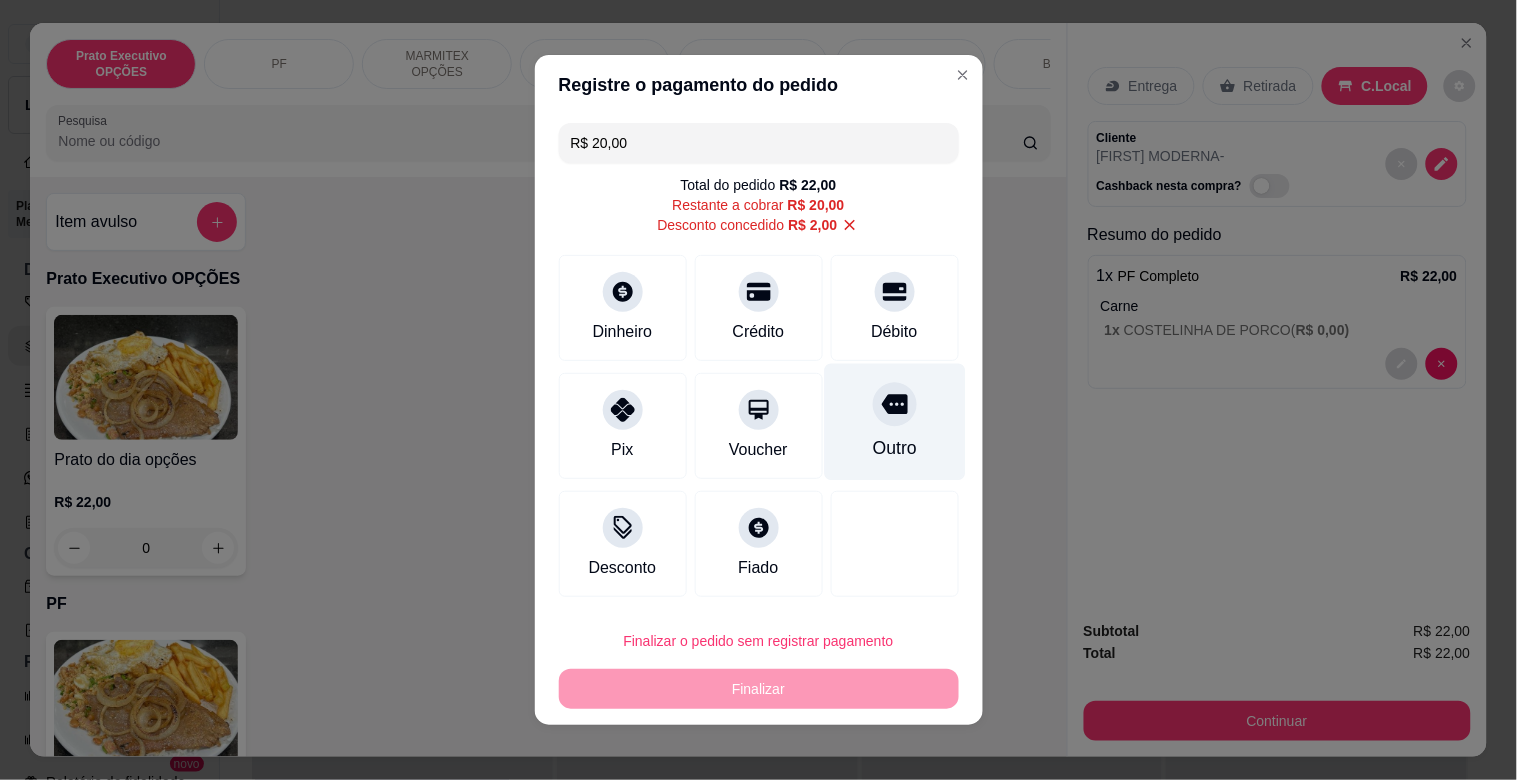 click on "Outro" at bounding box center (894, 422) 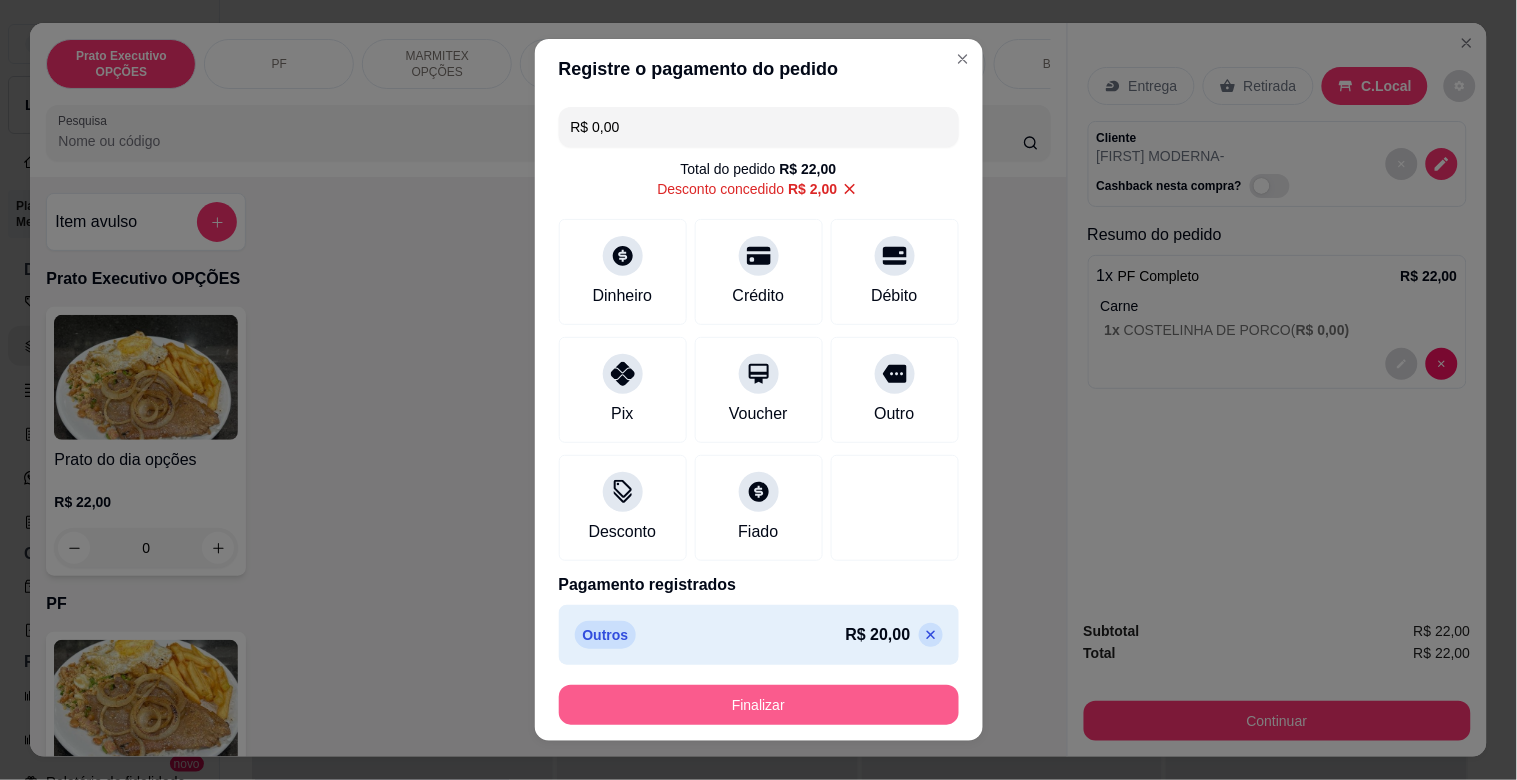 click on "Finalizar" at bounding box center [759, 705] 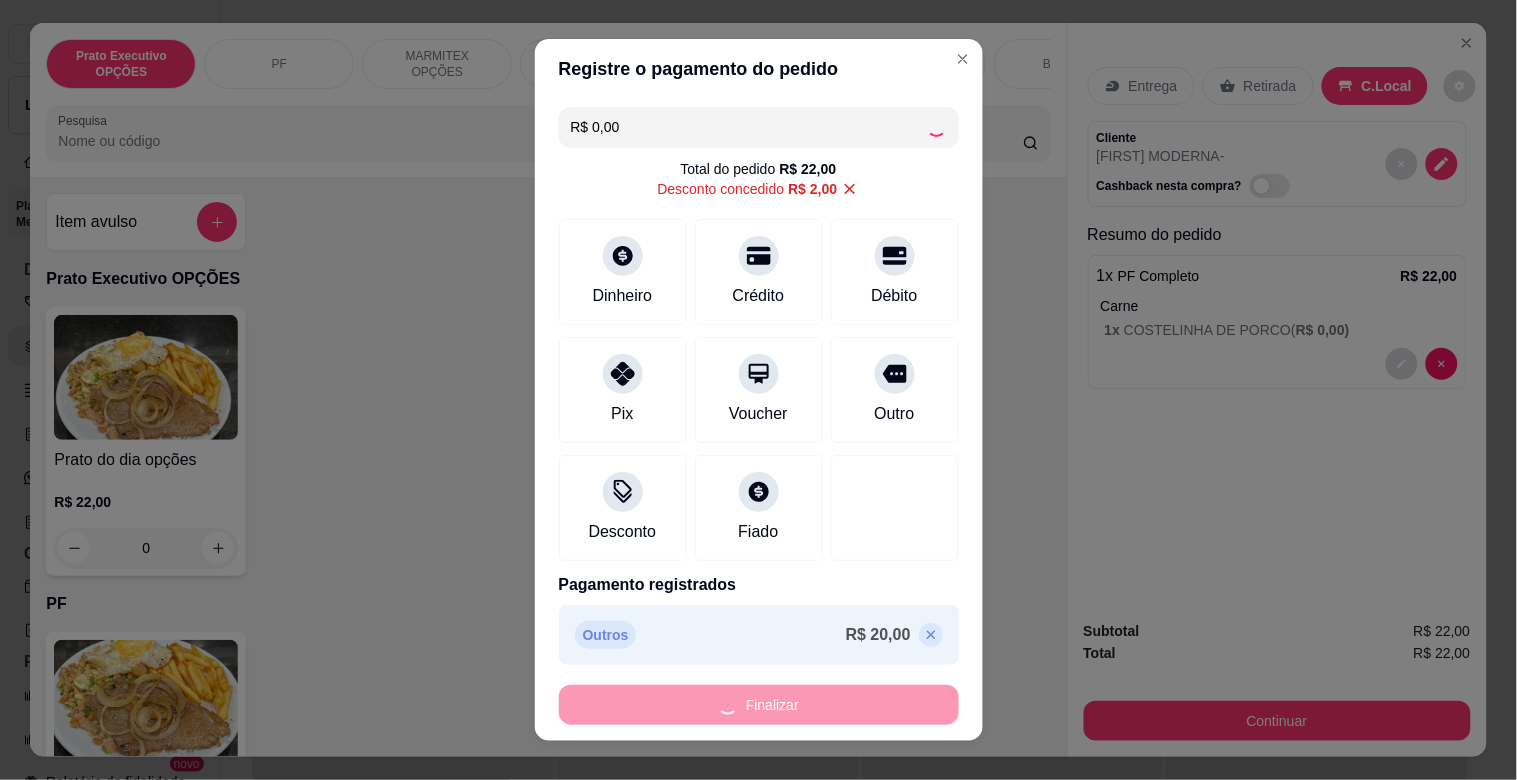 type on "-R$ 22,00" 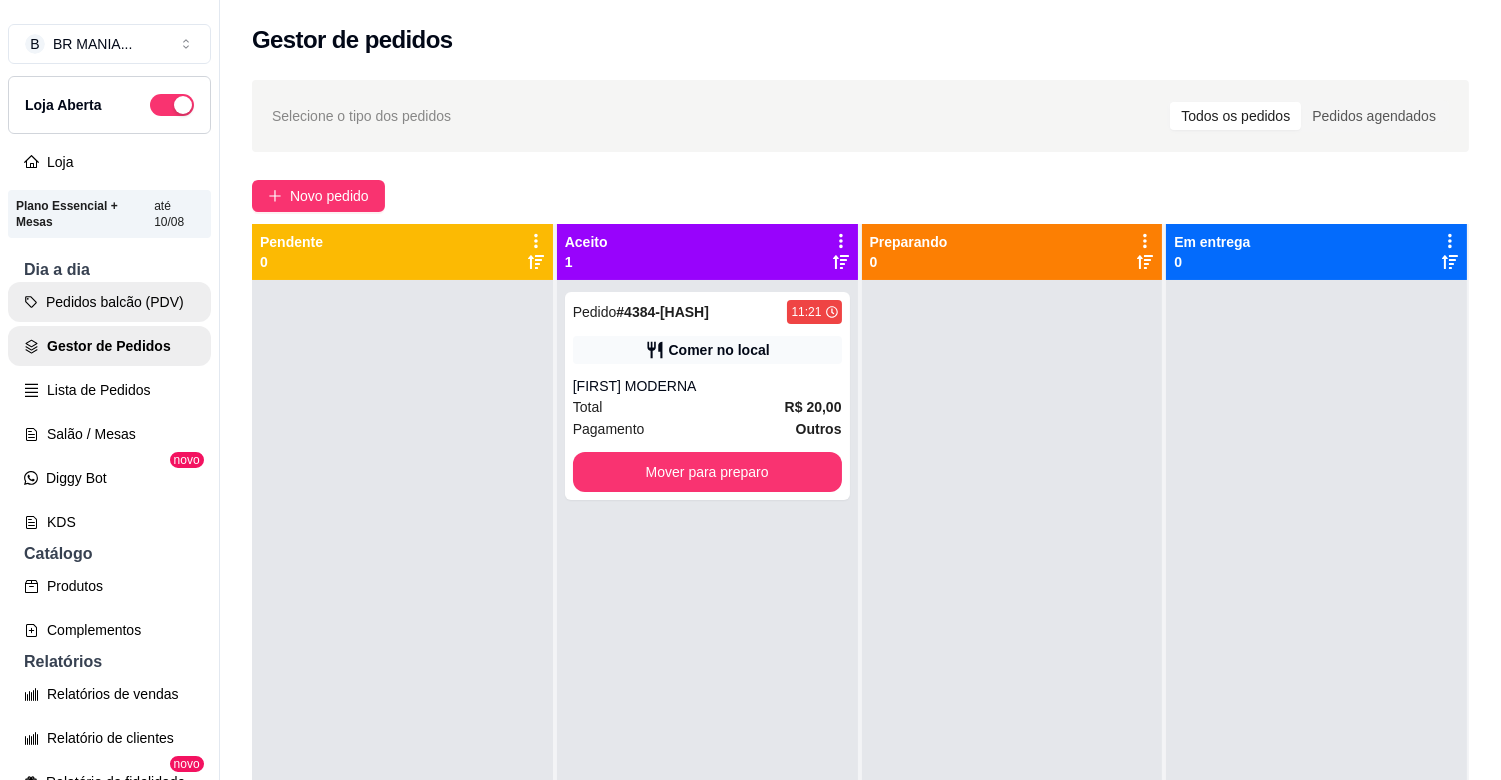 click on "Pedidos balcão (PDV)" at bounding box center [109, 302] 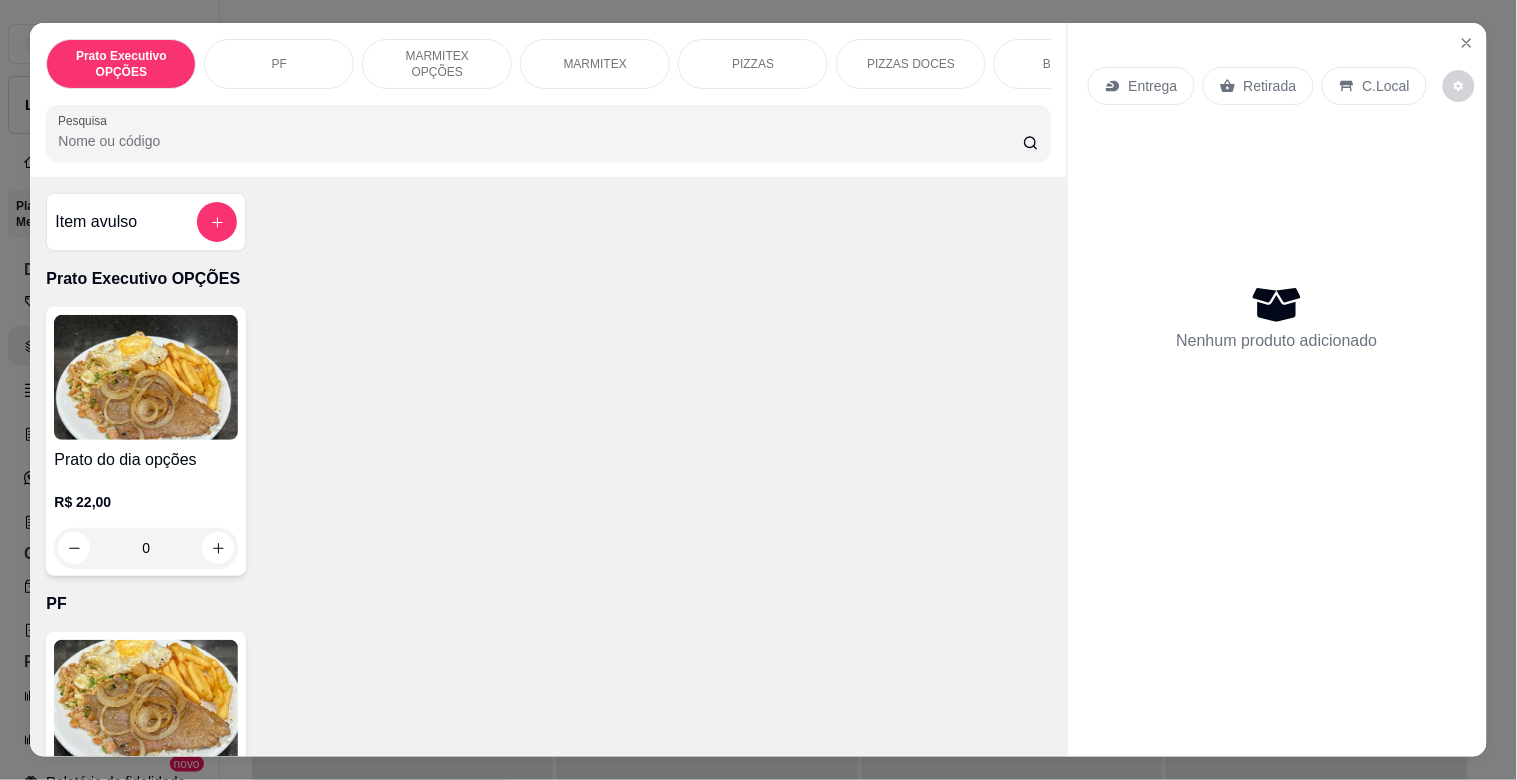 click at bounding box center [146, 702] 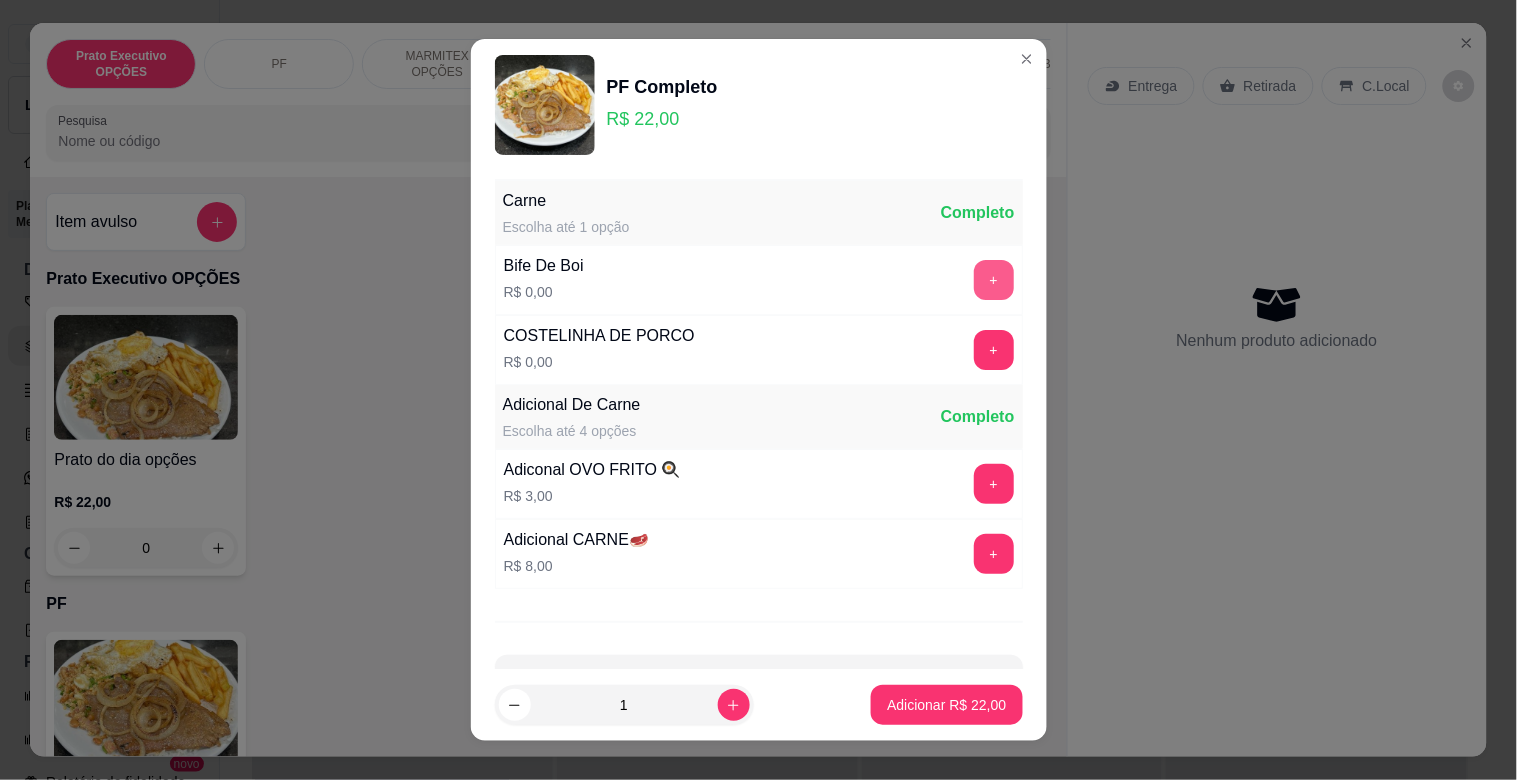 click on "+" at bounding box center [994, 280] 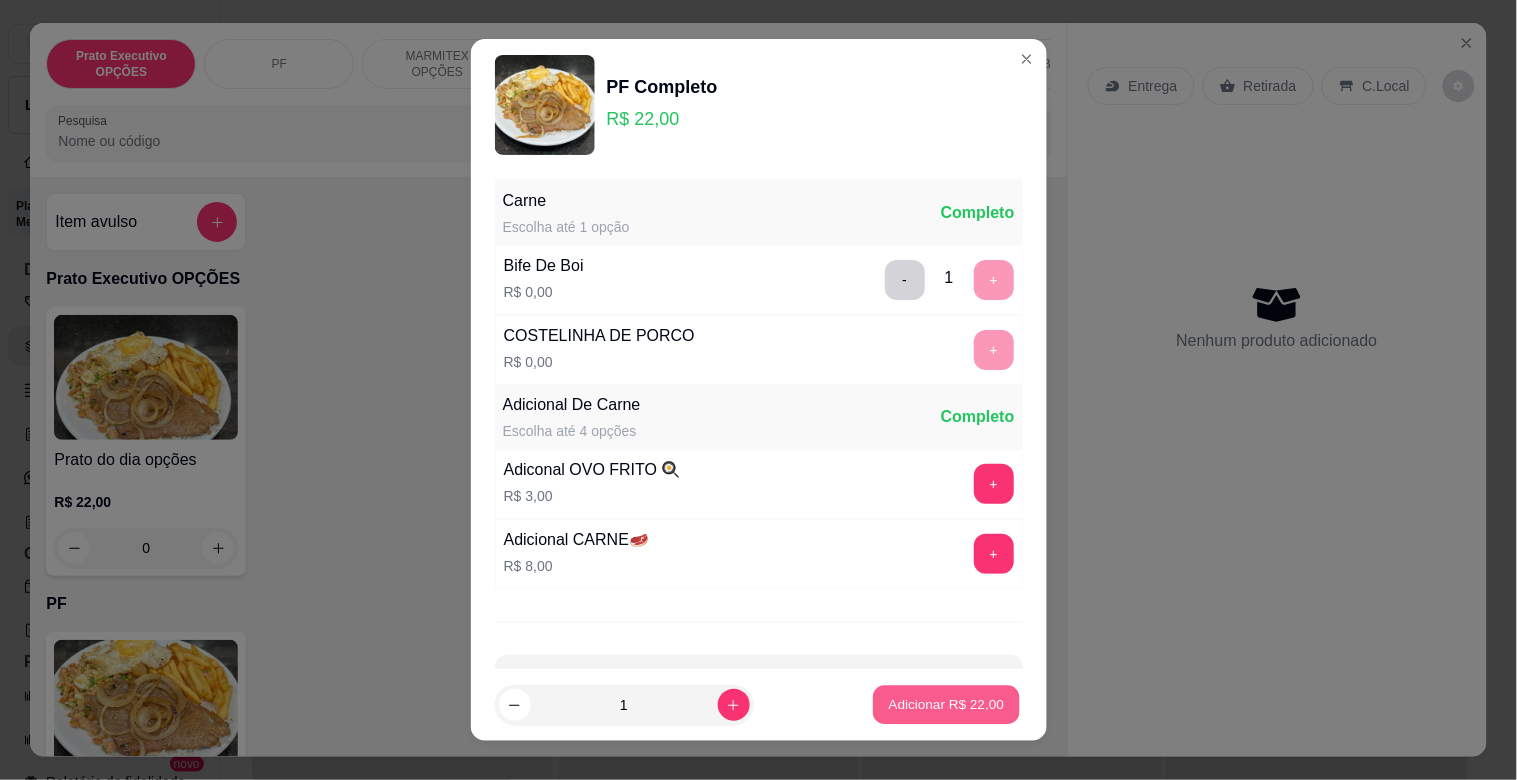 click on "Adicionar   R$ 22,00" at bounding box center [947, 704] 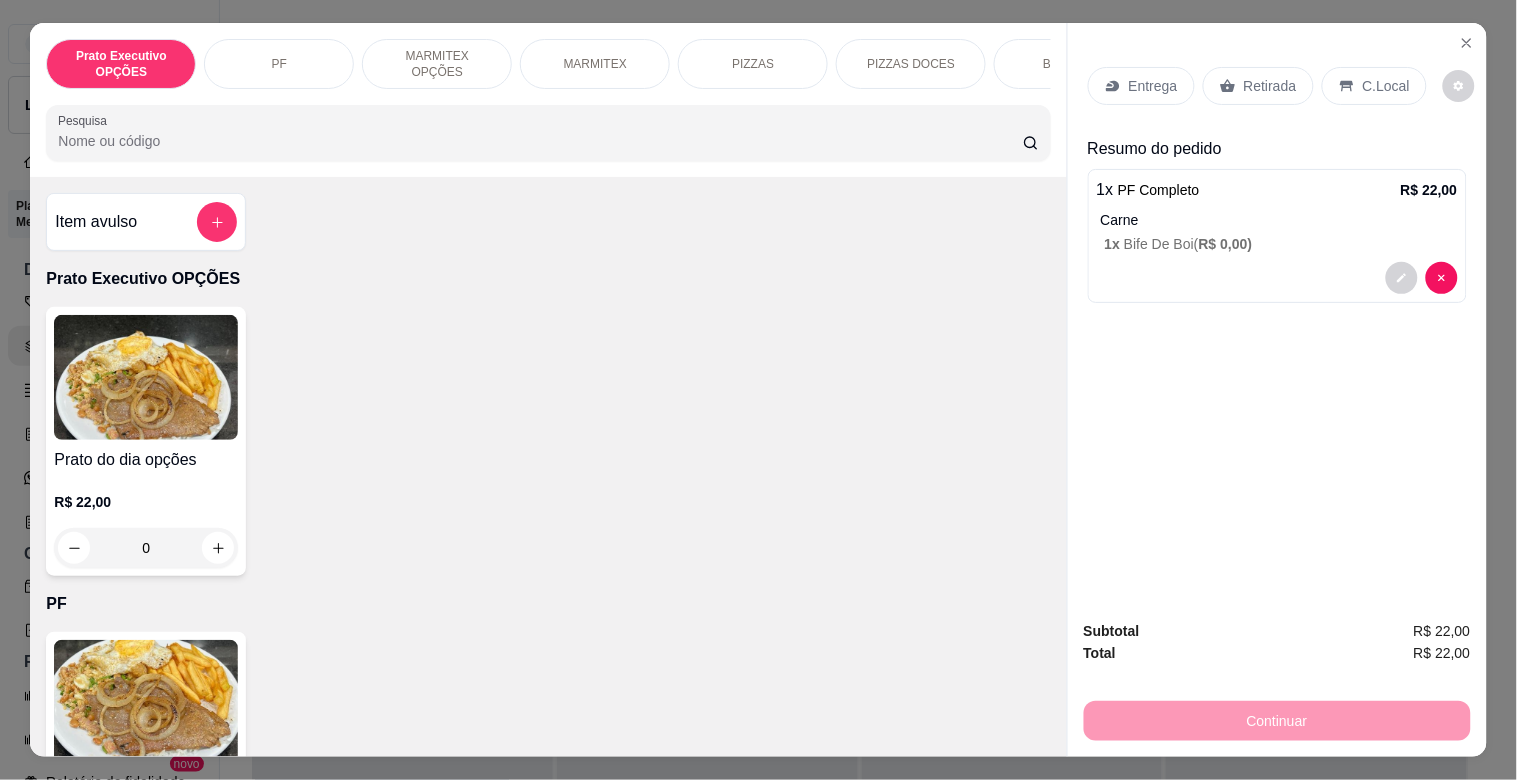 click 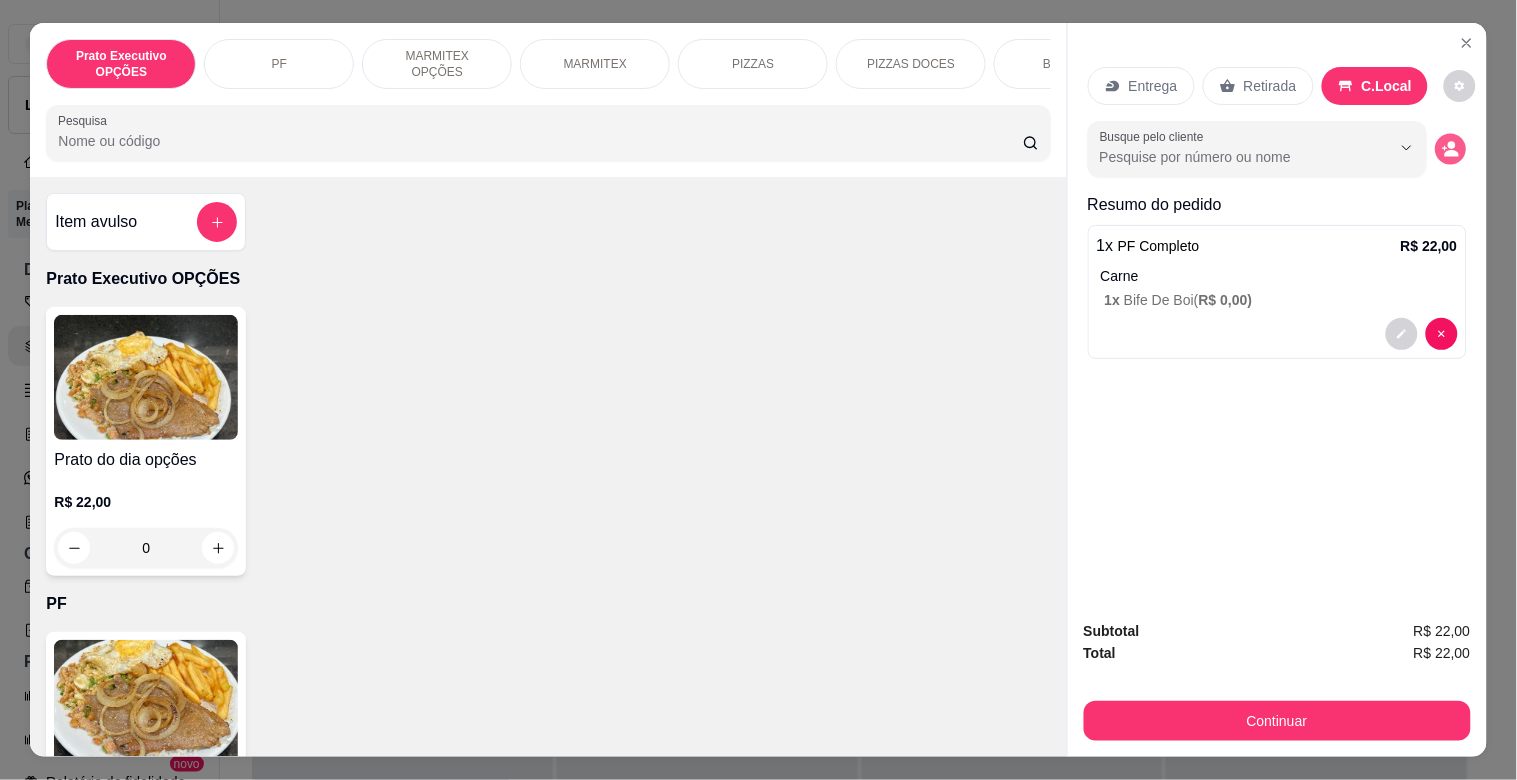 click at bounding box center [1450, 149] 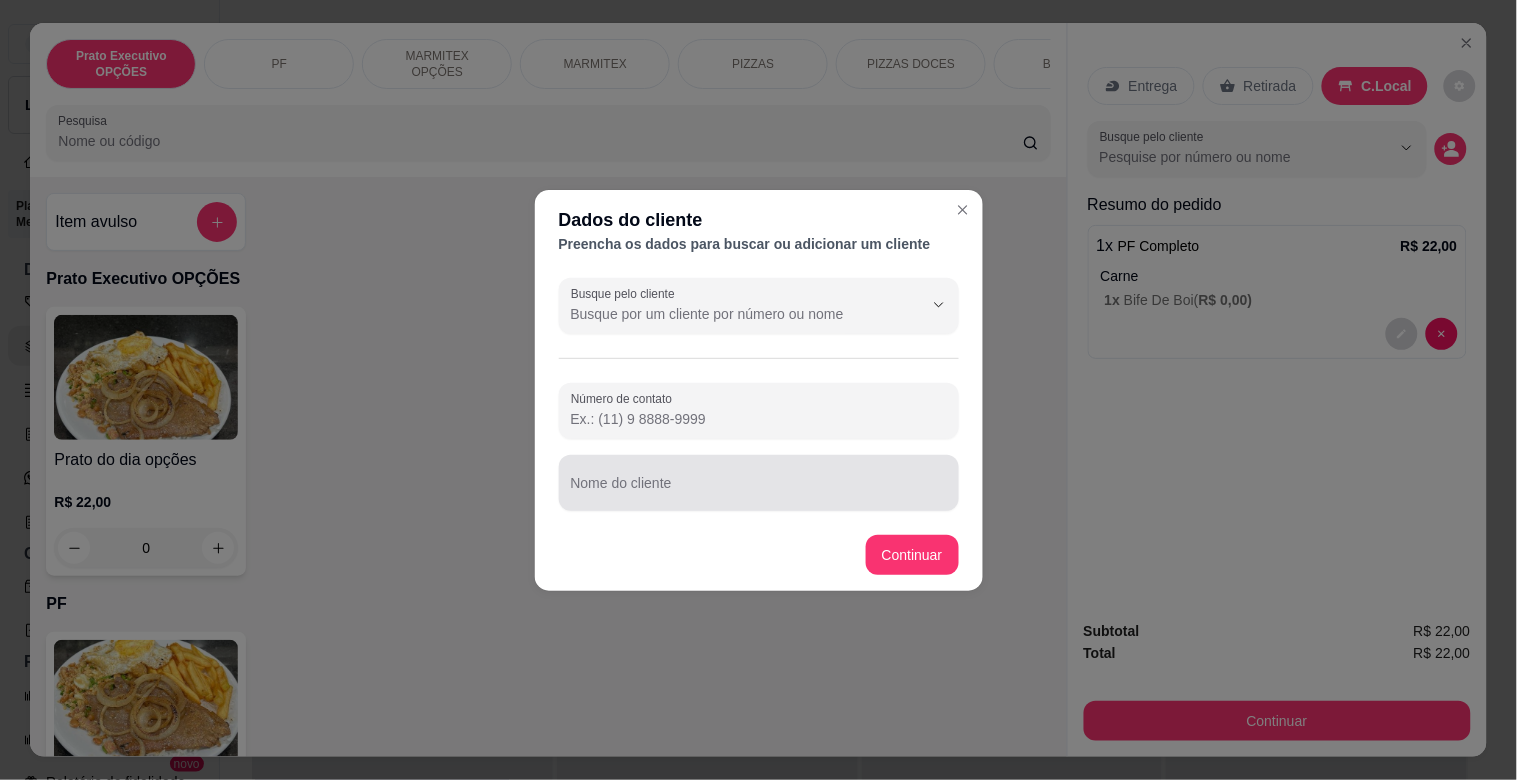click on "Nome do cliente" at bounding box center [759, 491] 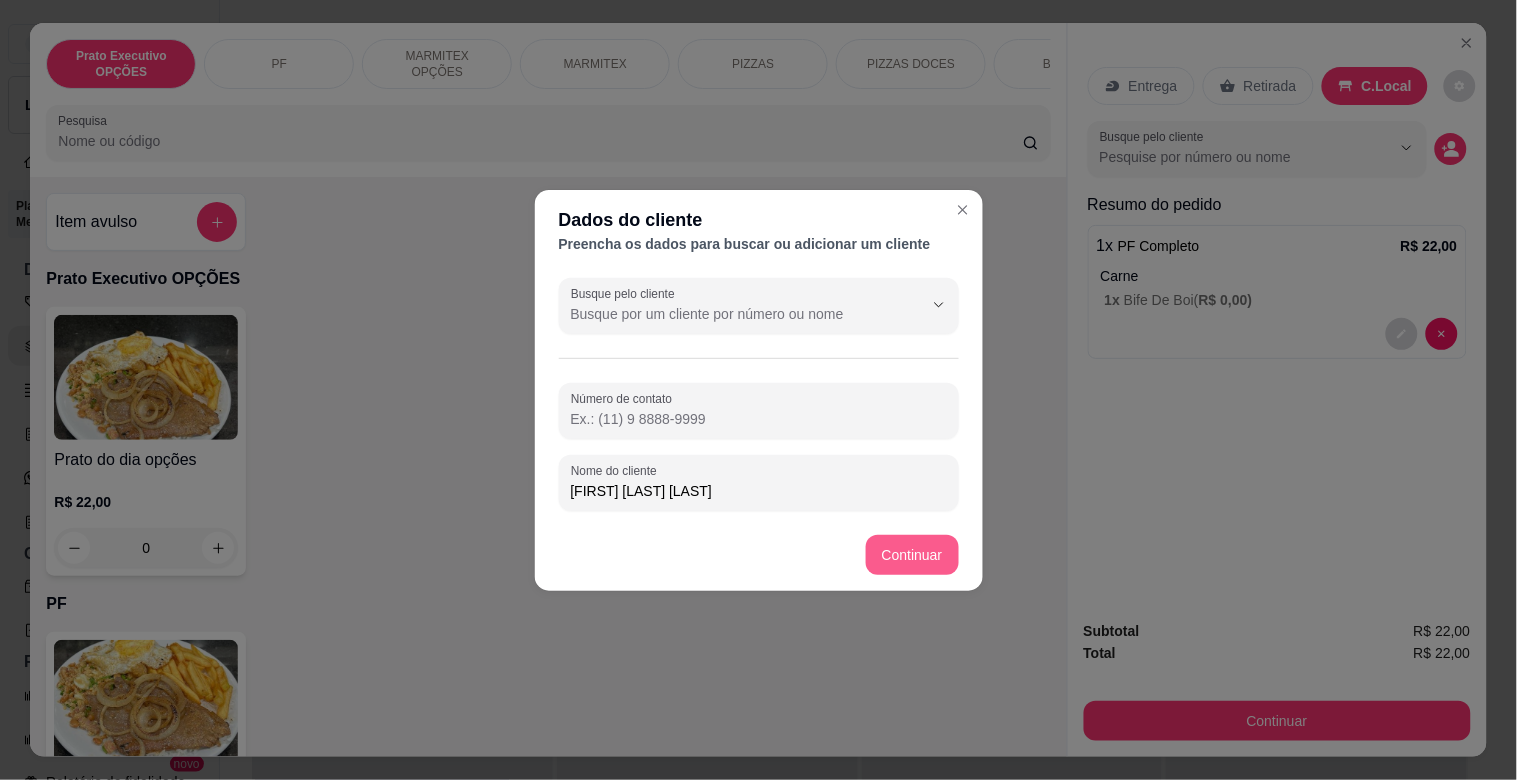 type on "[FIRST] [LAST] [LAST]" 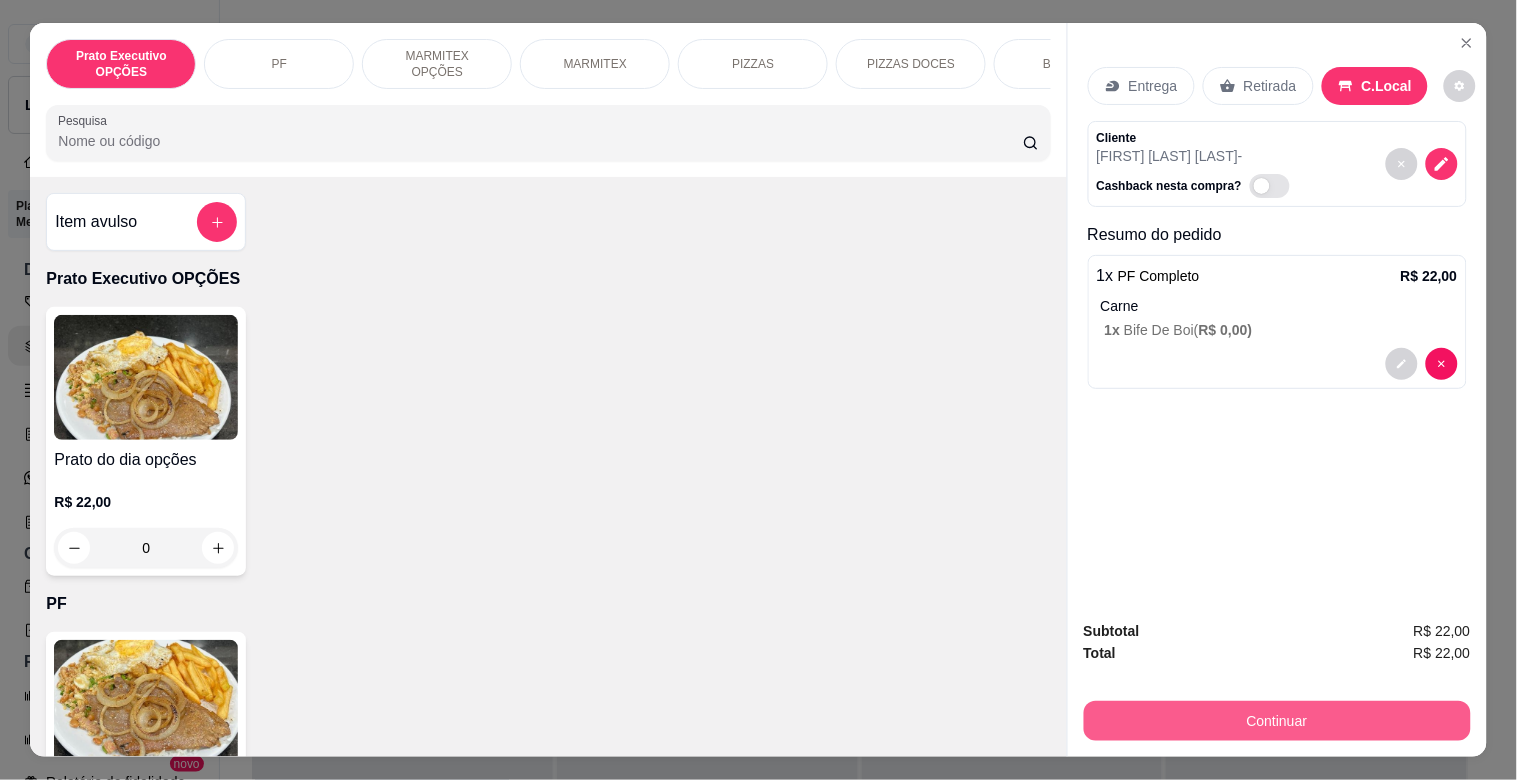 click on "Continuar" at bounding box center (1277, 721) 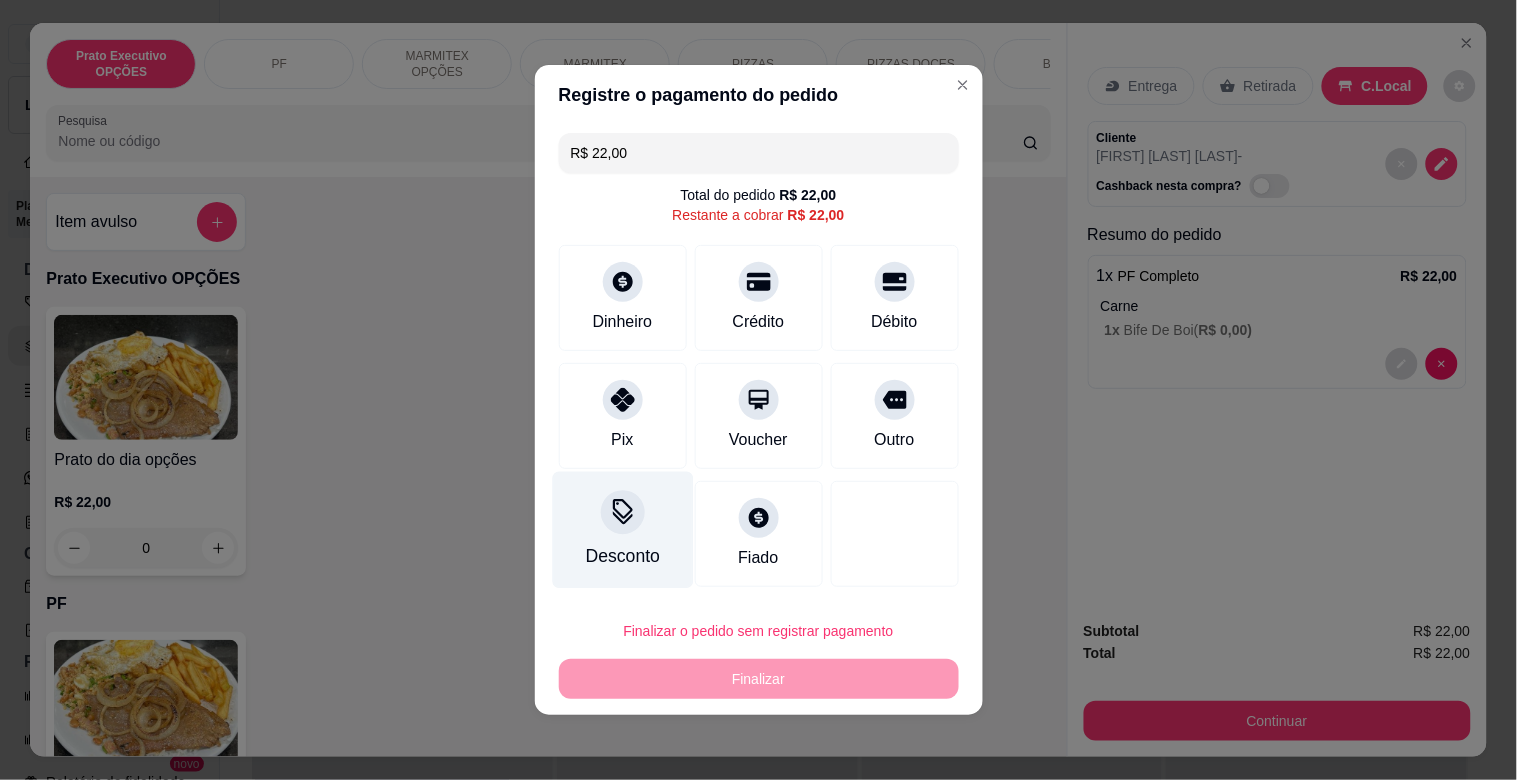click at bounding box center (623, 512) 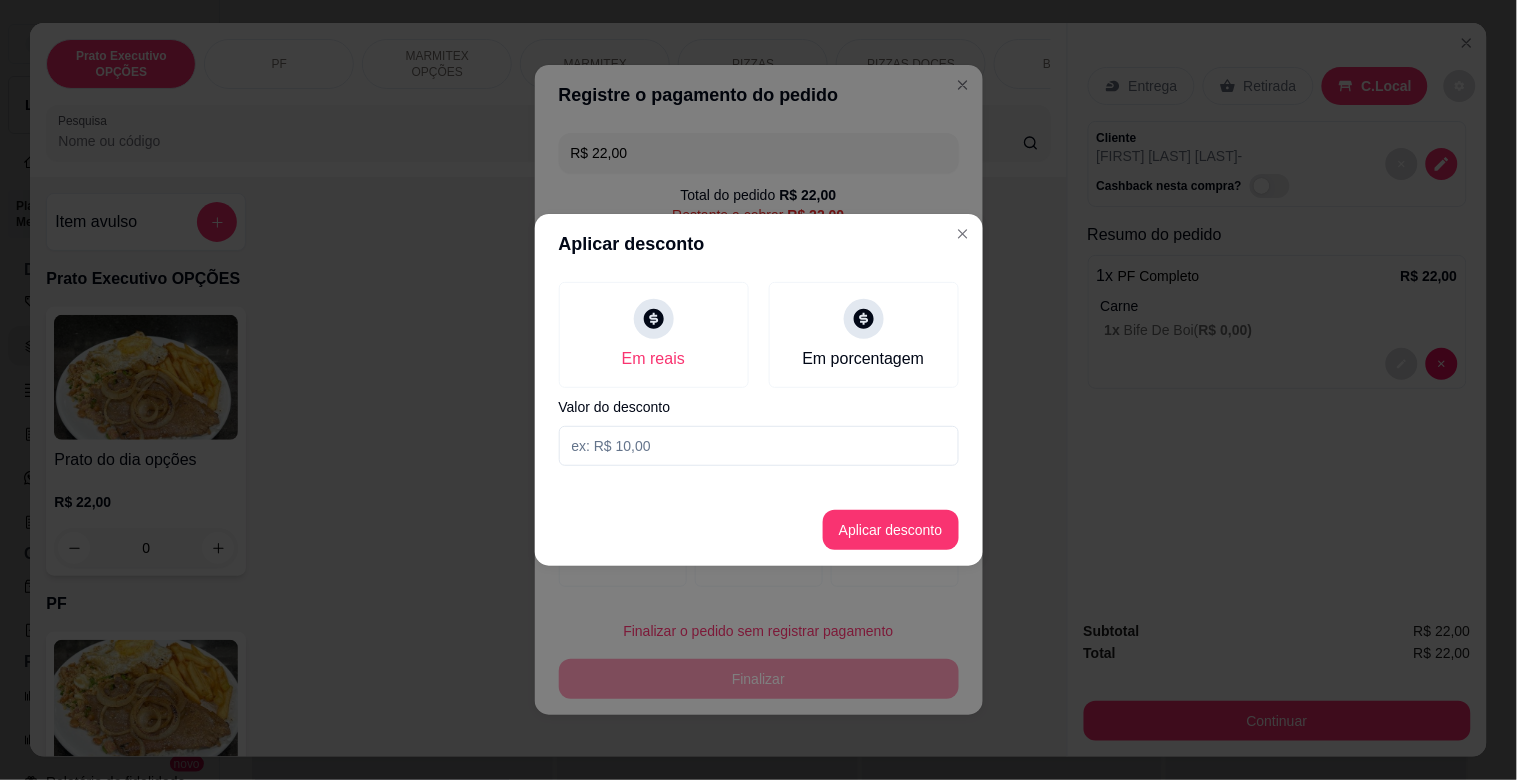 drag, startPoint x: 633, startPoint y: 446, endPoint x: 643, endPoint y: 445, distance: 10.049875 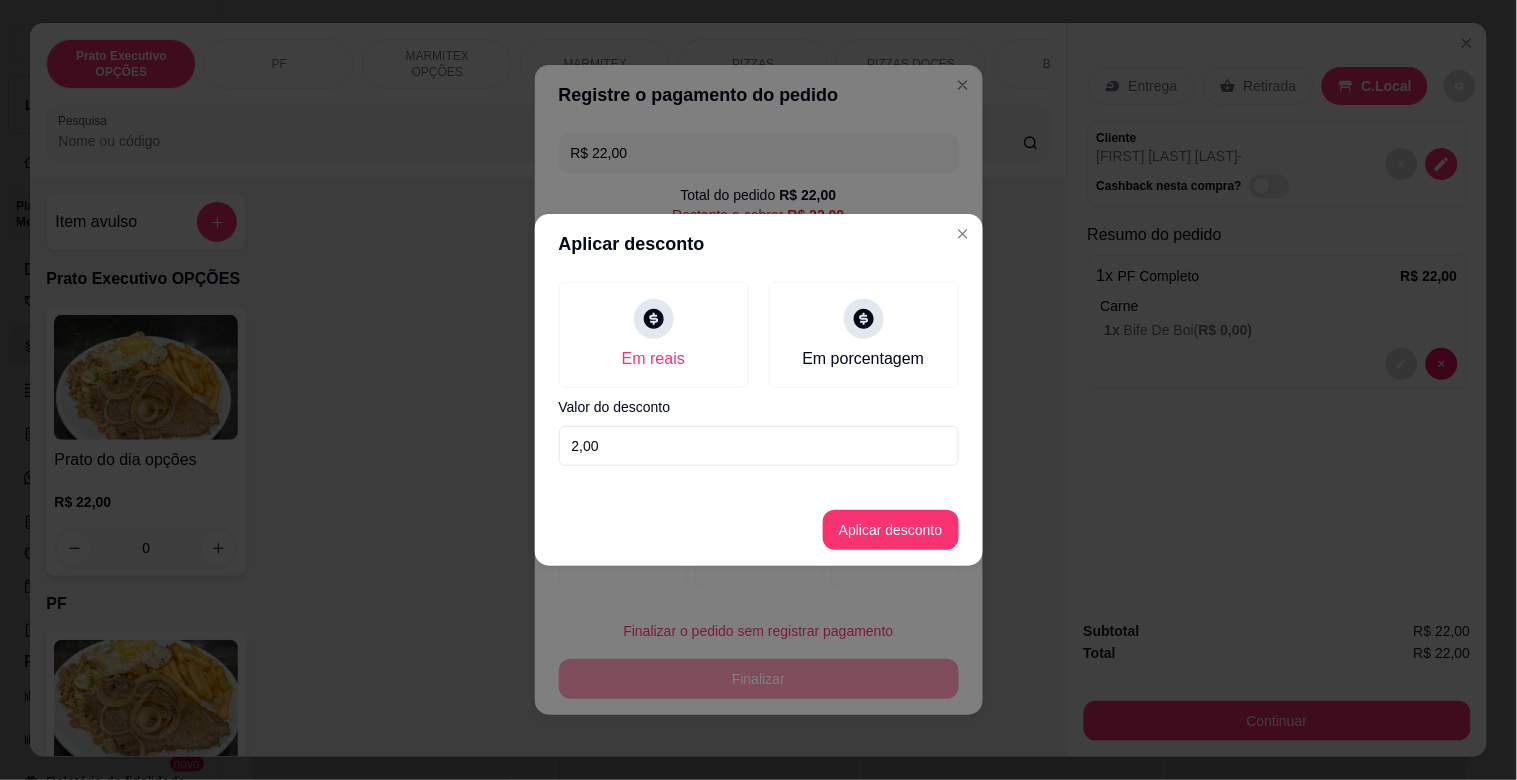 type on "2,00" 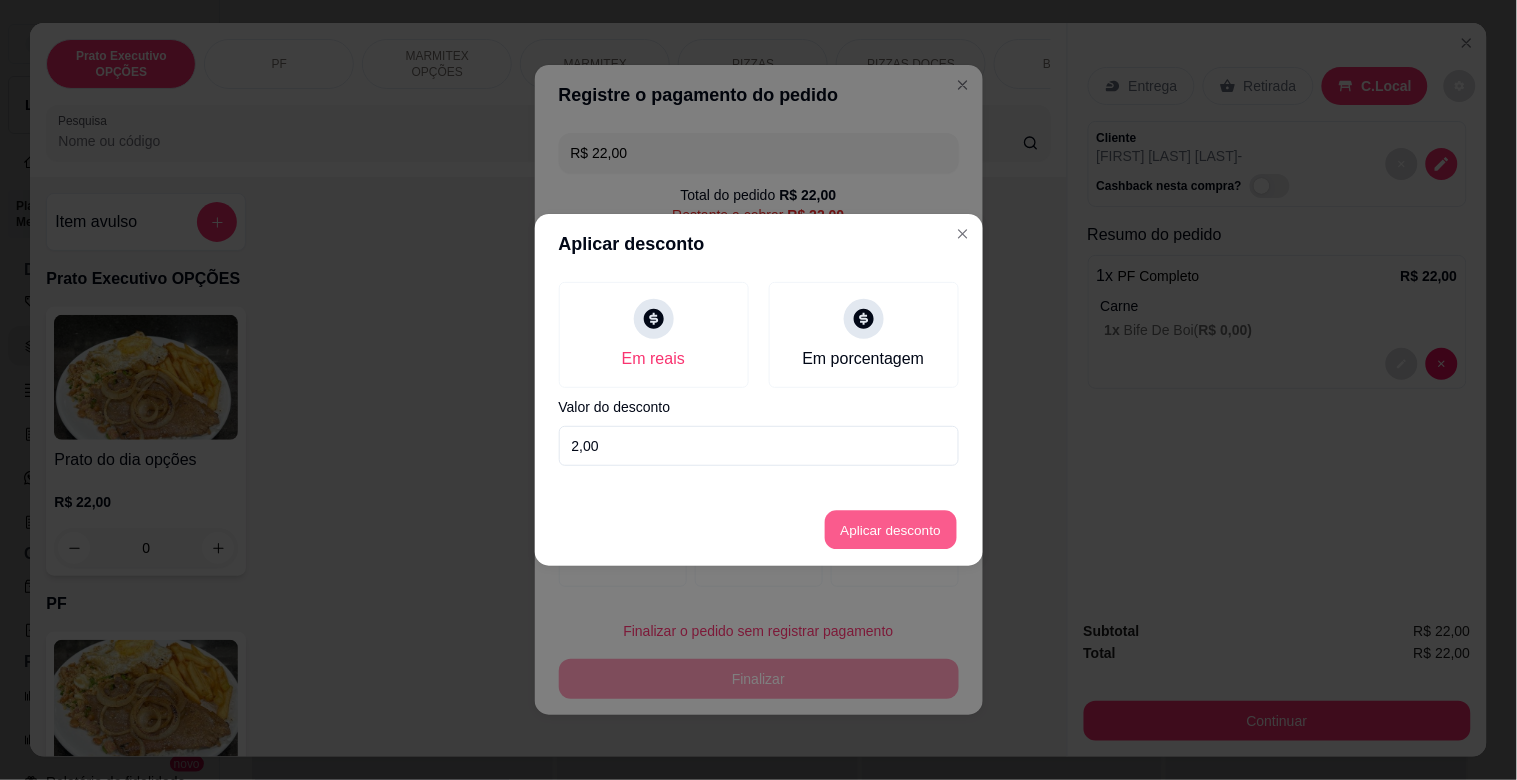 click on "Aplicar desconto" at bounding box center [890, 530] 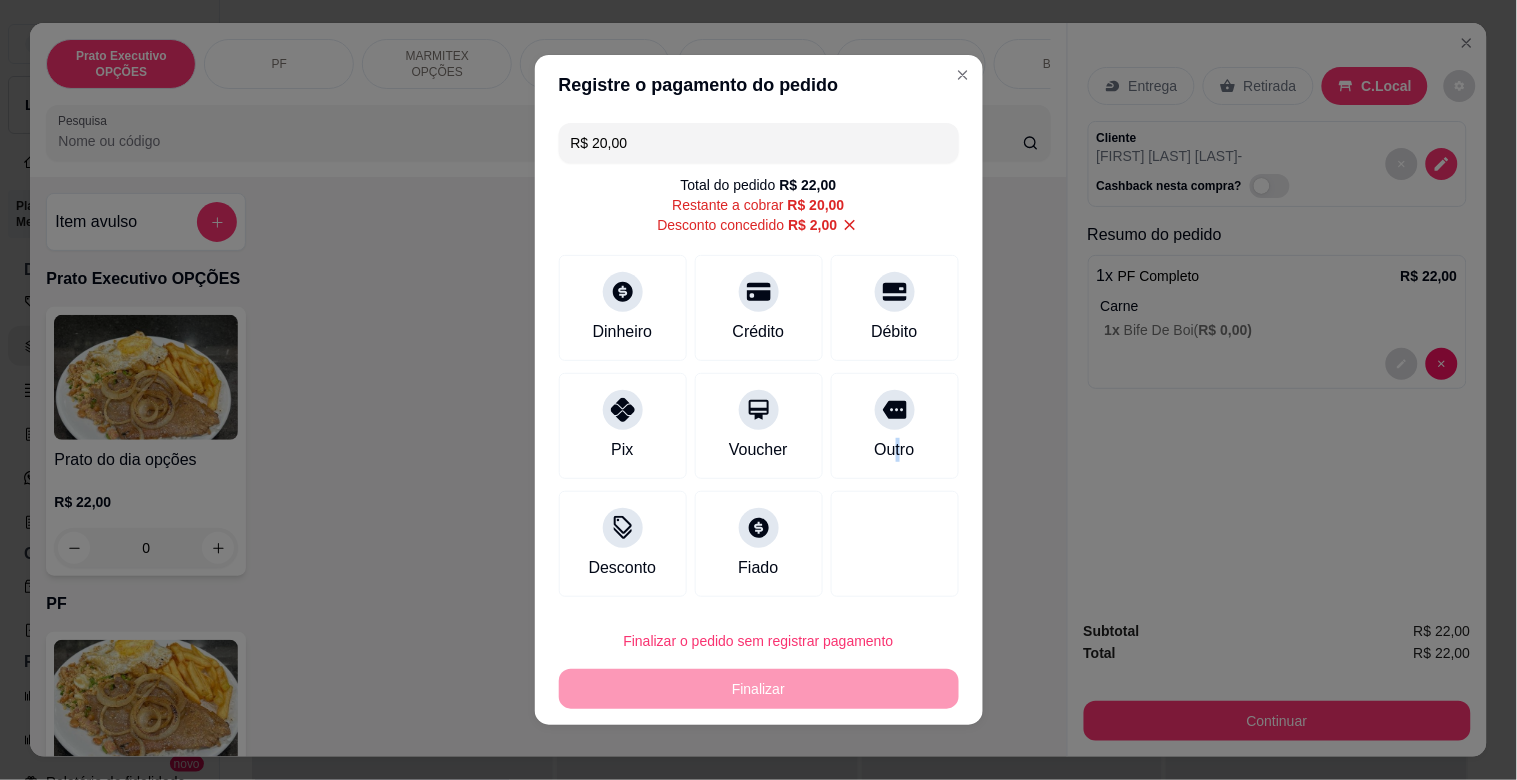 click on "Outro" at bounding box center (894, 450) 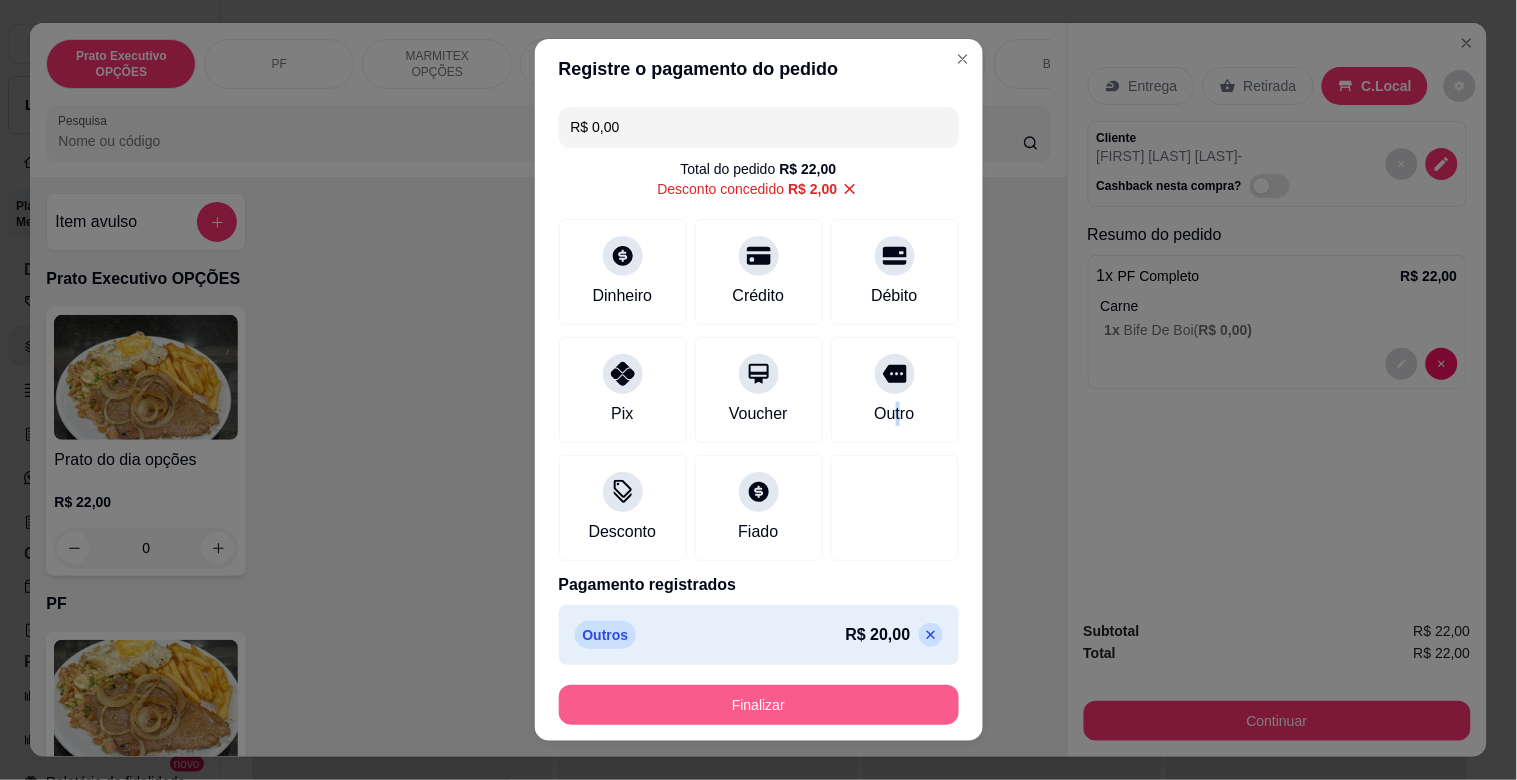 click on "Finalizar" at bounding box center (759, 705) 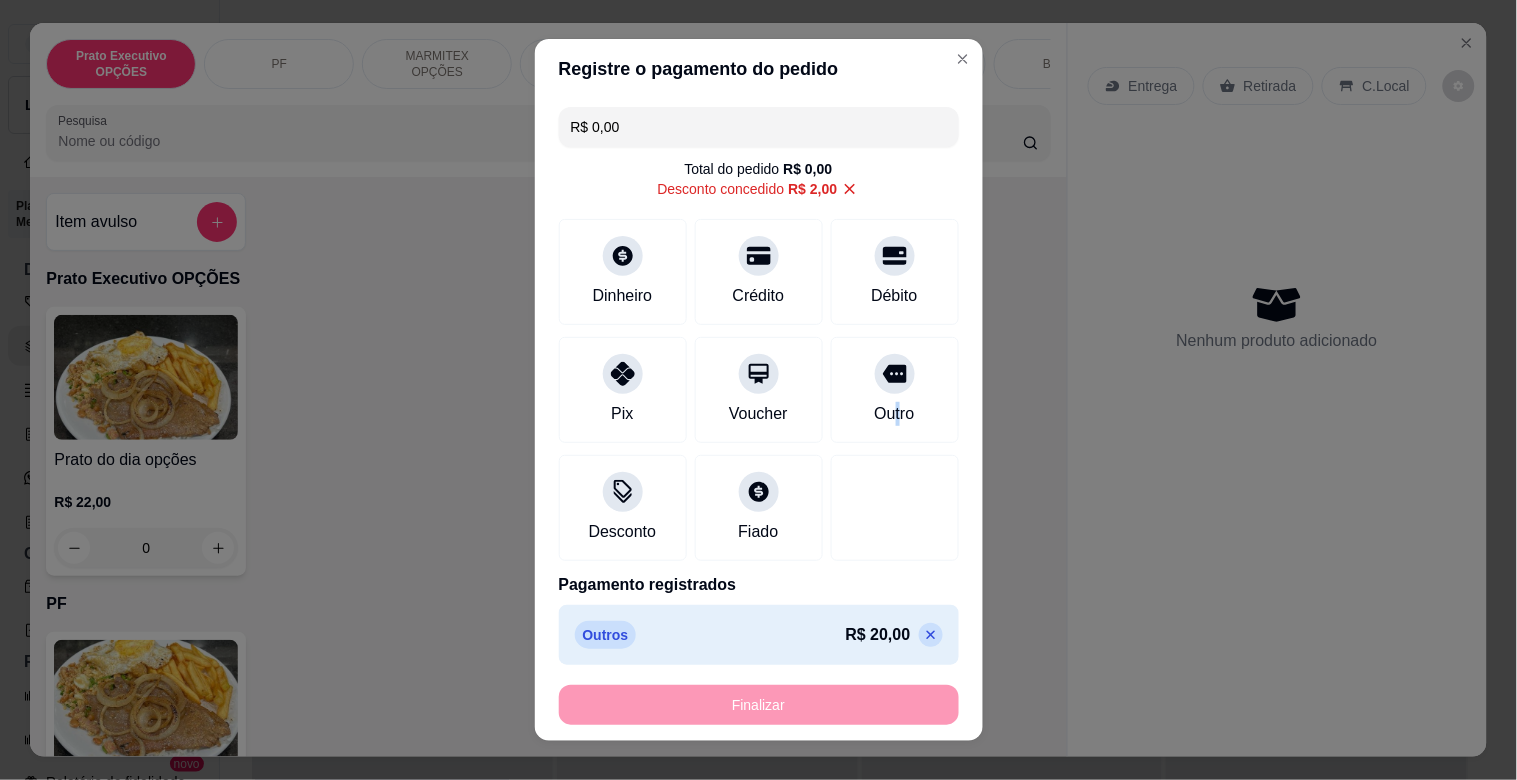 type on "-R$ 22,00" 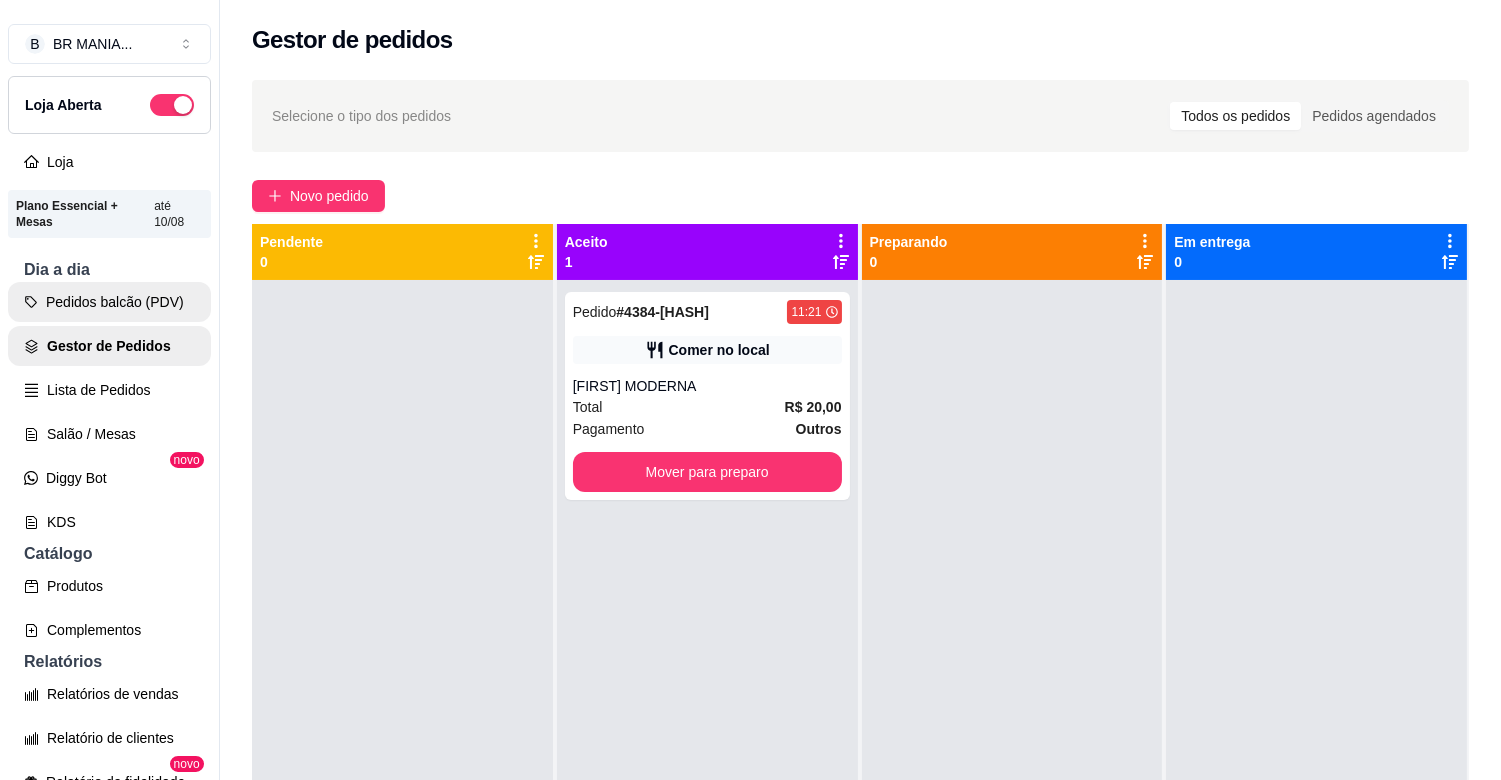 click on "Pedidos balcão (PDV)" at bounding box center [109, 302] 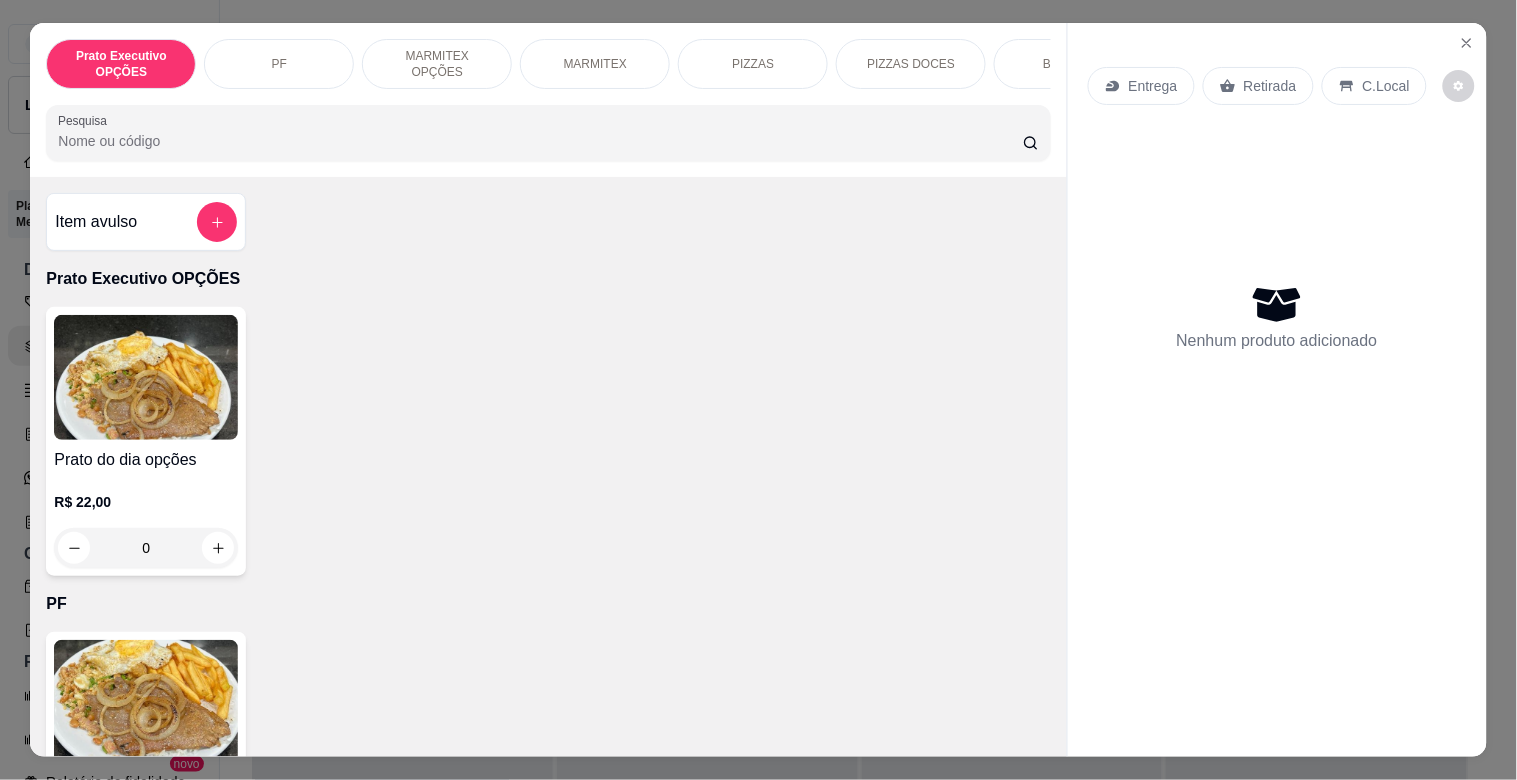 click at bounding box center [146, 702] 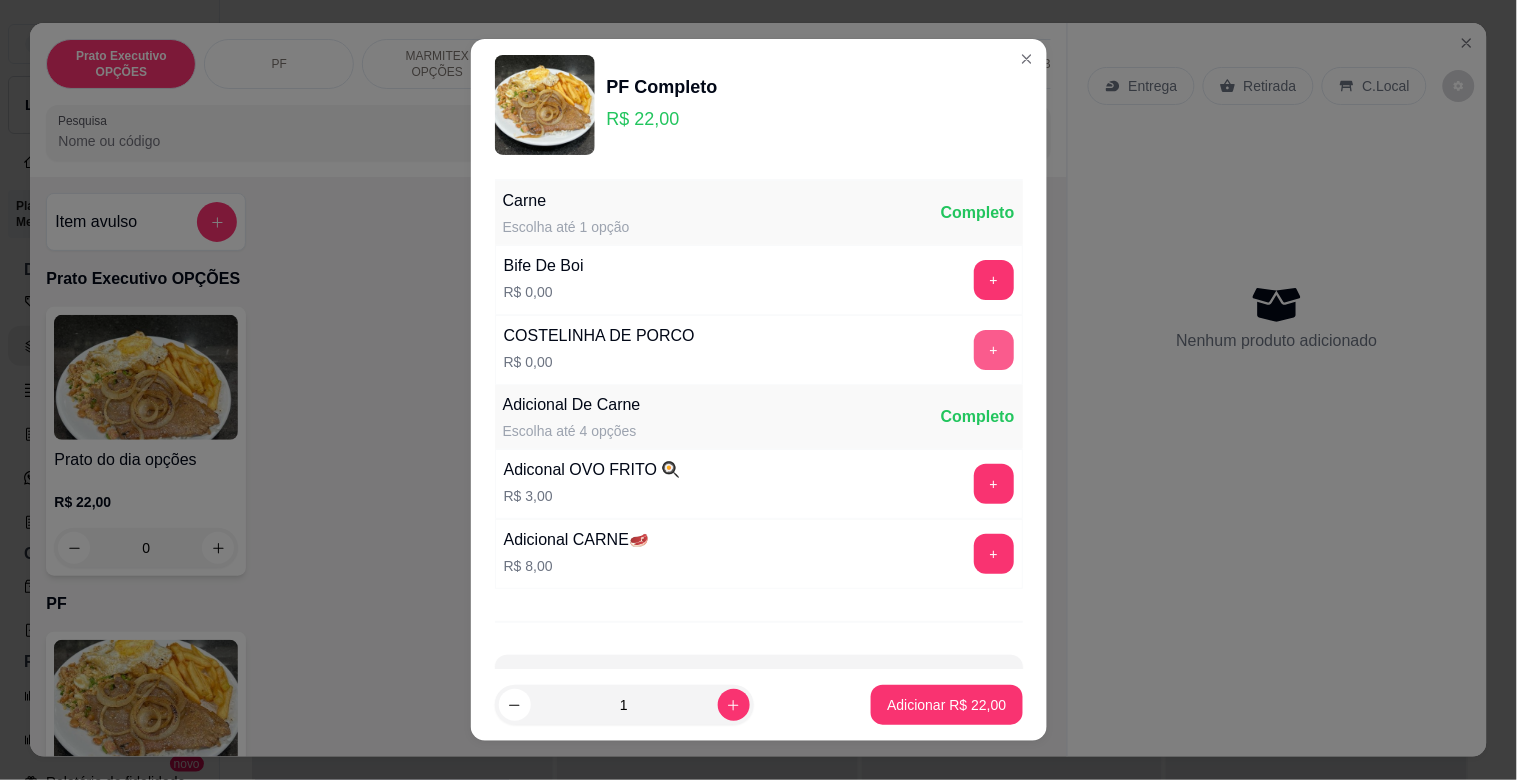 click on "+" at bounding box center [994, 350] 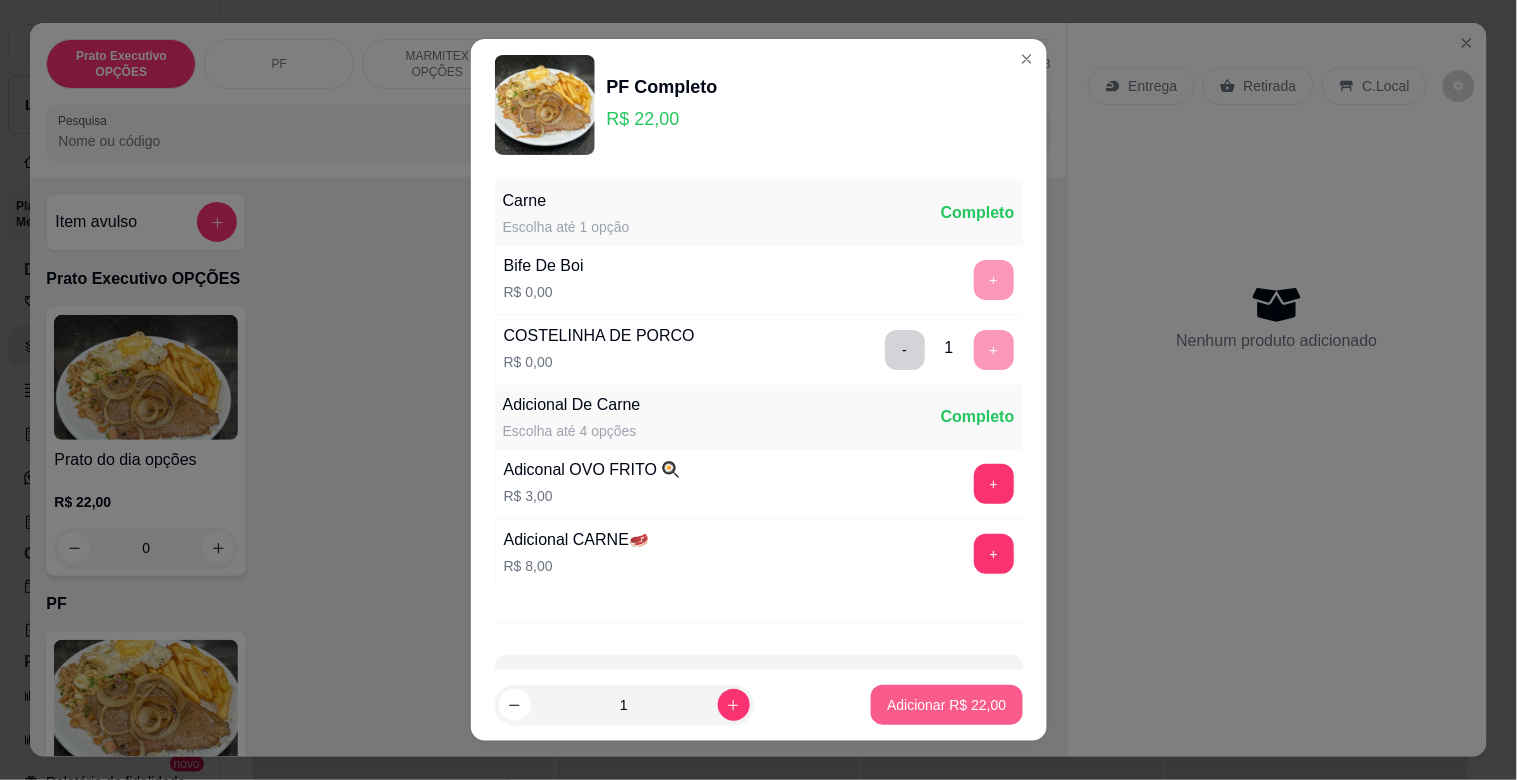 click on "Adicionar   R$ 22,00" at bounding box center (946, 705) 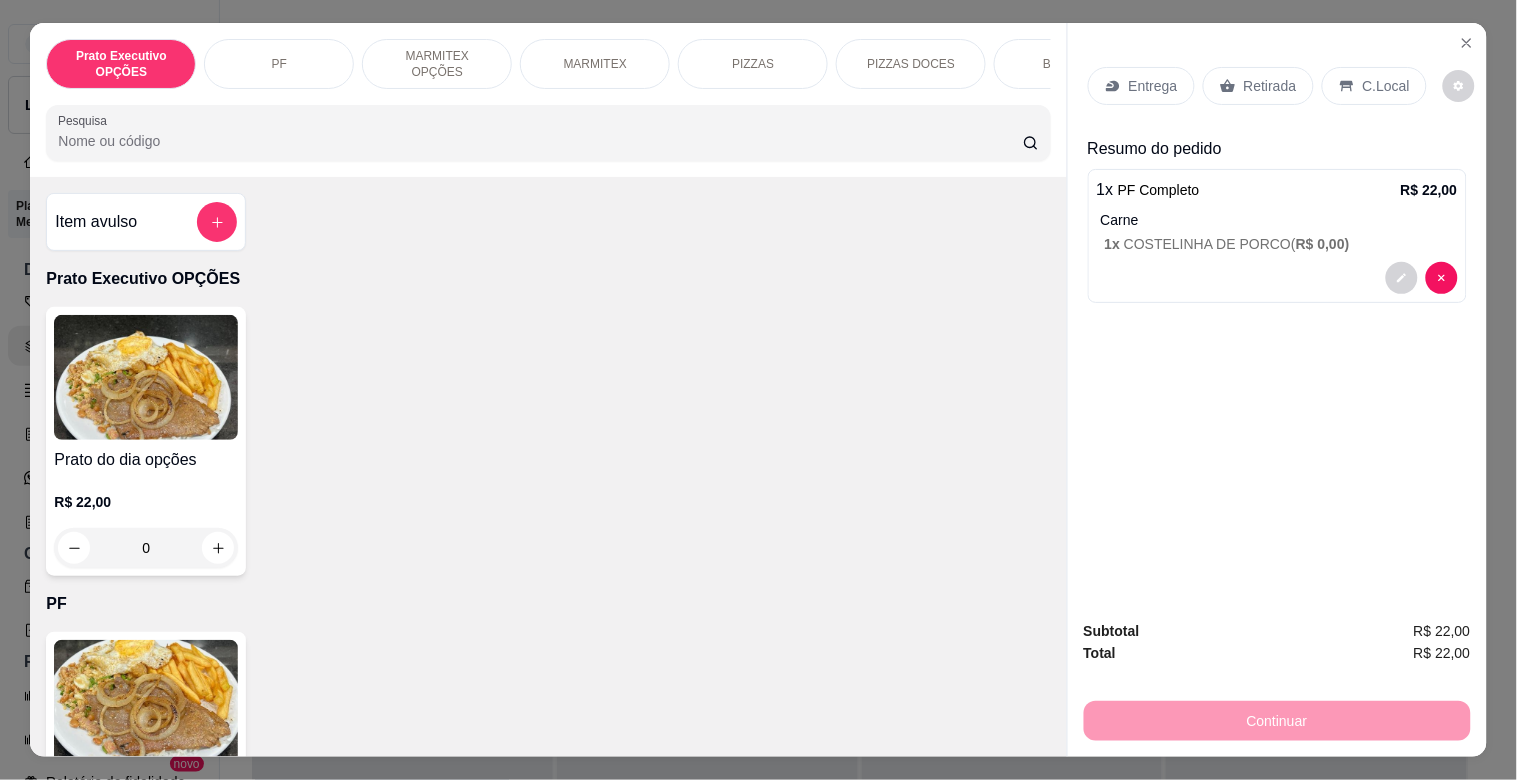 drag, startPoint x: 1390, startPoint y: 67, endPoint x: 1460, endPoint y: 116, distance: 85.44589 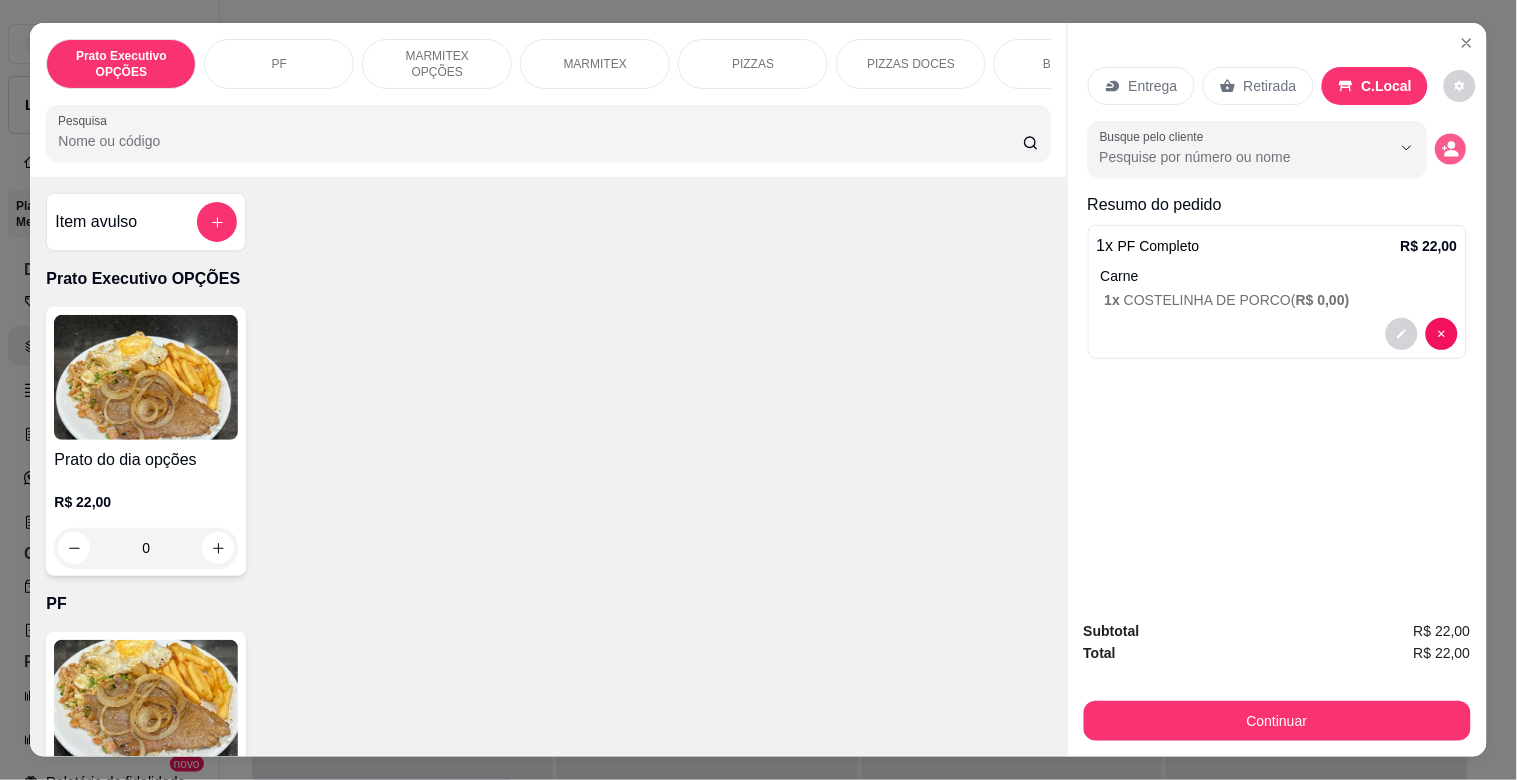 click 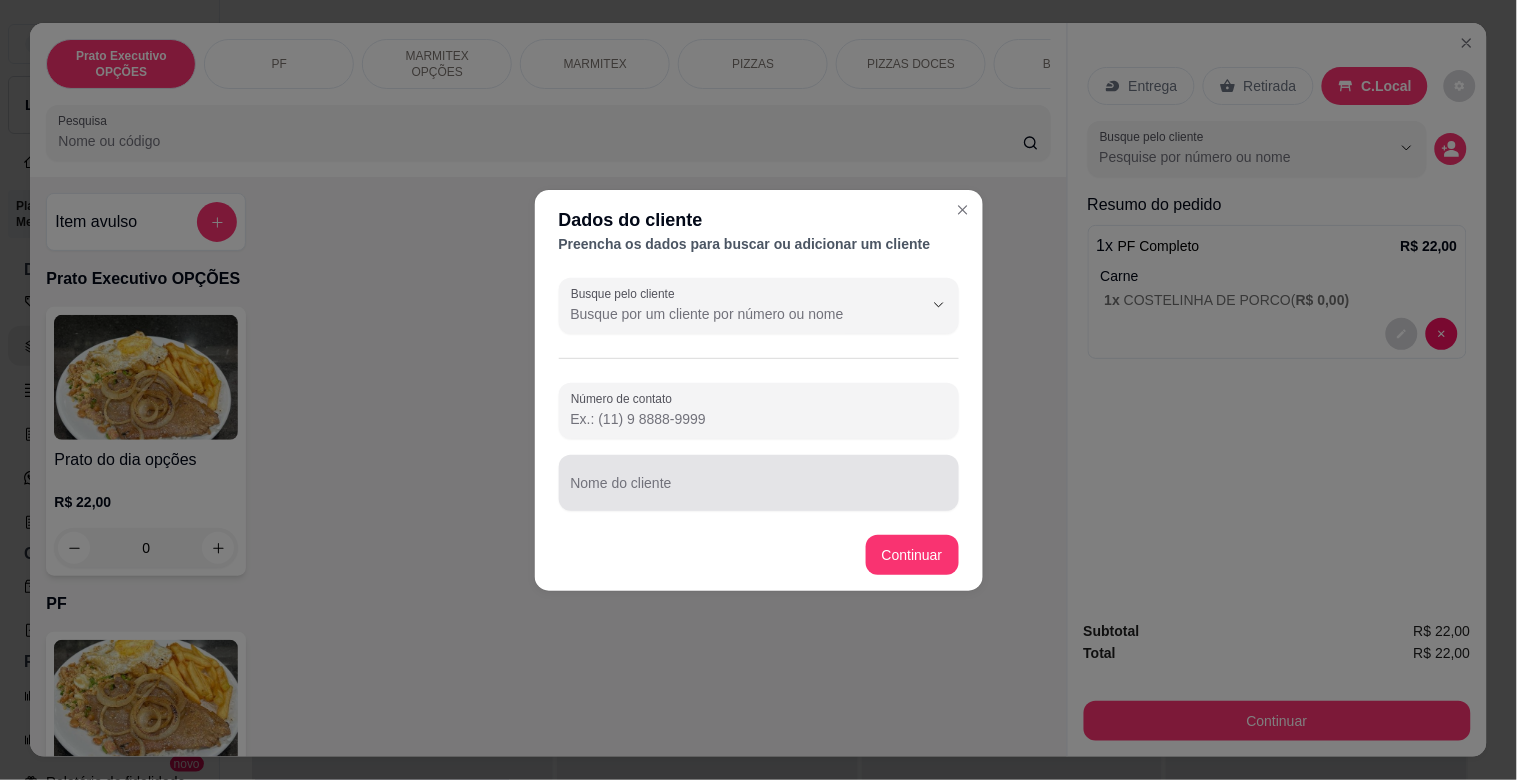 click on "Nome do cliente" at bounding box center [759, 491] 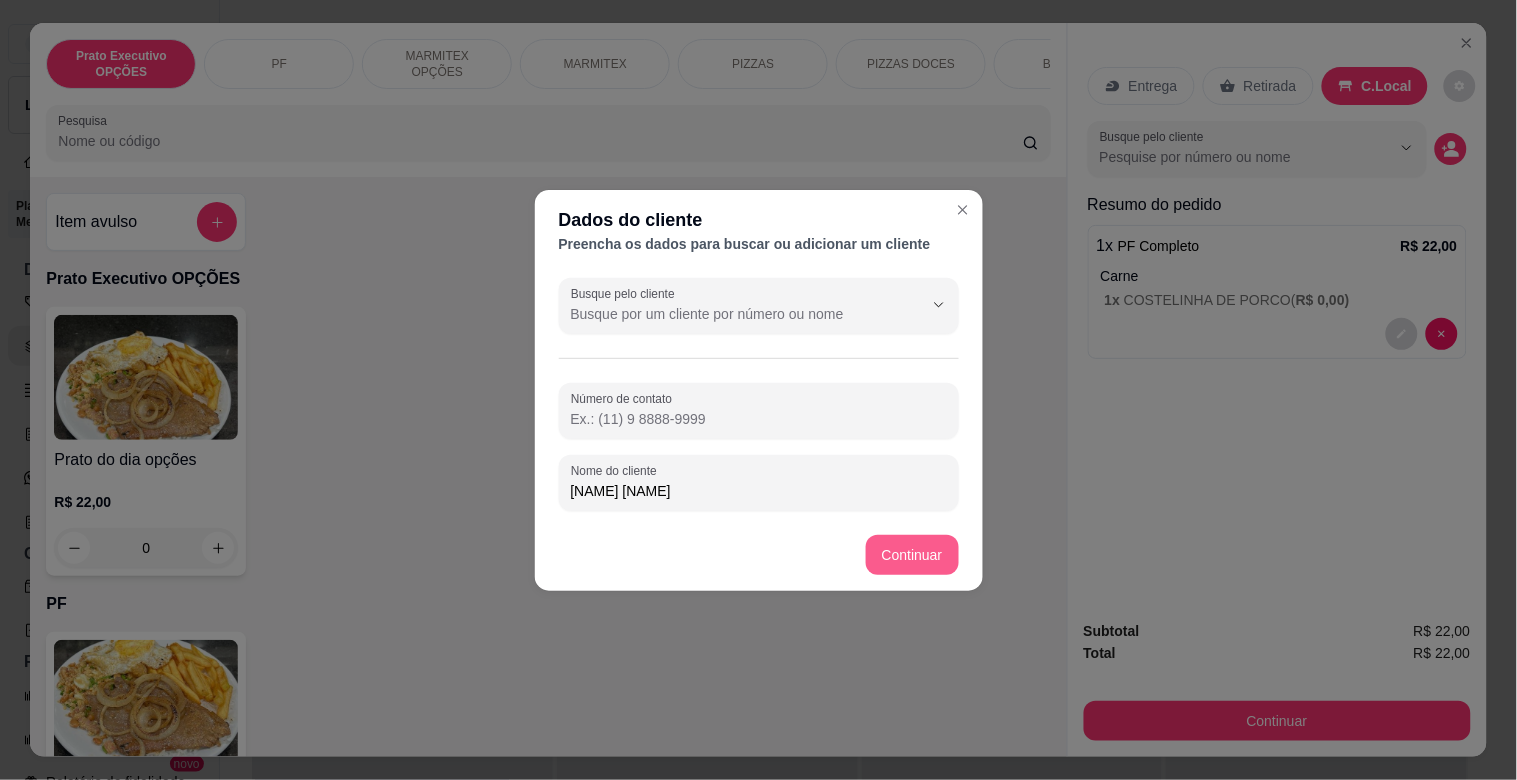 type on "[NAME] [NAME]" 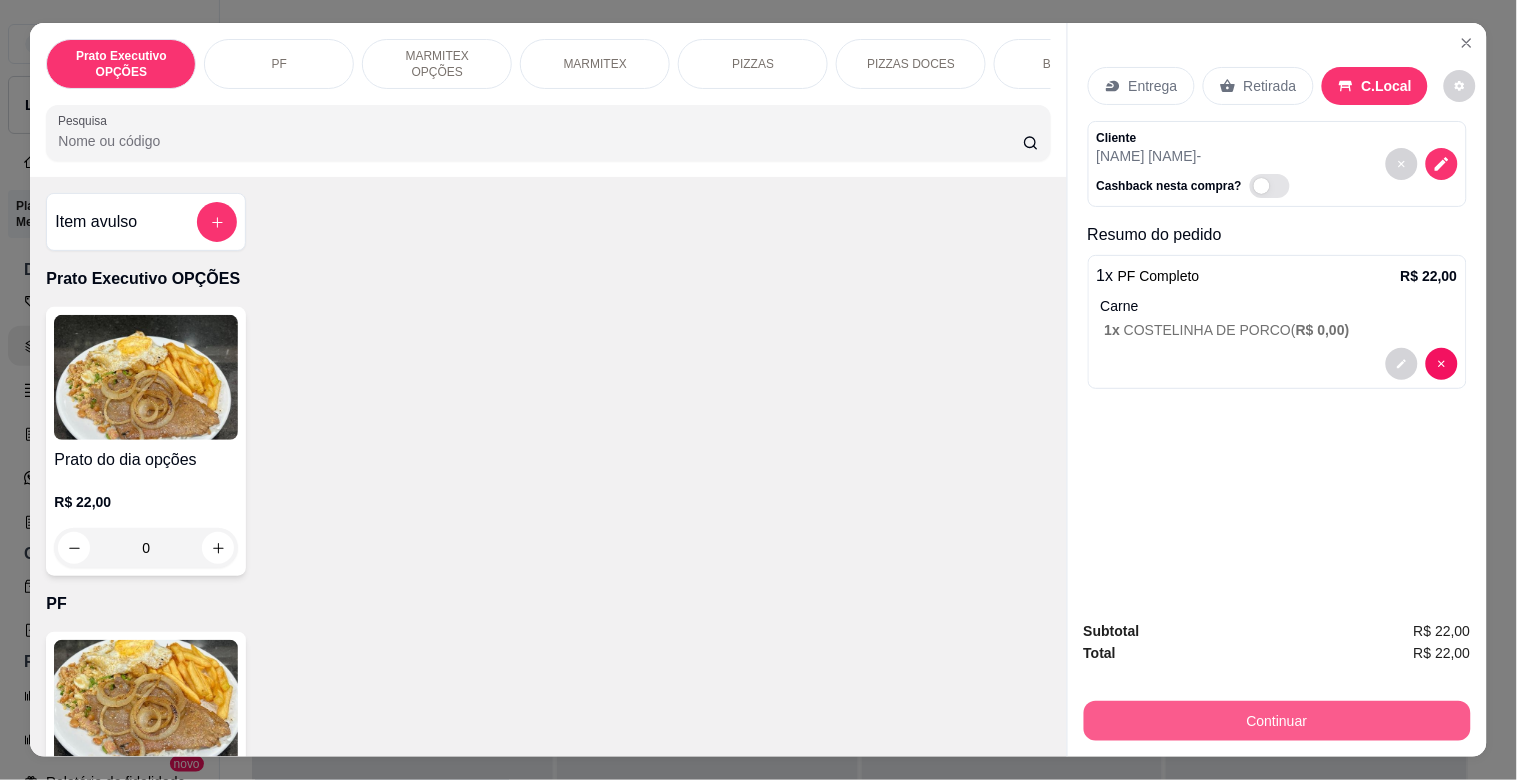 click on "Continuar" at bounding box center (1277, 721) 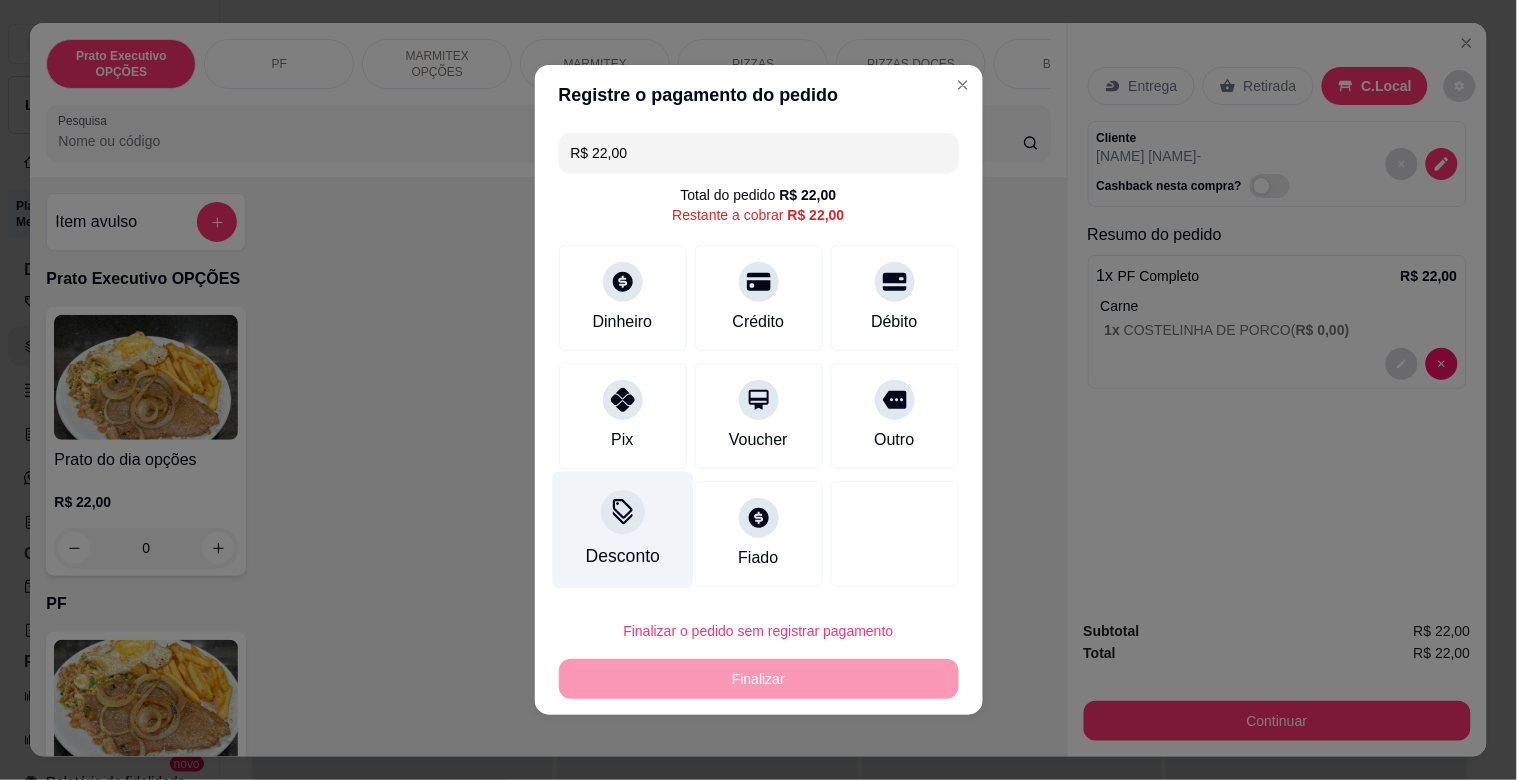 click 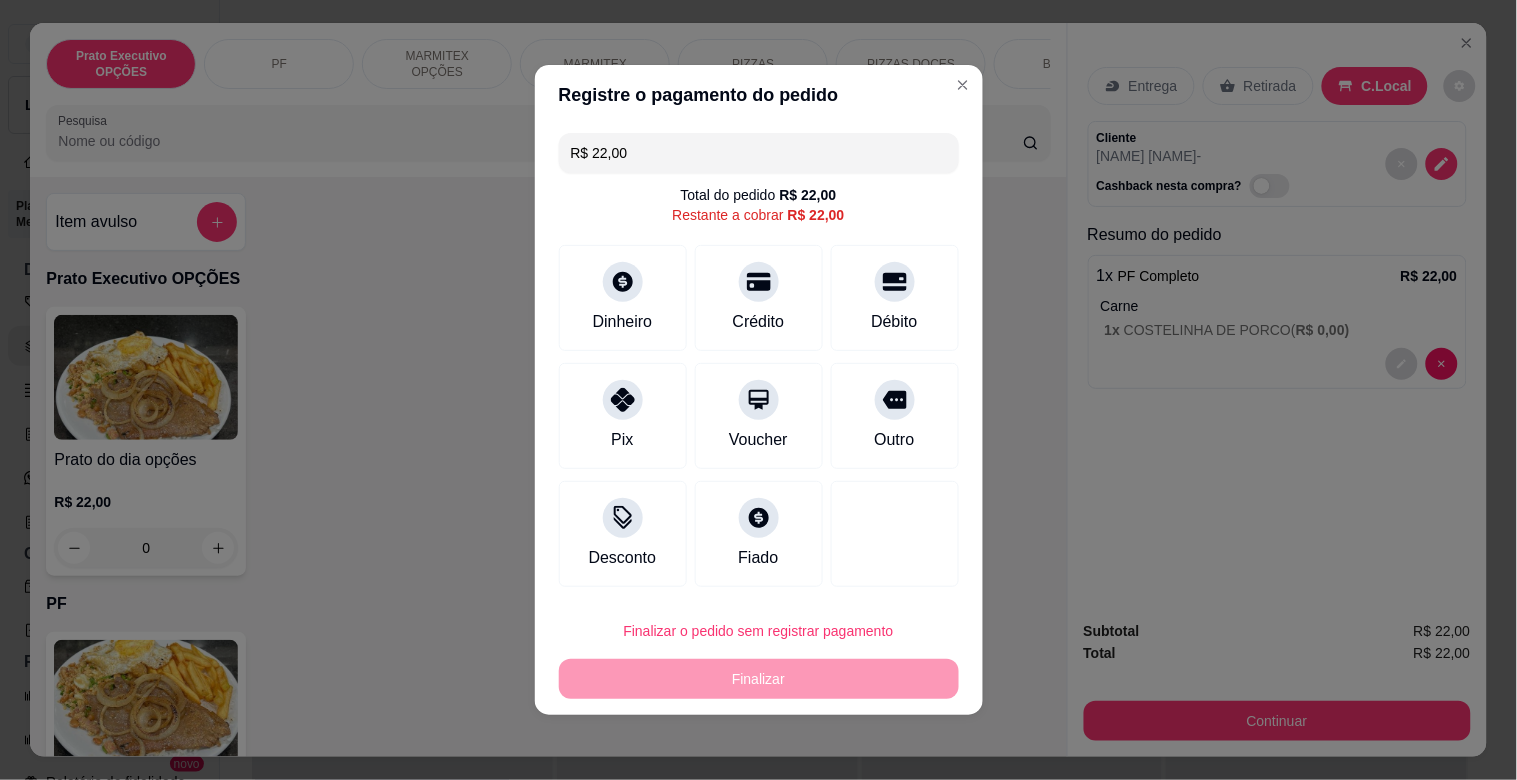 click at bounding box center (758, 446) 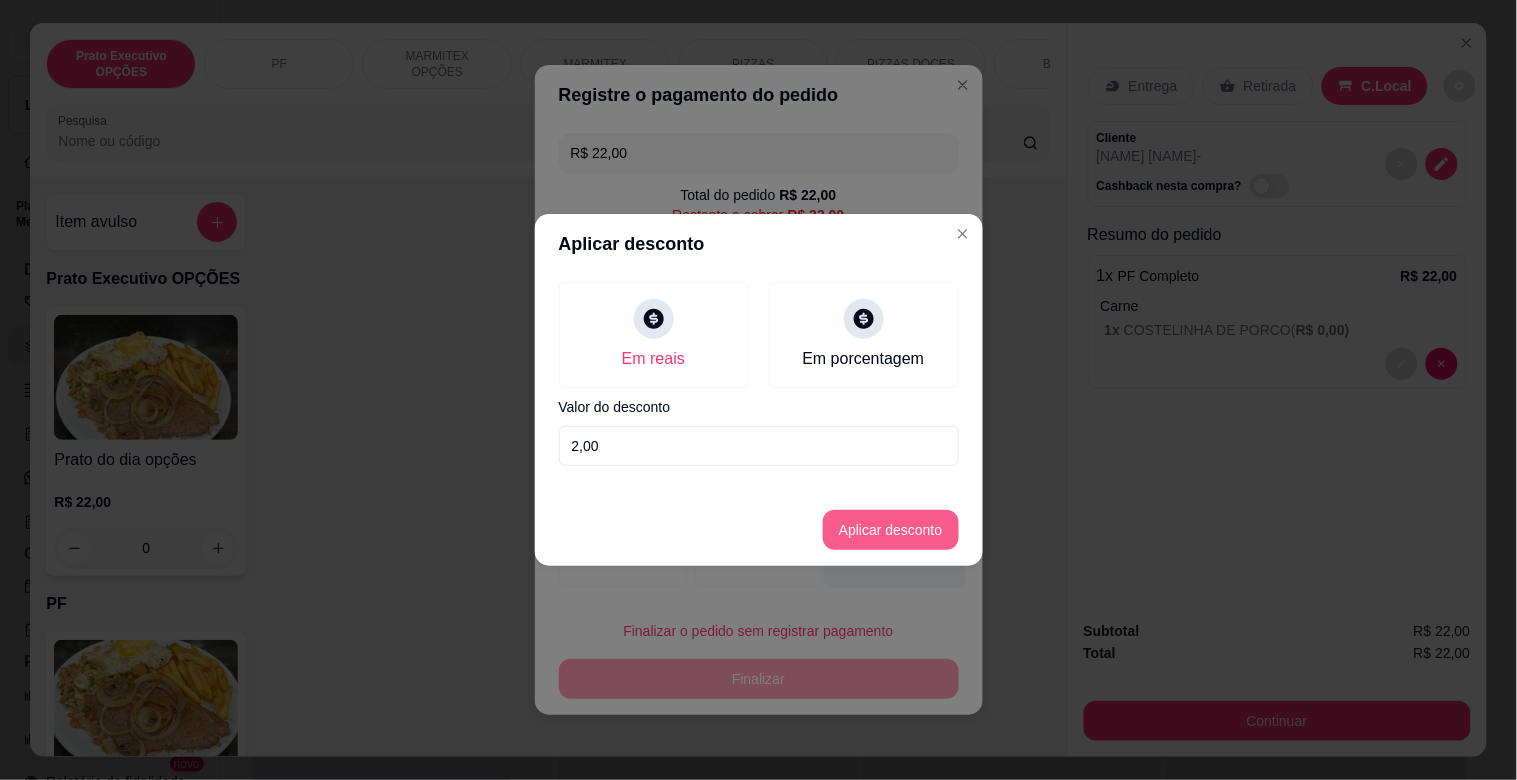 type on "2,00" 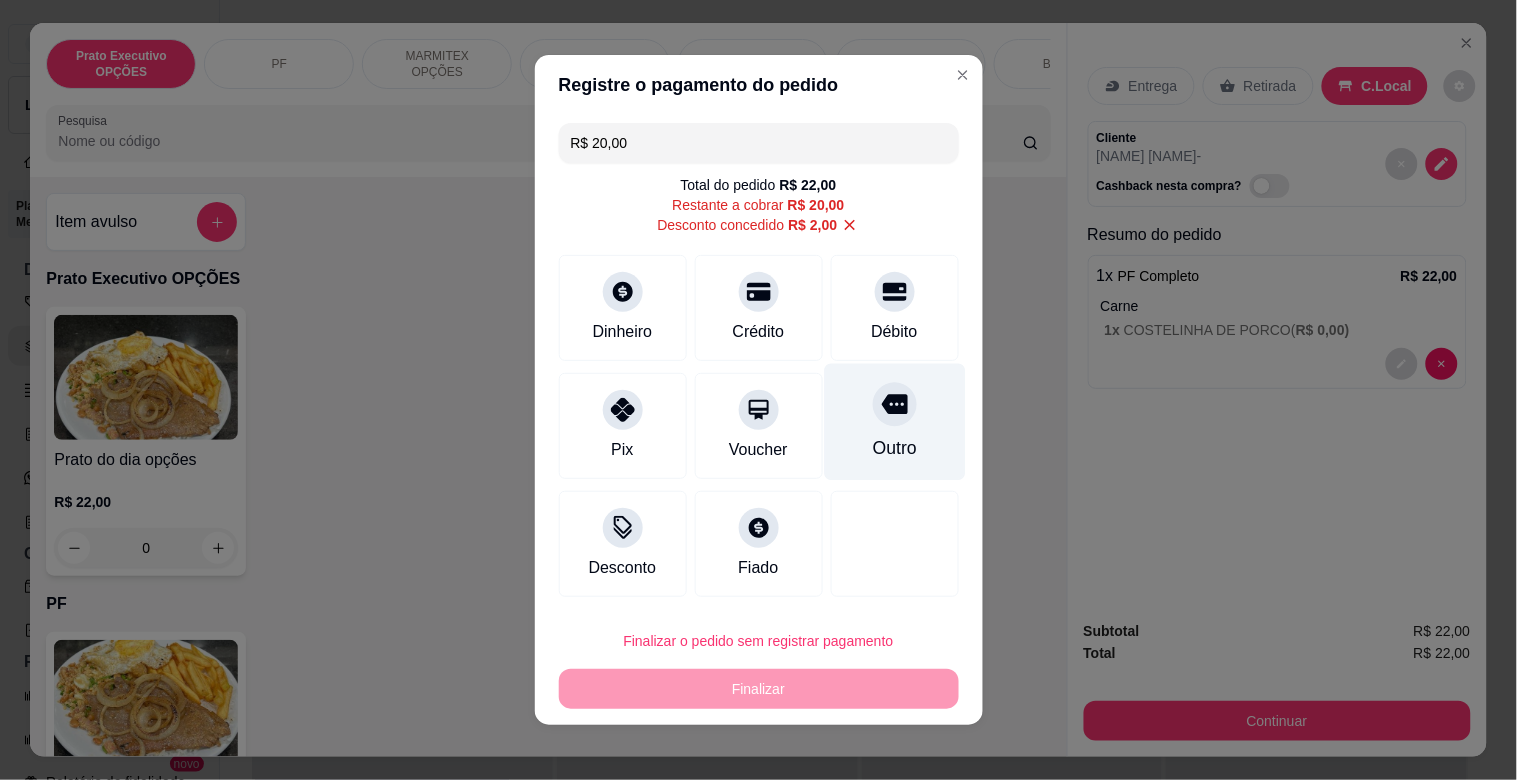 click at bounding box center [895, 404] 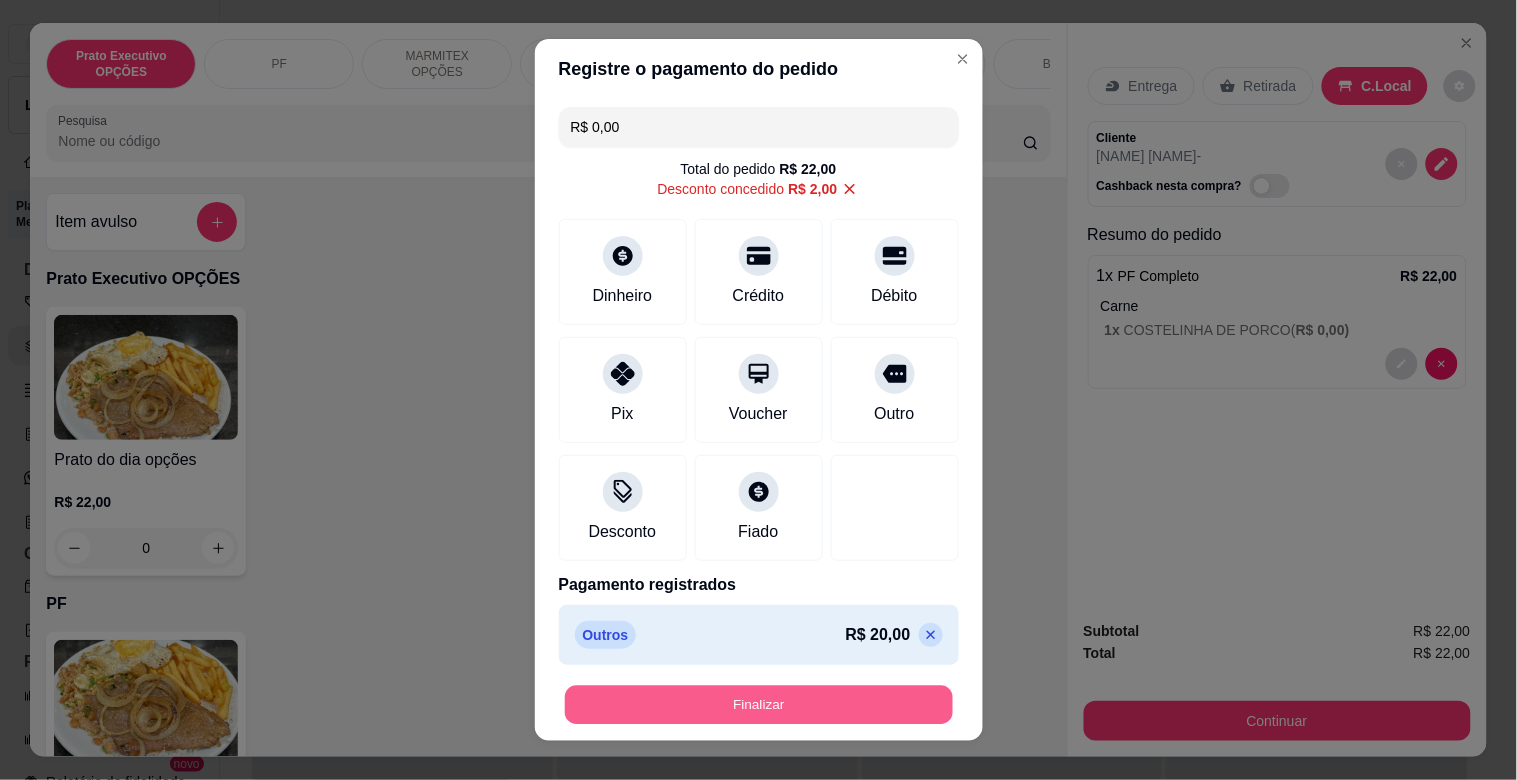 click on "Finalizar" at bounding box center (759, 705) 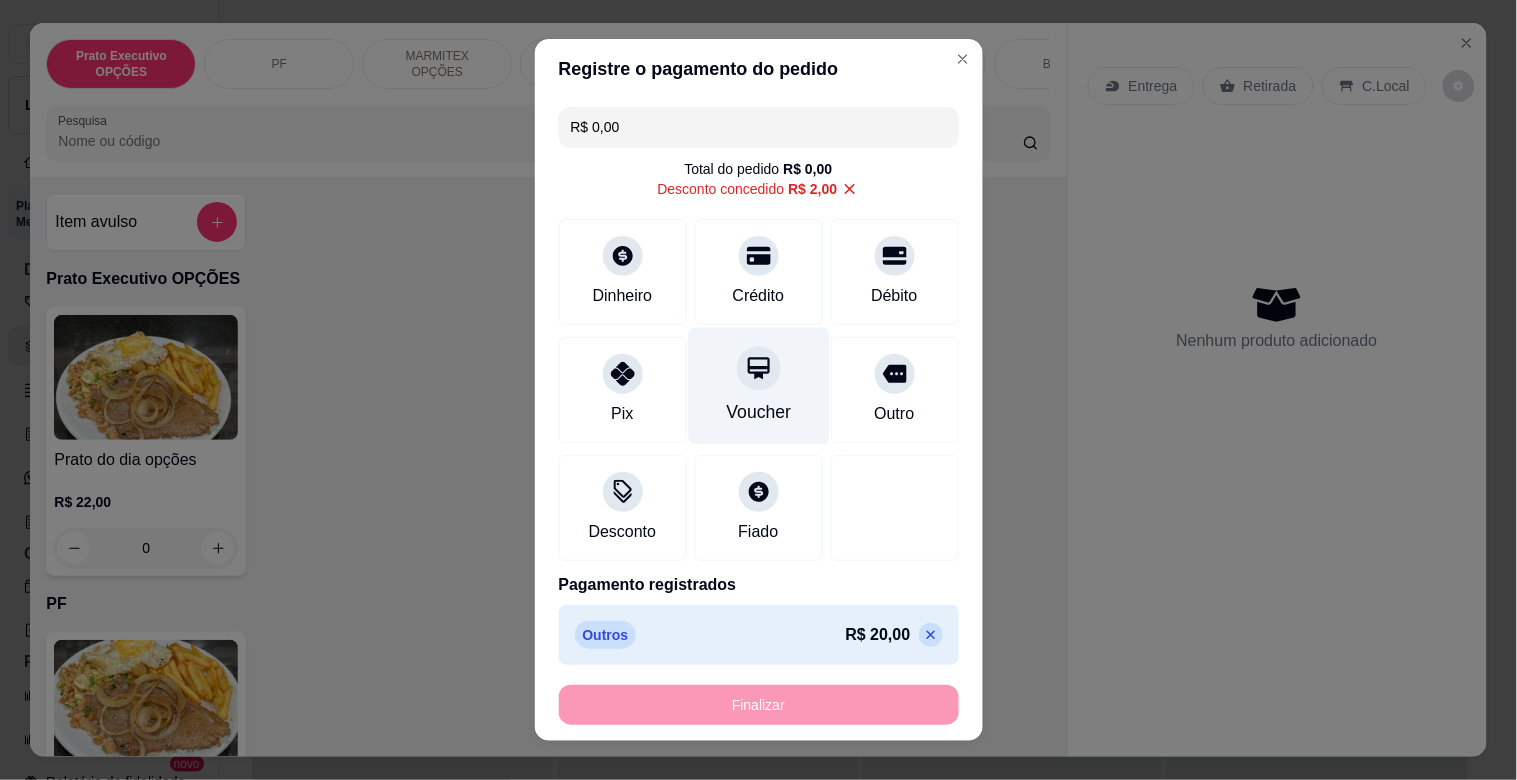 type on "-R$ 22,00" 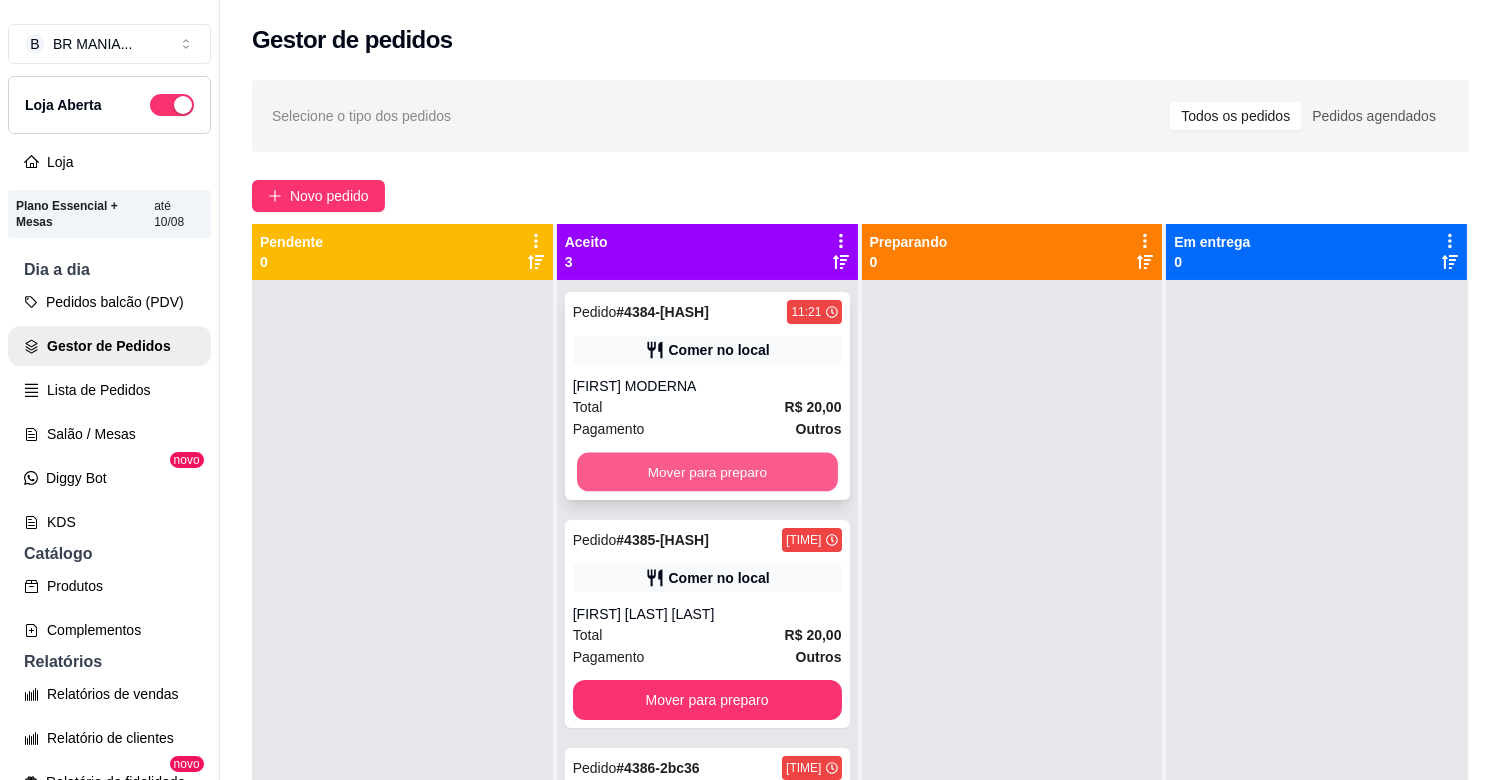 click on "Mover para preparo" at bounding box center [707, 472] 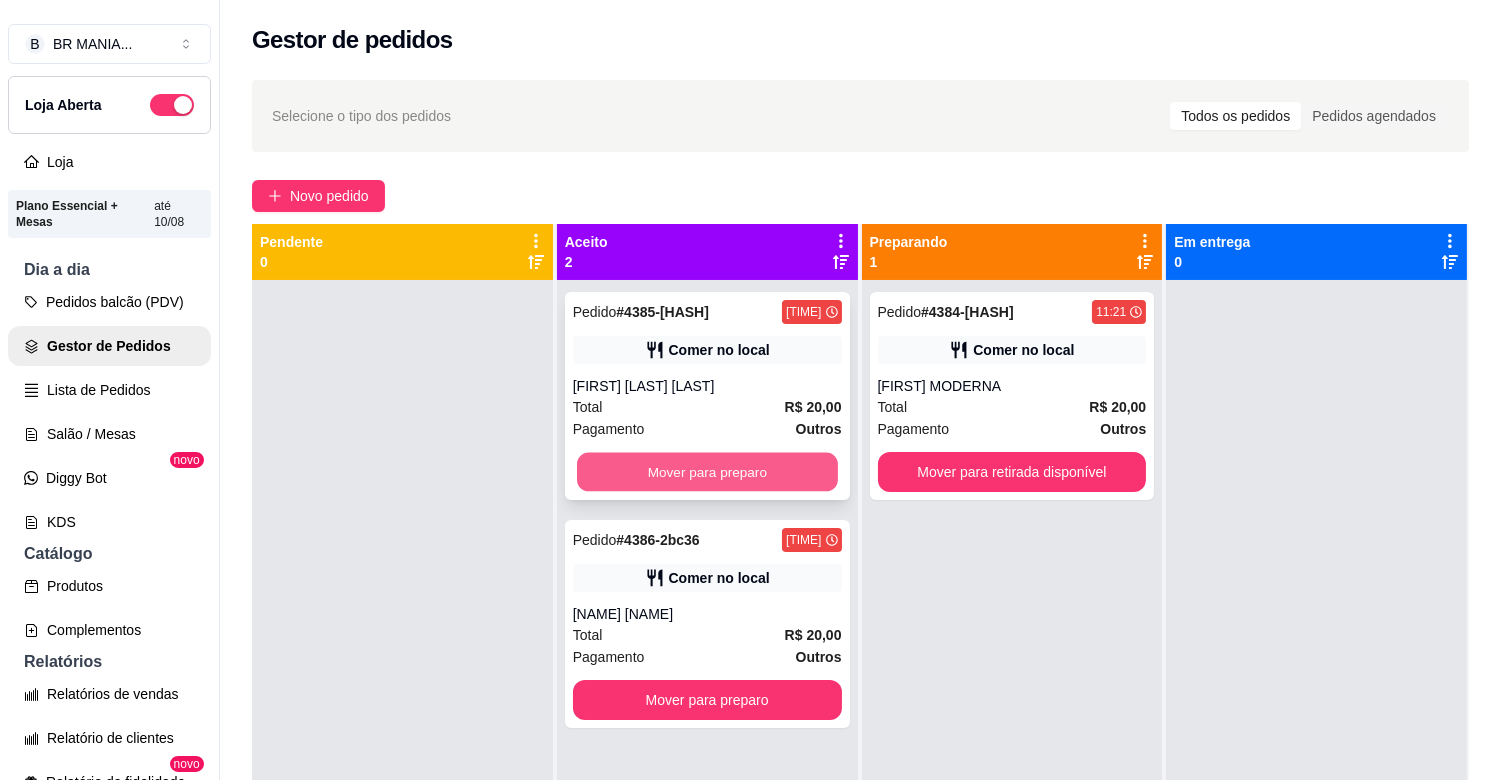 click on "Mover para preparo" at bounding box center [707, 472] 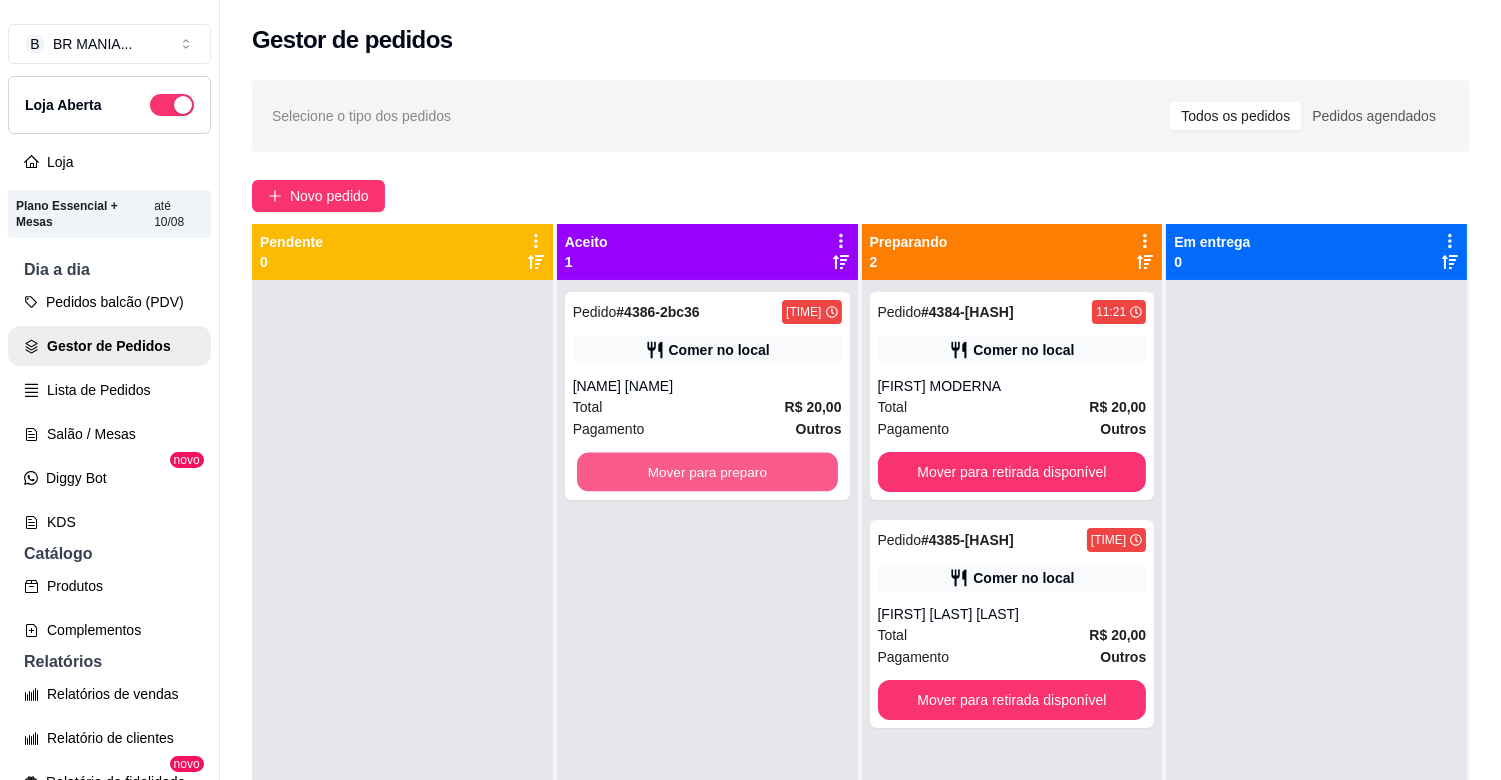 click on "Mover para preparo" at bounding box center (707, 472) 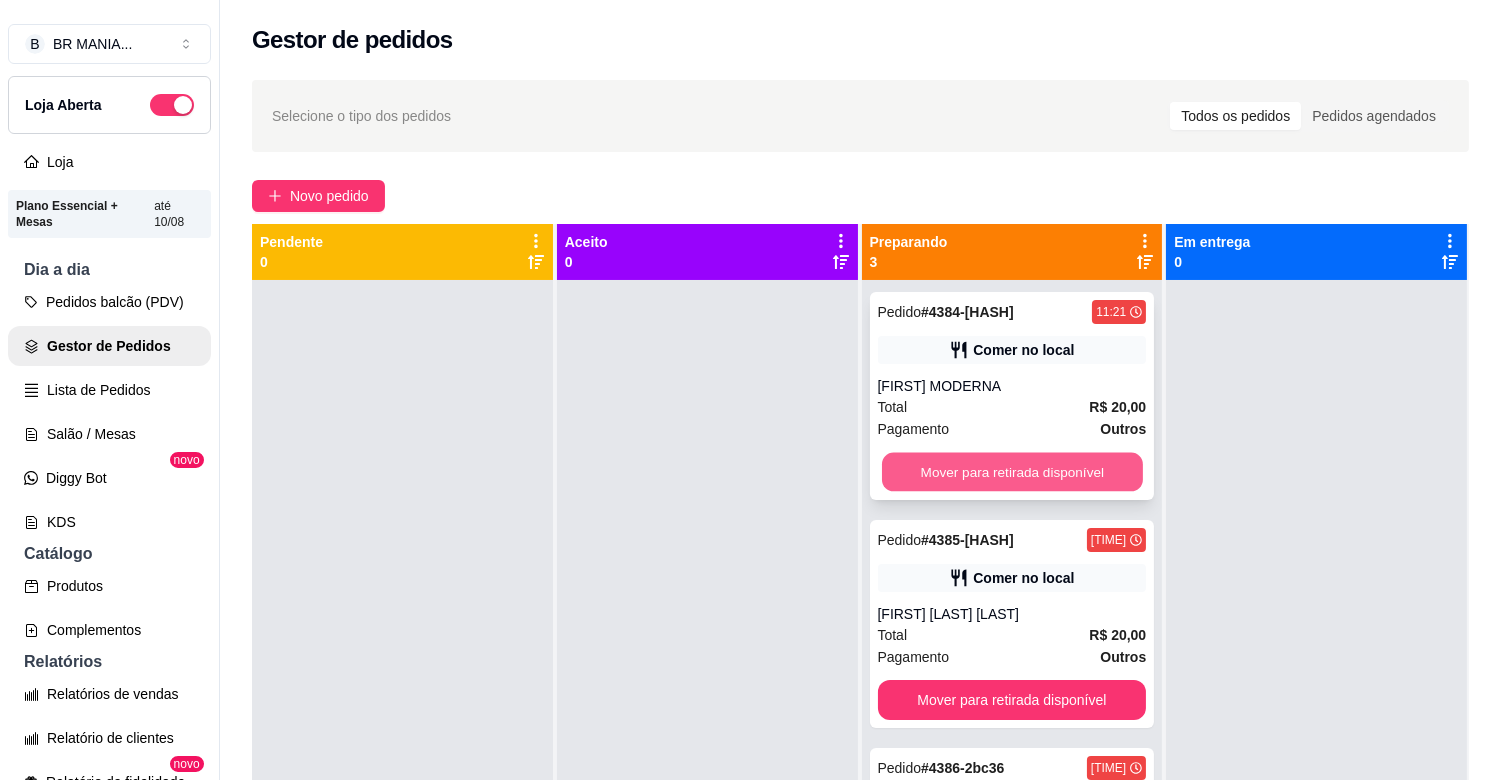 click on "Mover para retirada disponível" at bounding box center (1012, 472) 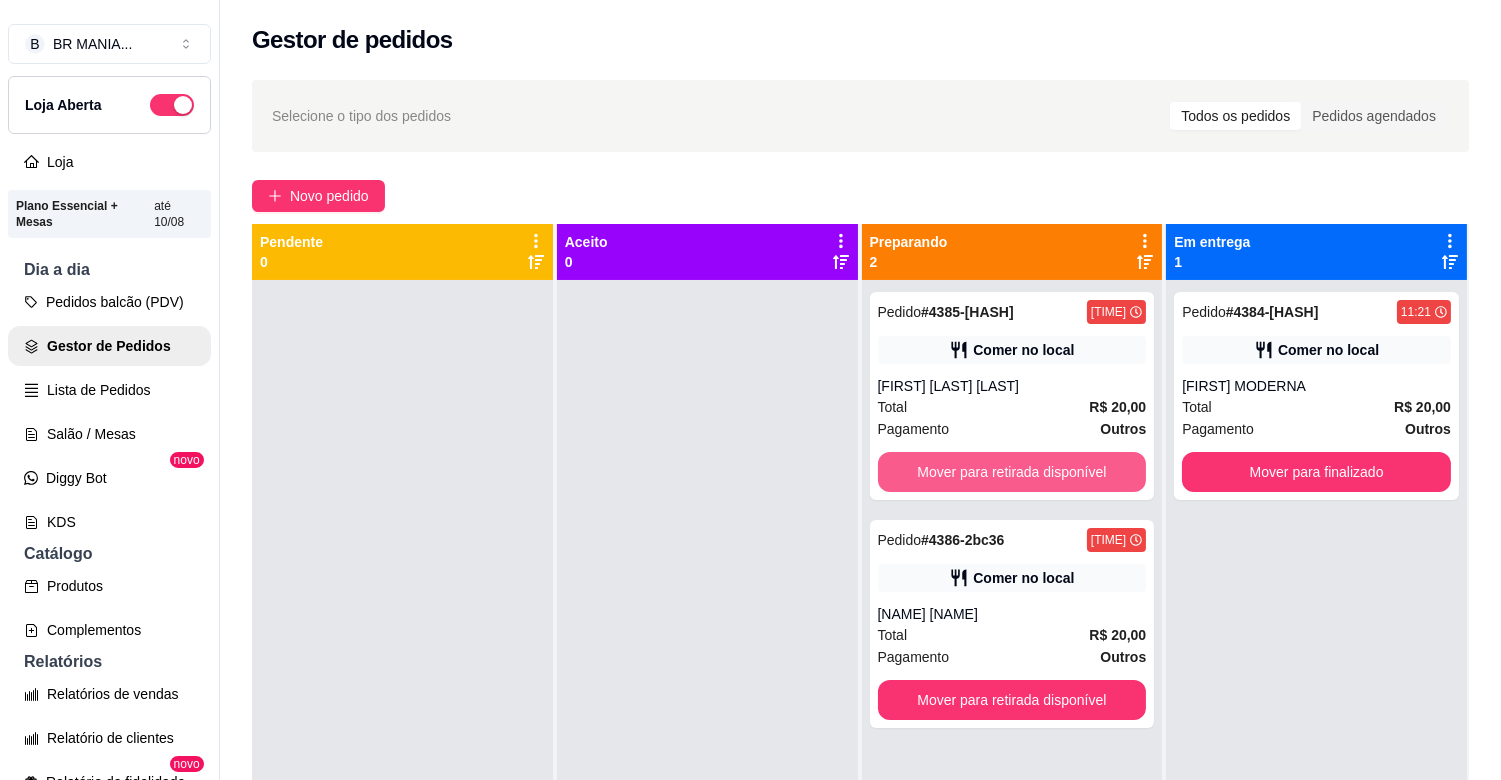 click on "Mover para retirada disponível" at bounding box center (1012, 472) 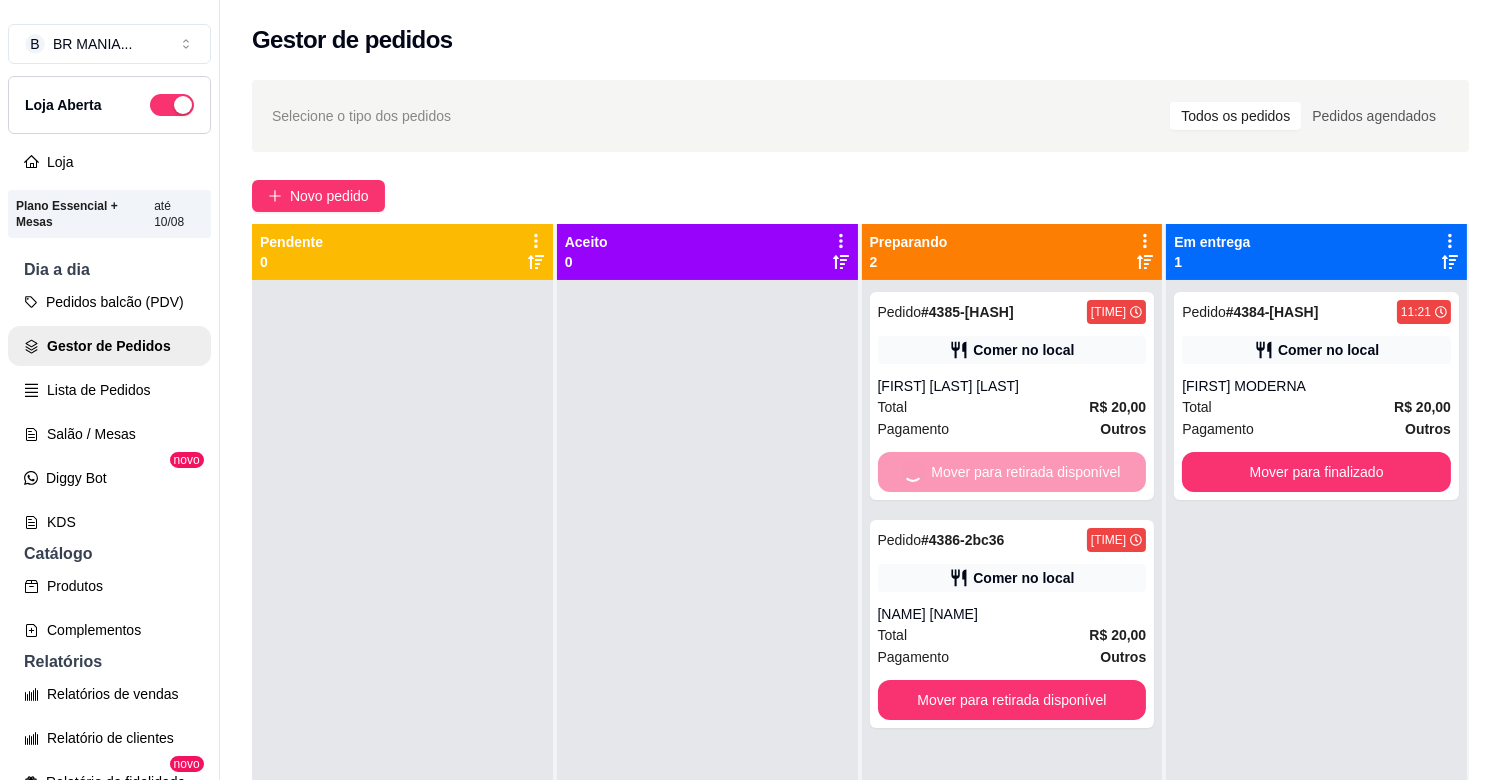 click on "Mover para retirada disponível" at bounding box center (1012, 472) 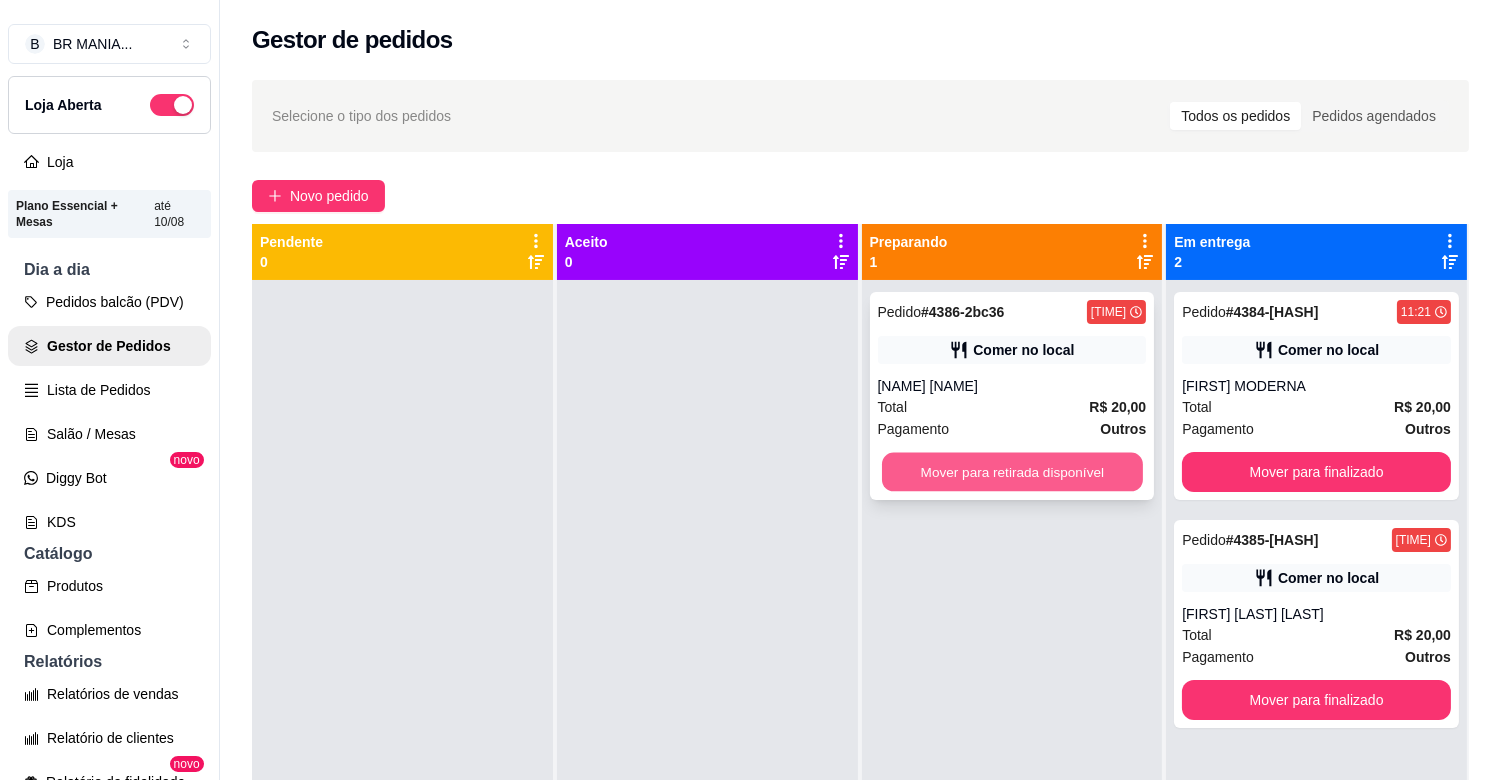 click on "Mover para retirada disponível" at bounding box center [1012, 472] 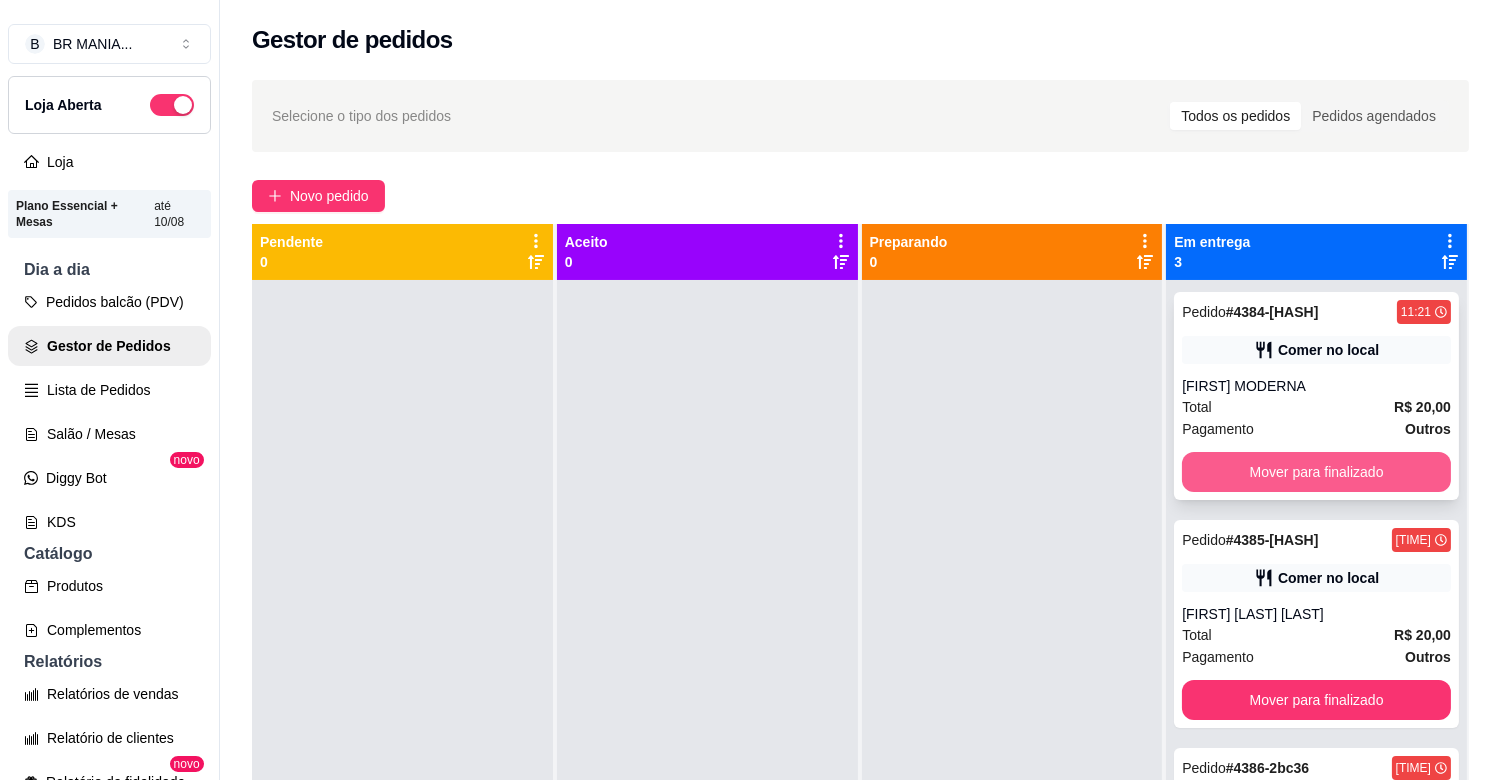 click on "Mover para finalizado" at bounding box center [1316, 472] 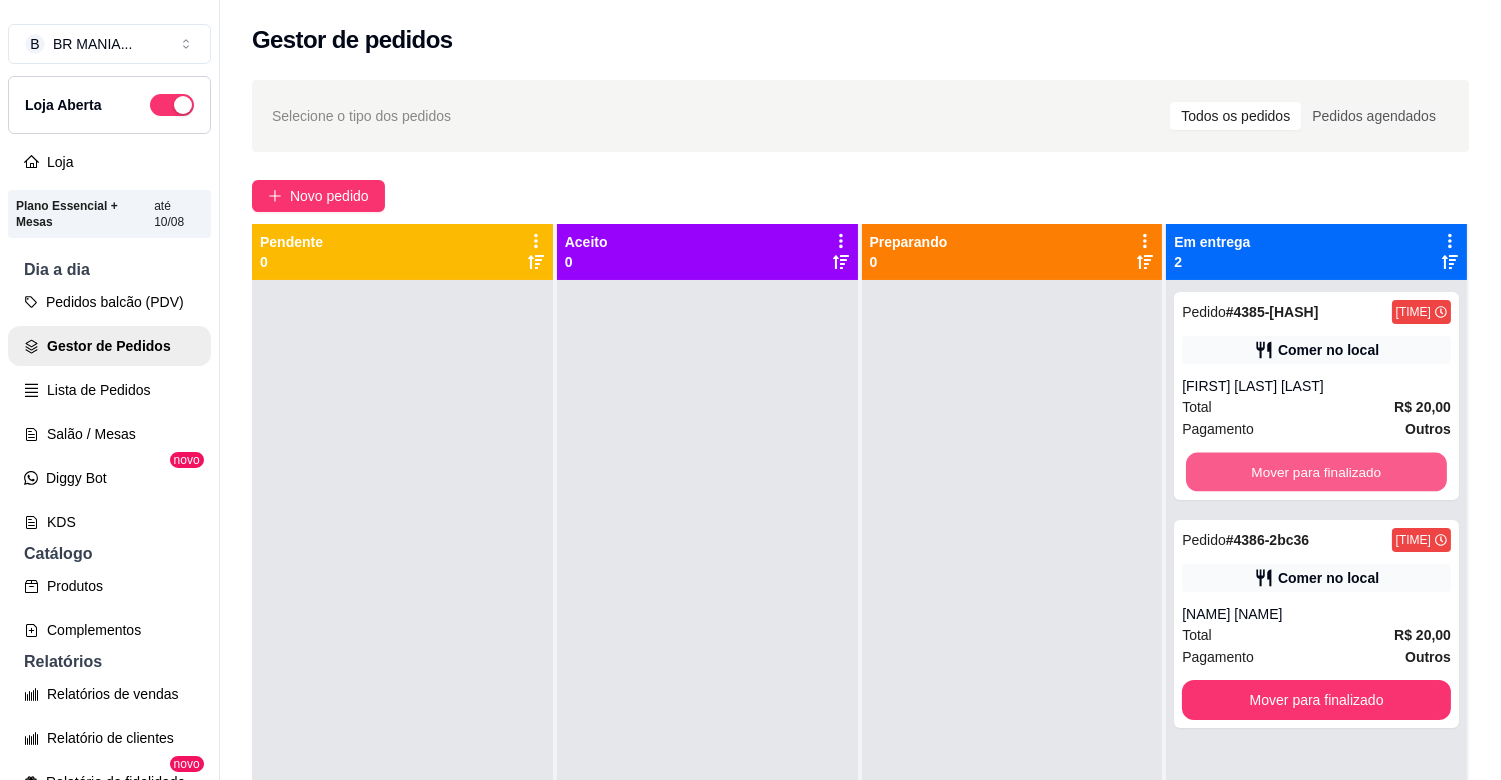 click on "Mover para finalizado" at bounding box center [1316, 472] 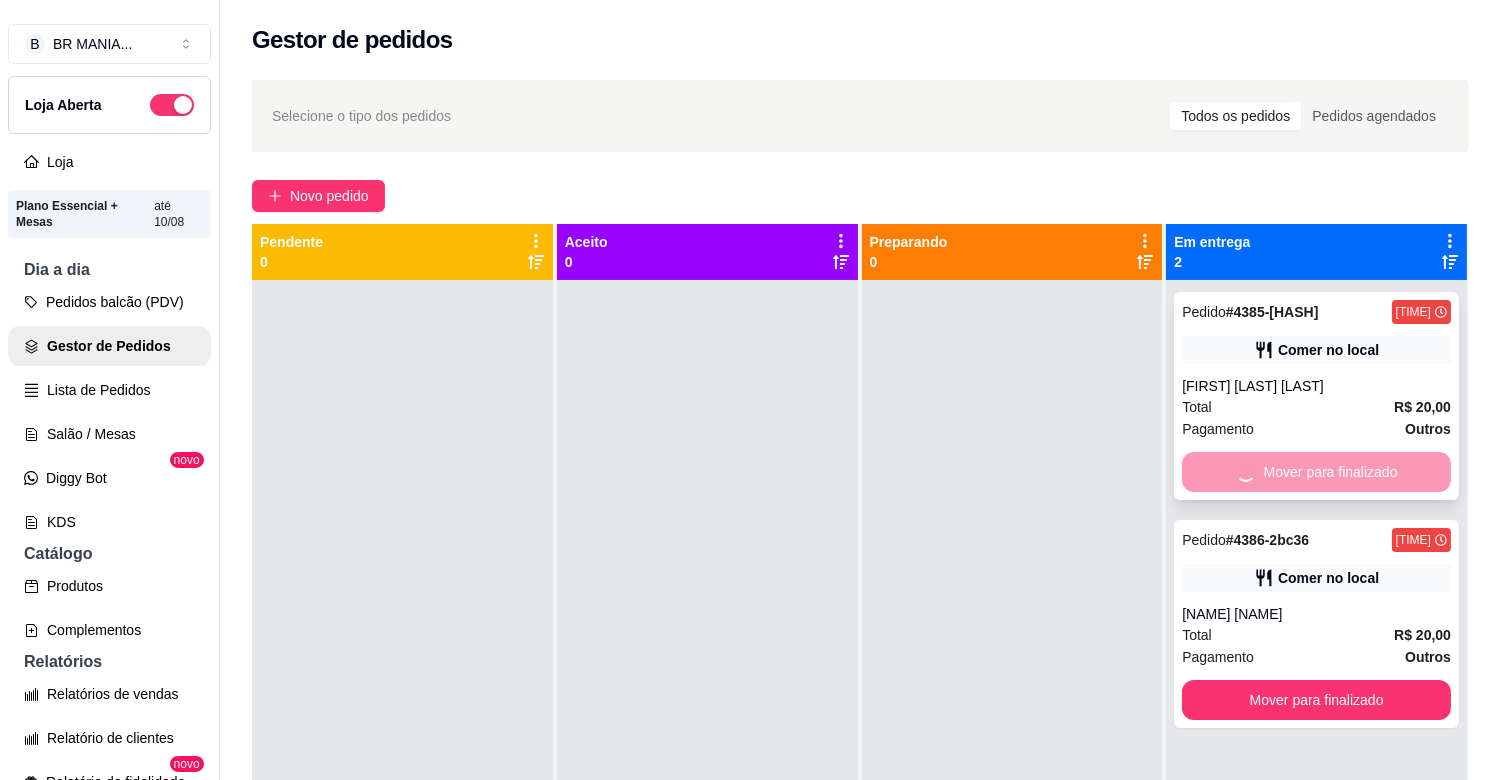 click on "Mover para finalizado" at bounding box center (1316, 700) 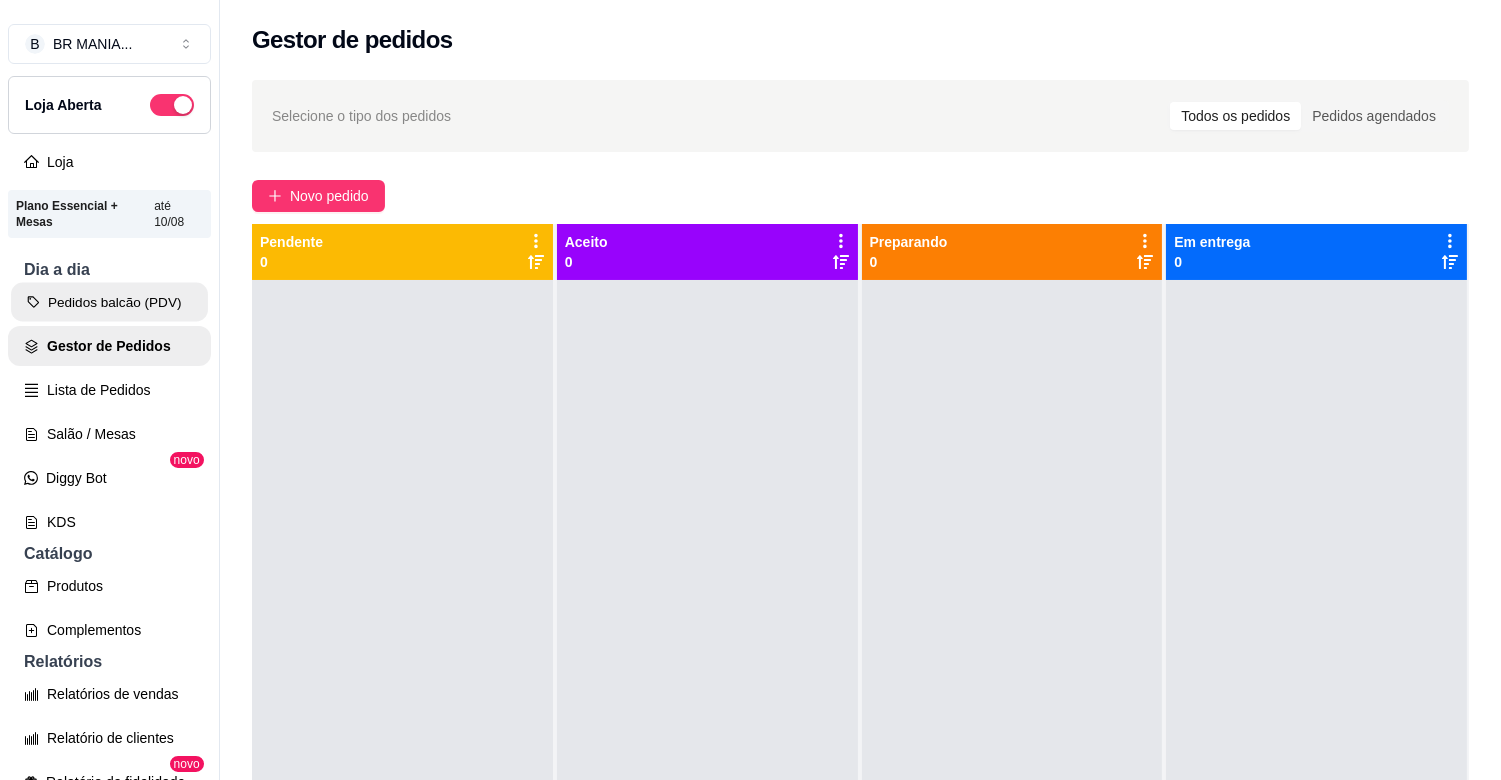 click on "Pedidos balcão (PDV)" at bounding box center [109, 302] 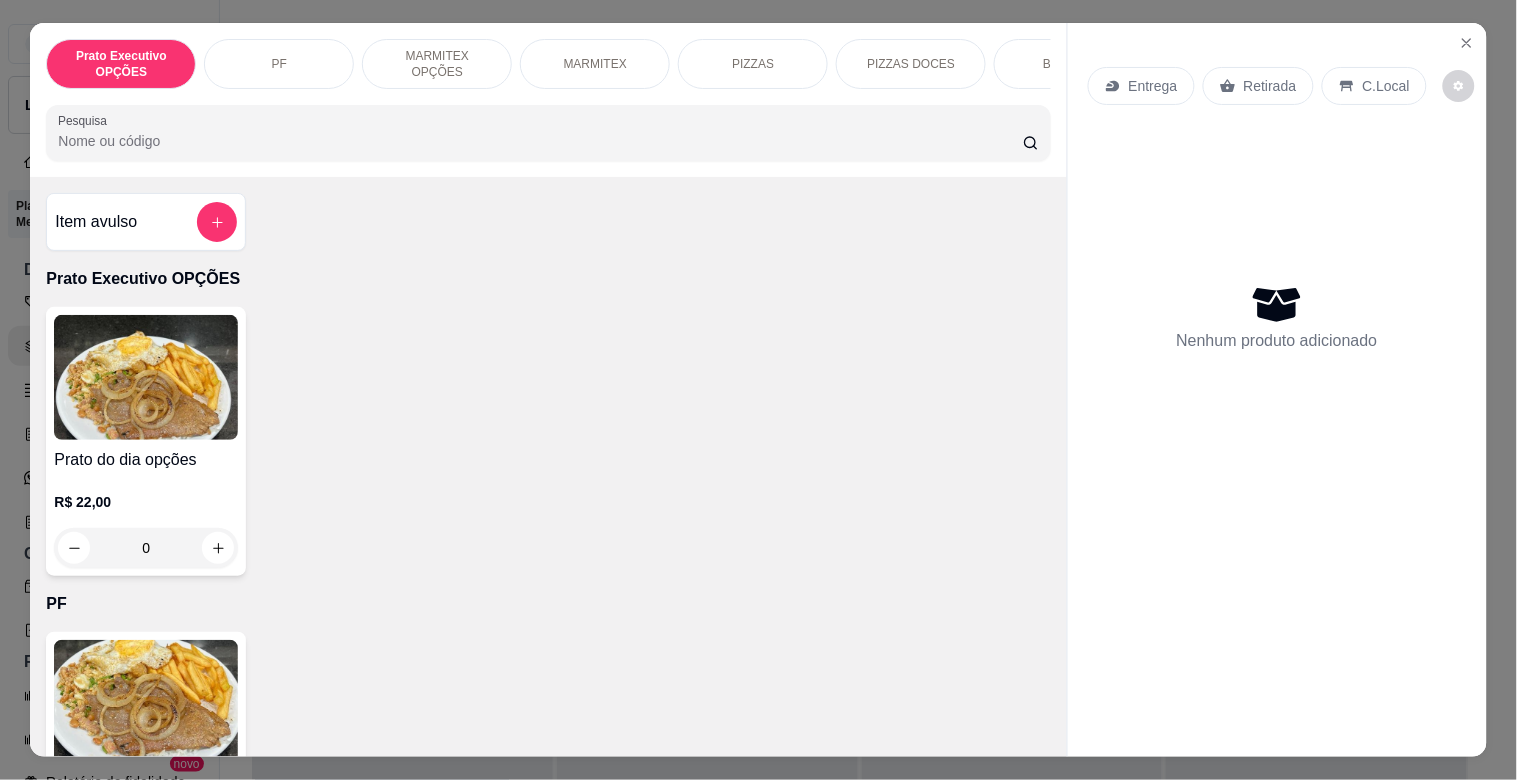 click at bounding box center (146, 702) 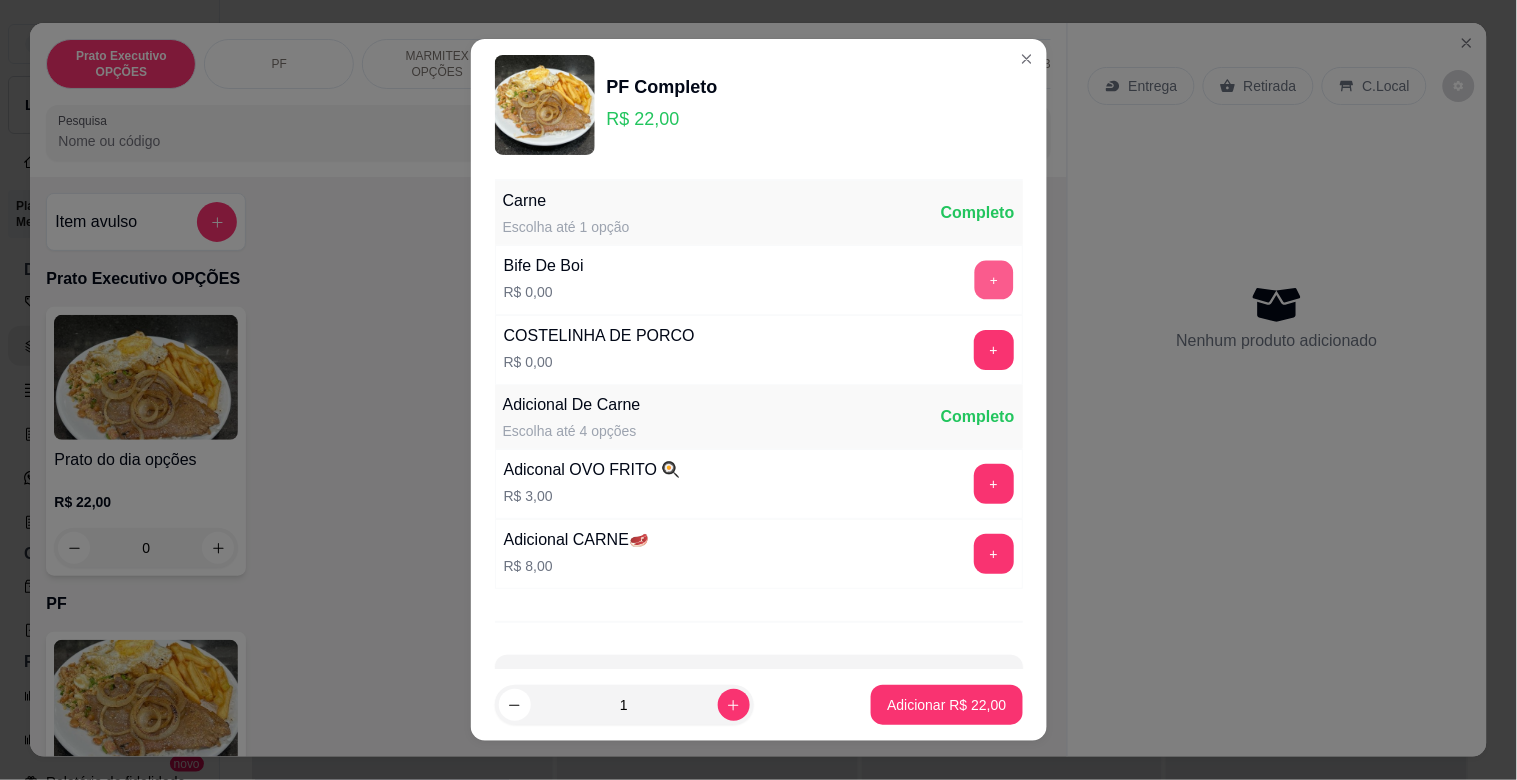click on "+" at bounding box center (993, 280) 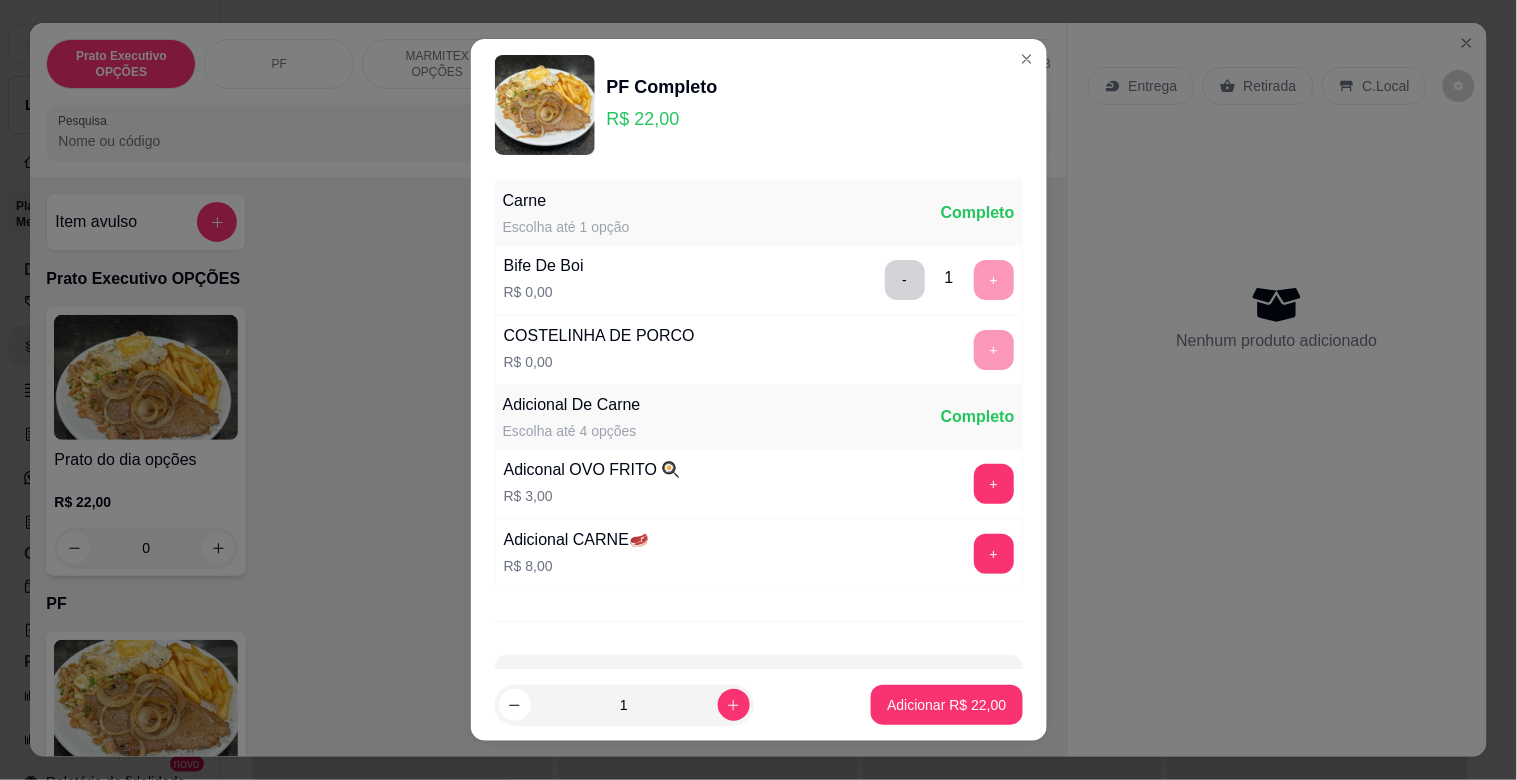 click on "Carne Escolha até 1 opção Completo Bife De Boi  R$ 0,00 - 1 + COSTELINHA DE PORCO R$ 0,00 + Adicional De Carne  Escolha até 4 opções Completo Adiconal OVO FRITO 🍳 R$ 3,00 + Adicional CARNE🥩 R$ 8,00 + Observações do cliente" at bounding box center (759, 420) 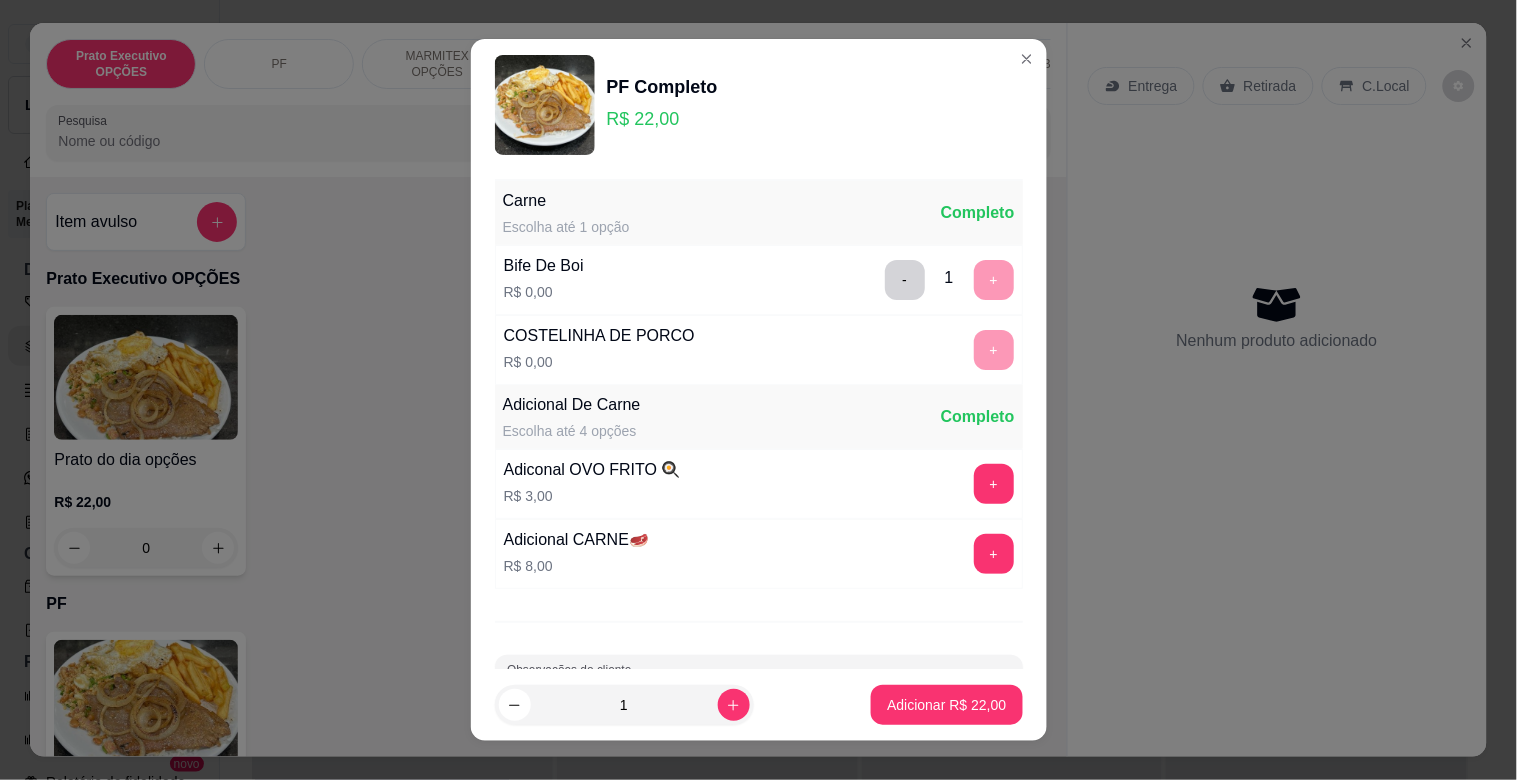scroll, scrollTop: 71, scrollLeft: 0, axis: vertical 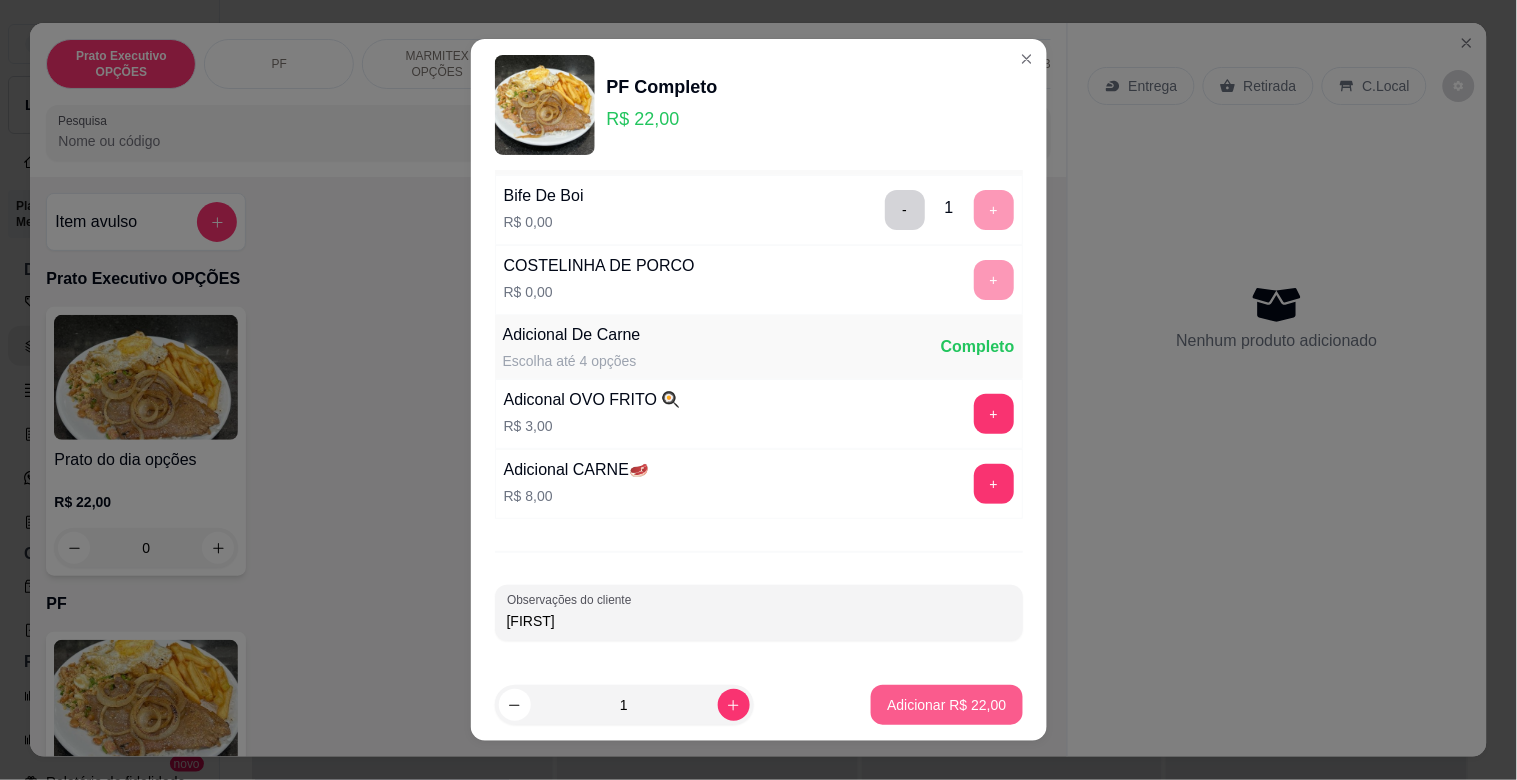 type on "[FIRST]" 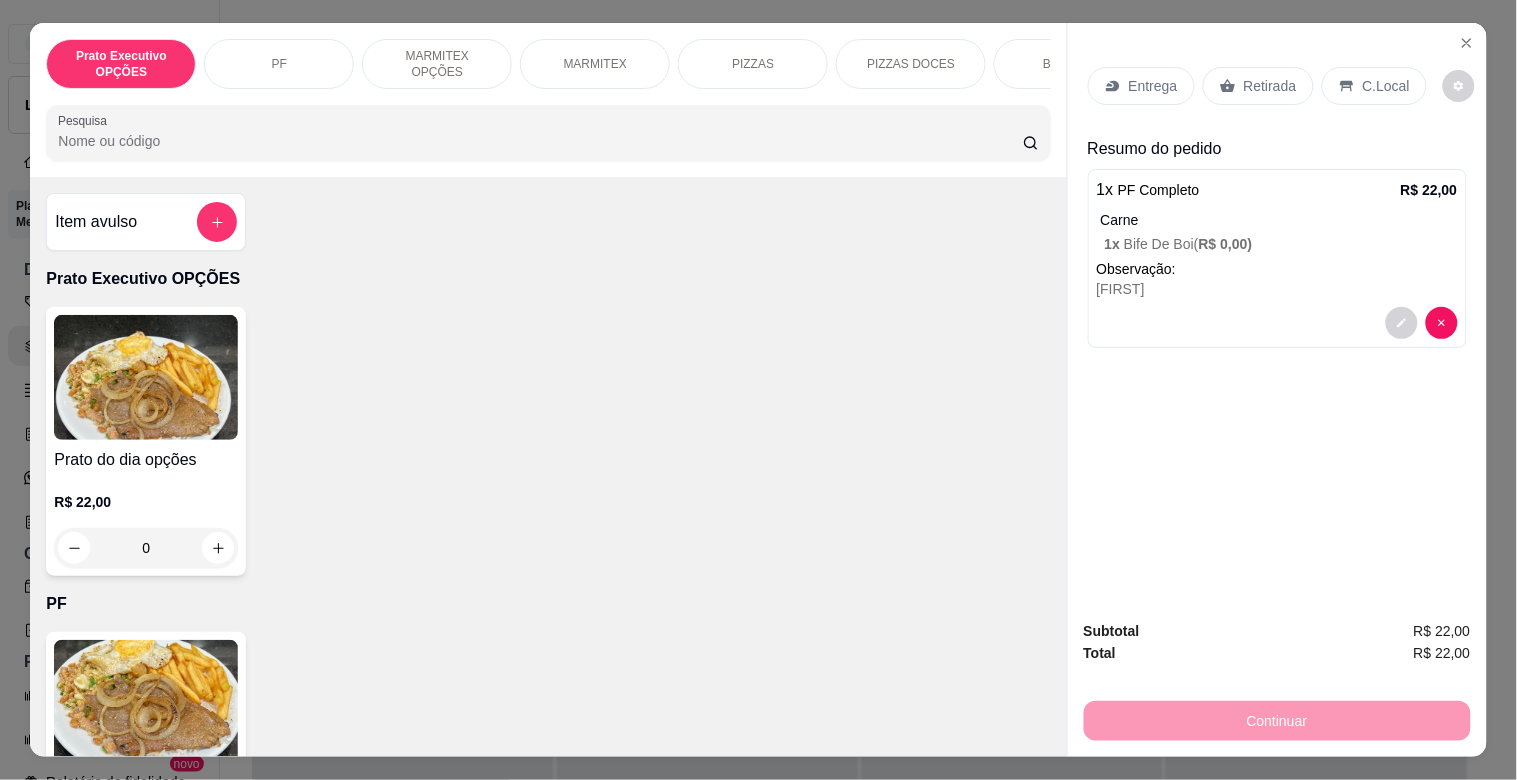 click at bounding box center [146, 702] 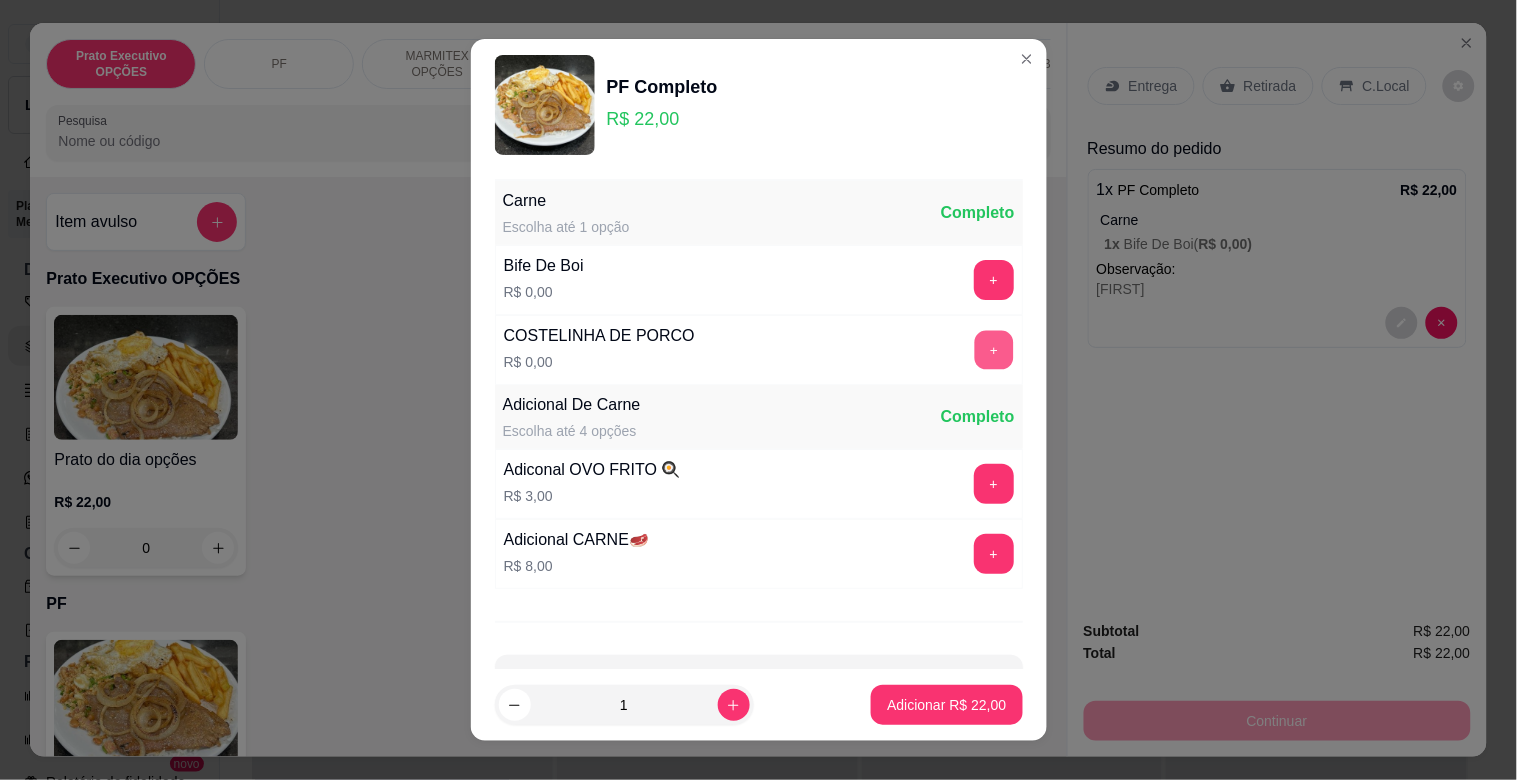 click on "+" at bounding box center [993, 350] 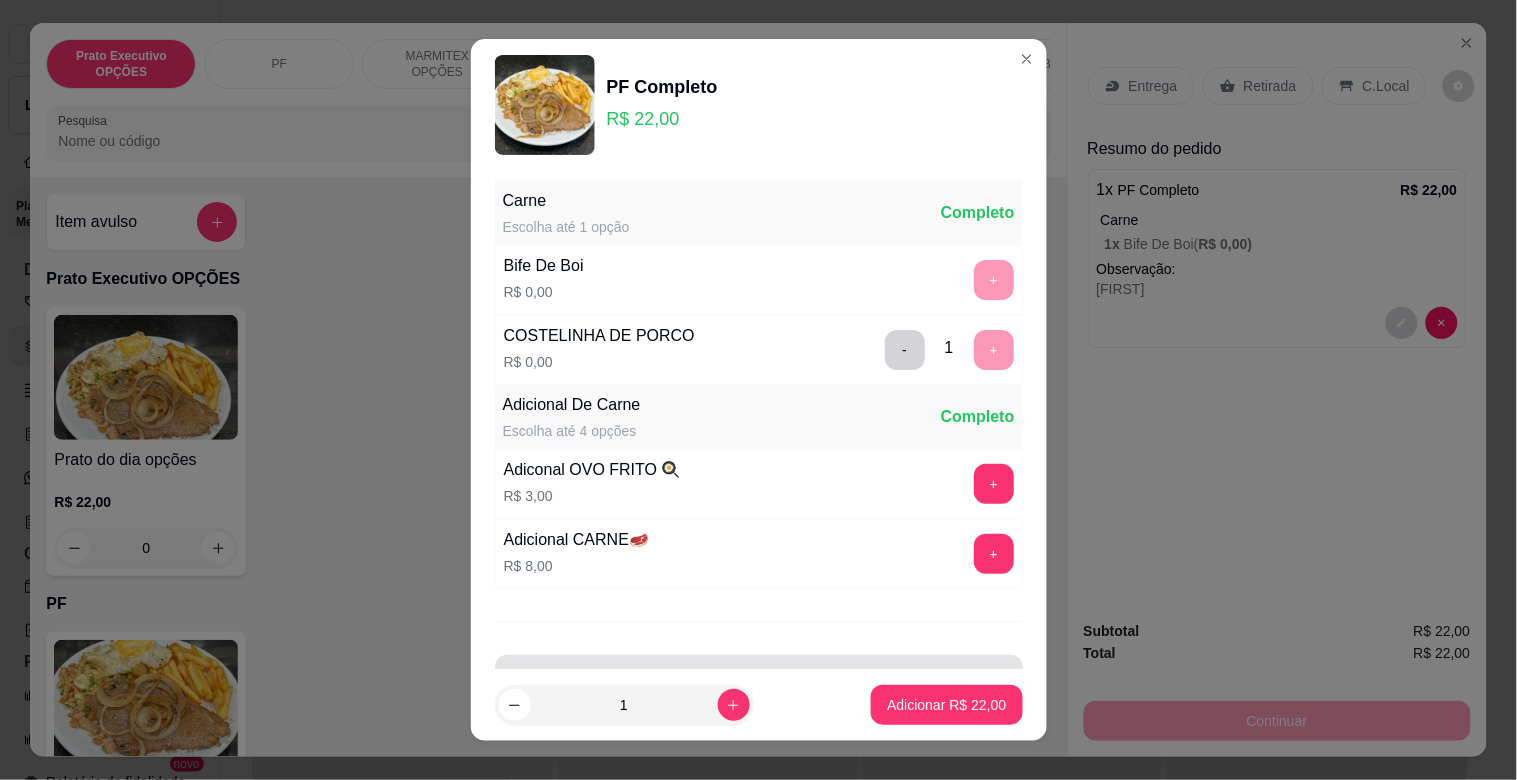click at bounding box center (759, 683) 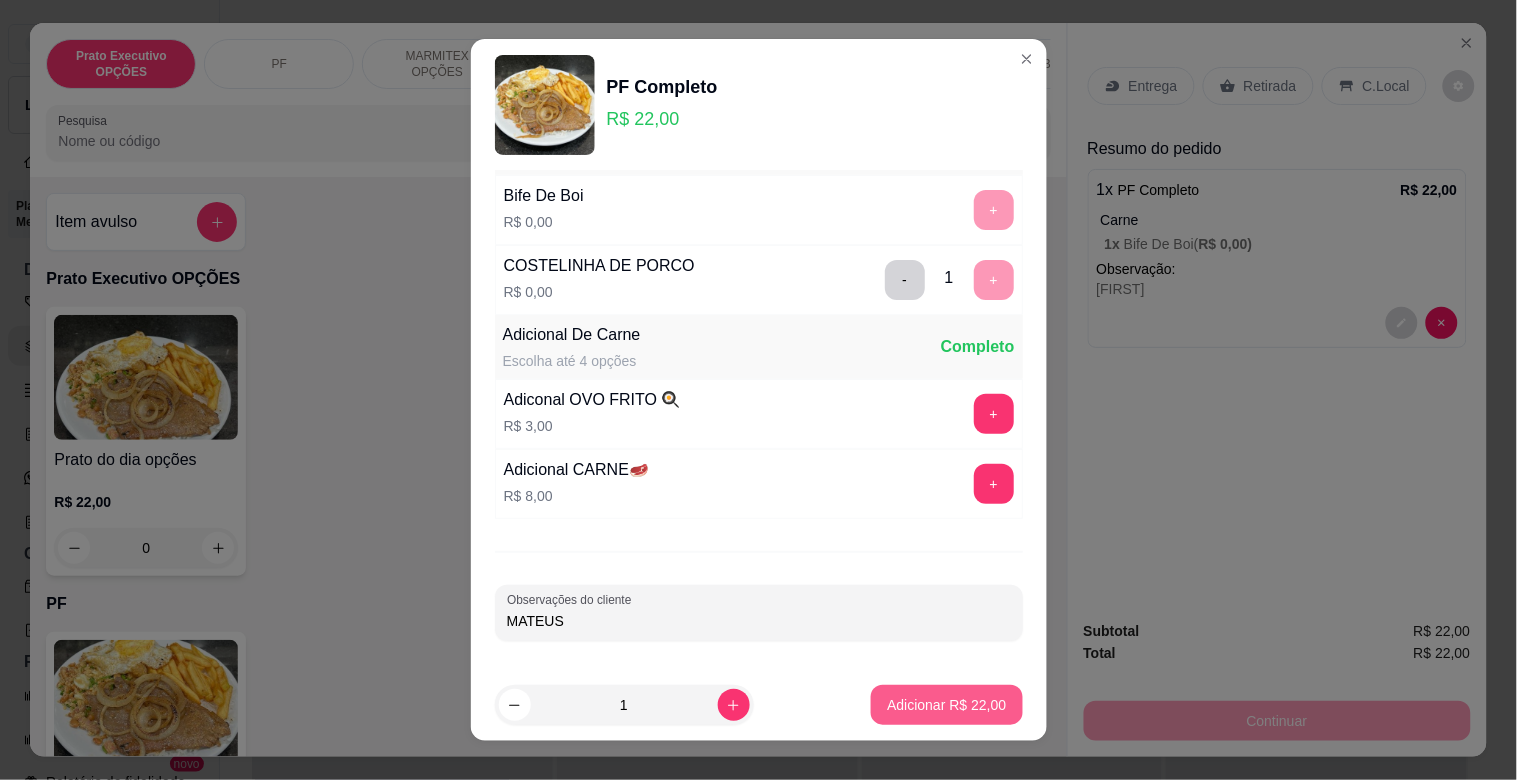 type on "MATEUS" 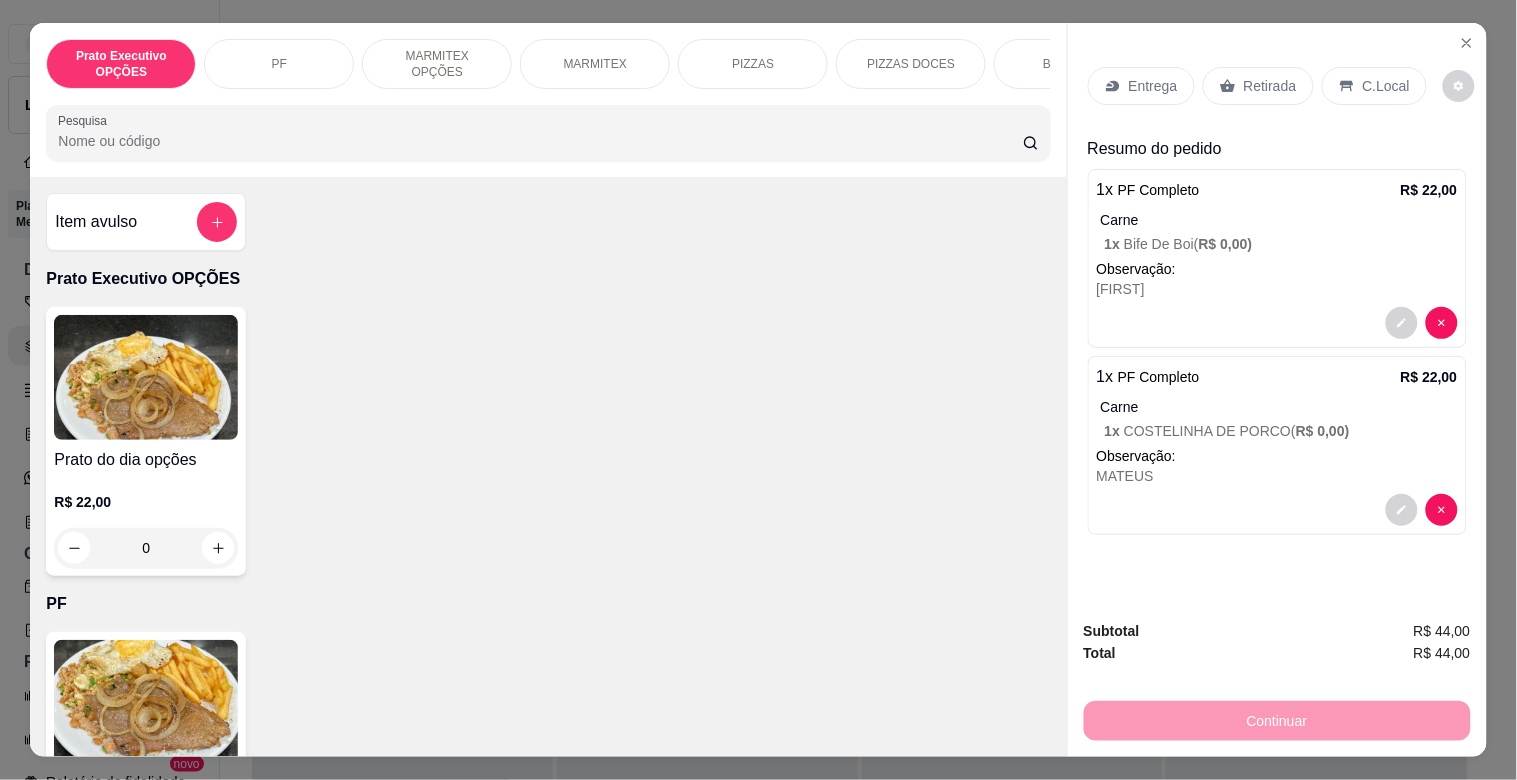 click on "Retirada" at bounding box center [1258, 86] 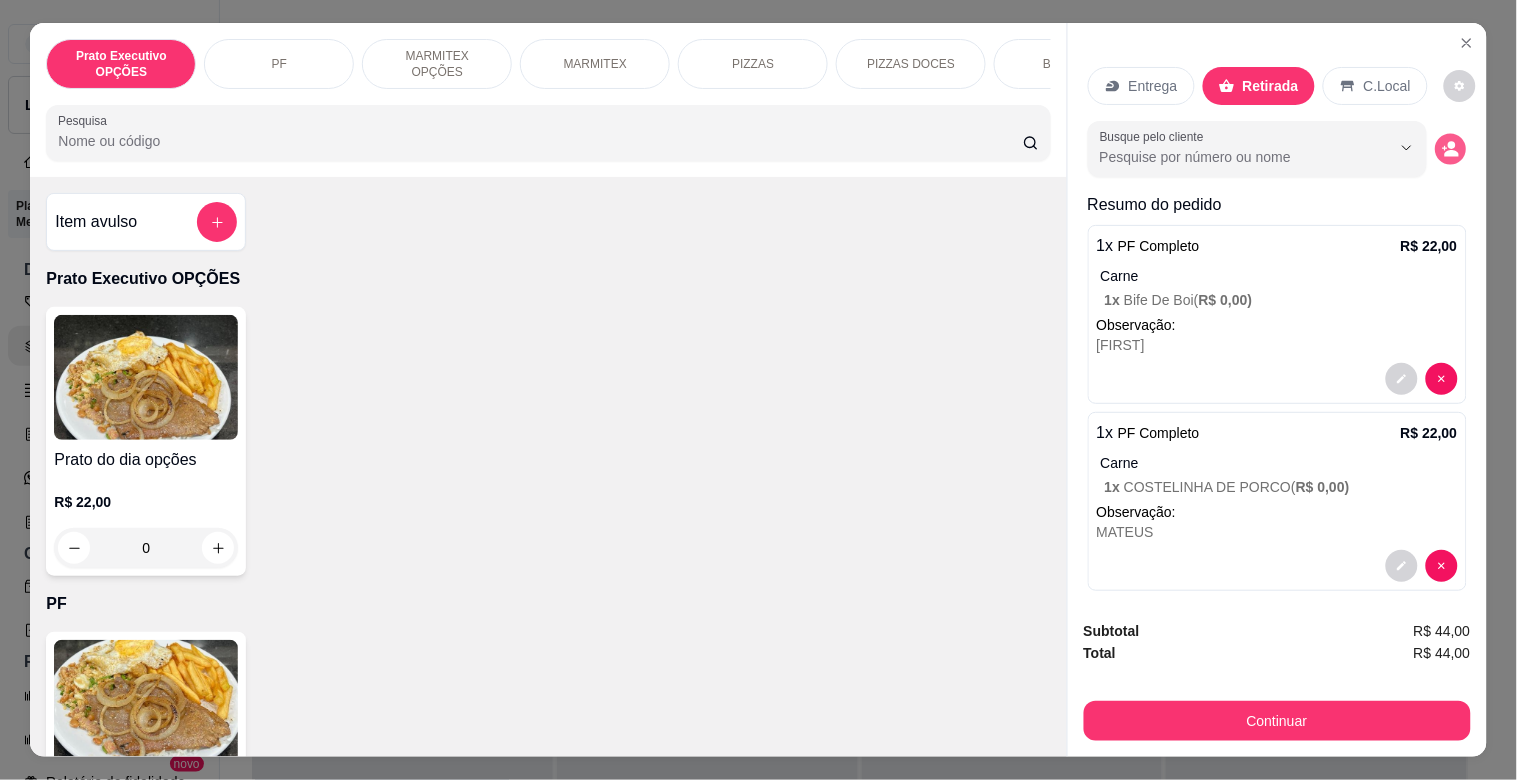 click 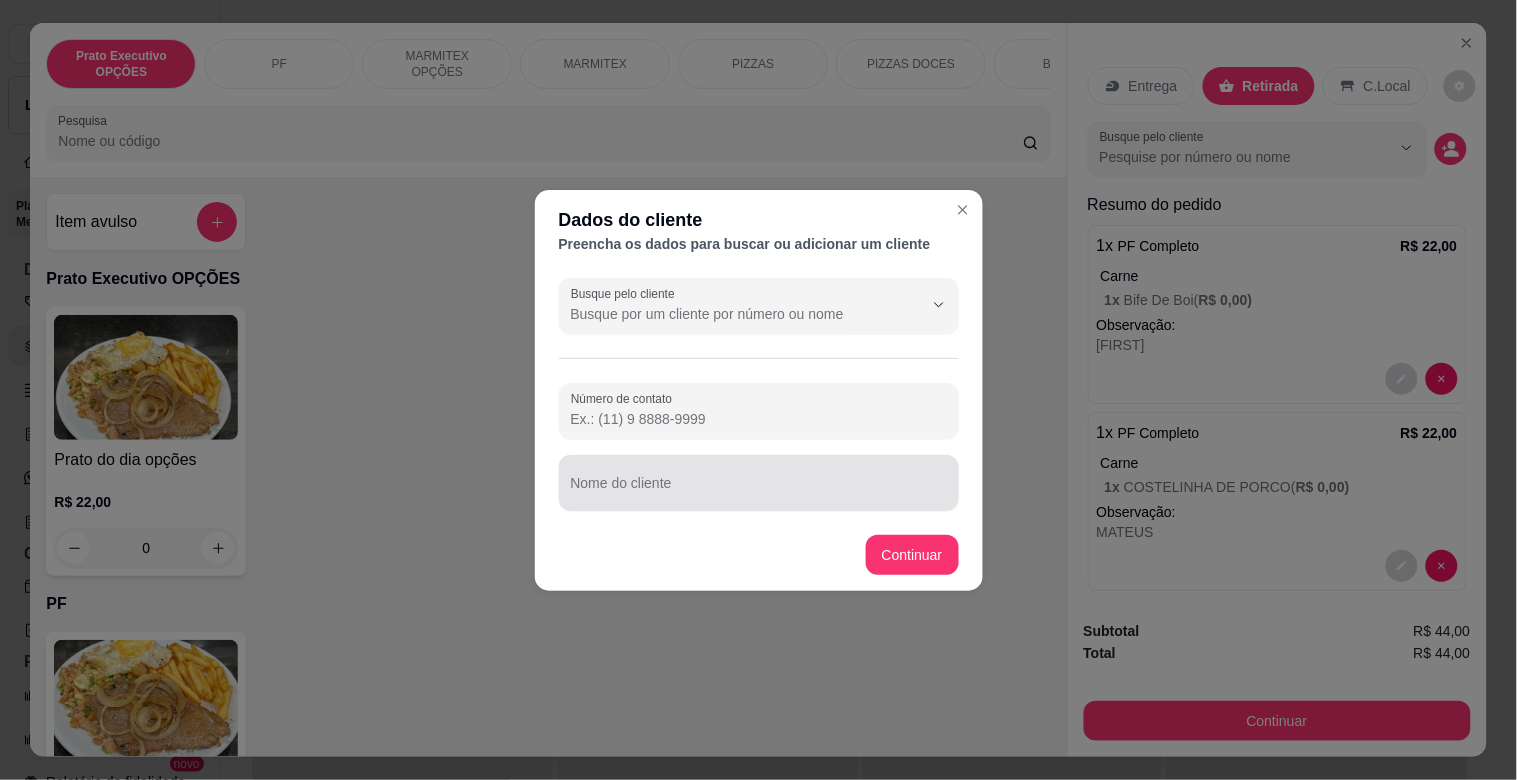 drag, startPoint x: 723, startPoint y: 495, endPoint x: 735, endPoint y: 494, distance: 12.0415945 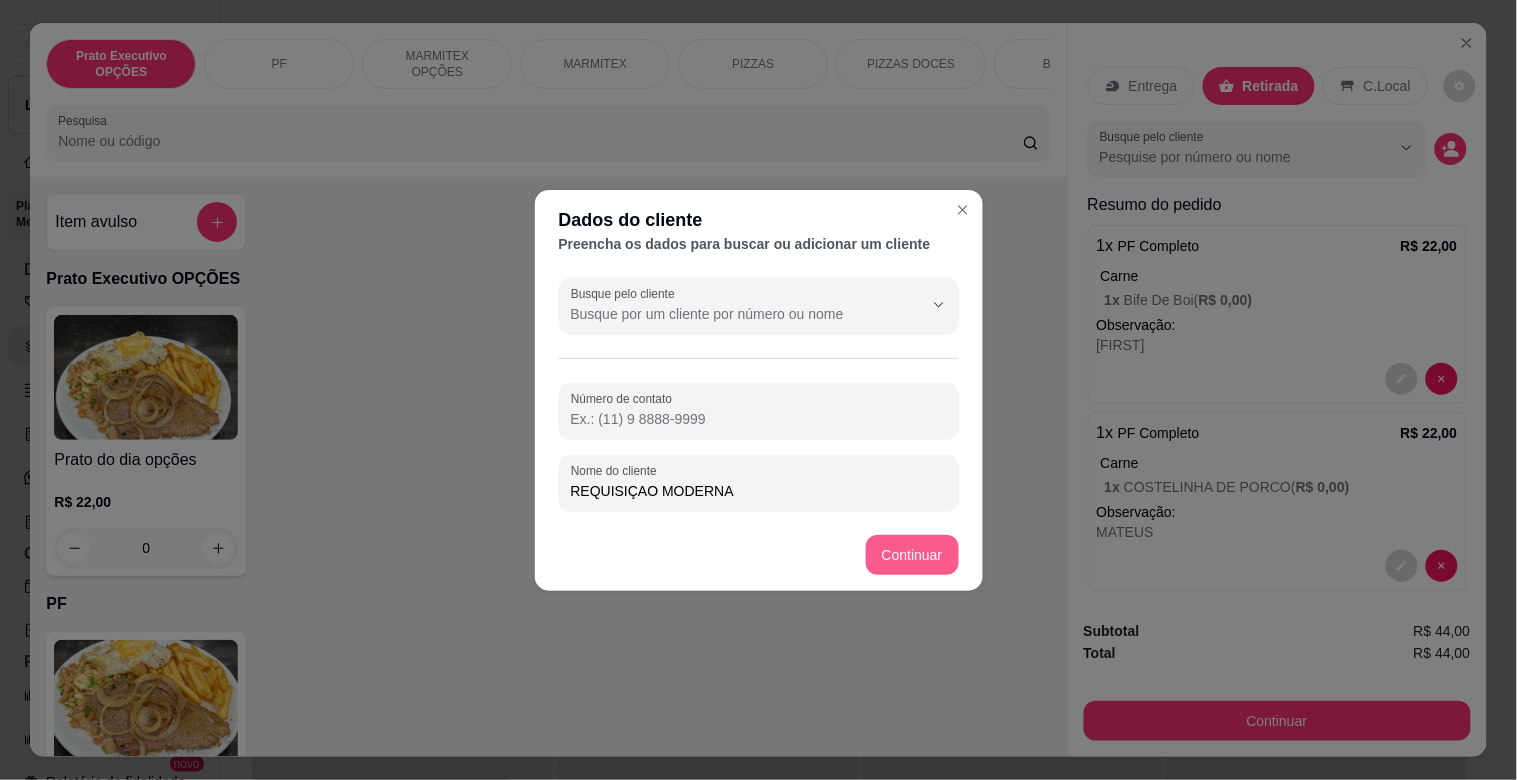 type on "REQUISIÇAO MODERNA" 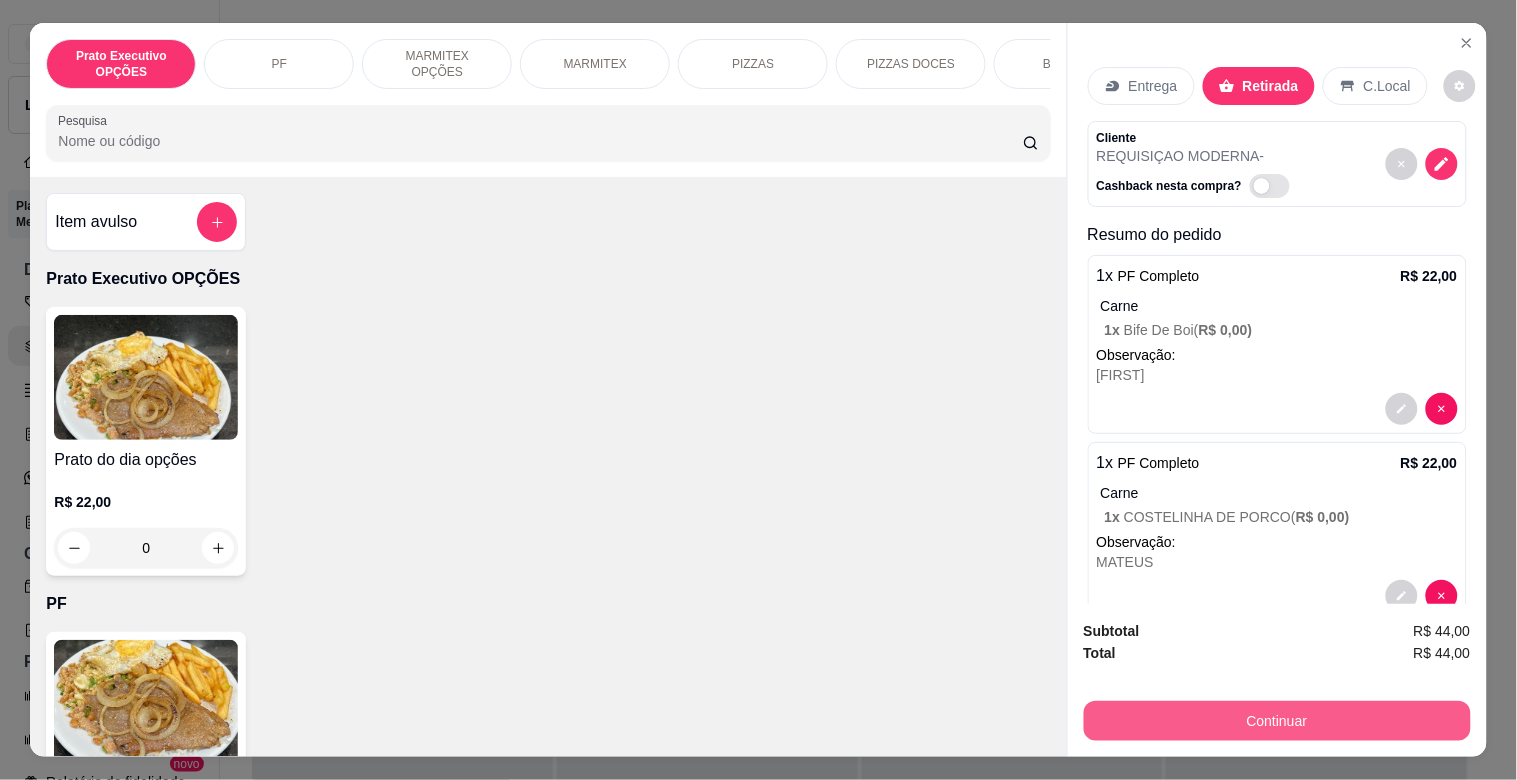 click on "Continuar" at bounding box center (1277, 721) 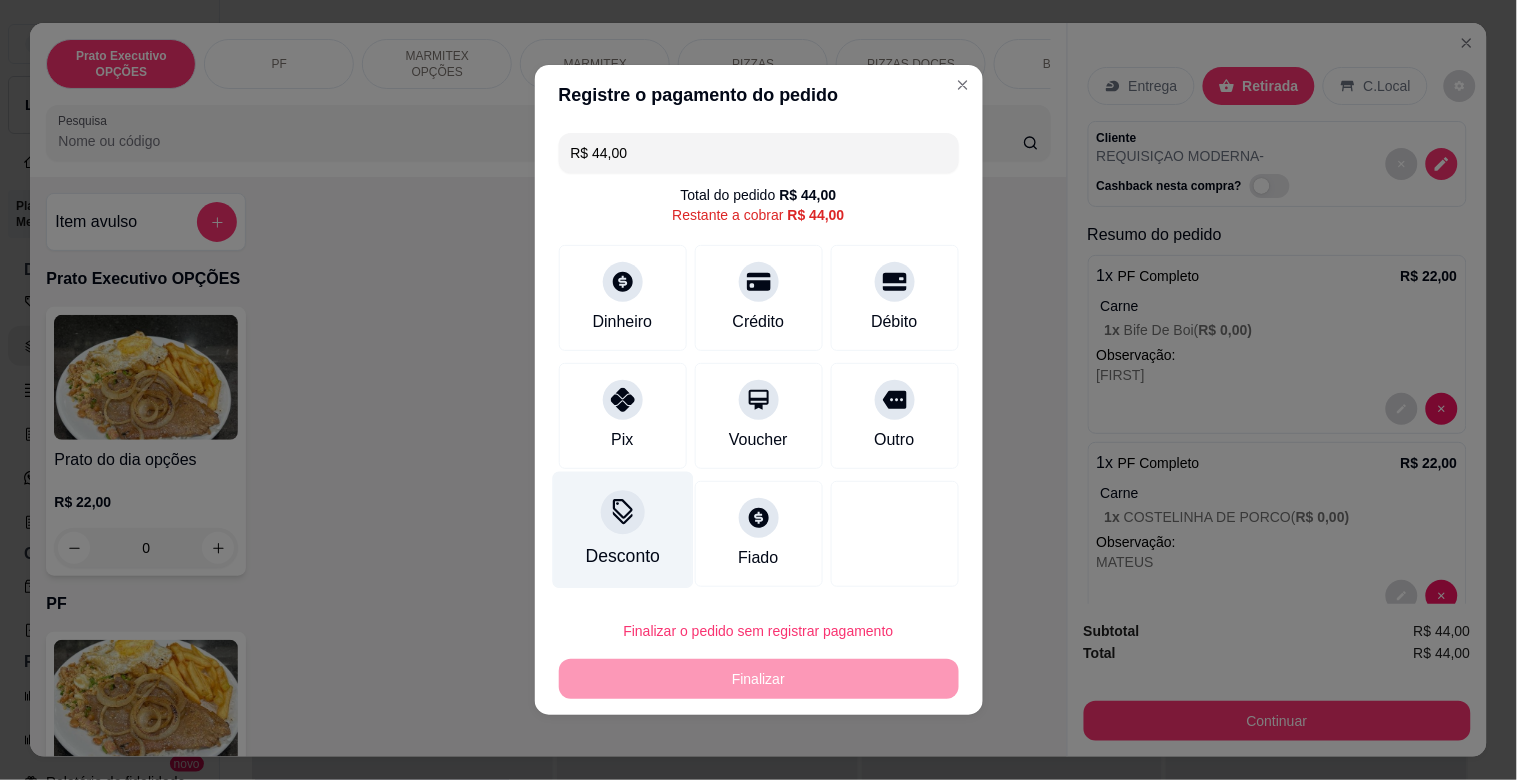 click on "Desconto" at bounding box center (622, 556) 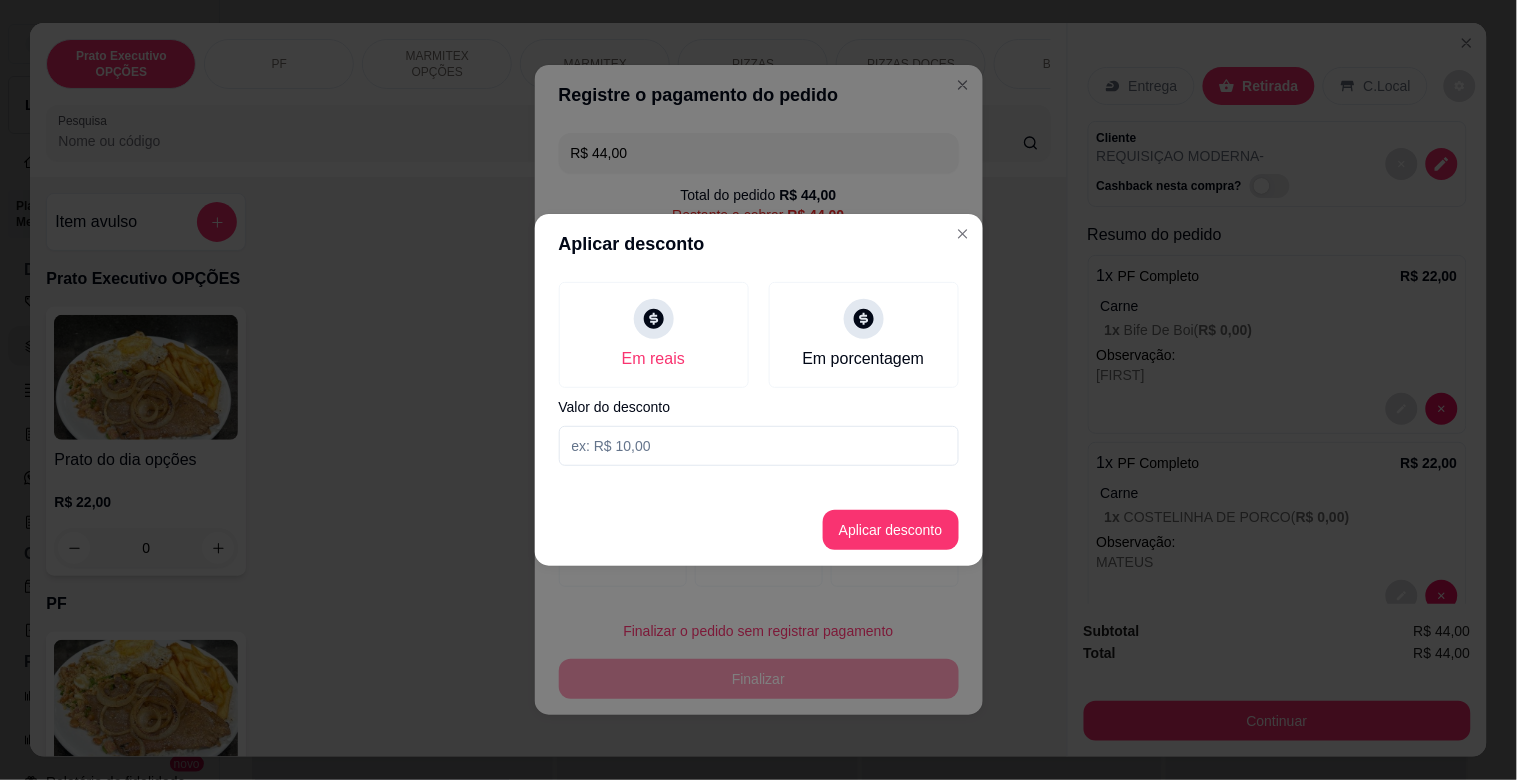 click at bounding box center (759, 446) 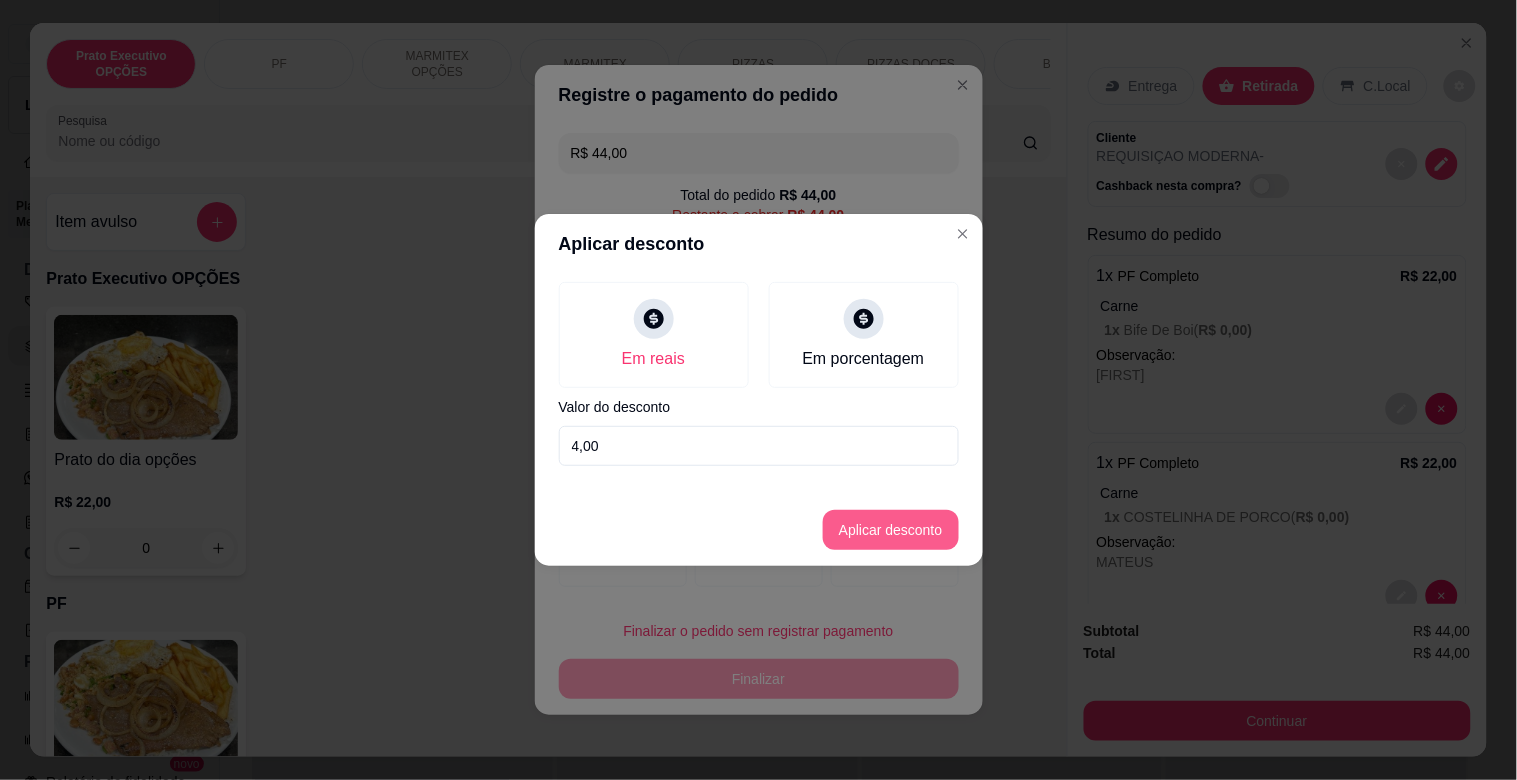 type on "4,00" 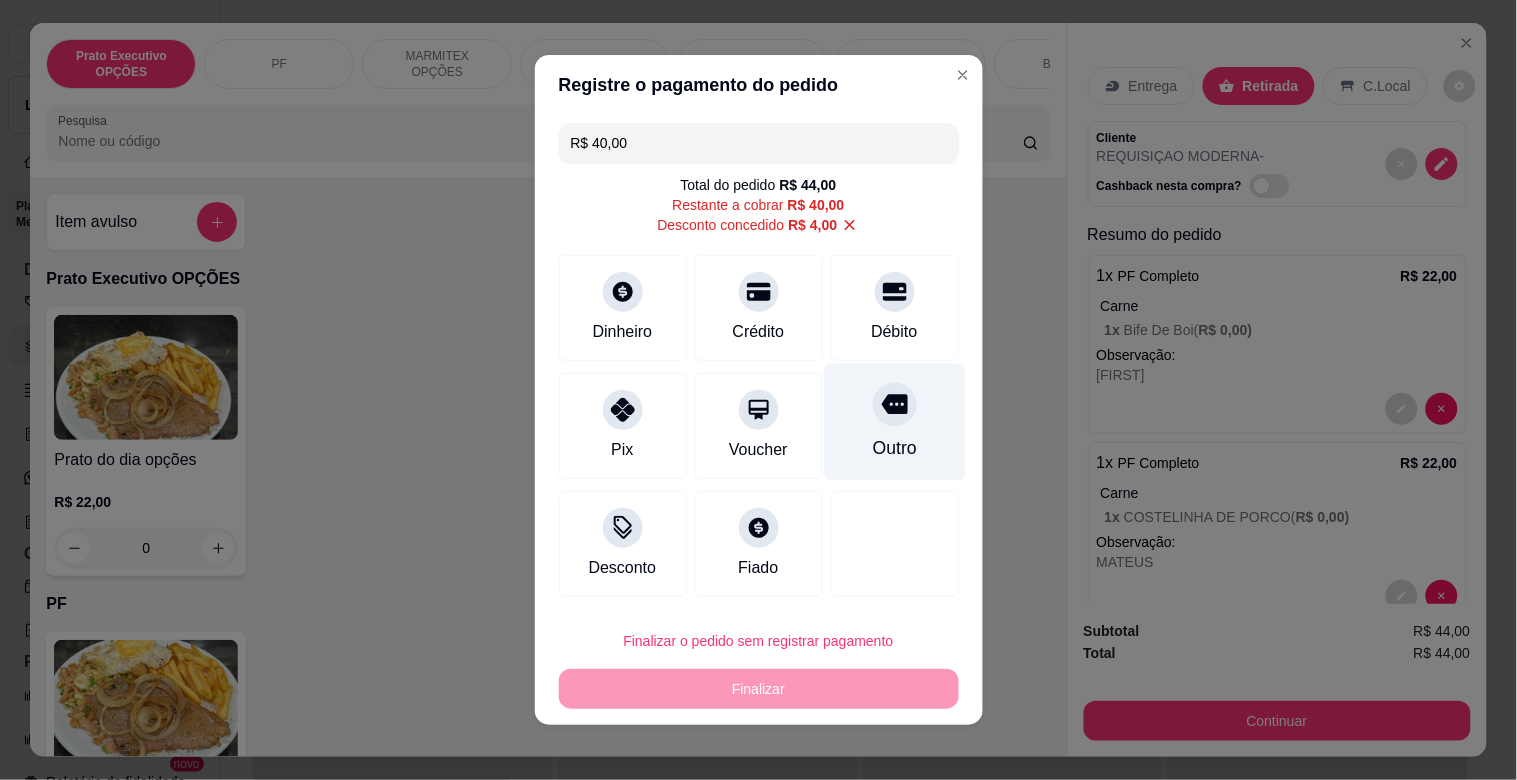 click on "Outro" at bounding box center [894, 422] 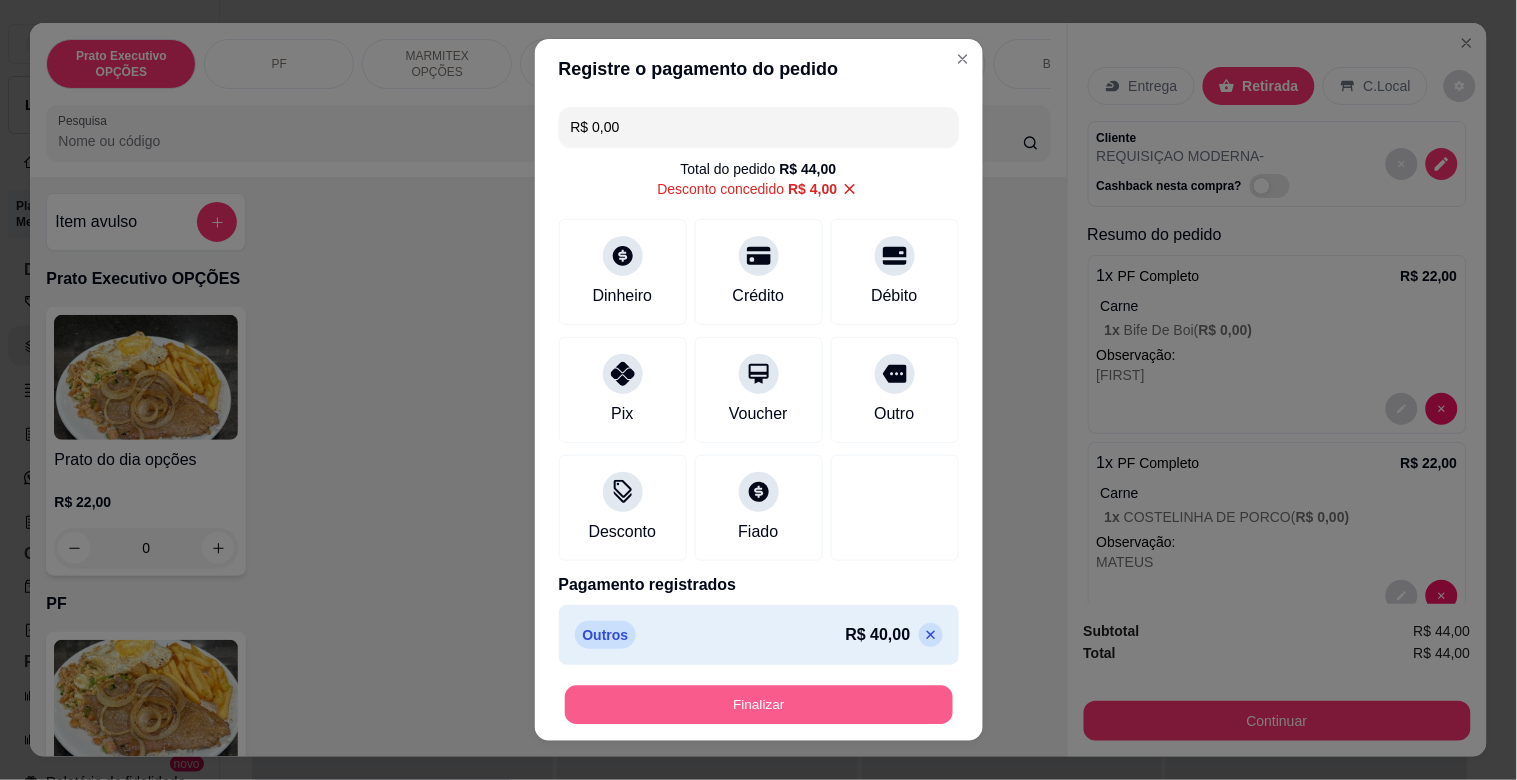 click on "Finalizar" at bounding box center (759, 705) 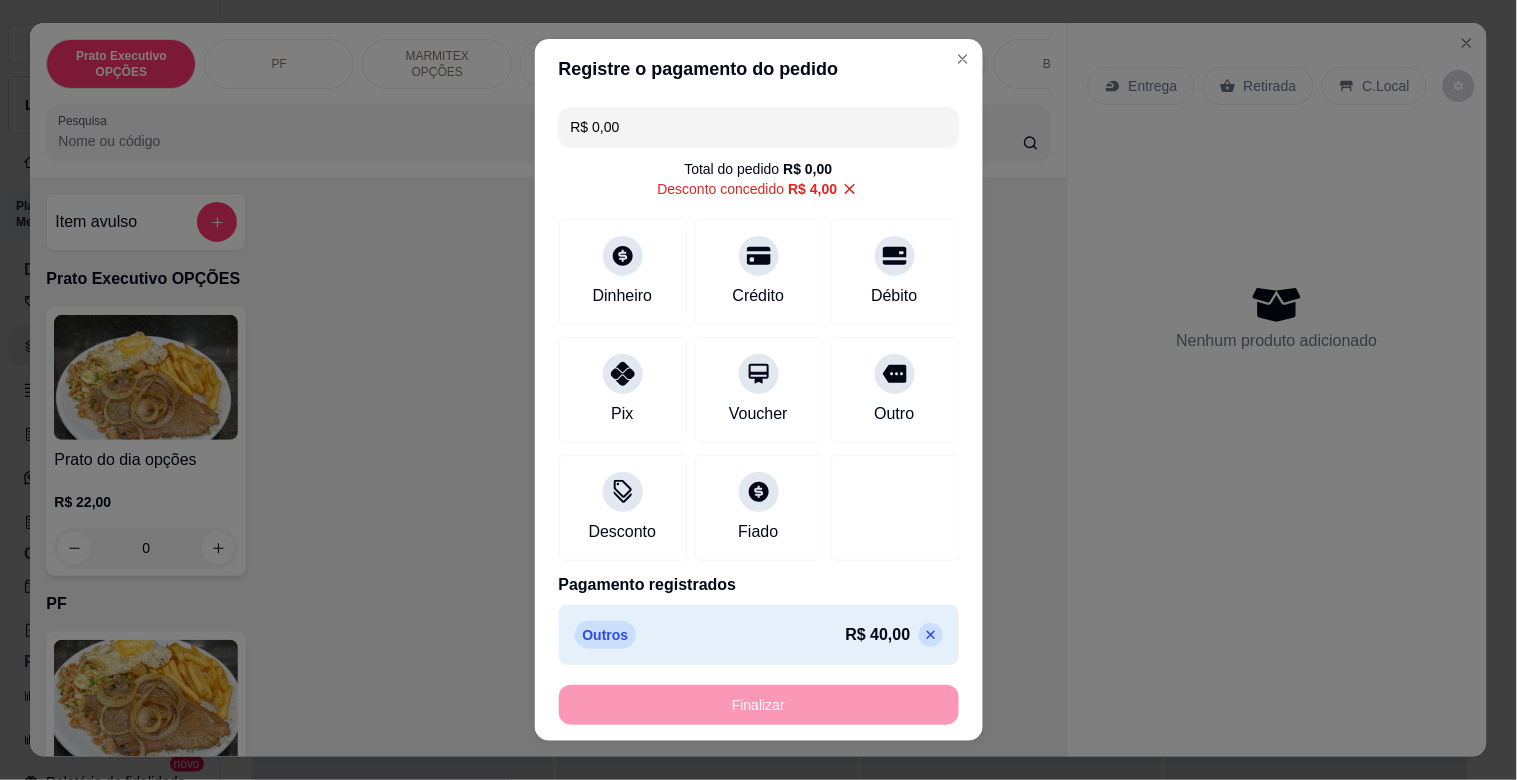 type on "-R$ 44,00" 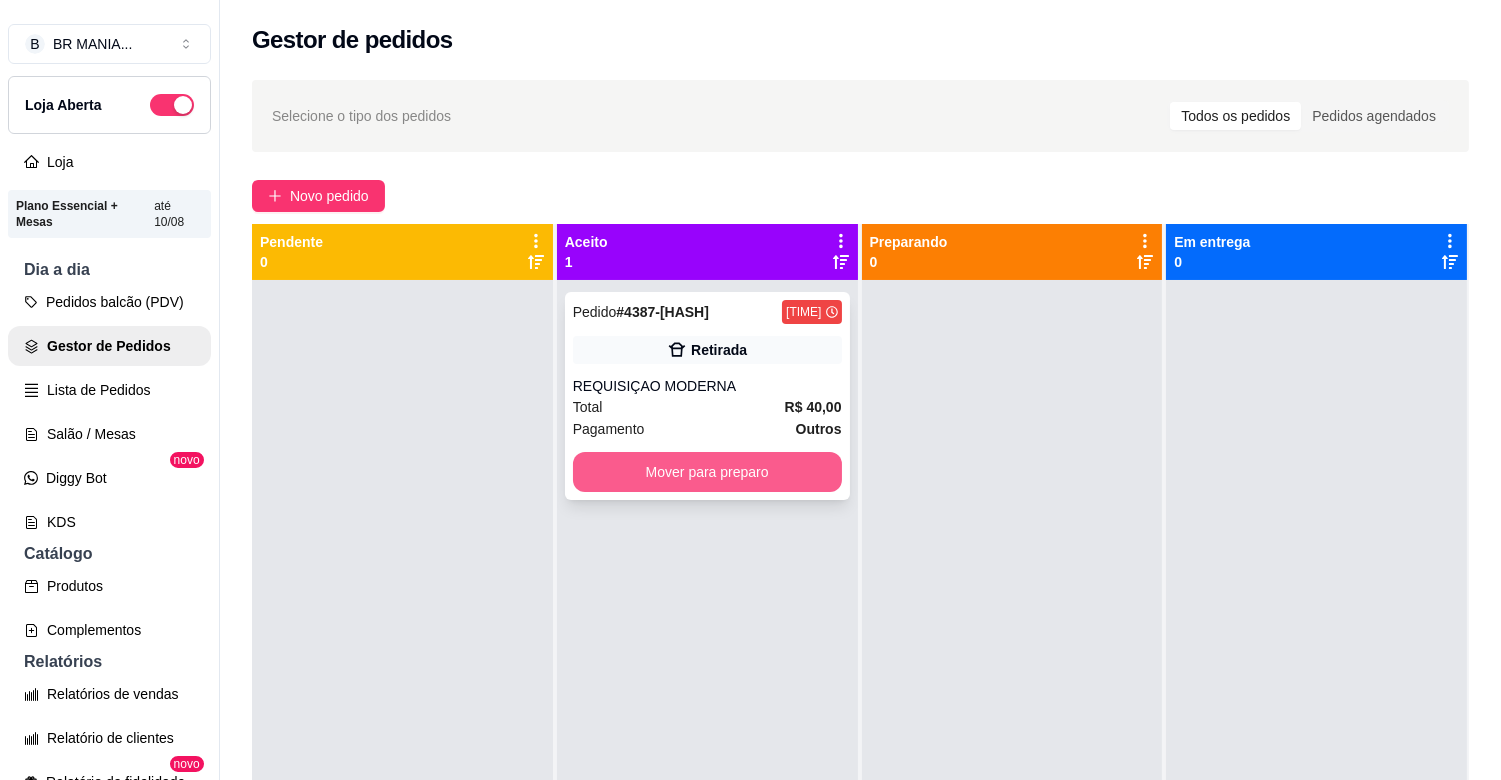 click on "Mover para preparo" at bounding box center (707, 472) 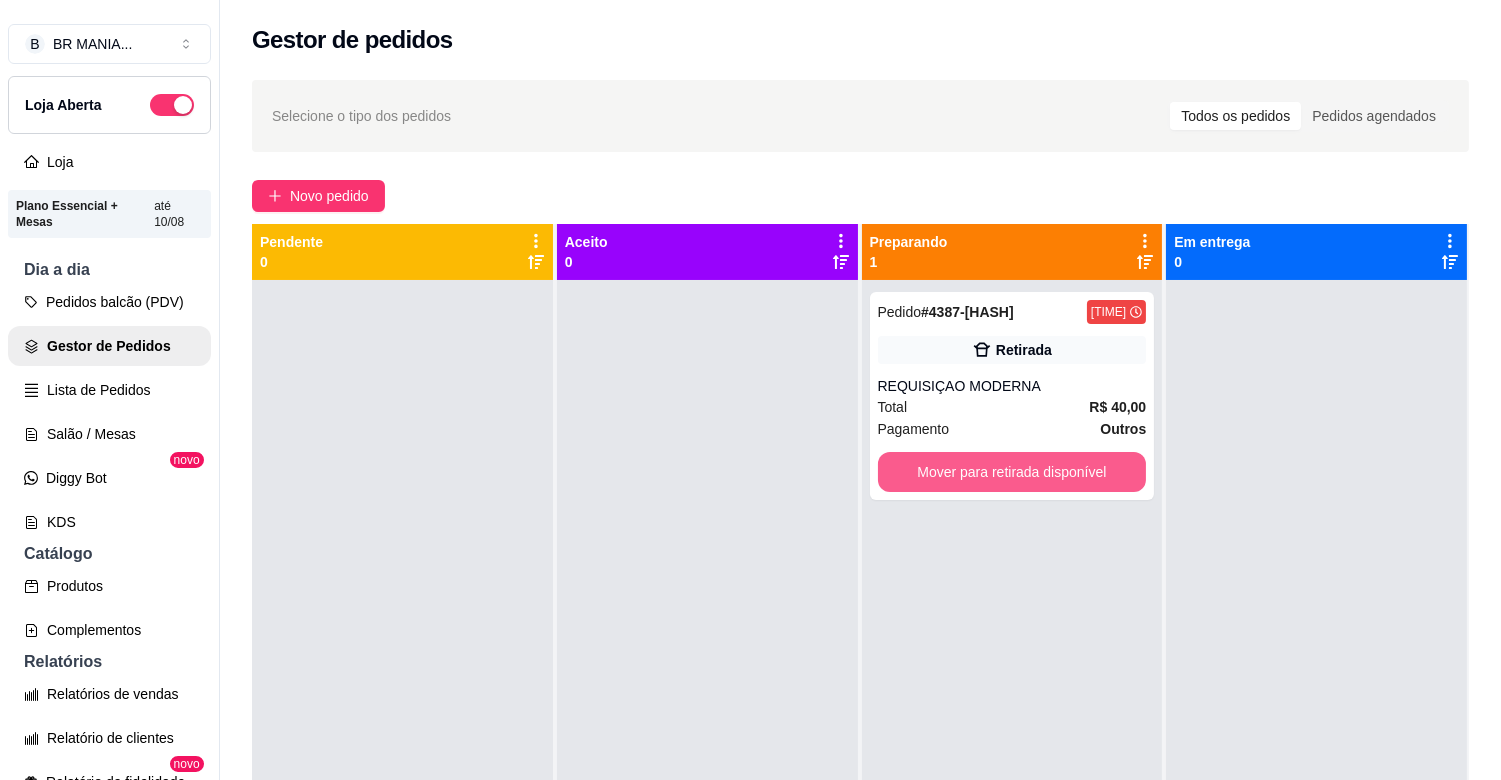 click on "Mover para retirada disponível" at bounding box center [1012, 472] 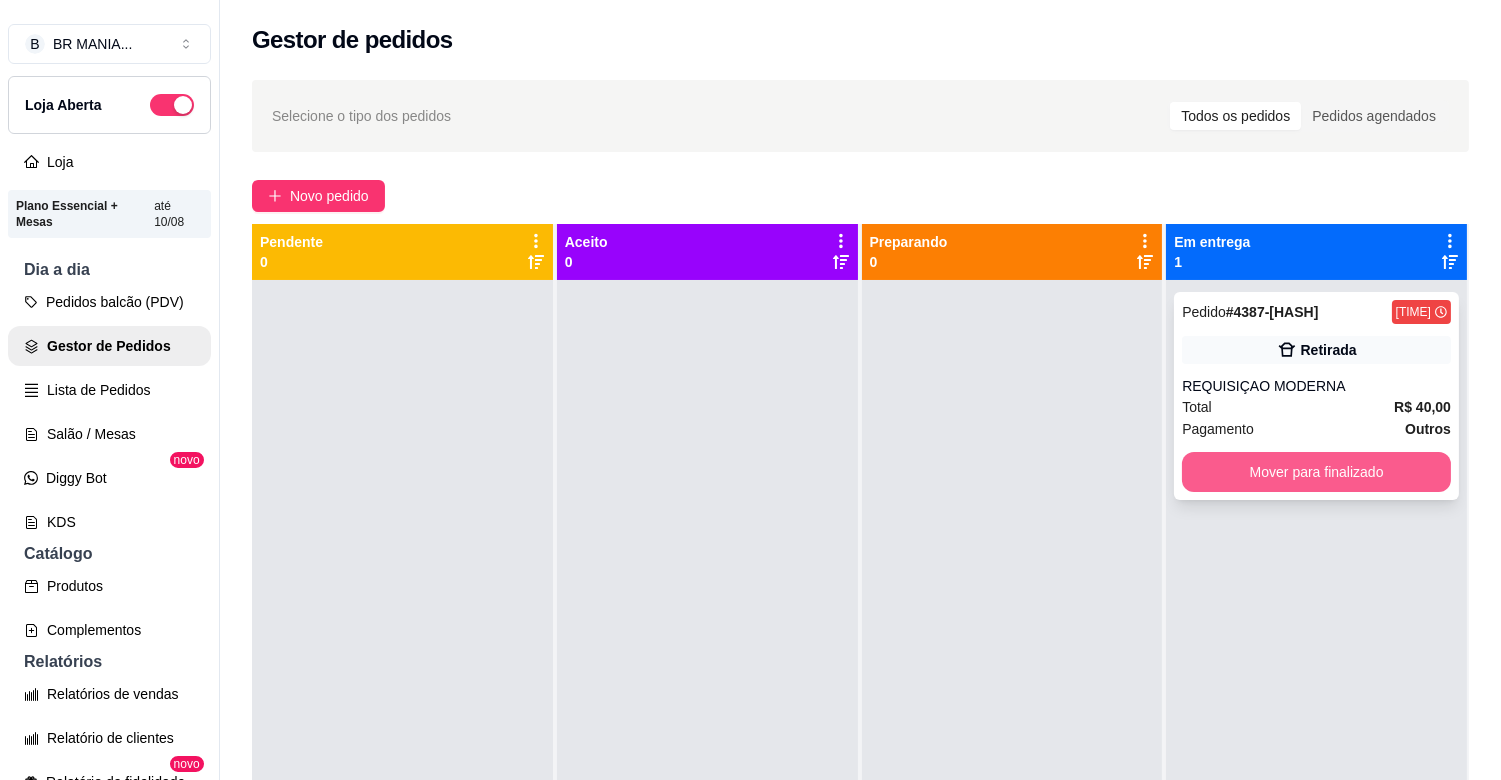 click on "Mover para finalizado" at bounding box center [1316, 472] 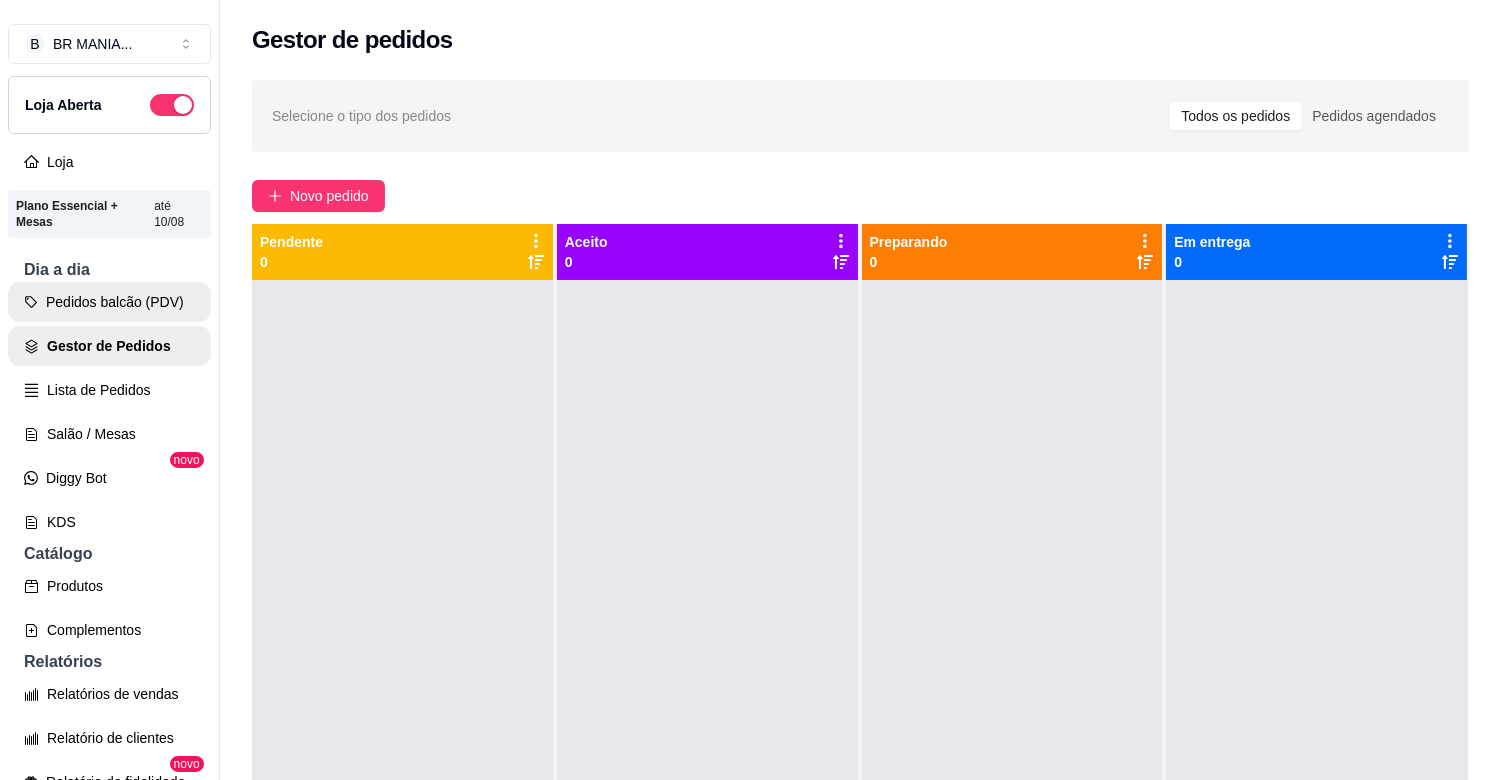 click on "Pedidos balcão (PDV)" at bounding box center [109, 302] 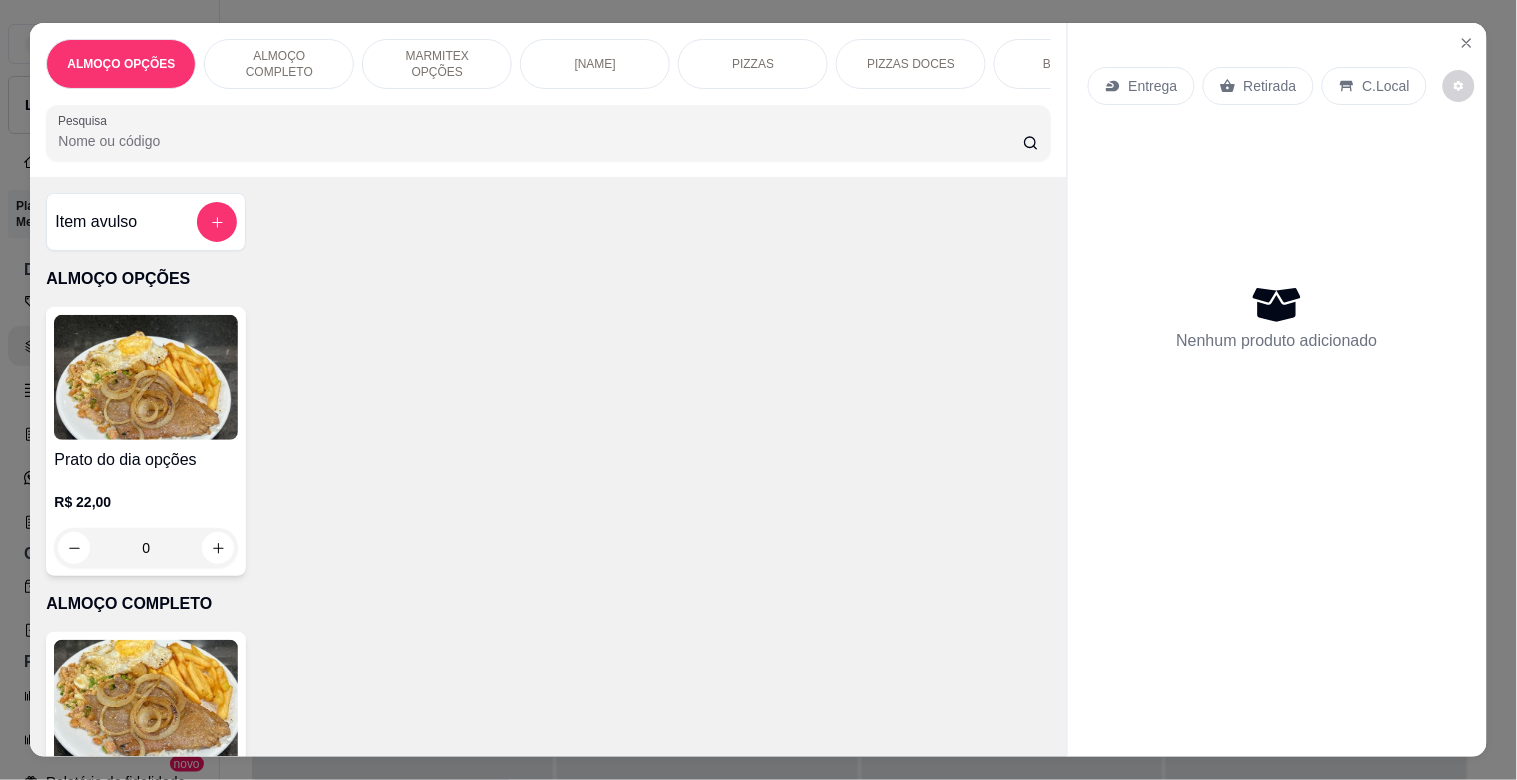 click on "BEBIDAS" at bounding box center (1069, 64) 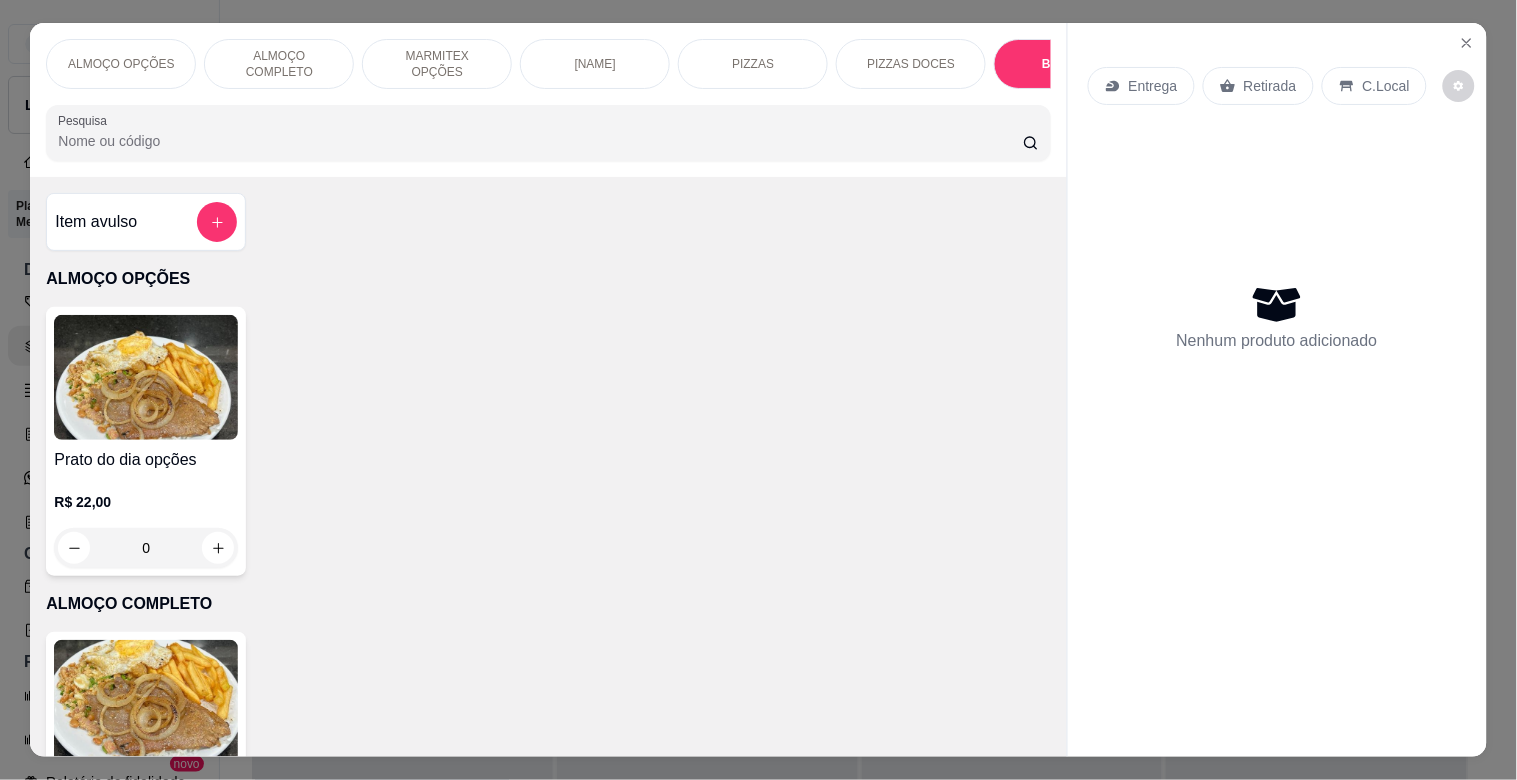 scroll, scrollTop: 2015, scrollLeft: 0, axis: vertical 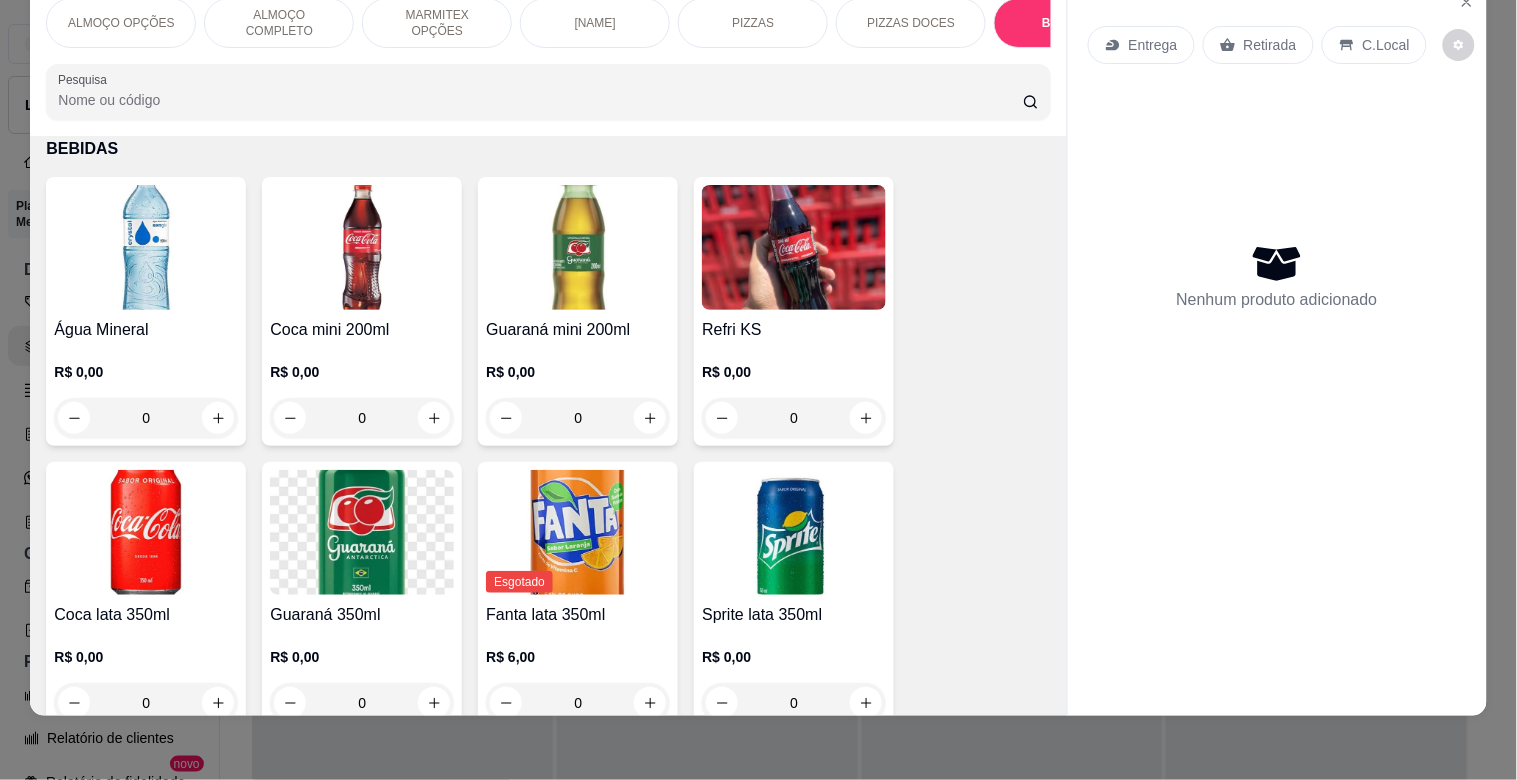 click at bounding box center [794, 247] 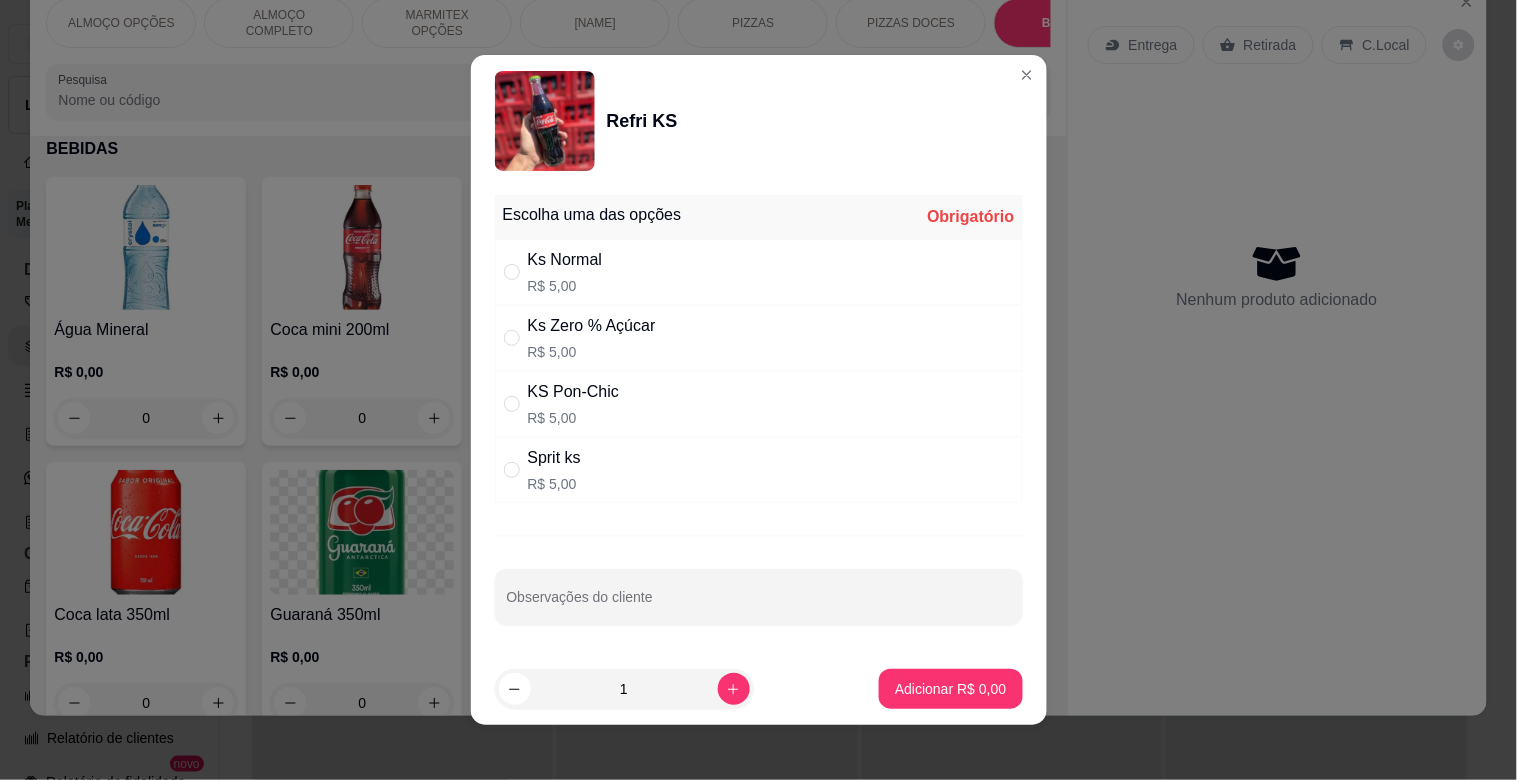 click on "R$ 5,00" at bounding box center [565, 286] 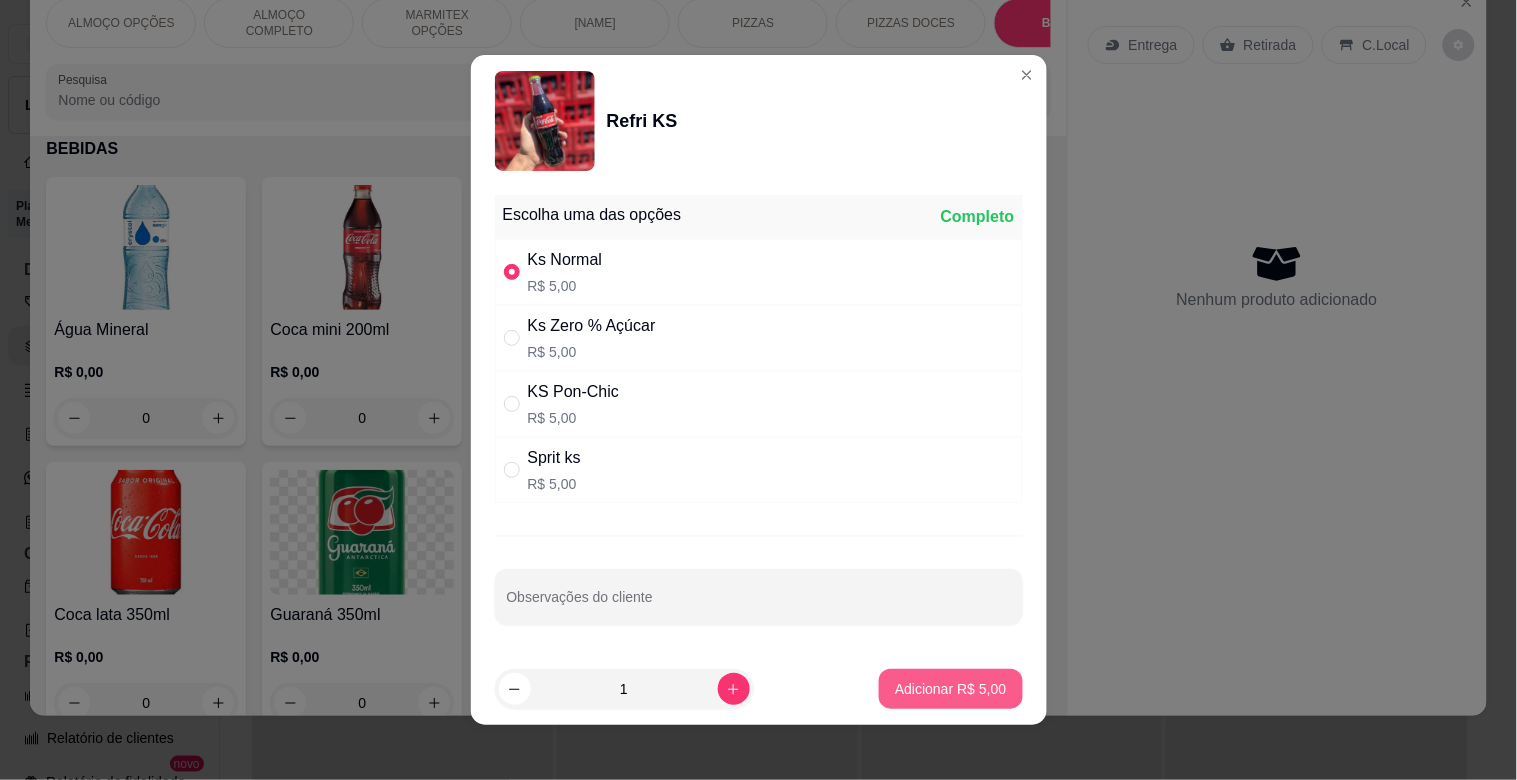 click on "Adicionar   R$ 5,00" at bounding box center (950, 689) 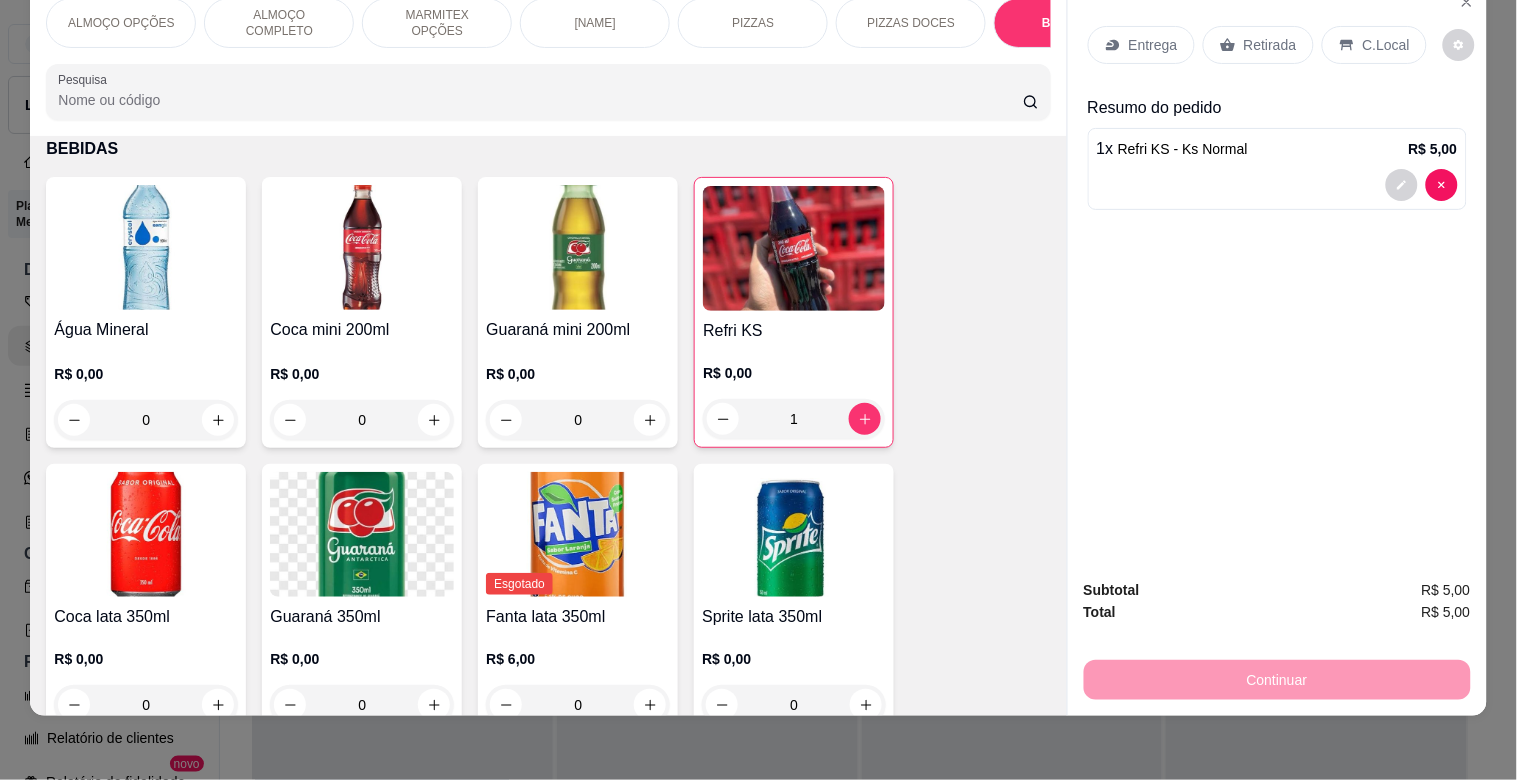 click on "C.Local" at bounding box center [1386, 45] 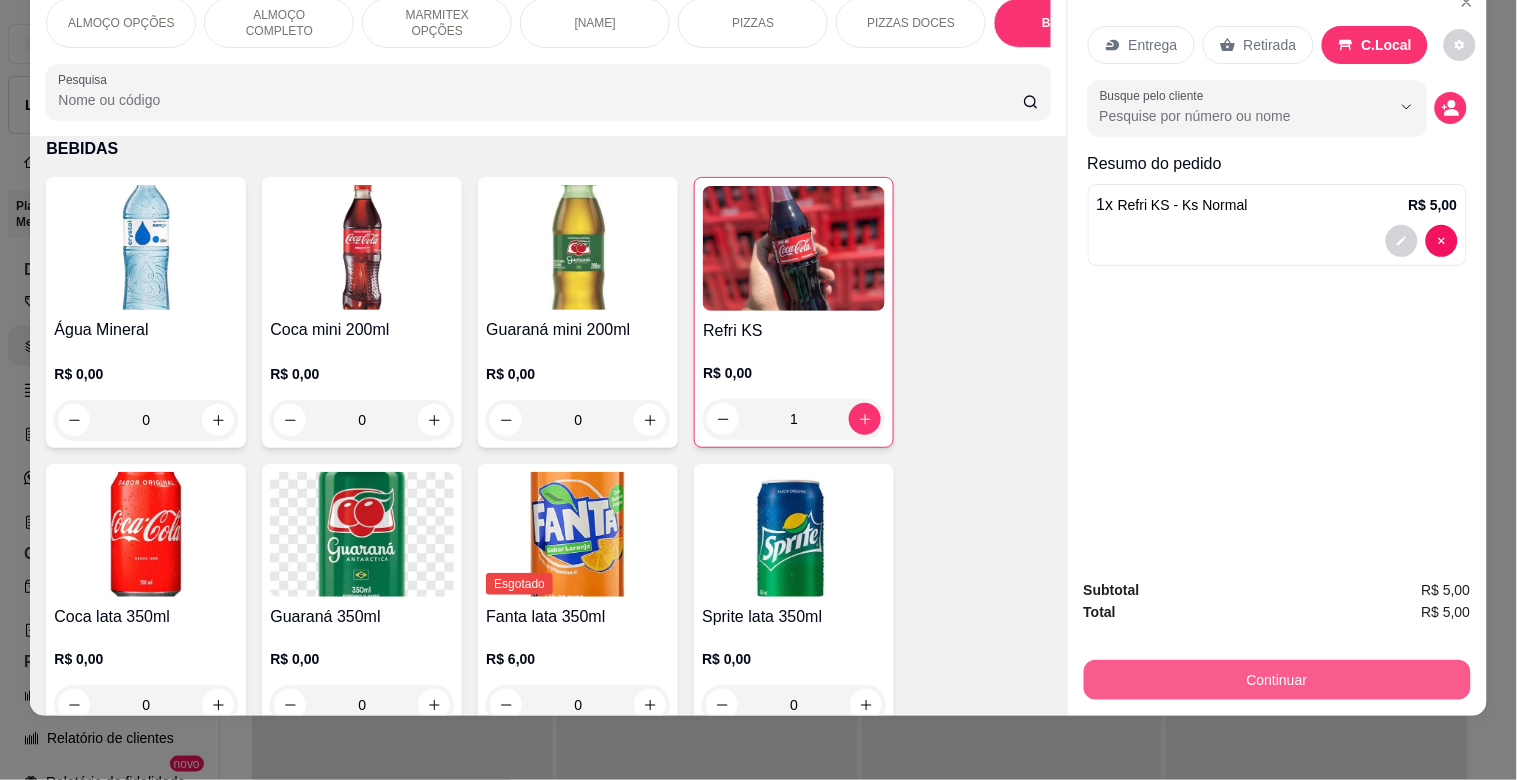 click on "Continuar" at bounding box center [1277, 680] 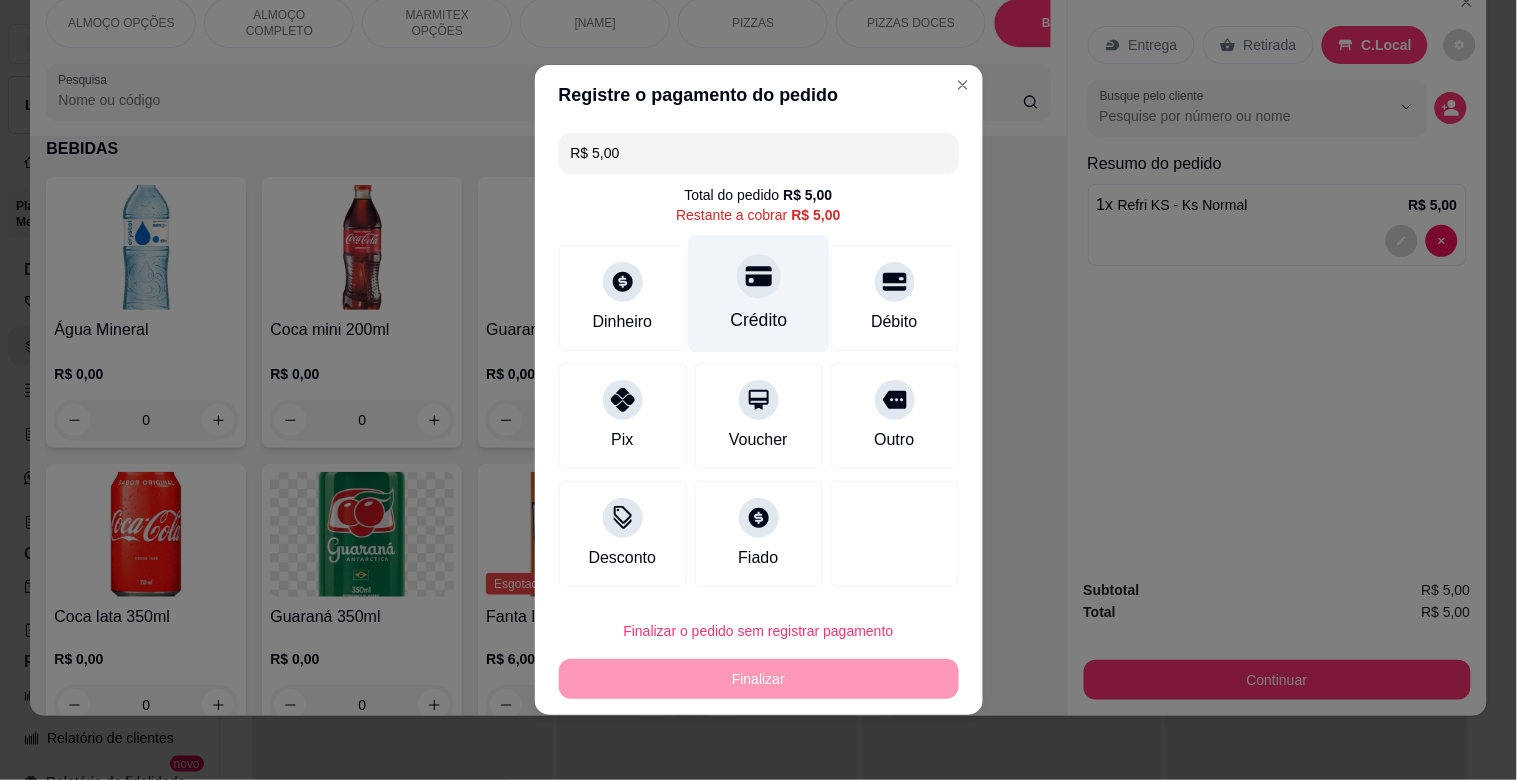 click on "Crédito" at bounding box center [758, 294] 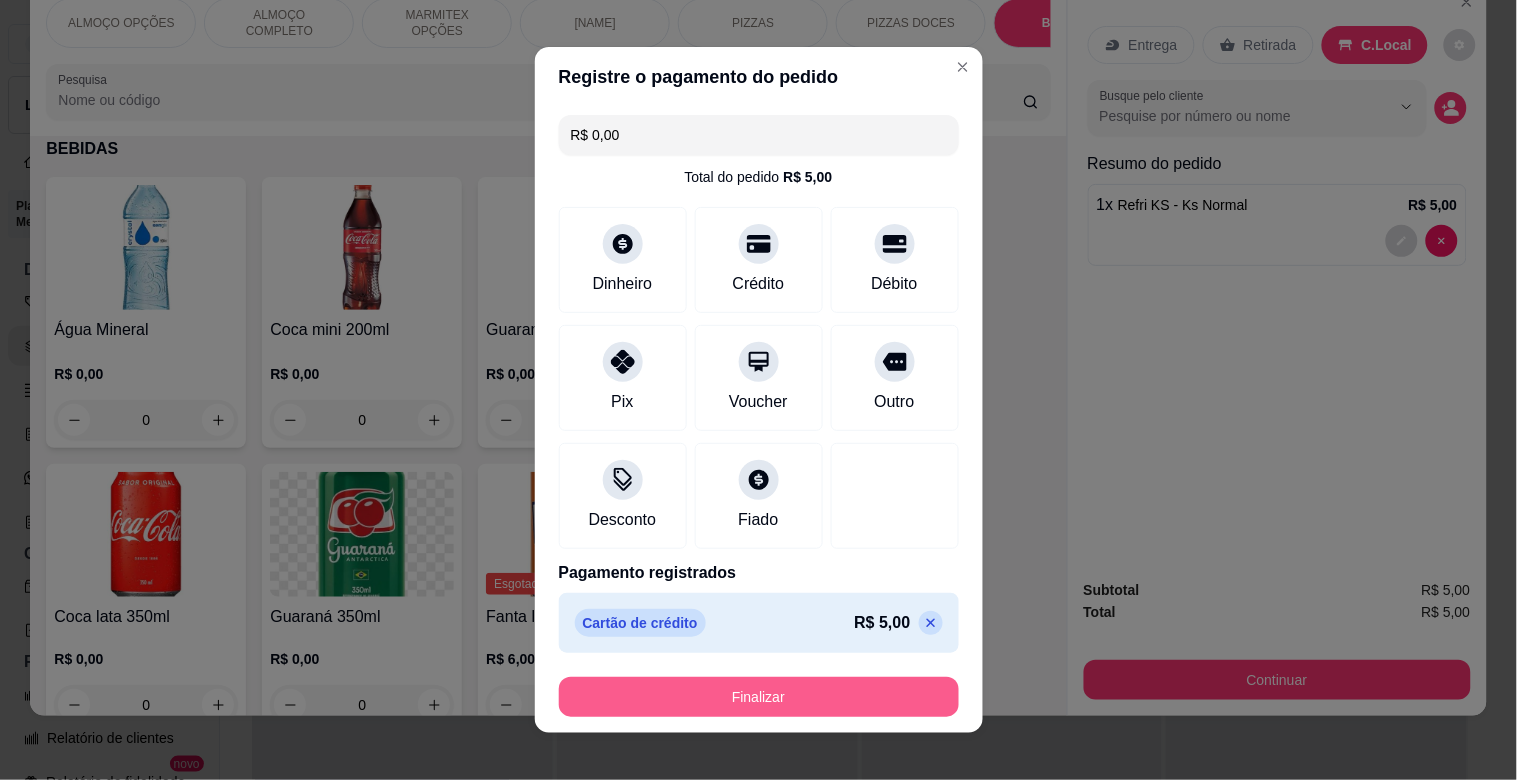 click on "Finalizar" at bounding box center [759, 697] 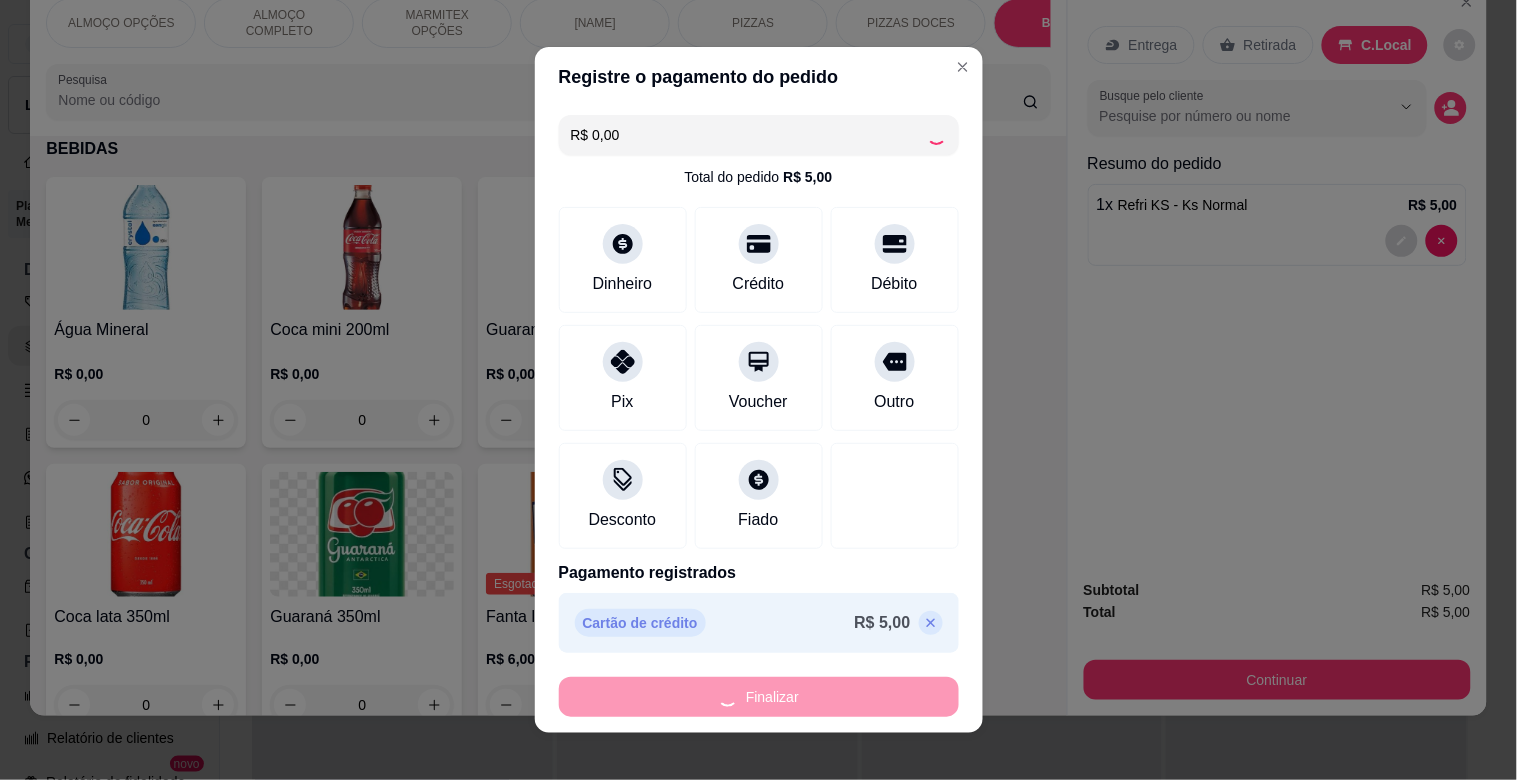 type on "0" 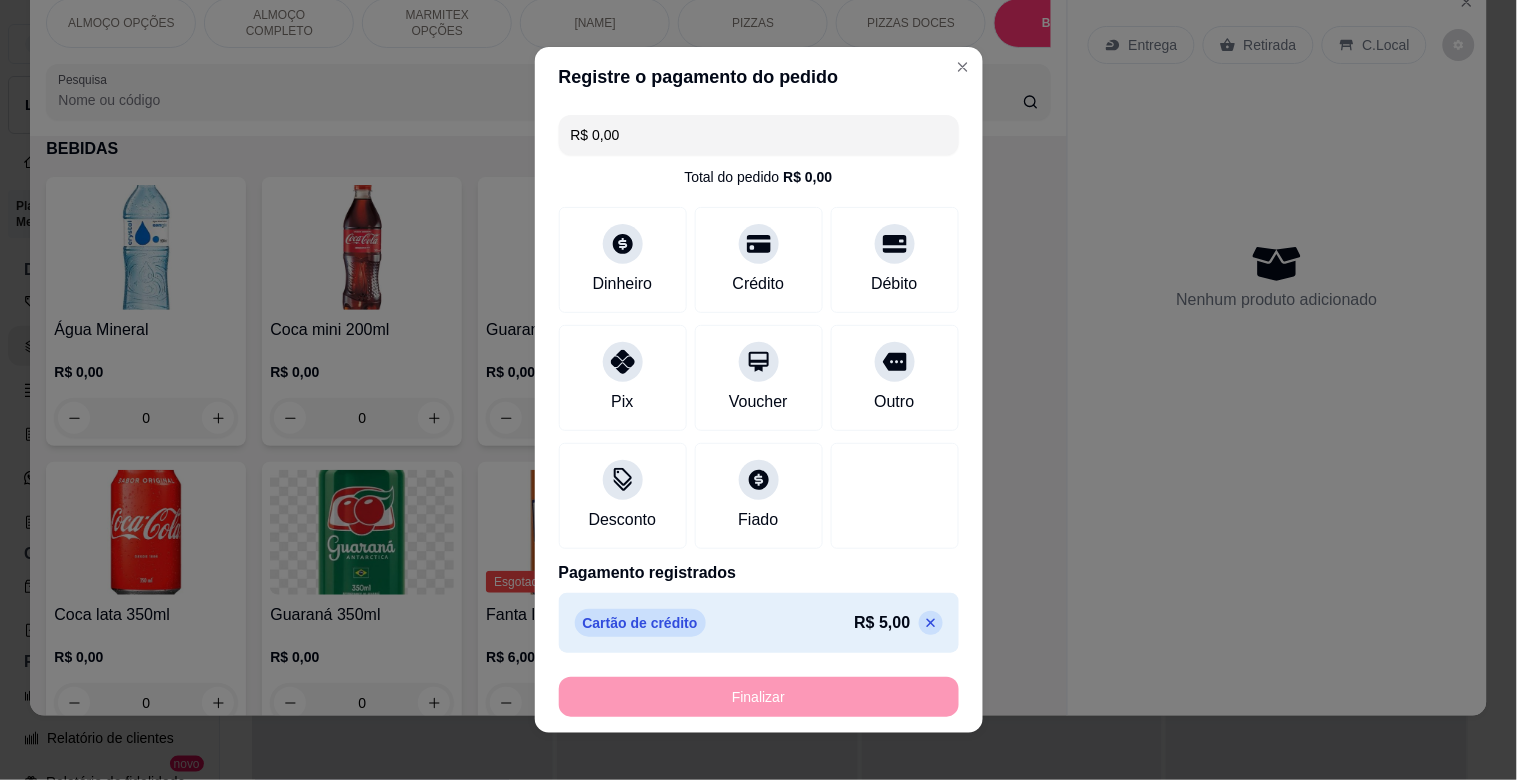 type on "-R$ 5,00" 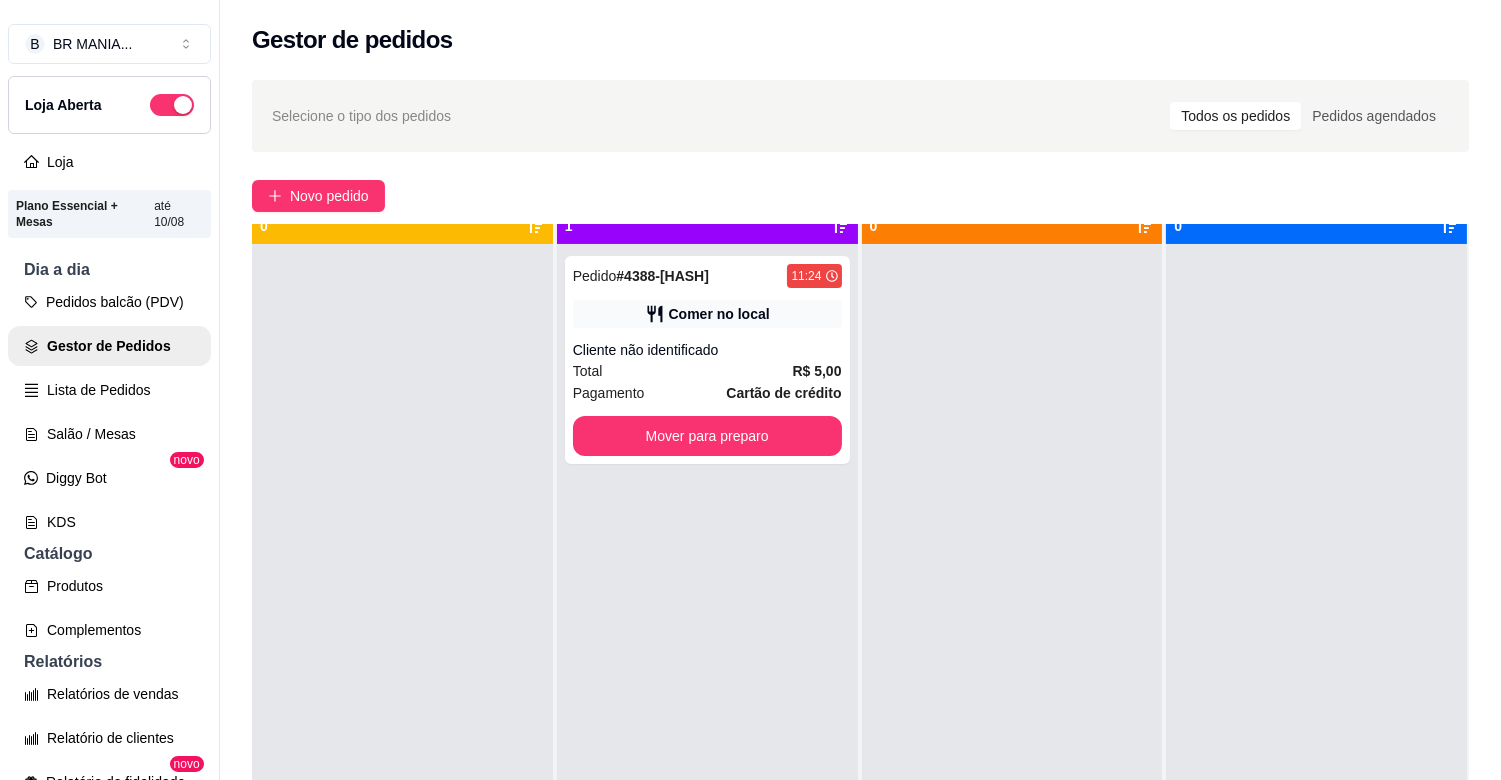 scroll, scrollTop: 55, scrollLeft: 0, axis: vertical 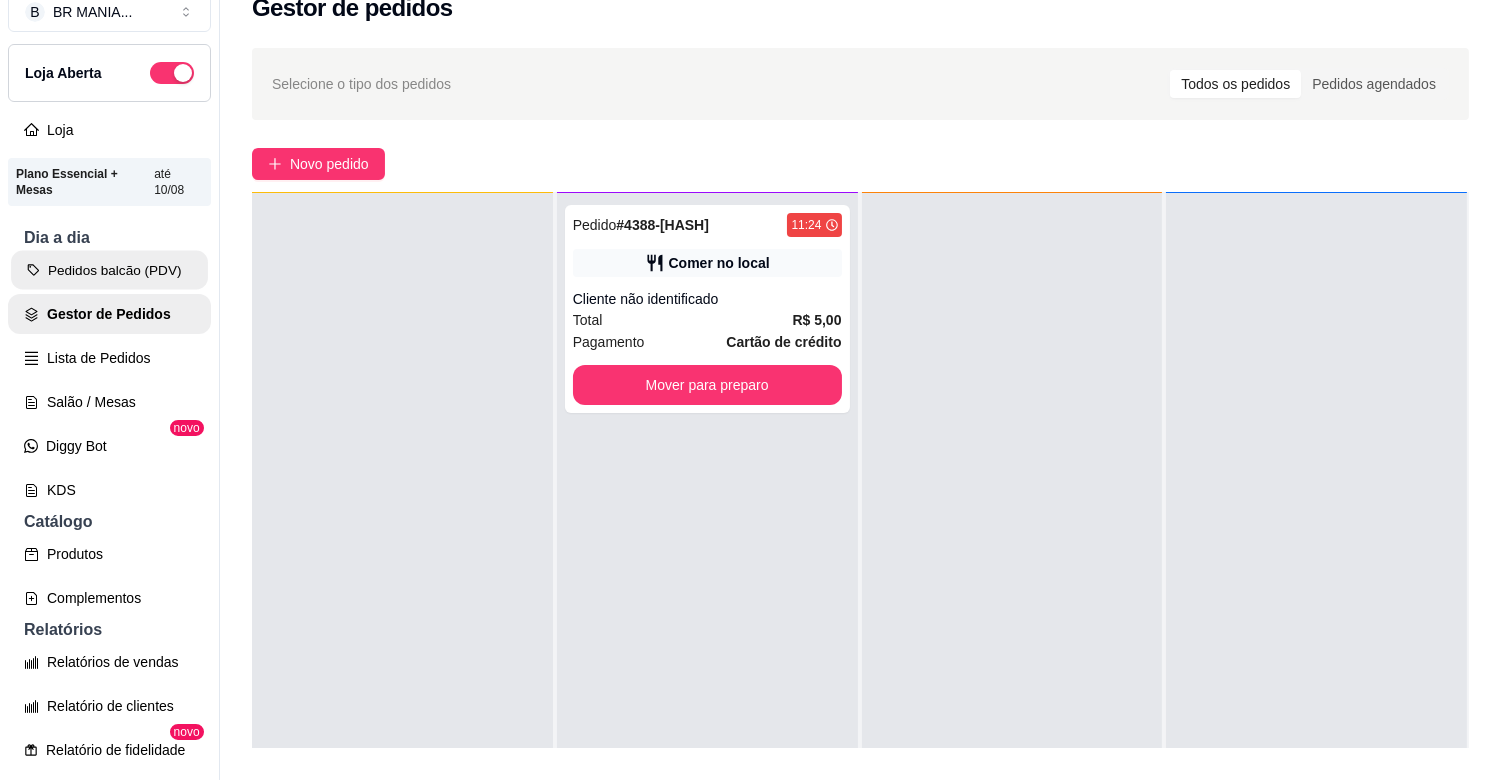 click on "Pedidos balcão (PDV)" at bounding box center (109, 270) 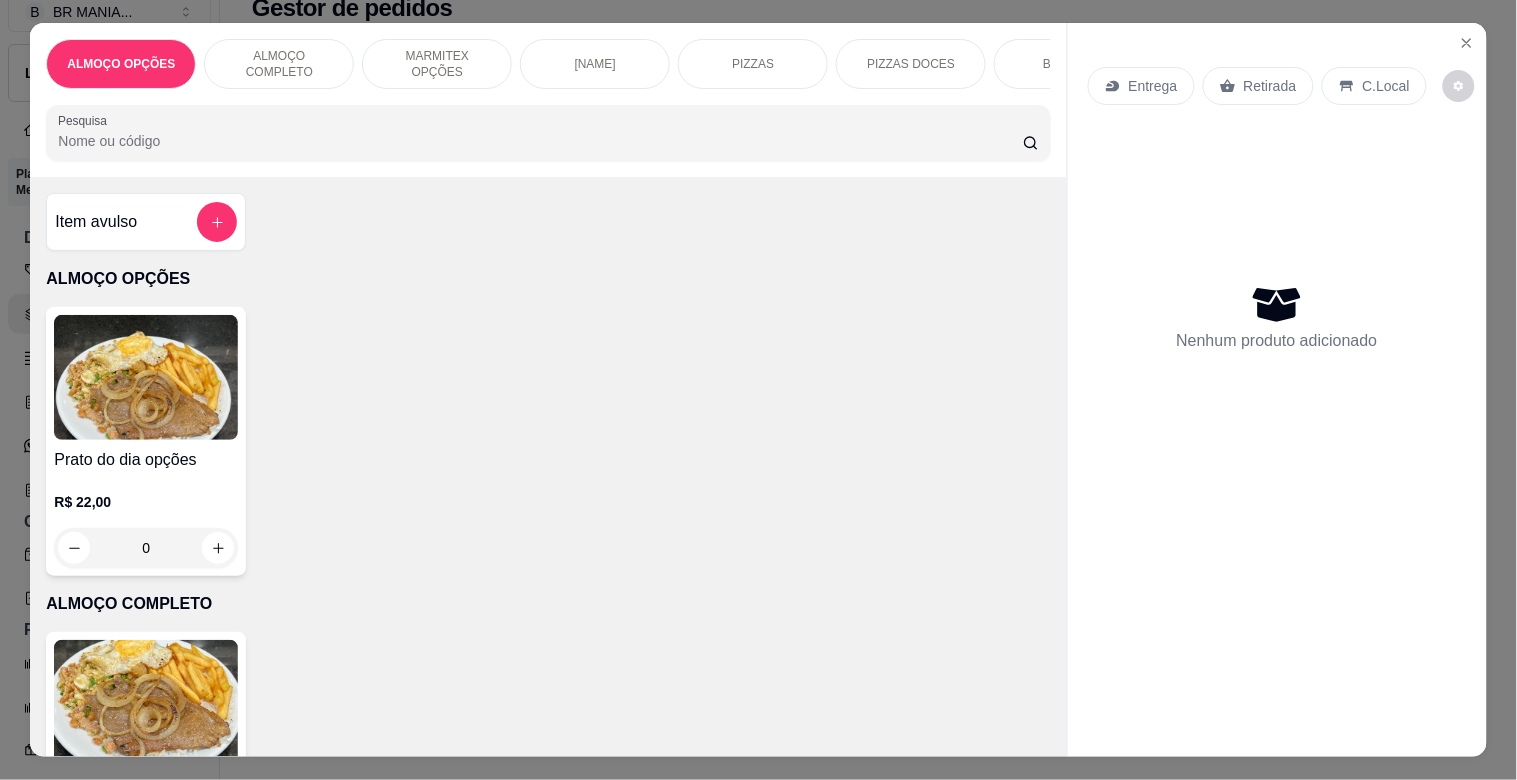 click on "[NAME]" at bounding box center (595, 64) 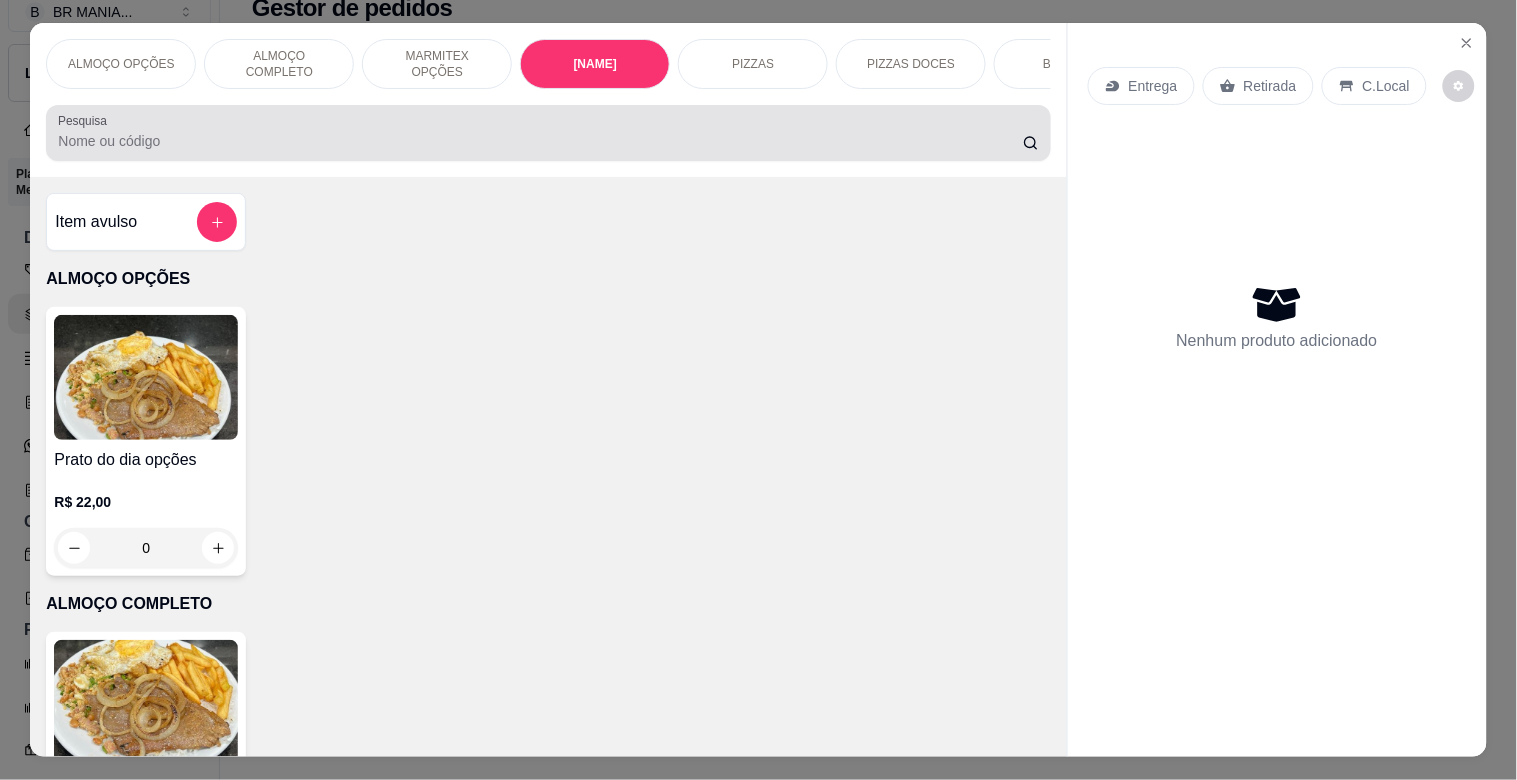 scroll, scrollTop: 1064, scrollLeft: 0, axis: vertical 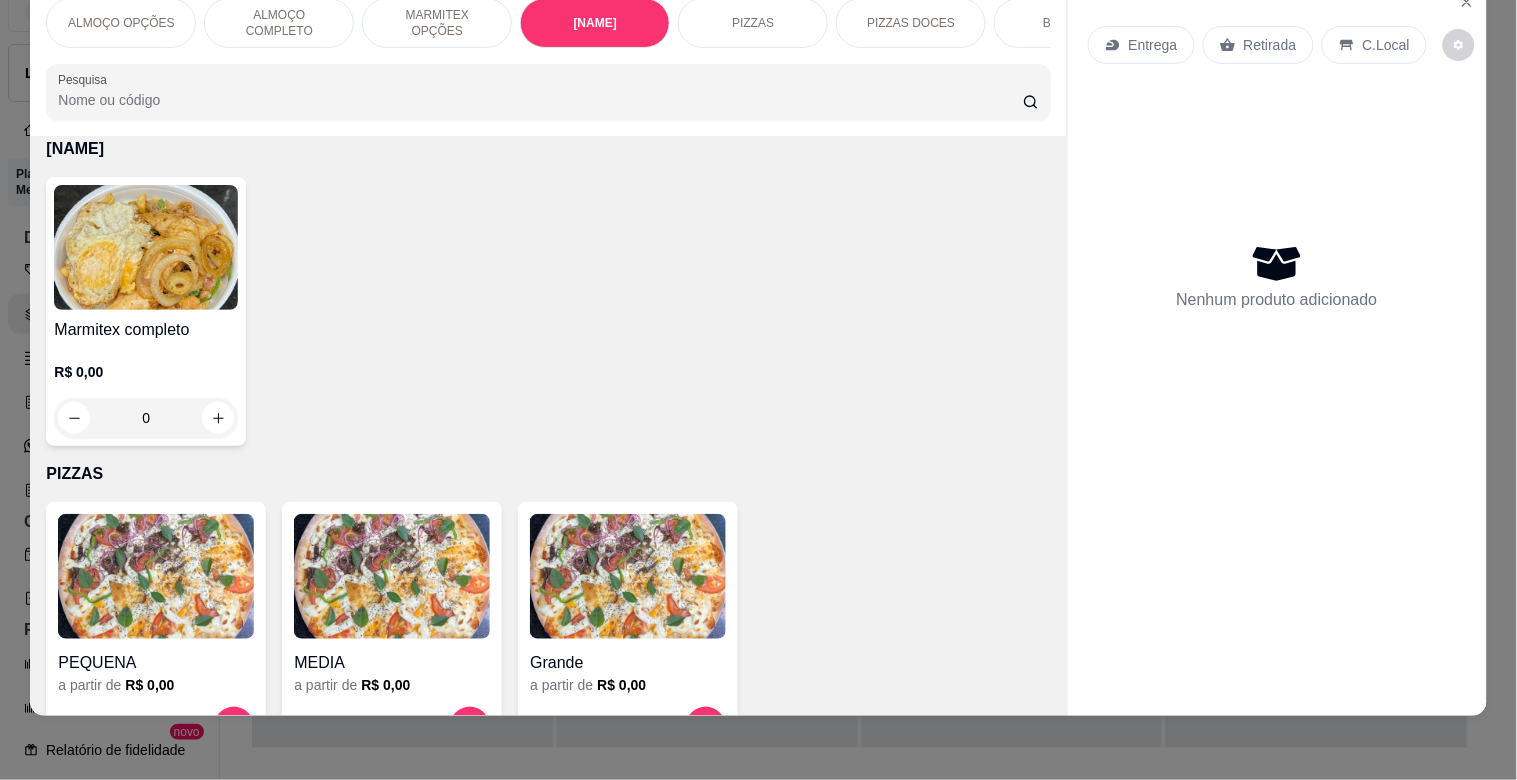 click at bounding box center (146, 247) 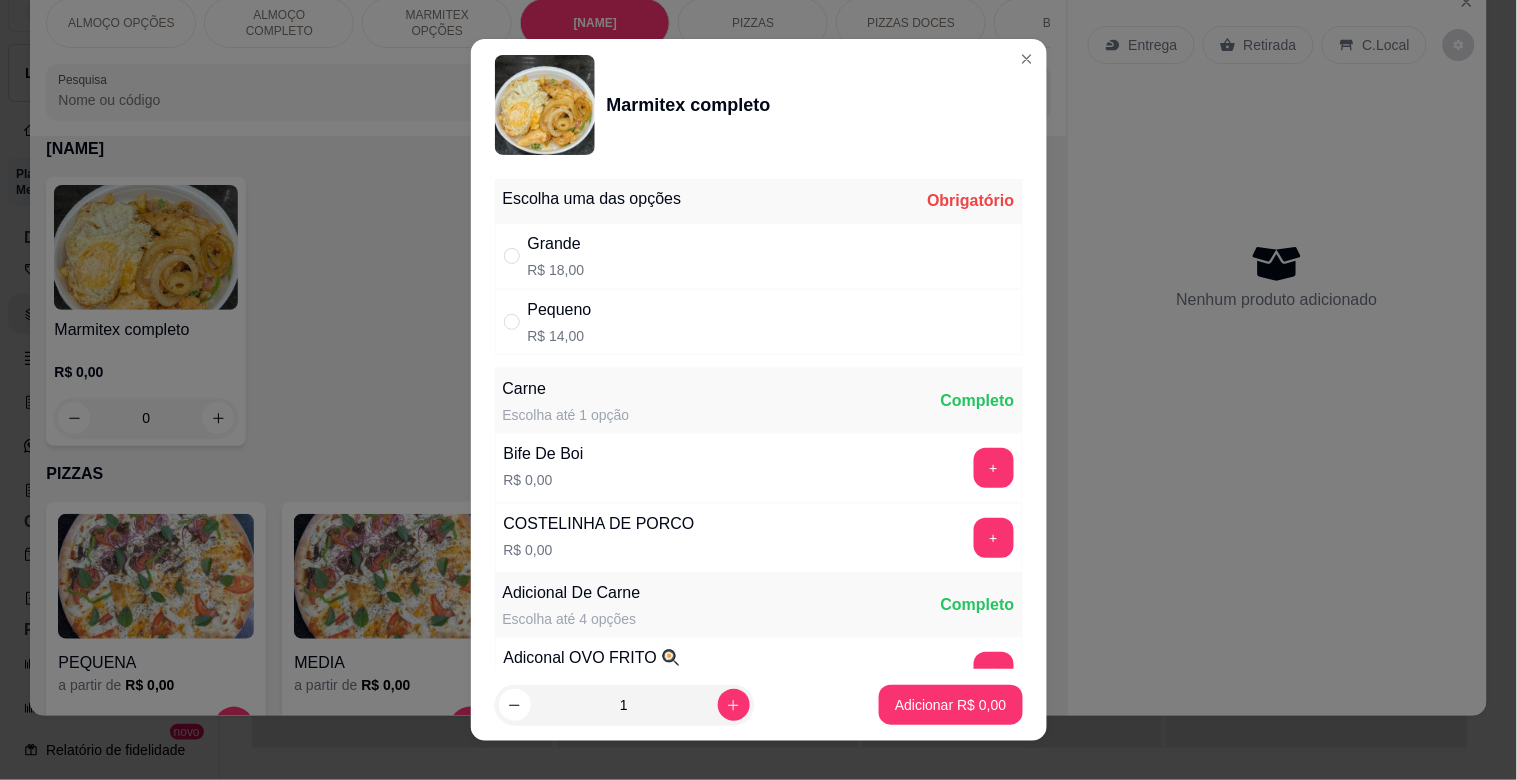 click on "Pequeno  R$ 14,00" at bounding box center (759, 322) 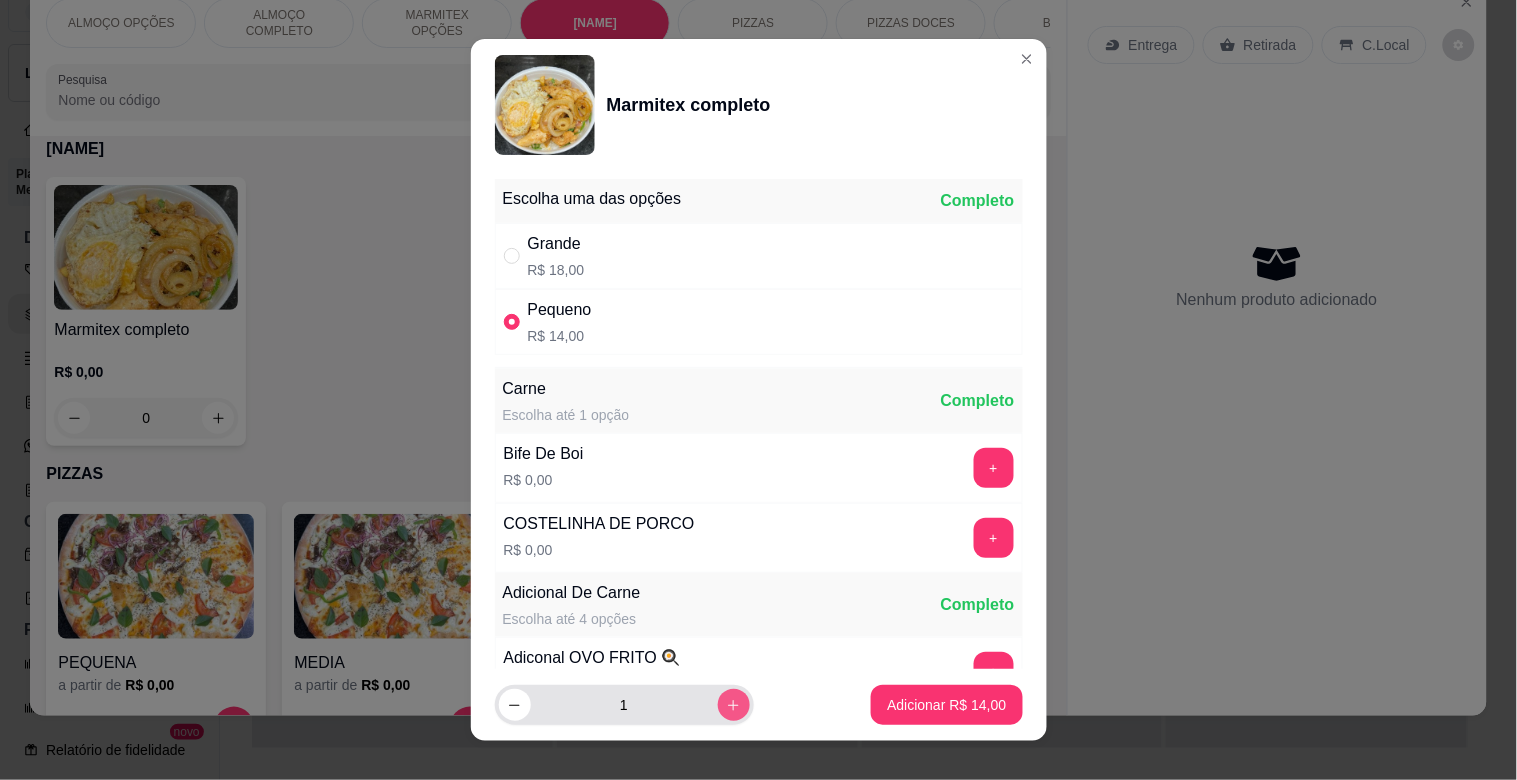 click at bounding box center (734, 705) 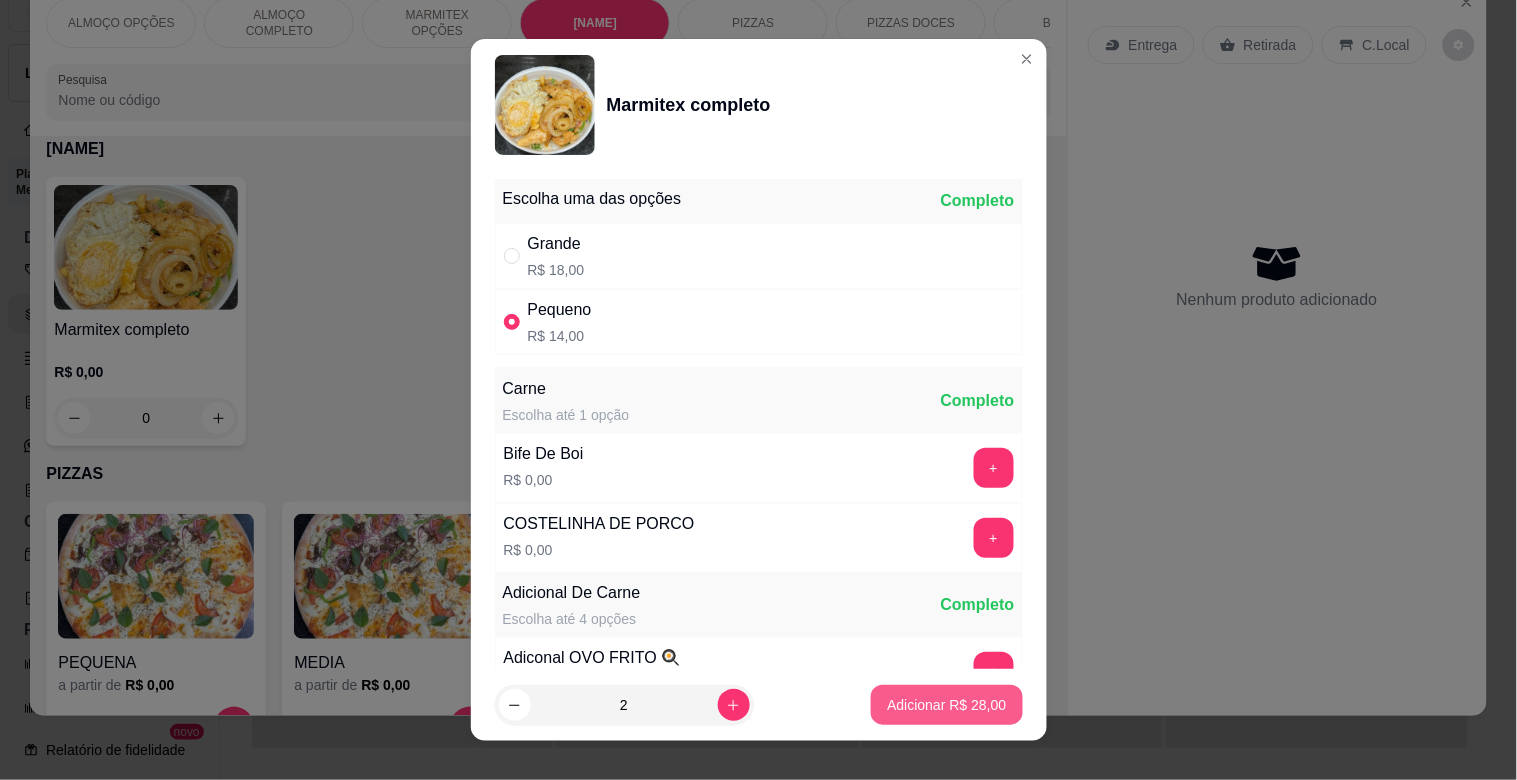 click on "Adicionar   R$ 28,00" at bounding box center (946, 705) 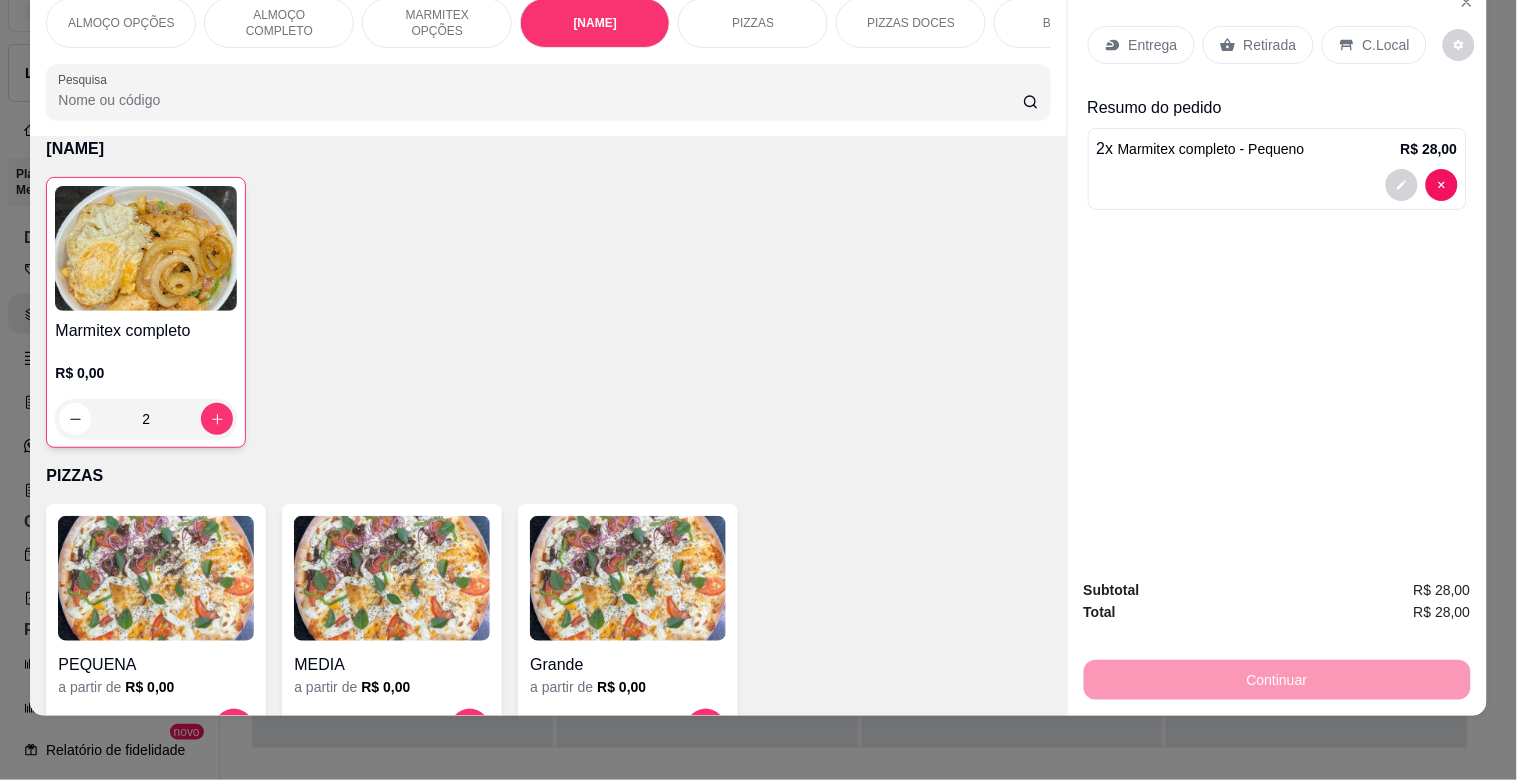 click at bounding box center [146, 248] 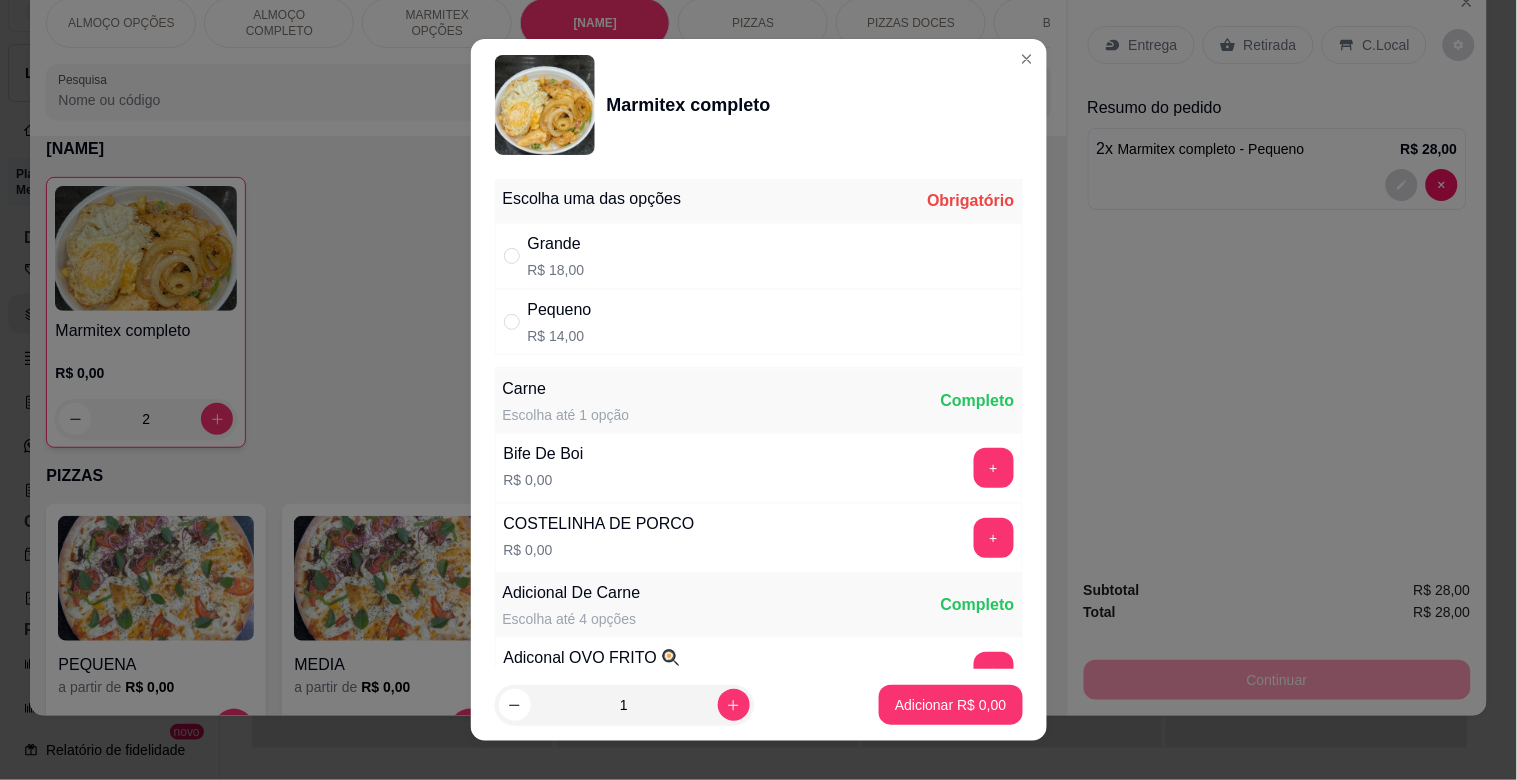 click on "R$ 18,00" at bounding box center (556, 270) 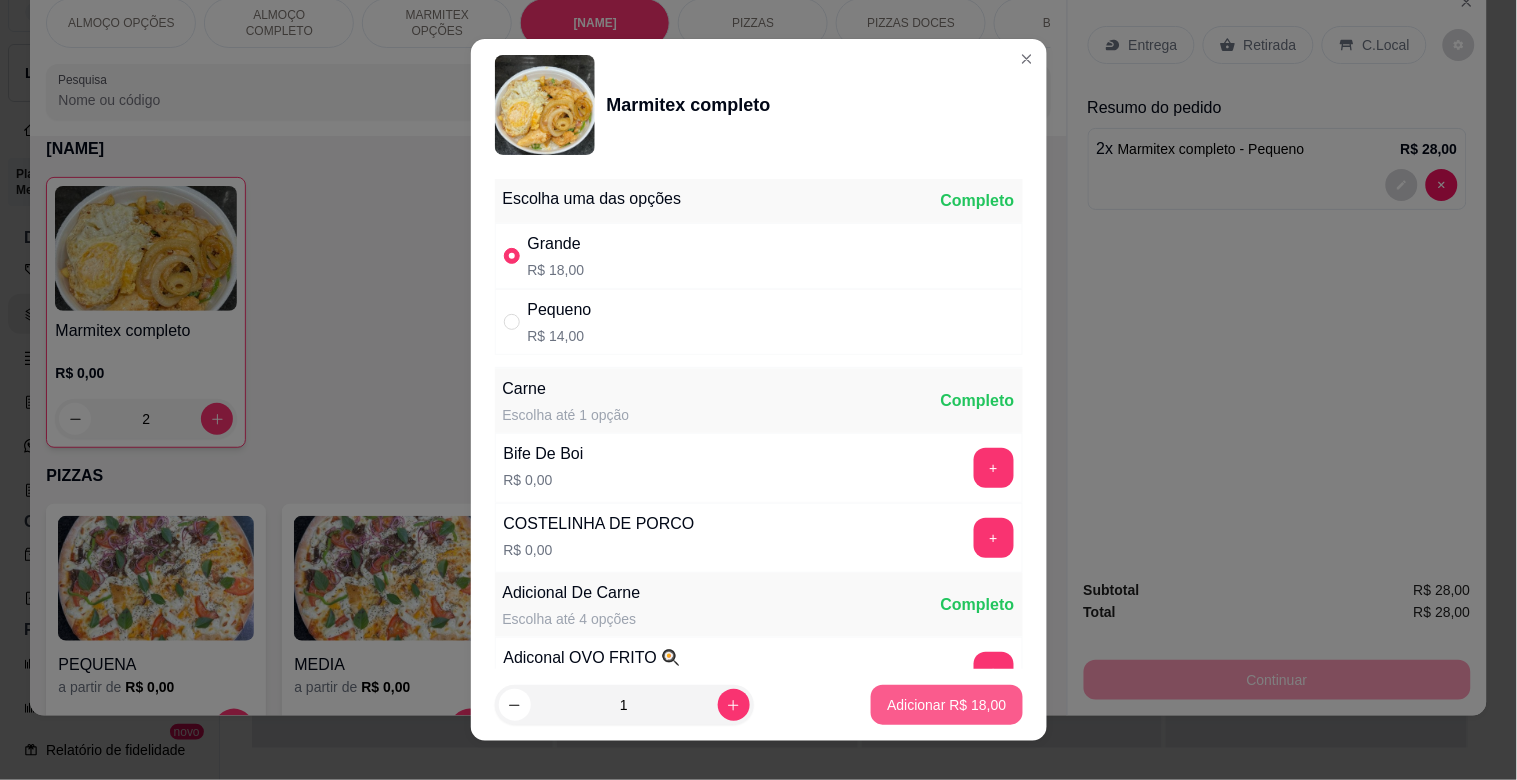 click on "Adicionar   R$ 18,00" at bounding box center (946, 705) 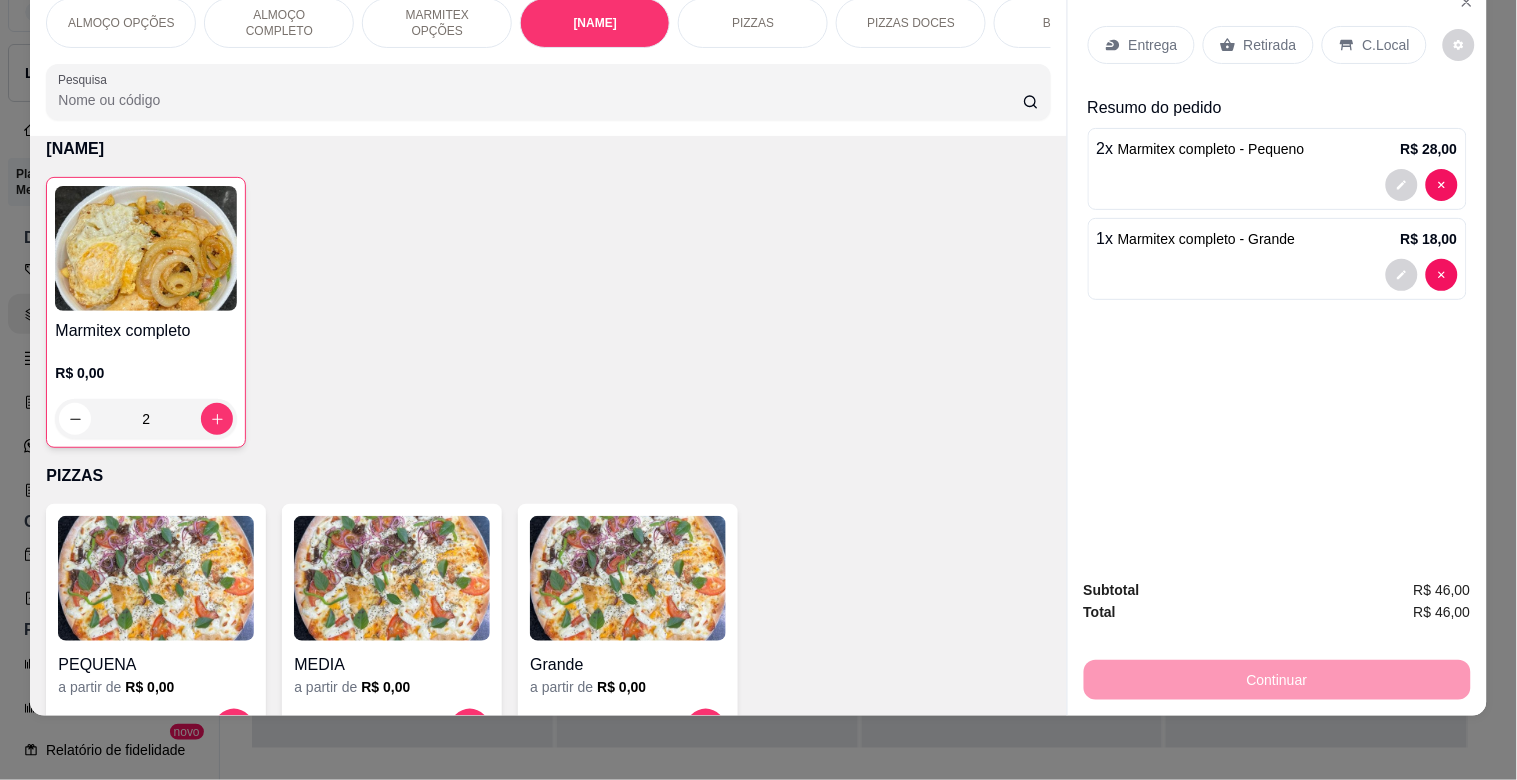 click on "Continuar" at bounding box center (1277, 677) 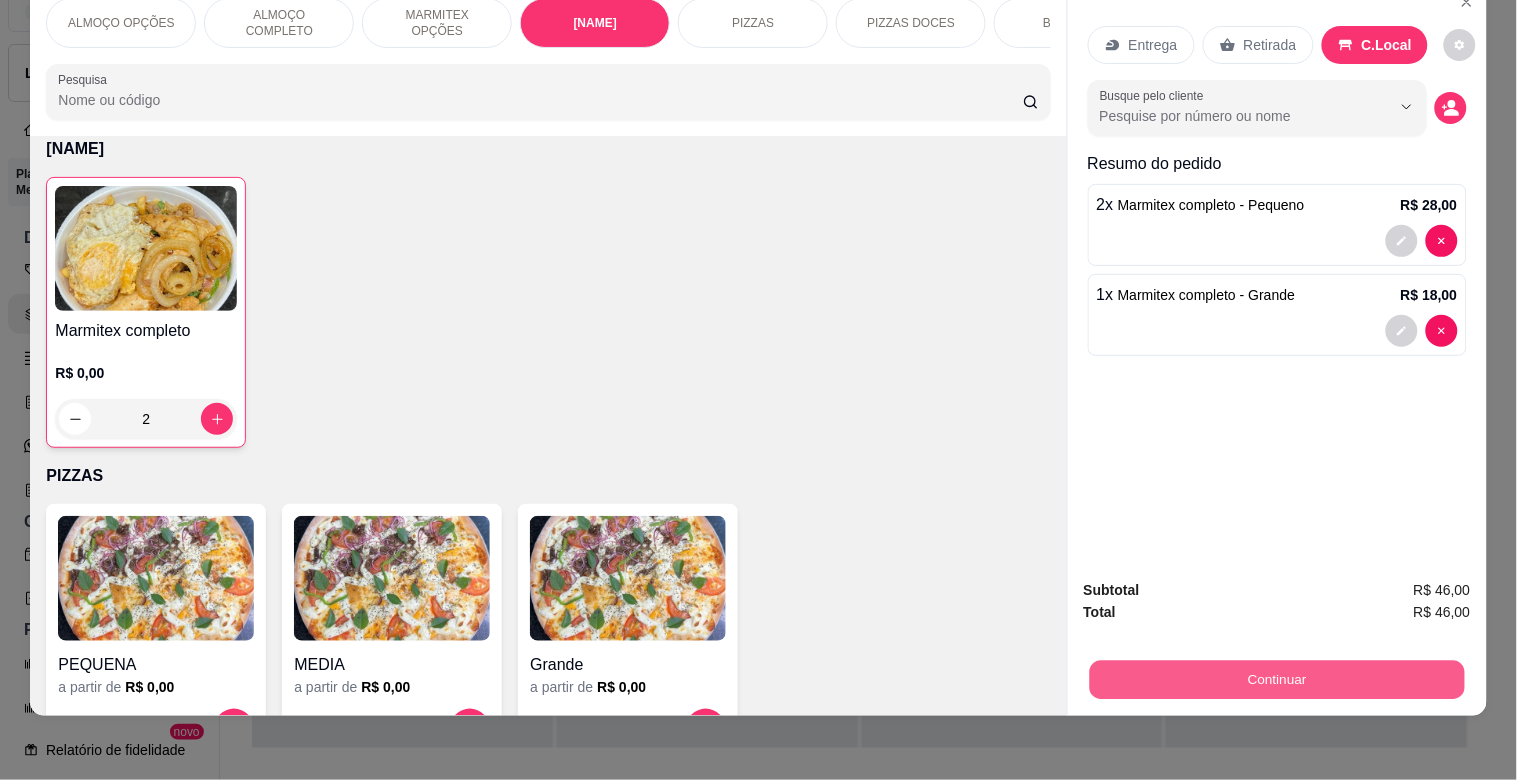 click on "Continuar" at bounding box center (1276, 679) 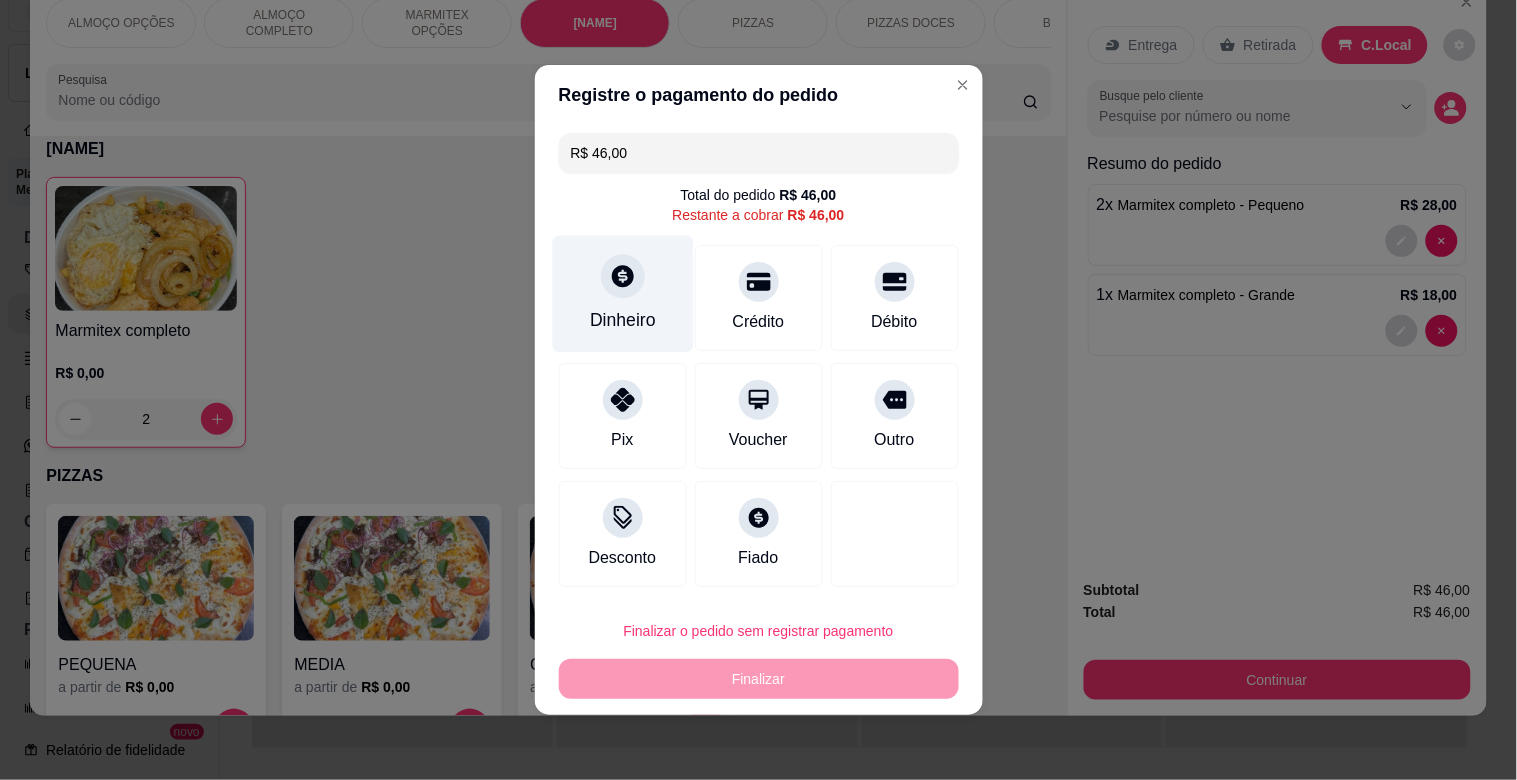 click on "Dinheiro" at bounding box center (622, 294) 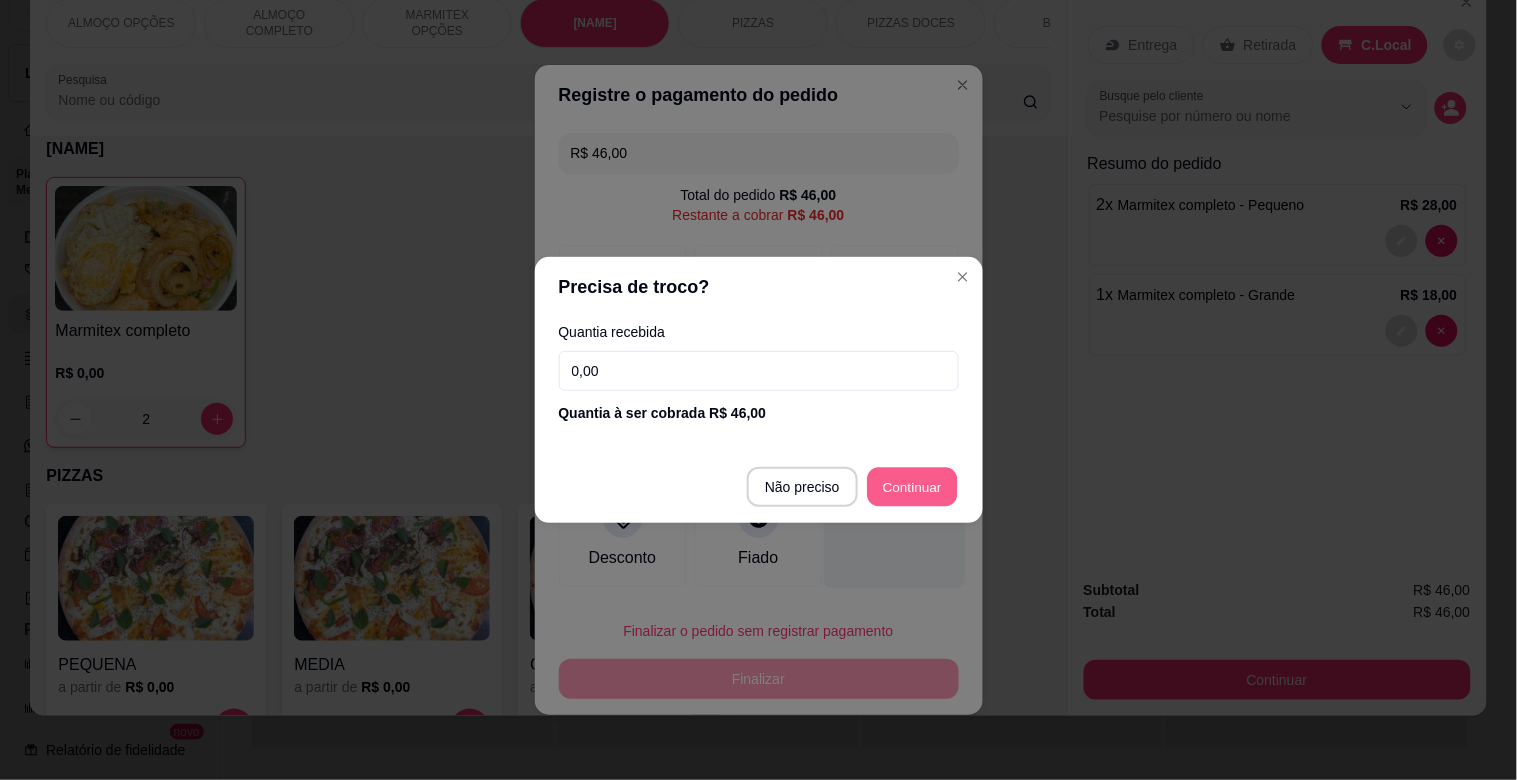 type on "R$ 0,00" 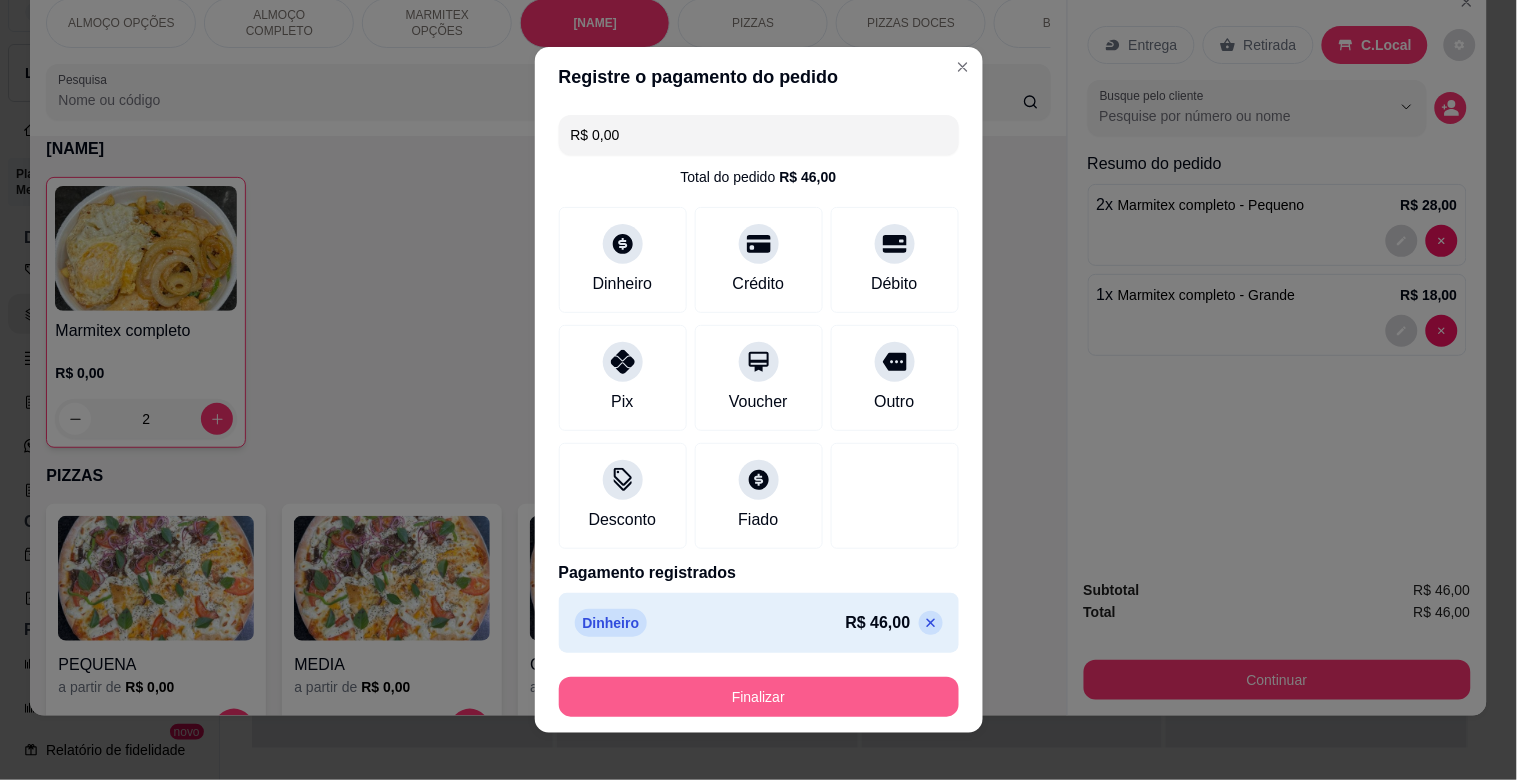click on "Finalizar" at bounding box center (759, 697) 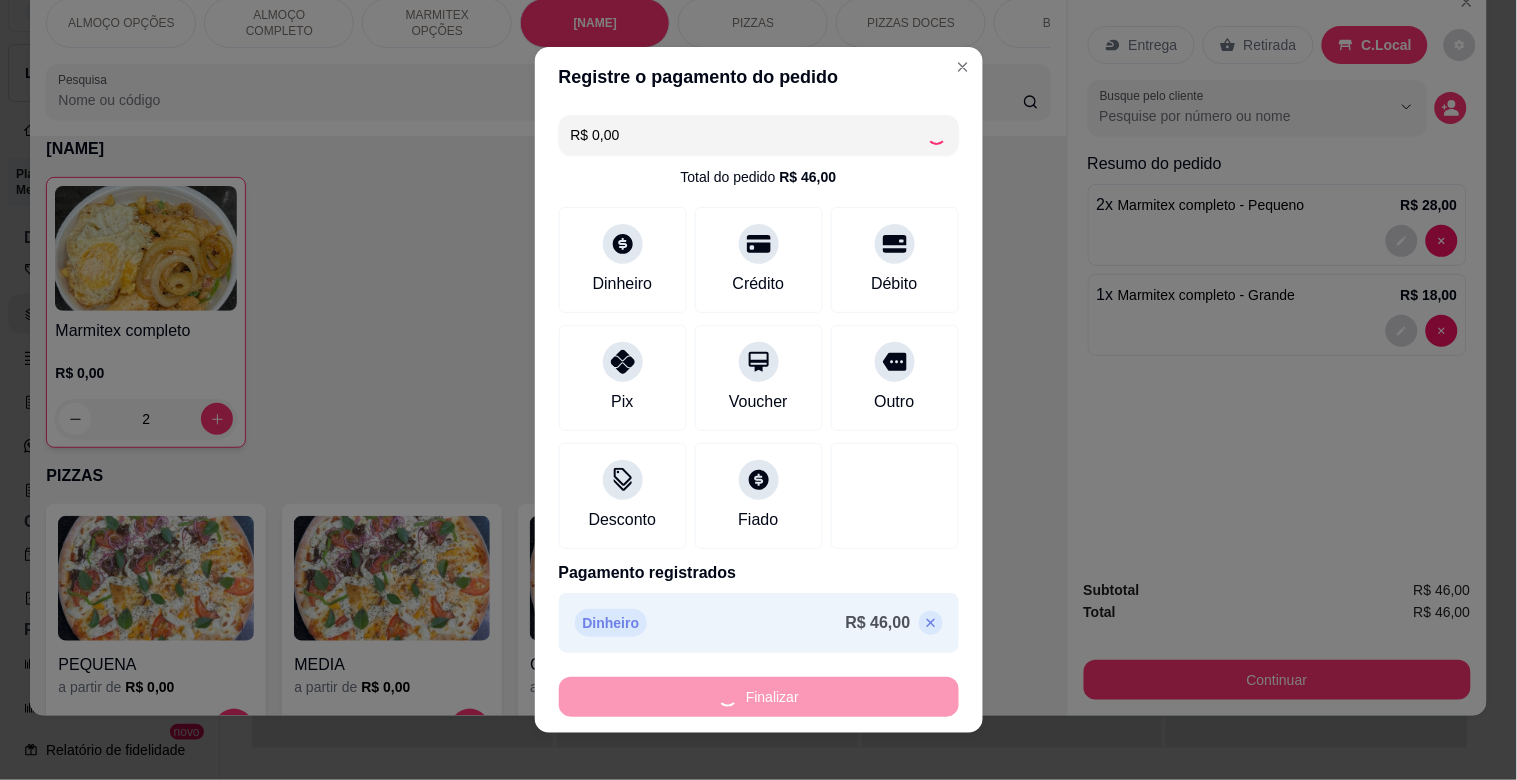 type on "0" 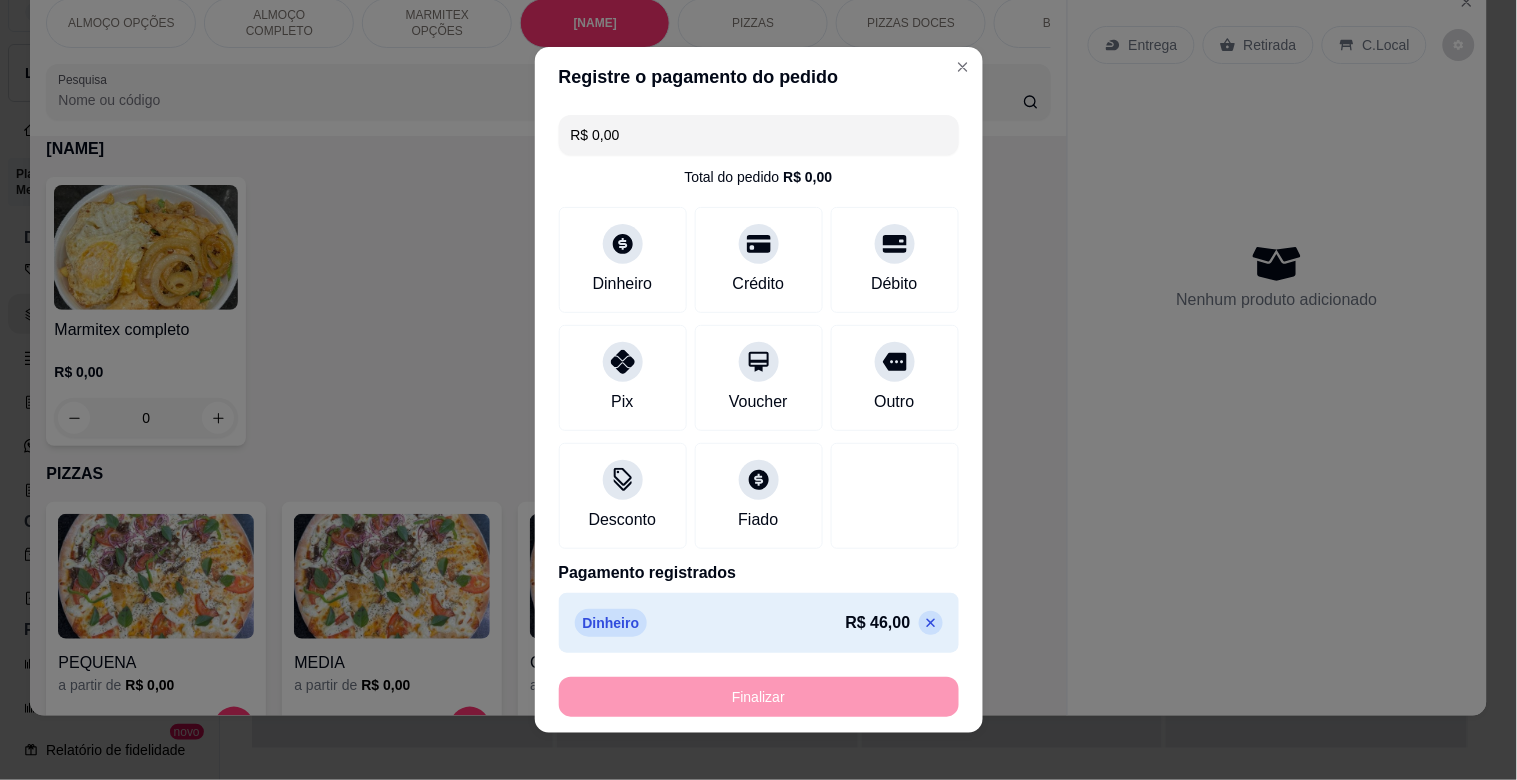 type on "-R$ 46,00" 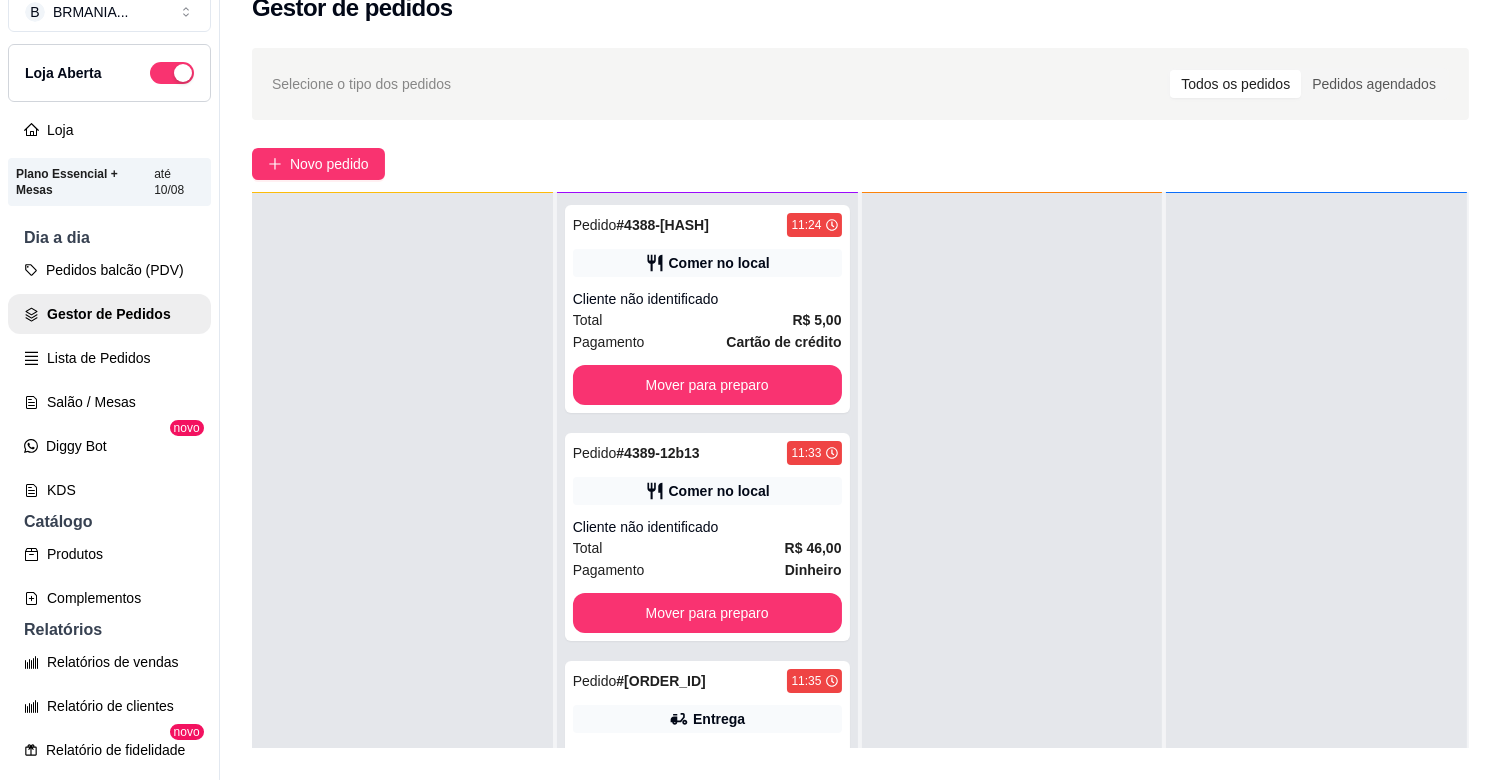scroll, scrollTop: 0, scrollLeft: 0, axis: both 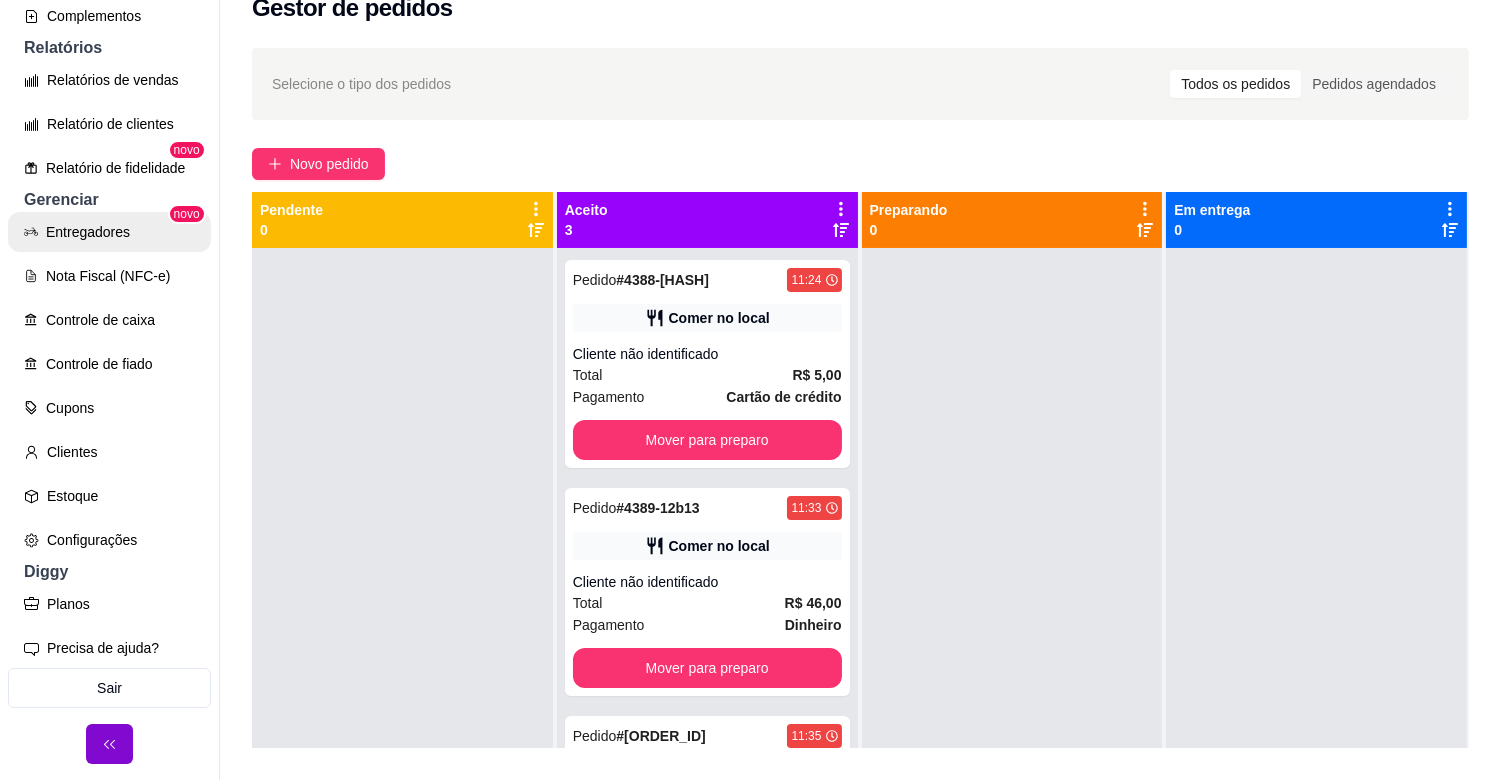 click on "Entregadores" at bounding box center (109, 232) 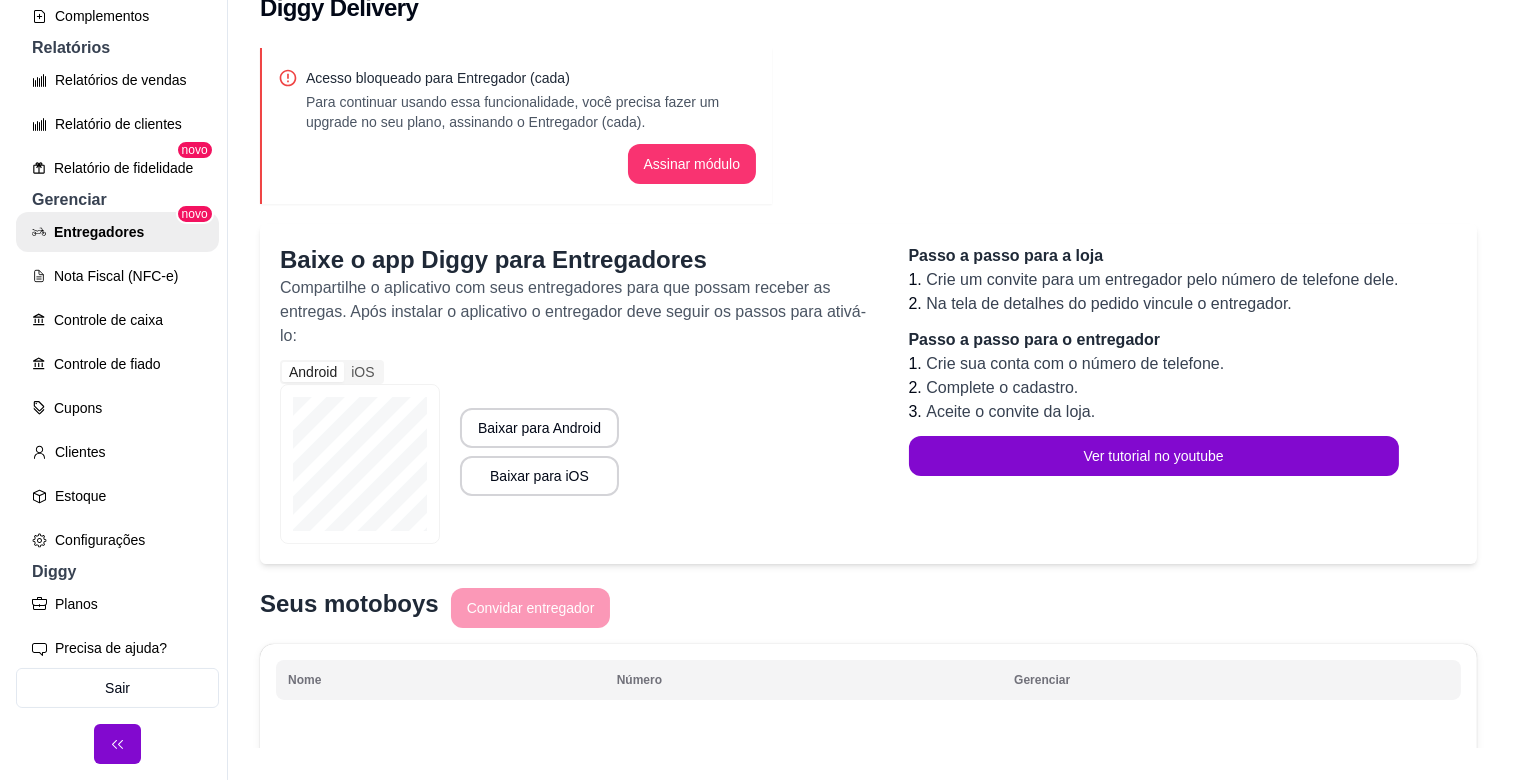scroll, scrollTop: 0, scrollLeft: 0, axis: both 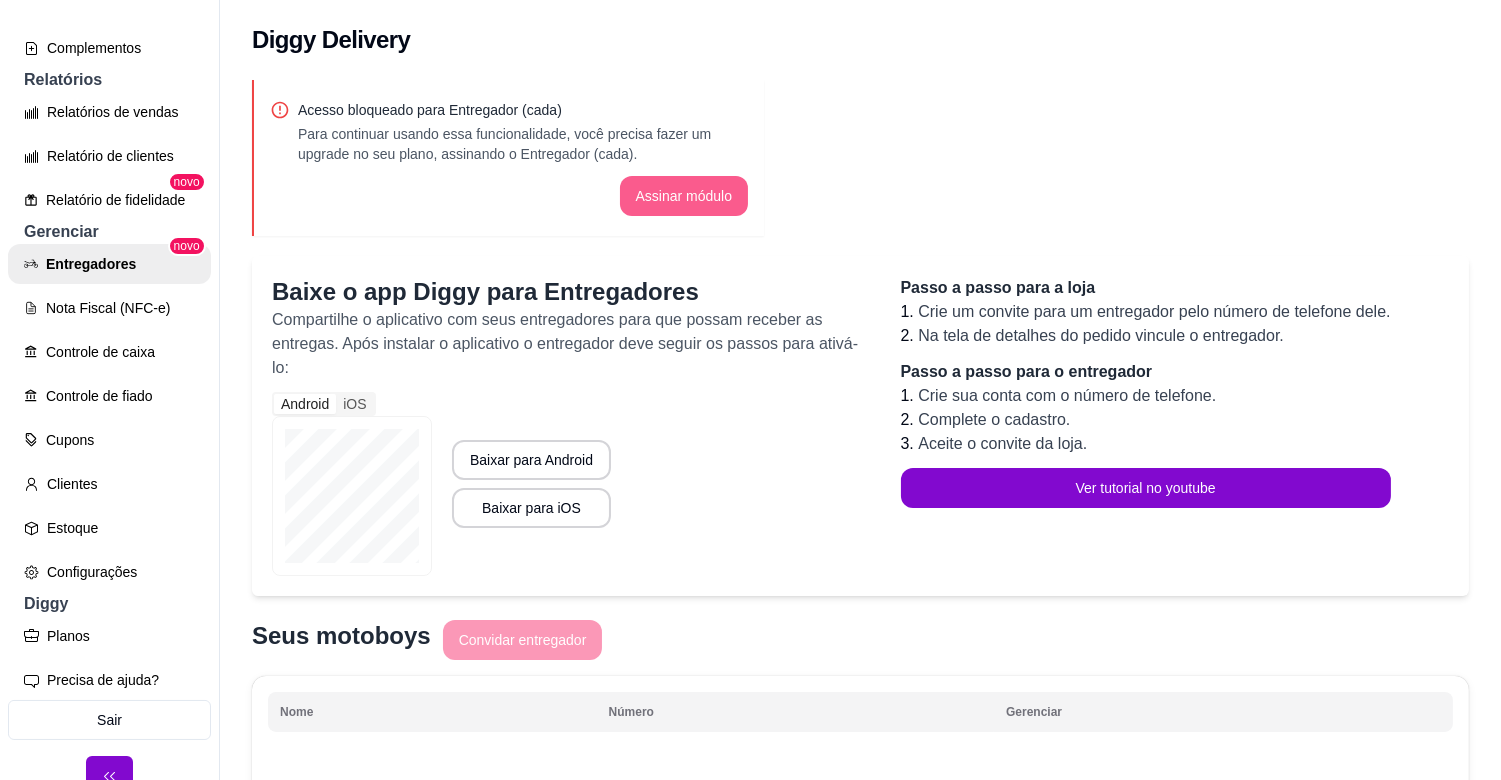click on "Assinar módulo" at bounding box center (684, 196) 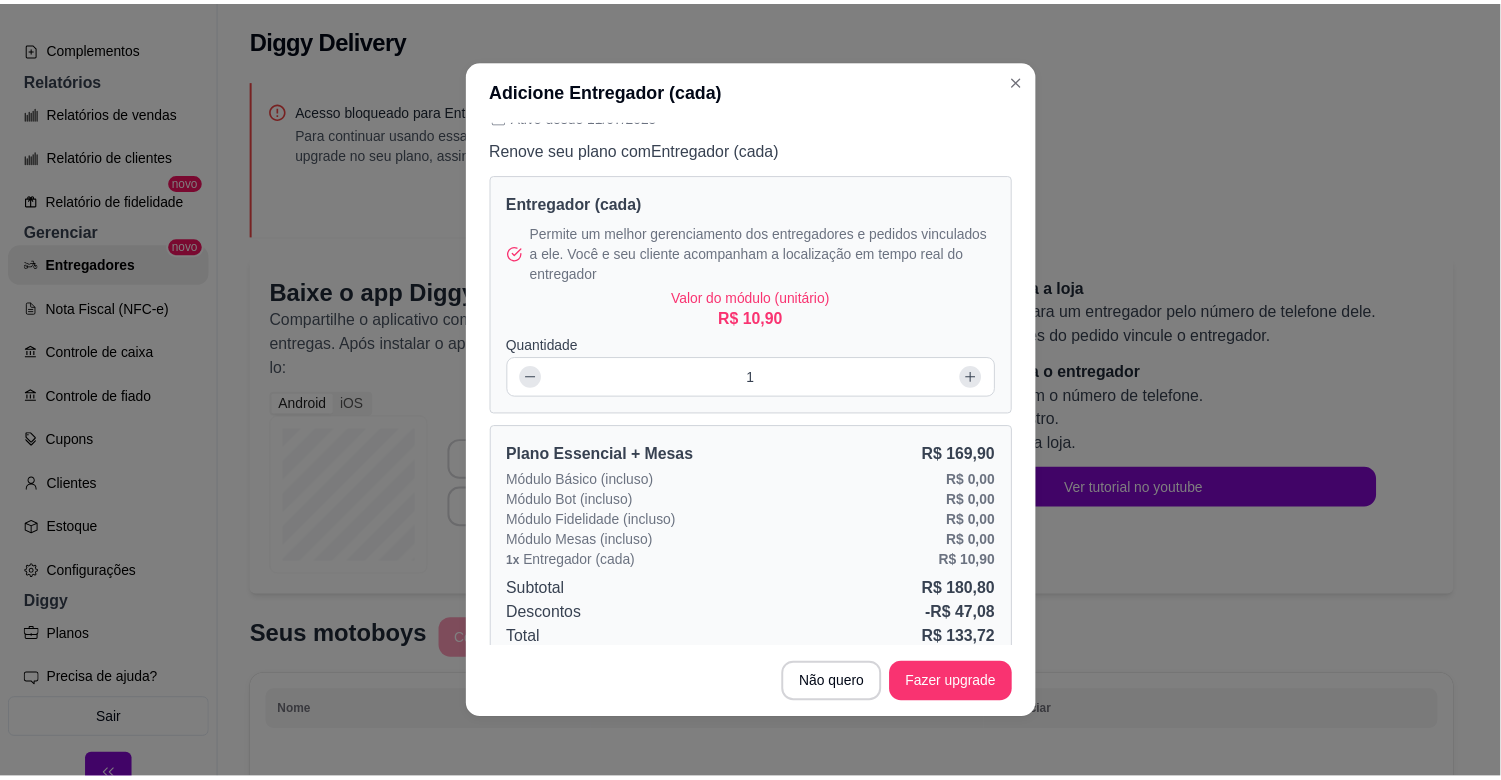 scroll, scrollTop: 76, scrollLeft: 0, axis: vertical 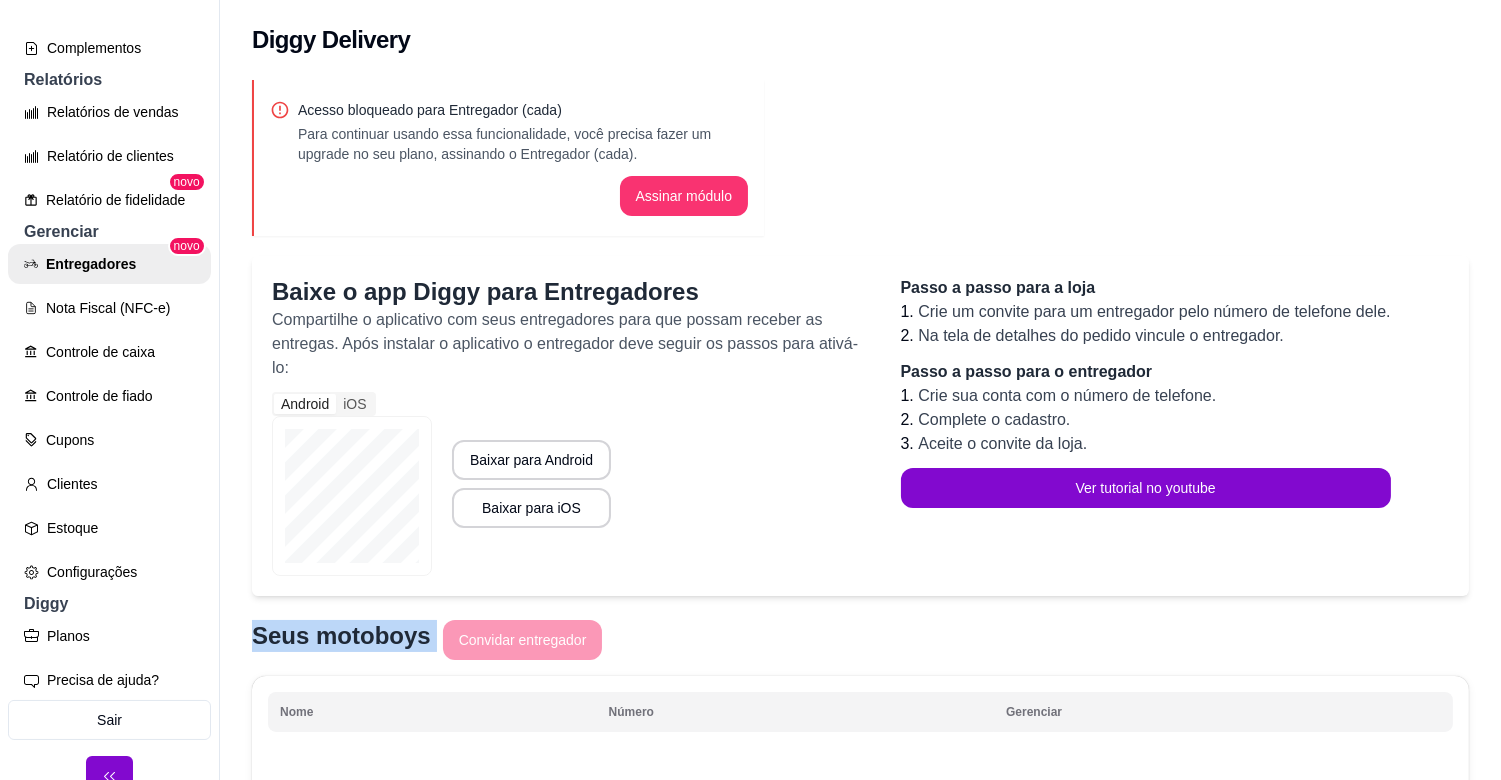 drag, startPoint x: 1482, startPoint y: 371, endPoint x: 1488, endPoint y: 640, distance: 269.0669 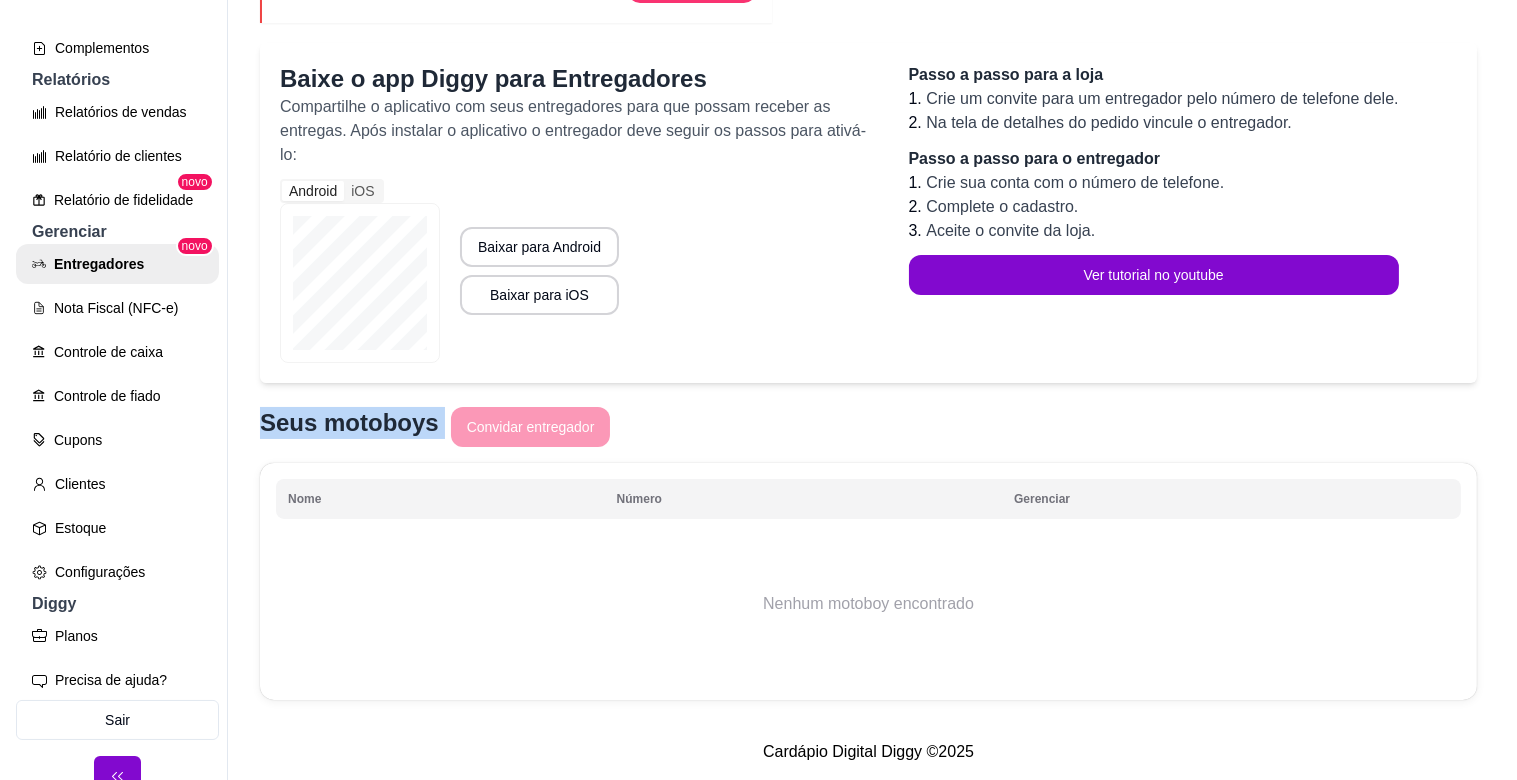 scroll, scrollTop: 0, scrollLeft: 0, axis: both 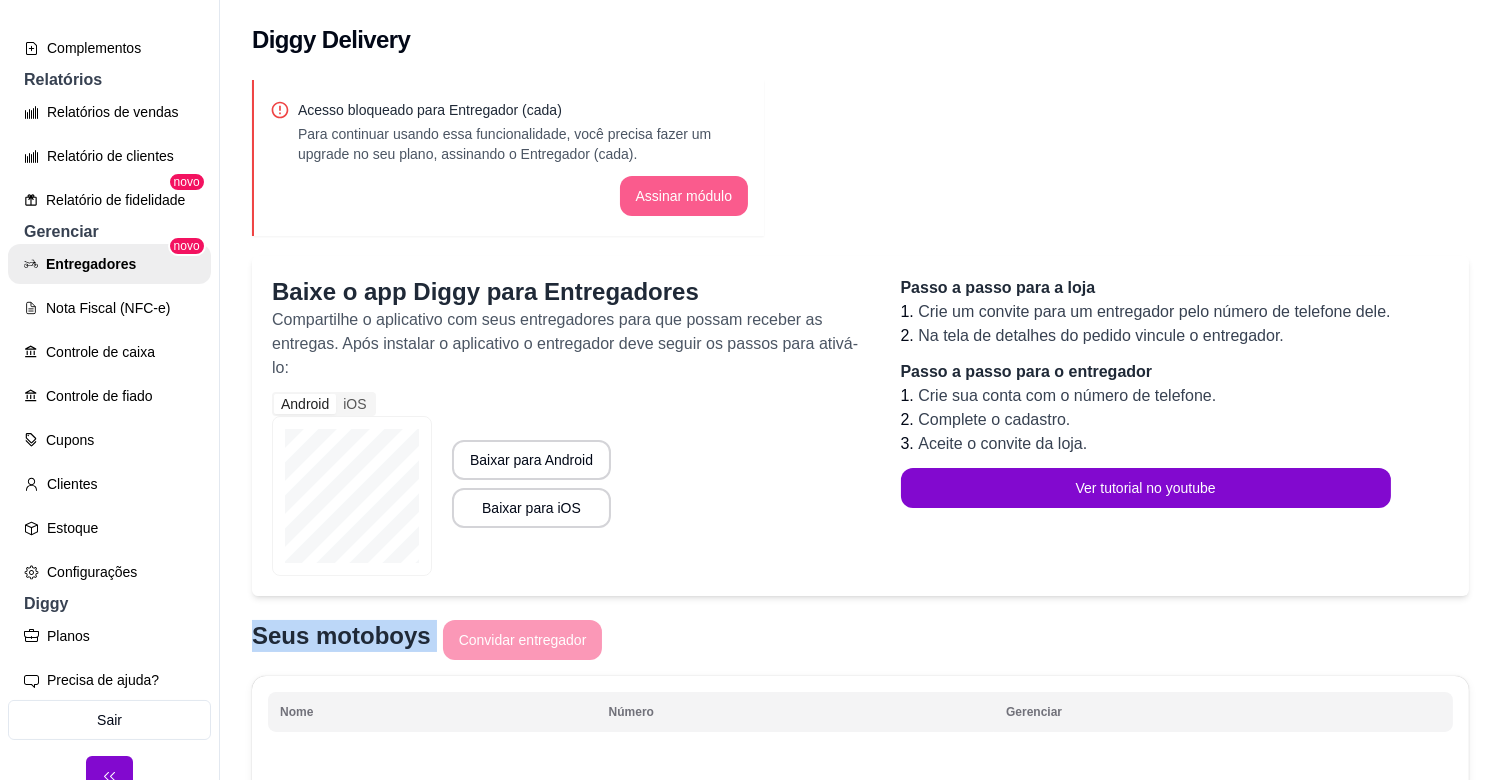 click on "Assinar módulo" at bounding box center (684, 196) 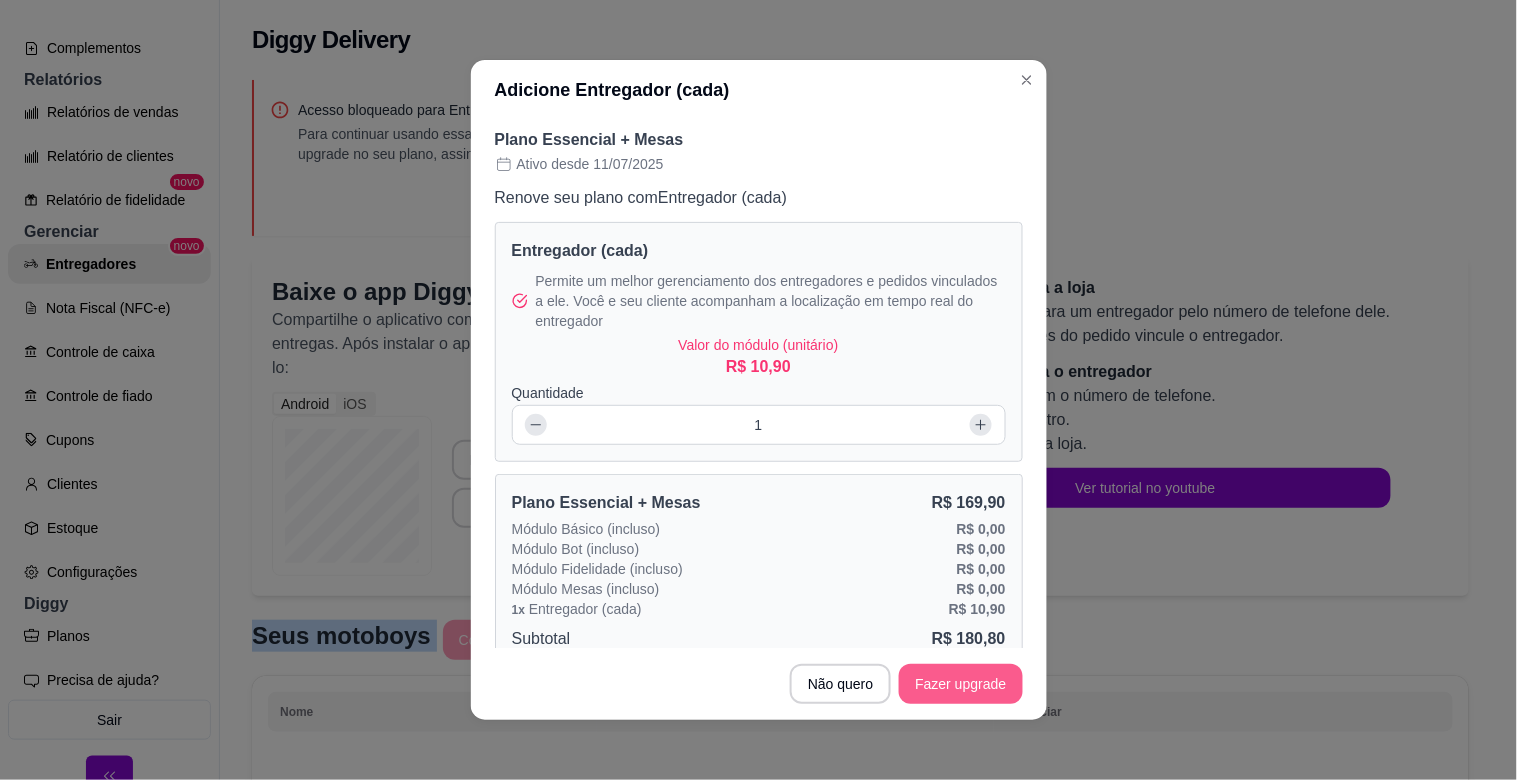 click on "Fazer upgrade" at bounding box center (960, 684) 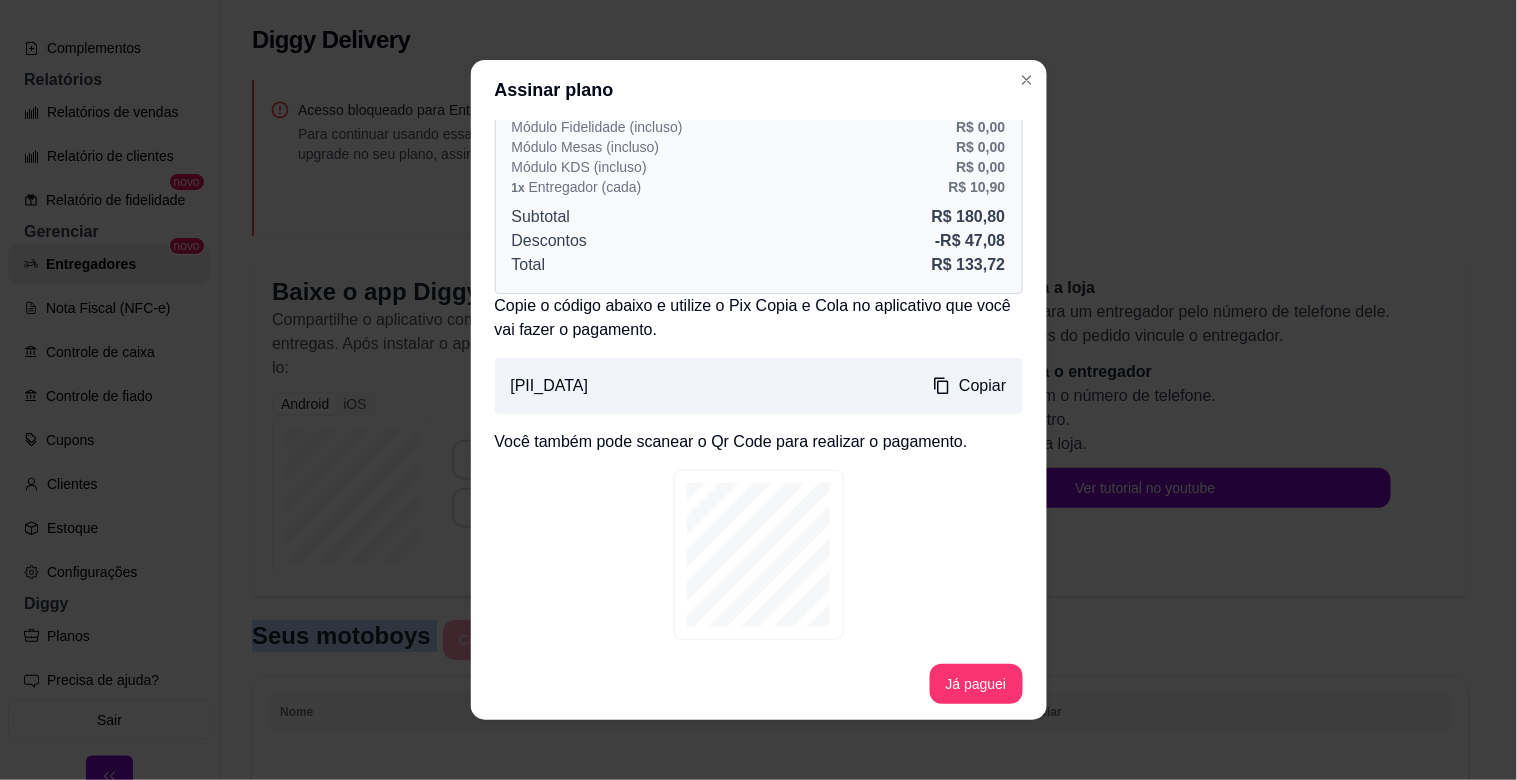 scroll, scrollTop: 0, scrollLeft: 0, axis: both 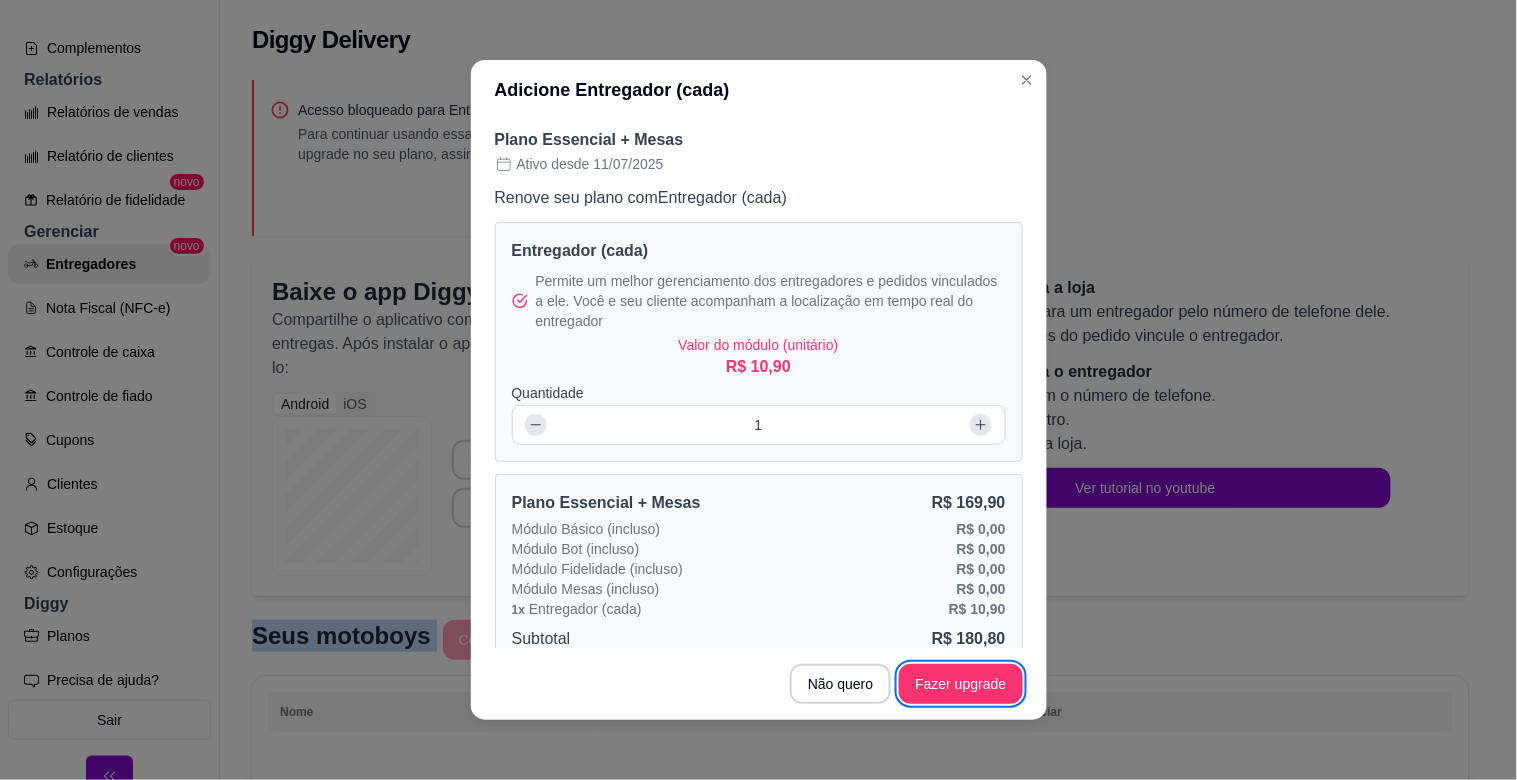 type 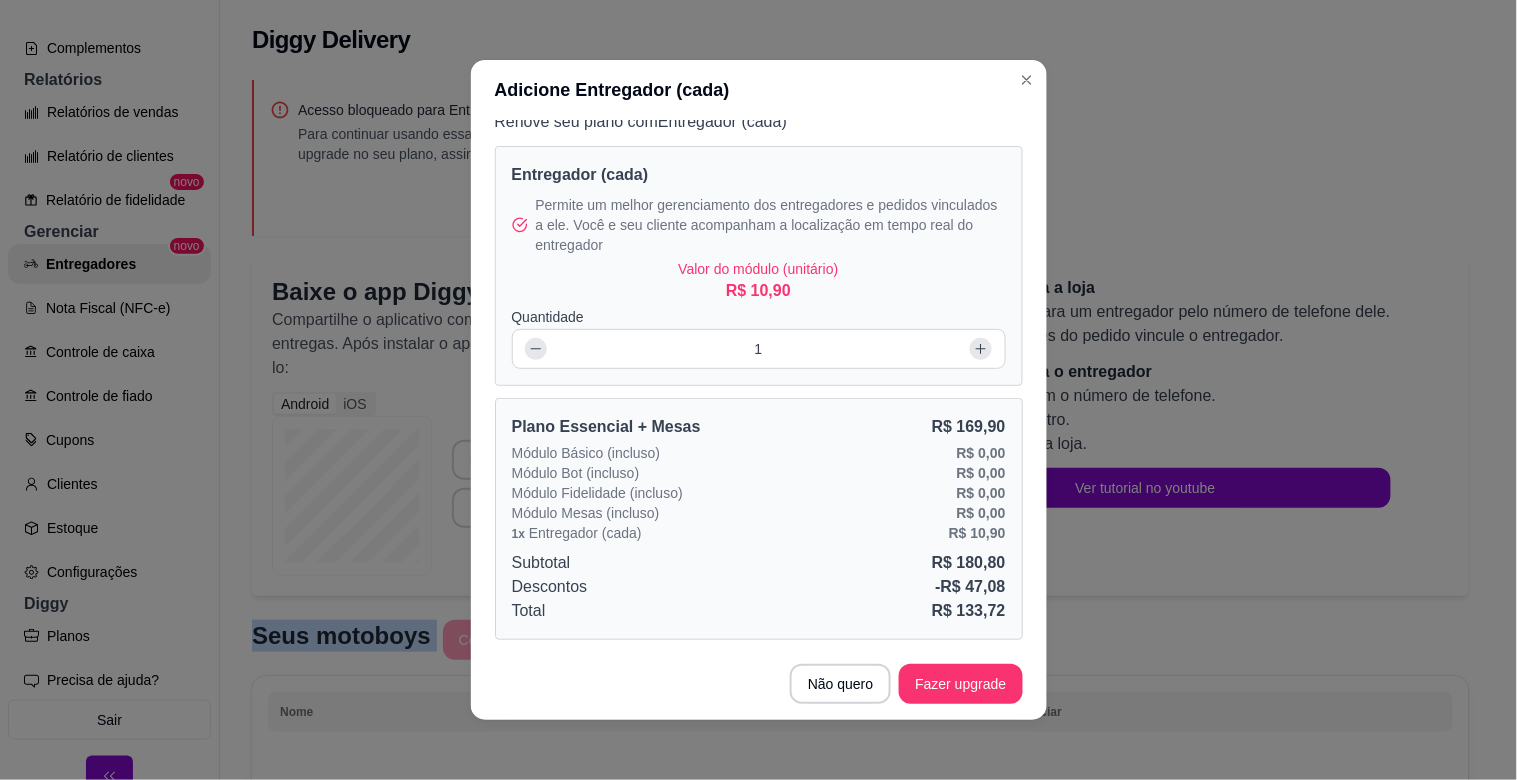 scroll, scrollTop: 0, scrollLeft: 0, axis: both 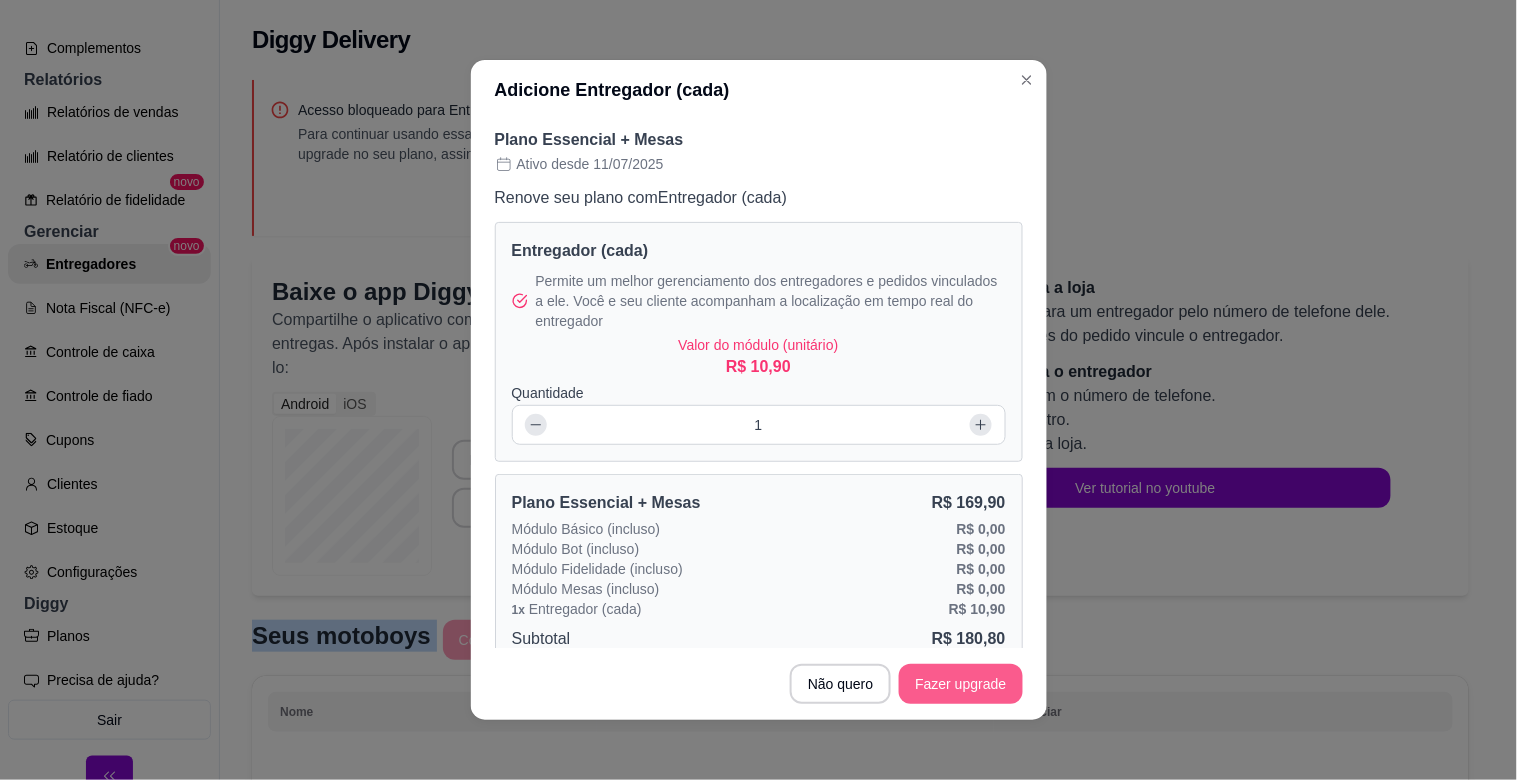 click on "Fazer upgrade" at bounding box center (960, 684) 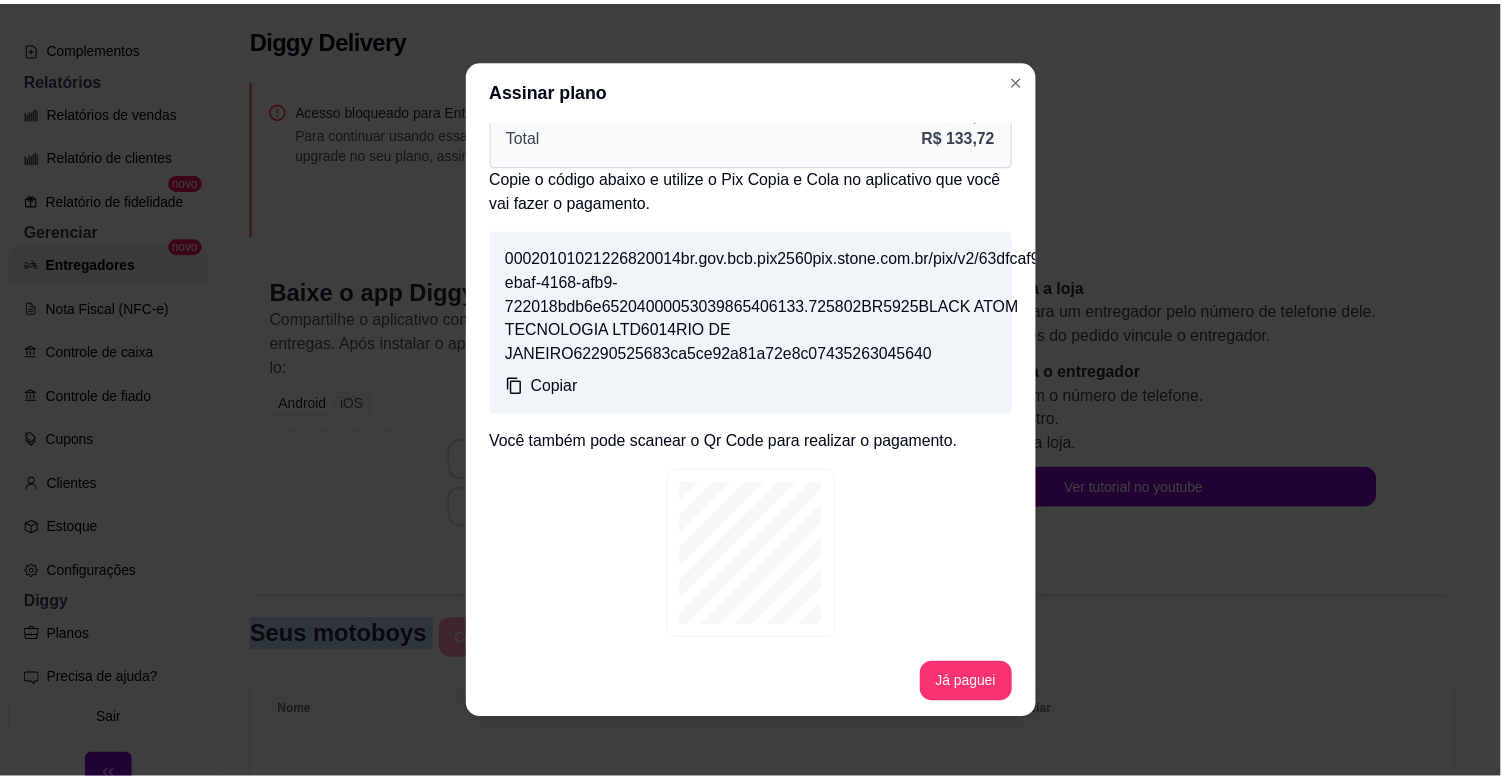 scroll, scrollTop: 0, scrollLeft: 0, axis: both 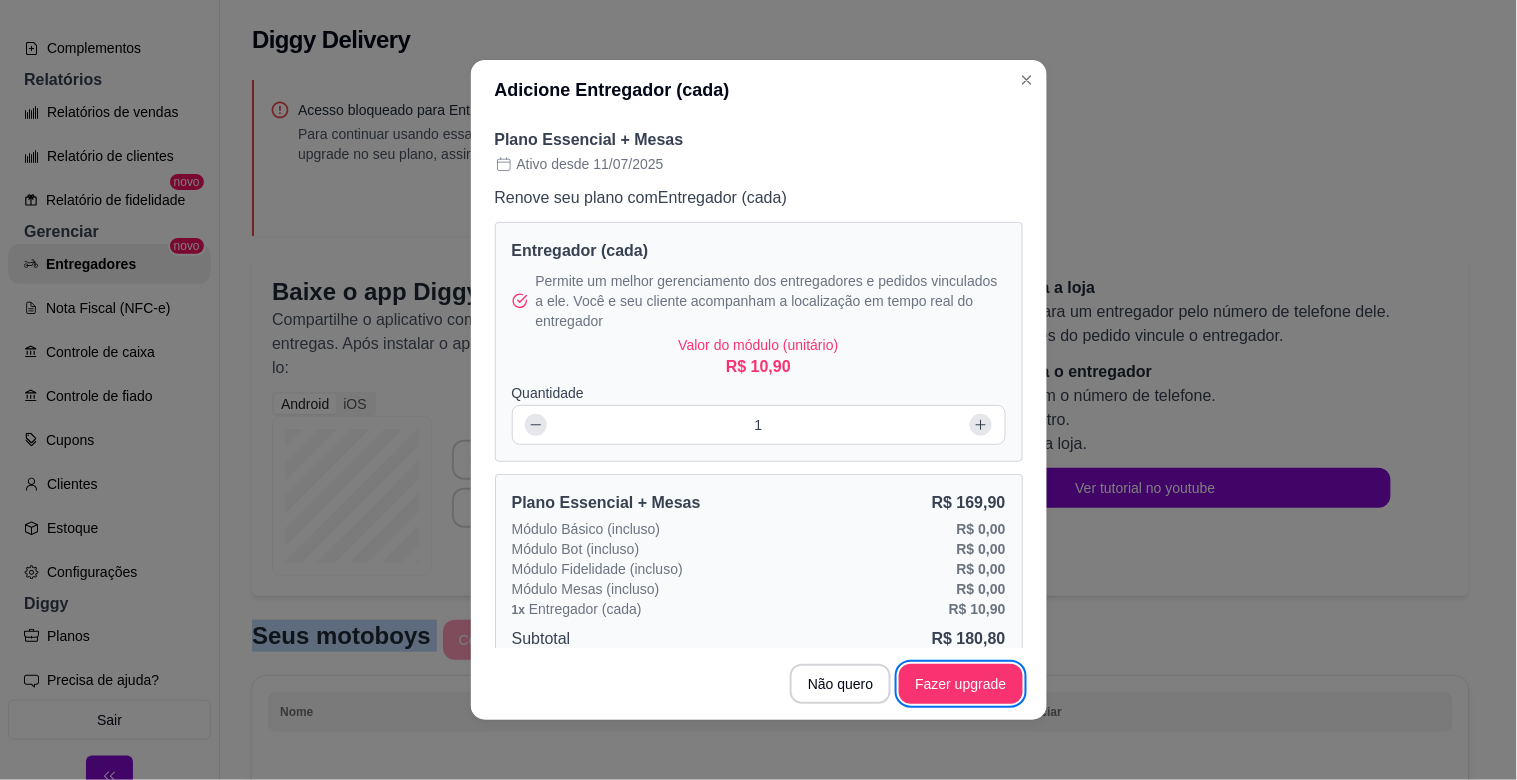 type 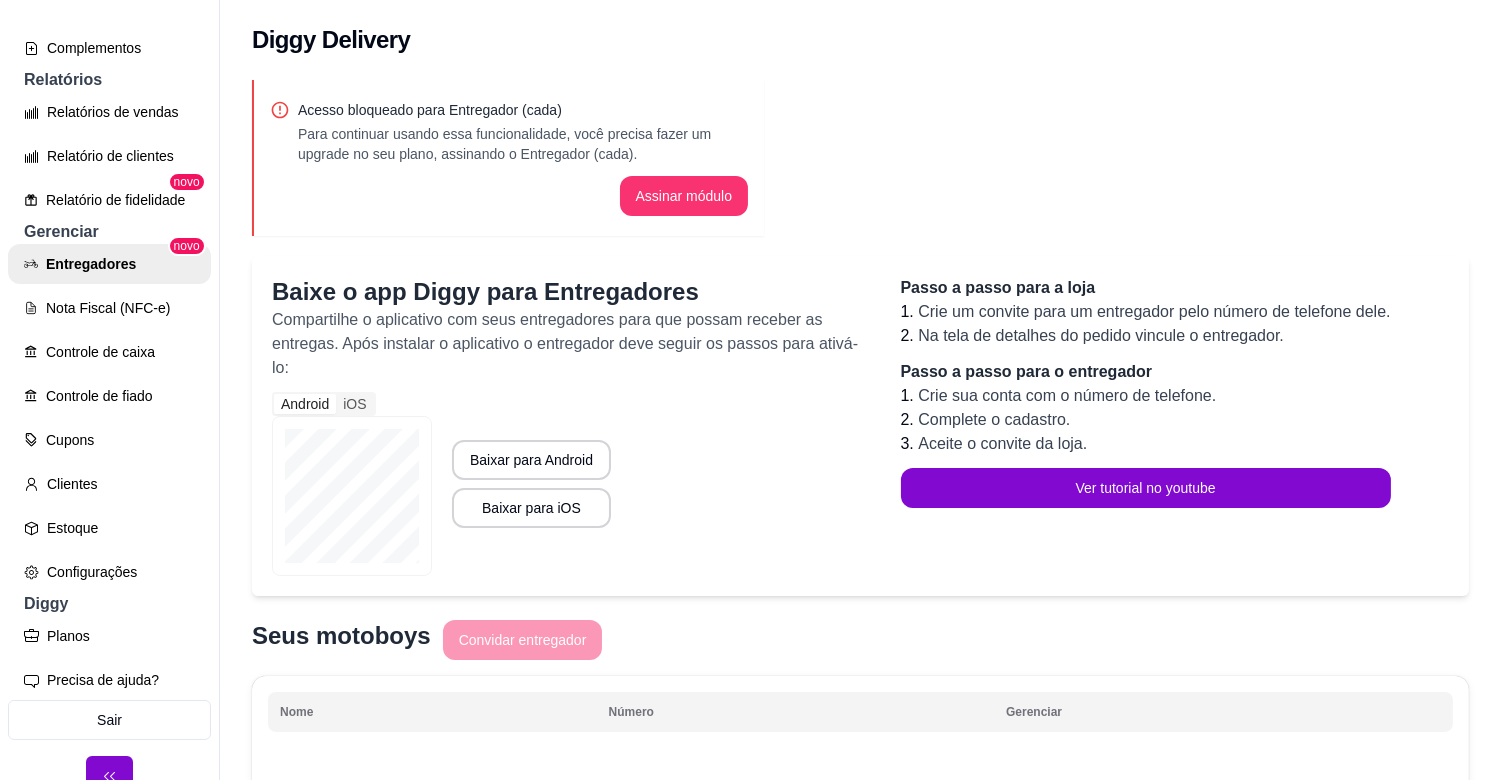 click on "Acesso bloqueado para Entregador (cada) Para continuar usando essa funcionalidade, você precisa fazer um upgrade no seu plano, assinando o Entregador (cada). Assinar módulo Baixe o app Diggy para Entregadores Compartilhe o aplicativo com seus entregadores para que possam receber as entregas. Após instalar o aplicativo o entregador deve seguir os passos para ativá-lo: Android iOS Baixar para Android Baixar para iOS Passo a passo para a loja 1.   Crie um convite para um entregador pelo número de telefone dele. 2.   Na tela de detalhes do pedido vincule o entregador. Passo a passo para o entregador 1.   Crie sua conta com o número de telefone. 2.   Complete o cadastro. 3.   Aceite o convite da loja. Ver tutorial no youtube Seus motoboys Convidar entregador Nome Número Gerenciar Nenhum motoboy encontrado" at bounding box center [860, 502] 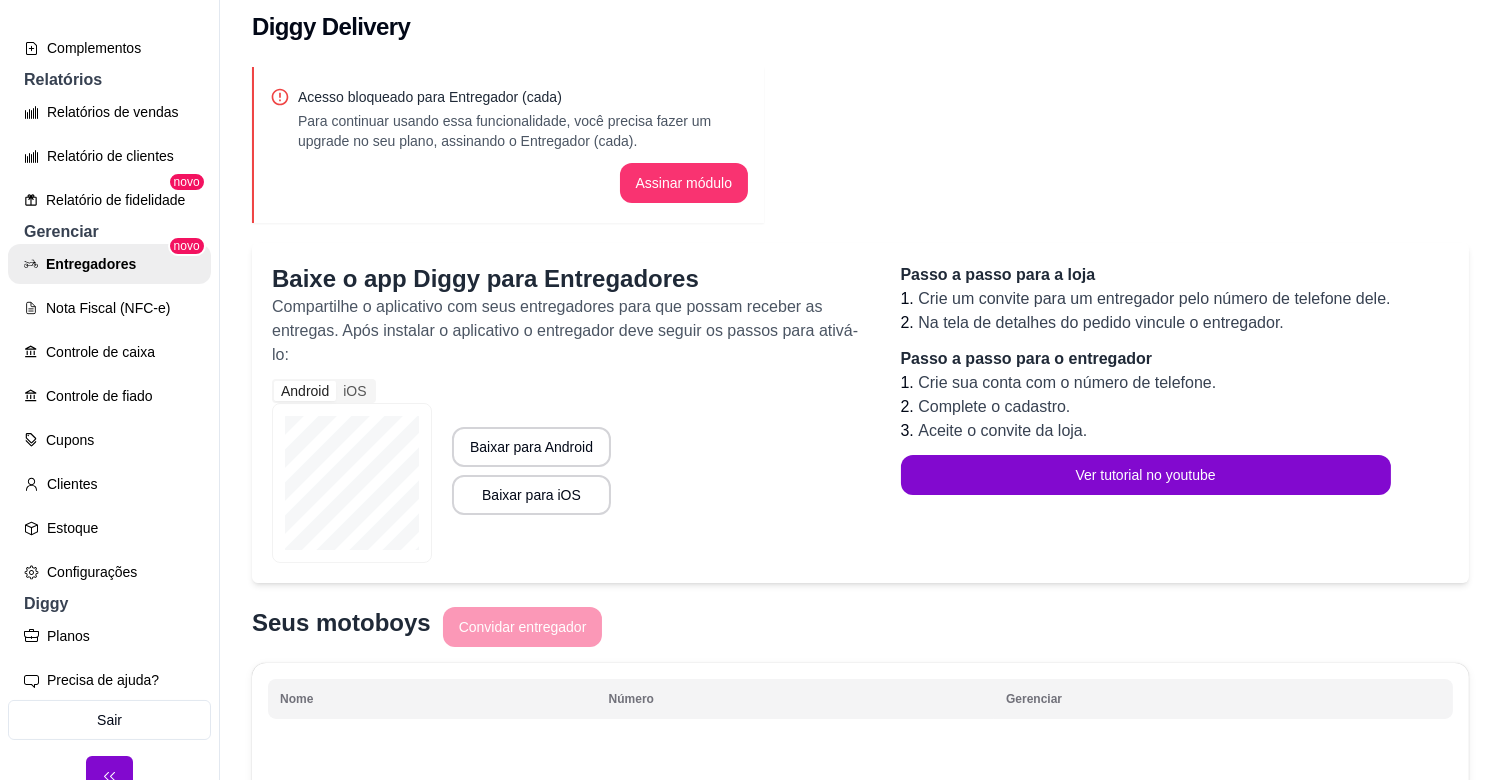 scroll, scrollTop: 0, scrollLeft: 0, axis: both 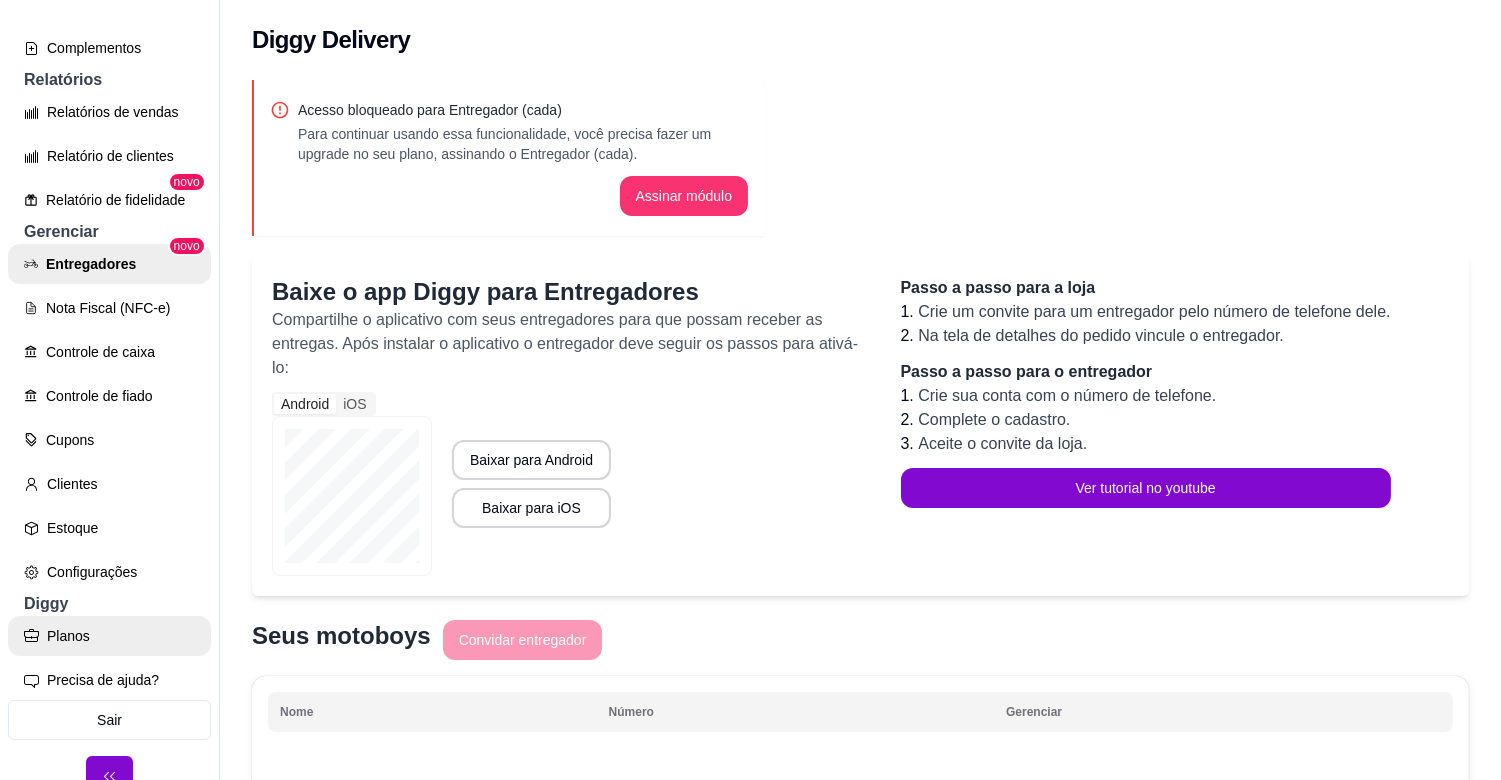 click on "Planos" at bounding box center (109, 636) 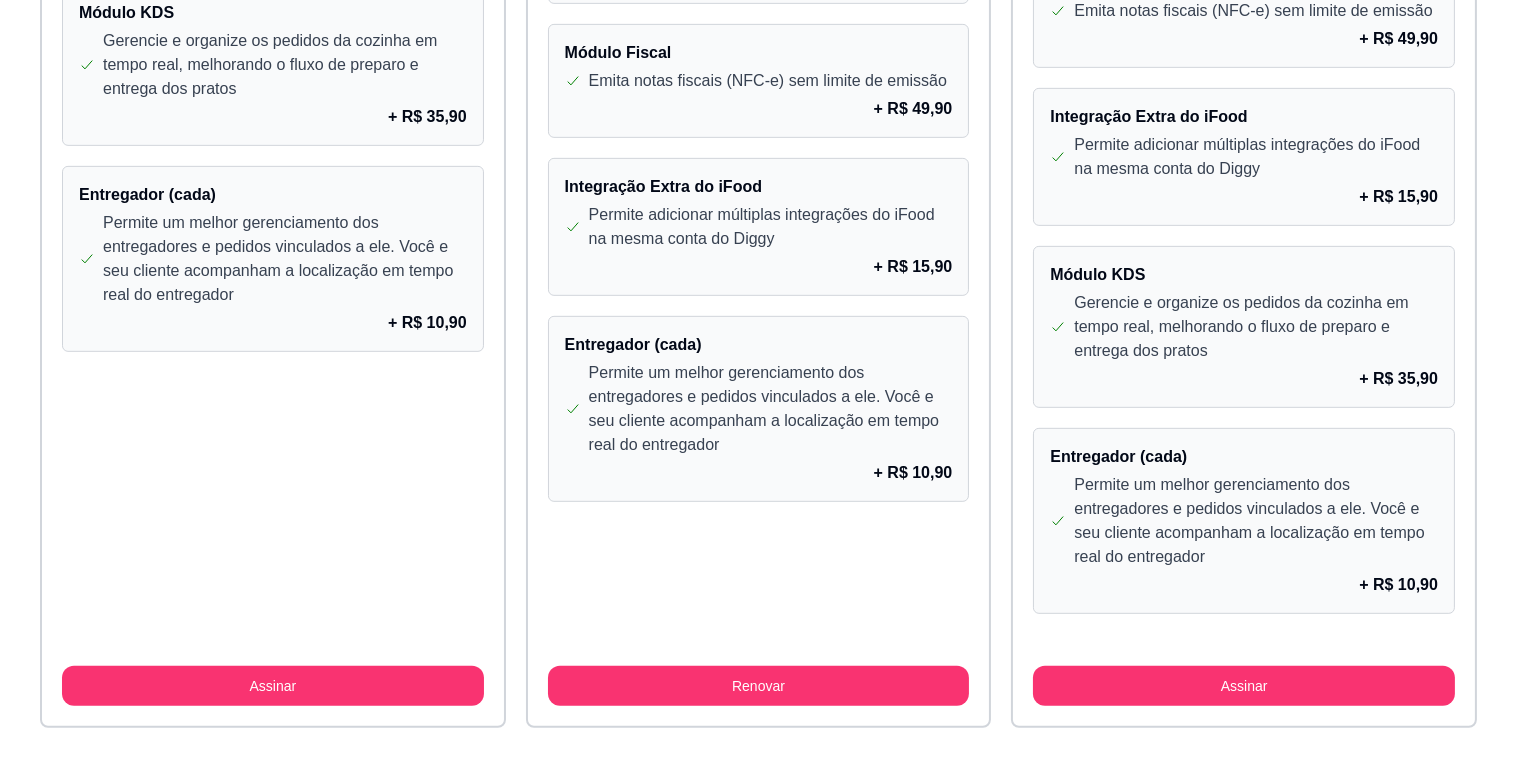 scroll, scrollTop: 1854, scrollLeft: 0, axis: vertical 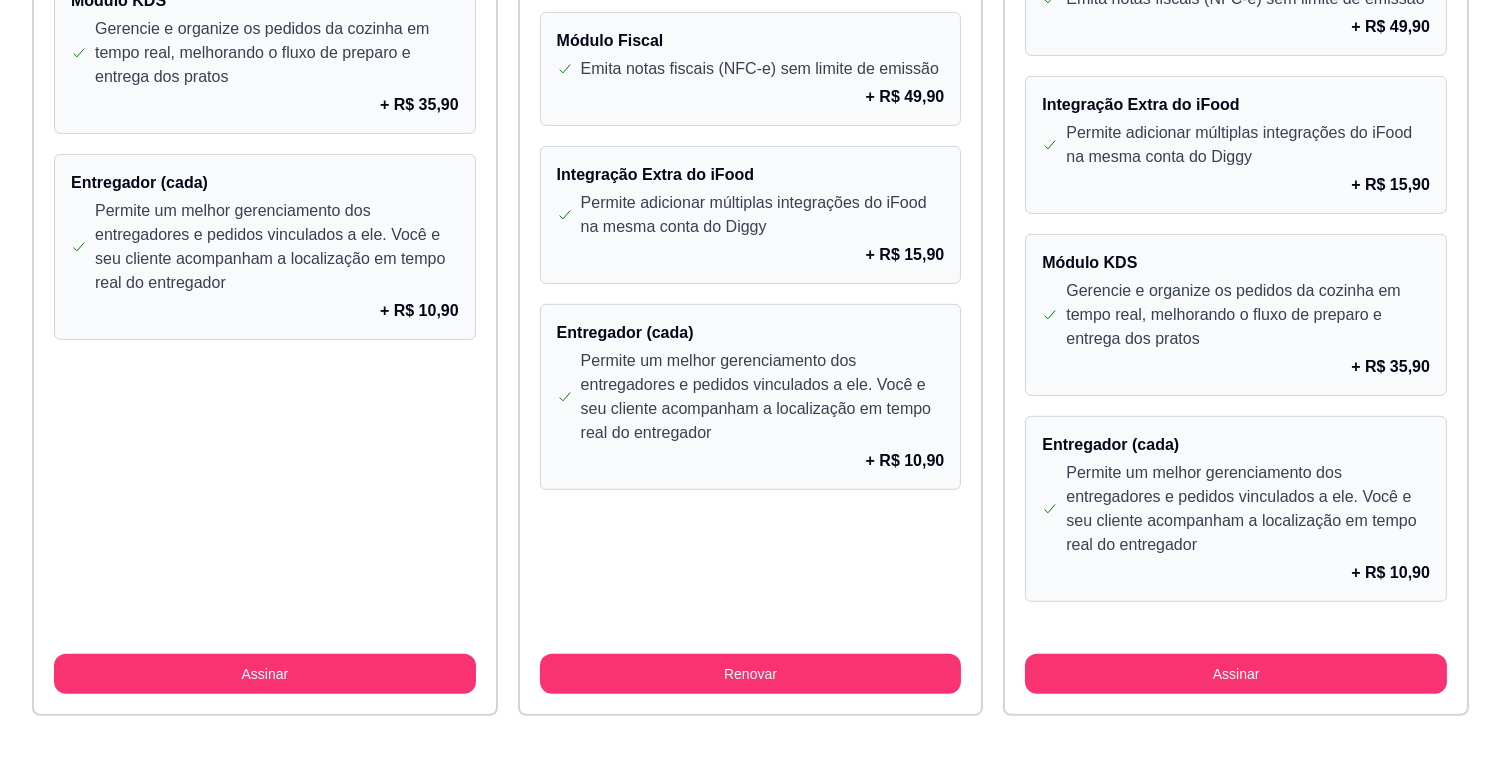 click on "Entregador (cada) Permite um melhor gerenciamento dos entregadores e pedidos vinculados a ele. Você e seu cliente acompanham a localização em tempo real do entregador +   R$ 10,90" at bounding box center [1236, 509] 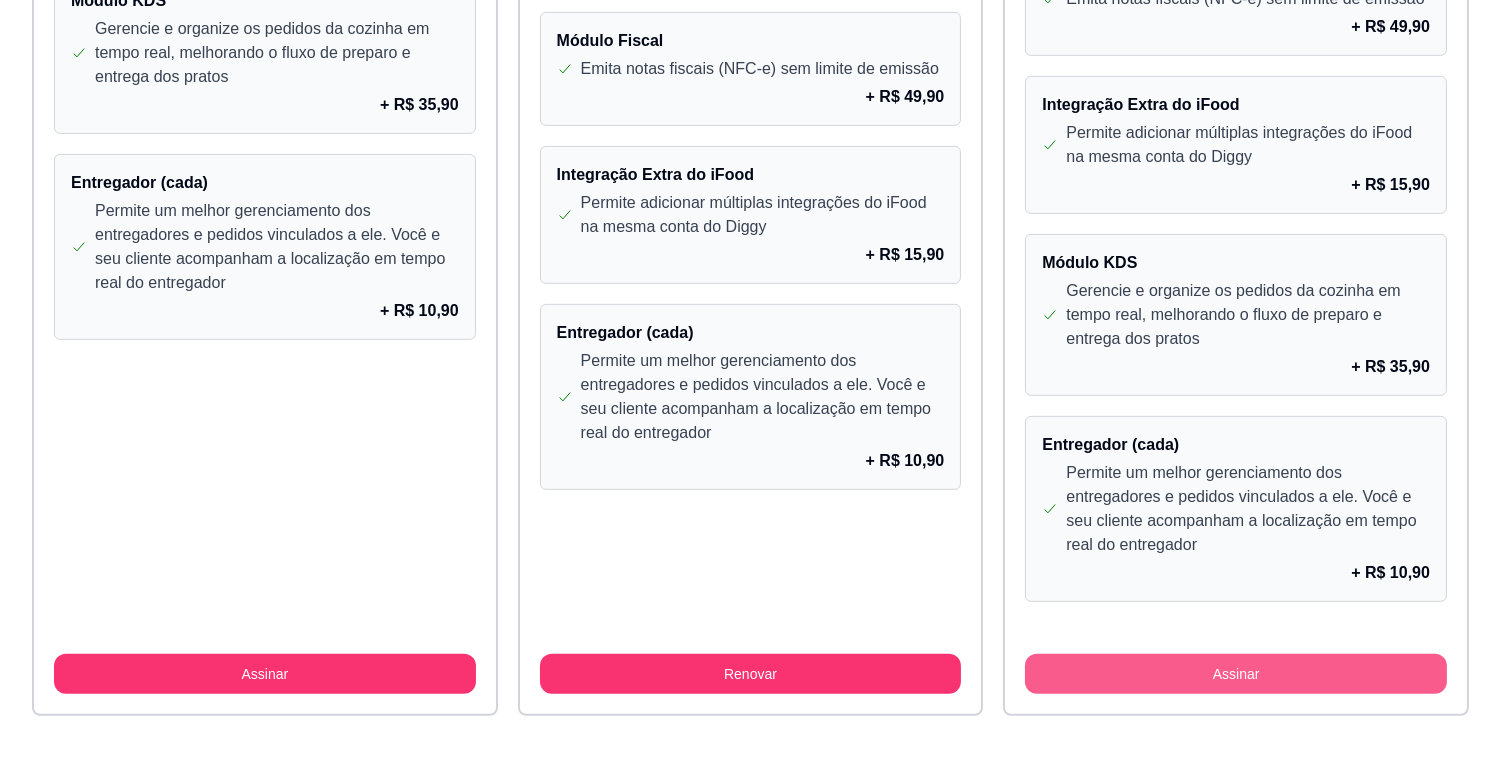 click on "Assinar" at bounding box center [1236, 674] 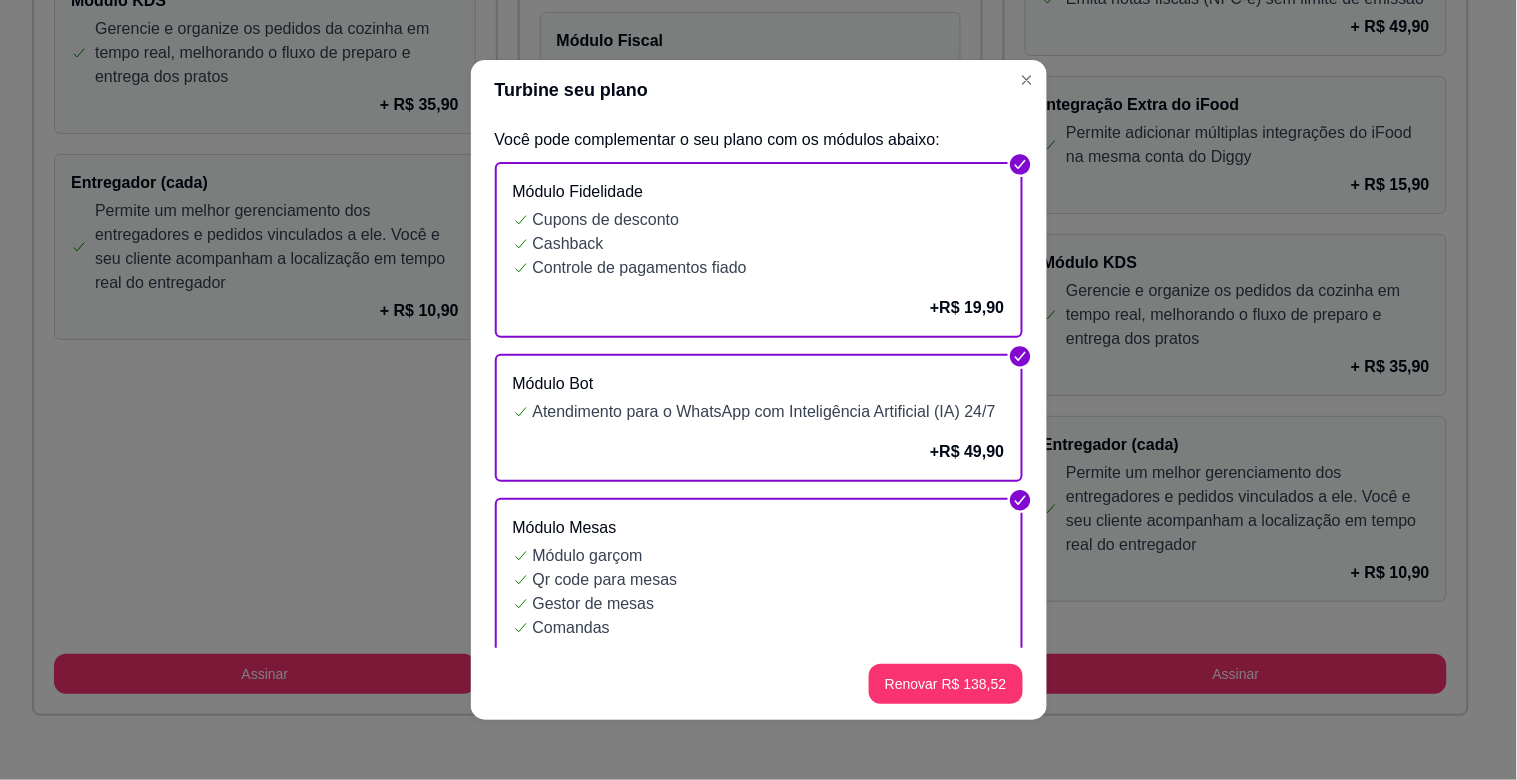 scroll, scrollTop: 924, scrollLeft: 0, axis: vertical 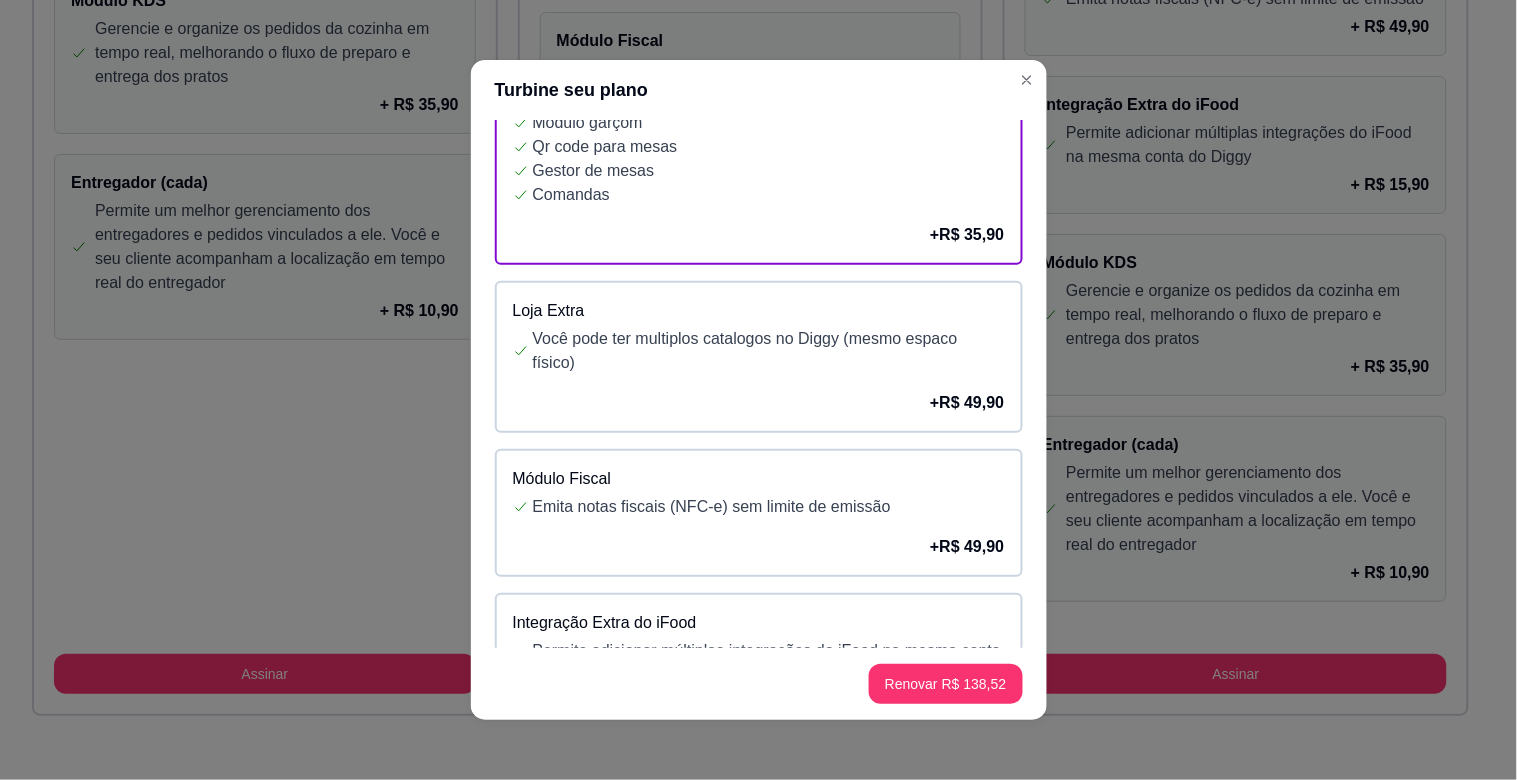 click on "Módulo Mesas Módulo garçom Qr code para mesas Gestor de mesas Comandas + R$ 35,90" at bounding box center (759, 165) 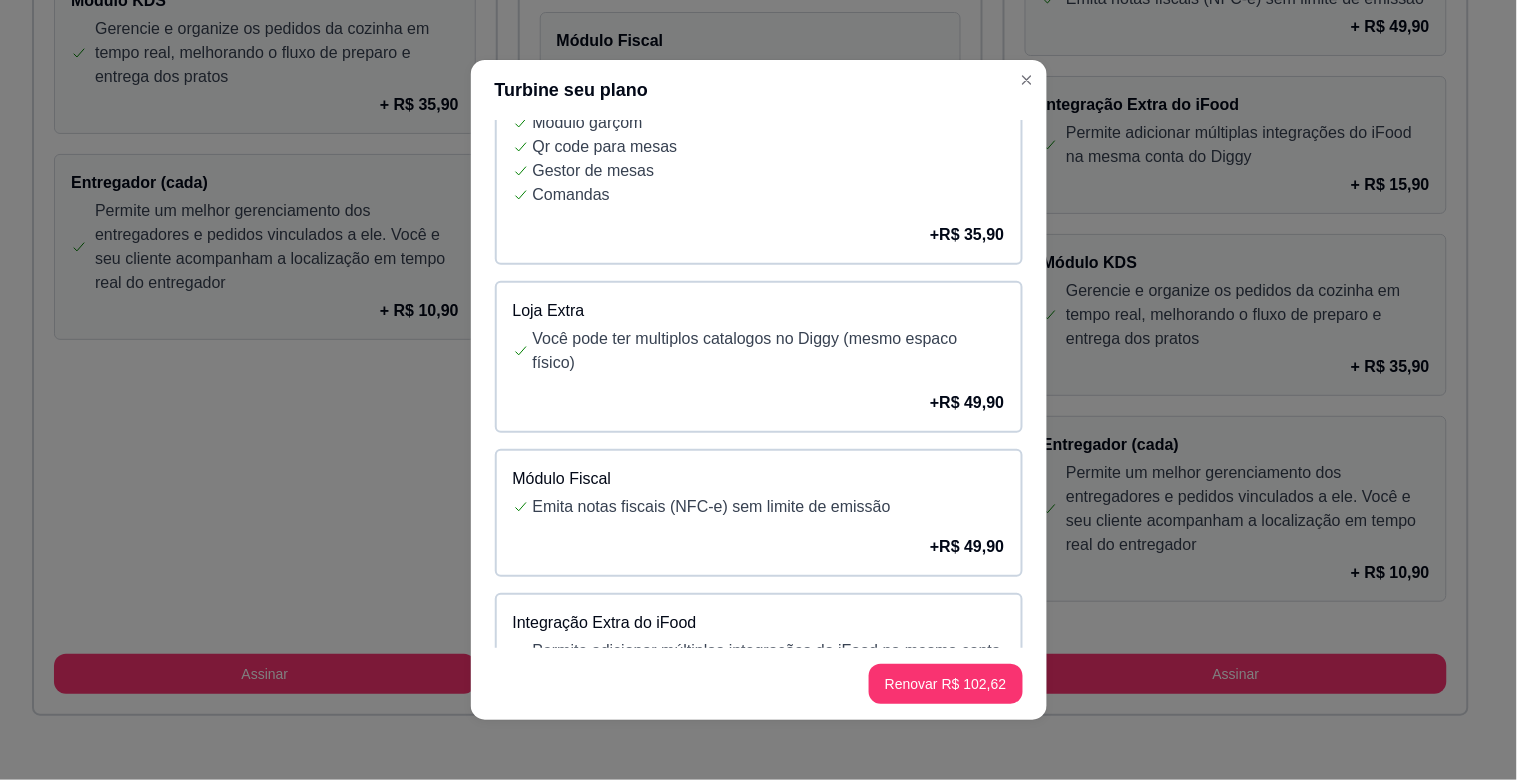 scroll, scrollTop: 0, scrollLeft: 0, axis: both 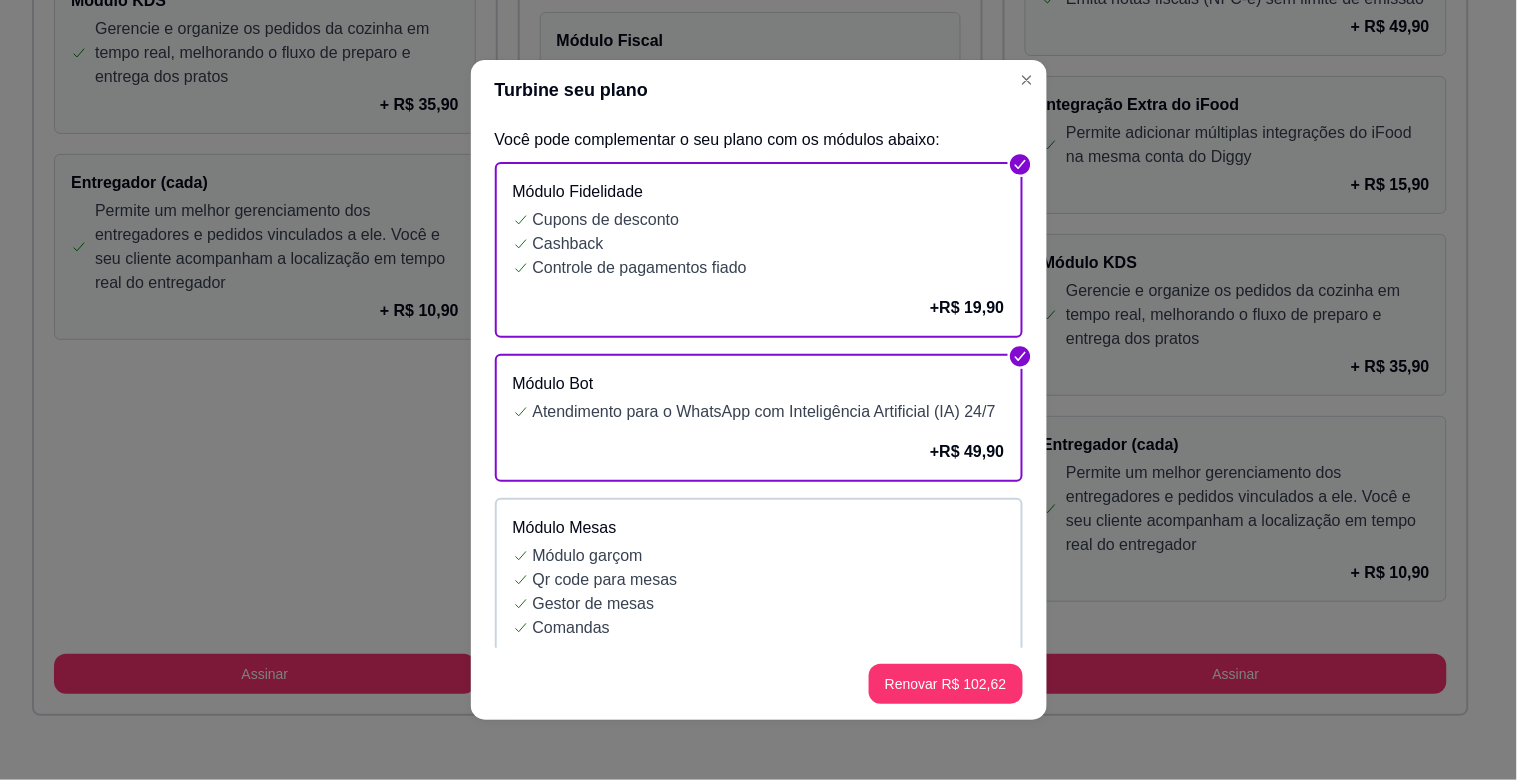 click on "Cashback" at bounding box center [769, 244] 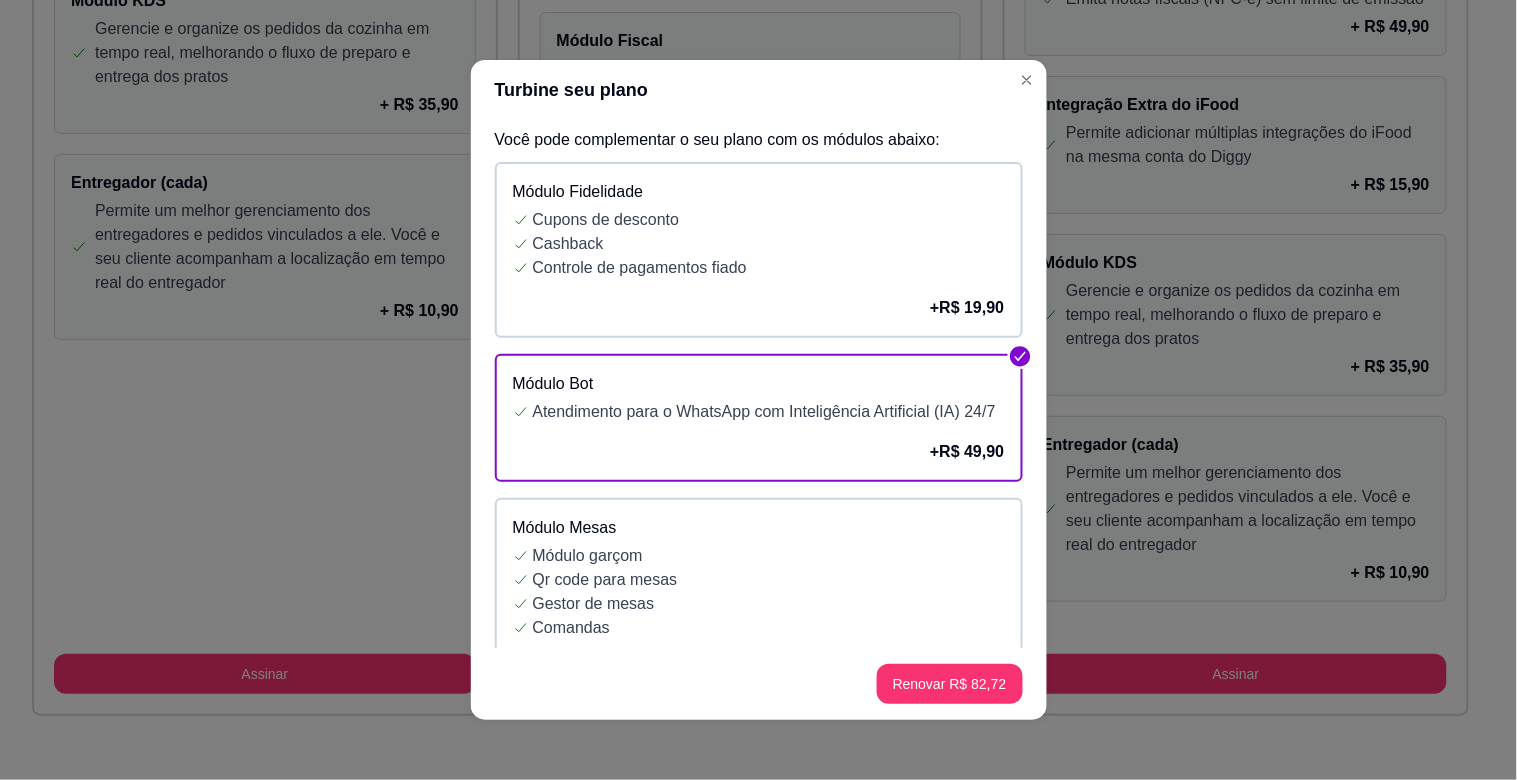 click on "+ R$ 49,90" at bounding box center (967, 452) 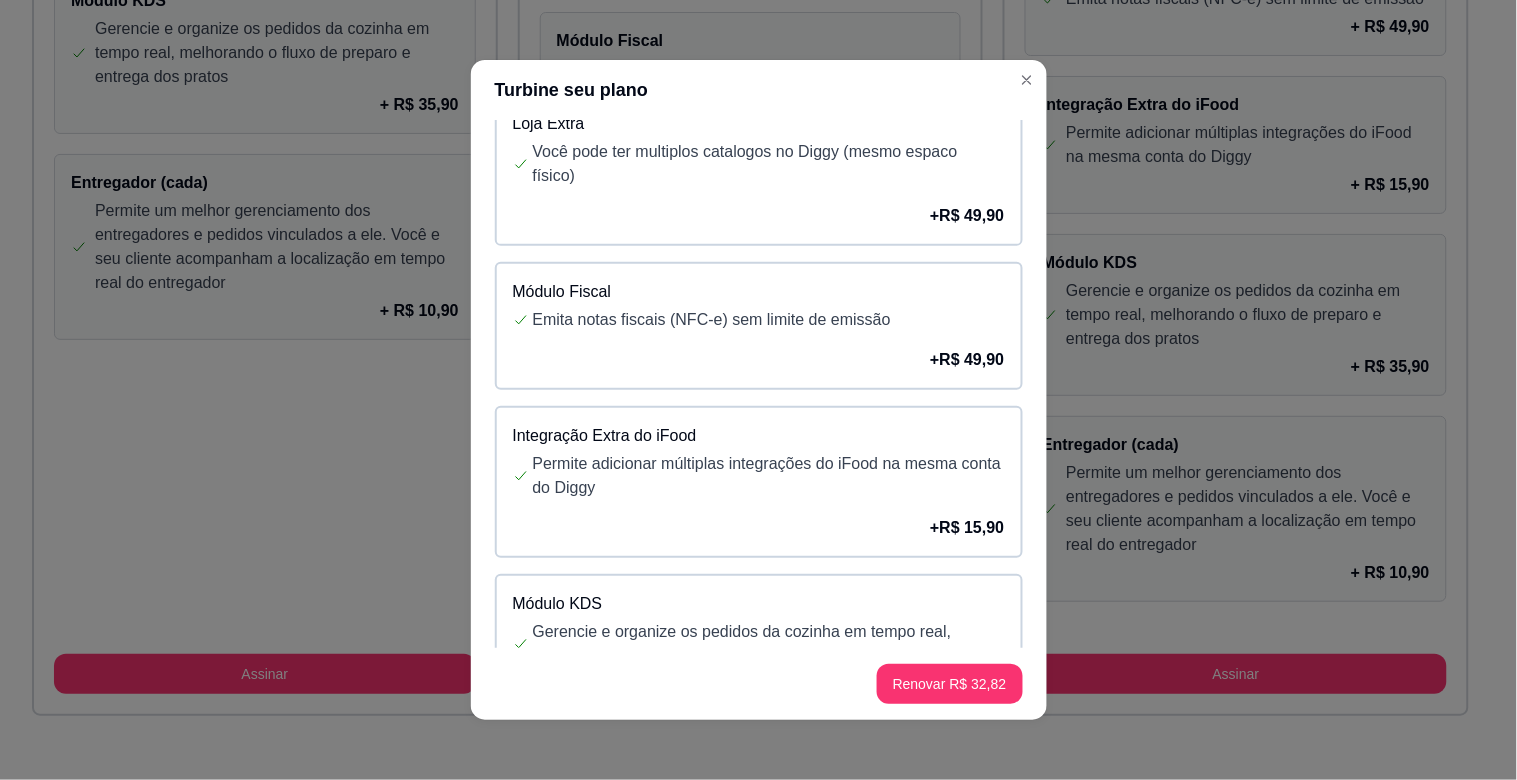 scroll, scrollTop: 924, scrollLeft: 0, axis: vertical 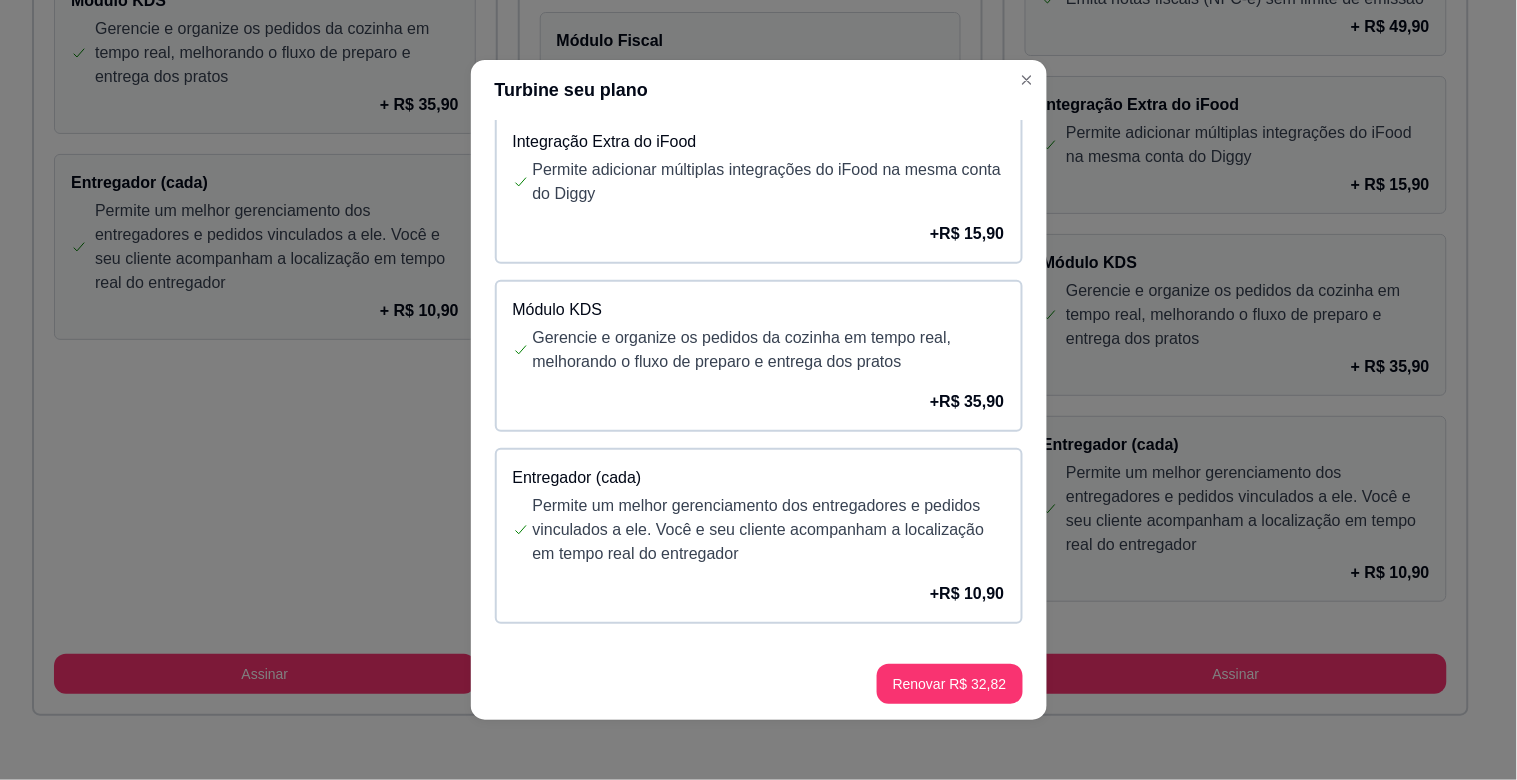 drag, startPoint x: 953, startPoint y: 548, endPoint x: 956, endPoint y: 567, distance: 19.235384 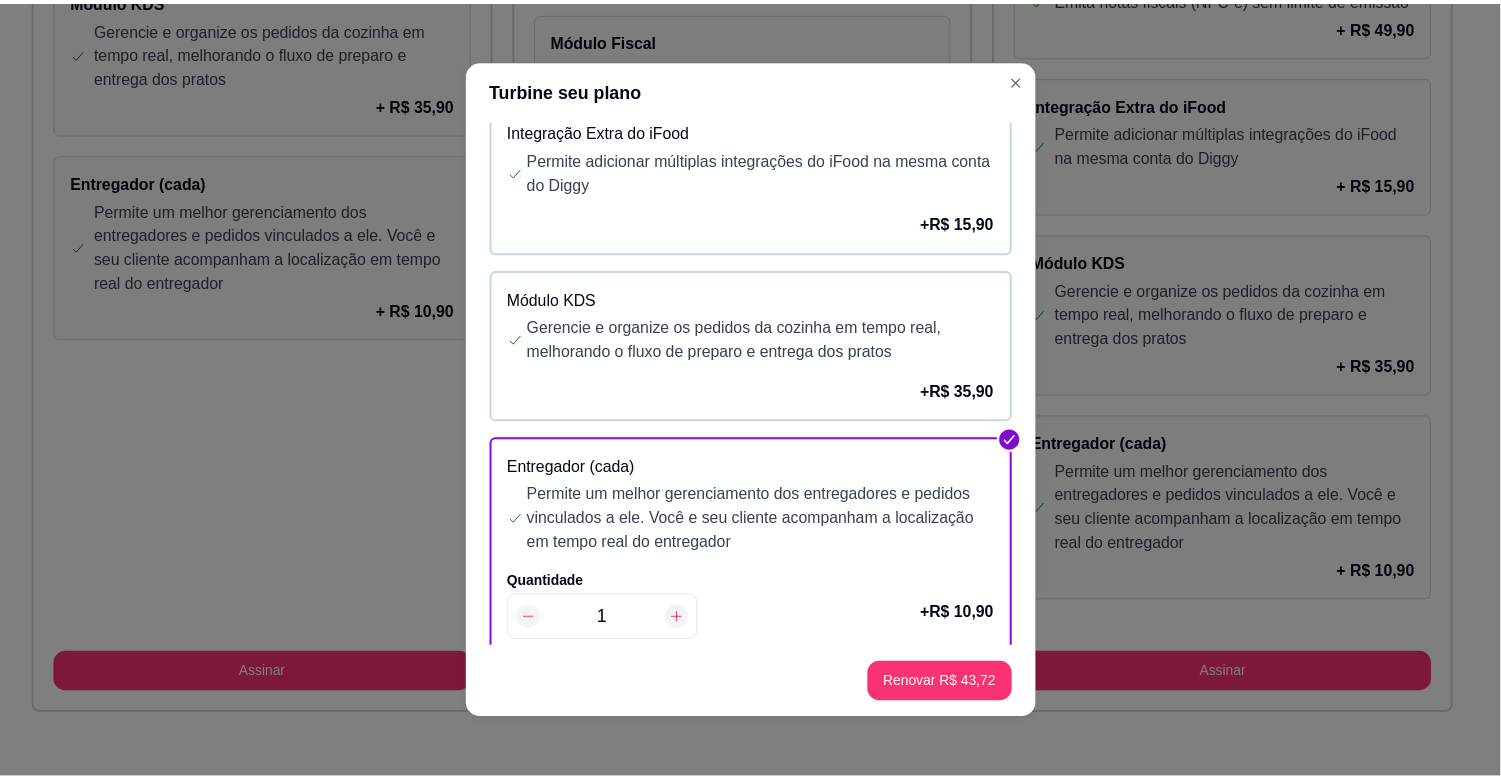 scroll, scrollTop: 985, scrollLeft: 0, axis: vertical 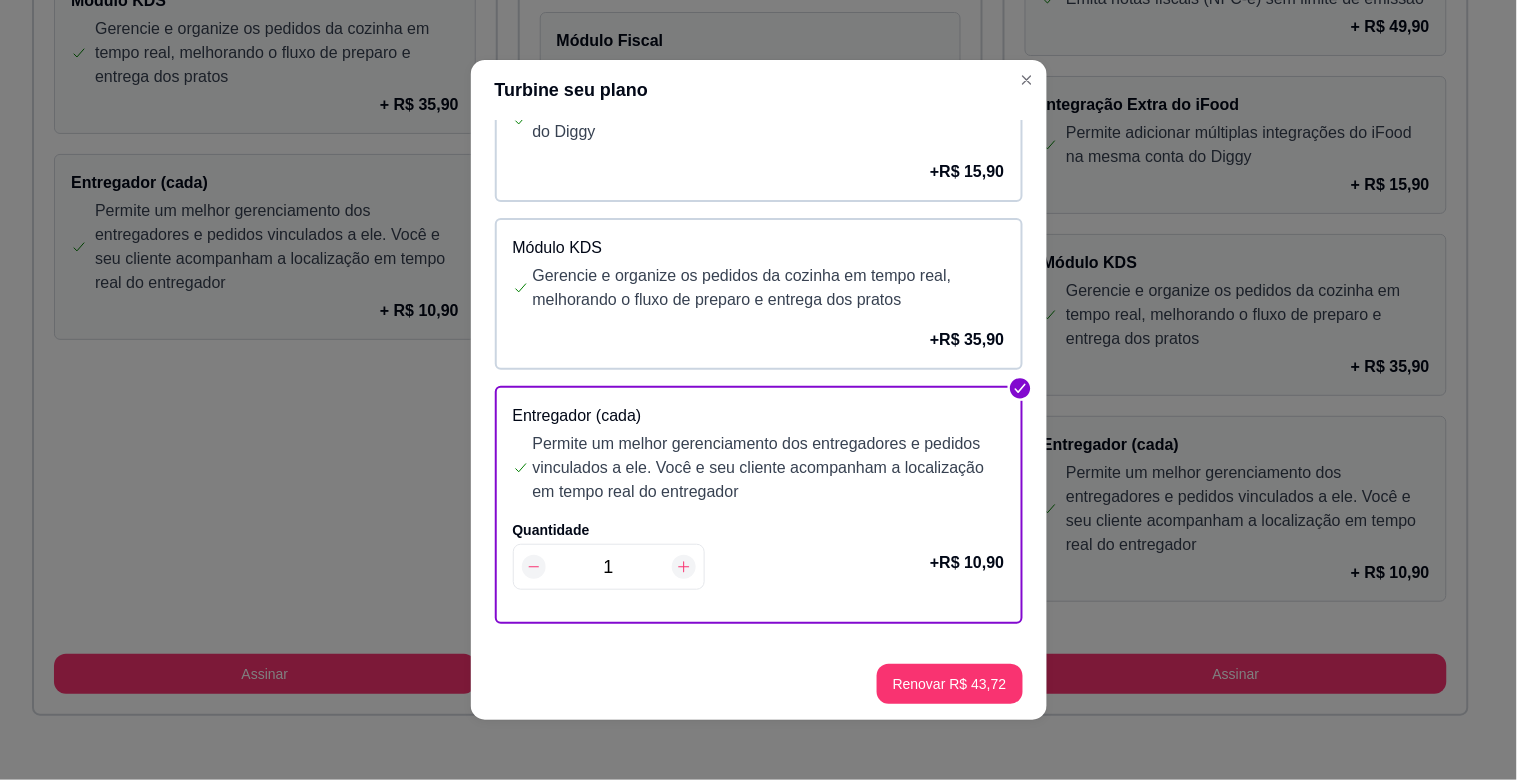 type 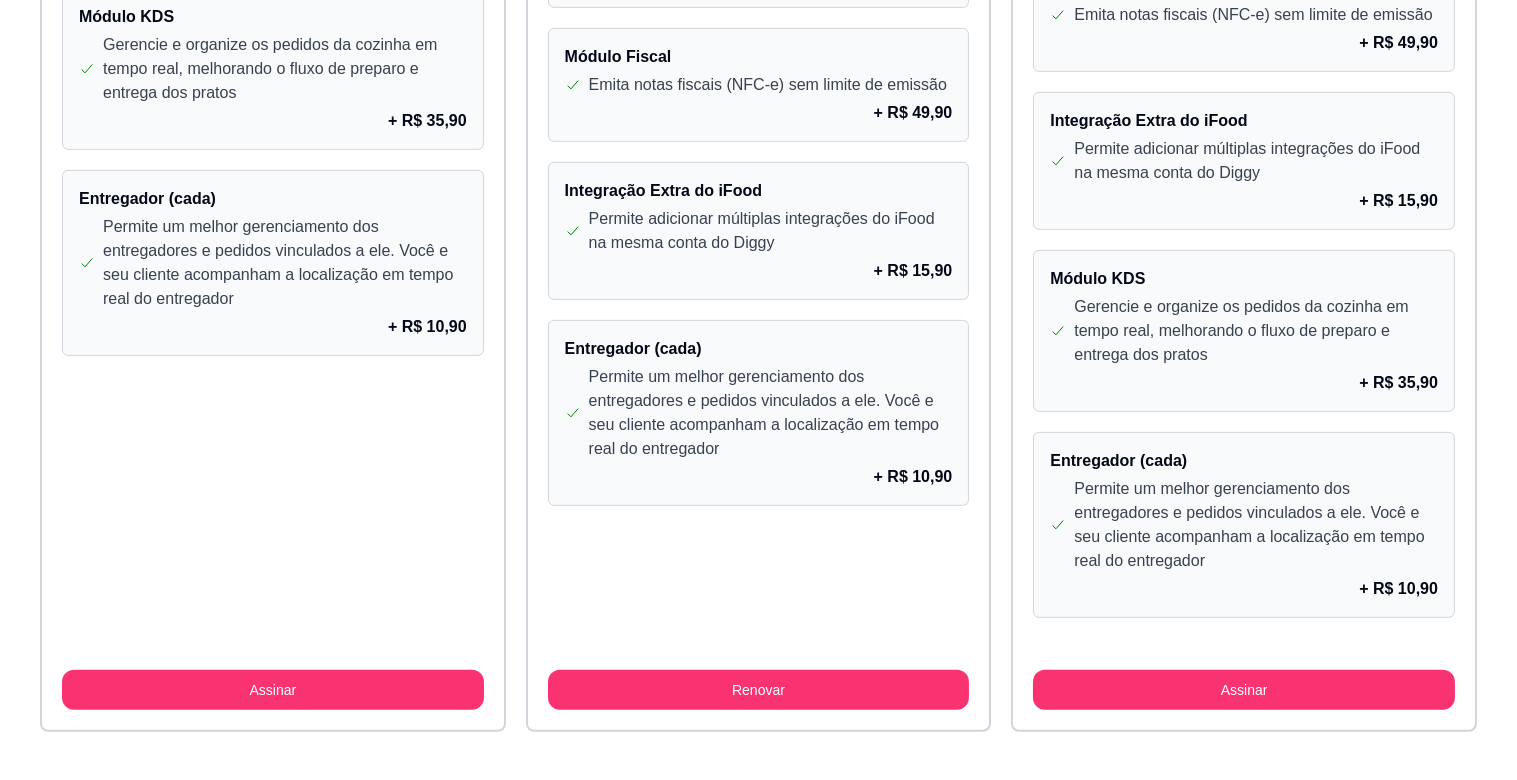 scroll, scrollTop: 1854, scrollLeft: 0, axis: vertical 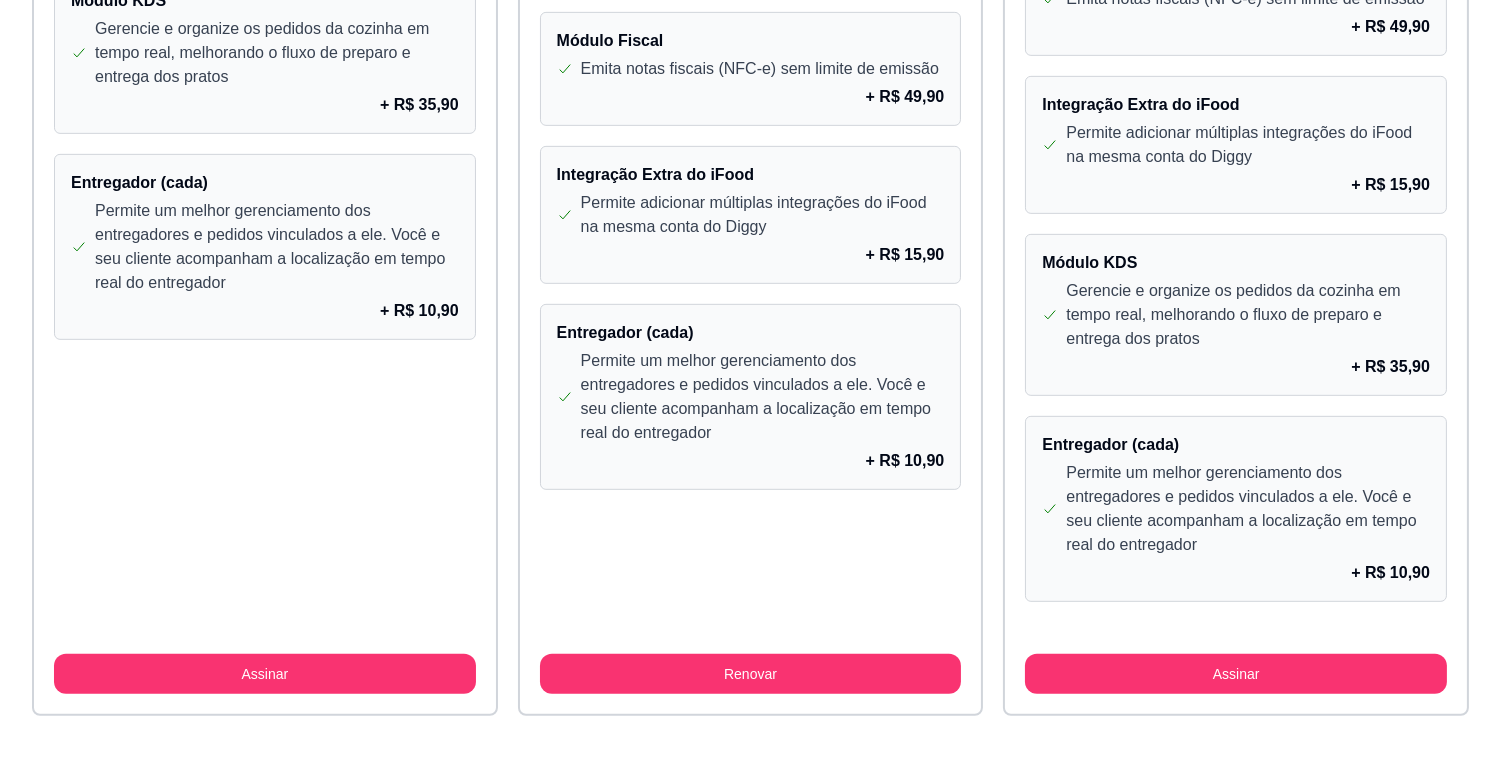 click on "Permite um melhor gerenciamento dos entregadores e pedidos vinculados a ele. Você e seu cliente acompanham a localização em tempo real do entregador" at bounding box center (763, 397) 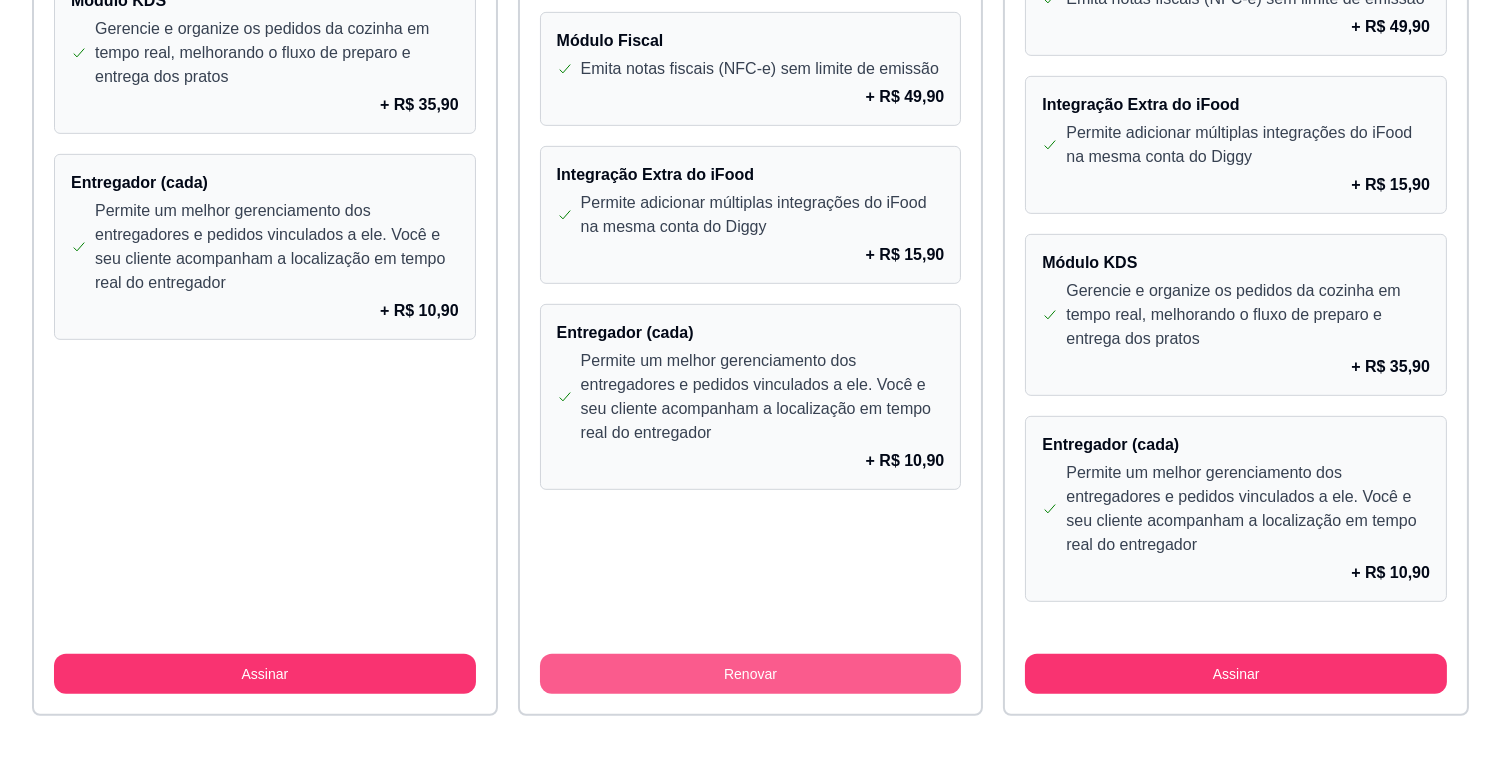 click on "Renovar" at bounding box center [751, 674] 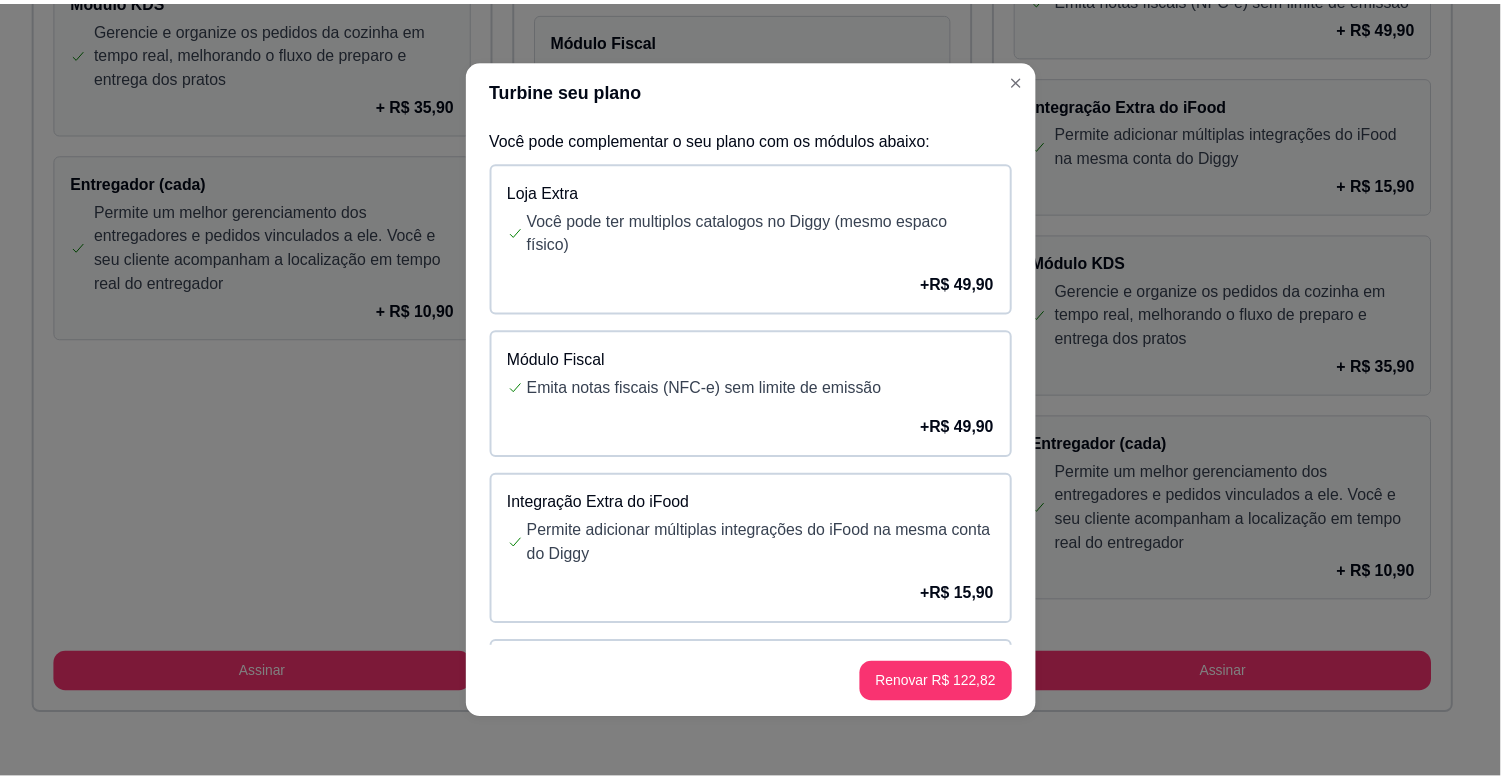 scroll, scrollTop: 186, scrollLeft: 0, axis: vertical 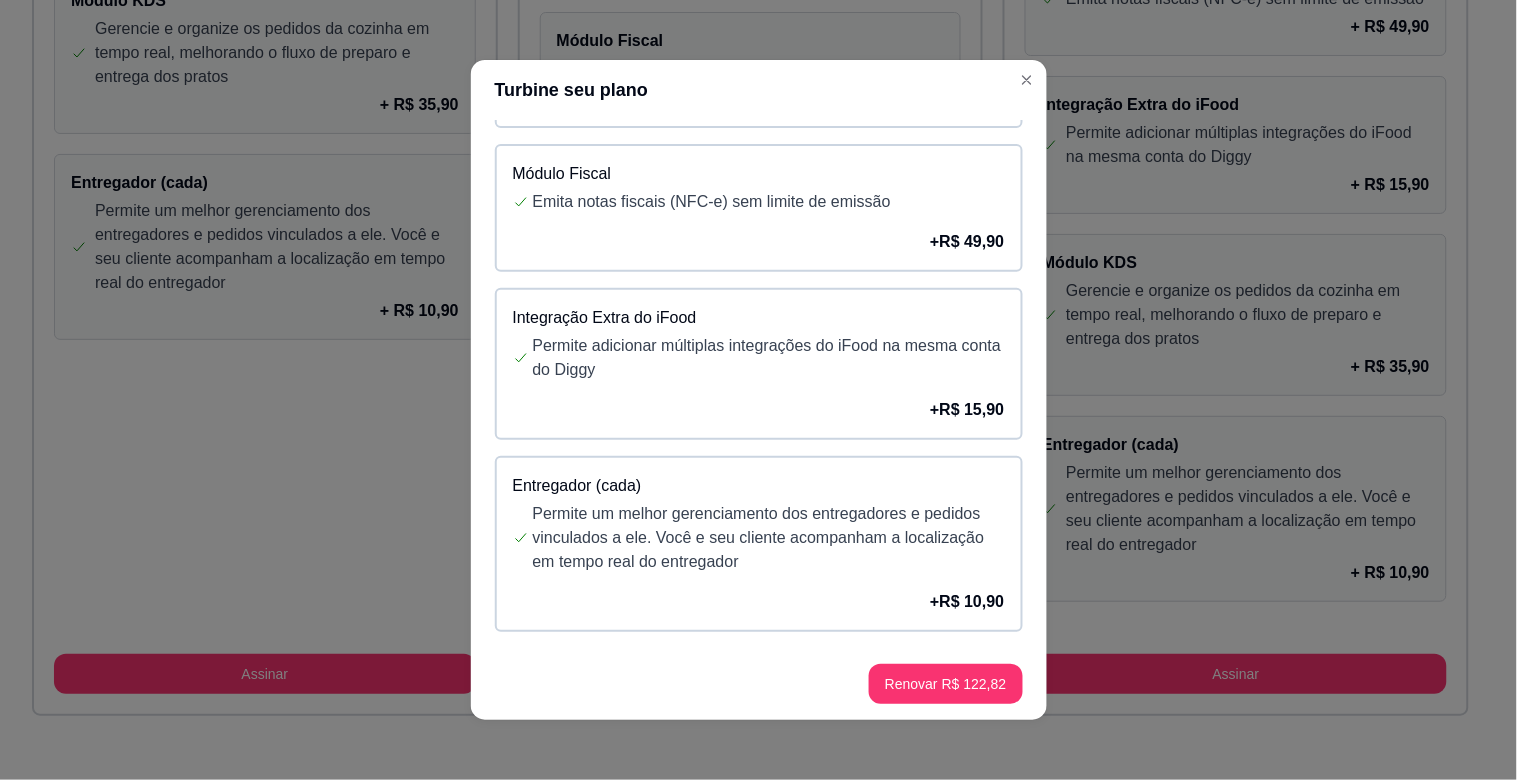 click on "Permite um melhor gerenciamento dos entregadores e pedidos vinculados a ele. Você e seu cliente acompanham a localização em tempo real do entregador" at bounding box center (769, 538) 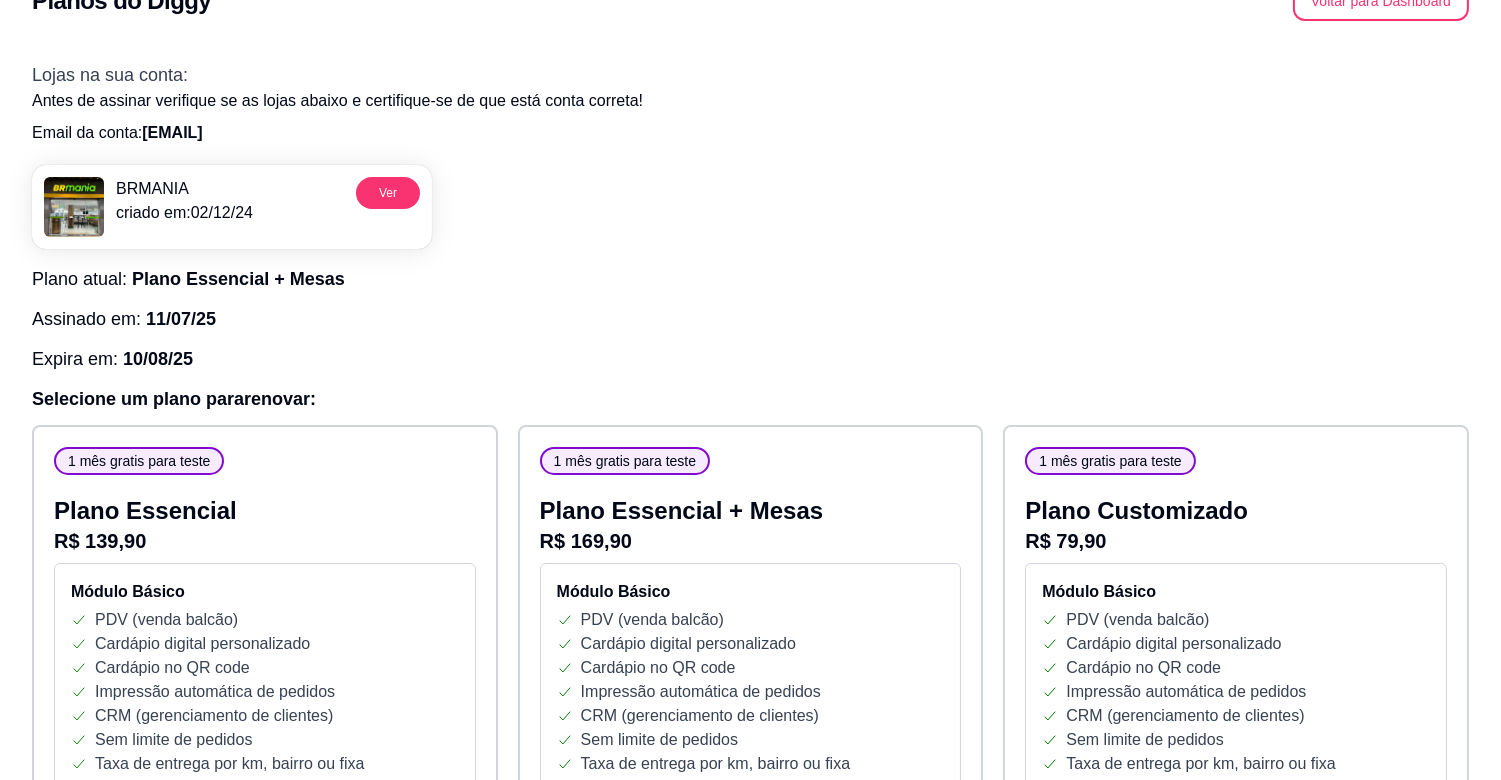 scroll, scrollTop: 0, scrollLeft: 0, axis: both 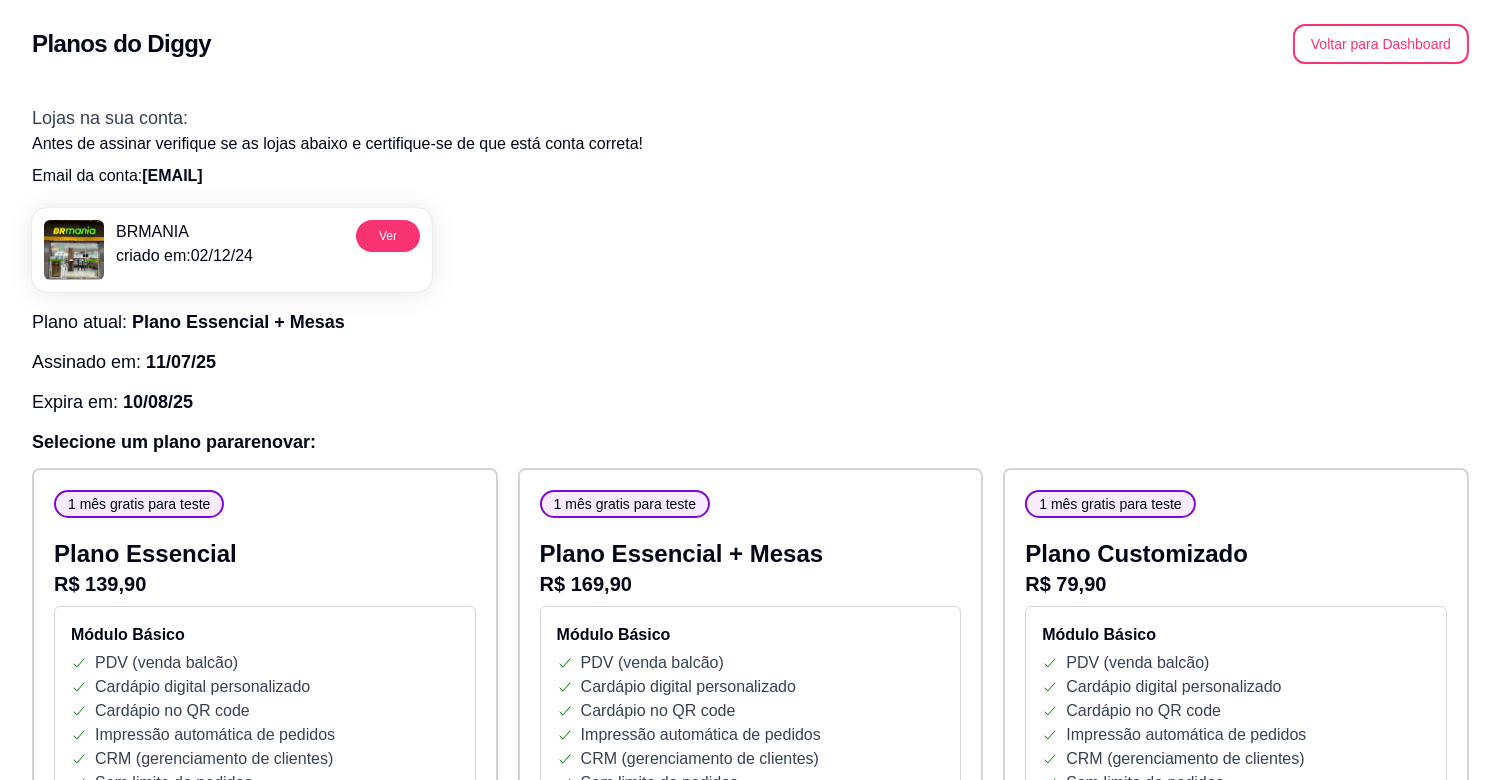 type 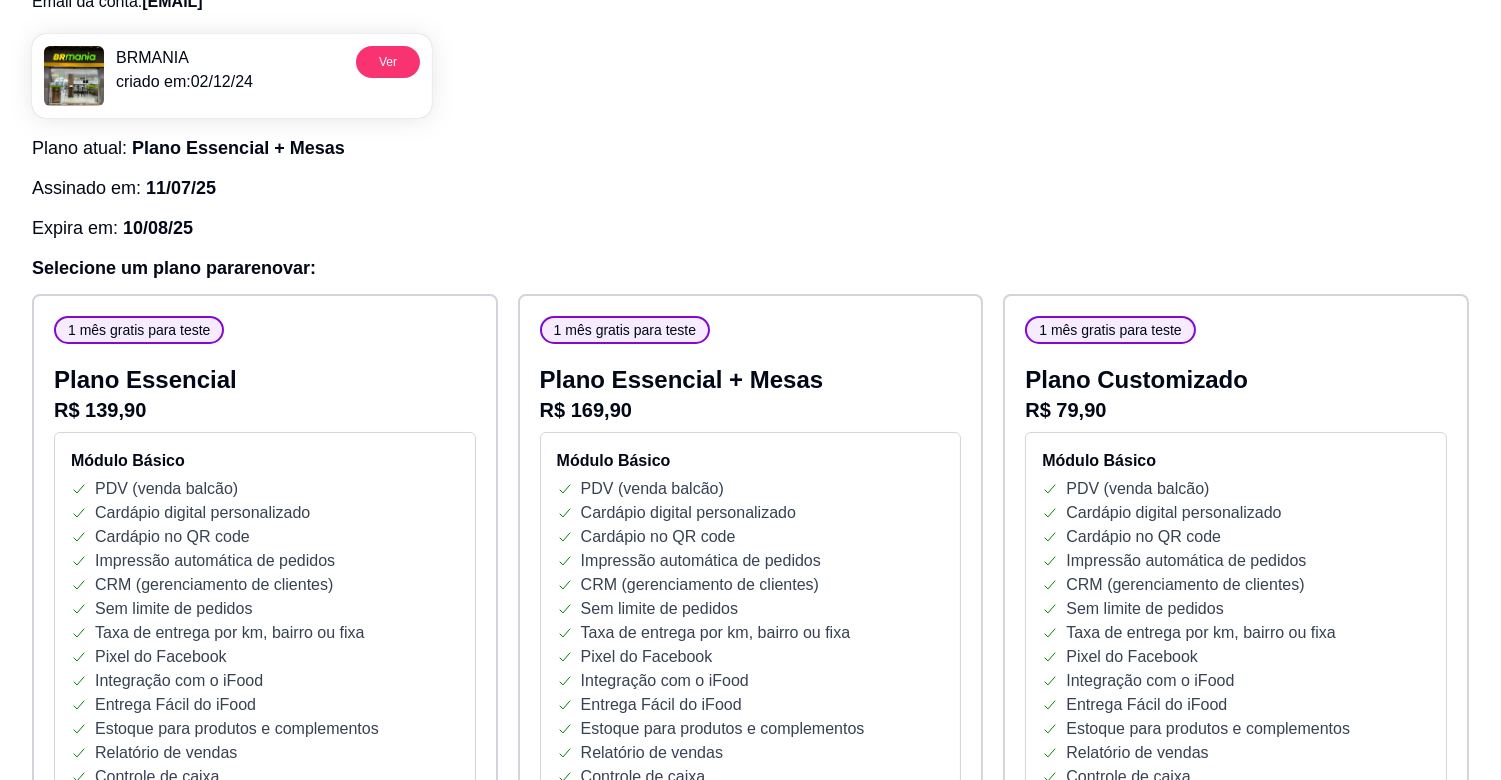 scroll, scrollTop: 0, scrollLeft: 0, axis: both 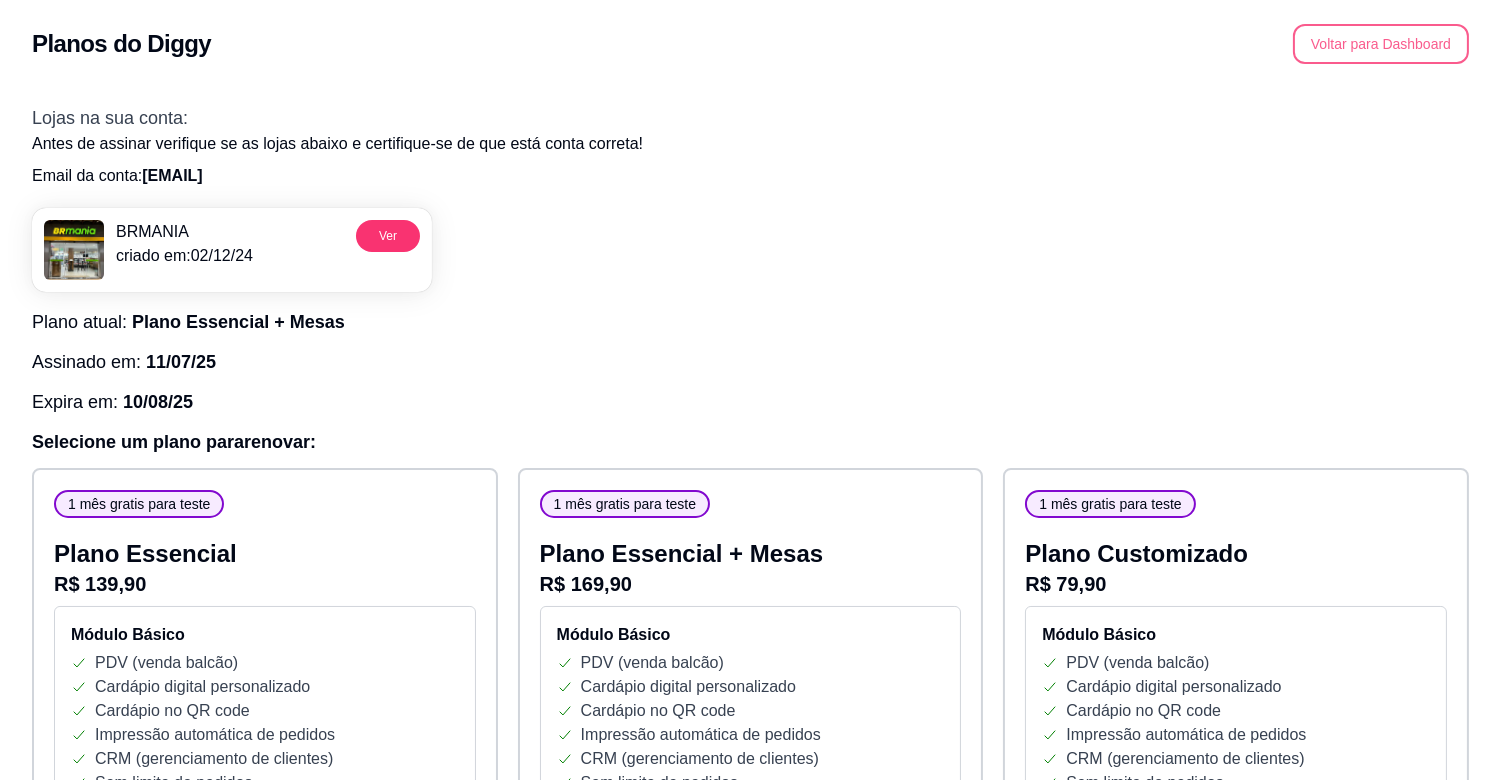 click on "Voltar para Dashboard" at bounding box center (1381, 44) 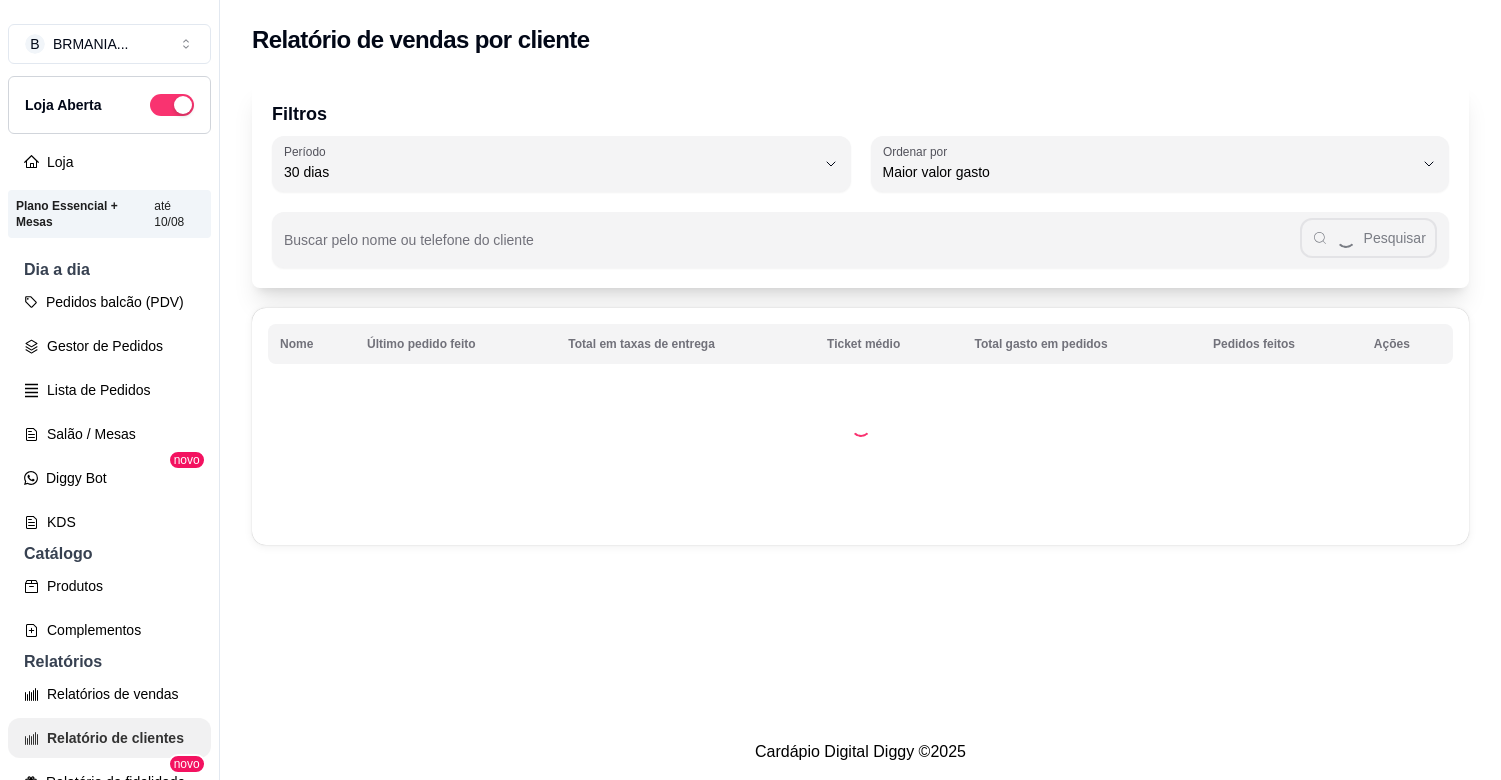 select on "30" 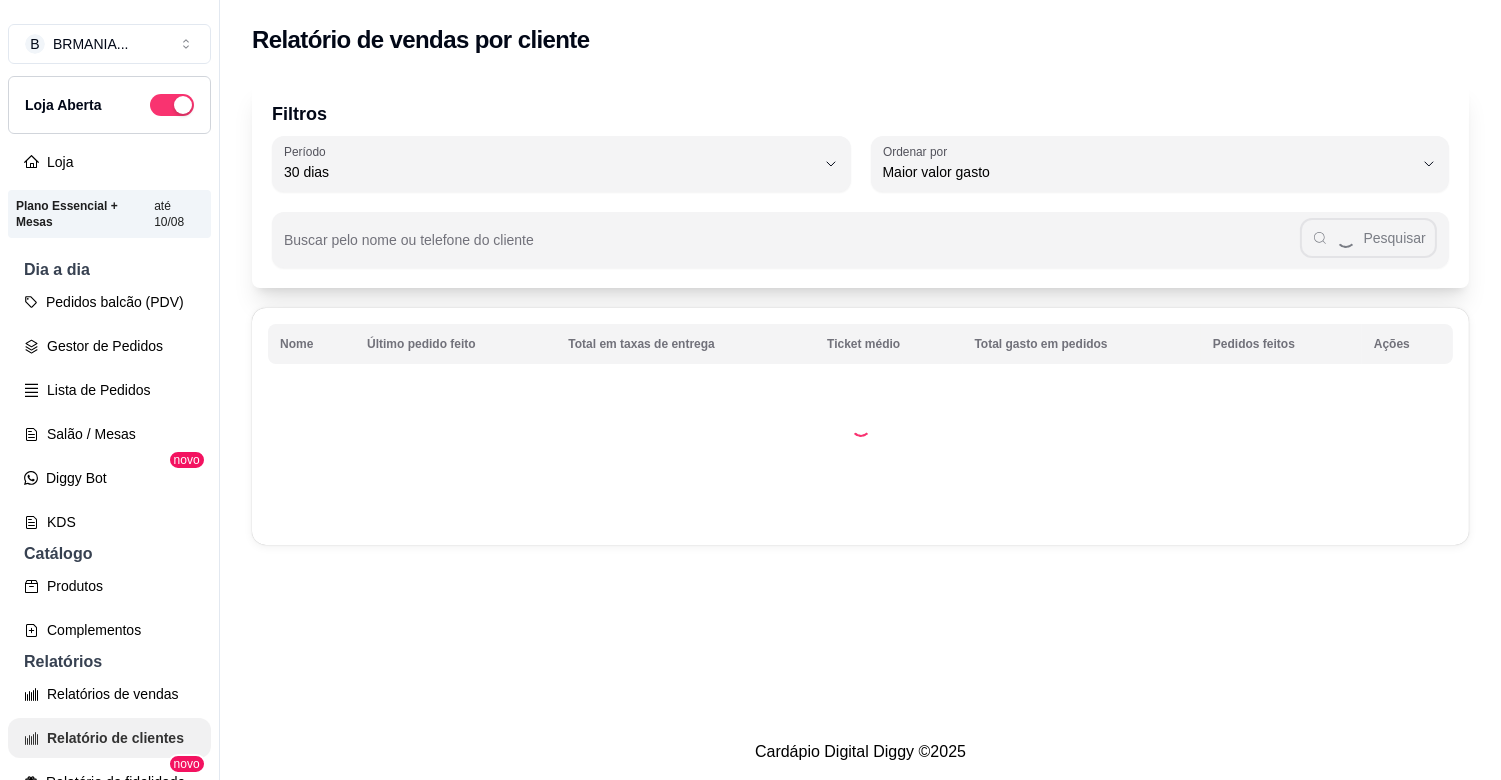 scroll, scrollTop: 383, scrollLeft: 0, axis: vertical 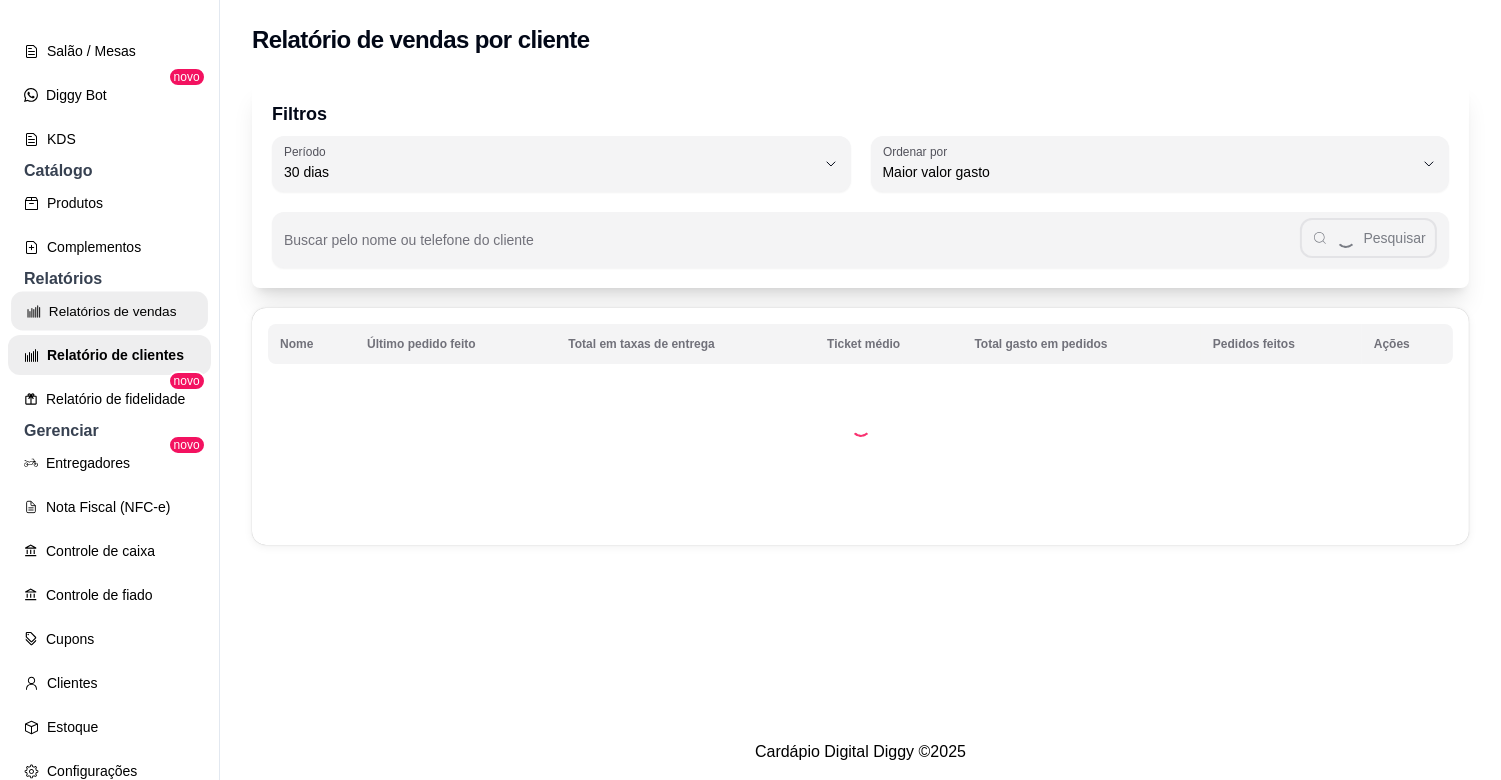 click on "Relatórios de vendas" at bounding box center (109, 311) 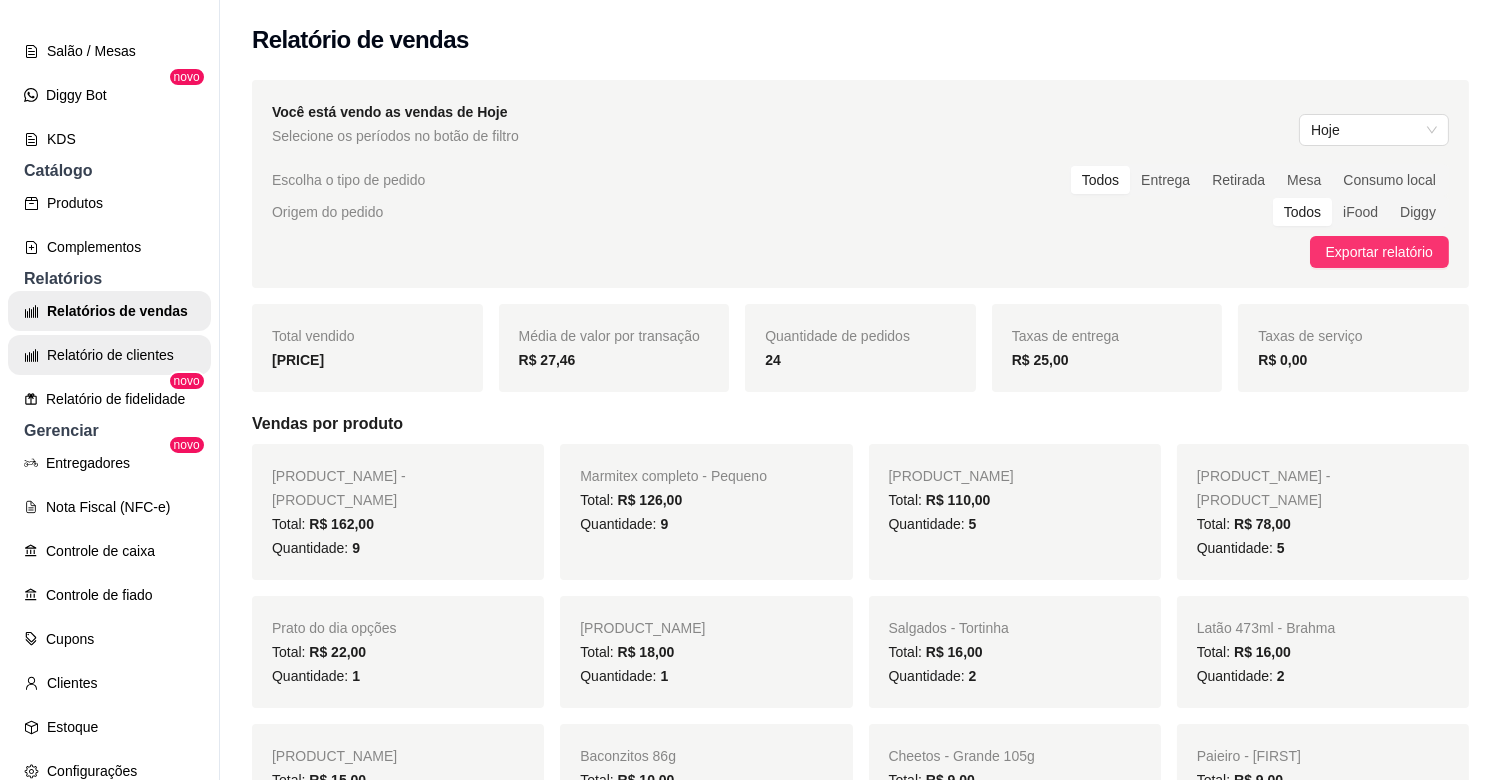 click on "Relatório de clientes" at bounding box center (109, 355) 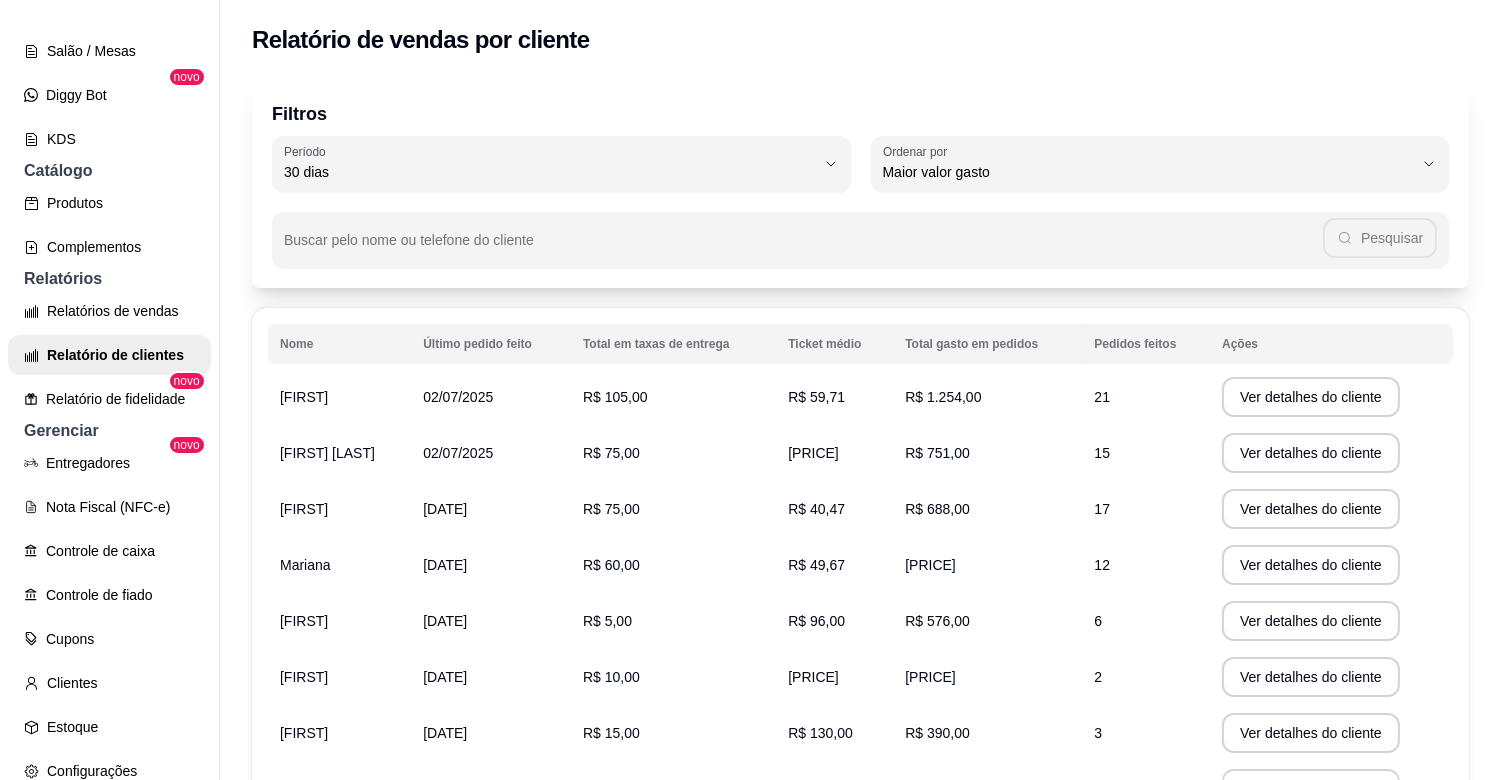 scroll, scrollTop: 0, scrollLeft: 0, axis: both 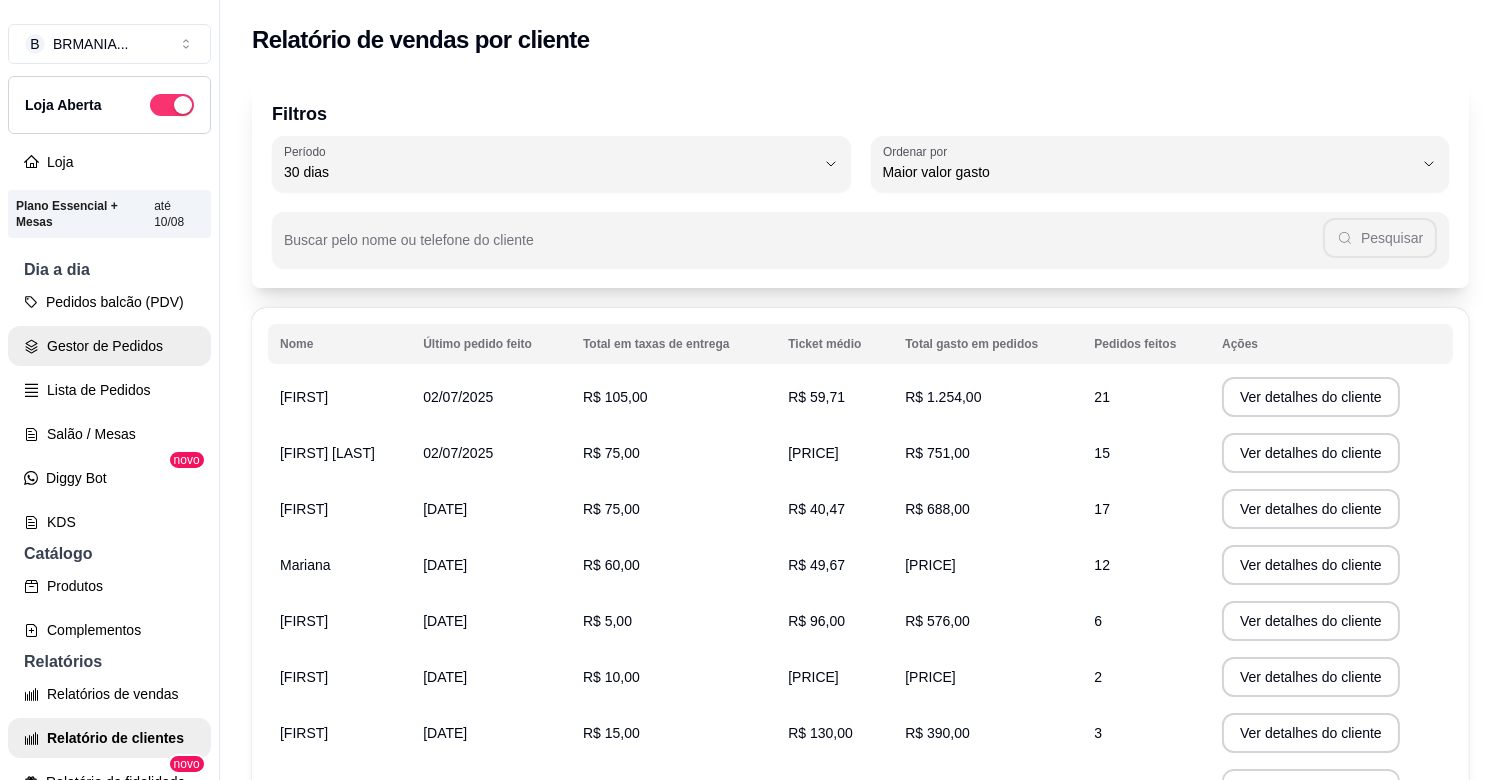click on "Gestor de Pedidos" at bounding box center (109, 346) 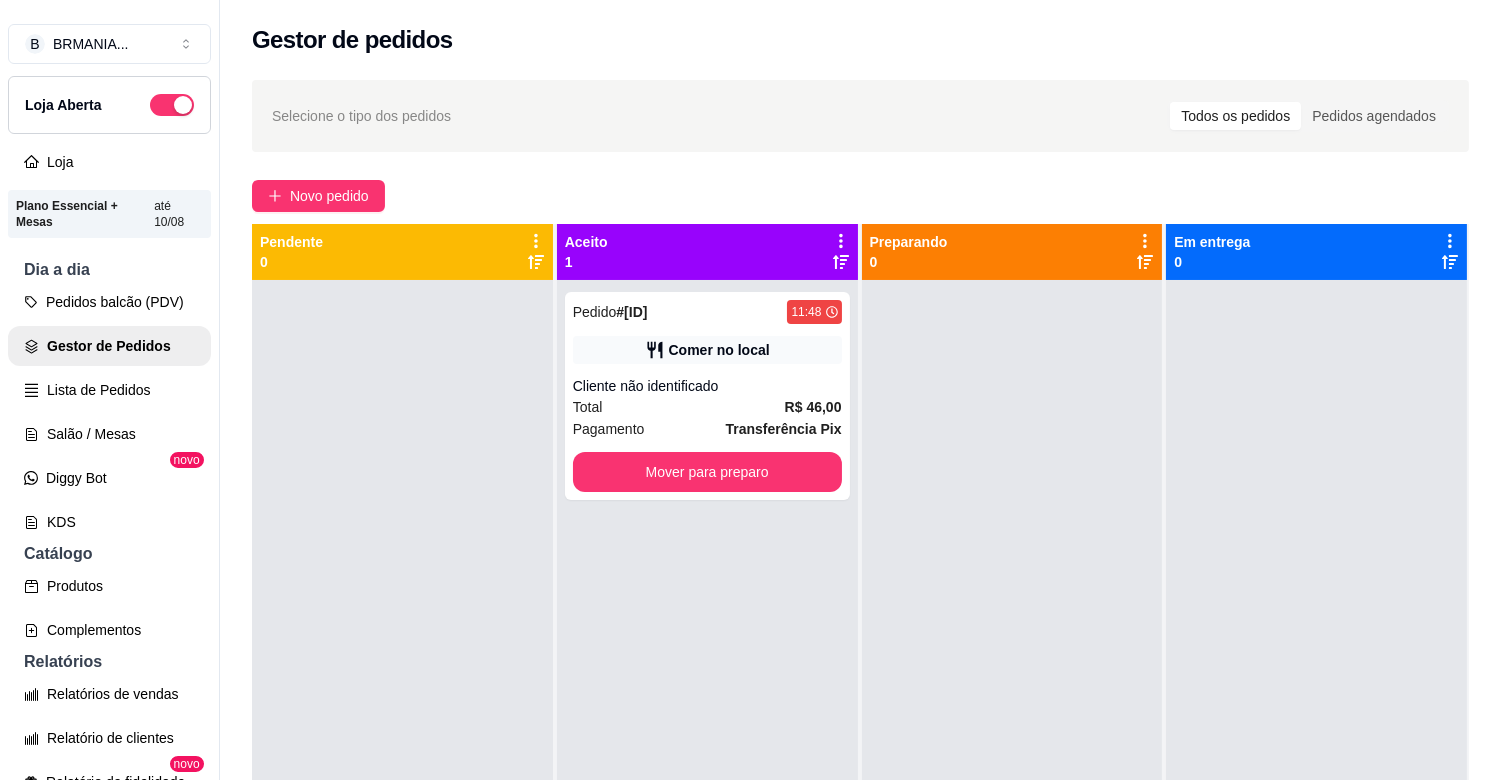 click at bounding box center [1012, 670] 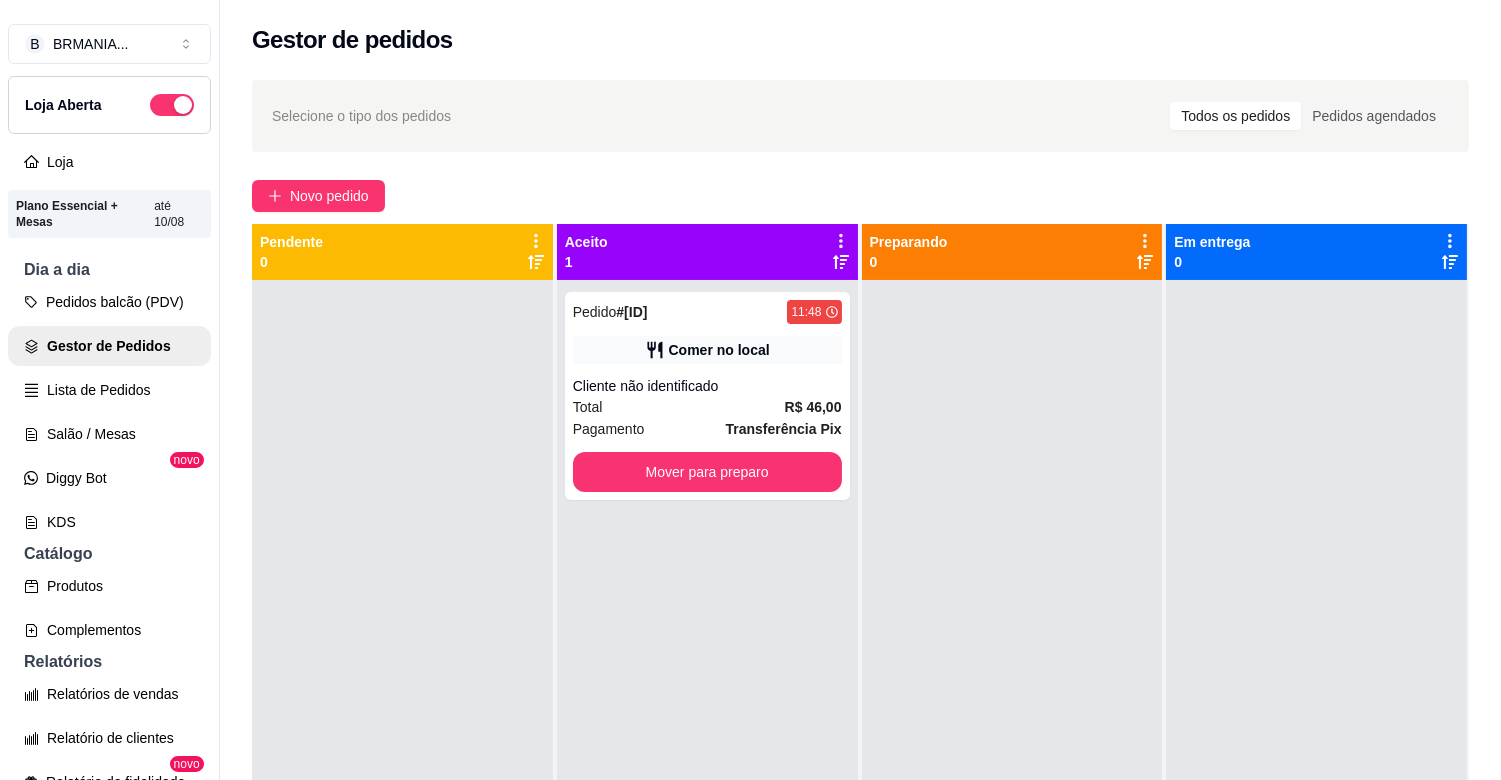 drag, startPoint x: 368, startPoint y: 371, endPoint x: 340, endPoint y: 370, distance: 28.01785 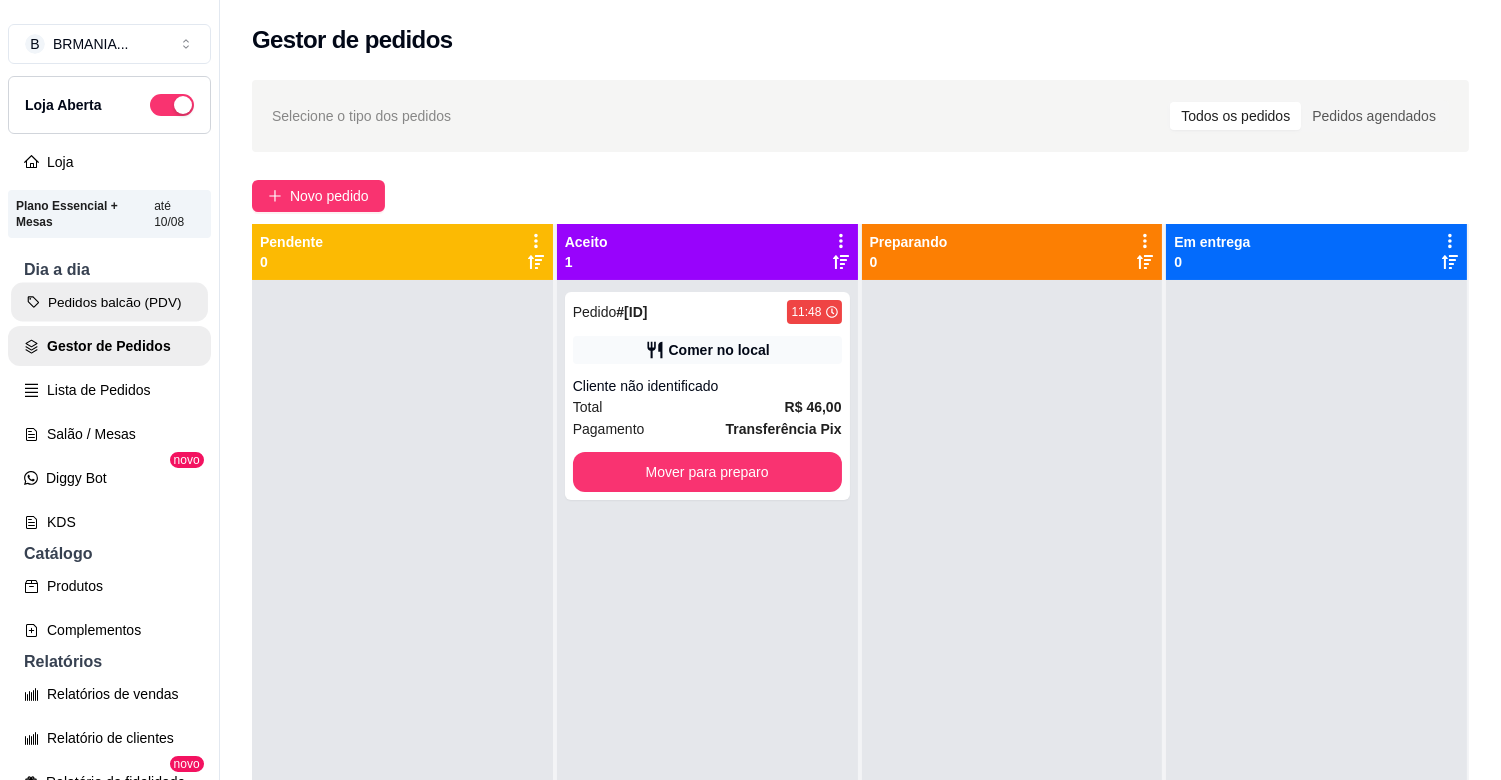 click on "Pedidos balcão (PDV)" at bounding box center (109, 302) 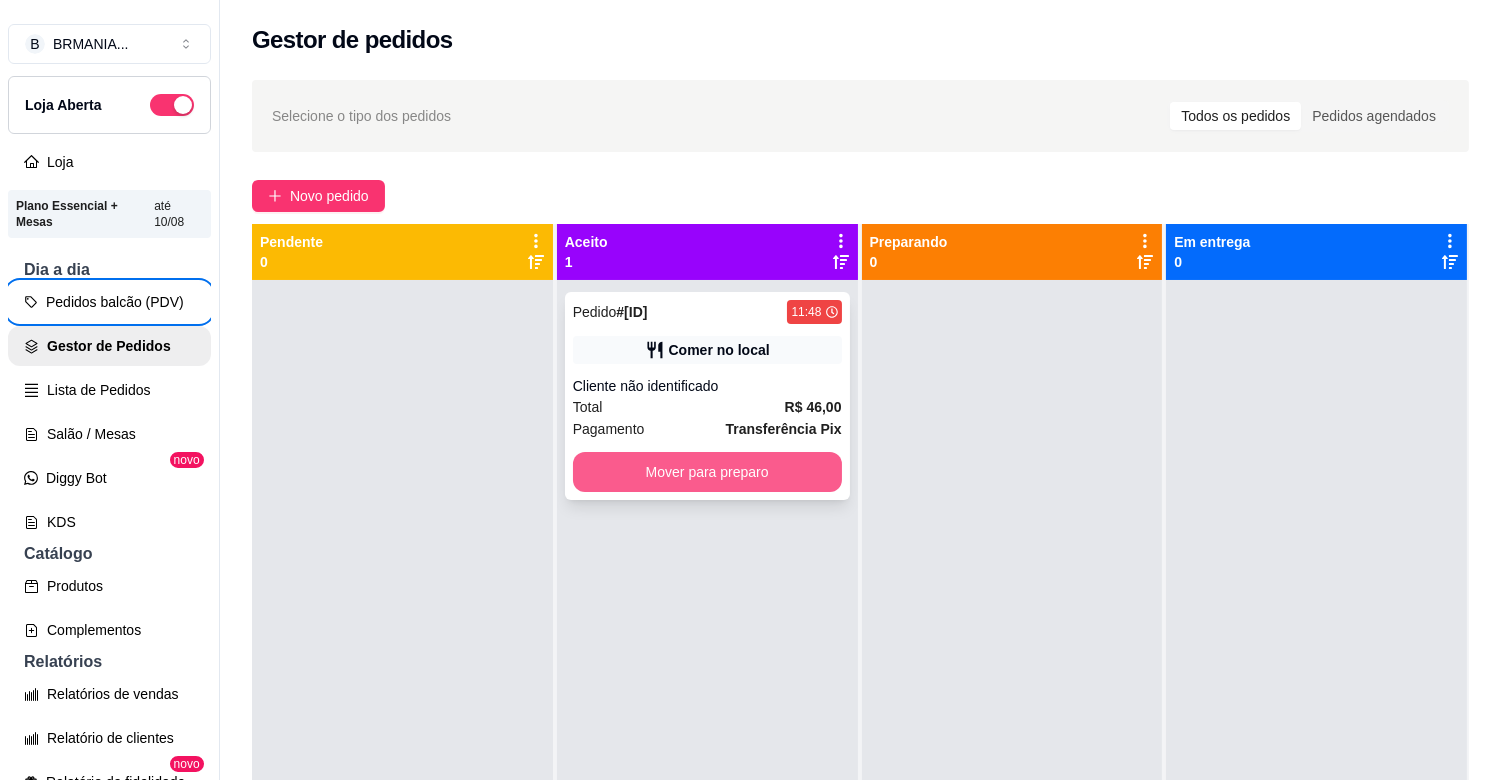 click on "Mover para preparo" at bounding box center [707, 472] 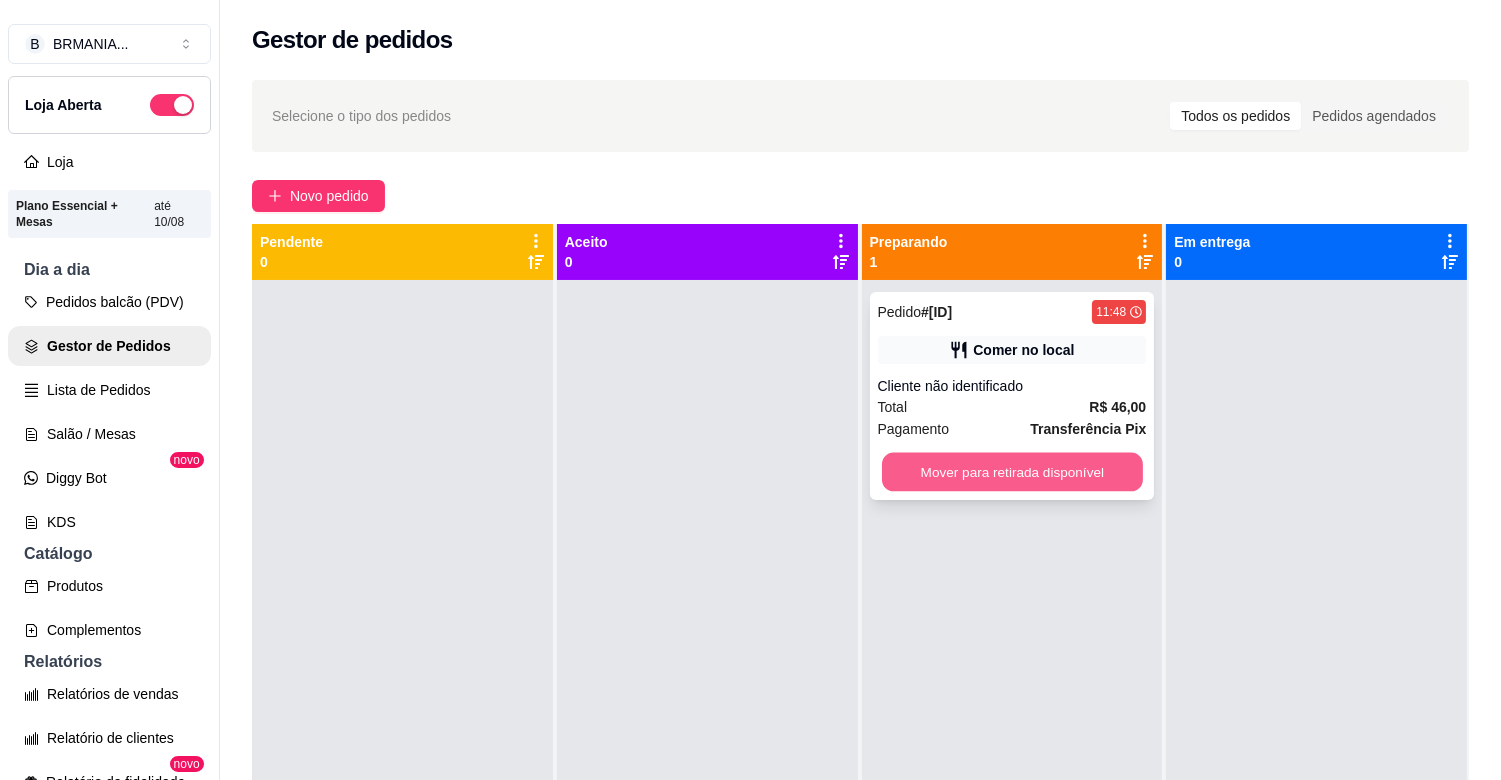 click on "Mover para retirada disponível" at bounding box center (1012, 472) 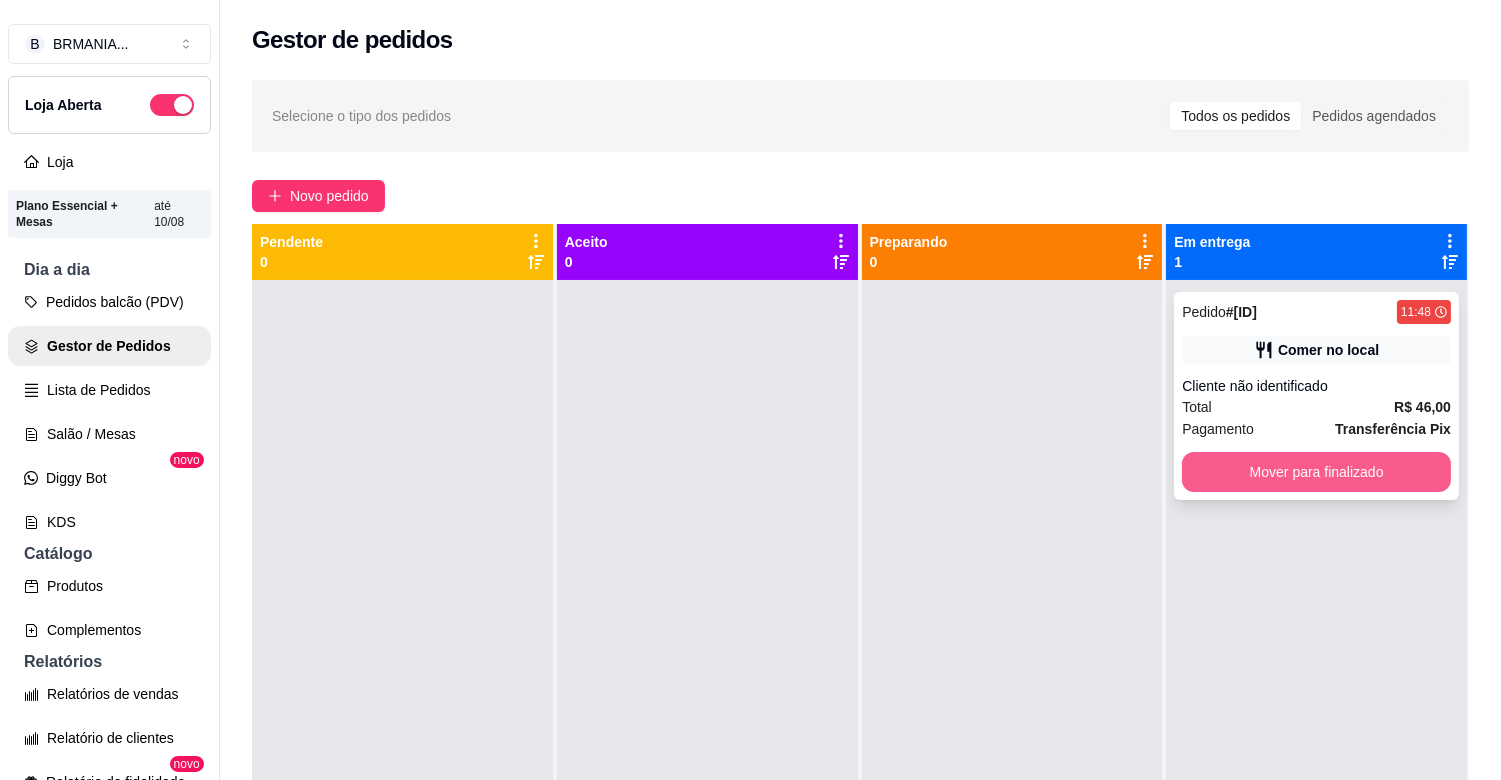 click on "Mover para finalizado" at bounding box center (1316, 472) 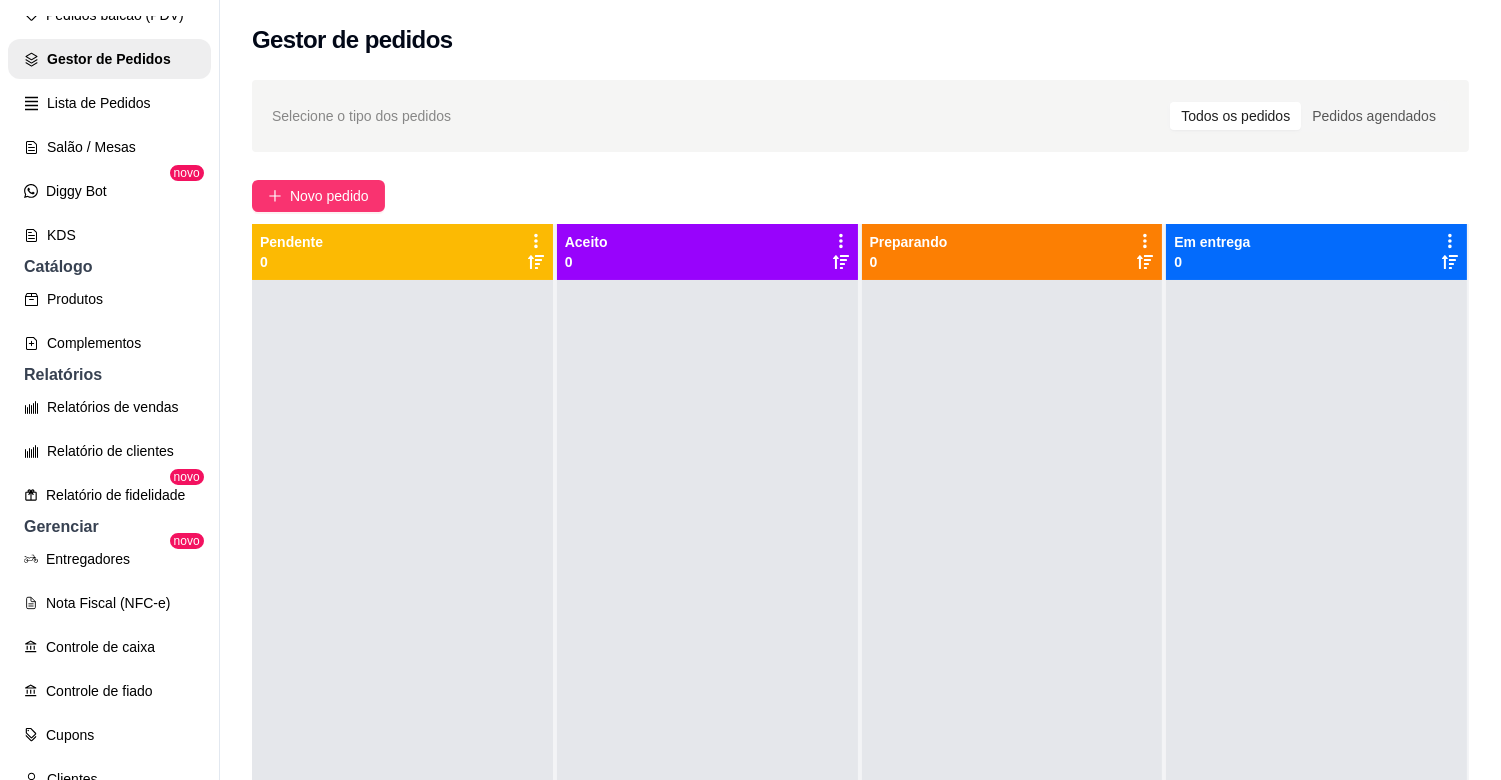 scroll, scrollTop: 295, scrollLeft: 0, axis: vertical 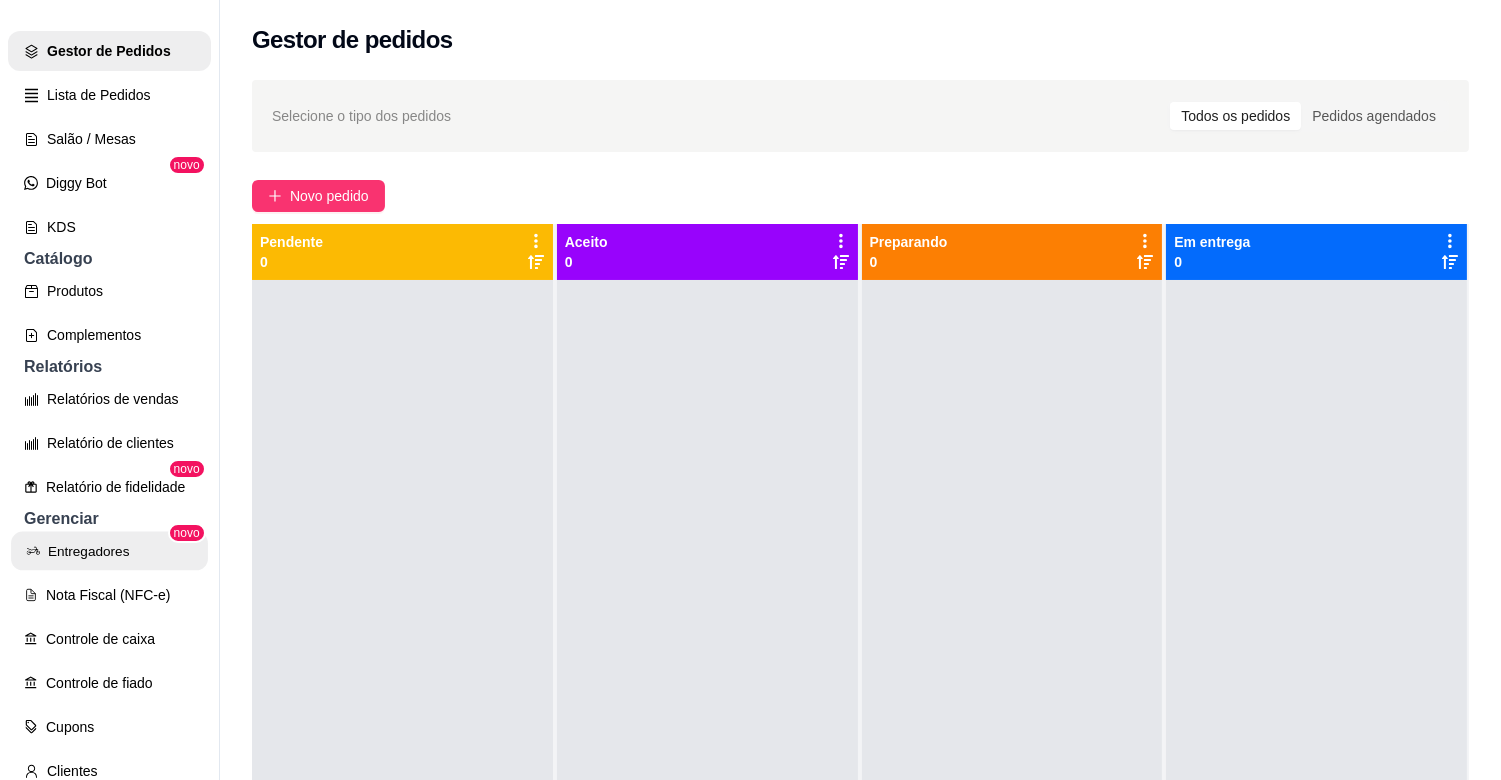 click on "Entregadores" at bounding box center [109, 551] 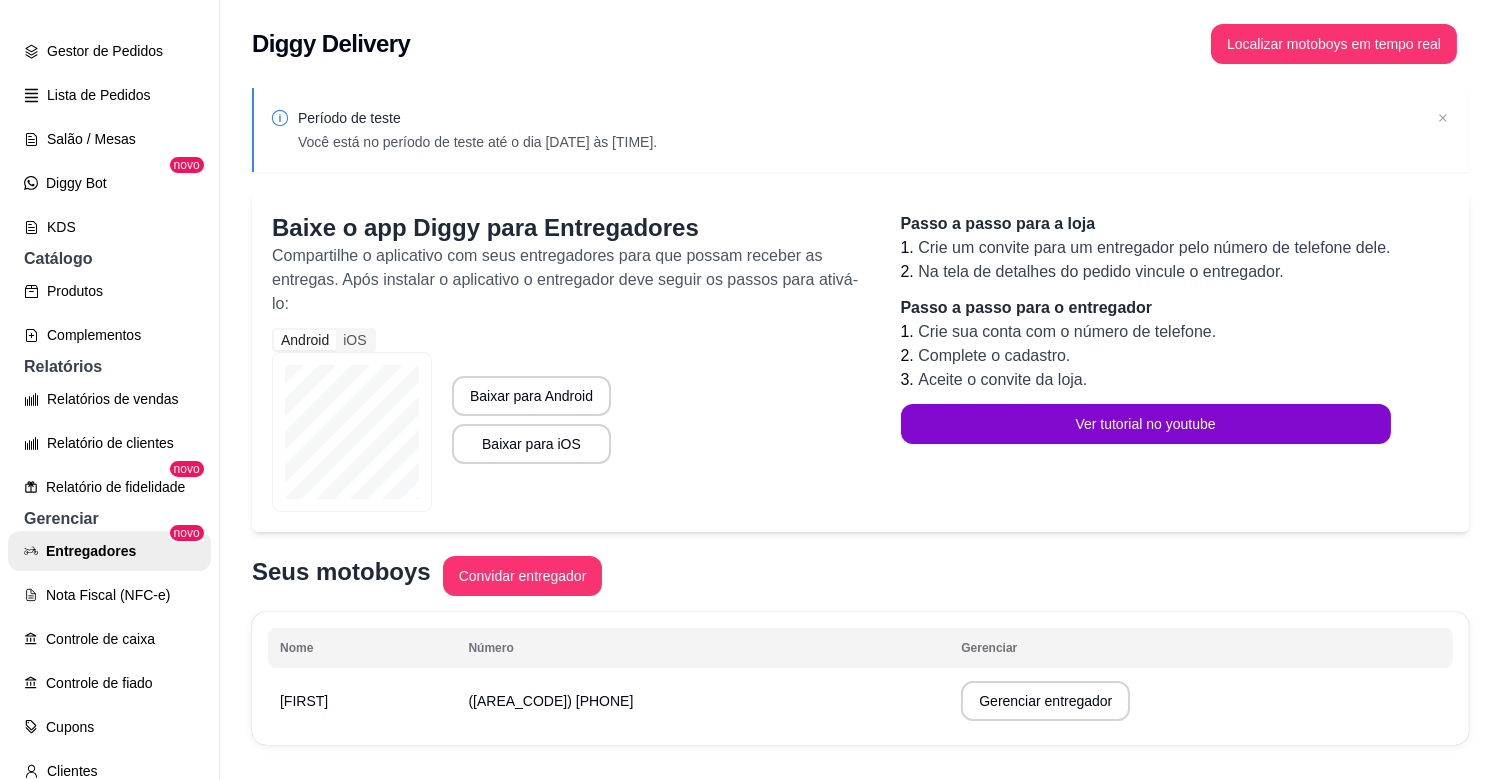 scroll, scrollTop: 62, scrollLeft: 0, axis: vertical 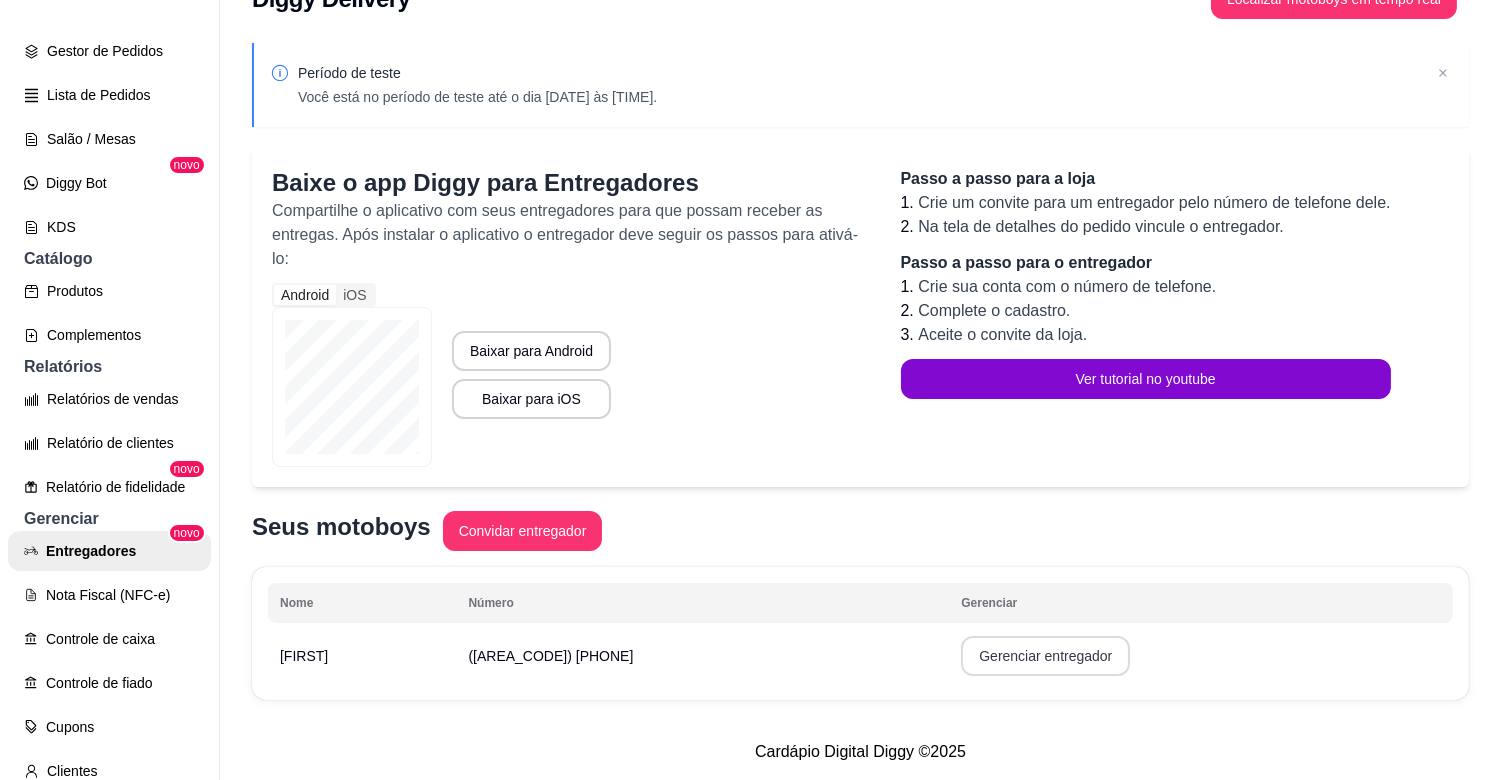 click on "Gerenciar entregador" at bounding box center [1045, 656] 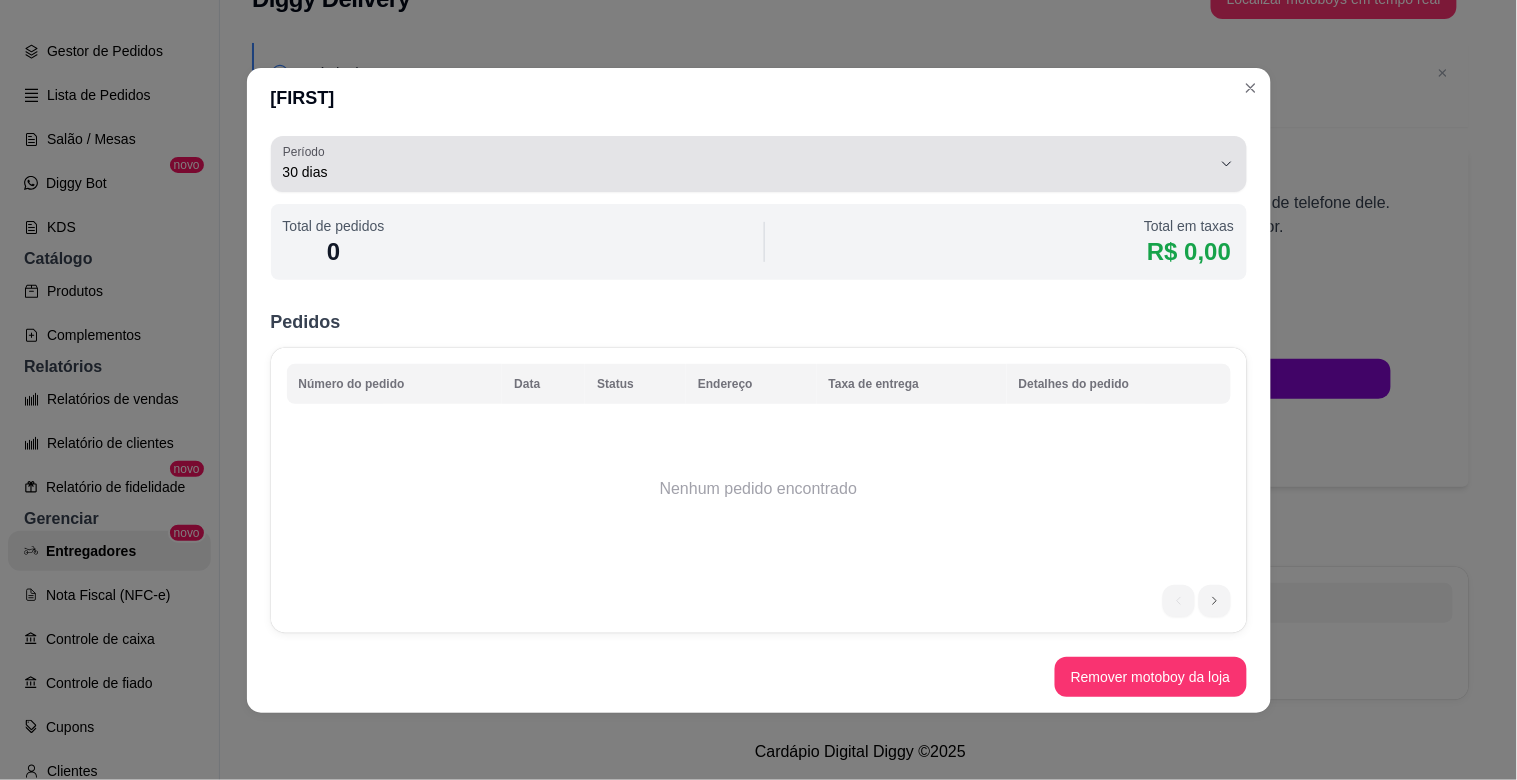 click 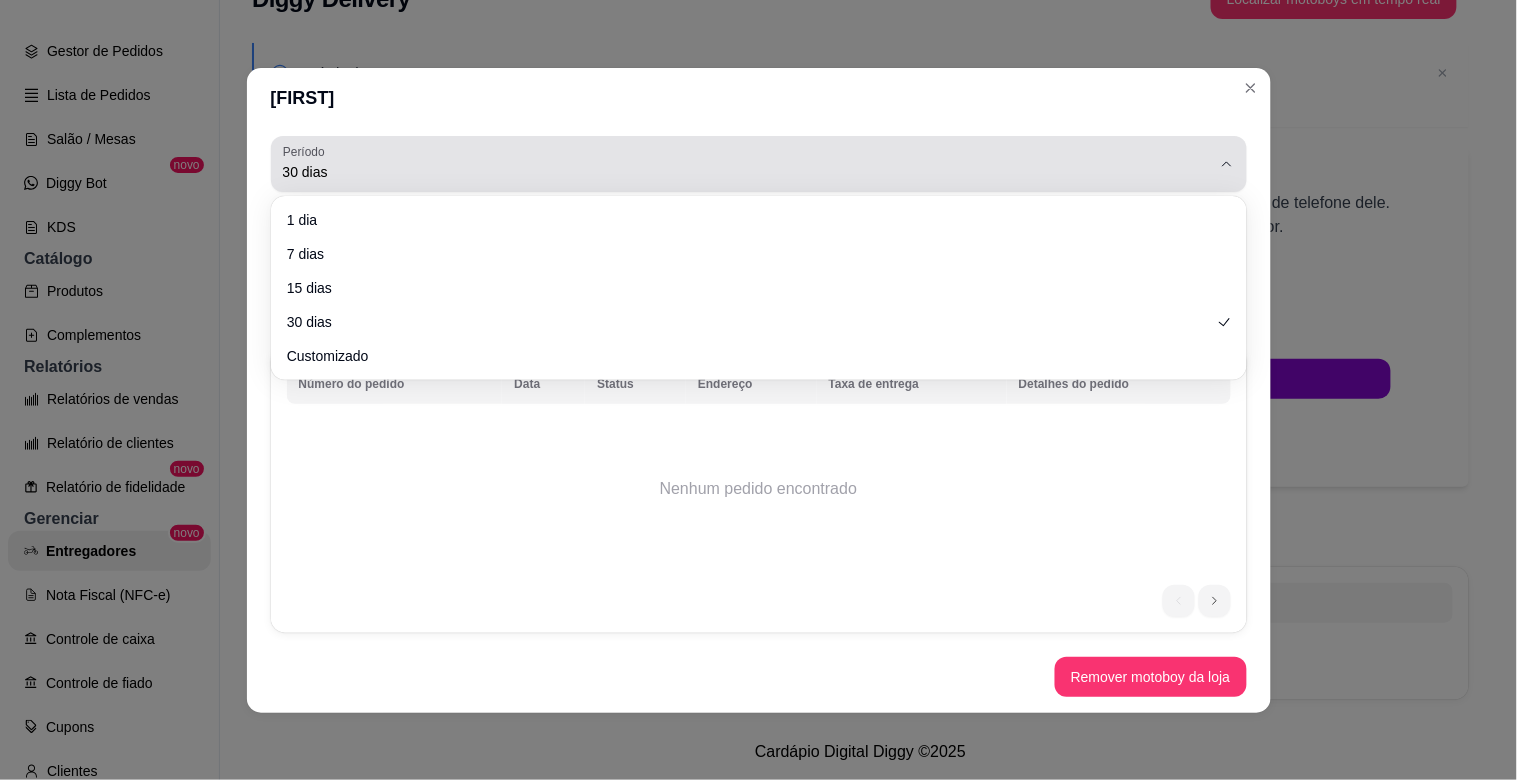 click 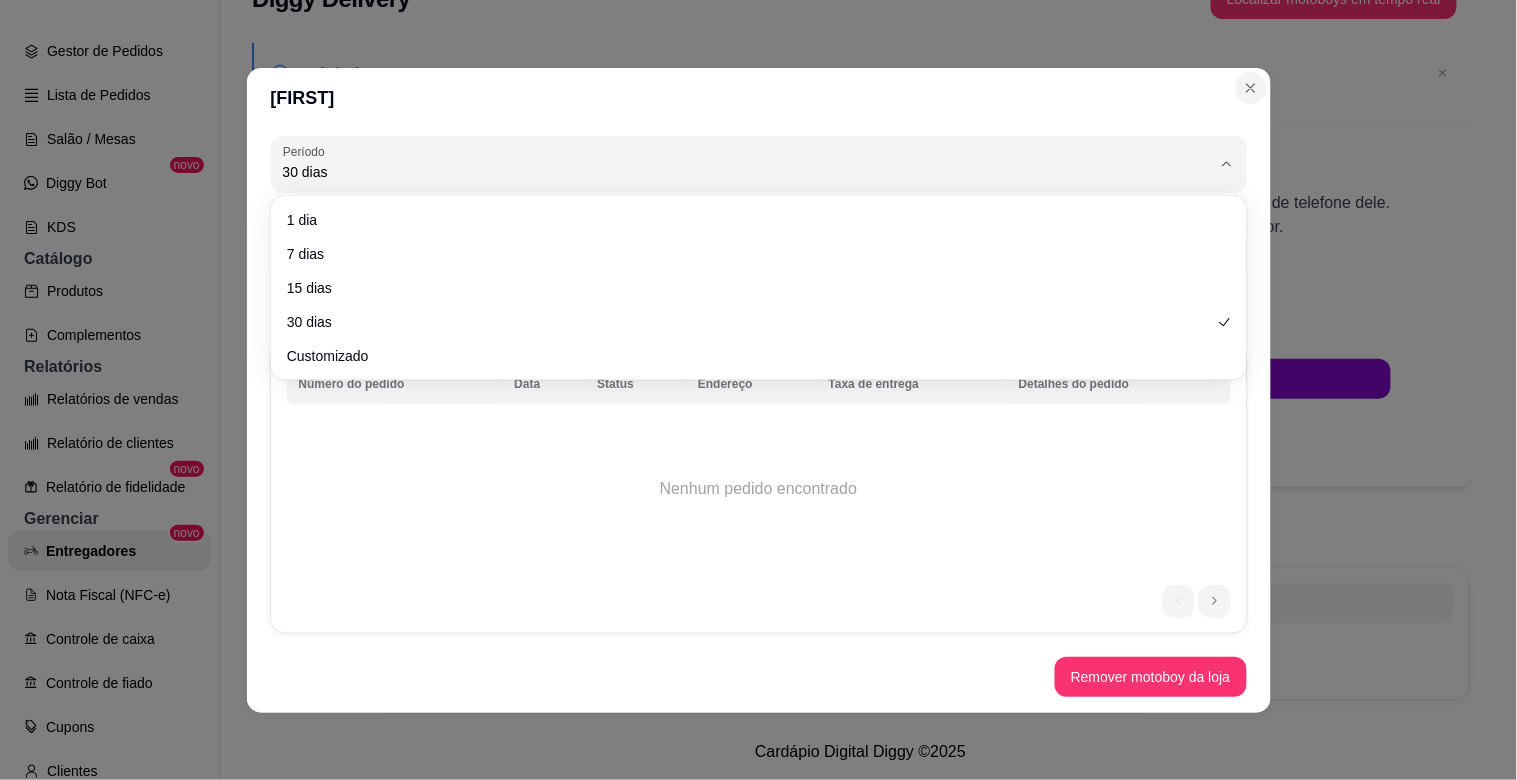 click at bounding box center [1251, 88] 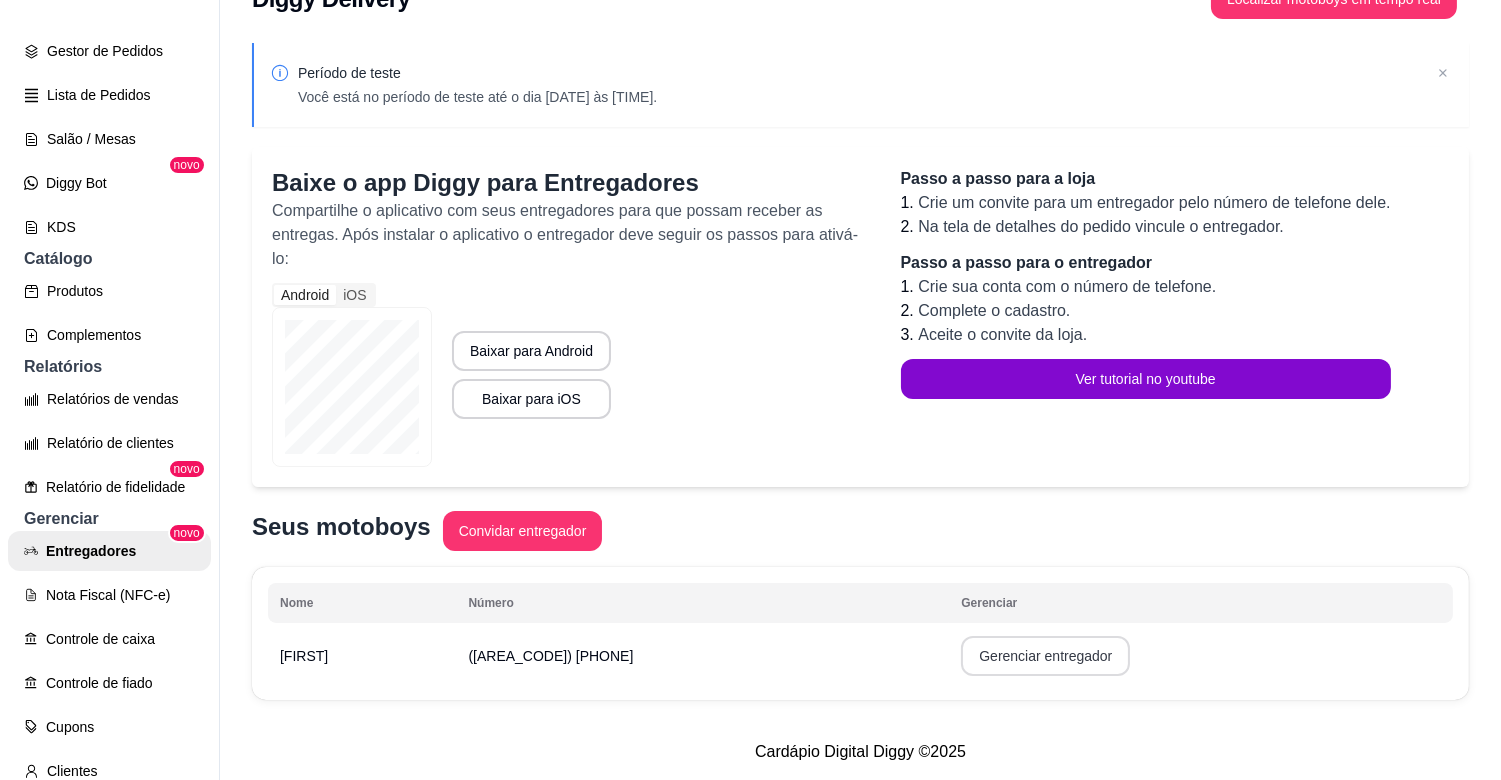 click on "Gerenciar entregador" at bounding box center (1045, 656) 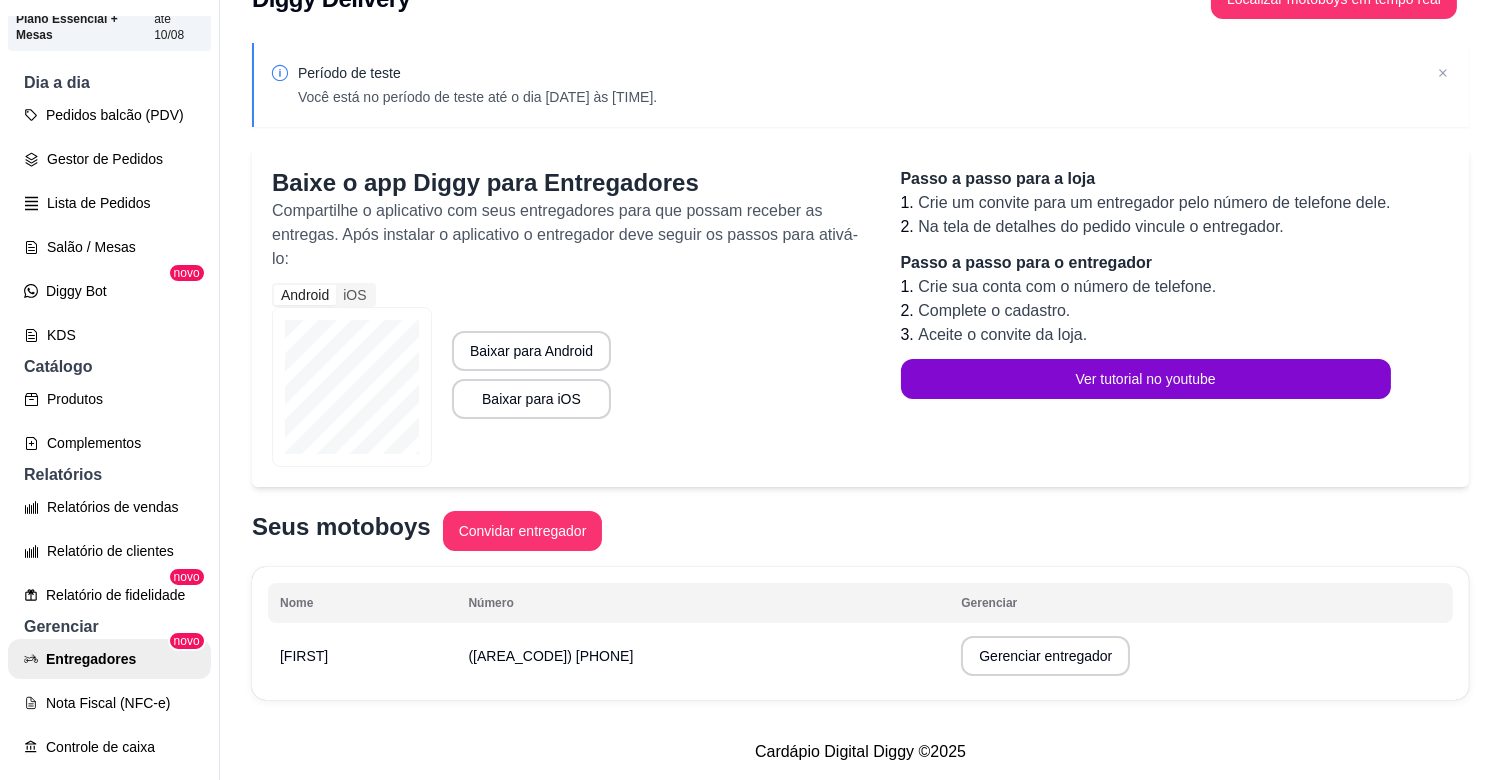 scroll, scrollTop: 0, scrollLeft: 0, axis: both 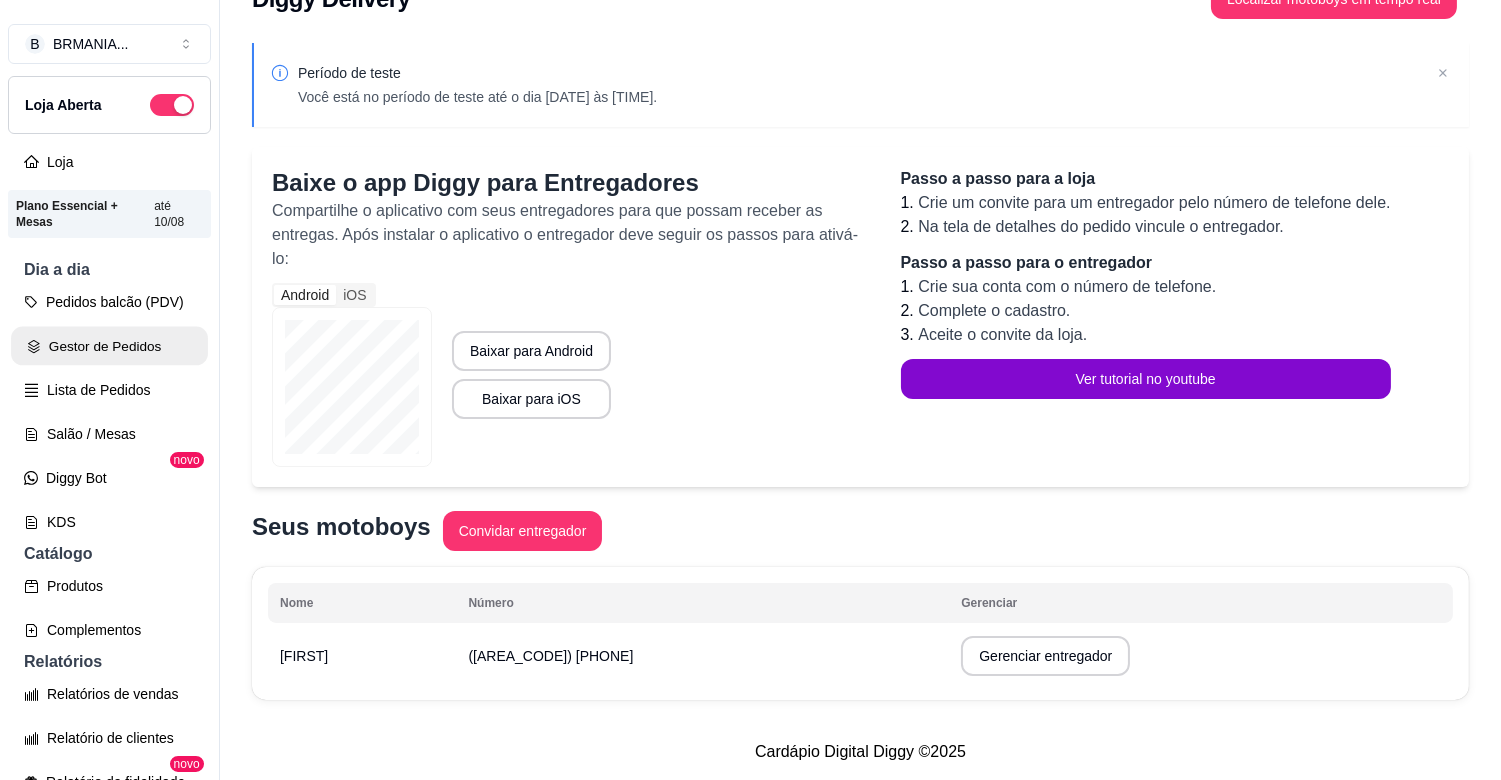 click on "Gestor de Pedidos" at bounding box center [109, 346] 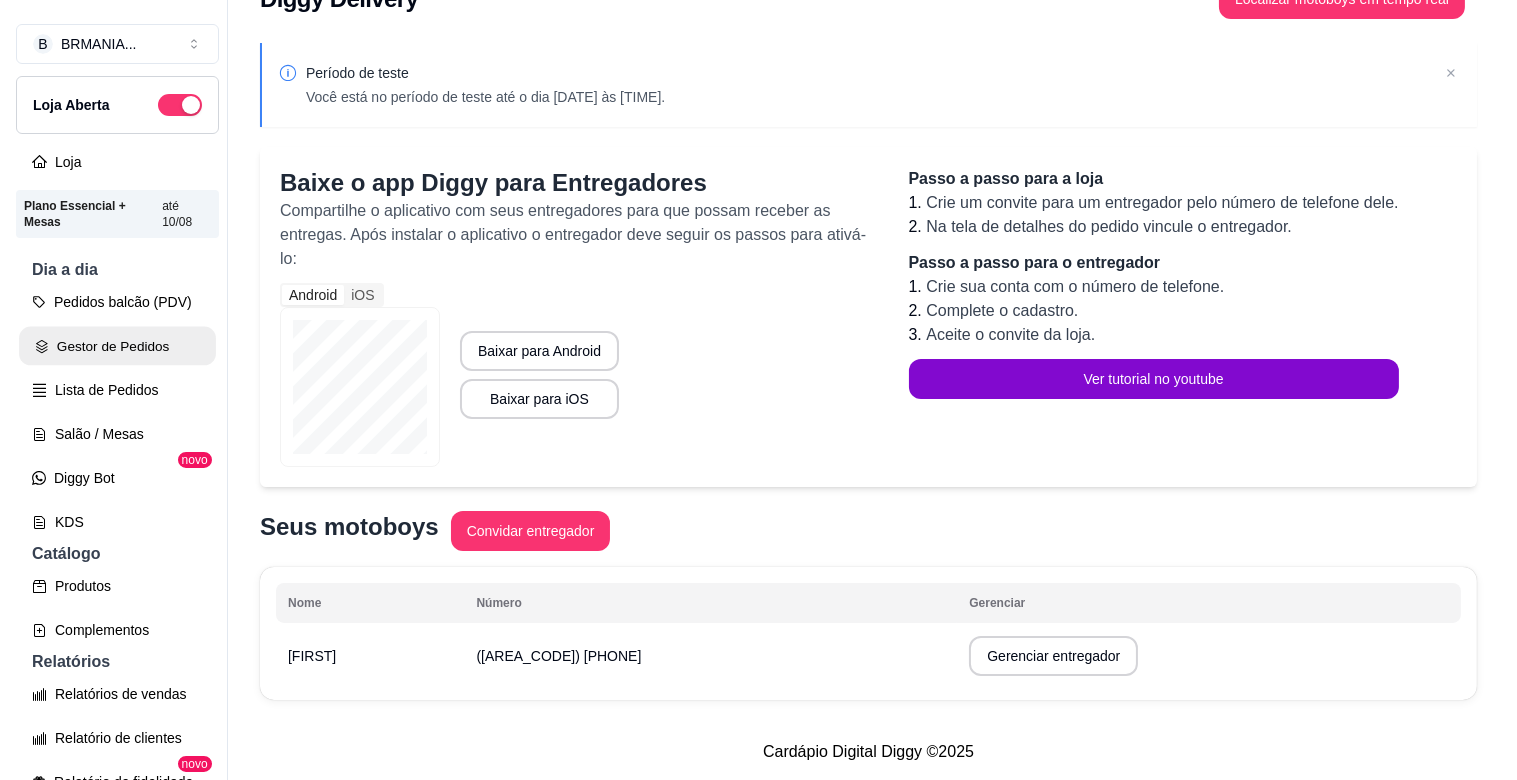 scroll, scrollTop: 0, scrollLeft: 0, axis: both 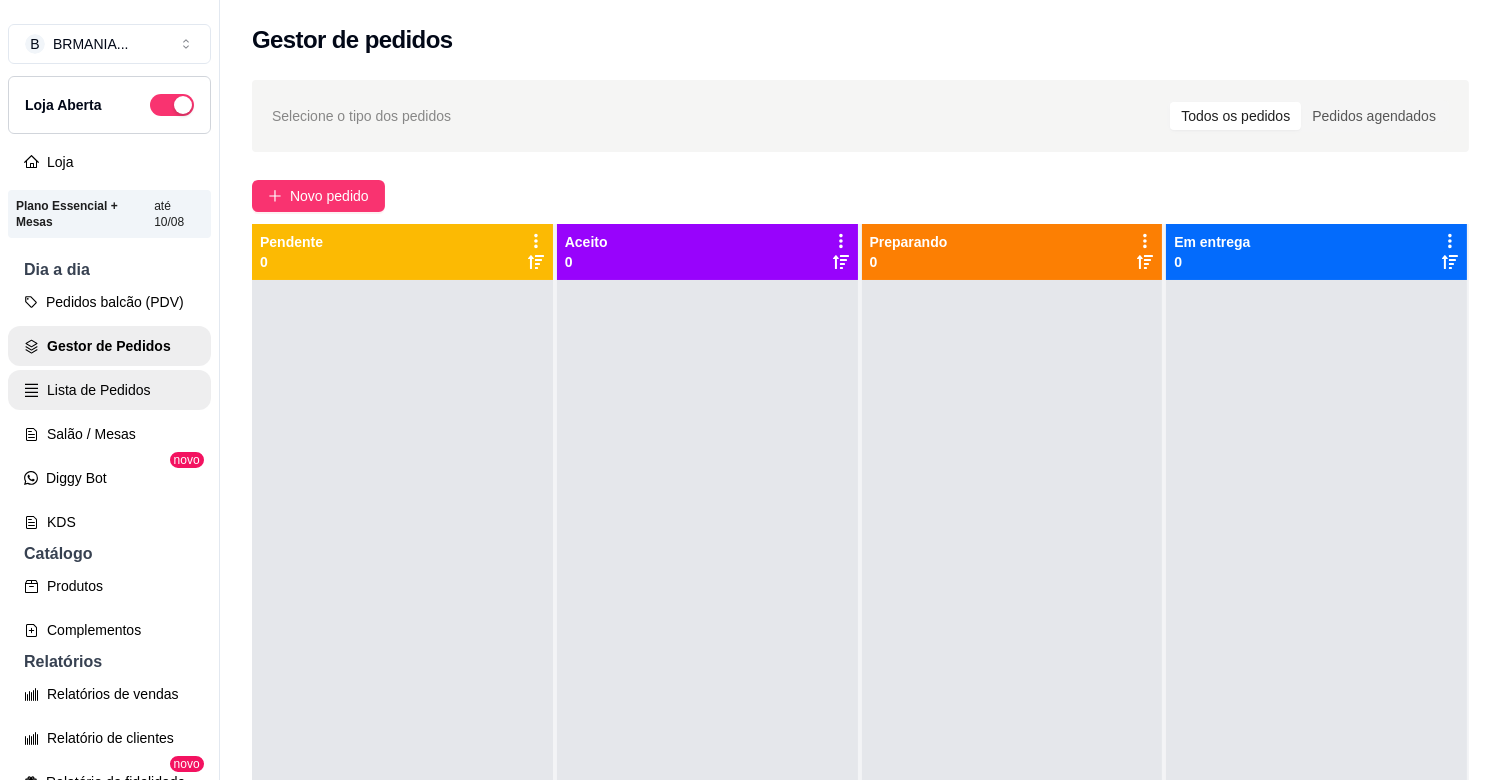 click on "Lista de Pedidos" at bounding box center [109, 390] 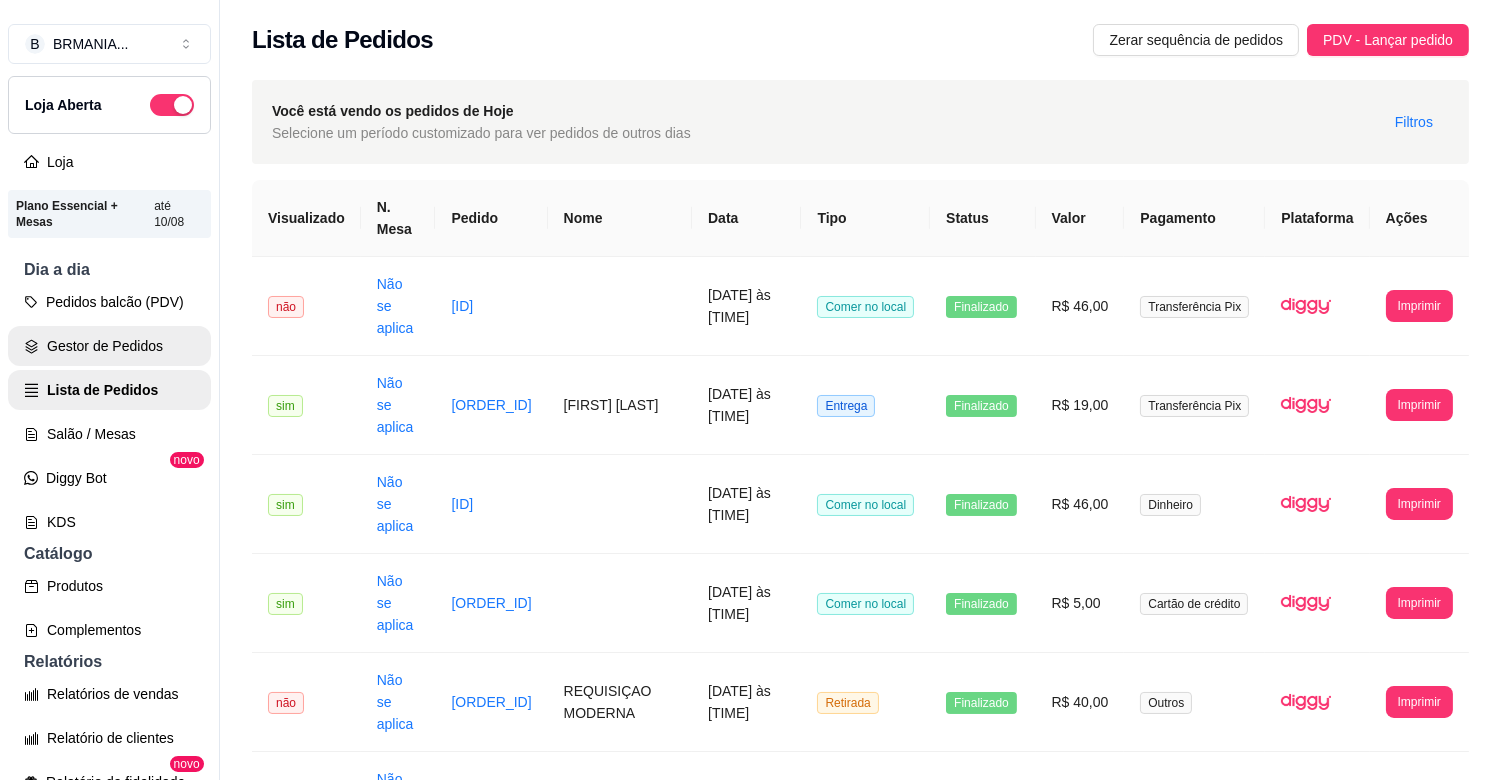 click on "Gestor de Pedidos" at bounding box center (109, 346) 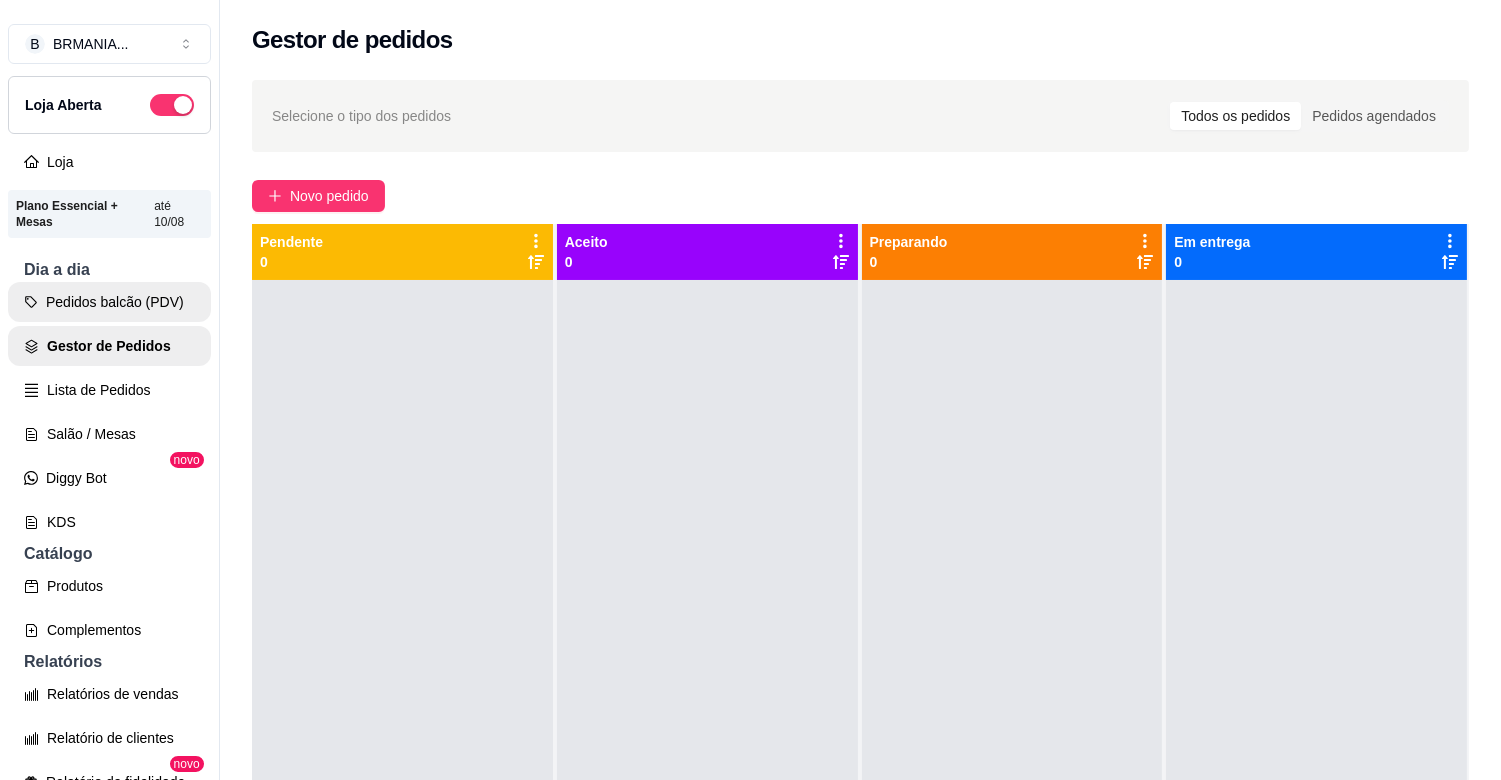 click on "Pedidos balcão (PDV)" at bounding box center (109, 302) 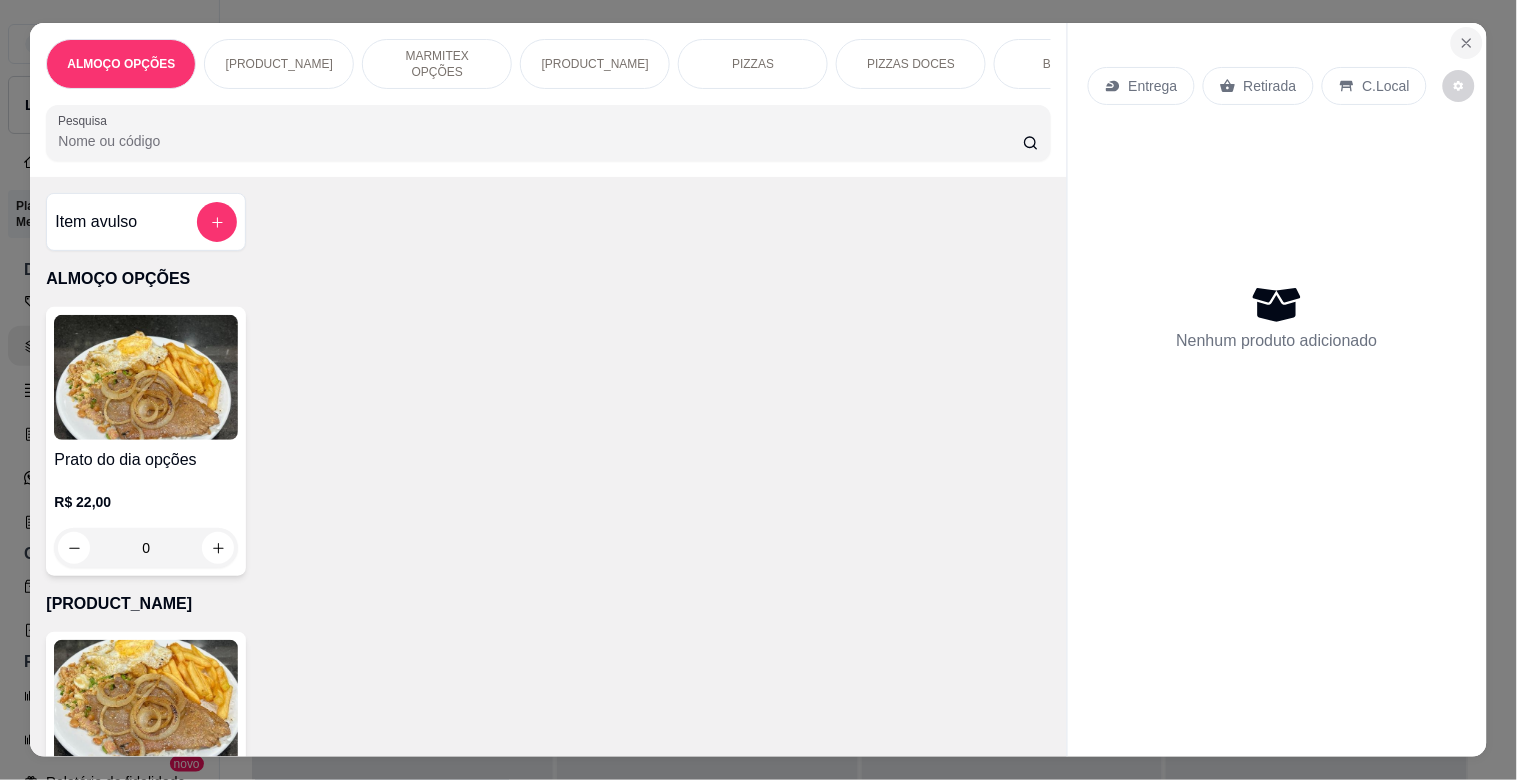 click 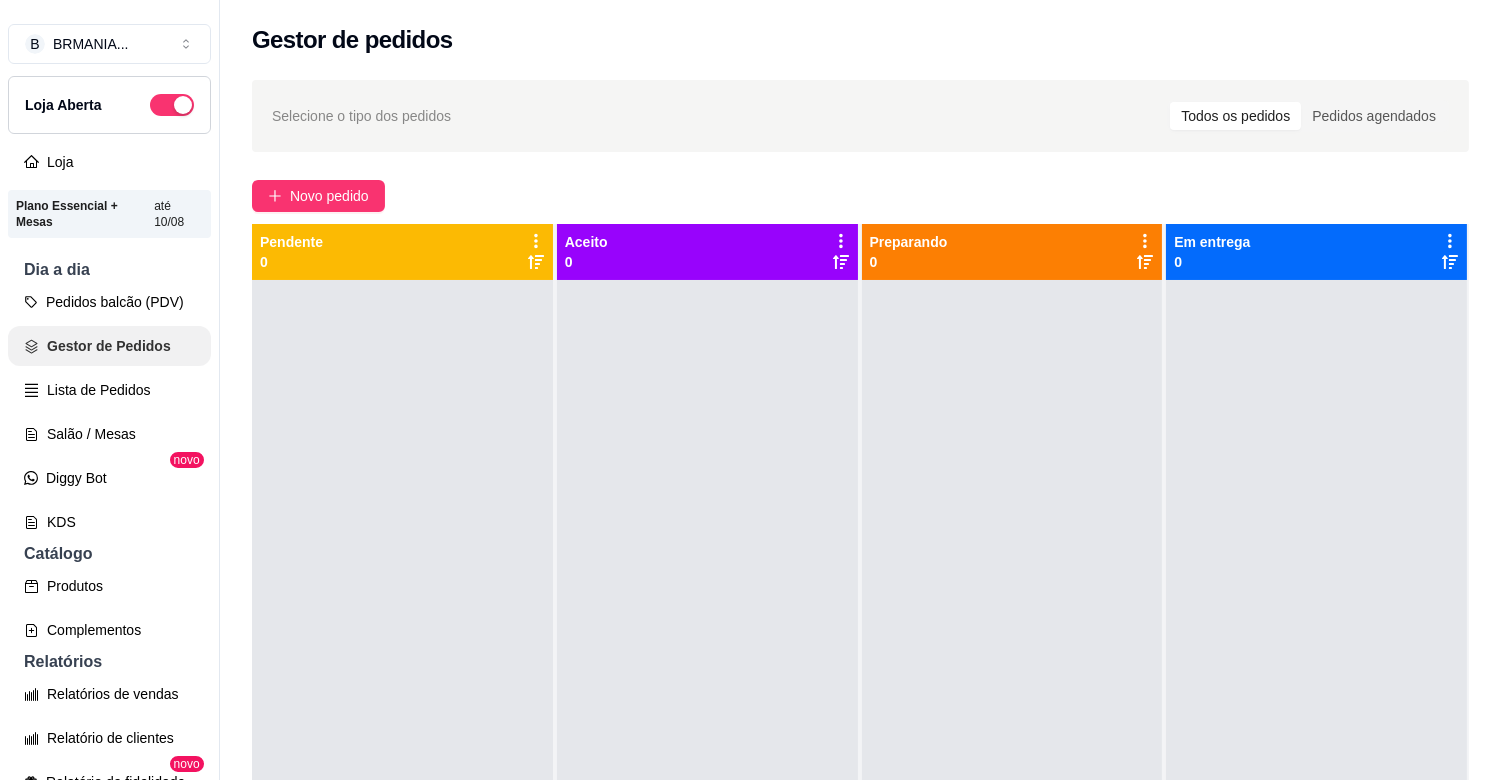 click on "Gestor de Pedidos" at bounding box center [109, 346] 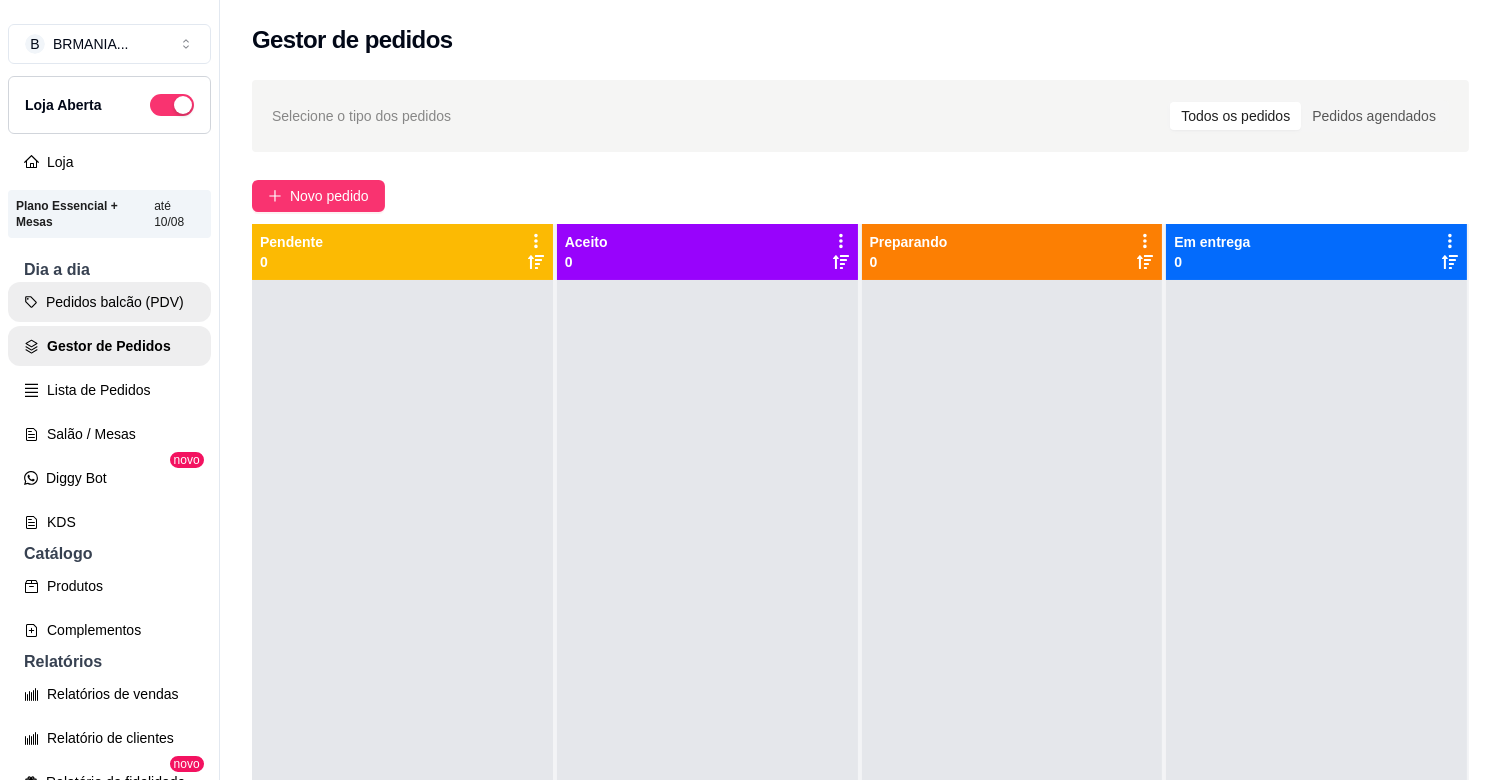 click on "Pedidos balcão (PDV)" at bounding box center [109, 302] 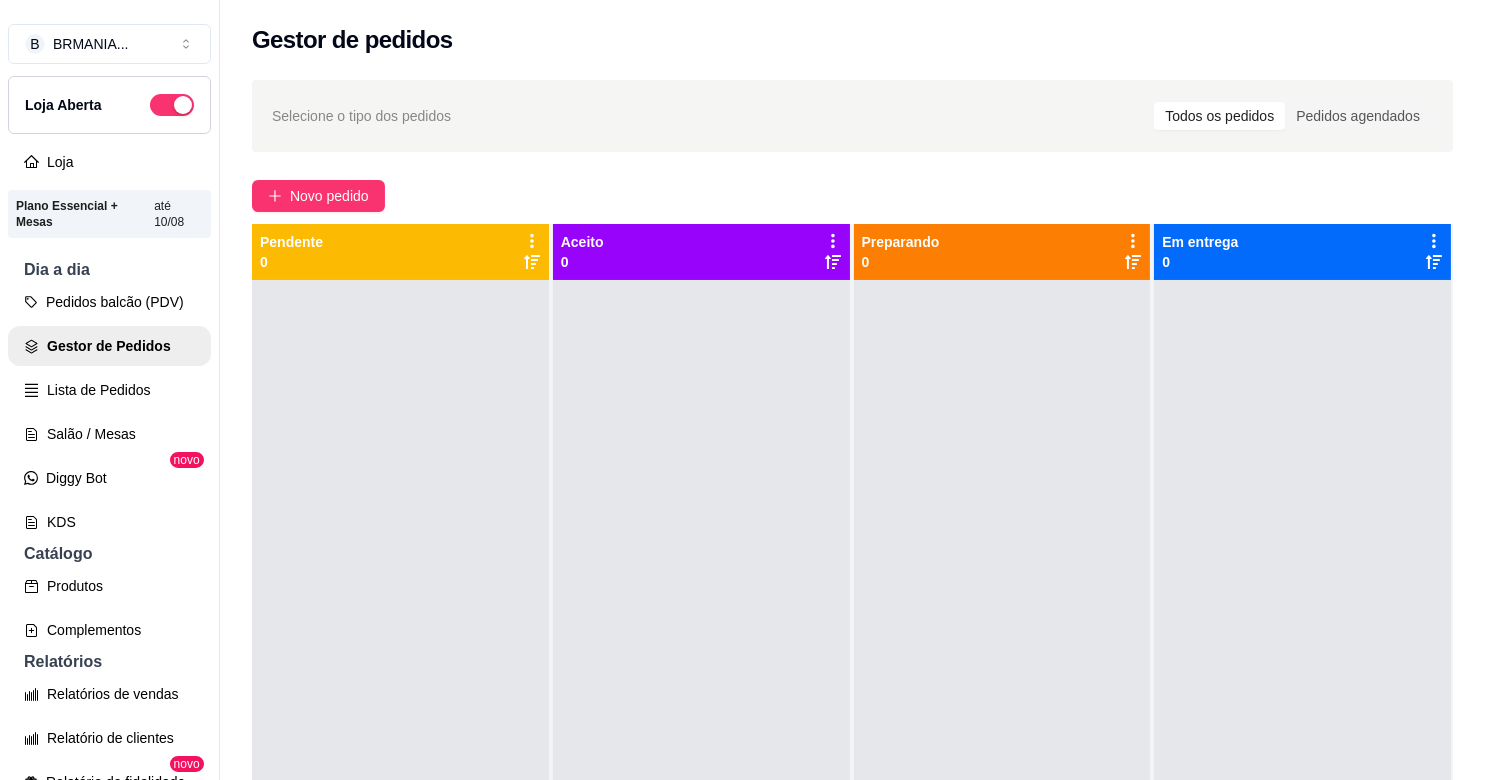 click at bounding box center (134, 378) 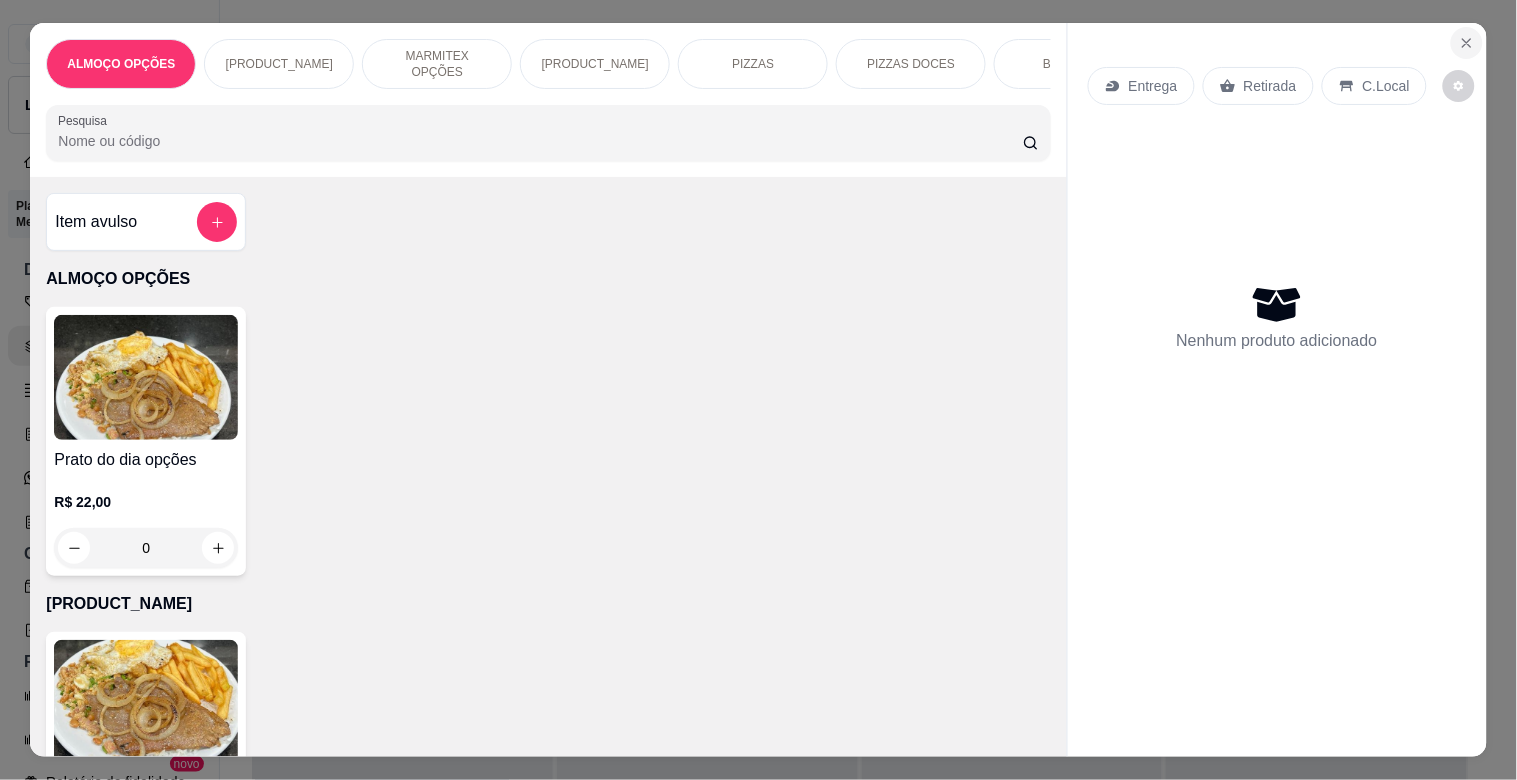 click 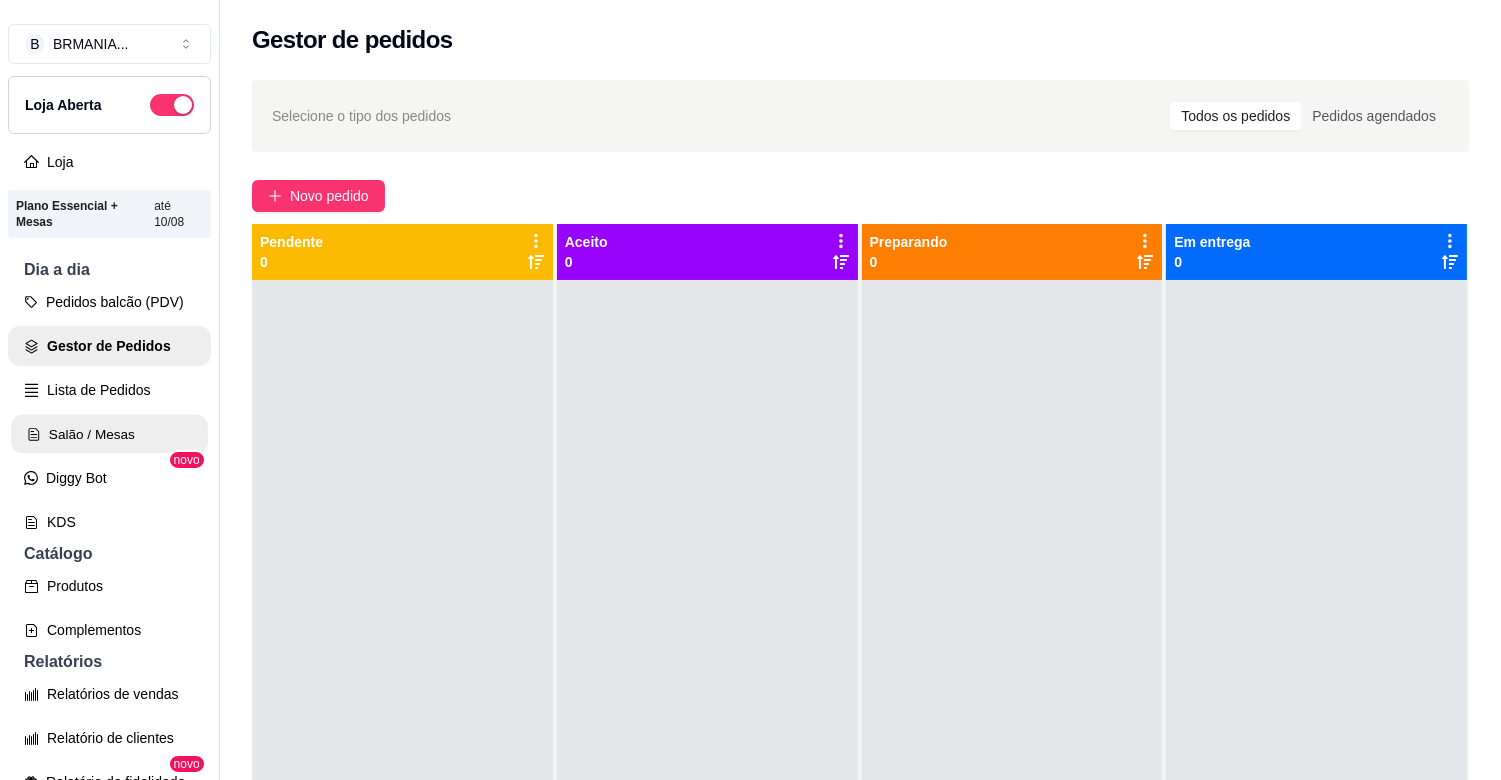 click on "Salão / Mesas" at bounding box center [109, 434] 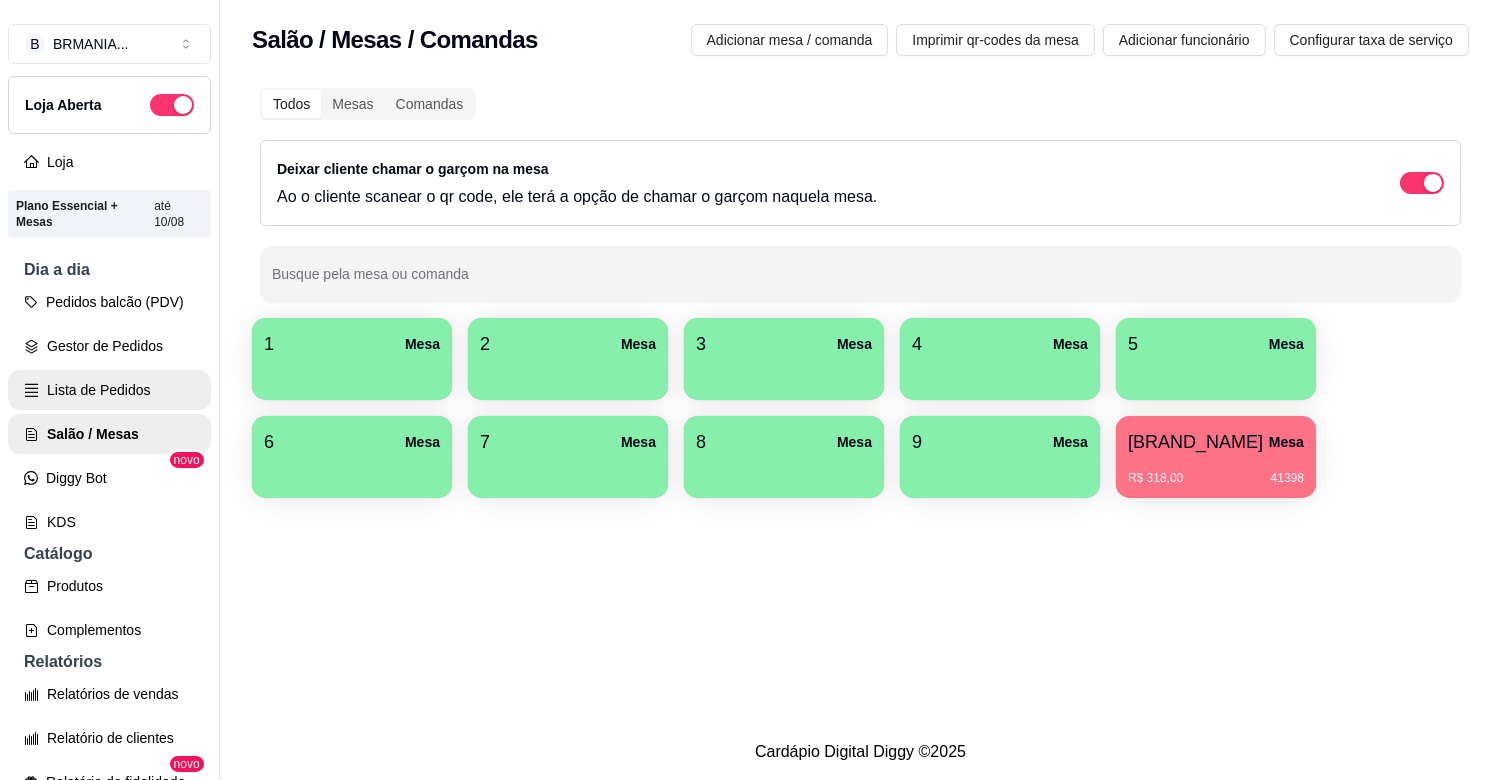 click on "Lista de Pedidos" at bounding box center (109, 390) 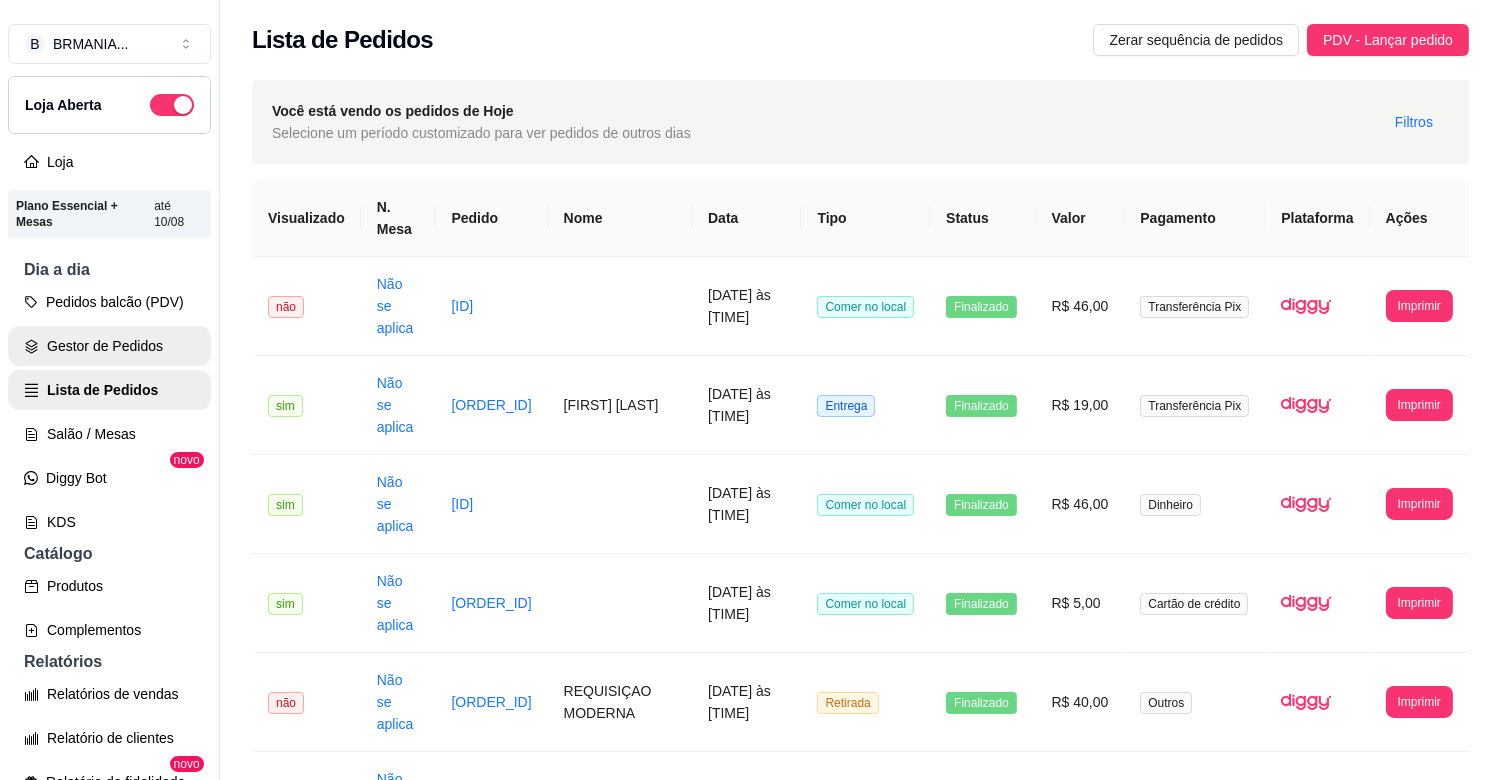 click on "Gestor de Pedidos" at bounding box center [109, 346] 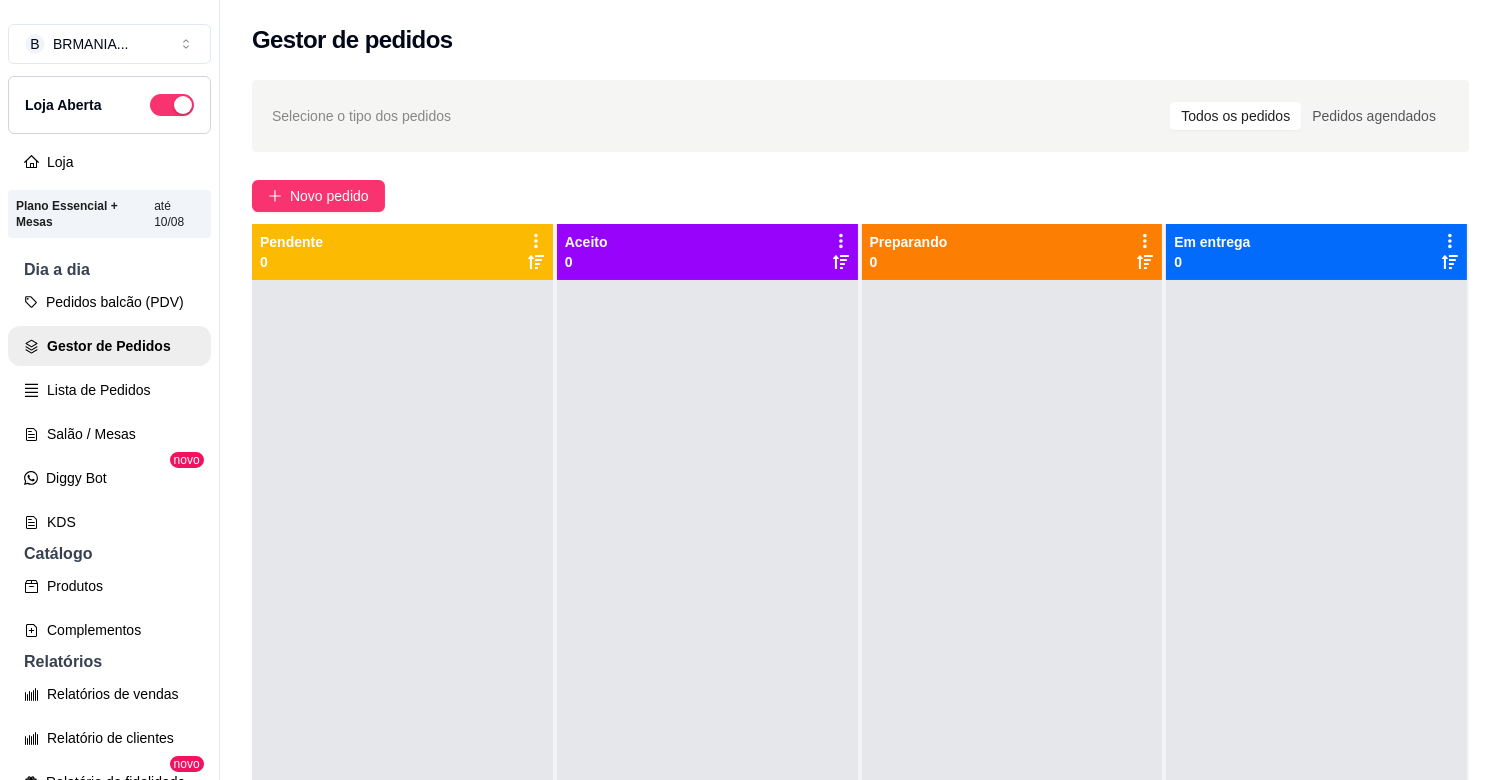 click at bounding box center [402, 670] 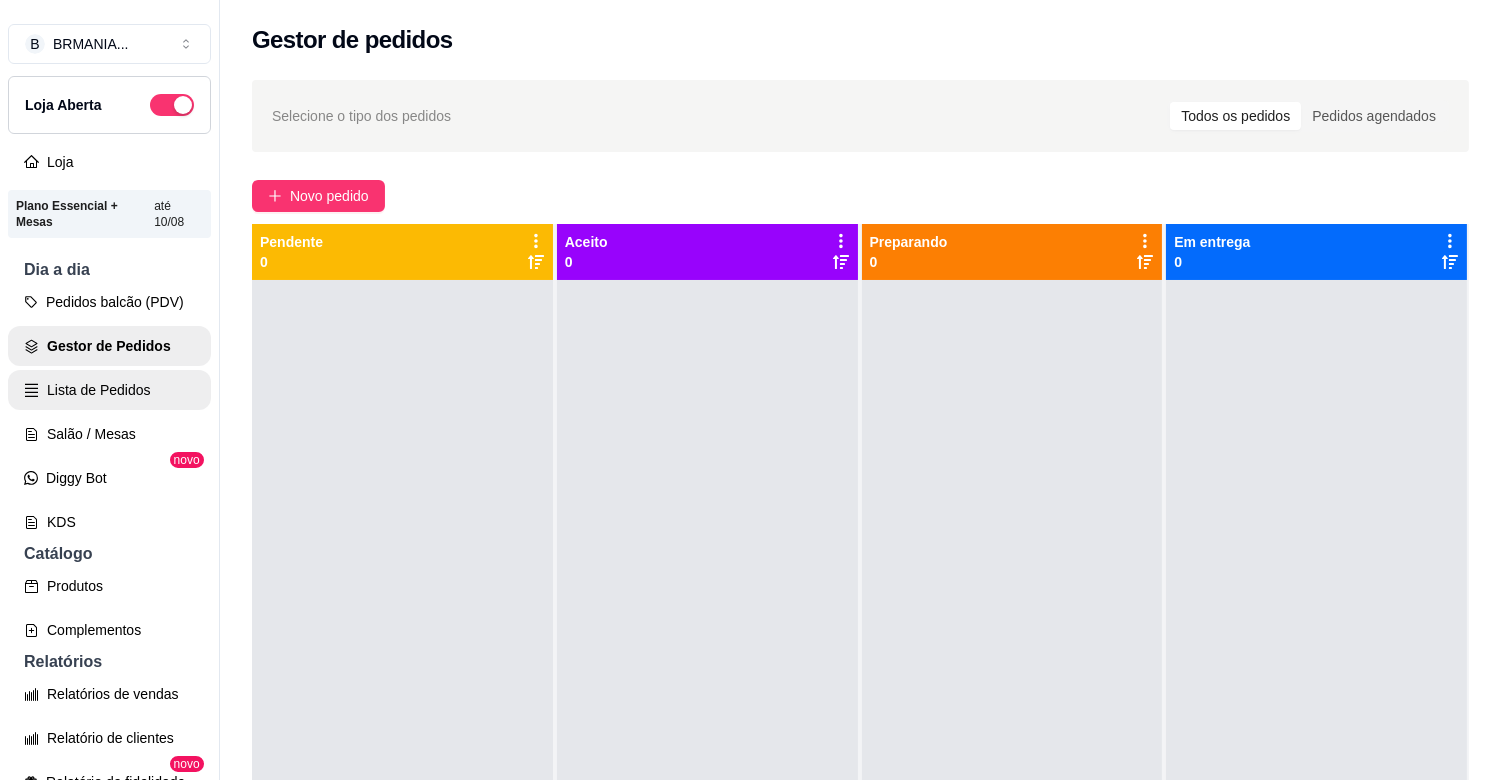 click on "Lista de Pedidos" at bounding box center (109, 390) 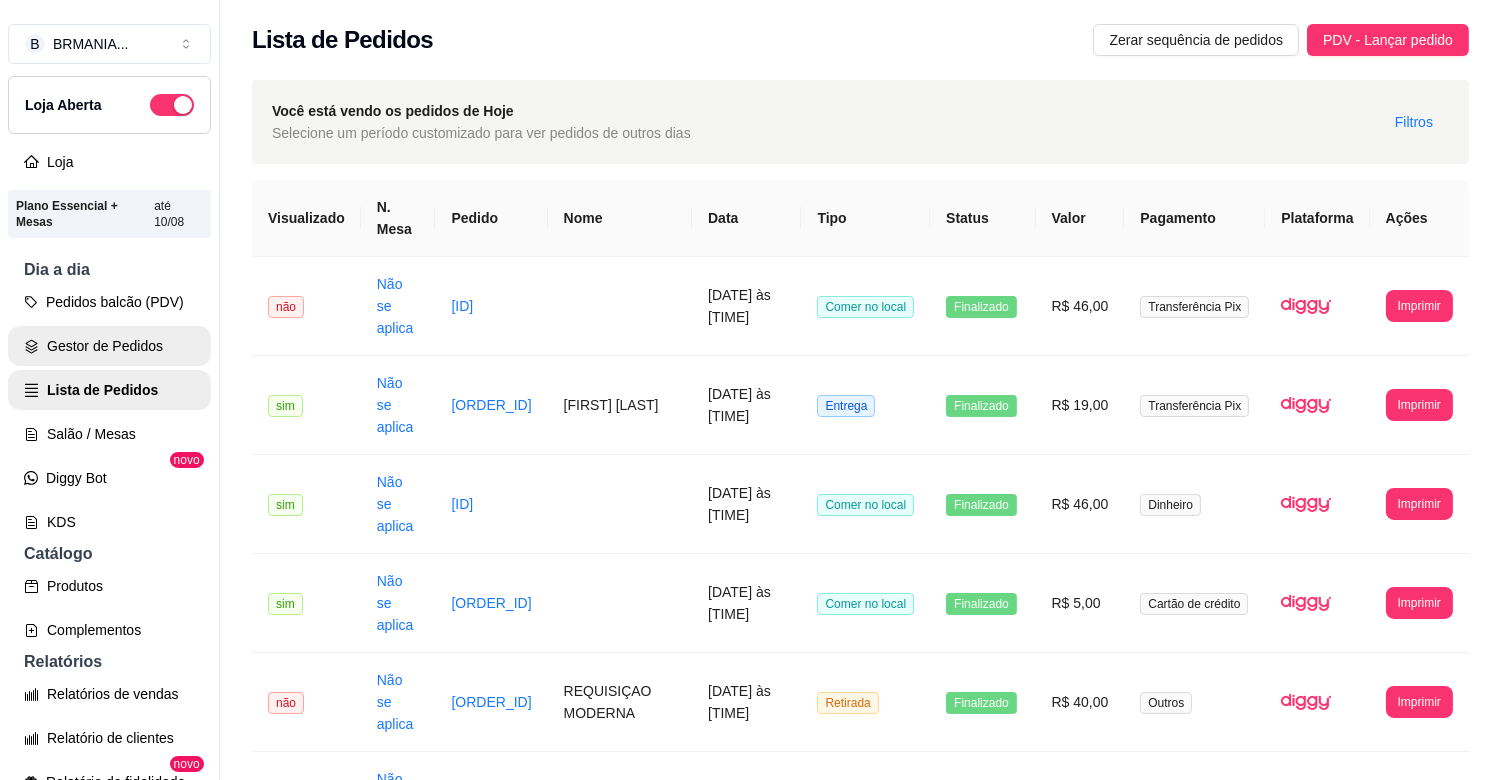 click on "Gestor de Pedidos" at bounding box center [109, 346] 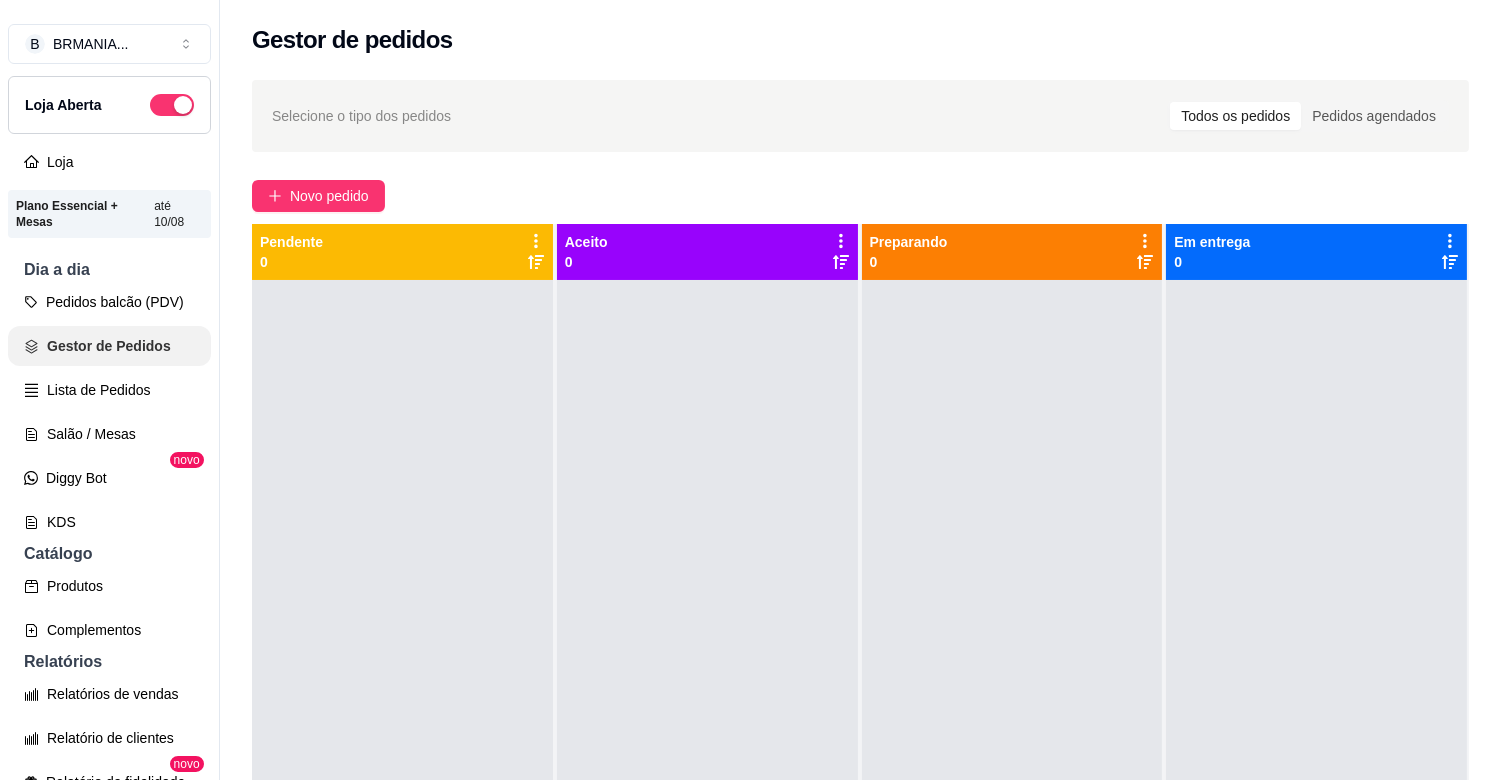 click on "Pedidos balcão (PDV)" at bounding box center (109, 302) 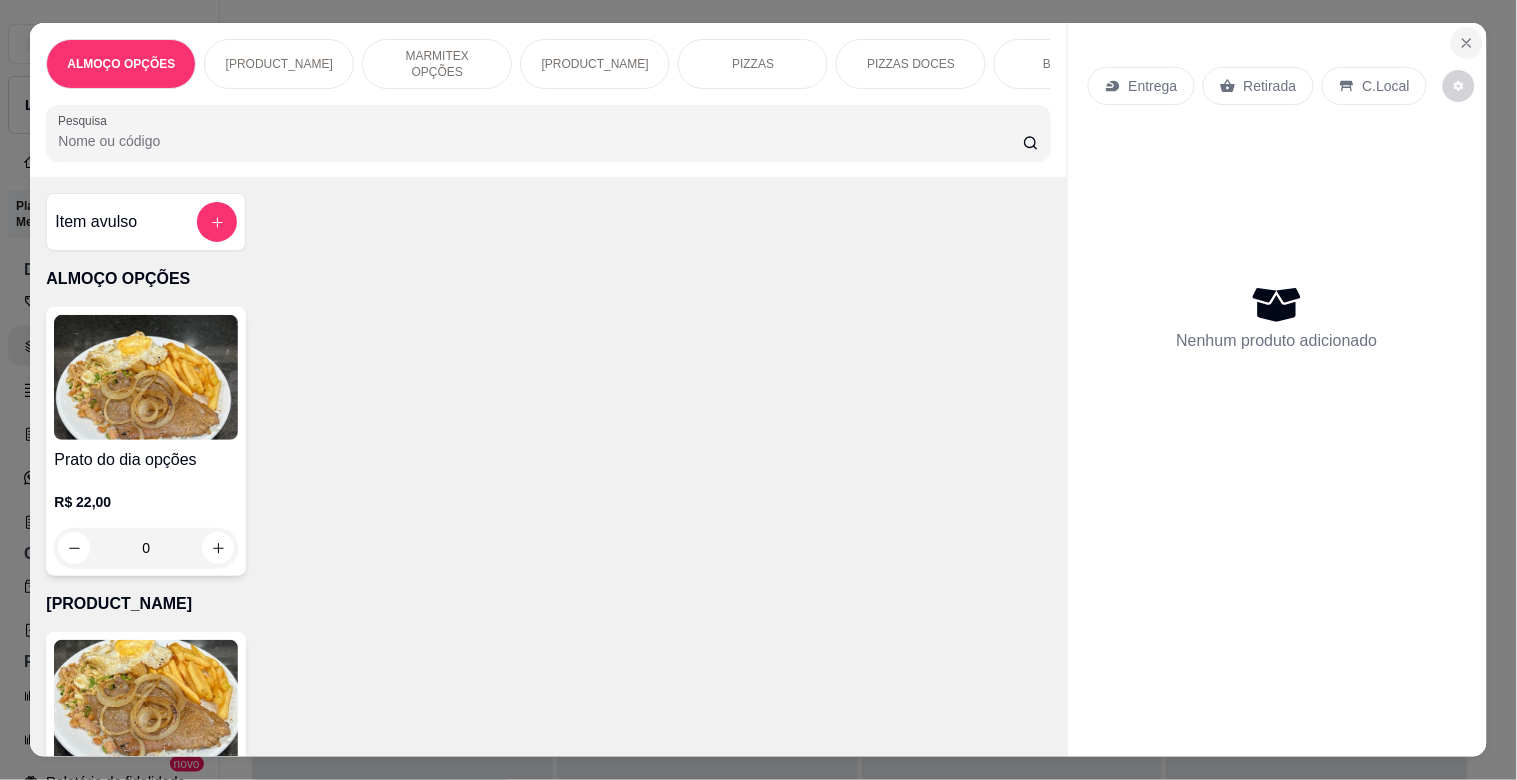 click at bounding box center (1467, 43) 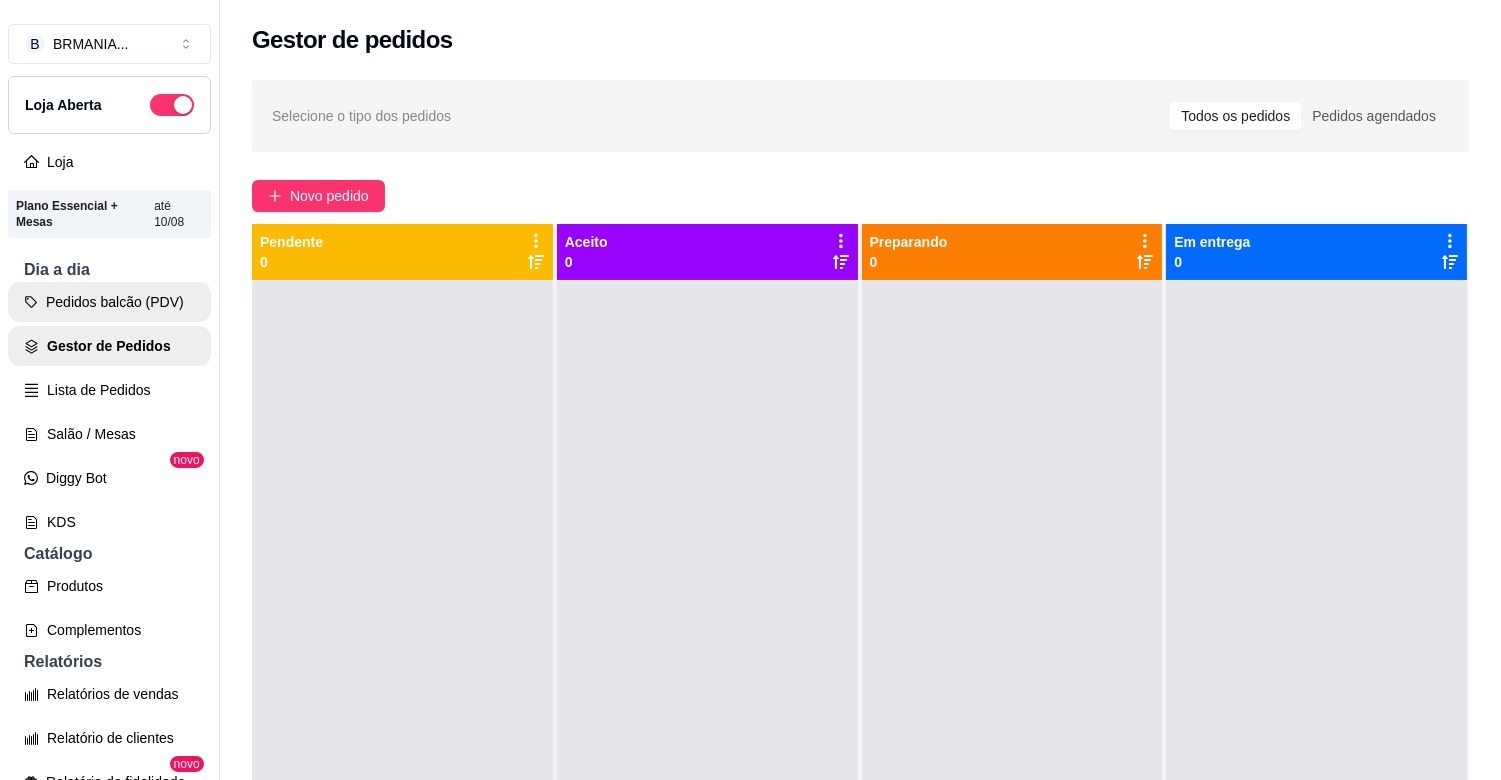 click on "Pedidos balcão (PDV)" at bounding box center [109, 302] 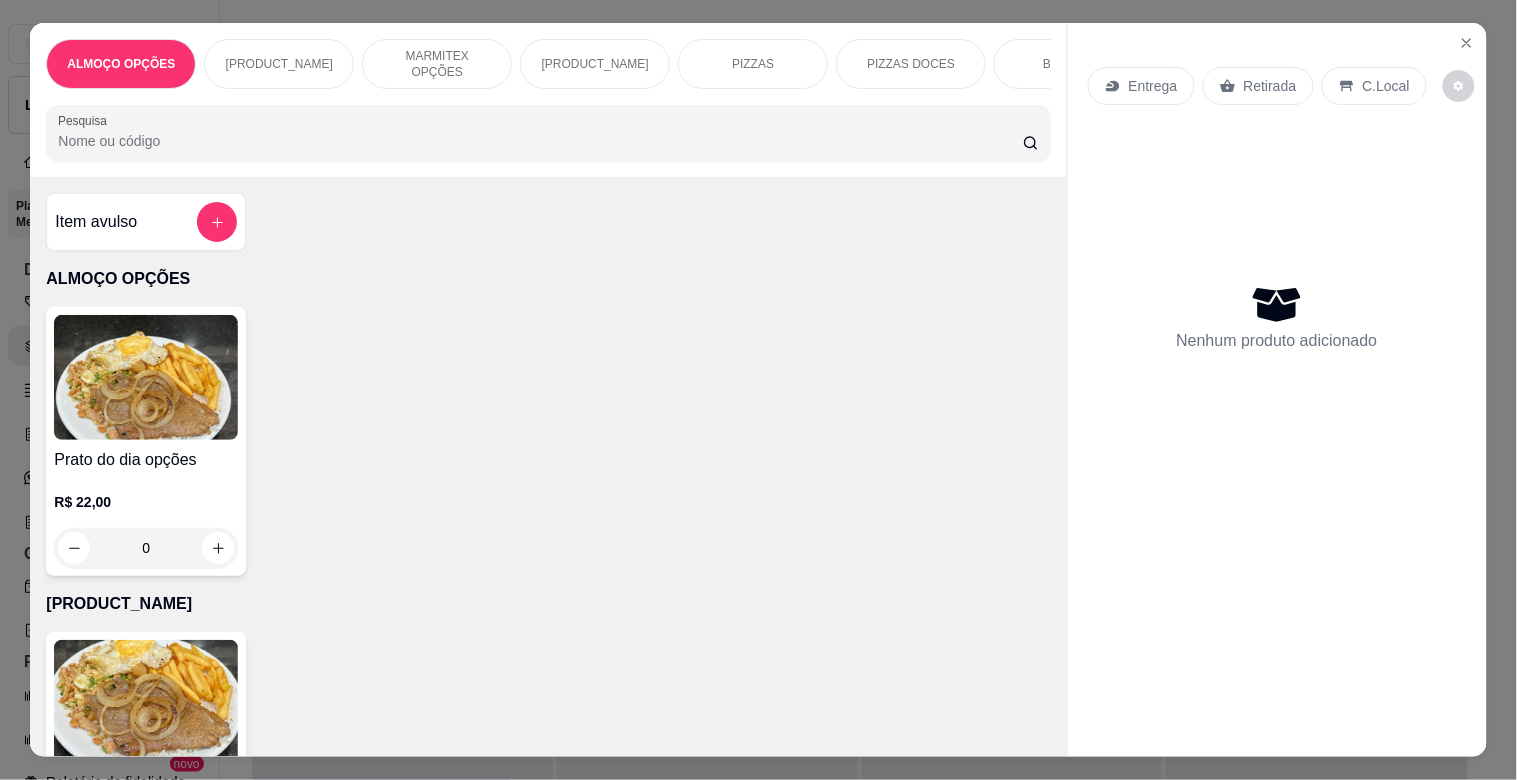 click at bounding box center [146, 702] 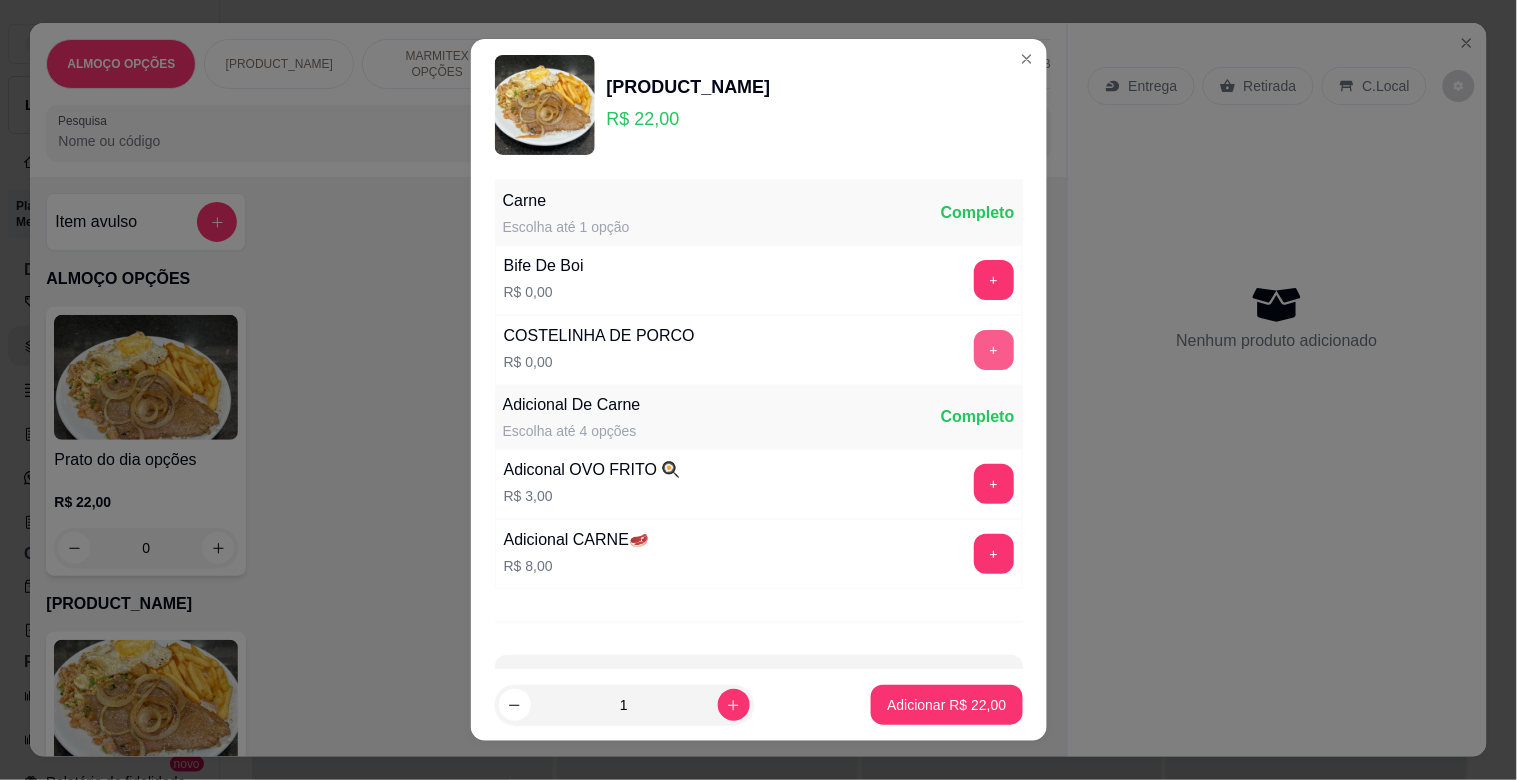 click on "+" at bounding box center [994, 350] 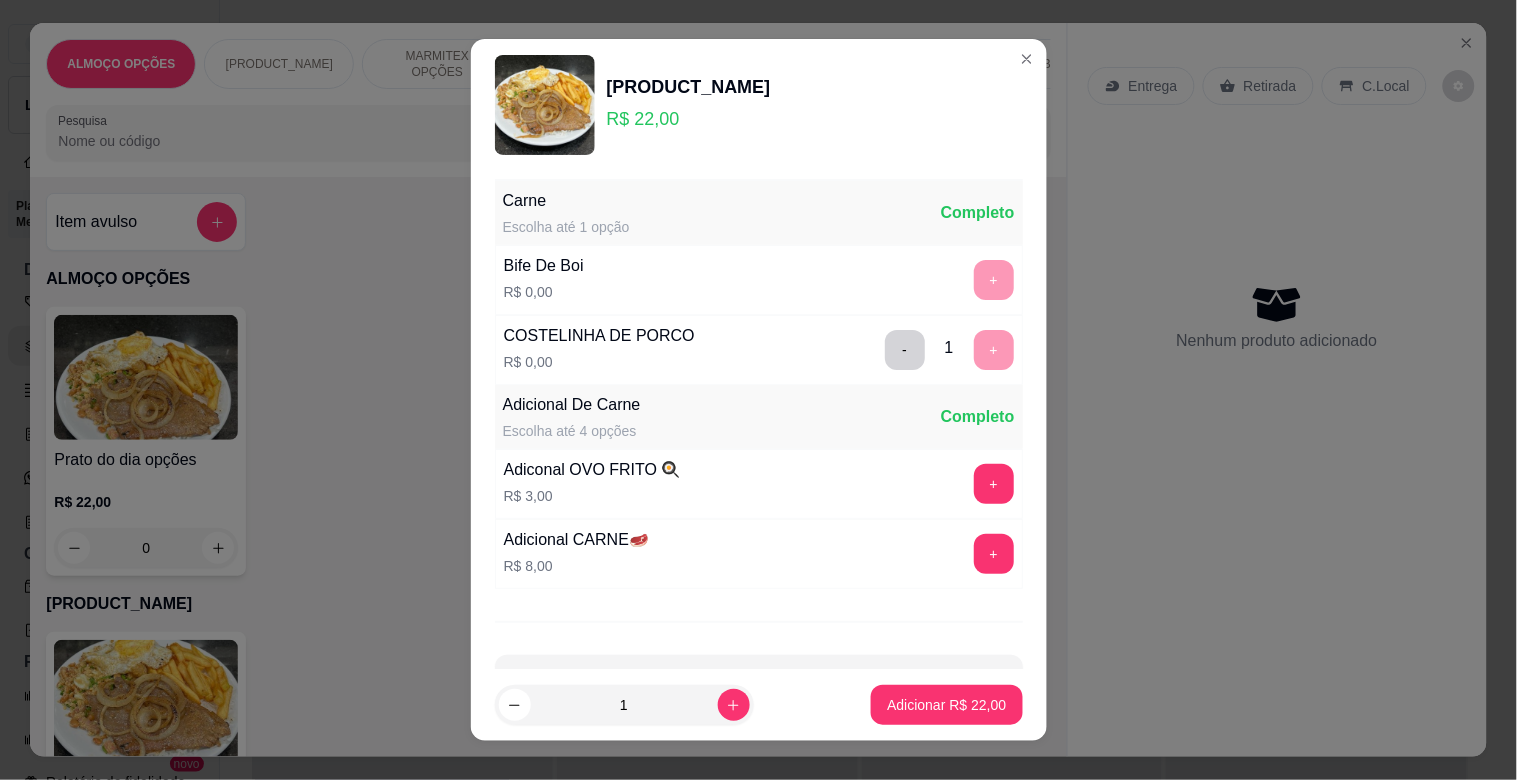 click on "1 Adicionar   R$ 22,00" at bounding box center (759, 705) 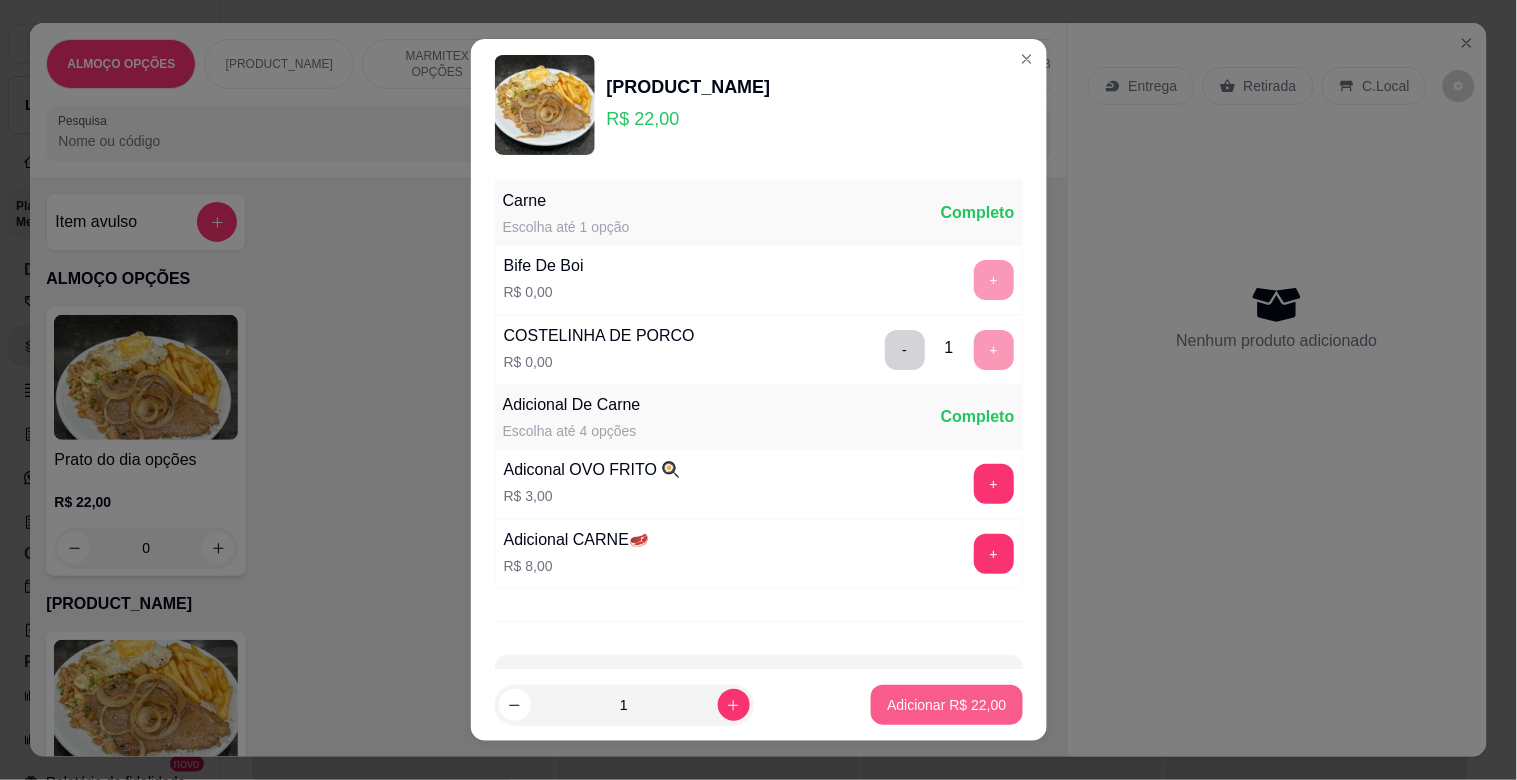 click on "Adicionar   R$ 22,00" at bounding box center (946, 705) 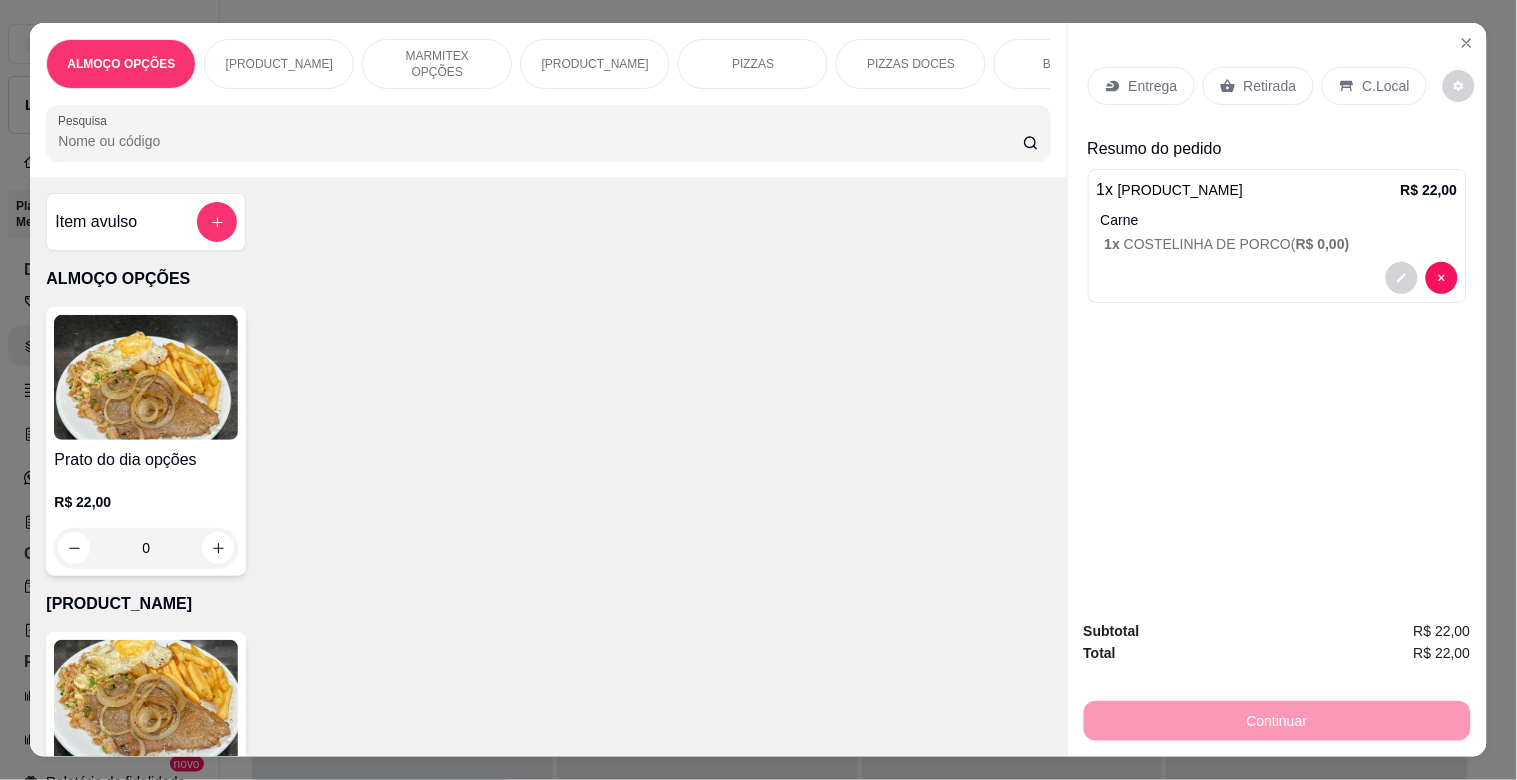 drag, startPoint x: 1240, startPoint y: 65, endPoint x: 1364, endPoint y: 97, distance: 128.06248 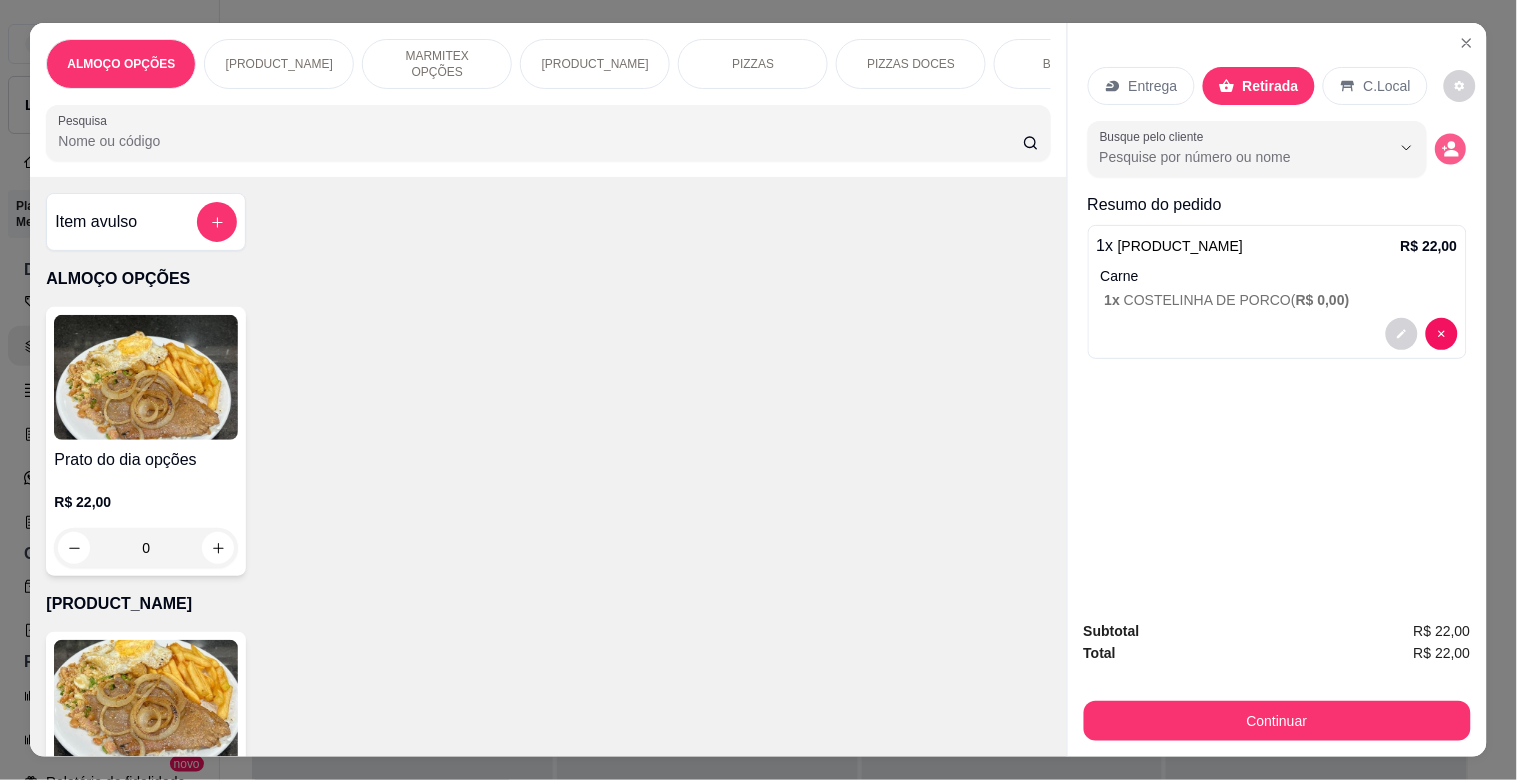 click at bounding box center (1450, 149) 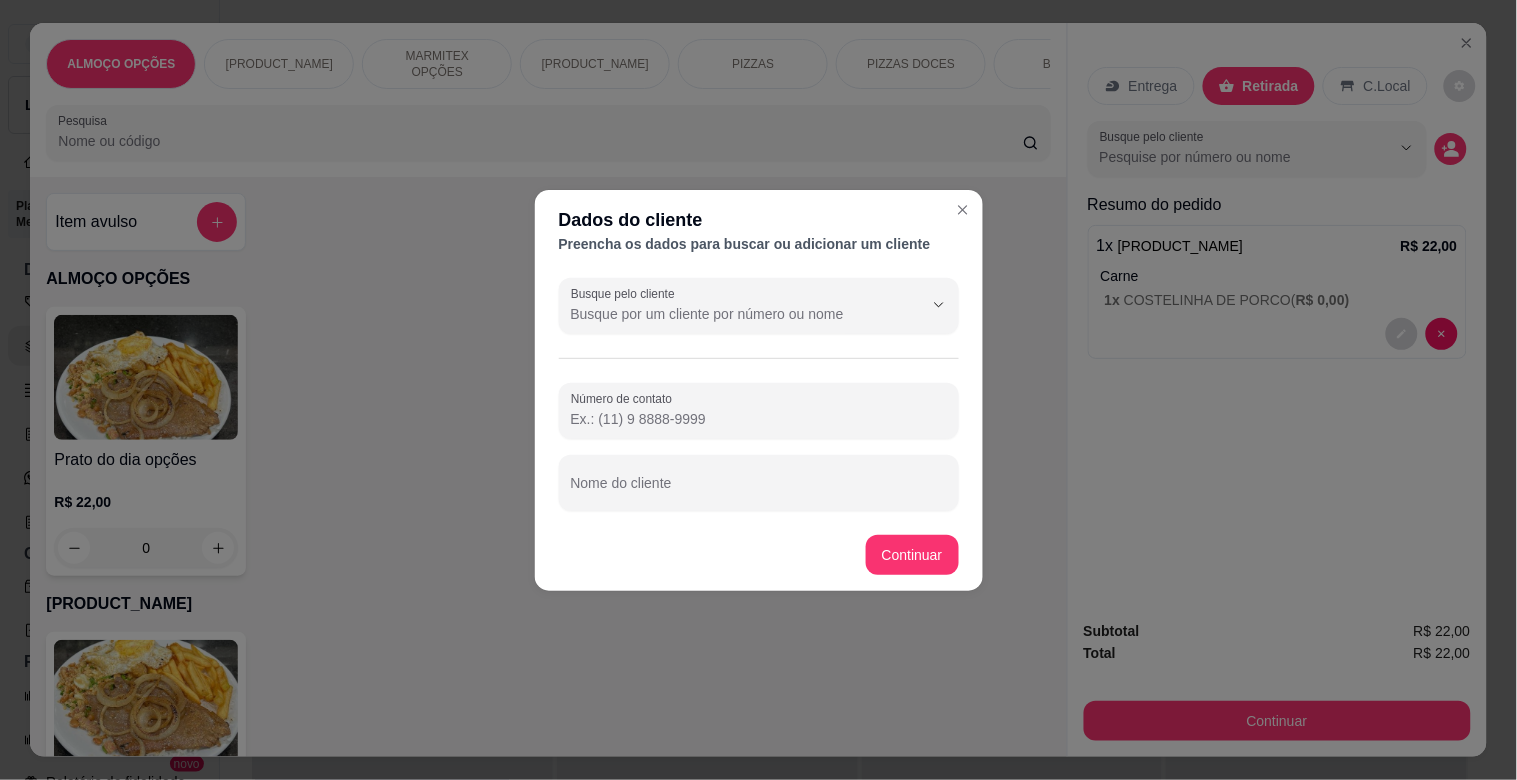 drag, startPoint x: 766, startPoint y: 512, endPoint x: 764, endPoint y: 491, distance: 21.095022 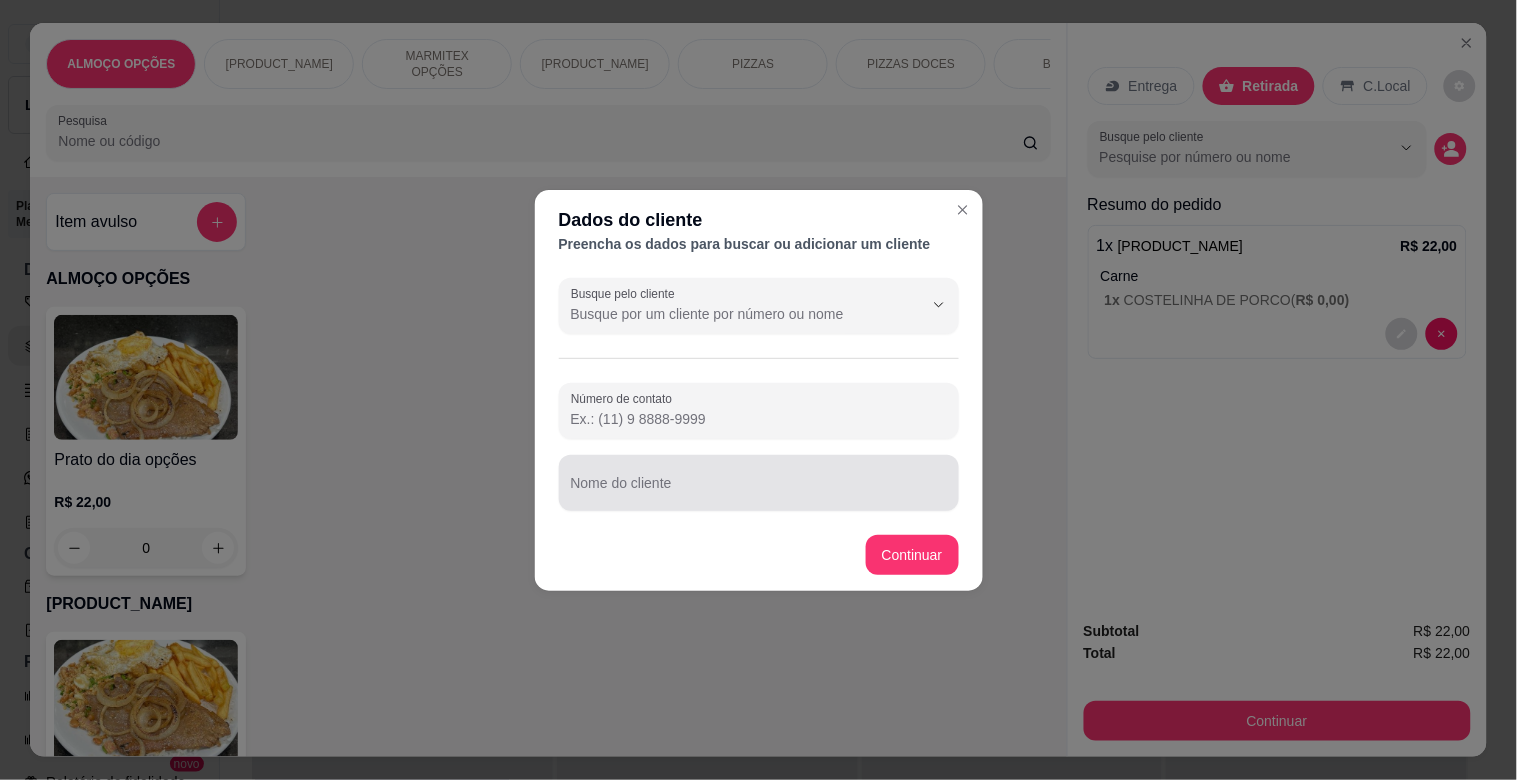 click on "Nome do cliente" at bounding box center [759, 491] 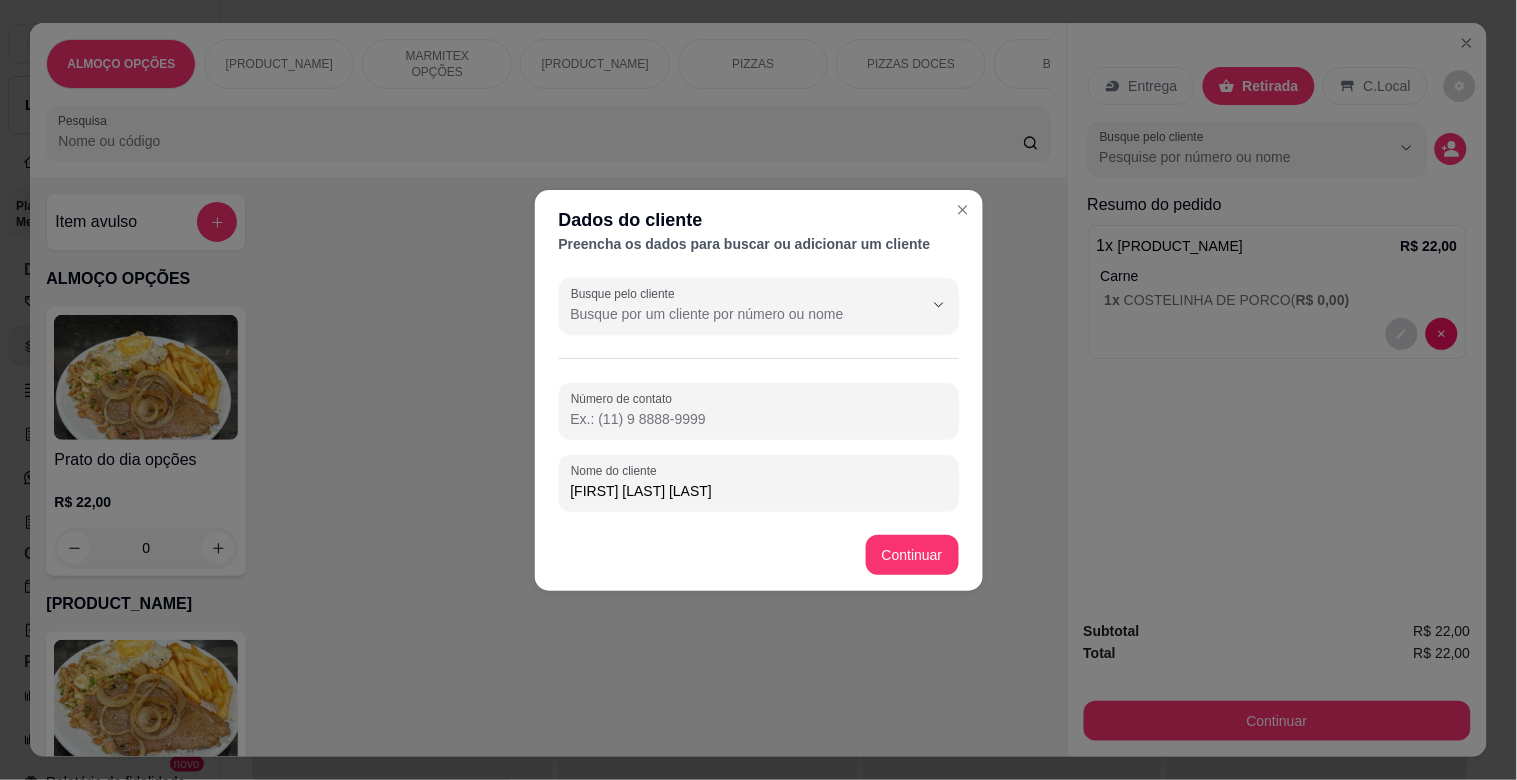 type on "VENEZUELANO MODERNA" 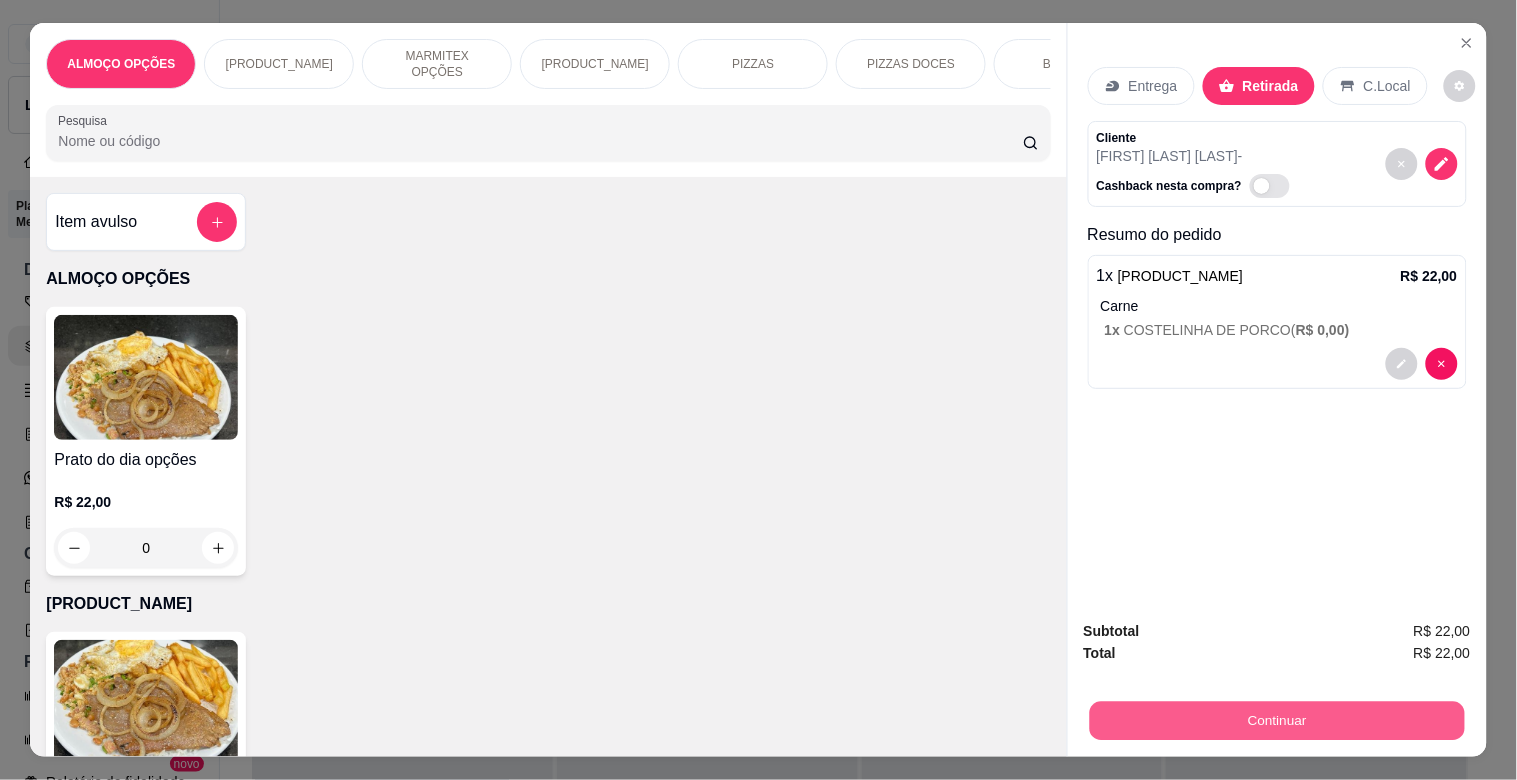 click on "Continuar" at bounding box center (1276, 720) 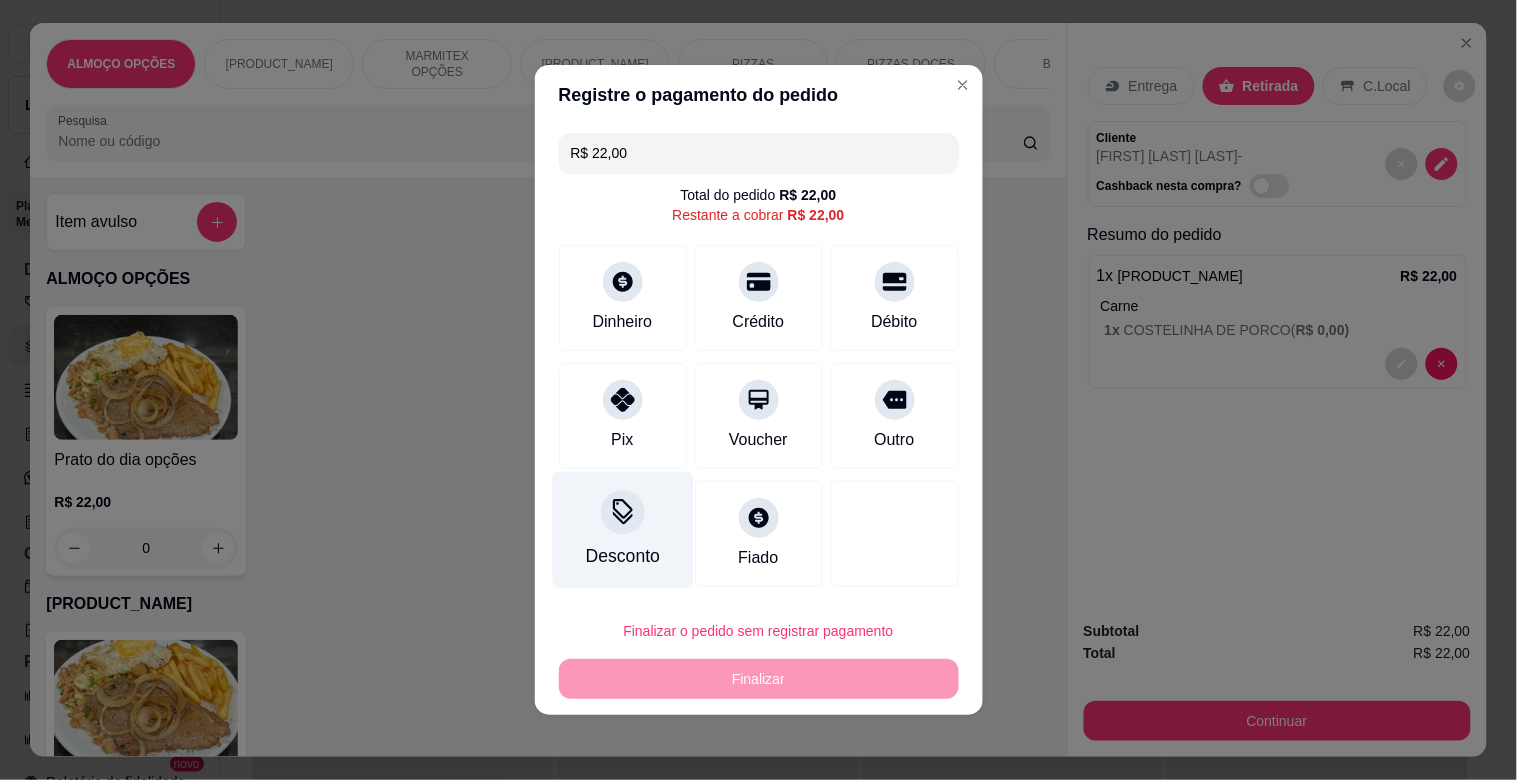 click 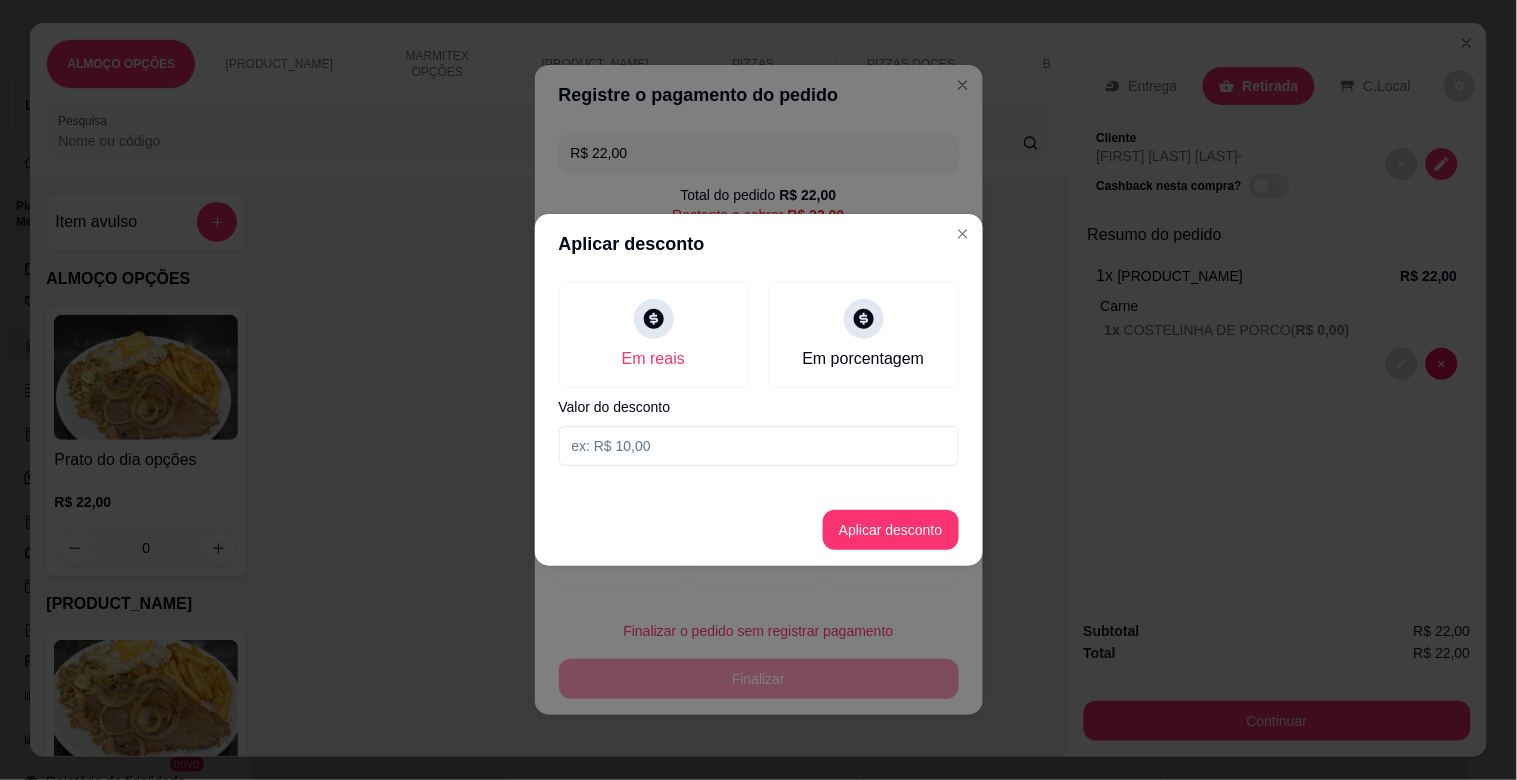 click at bounding box center (759, 446) 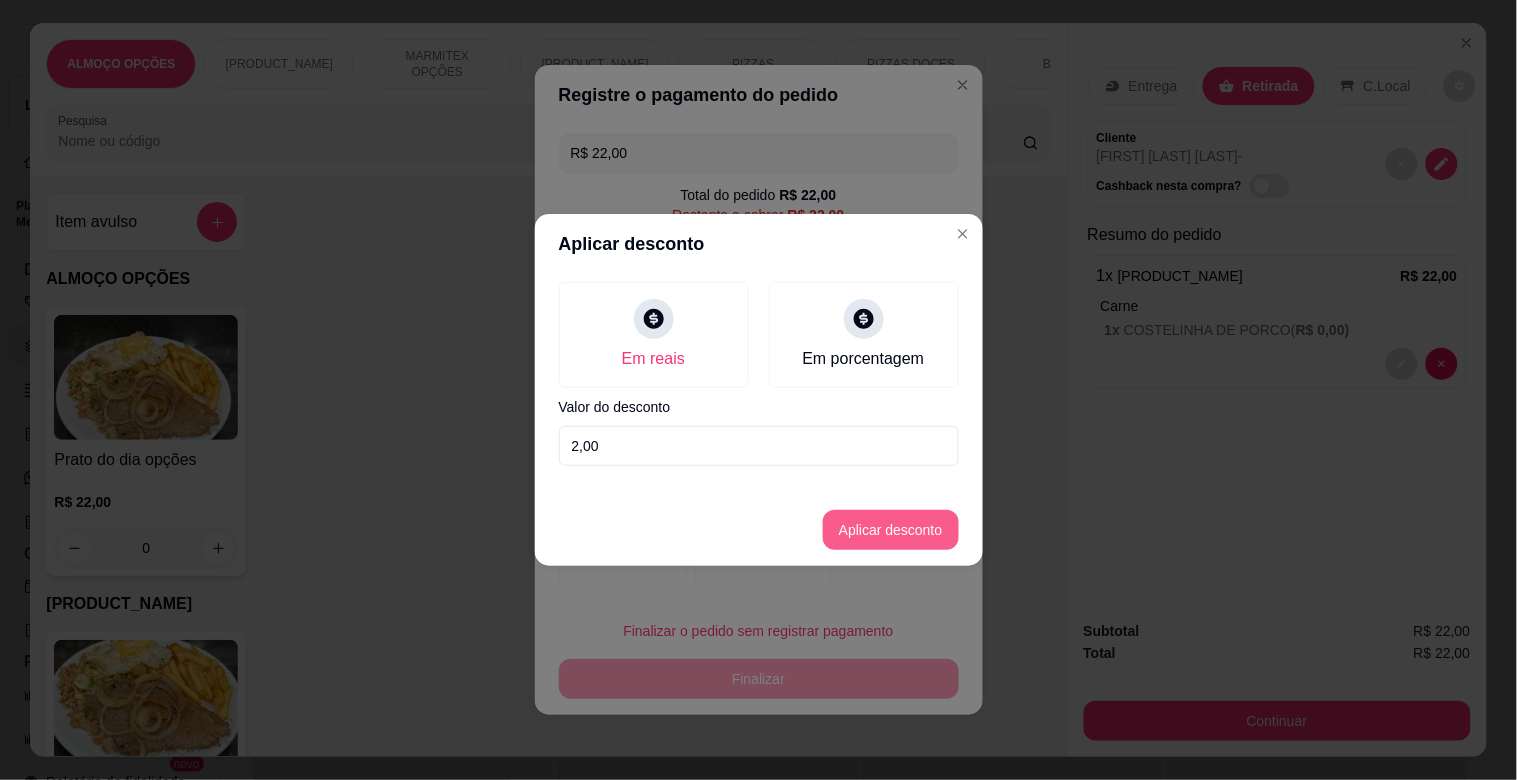 type on "2,00" 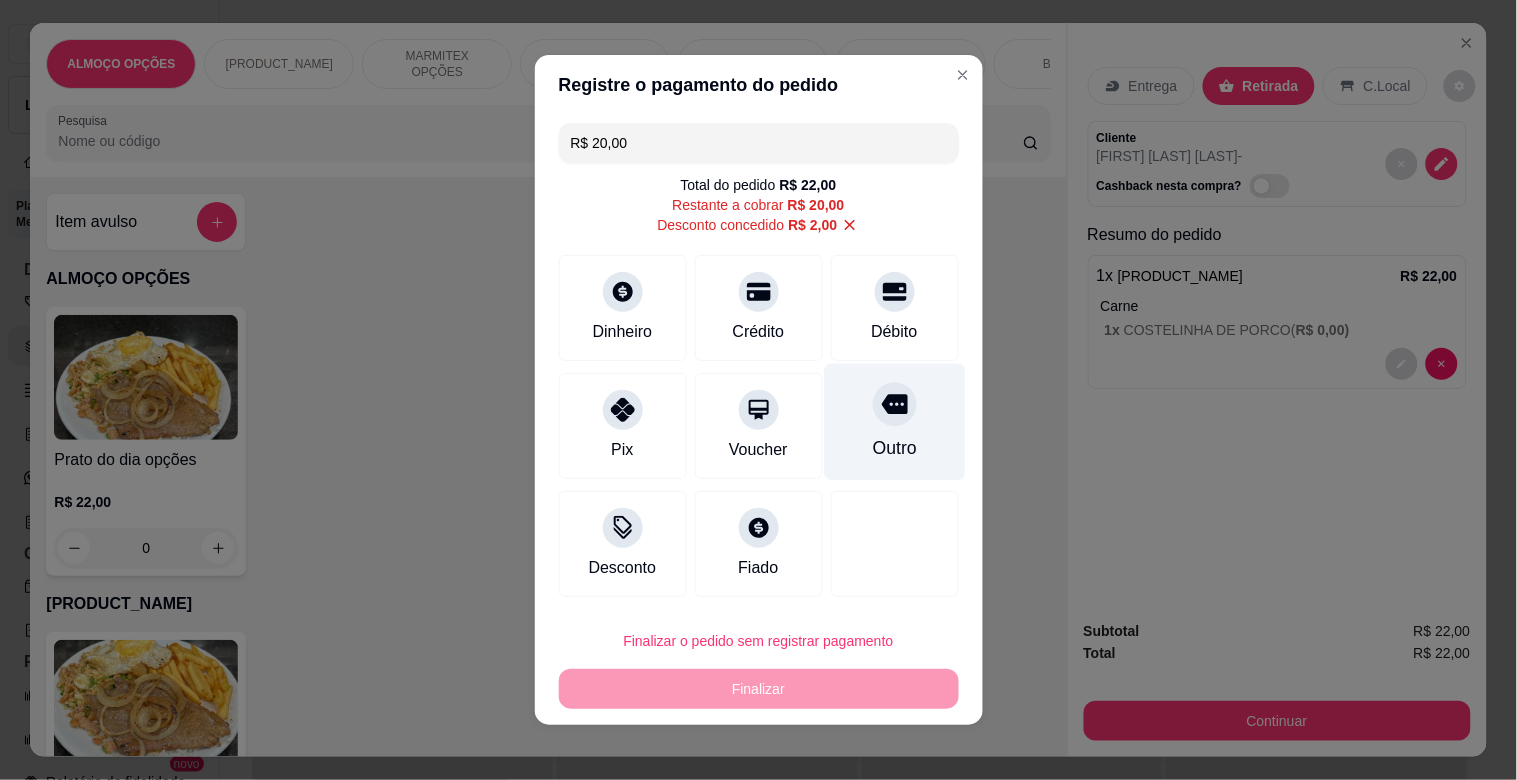 click on "Outro" at bounding box center [894, 422] 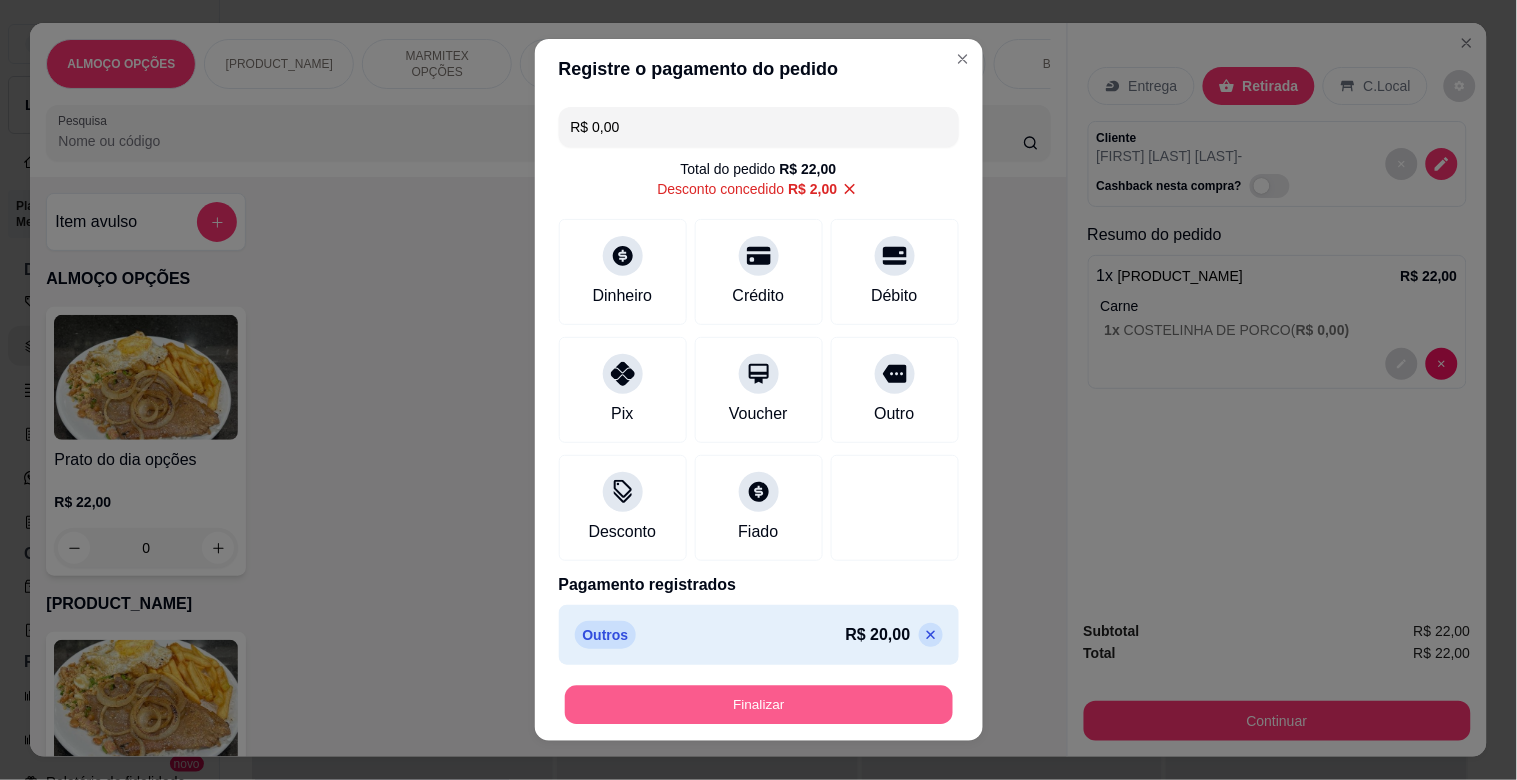 click on "Finalizar" at bounding box center (759, 705) 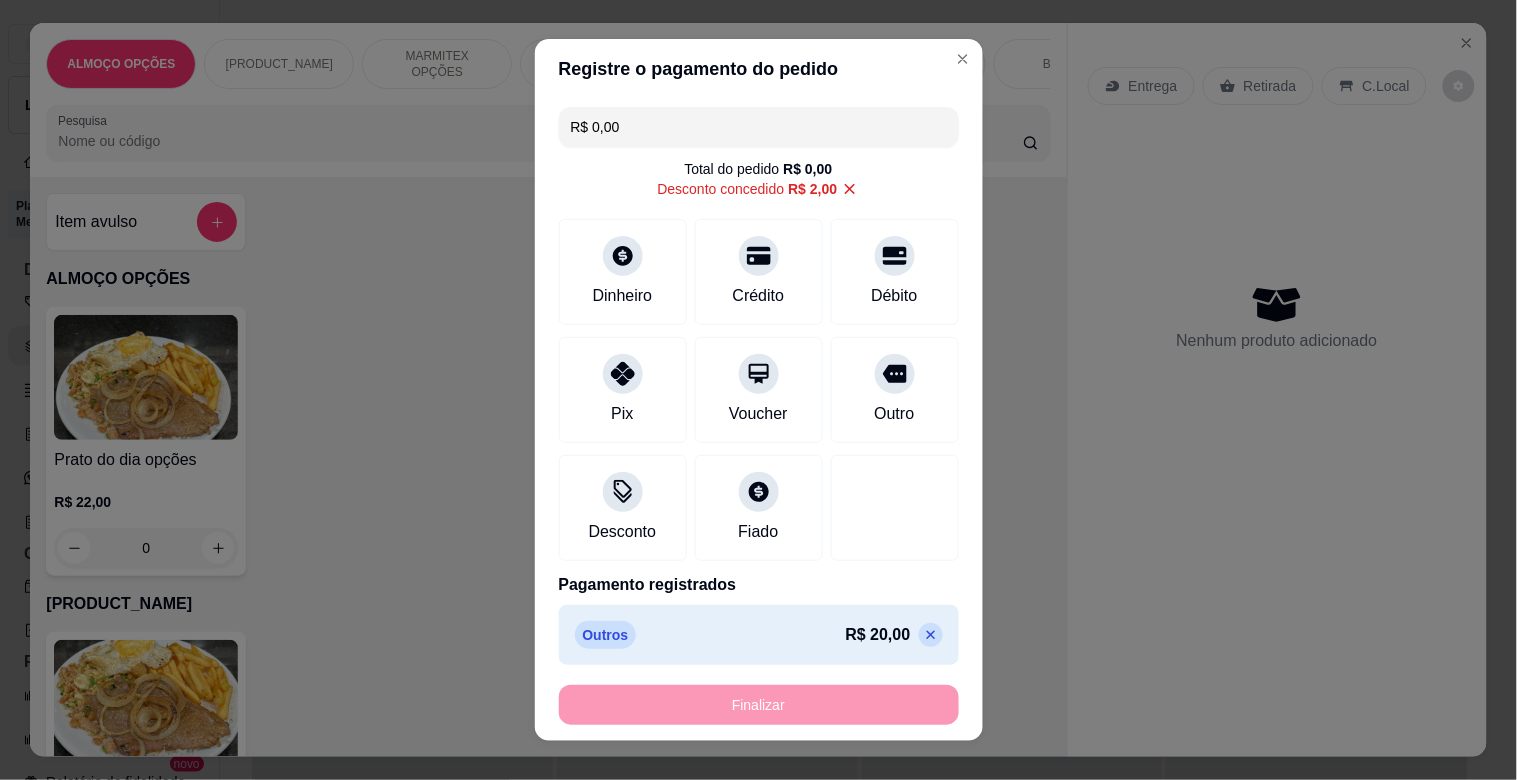 type on "-R$ 22,00" 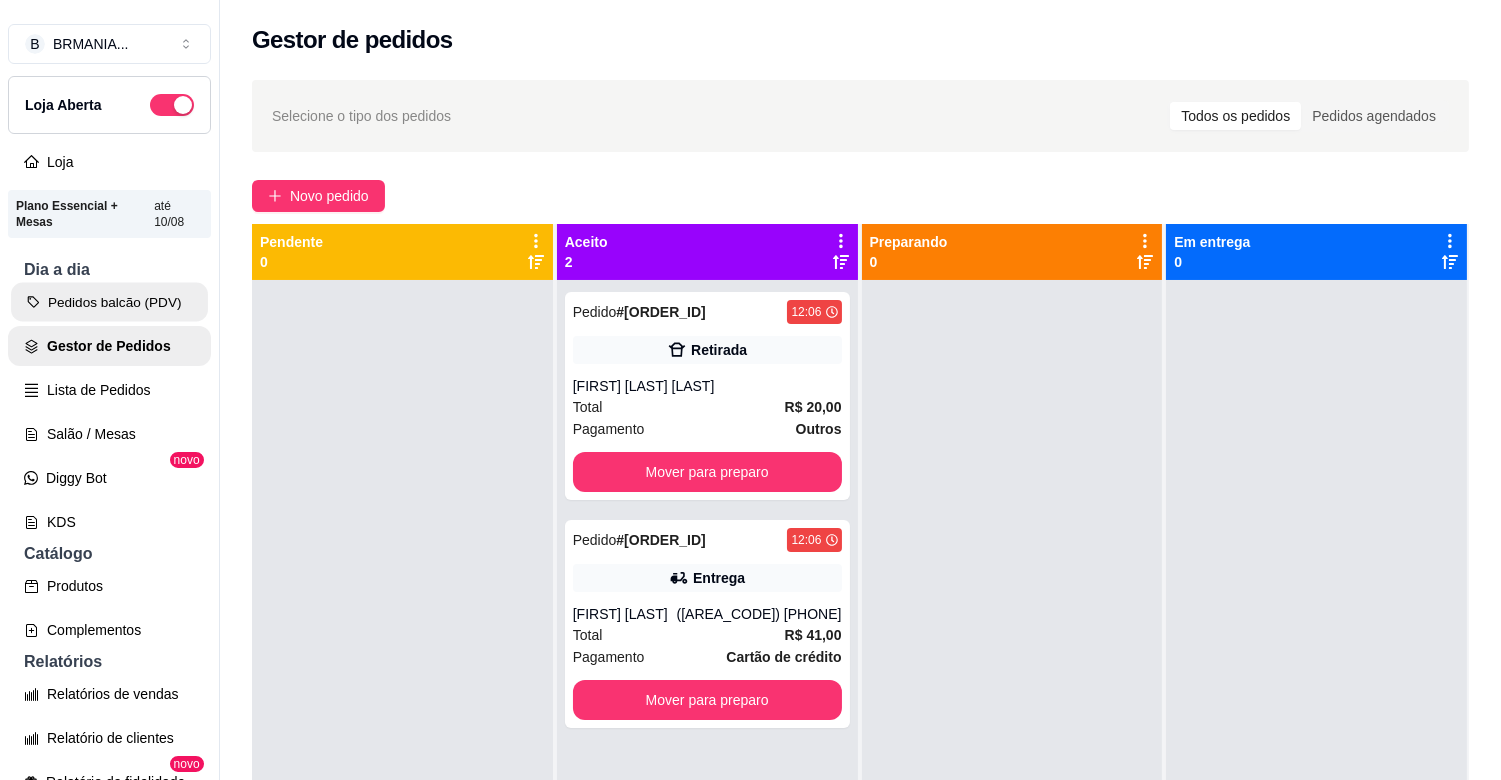 click on "Pedidos balcão (PDV)" at bounding box center (109, 302) 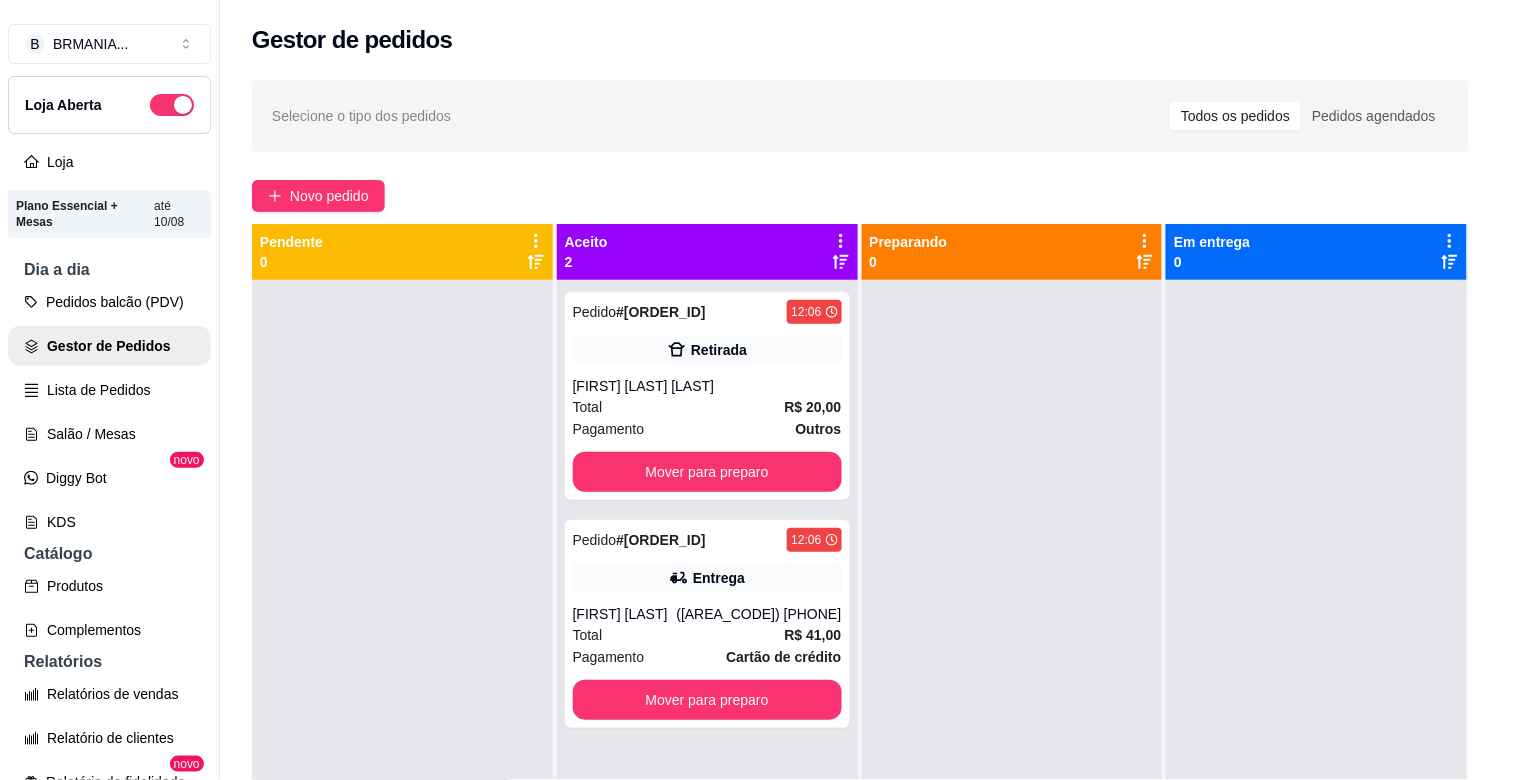 click at bounding box center (146, 702) 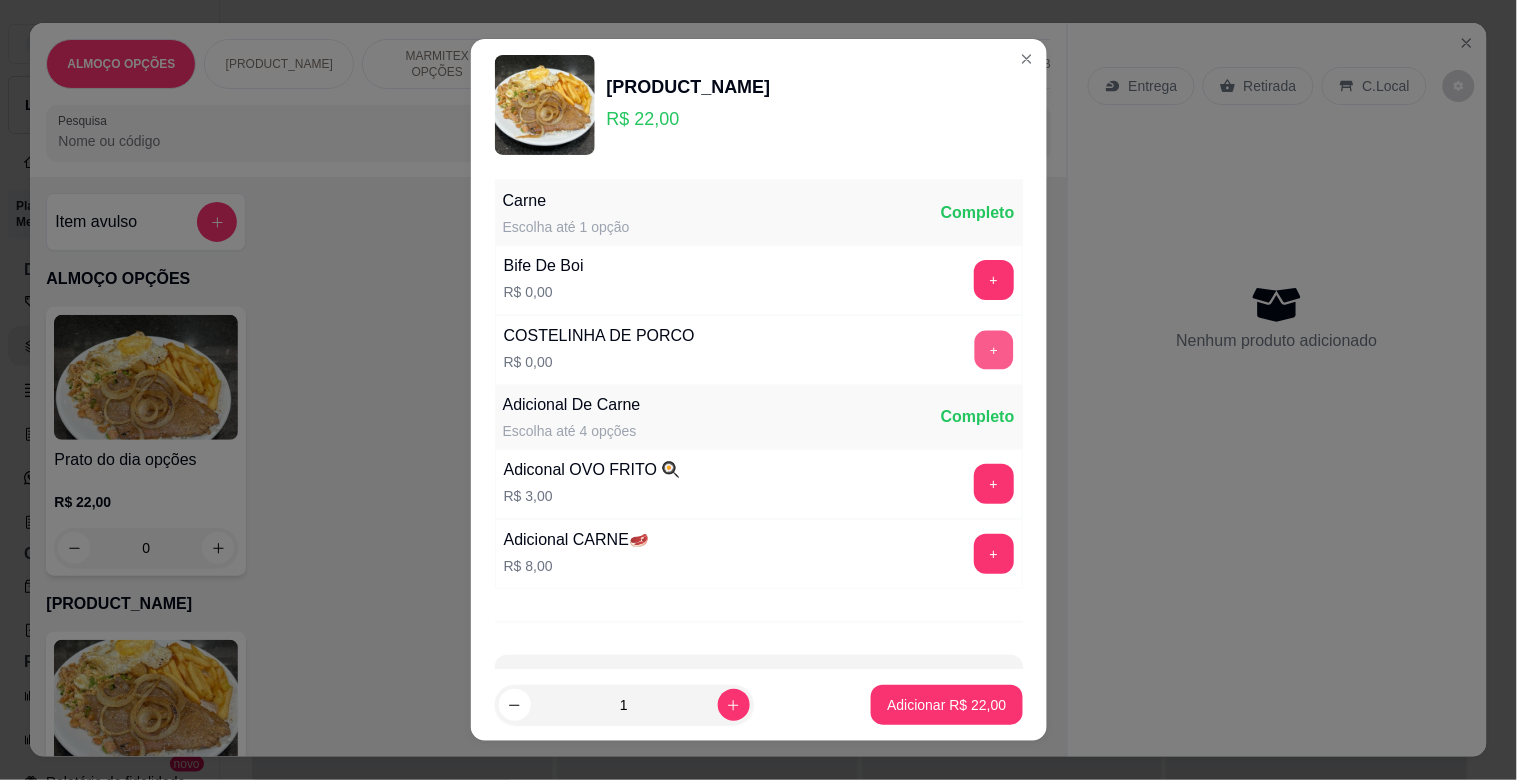 click on "+" at bounding box center [993, 350] 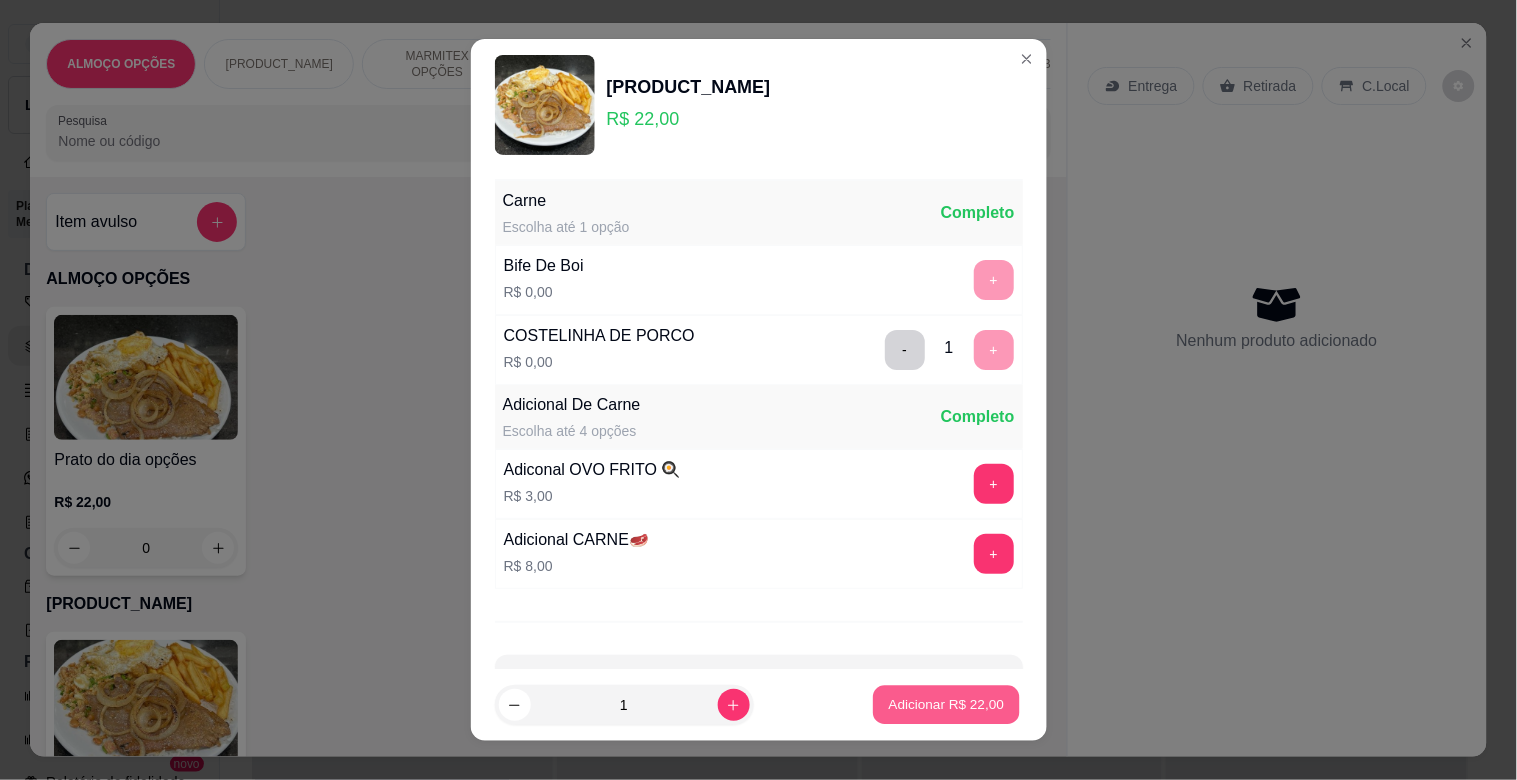 click on "Adicionar   R$ 22,00" at bounding box center (947, 704) 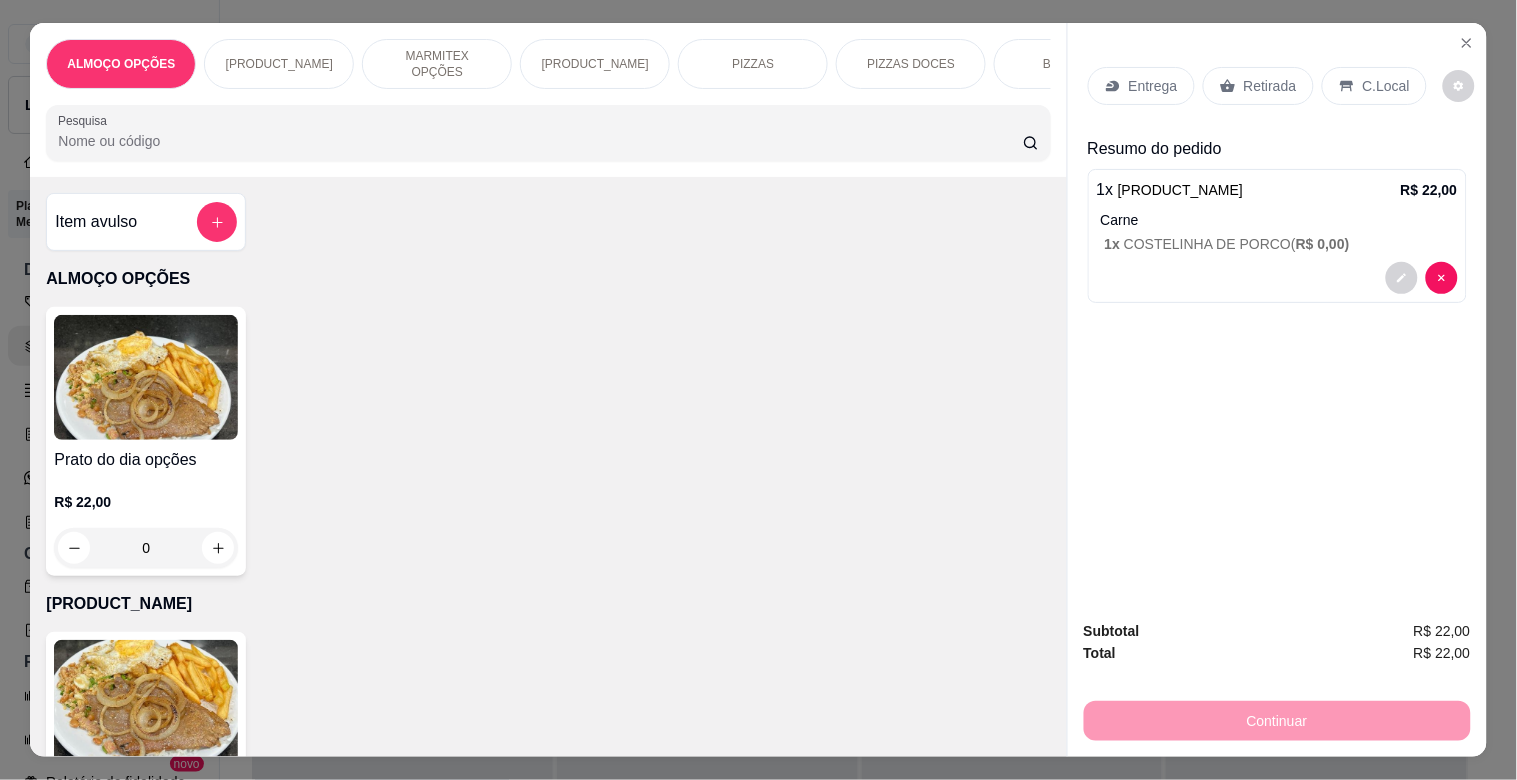click on "Retirada" at bounding box center (1270, 86) 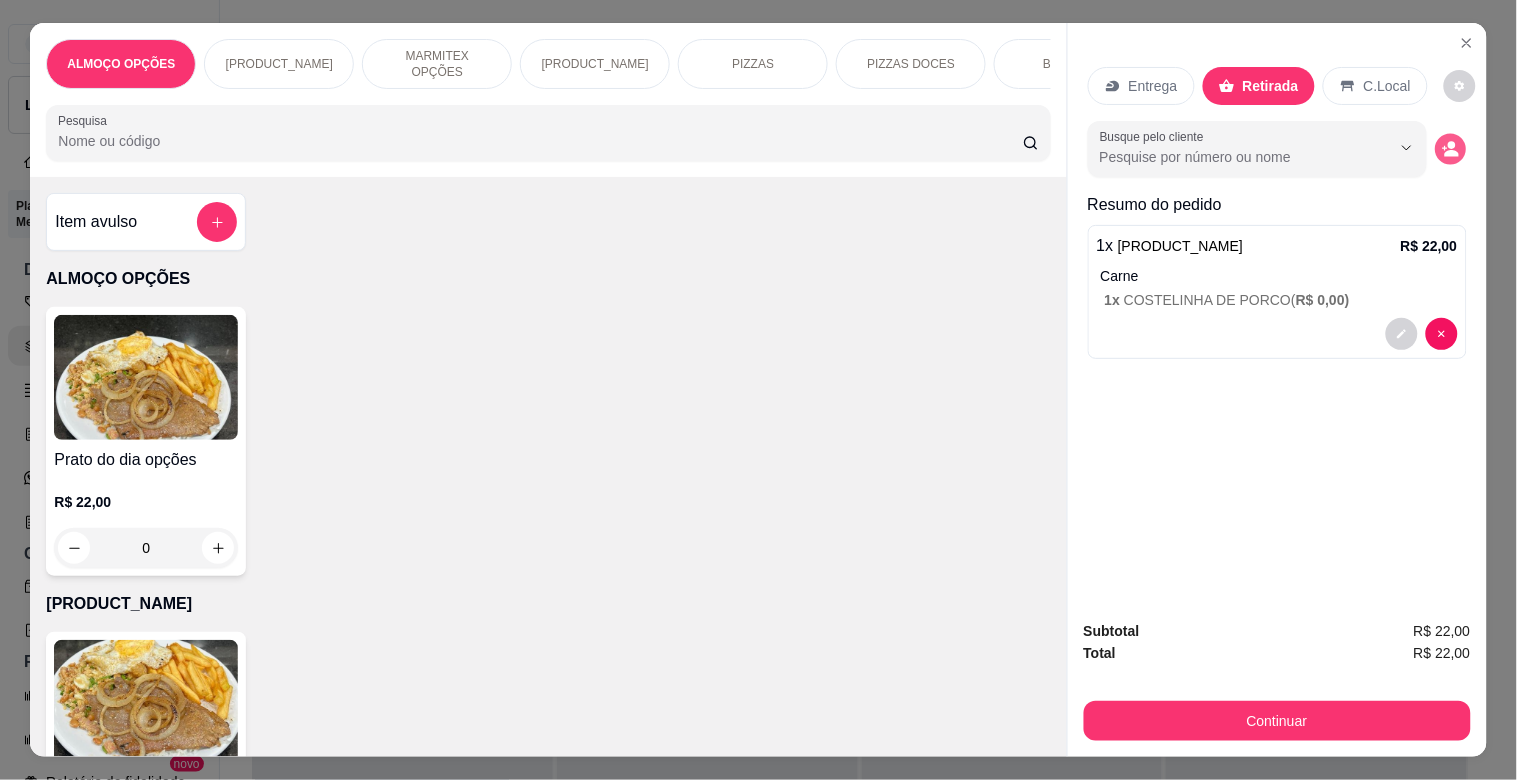 click 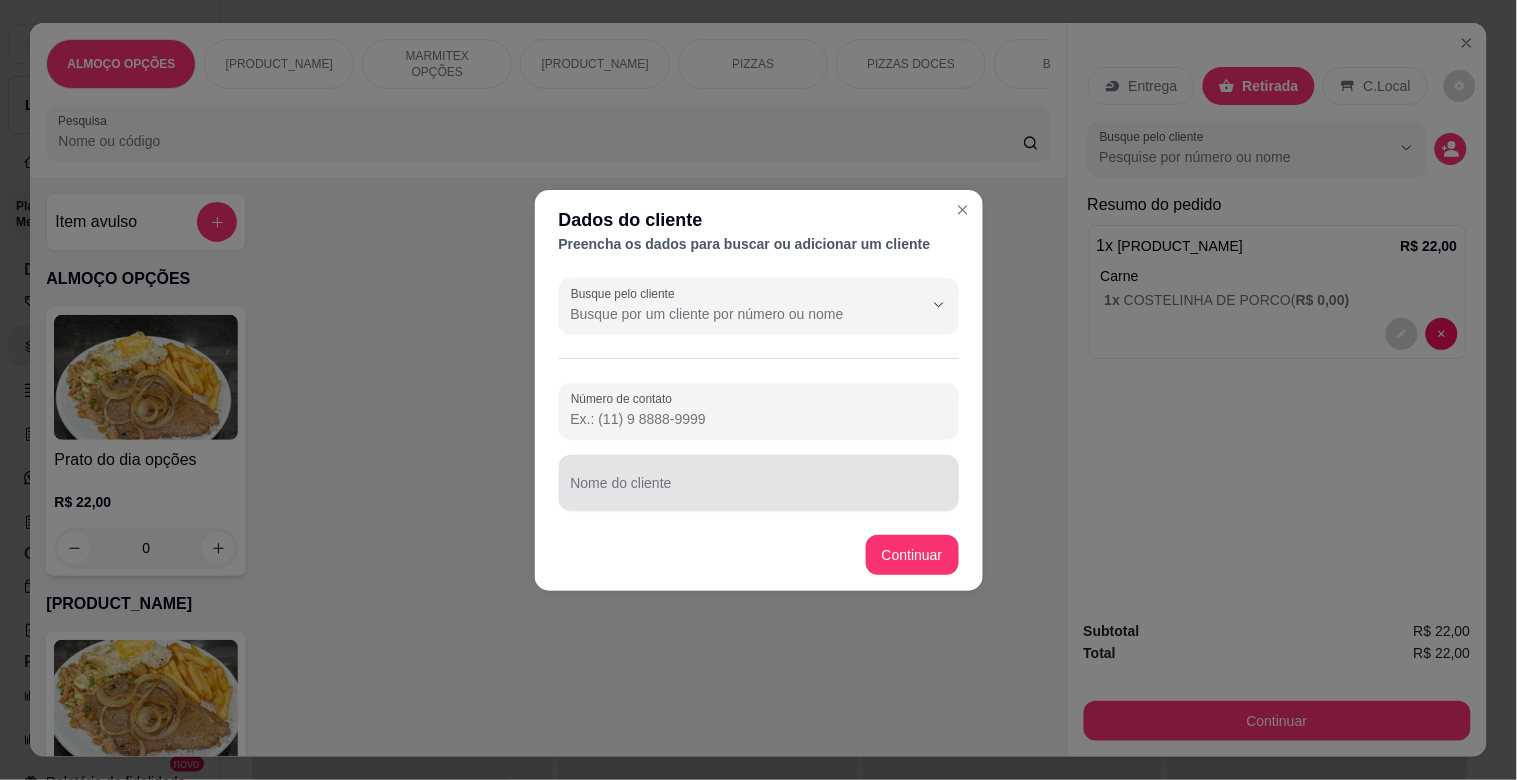 drag, startPoint x: 664, startPoint y: 487, endPoint x: 673, endPoint y: 473, distance: 16.643316 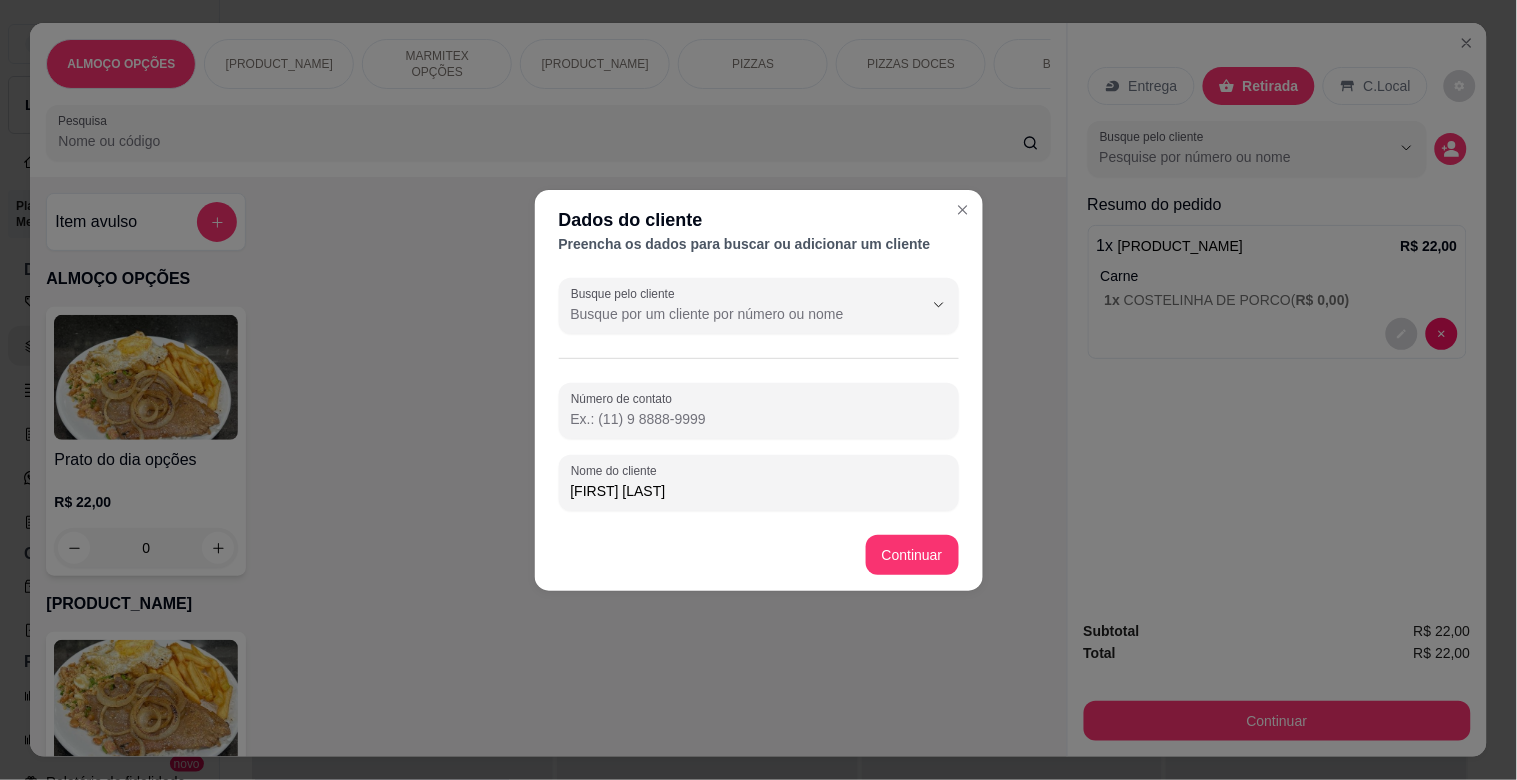type on "ALISSON MODERNA" 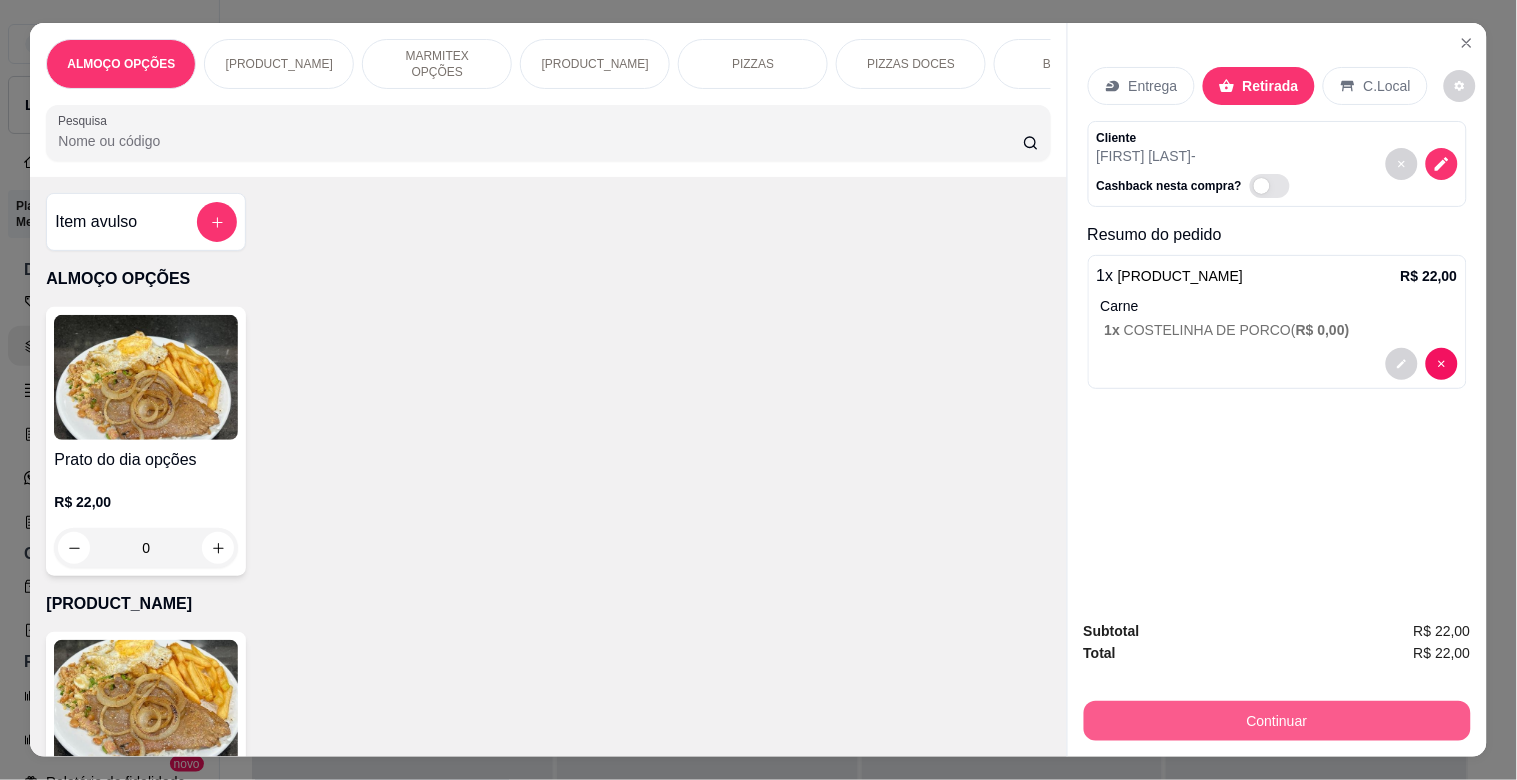 click on "Continuar" at bounding box center (1277, 721) 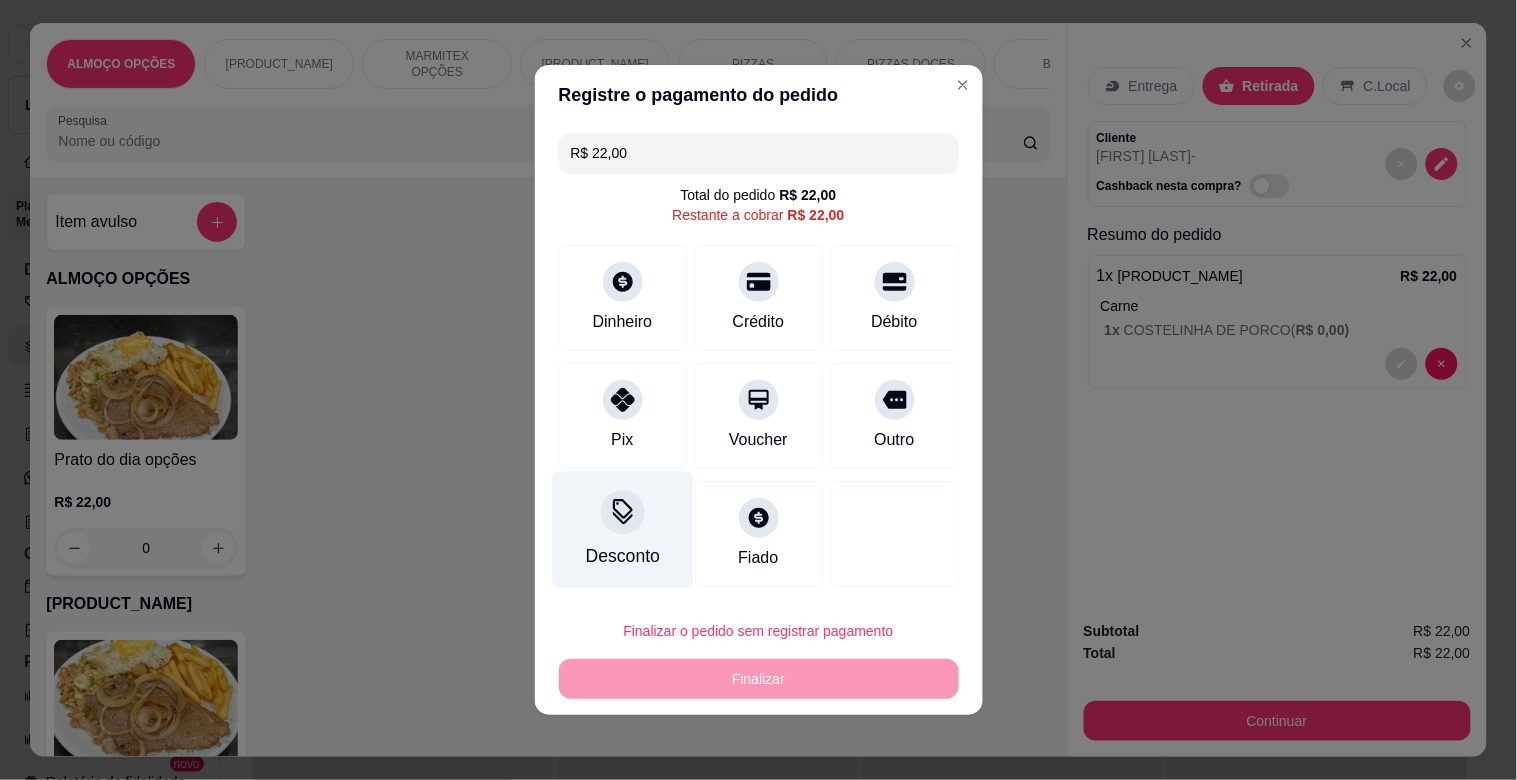 click at bounding box center (623, 512) 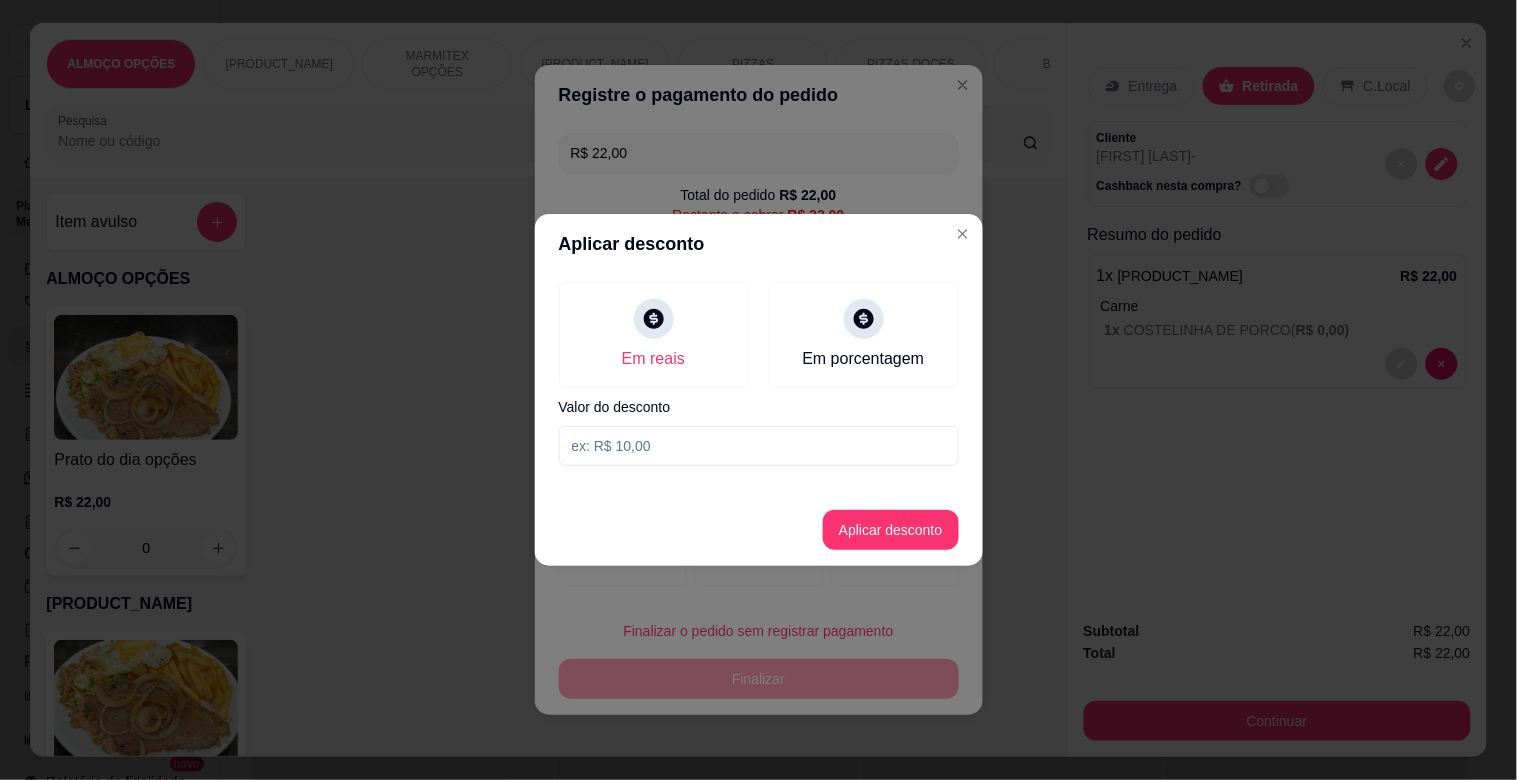 click at bounding box center [759, 446] 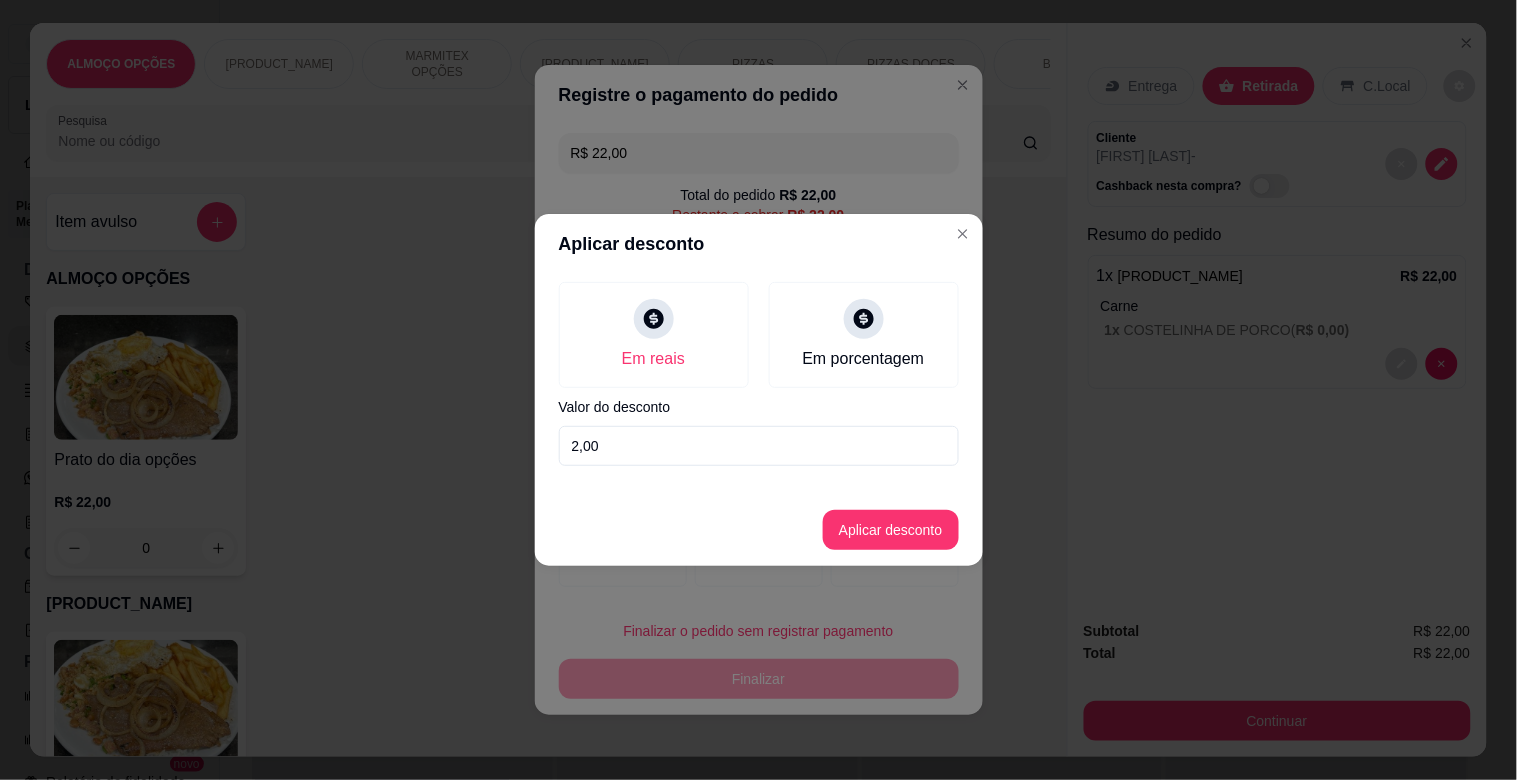 type on "2,00" 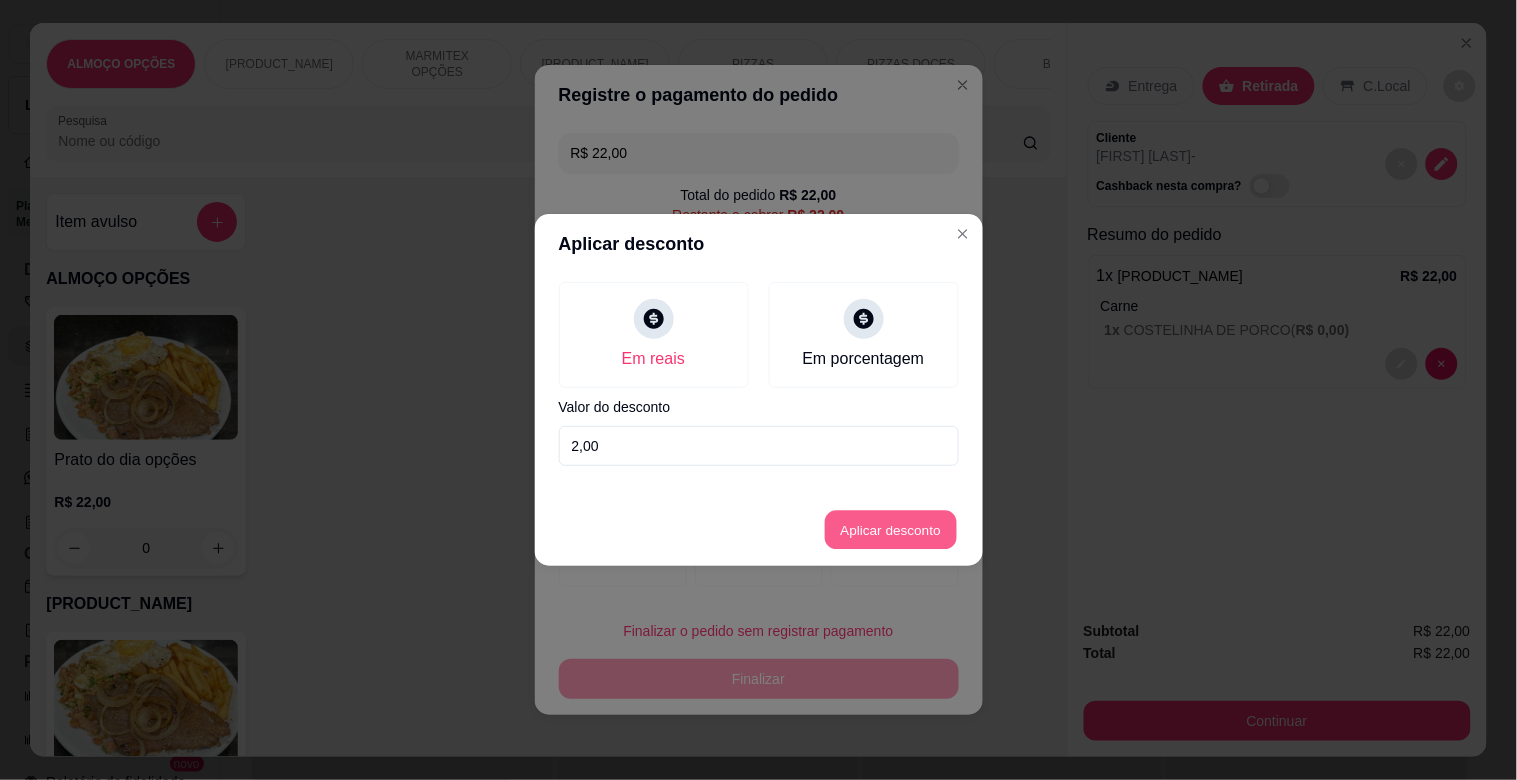 click on "Aplicar desconto" at bounding box center (890, 530) 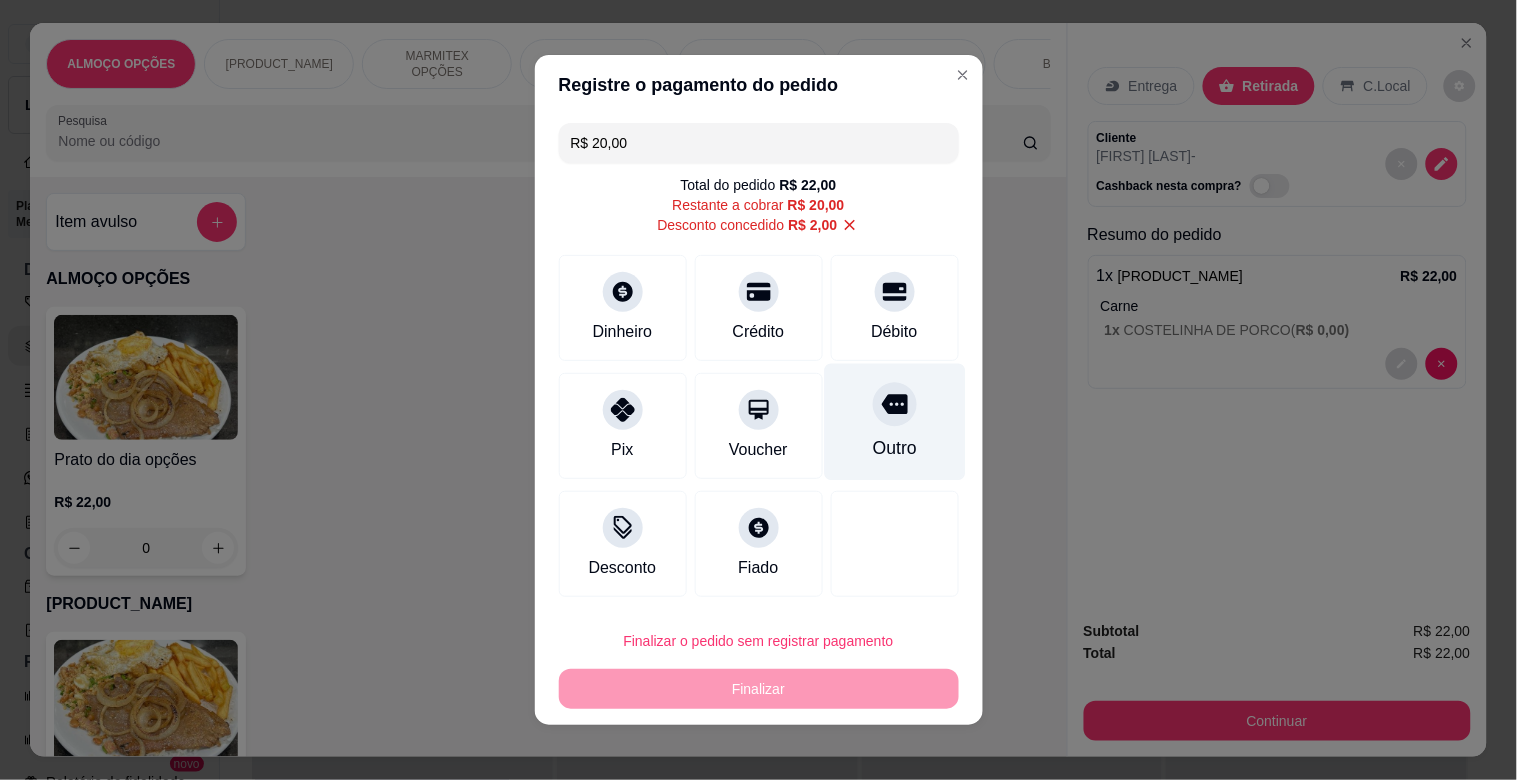 click on "Outro" at bounding box center (894, 422) 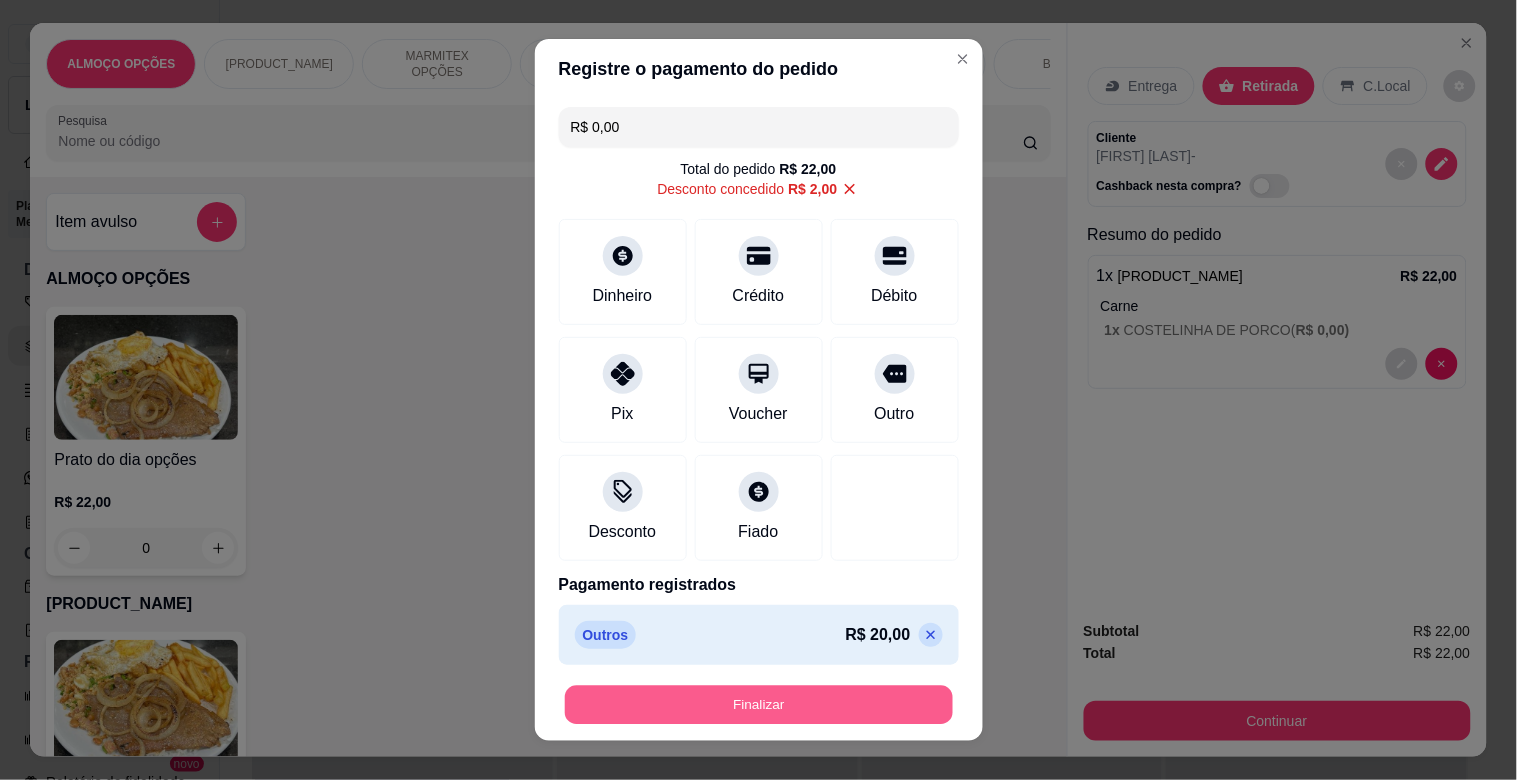 click on "Finalizar" at bounding box center (759, 705) 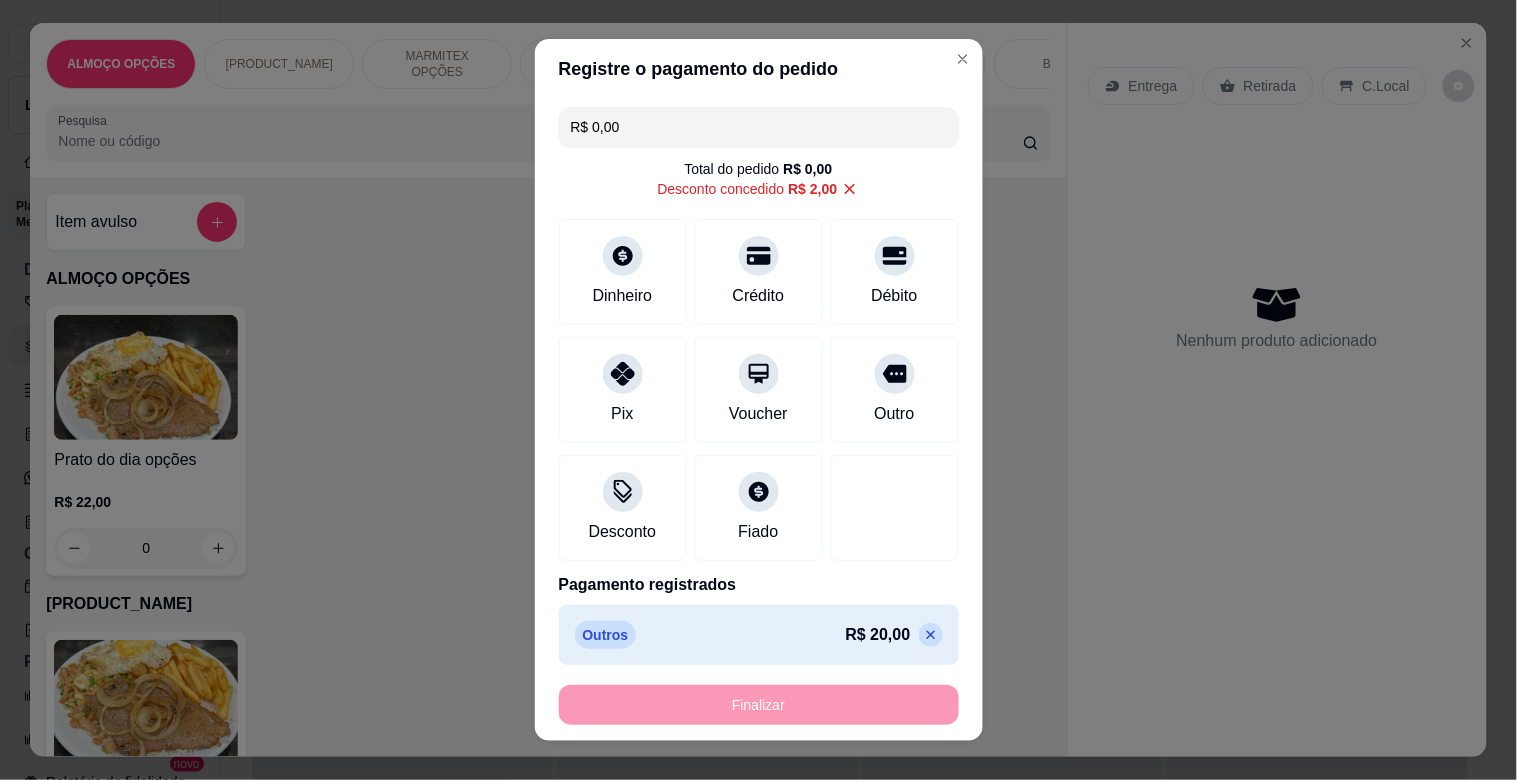 type on "-R$ 22,00" 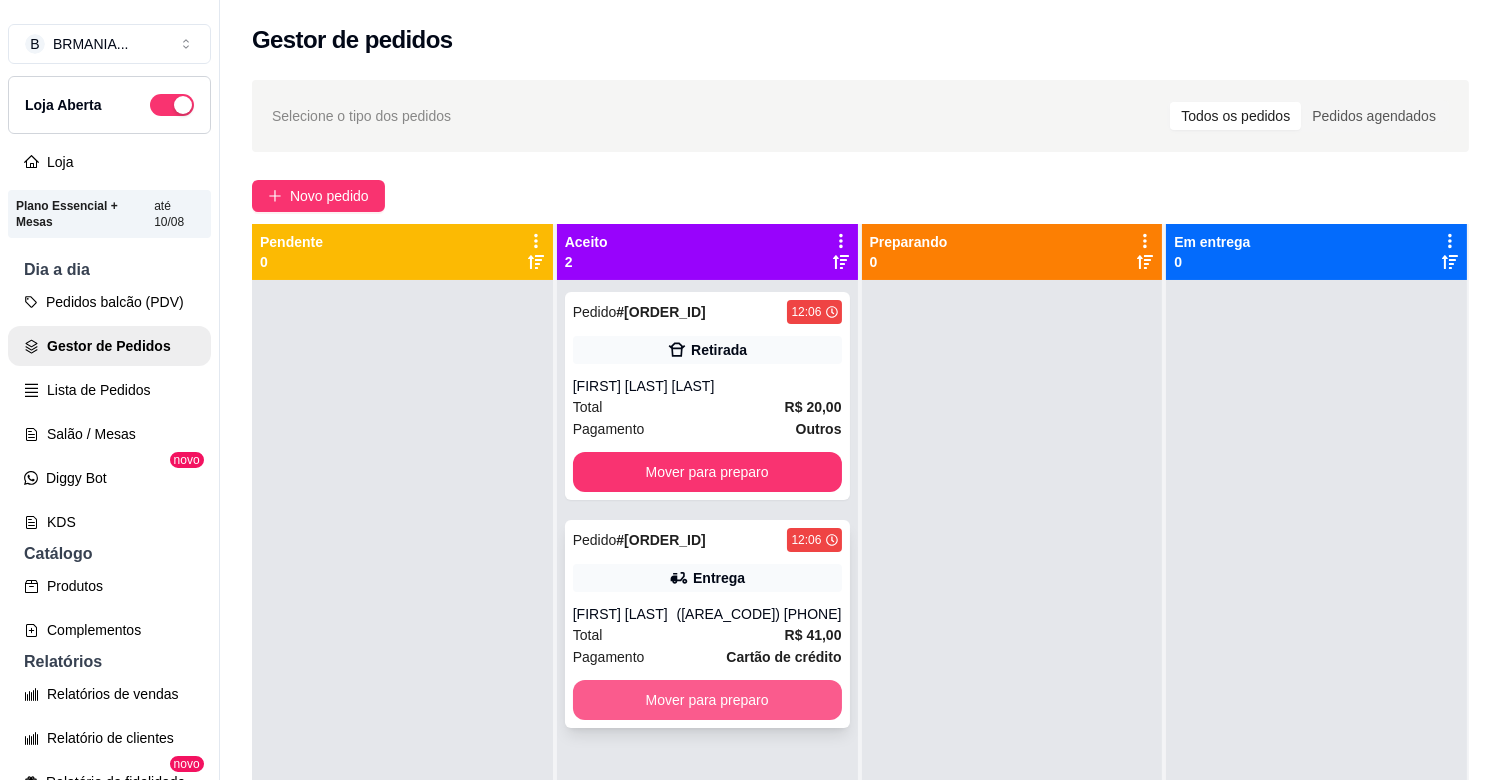 click on "Mover para preparo" at bounding box center (707, 700) 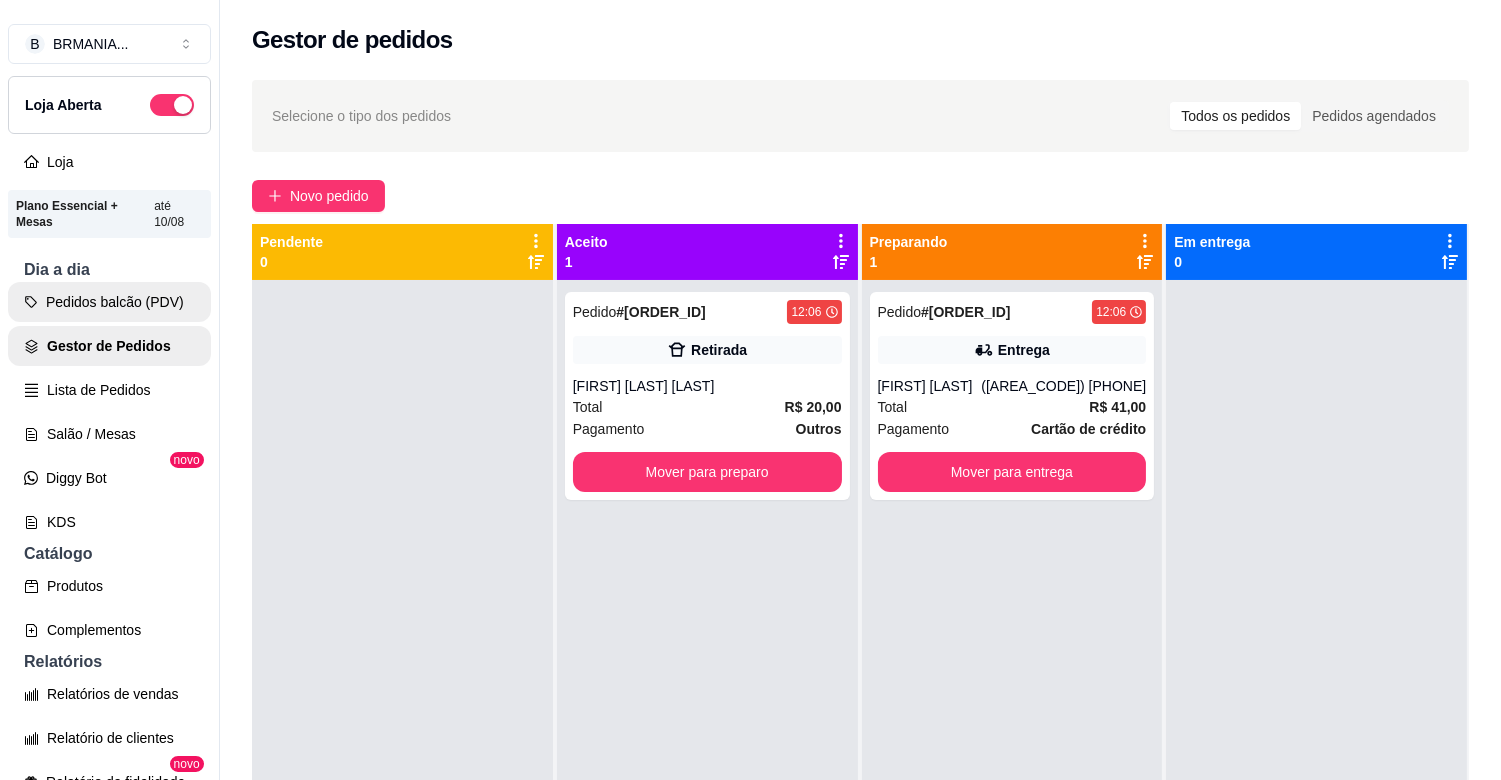 click on "Pedidos balcão (PDV)" at bounding box center (109, 302) 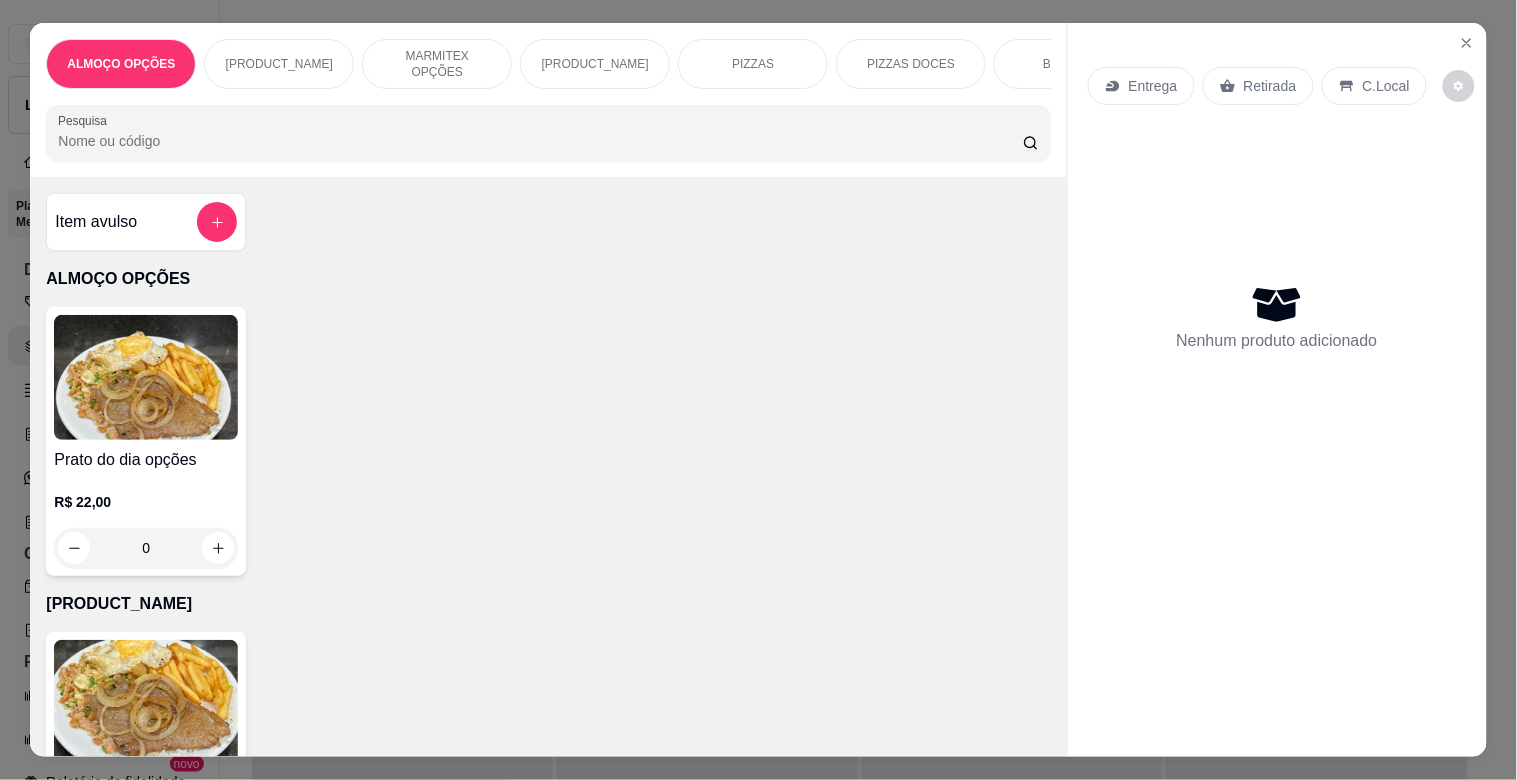 click at bounding box center (146, 702) 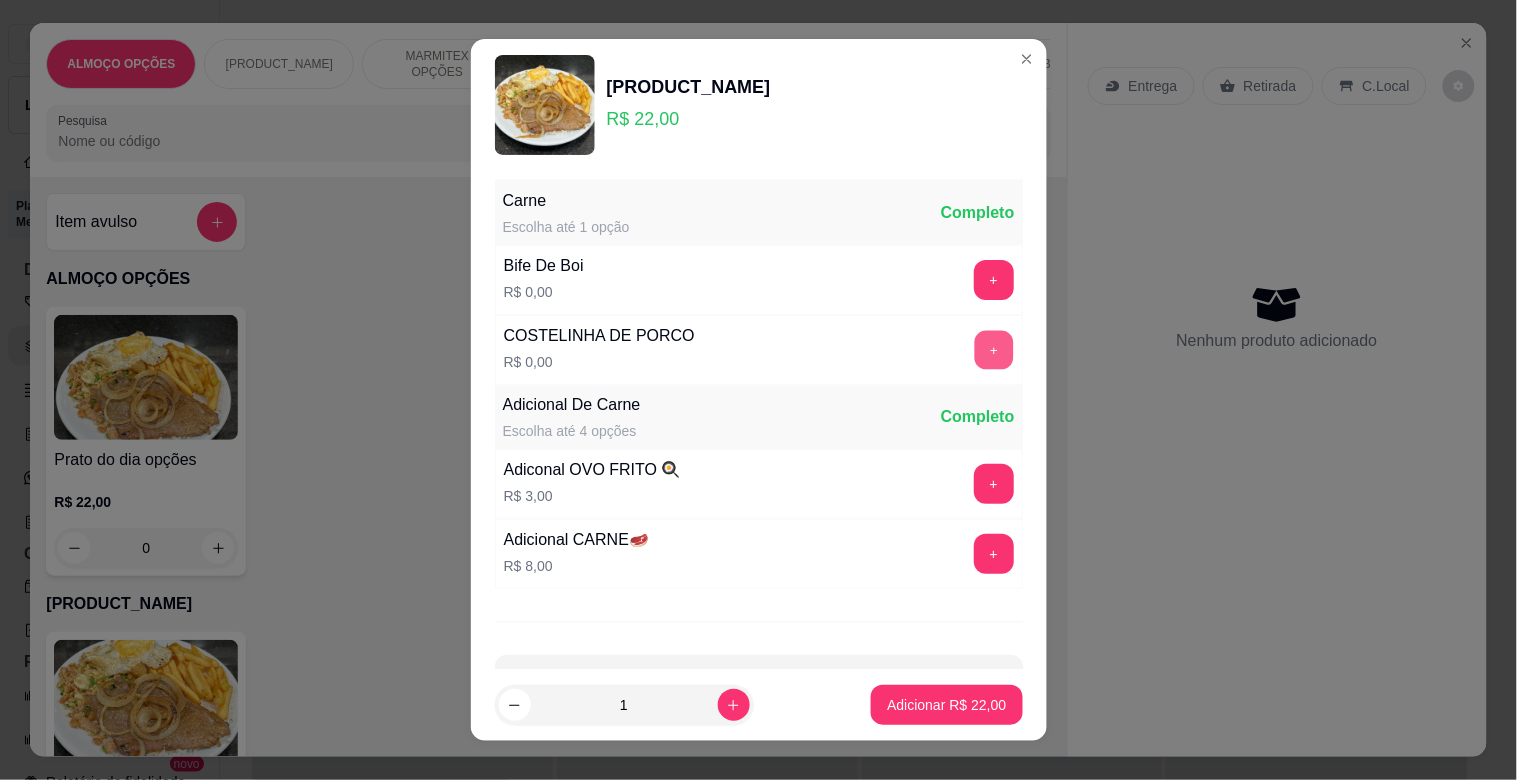 click on "+" at bounding box center (993, 350) 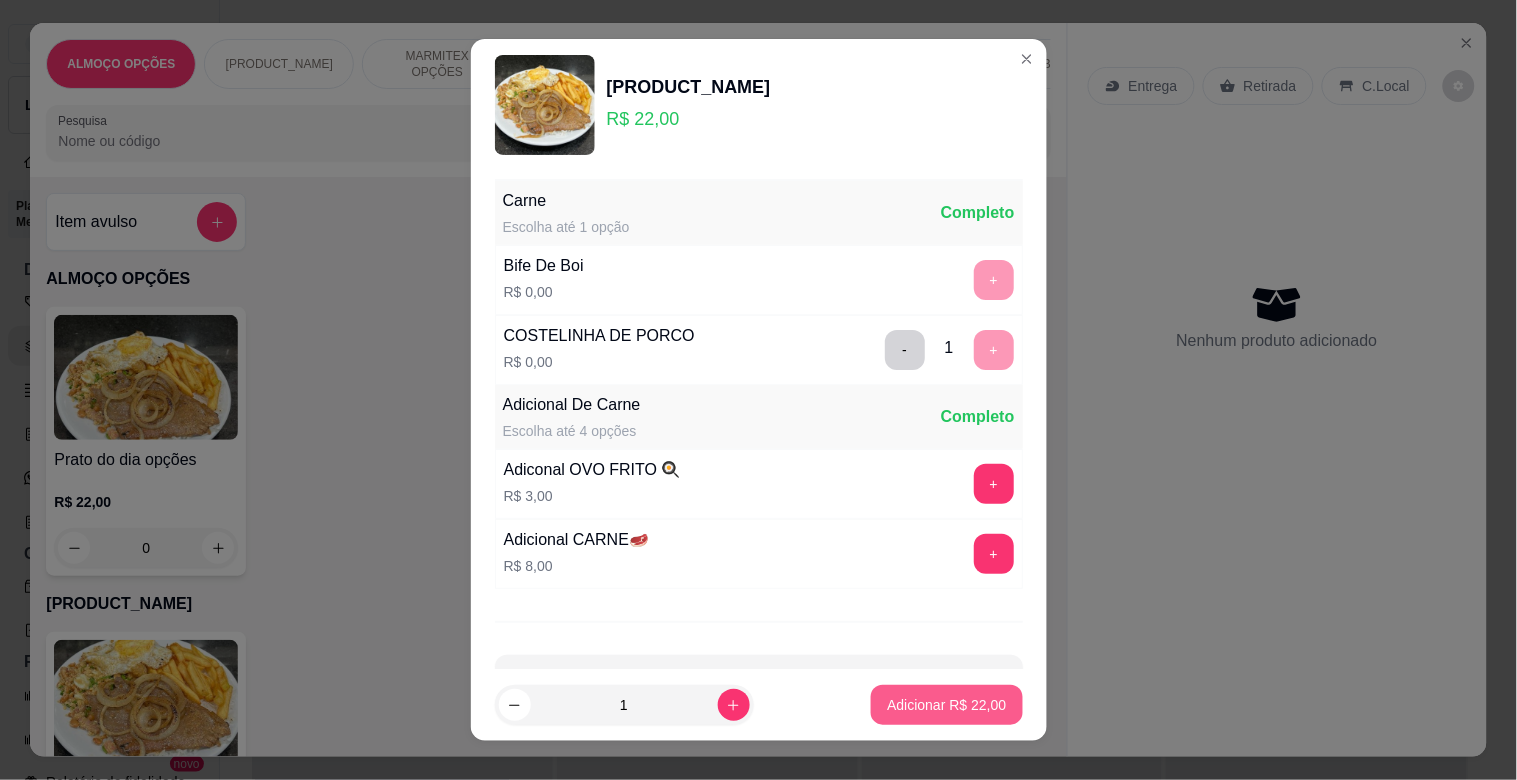click on "Adicionar   R$ 22,00" at bounding box center (946, 705) 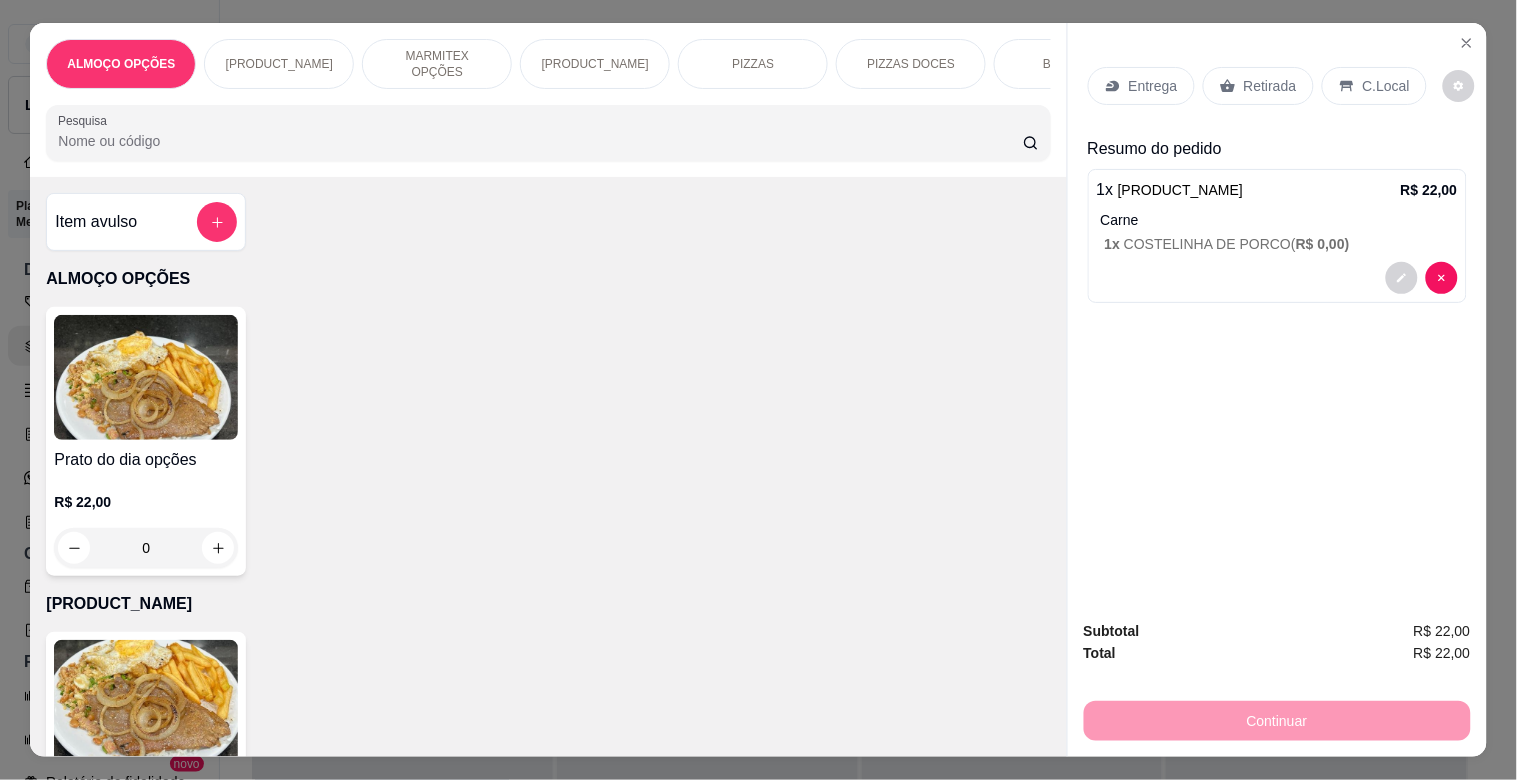 click on "C.Local" at bounding box center (1386, 86) 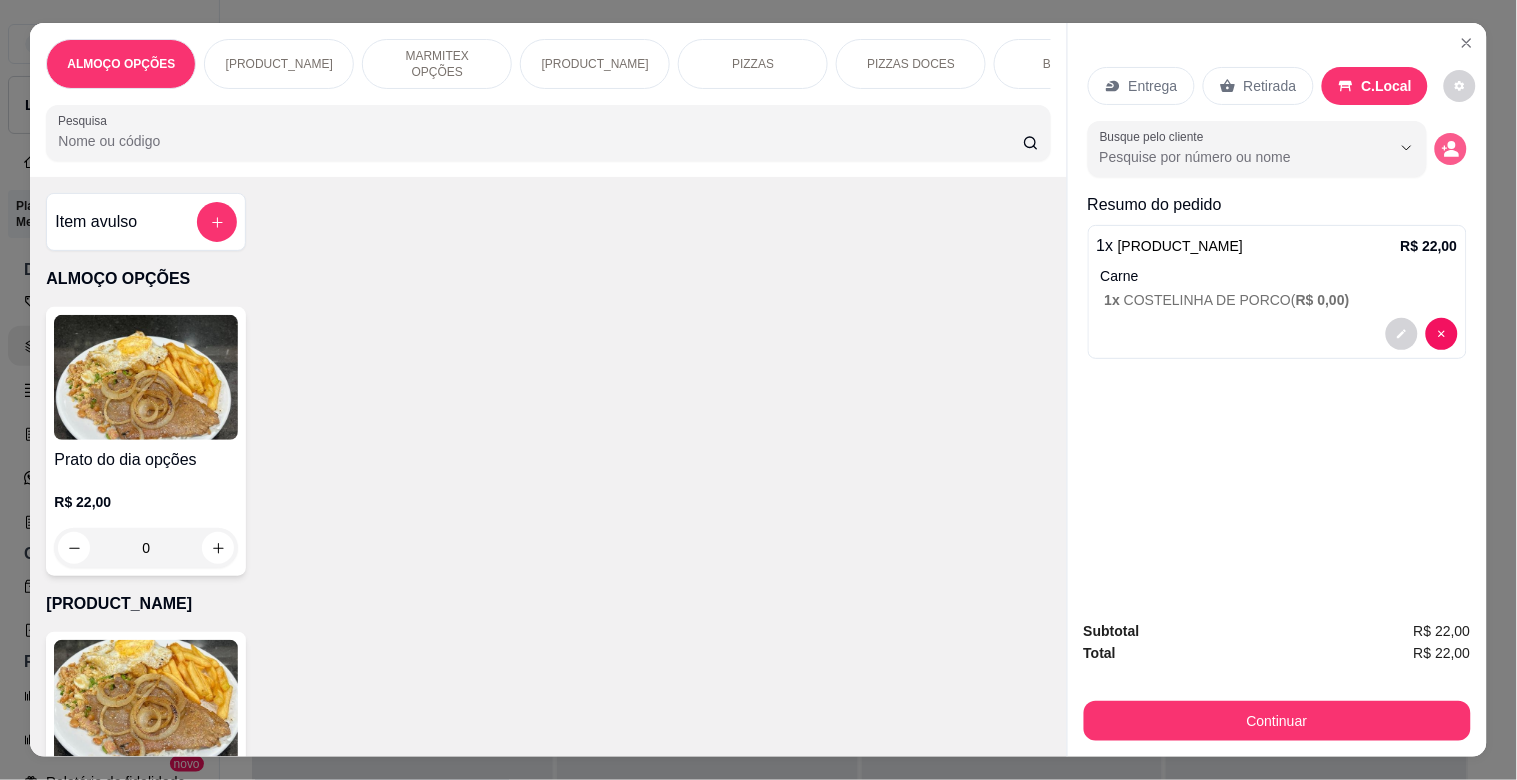 click at bounding box center [1451, 149] 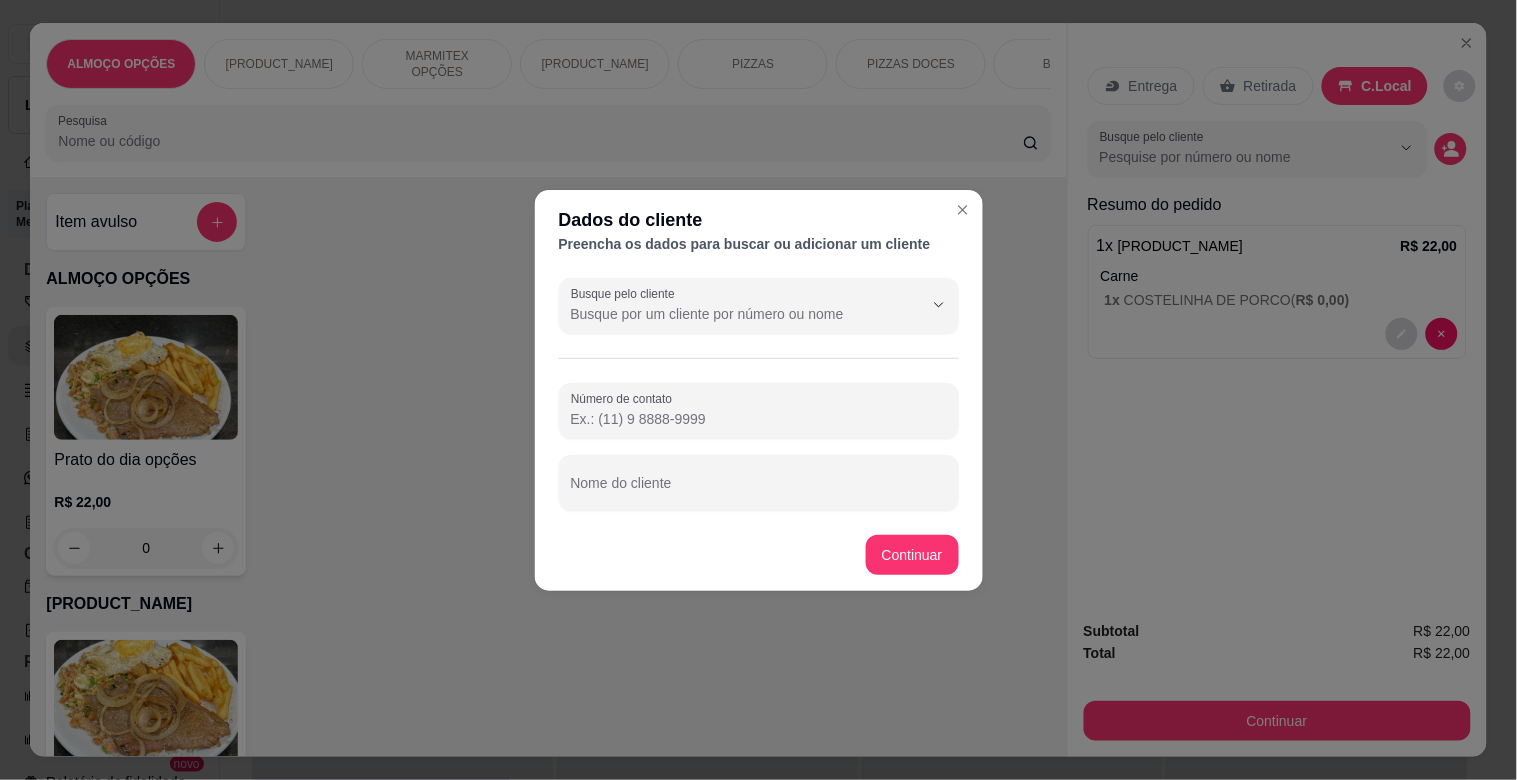 click on "Busque pelo cliente Número de contato Nome do cliente" at bounding box center (759, 394) 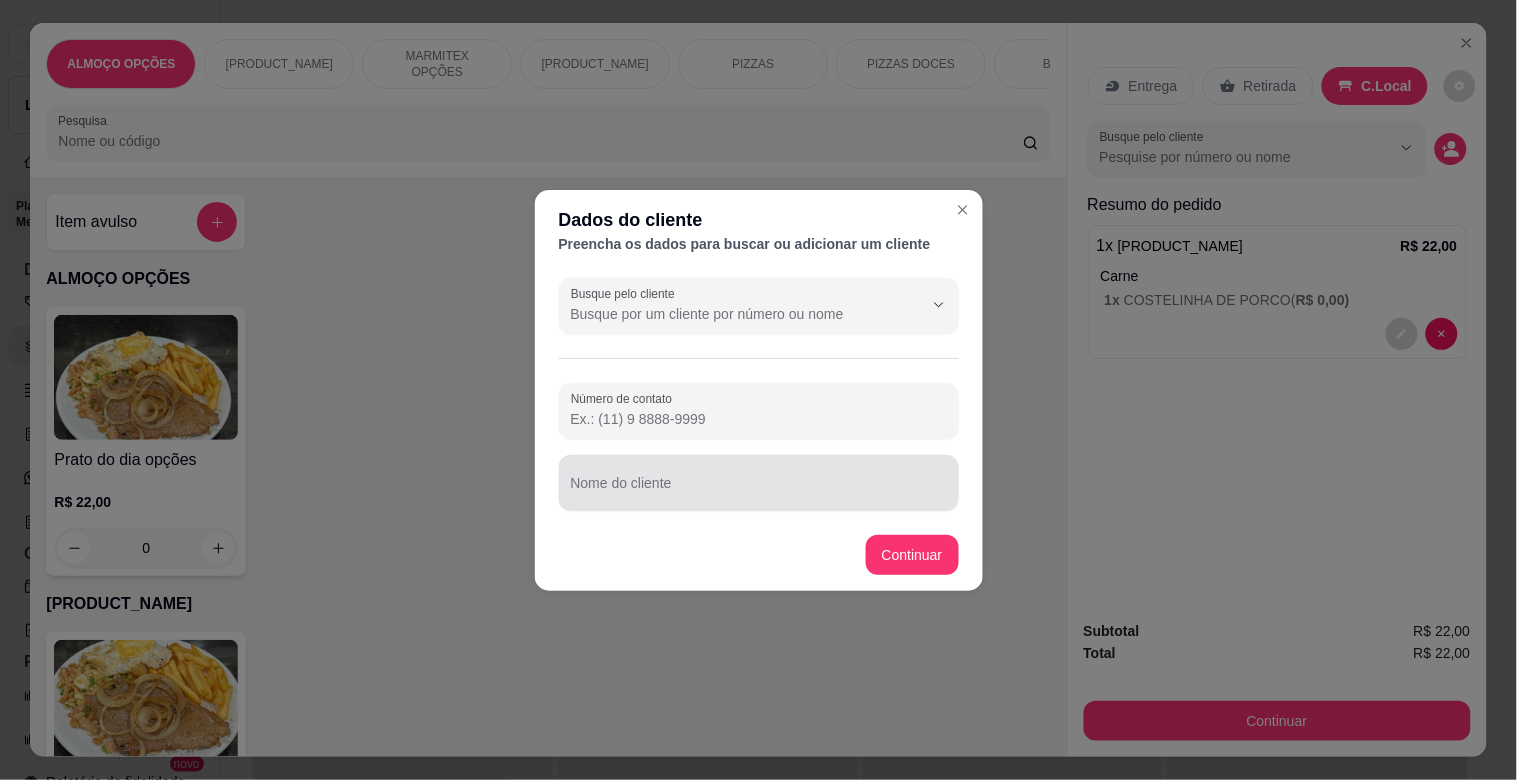 click on "Nome do cliente" at bounding box center (759, 491) 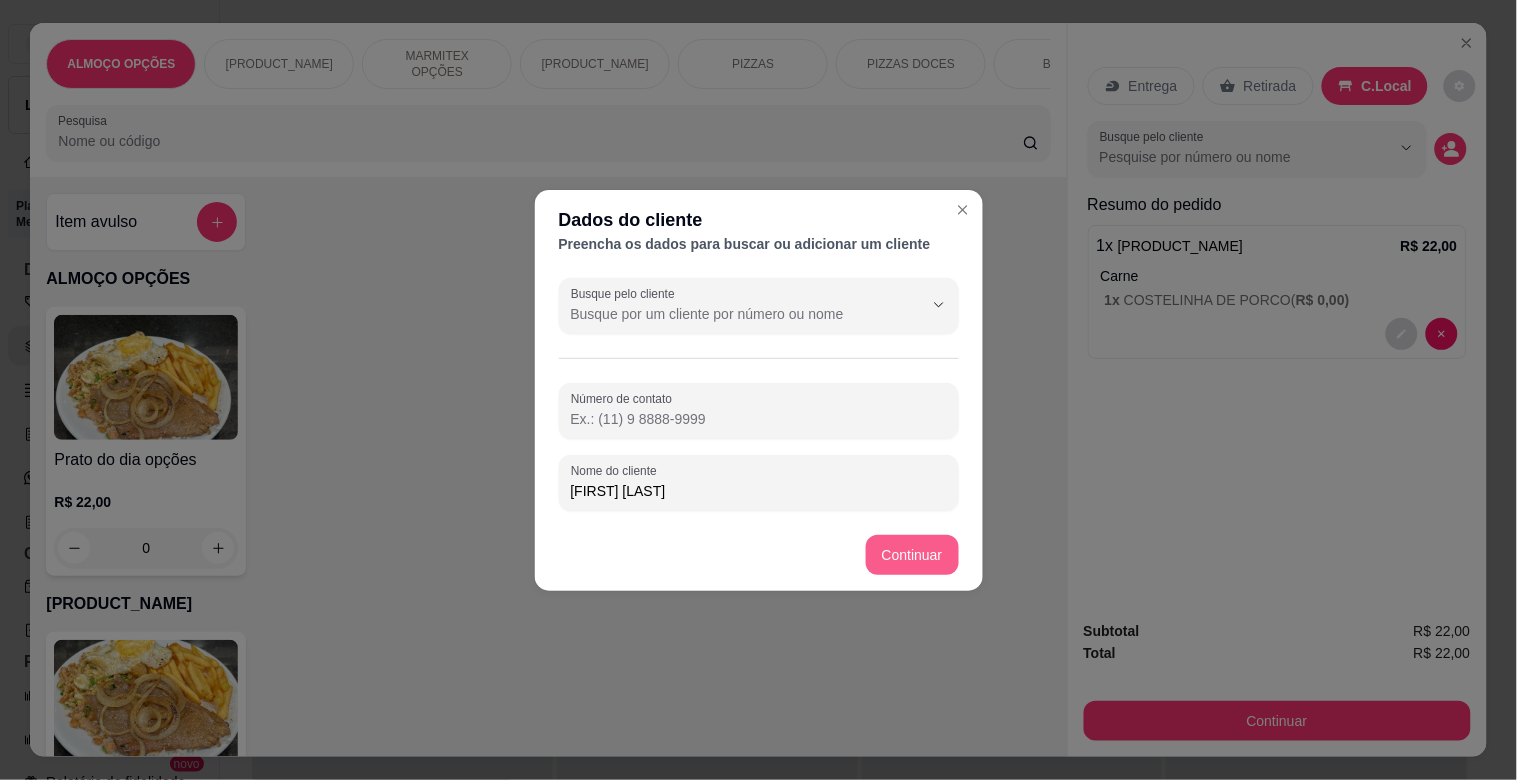 type on "FLAVIO MODERNA" 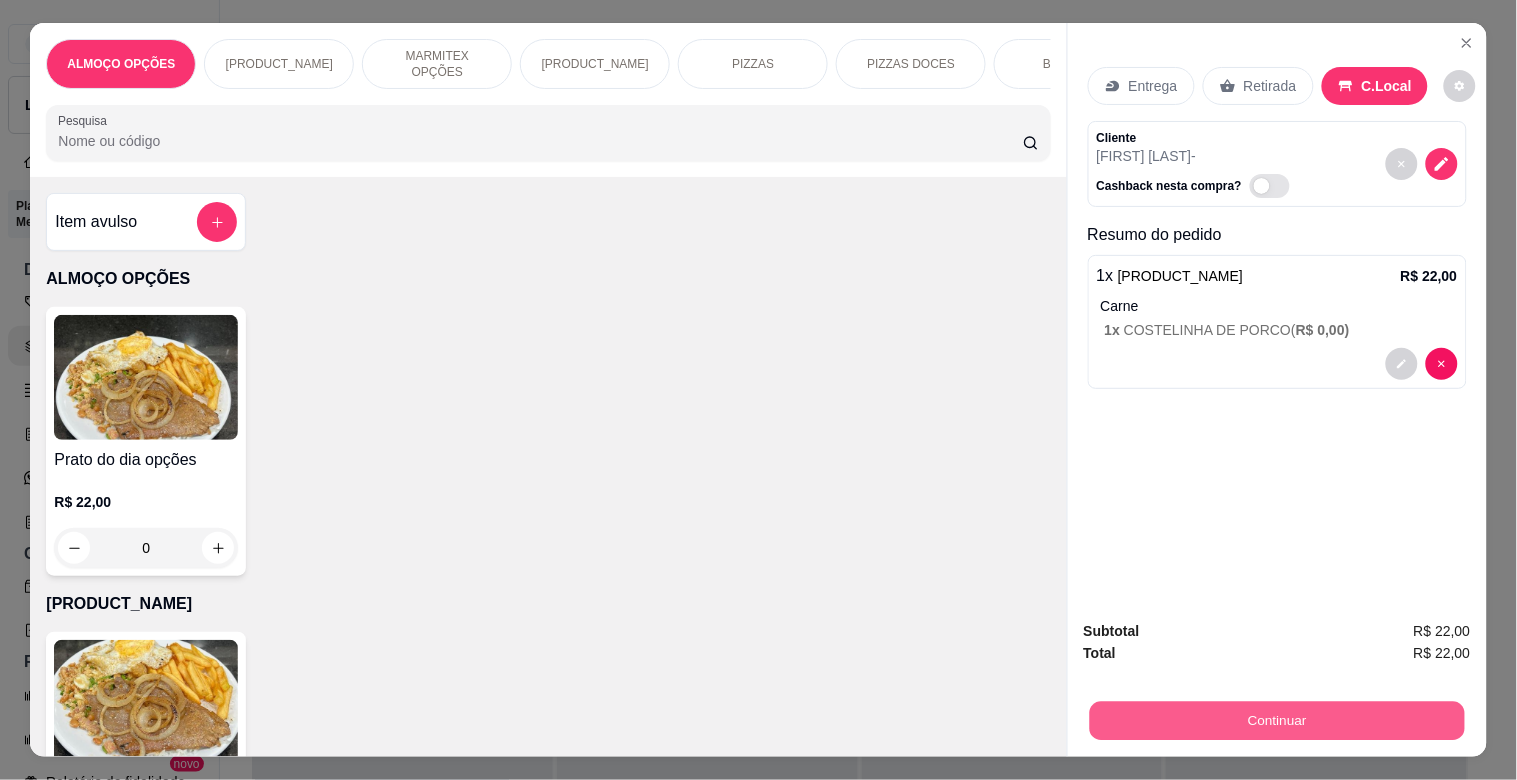 click on "Continuar" at bounding box center (1276, 720) 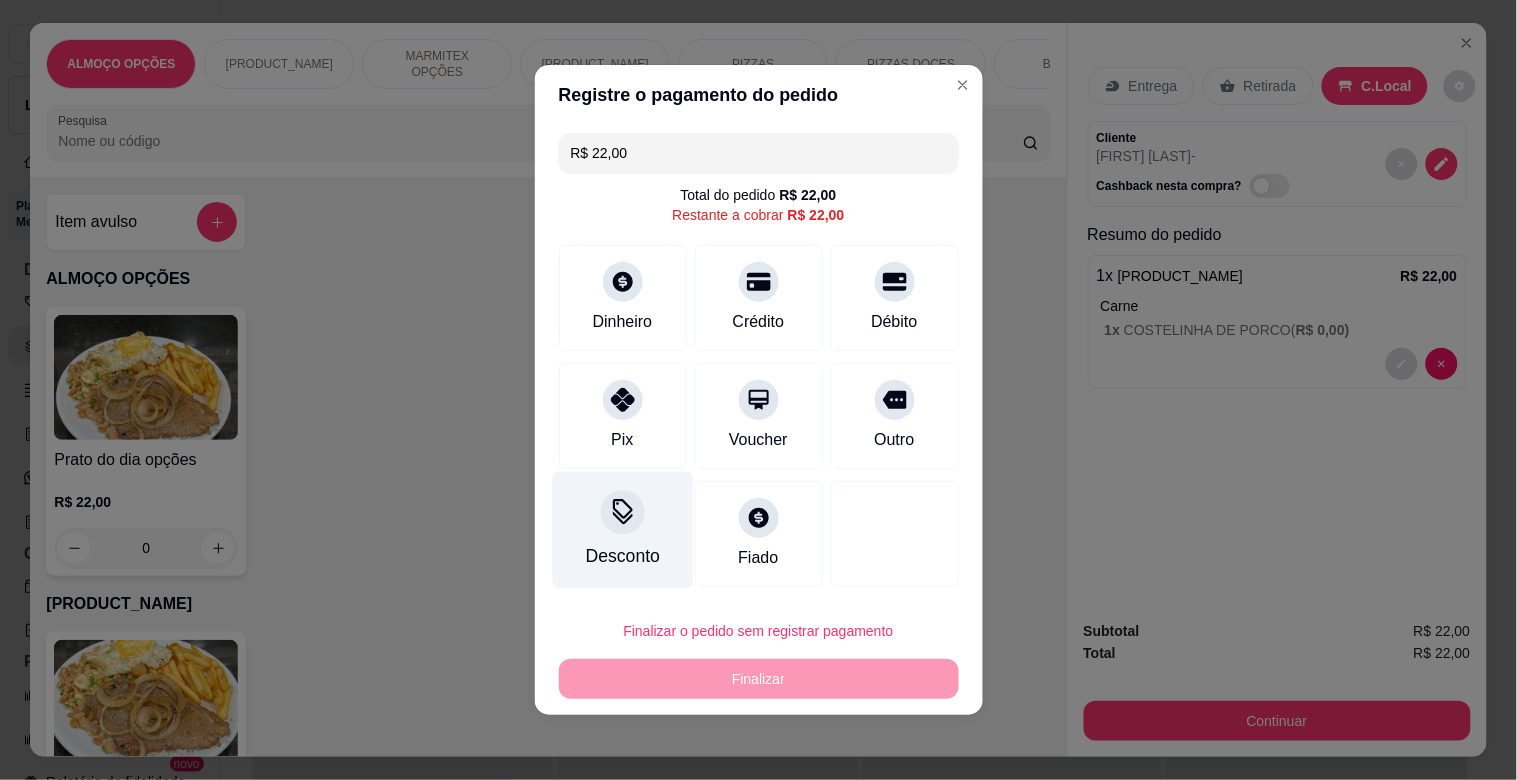 click on "Desconto" at bounding box center (622, 530) 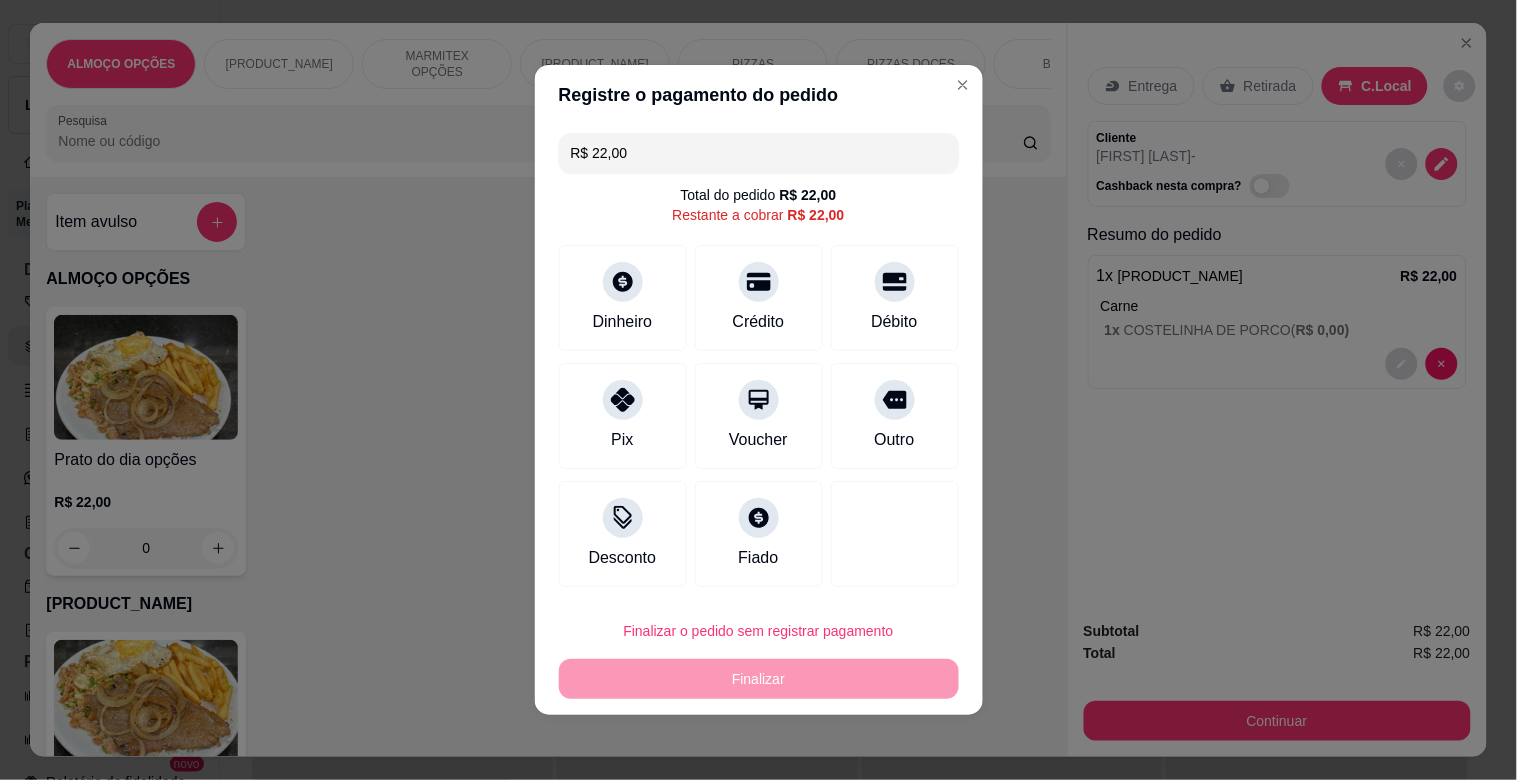 click at bounding box center [758, 446] 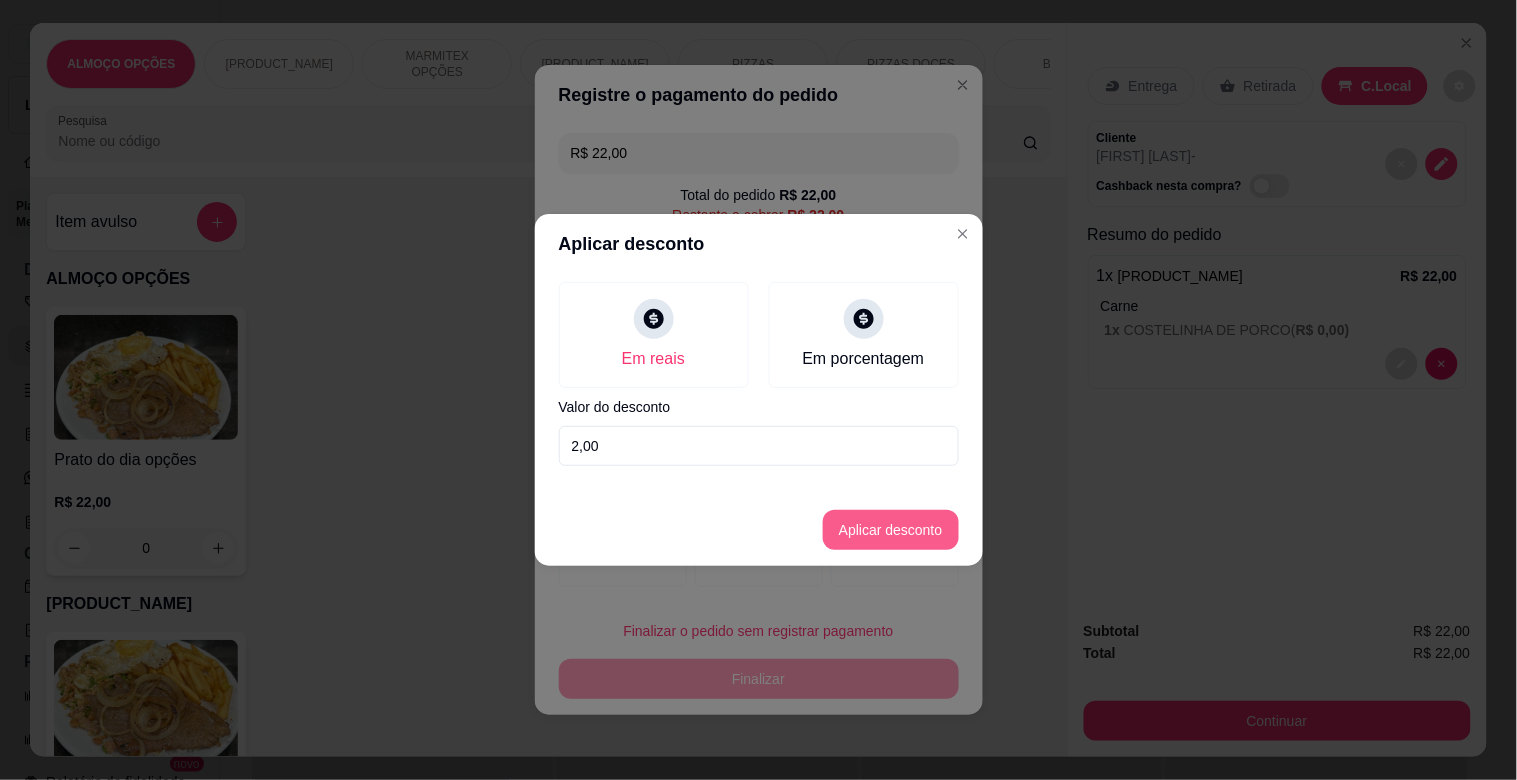 type on "2,00" 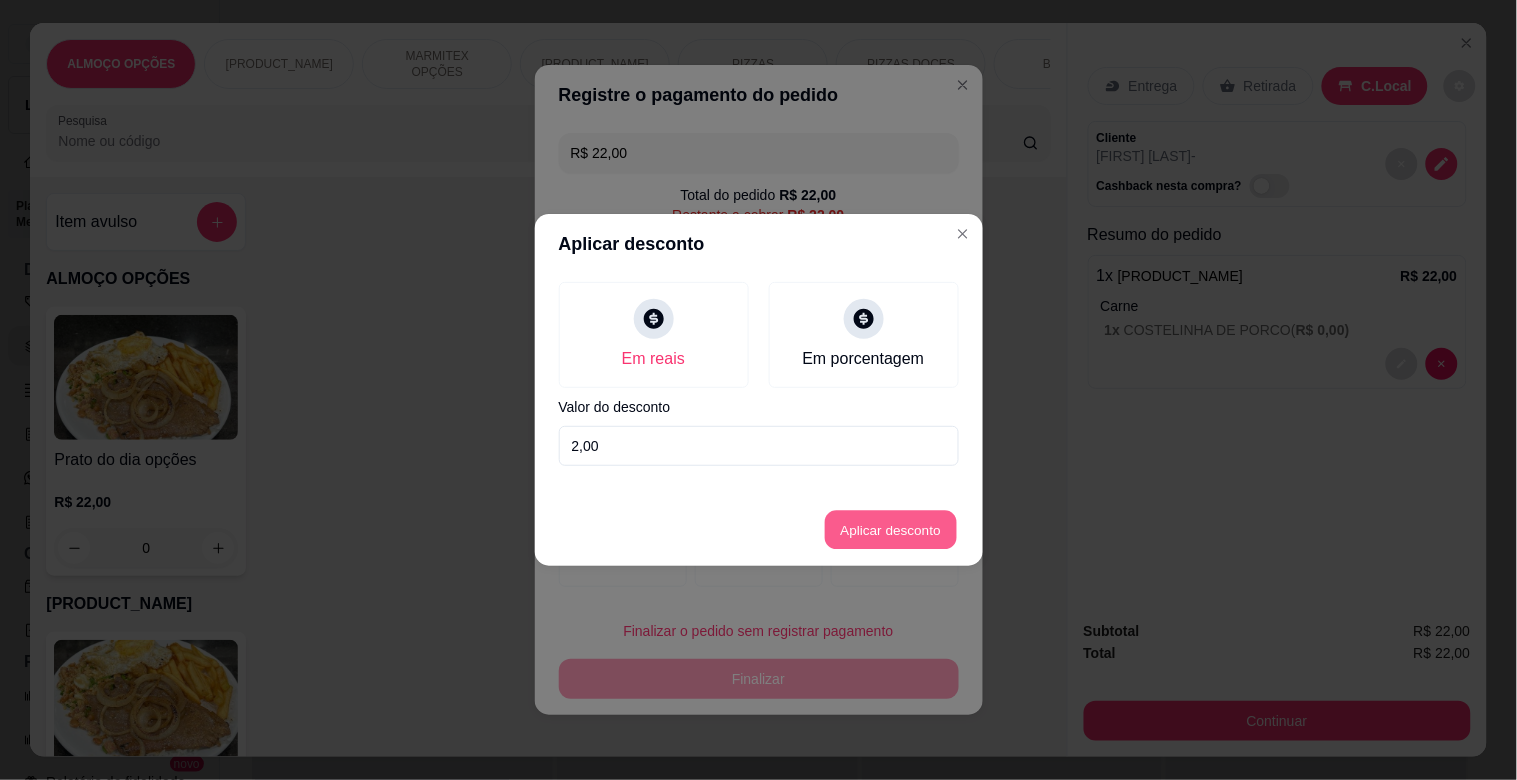 click on "Aplicar desconto" at bounding box center [890, 530] 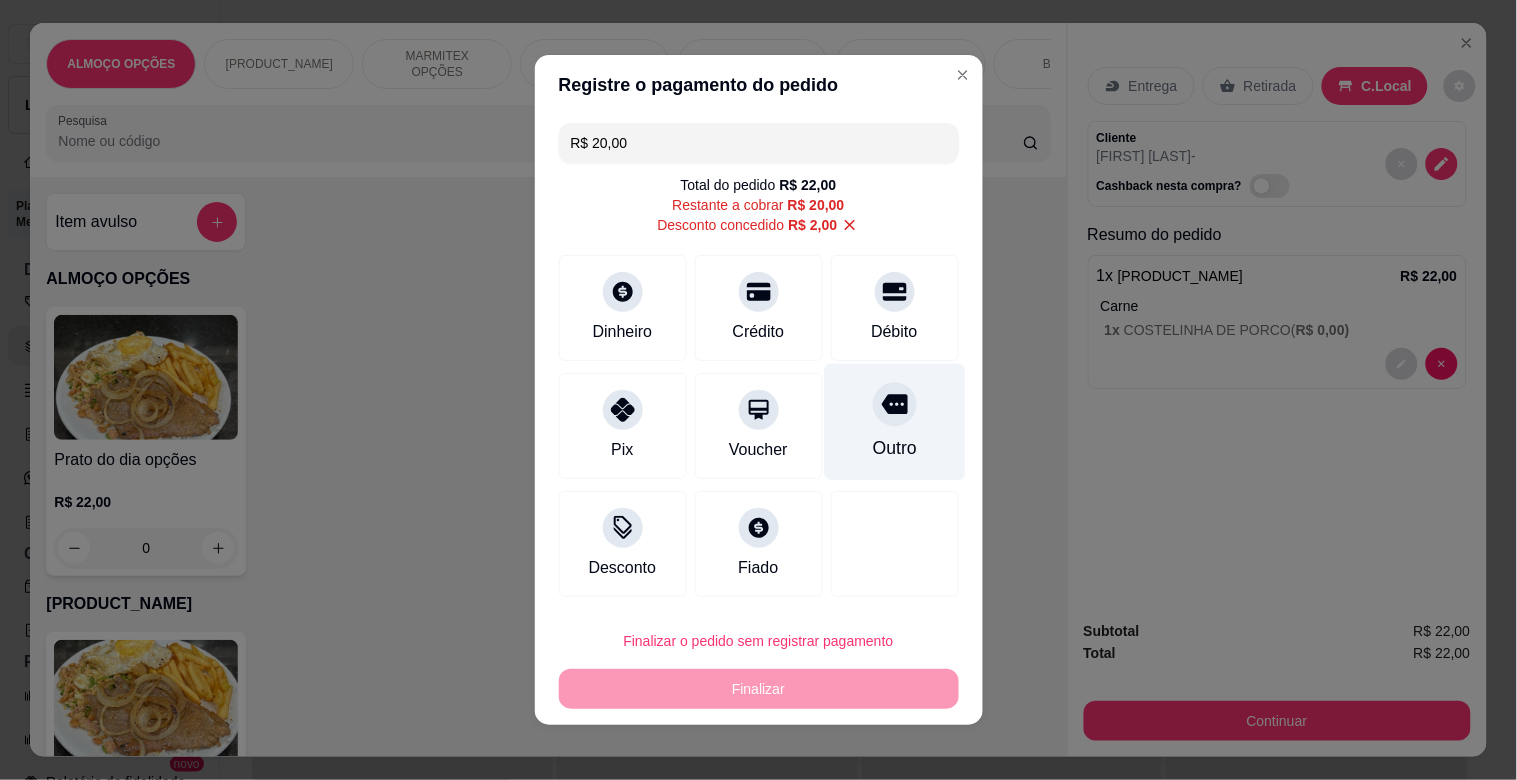 click at bounding box center [895, 404] 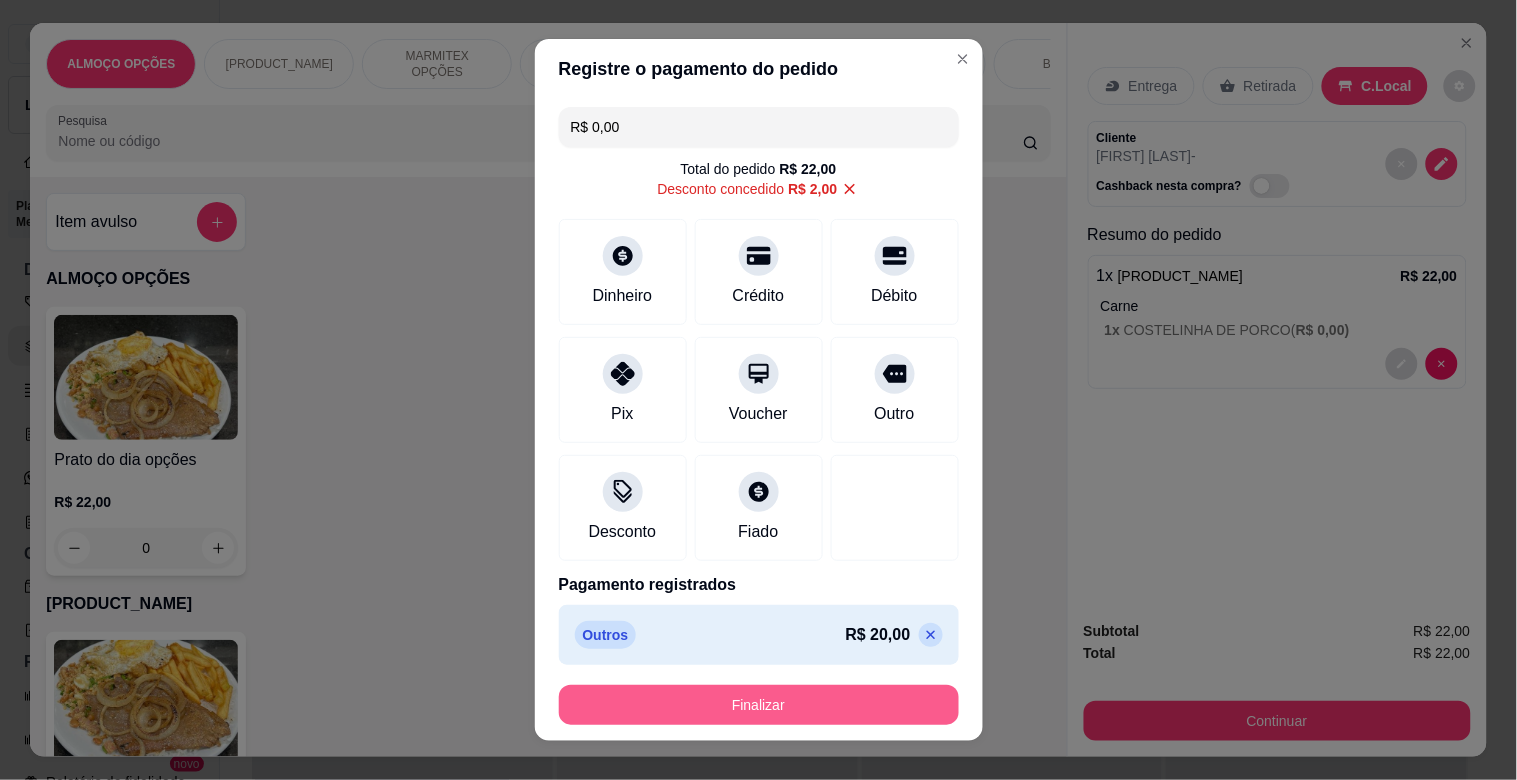 click on "Finalizar" at bounding box center (759, 705) 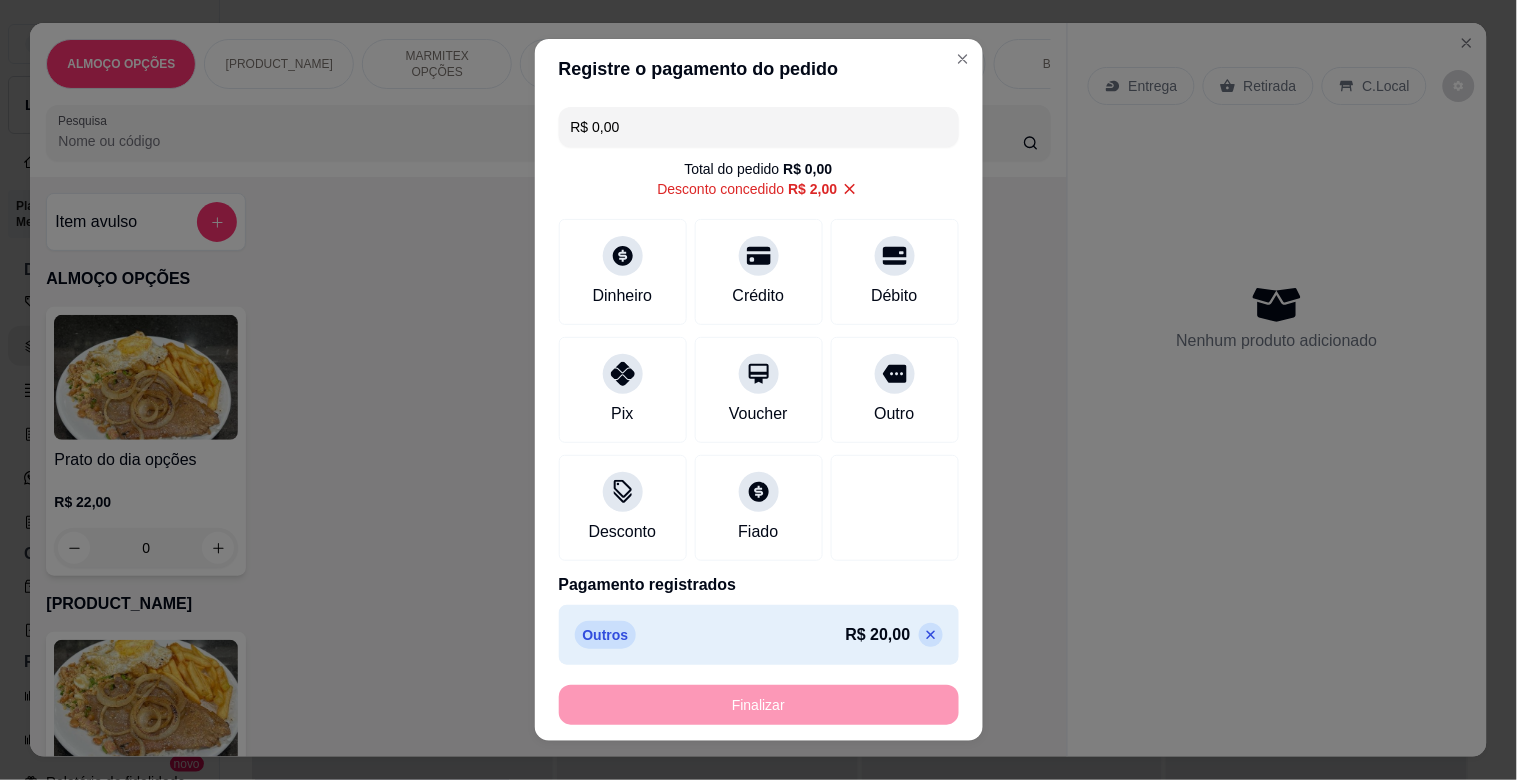 type on "-R$ 22,00" 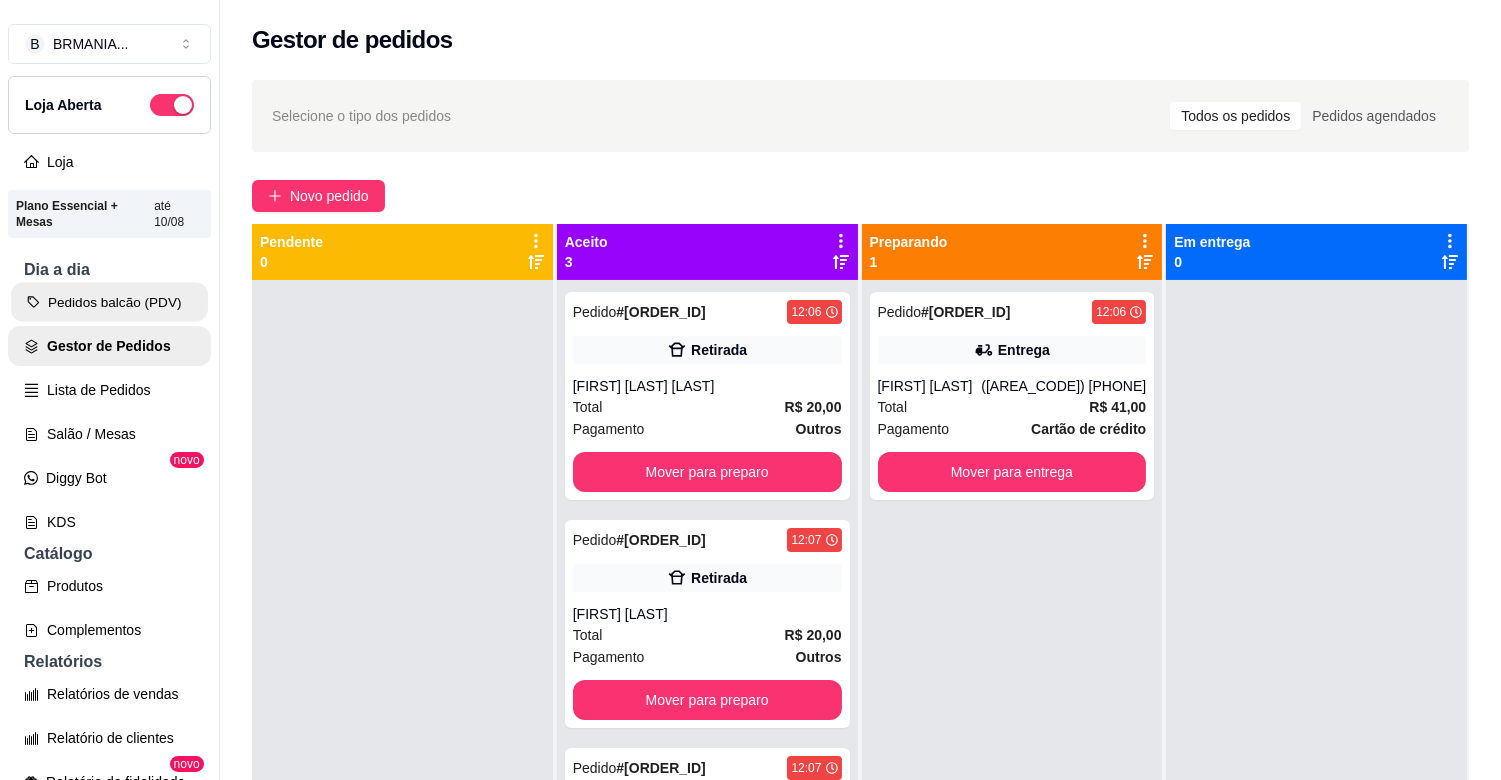click on "Pedidos balcão (PDV)" at bounding box center [109, 302] 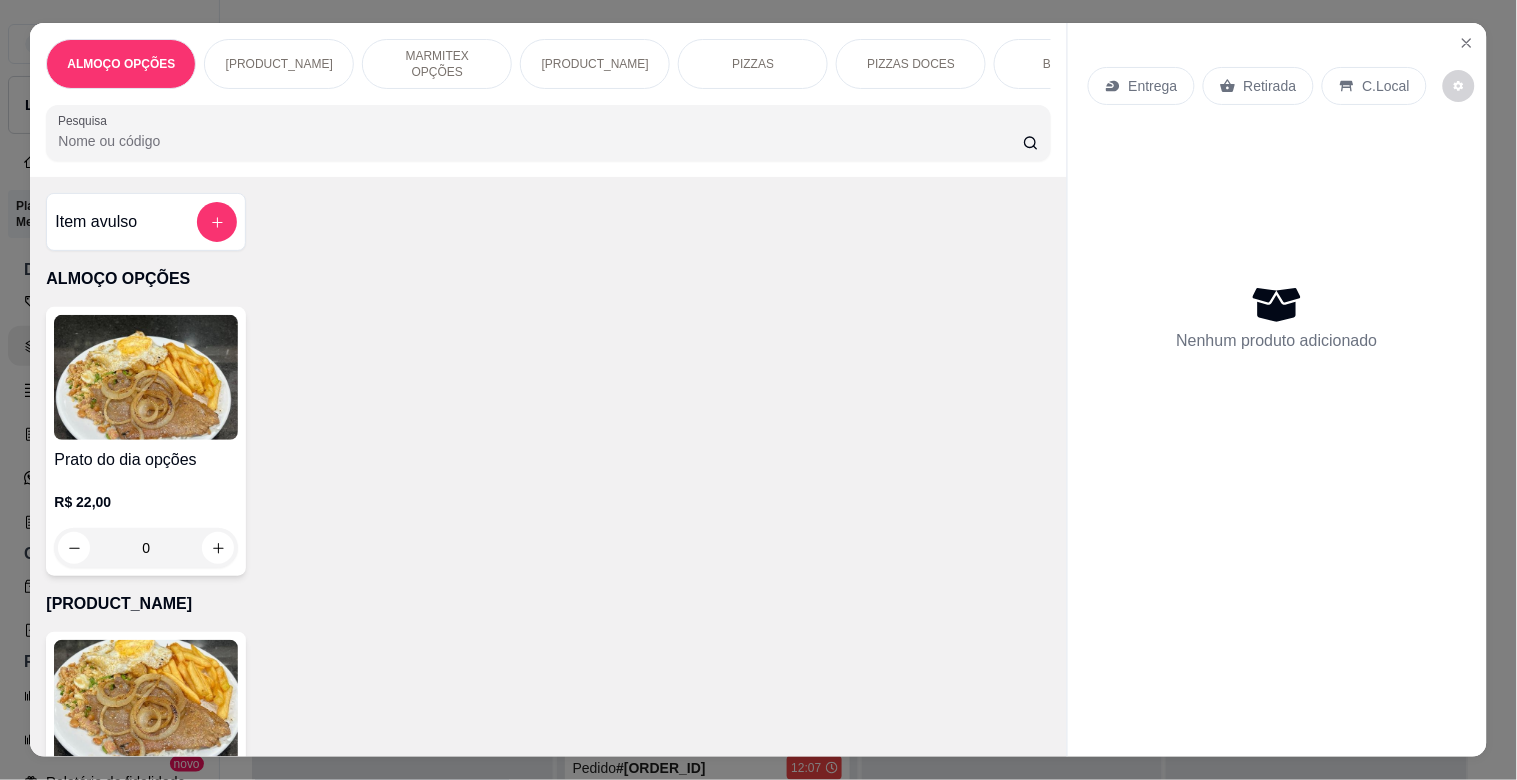 click at bounding box center [146, 702] 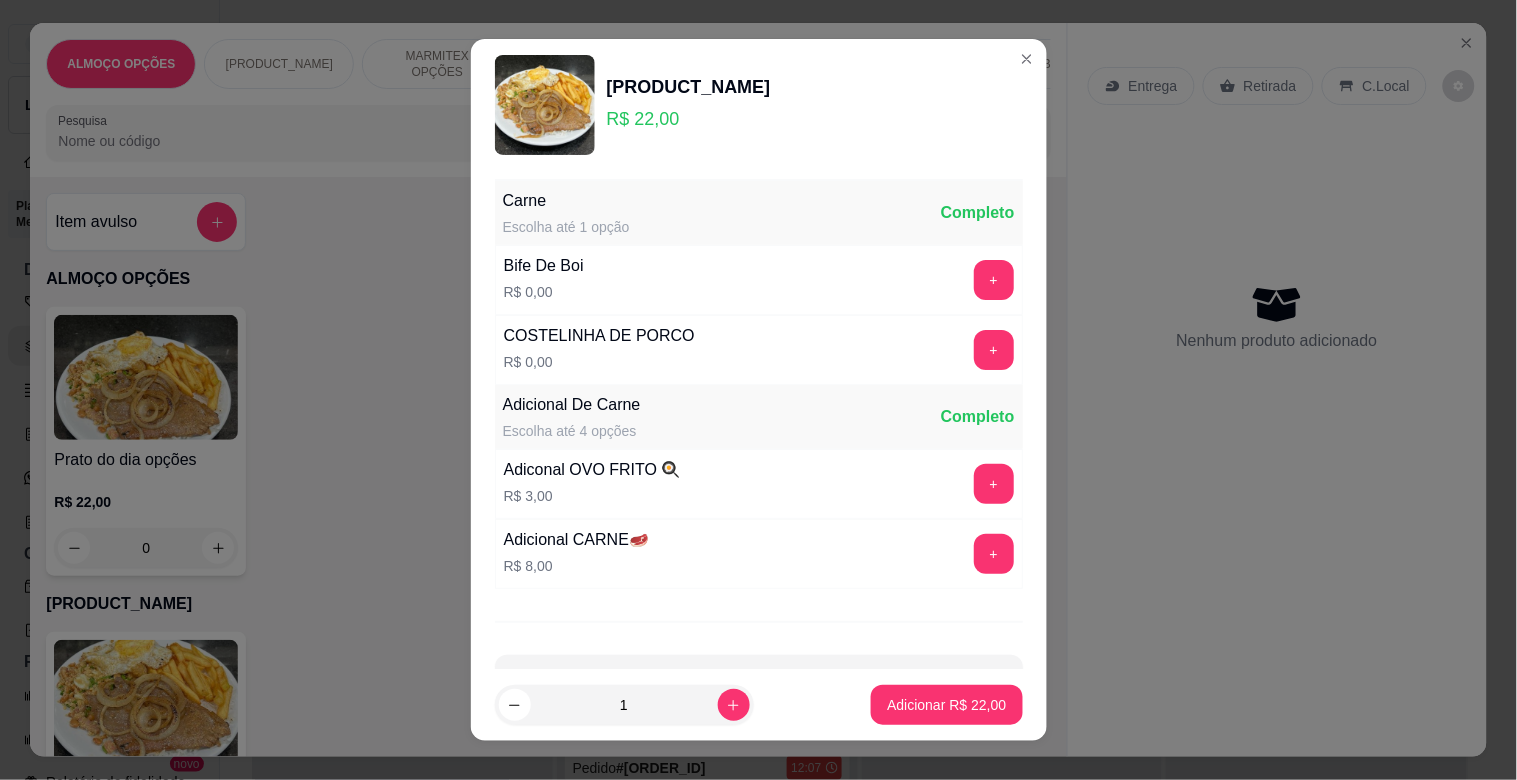 drag, startPoint x: 917, startPoint y: 350, endPoint x: 961, endPoint y: 350, distance: 44 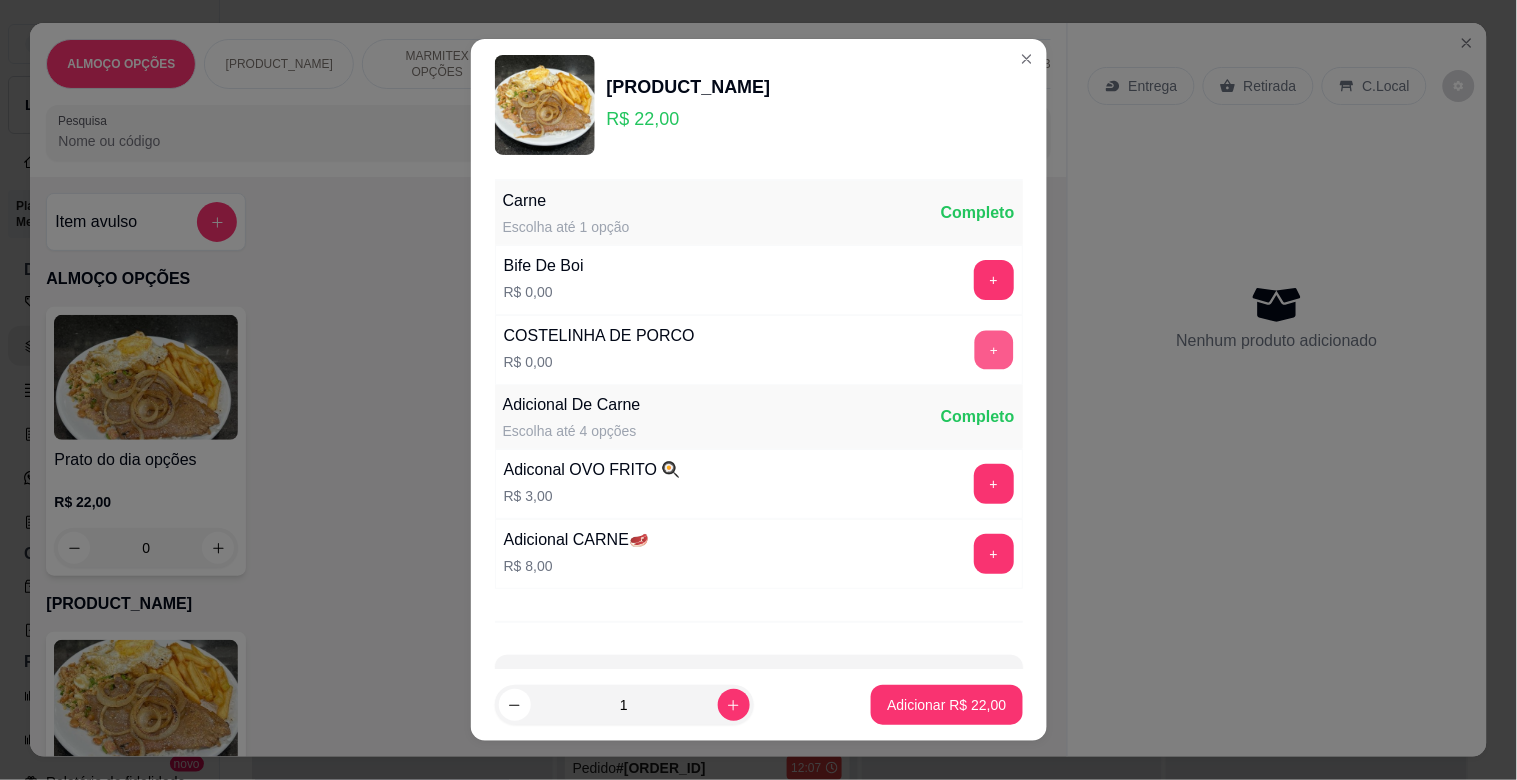 click on "+" at bounding box center [993, 350] 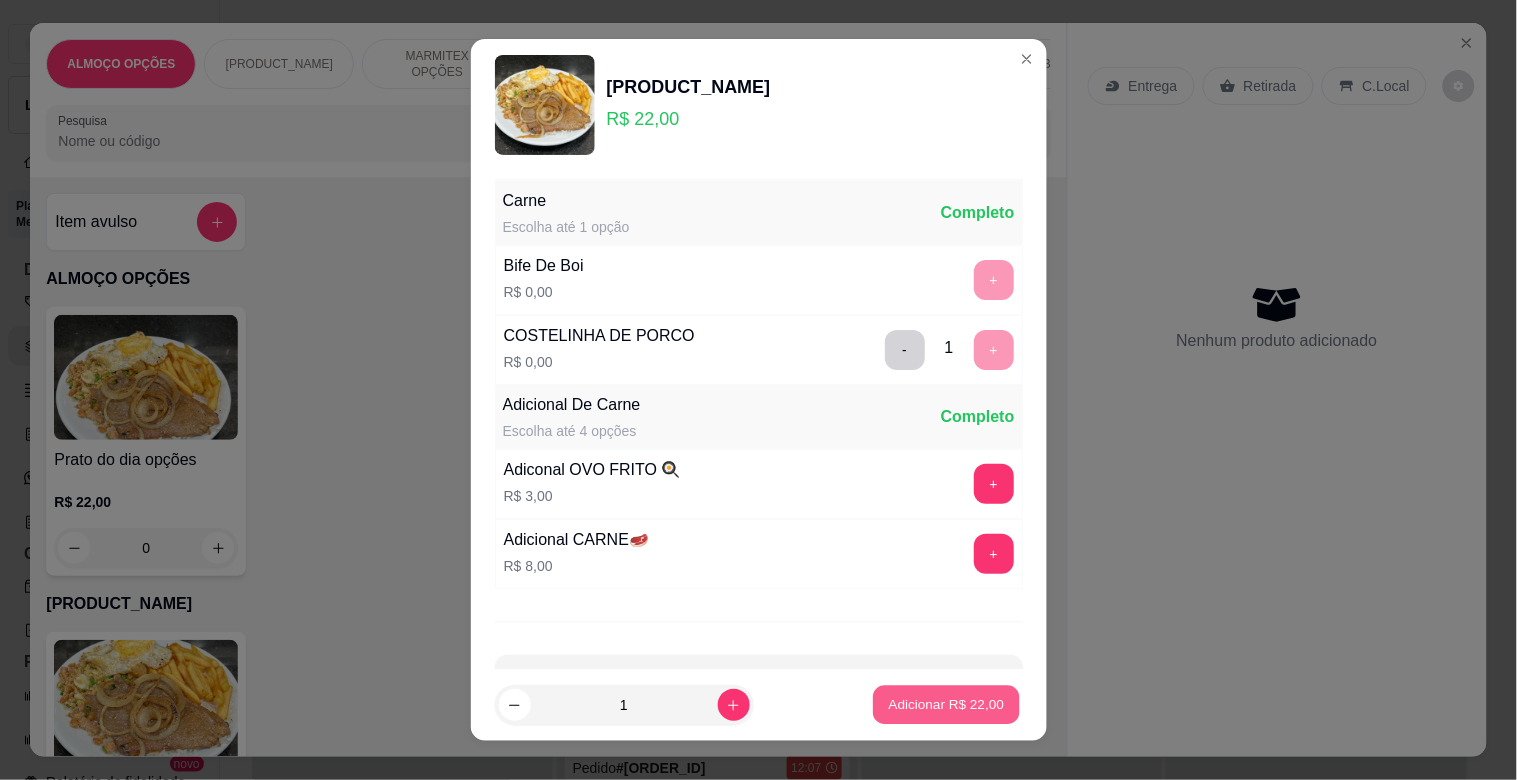 click on "Adicionar   R$ 22,00" at bounding box center [947, 704] 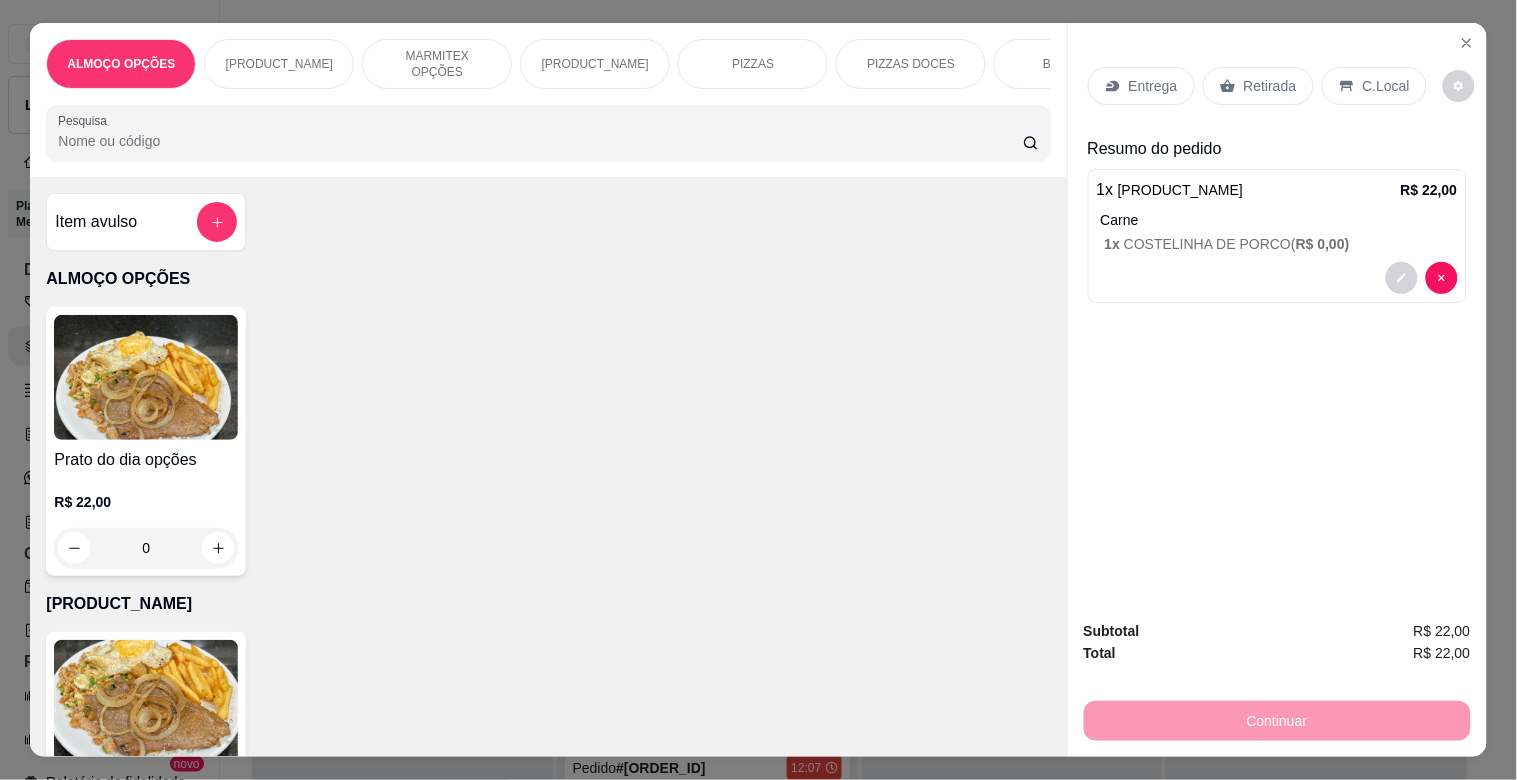 drag, startPoint x: 1301, startPoint y: 70, endPoint x: 1286, endPoint y: 71, distance: 15.033297 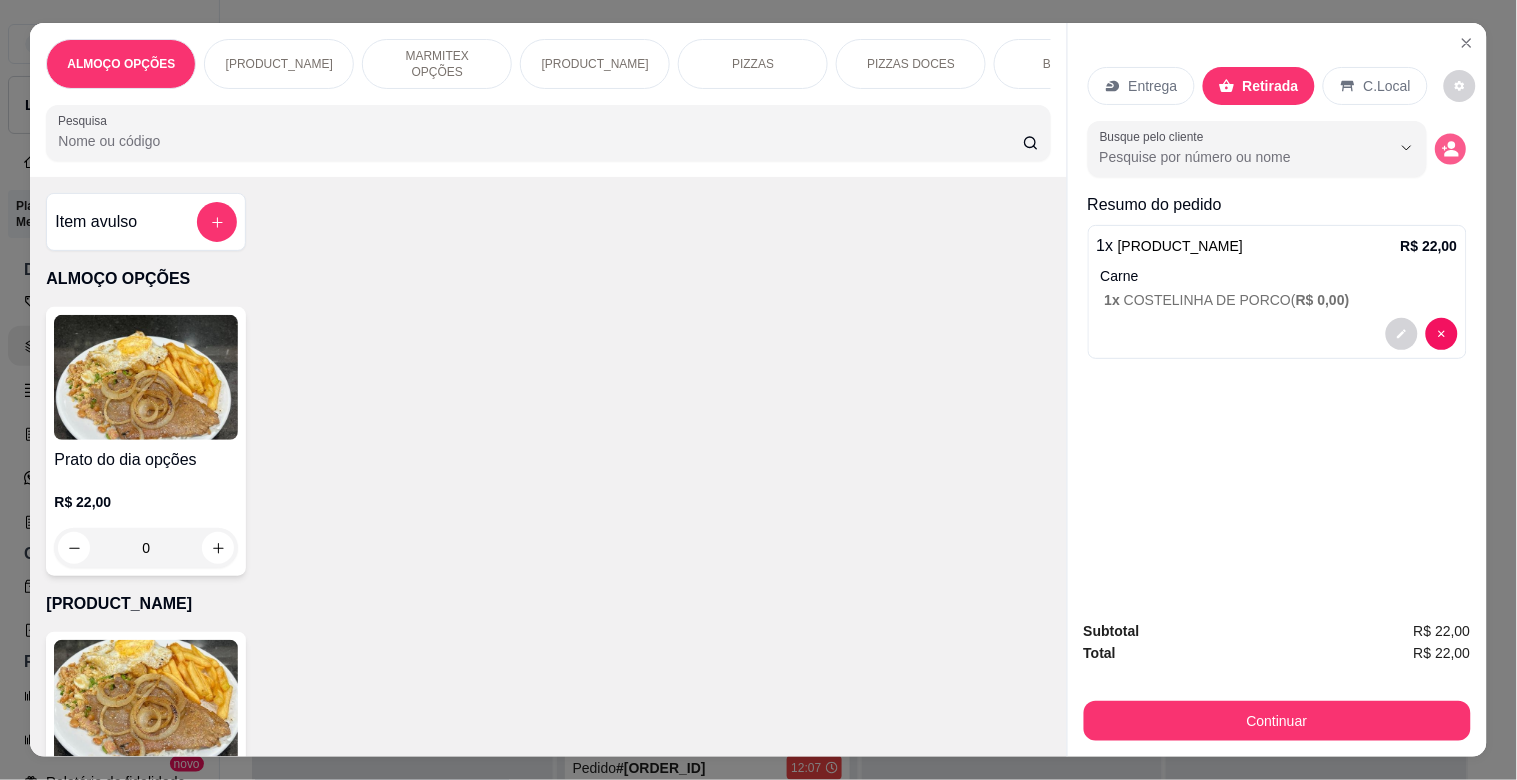click 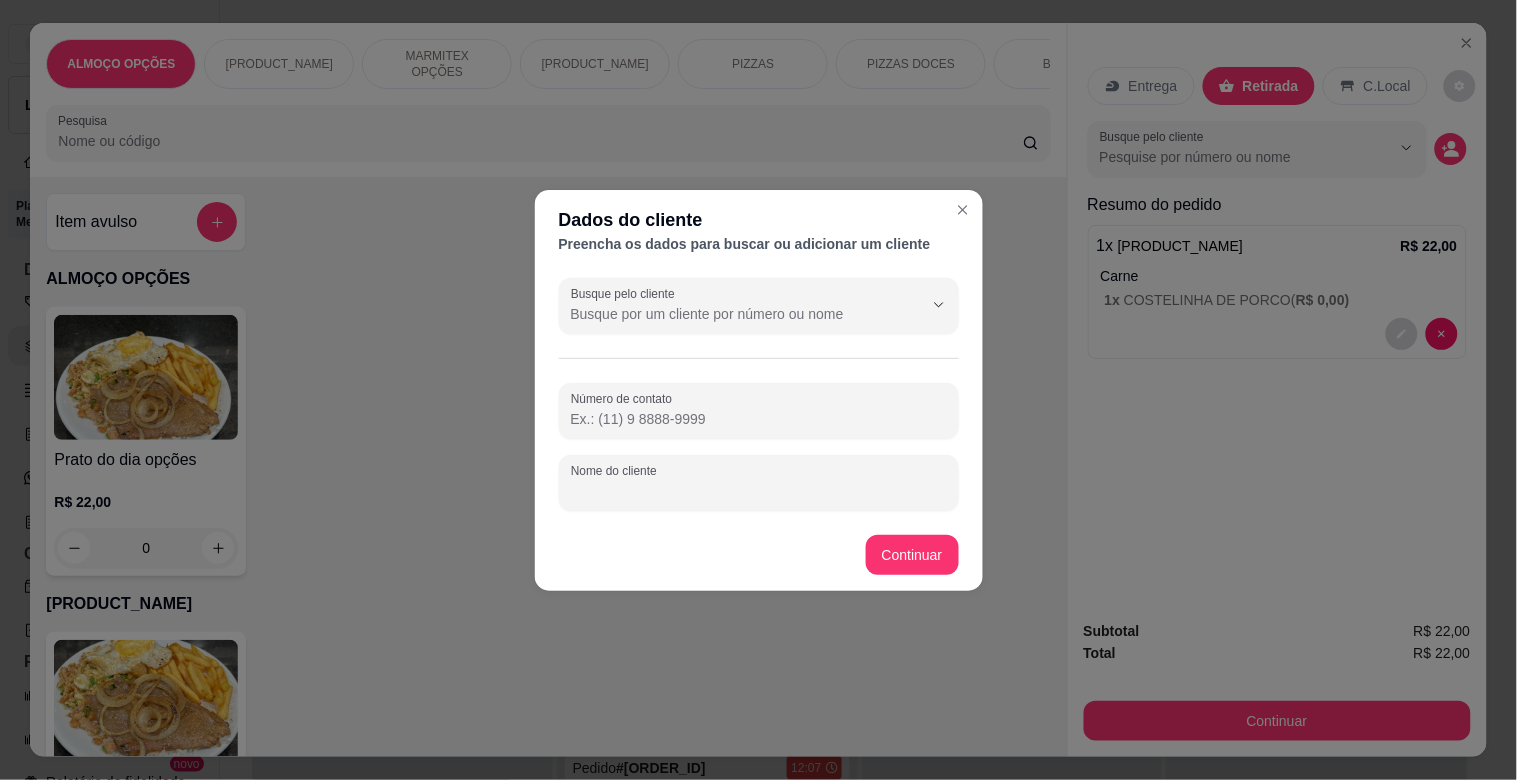 click on "Nome do cliente" at bounding box center (759, 491) 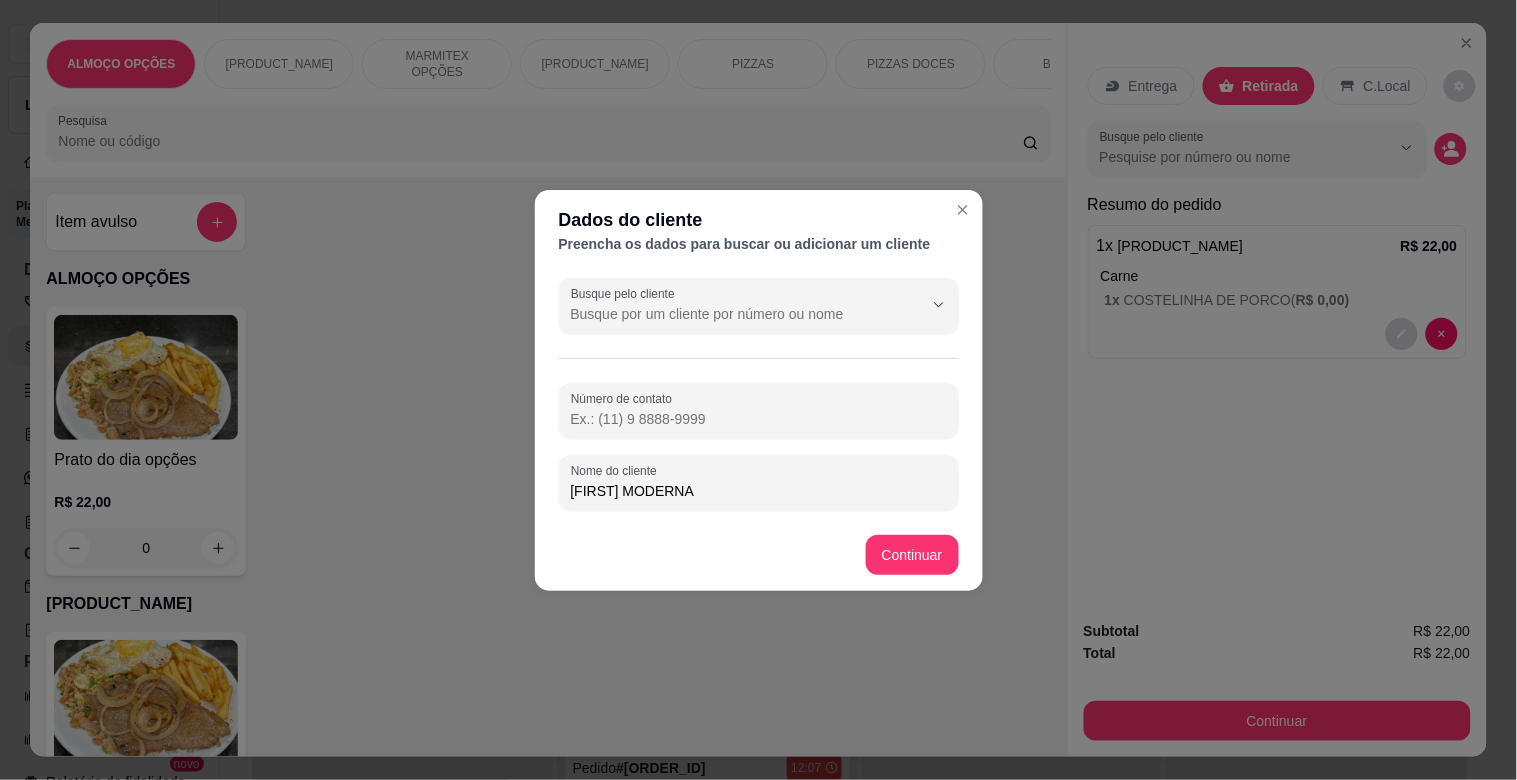 type on "LORIN MODERNA" 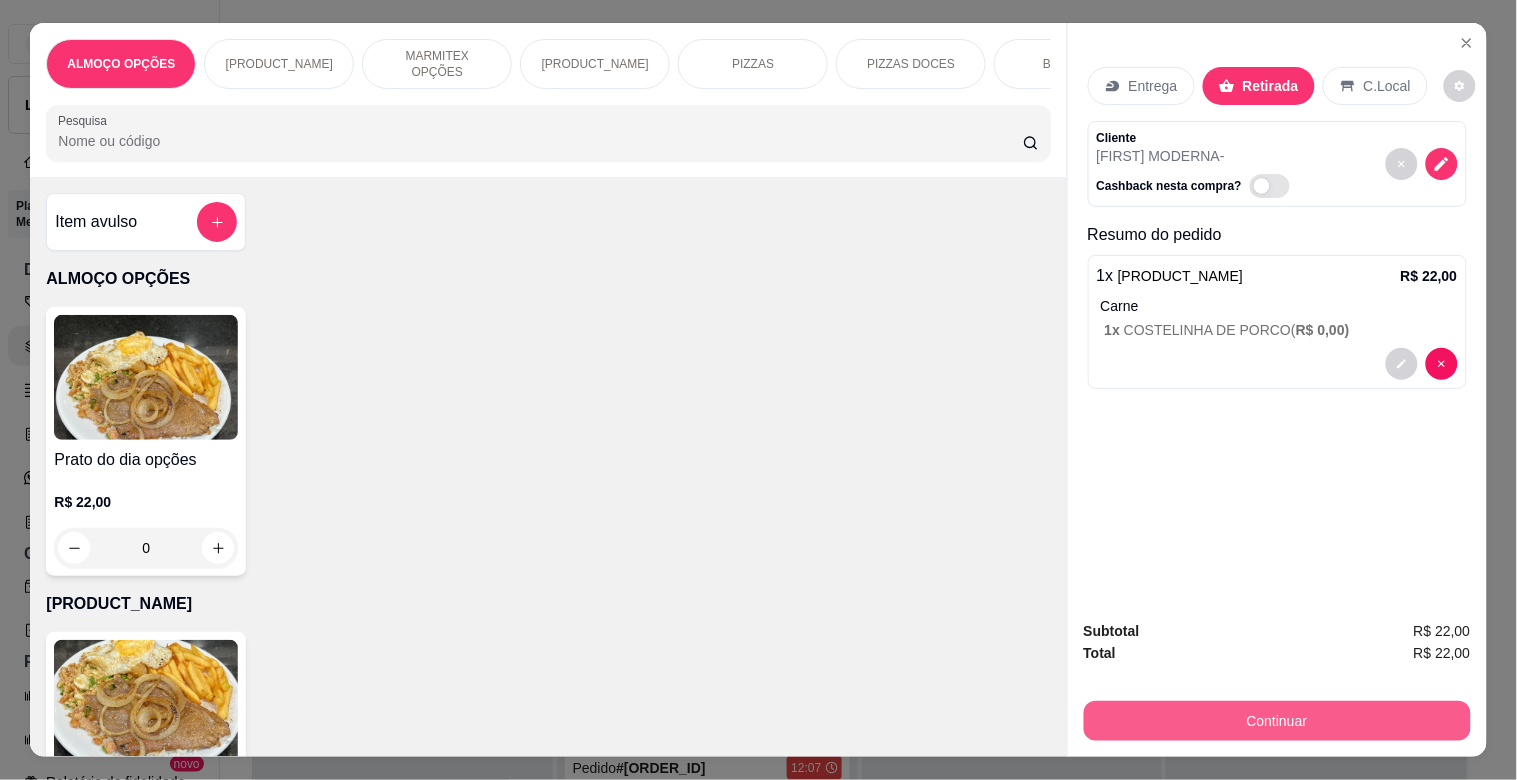 click on "Continuar" at bounding box center (1277, 721) 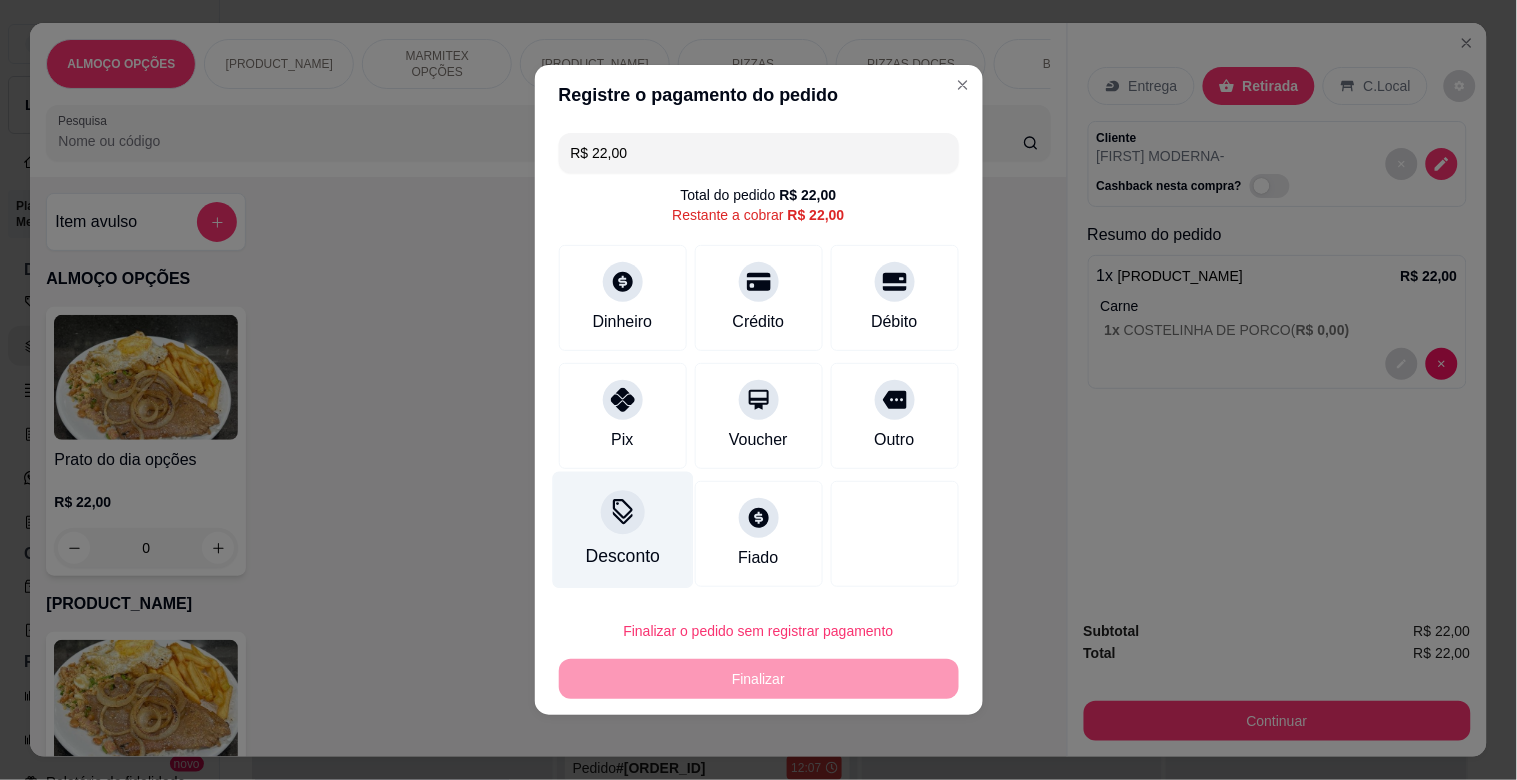 drag, startPoint x: 586, startPoint y: 492, endPoint x: 621, endPoint y: 510, distance: 39.357338 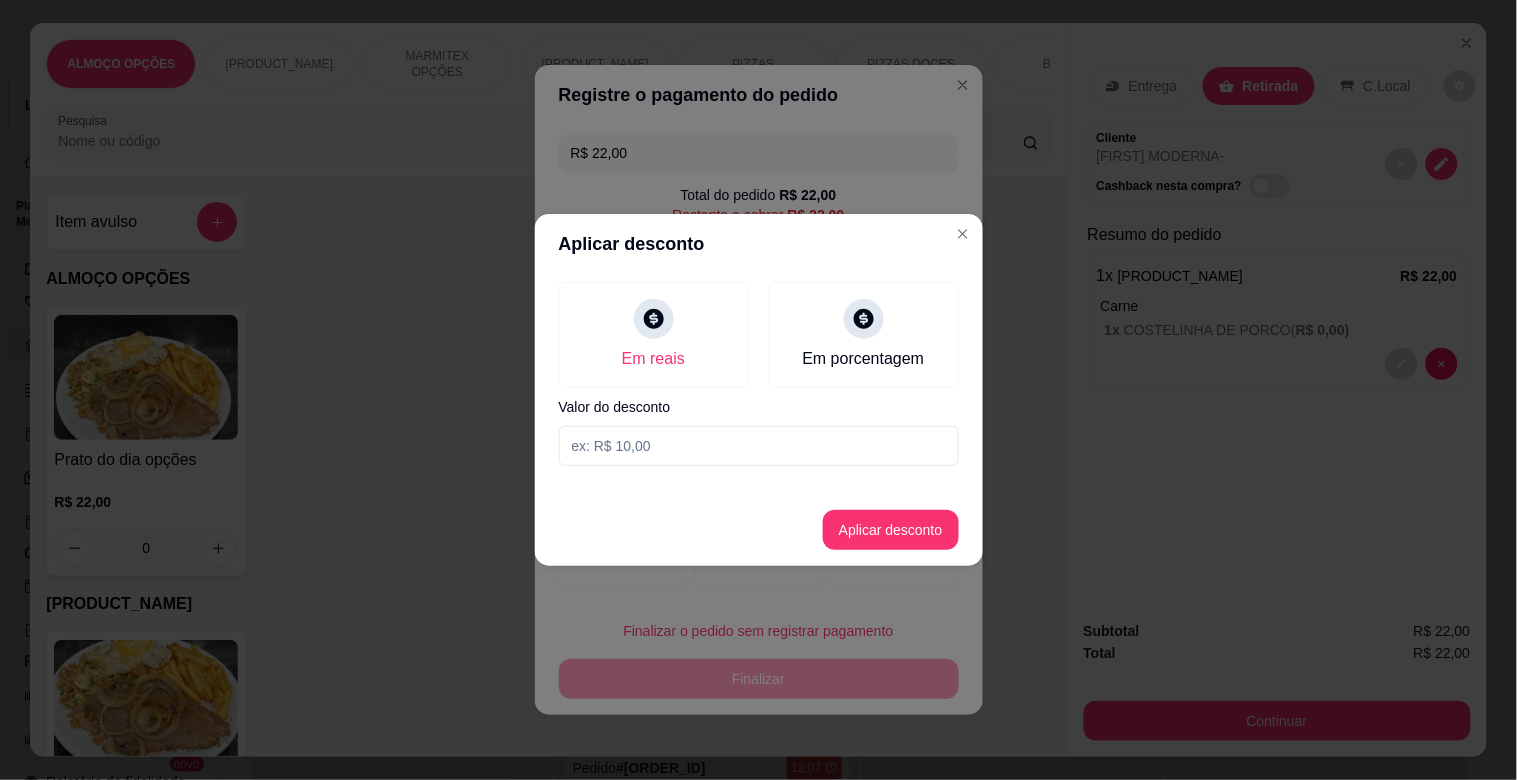 click at bounding box center [759, 446] 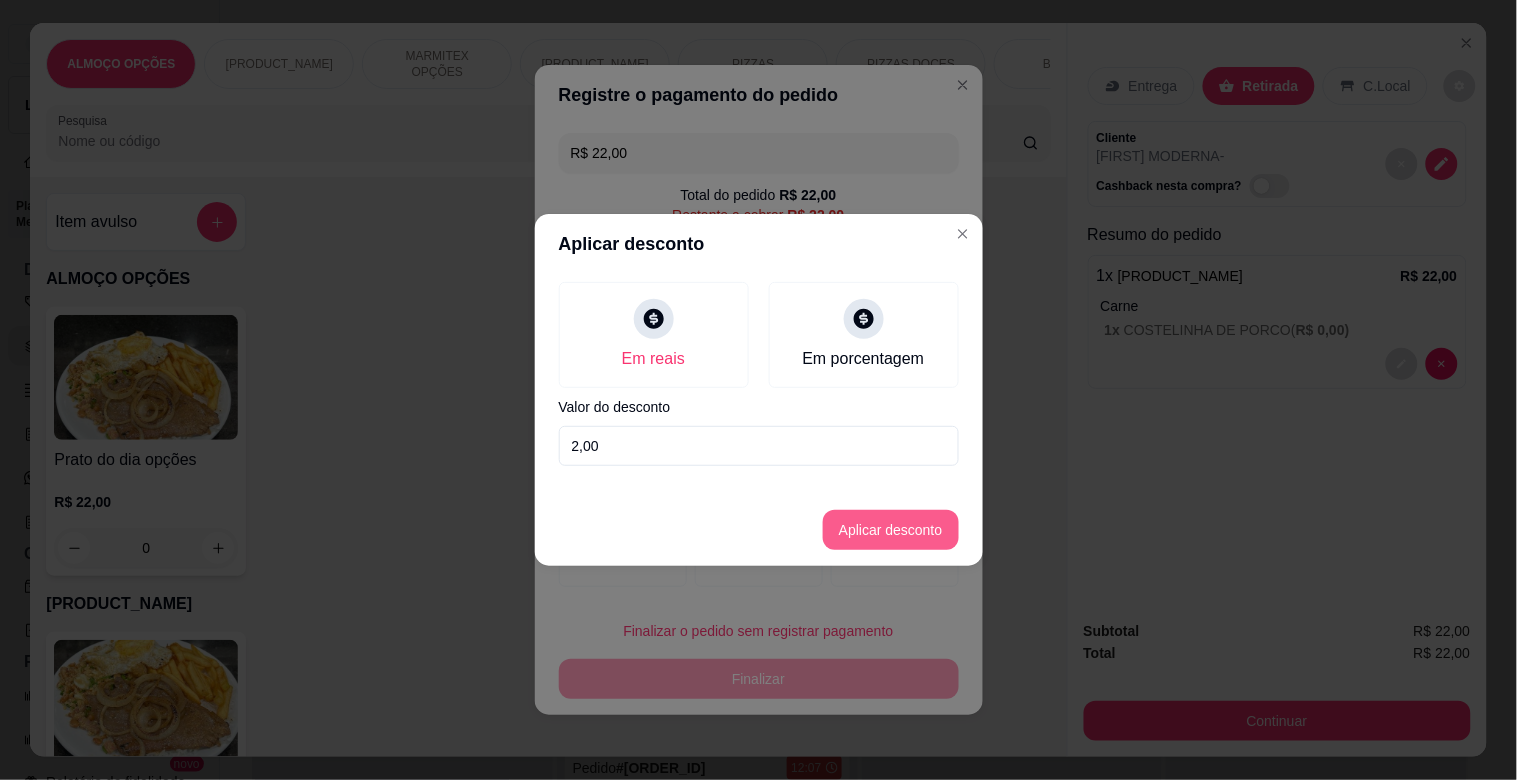 type on "2,00" 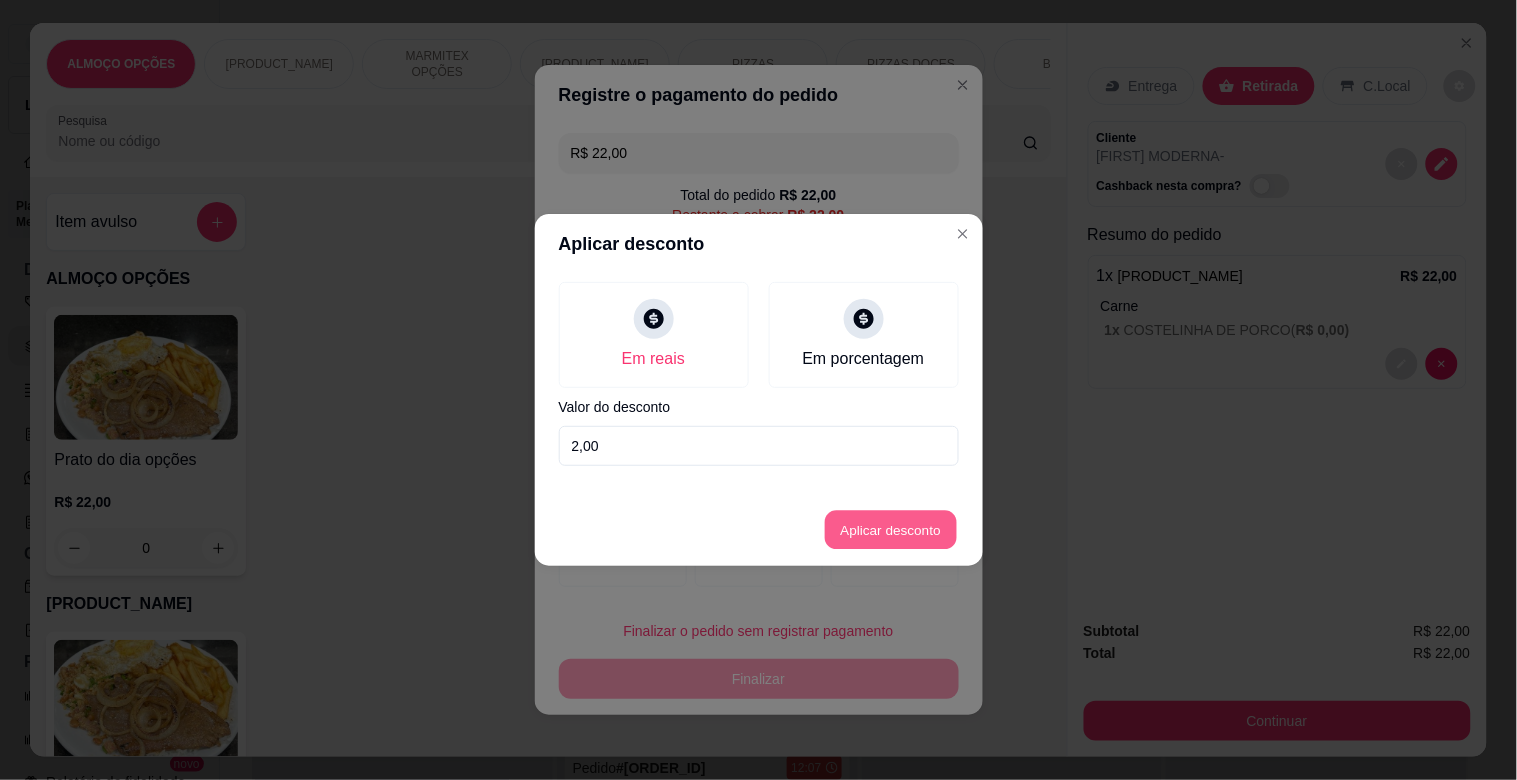 click on "Aplicar desconto" at bounding box center [890, 530] 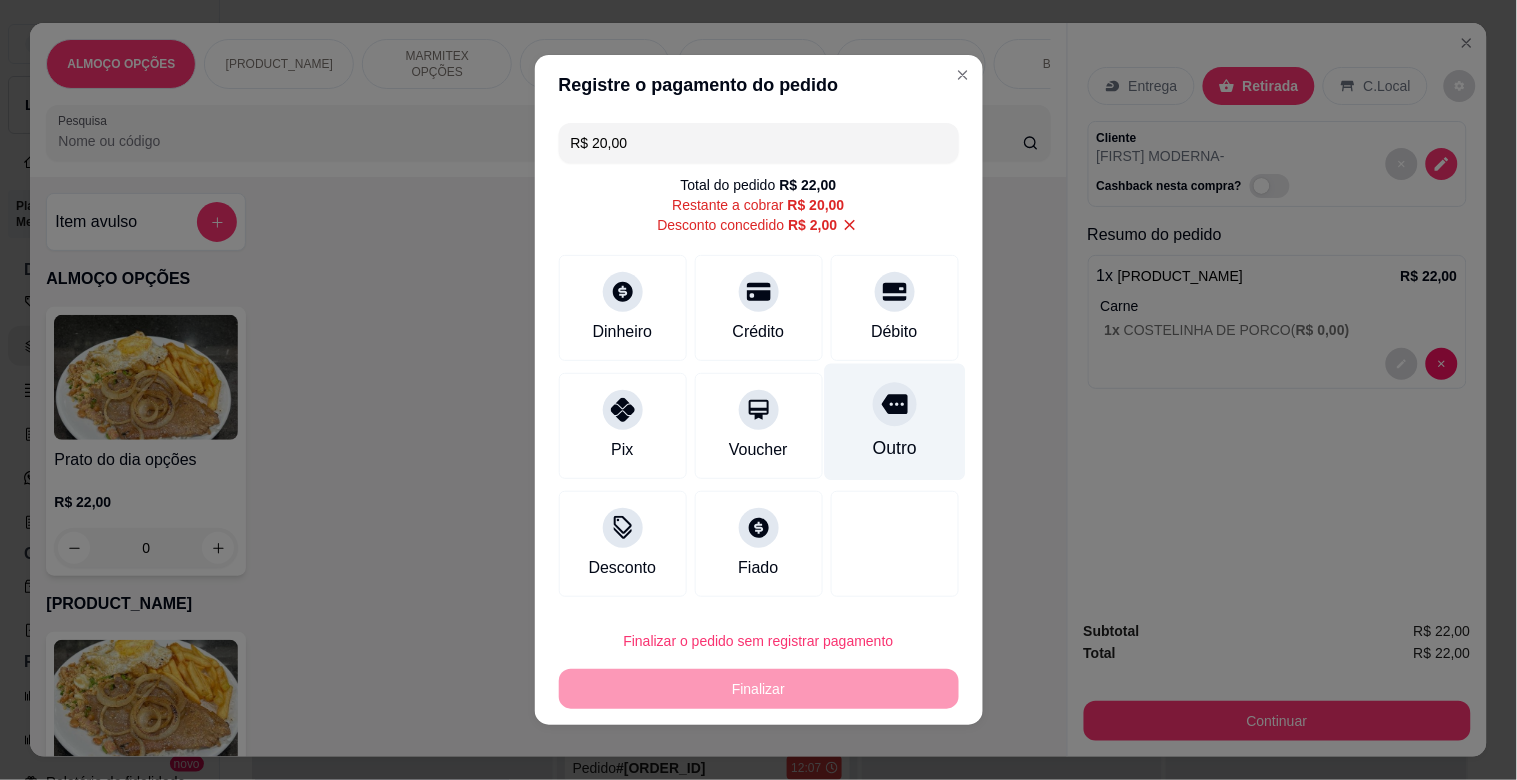 click on "Outro" at bounding box center [894, 448] 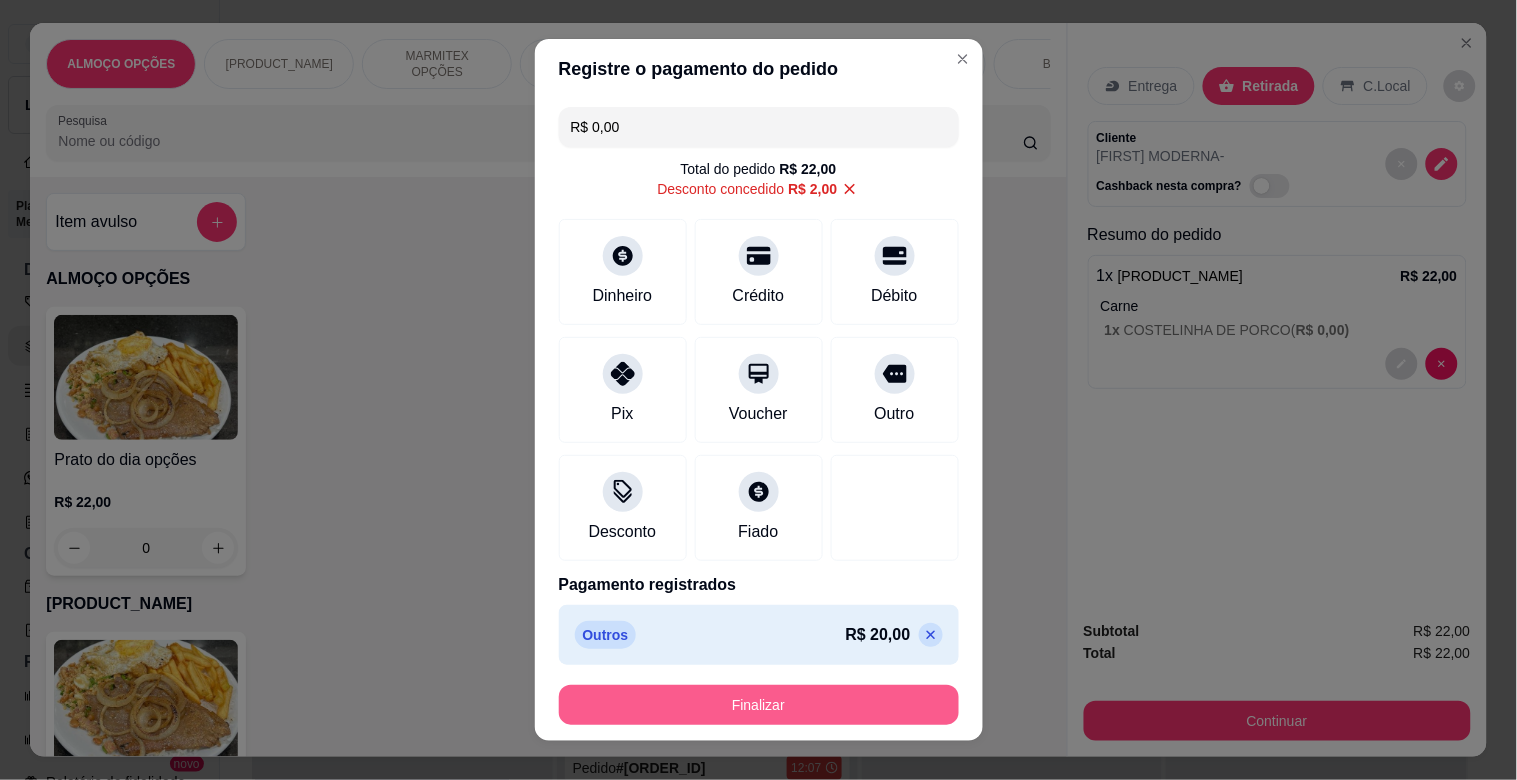 click on "Finalizar" at bounding box center [759, 705] 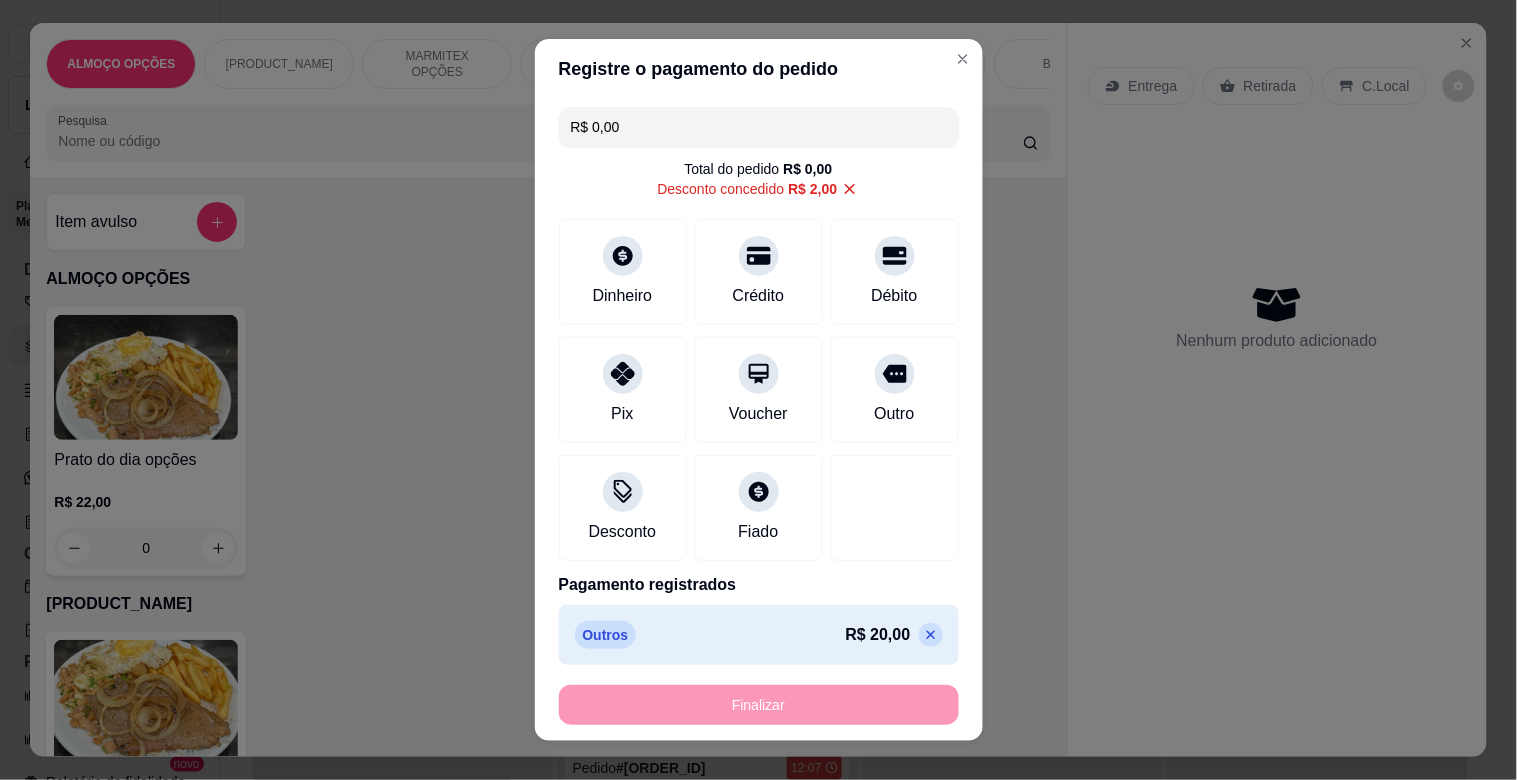 type on "-R$ 22,00" 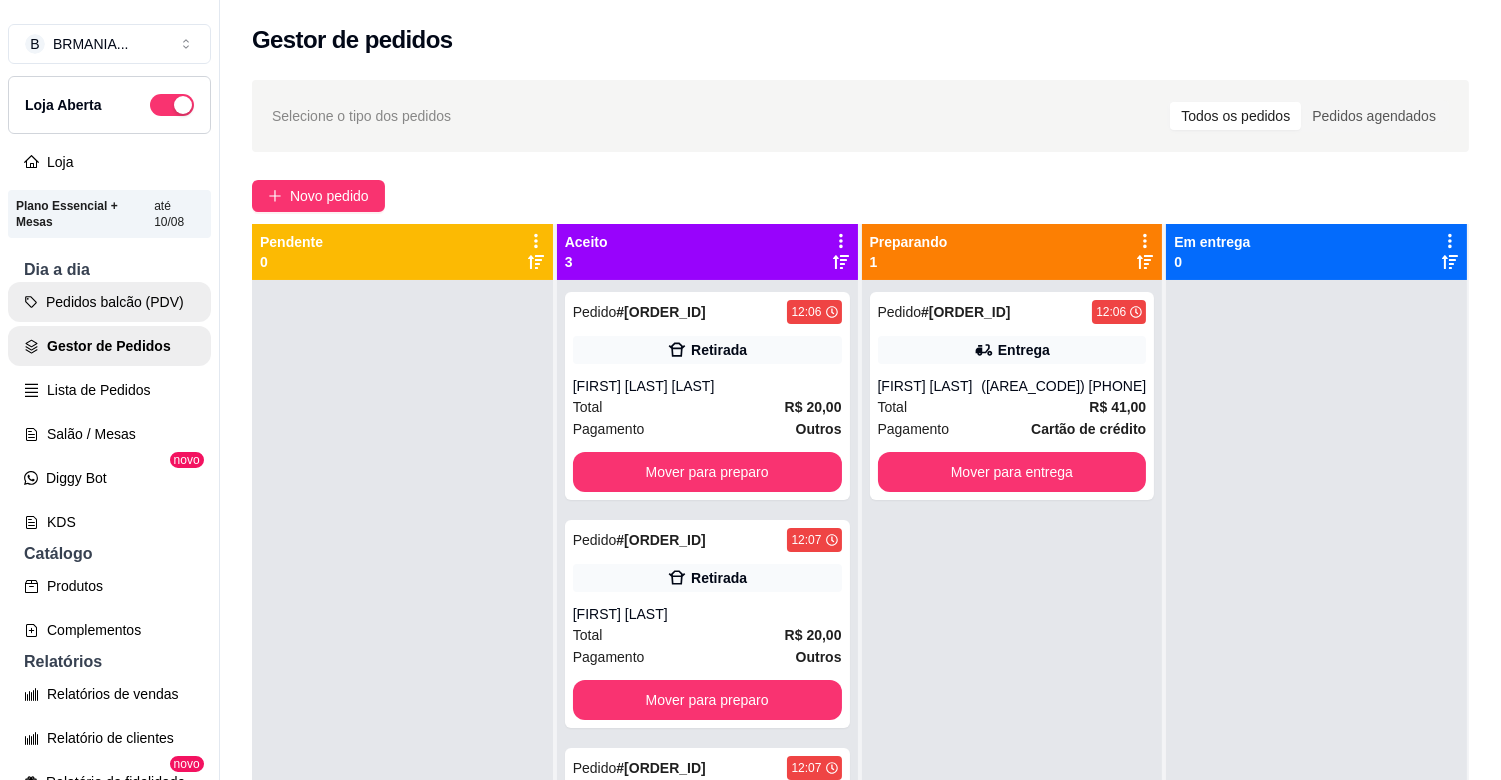 click on "Pedidos balcão (PDV)" at bounding box center (109, 302) 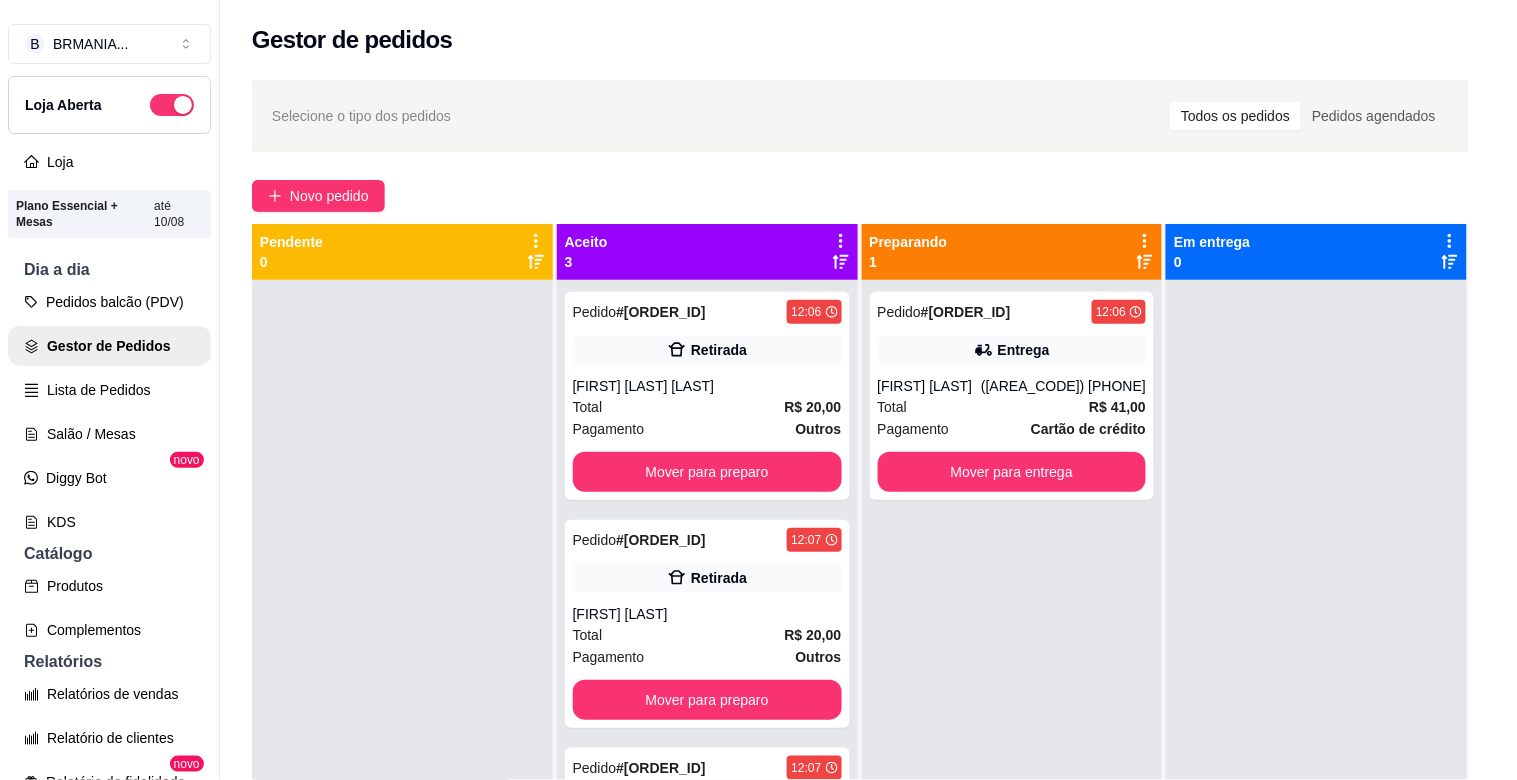 click on "[NAME]" at bounding box center (595, 64) 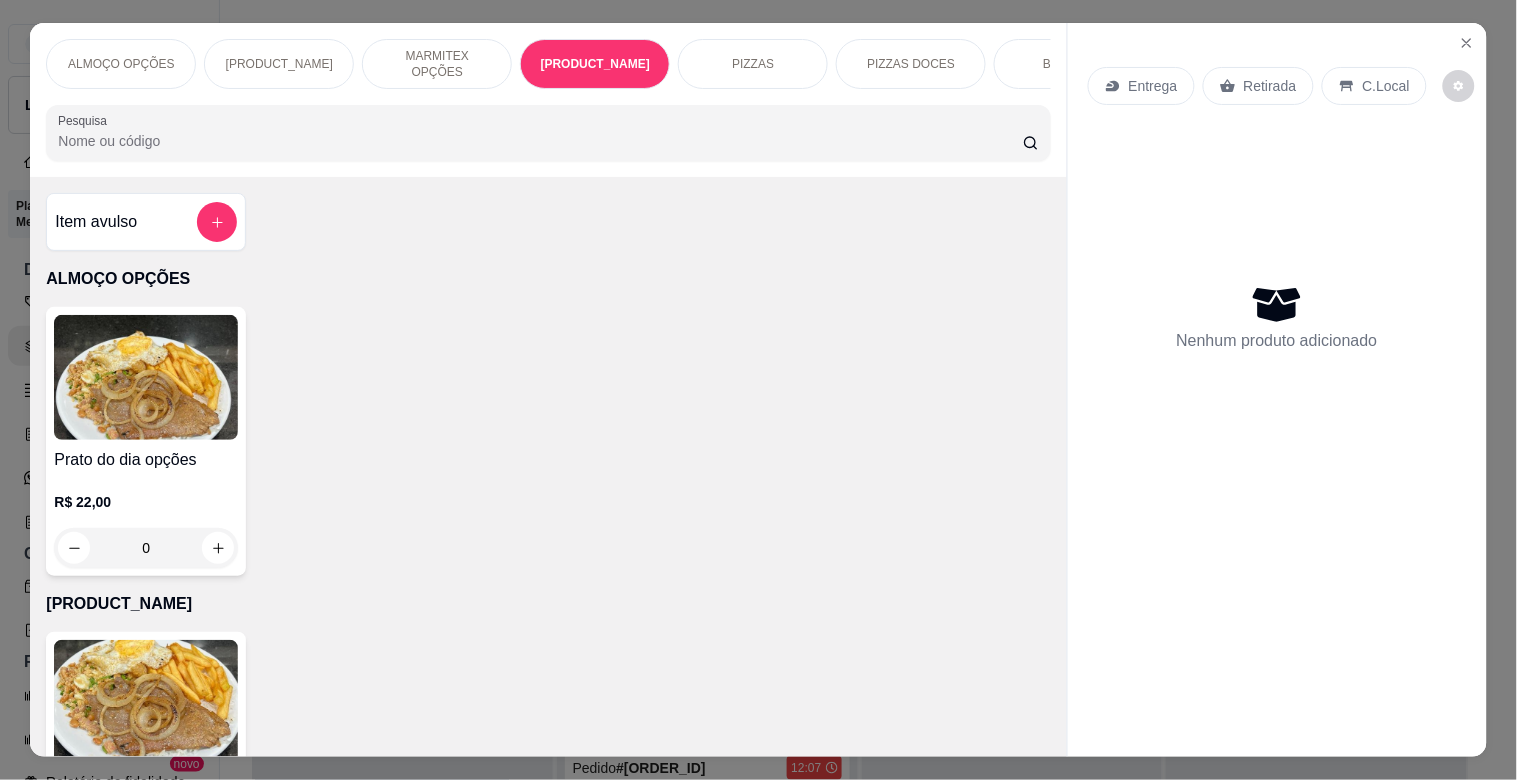 scroll, scrollTop: 1064, scrollLeft: 0, axis: vertical 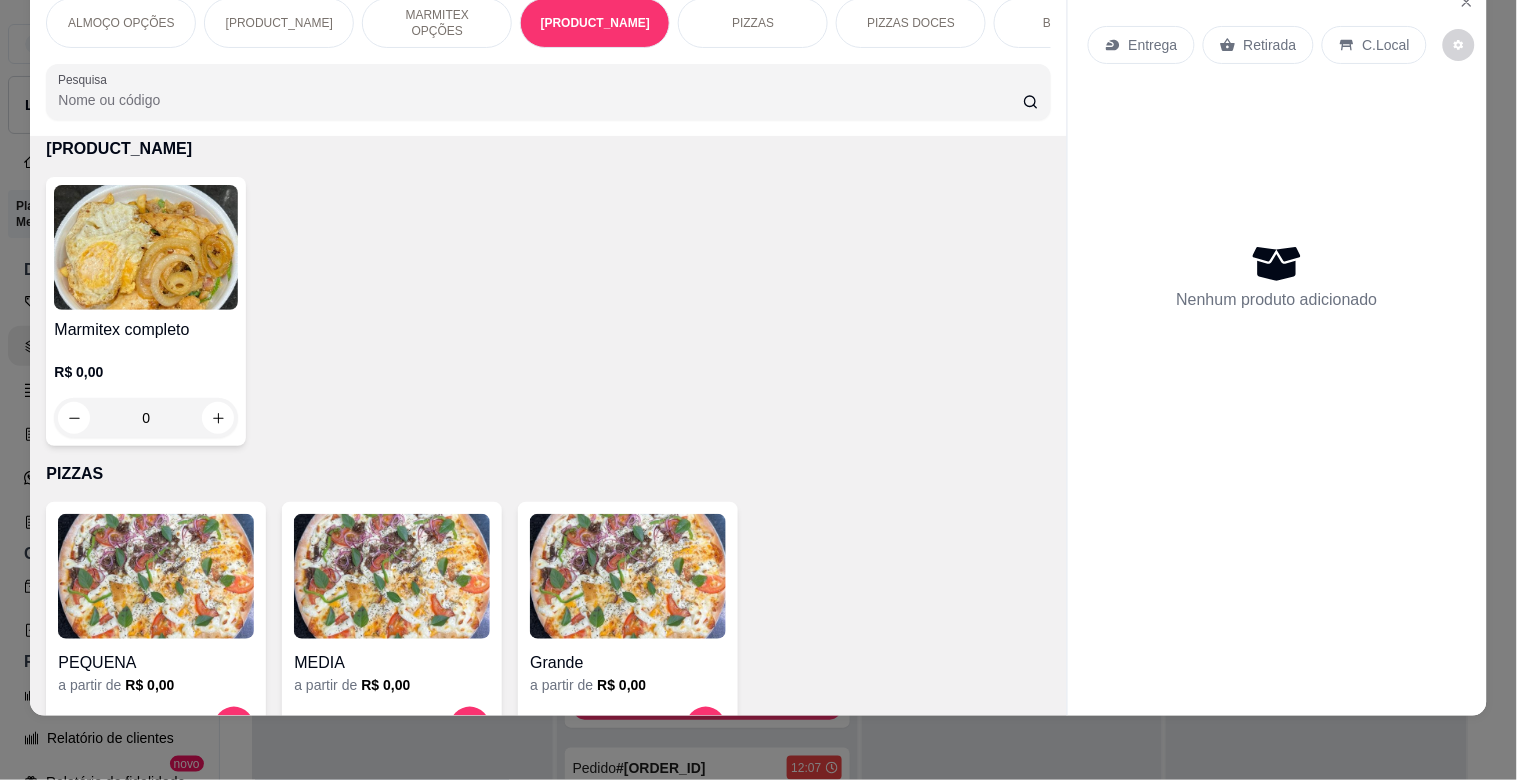click at bounding box center (146, 247) 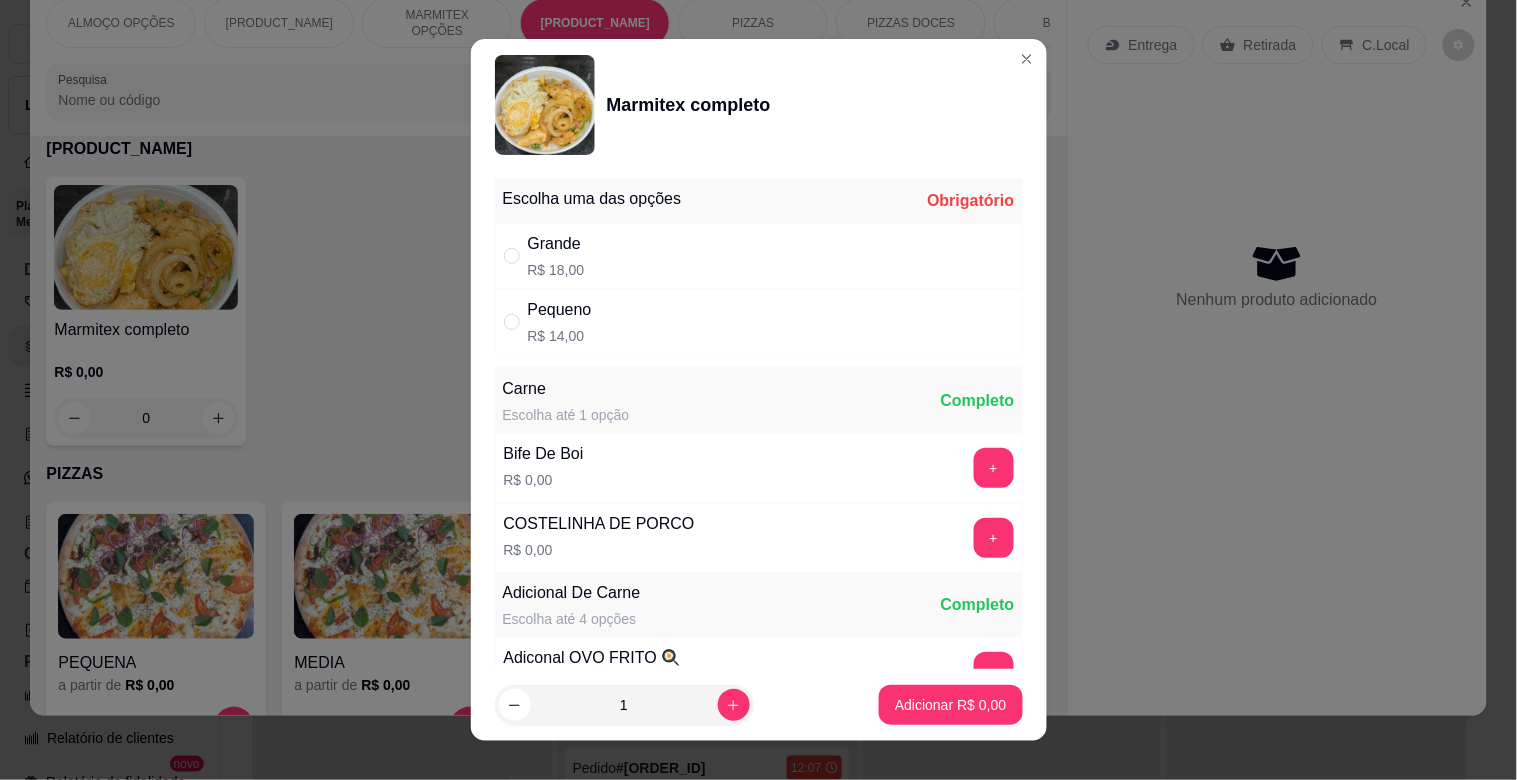 click on "Grande  R$ 18,00" at bounding box center [759, 256] 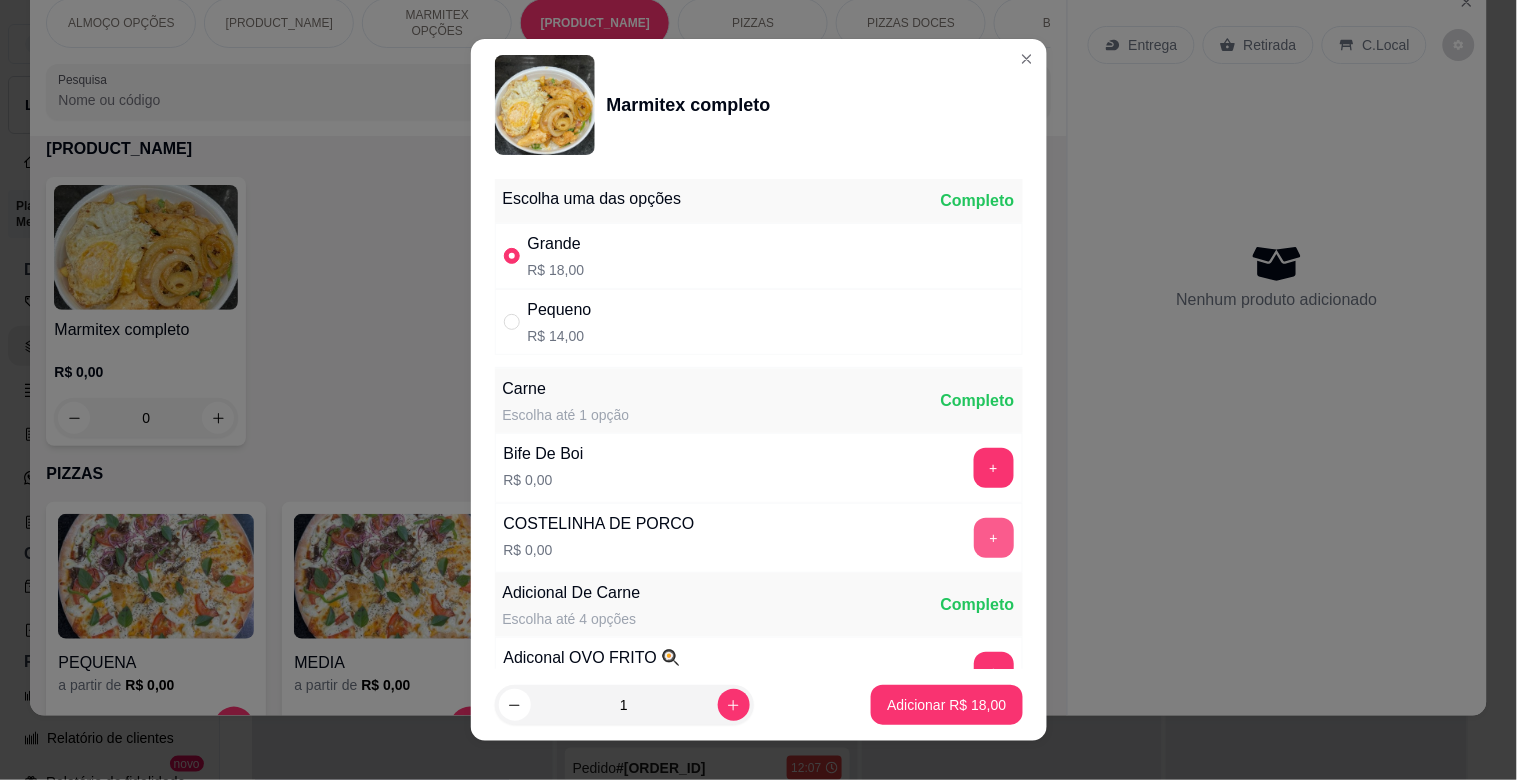 click on "+" at bounding box center [994, 538] 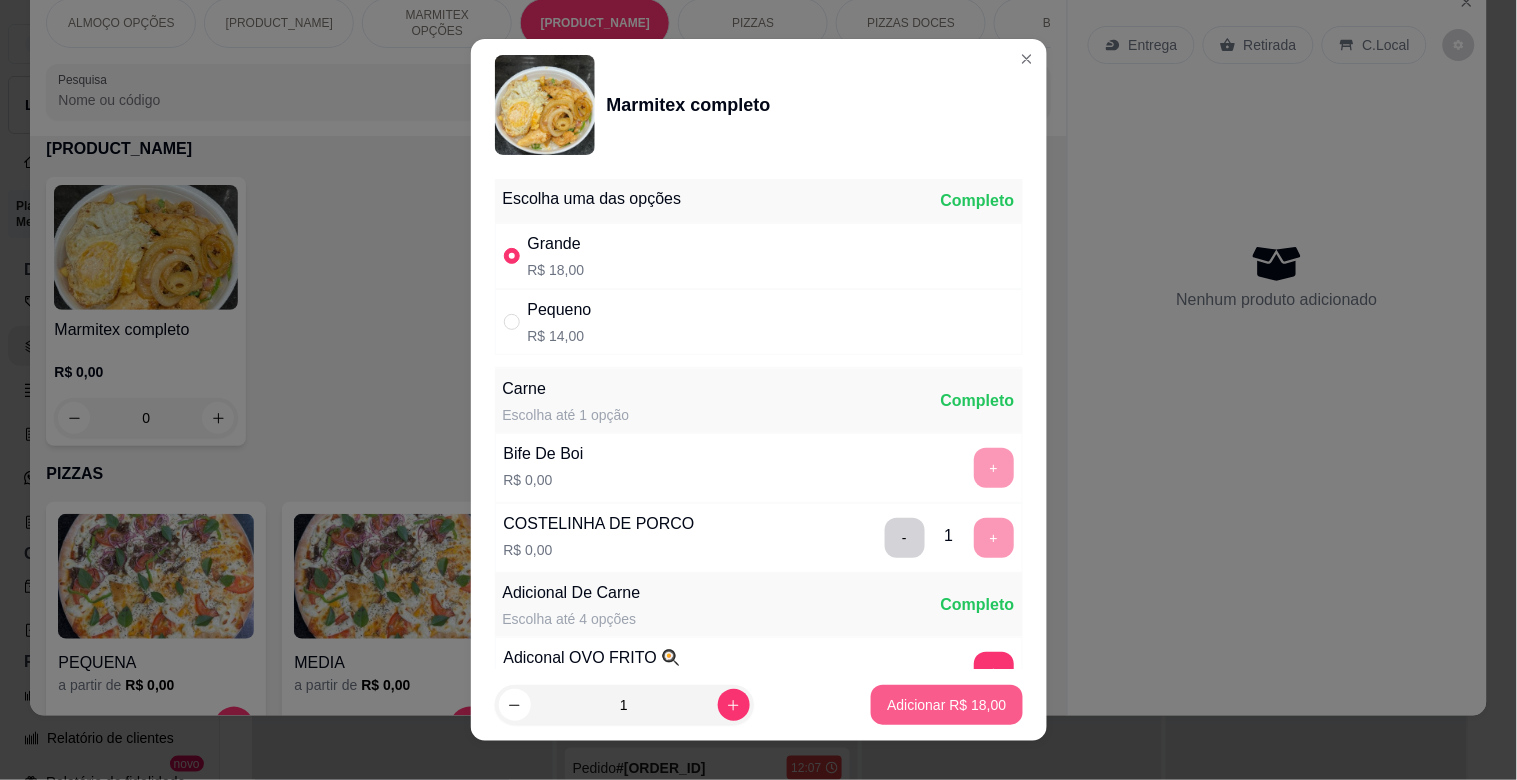 click on "Adicionar   R$ 18,00" at bounding box center [946, 705] 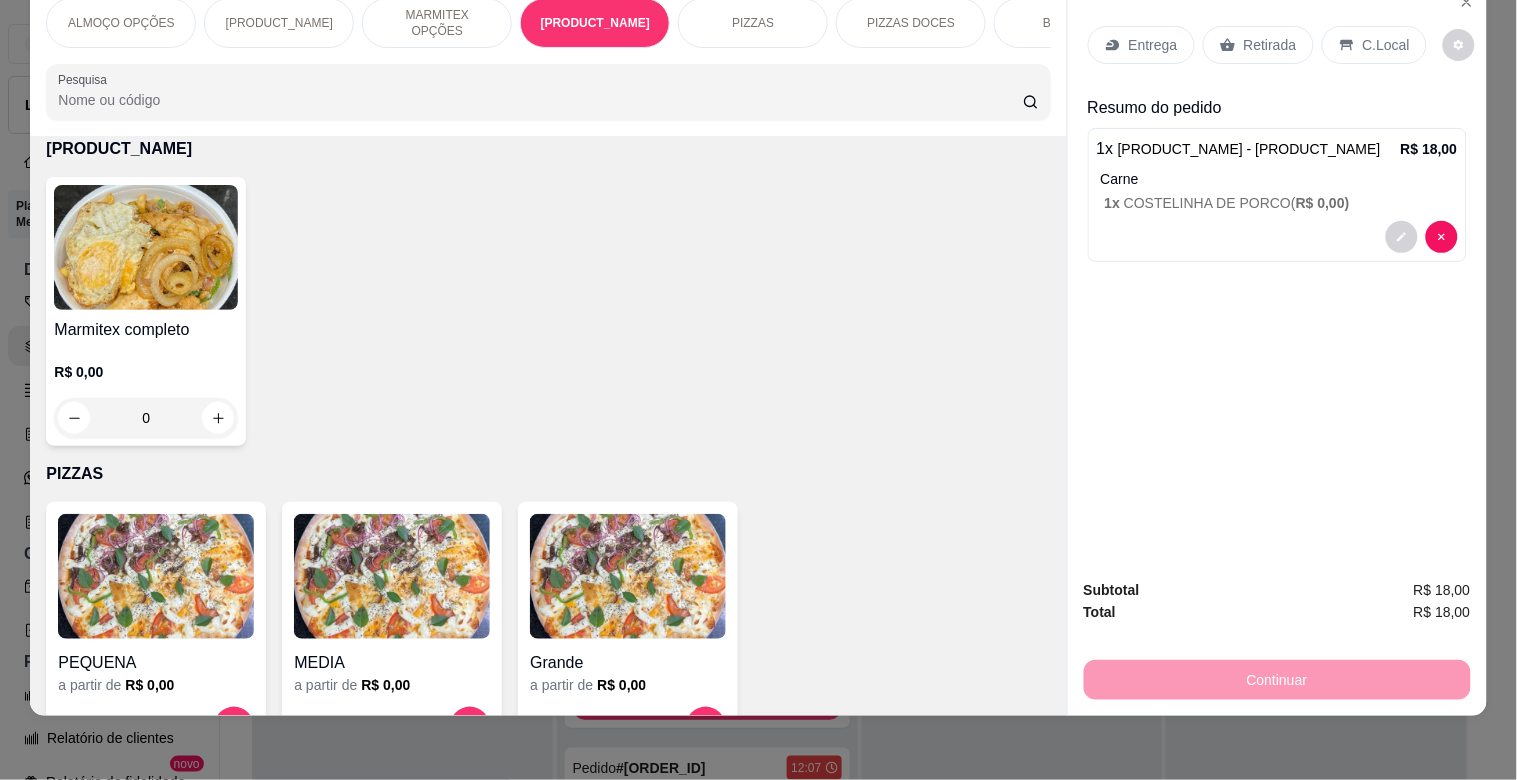 click on "Retirada" at bounding box center [1270, 45] 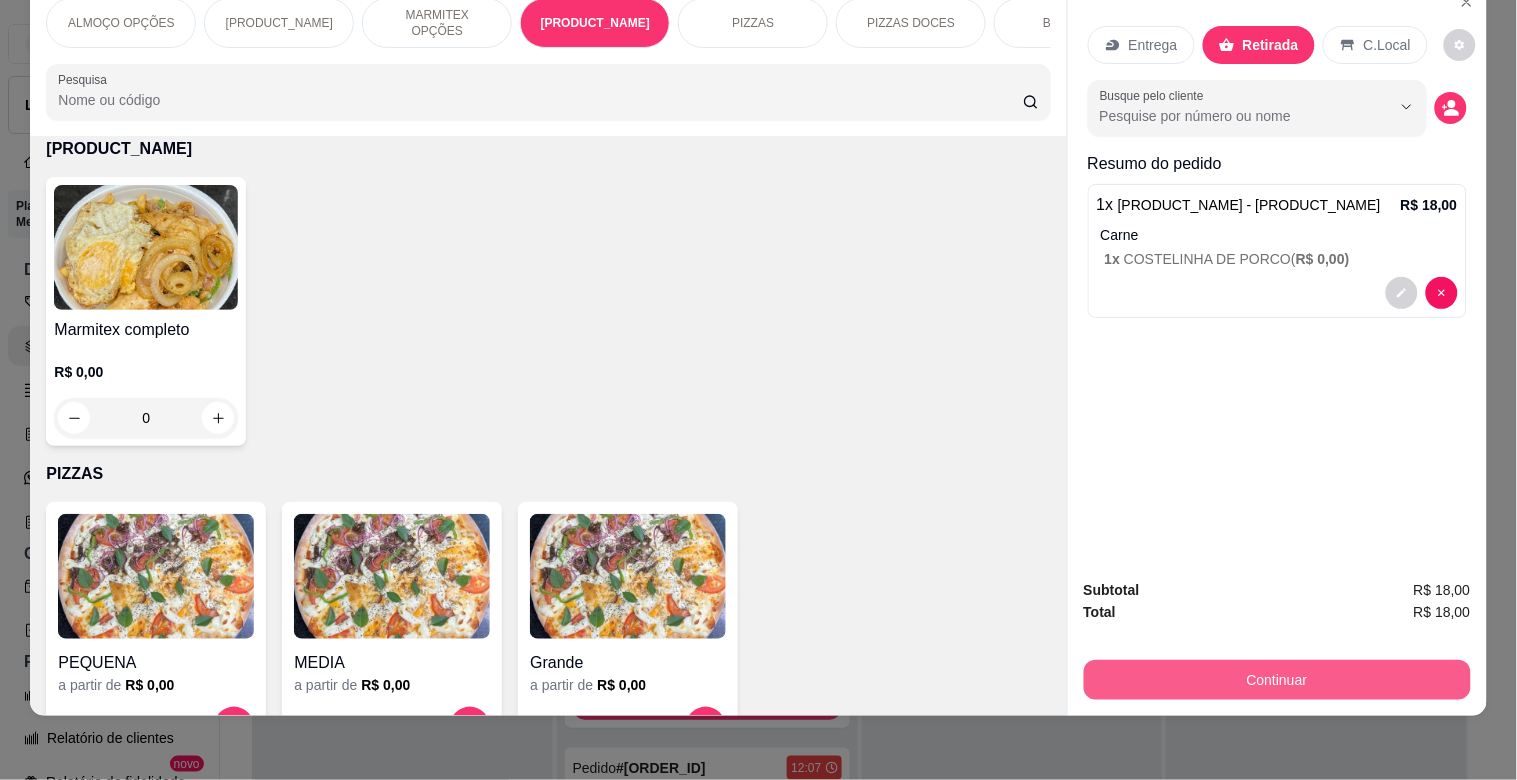 click on "Continuar" at bounding box center (1277, 680) 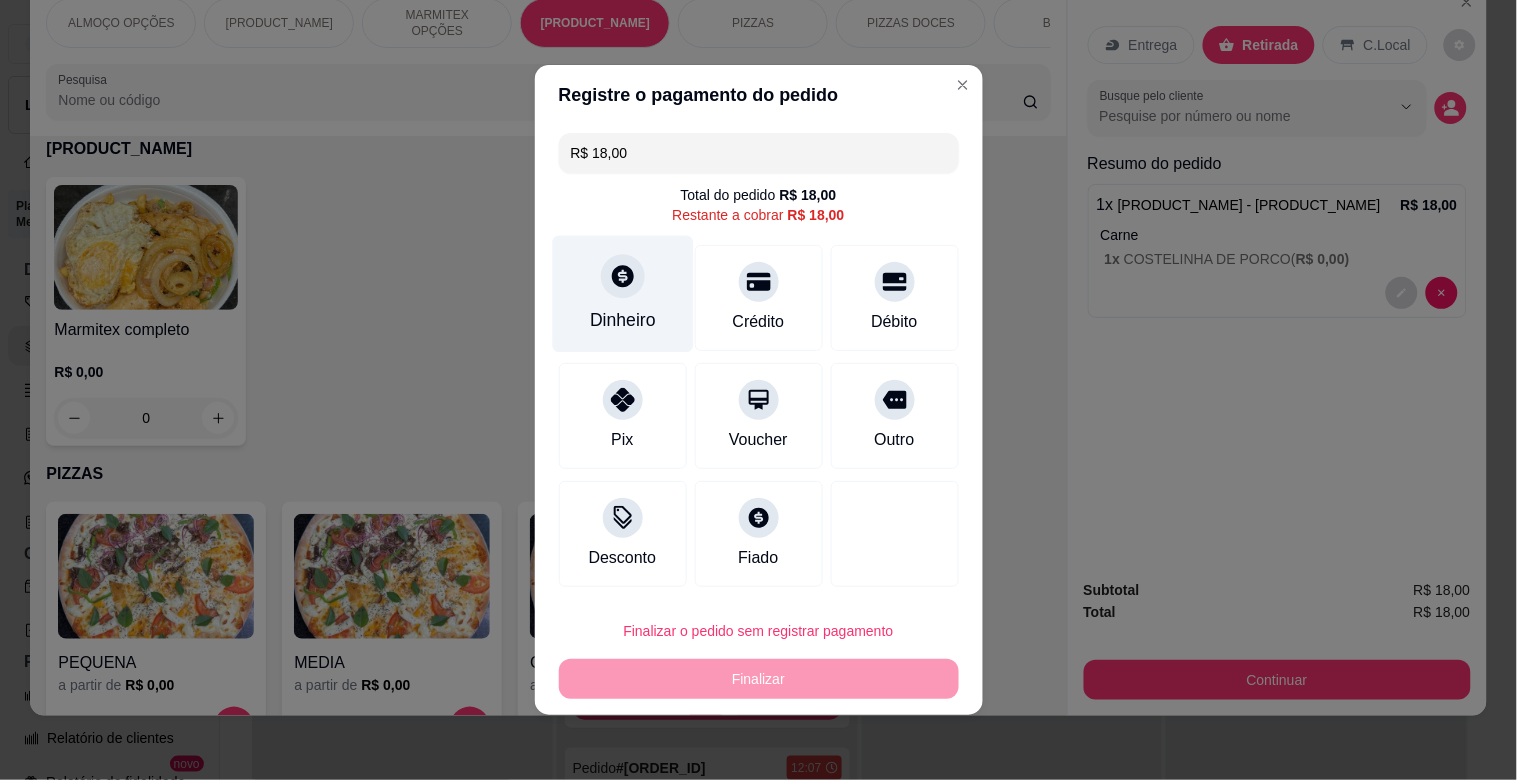 click on "Dinheiro" at bounding box center (622, 294) 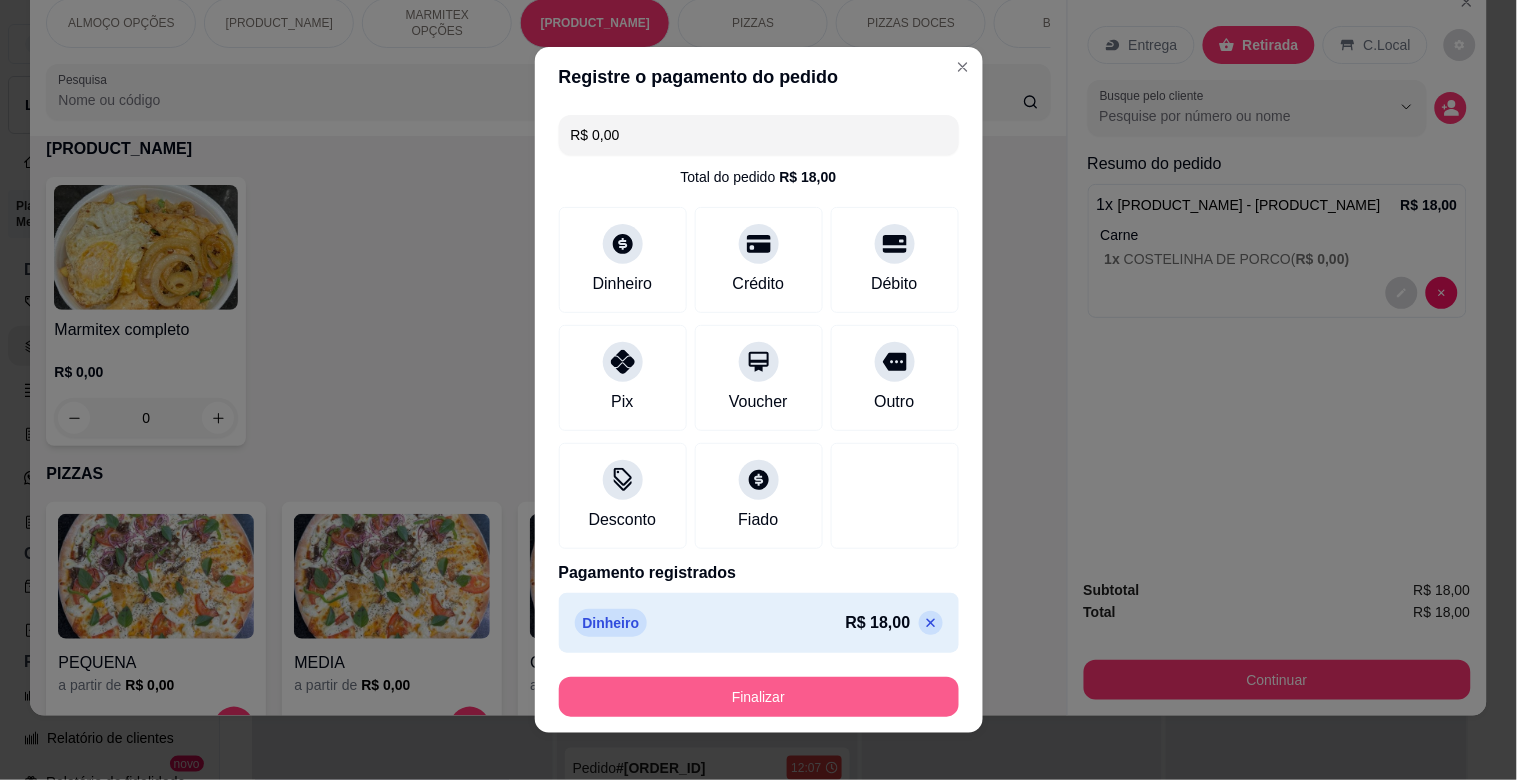 click on "Finalizar" at bounding box center (759, 697) 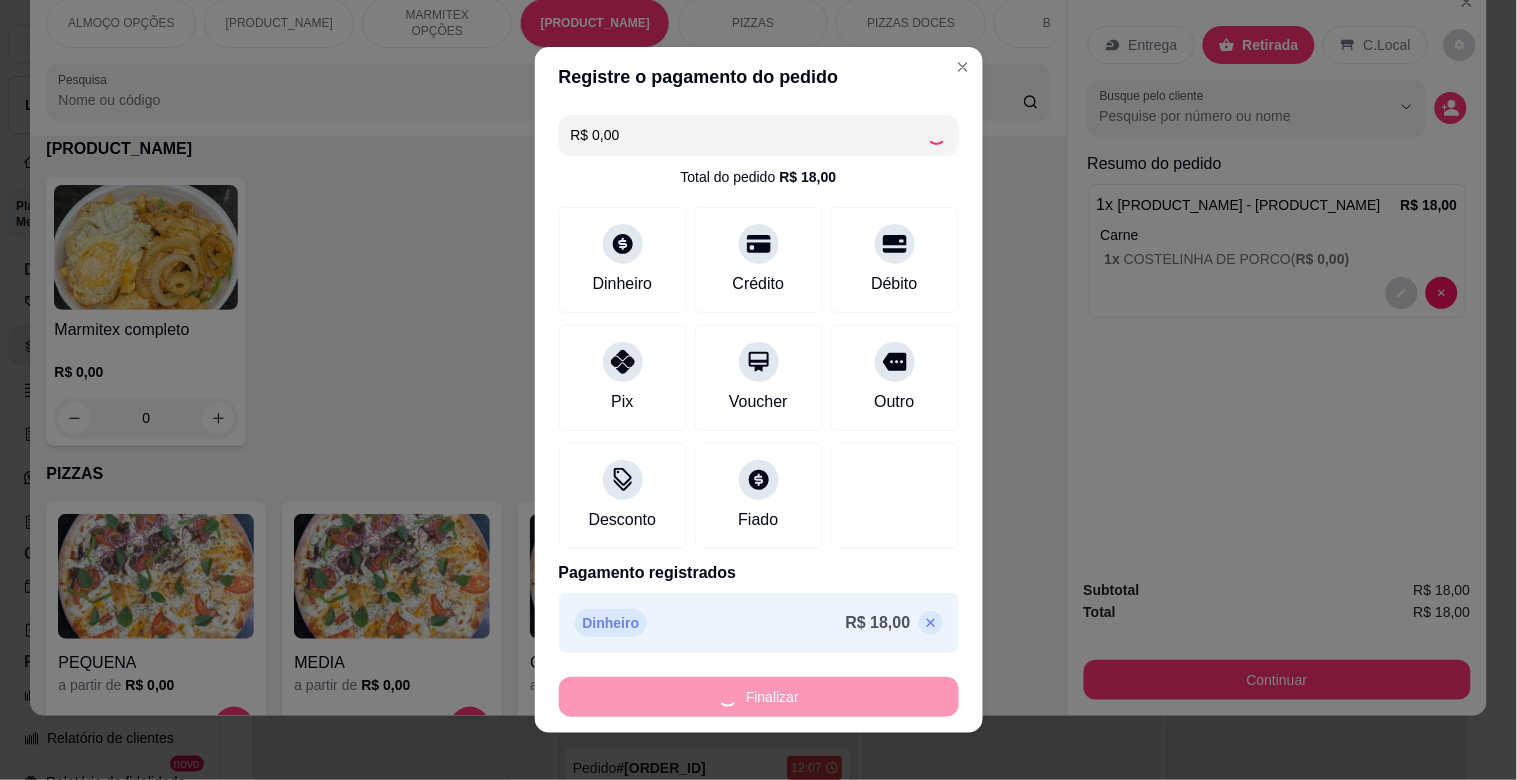 type on "-R$ 18,00" 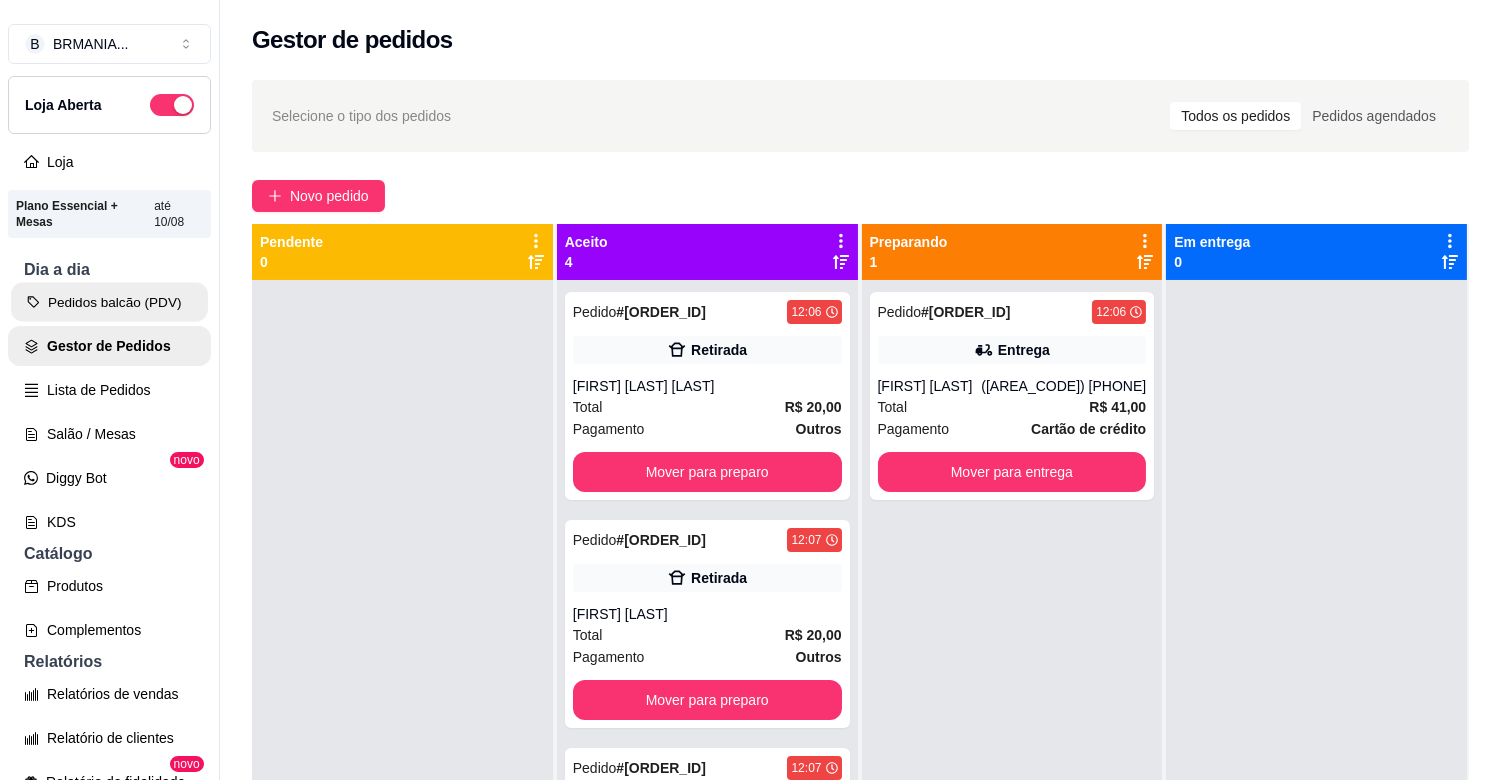 click on "Pedidos balcão (PDV)" at bounding box center (109, 302) 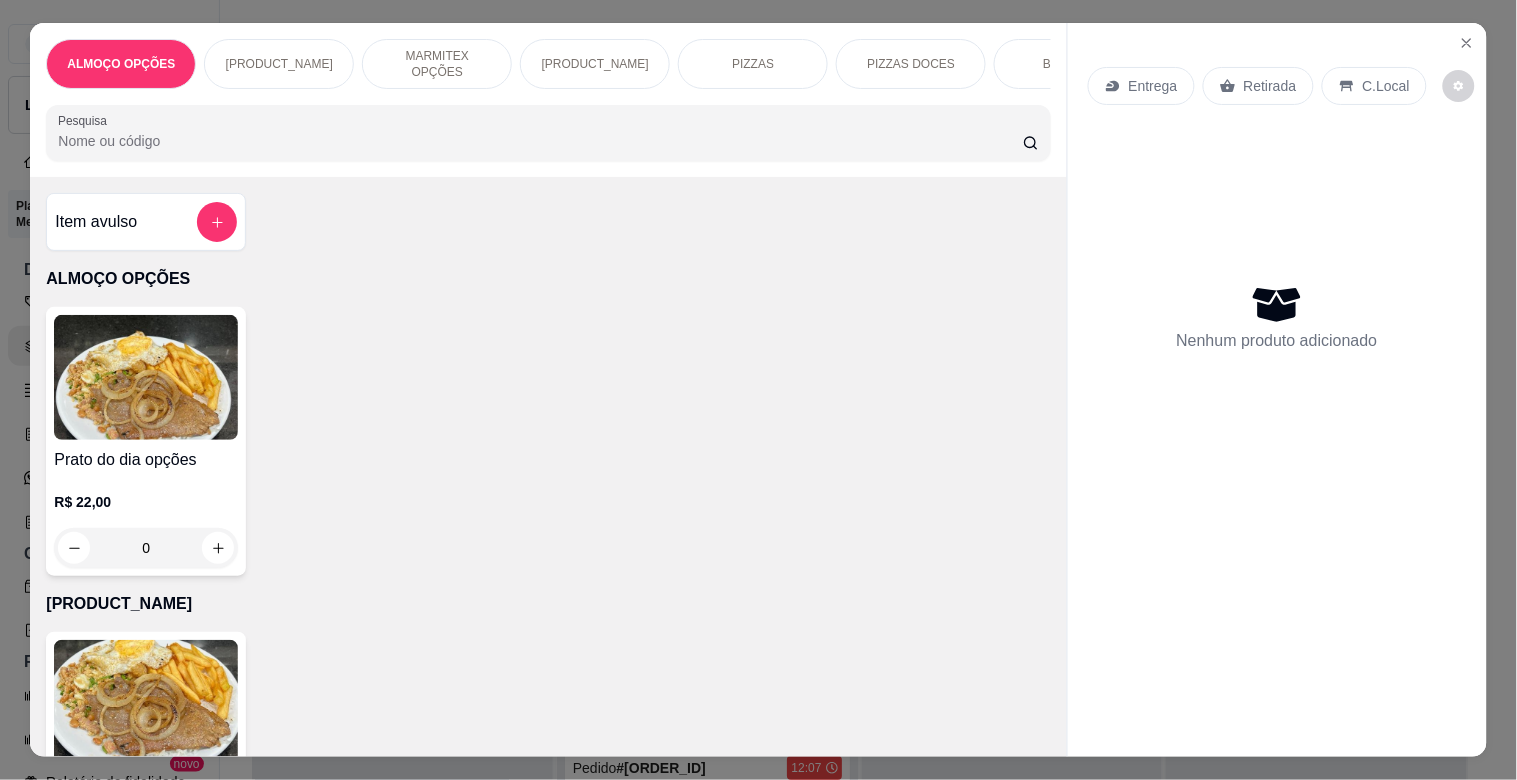 click on "[NAME]" at bounding box center [595, 64] 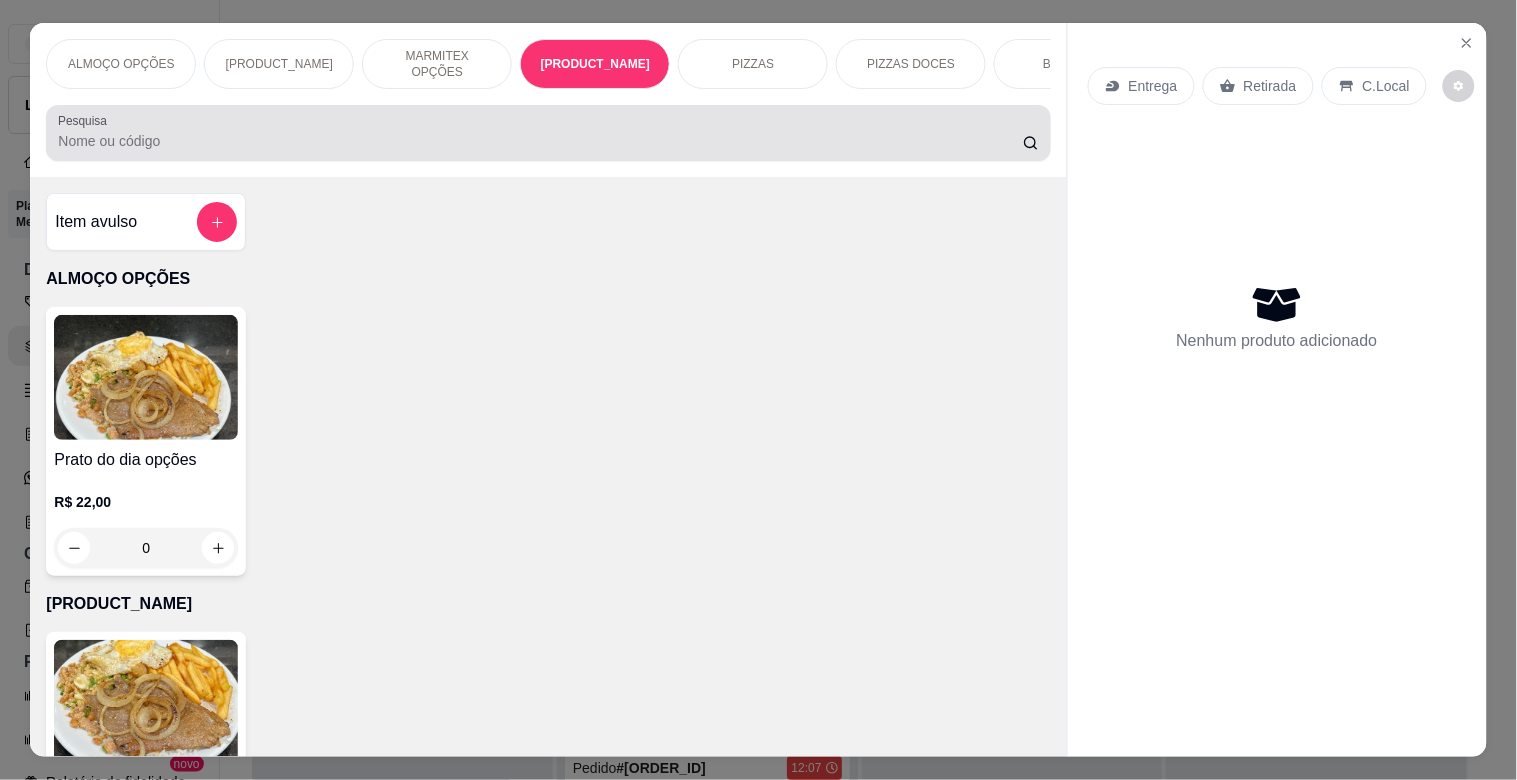 scroll, scrollTop: 1064, scrollLeft: 0, axis: vertical 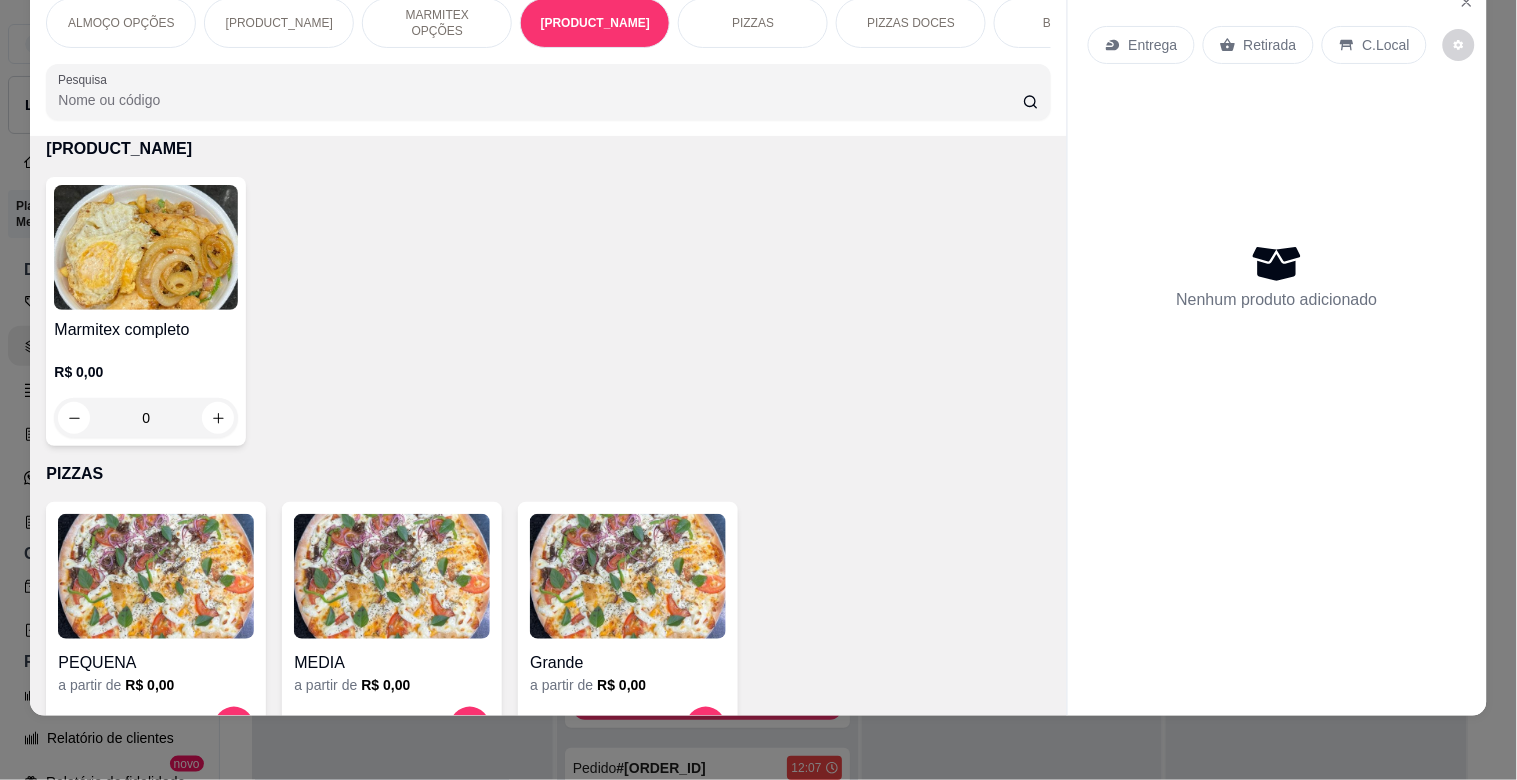 click at bounding box center [146, 247] 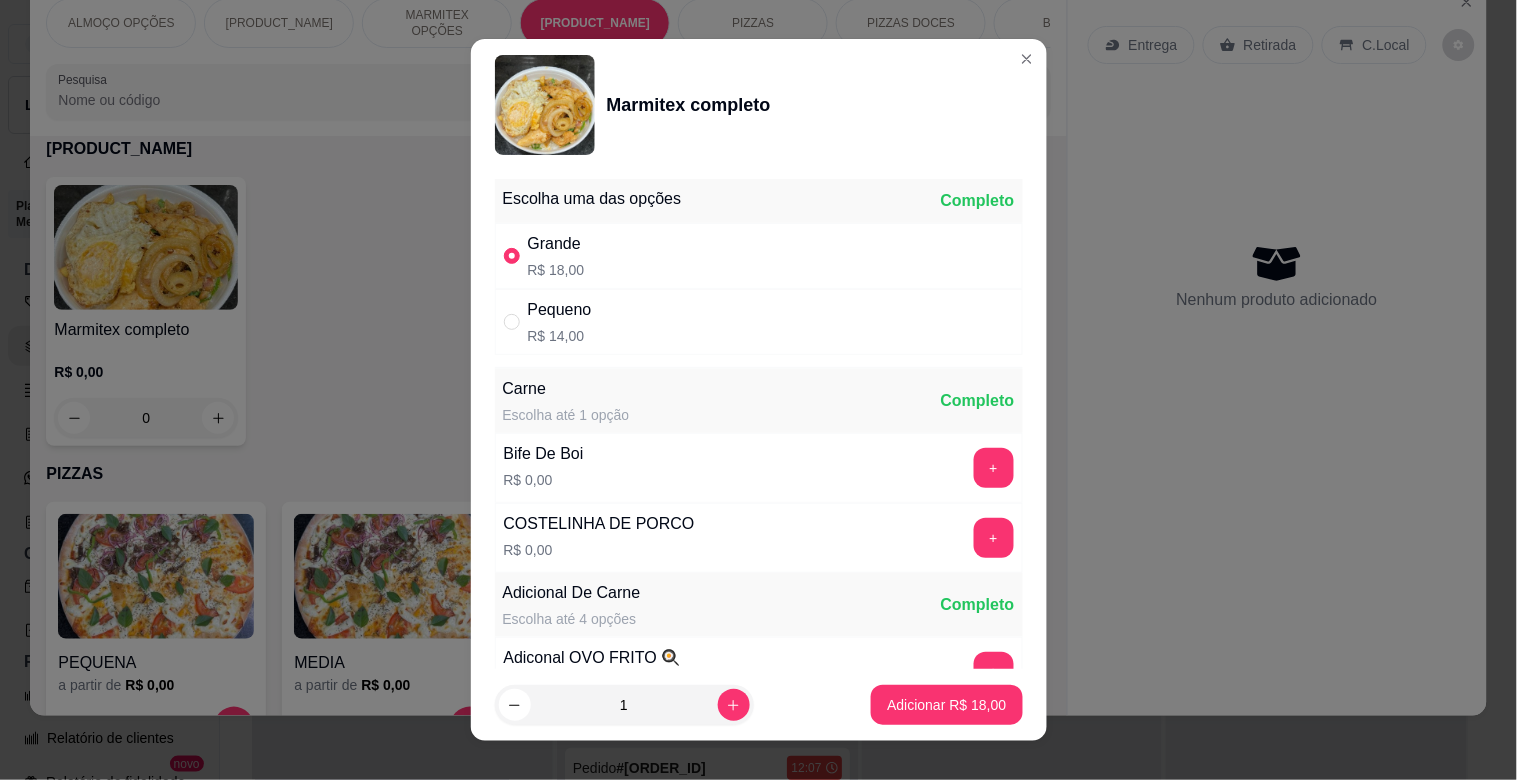 click on "+" at bounding box center [994, 468] 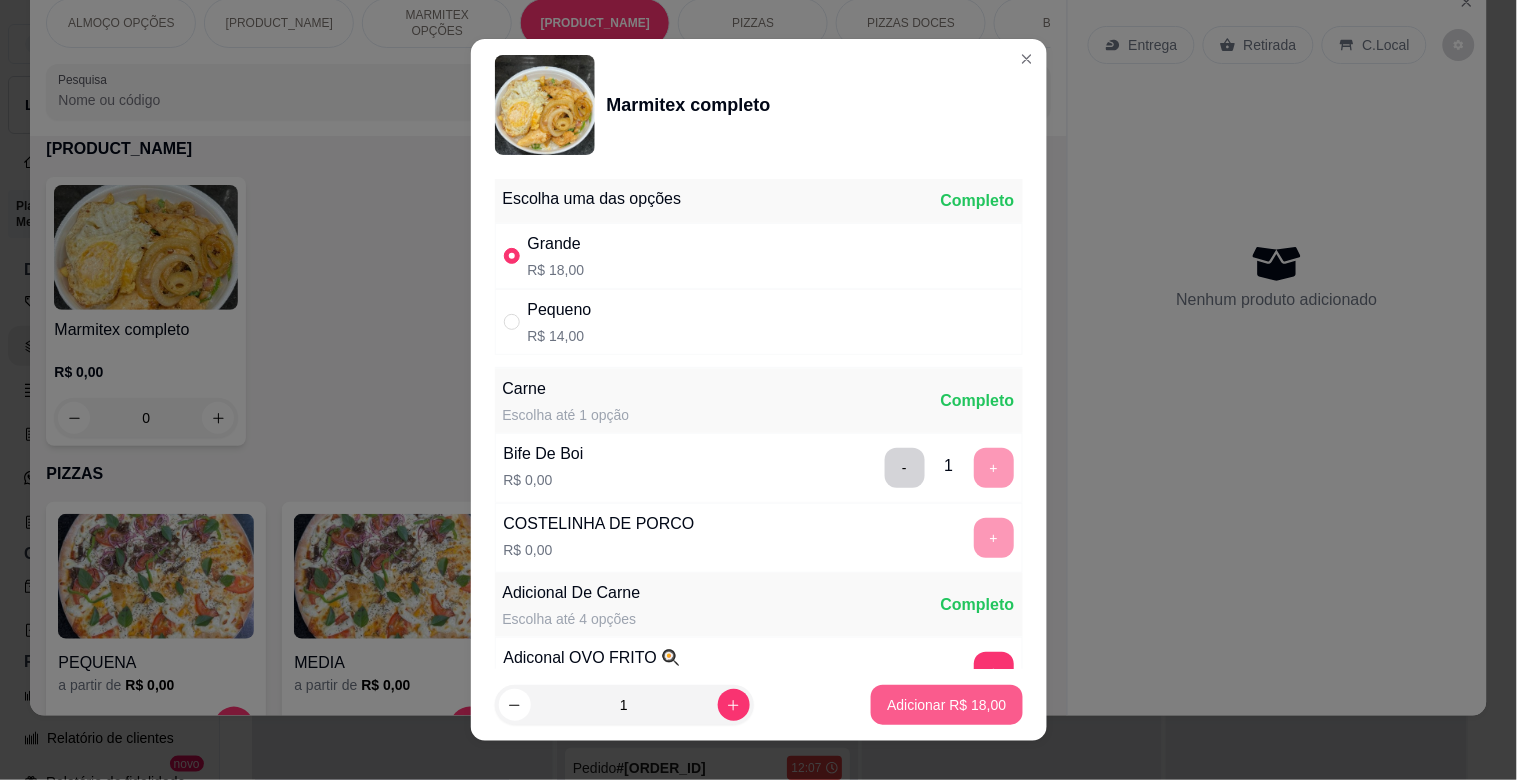 click on "Adicionar   R$ 18,00" at bounding box center (946, 705) 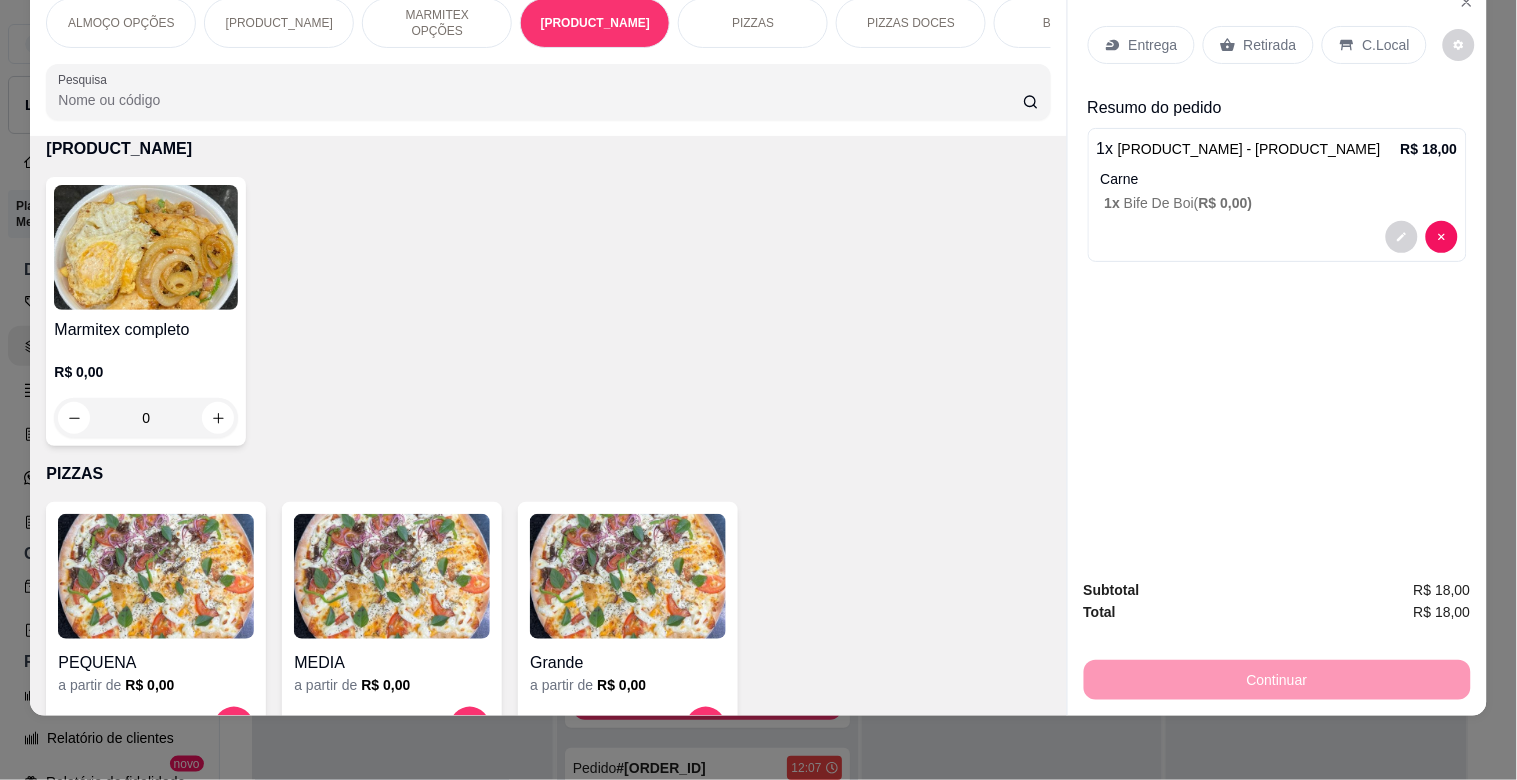 click on "C.Local" at bounding box center [1374, 45] 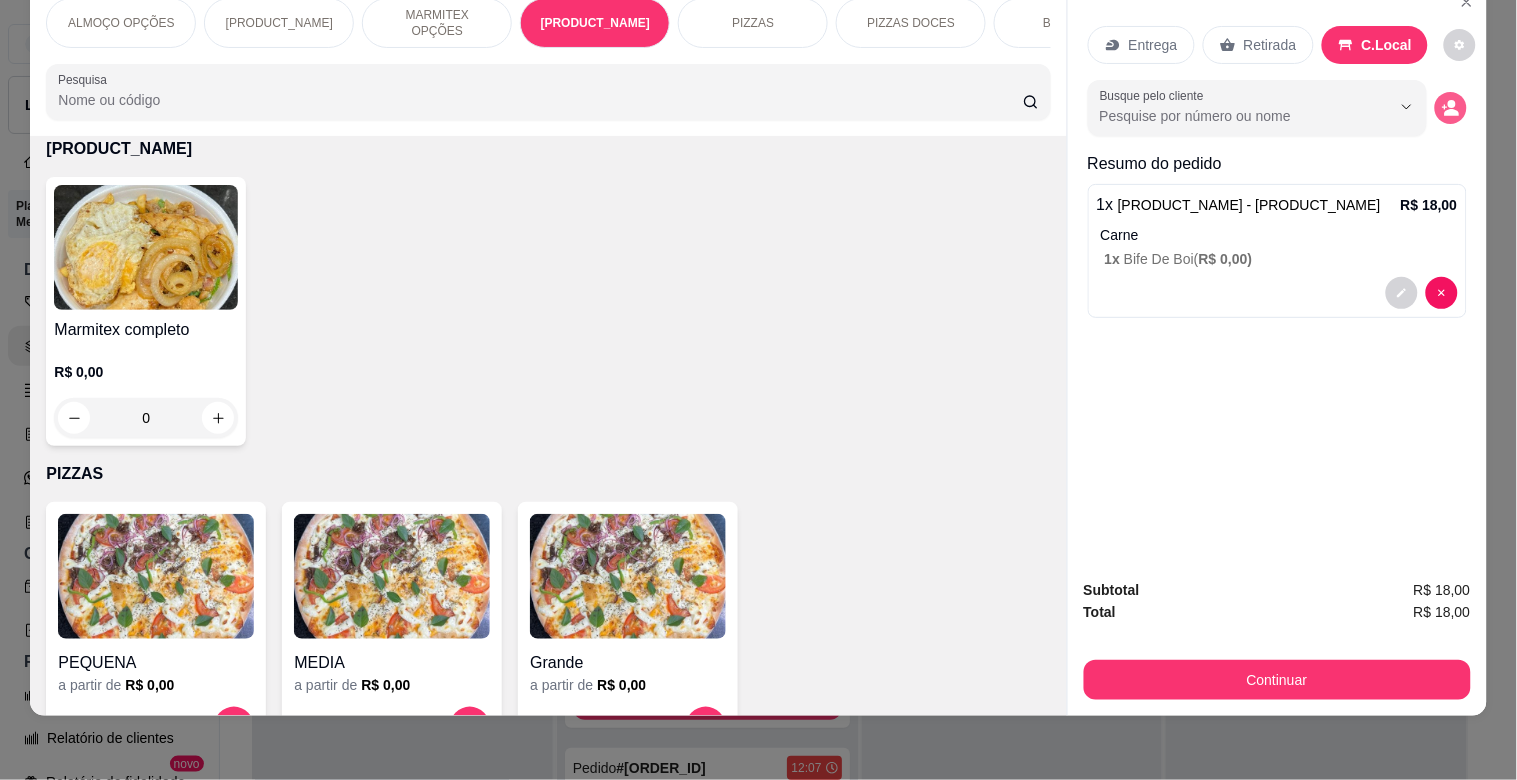 click 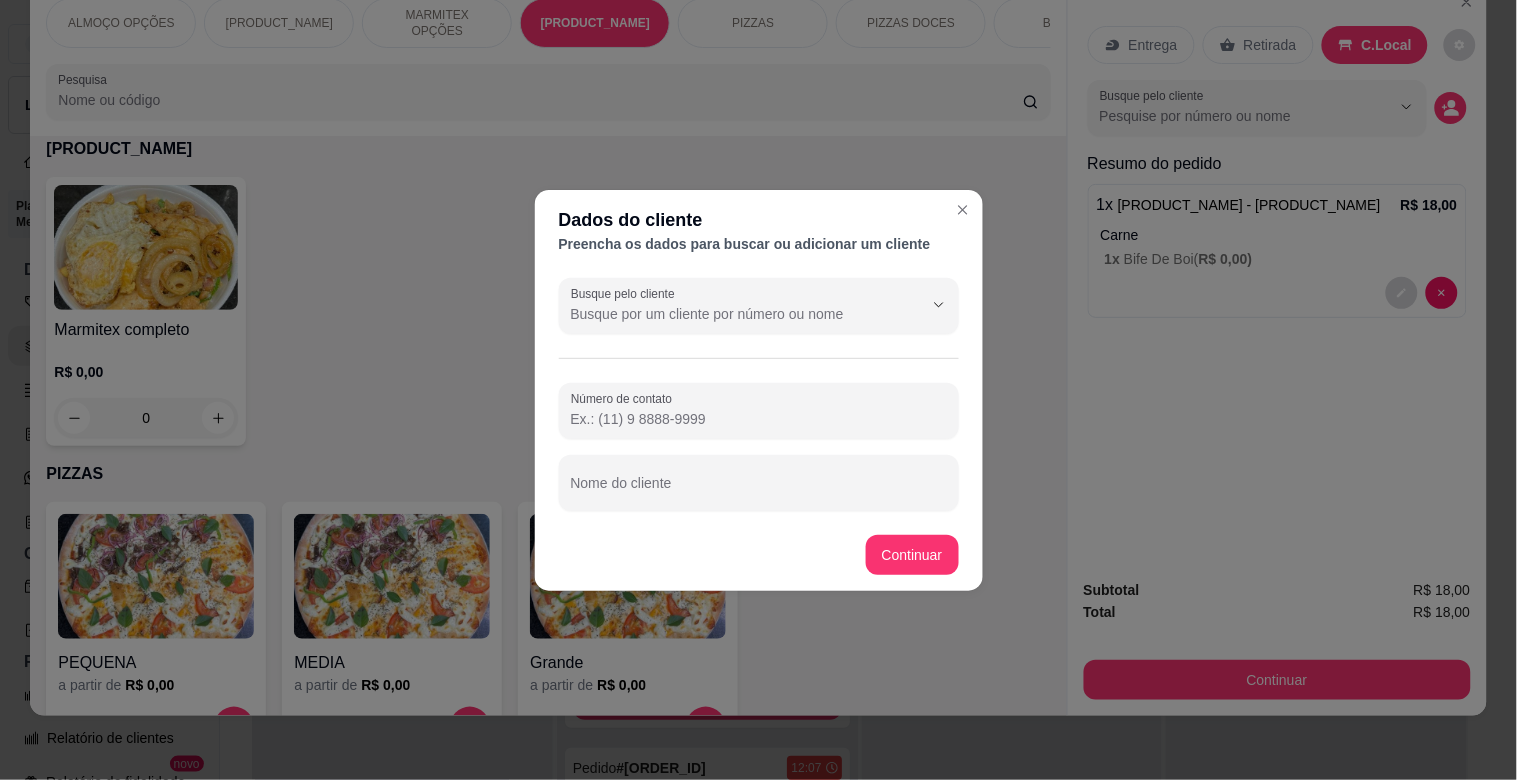 click on "Continuar" at bounding box center (759, 555) 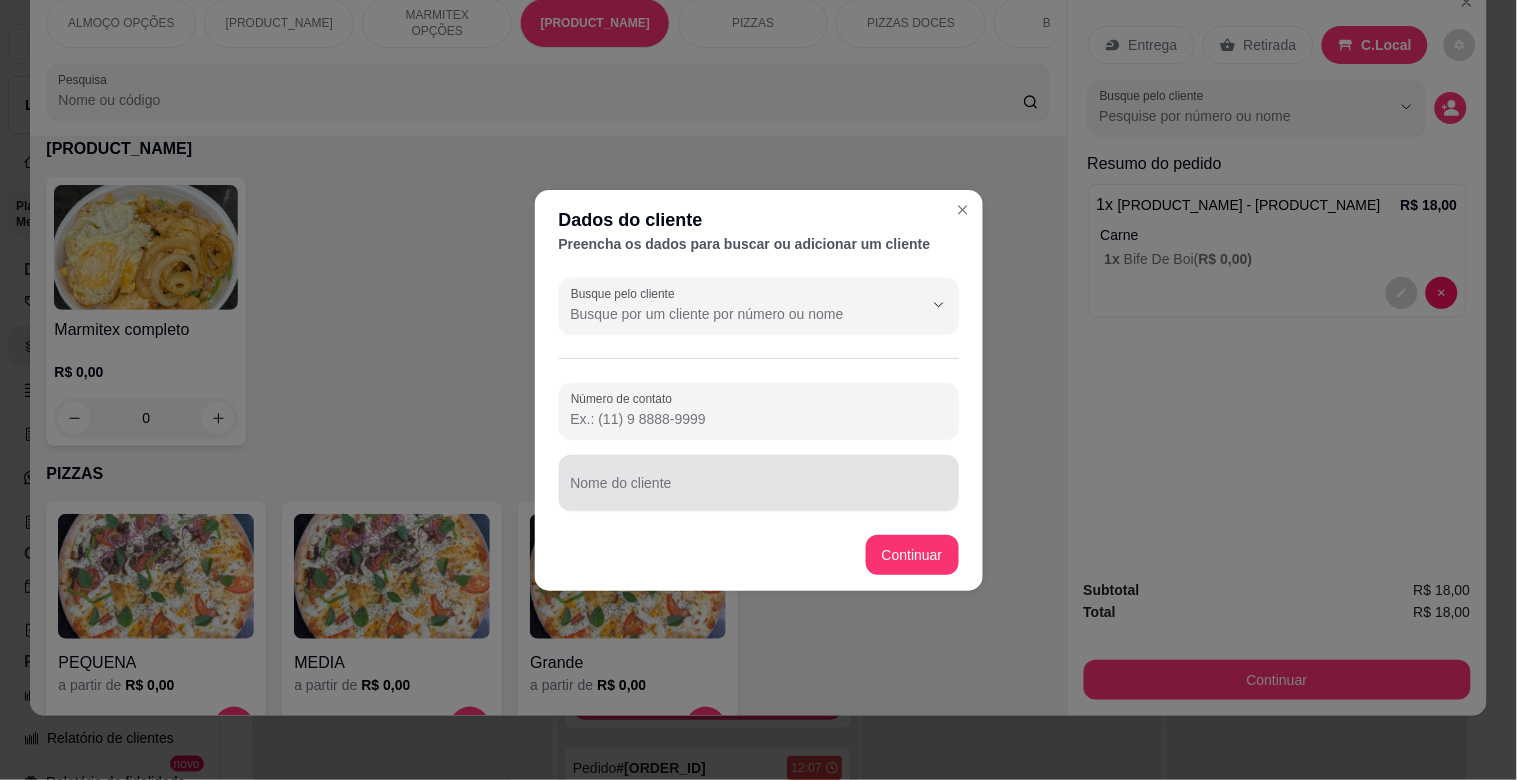 click on "Nome do cliente" at bounding box center (759, 491) 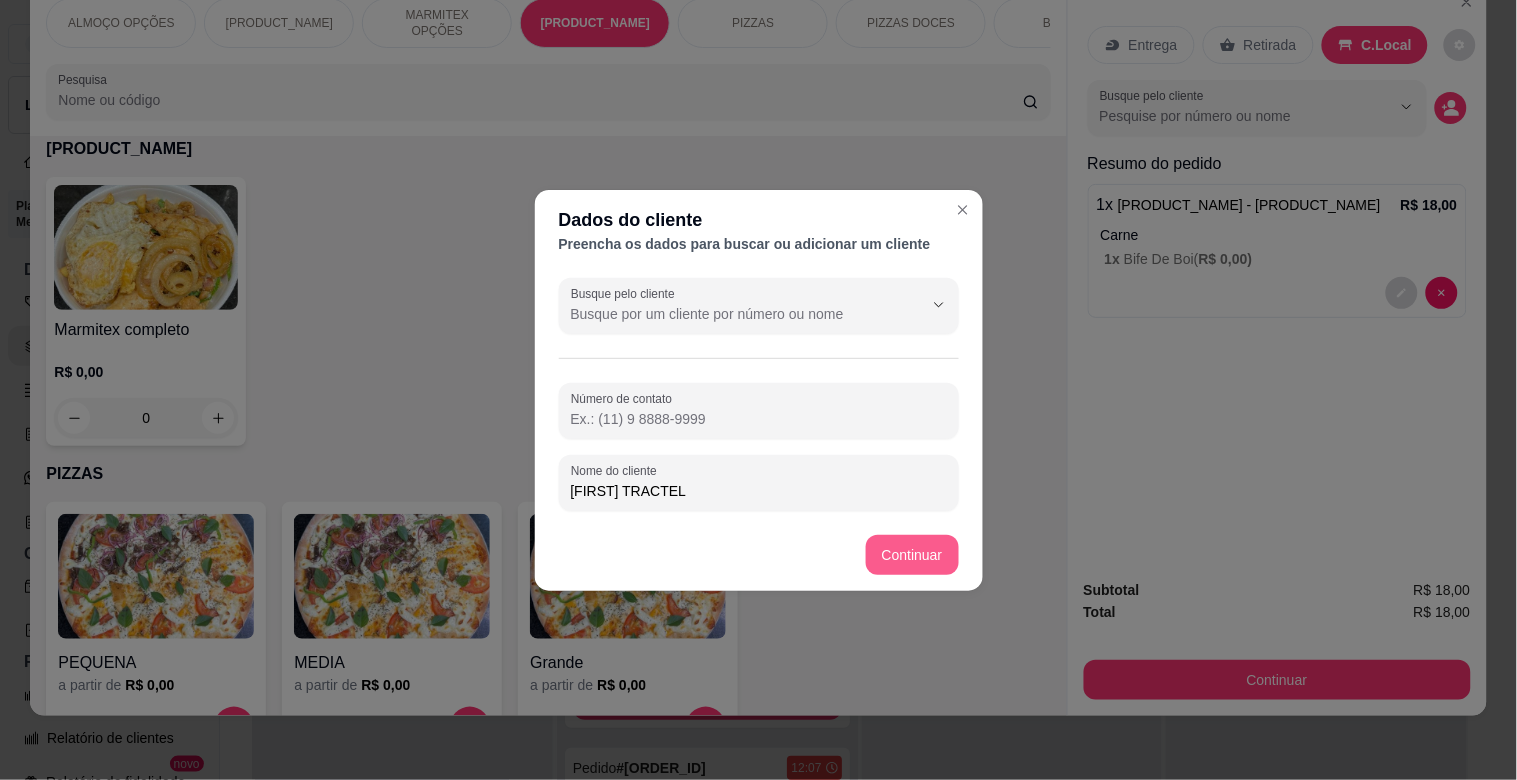 type on "JESSICA TRACTEL" 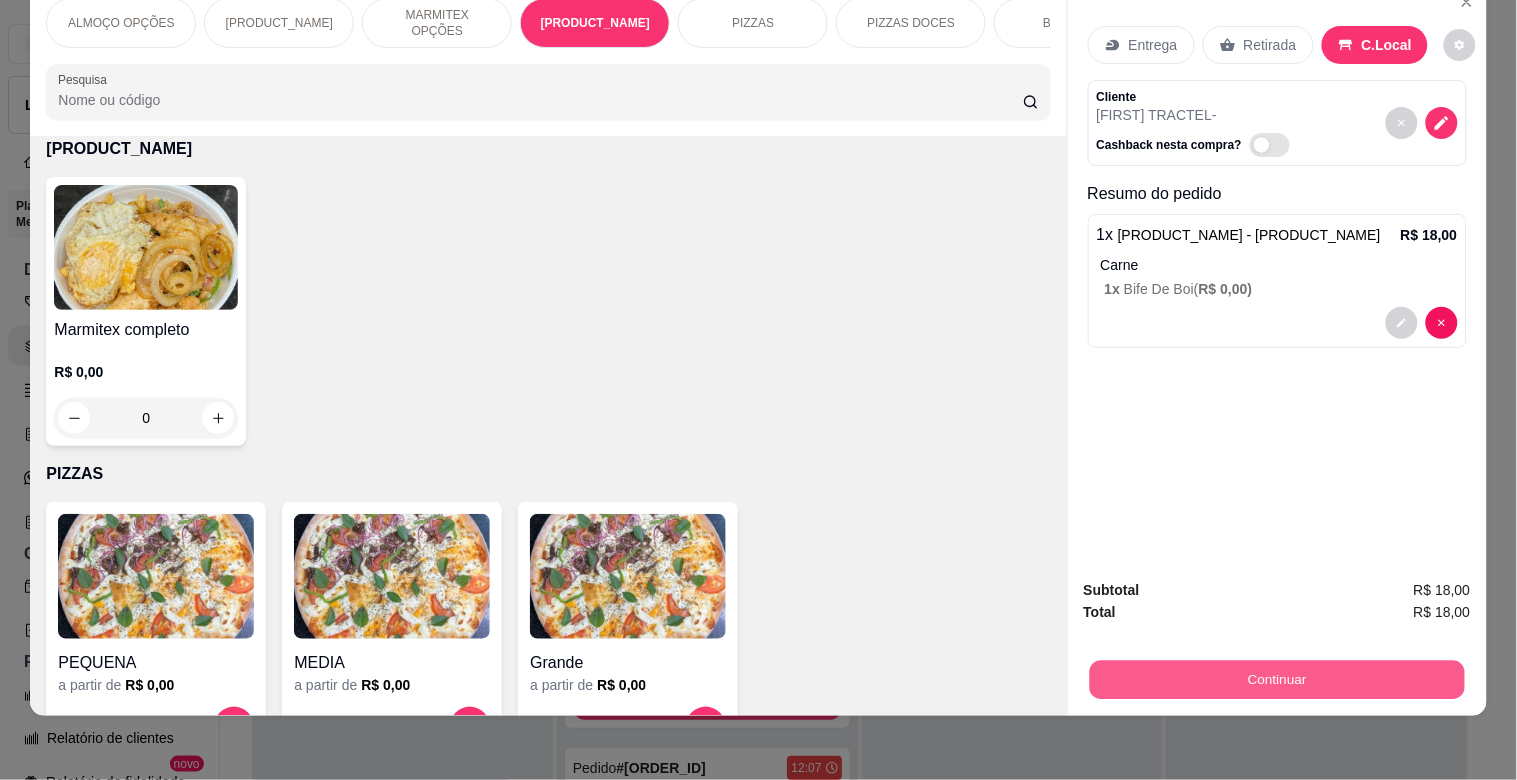 click on "Continuar" at bounding box center [1276, 679] 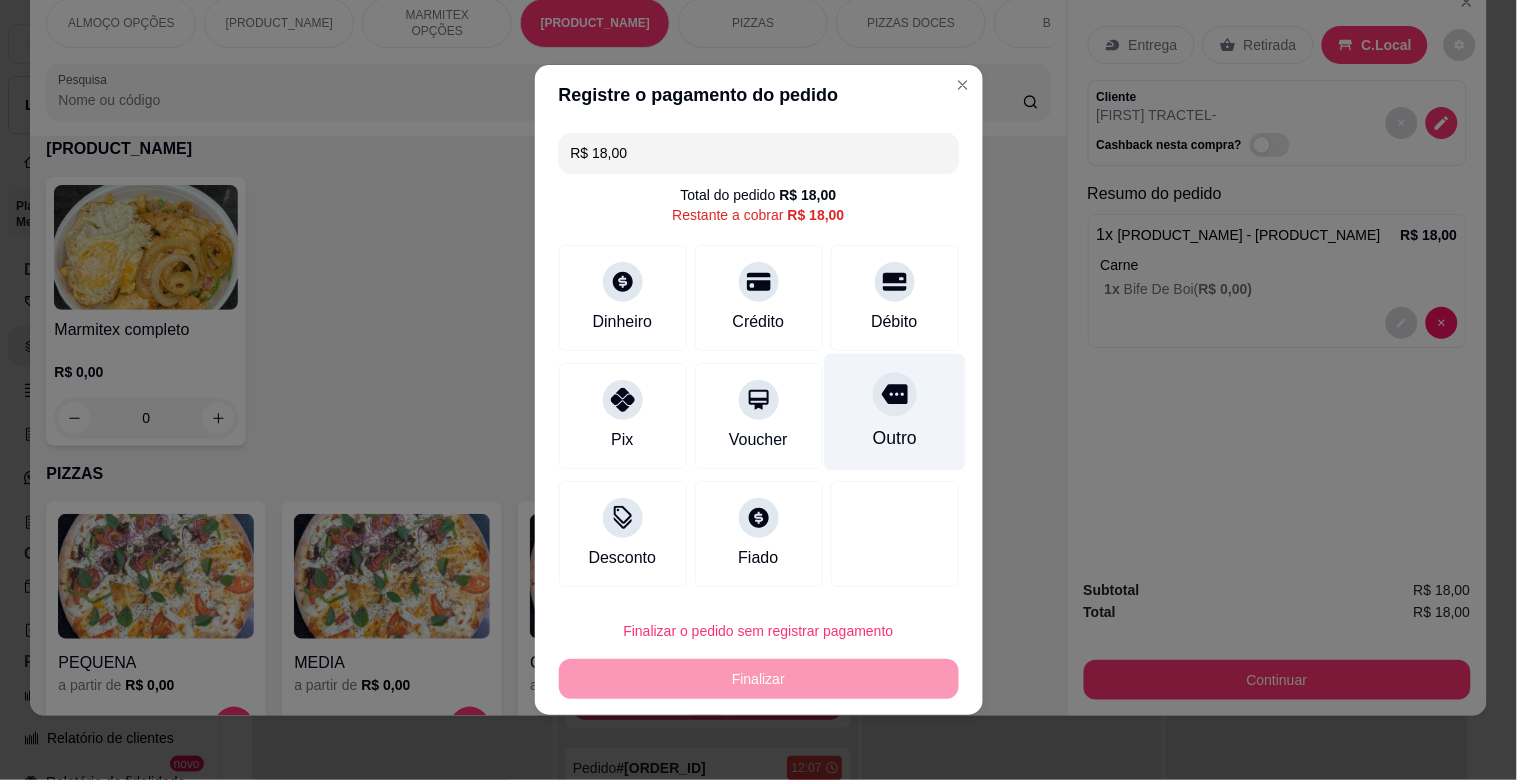click on "Outro" at bounding box center (894, 412) 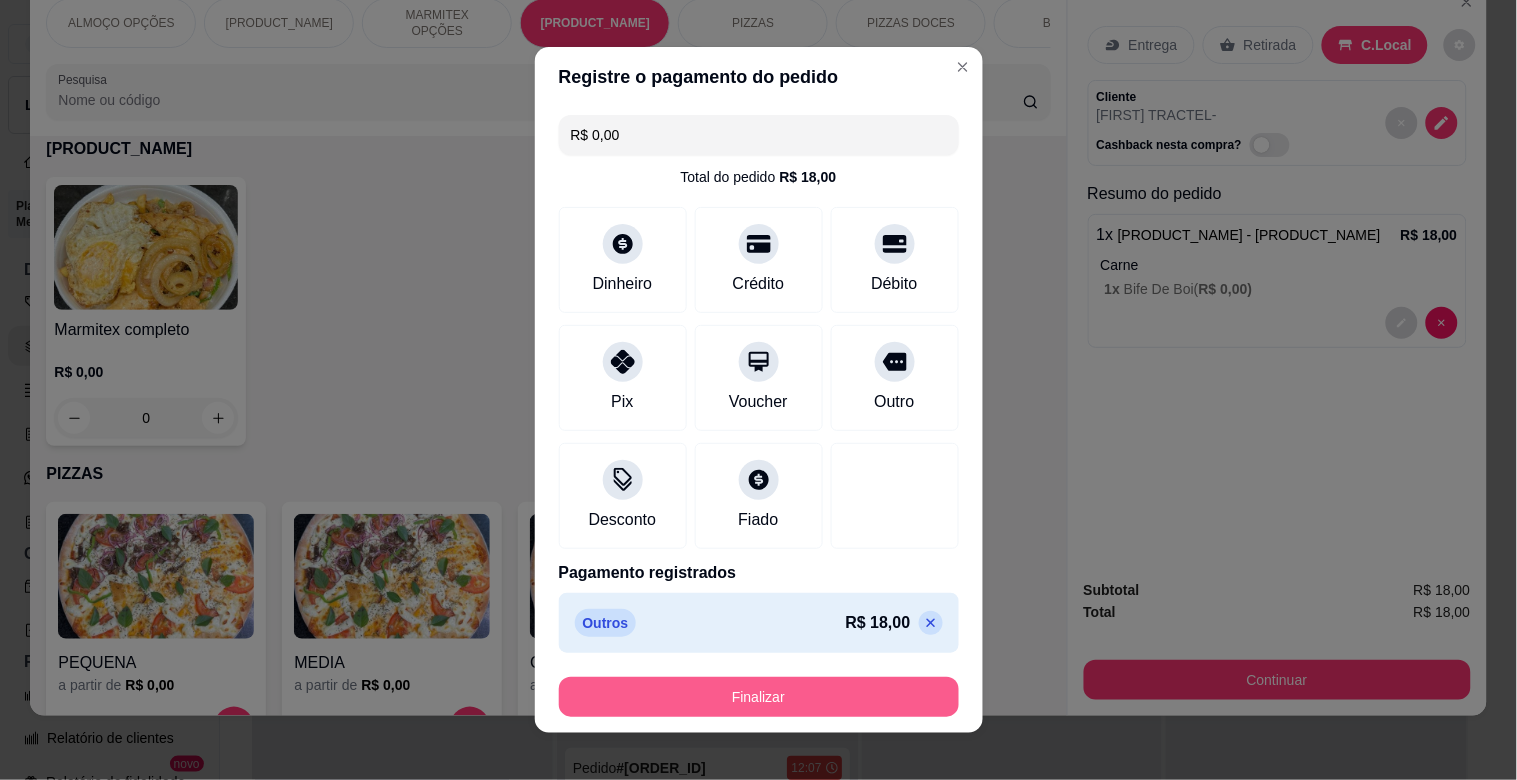 click on "Finalizar" at bounding box center [759, 697] 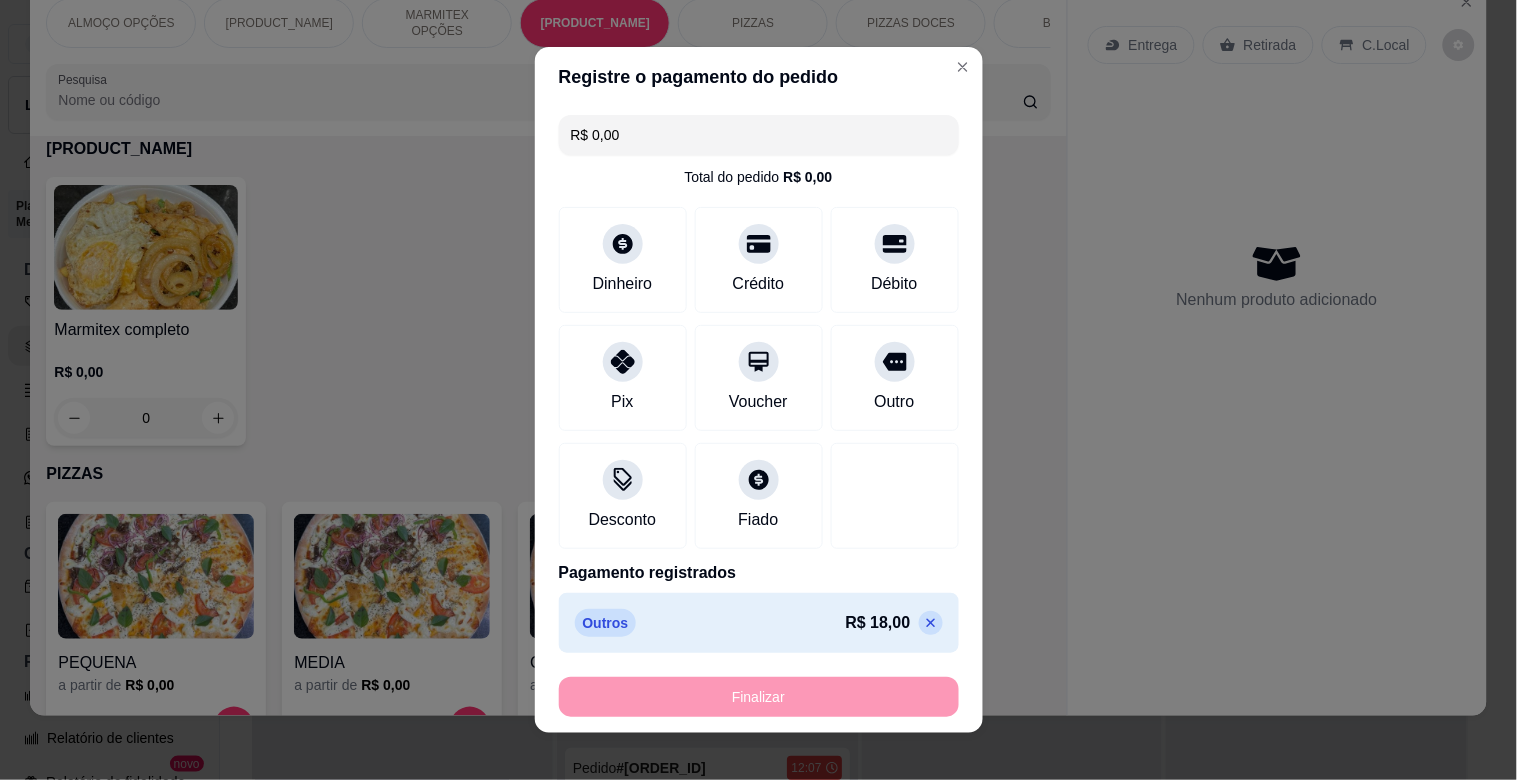 type on "-R$ 18,00" 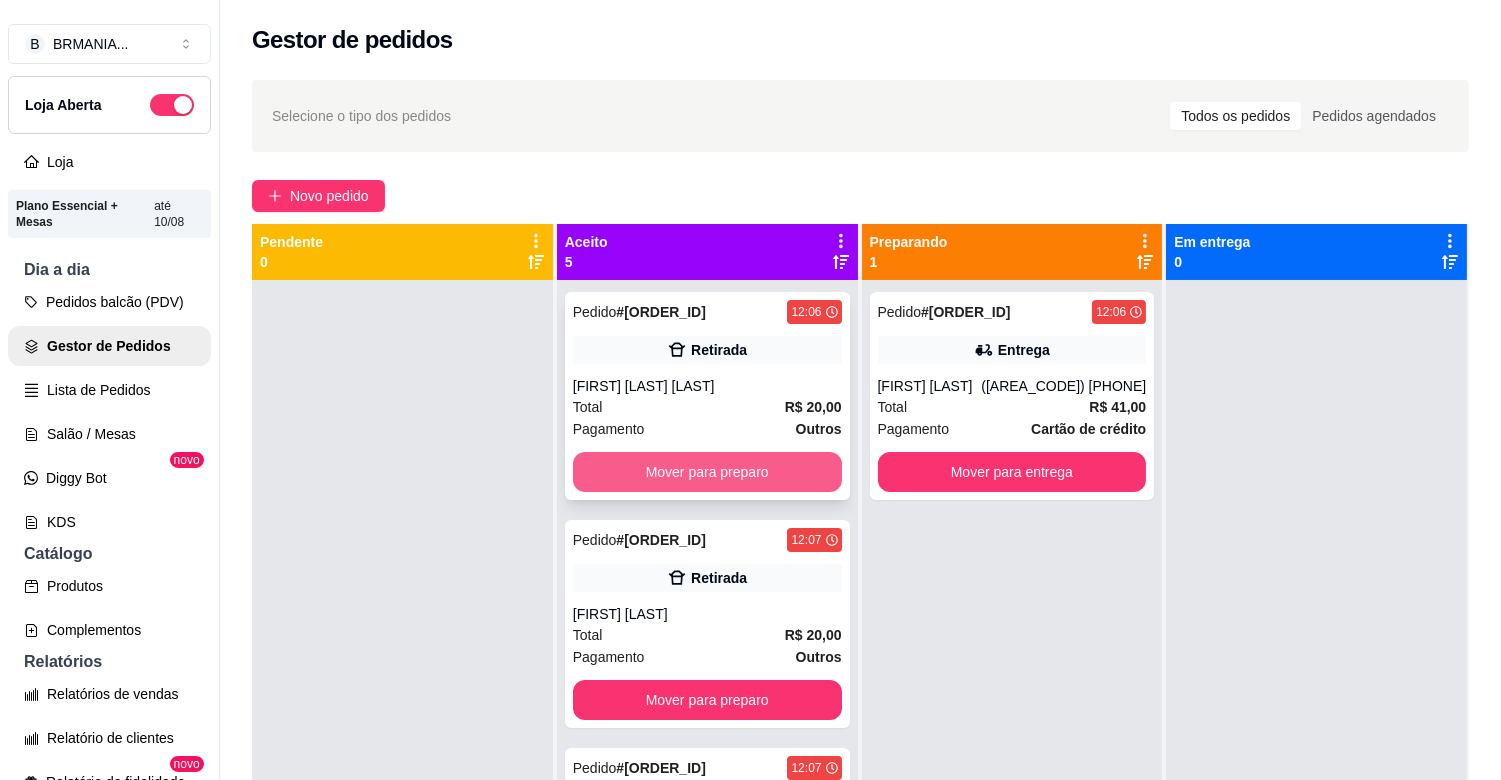 click on "Mover para preparo" at bounding box center [707, 472] 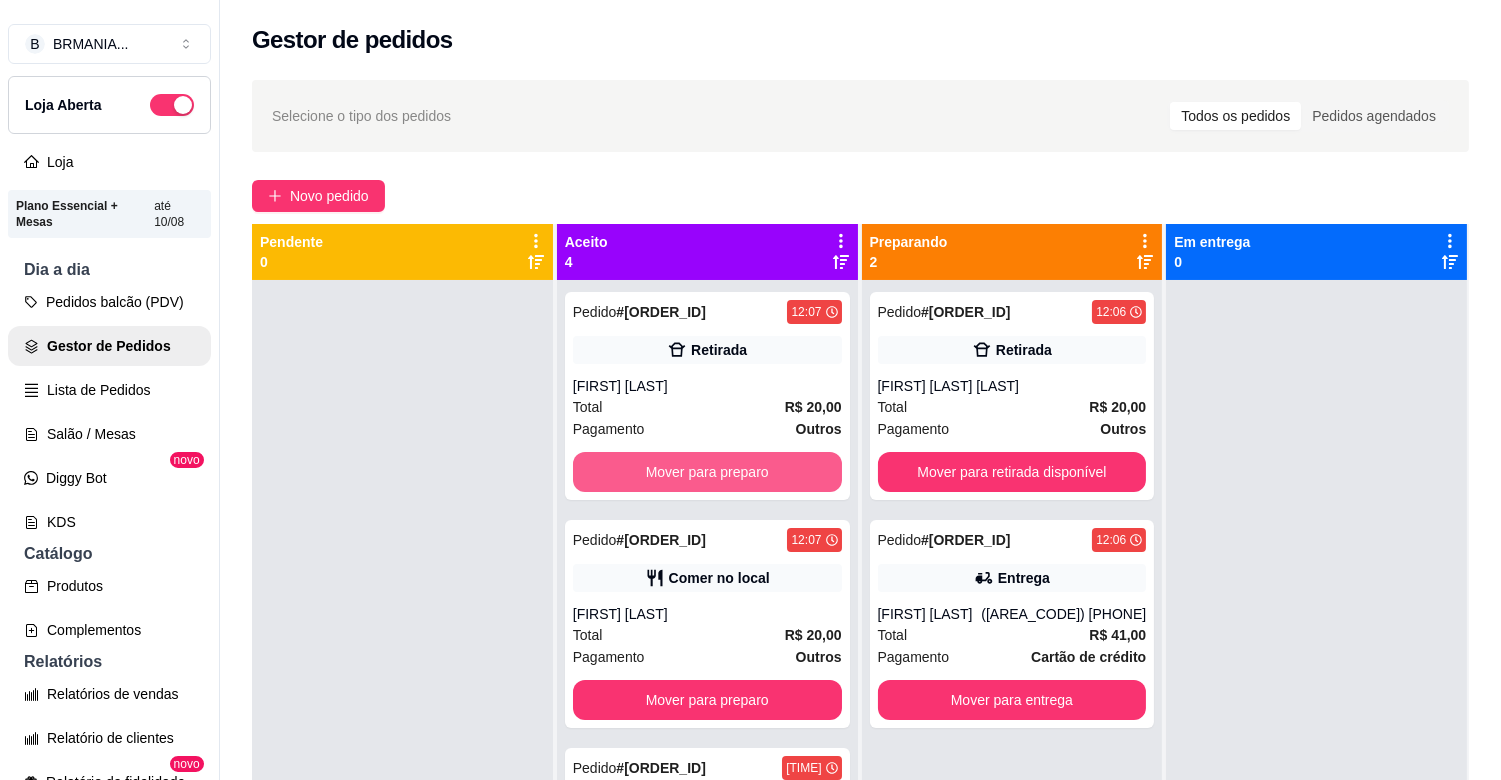 click on "Mover para preparo" at bounding box center [707, 472] 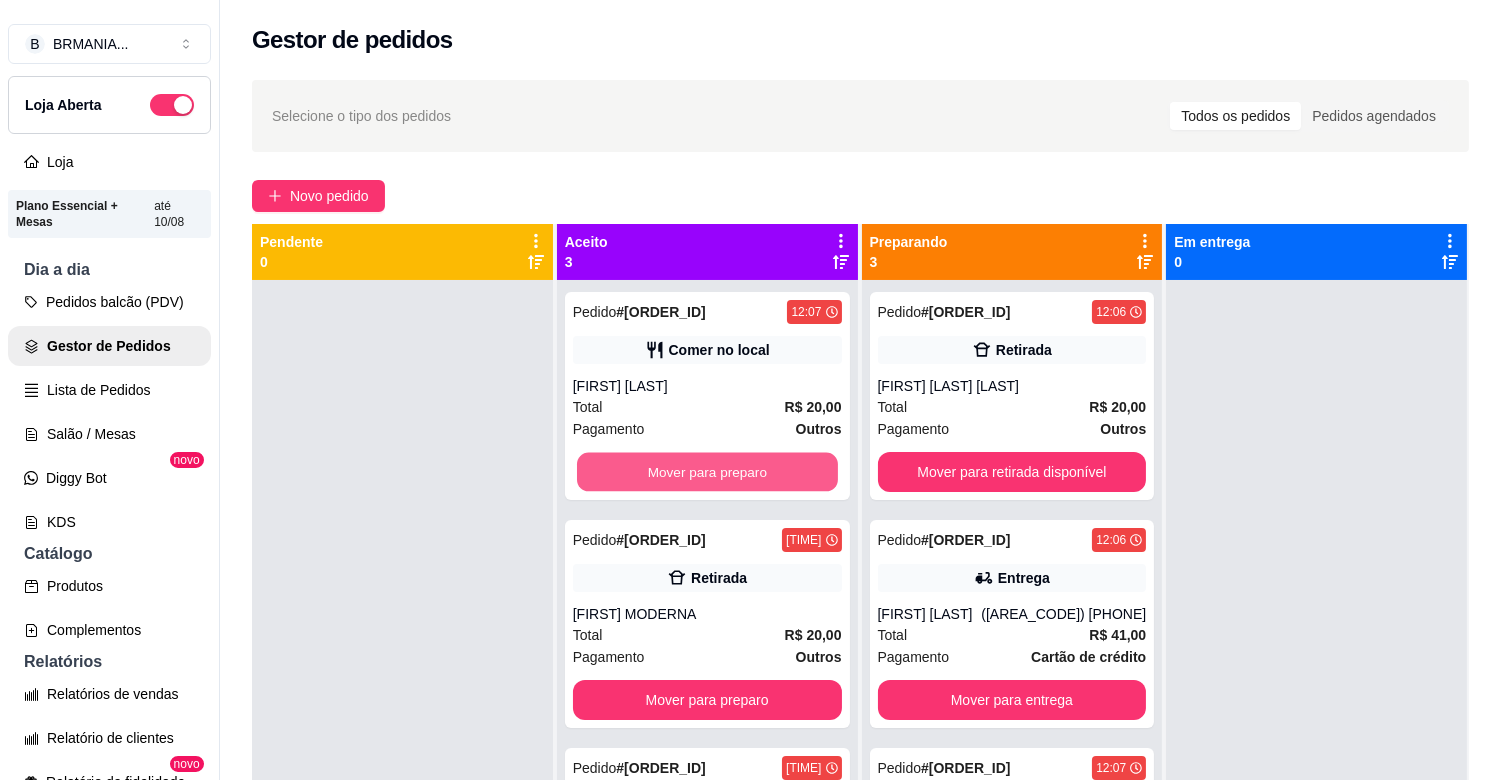 click on "Mover para preparo" at bounding box center (707, 472) 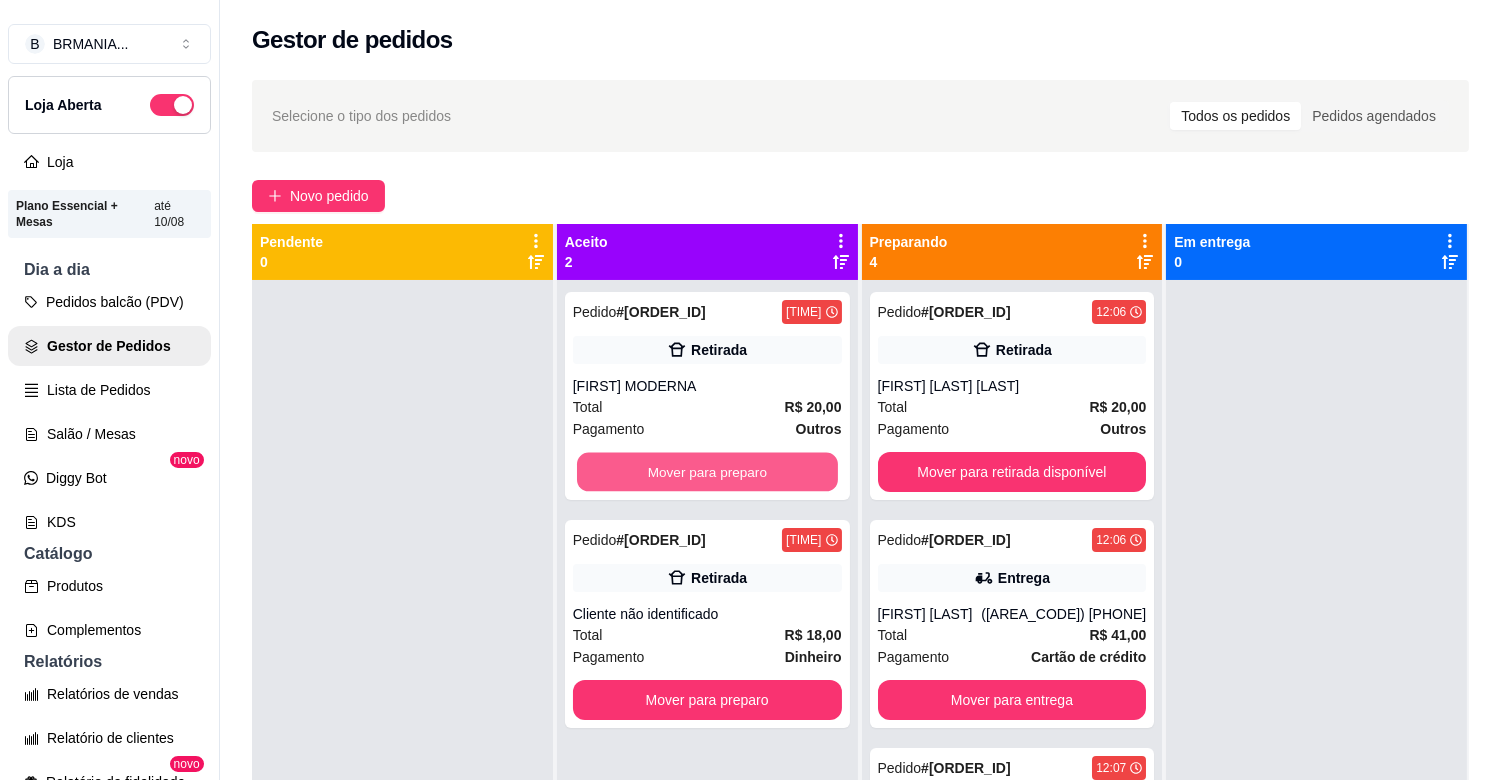 click on "Mover para preparo" at bounding box center (707, 472) 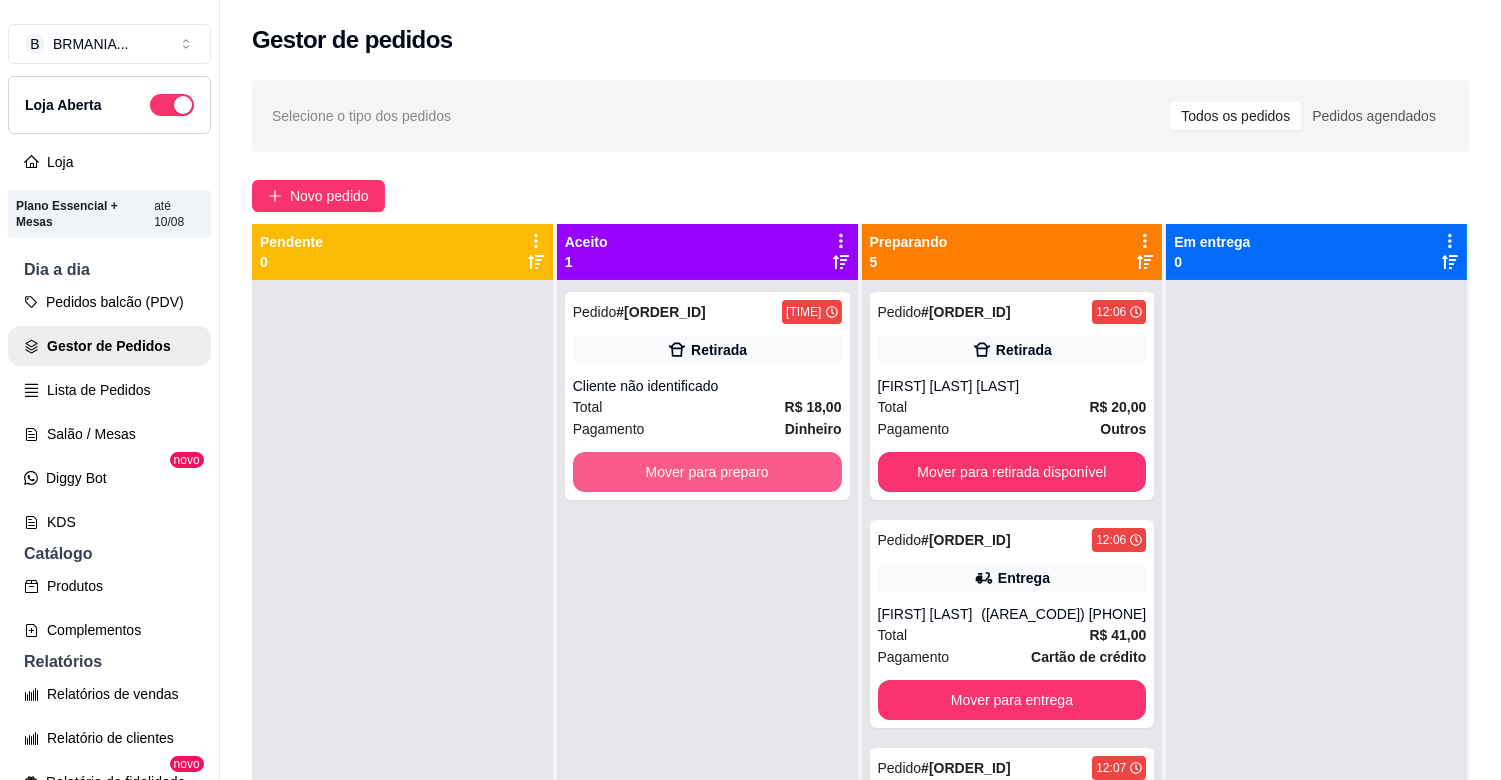 click on "Mover para preparo" at bounding box center (707, 472) 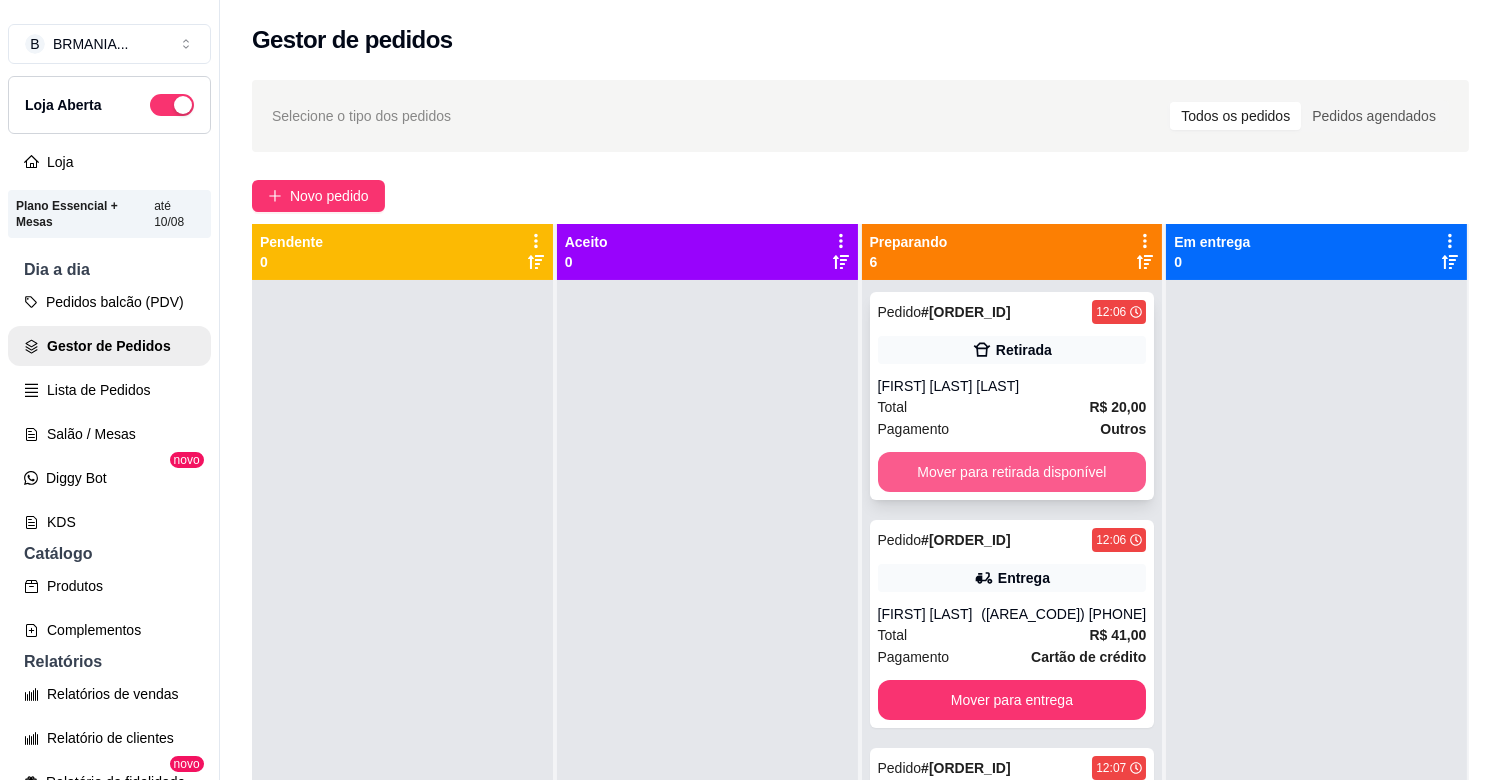 click on "Mover para retirada disponível" at bounding box center (1012, 472) 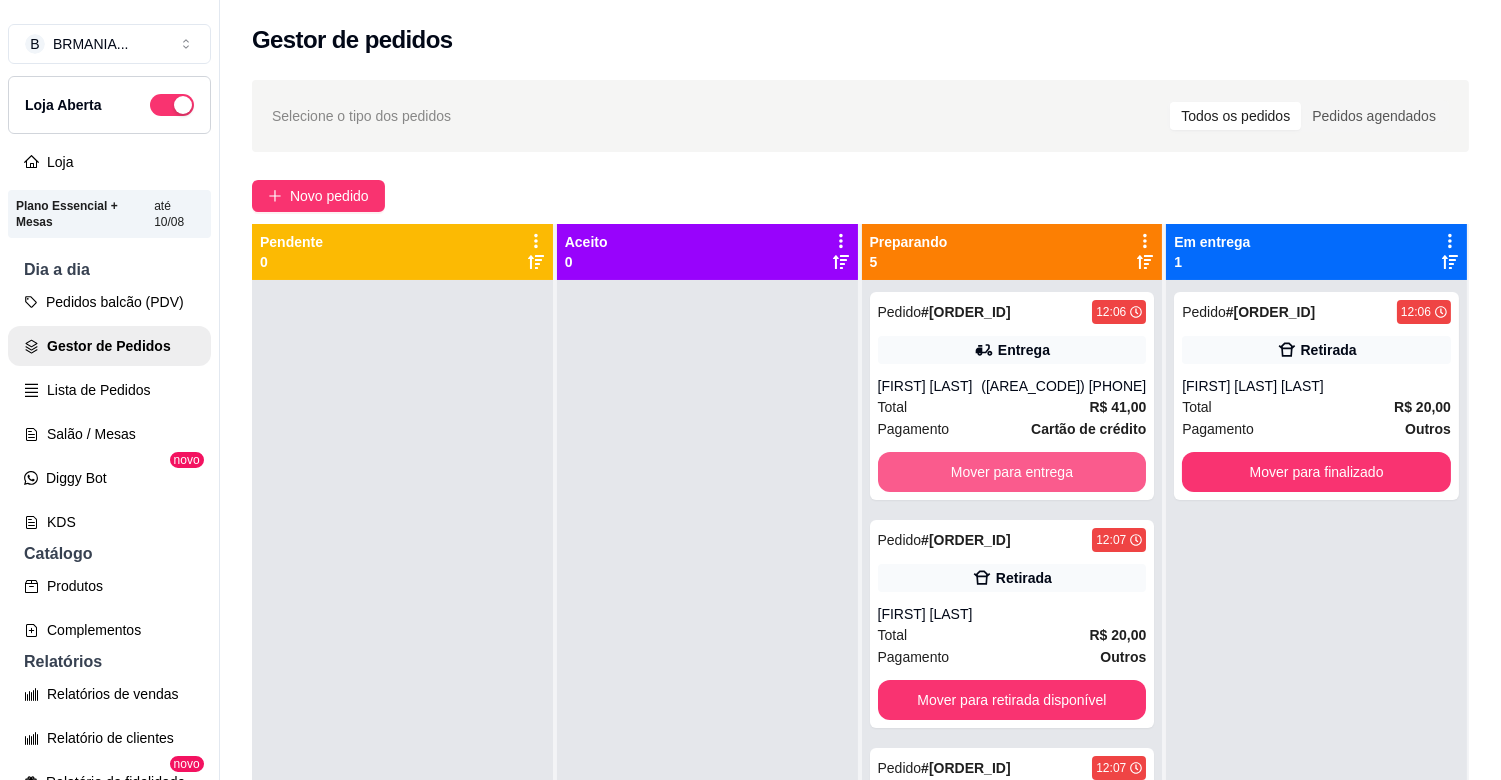 click on "Mover para entrega" at bounding box center [1012, 472] 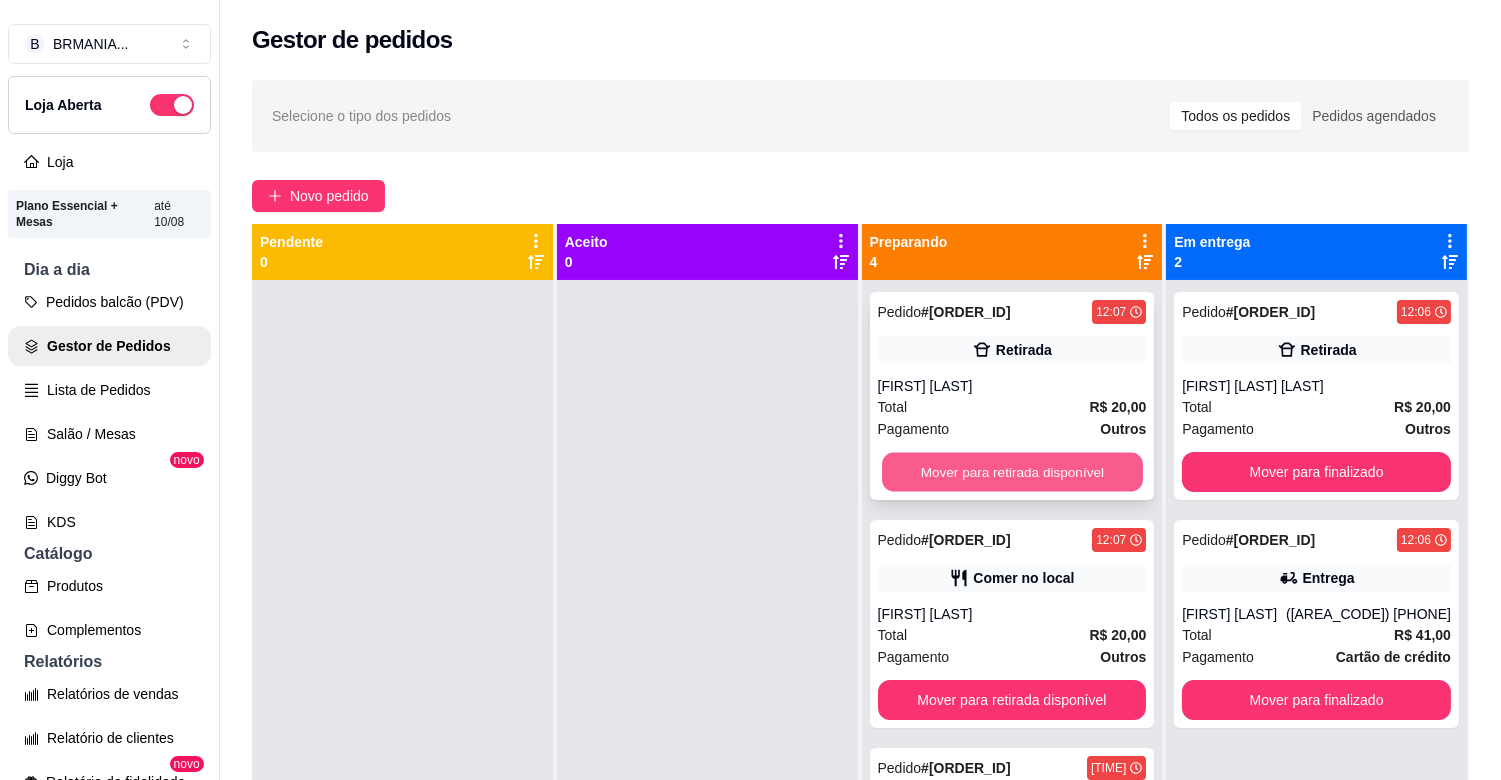 click on "Mover para retirada disponível" at bounding box center [1012, 472] 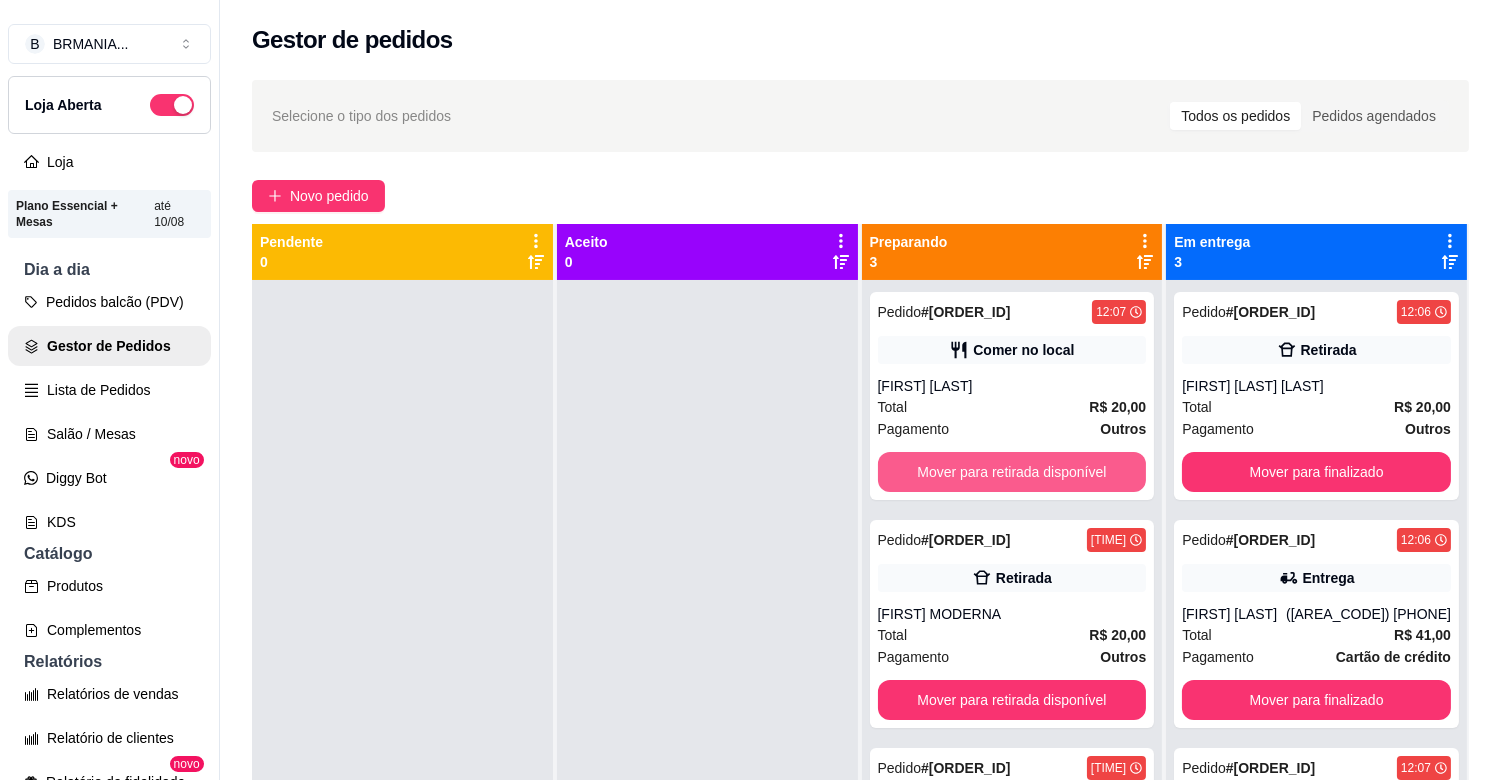 click on "Mover para retirada disponível" at bounding box center (1012, 472) 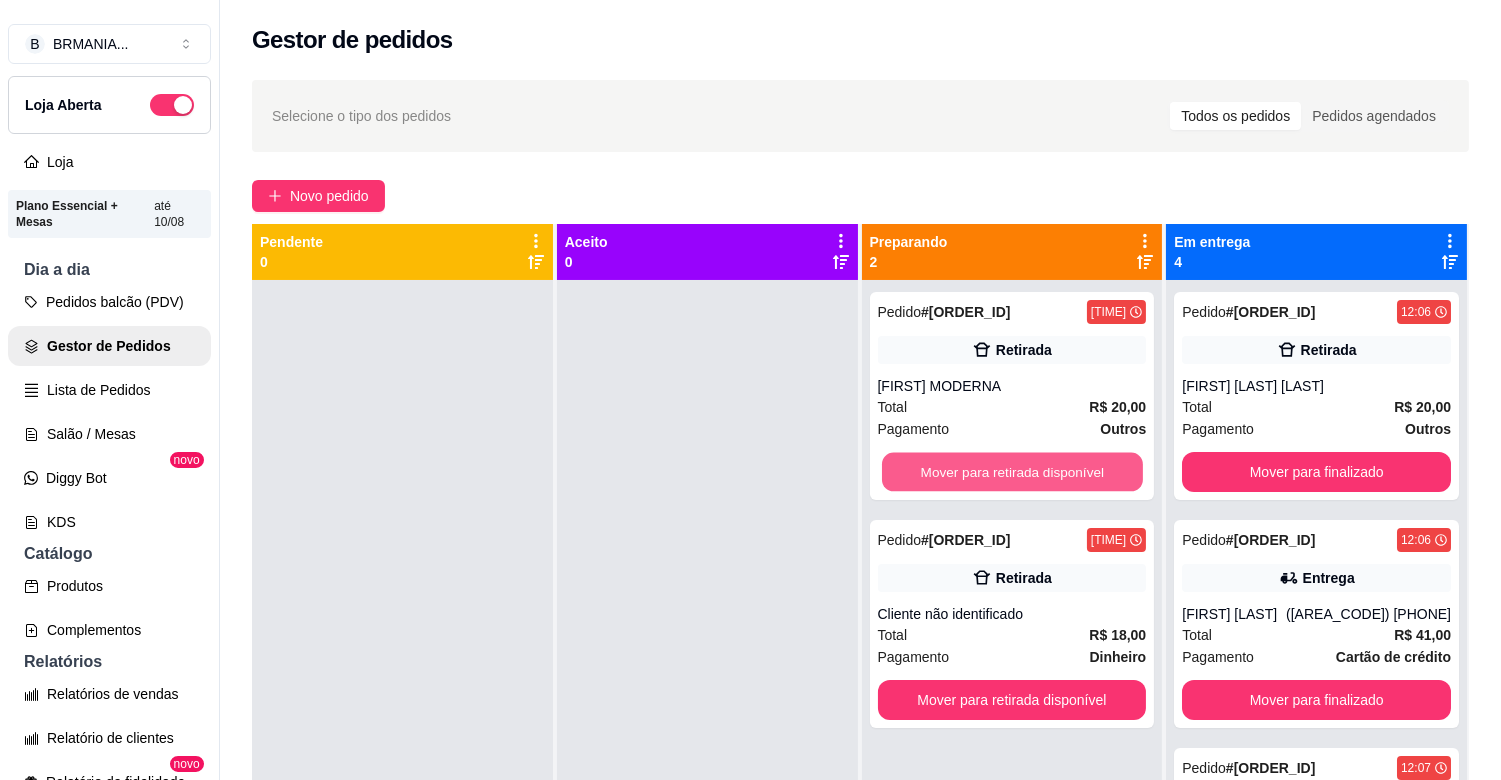 click on "Mover para retirada disponível" at bounding box center (1012, 472) 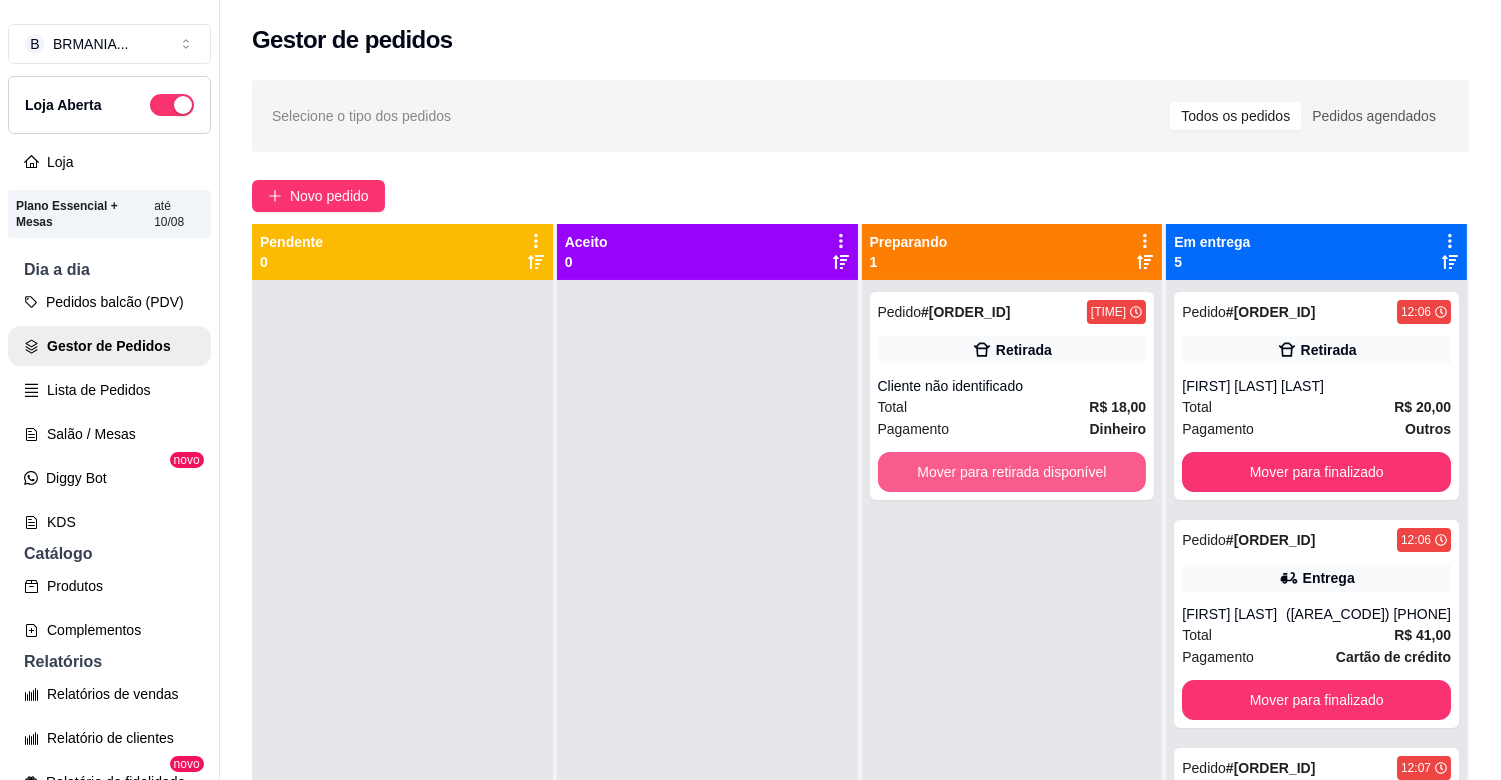 click on "Mover para retirada disponível" at bounding box center (1012, 472) 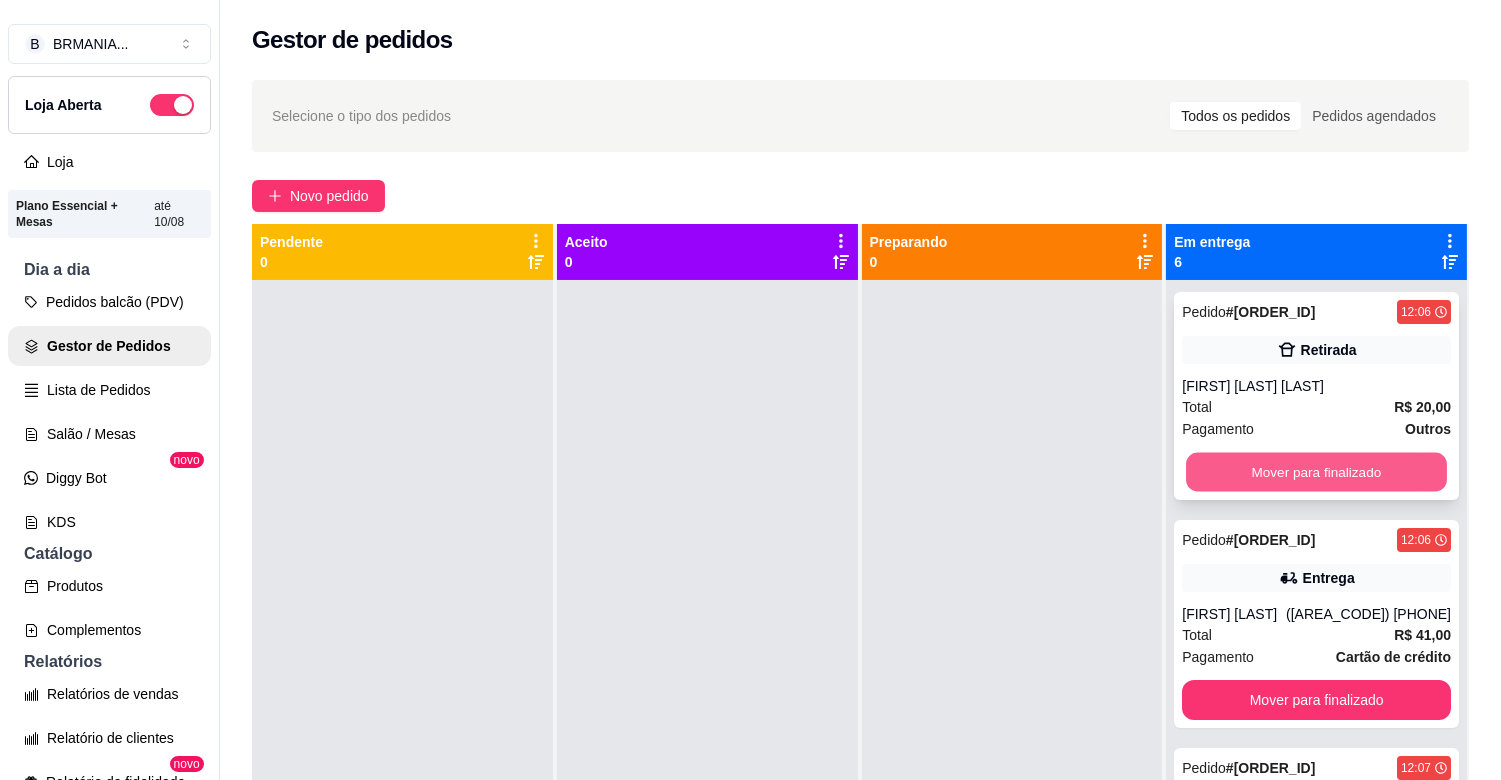 click on "Mover para finalizado" at bounding box center [1316, 472] 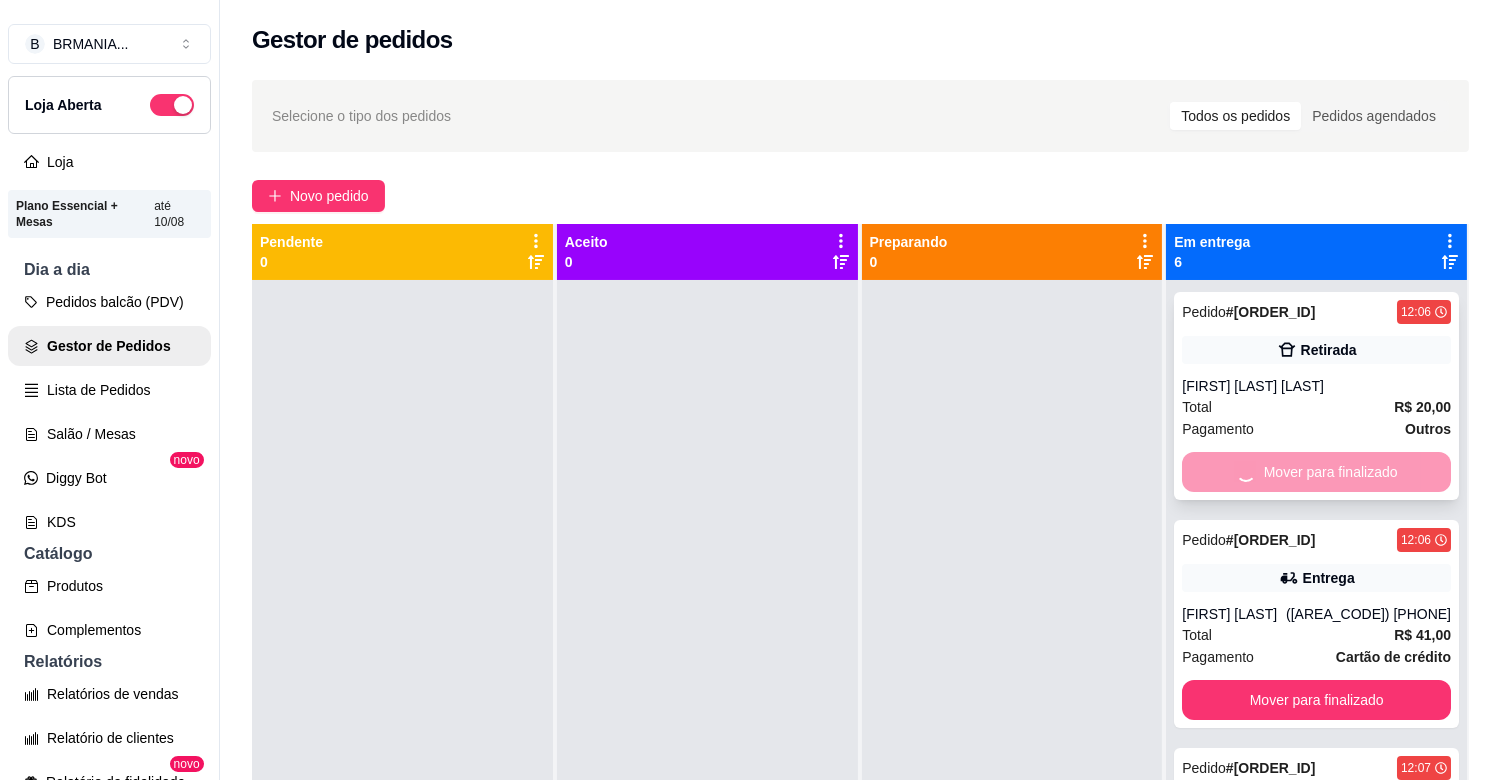 click on "Mover para finalizado" at bounding box center (1316, 700) 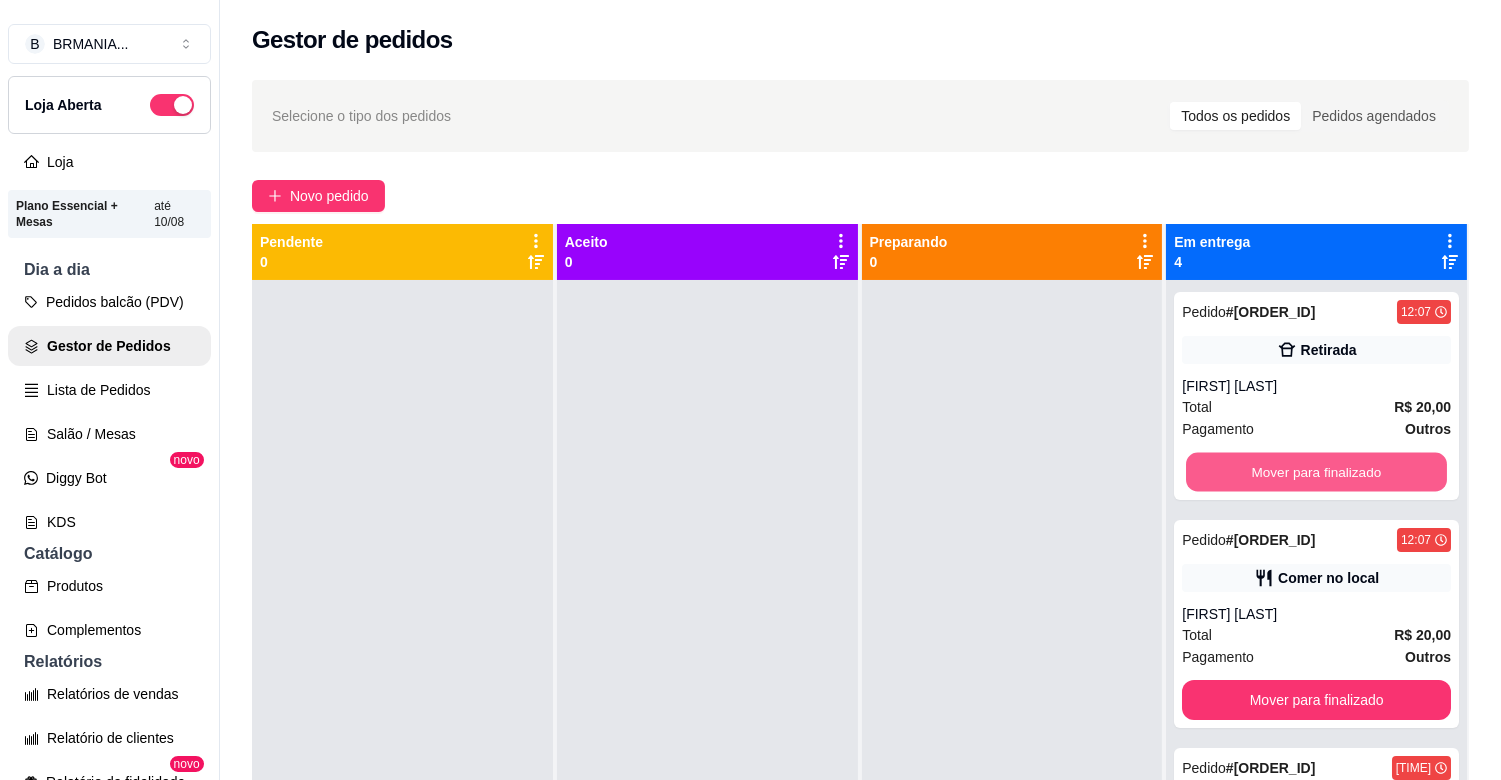 click on "Mover para finalizado" at bounding box center [1316, 472] 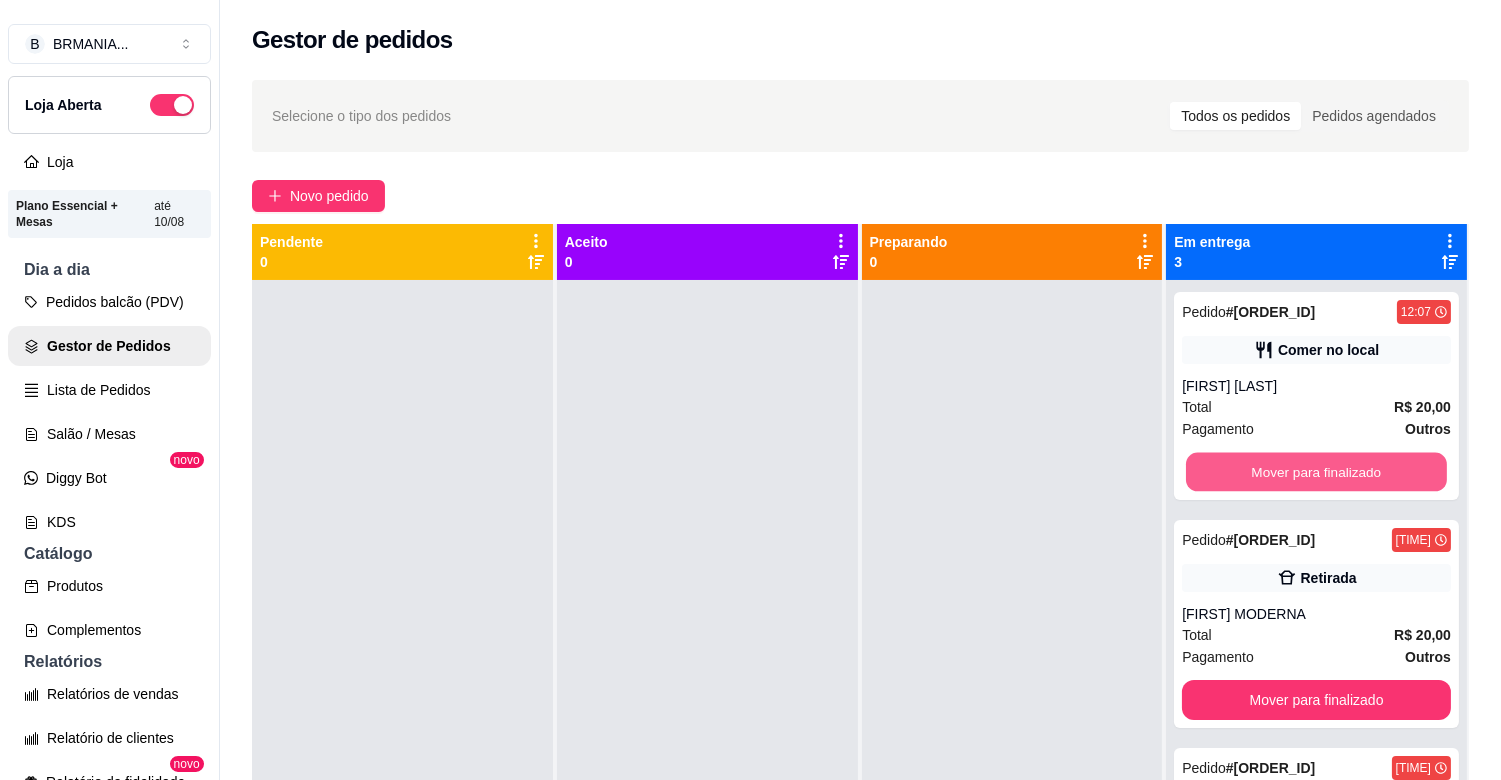click on "Mover para finalizado" at bounding box center [1316, 472] 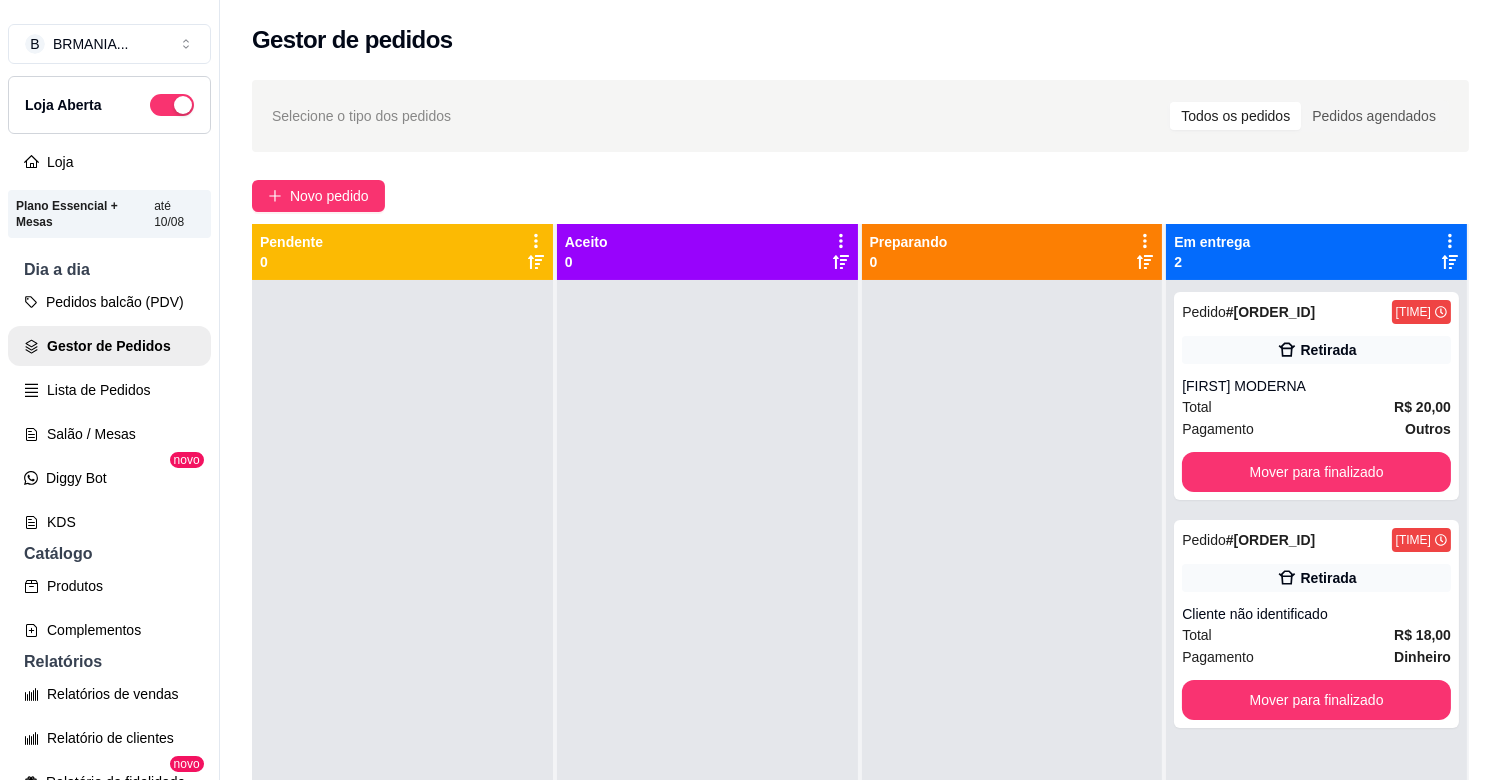 click on "Mover para finalizado" at bounding box center [1316, 472] 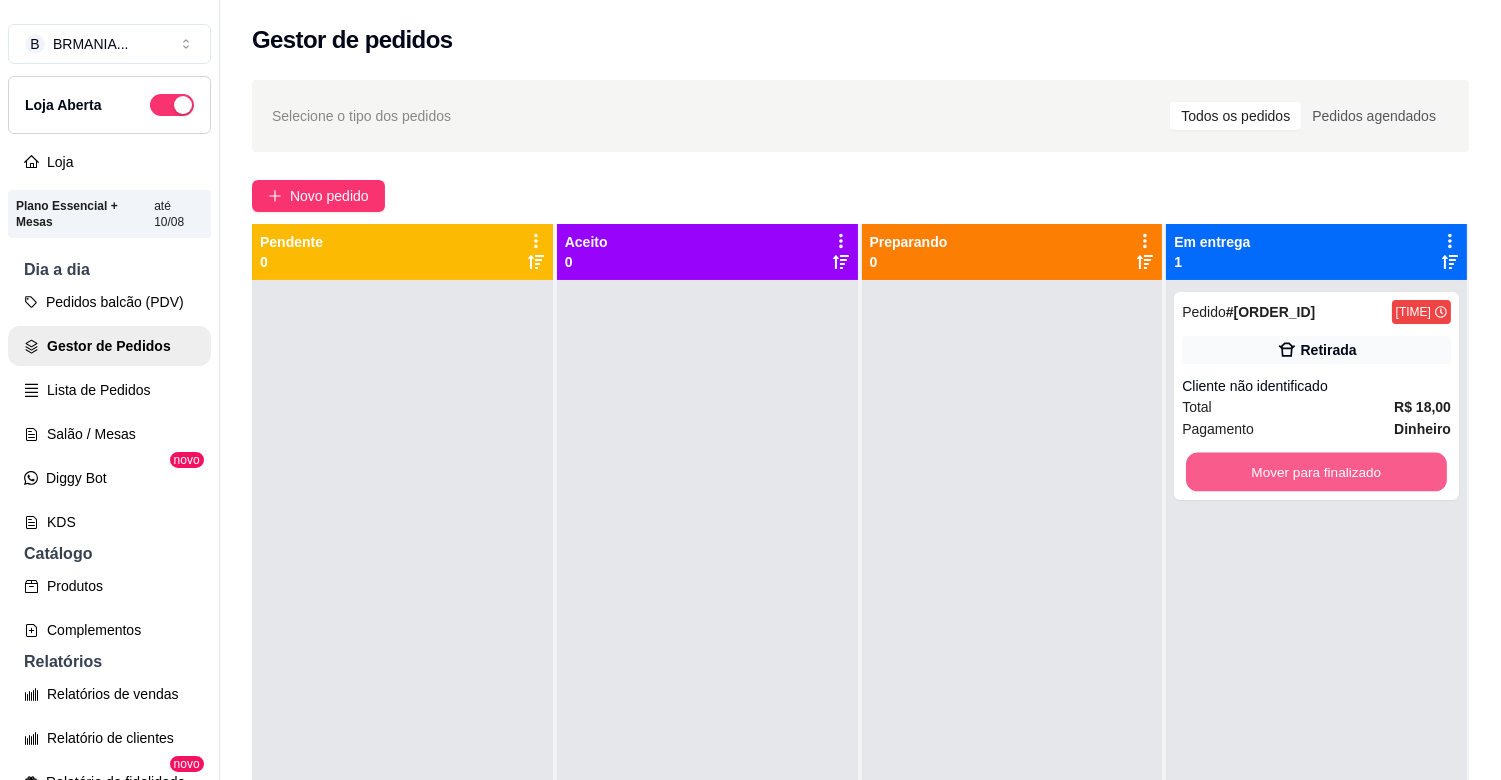 click on "Mover para finalizado" at bounding box center [1316, 472] 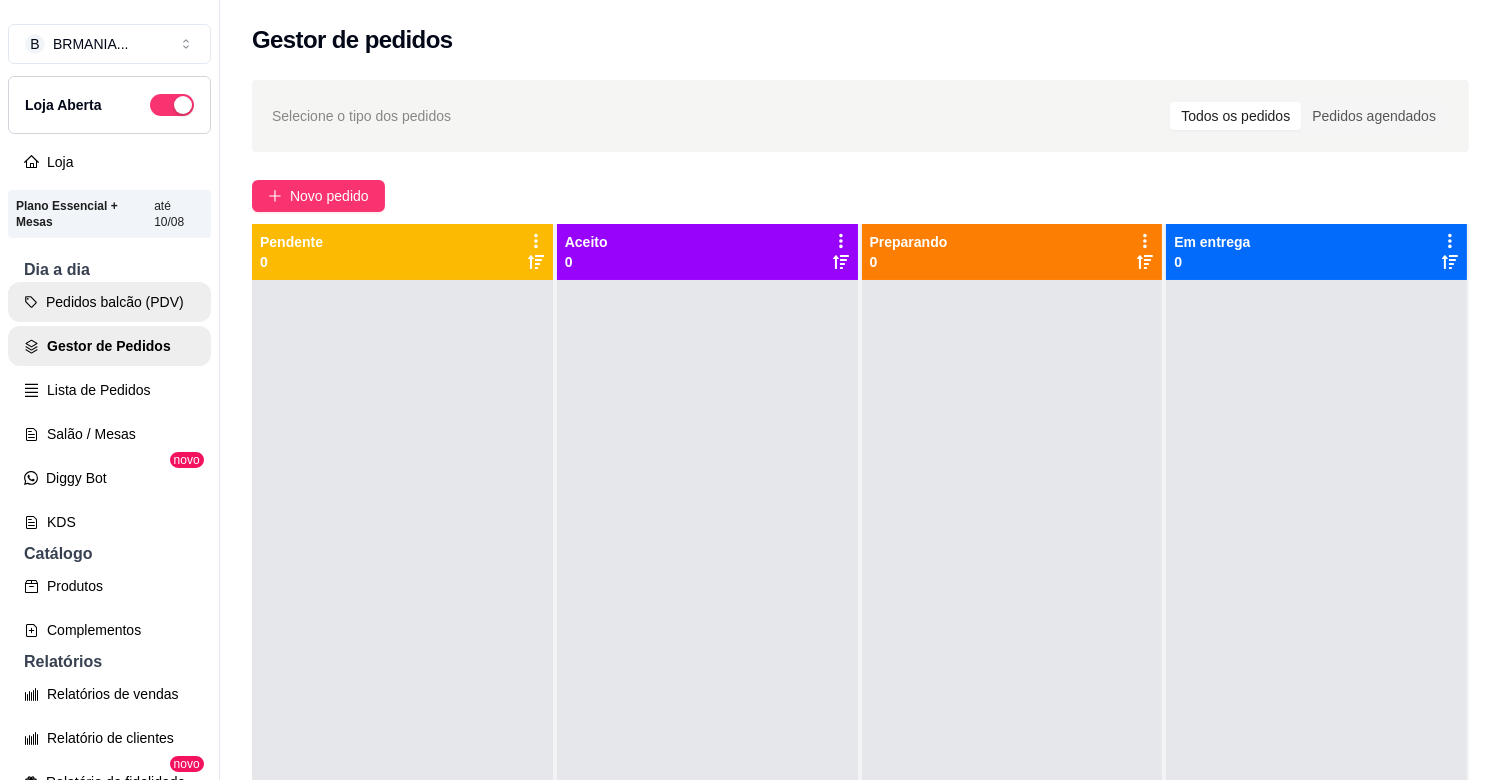 click on "Pedidos balcão (PDV)" at bounding box center [109, 302] 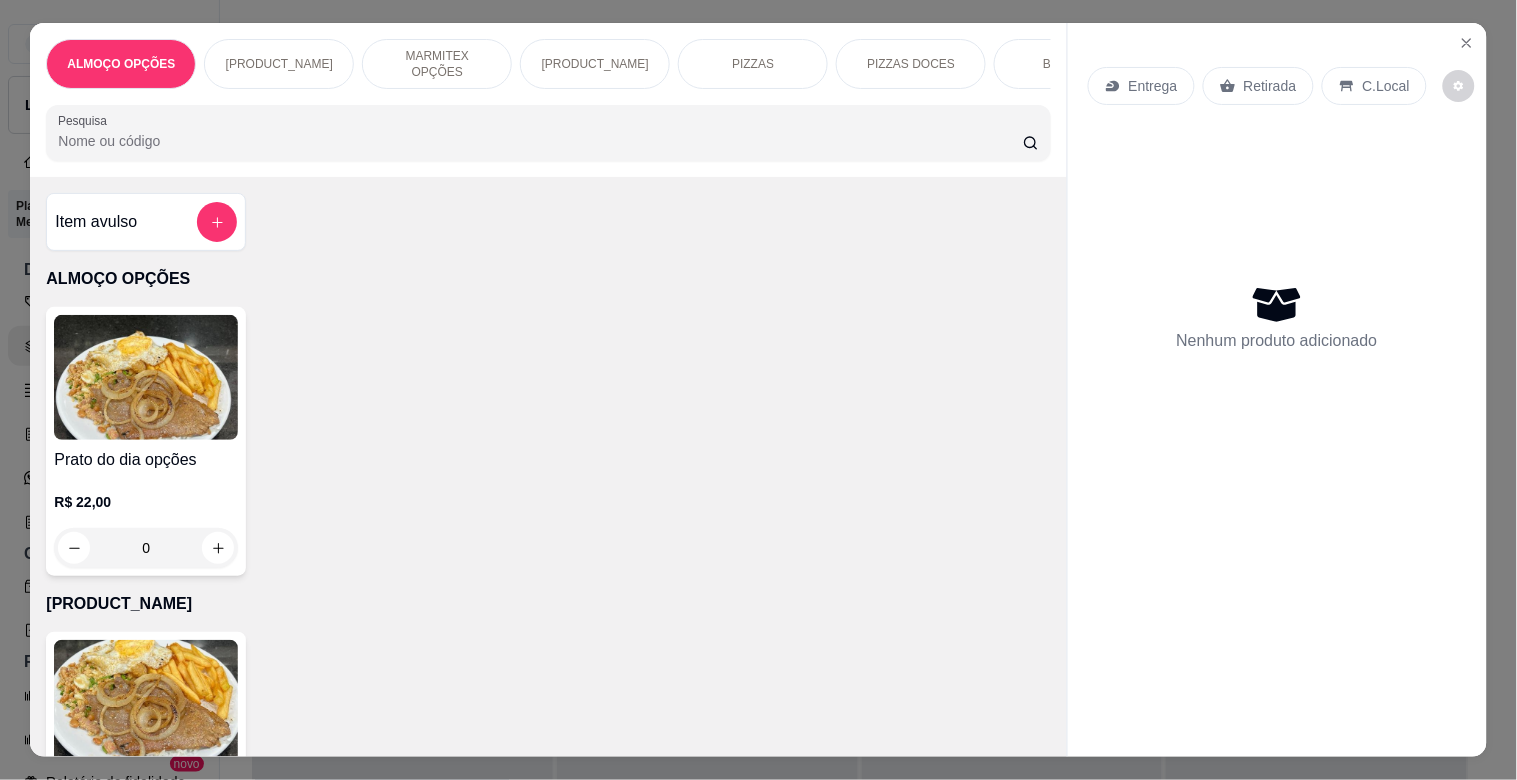 click on "[NAME]" at bounding box center (595, 64) 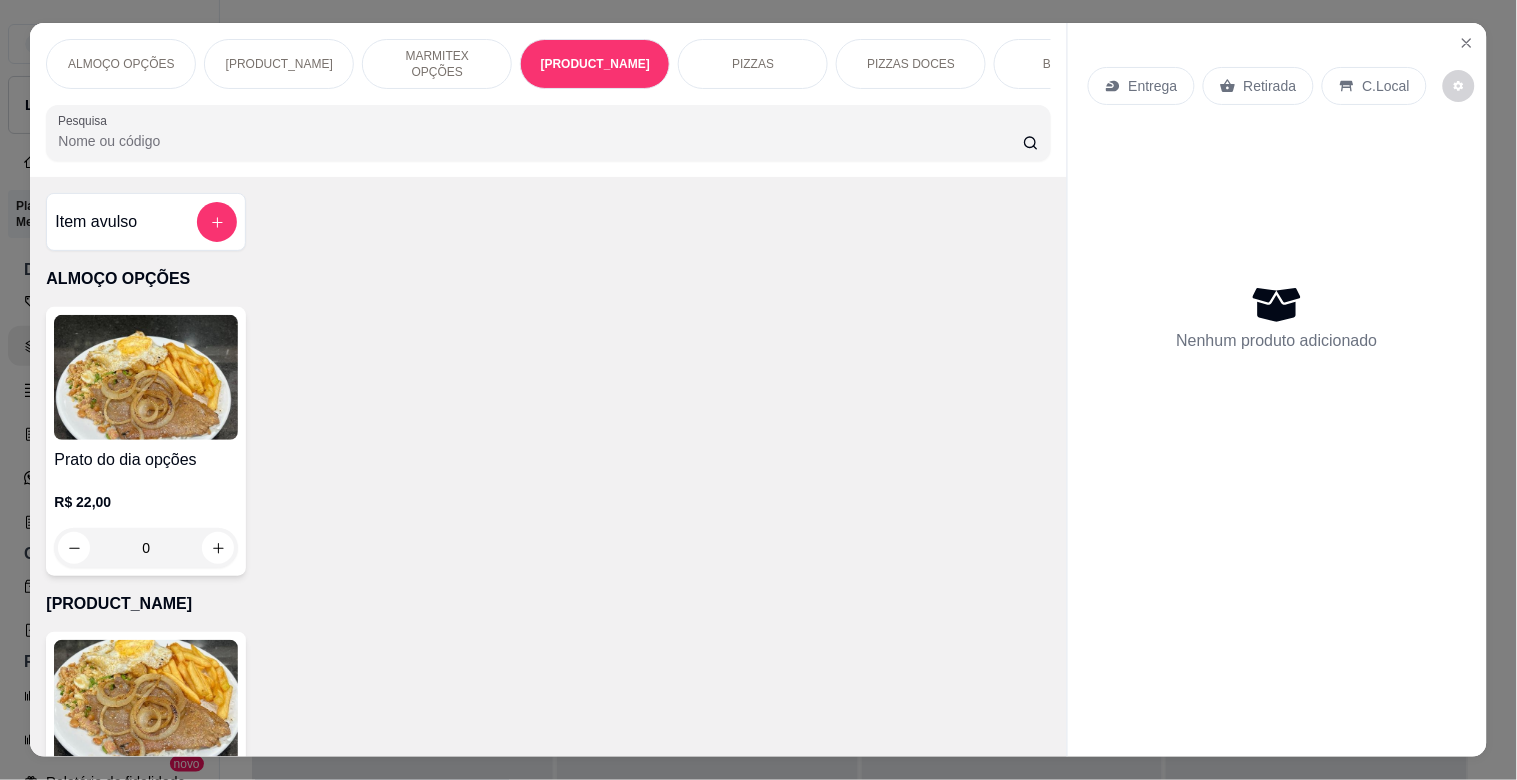 scroll, scrollTop: 1064, scrollLeft: 0, axis: vertical 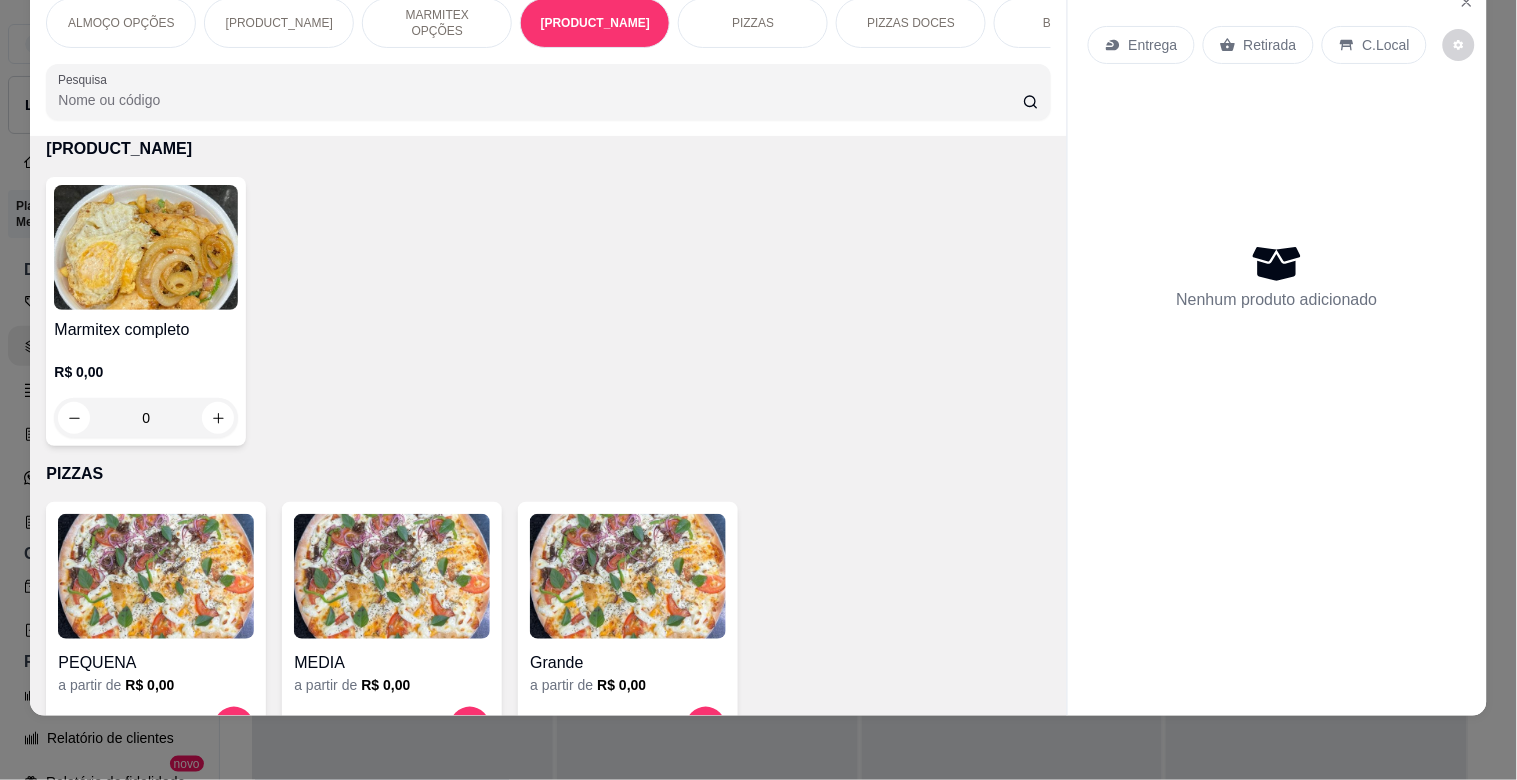 click at bounding box center [146, 247] 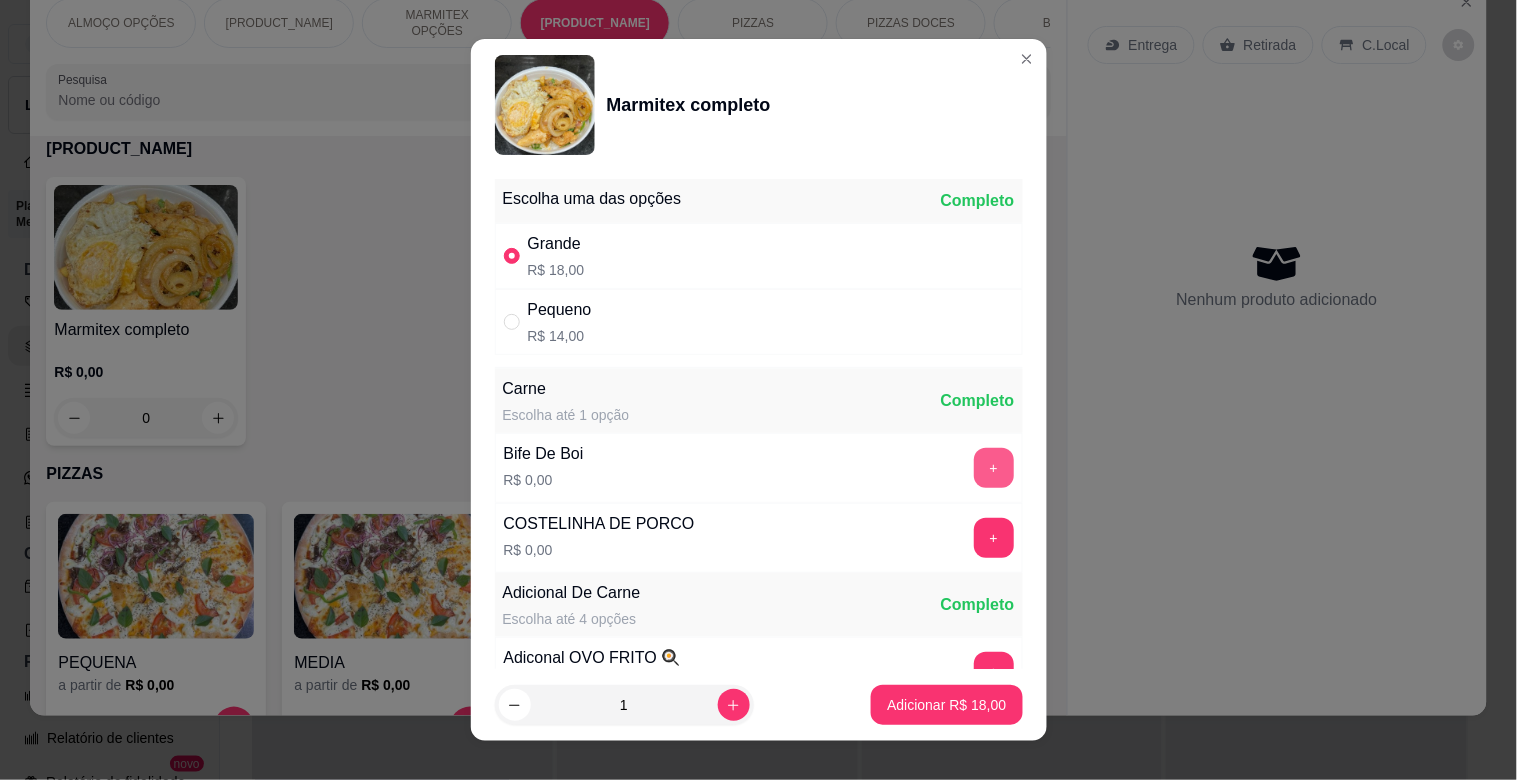 click on "+" at bounding box center [994, 468] 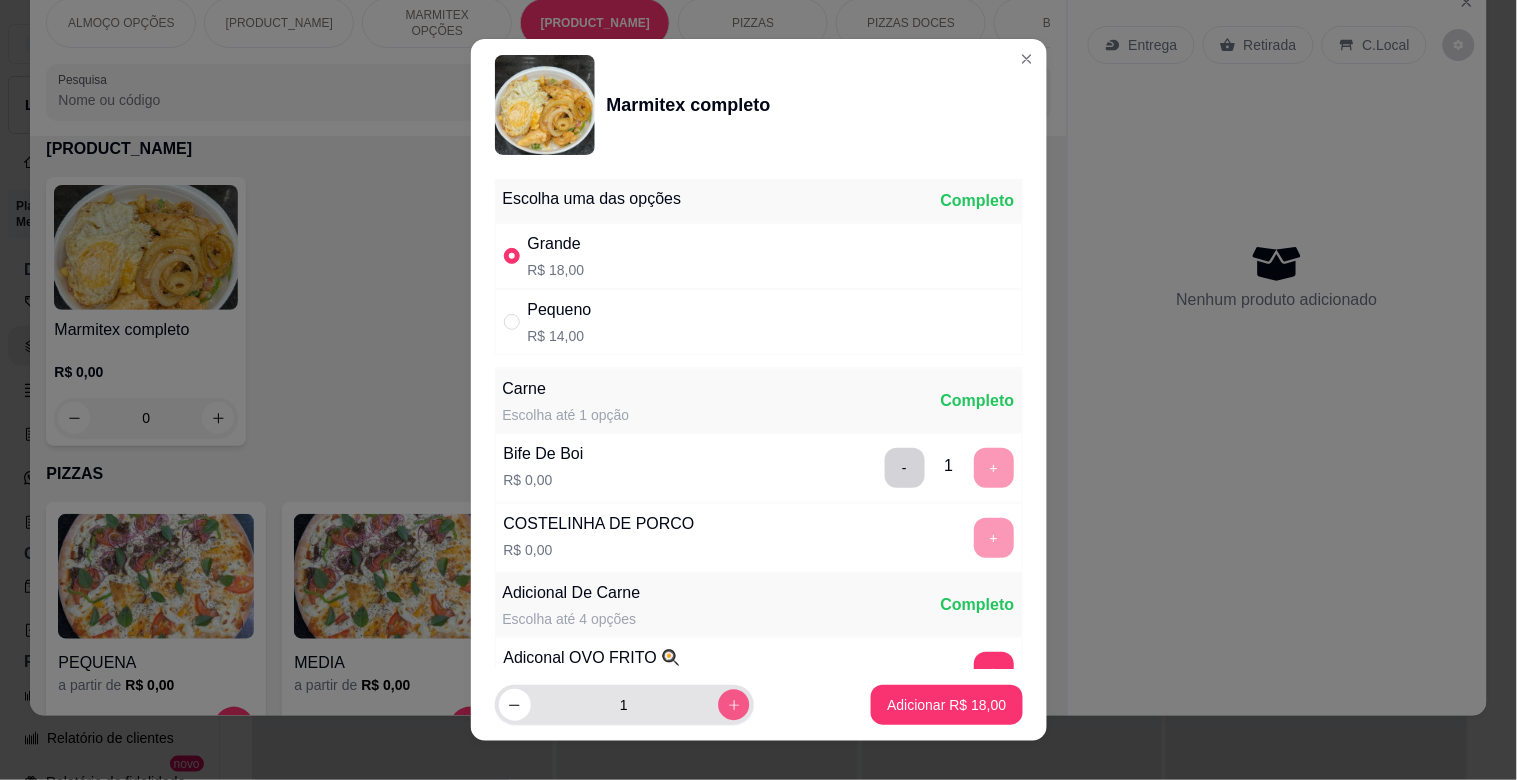 click 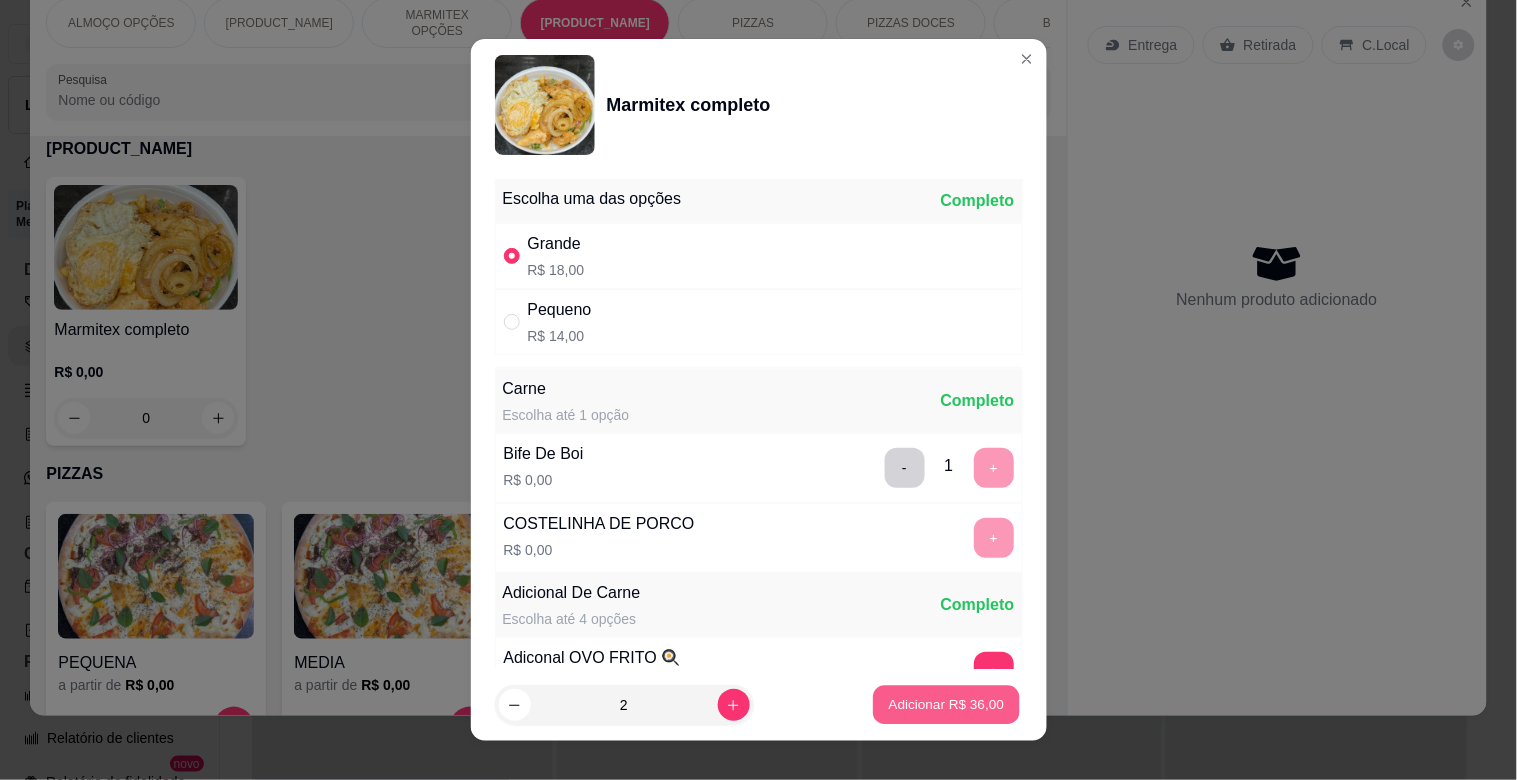 click on "Adicionar   R$ 36,00" at bounding box center (947, 704) 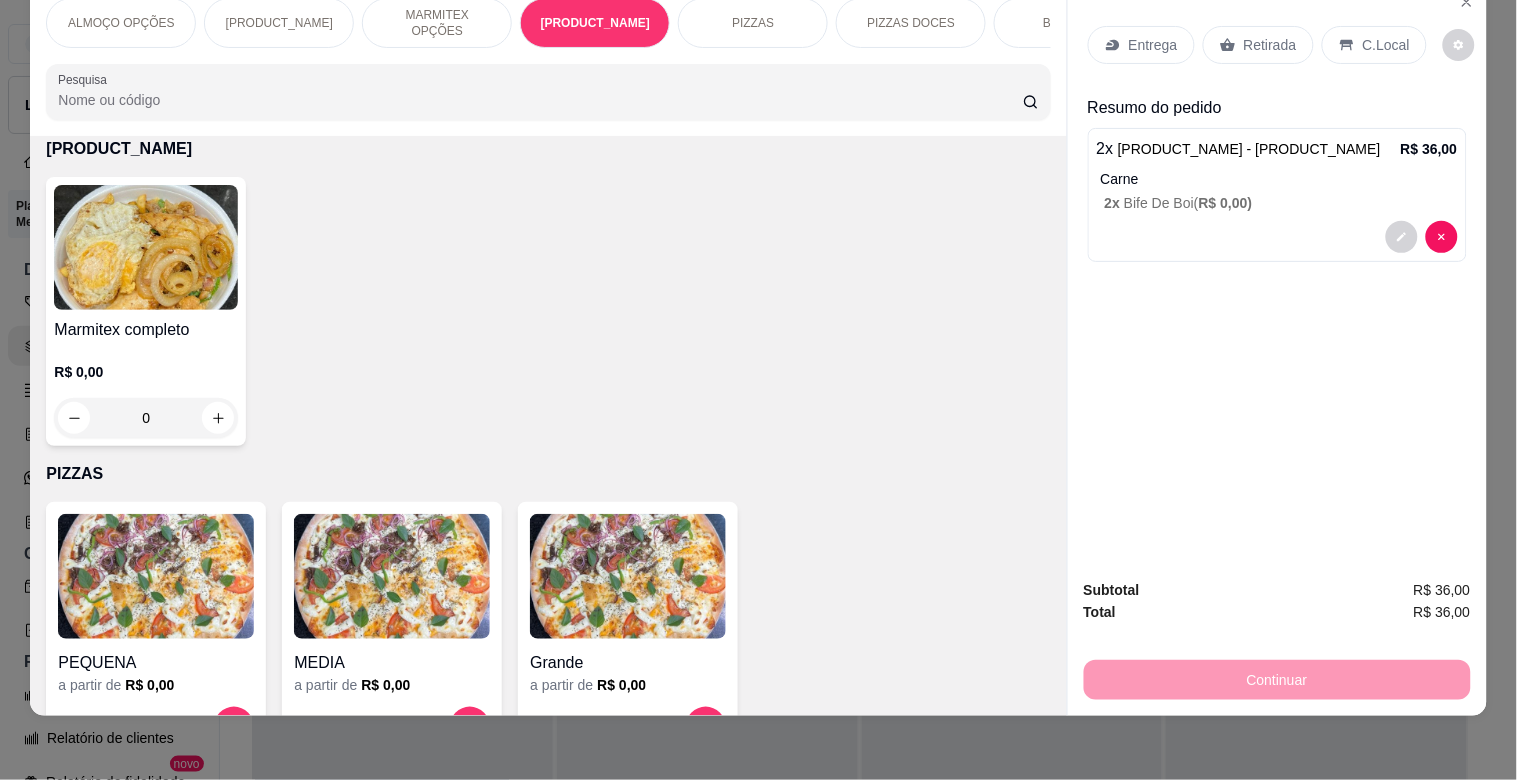click on "Retirada" at bounding box center (1270, 45) 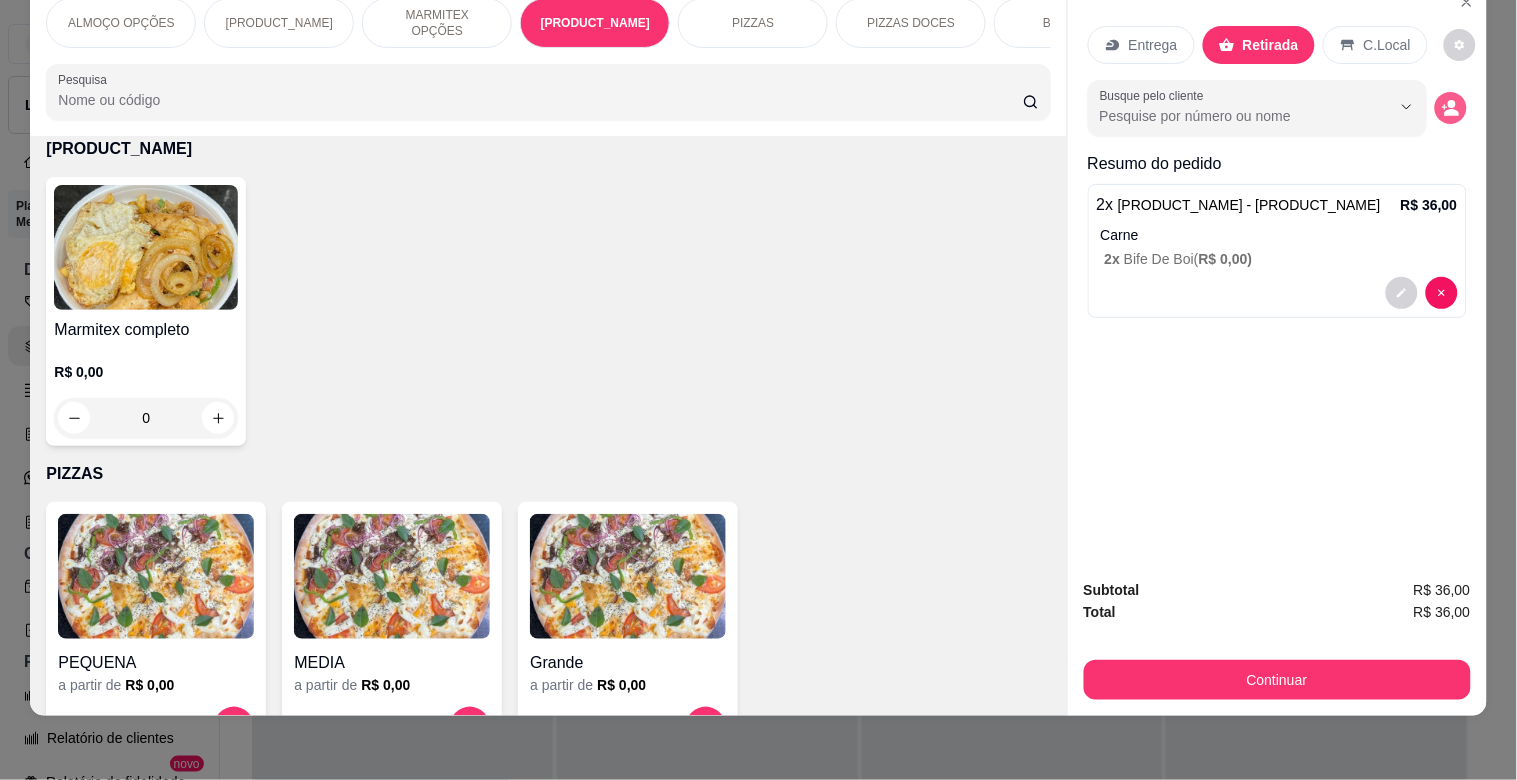 click at bounding box center (1451, 108) 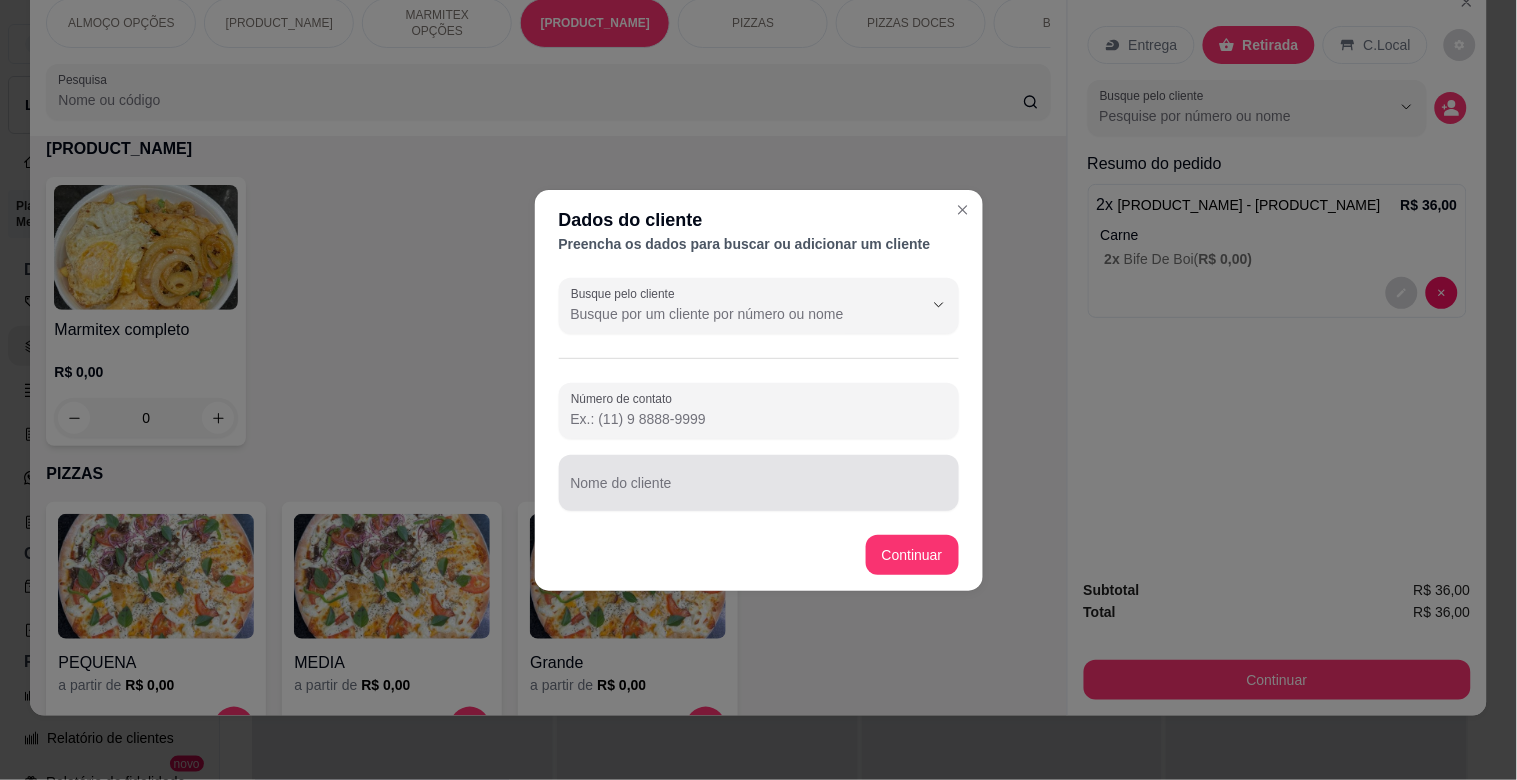 click on "Nome do cliente" at bounding box center (759, 491) 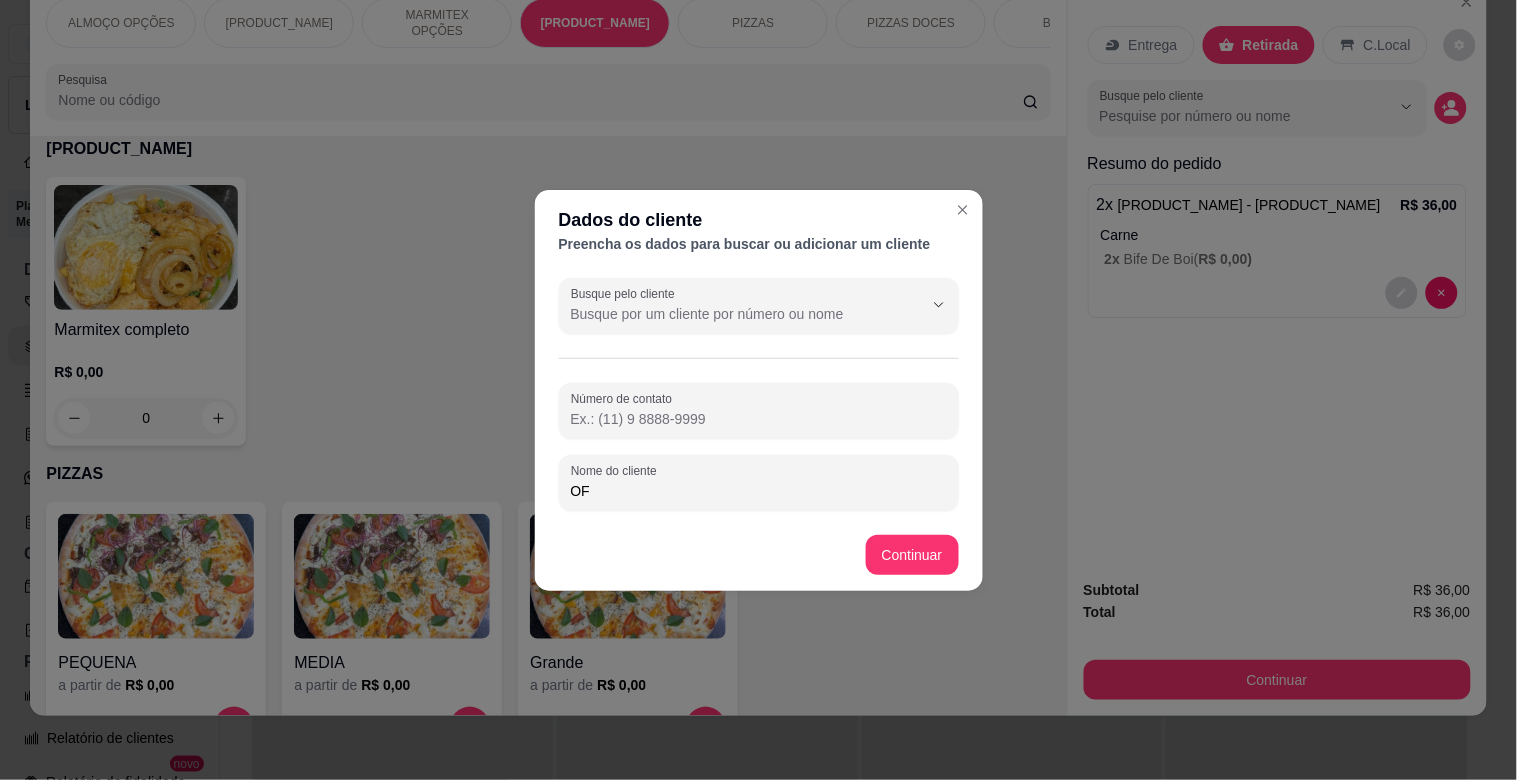 type on "O" 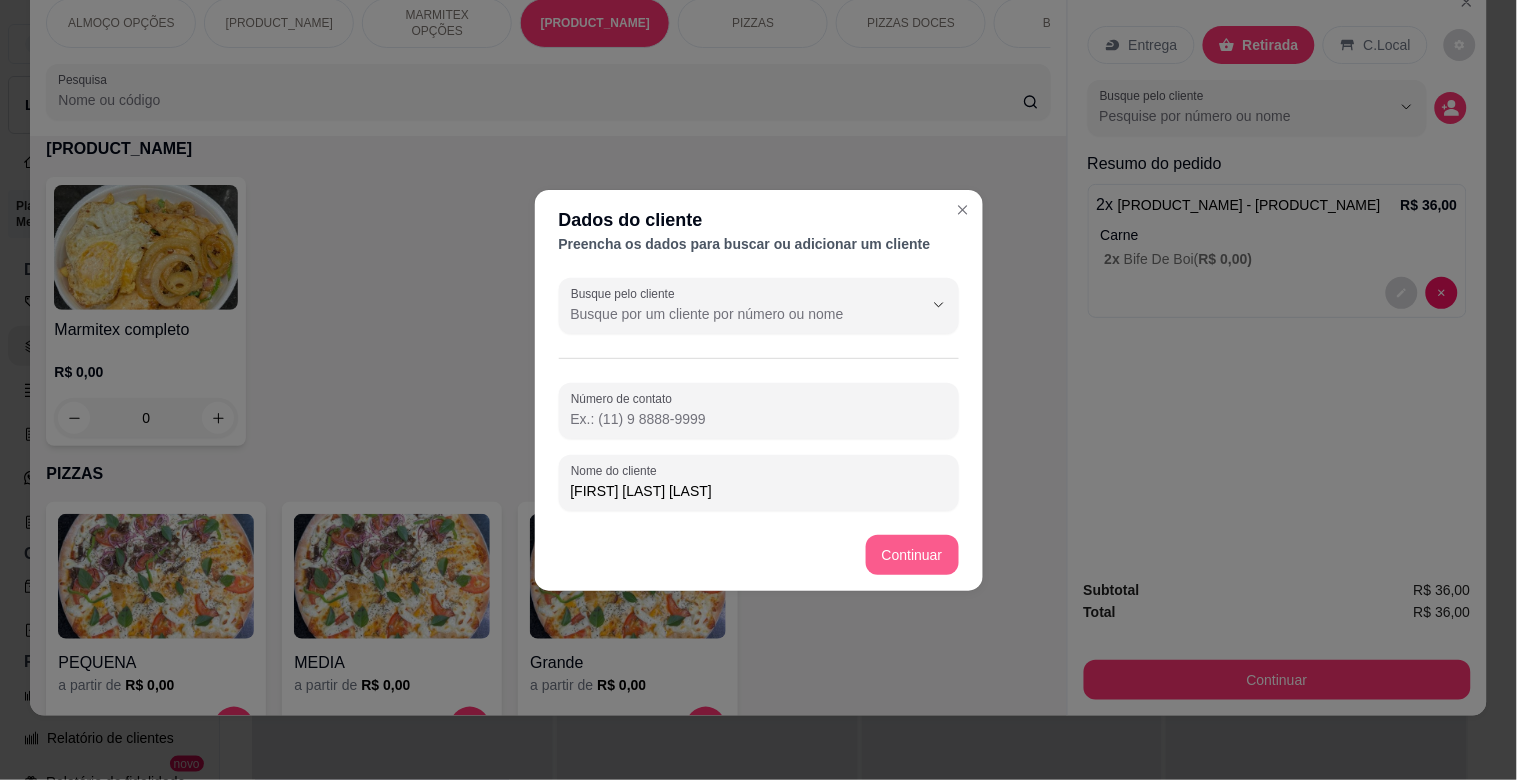 type on "HIAGO OFICINA MODERNA" 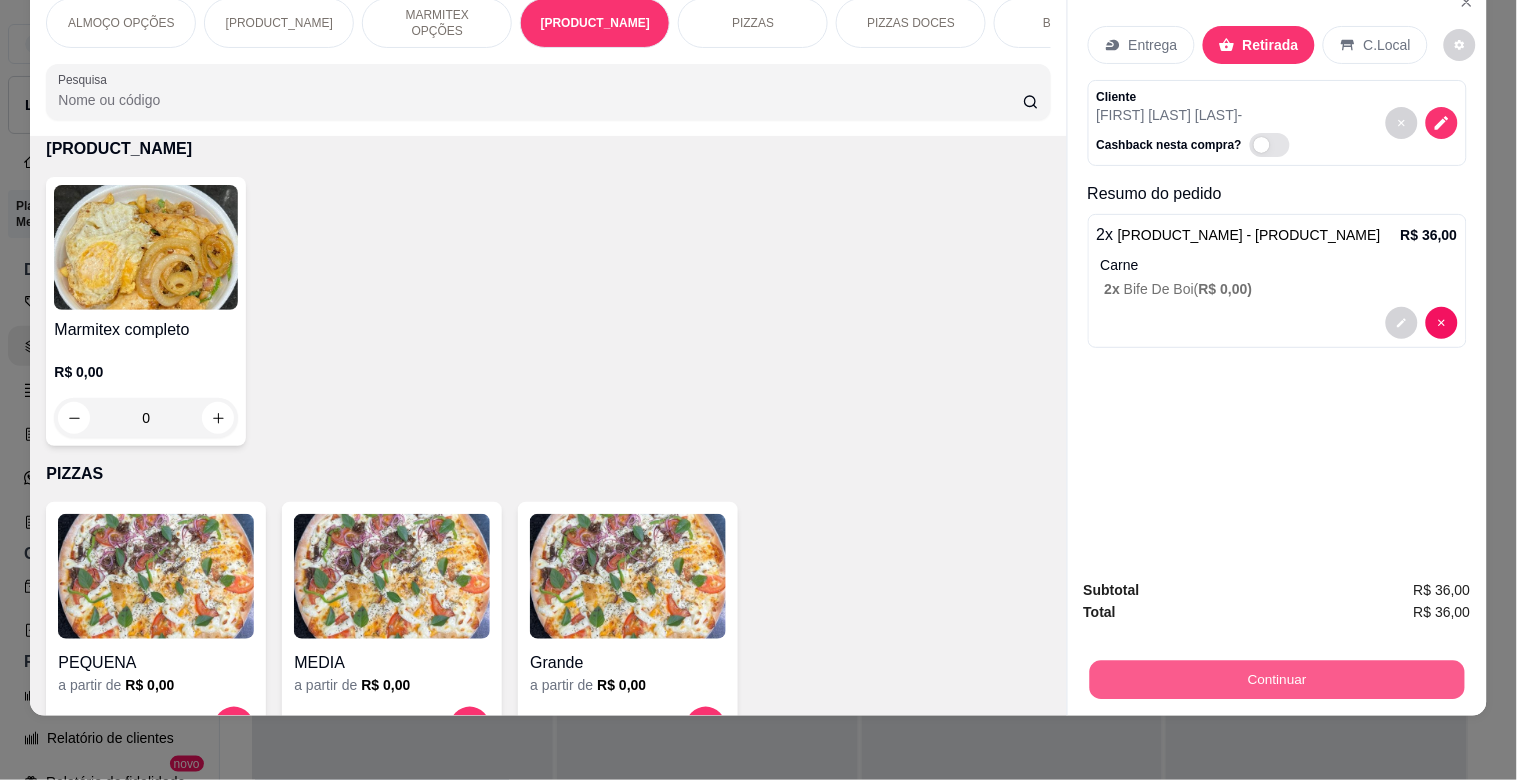 click on "Continuar" at bounding box center (1276, 679) 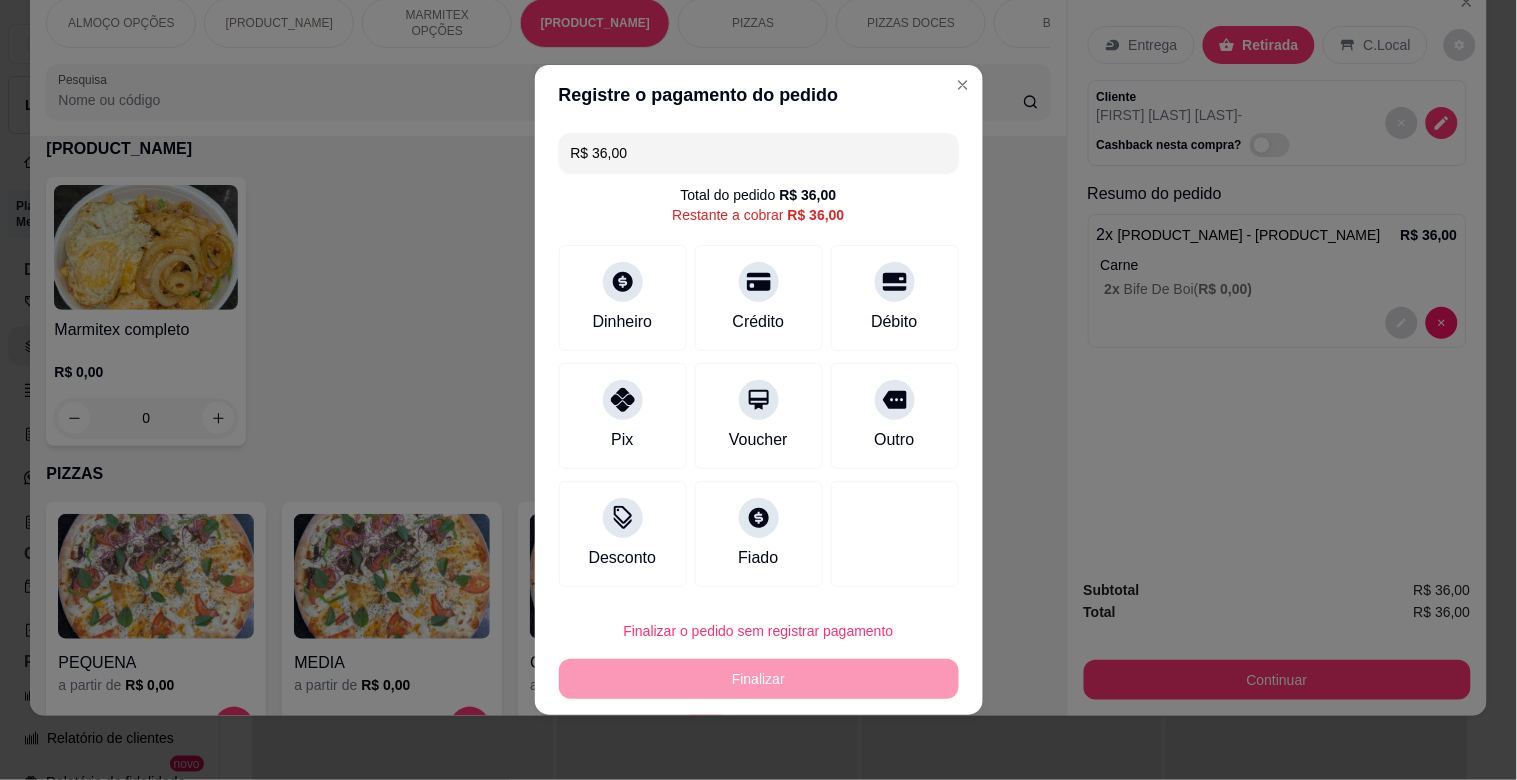 drag, startPoint x: 640, startPoint y: 423, endPoint x: 676, endPoint y: 445, distance: 42.190044 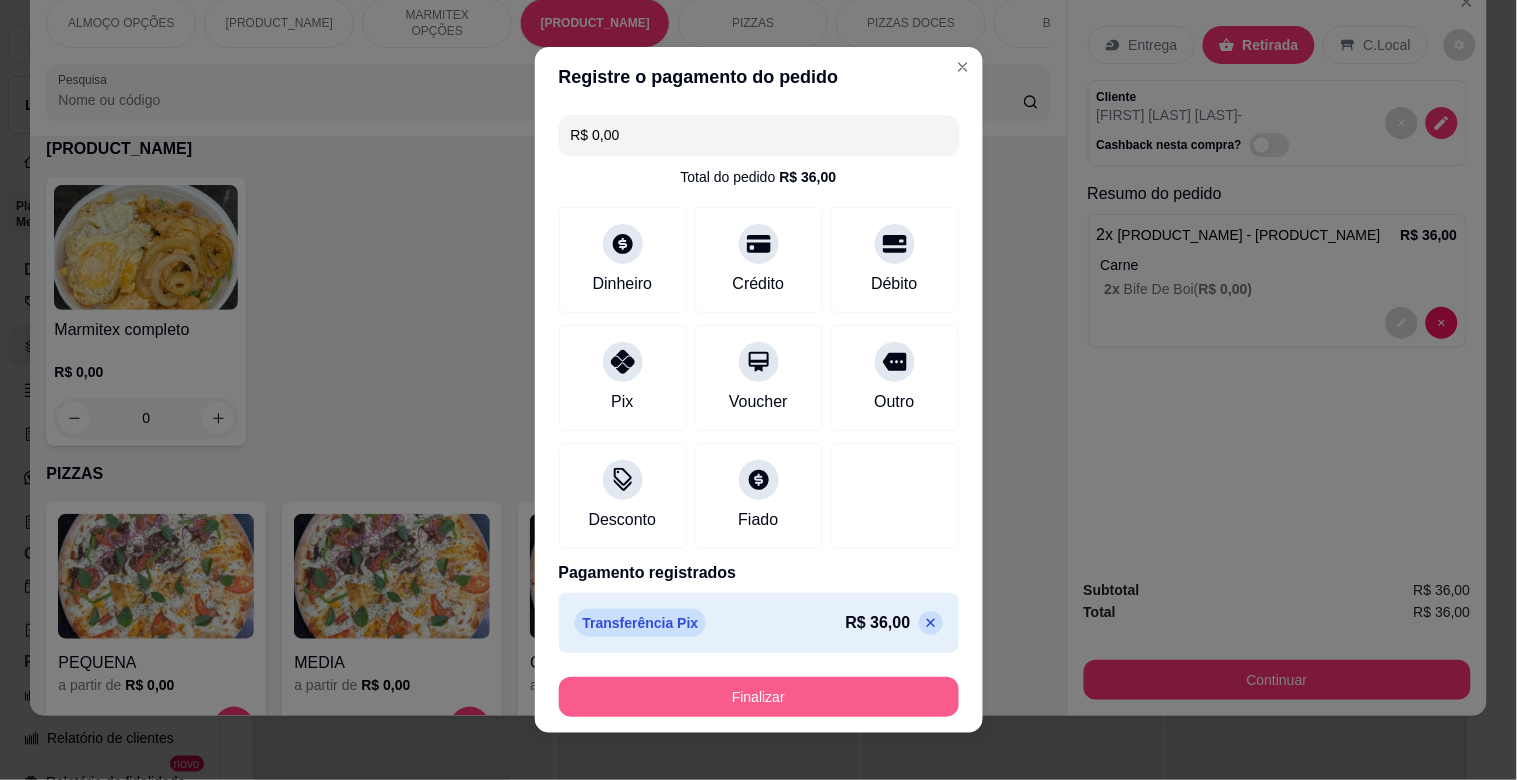 click on "Finalizar" at bounding box center (759, 697) 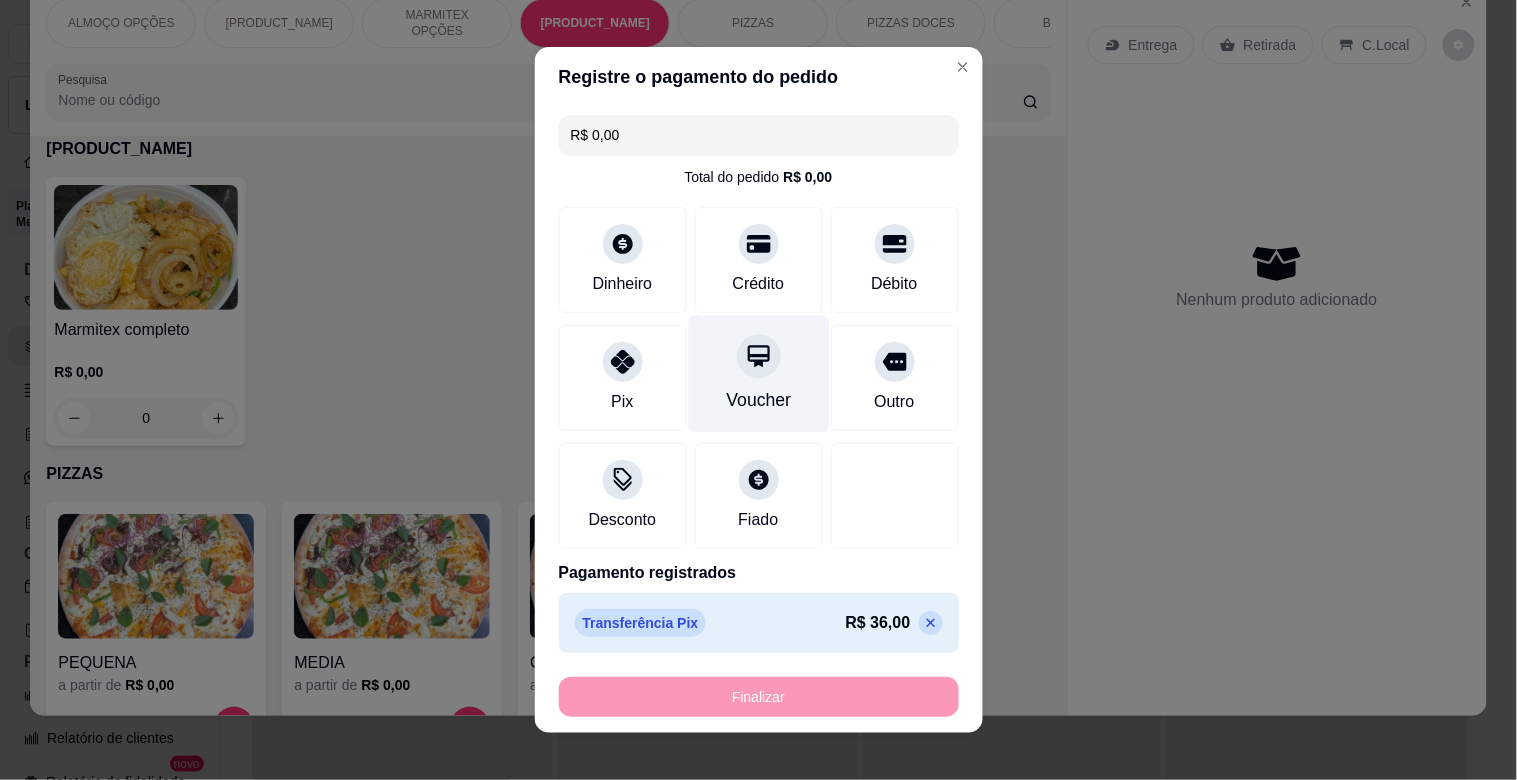 type on "-R$ 36,00" 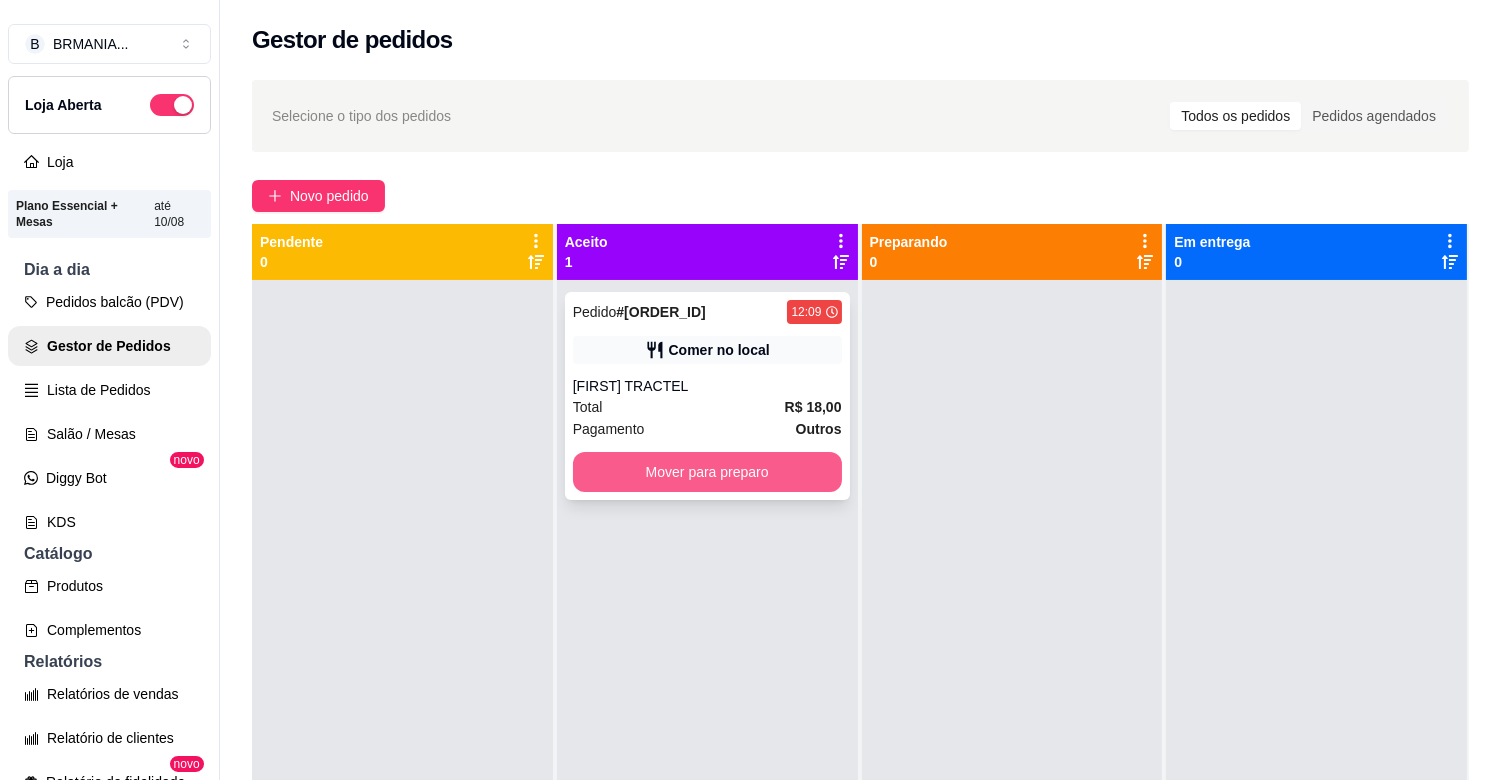 click on "Mover para preparo" at bounding box center (707, 472) 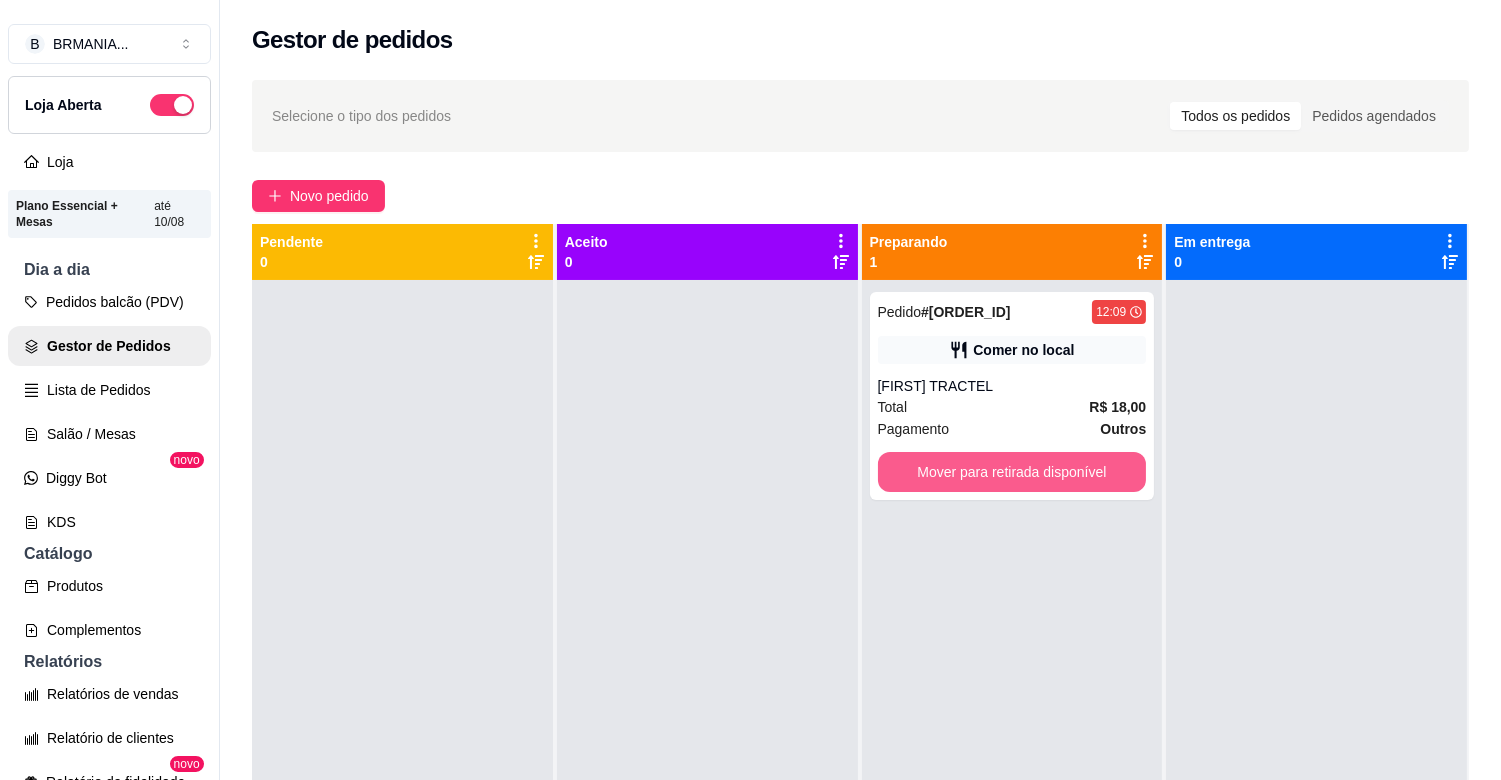 click on "Mover para retirada disponível" at bounding box center [1012, 472] 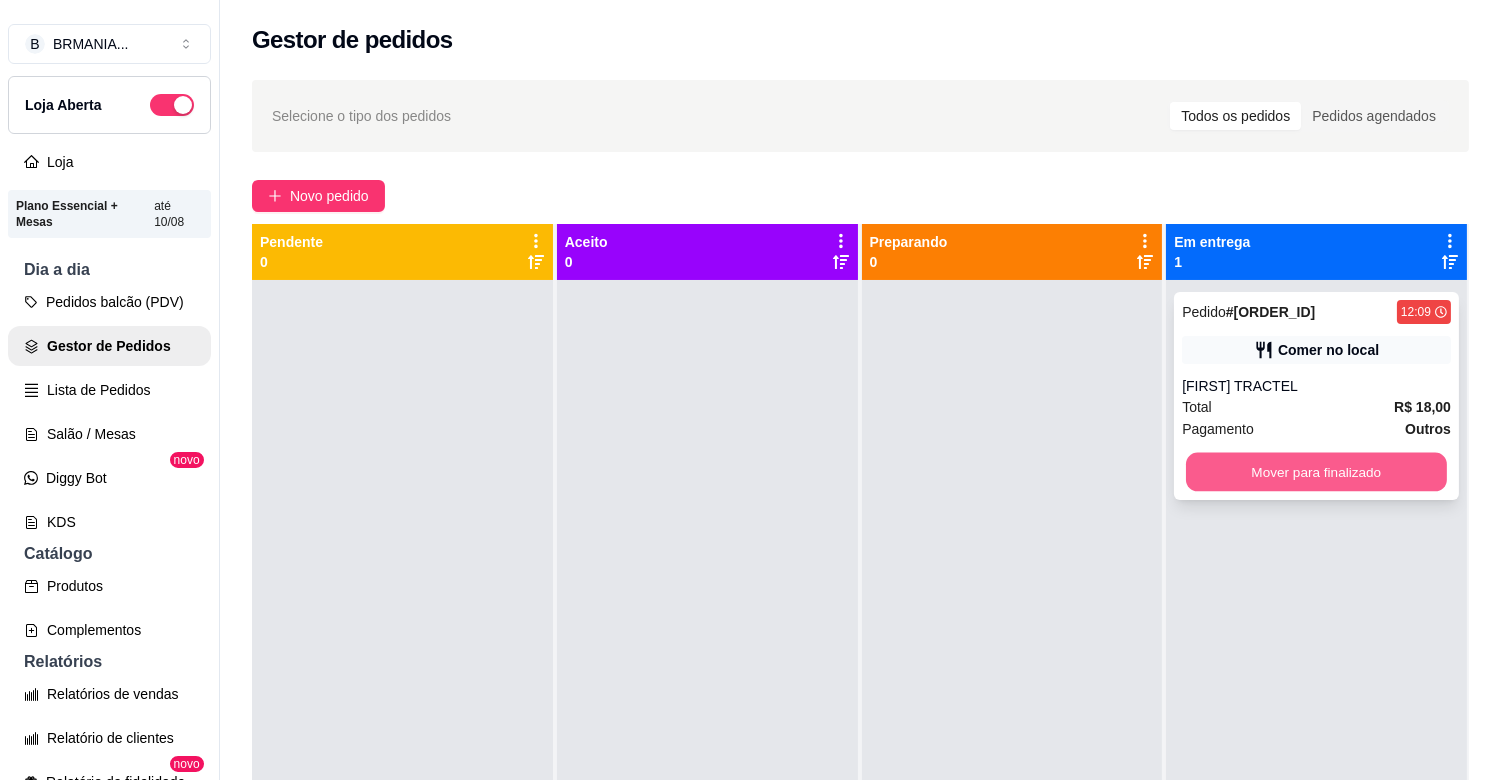 click on "Mover para finalizado" at bounding box center [1316, 472] 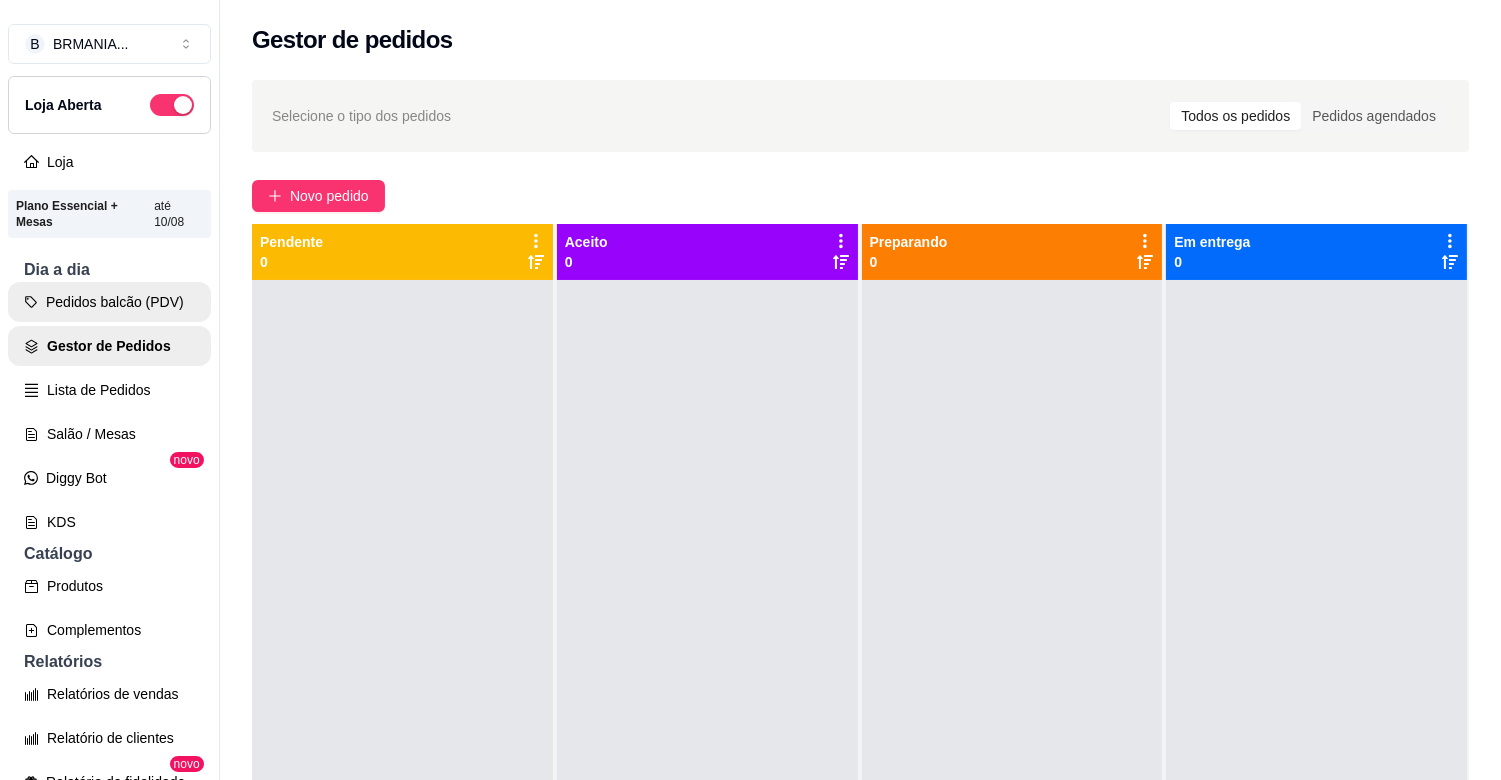 click on "Pedidos balcão (PDV)" at bounding box center (109, 302) 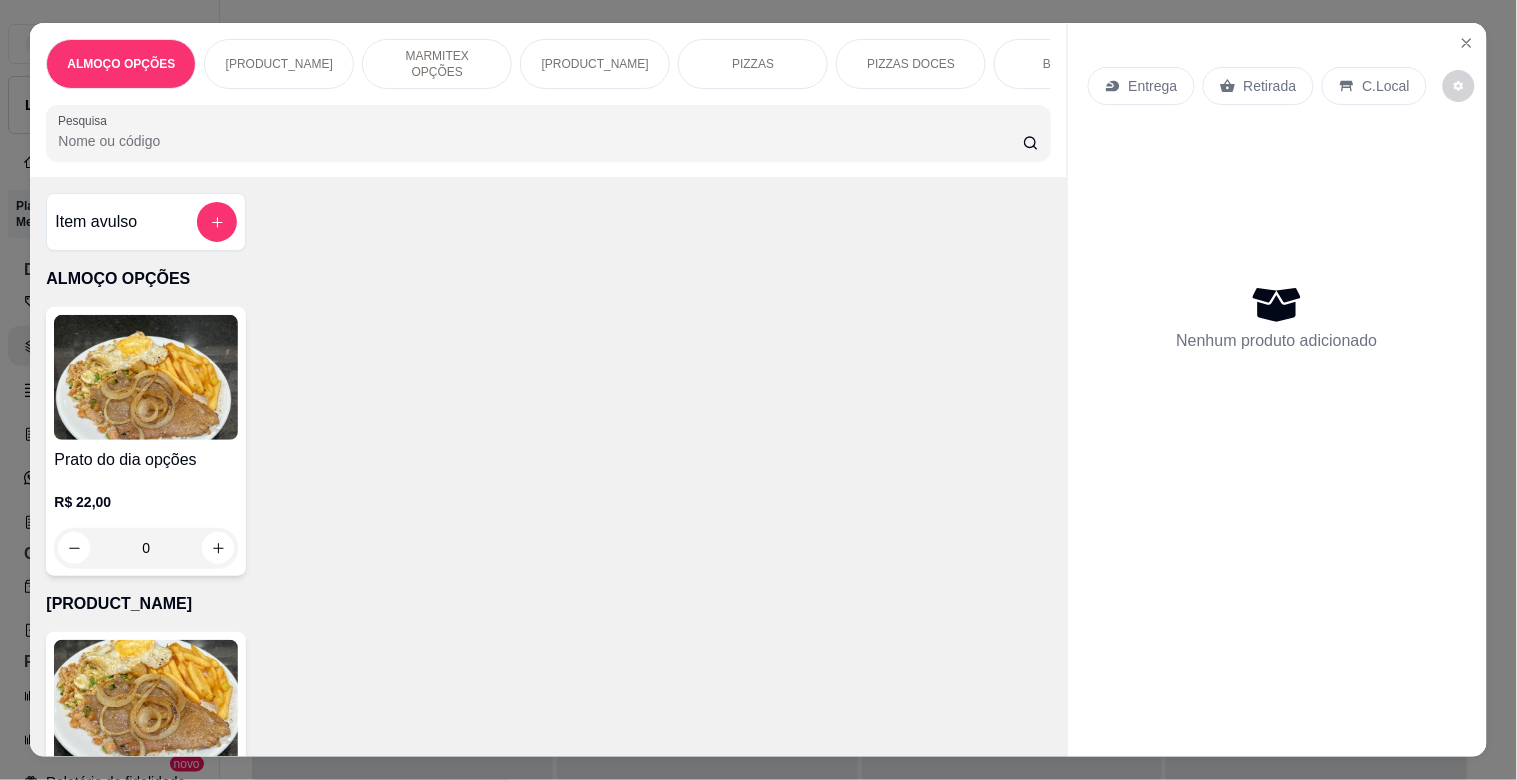 click at bounding box center (146, 702) 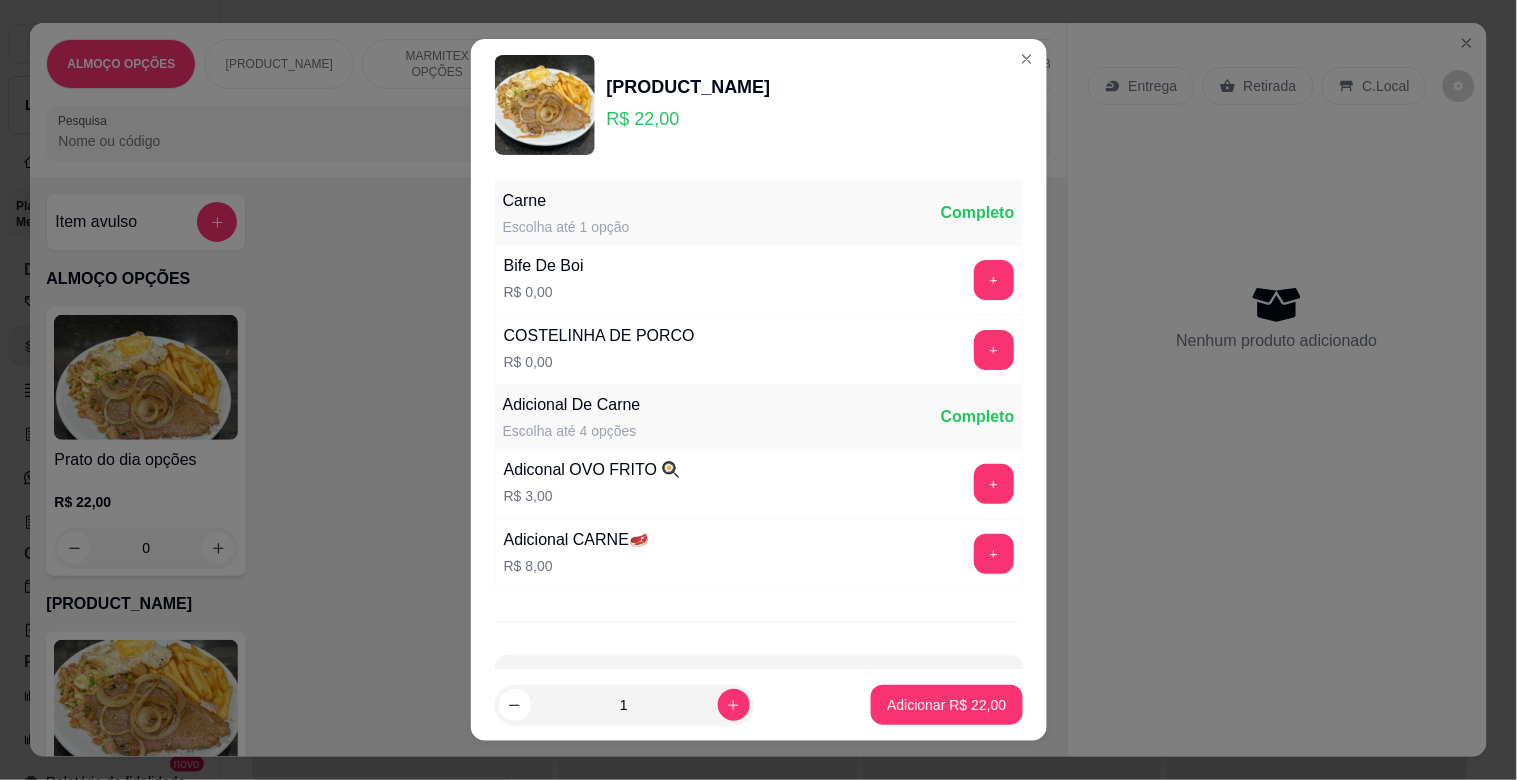click on "+" at bounding box center [994, 280] 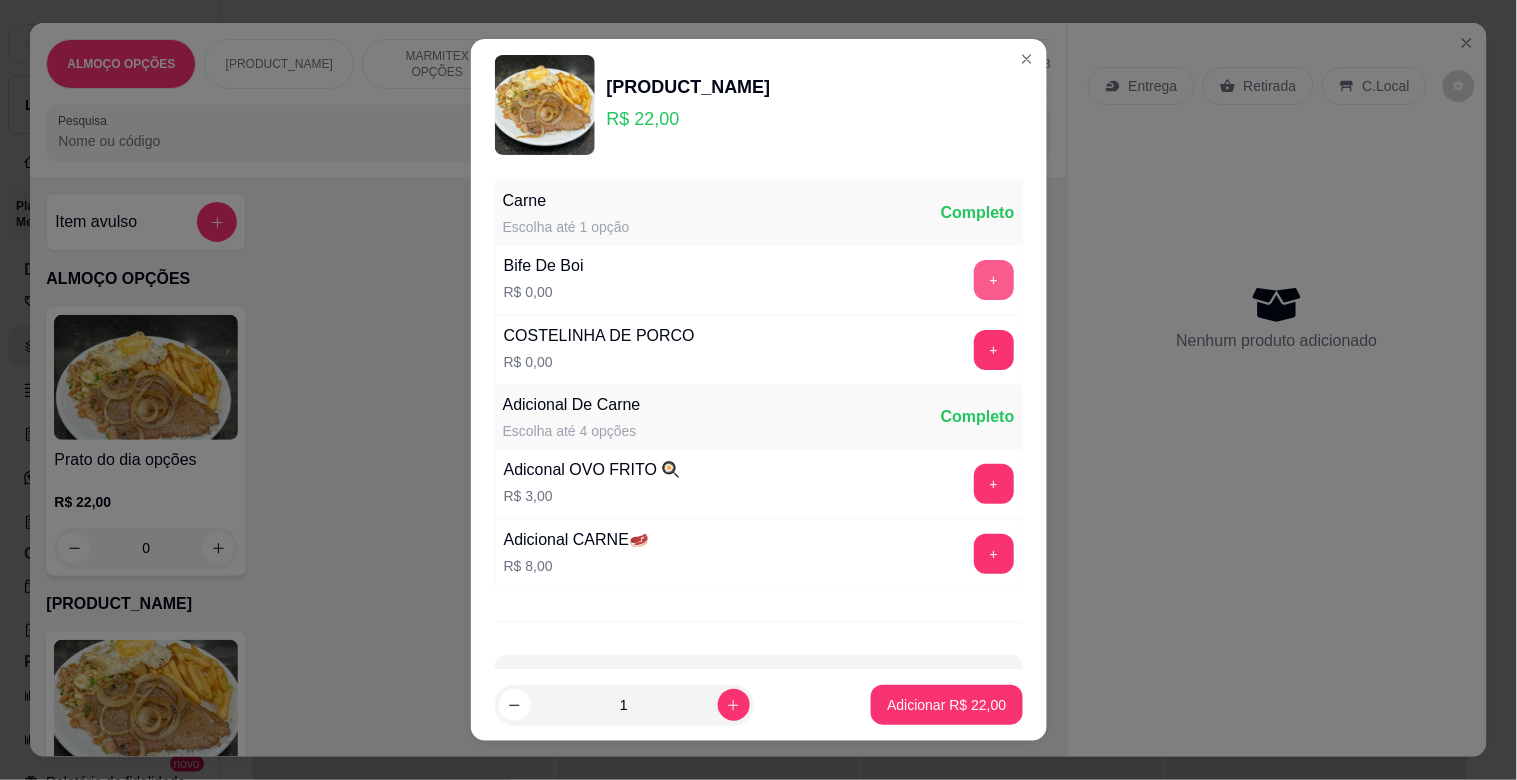 click on "+" at bounding box center [994, 280] 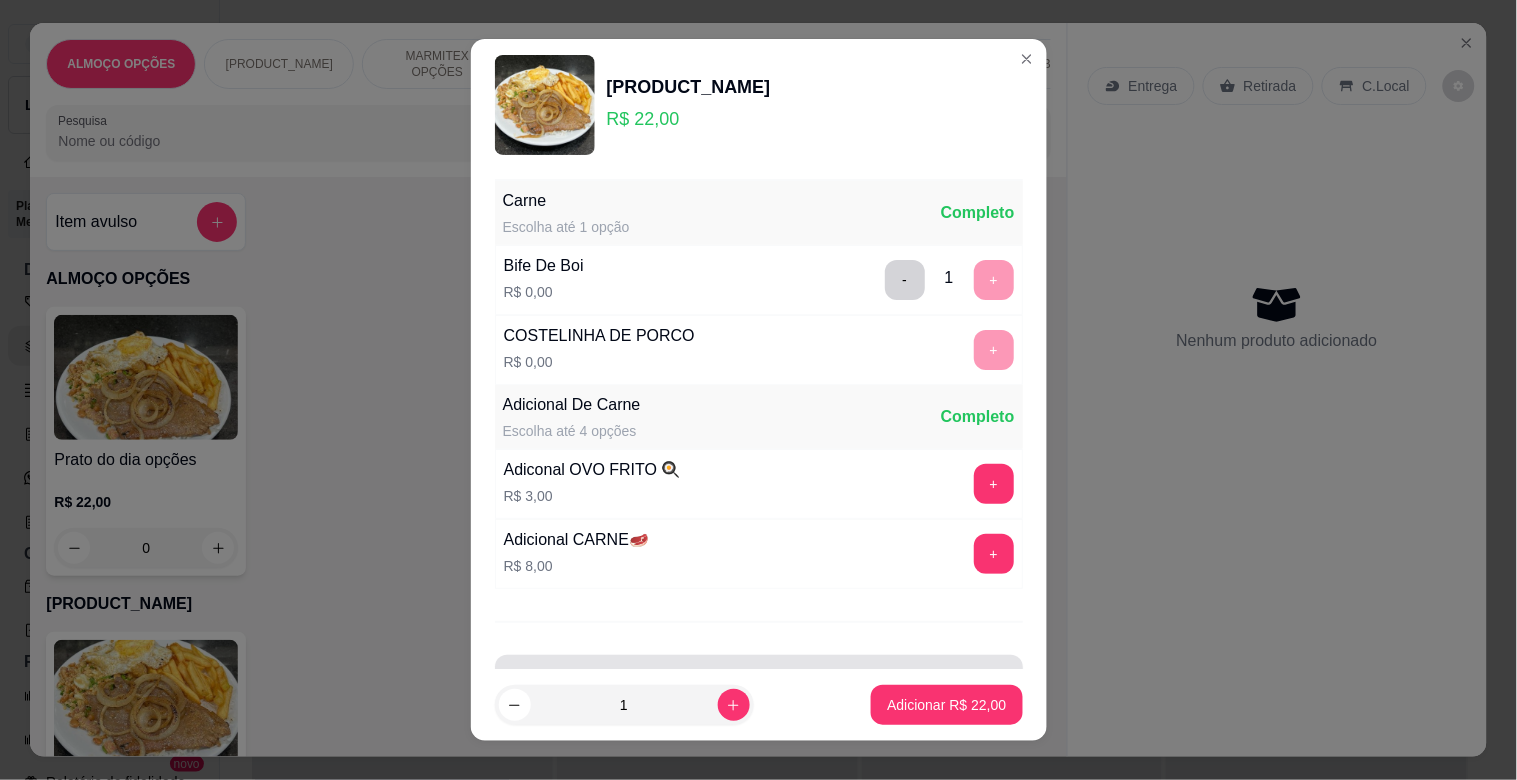 click at bounding box center (759, 683) 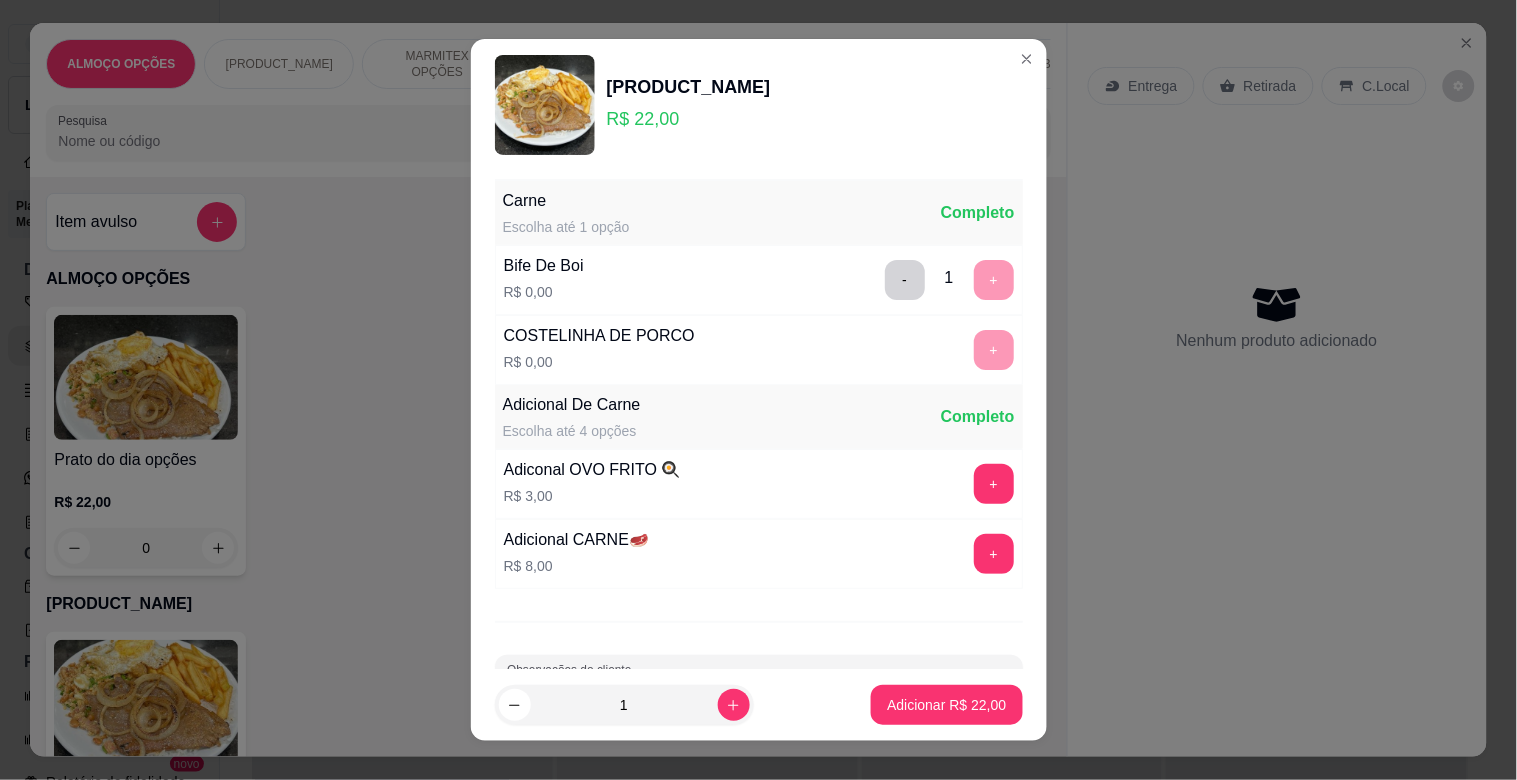 scroll, scrollTop: 71, scrollLeft: 0, axis: vertical 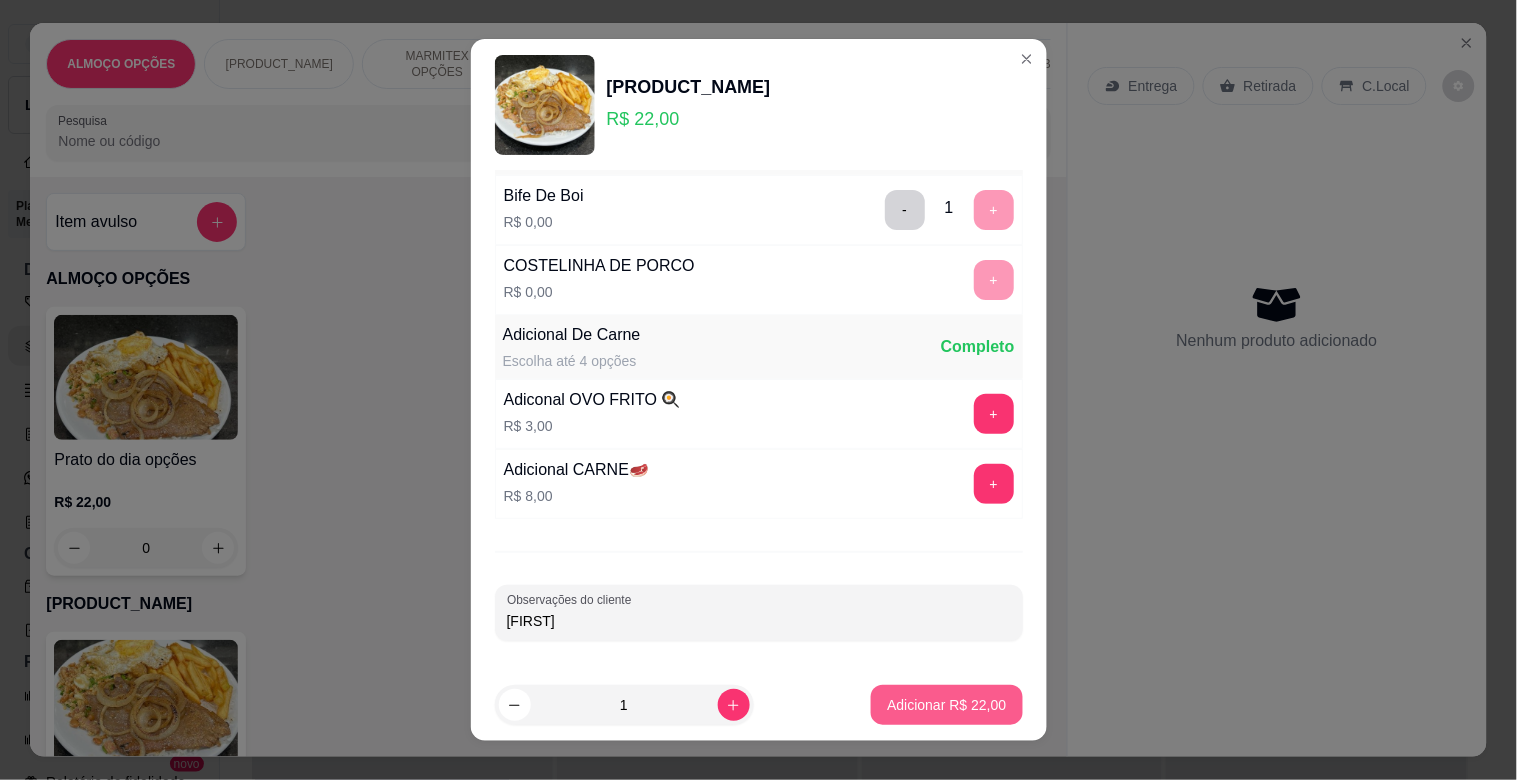type on "CARLOS" 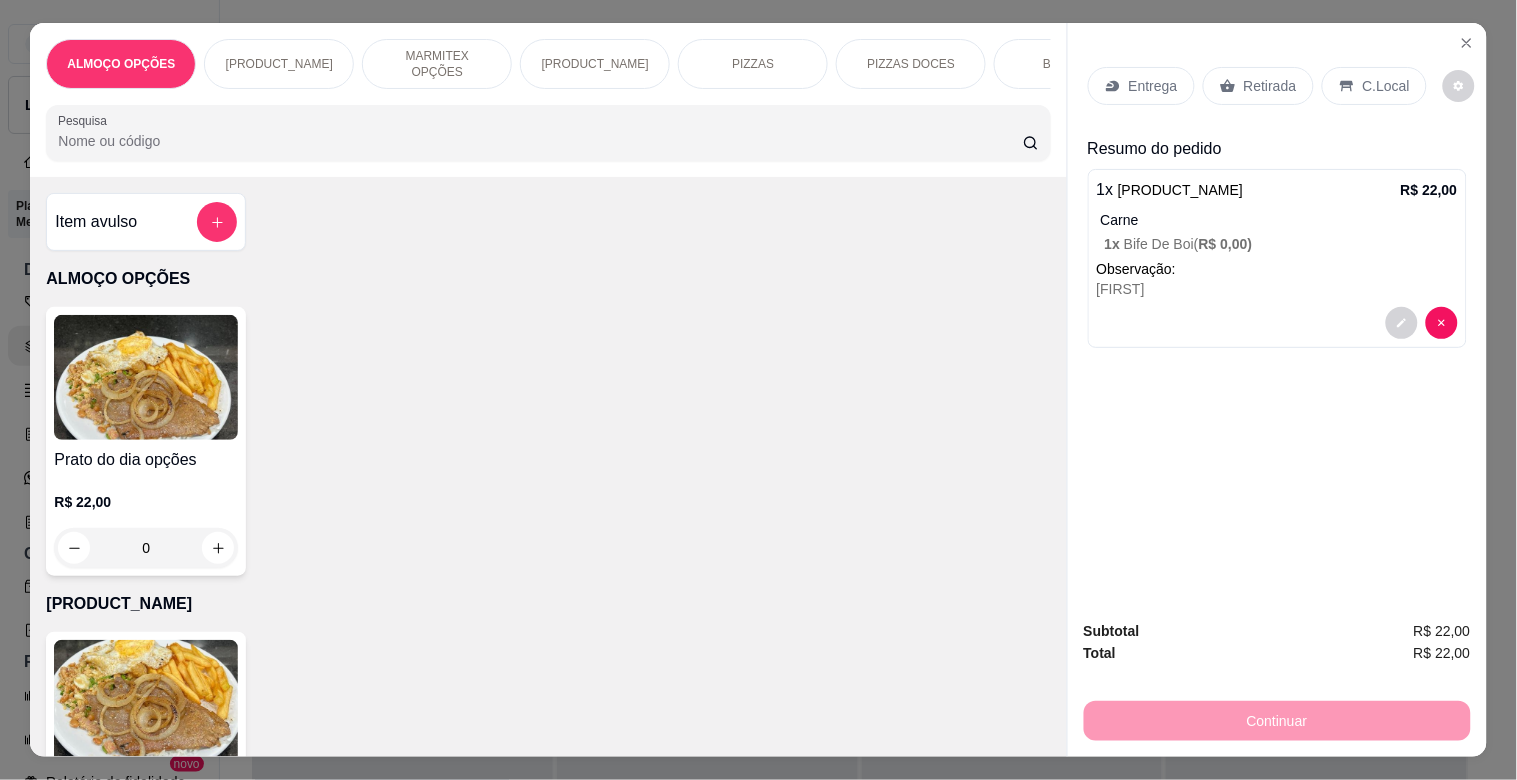 click at bounding box center [146, 702] 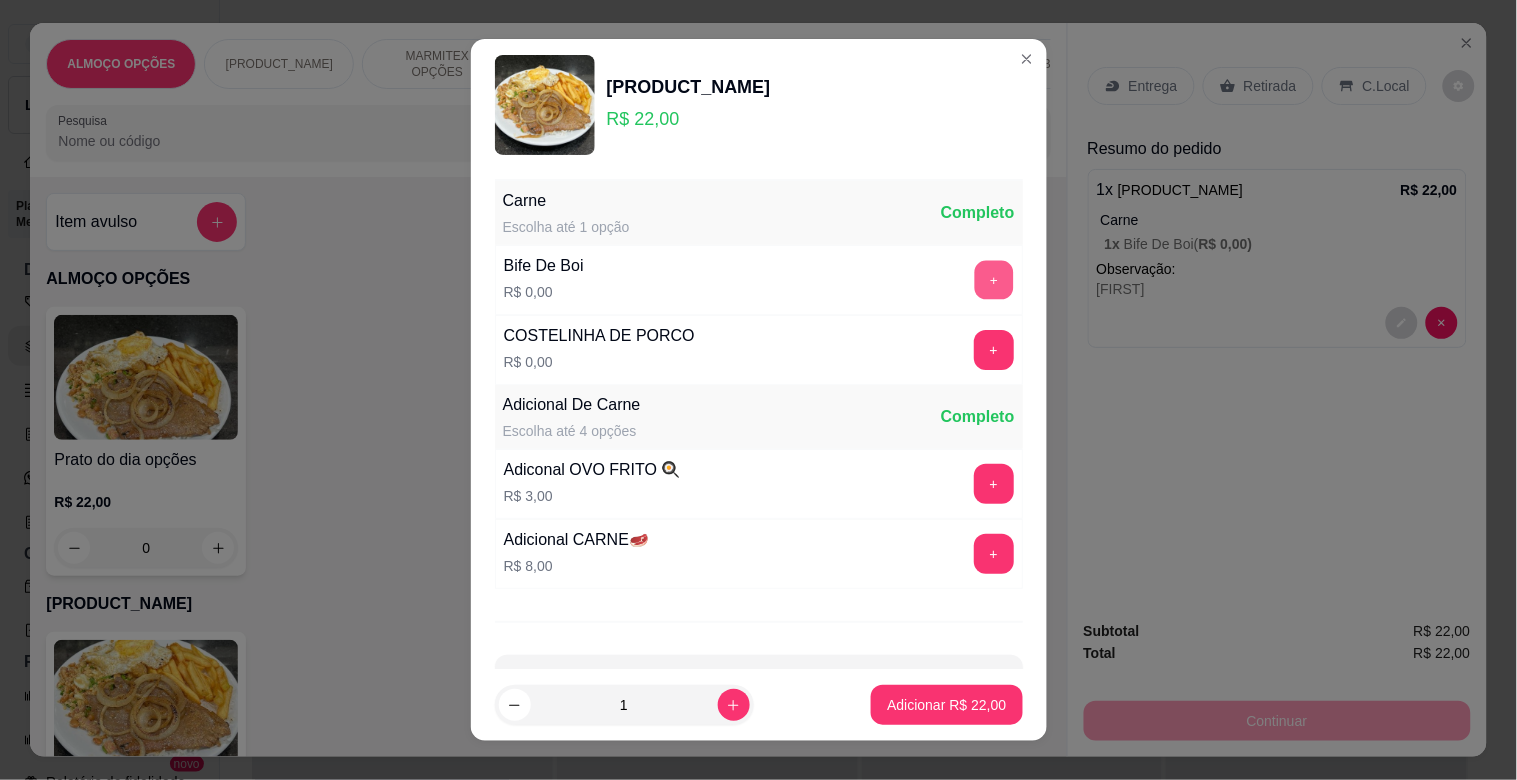 click on "+" at bounding box center (993, 280) 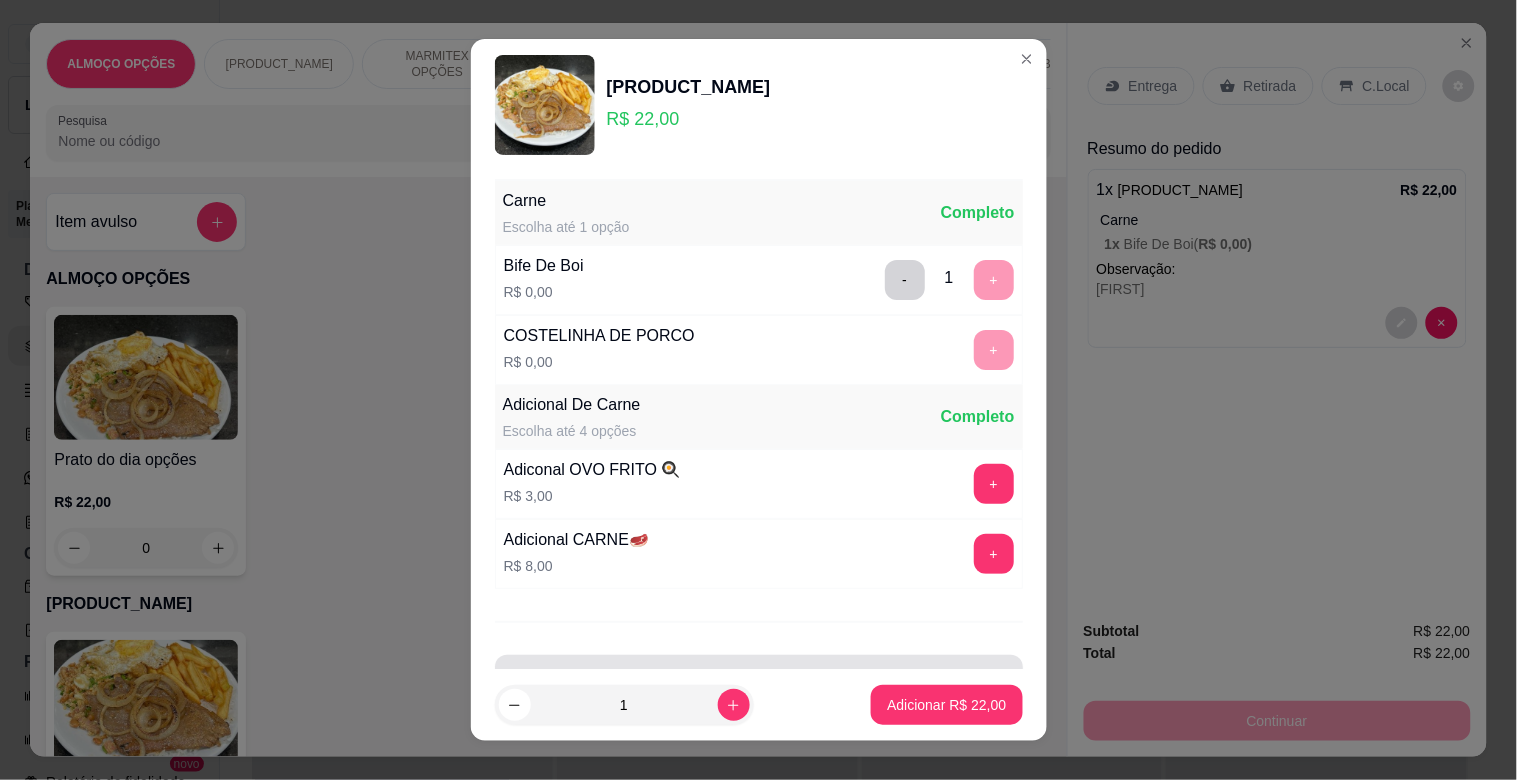 click on "Observações do cliente" at bounding box center [759, 683] 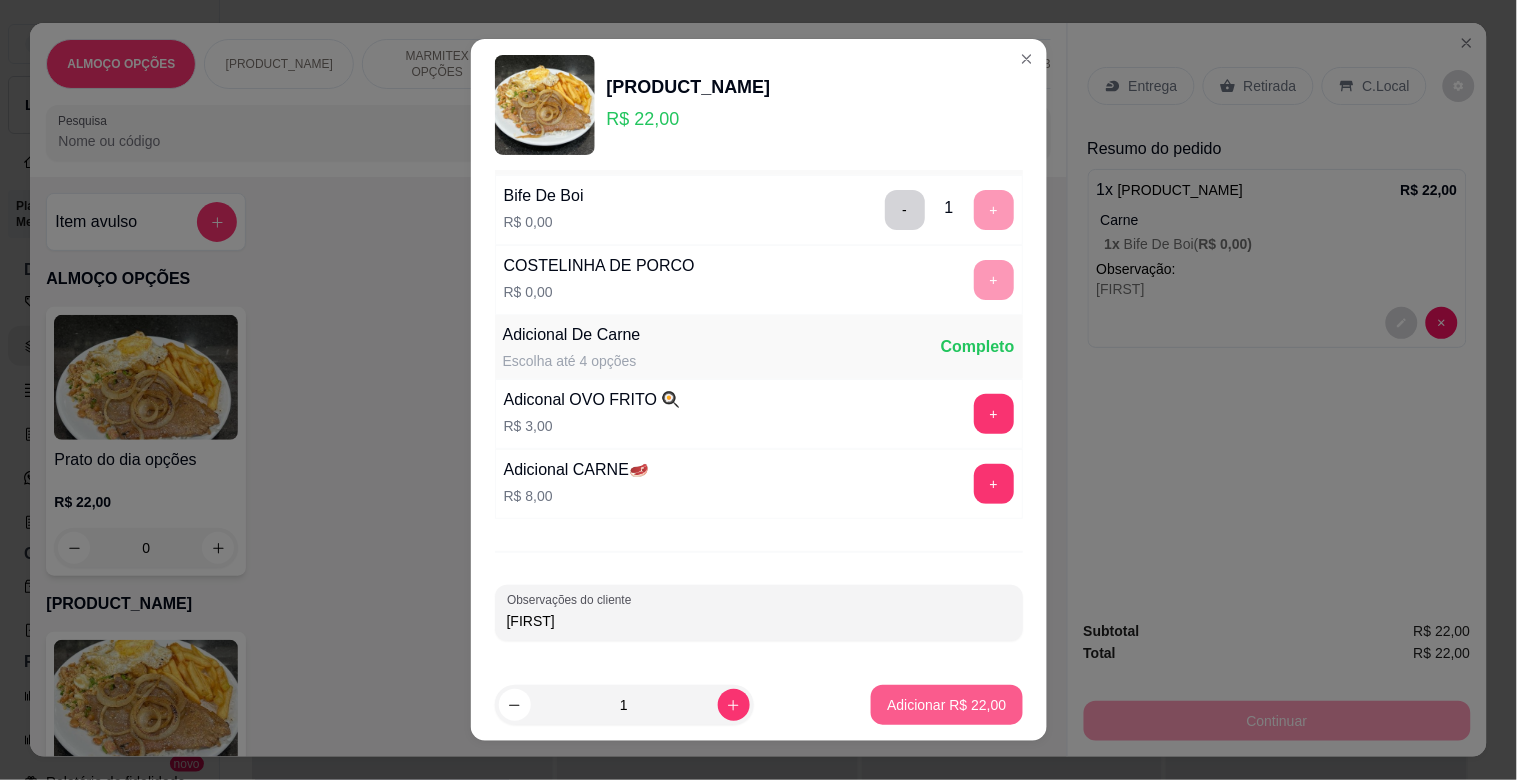 type on "HIAGO" 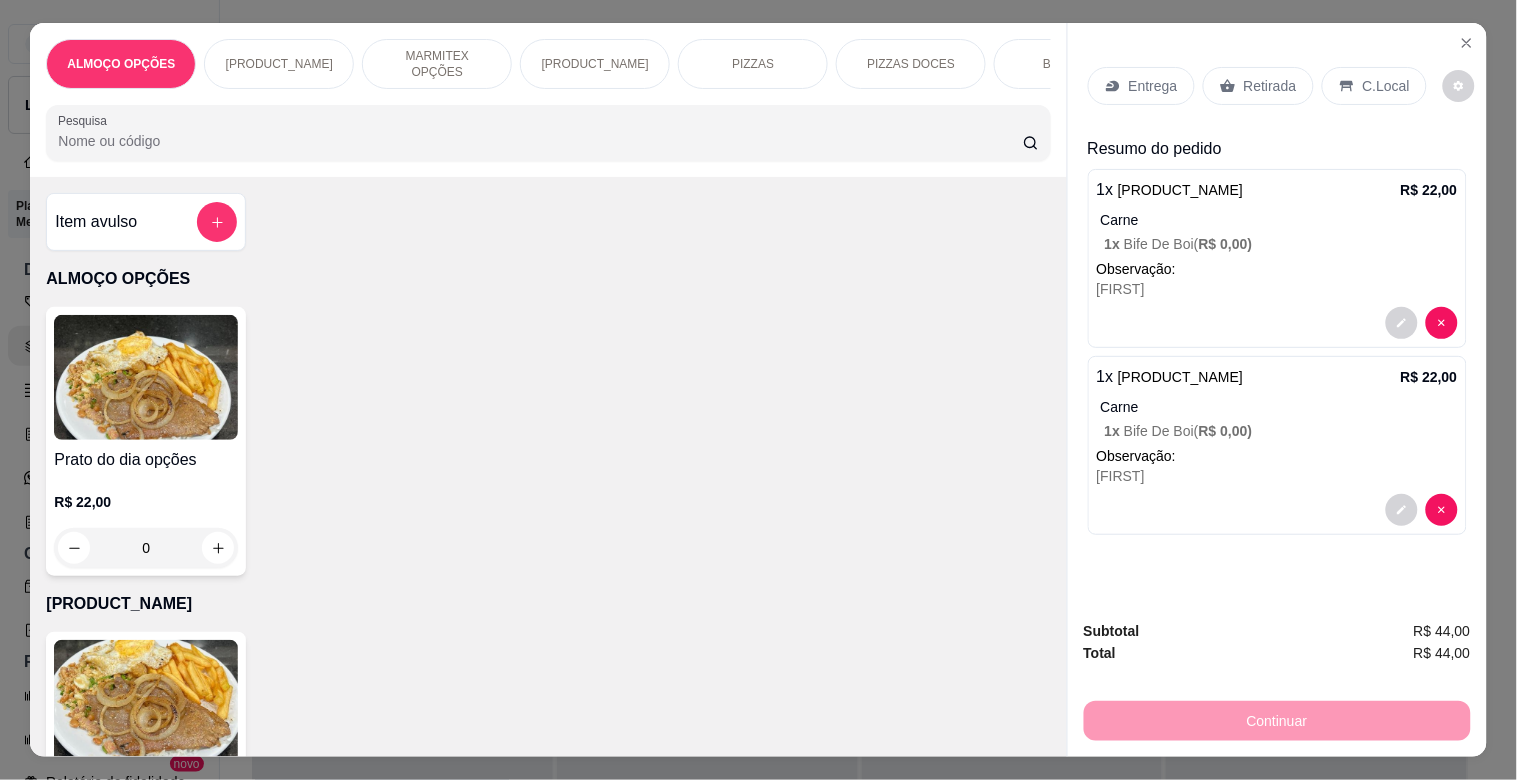 click at bounding box center [146, 702] 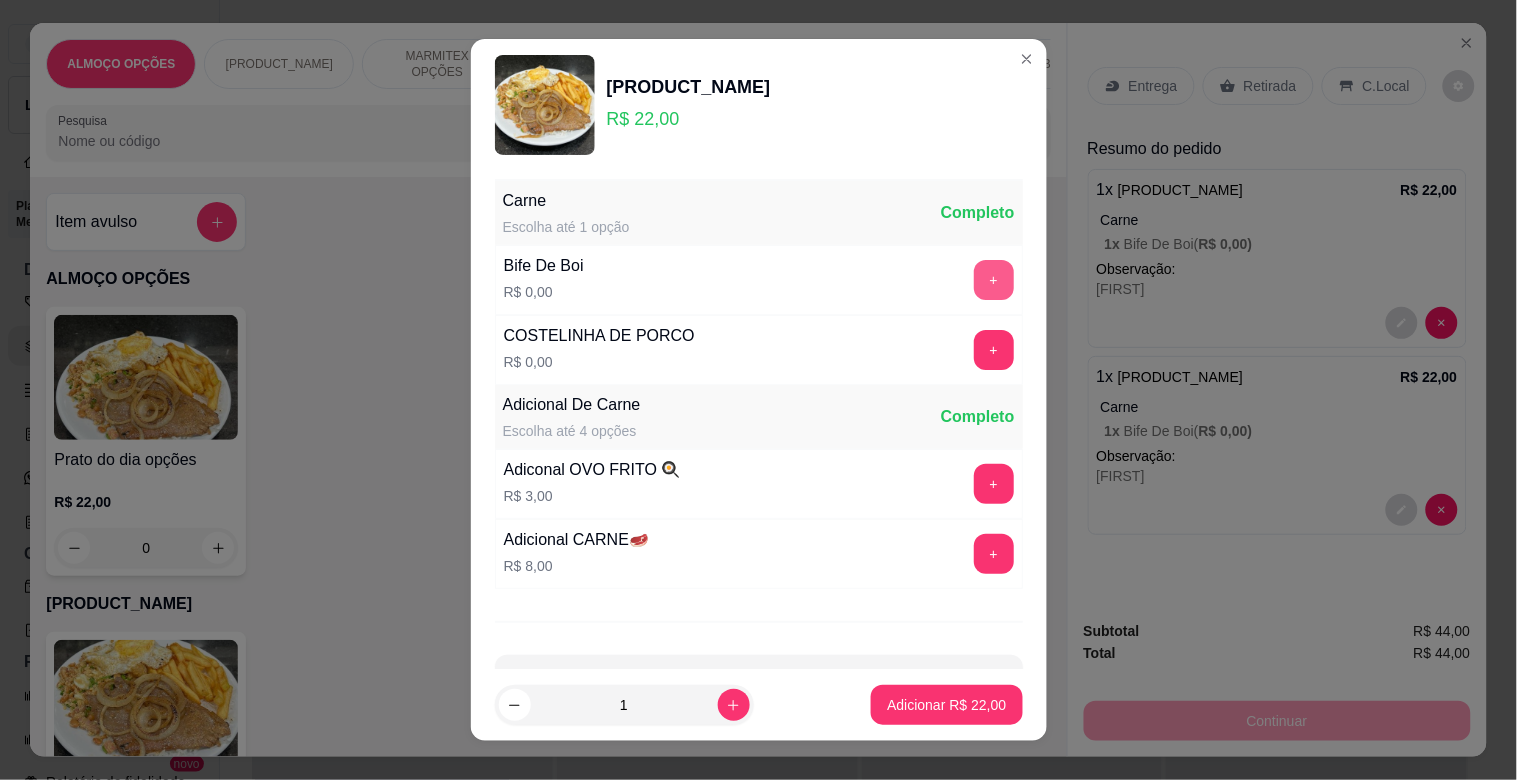 click on "+" at bounding box center (994, 280) 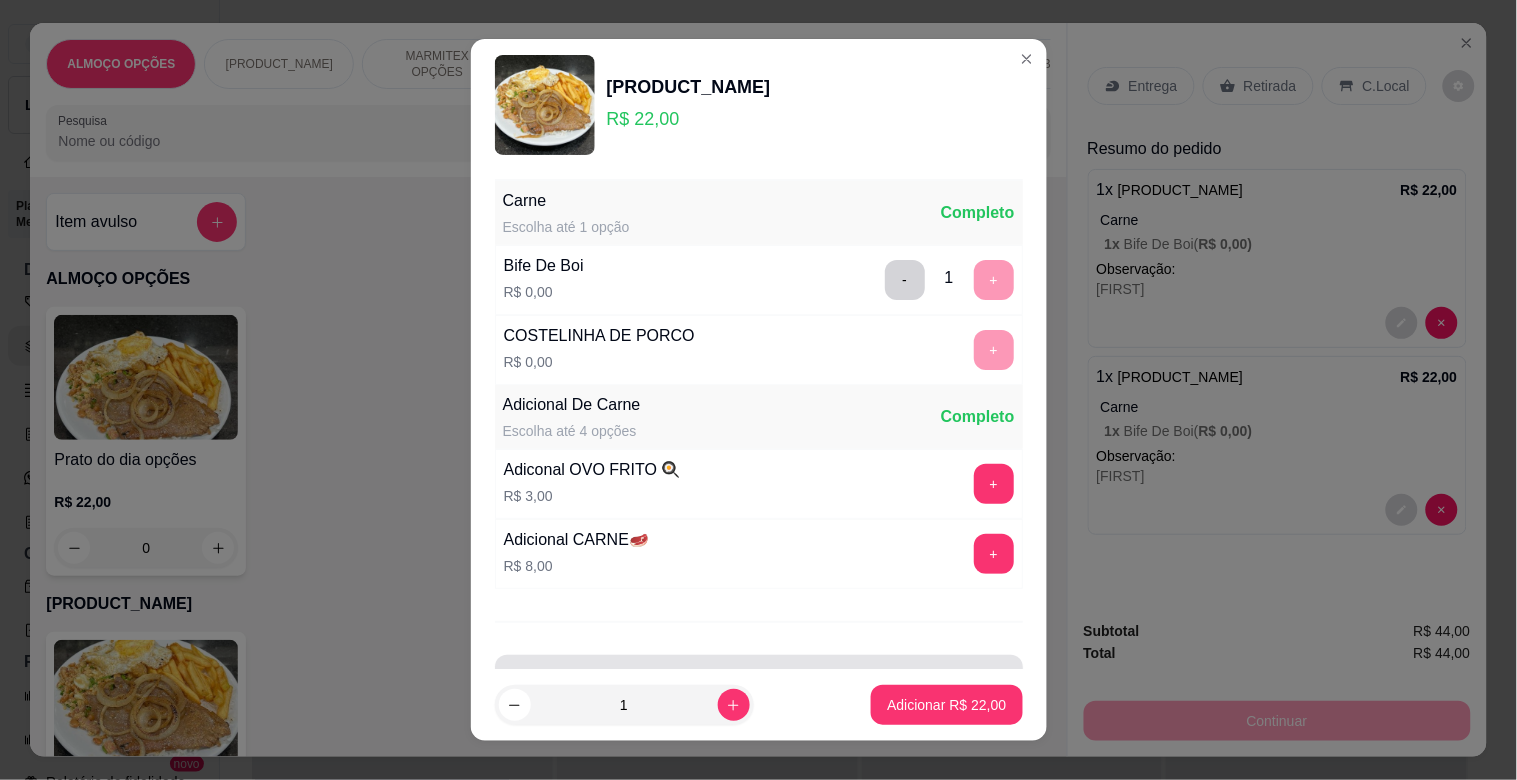 click on "Observações do cliente" at bounding box center (759, 683) 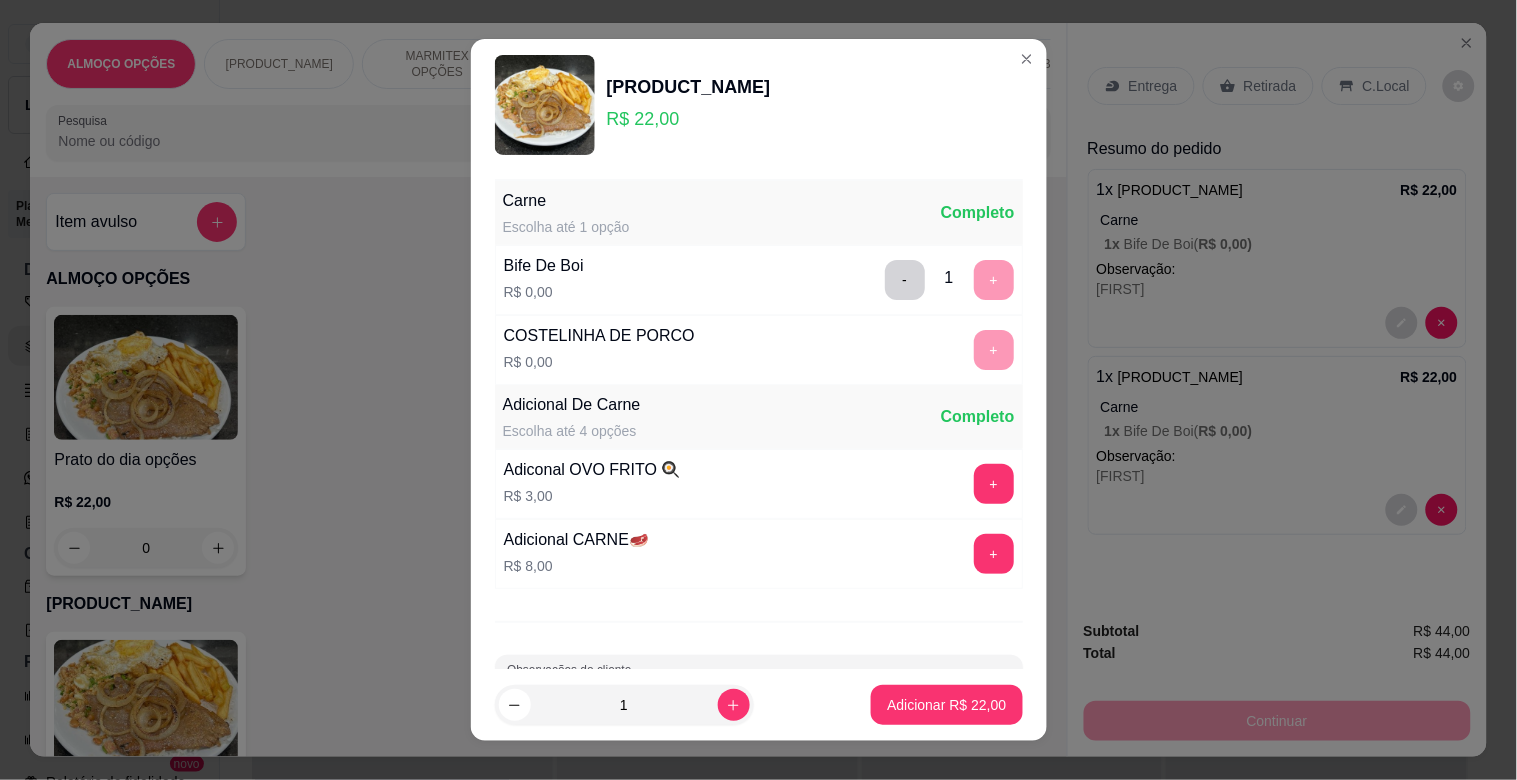 scroll, scrollTop: 71, scrollLeft: 0, axis: vertical 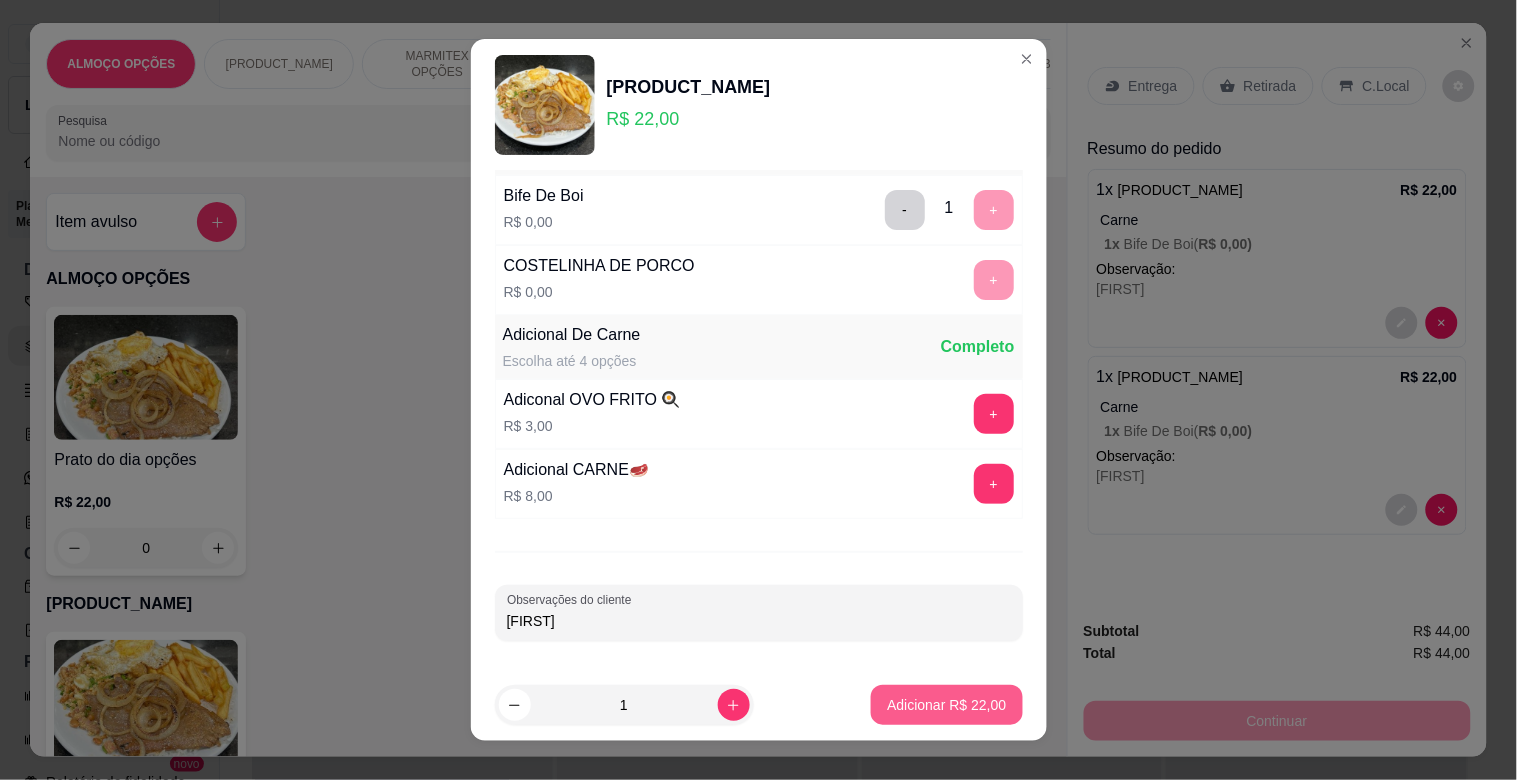 type on "GUILHERME" 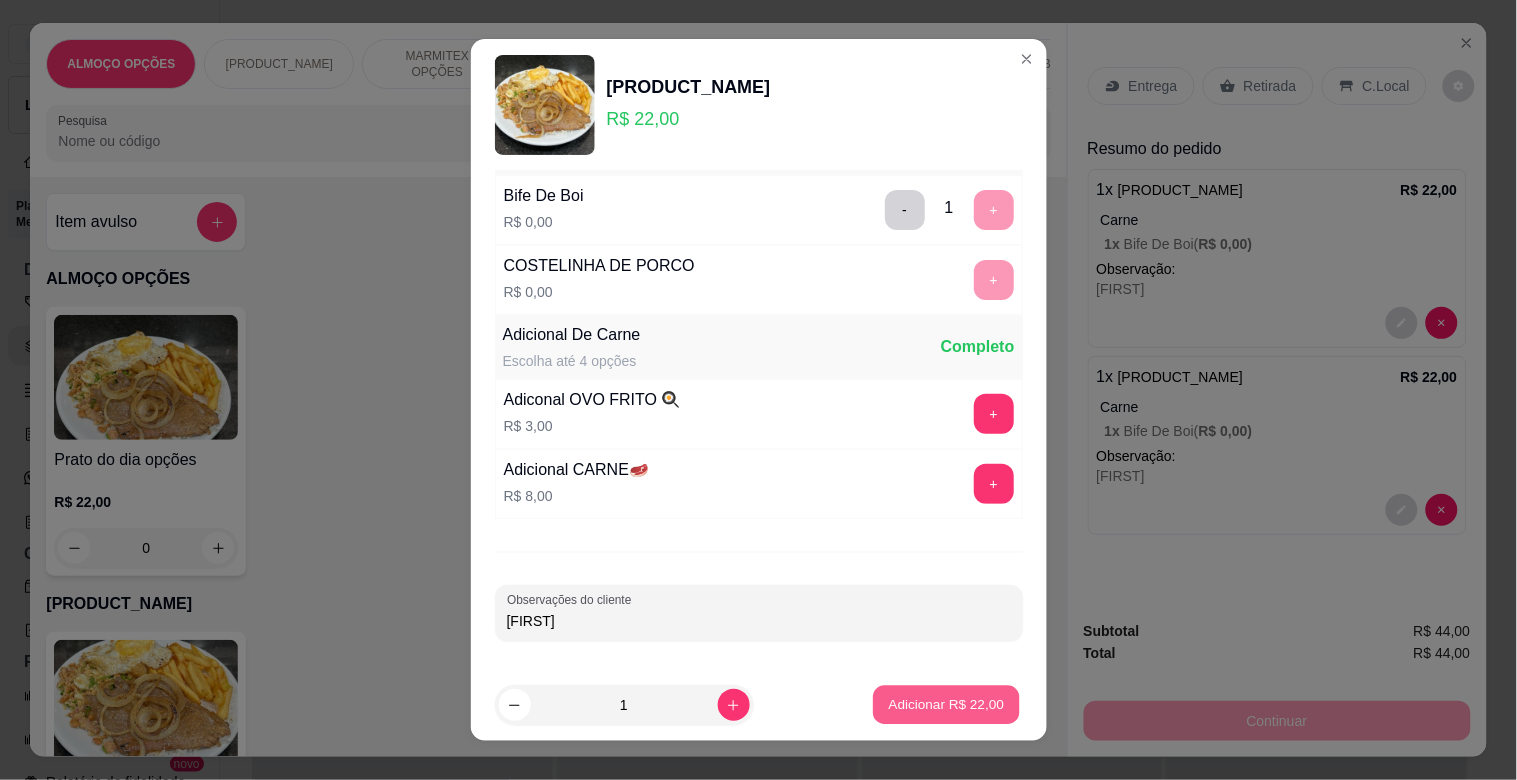 click on "Adicionar   R$ 22,00" at bounding box center (947, 704) 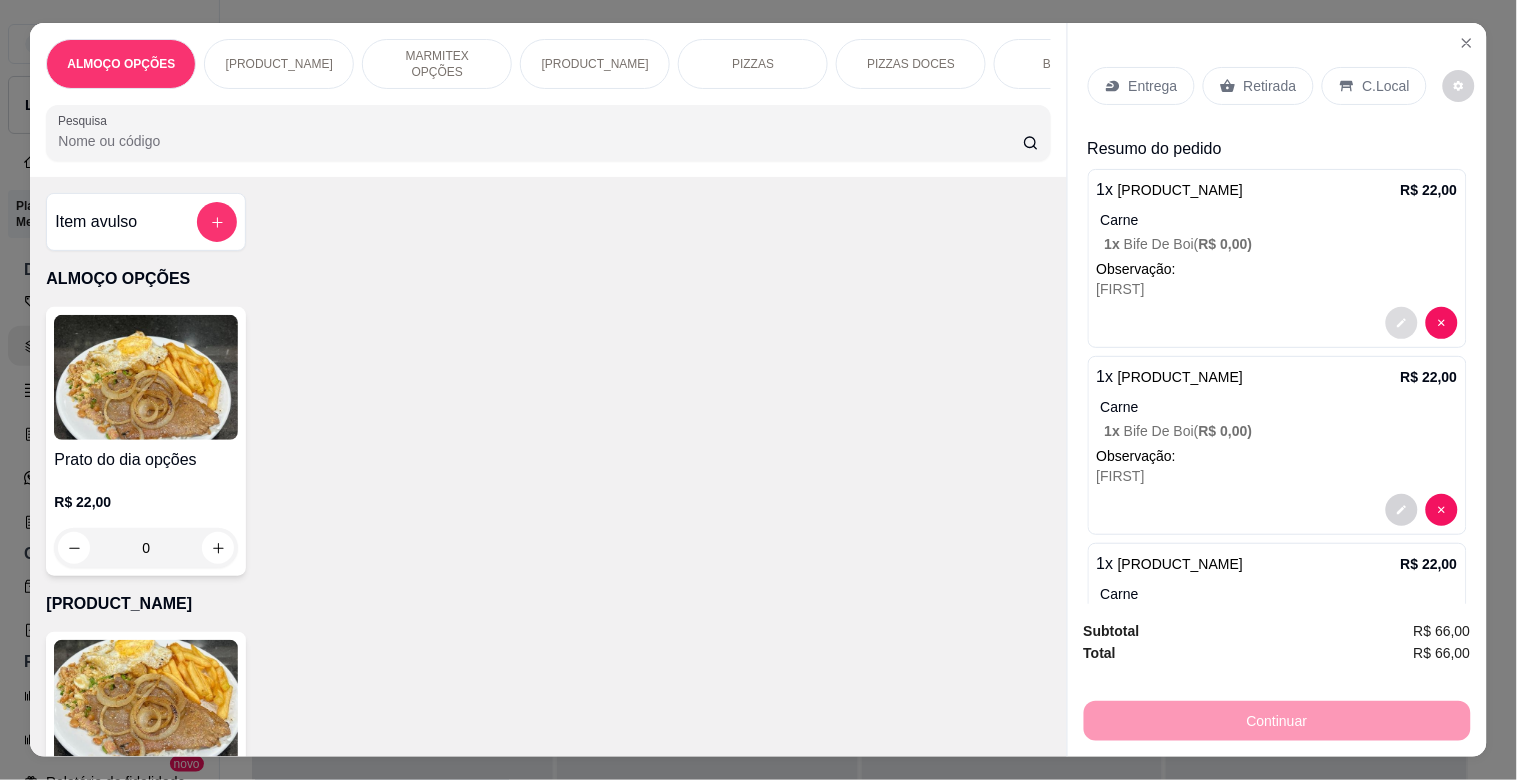 click at bounding box center (1402, 323) 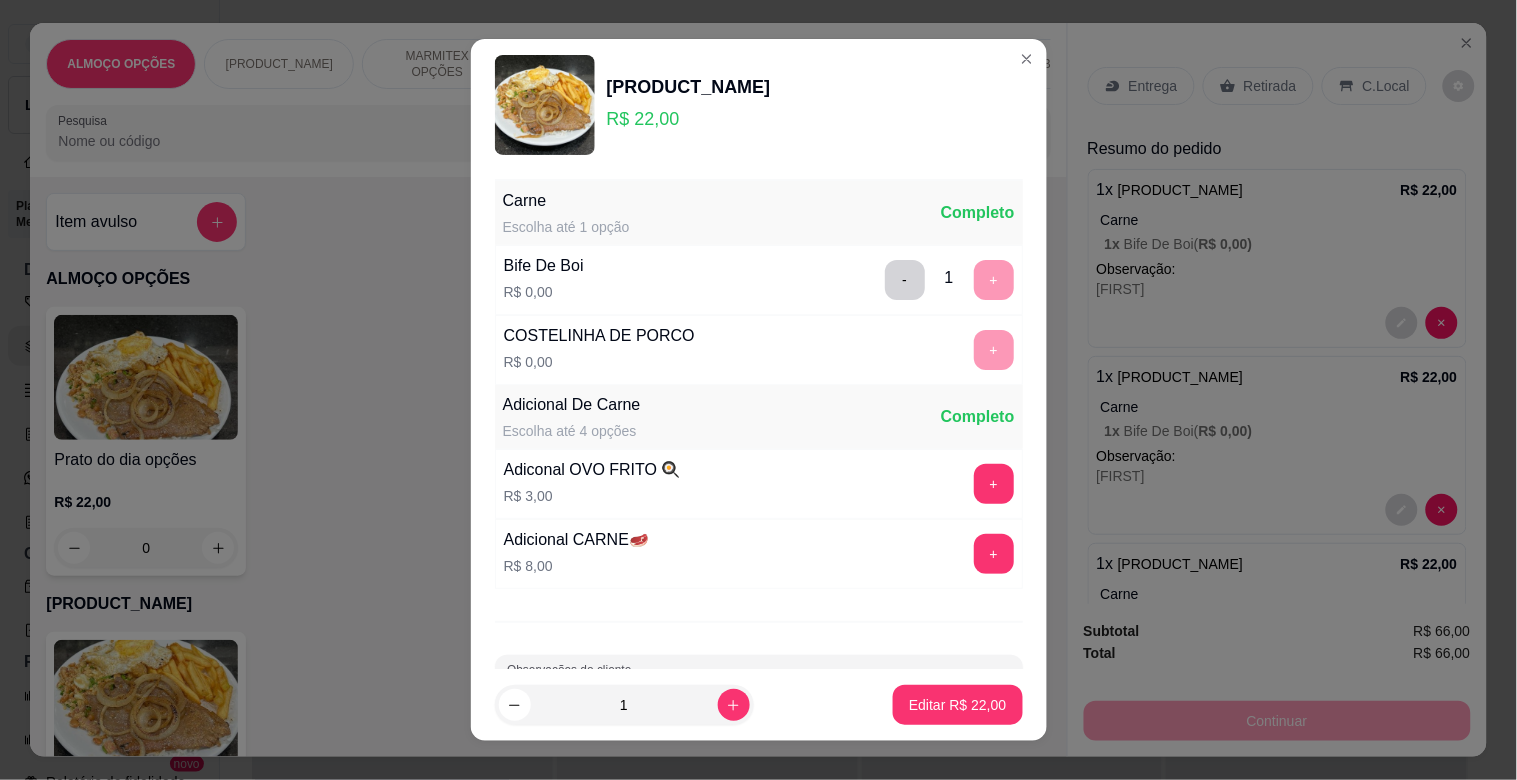 click on "1 Editar   R$ 22,00" at bounding box center [759, 705] 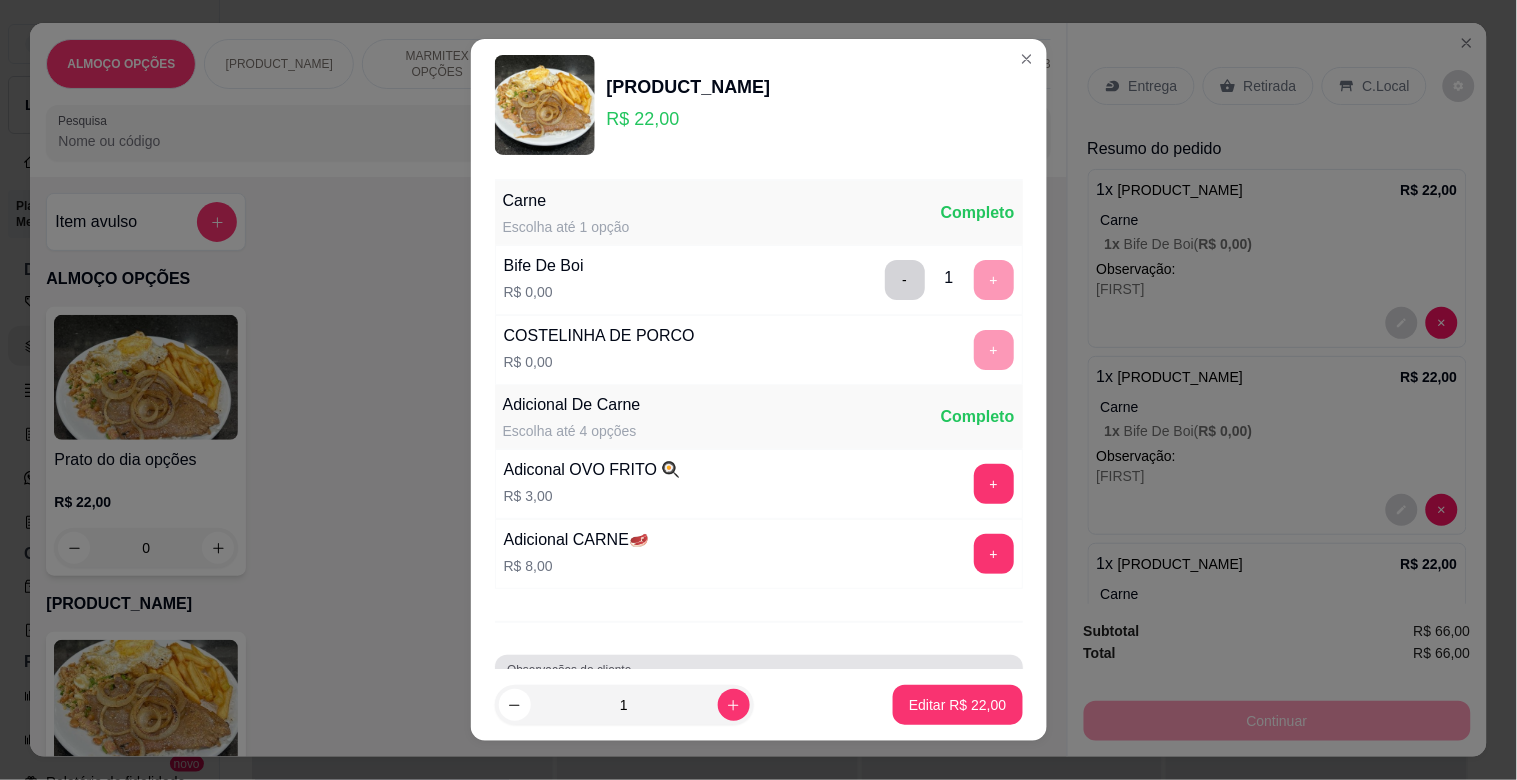 click on "Observações do cliente" at bounding box center [572, 670] 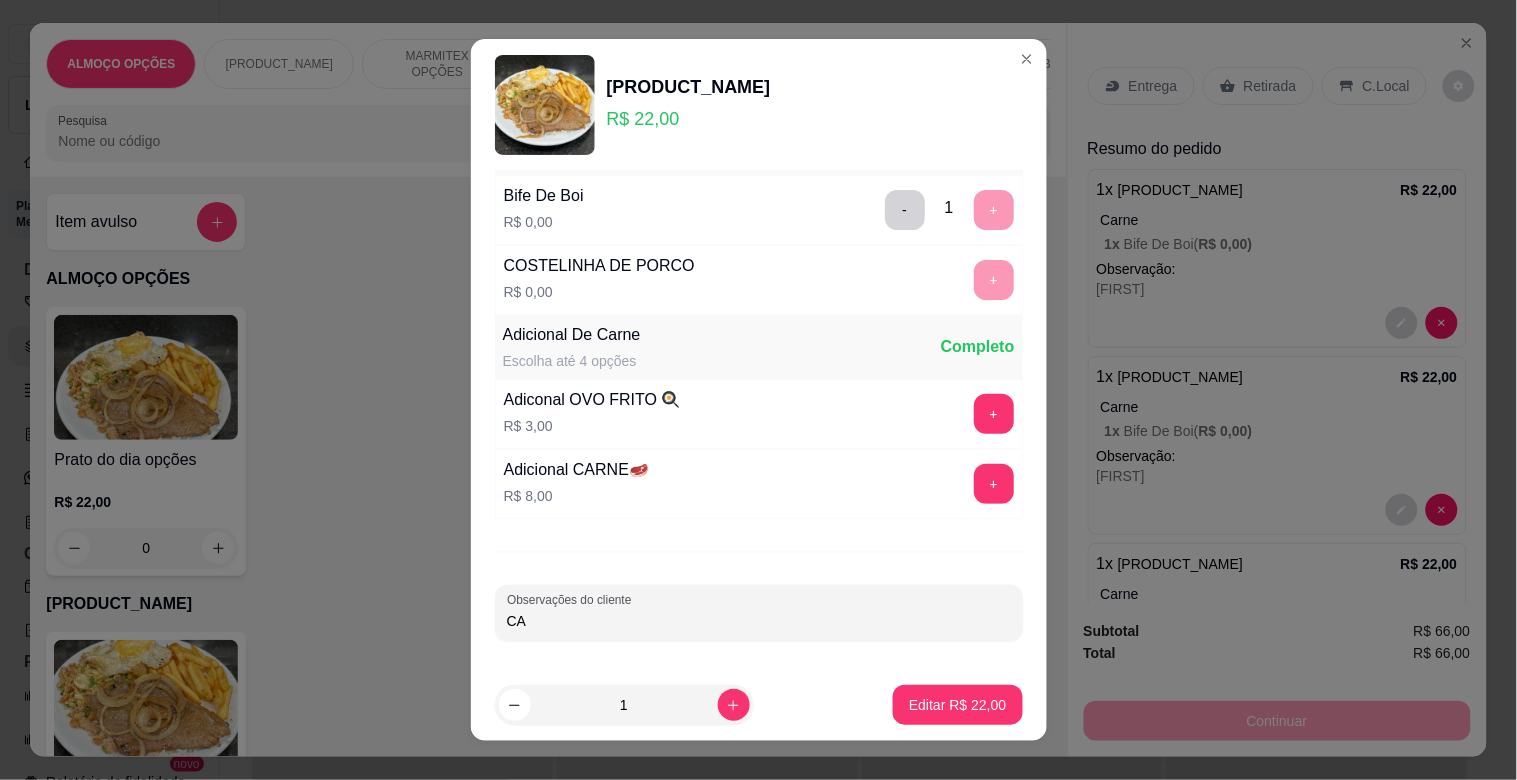 type on "C" 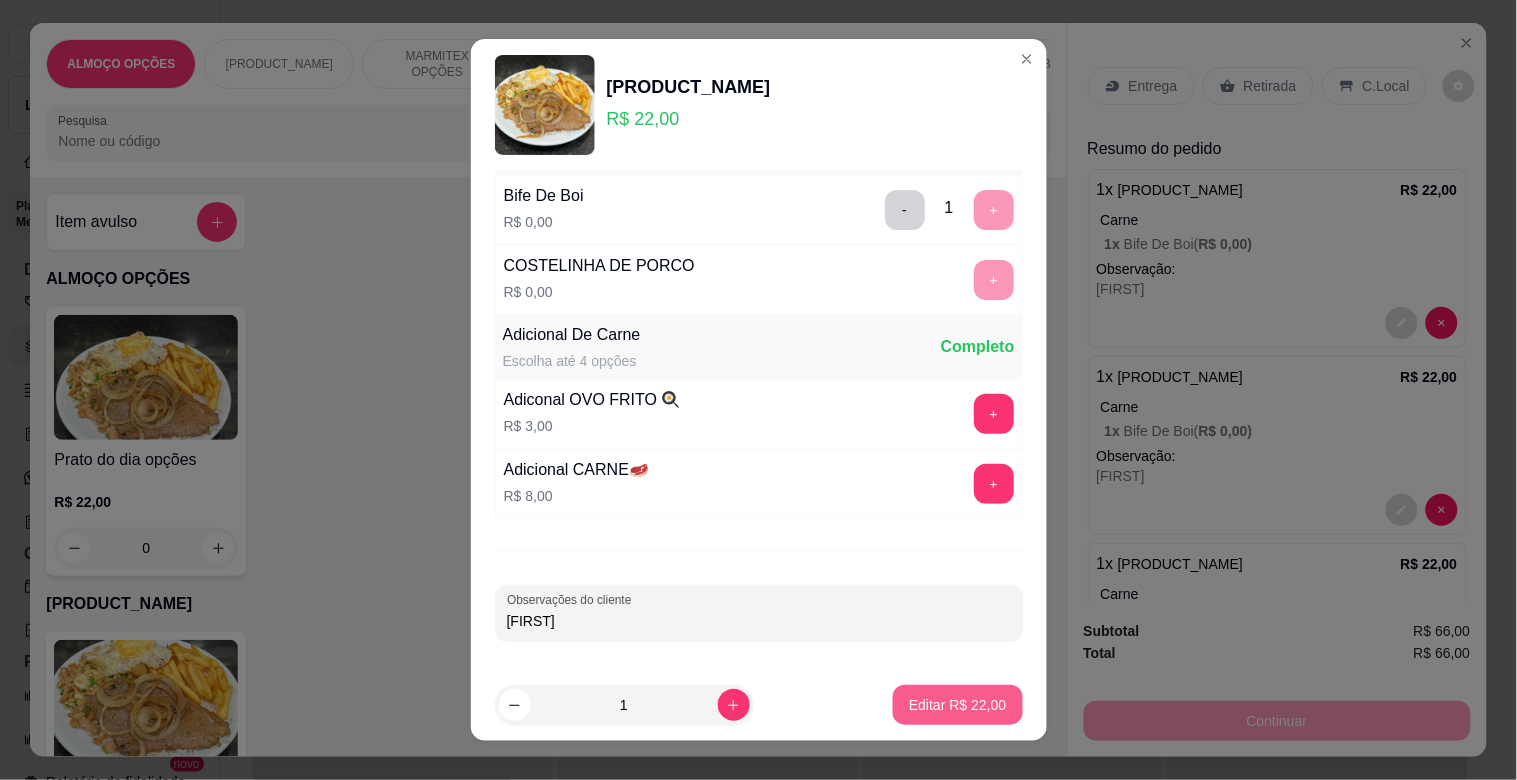 type on "ALEX" 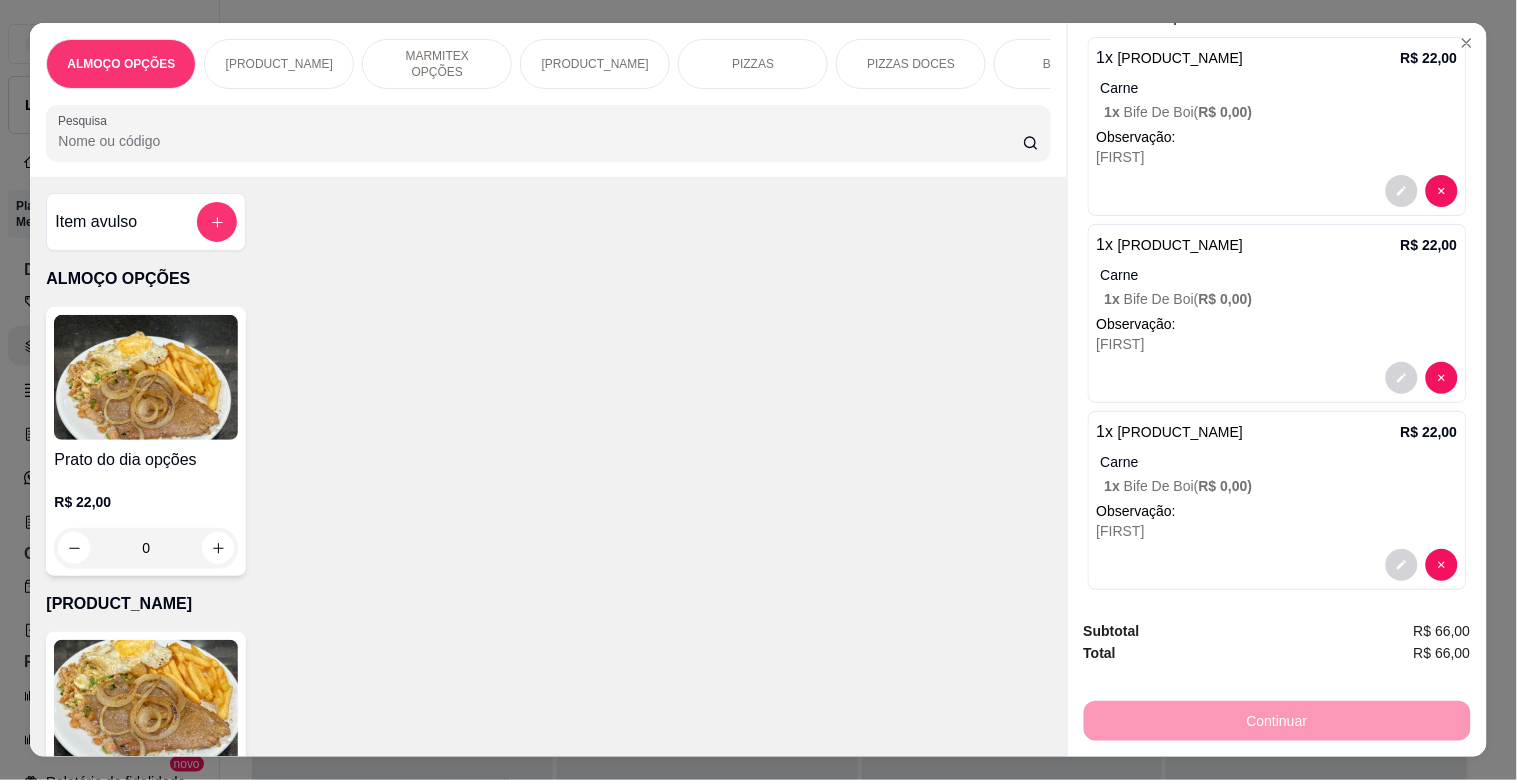 scroll, scrollTop: 146, scrollLeft: 0, axis: vertical 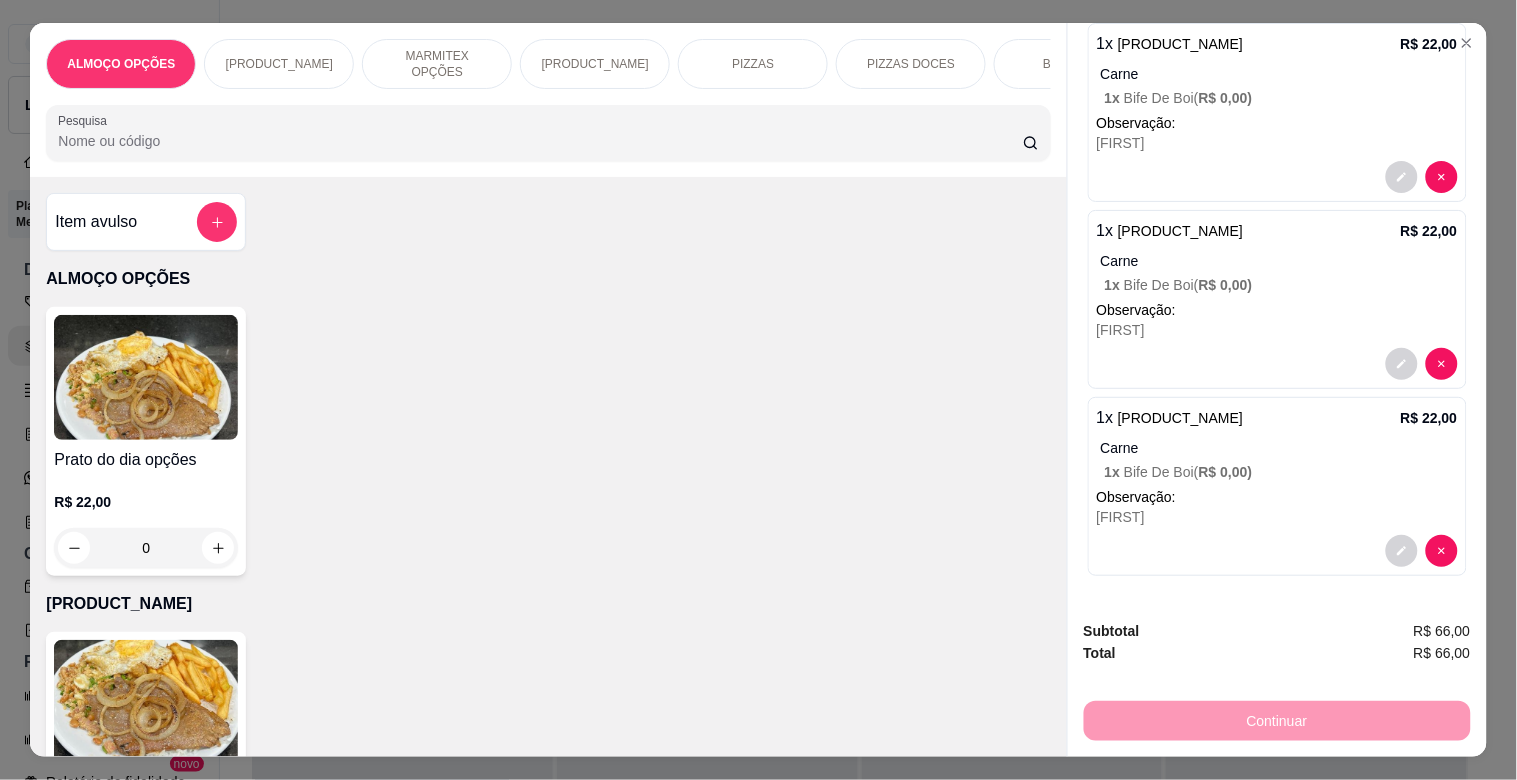 click at bounding box center [146, 702] 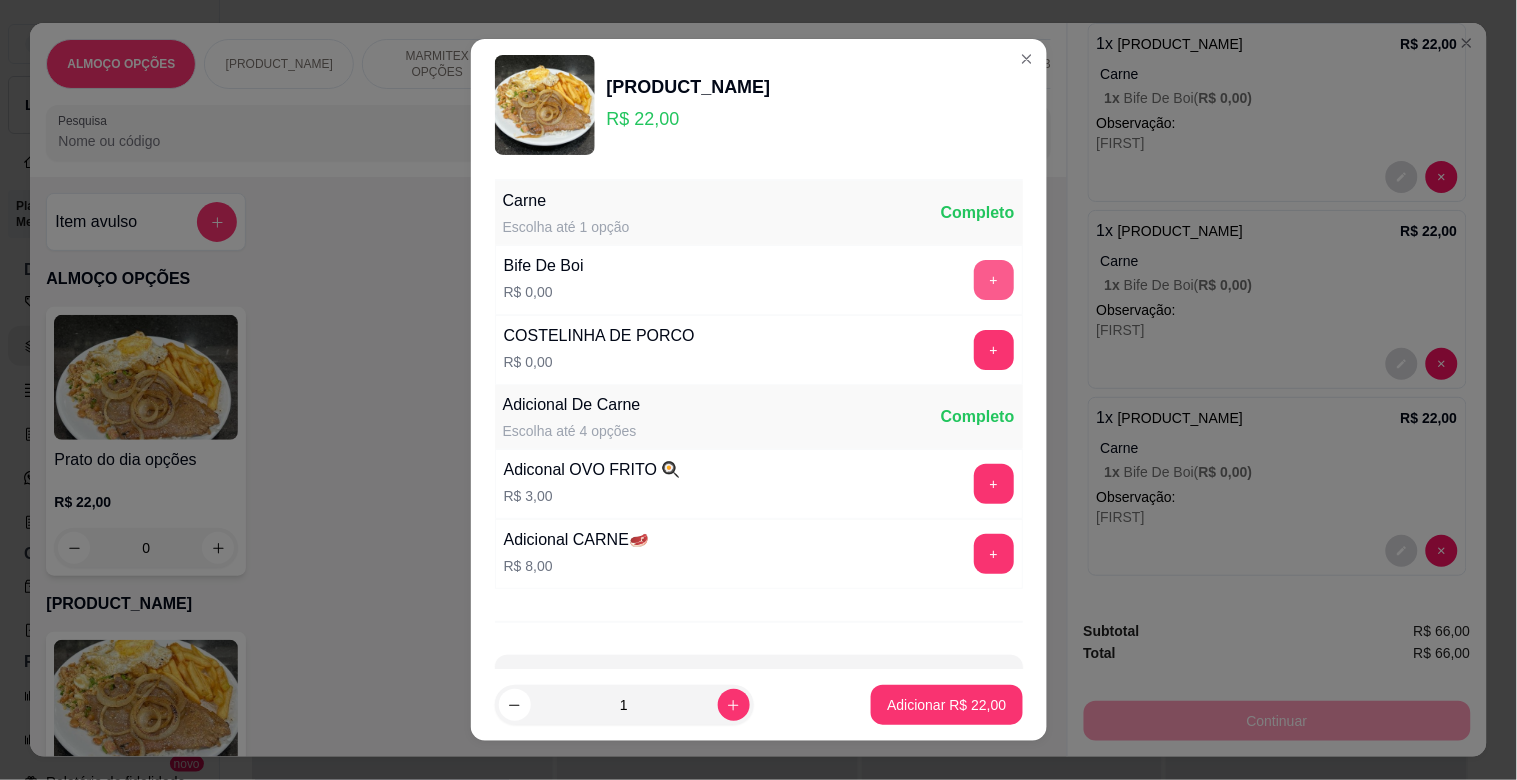 click on "+" at bounding box center [994, 280] 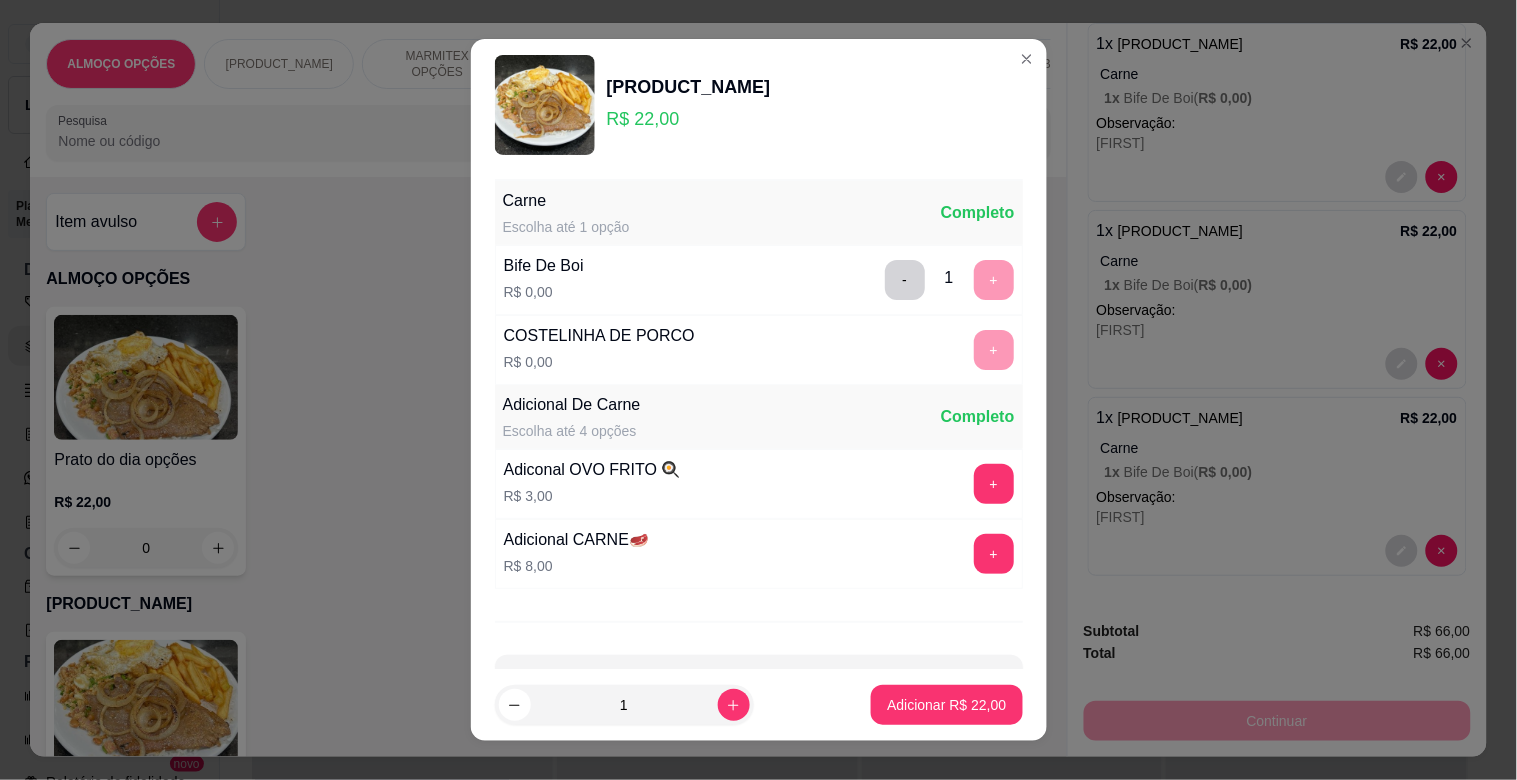 click on "Carne Escolha até 1 opção Completo Bife De Boi  R$ 0,00 - 1 + COSTELINHA DE PORCO R$ 0,00 + Adicional De Carne  Escolha até 4 opções Completo Adiconal OVO FRITO 🍳 R$ 3,00 + Adicional CARNE🥩 R$ 8,00 + Observações do cliente" at bounding box center [759, 420] 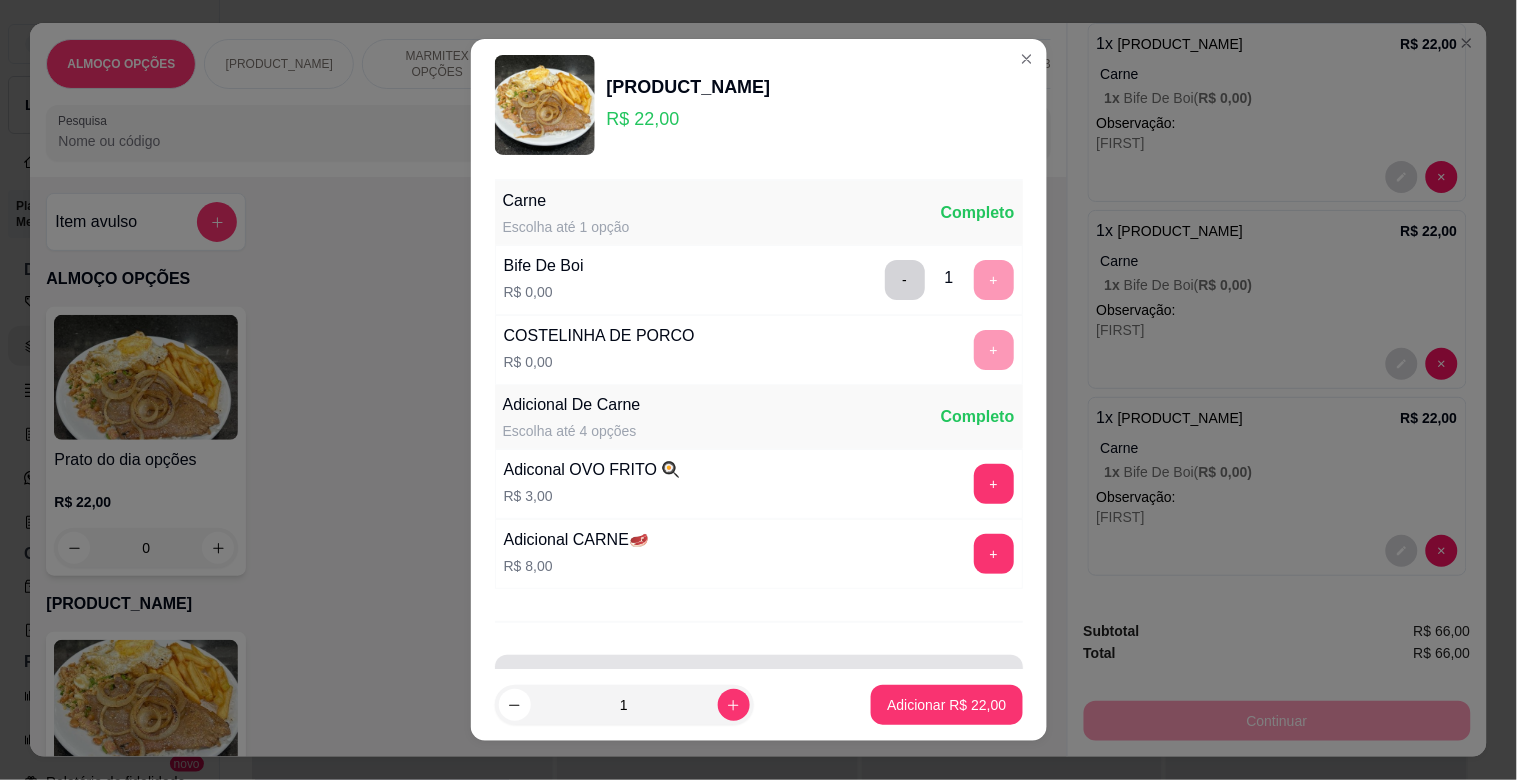 click on "Observações do cliente" at bounding box center [759, 683] 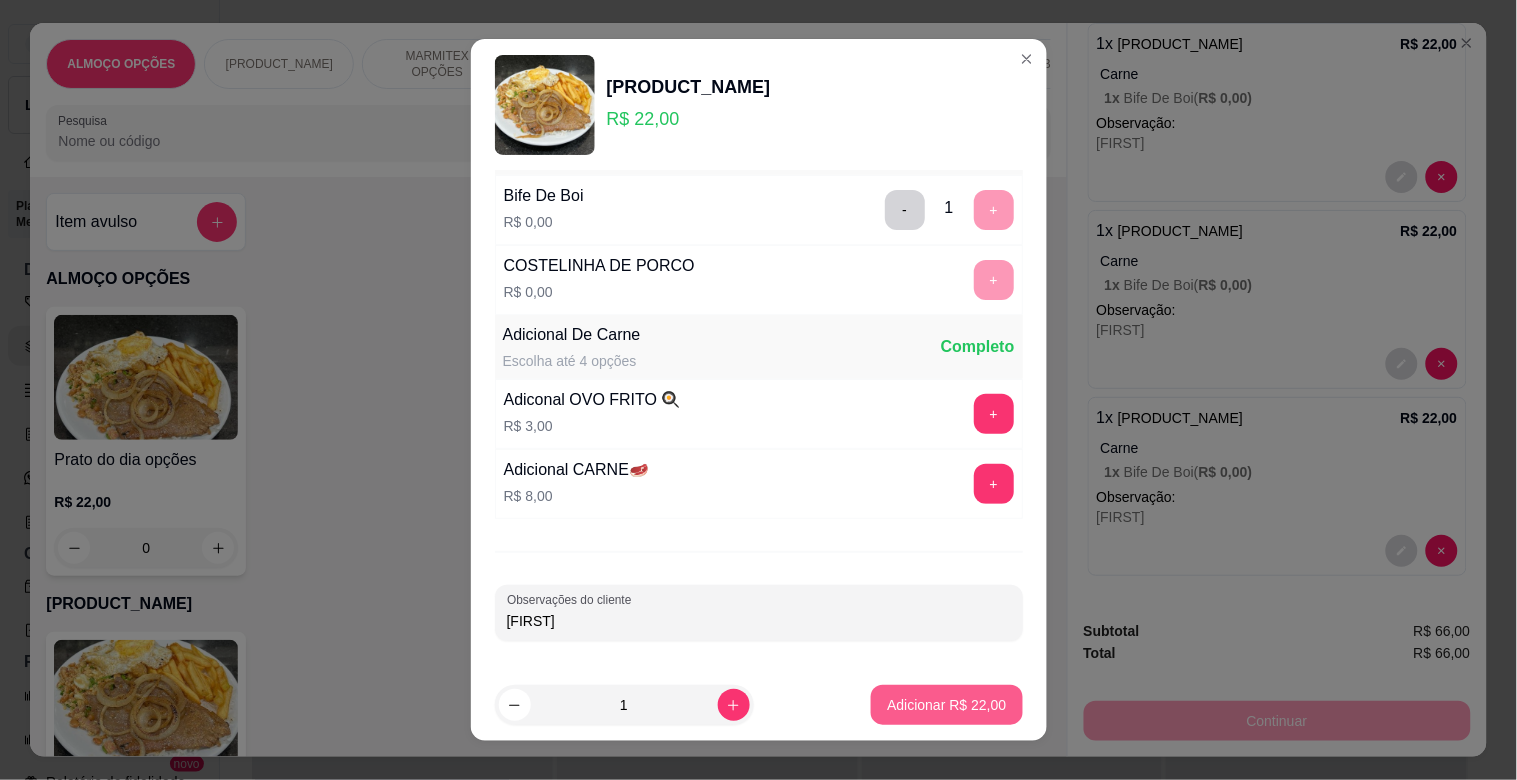 type on "WELINGTON" 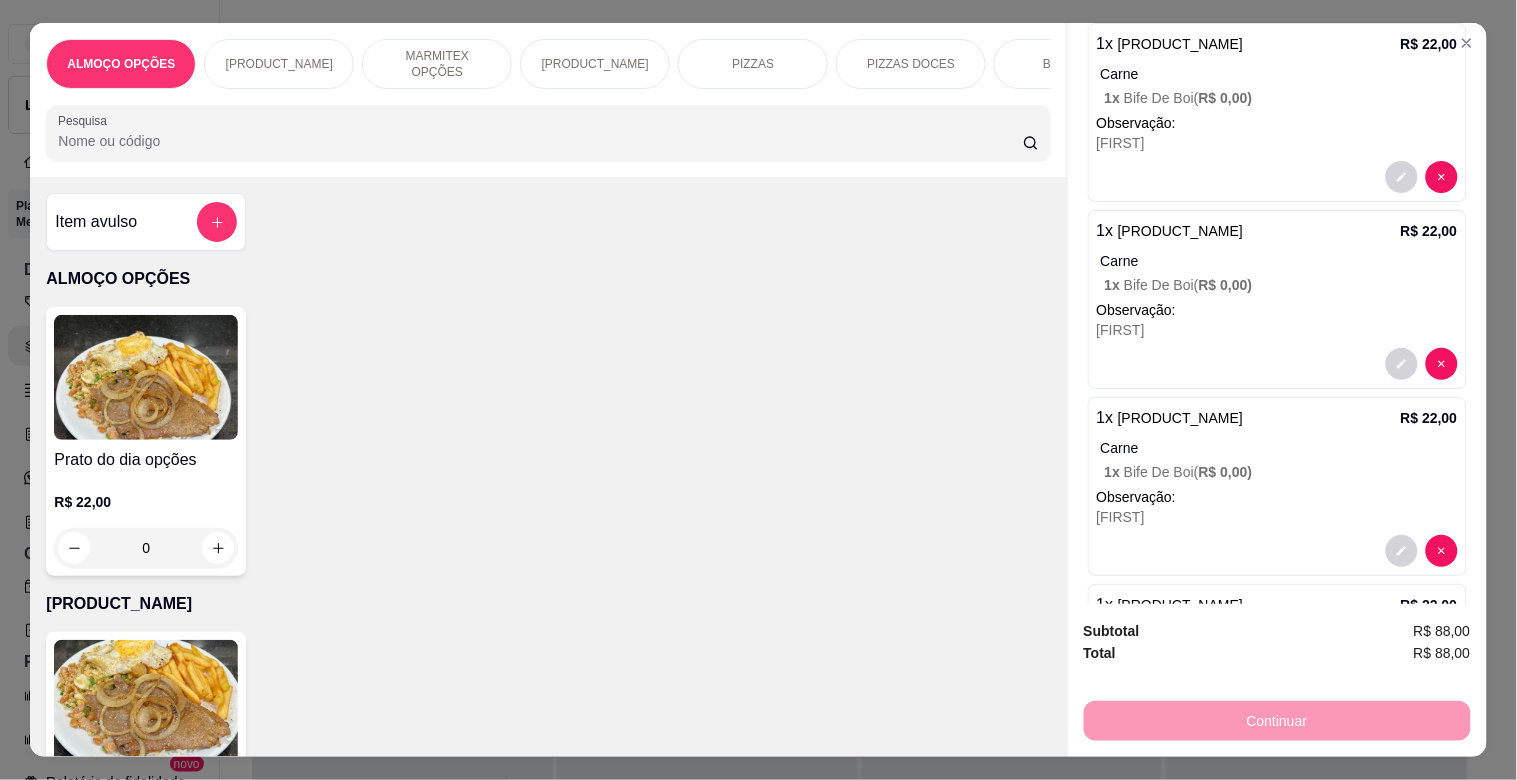 click at bounding box center (146, 702) 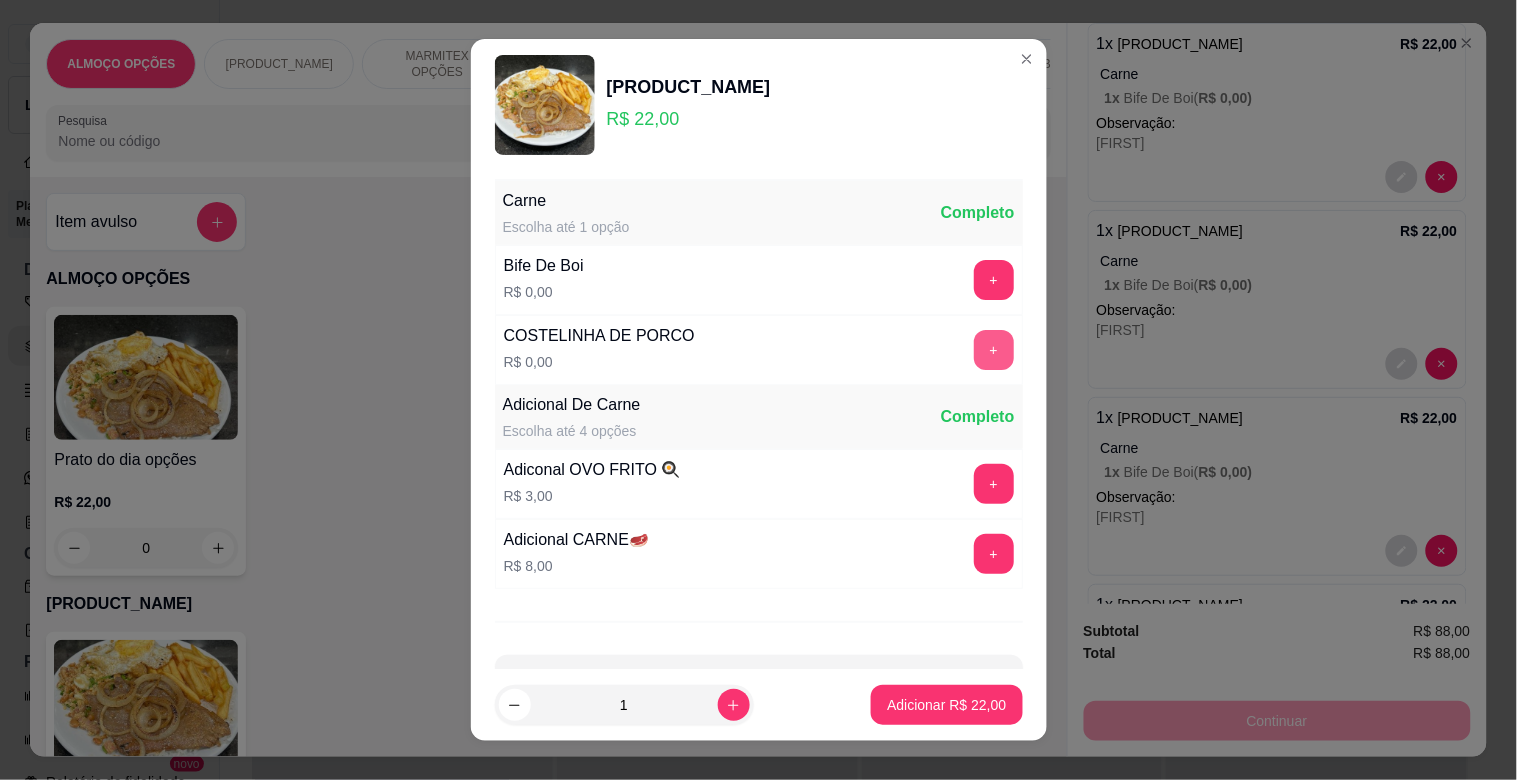 click on "+" at bounding box center (994, 350) 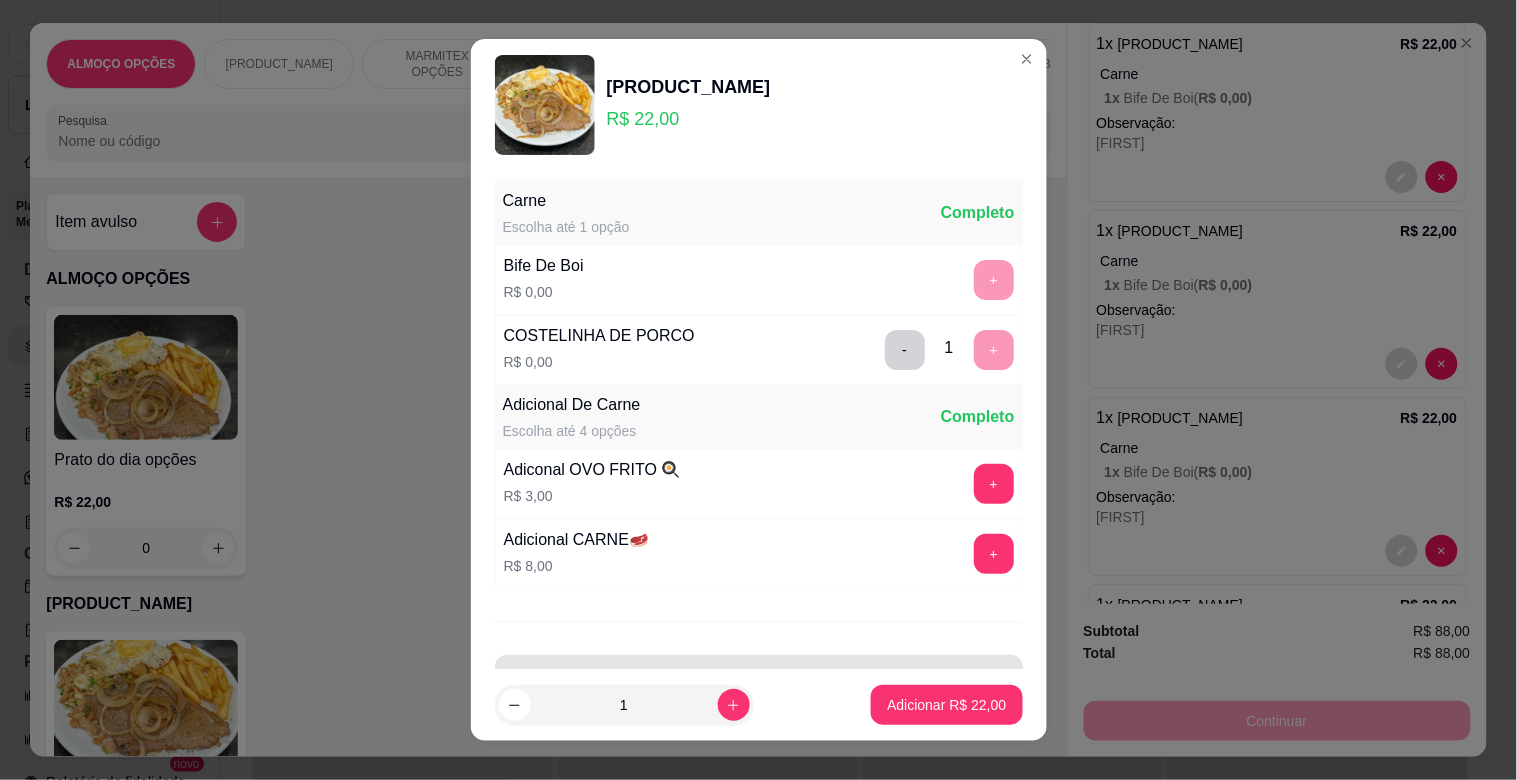 click on "Observações do cliente" at bounding box center [759, 683] 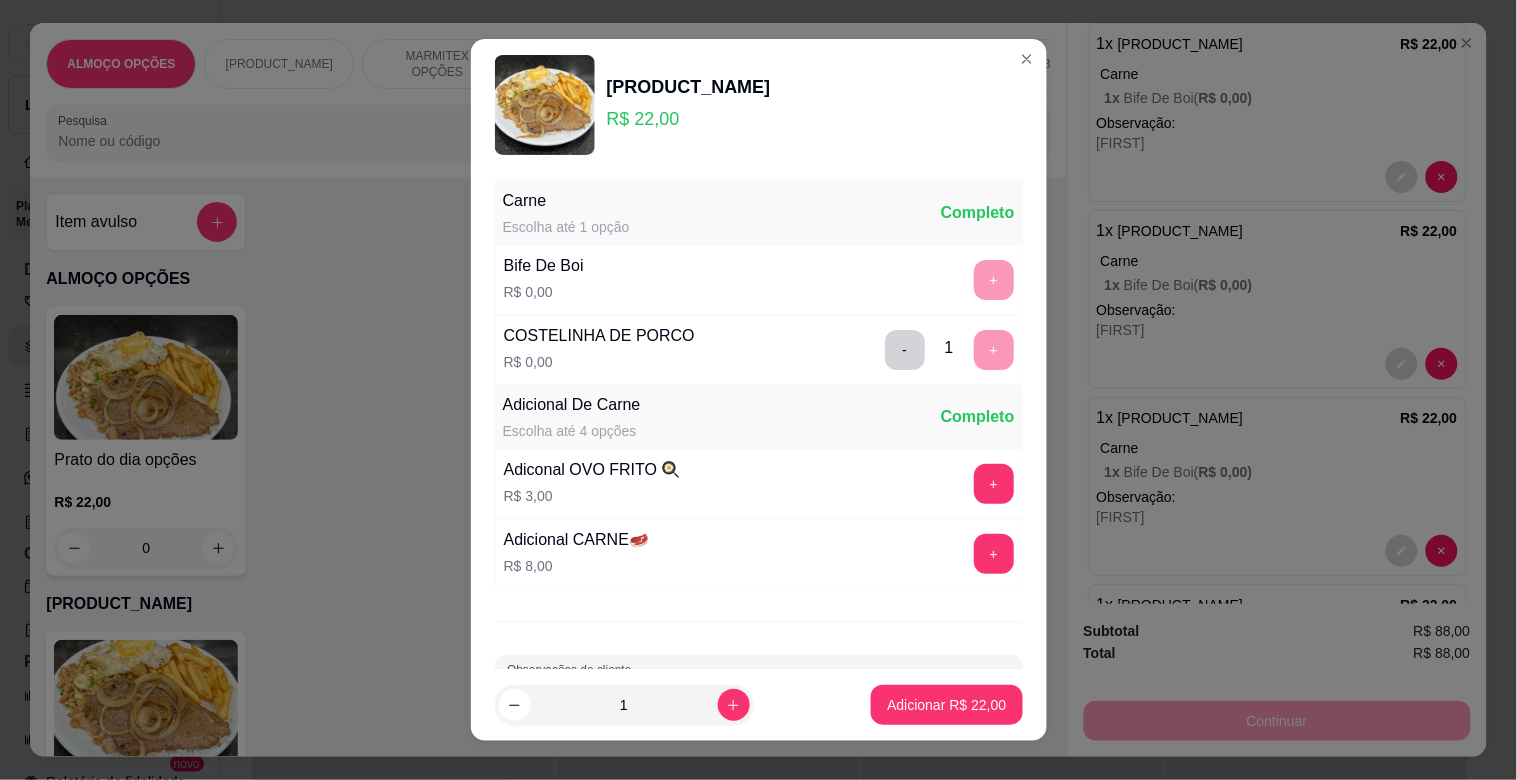 scroll, scrollTop: 71, scrollLeft: 0, axis: vertical 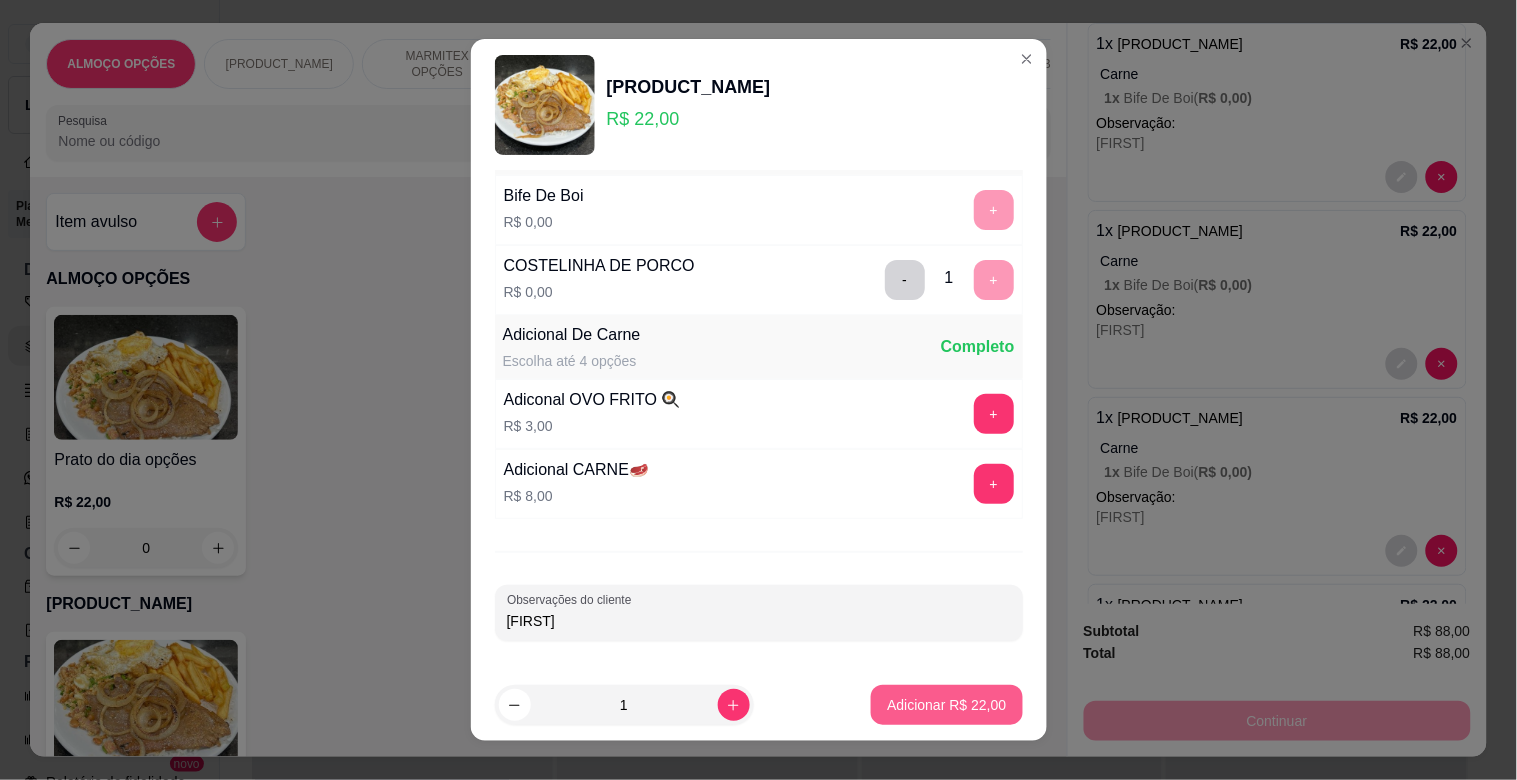 type on "XANDINHO" 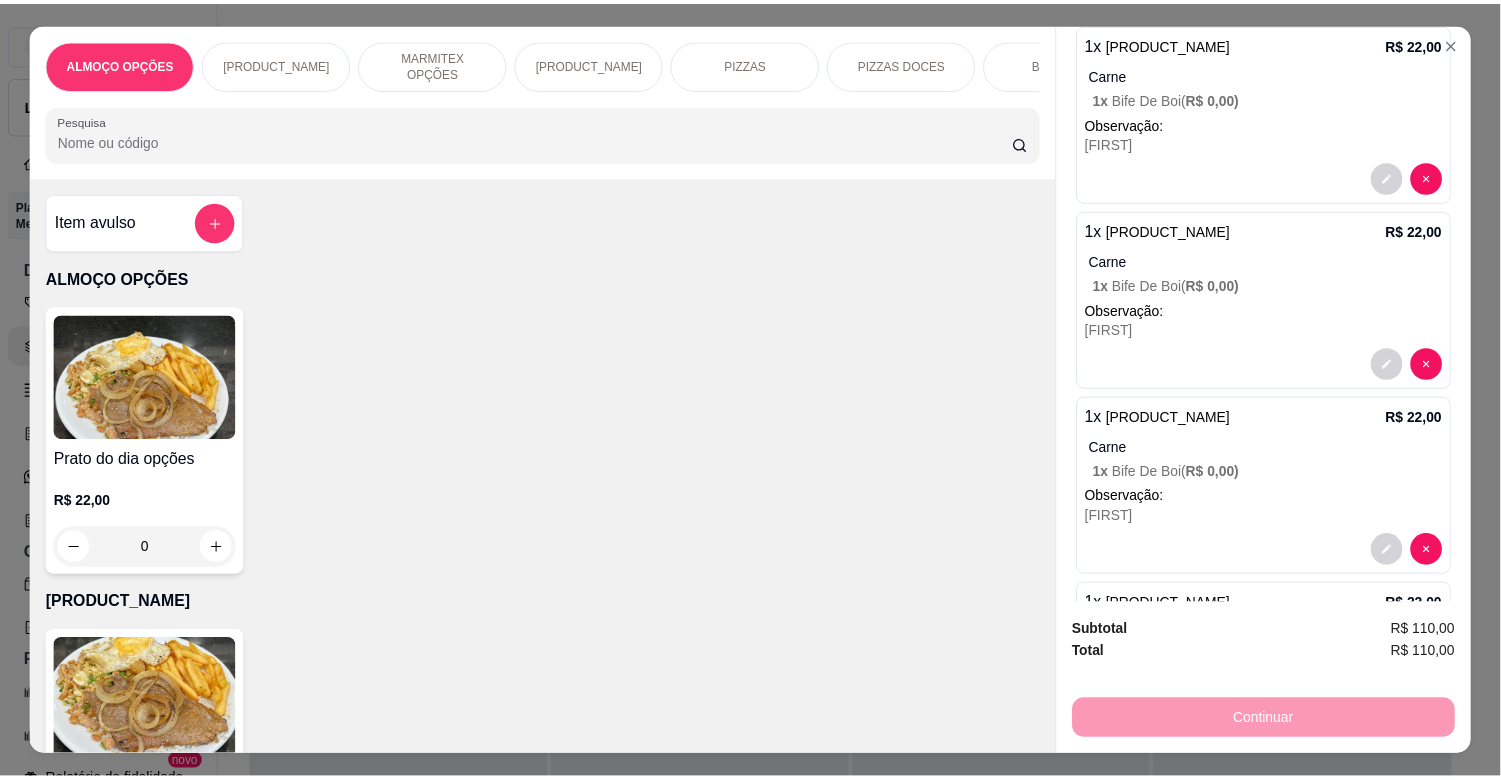 scroll, scrollTop: 0, scrollLeft: 0, axis: both 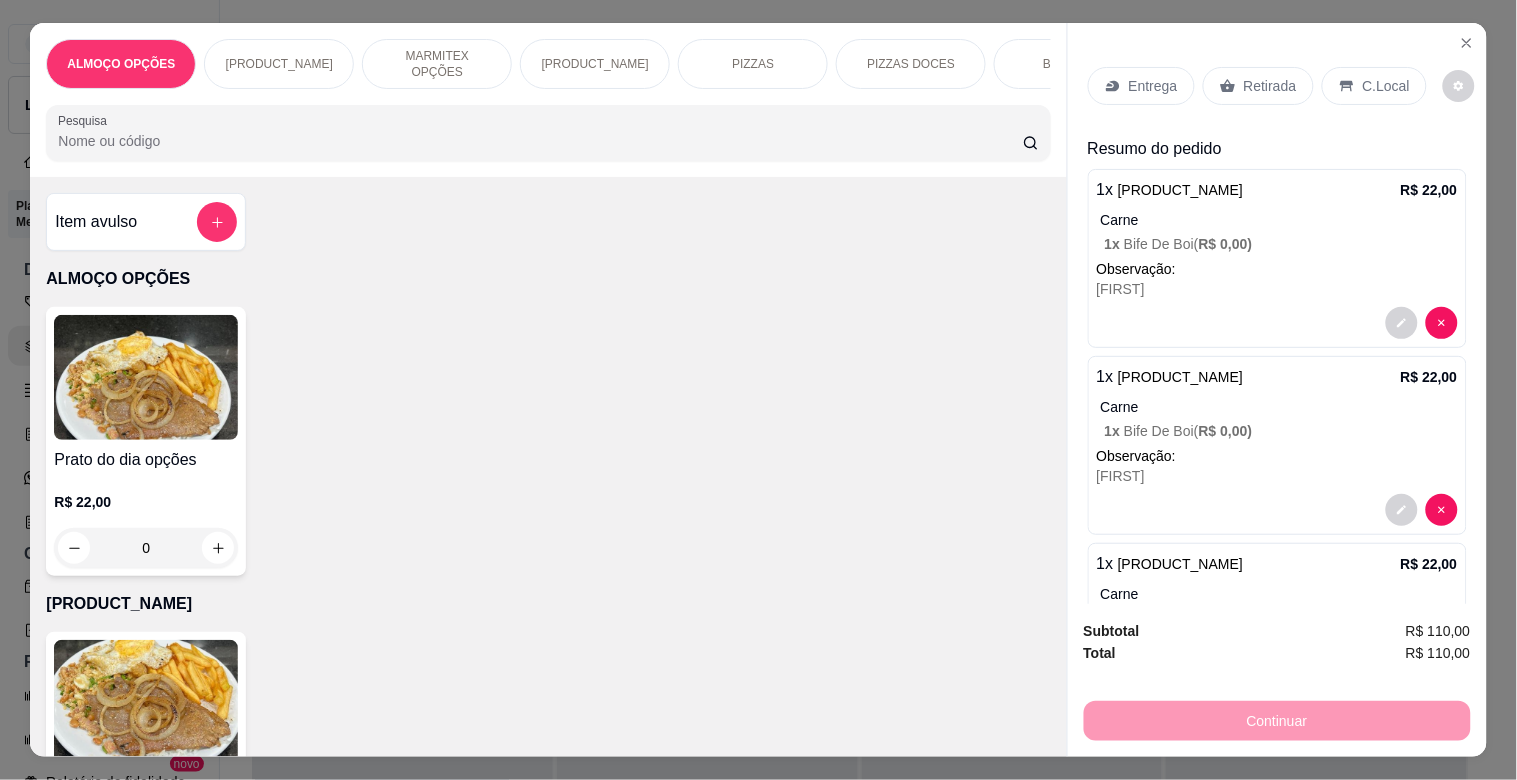drag, startPoint x: 1471, startPoint y: 362, endPoint x: 1440, endPoint y: 107, distance: 256.8774 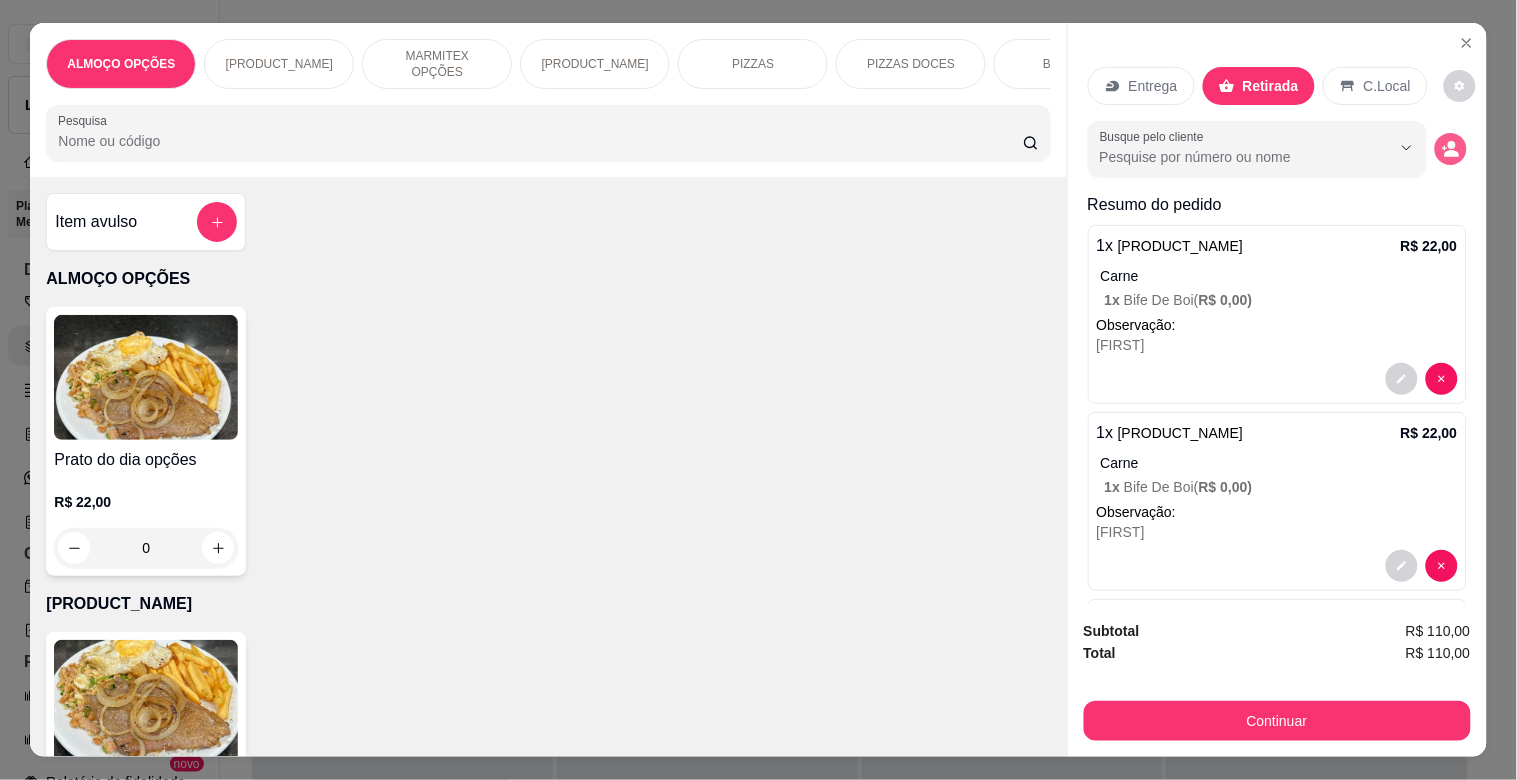 click 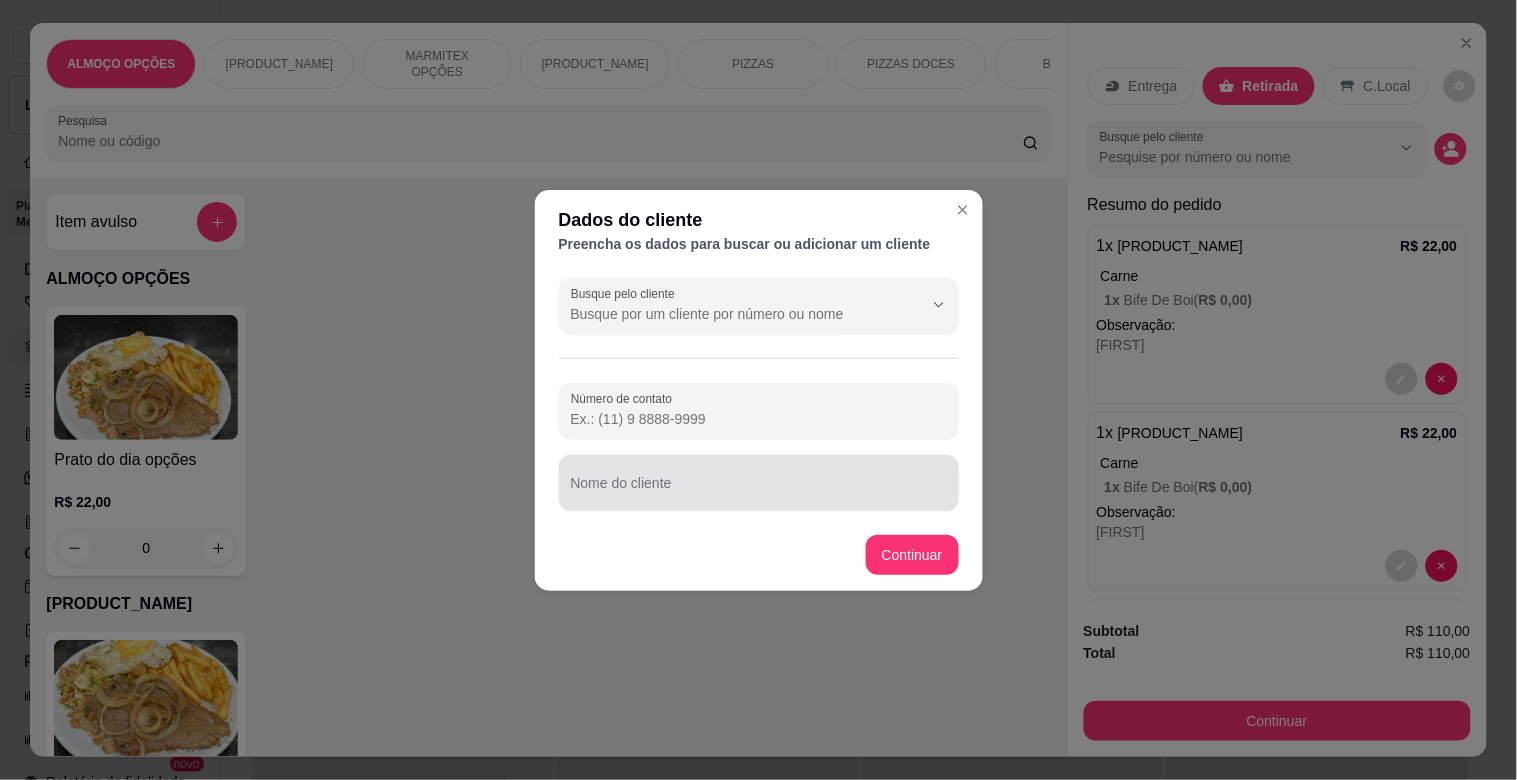 click at bounding box center (759, 483) 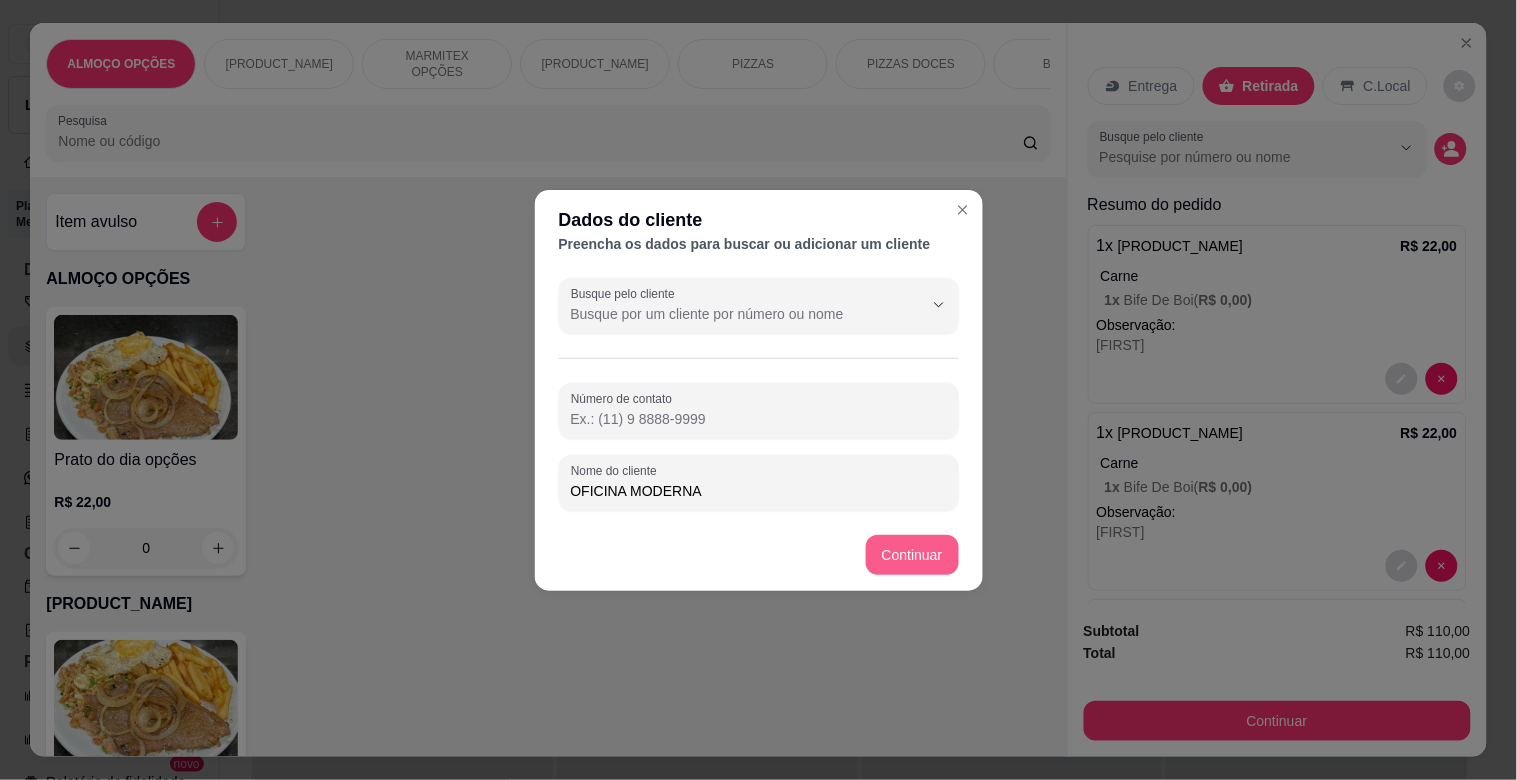 type on "OFICINA MODERNA" 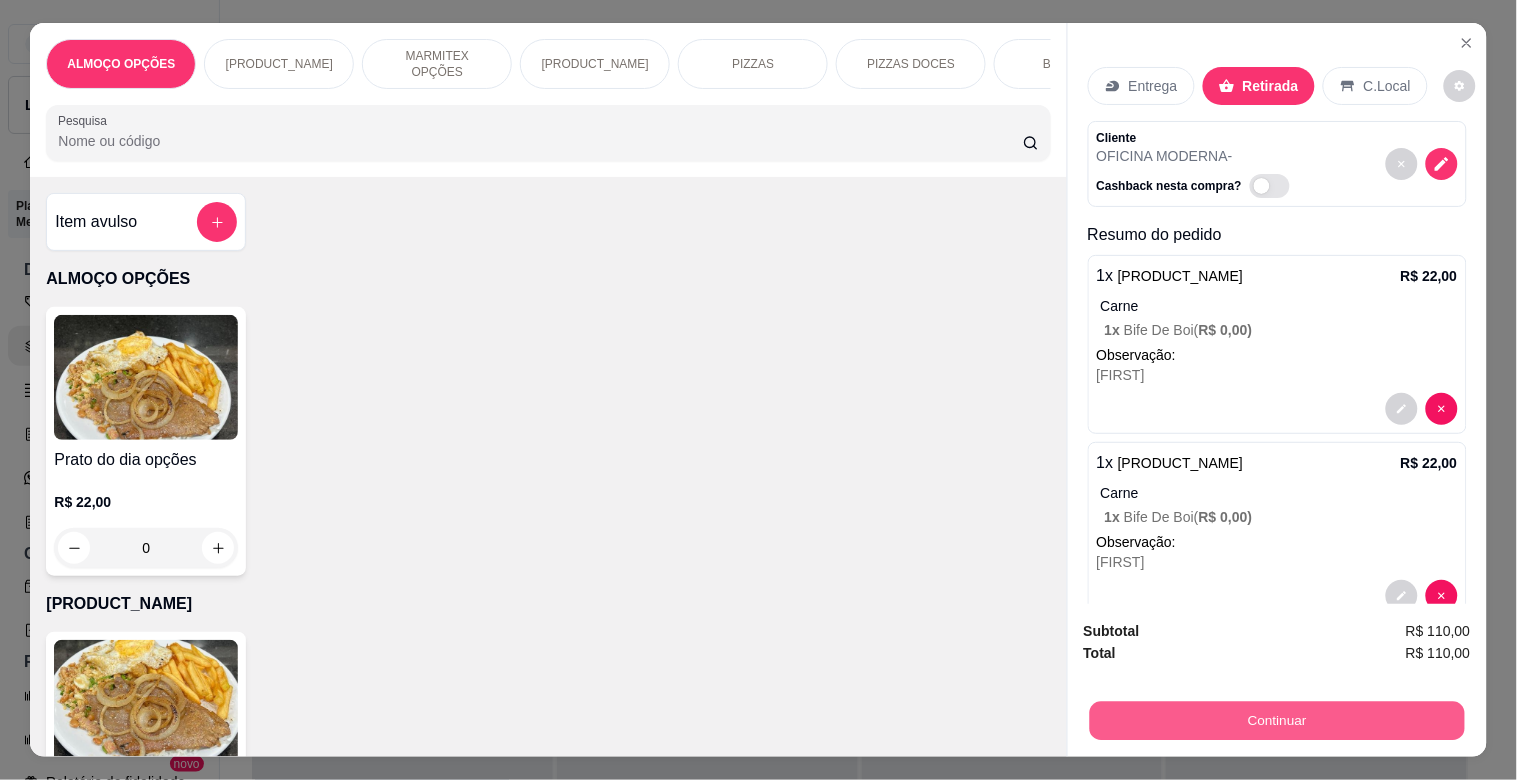 click on "Continuar" at bounding box center [1276, 720] 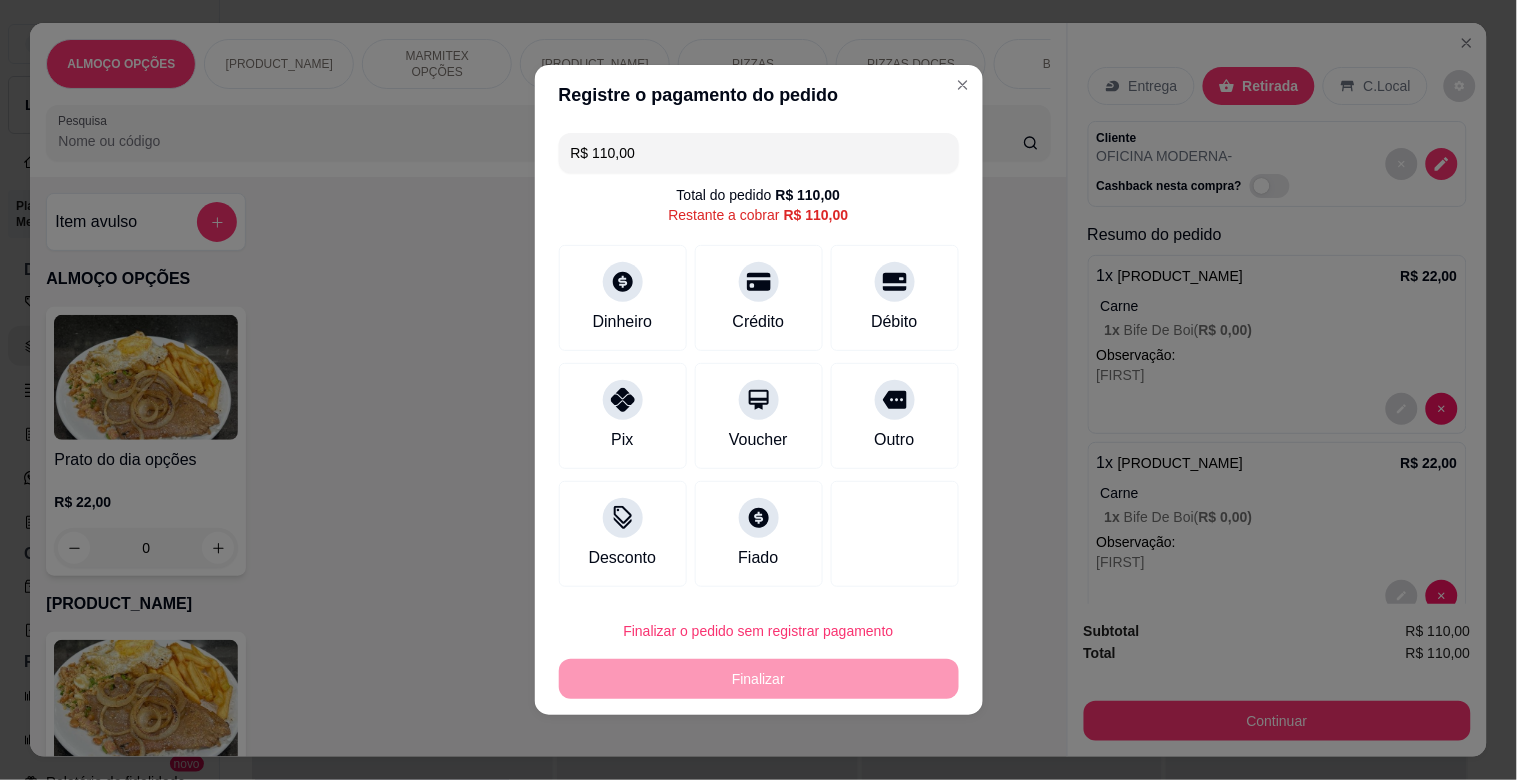 click on "R$ 110,00 Total do pedido   R$ 110,00 Restante a cobrar   R$ 110,00 Dinheiro Crédito Débito Pix Voucher Outro Desconto Fiado" at bounding box center (759, 360) 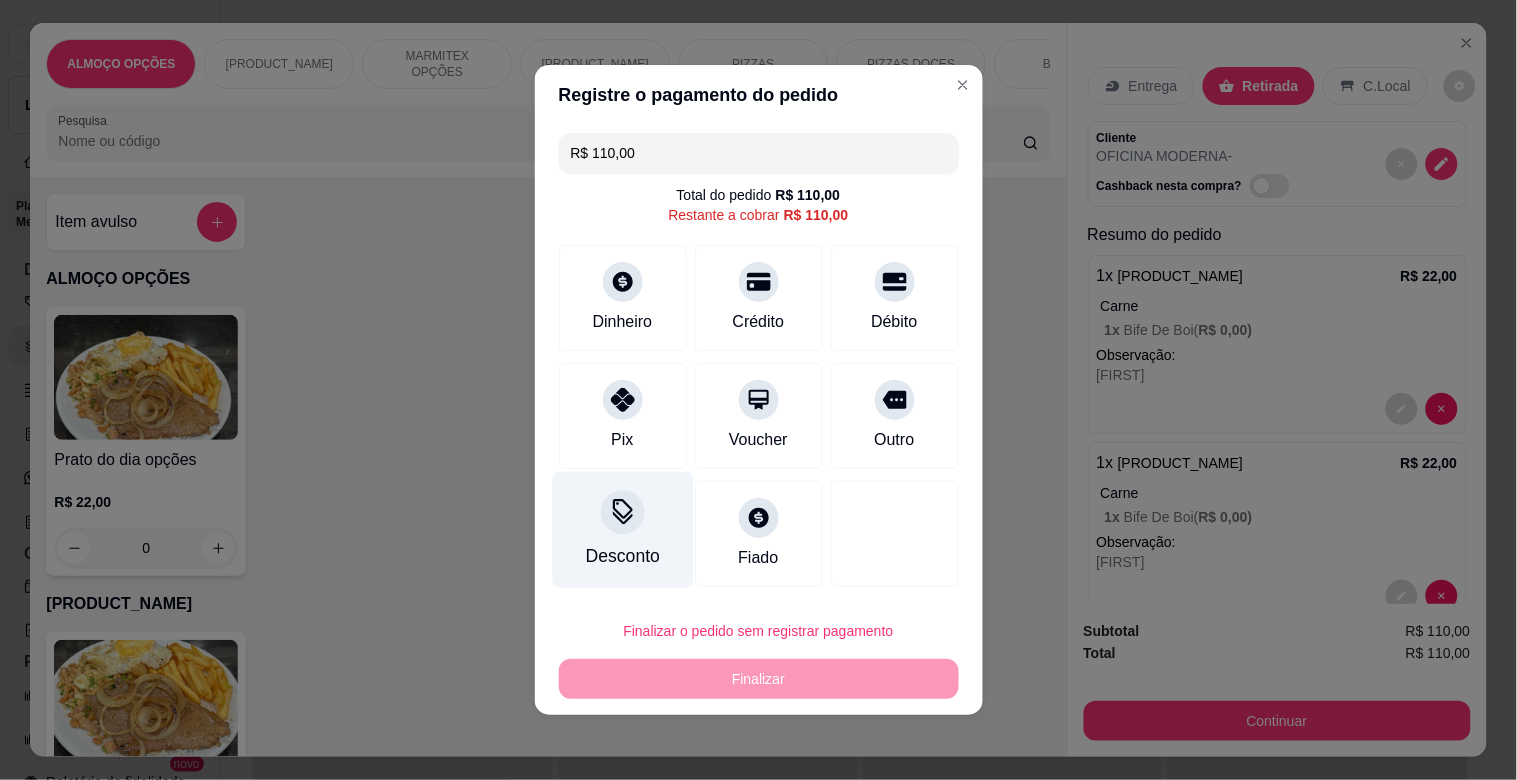 click on "Desconto" at bounding box center [622, 530] 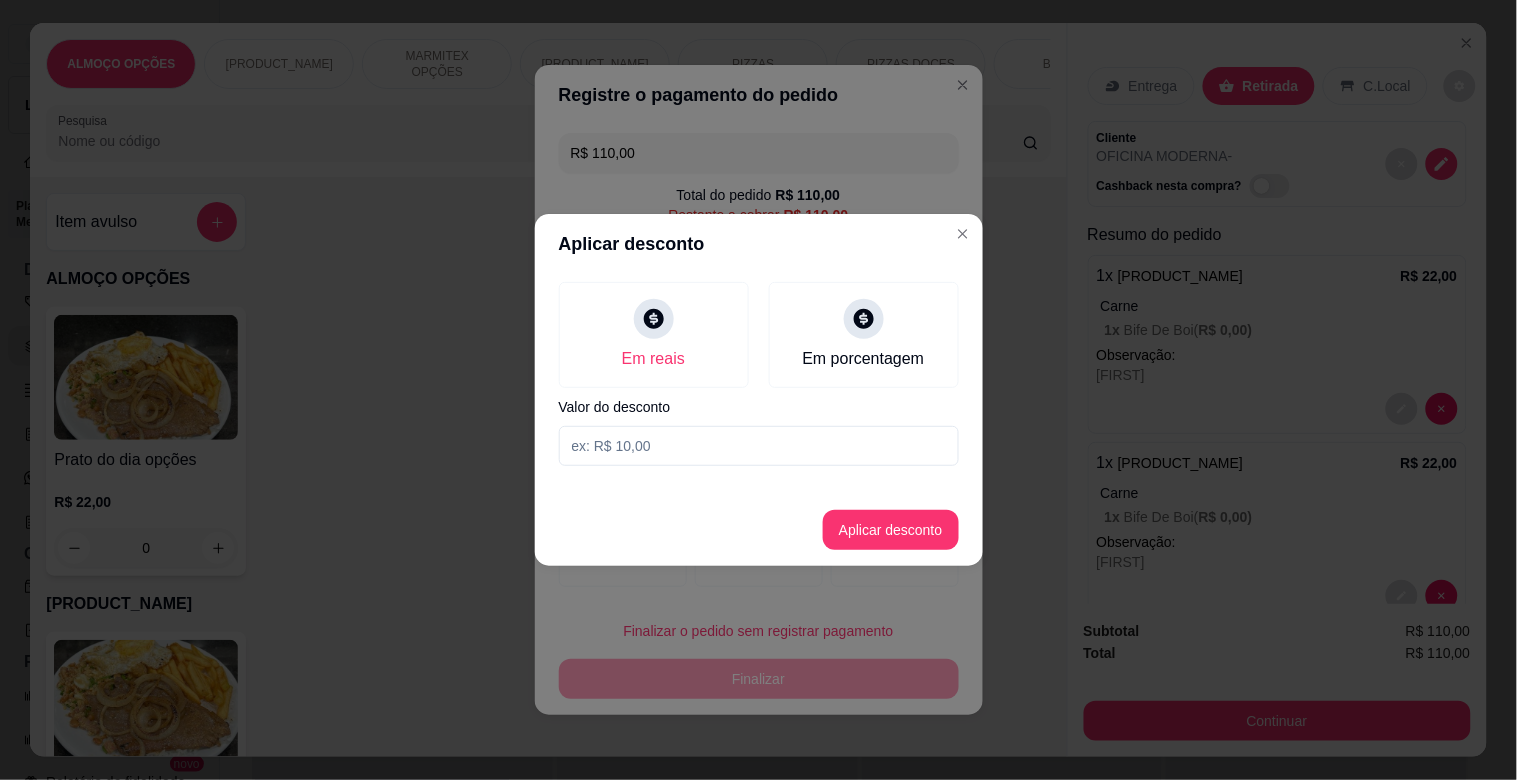 click at bounding box center (759, 446) 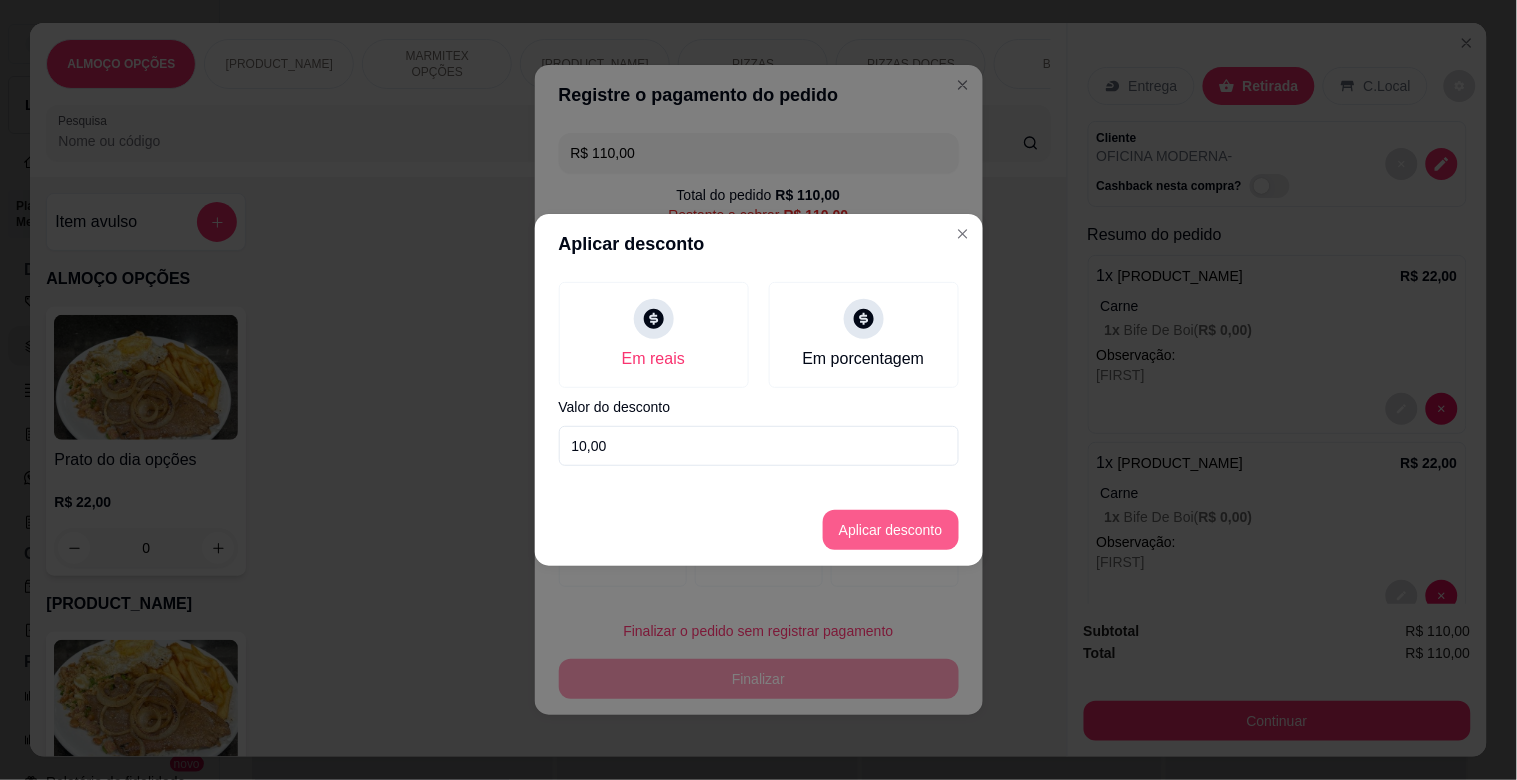 type on "10,00" 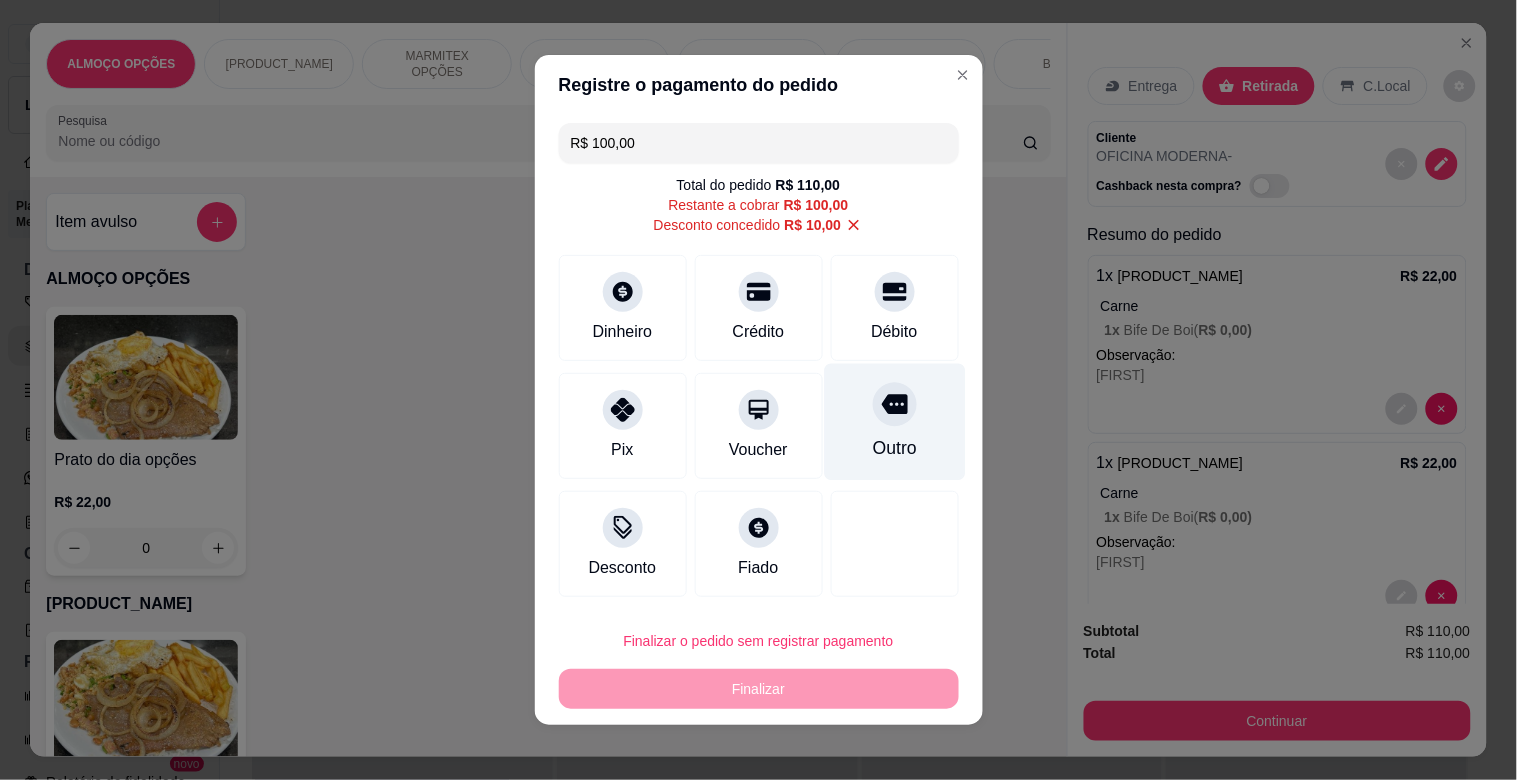 click on "Outro" at bounding box center (894, 422) 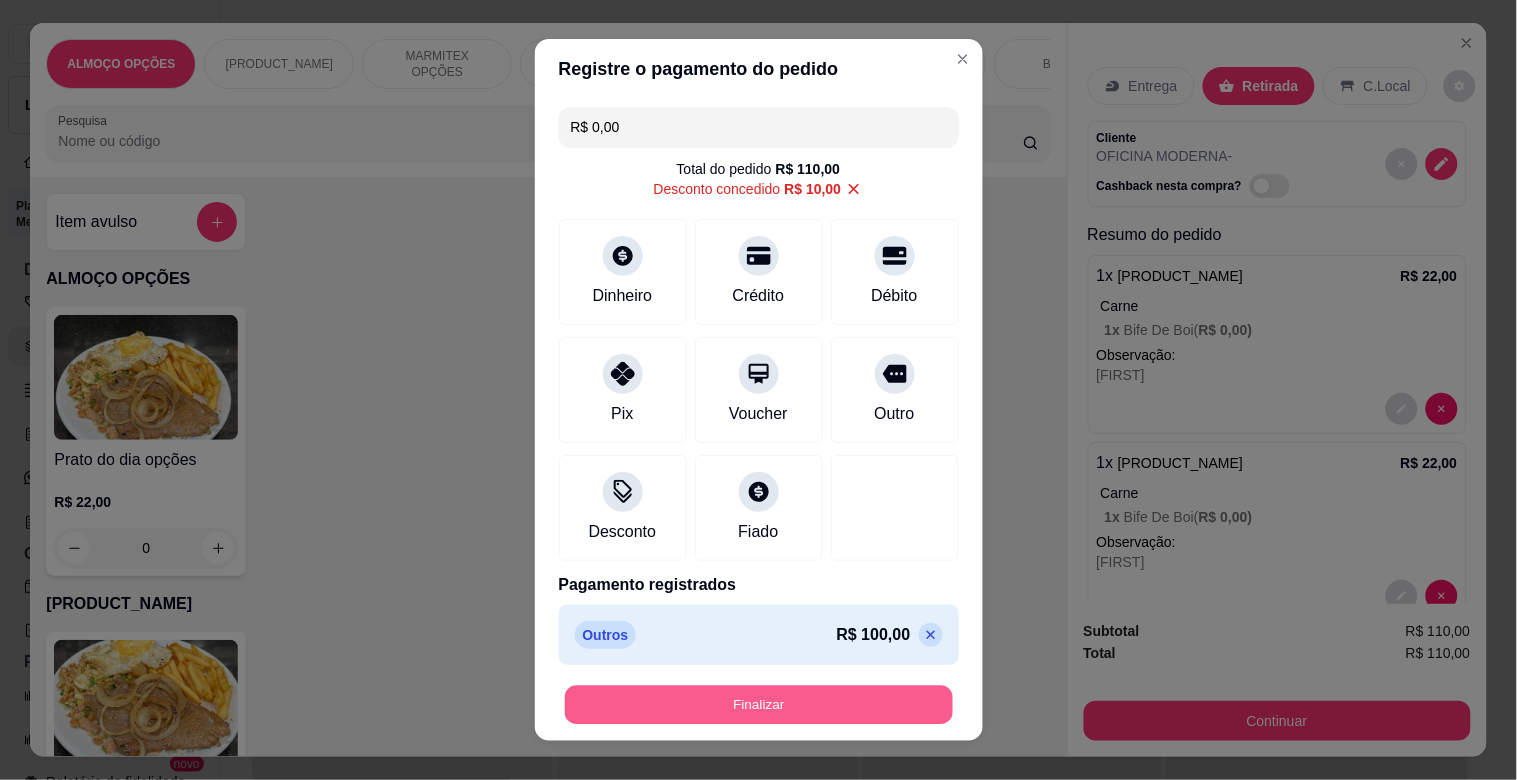 click on "Finalizar" at bounding box center (759, 705) 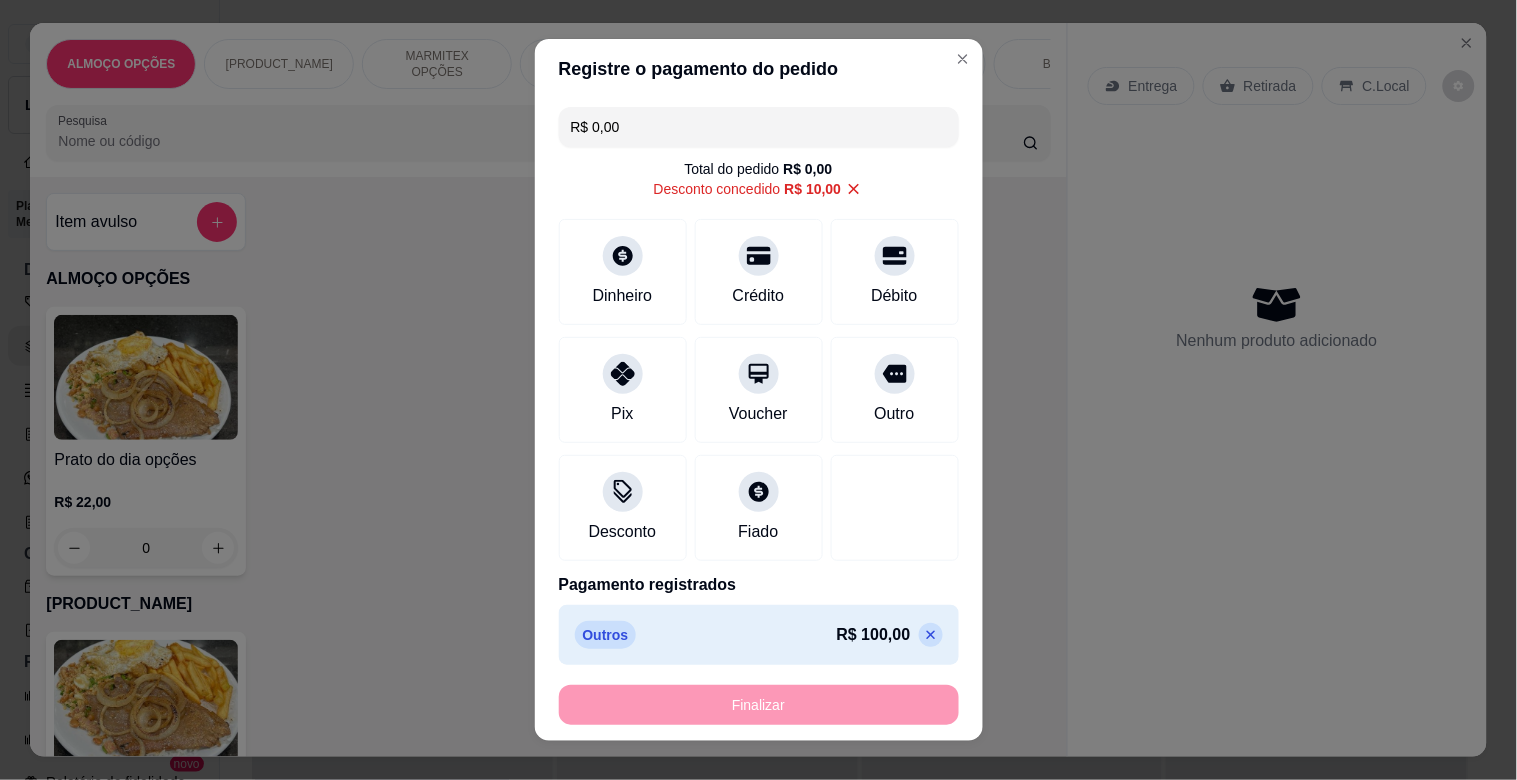 type on "-R$ 110,00" 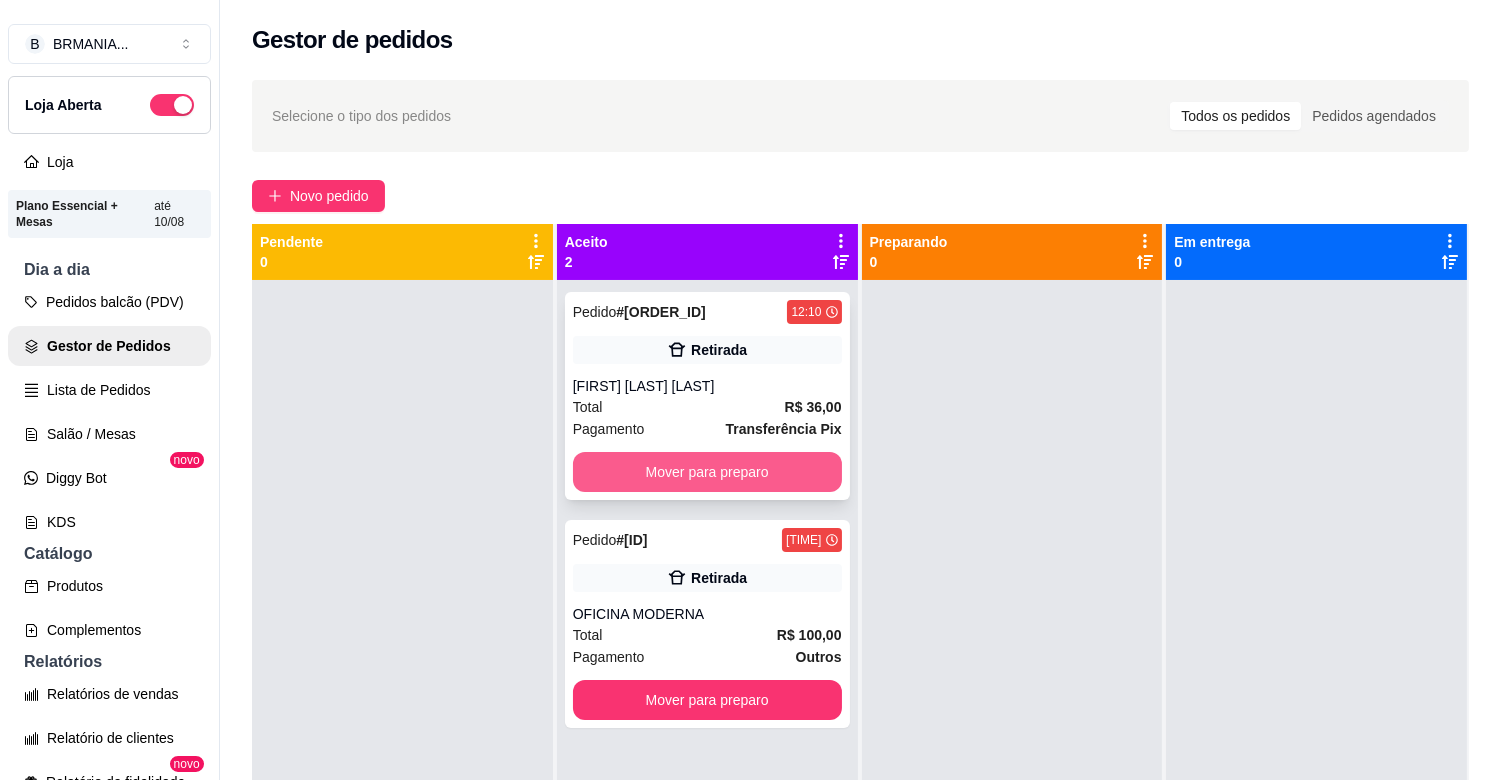 click on "Mover para preparo" at bounding box center [707, 472] 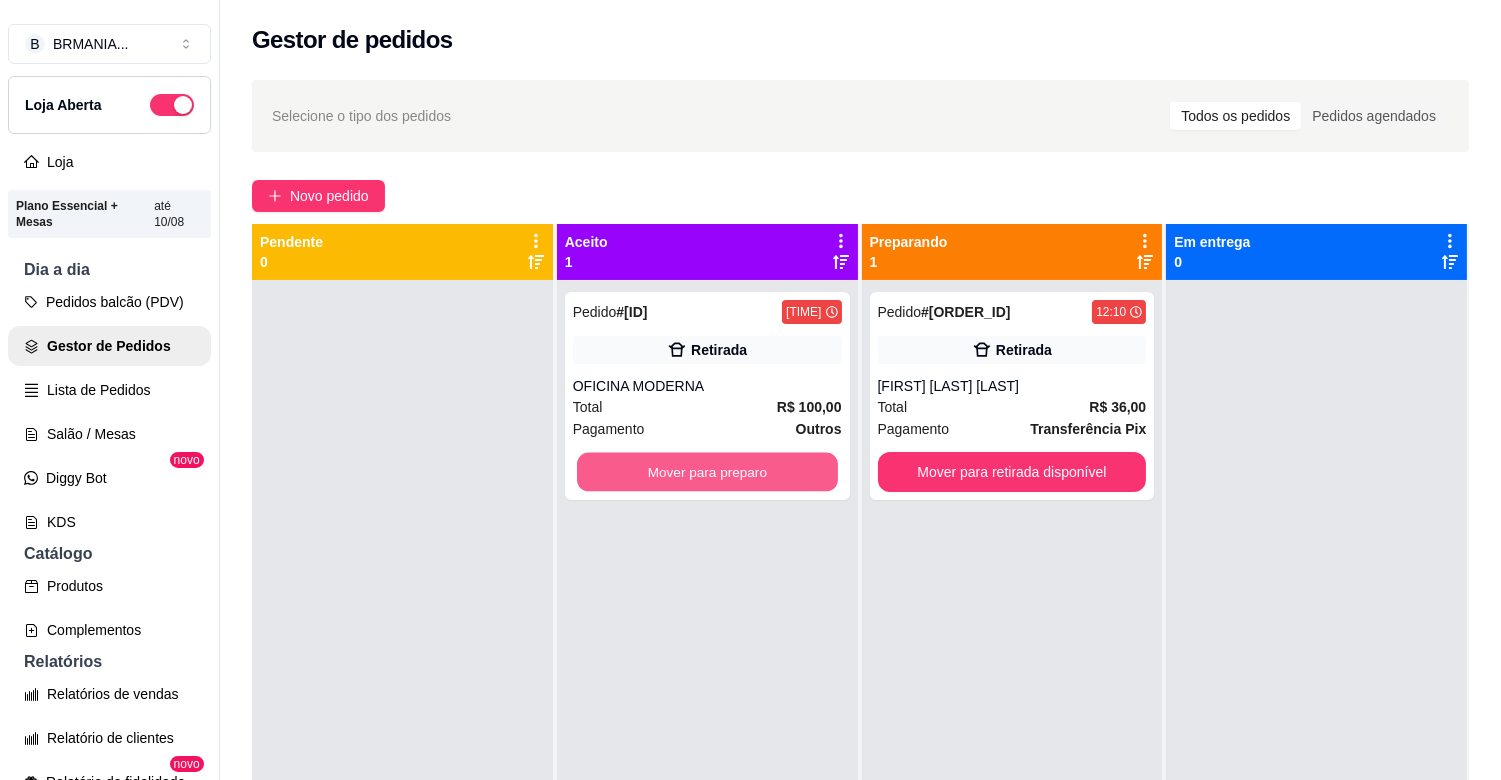 click on "Mover para preparo" at bounding box center [707, 472] 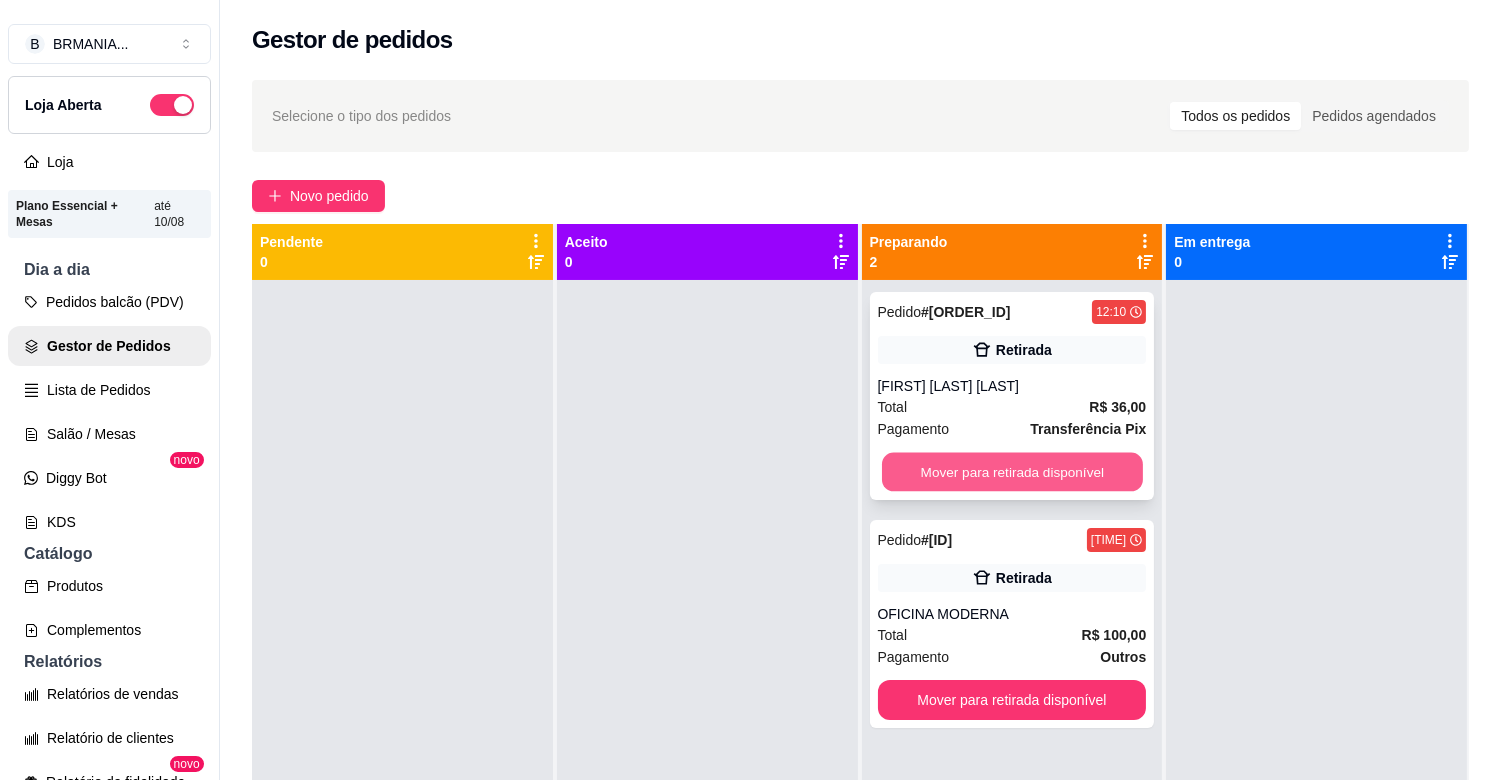 click on "Mover para retirada disponível" at bounding box center [1012, 472] 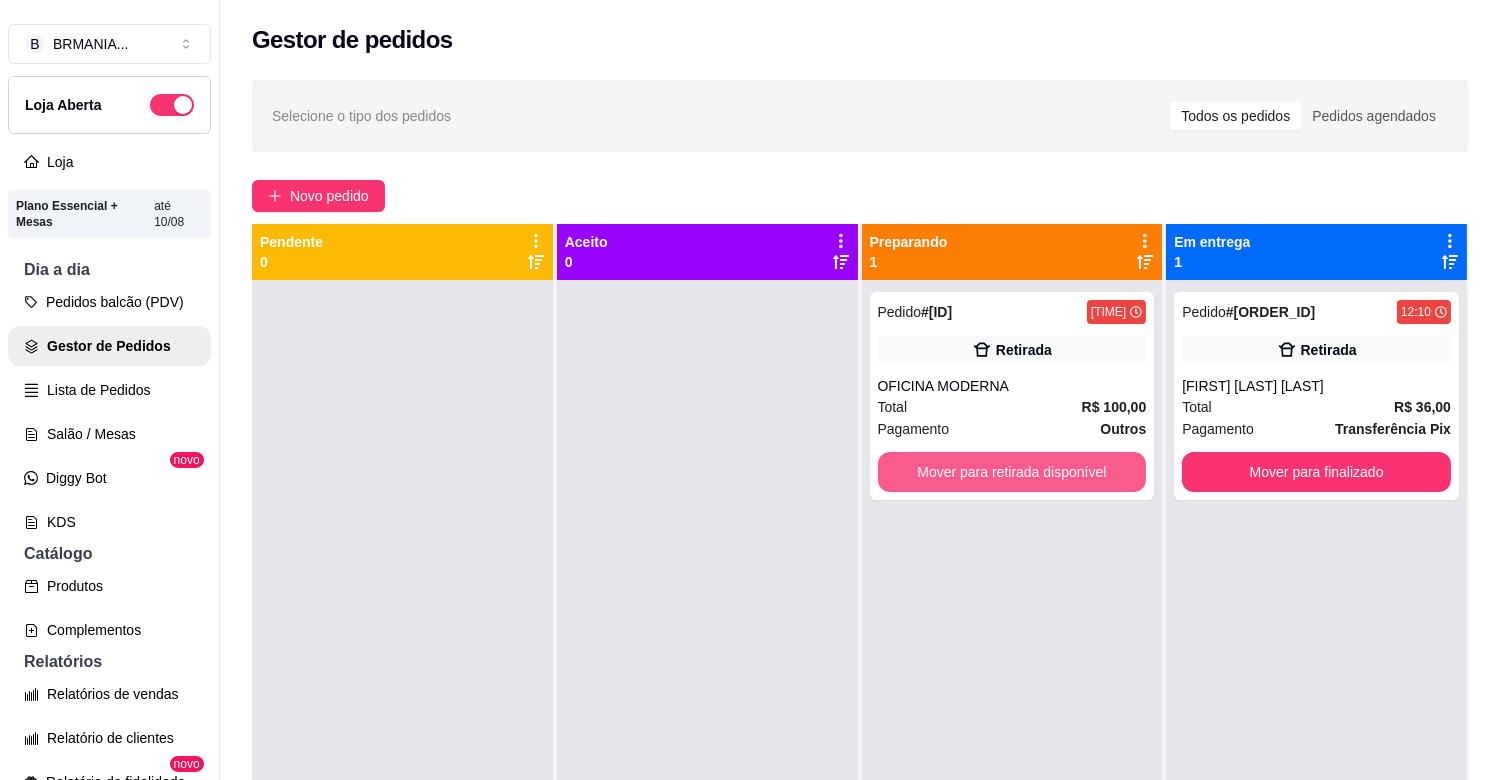 click on "Mover para retirada disponível" at bounding box center (1012, 472) 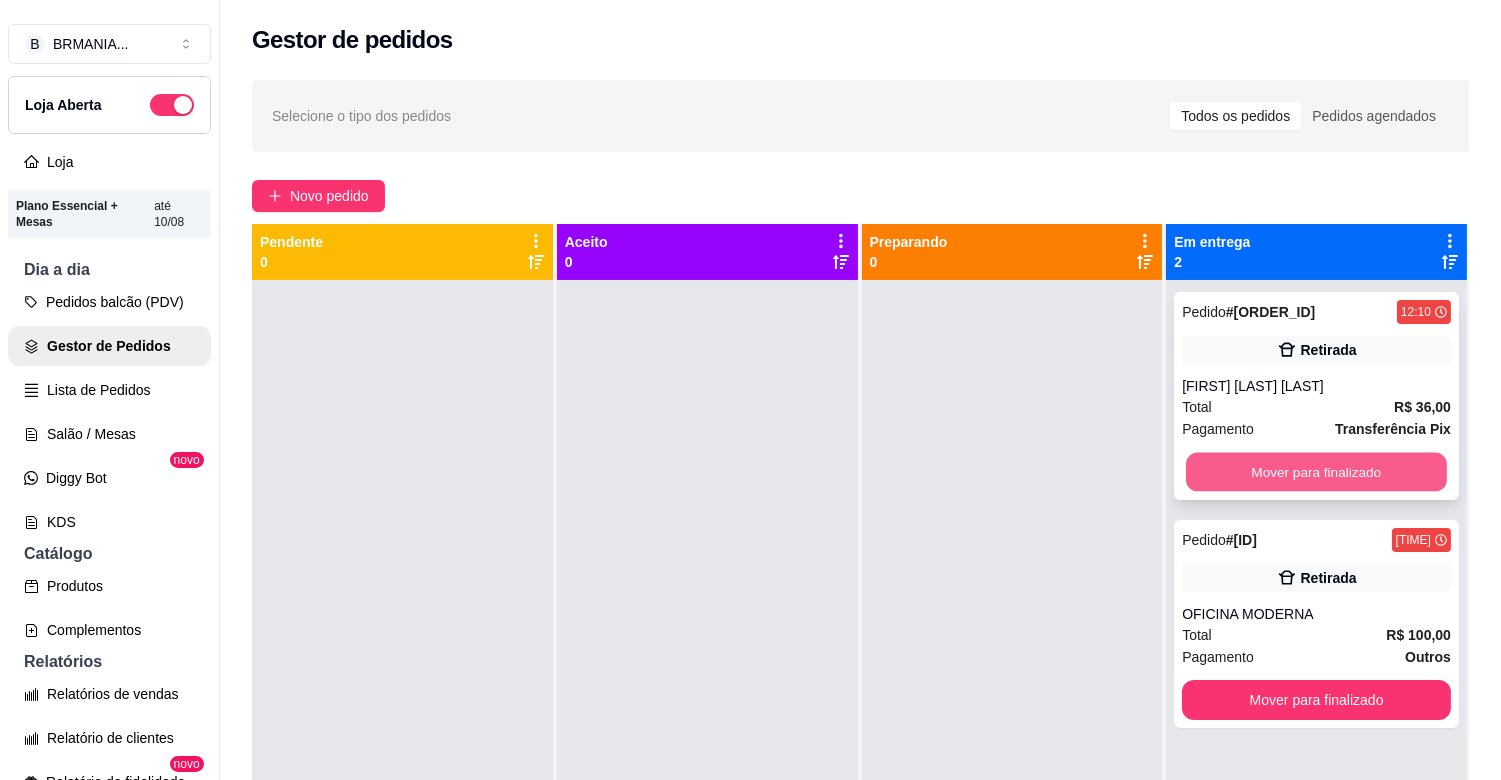 click on "Mover para finalizado" at bounding box center (1316, 472) 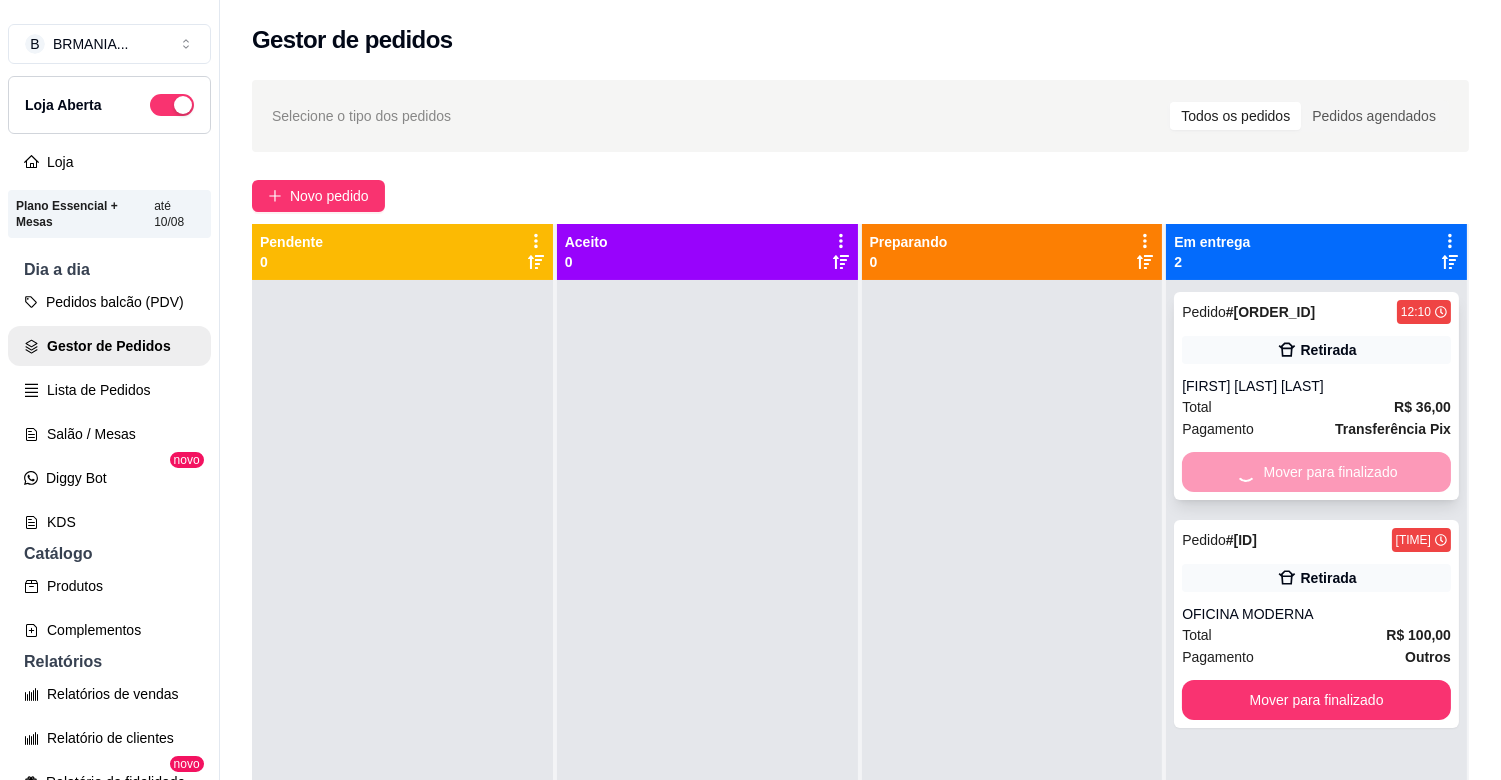 click on "Mover para finalizado" at bounding box center (1316, 472) 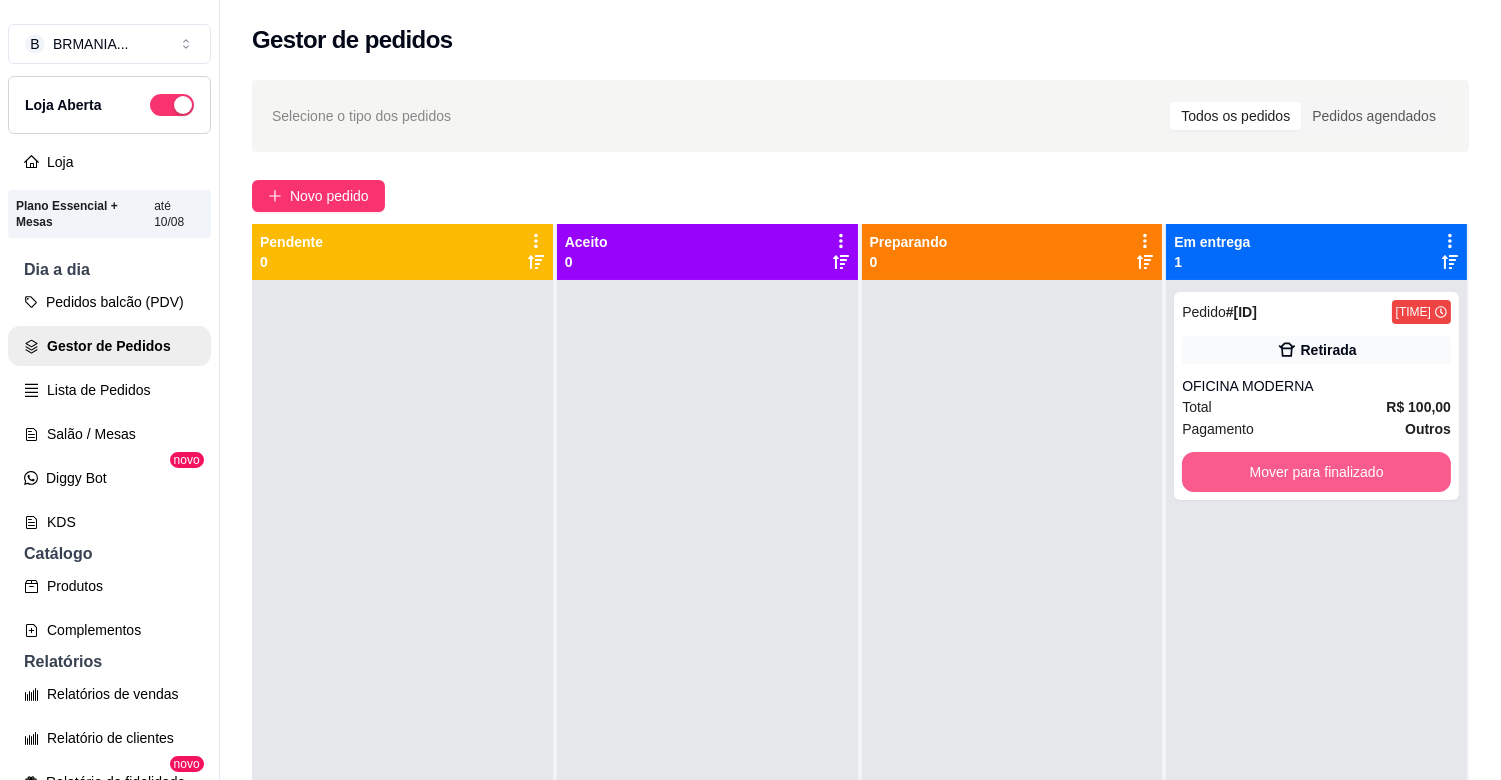 click on "Mover para finalizado" at bounding box center (1316, 472) 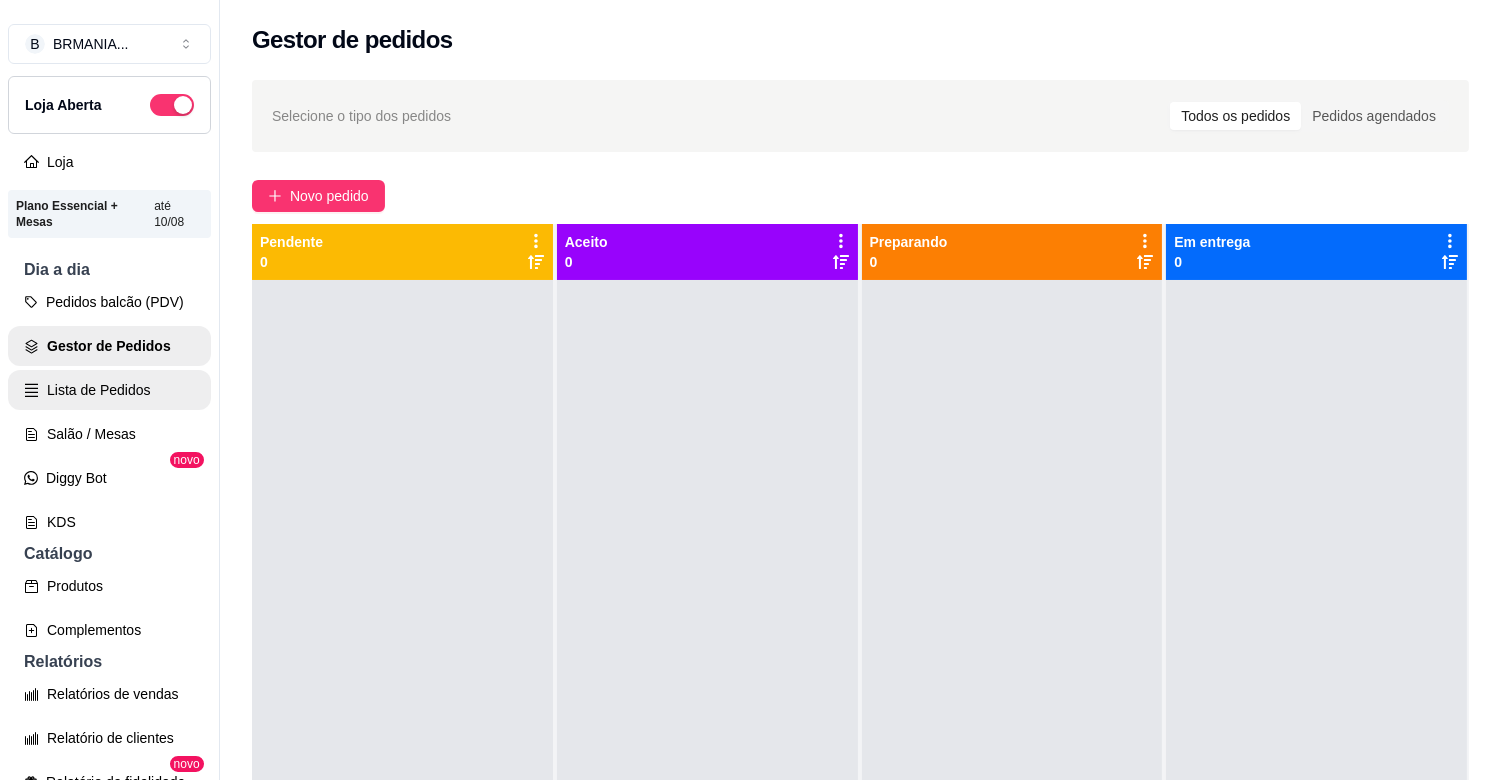 click on "Lista de Pedidos" at bounding box center (109, 390) 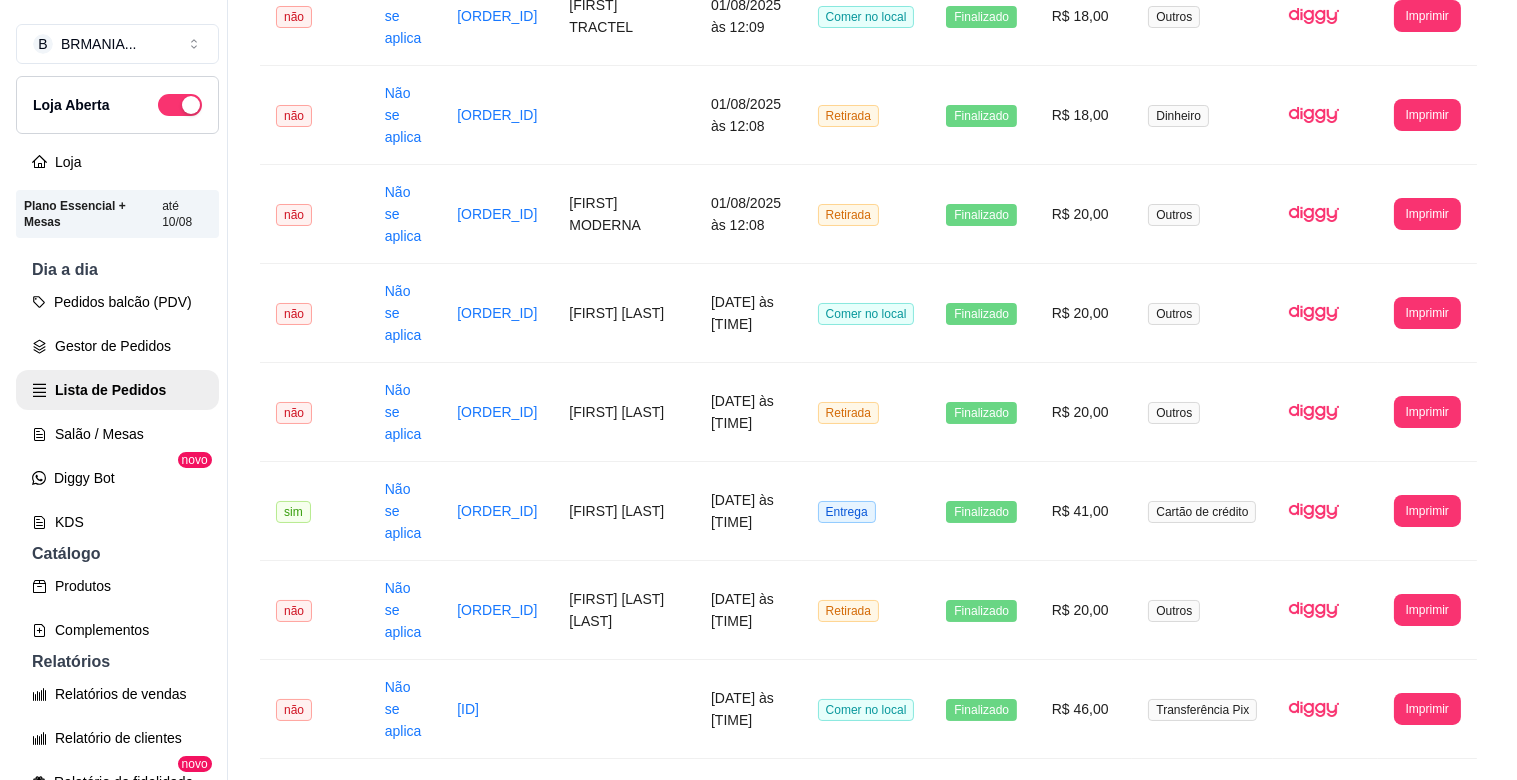 scroll, scrollTop: 493, scrollLeft: 0, axis: vertical 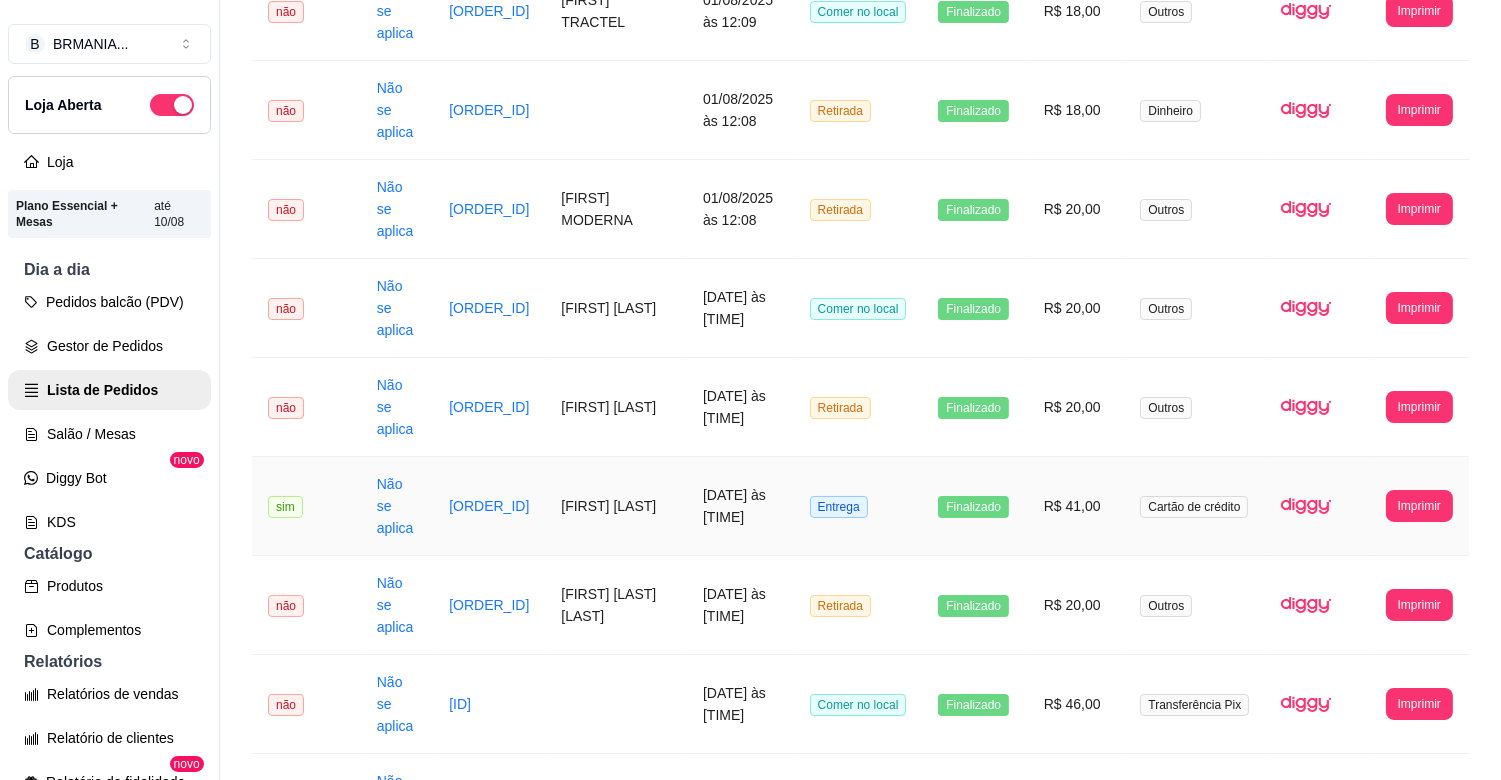 click on "[FIRST] [LAST]" at bounding box center [616, 506] 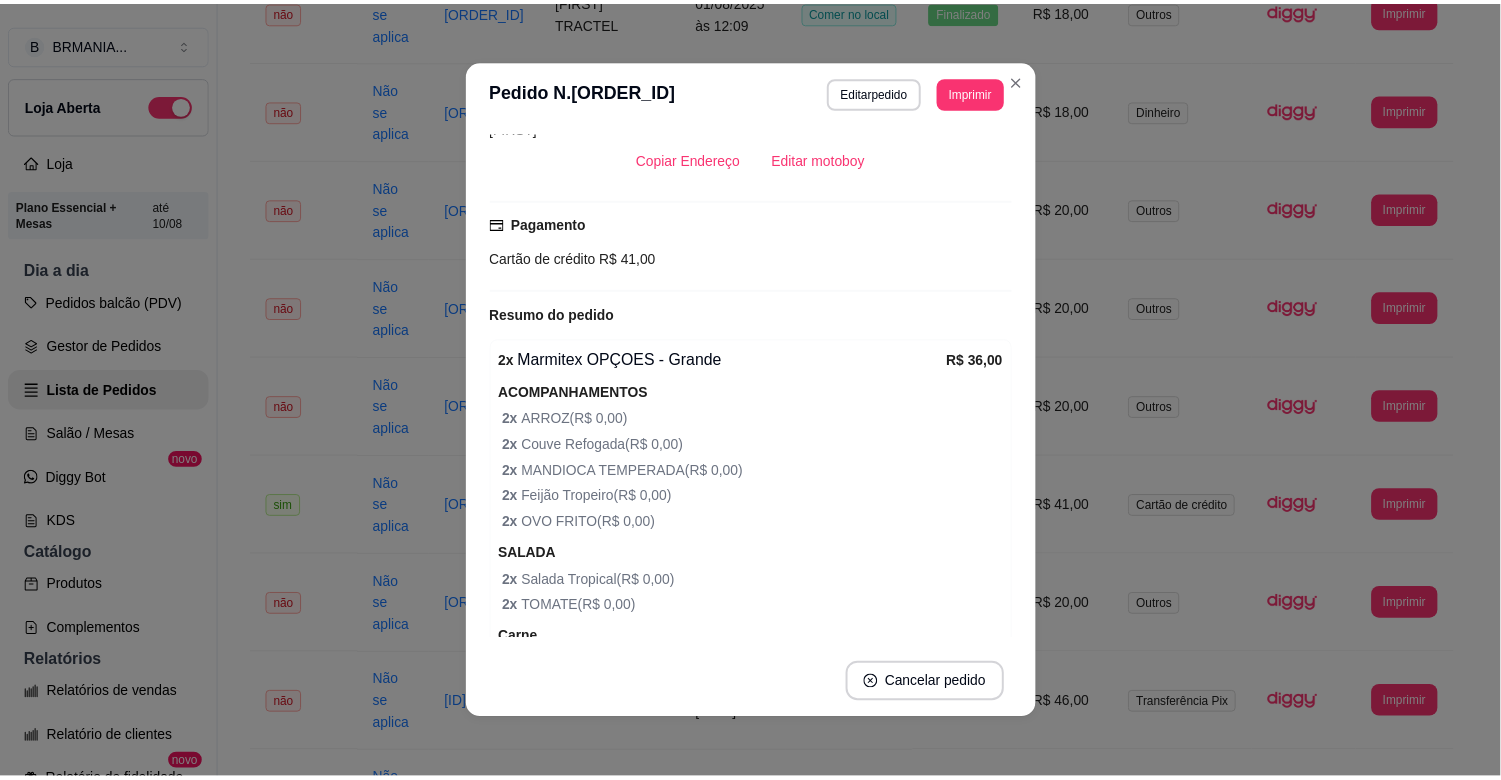 scroll, scrollTop: 583, scrollLeft: 0, axis: vertical 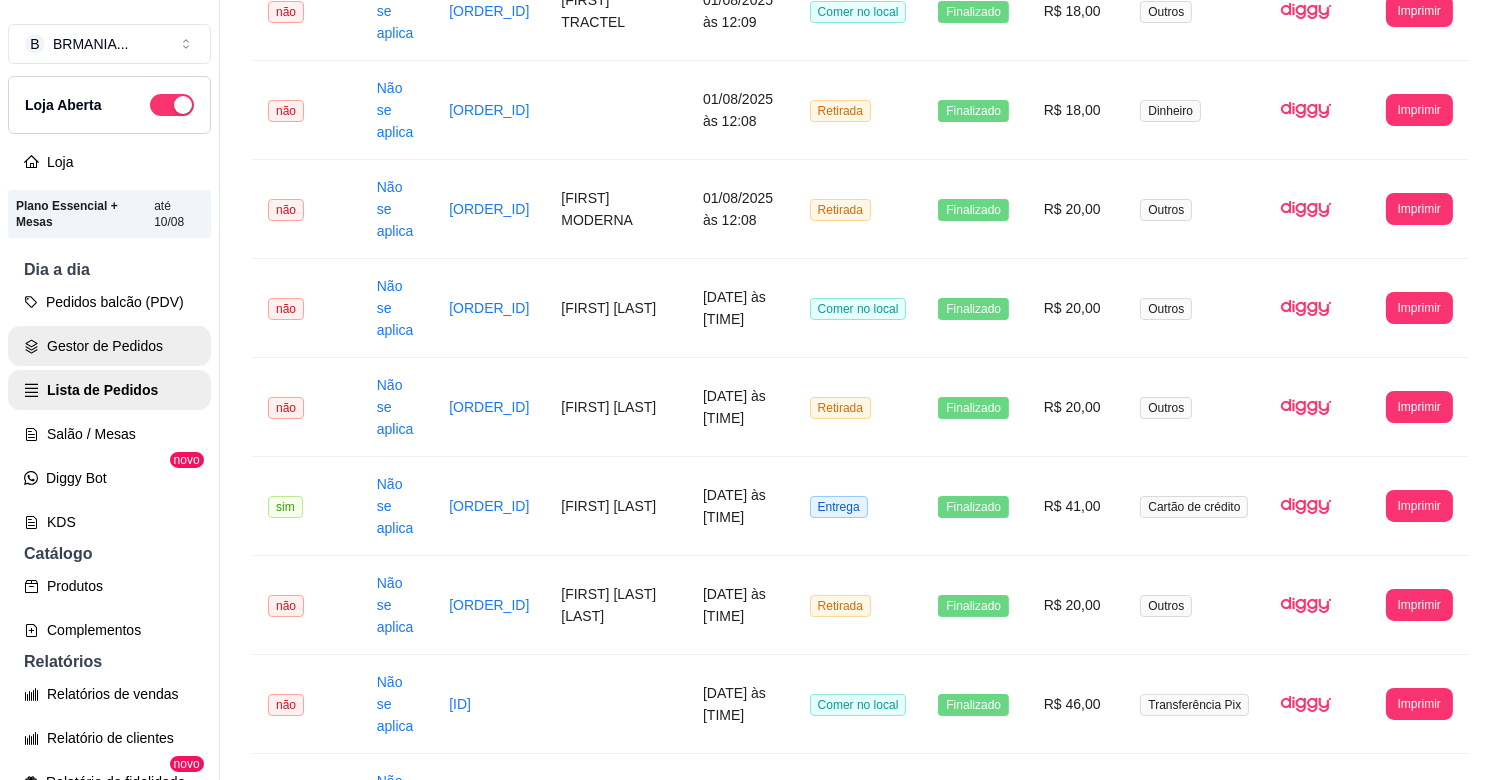 click on "Gestor de Pedidos" at bounding box center (109, 346) 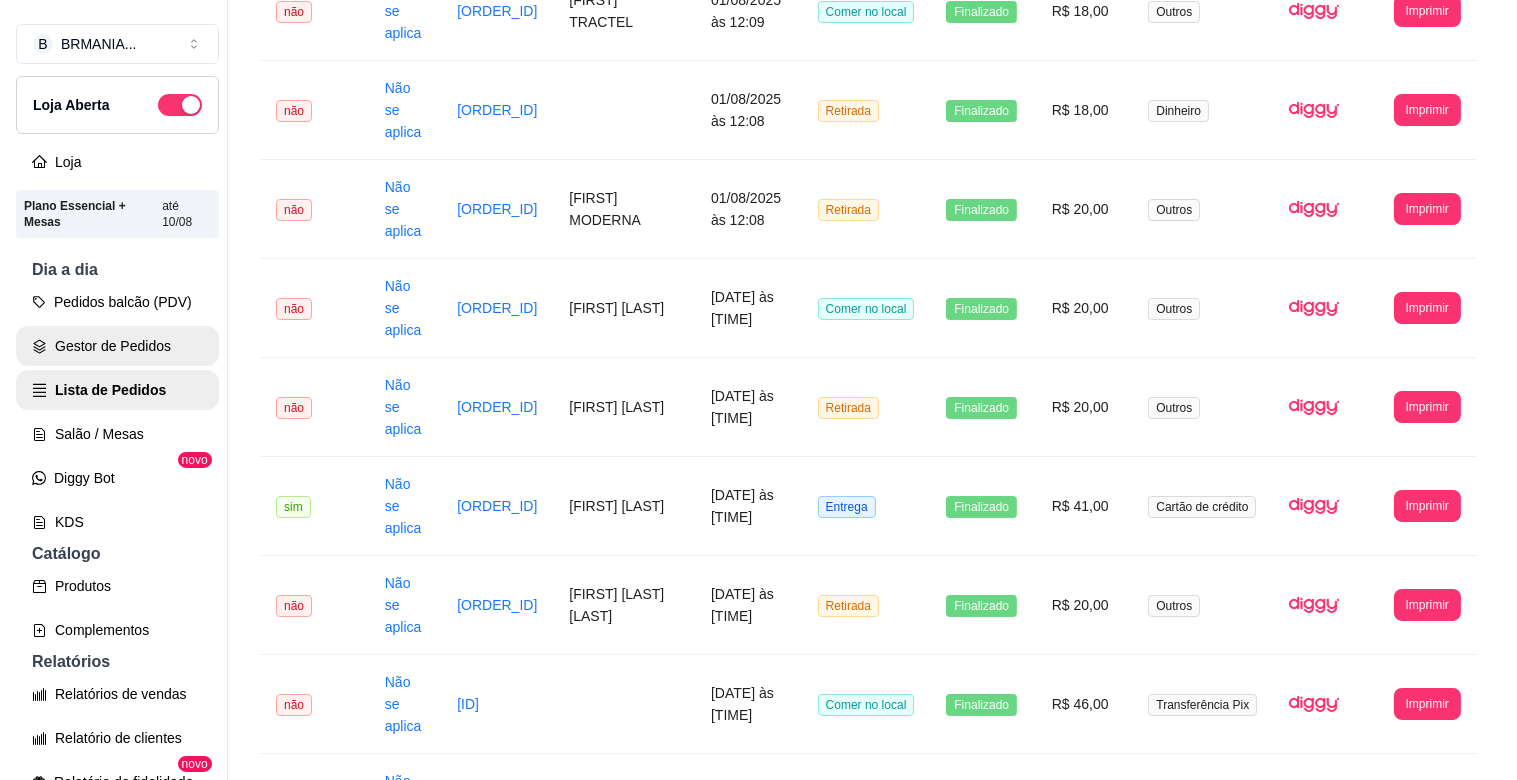 scroll, scrollTop: 0, scrollLeft: 0, axis: both 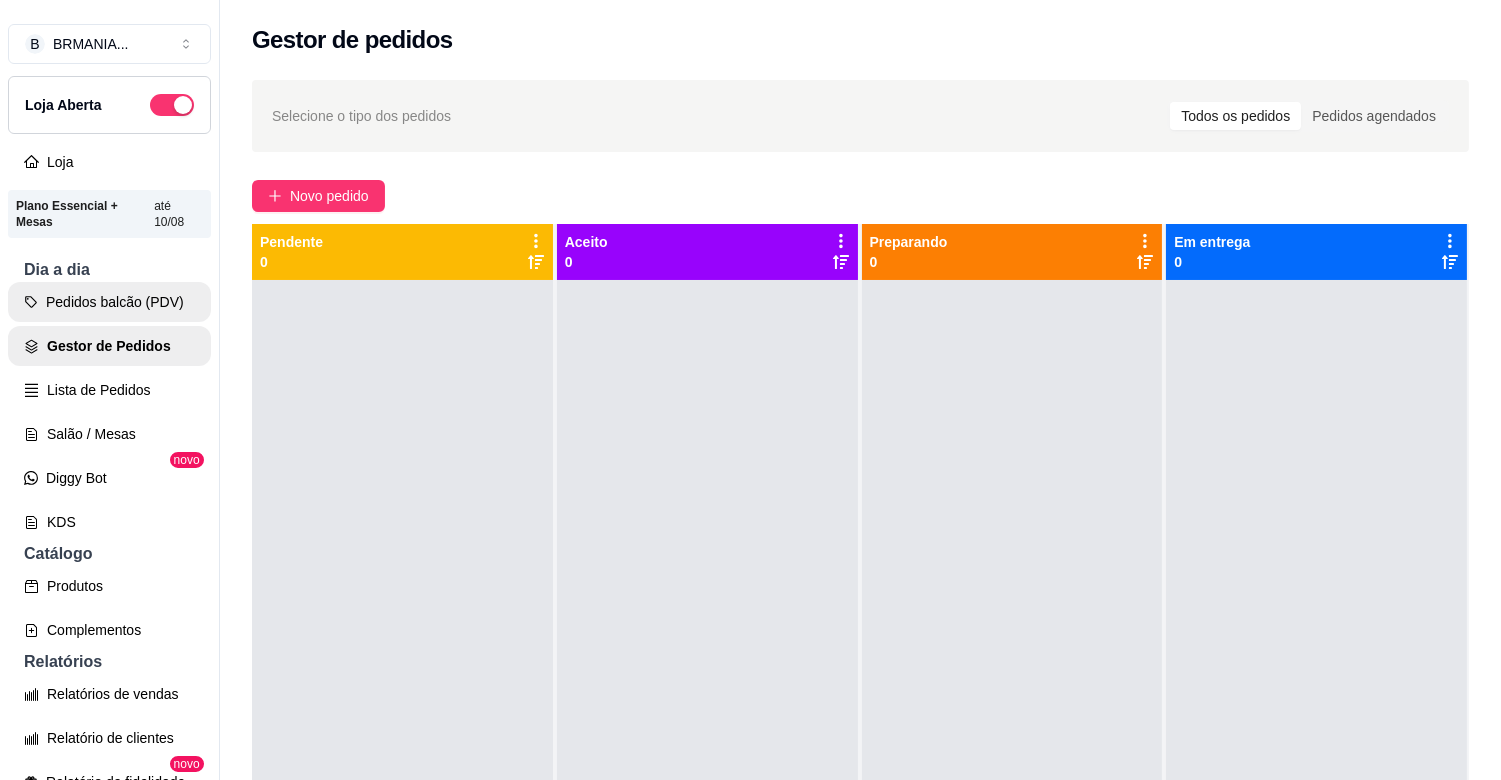 click on "Pedidos balcão (PDV)" at bounding box center (109, 302) 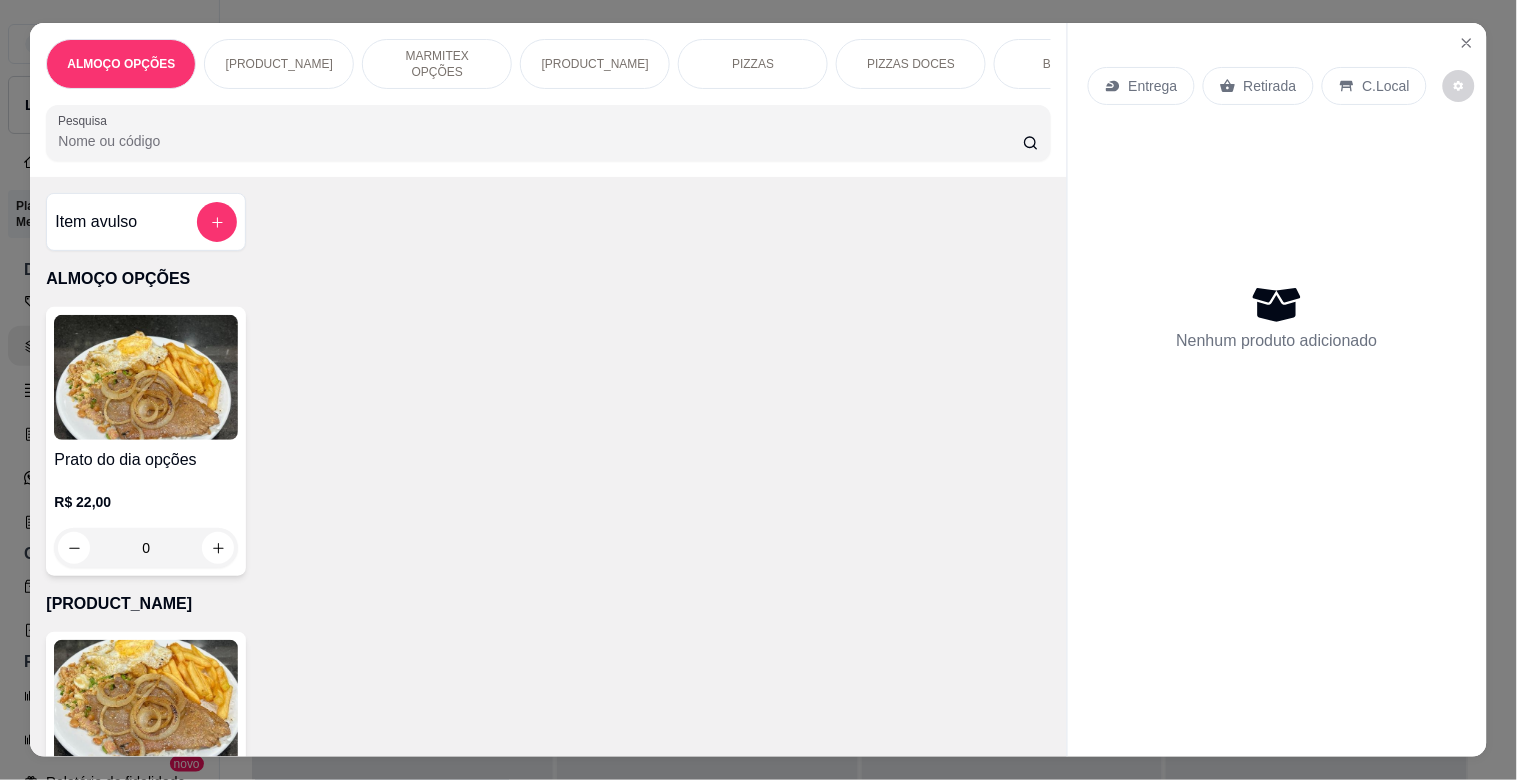 click at bounding box center (548, 133) 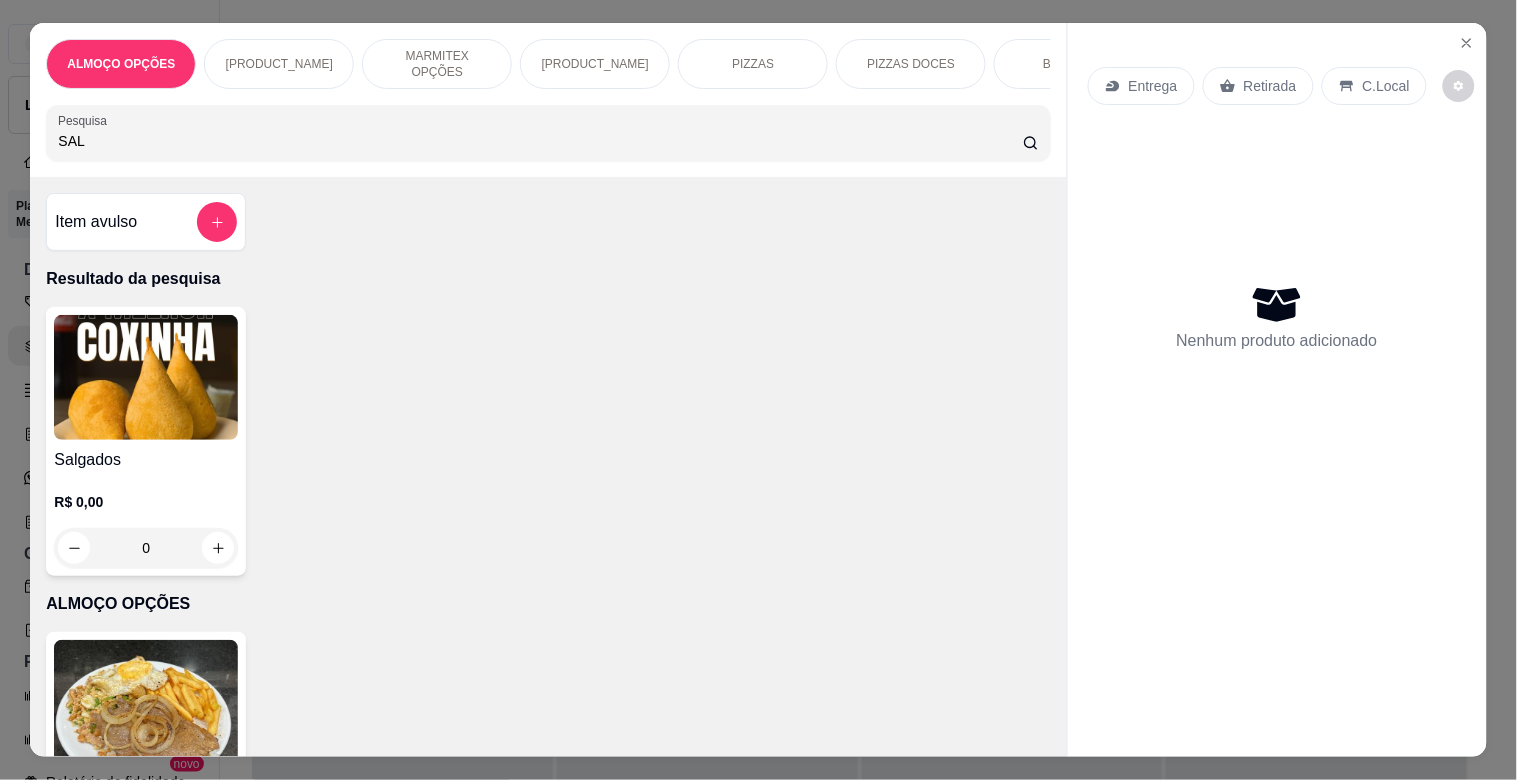 type on "SAL" 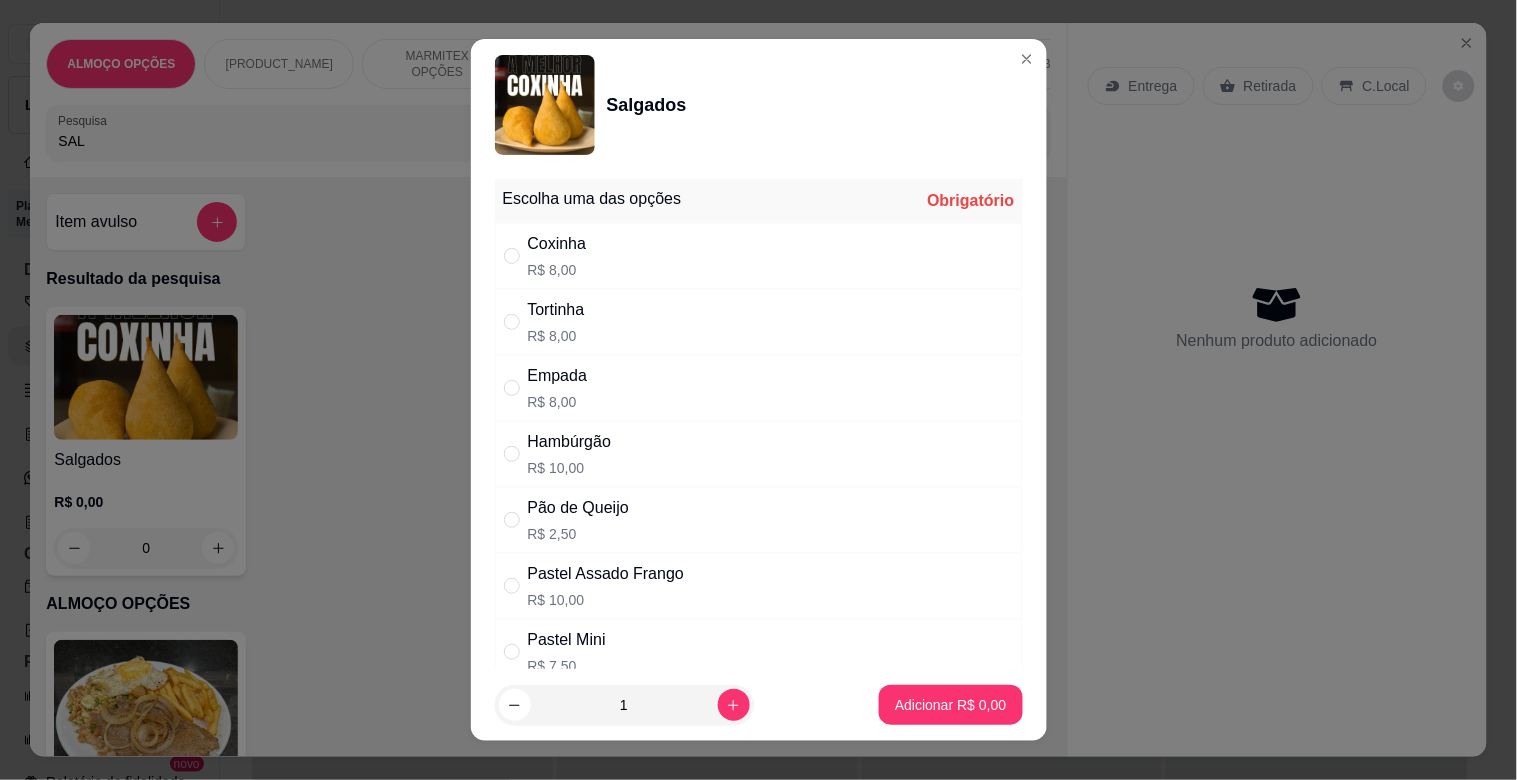 click on "R$ 10,00" at bounding box center (570, 468) 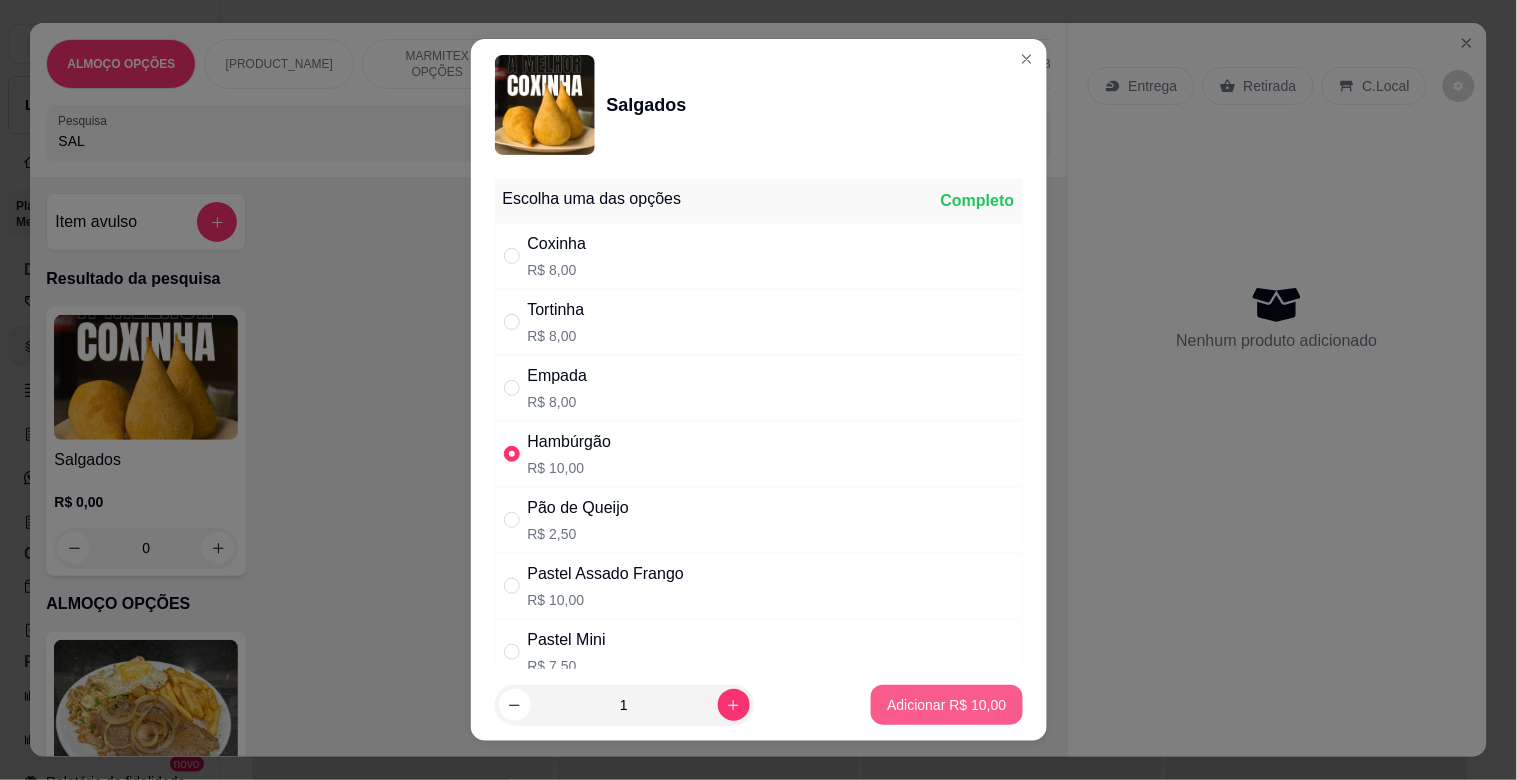 click on "Adicionar   R$ 10,00" at bounding box center (946, 705) 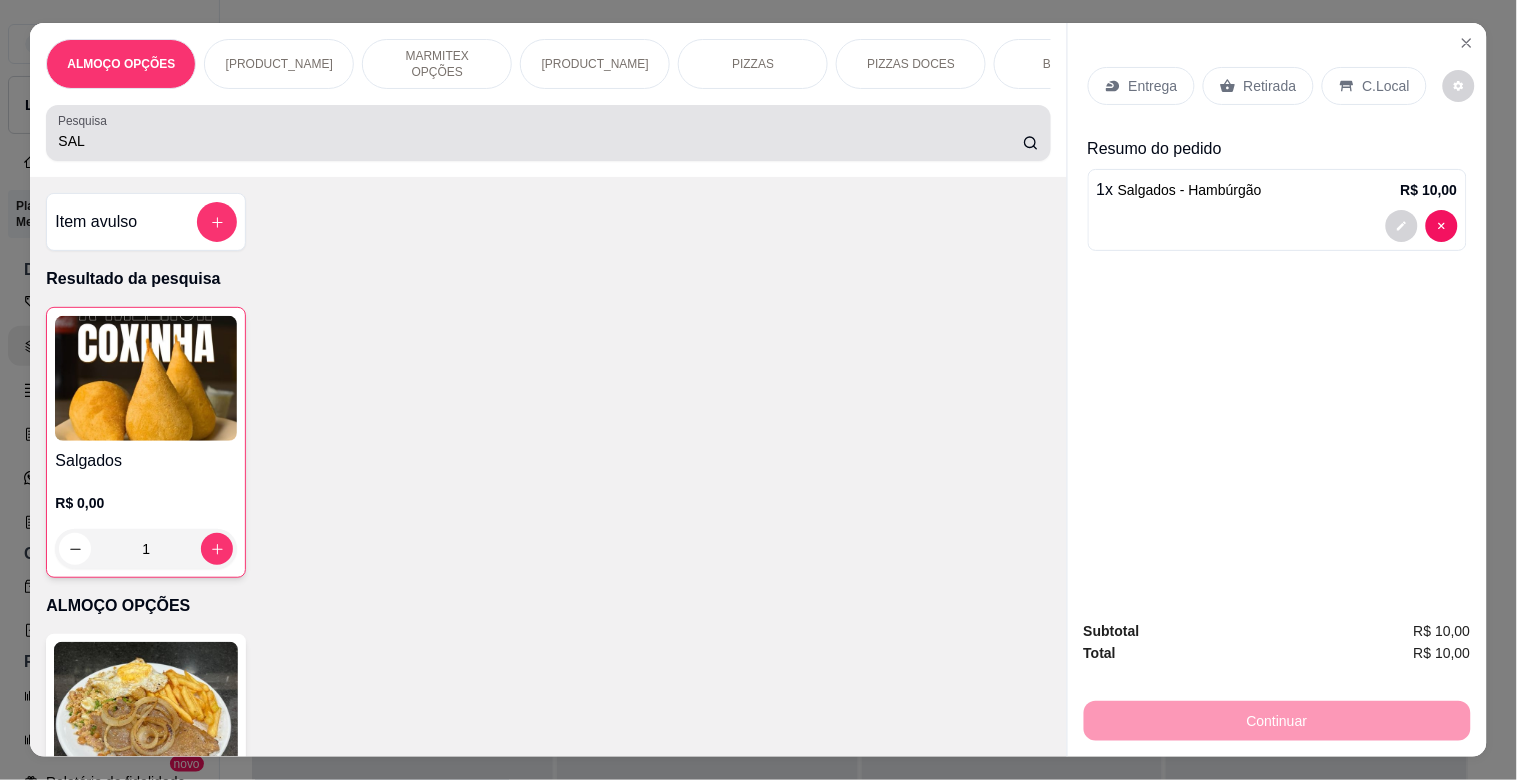 click on "SAL" at bounding box center (548, 133) 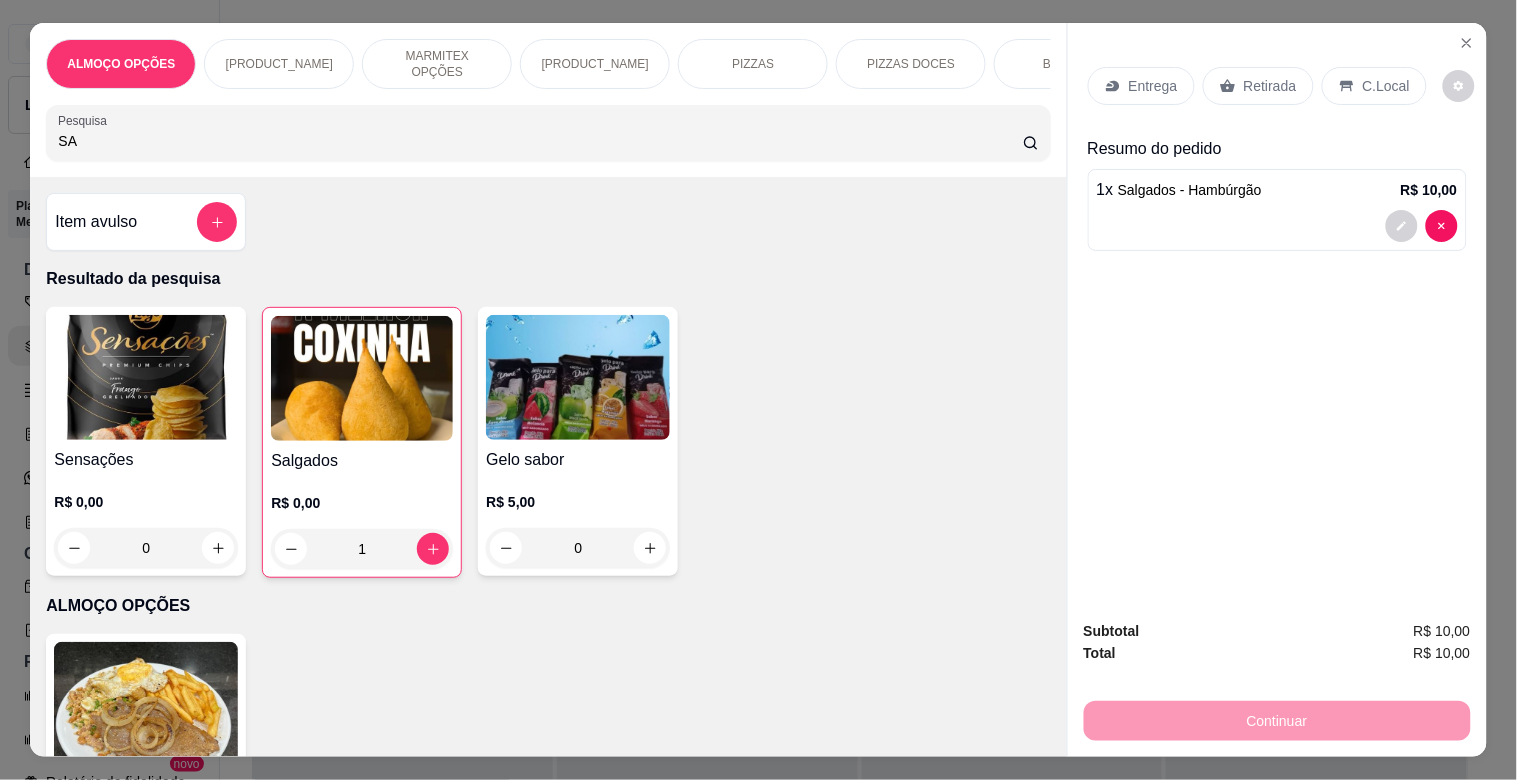 type on "S" 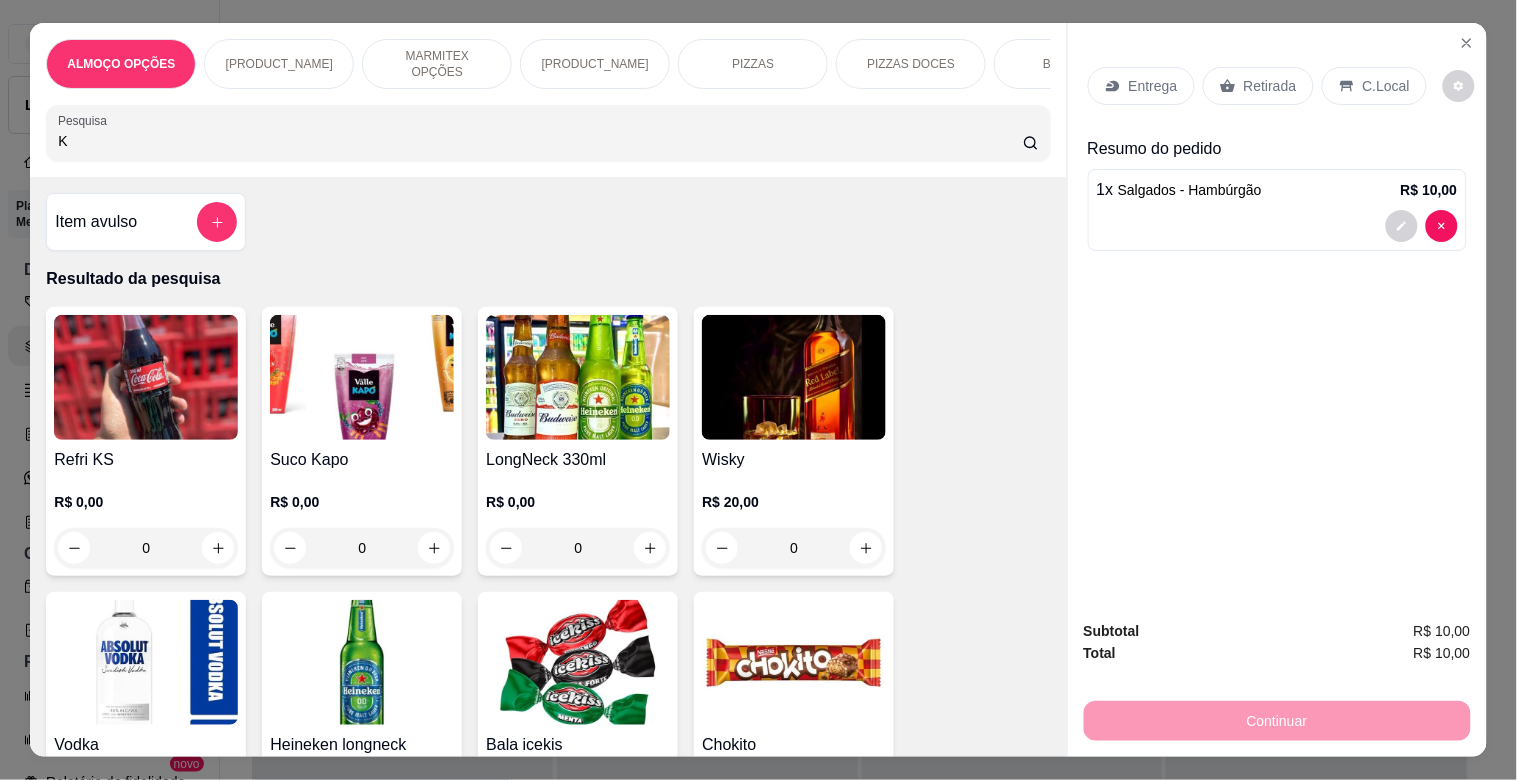 type on "K" 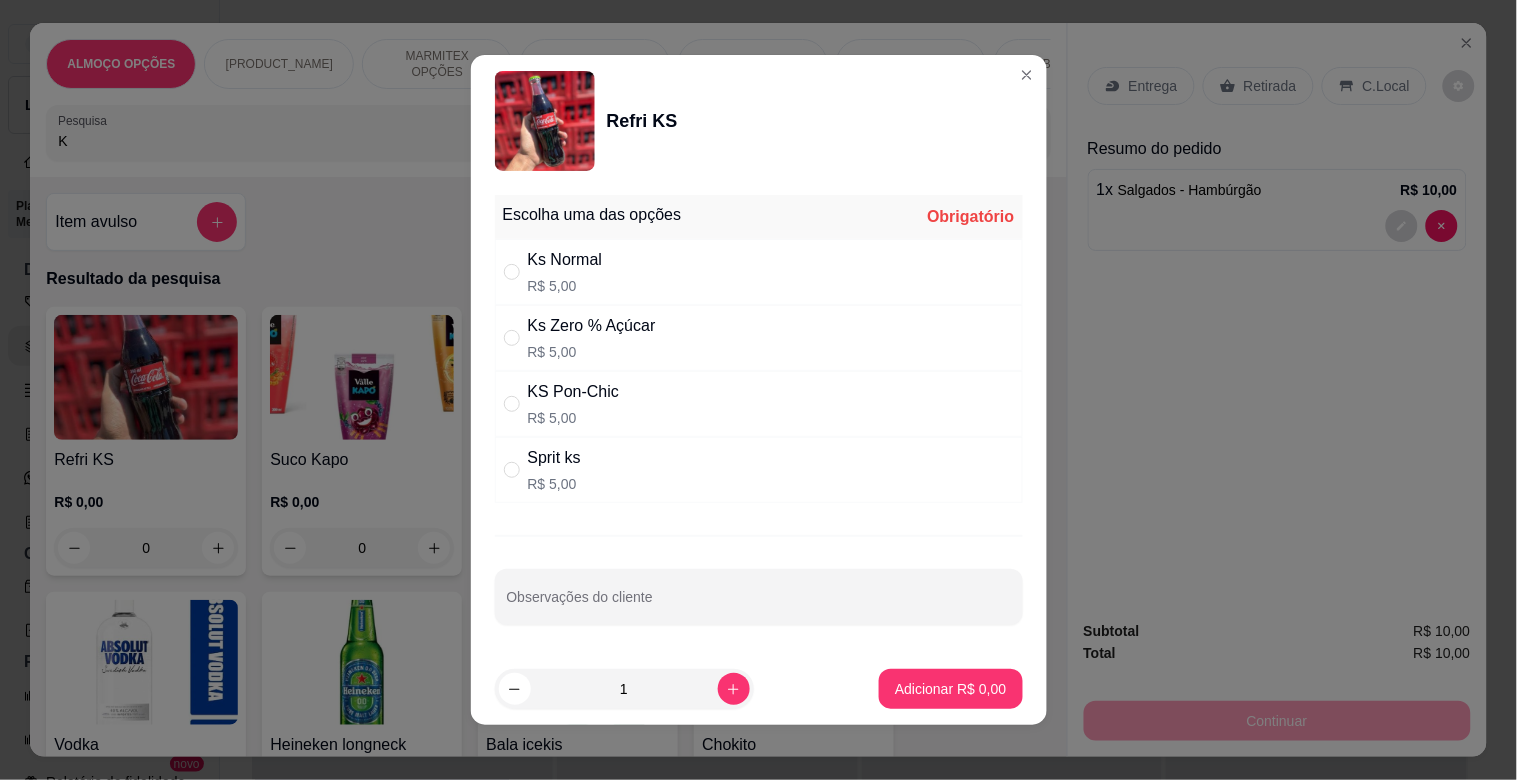 click on "KS Pon-Chic R$ 5,00" at bounding box center [759, 404] 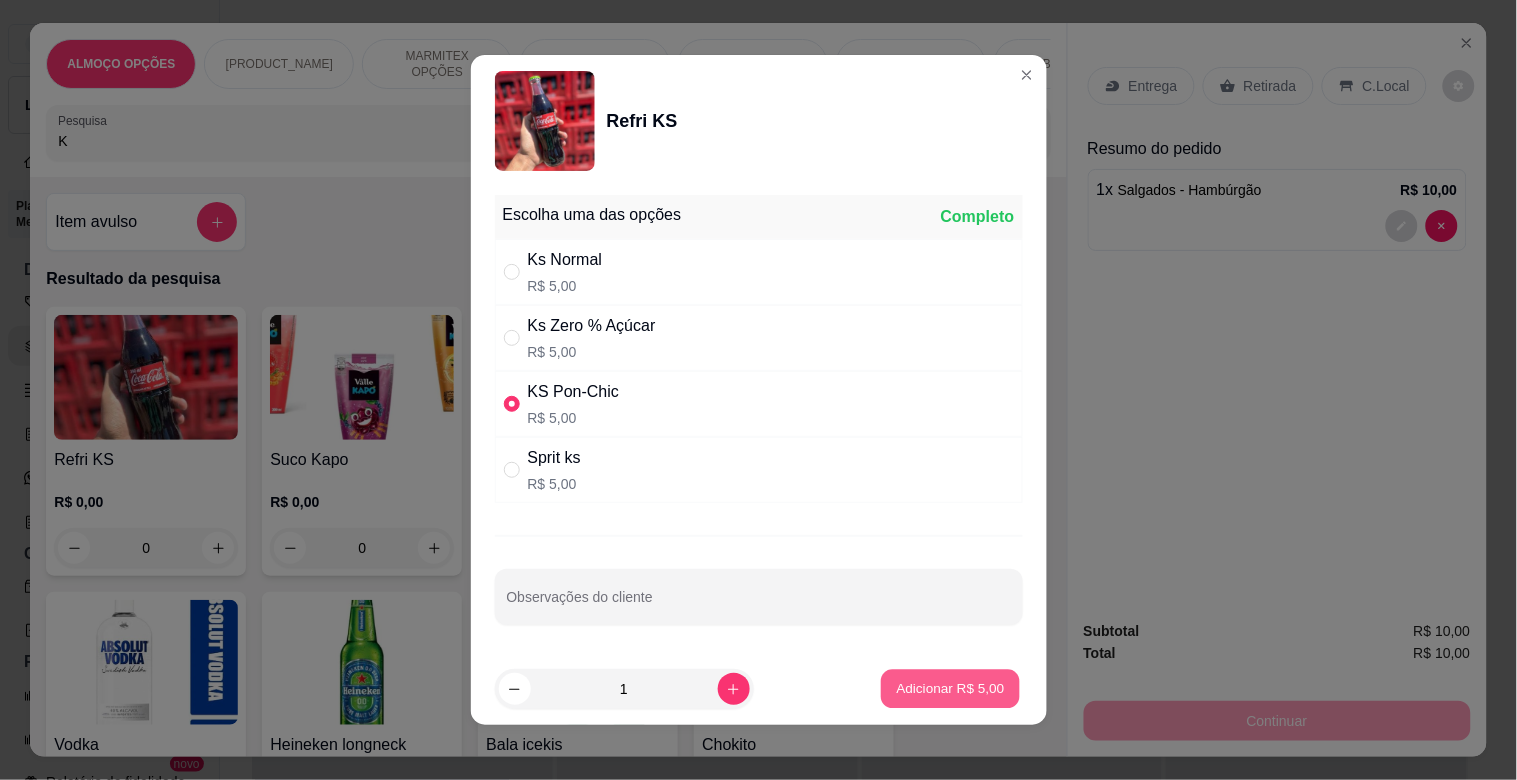 click on "Adicionar   R$ 5,00" at bounding box center [951, 688] 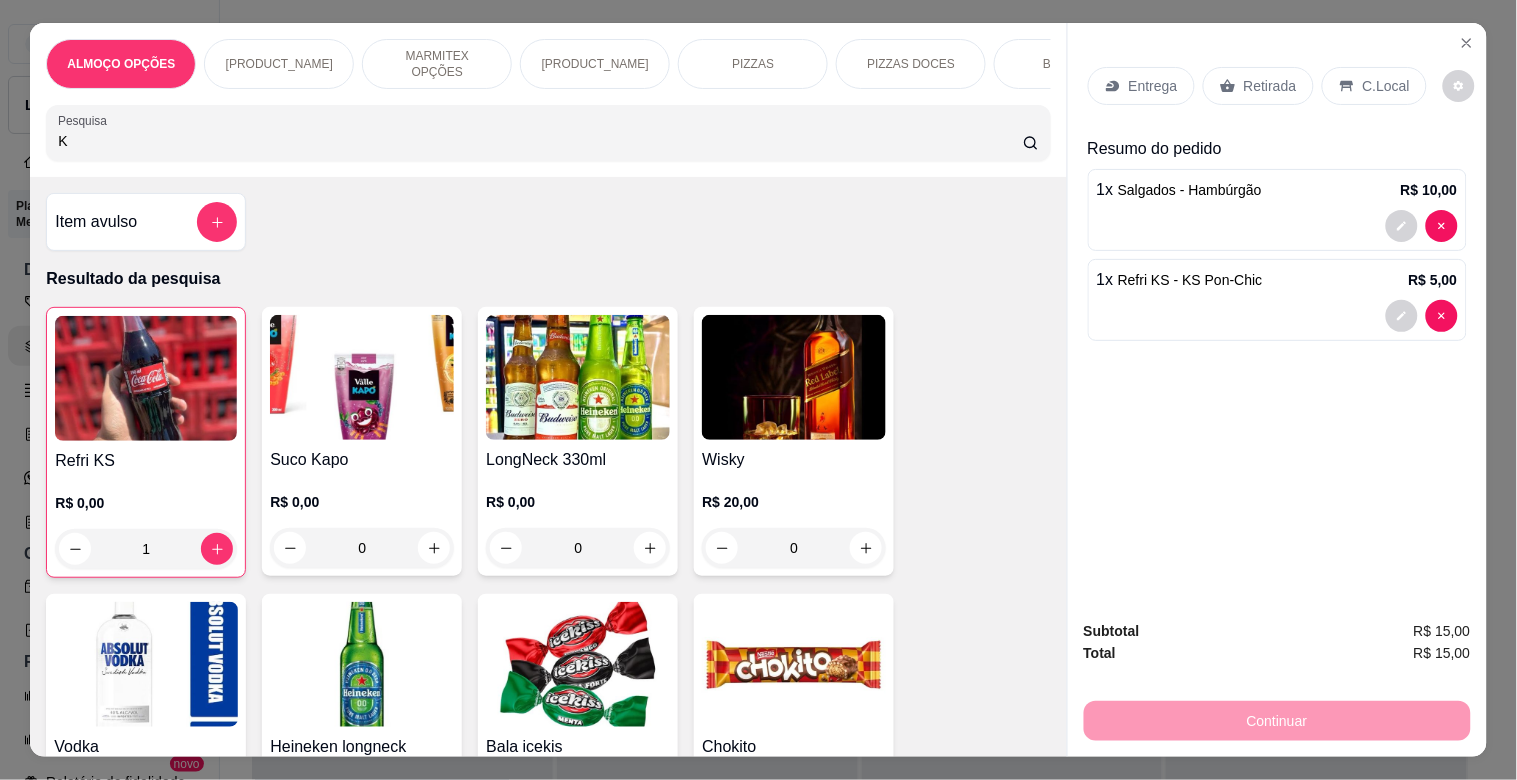 click on "C.Local" at bounding box center (1386, 86) 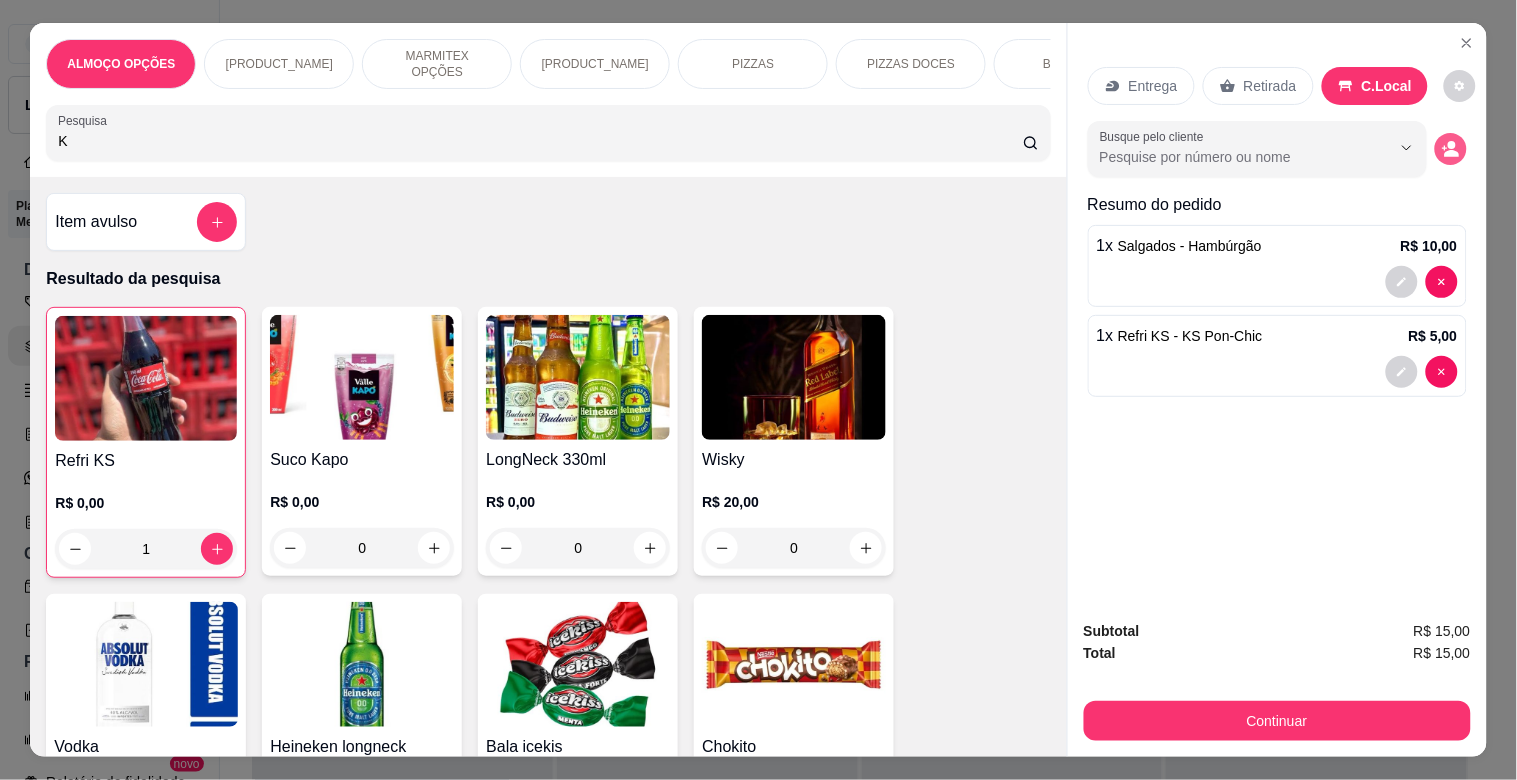 click 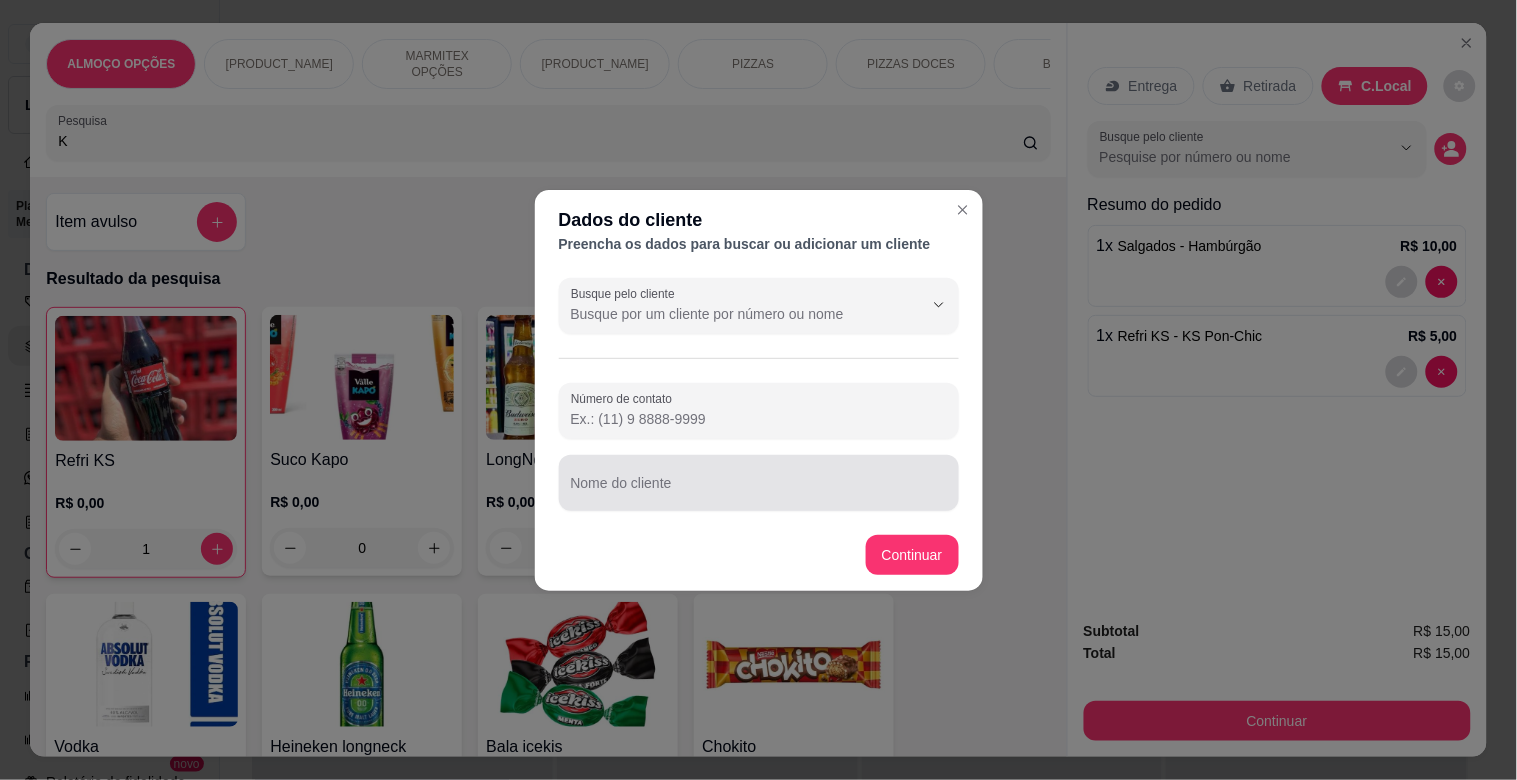 click on "Nome do cliente" at bounding box center (759, 491) 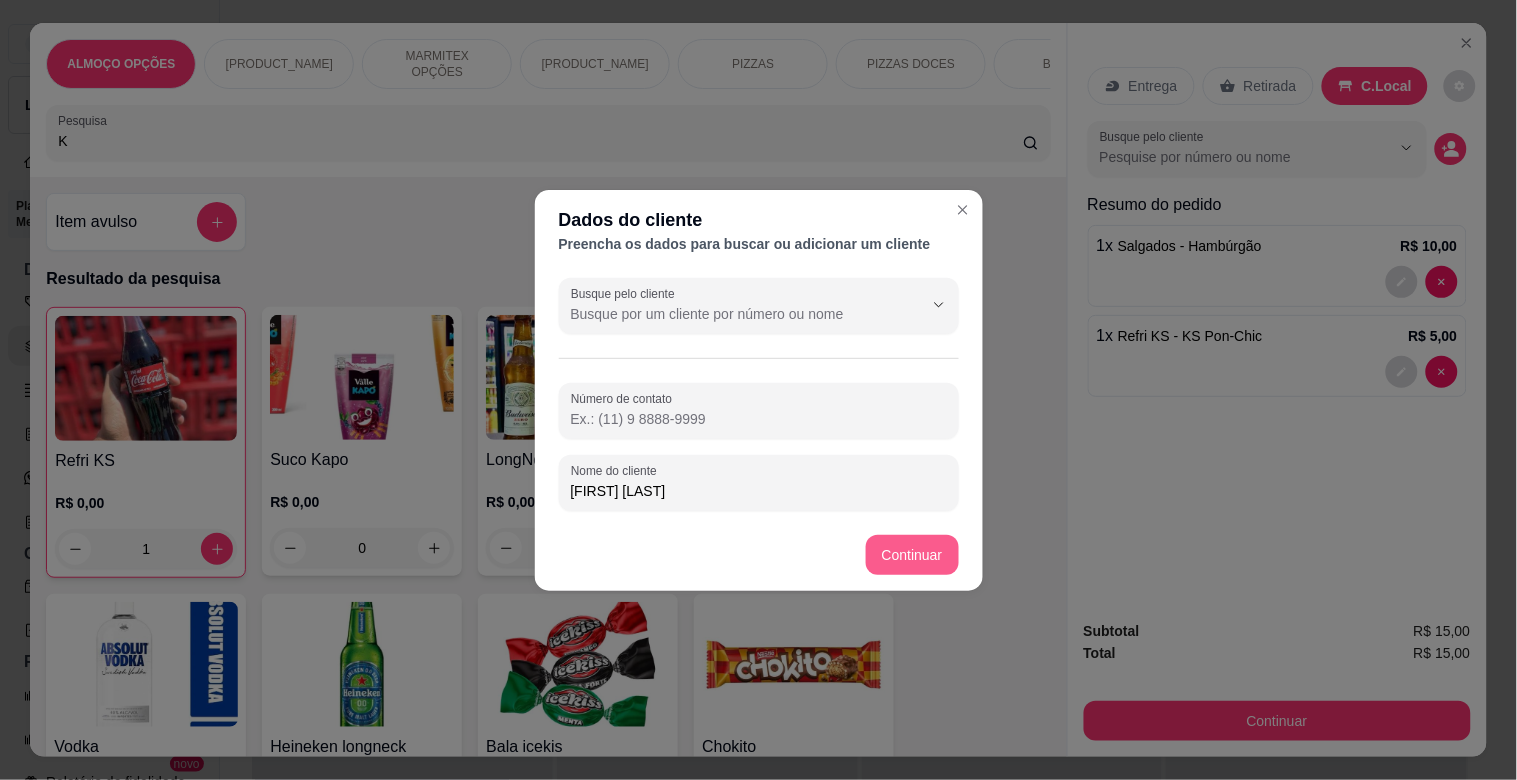 type on "EVERTON MODERNA" 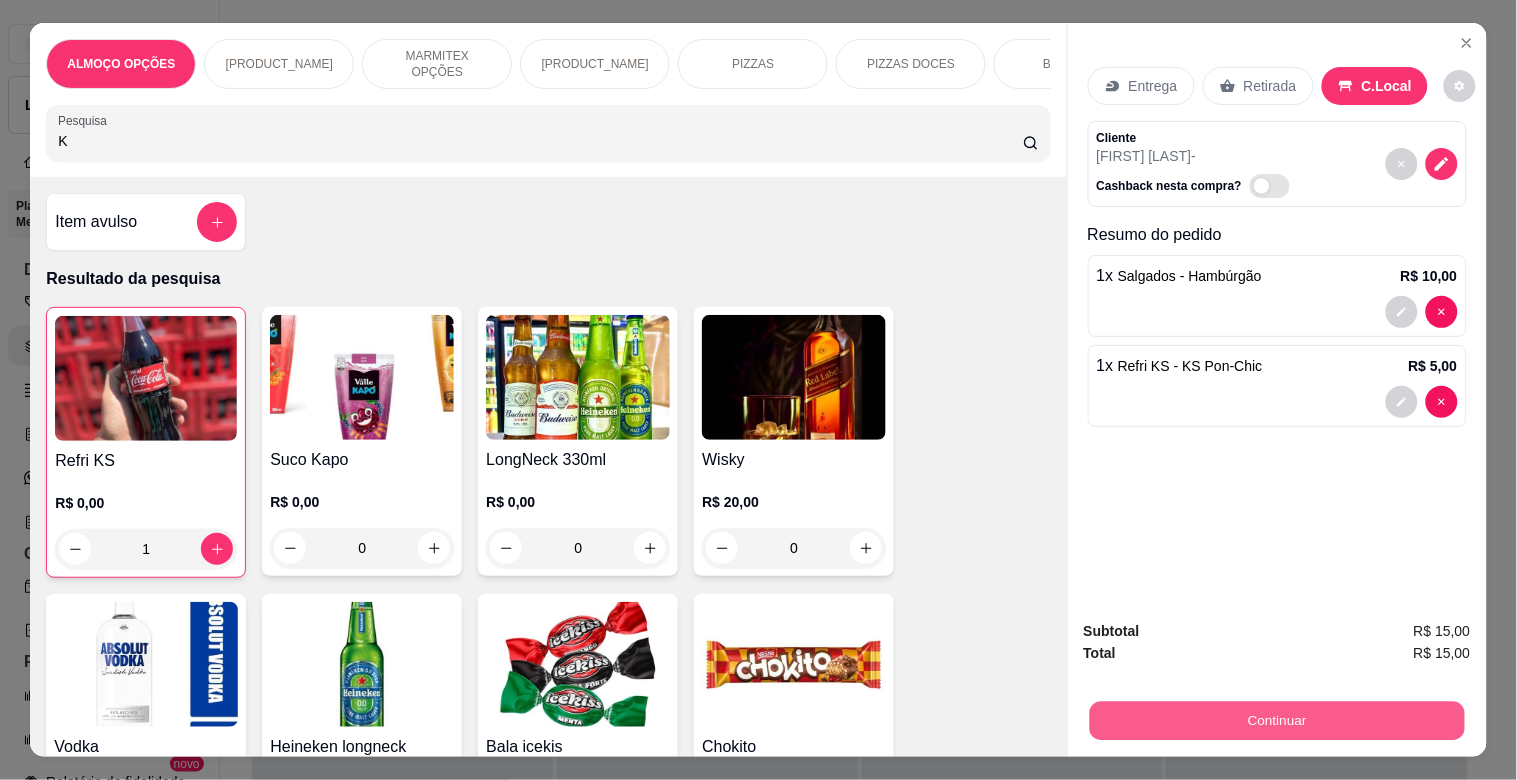 click on "Continuar" at bounding box center (1276, 720) 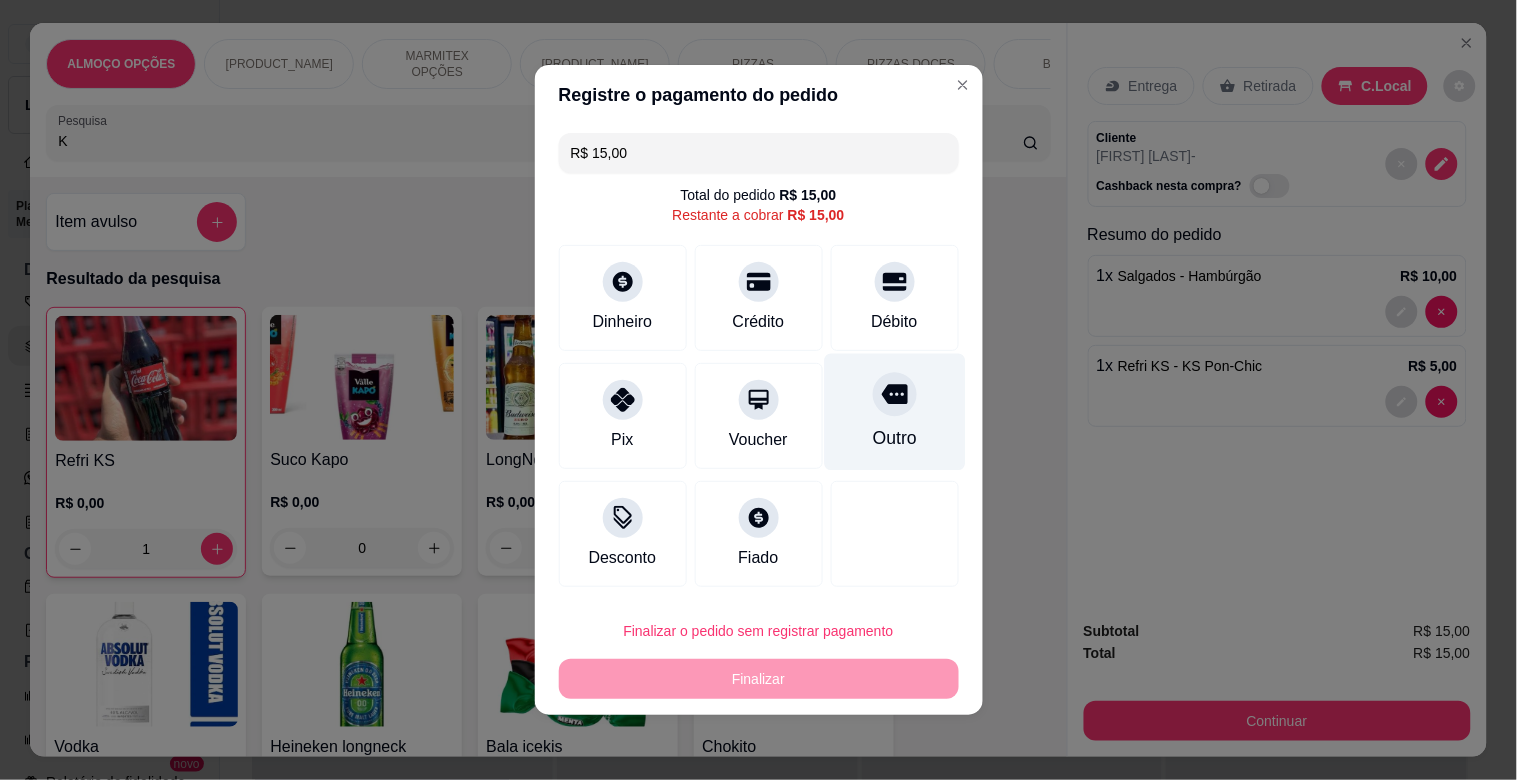 click on "Outro" at bounding box center [894, 412] 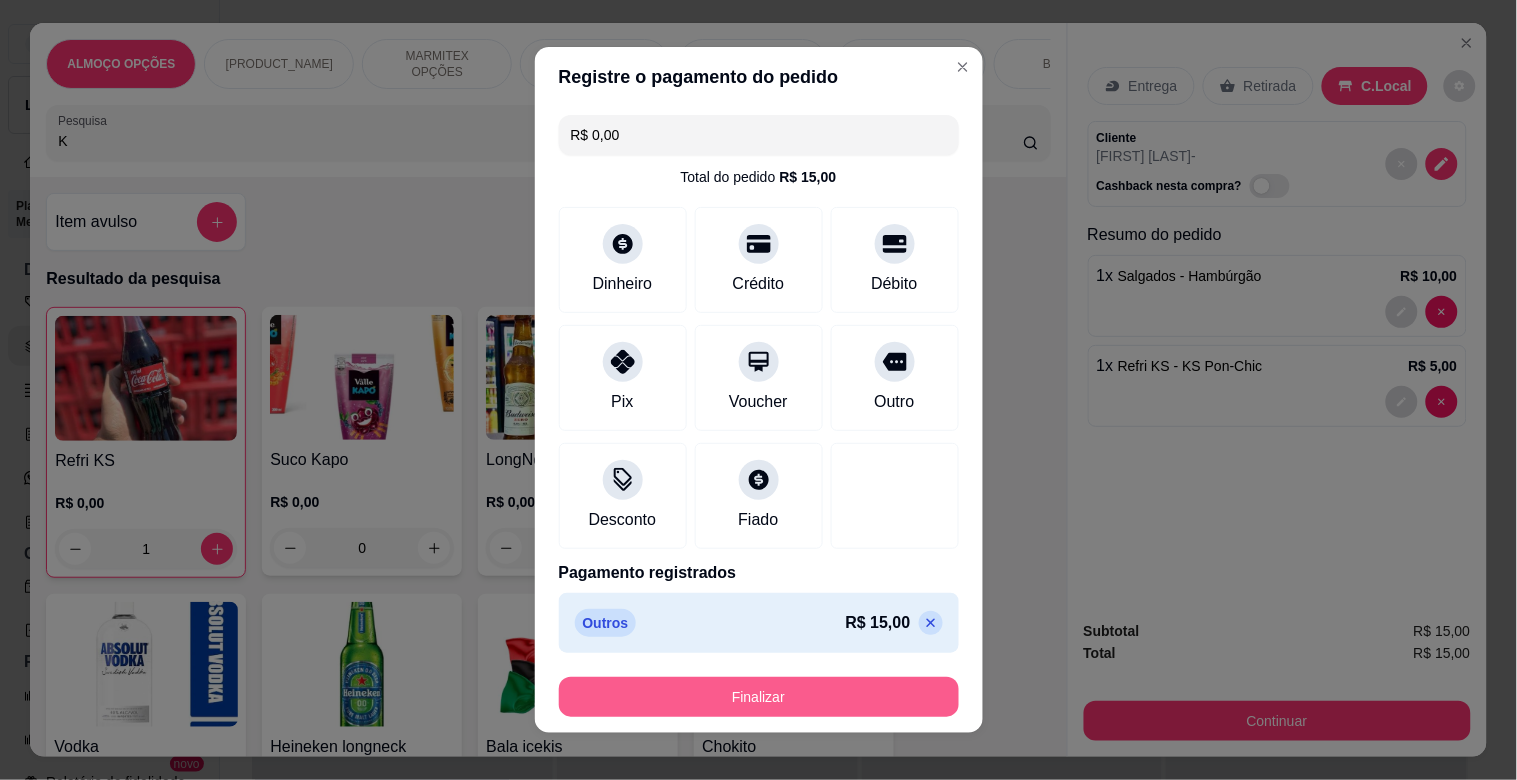 click on "Finalizar" at bounding box center (759, 697) 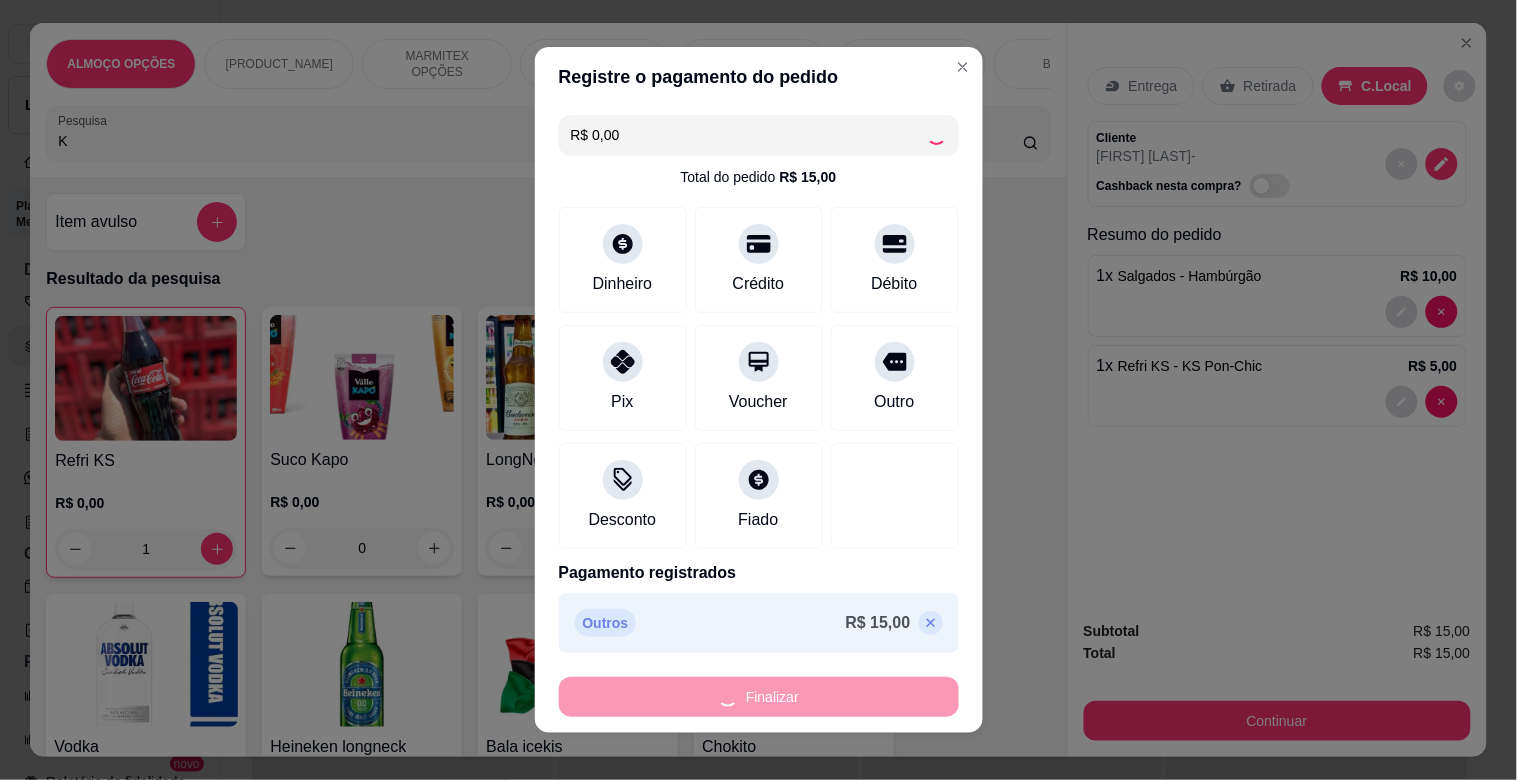 type on "0" 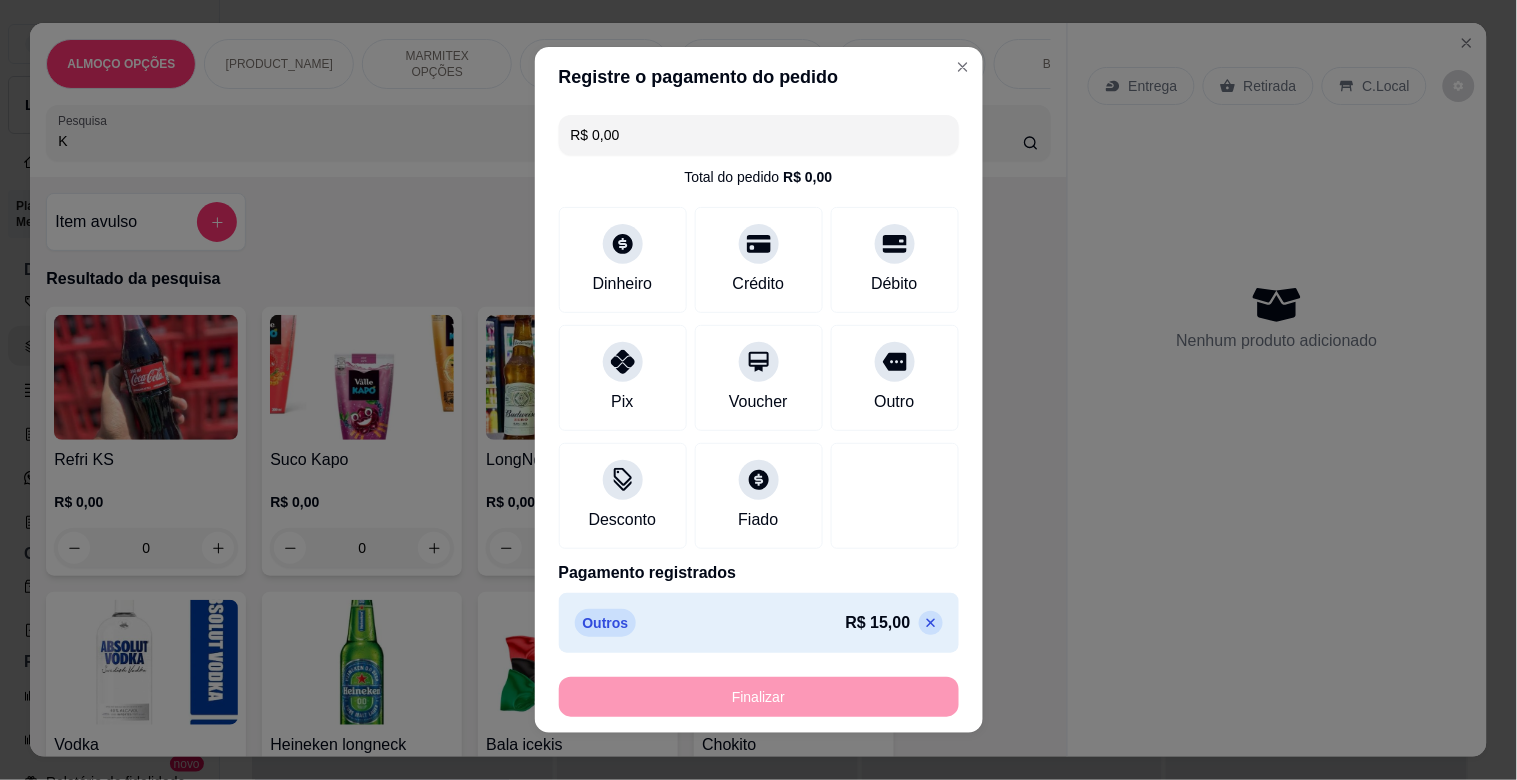 type on "-R$ 15,00" 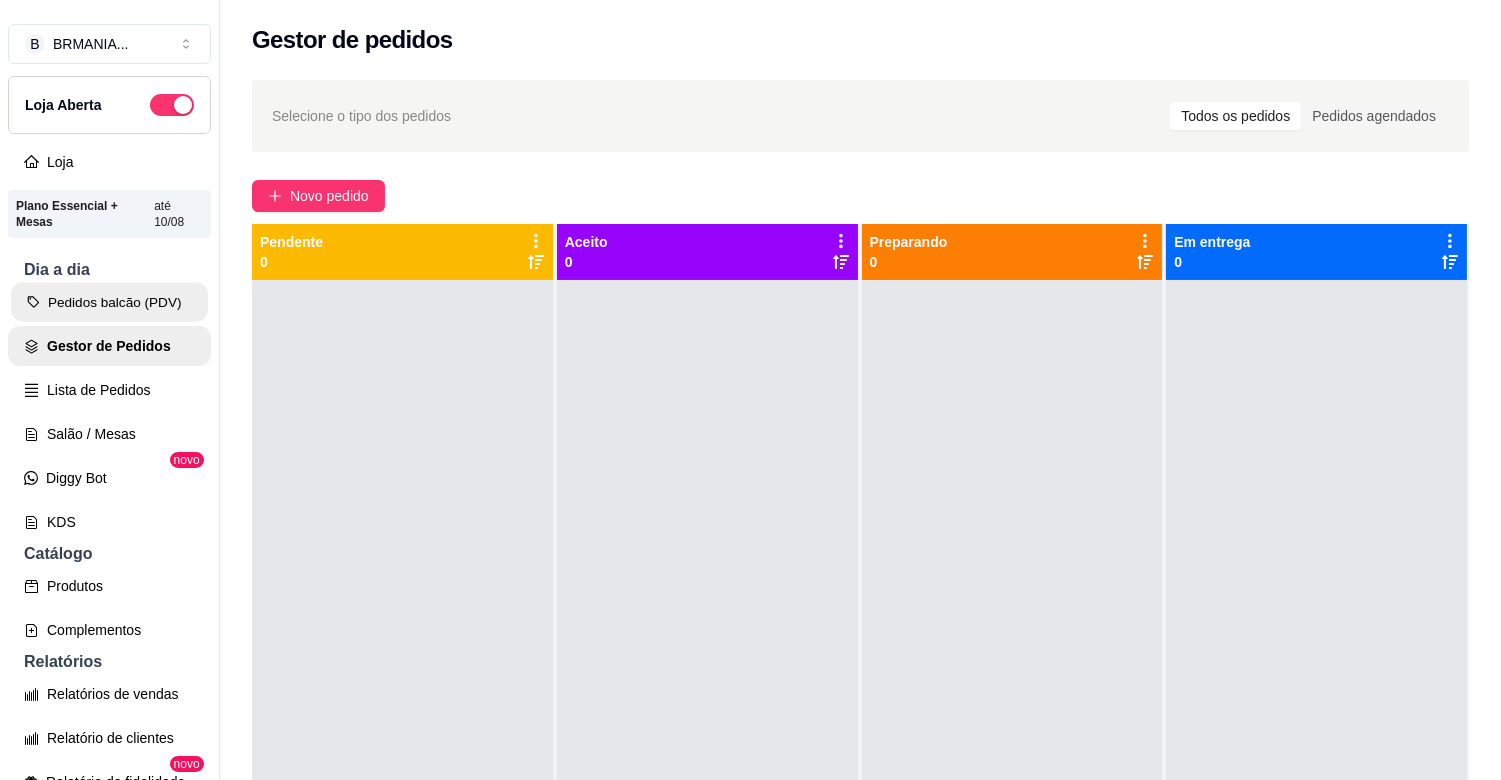 click on "Pedidos balcão (PDV)" at bounding box center [109, 302] 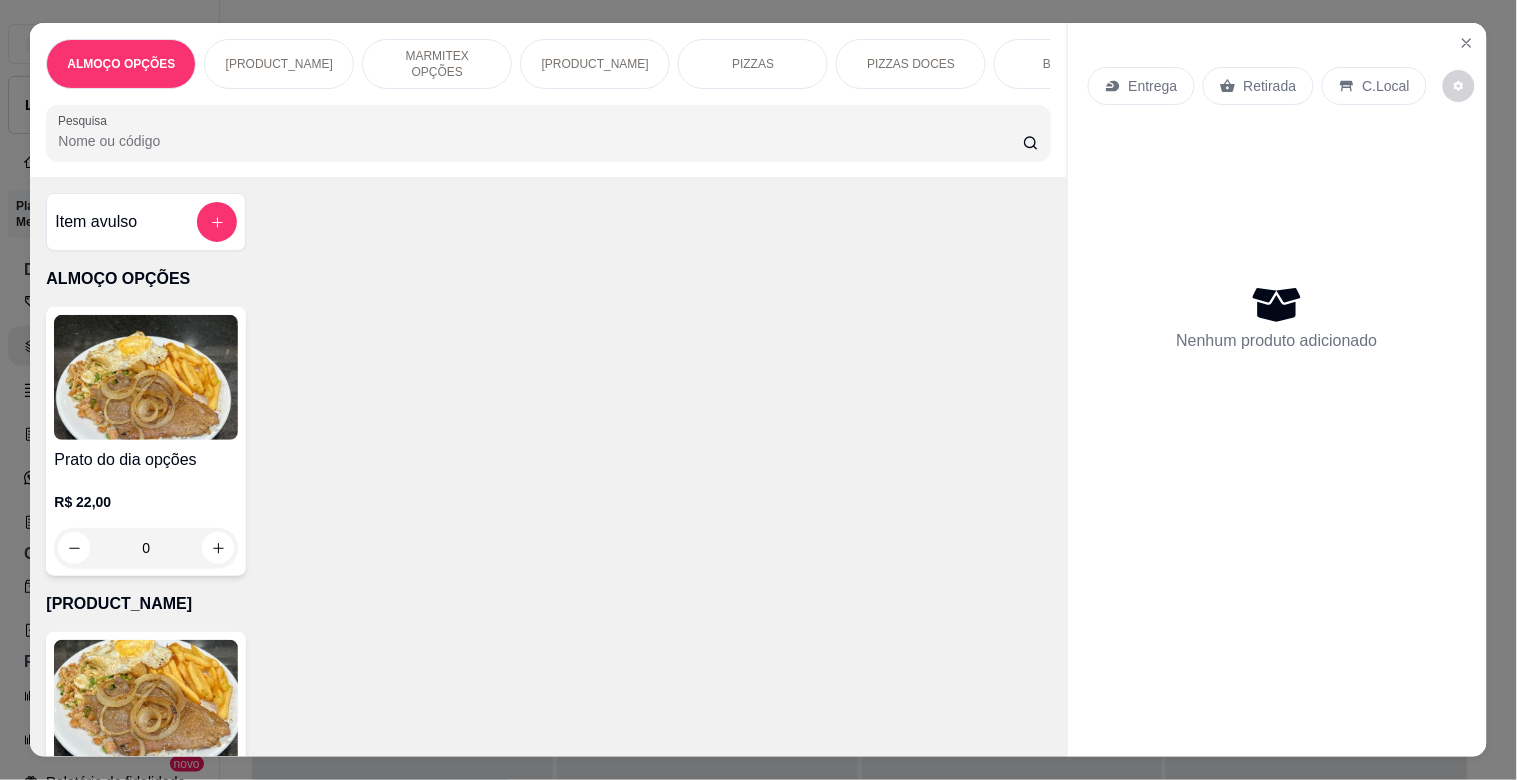 click on "Pesquisa" at bounding box center [540, 141] 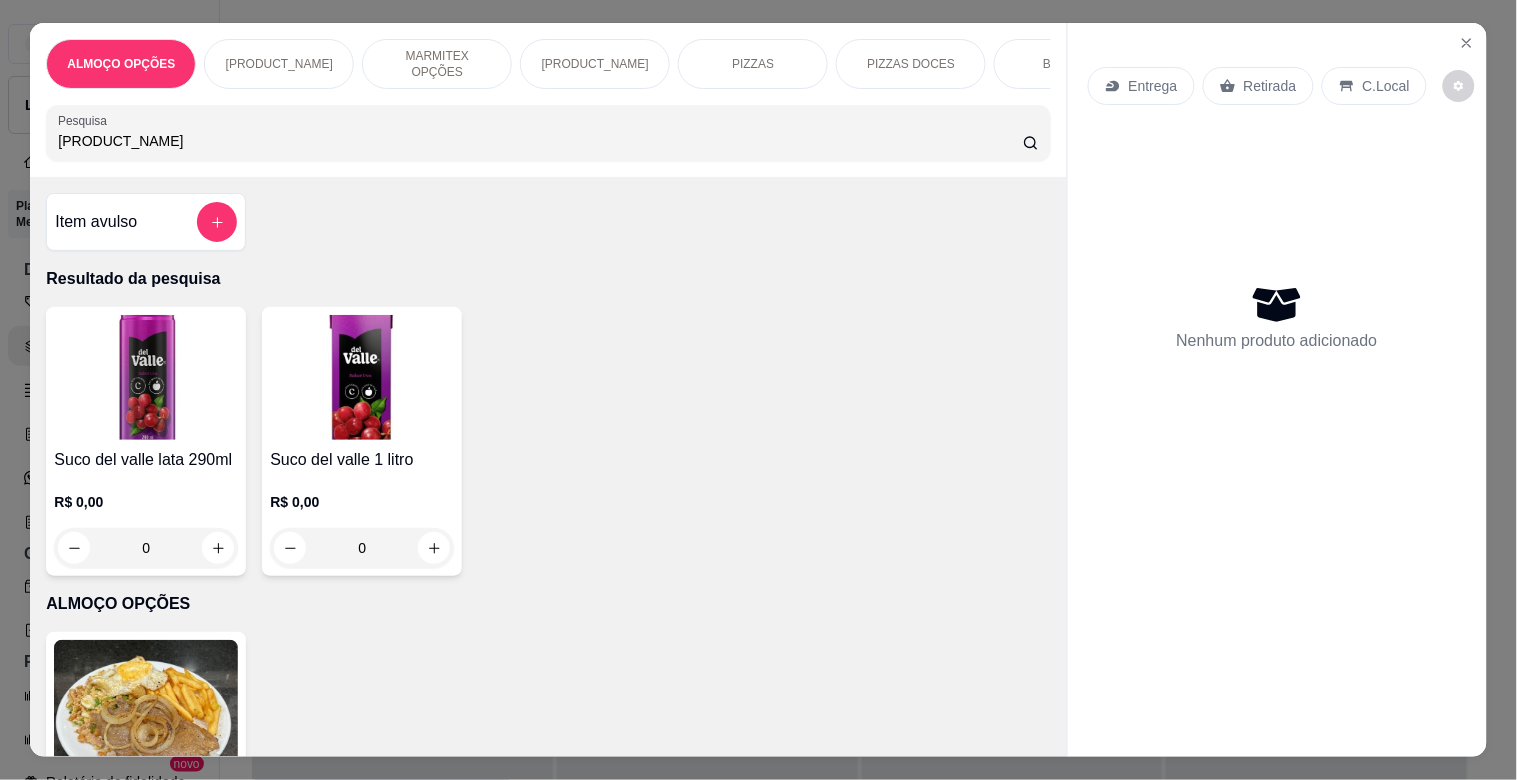type on "DEL" 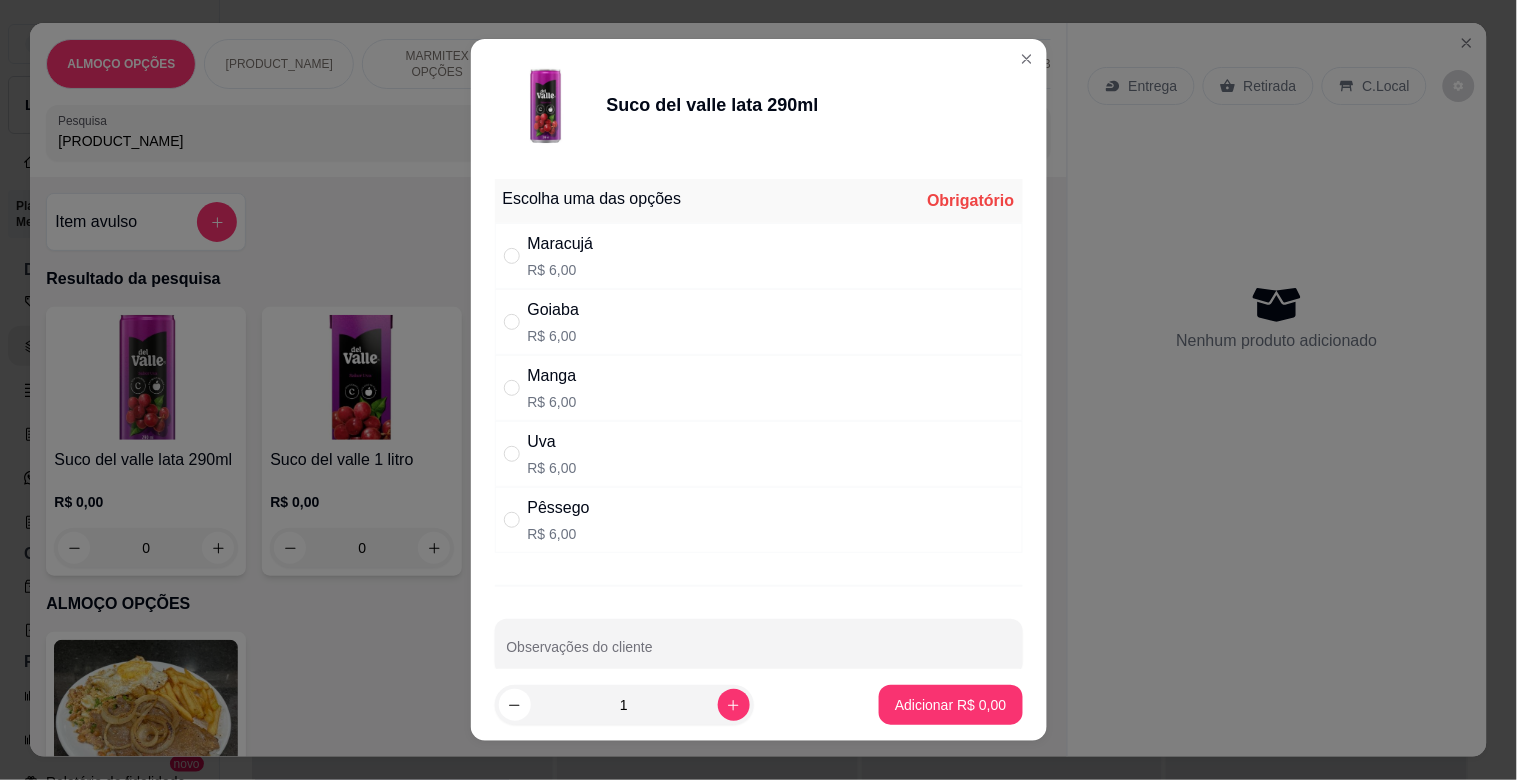 click on "Maracujá  R$ 6,00" at bounding box center [759, 256] 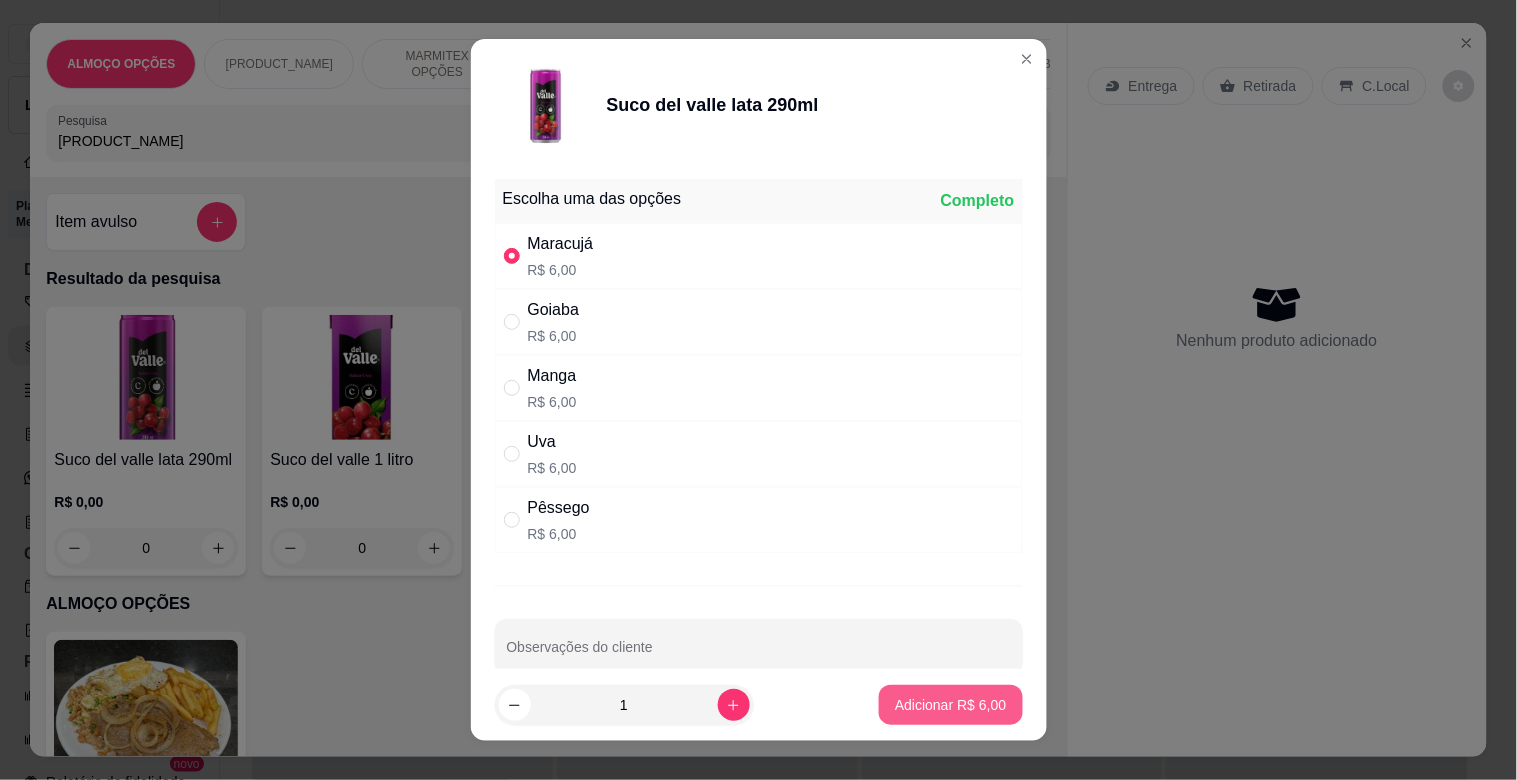 click on "Adicionar   R$ 6,00" at bounding box center (950, 705) 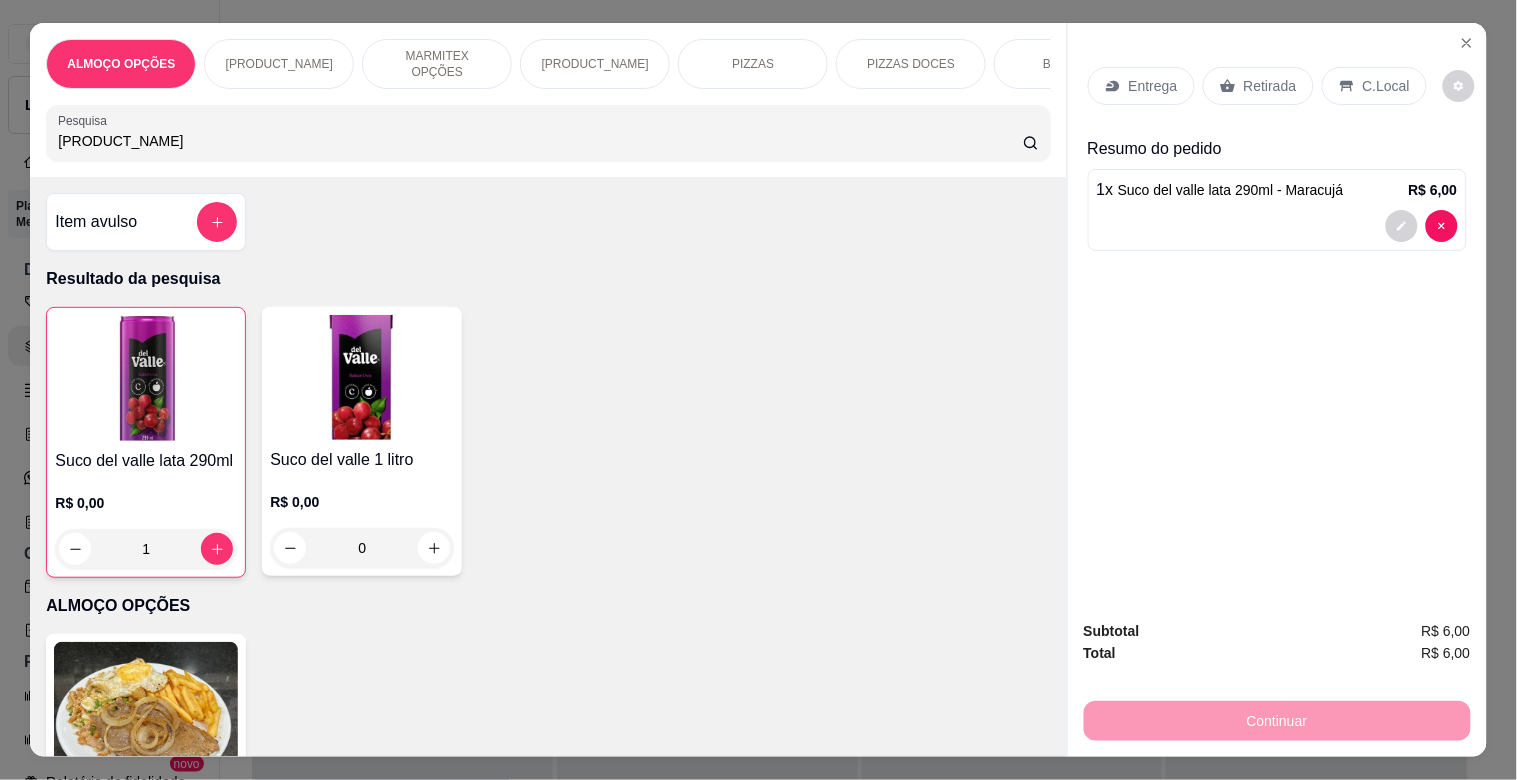 click at bounding box center (146, 378) 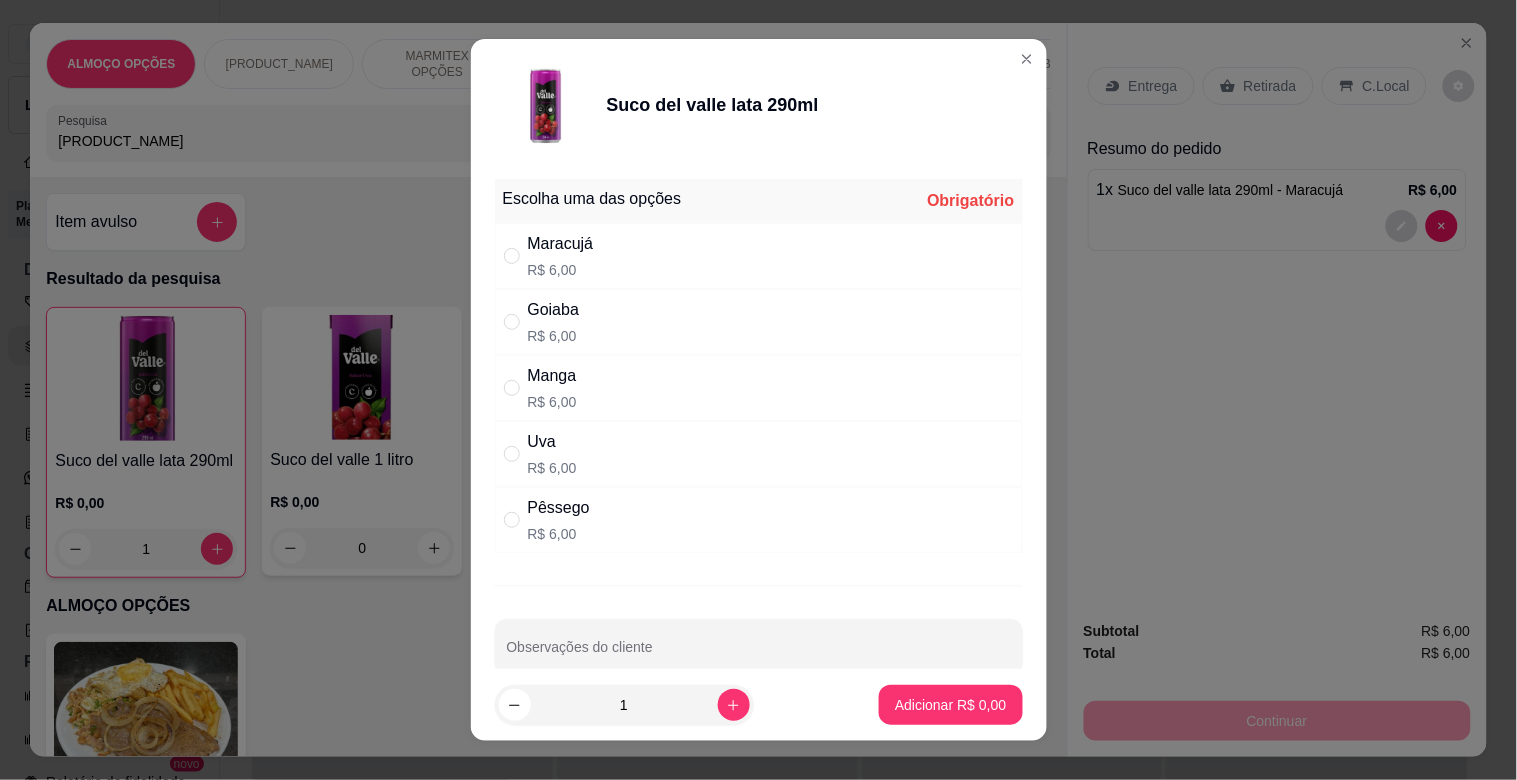 drag, startPoint x: 645, startPoint y: 521, endPoint x: 707, endPoint y: 531, distance: 62.801273 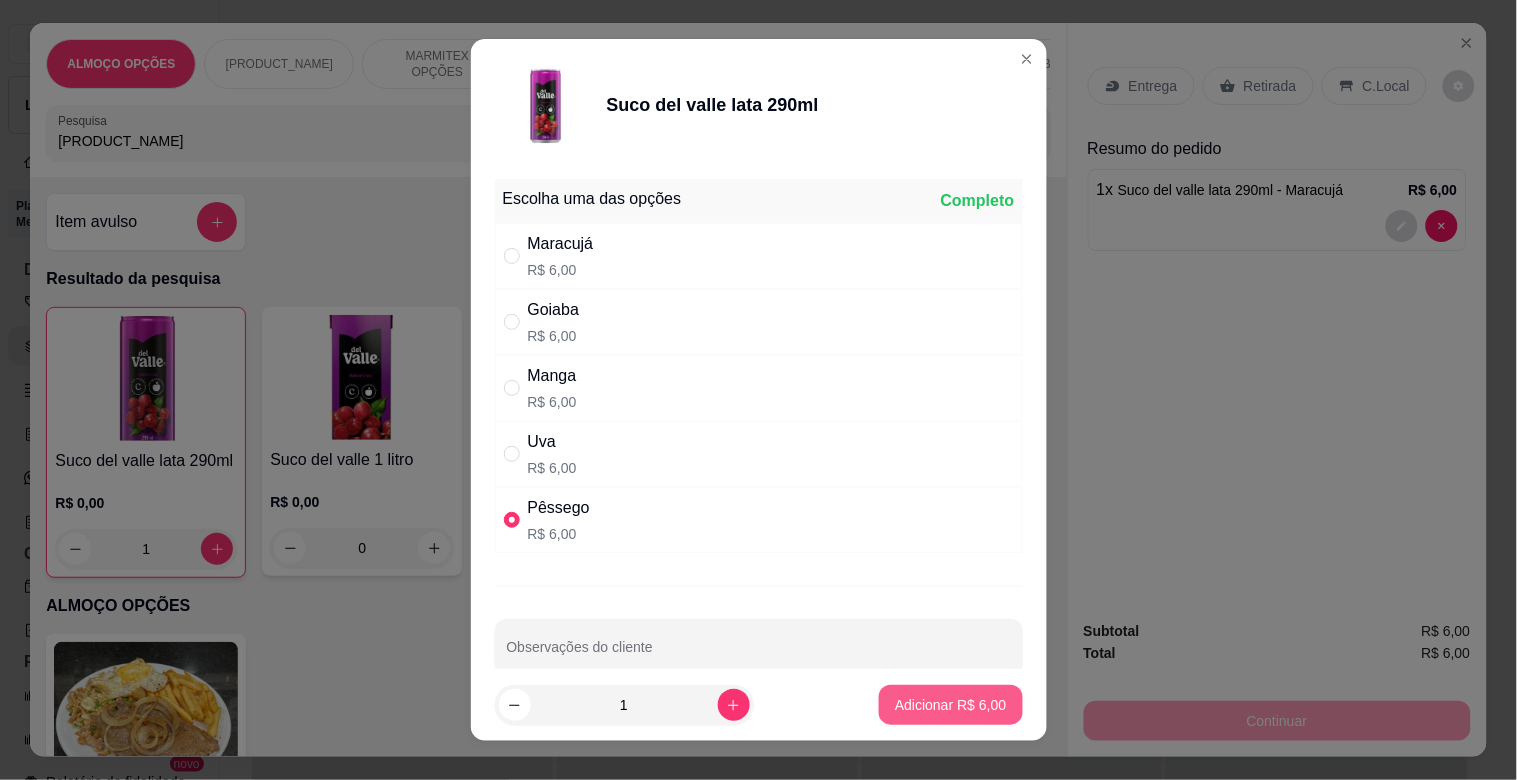 click on "Adicionar   R$ 6,00" at bounding box center (950, 705) 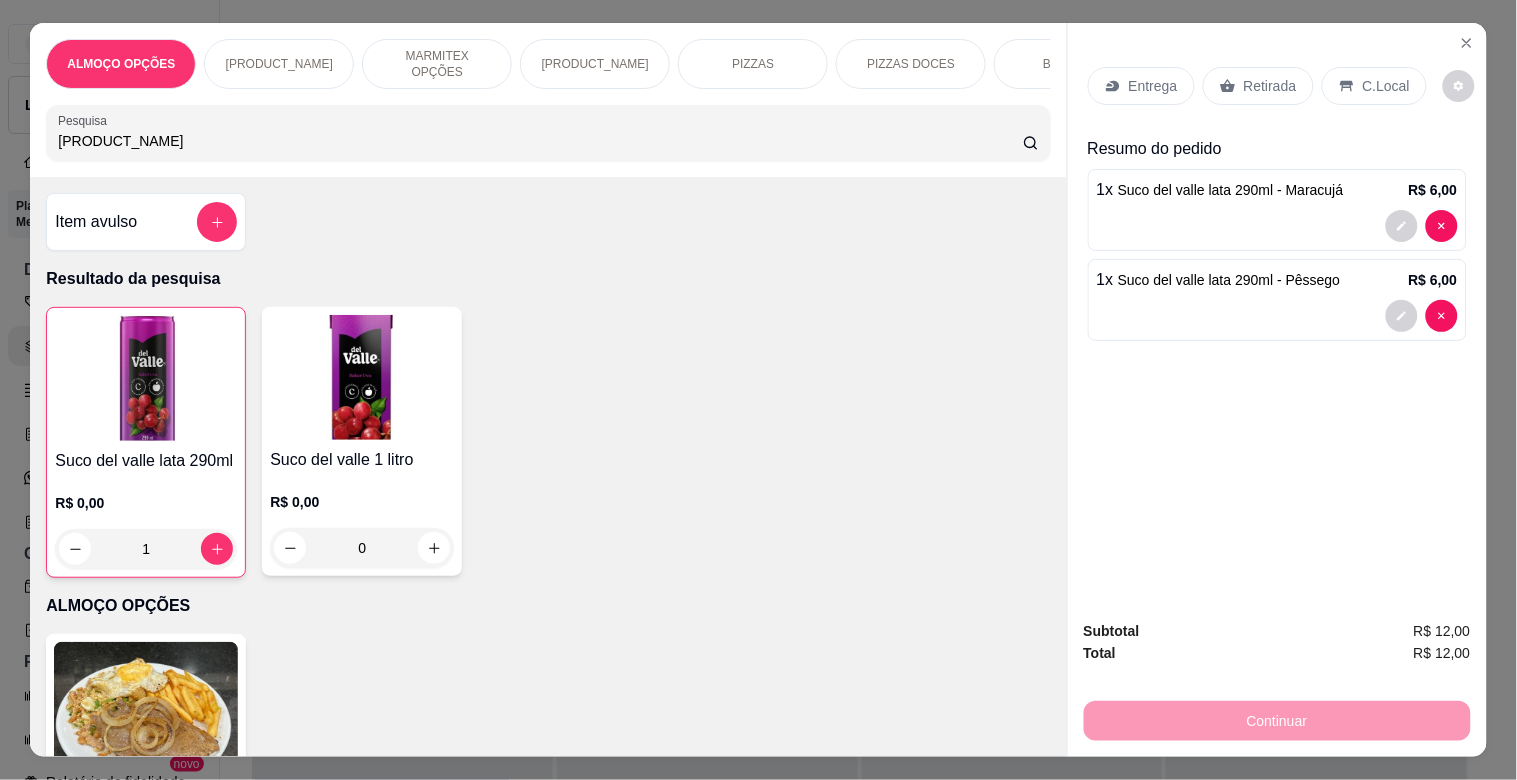 click on "Retirada" at bounding box center (1270, 86) 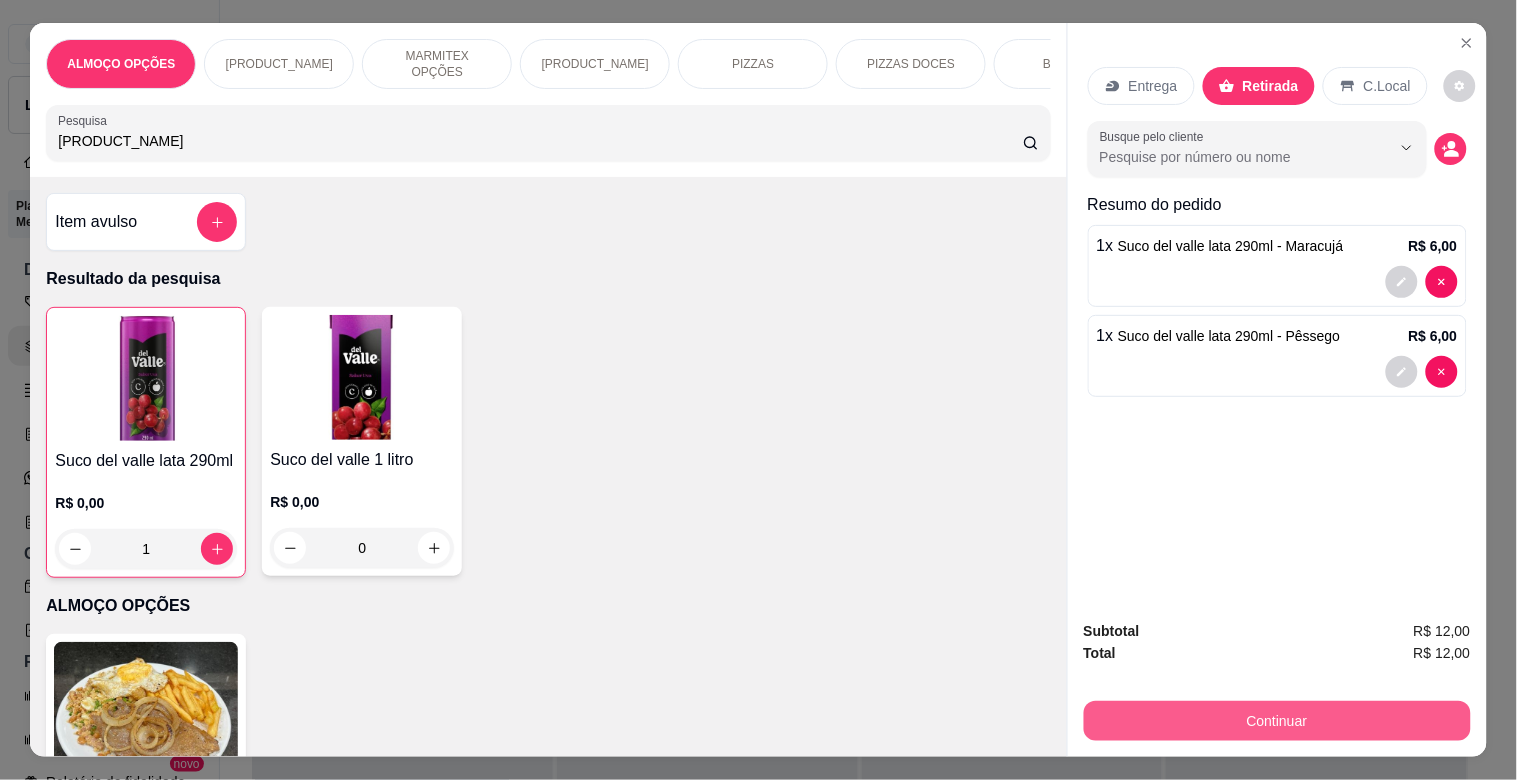 click on "Continuar" at bounding box center (1277, 721) 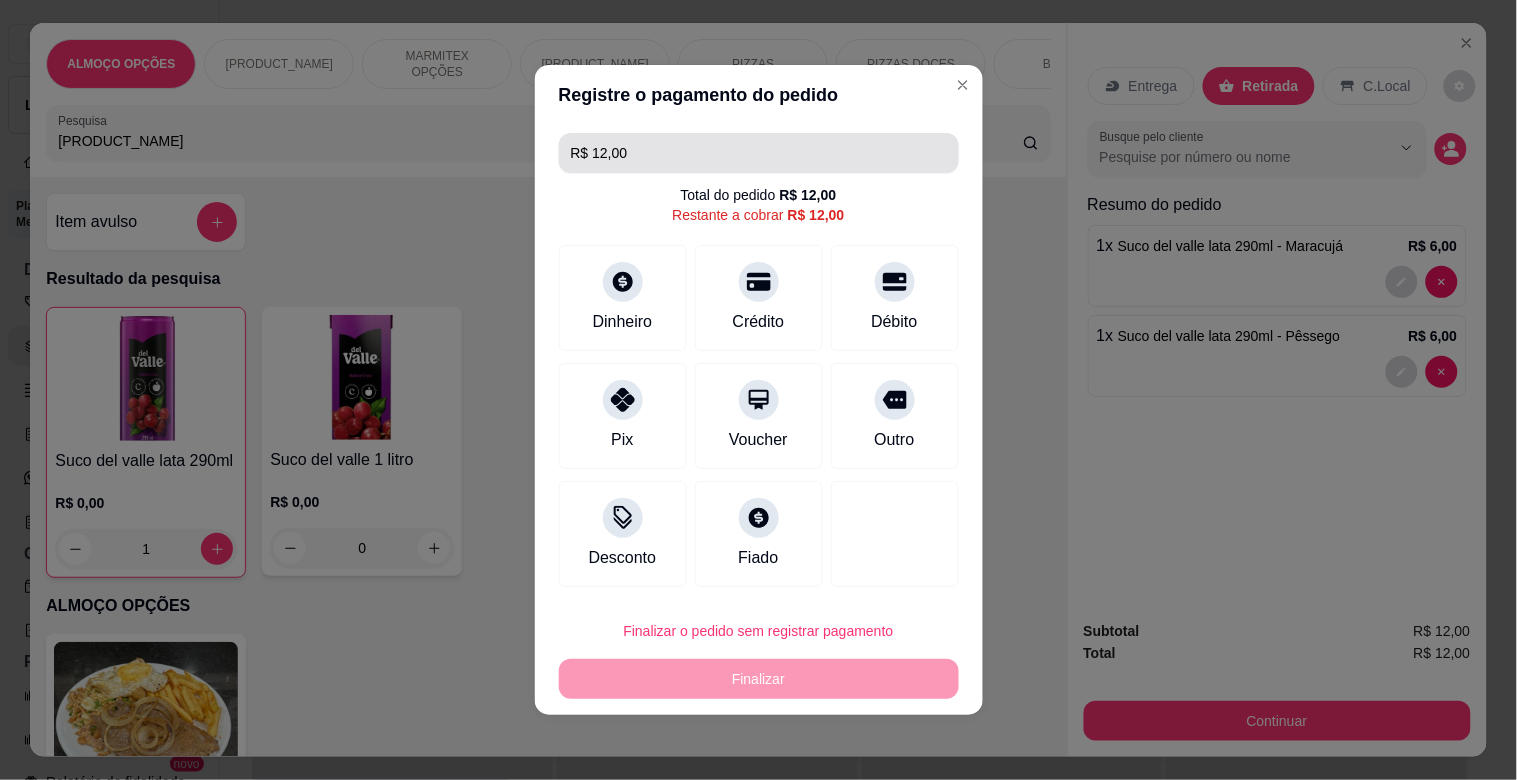 click on "R$ 12,00" at bounding box center (759, 153) 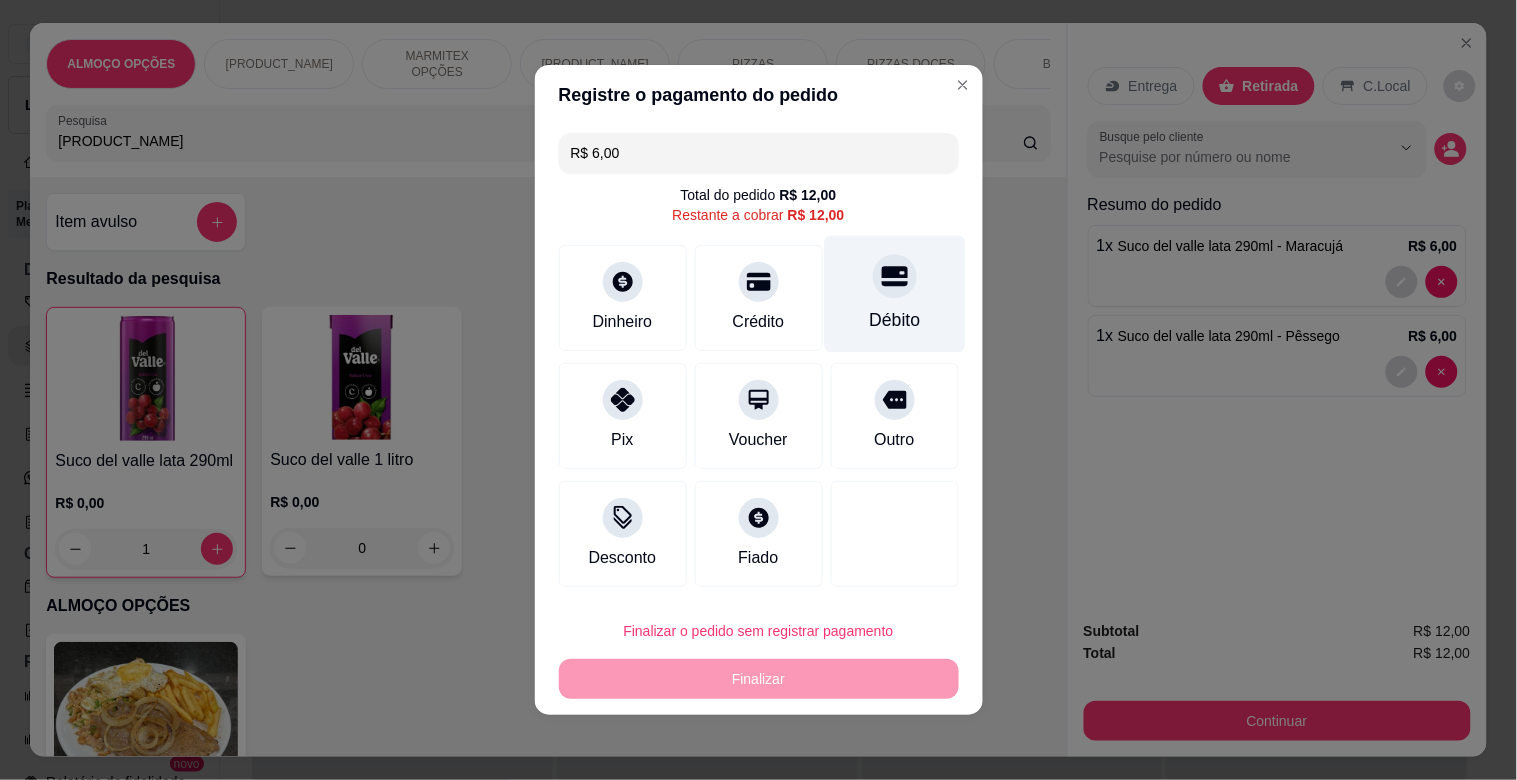 drag, startPoint x: 891, startPoint y: 305, endPoint x: 881, endPoint y: 312, distance: 12.206555 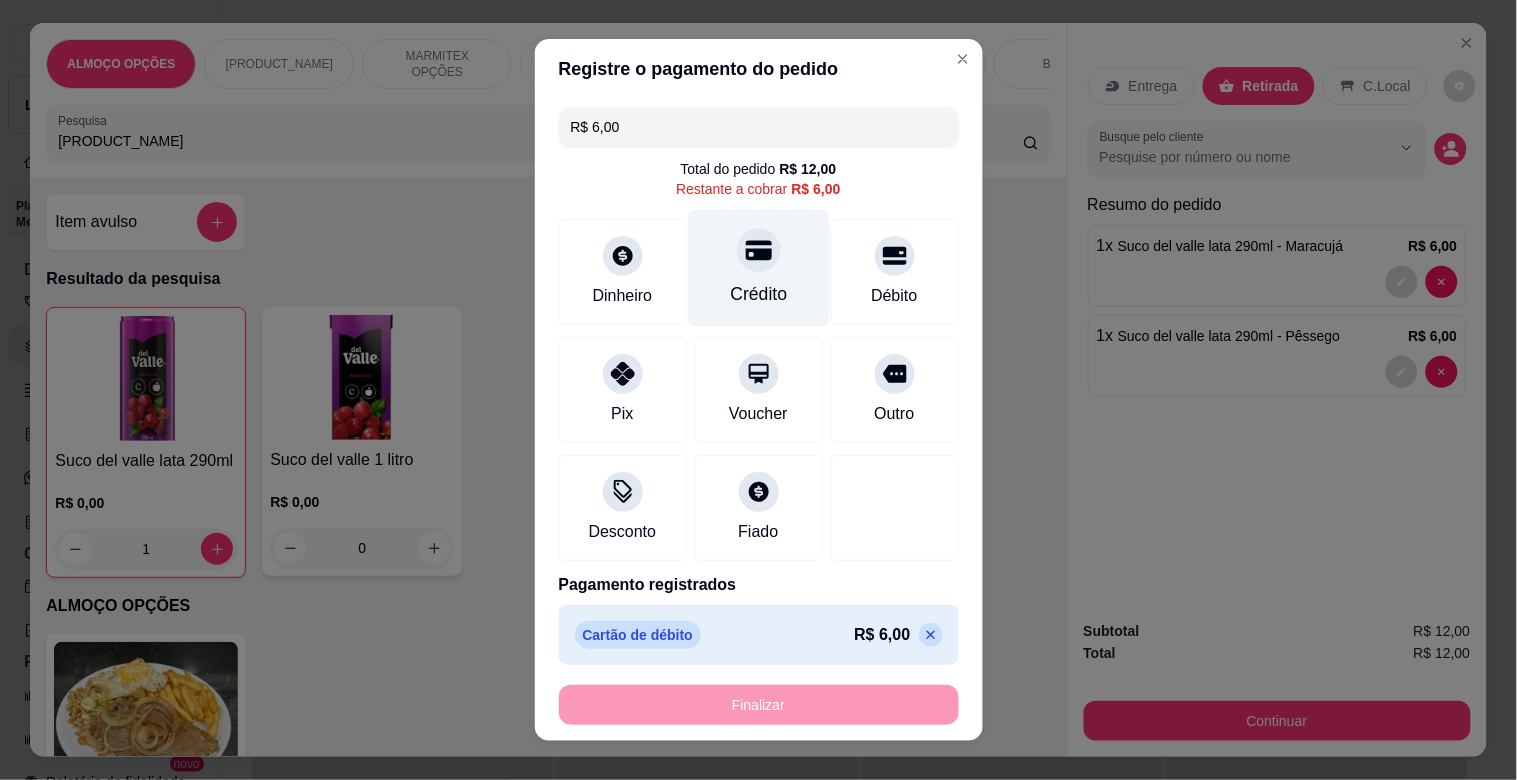 click on "Crédito" at bounding box center (758, 268) 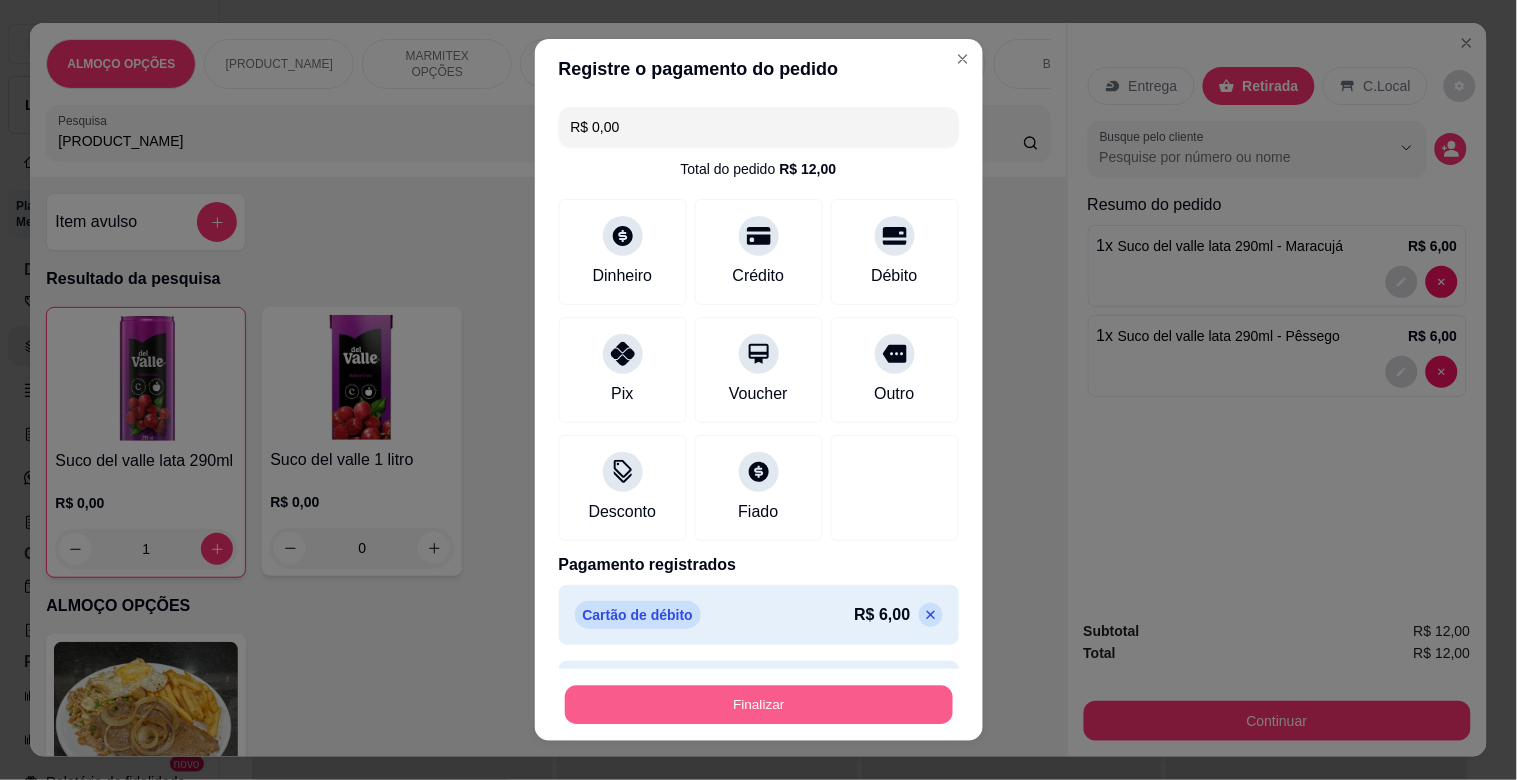 click on "Finalizar" at bounding box center [759, 705] 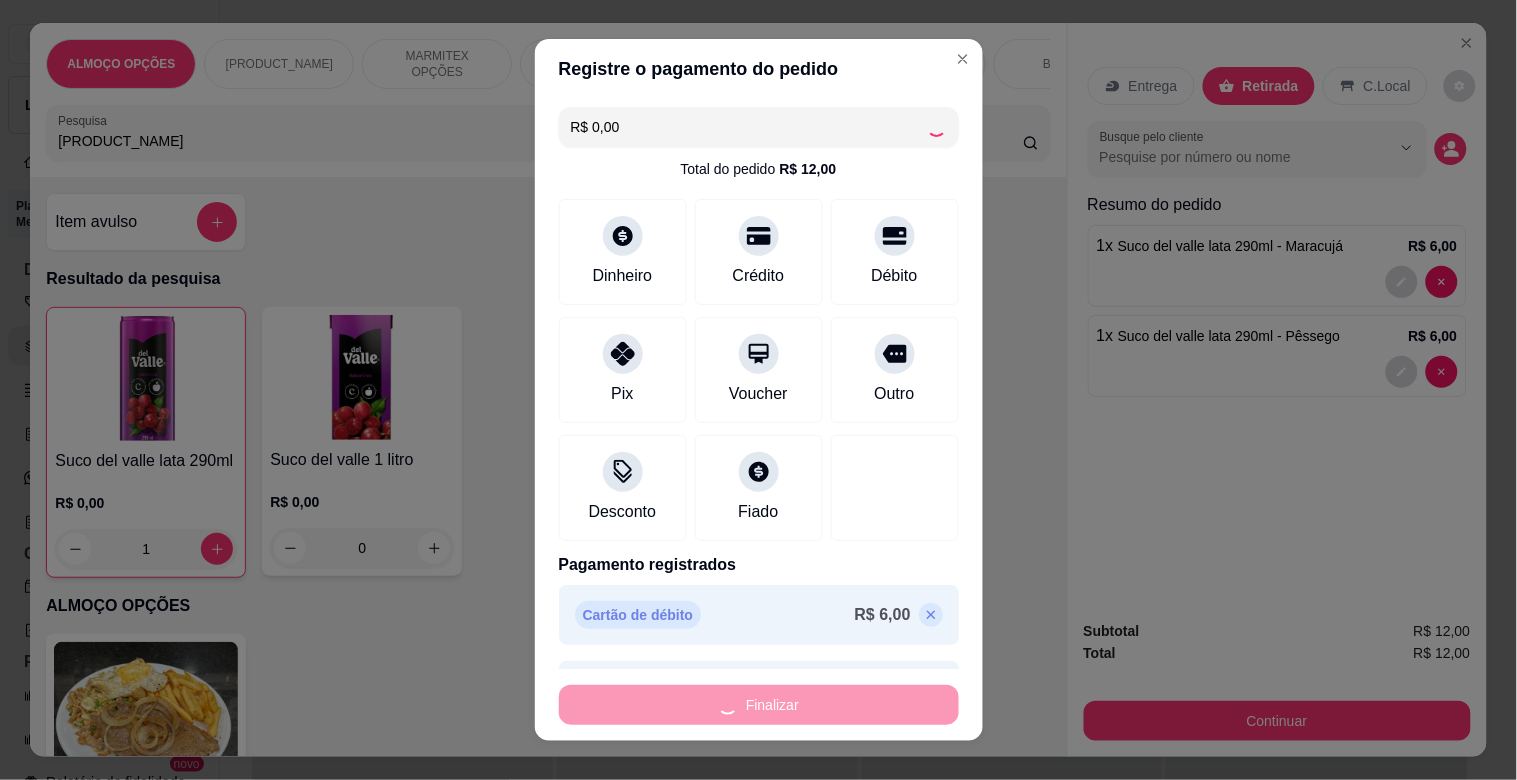 type on "0" 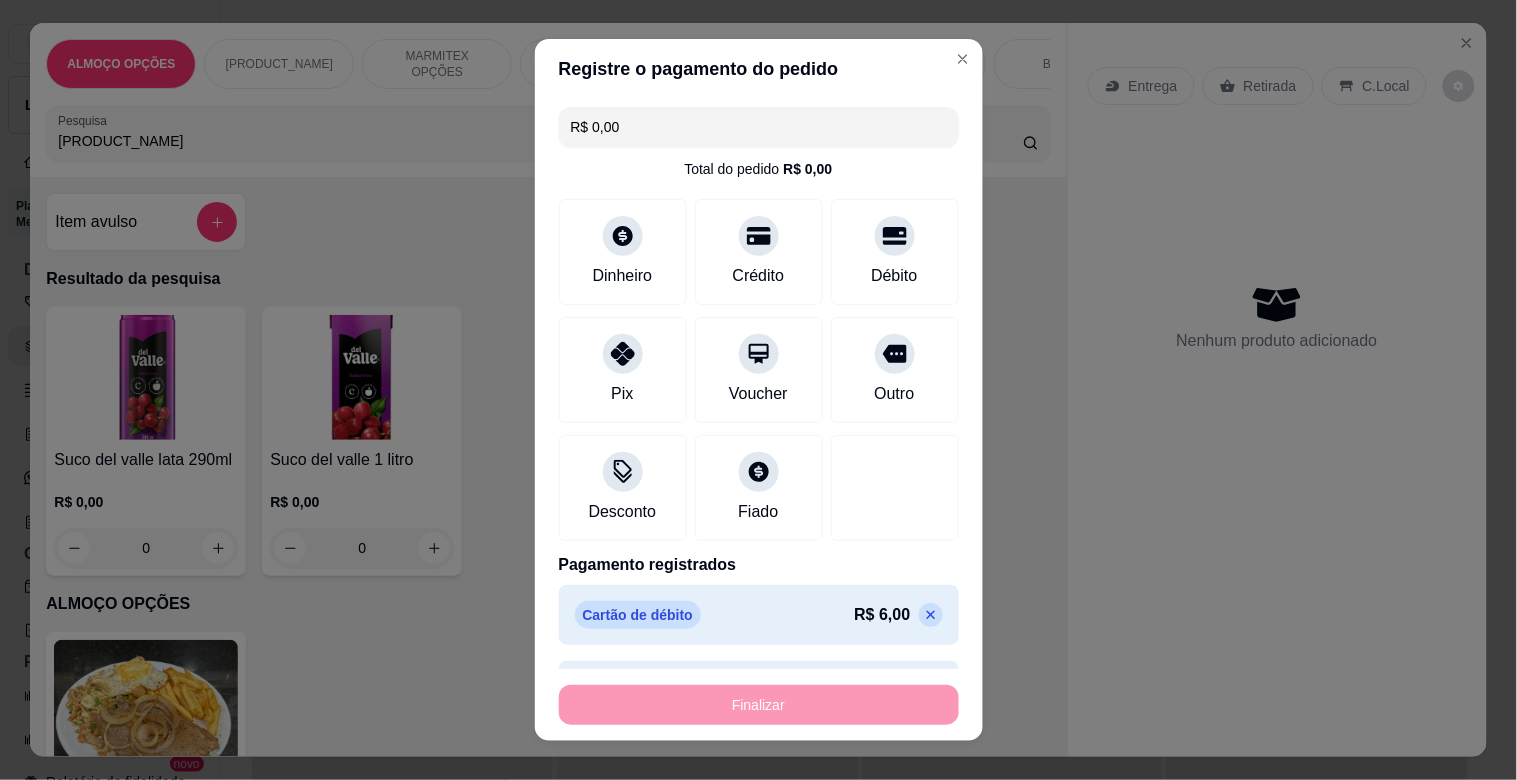 type on "-R$ 12,00" 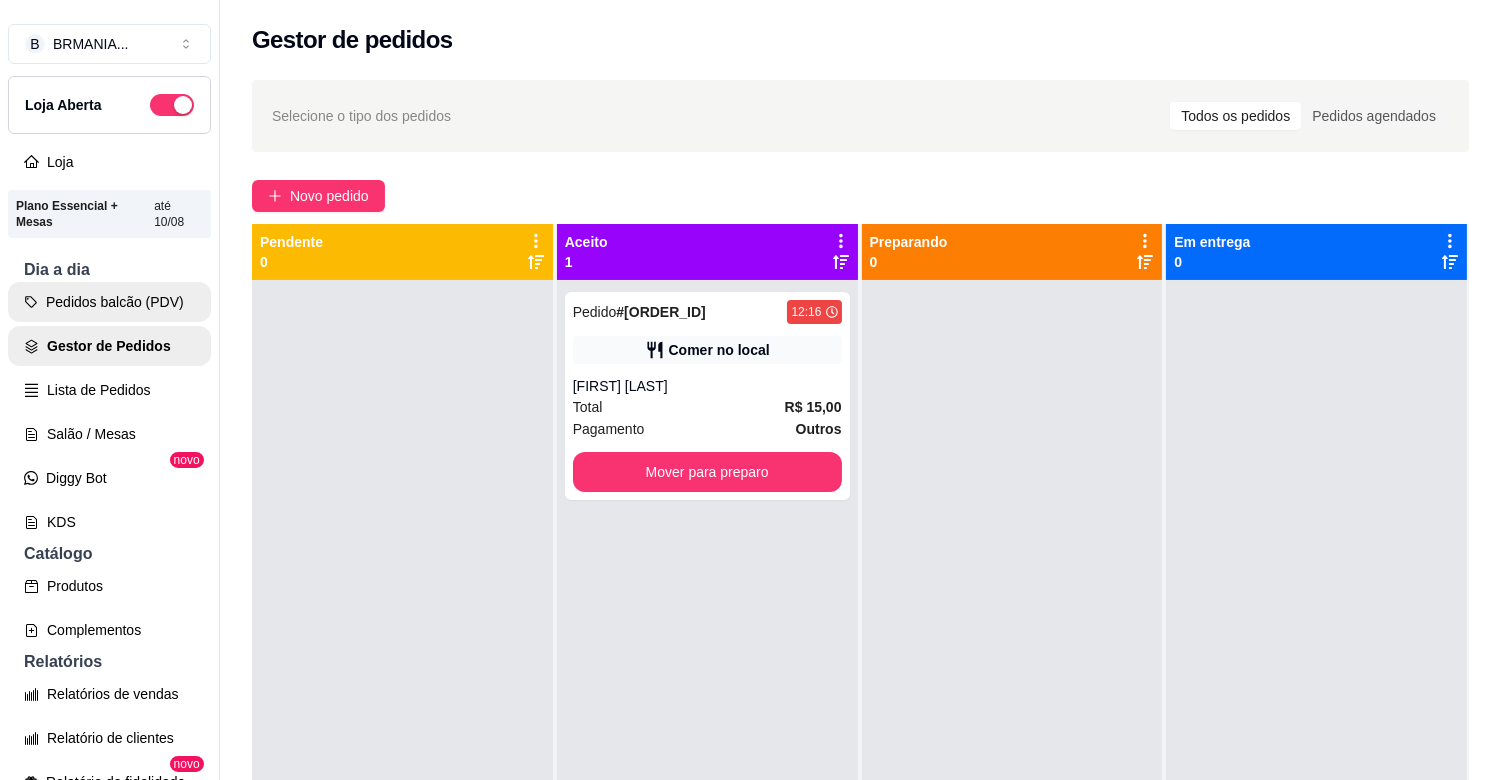 click on "Pedidos balcão (PDV)" at bounding box center [109, 302] 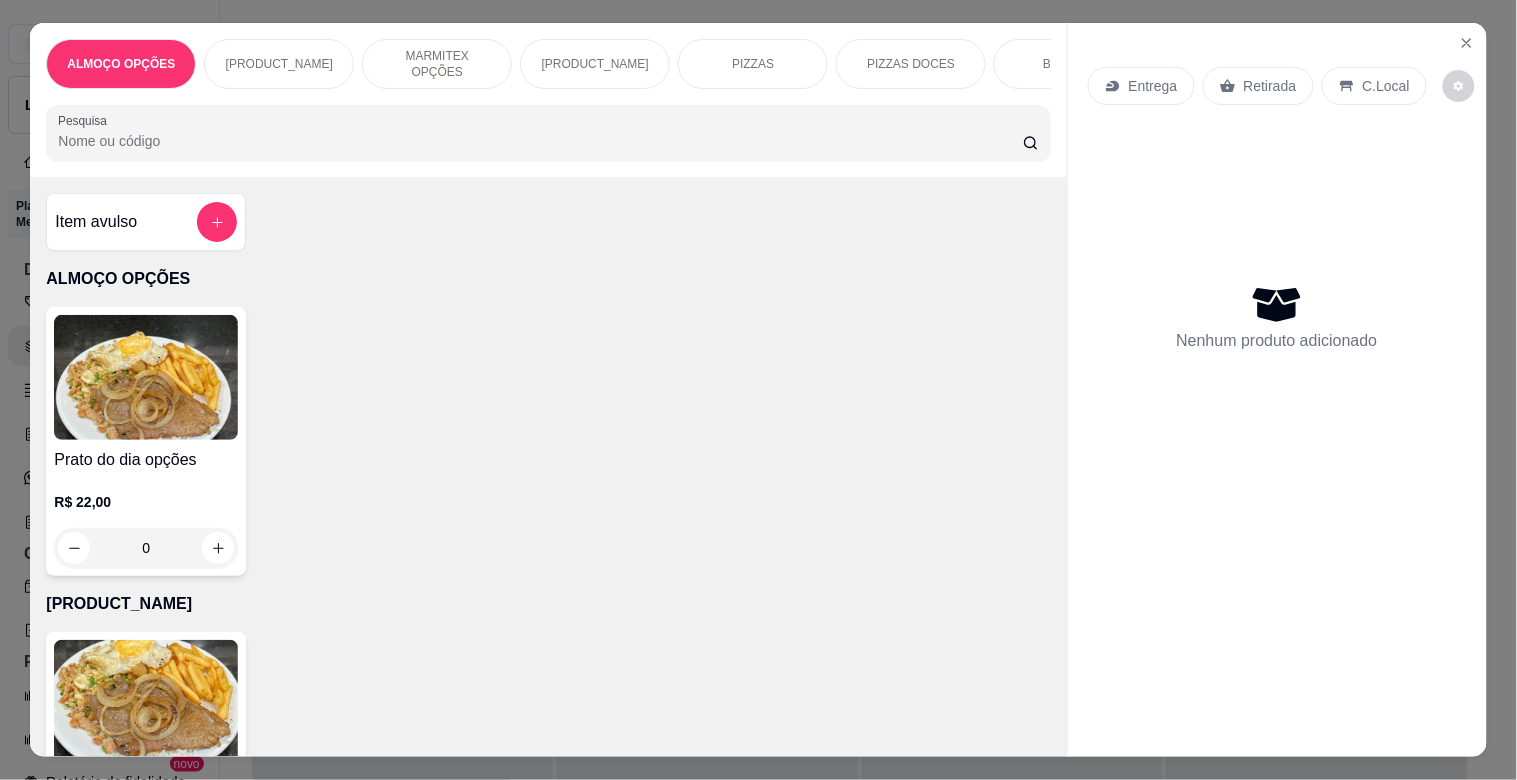 click on "[NAME]" at bounding box center [595, 64] 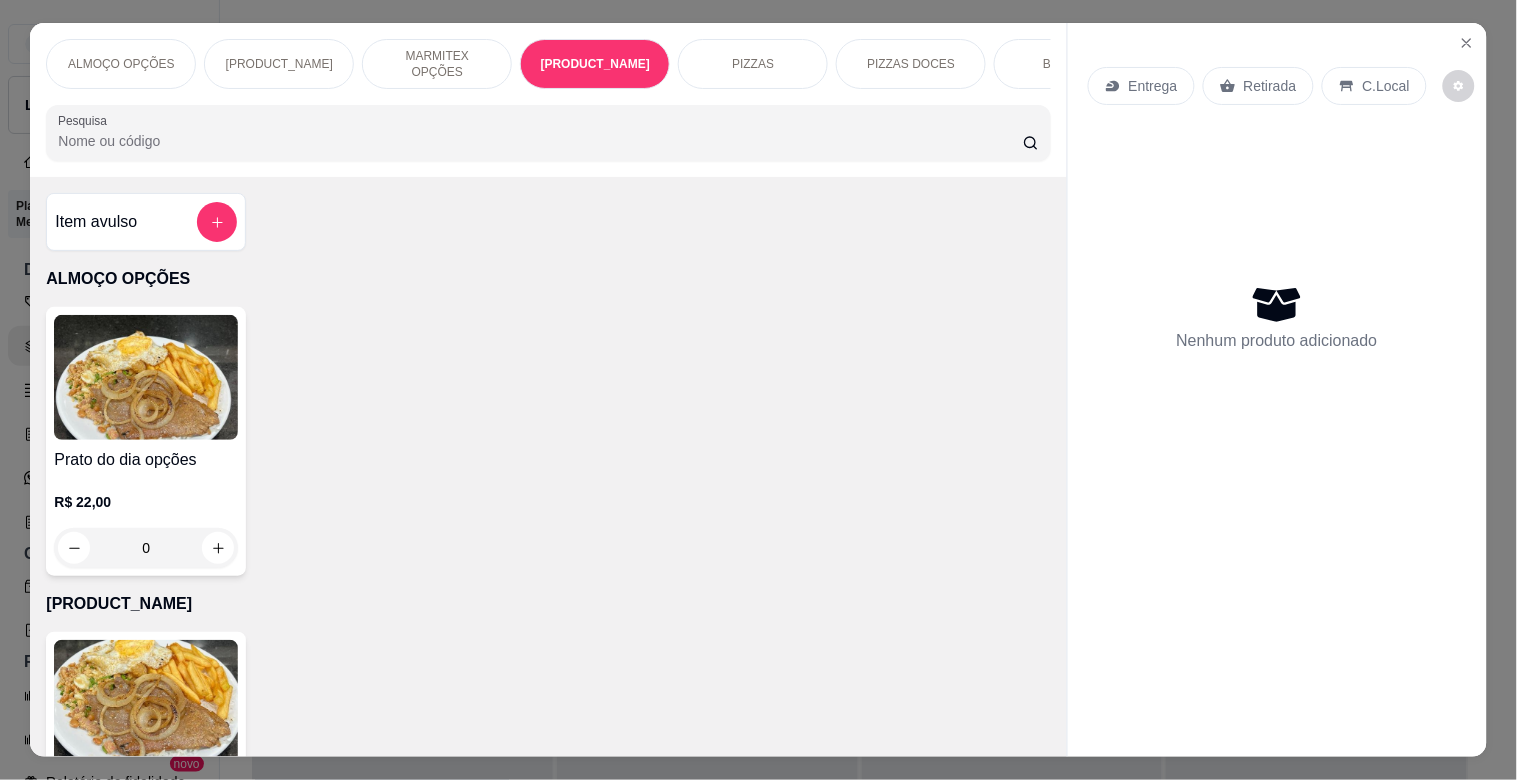 scroll, scrollTop: 1064, scrollLeft: 0, axis: vertical 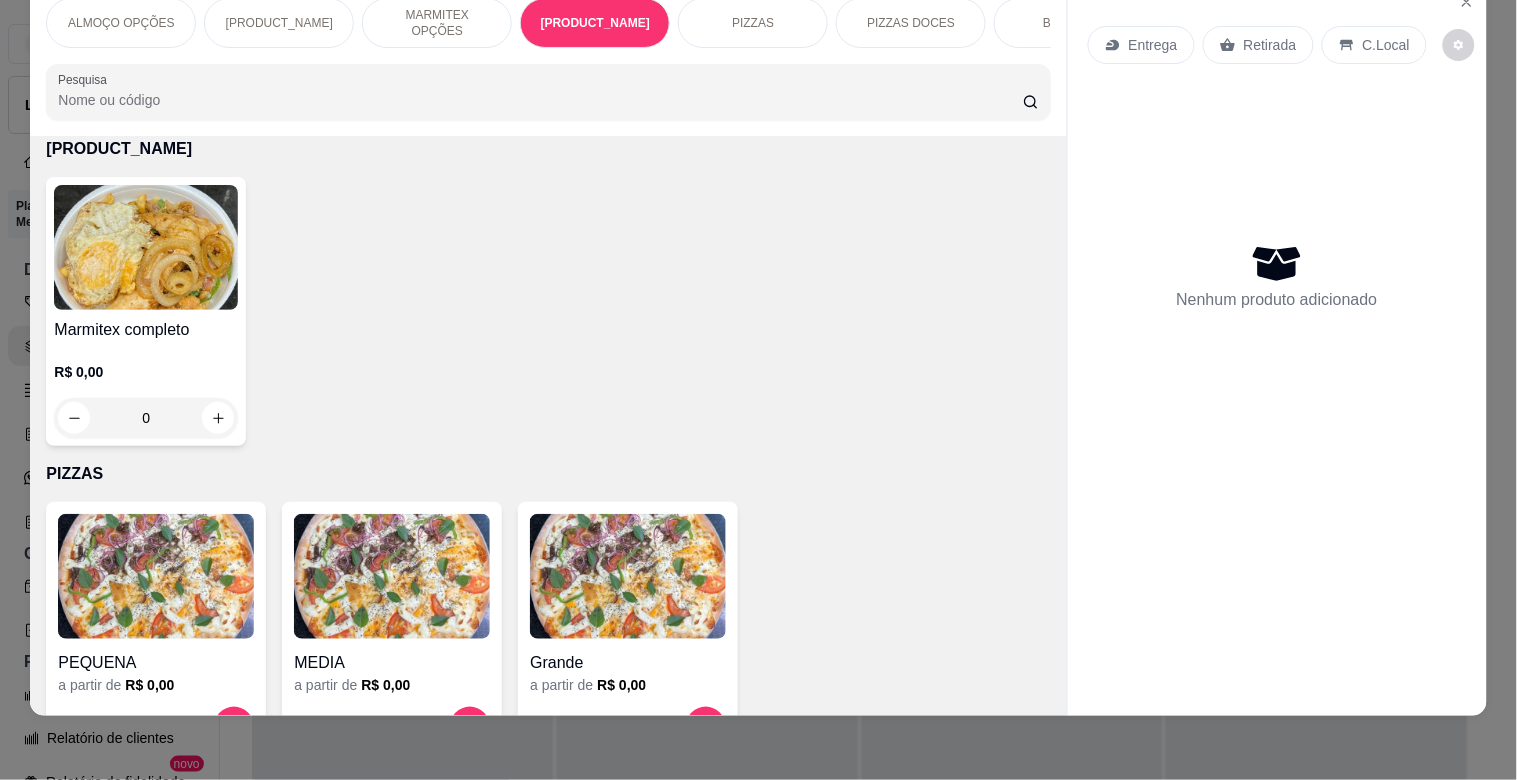 click at bounding box center (146, 247) 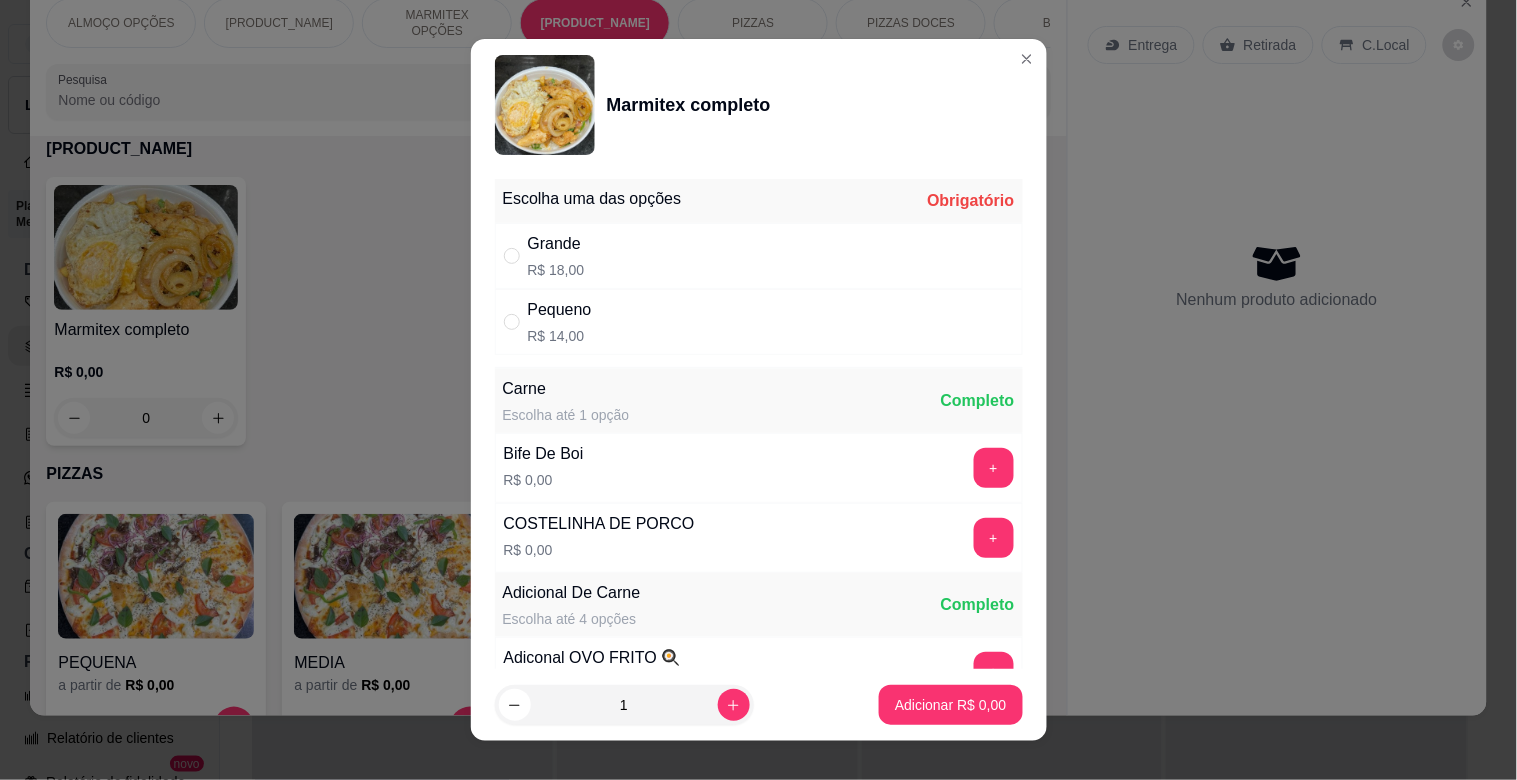 click on "R$ 14,00" at bounding box center [560, 336] 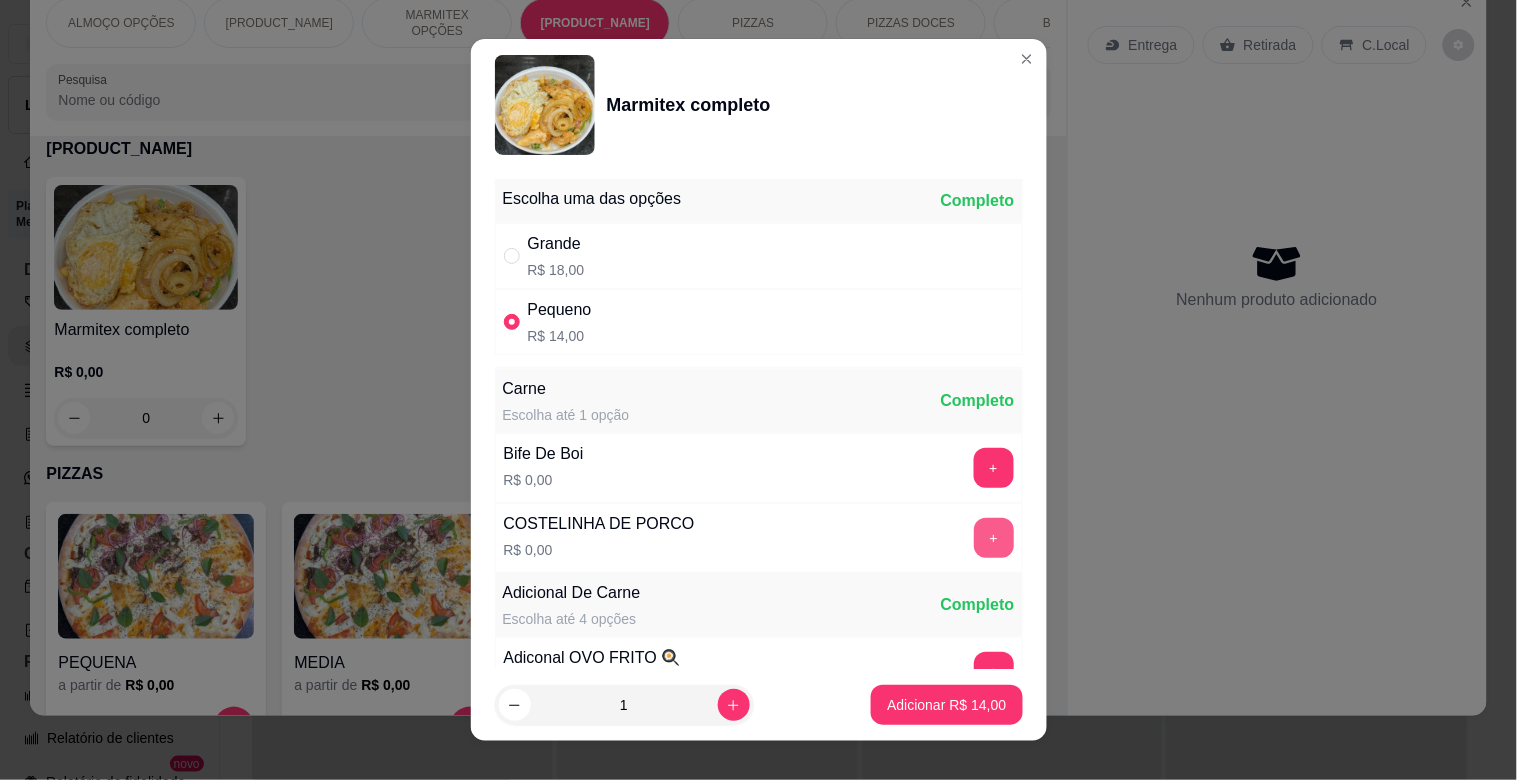 click on "+" at bounding box center [994, 538] 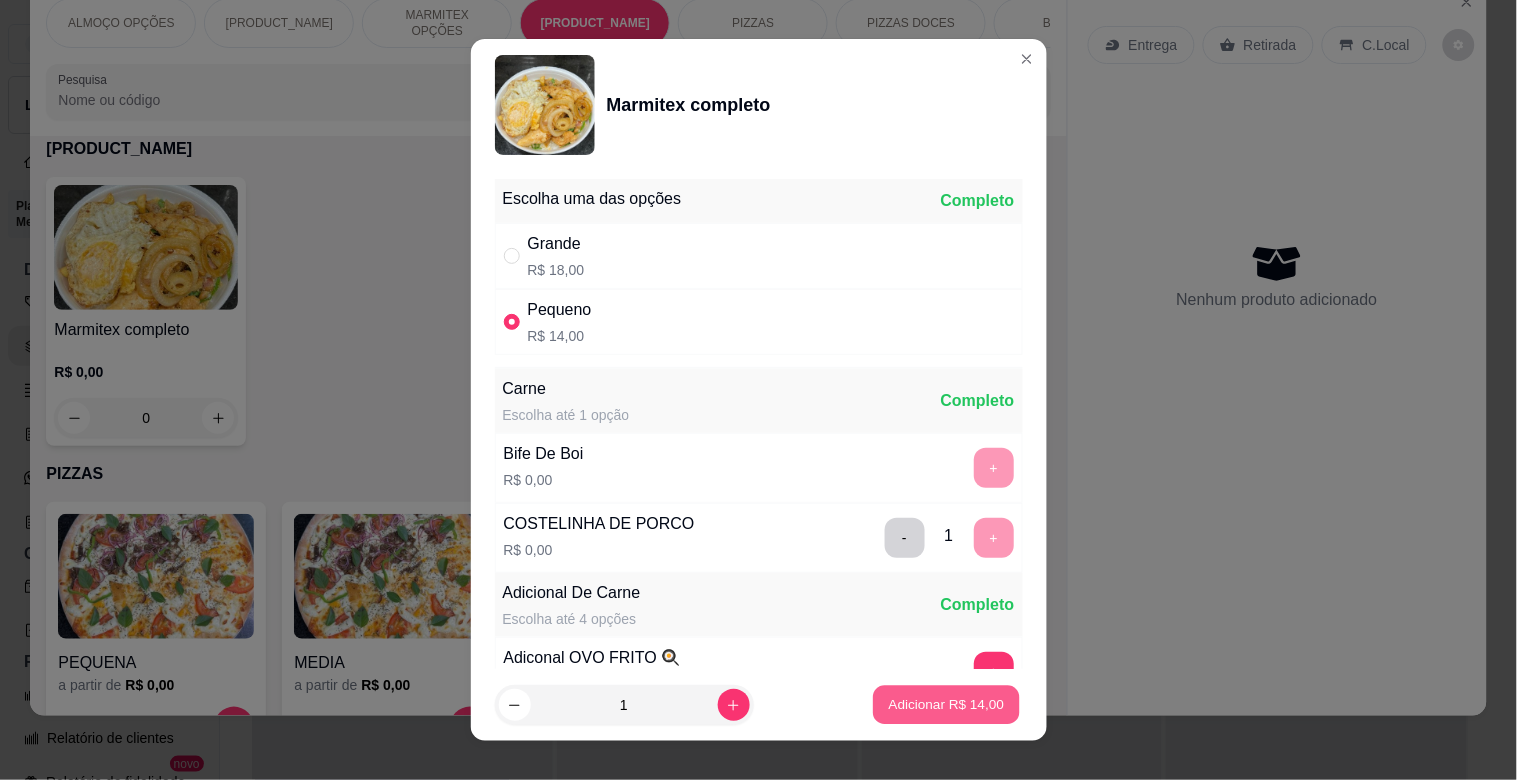 click on "Adicionar   R$ 14,00" at bounding box center [947, 704] 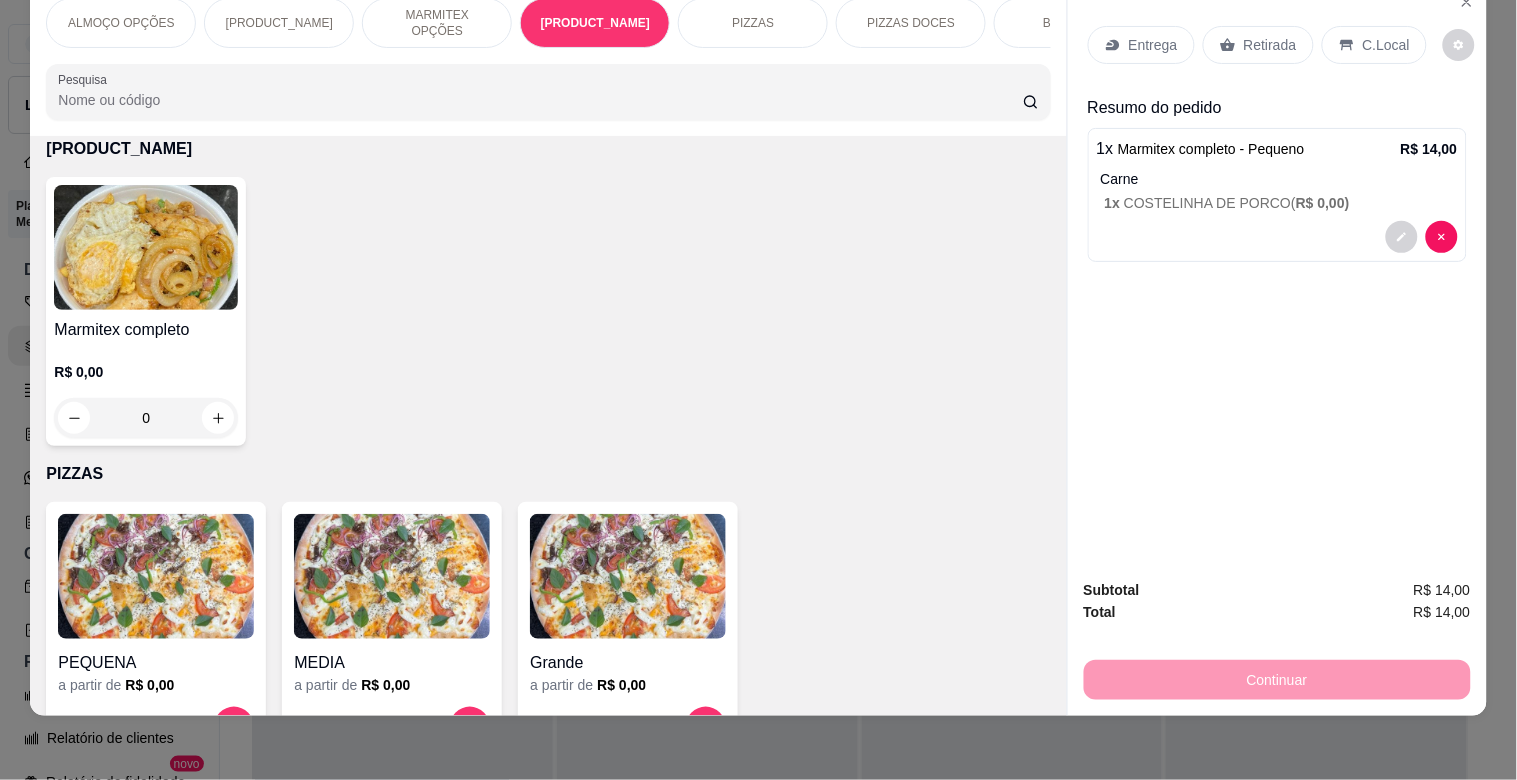 click on "Retirada" at bounding box center (1270, 45) 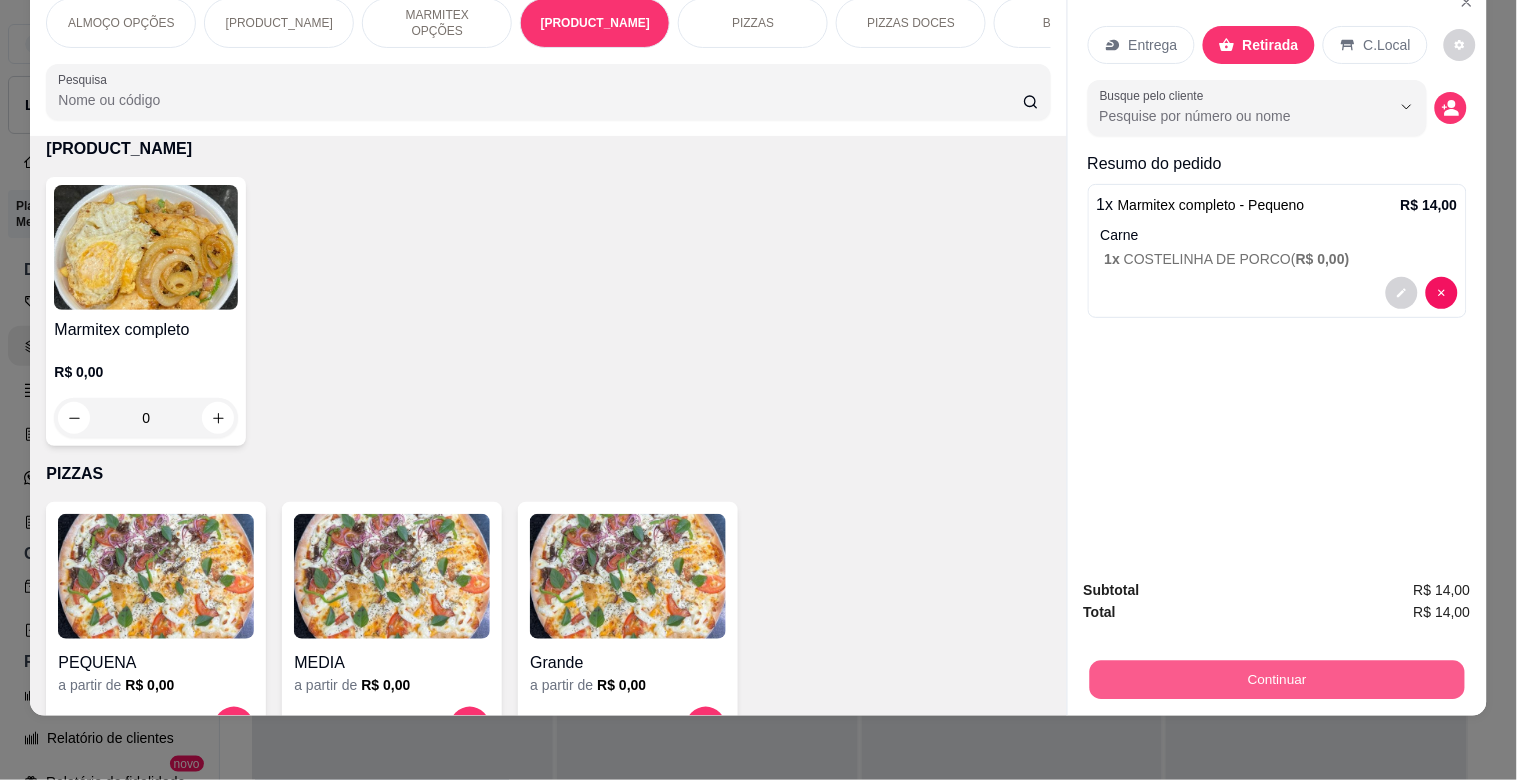 click on "Continuar" at bounding box center (1276, 679) 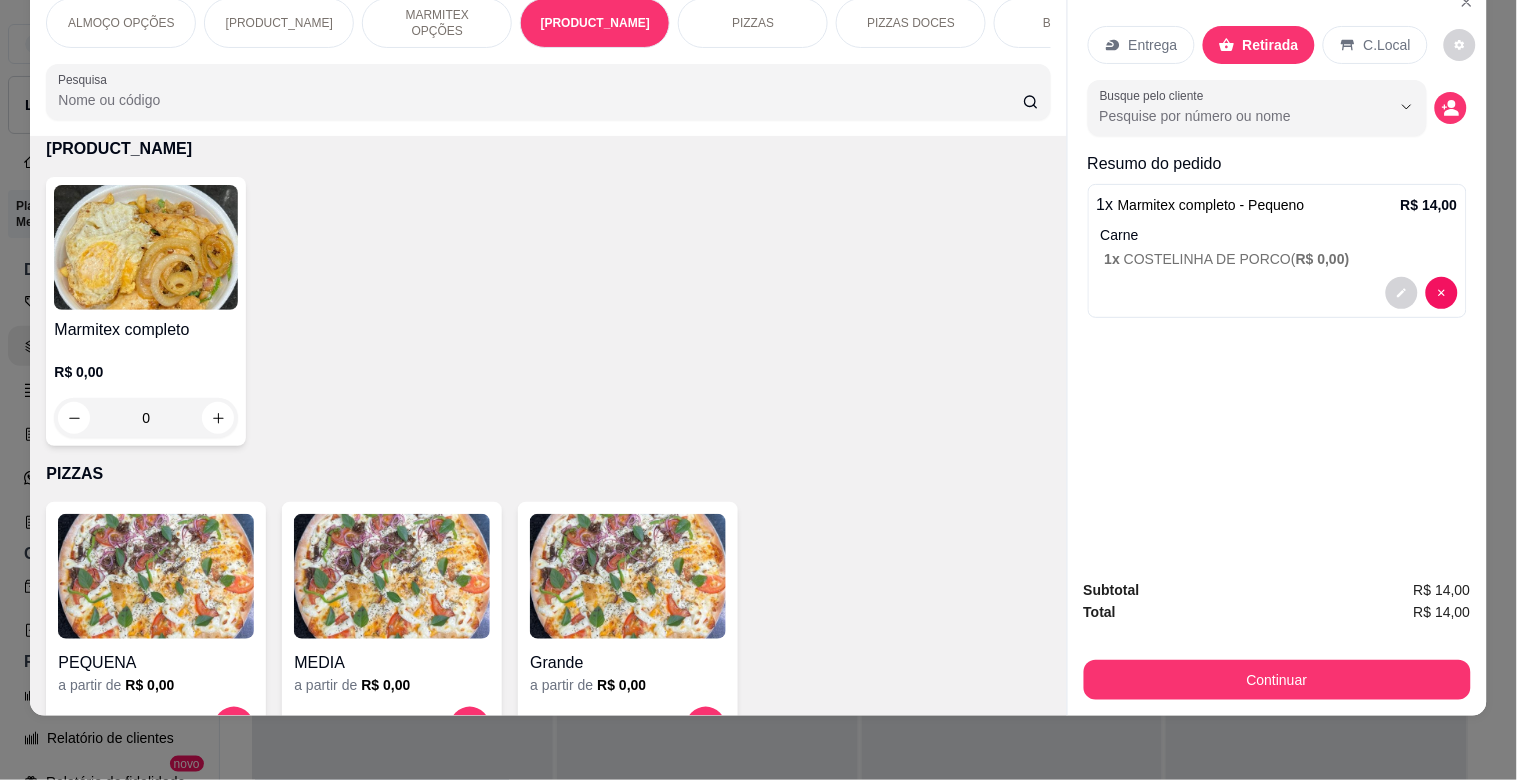 click 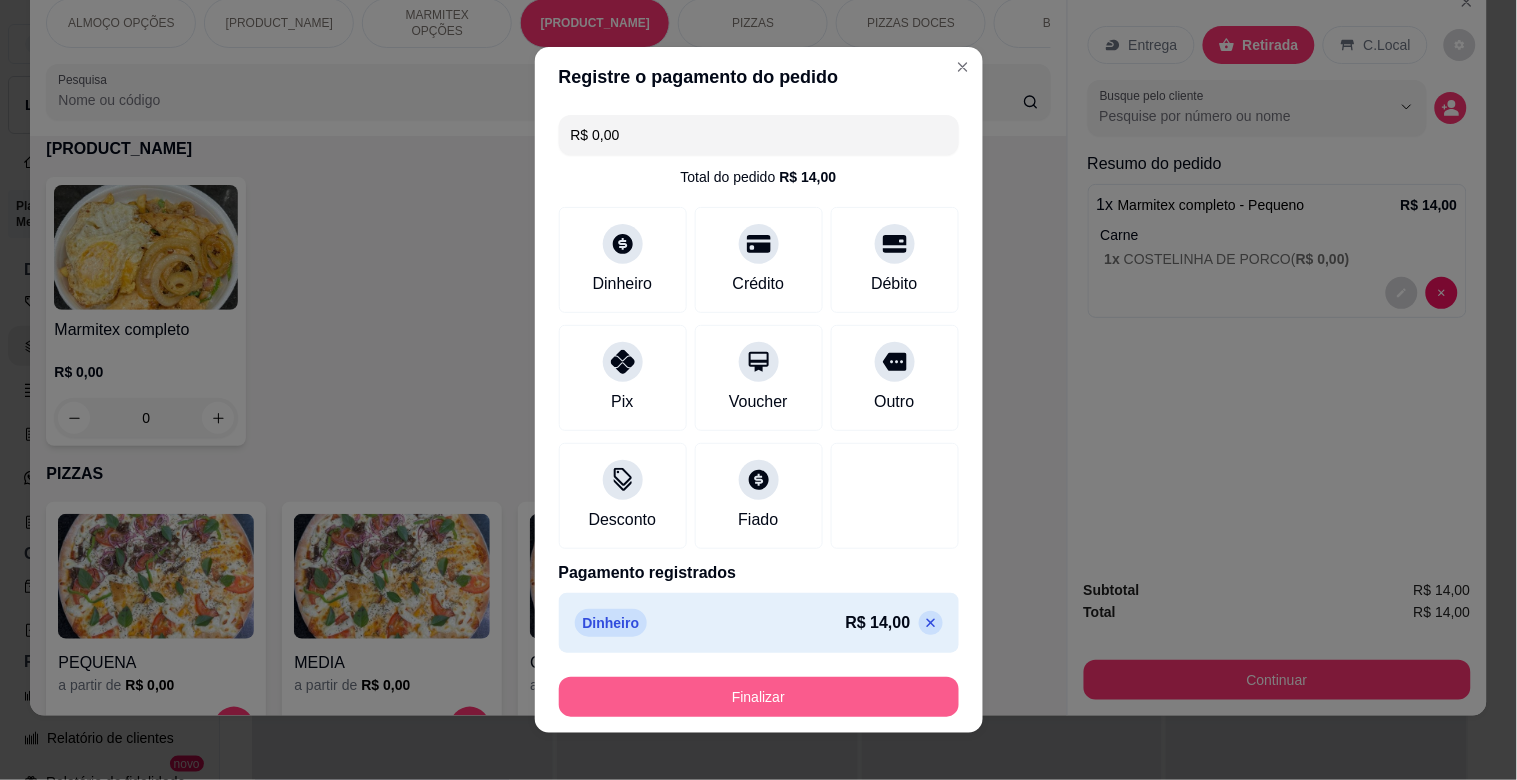 click on "Finalizar" at bounding box center (759, 697) 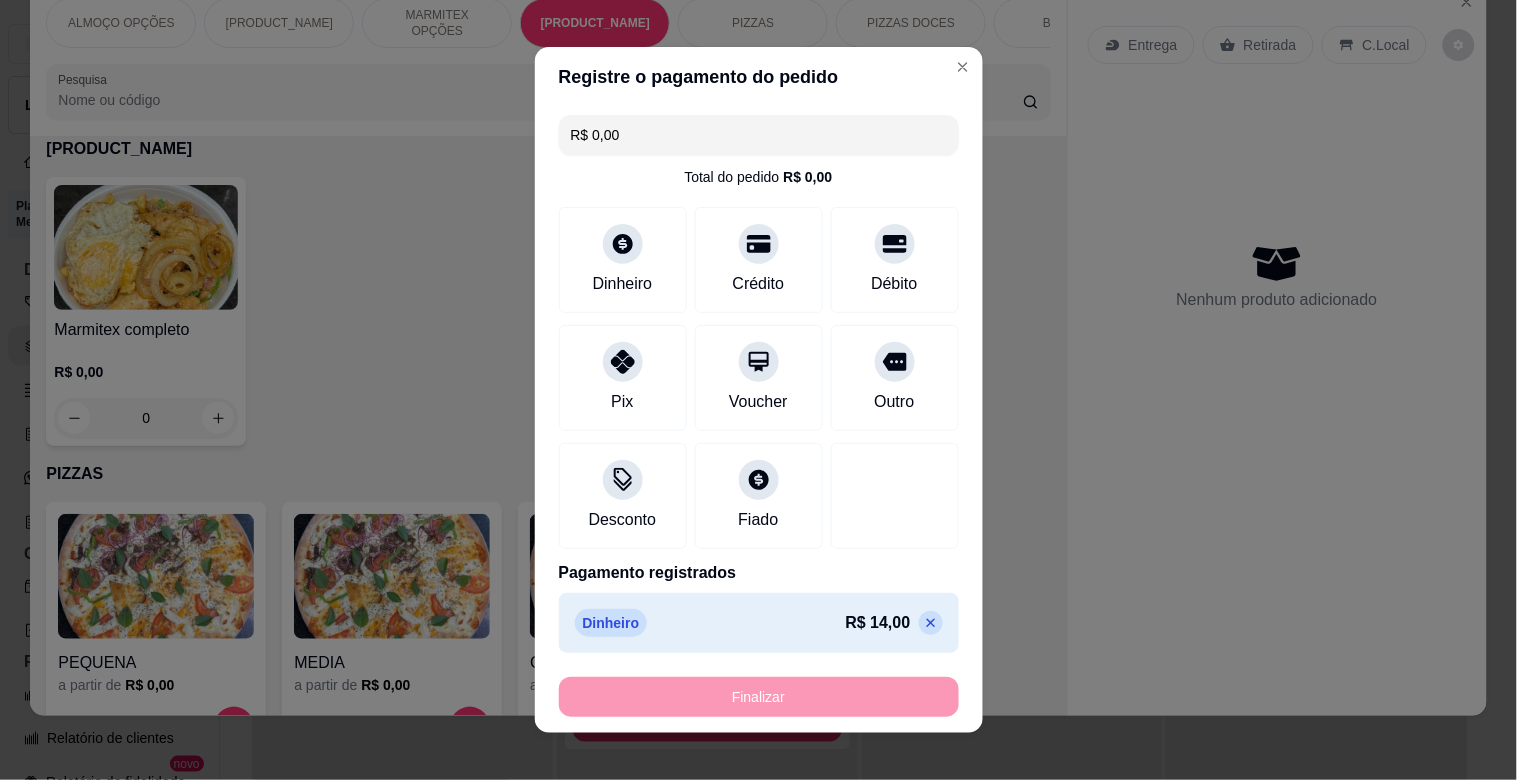 type on "-R$ 14,00" 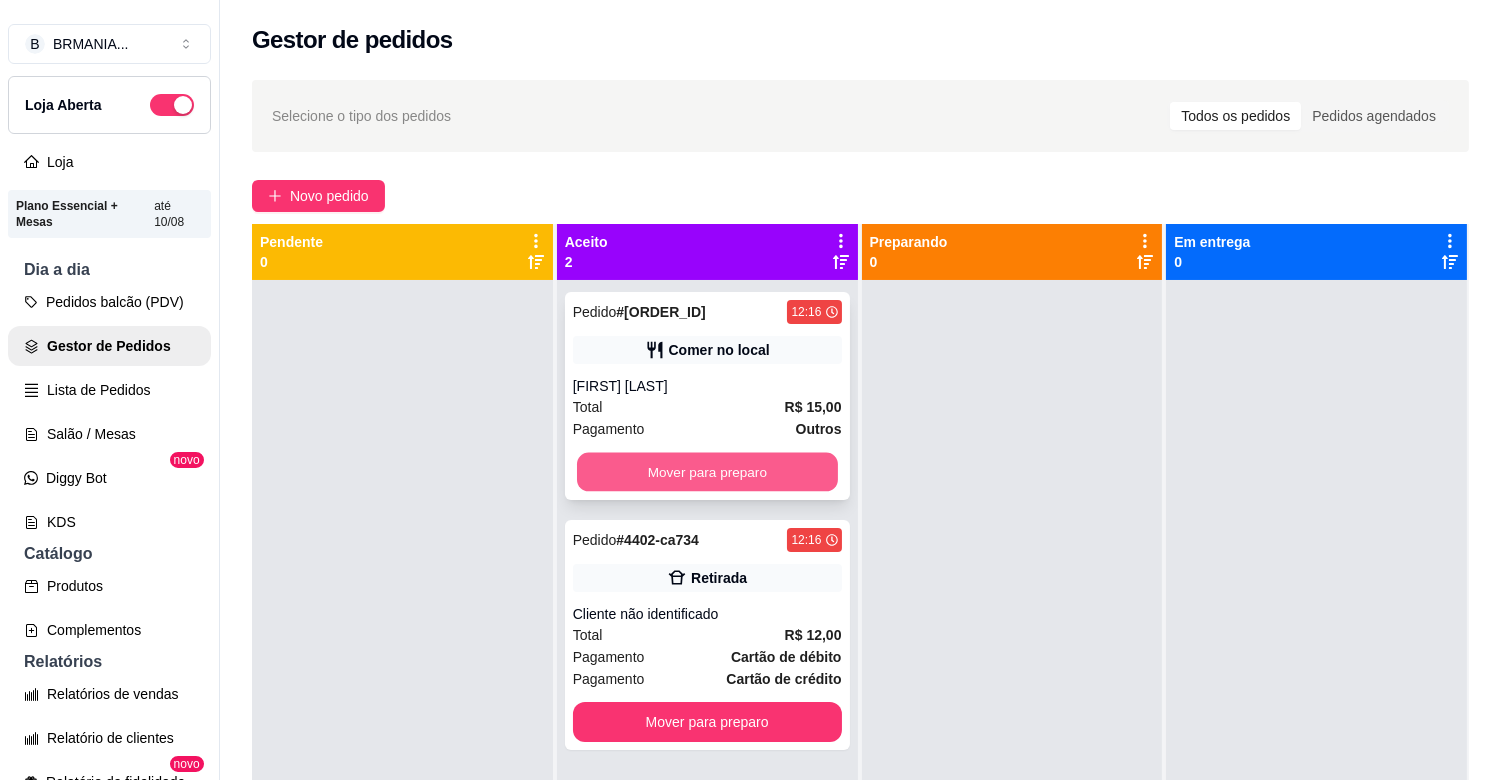 click on "Mover para preparo" at bounding box center (707, 472) 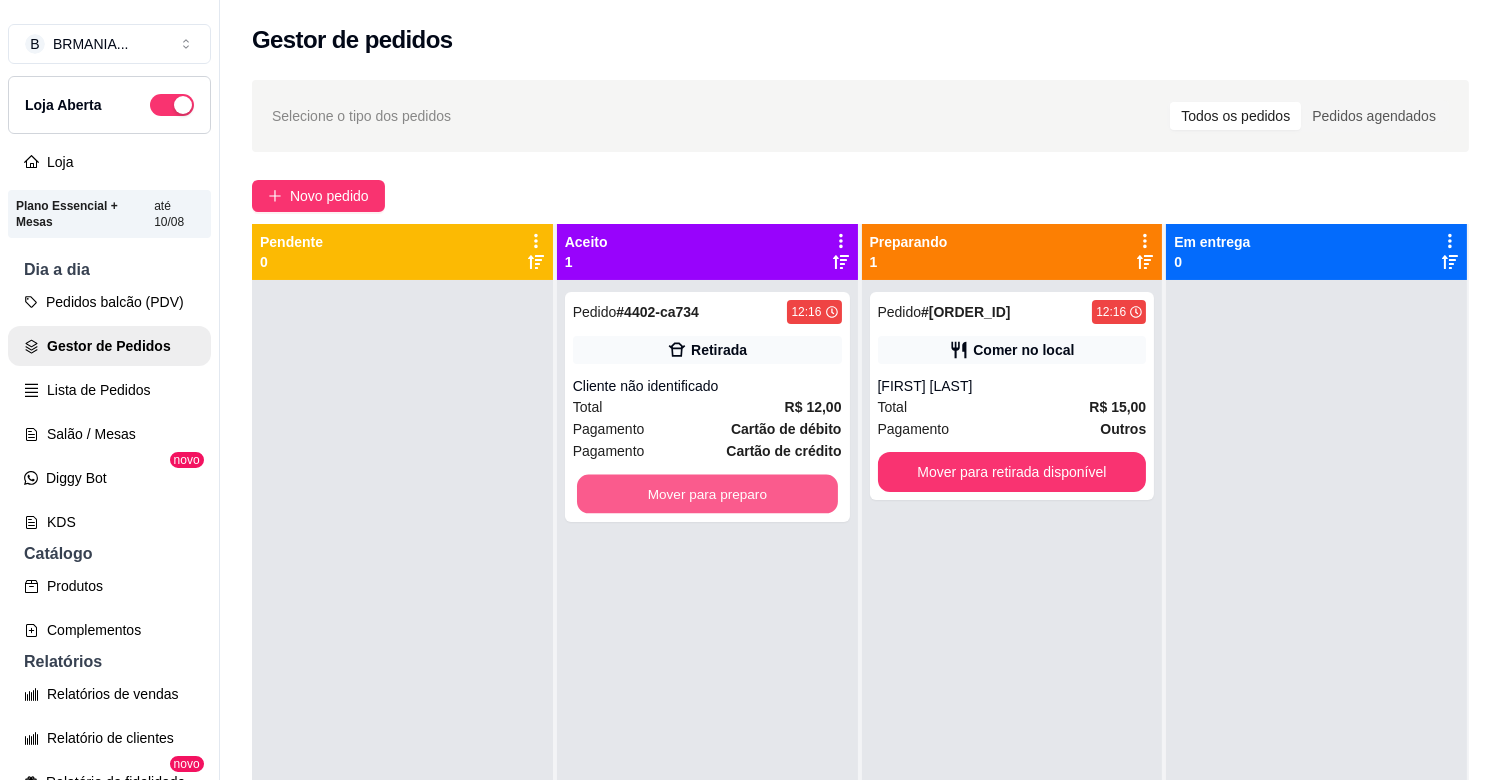 click on "Mover para preparo" at bounding box center (707, 494) 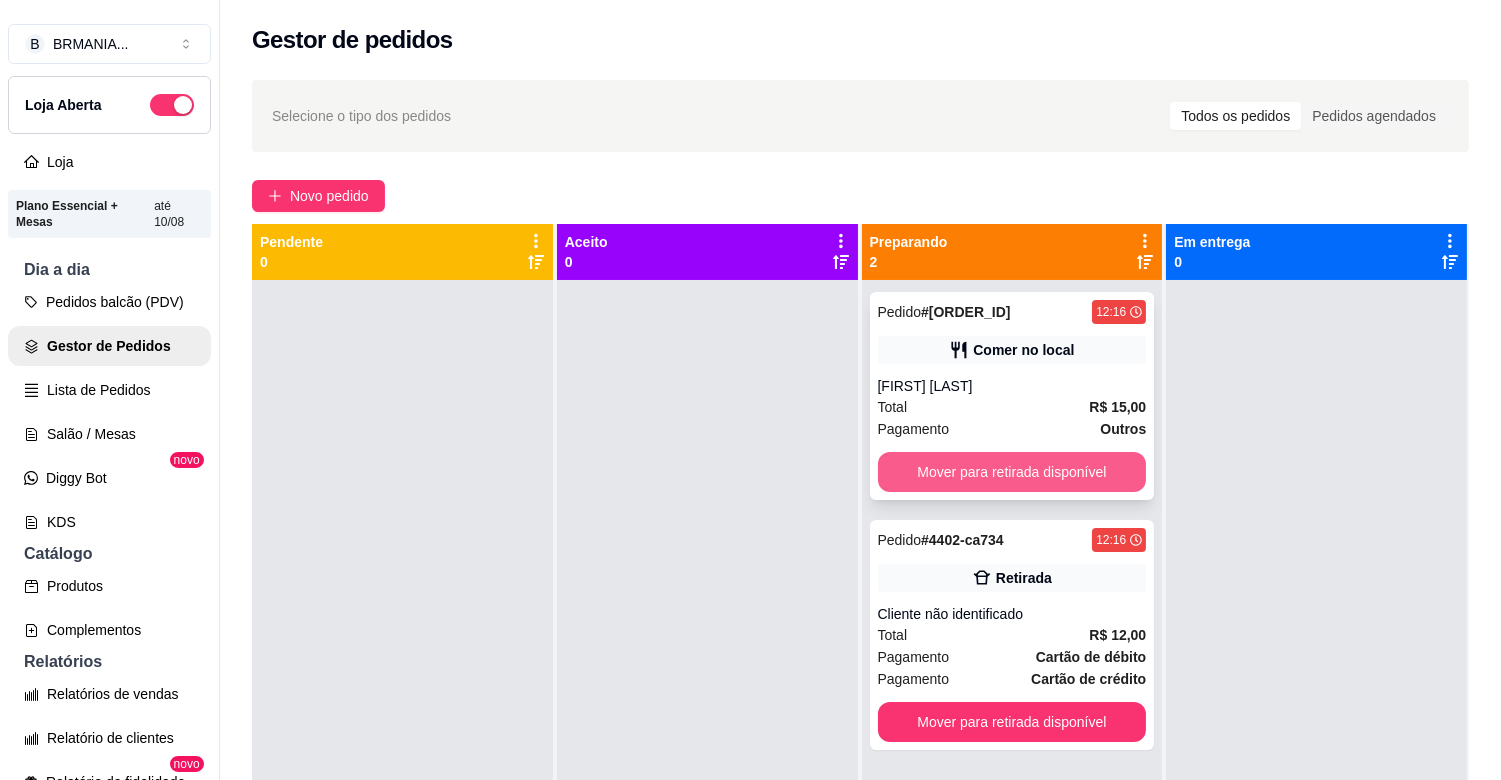 click on "Mover para retirada disponível" at bounding box center [1012, 472] 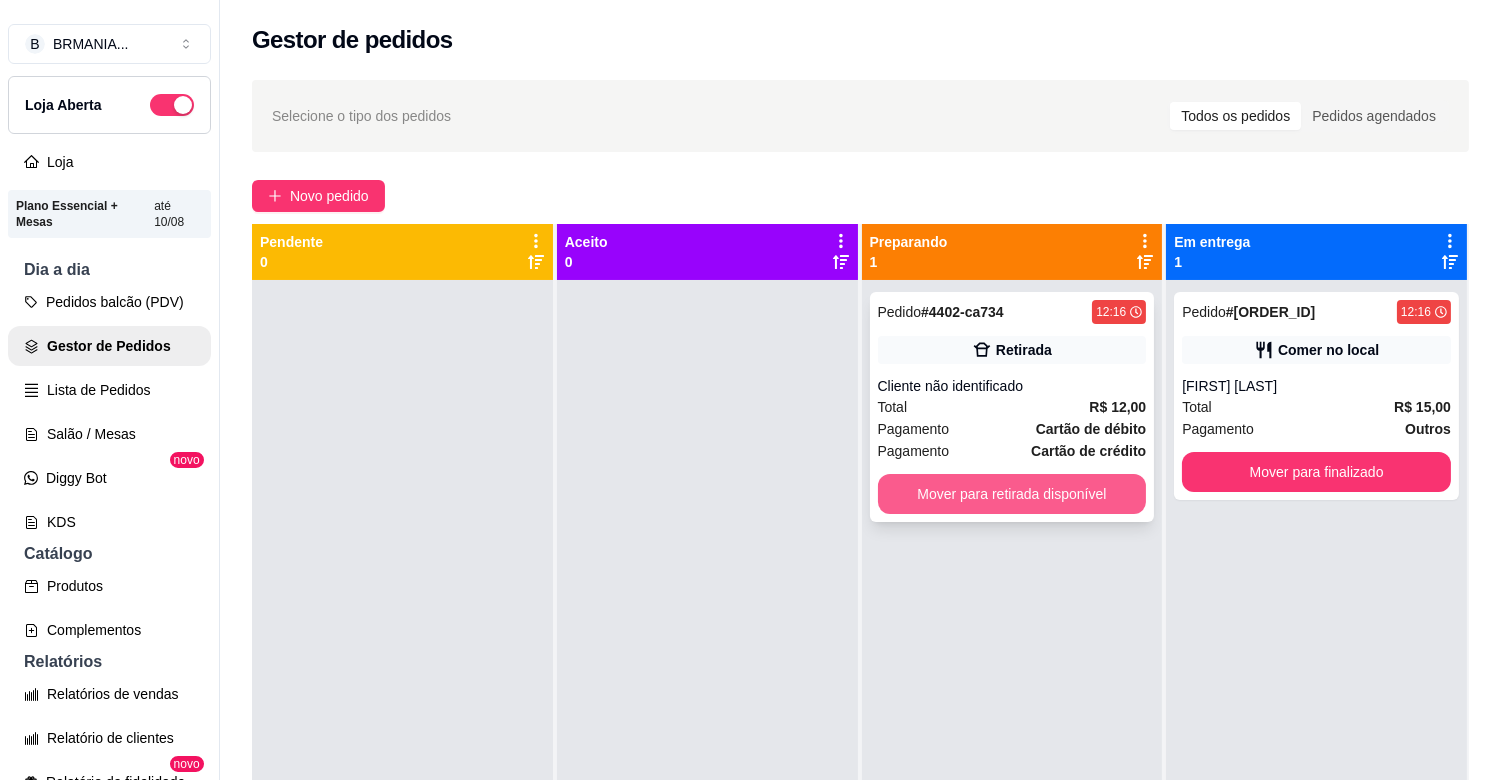click on "Mover para retirada disponível" at bounding box center [1012, 494] 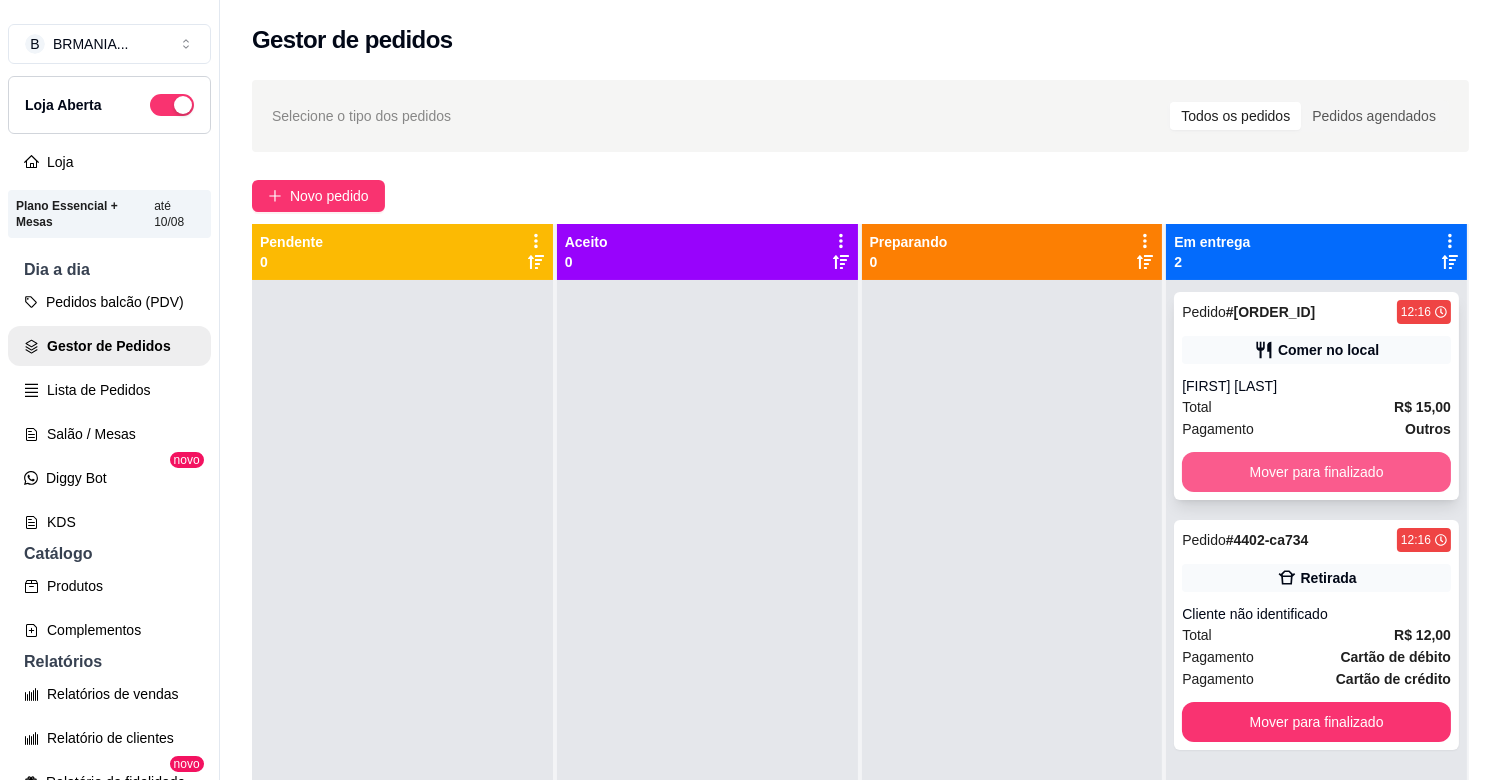 click on "Mover para finalizado" at bounding box center [1316, 472] 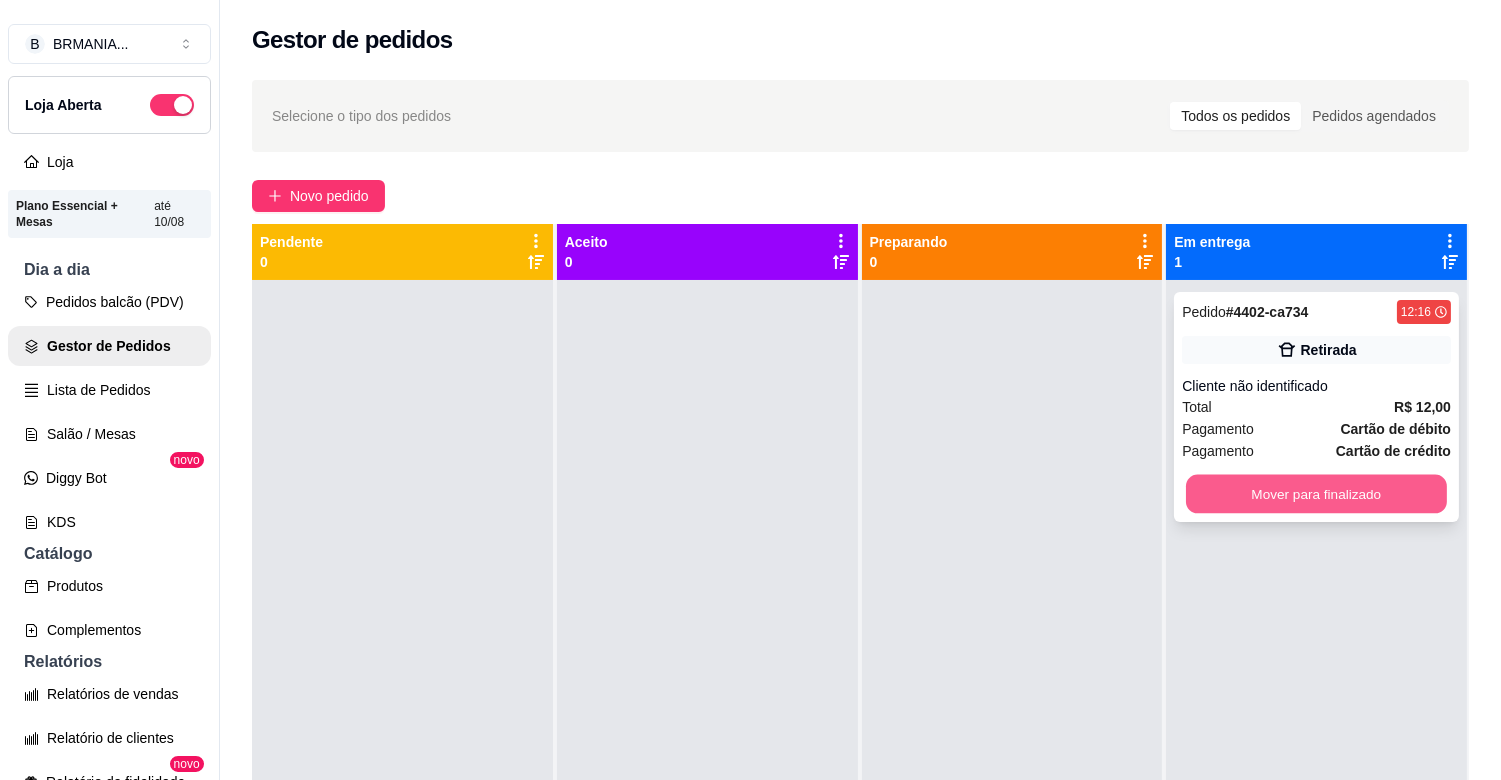 click on "Mover para finalizado" at bounding box center [1316, 494] 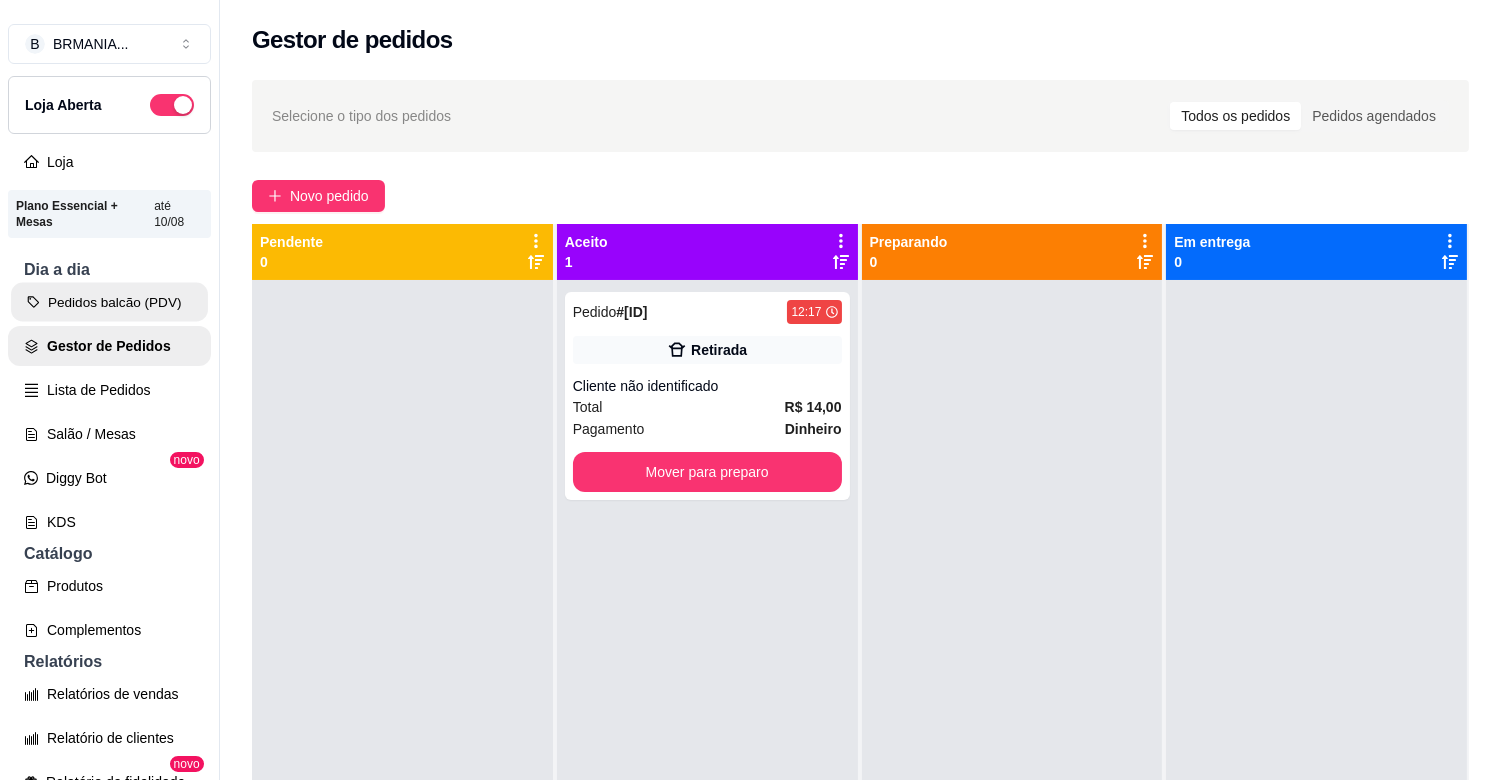 click on "Pedidos balcão (PDV)" at bounding box center [109, 302] 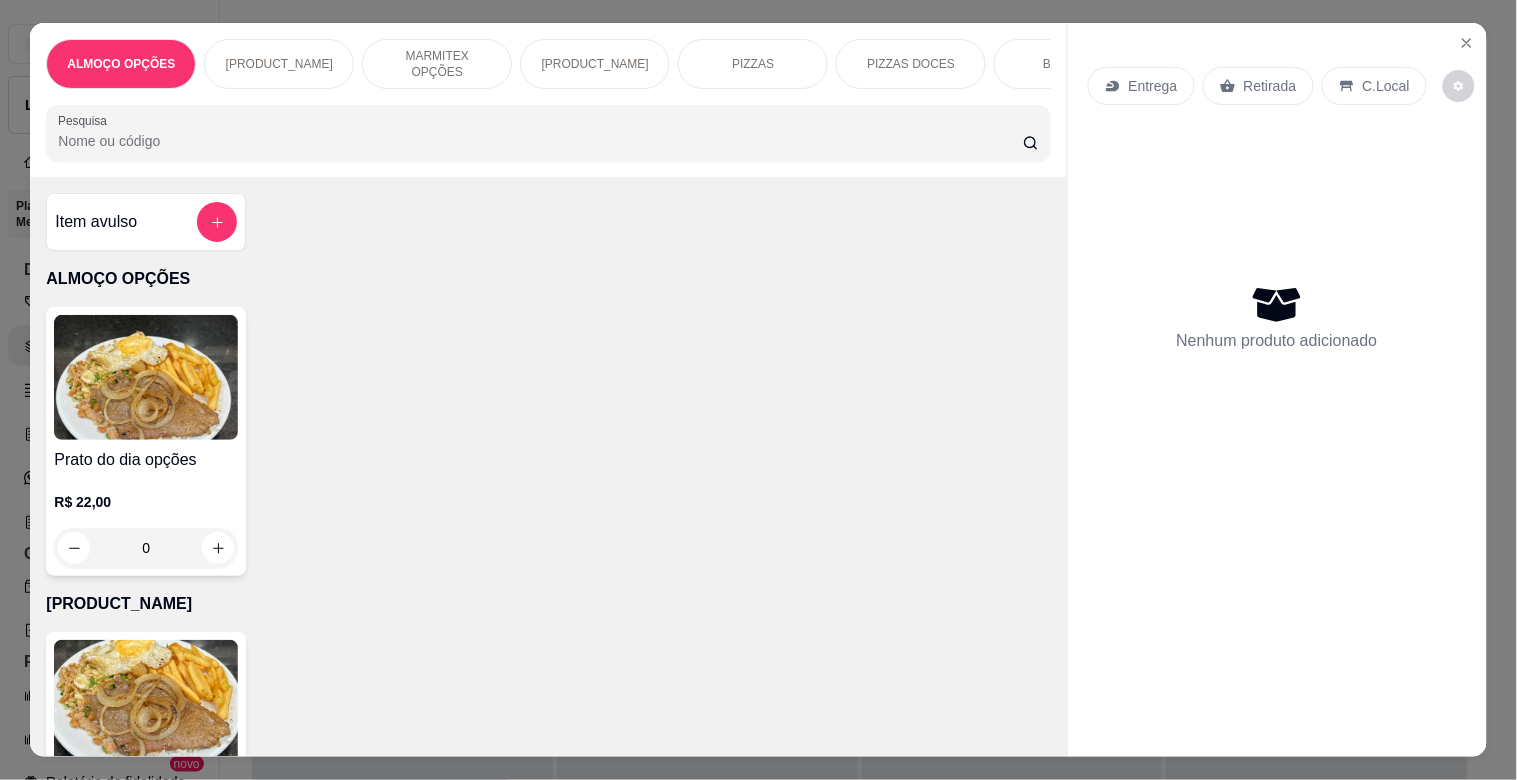 click at bounding box center [146, 702] 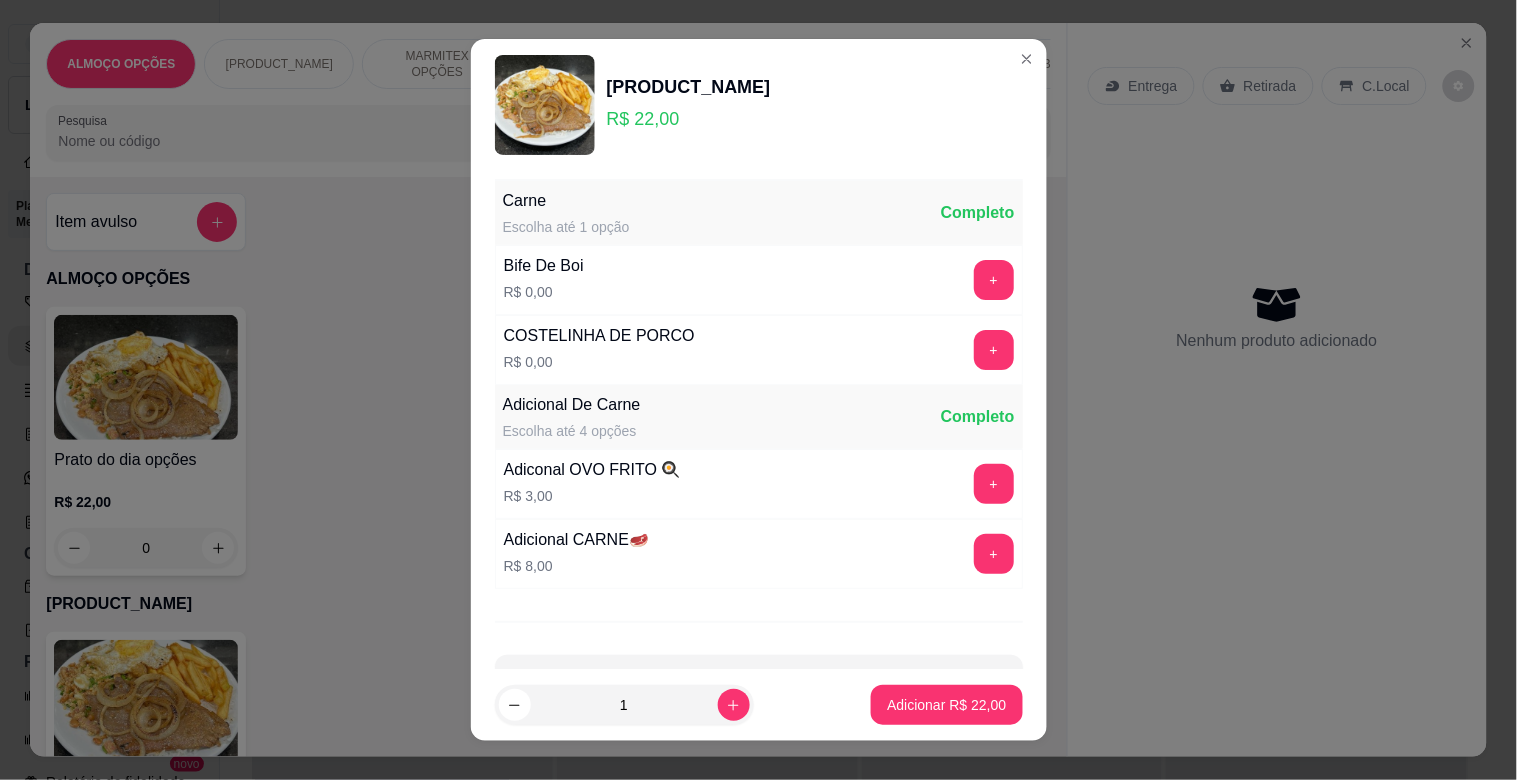click on "+" at bounding box center [994, 350] 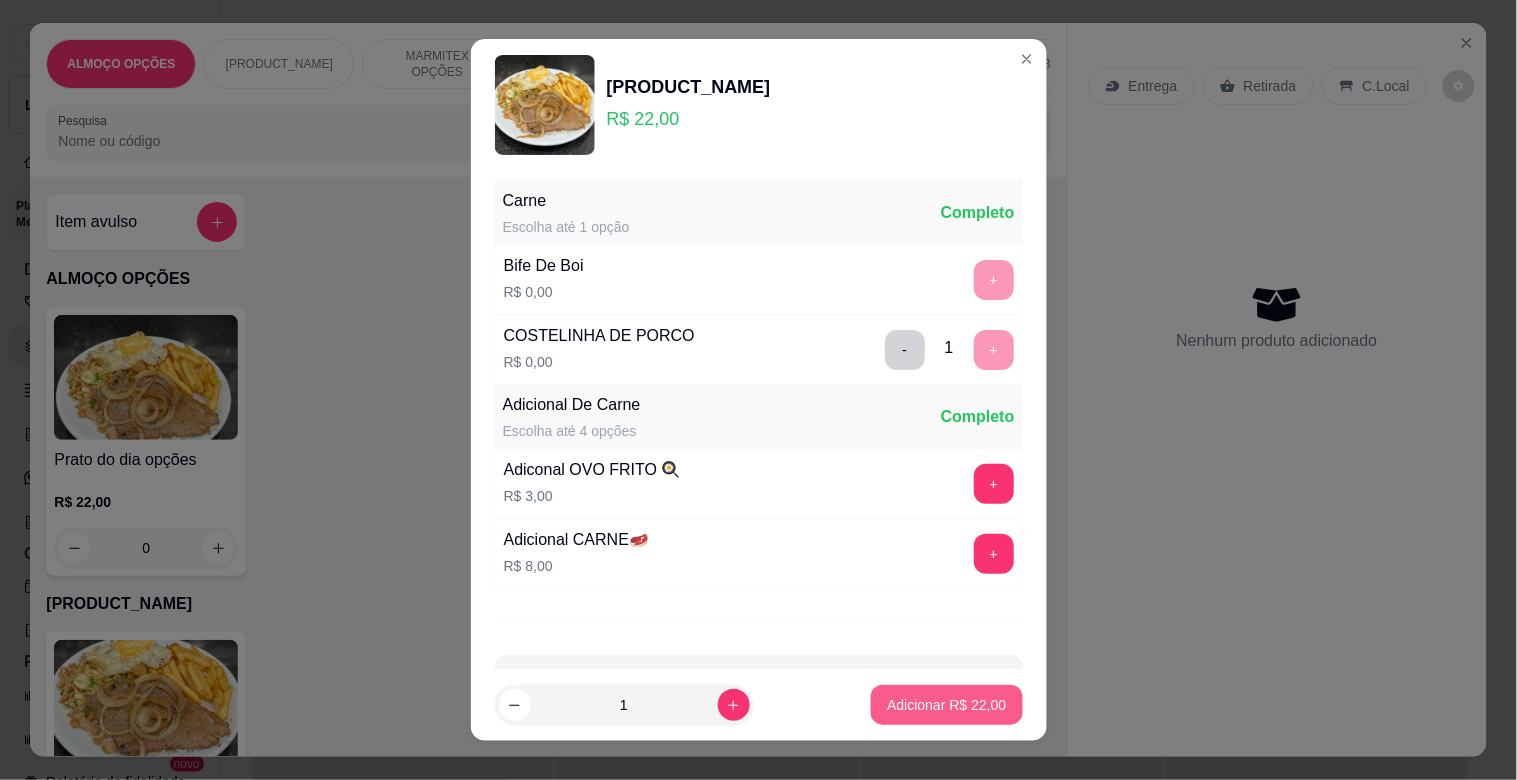 click on "Adicionar   R$ 22,00" at bounding box center (946, 705) 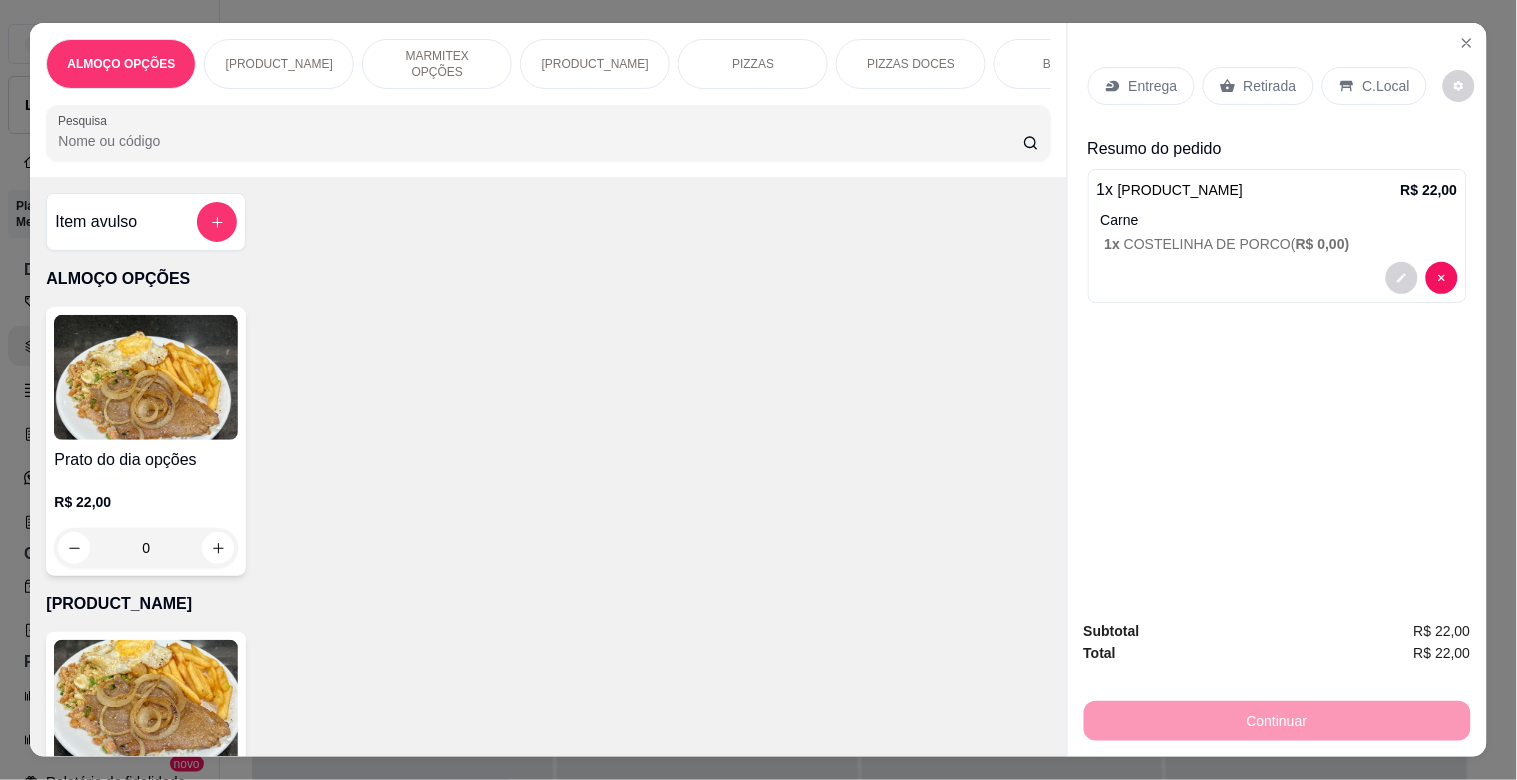 click on "C.Local" at bounding box center [1386, 86] 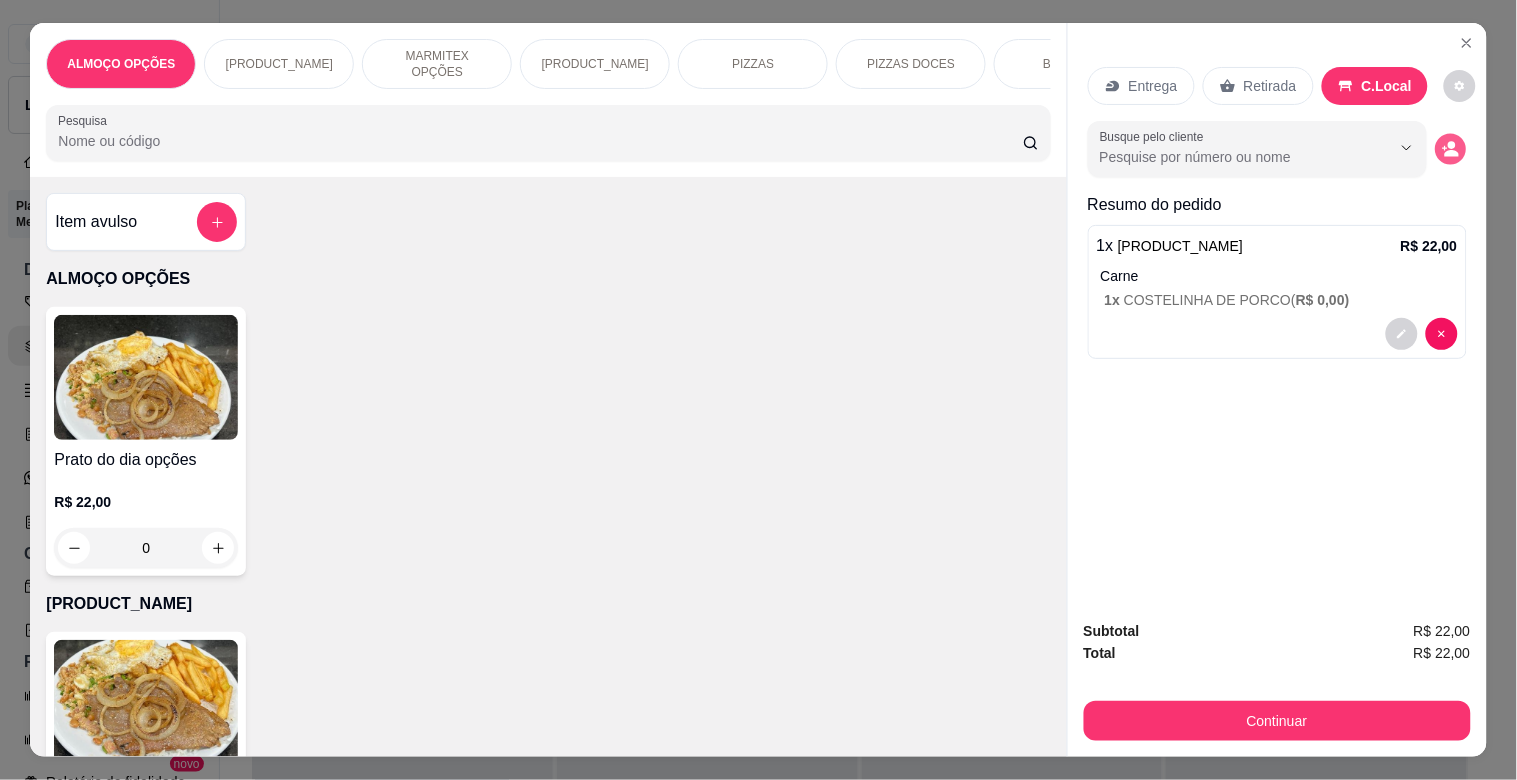 click 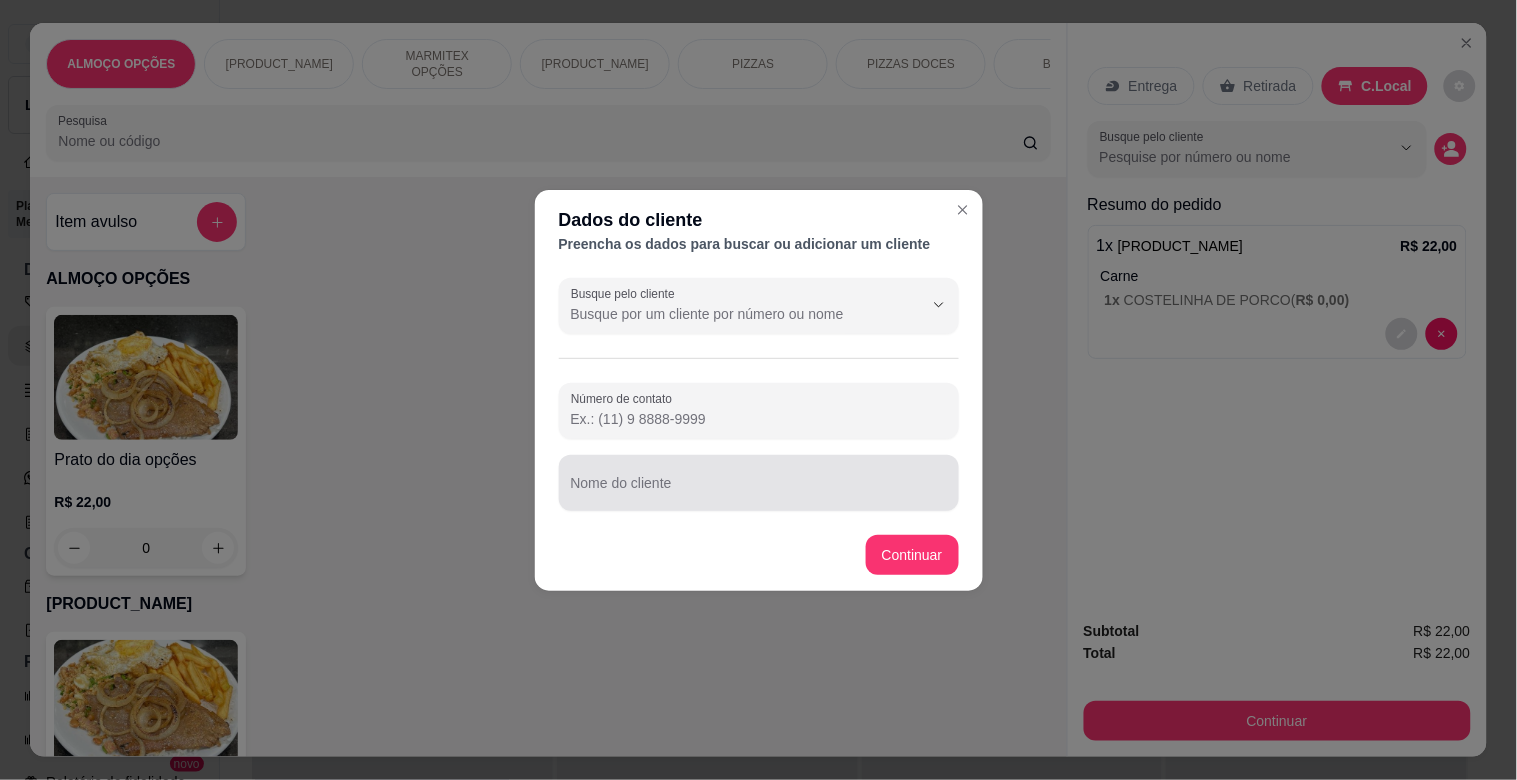 click on "Nome do cliente" at bounding box center (759, 491) 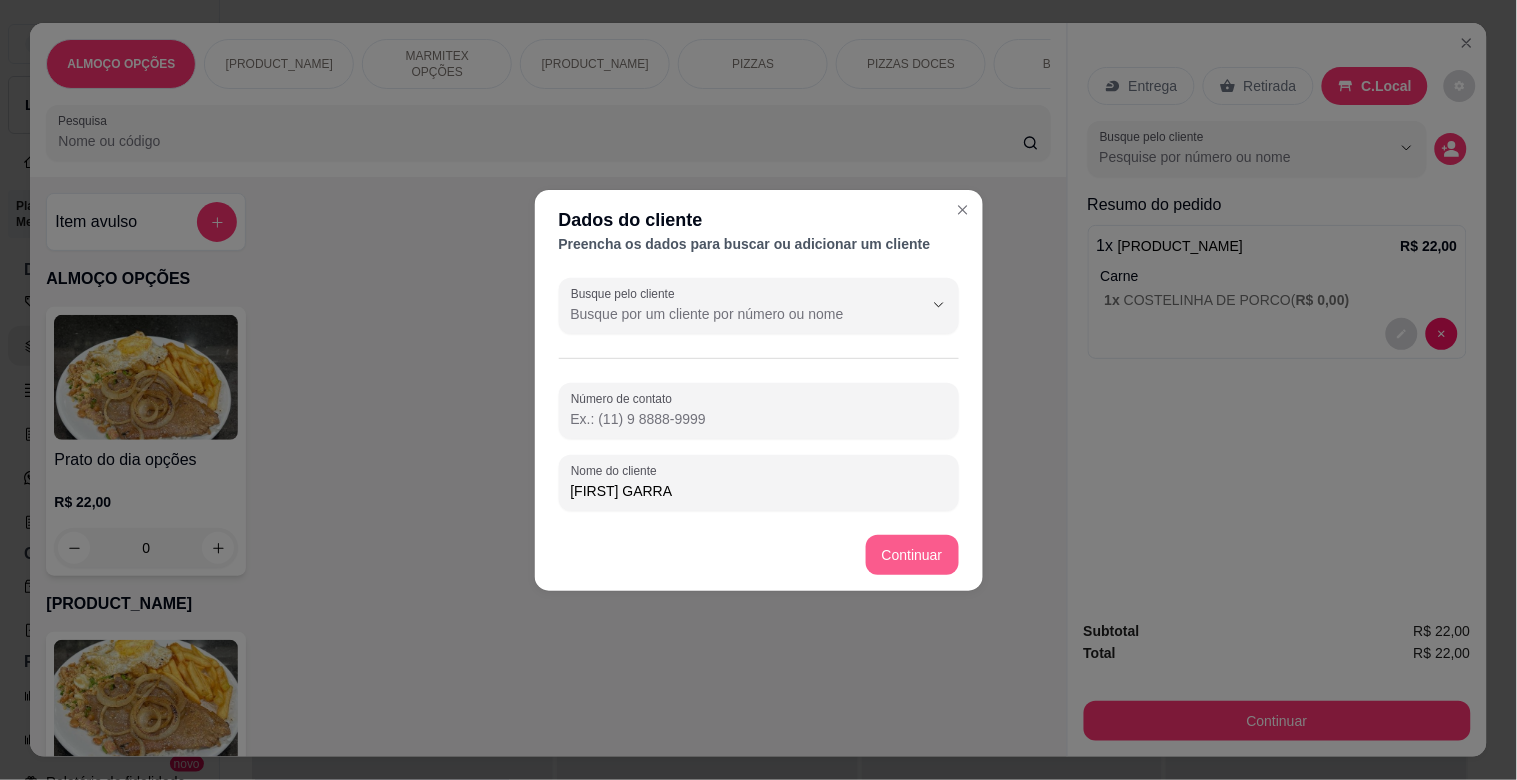 type on "LUCAO GARRA" 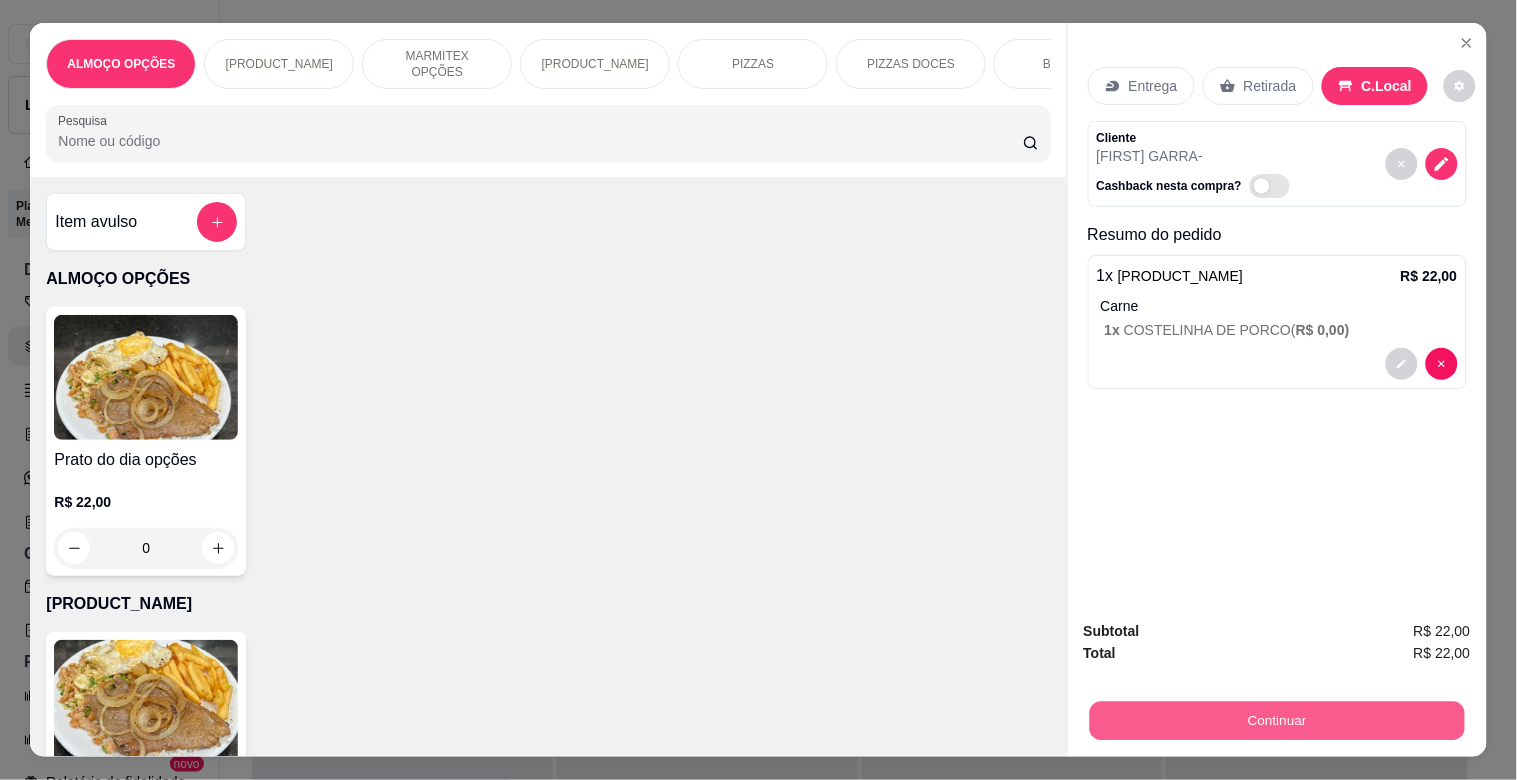 click on "Continuar" at bounding box center (1276, 720) 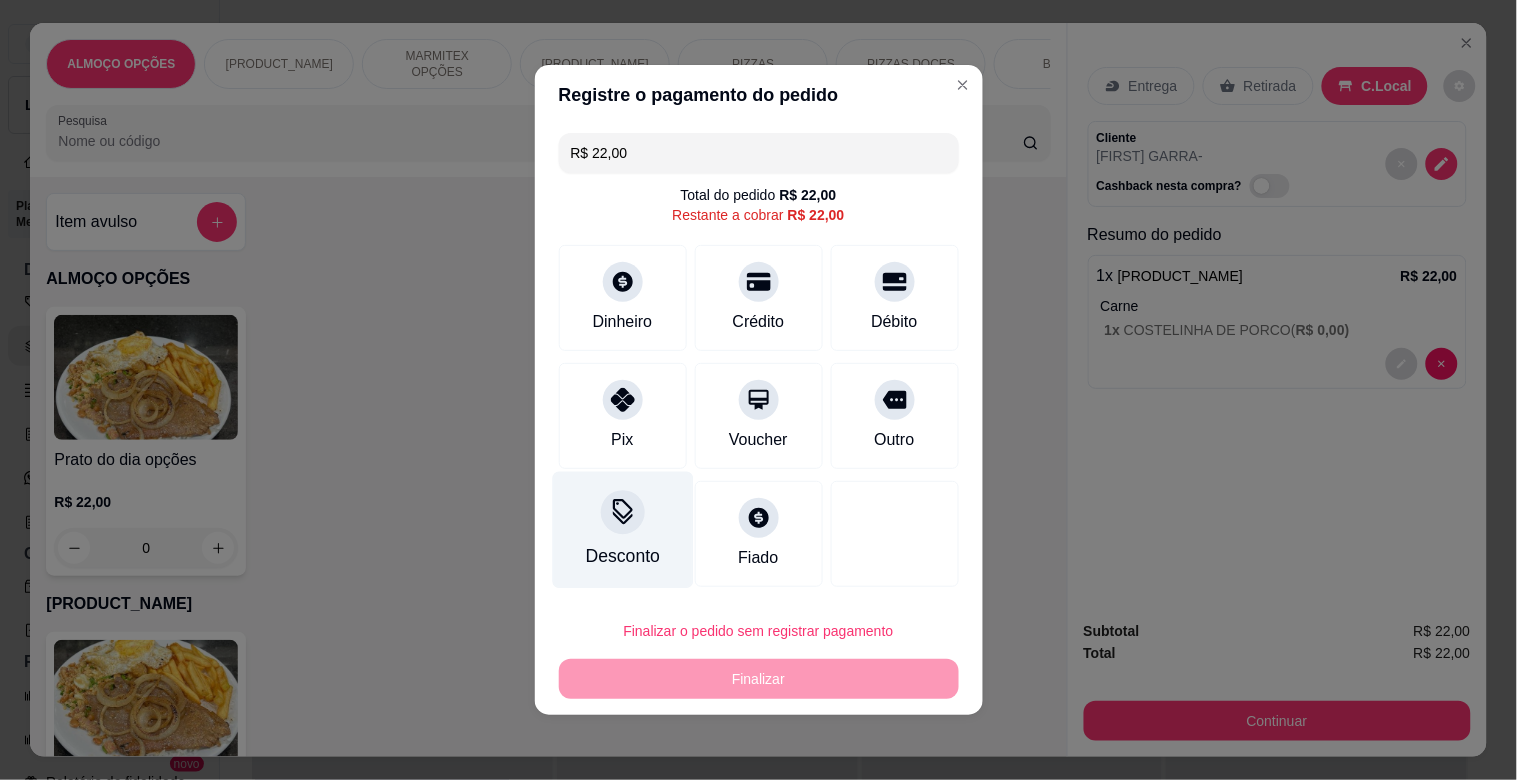 click on "Desconto" at bounding box center (622, 556) 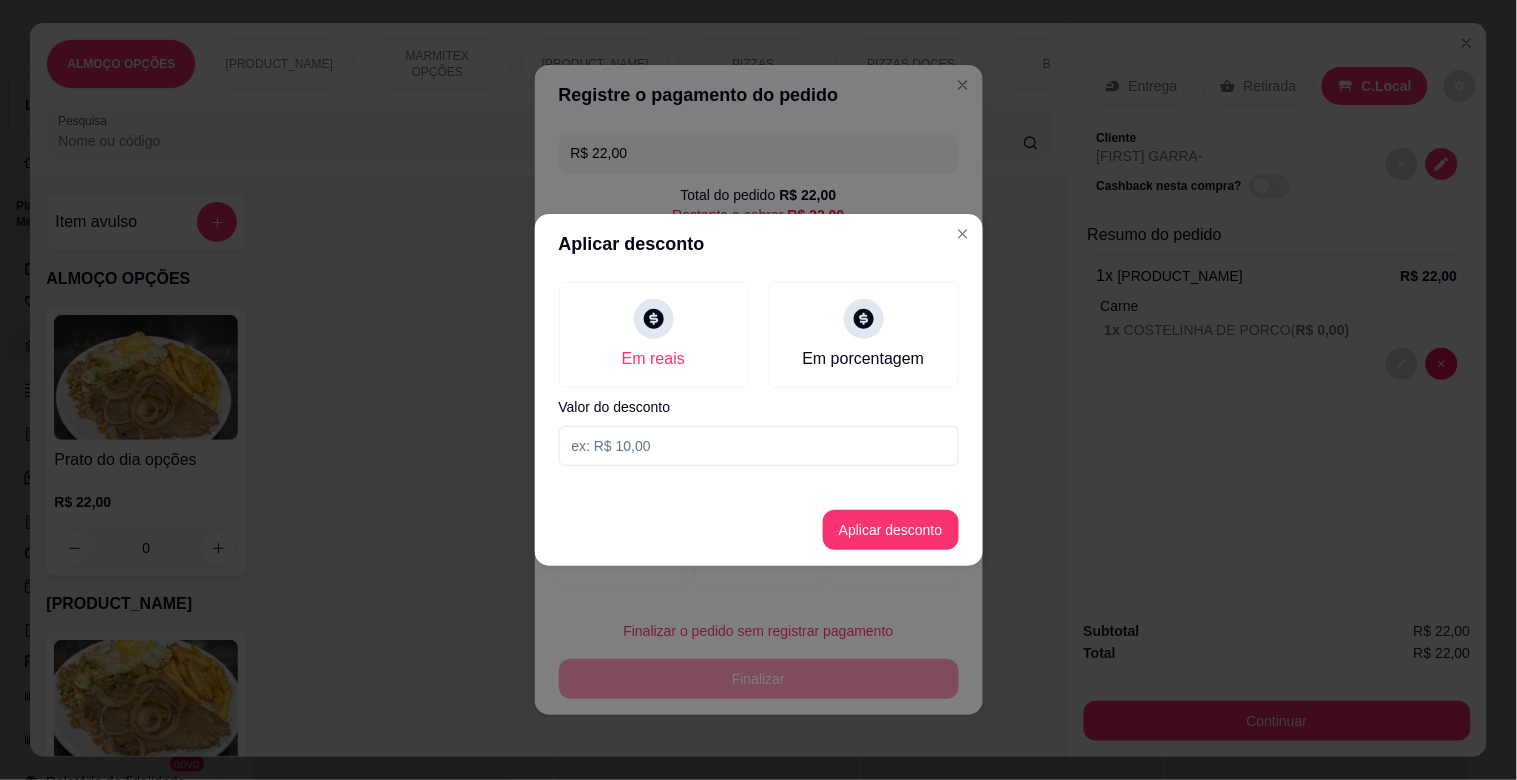 click at bounding box center [759, 446] 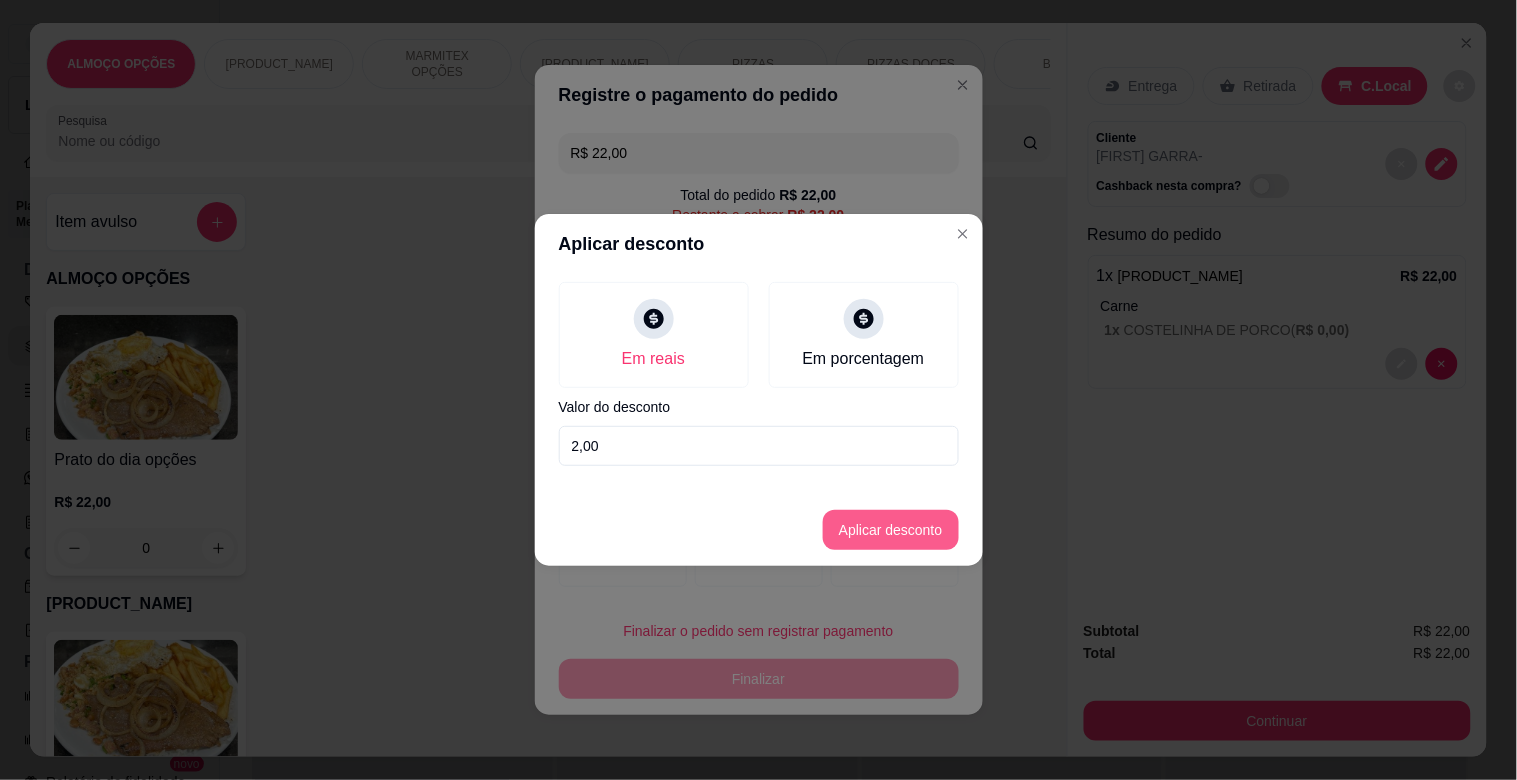 type on "2,00" 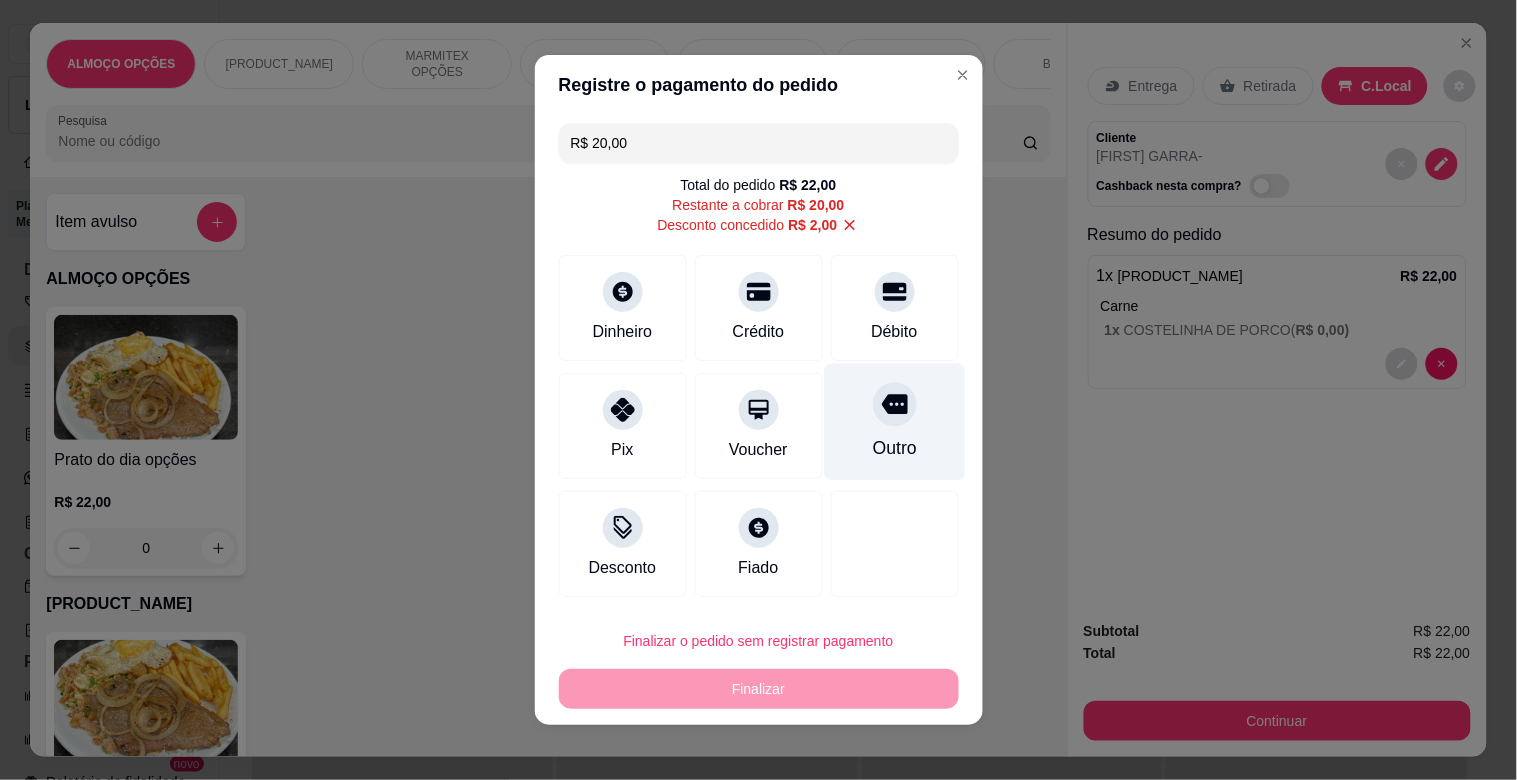 click on "Outro" at bounding box center (894, 448) 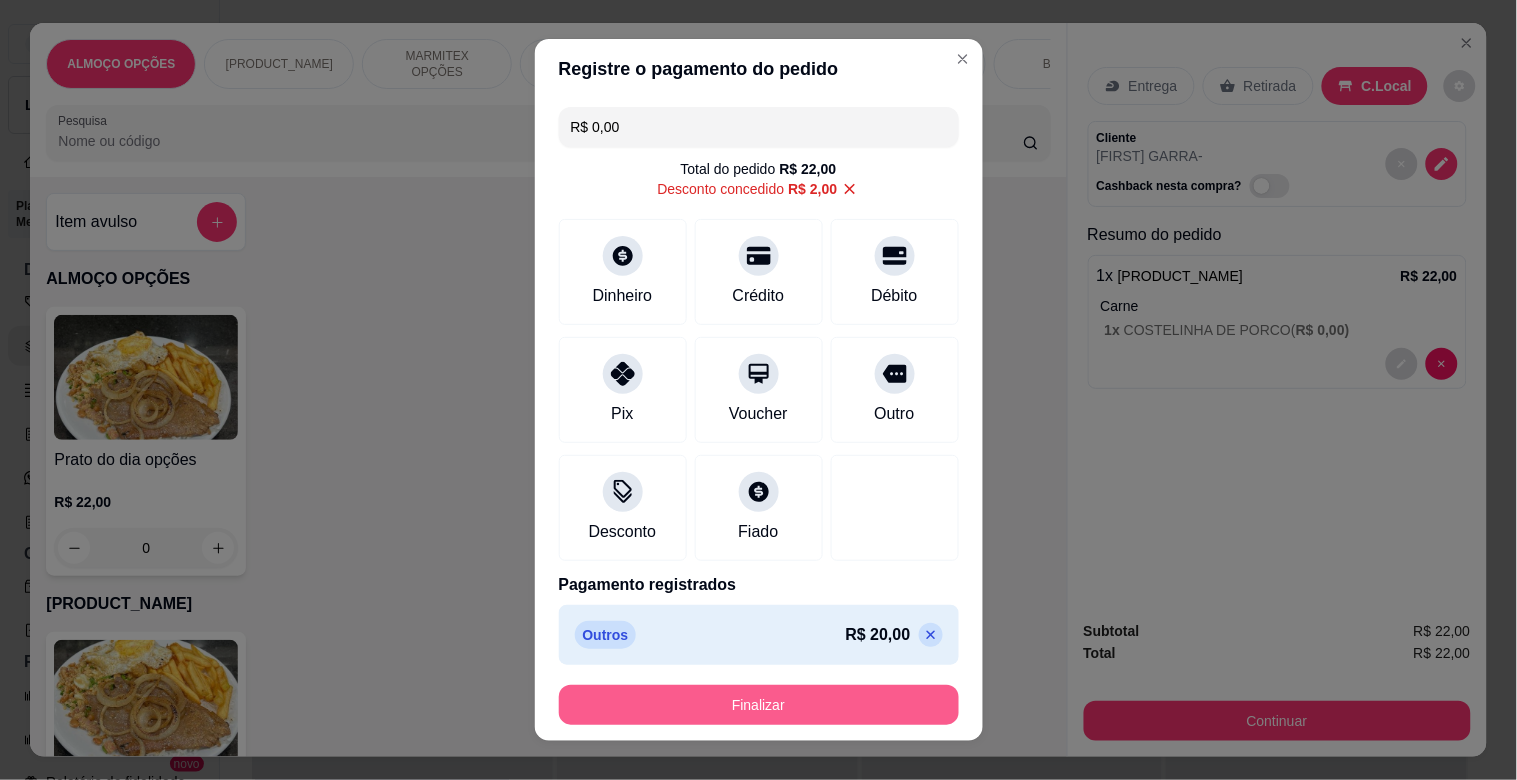 click on "Finalizar" at bounding box center (759, 705) 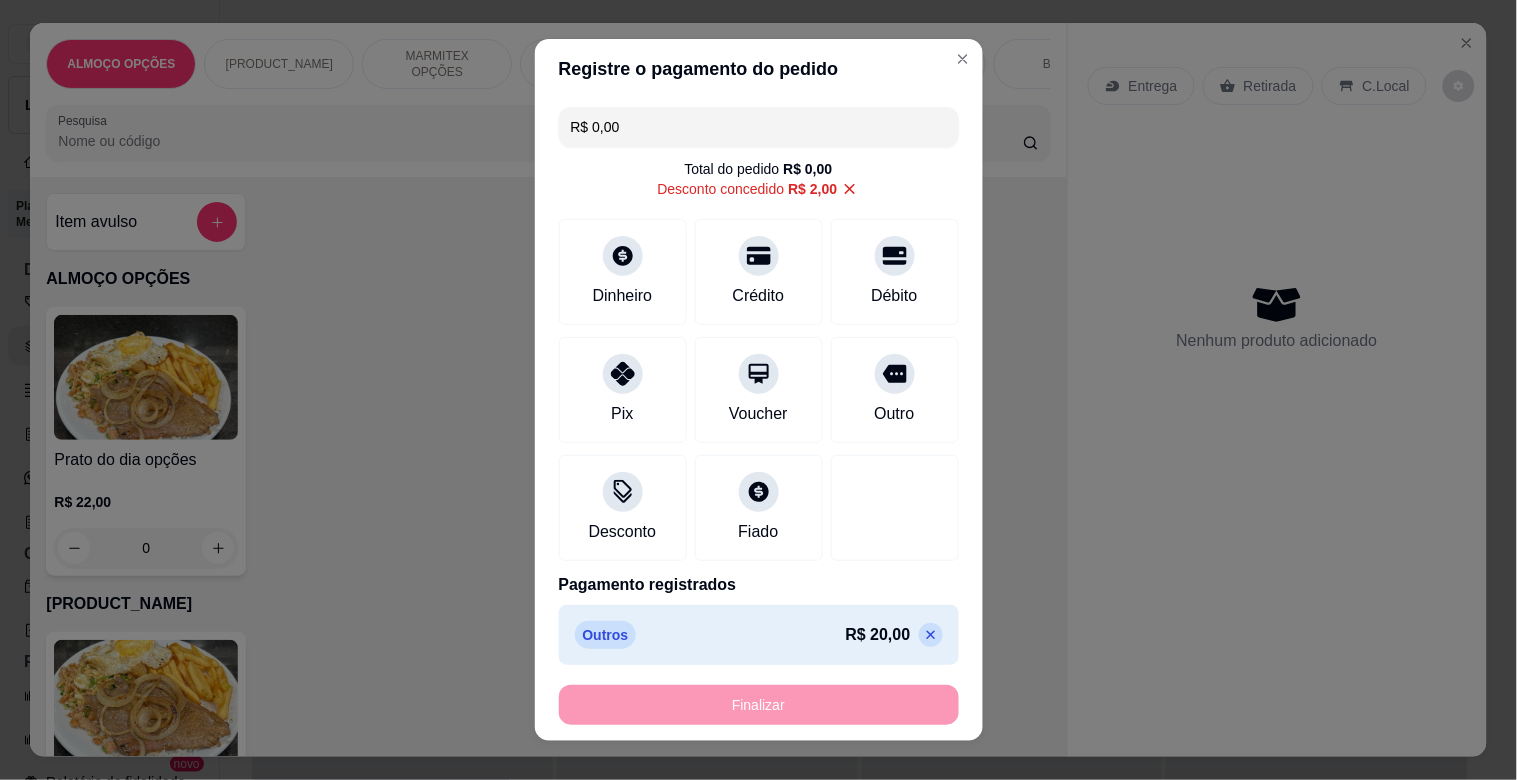 type on "-R$ 22,00" 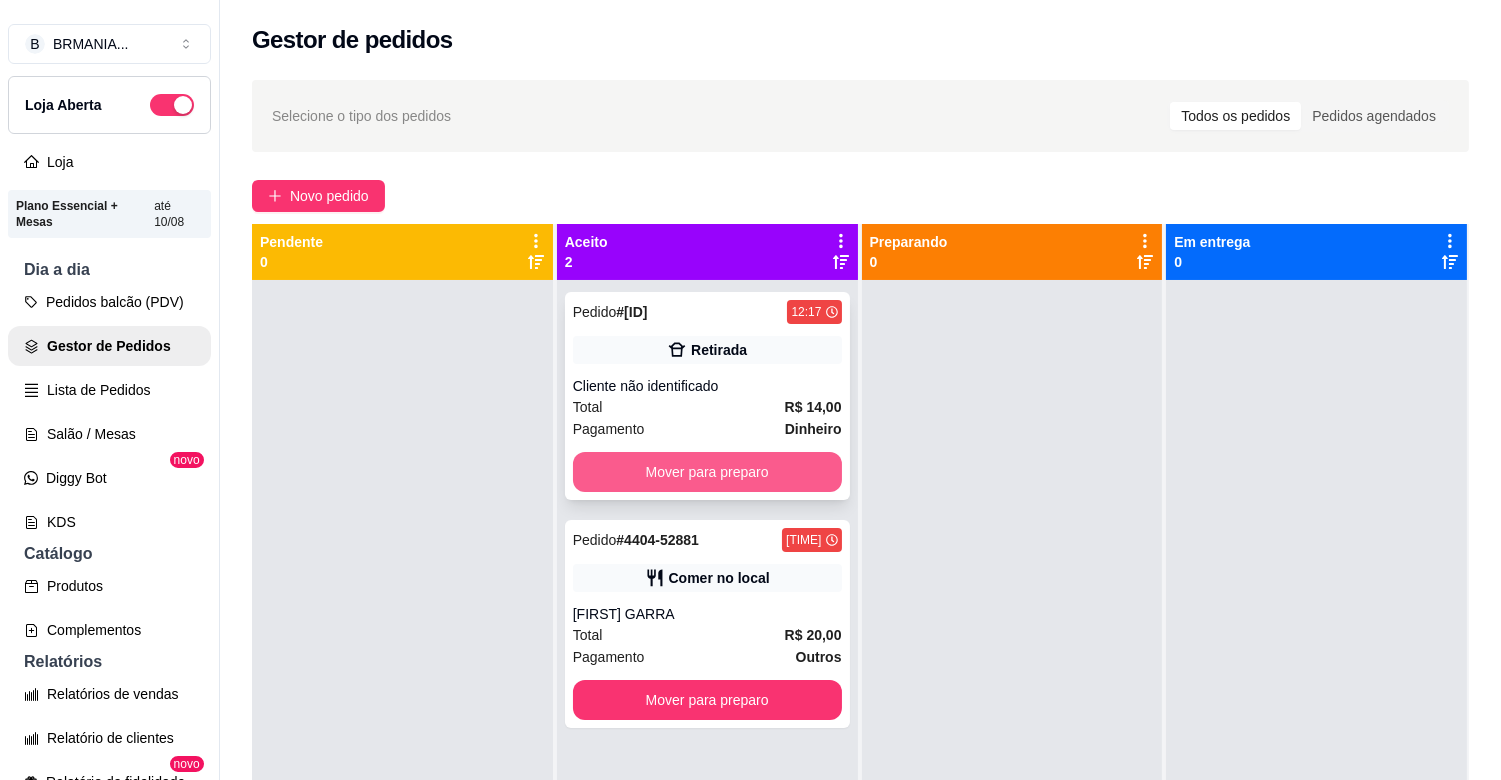 click on "Mover para preparo" at bounding box center [707, 472] 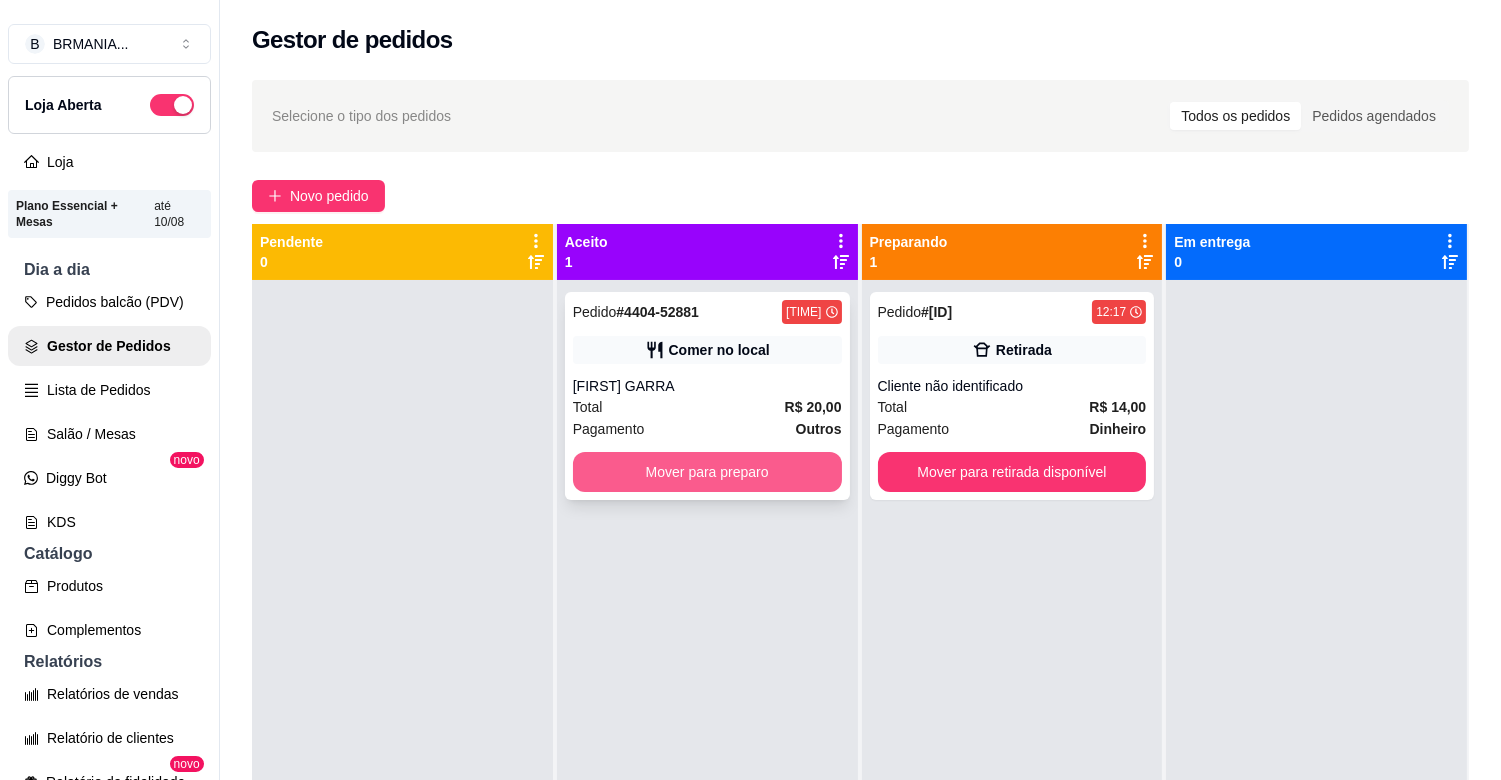 click on "Mover para preparo" at bounding box center (707, 472) 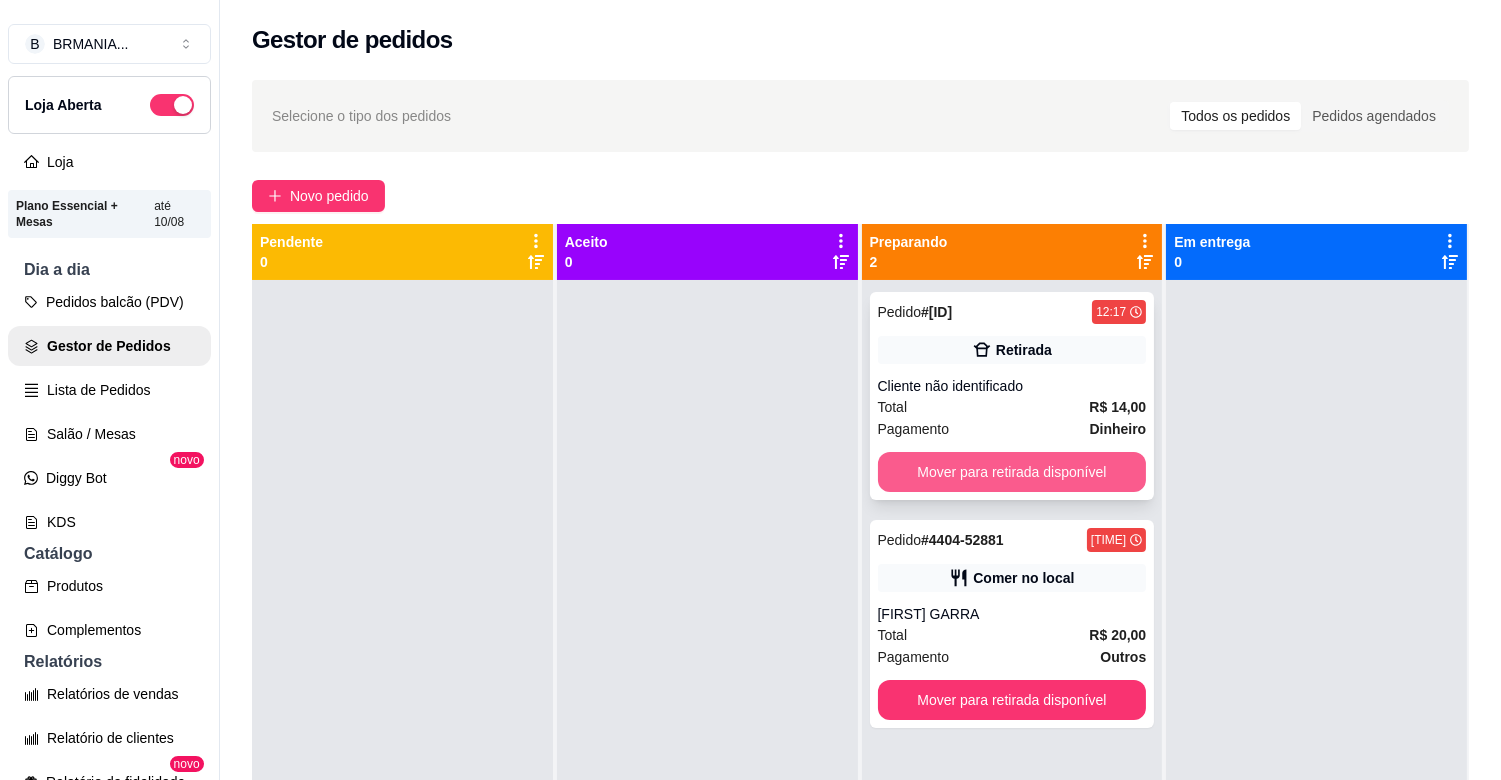 click on "Mover para retirada disponível" at bounding box center (1012, 472) 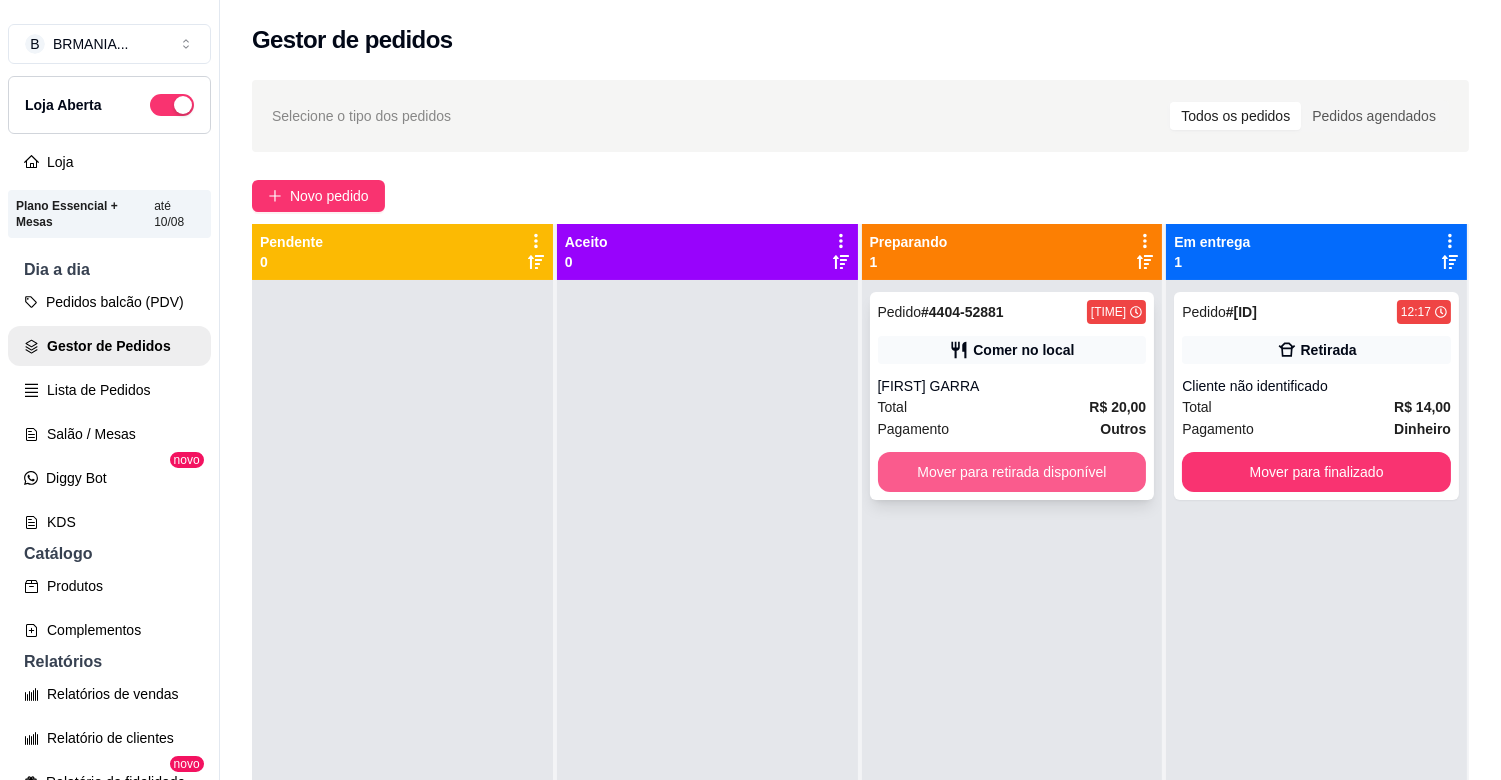 click on "Mover para retirada disponível" at bounding box center [1012, 472] 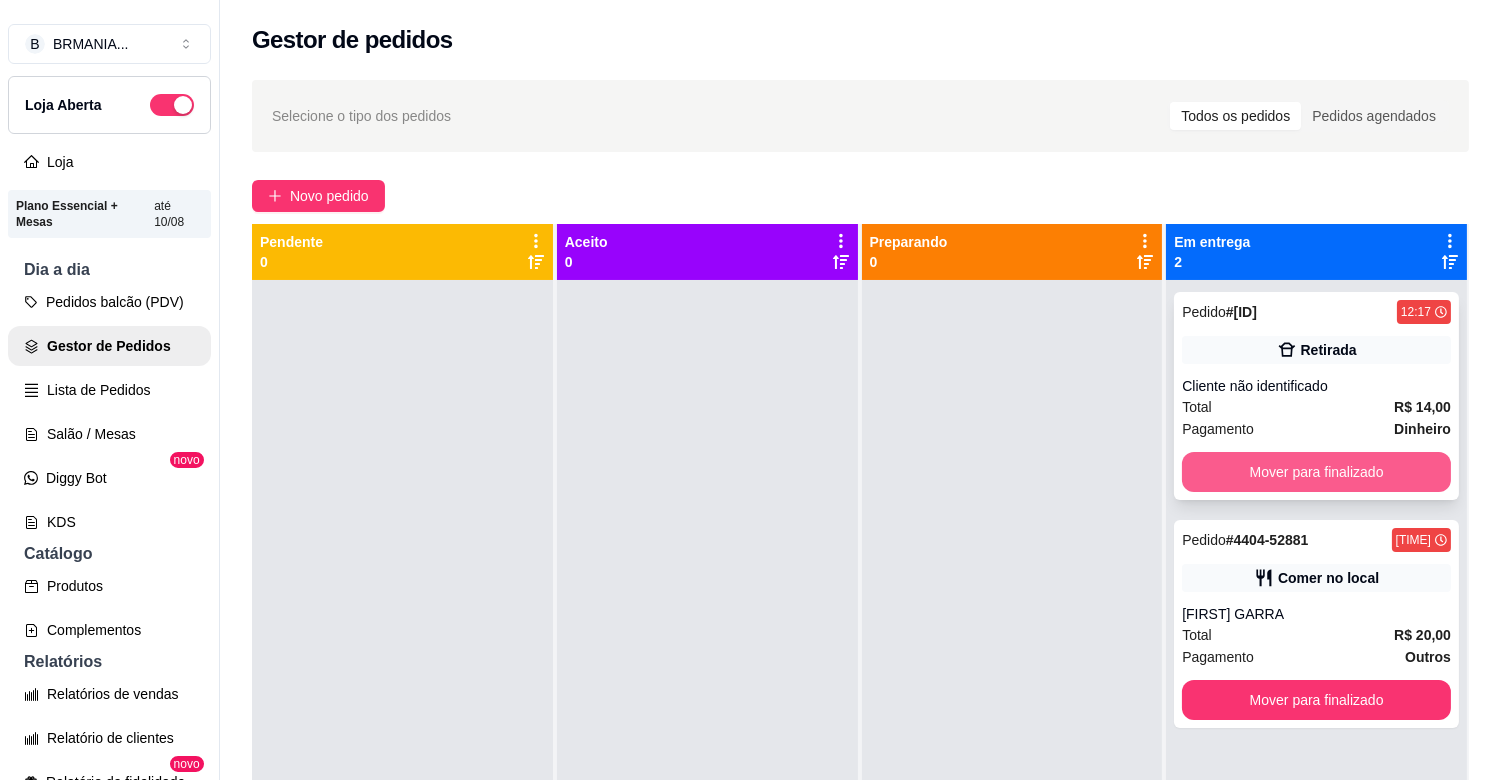 click on "Mover para finalizado" at bounding box center [1316, 472] 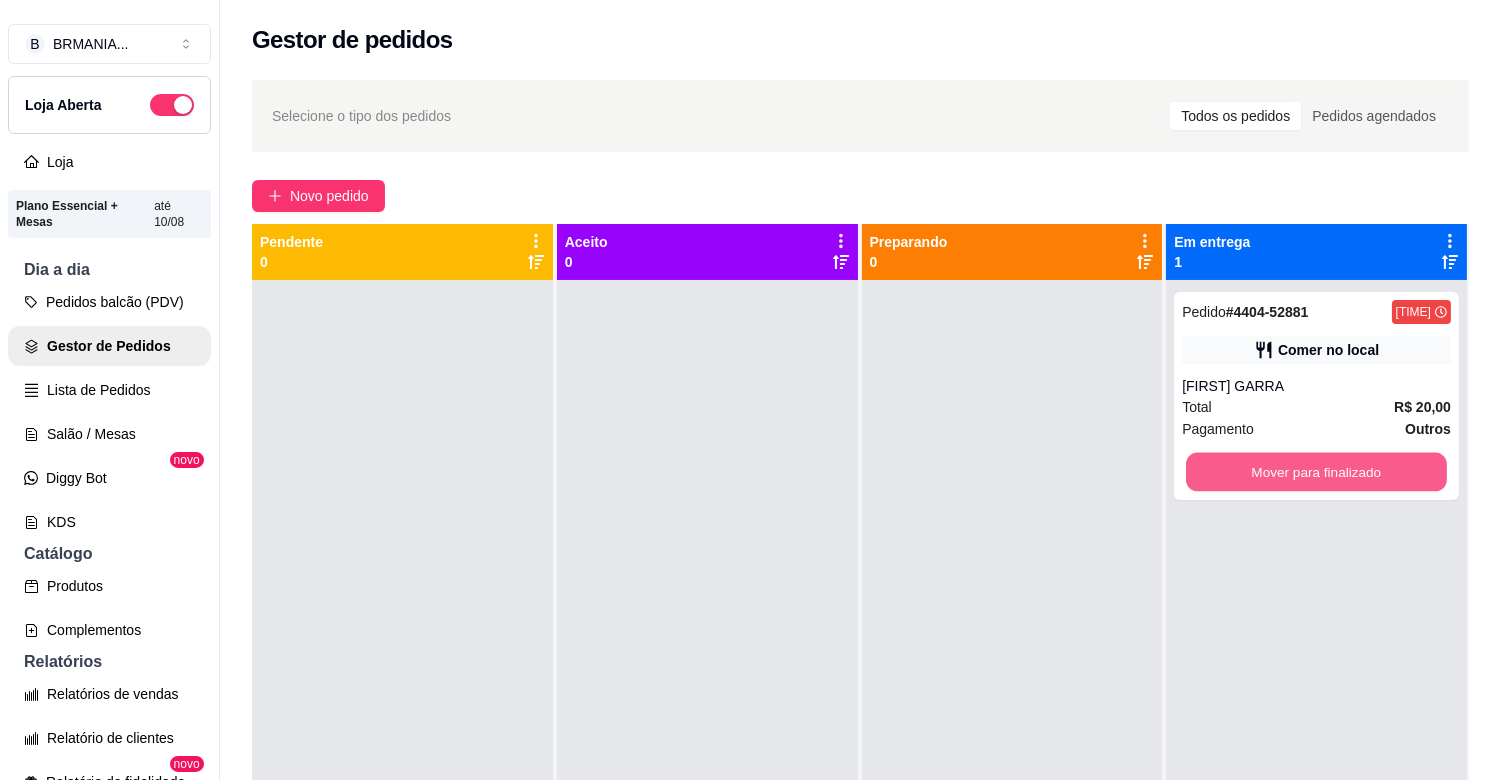 click on "Mover para finalizado" at bounding box center (1316, 472) 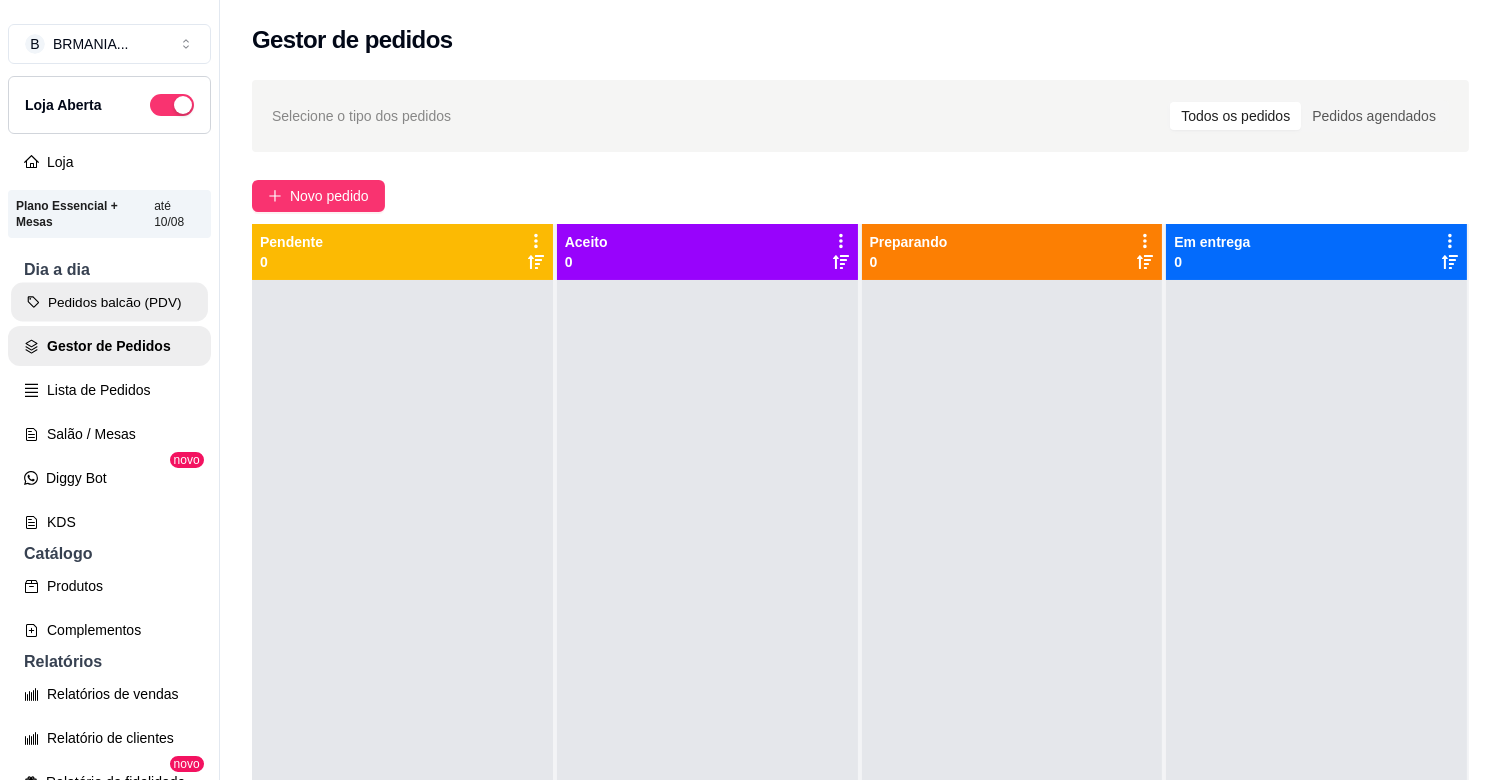 click on "Pedidos balcão (PDV)" at bounding box center (109, 302) 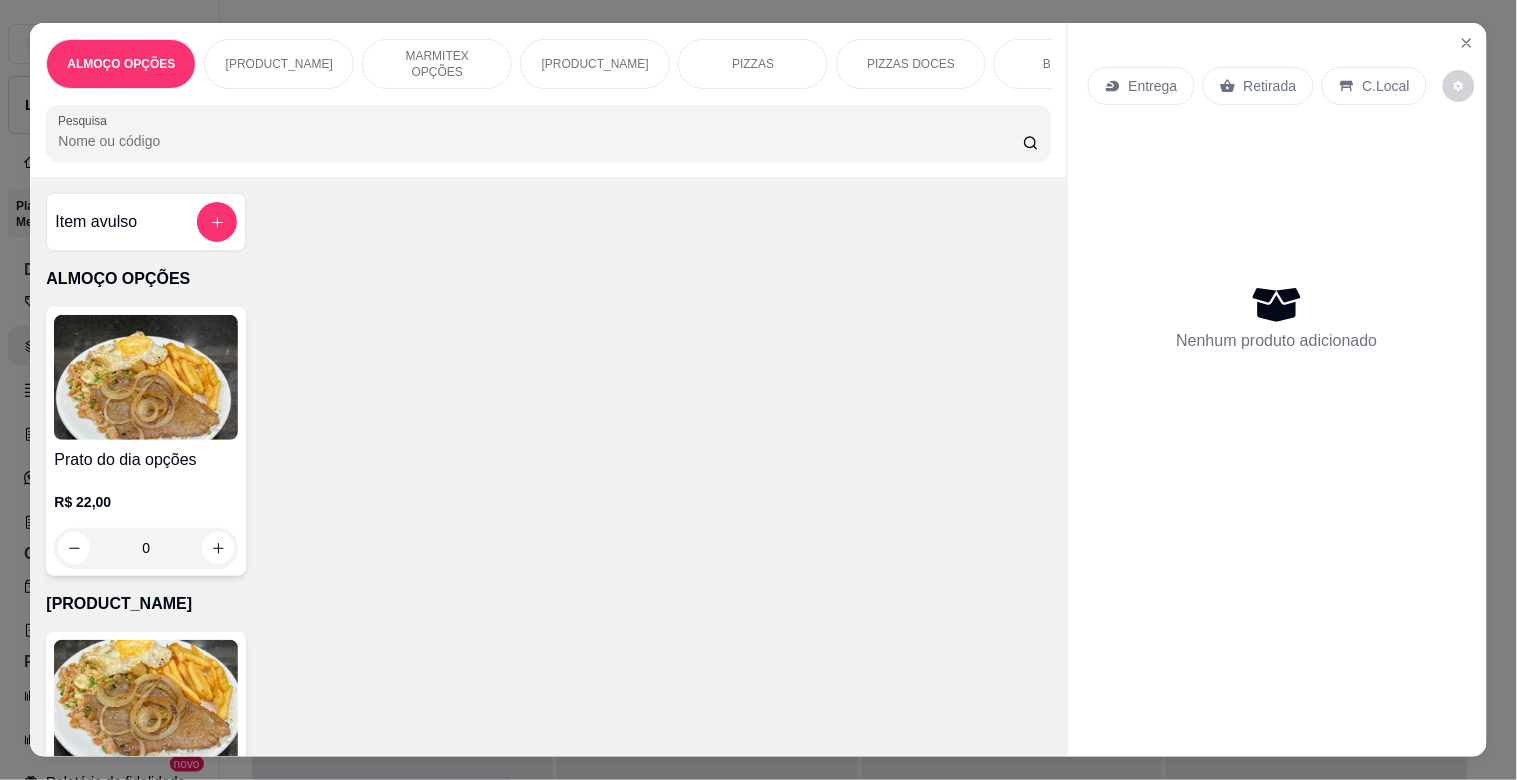 click on "[NAME]" at bounding box center (595, 64) 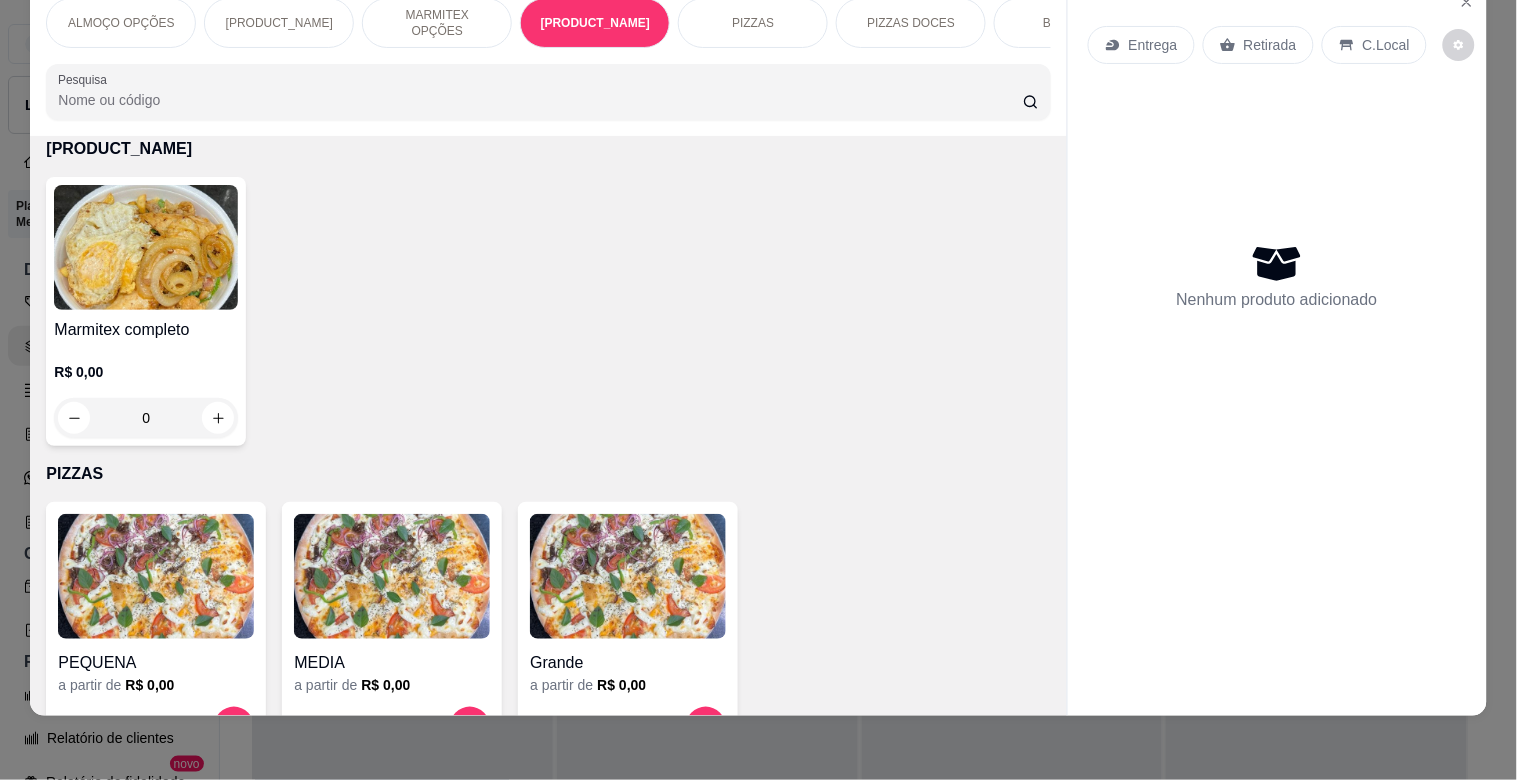 click at bounding box center [146, 247] 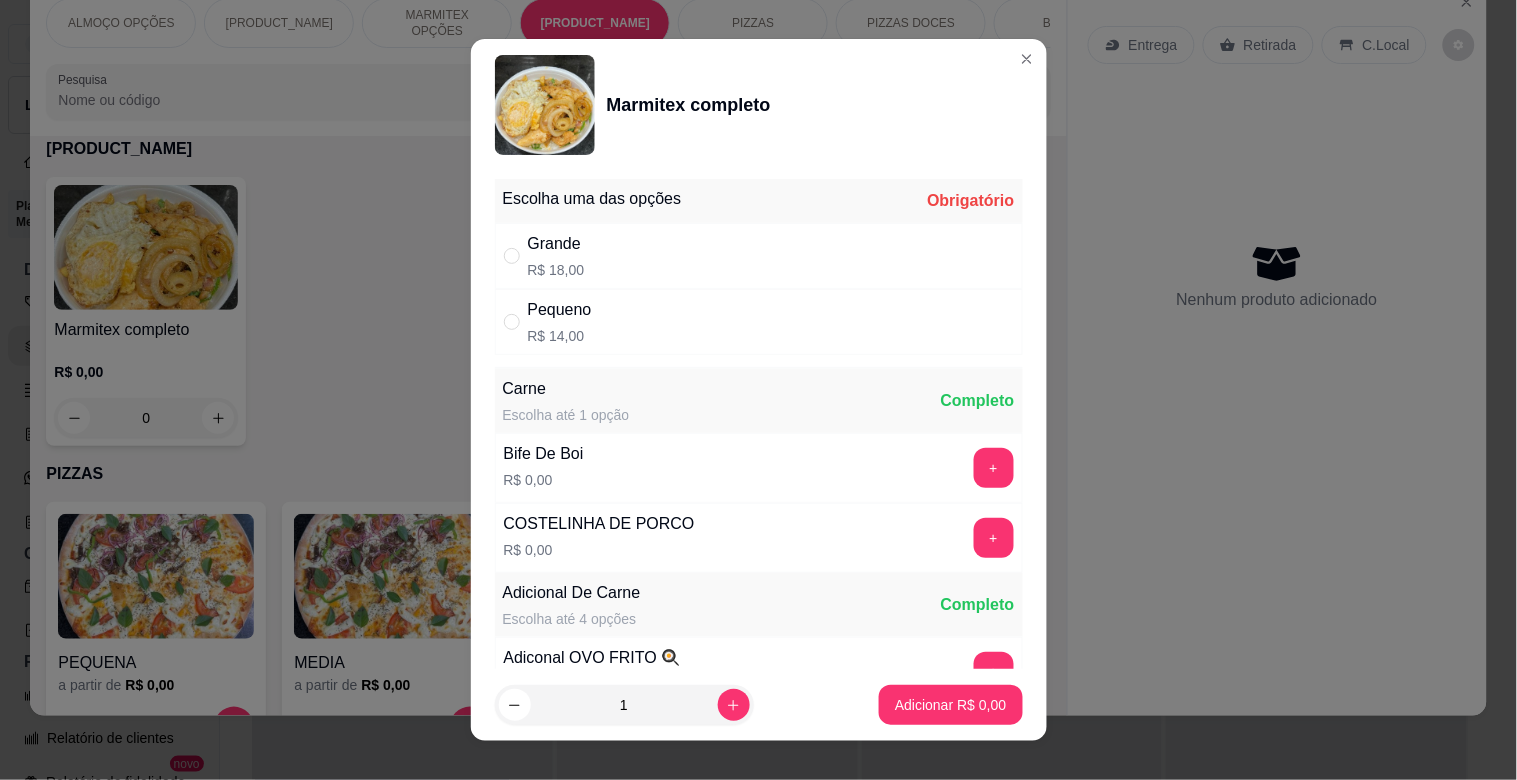 click on "Grande  R$ 18,00" at bounding box center [759, 256] 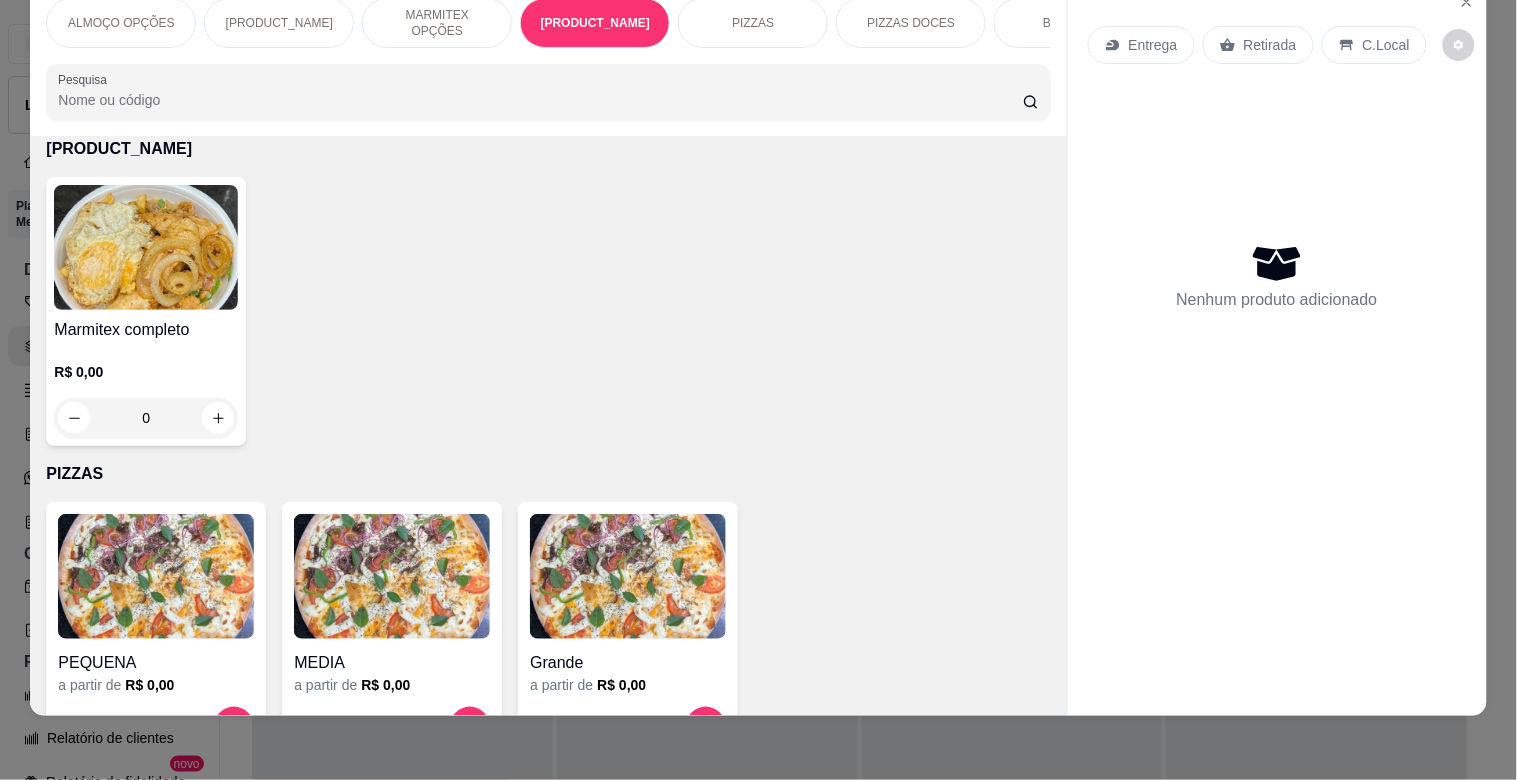 scroll, scrollTop: 0, scrollLeft: 0, axis: both 